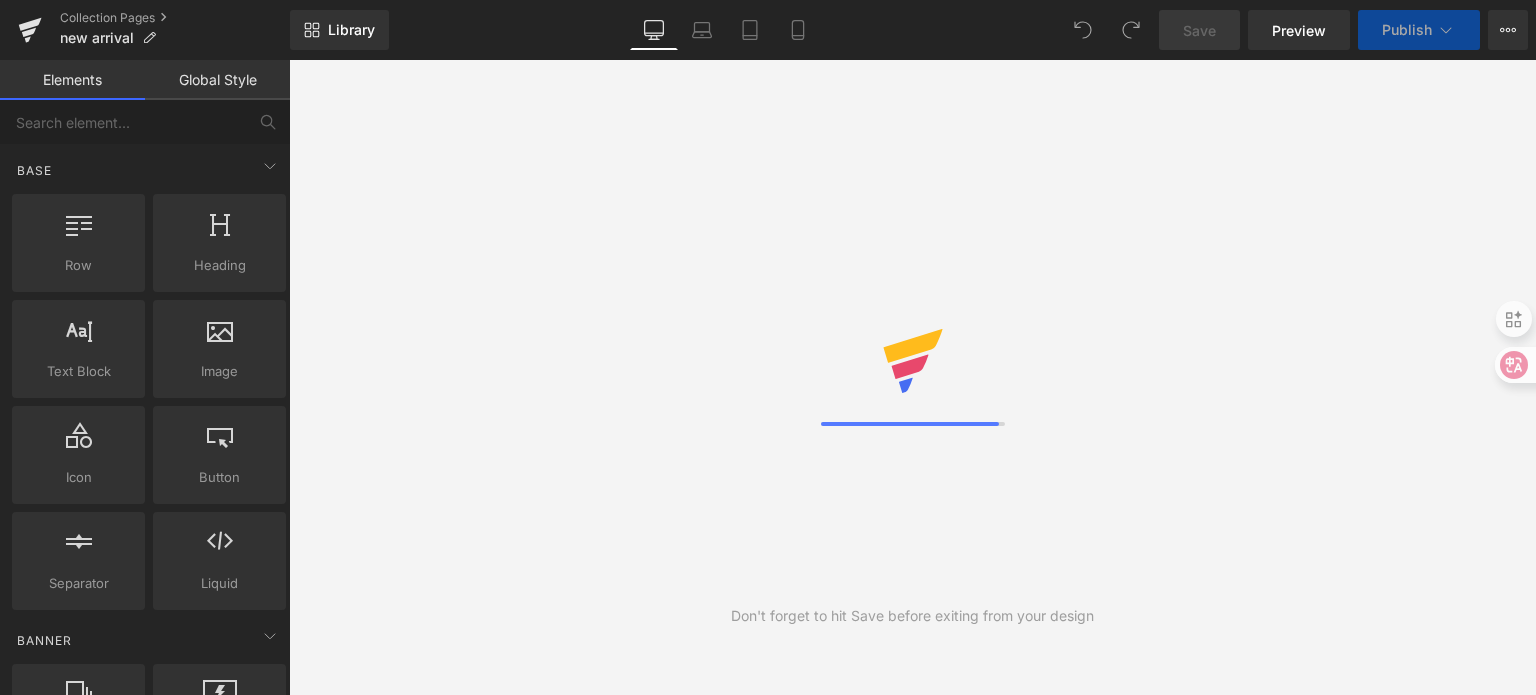 scroll, scrollTop: 0, scrollLeft: 0, axis: both 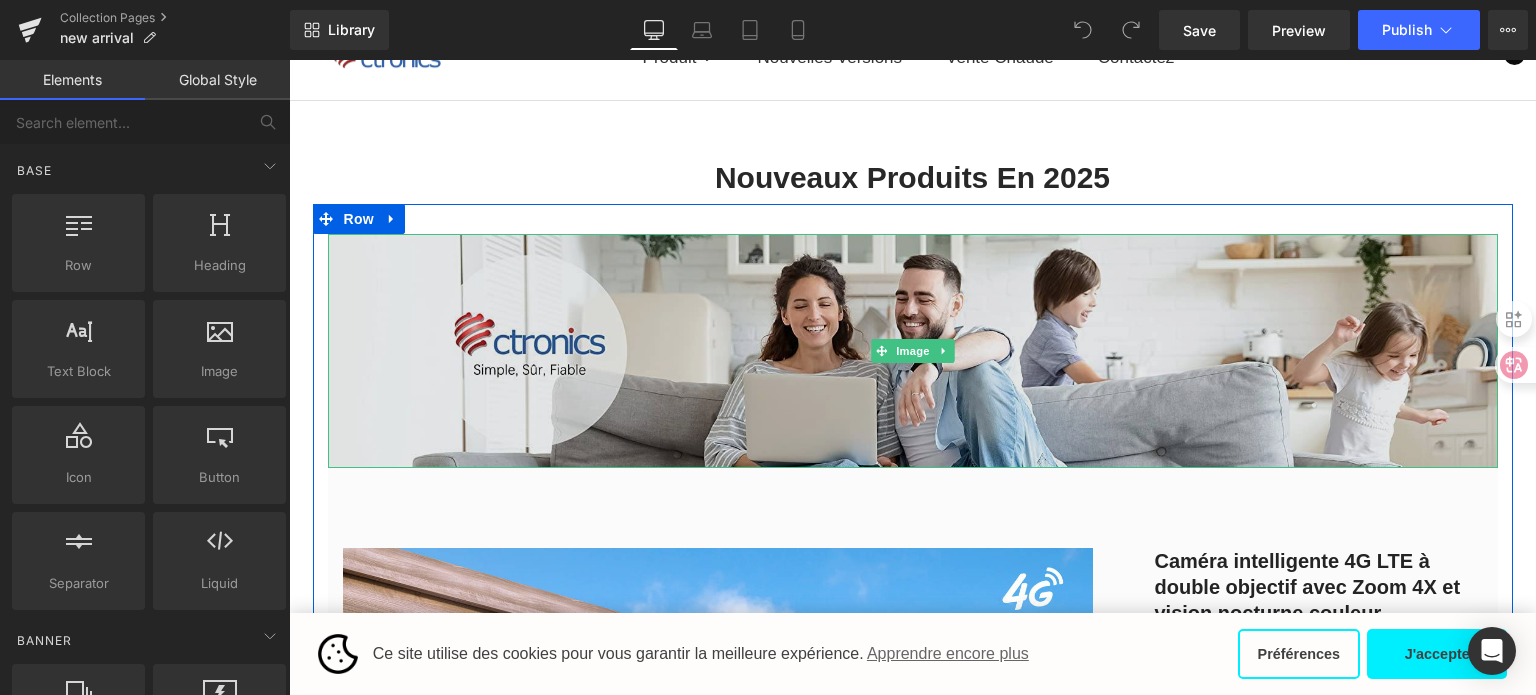 click at bounding box center (913, 351) 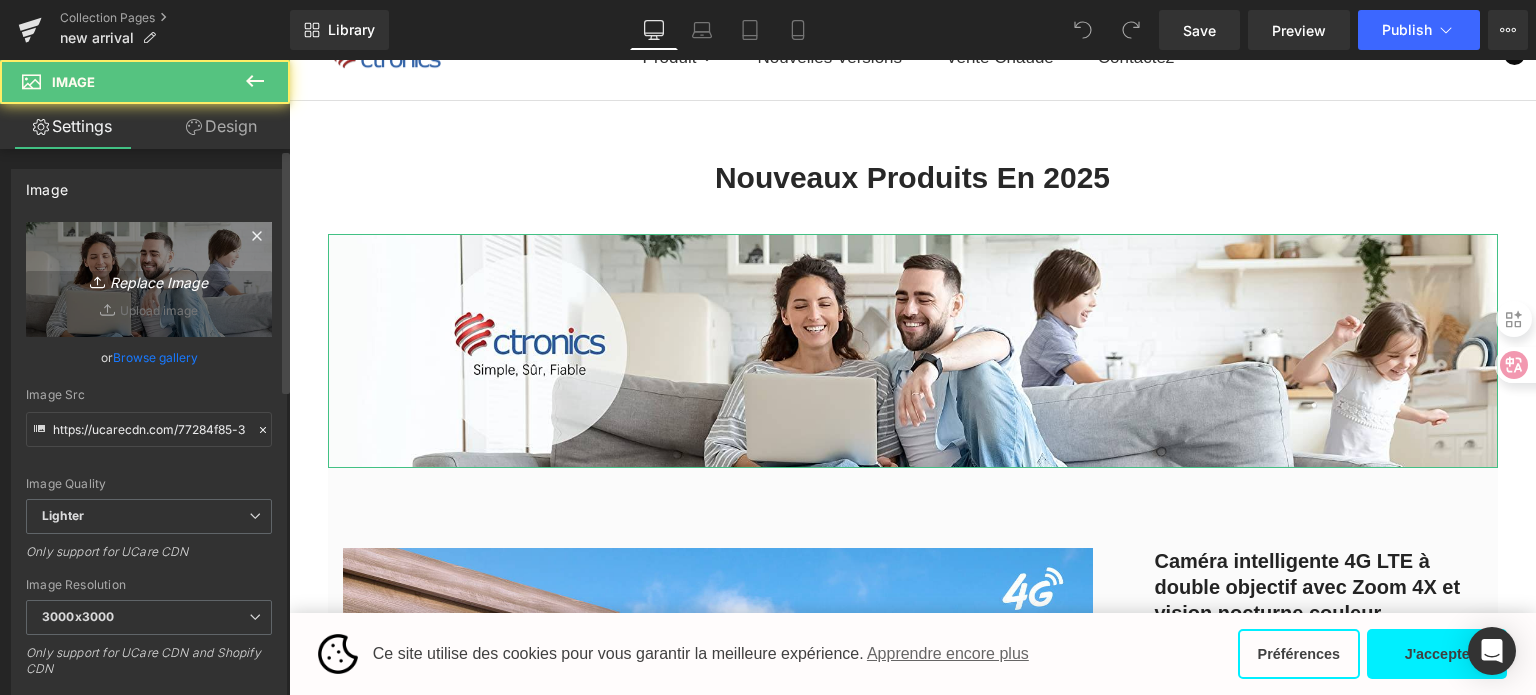 click on "Replace Image" at bounding box center (149, 279) 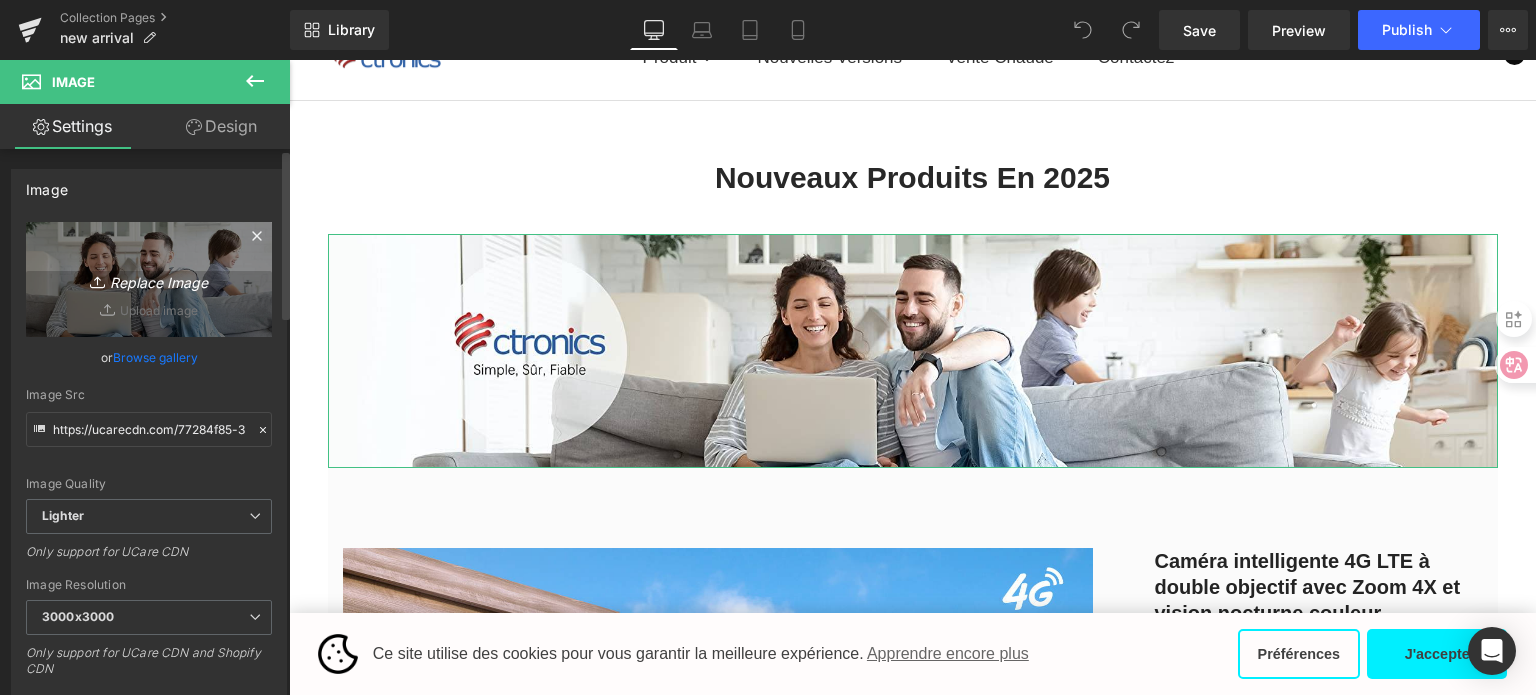 type on "C:\fakepath\ctronics new products.jpg" 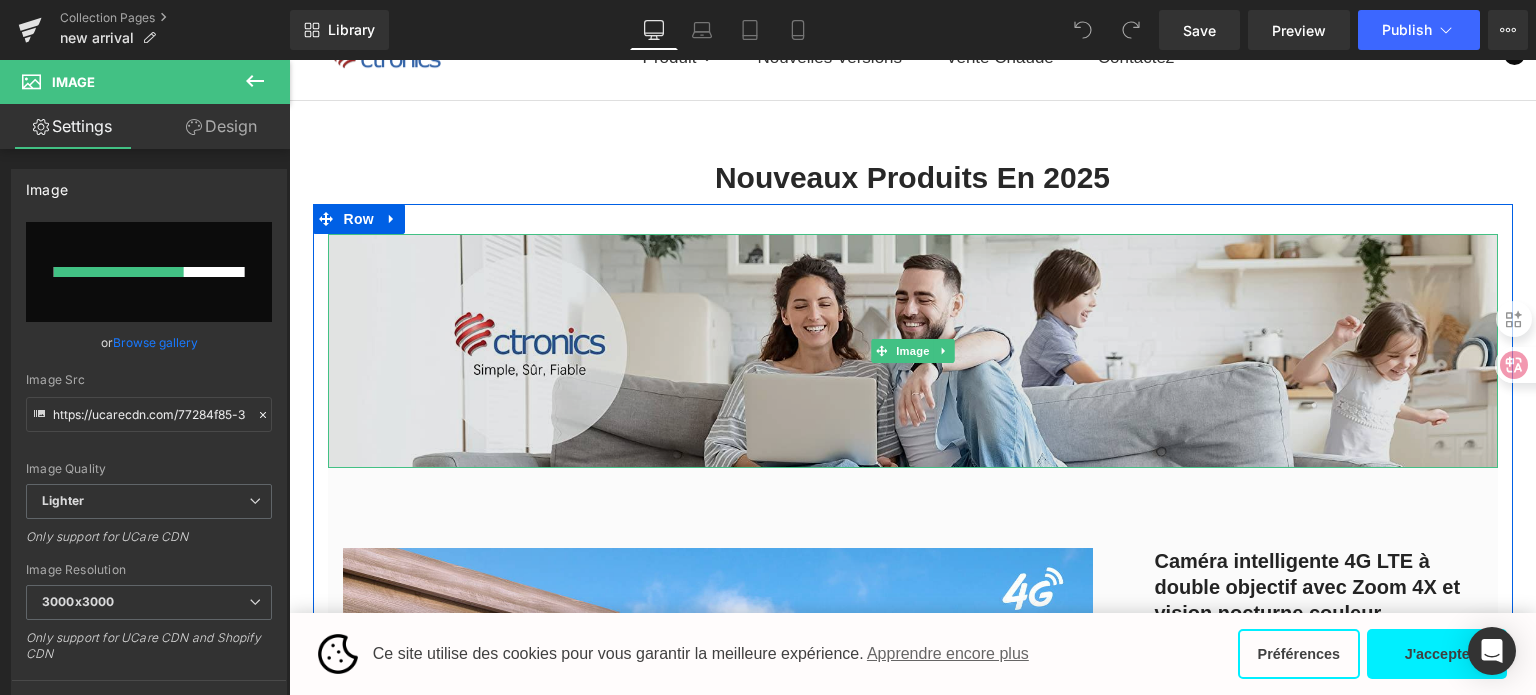 type 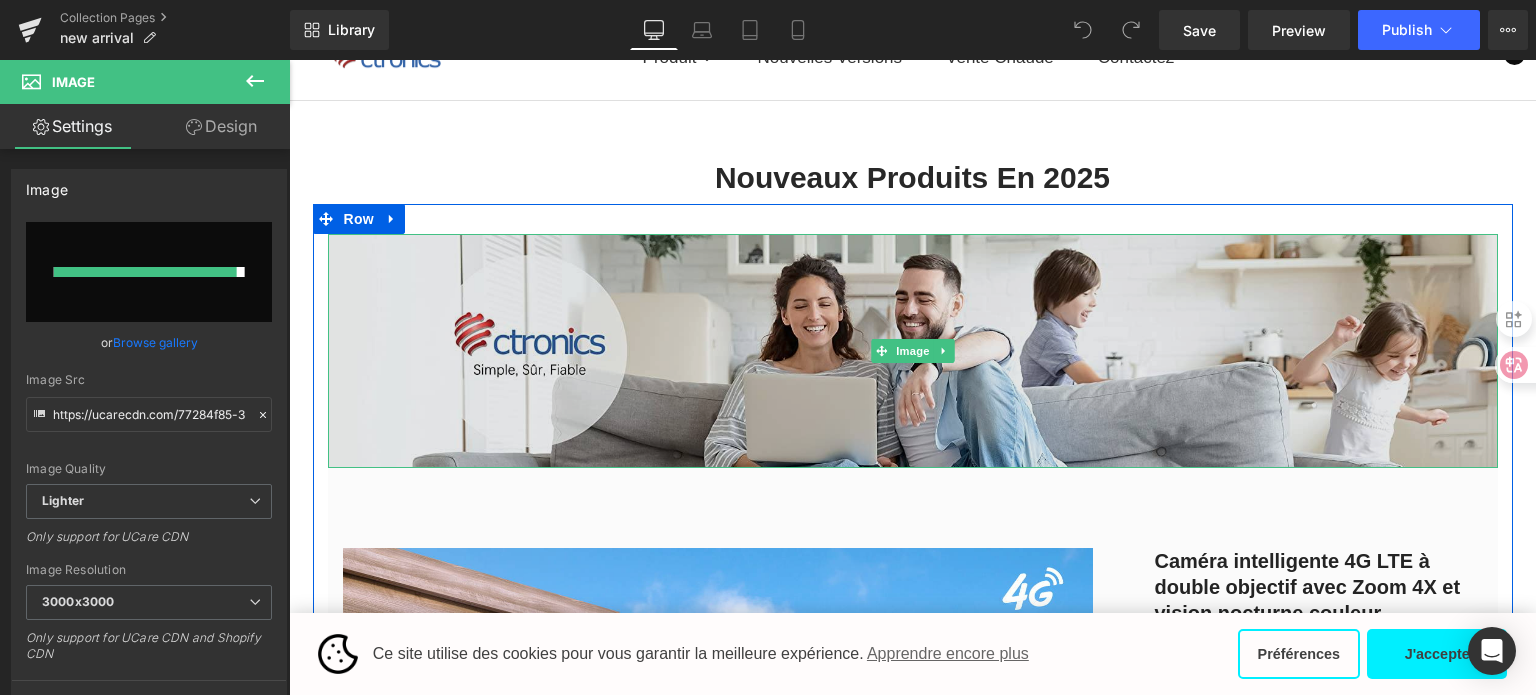 type on "https://ucarecdn.com/e2afce99-f002-4784-a04f-2460e05792e6/-/format/auto/-/preview/3000x3000/-/quality/lighter/ctronics%20new%20products.jpg" 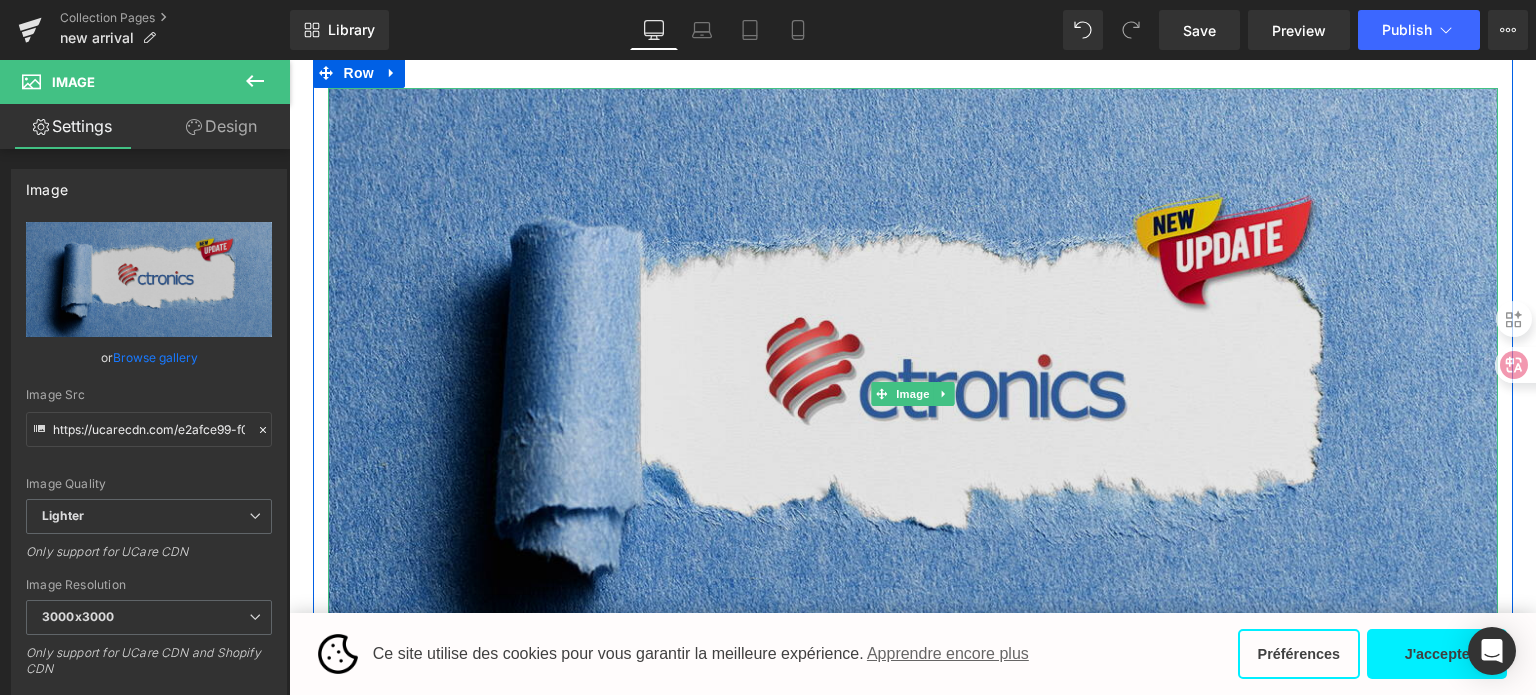 scroll, scrollTop: 200, scrollLeft: 0, axis: vertical 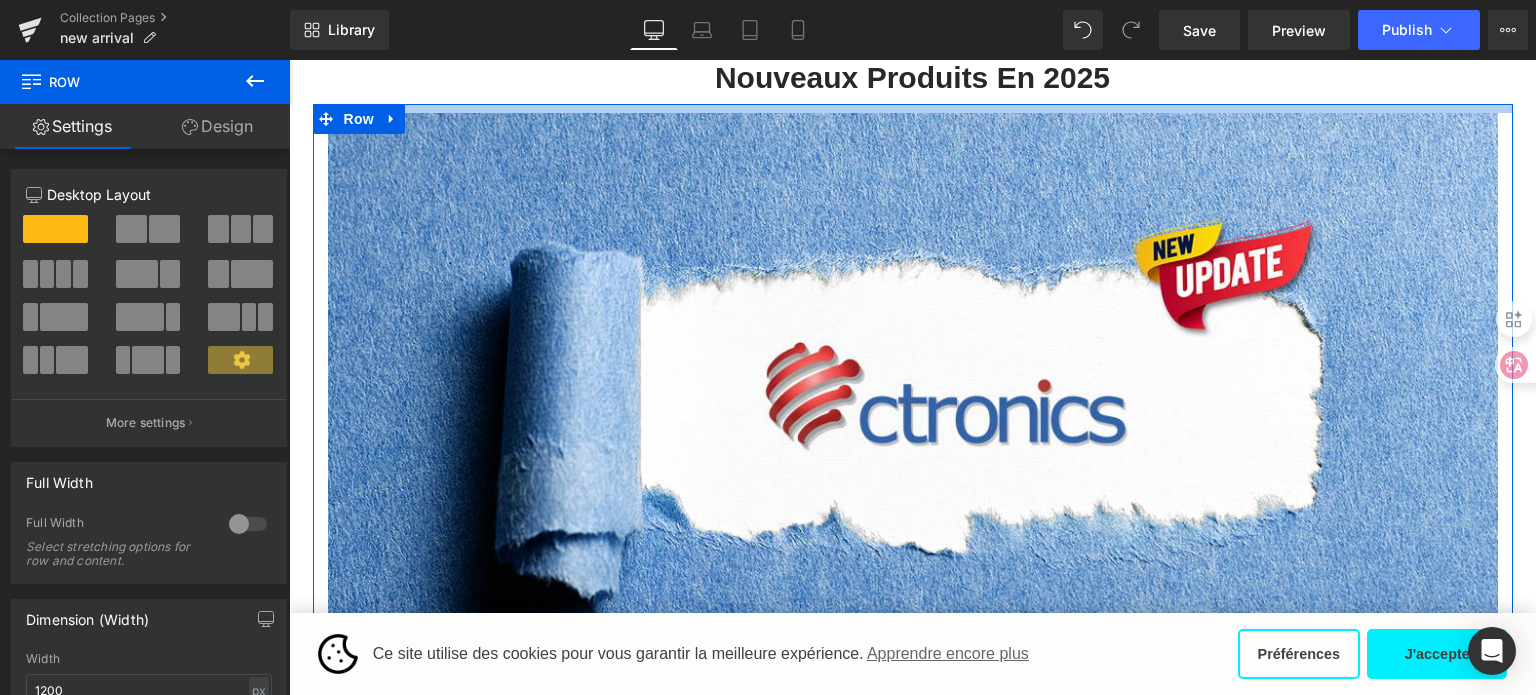 drag, startPoint x: 746, startPoint y: 116, endPoint x: 753, endPoint y: 95, distance: 22.135944 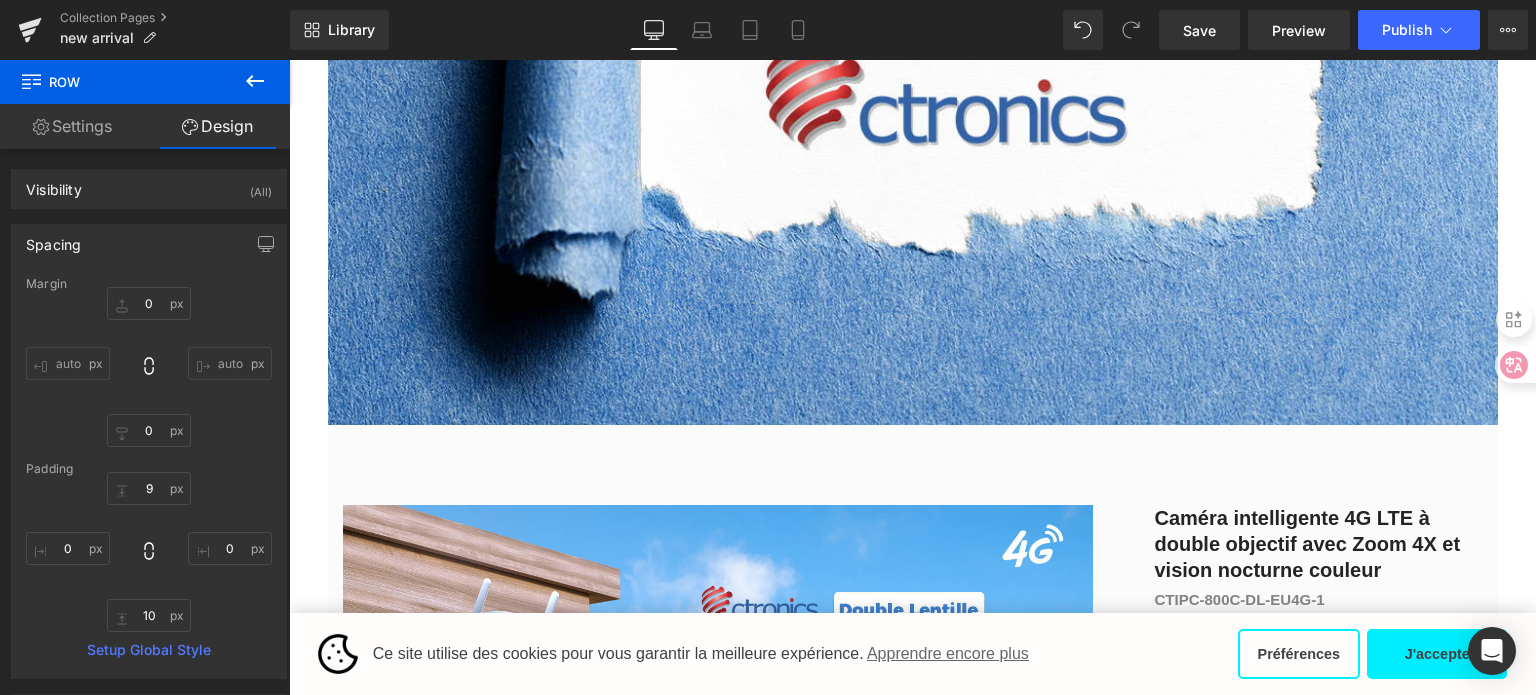 scroll, scrollTop: 0, scrollLeft: 0, axis: both 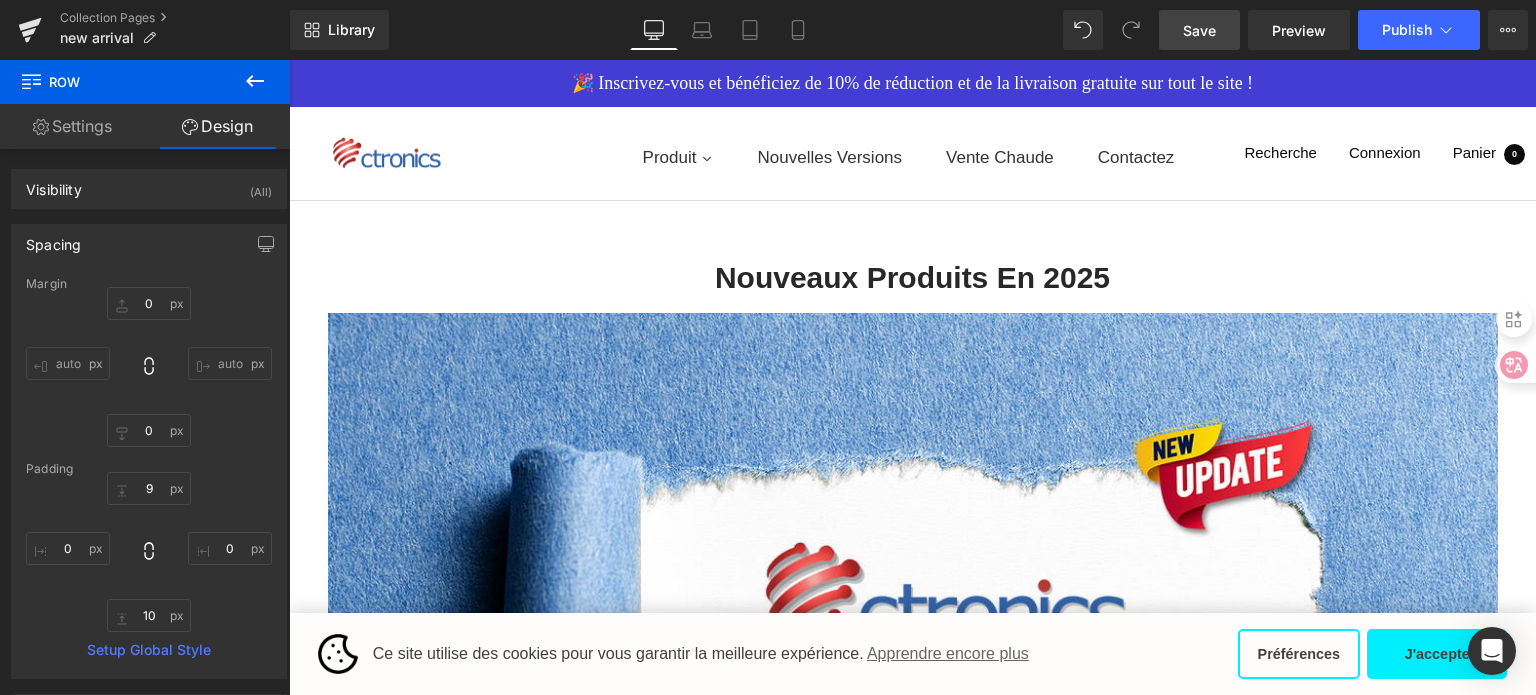 click on "Save" at bounding box center (1199, 30) 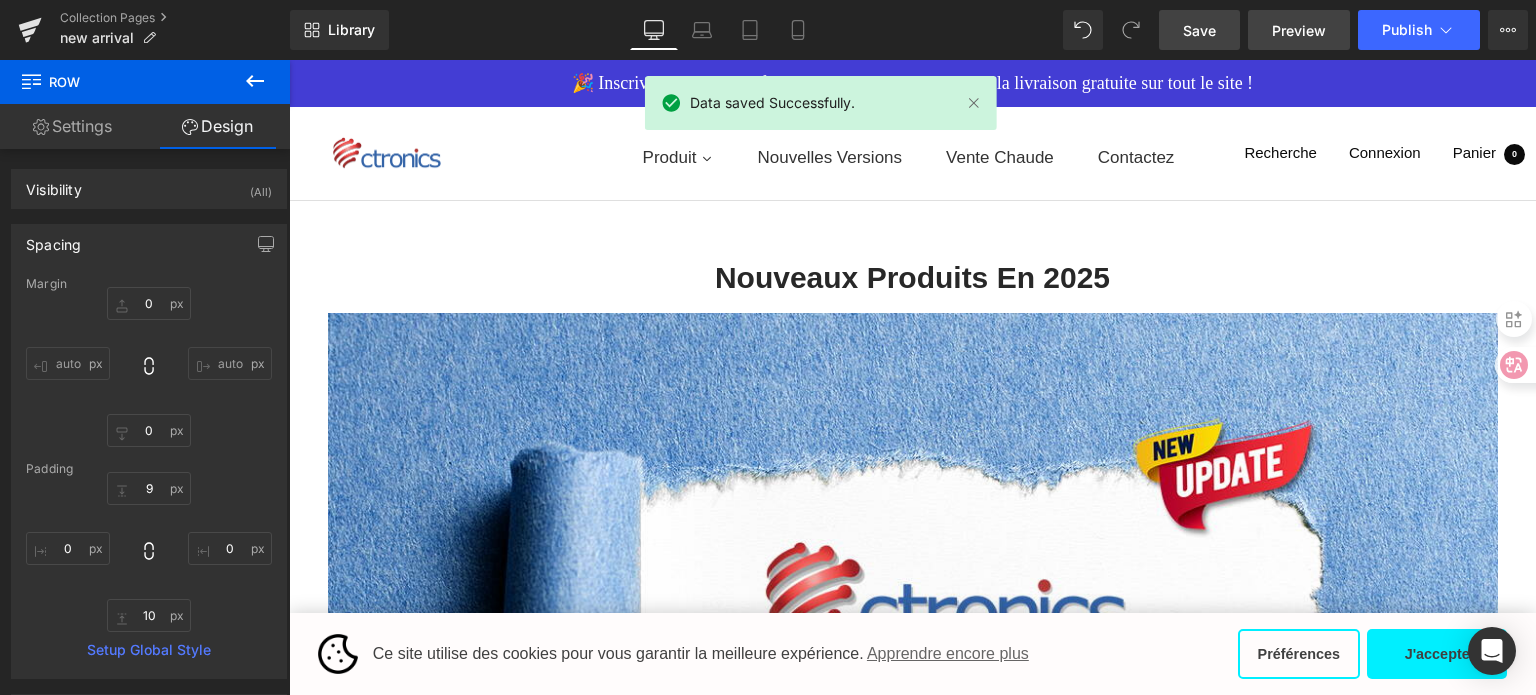 click on "Preview" at bounding box center [1299, 30] 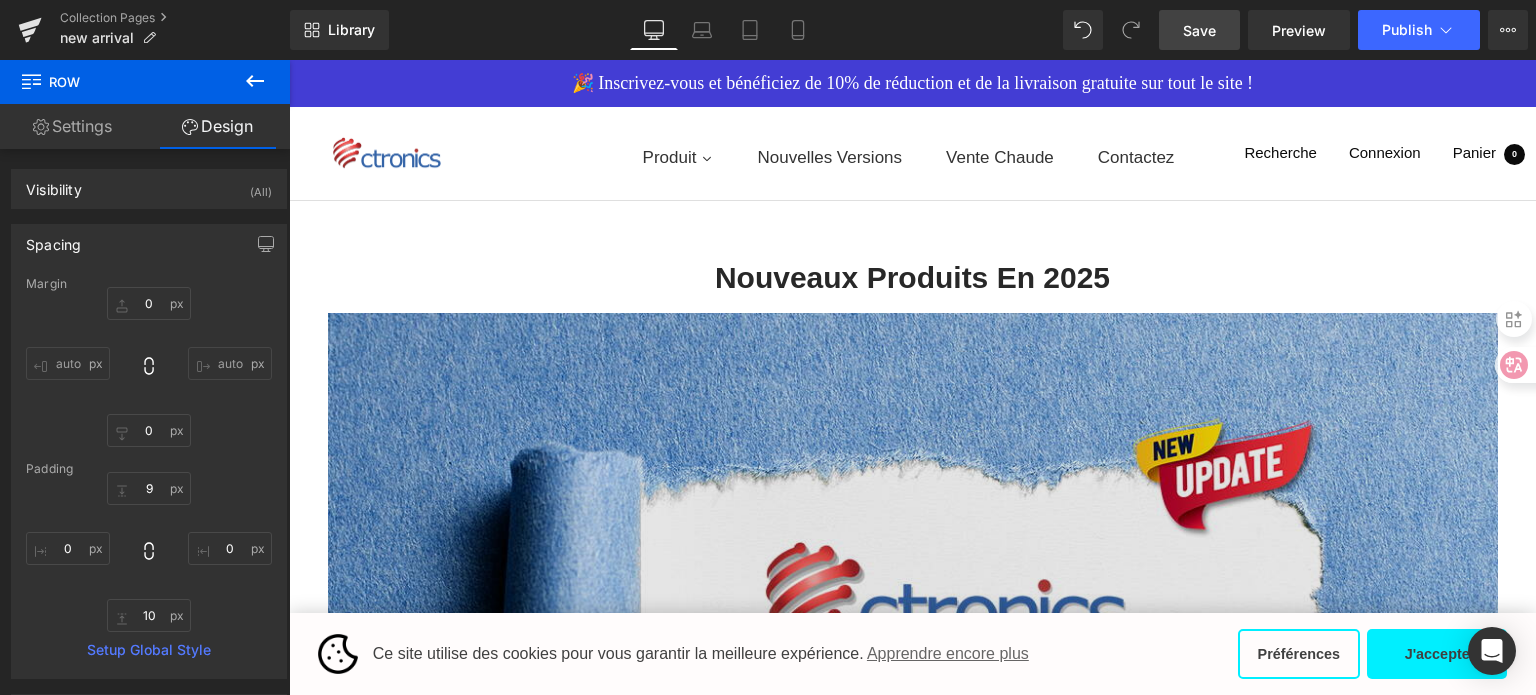 click at bounding box center (913, 619) 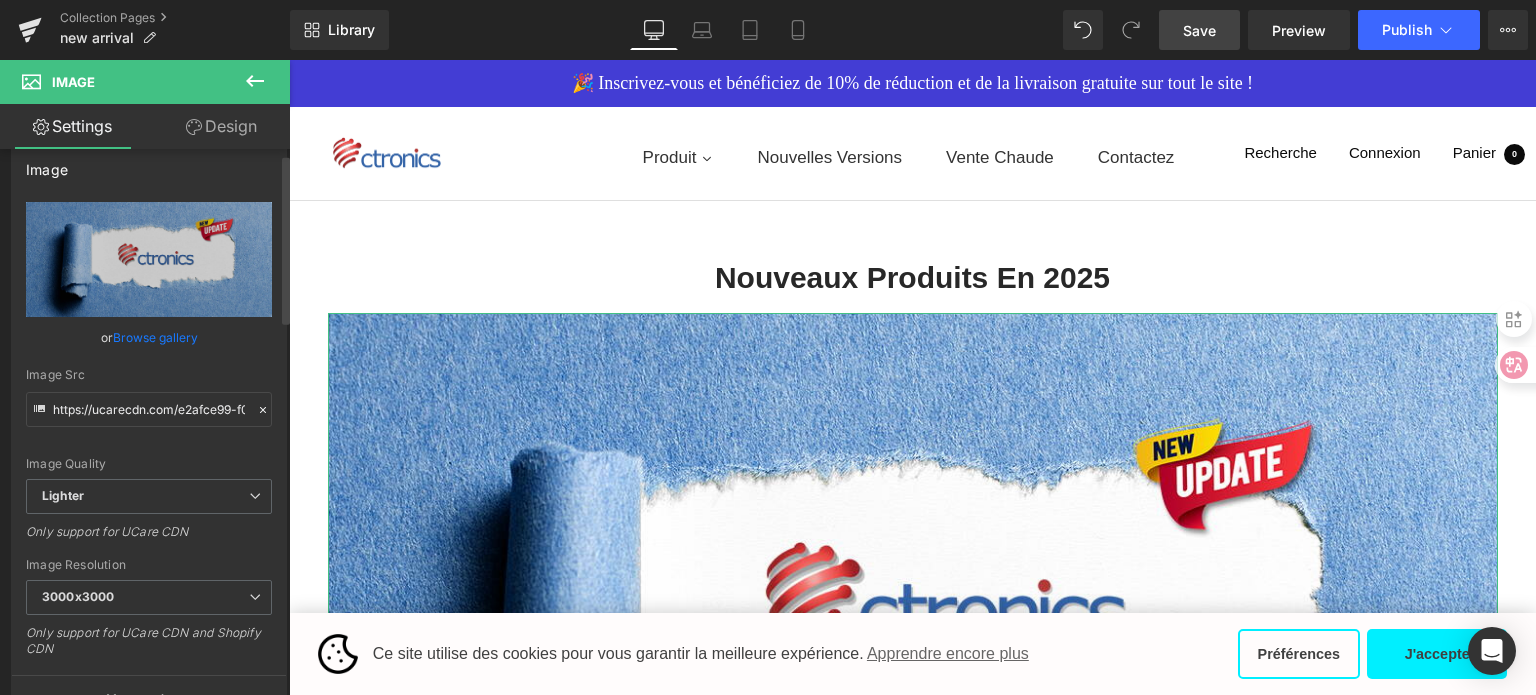 scroll, scrollTop: 0, scrollLeft: 0, axis: both 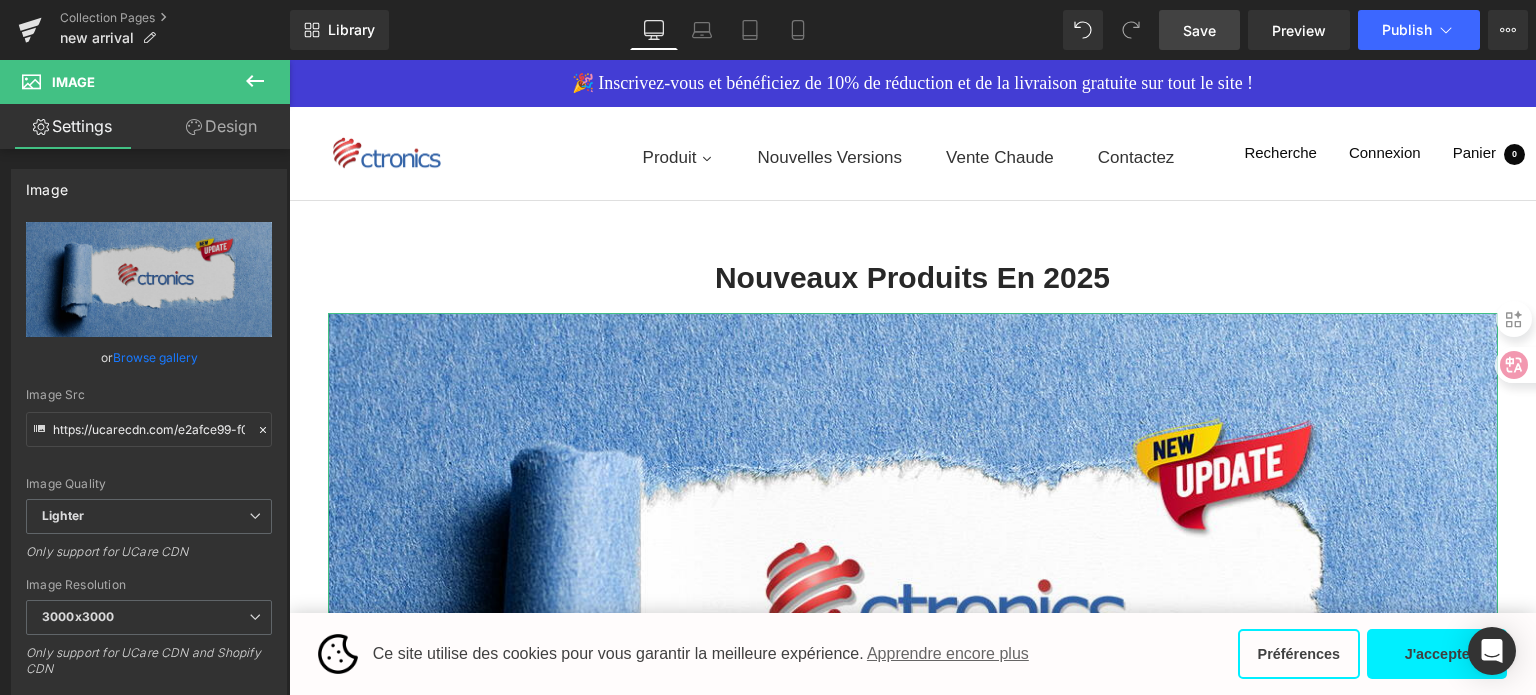 click on "Design" at bounding box center [221, 126] 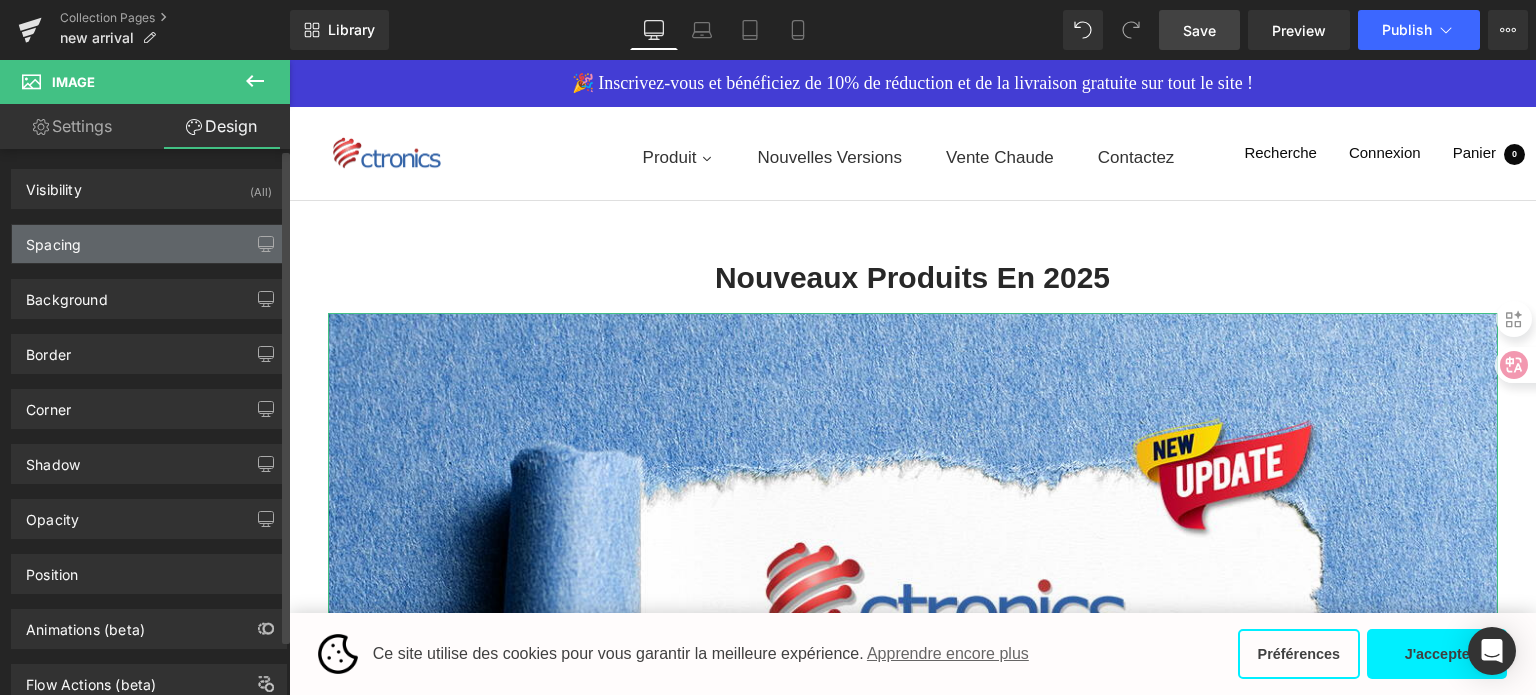 type on "0" 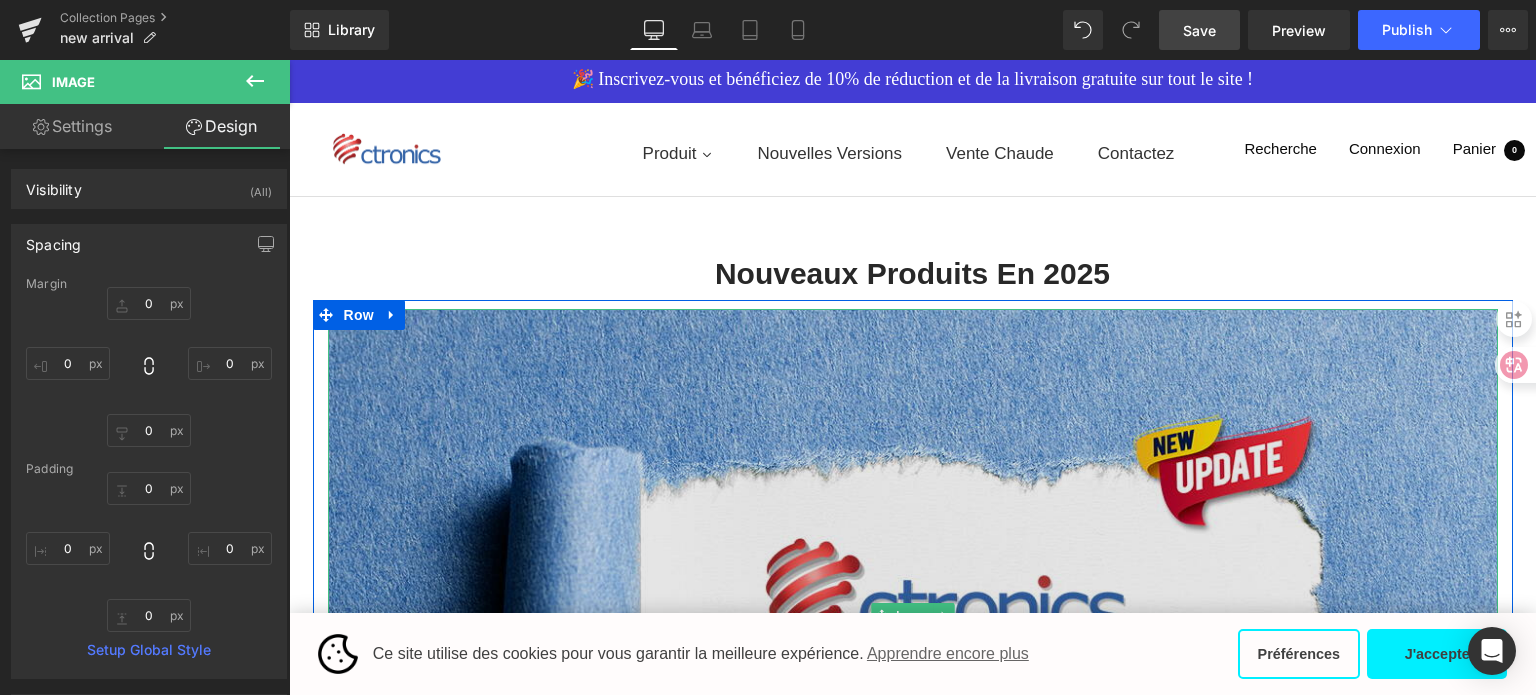 scroll, scrollTop: 0, scrollLeft: 0, axis: both 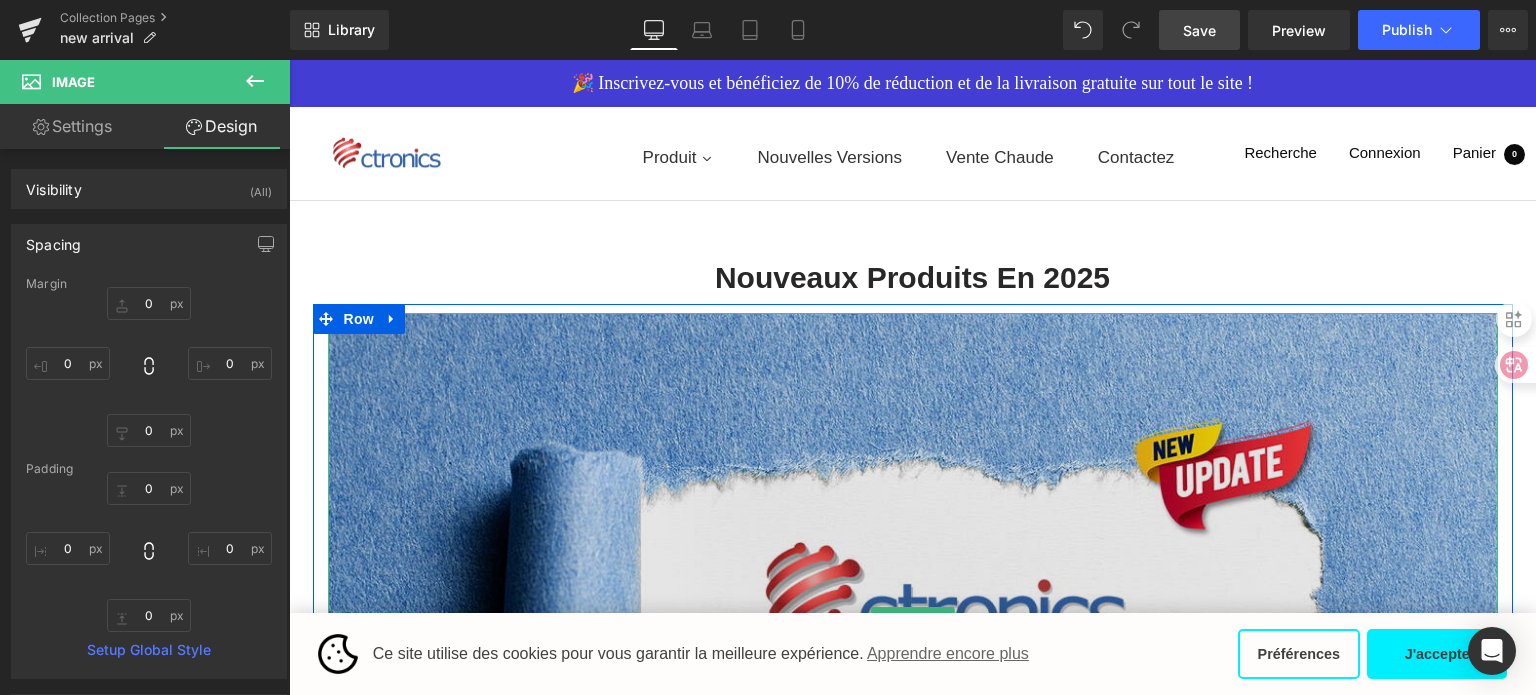 click at bounding box center [913, 619] 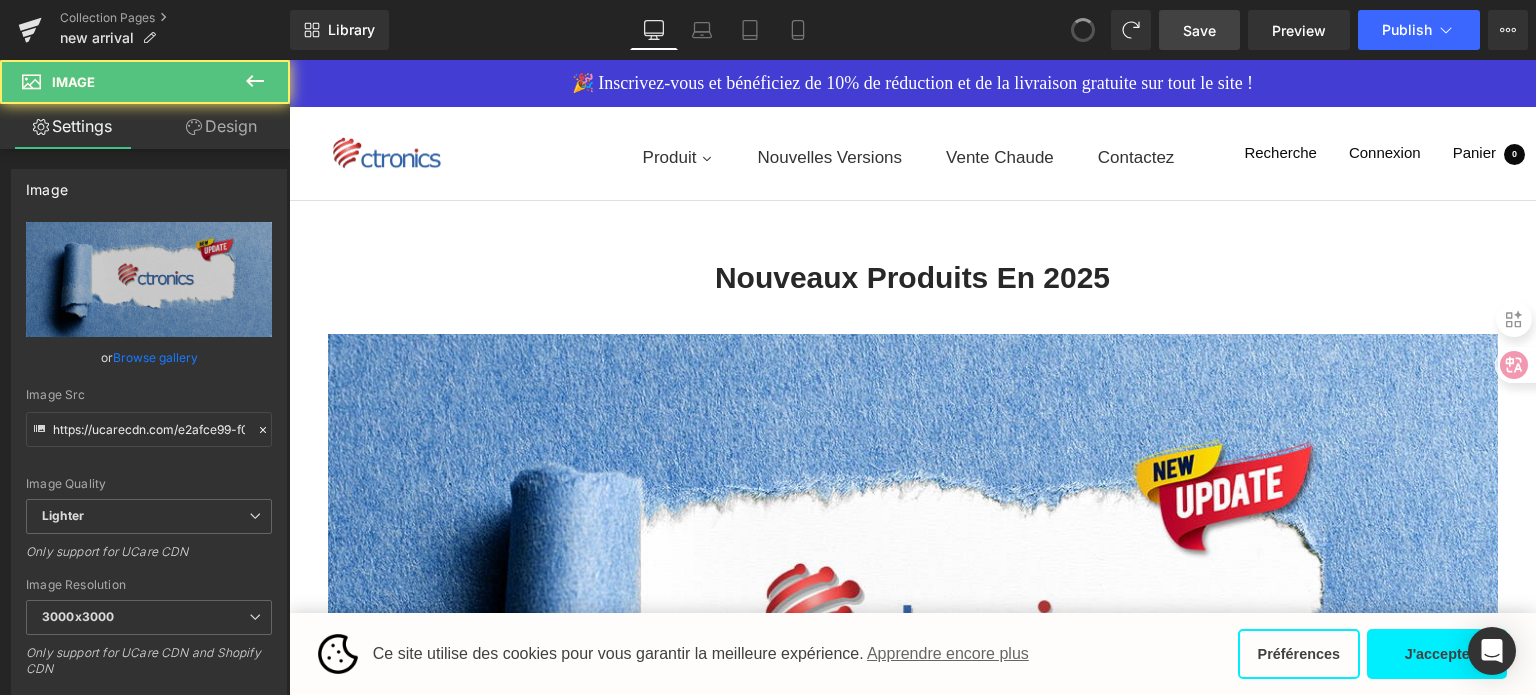 type on "https://ucarecdn.com/77284f85-3f25-4f27-875e-f188a2b1c1a7/-/format/auto/-/preview/3000x3000/-/quality/lighter/26.jpg" 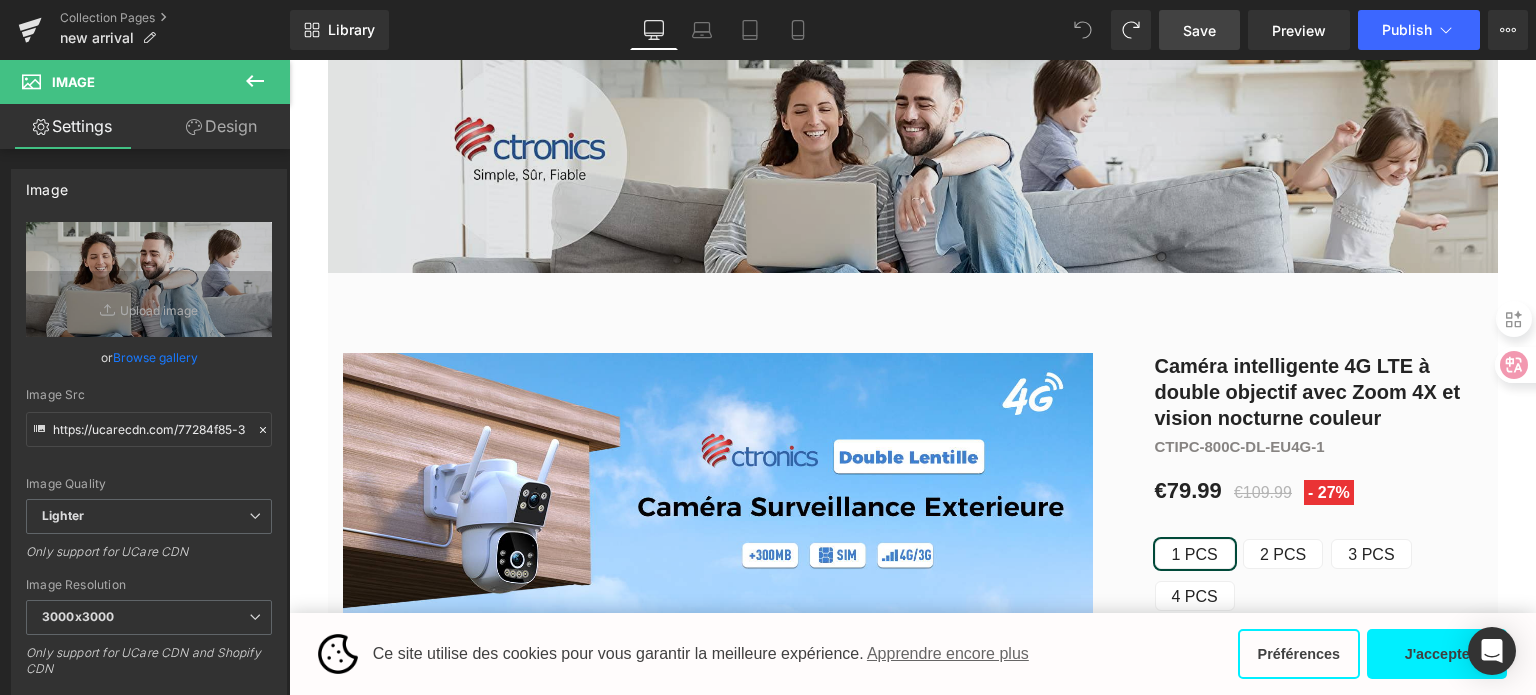 scroll, scrollTop: 300, scrollLeft: 0, axis: vertical 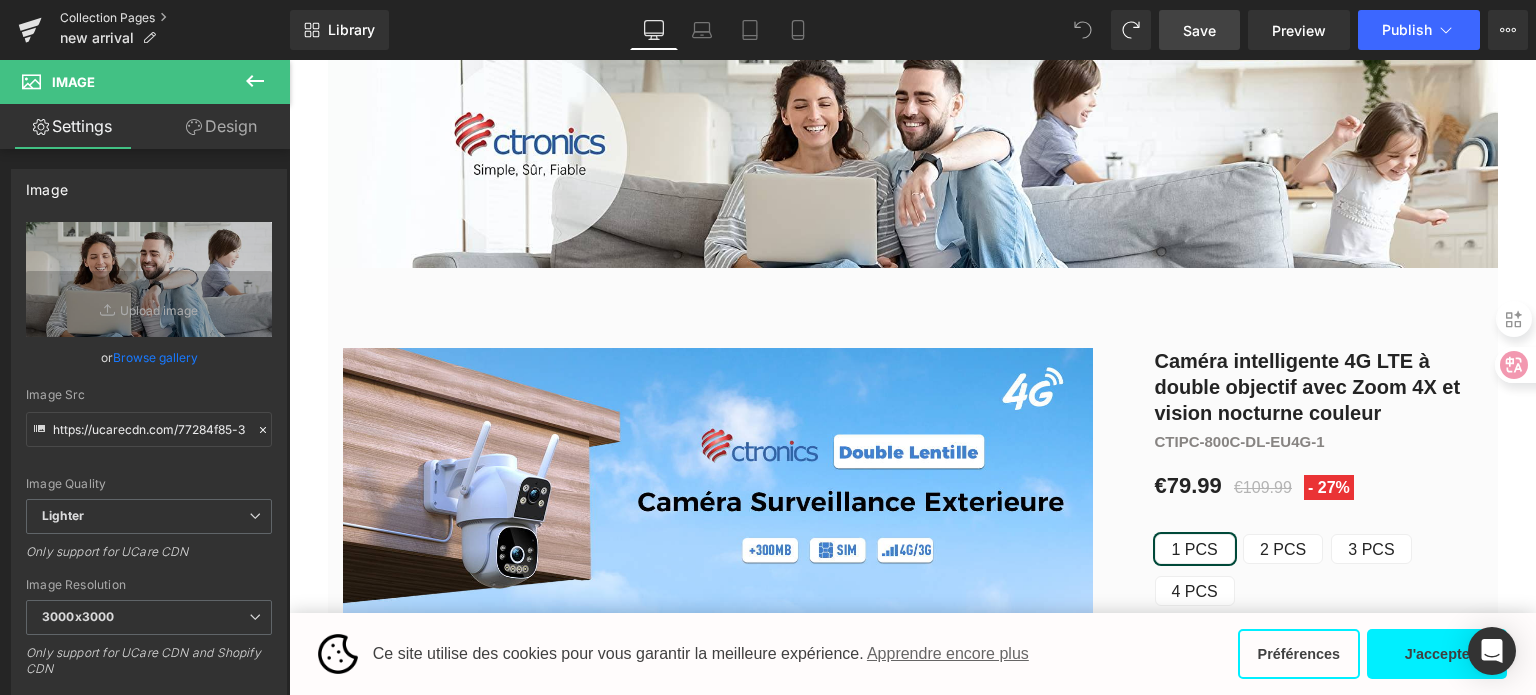 click on "Collection Pages" at bounding box center [175, 18] 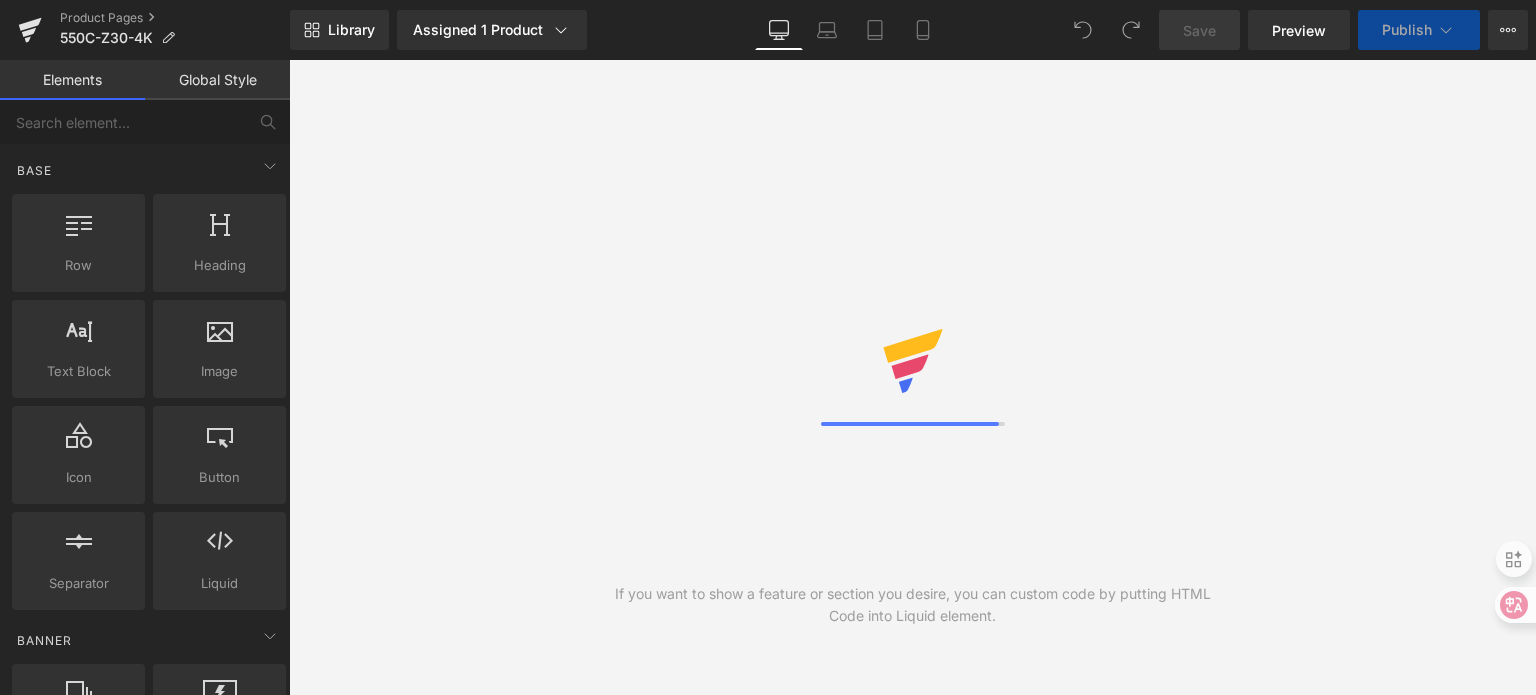 scroll, scrollTop: 0, scrollLeft: 0, axis: both 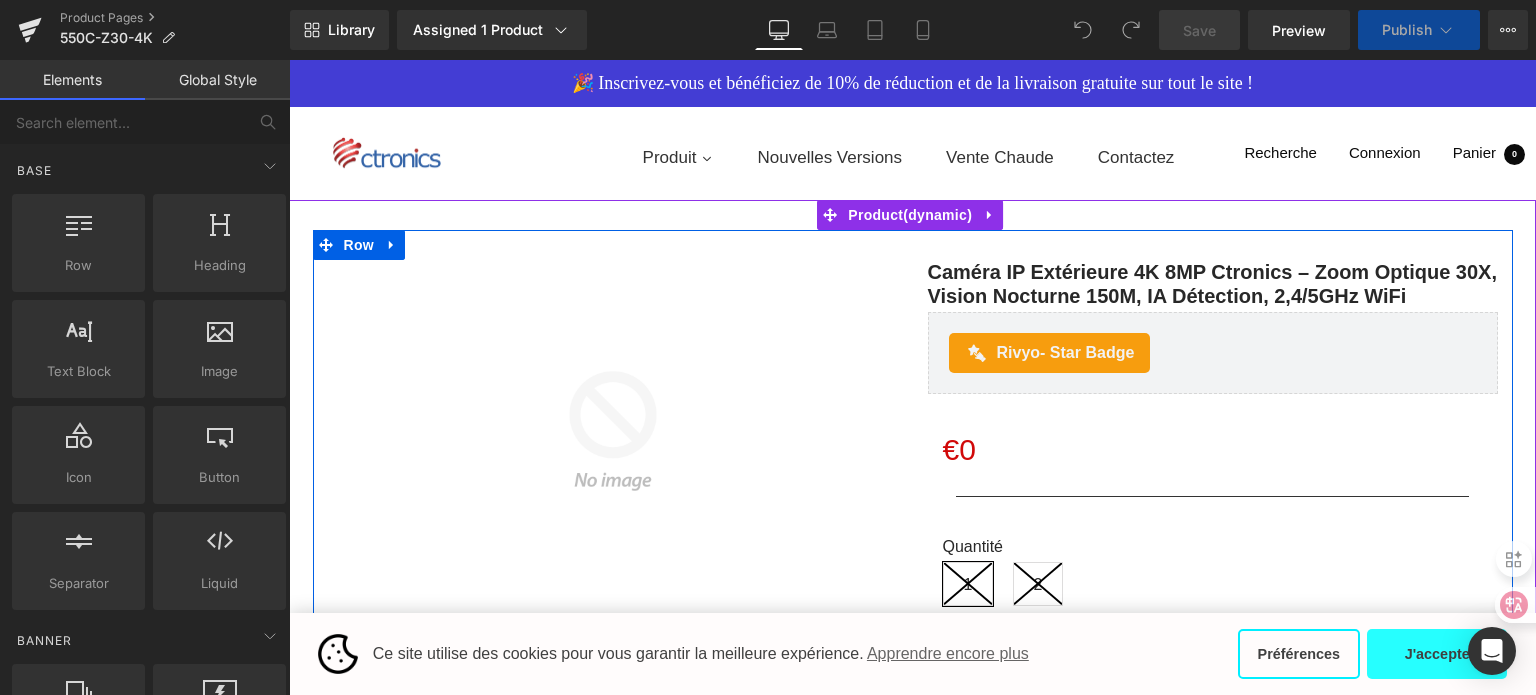 click on "J'accepte" at bounding box center (1437, 654) 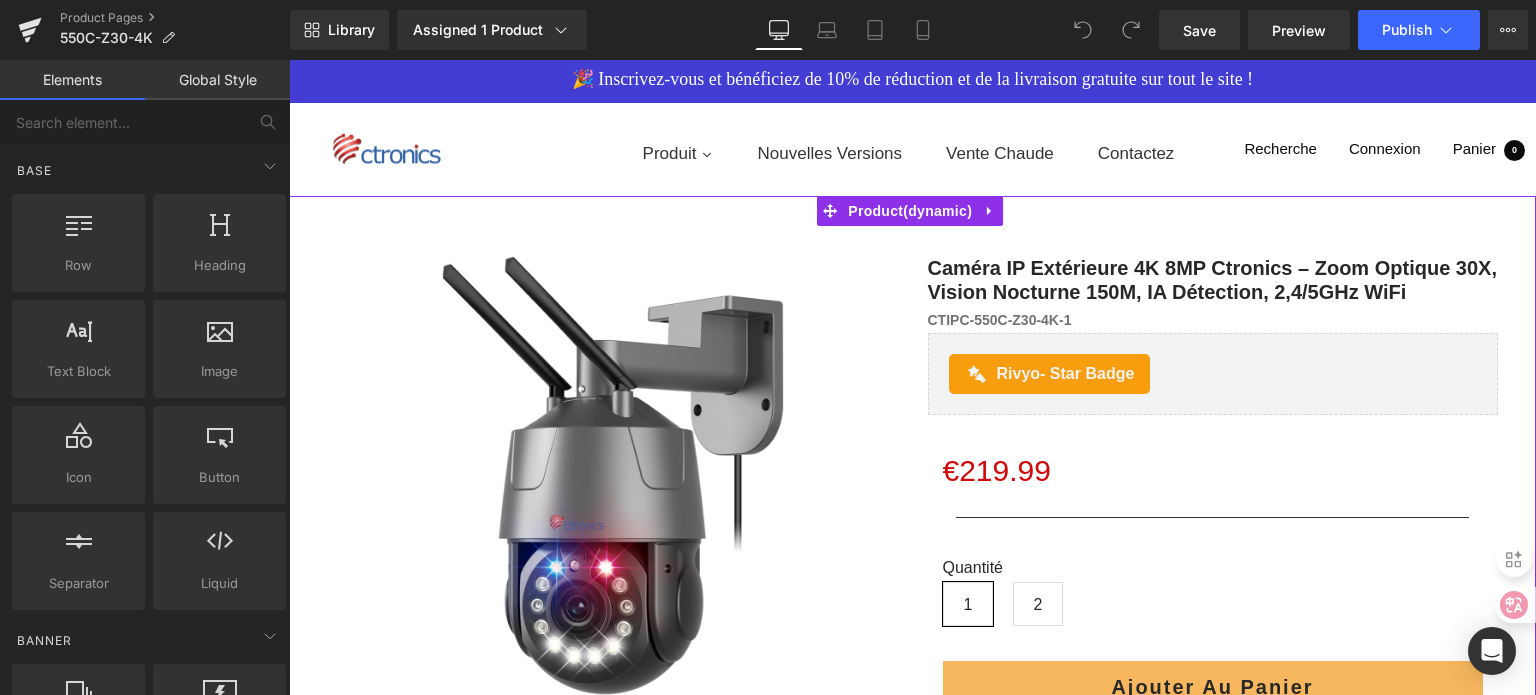 scroll, scrollTop: 0, scrollLeft: 0, axis: both 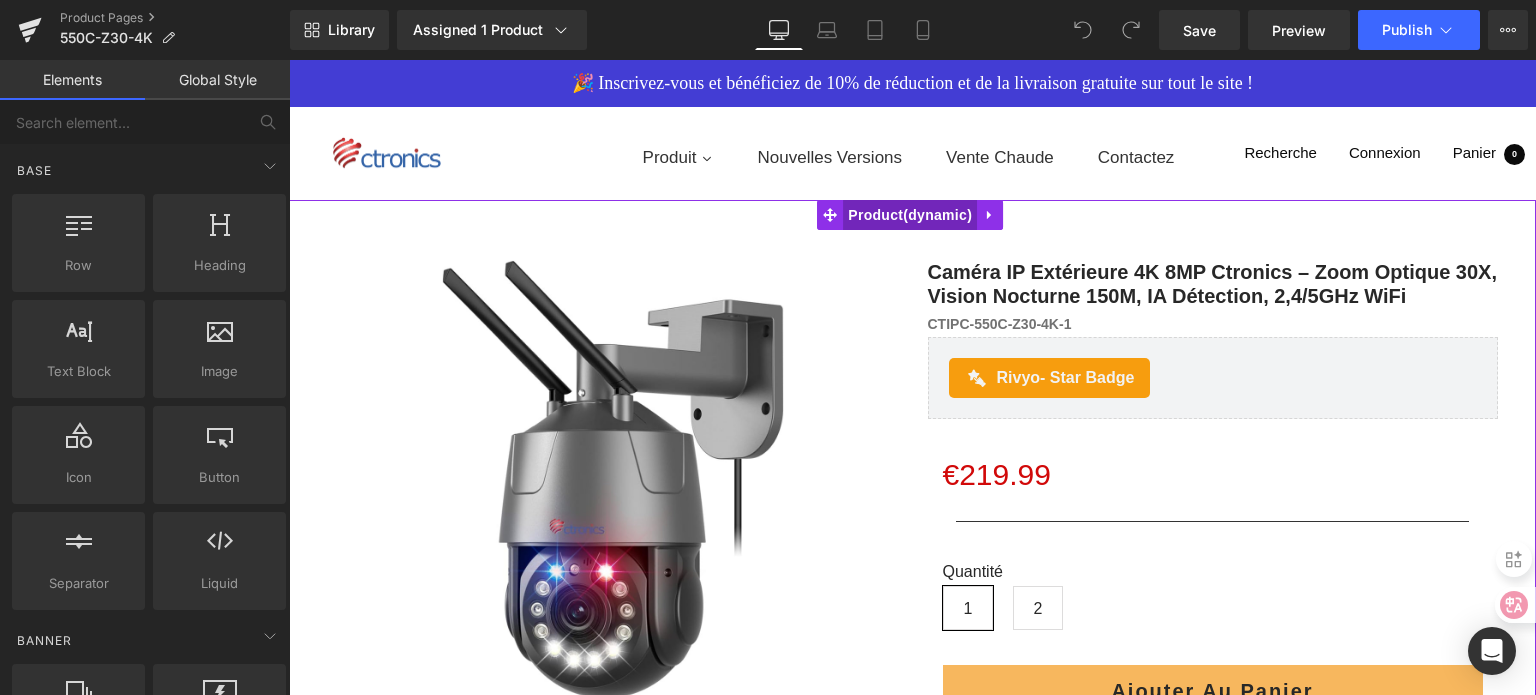 click on "Product" at bounding box center (910, 215) 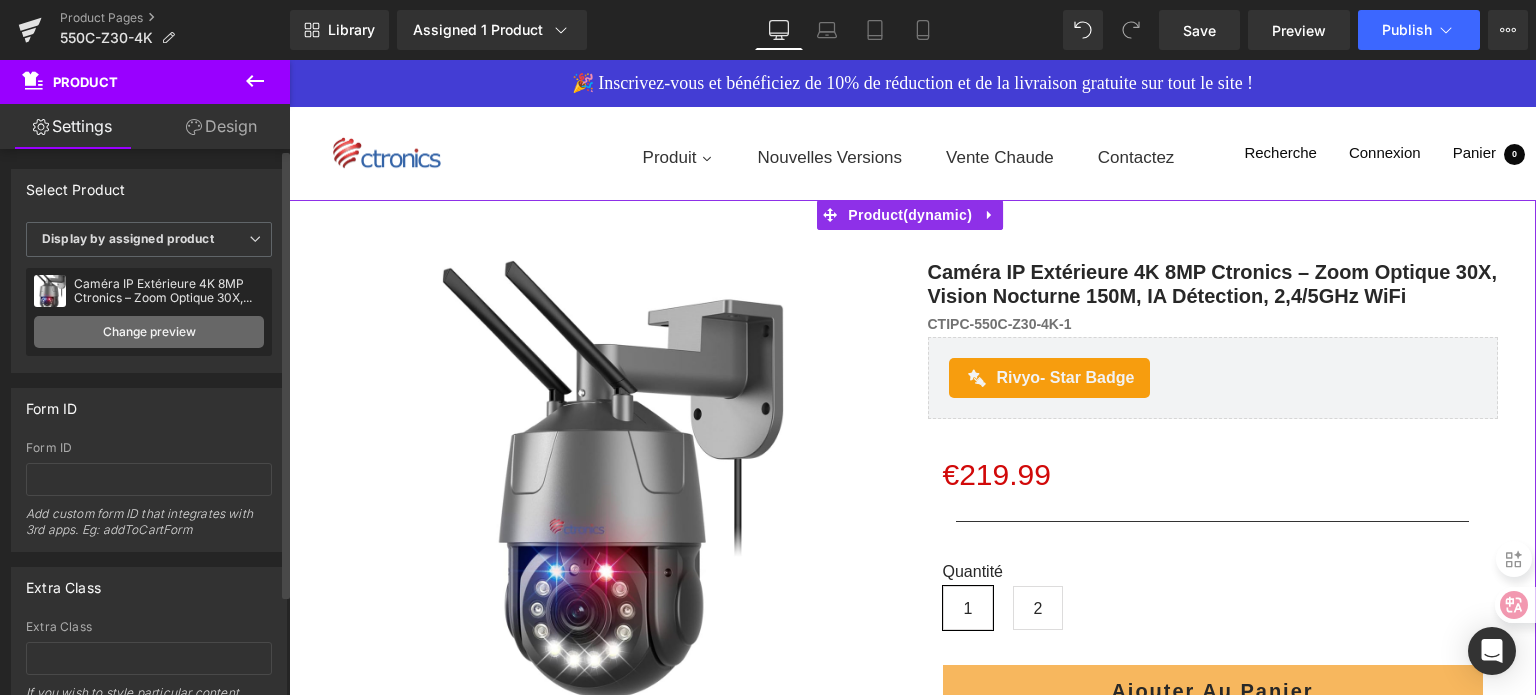 click on "Change preview" at bounding box center [149, 332] 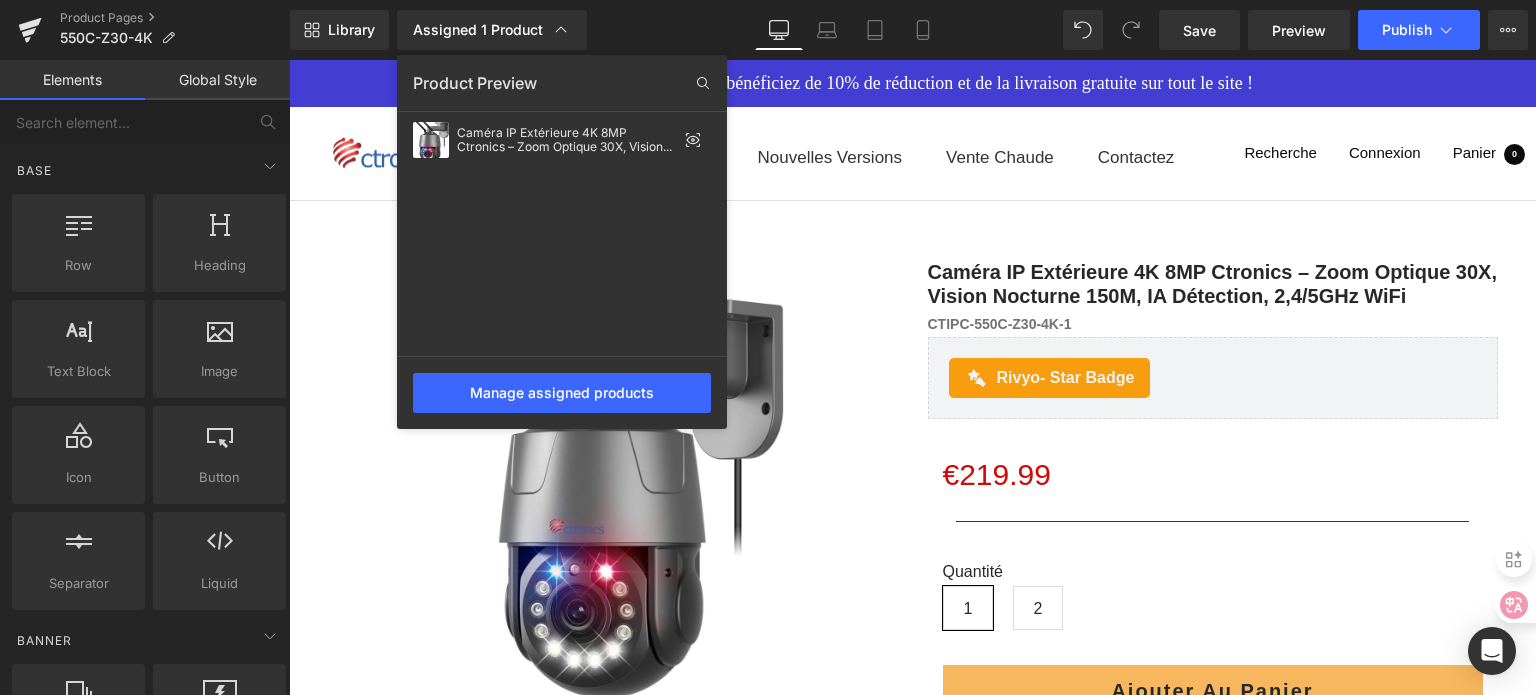 click at bounding box center (912, 377) 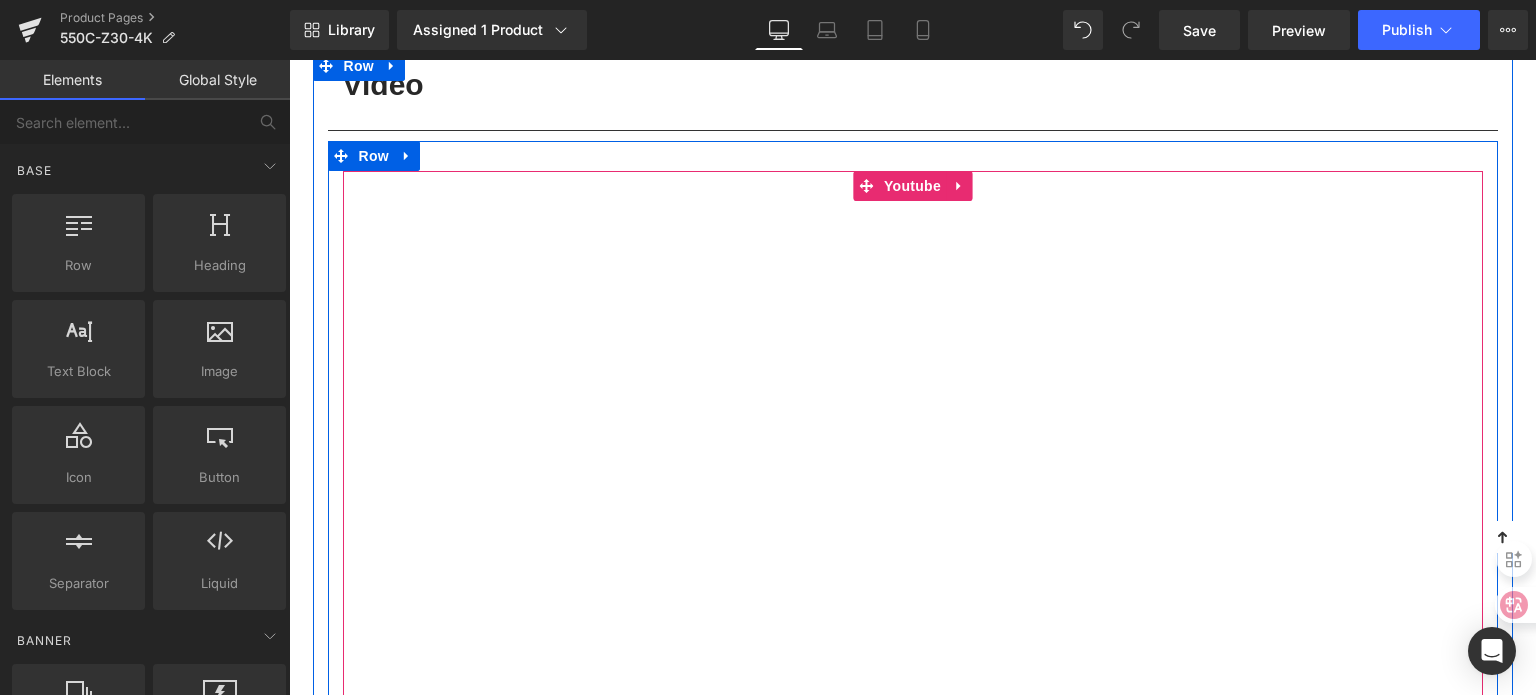 scroll, scrollTop: 5800, scrollLeft: 0, axis: vertical 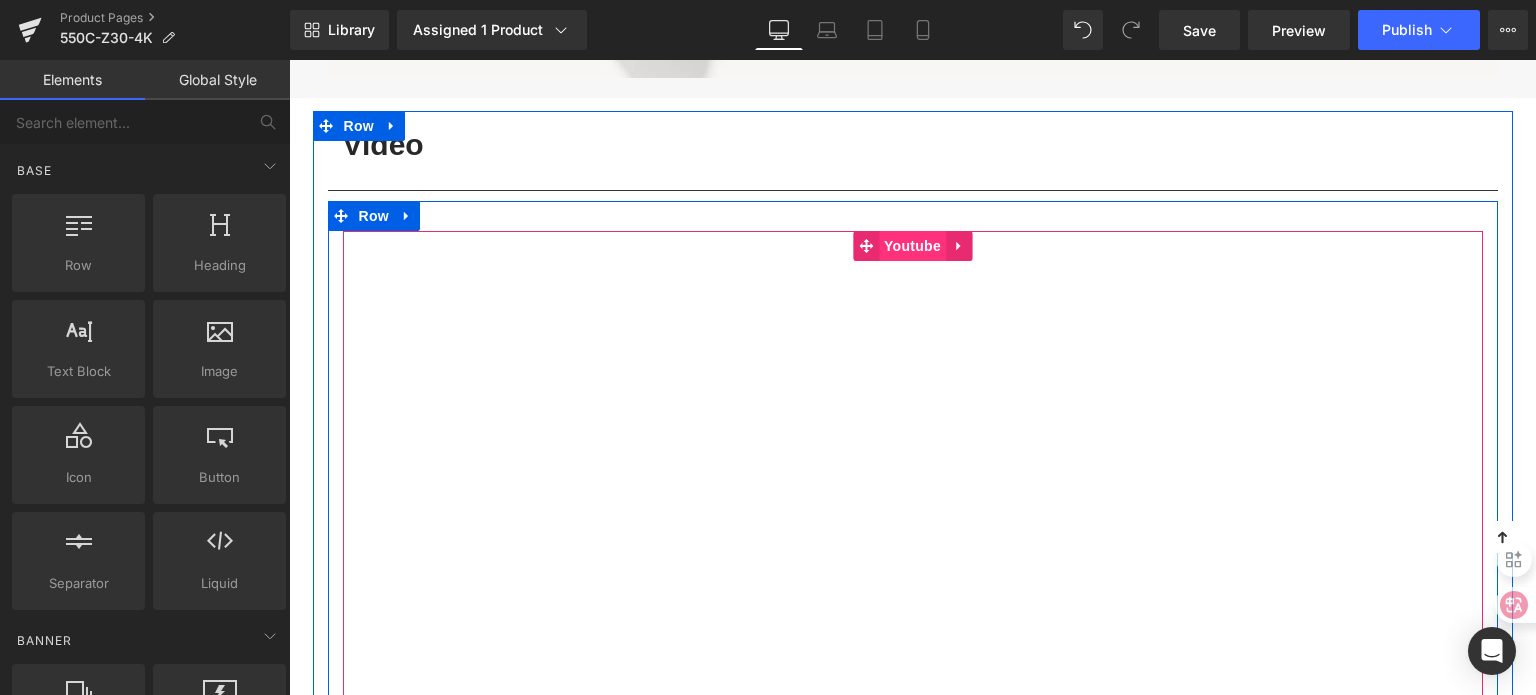 click on "Youtube" at bounding box center (912, 246) 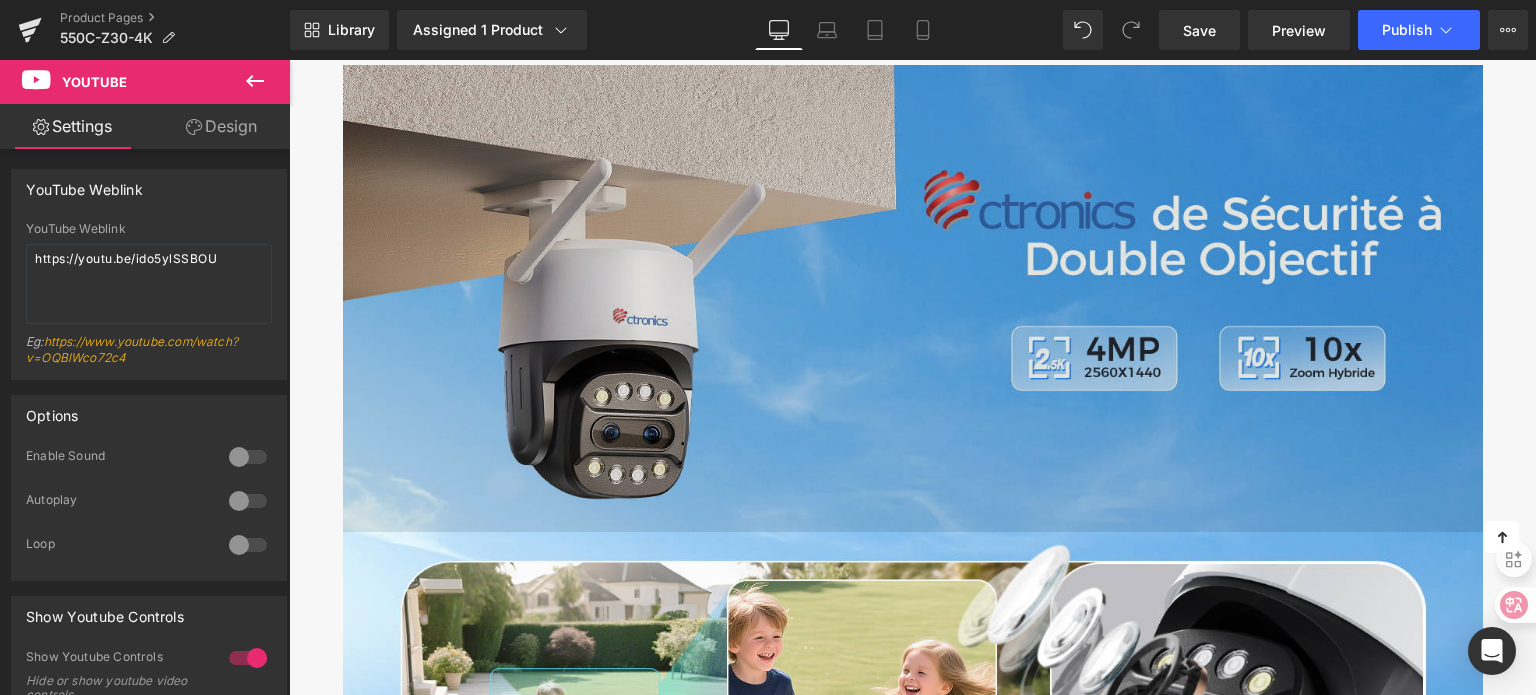 scroll, scrollTop: 1000, scrollLeft: 0, axis: vertical 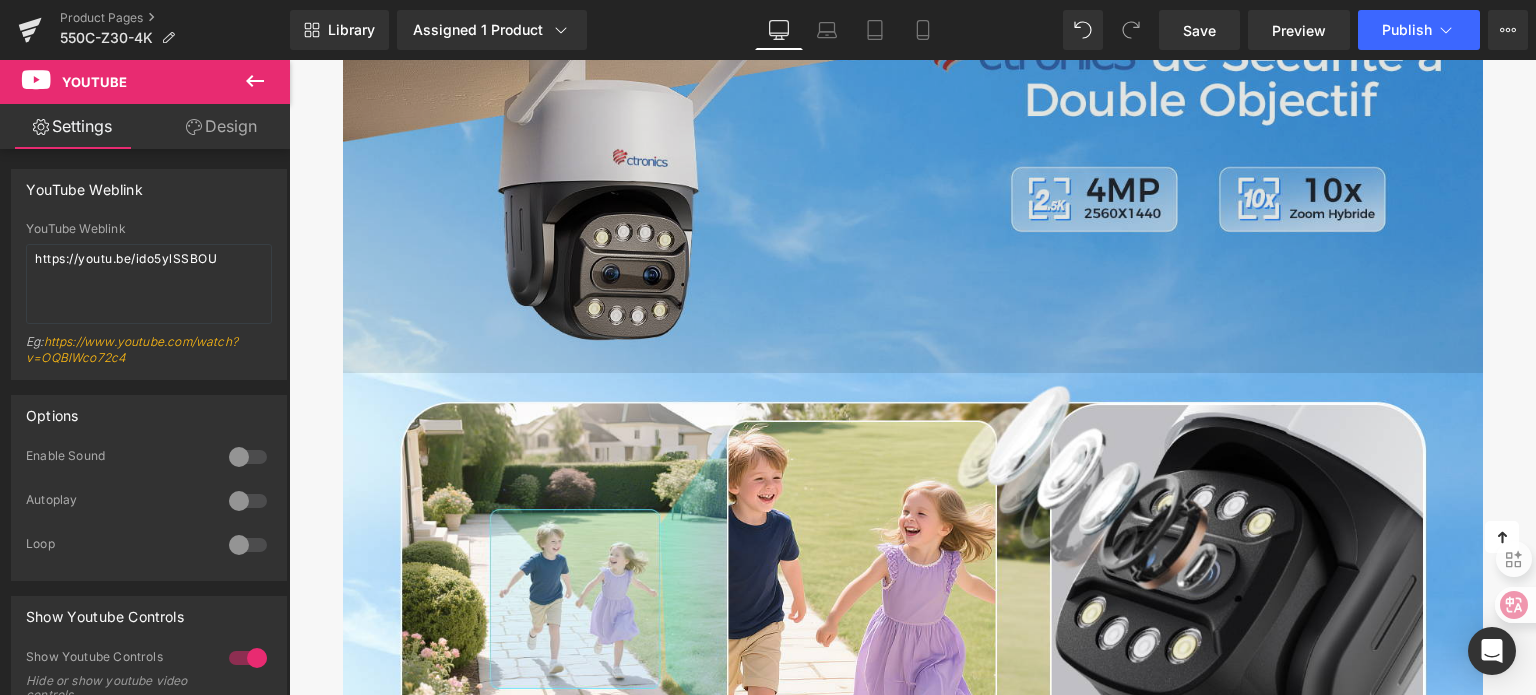 click at bounding box center [913, 139] 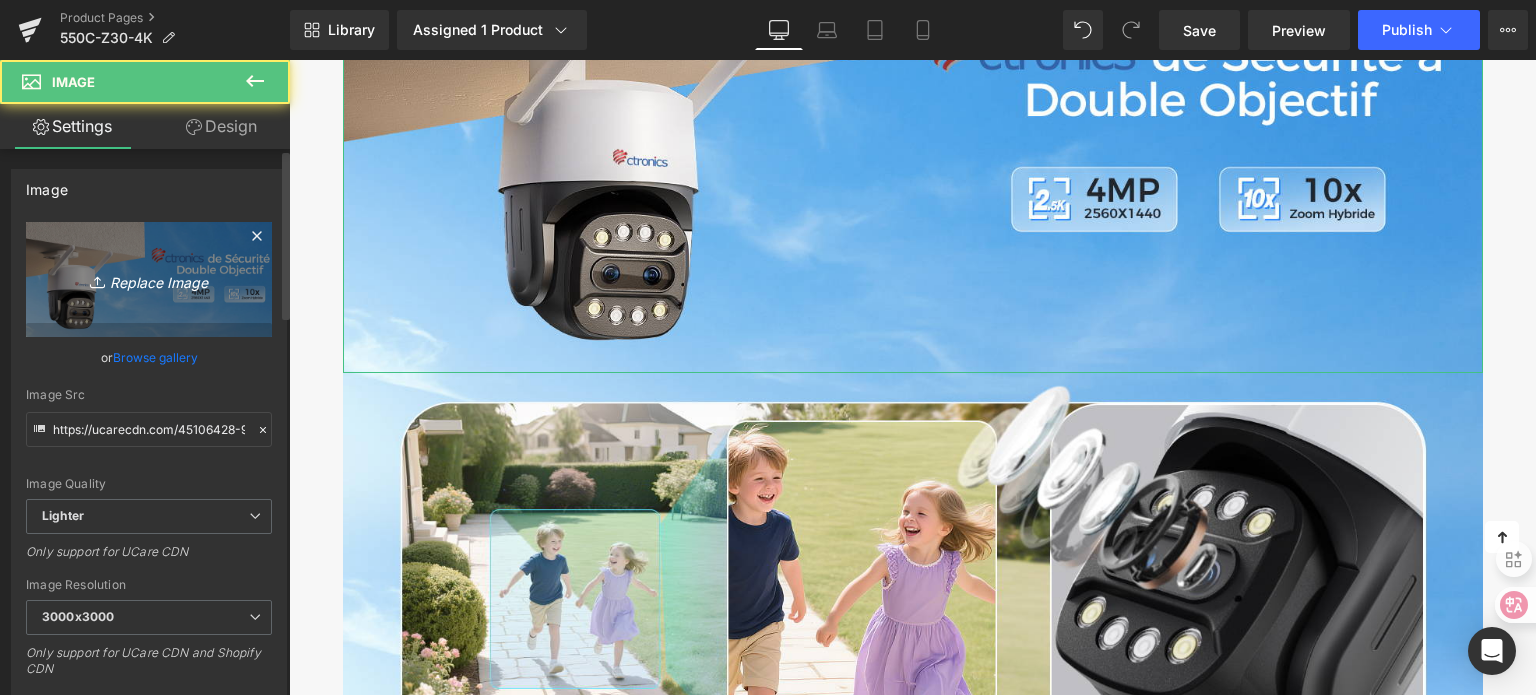 click on "Replace Image" at bounding box center [149, 279] 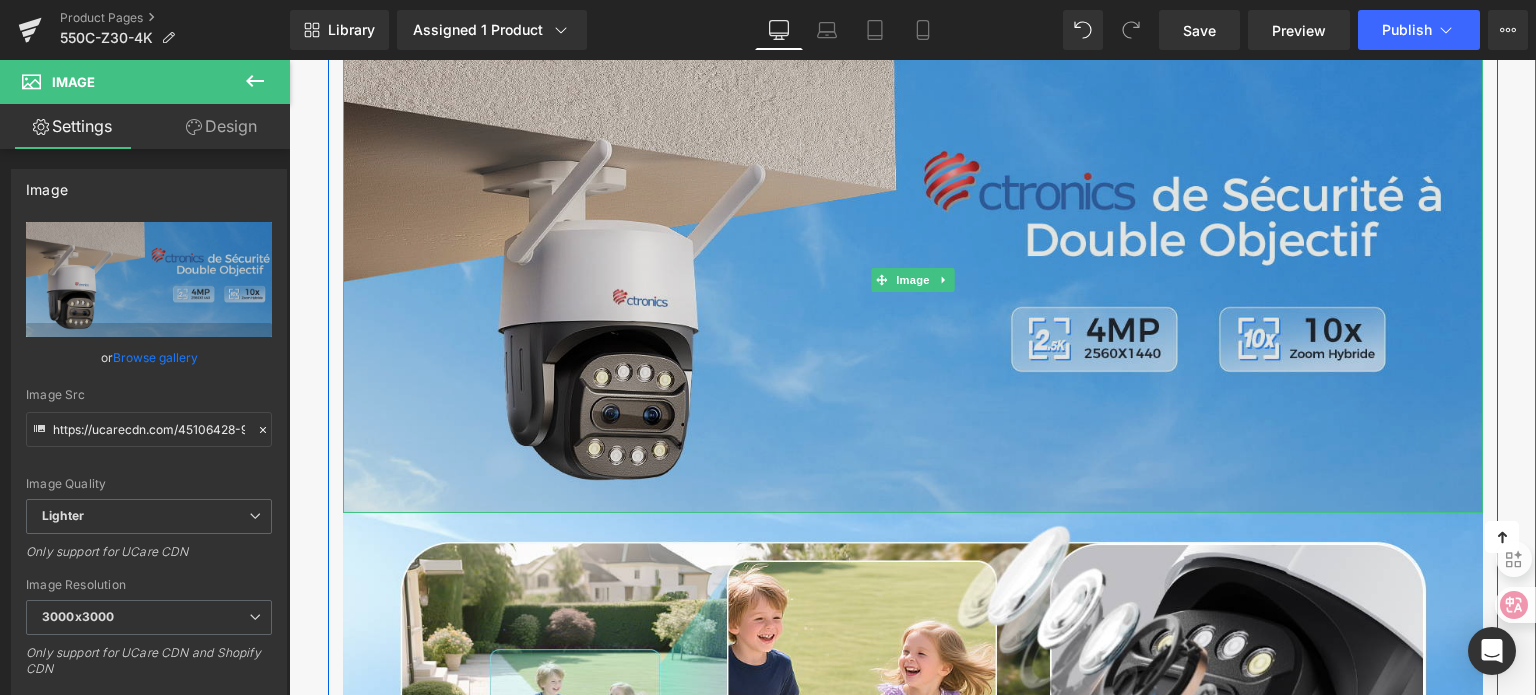 scroll, scrollTop: 600, scrollLeft: 0, axis: vertical 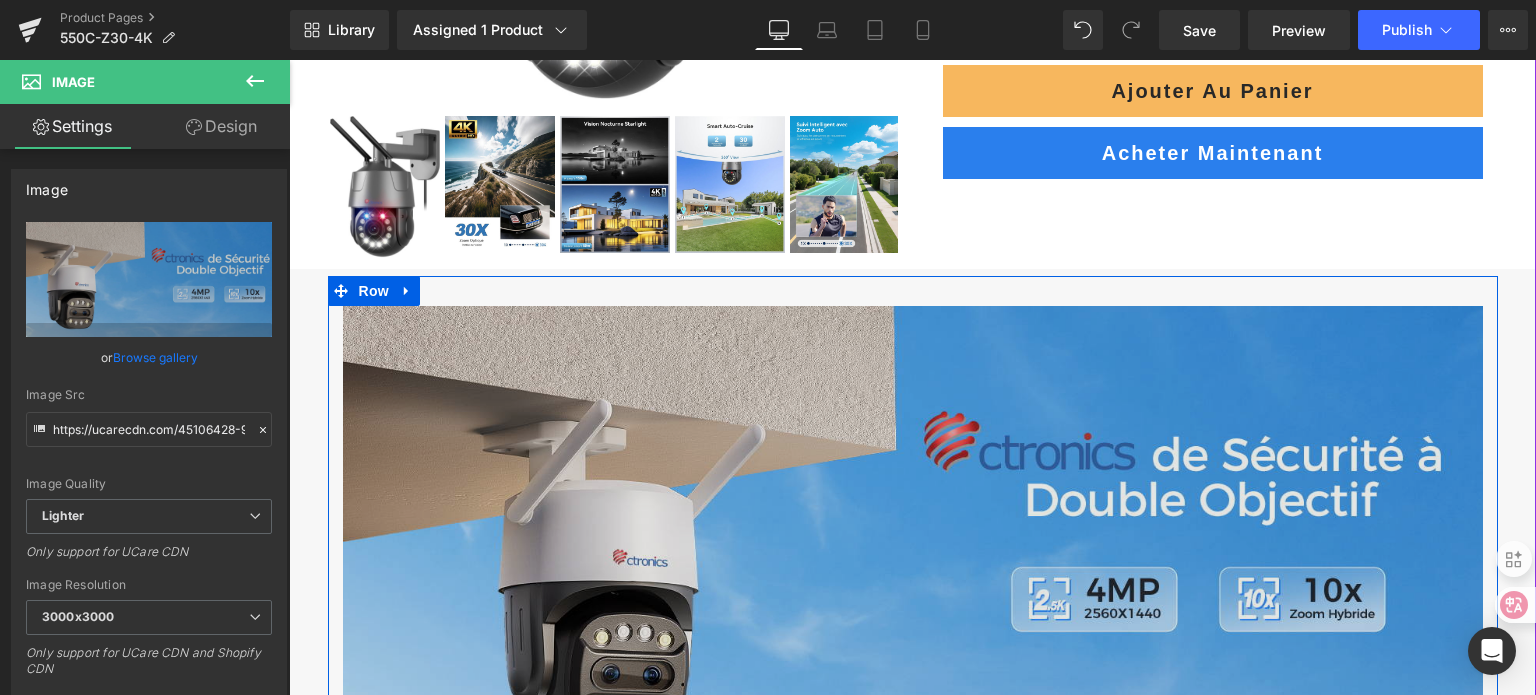 click at bounding box center (913, 539) 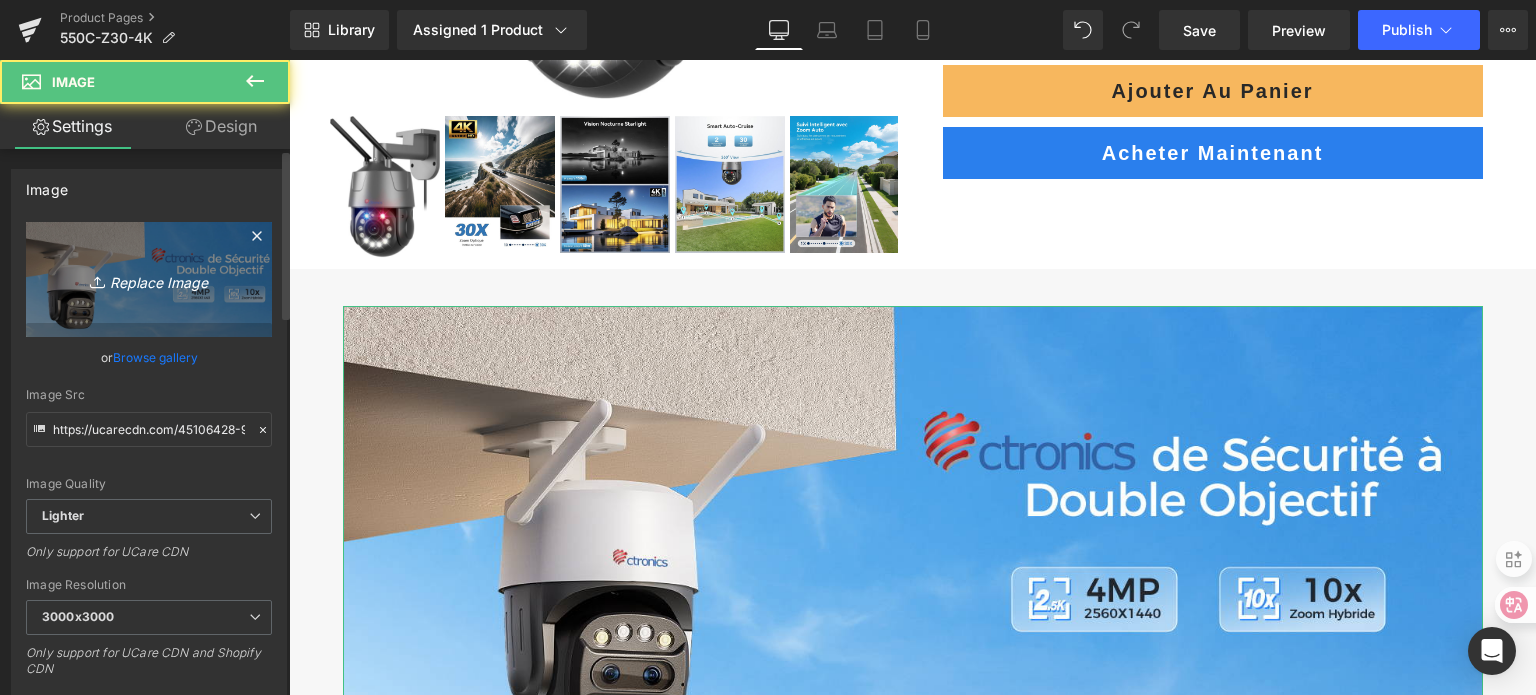 click on "Replace Image" at bounding box center [149, 279] 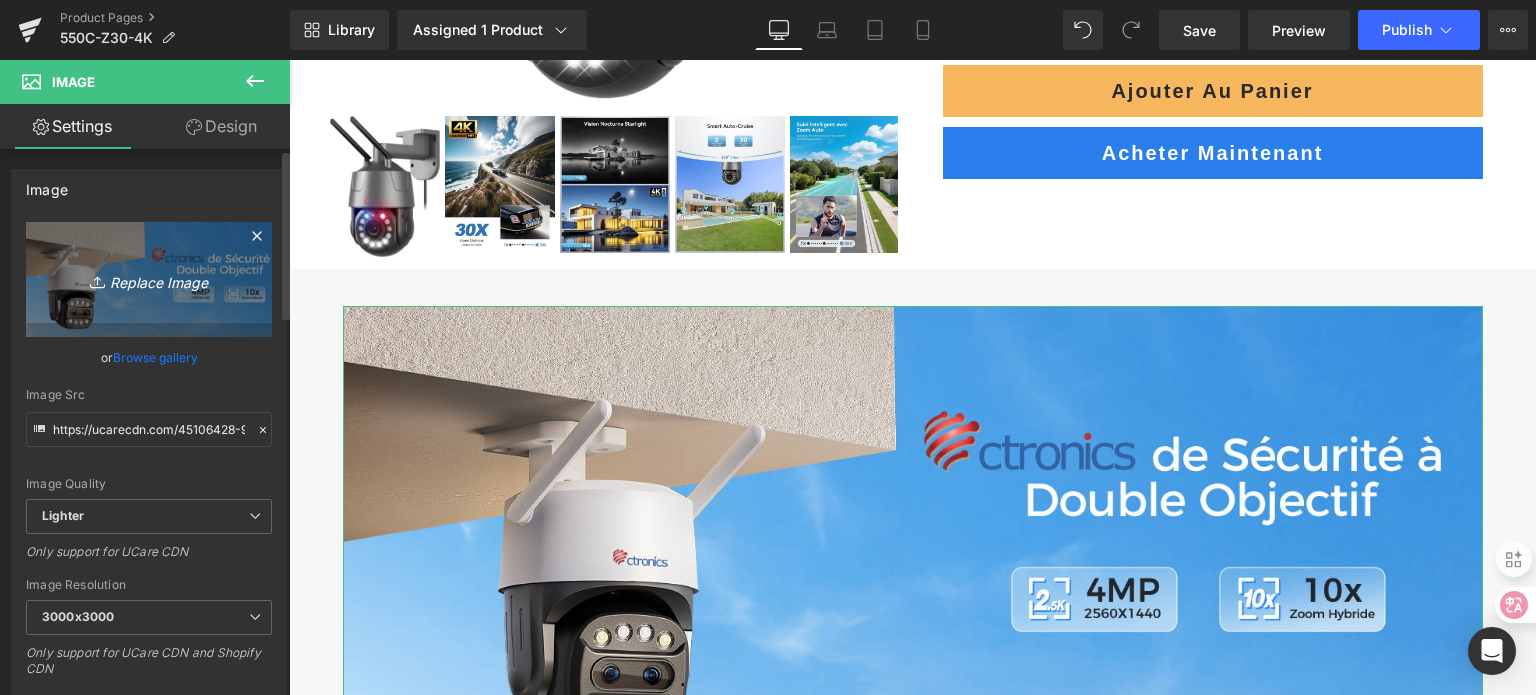 type on "C:\fakepath\1-1-2.png" 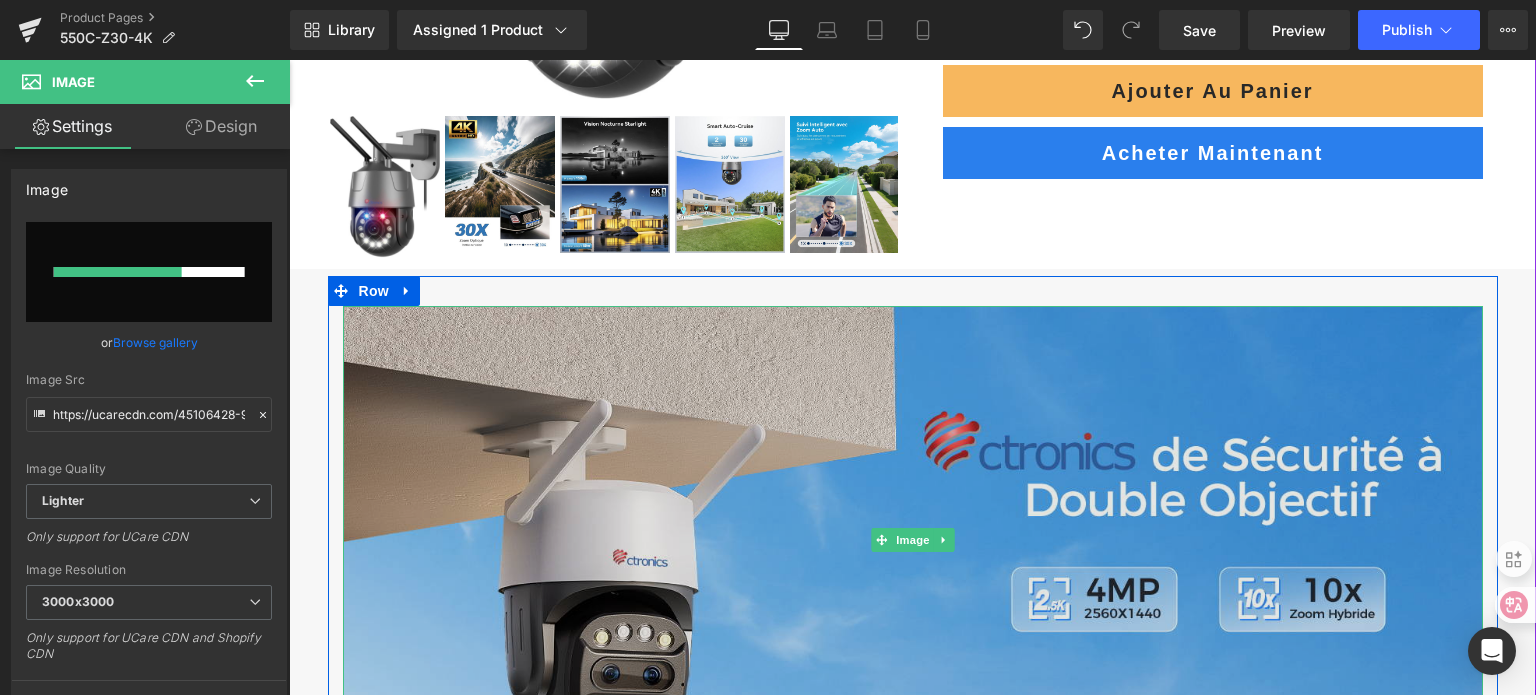 type 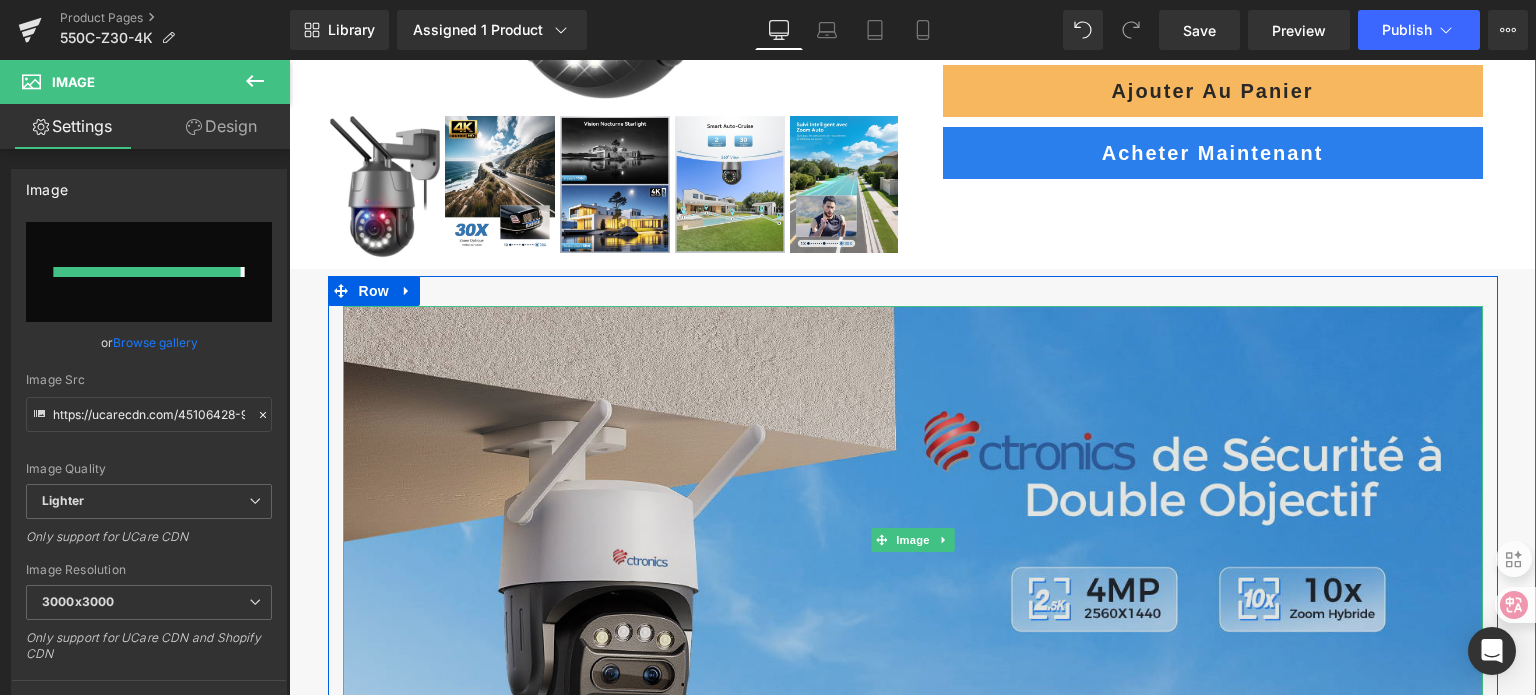 type on "C:\fakepath\1-1-2.png" 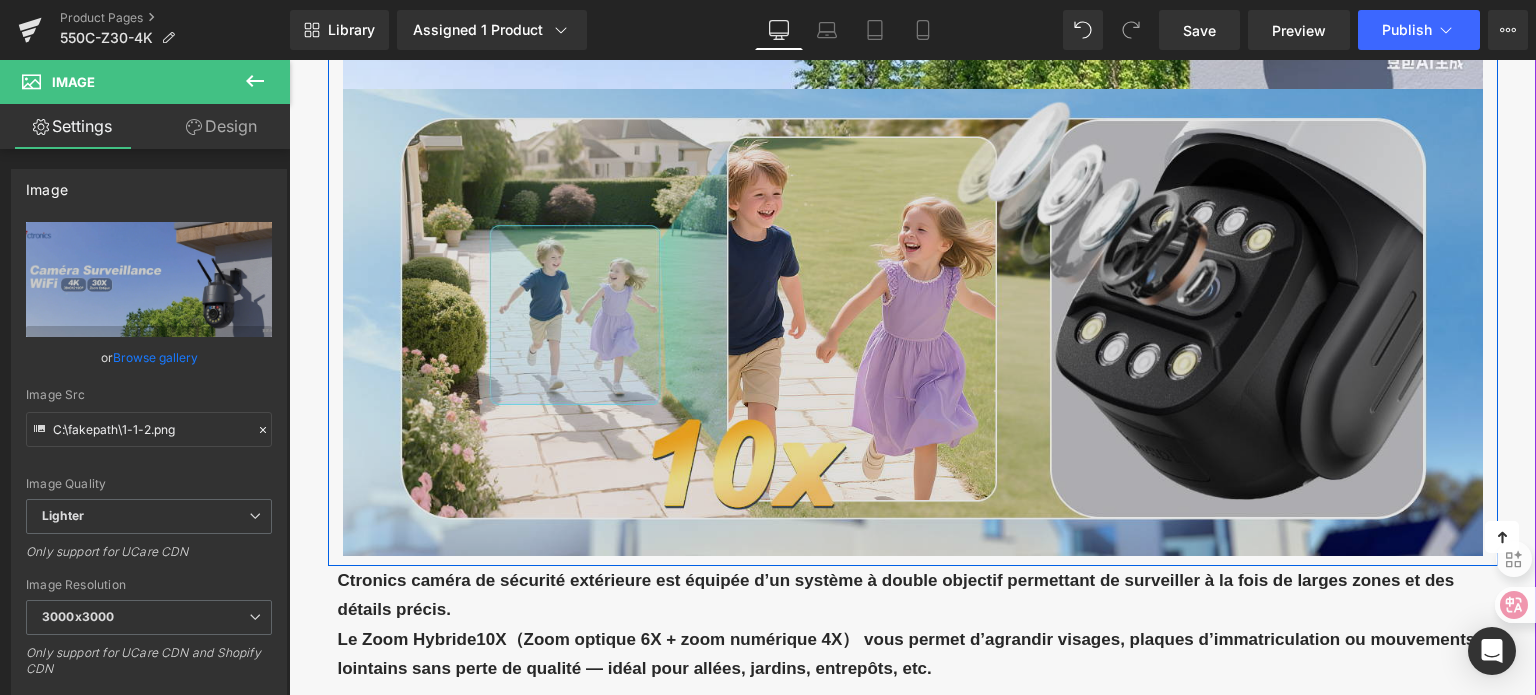 scroll, scrollTop: 1300, scrollLeft: 0, axis: vertical 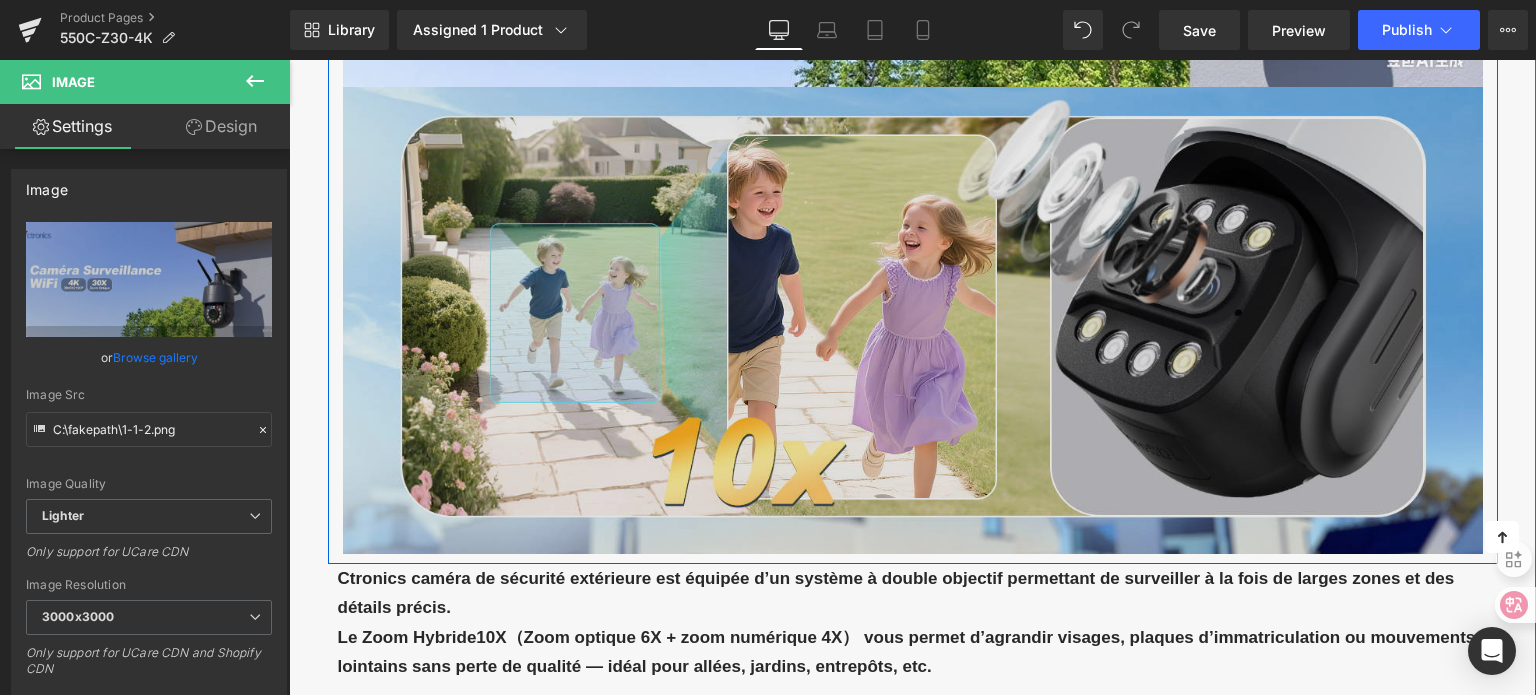click at bounding box center (913, 320) 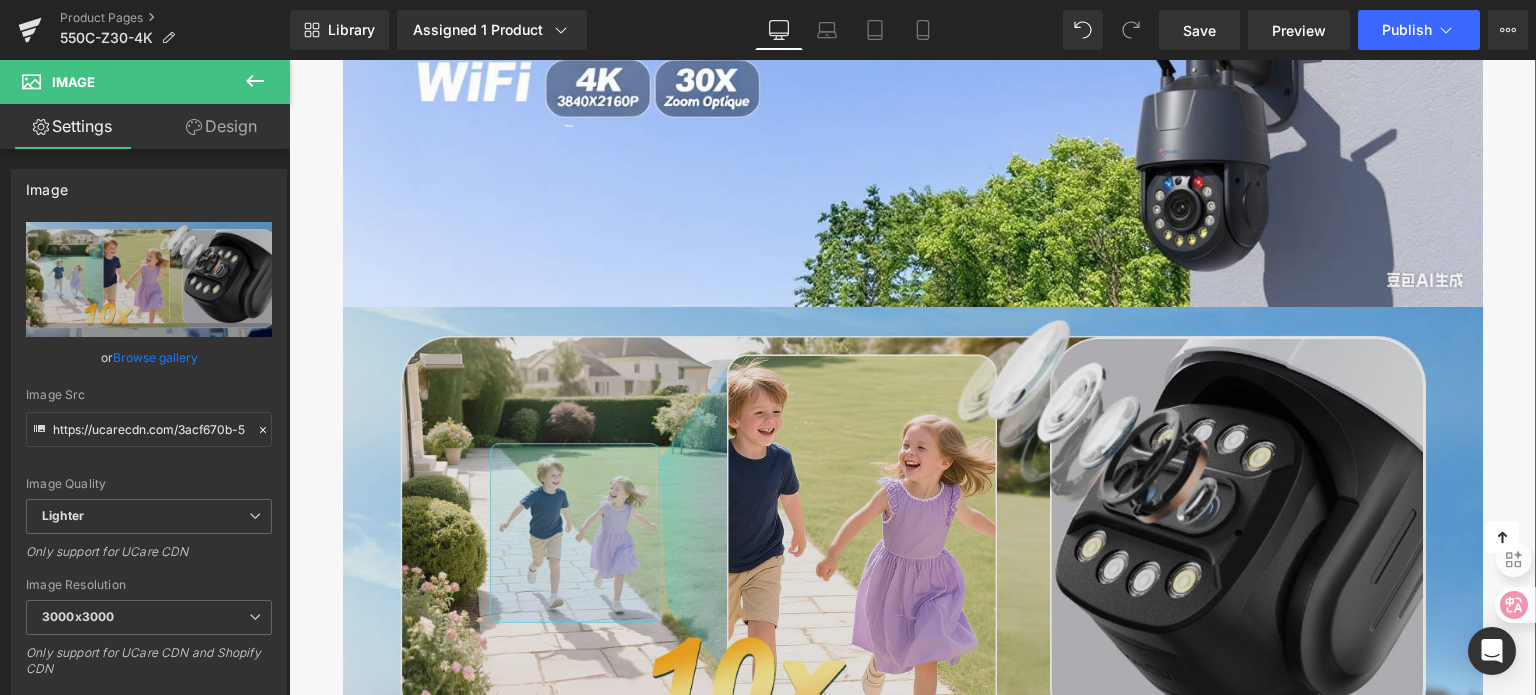 scroll, scrollTop: 1300, scrollLeft: 0, axis: vertical 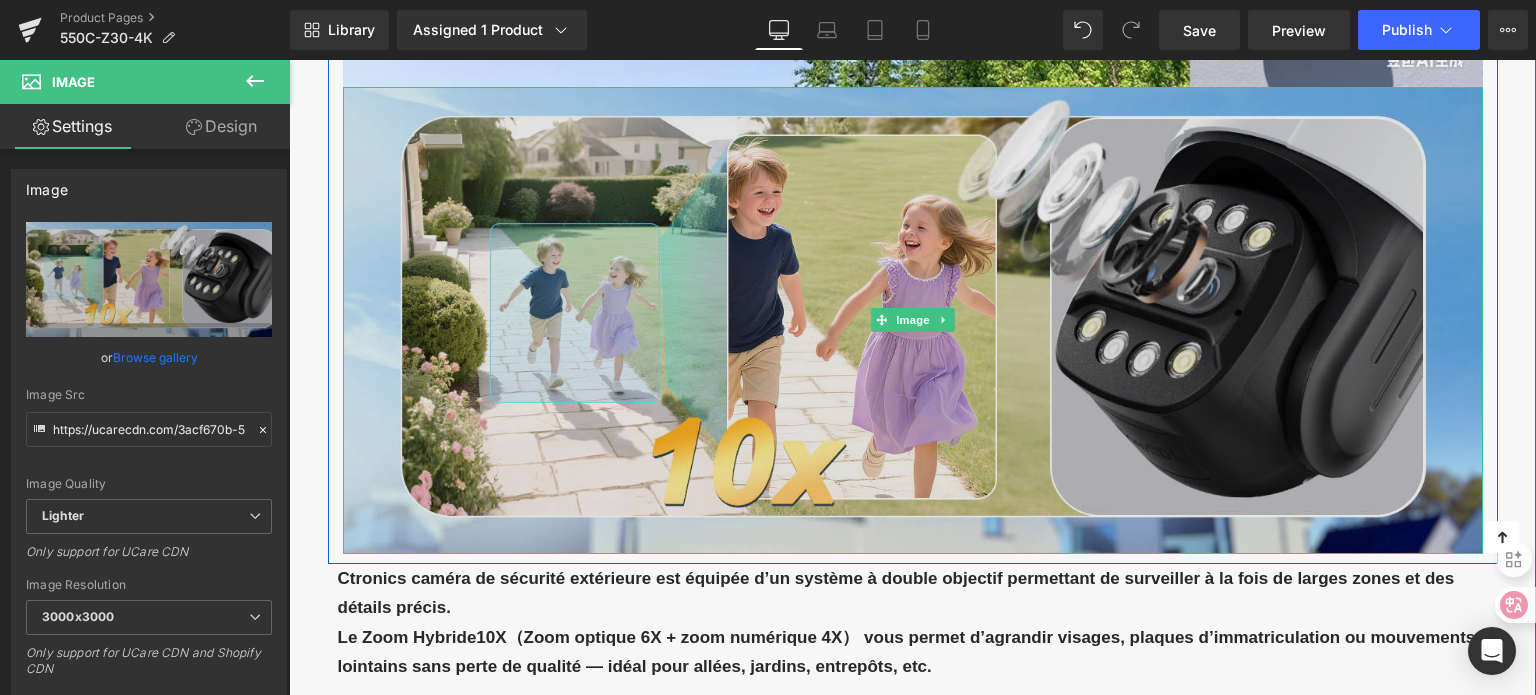 click at bounding box center [913, 320] 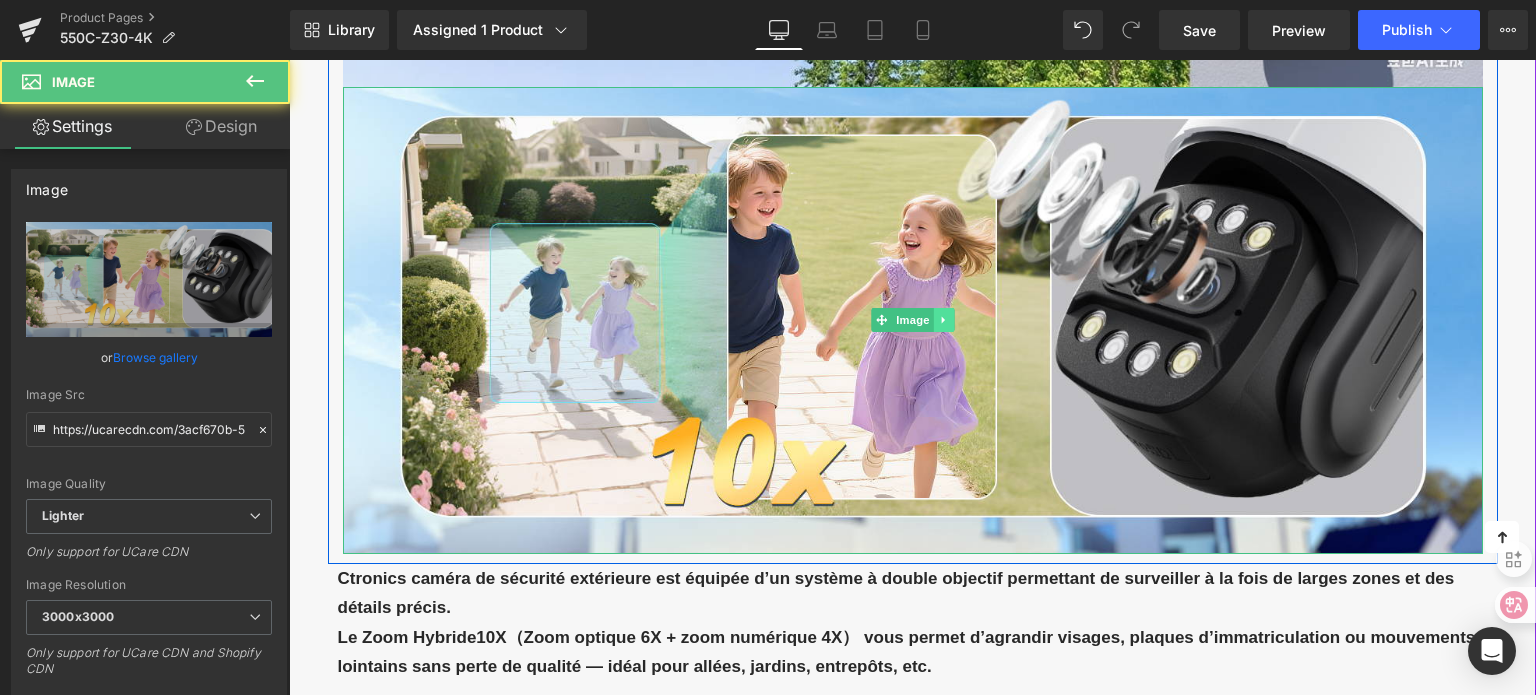 click 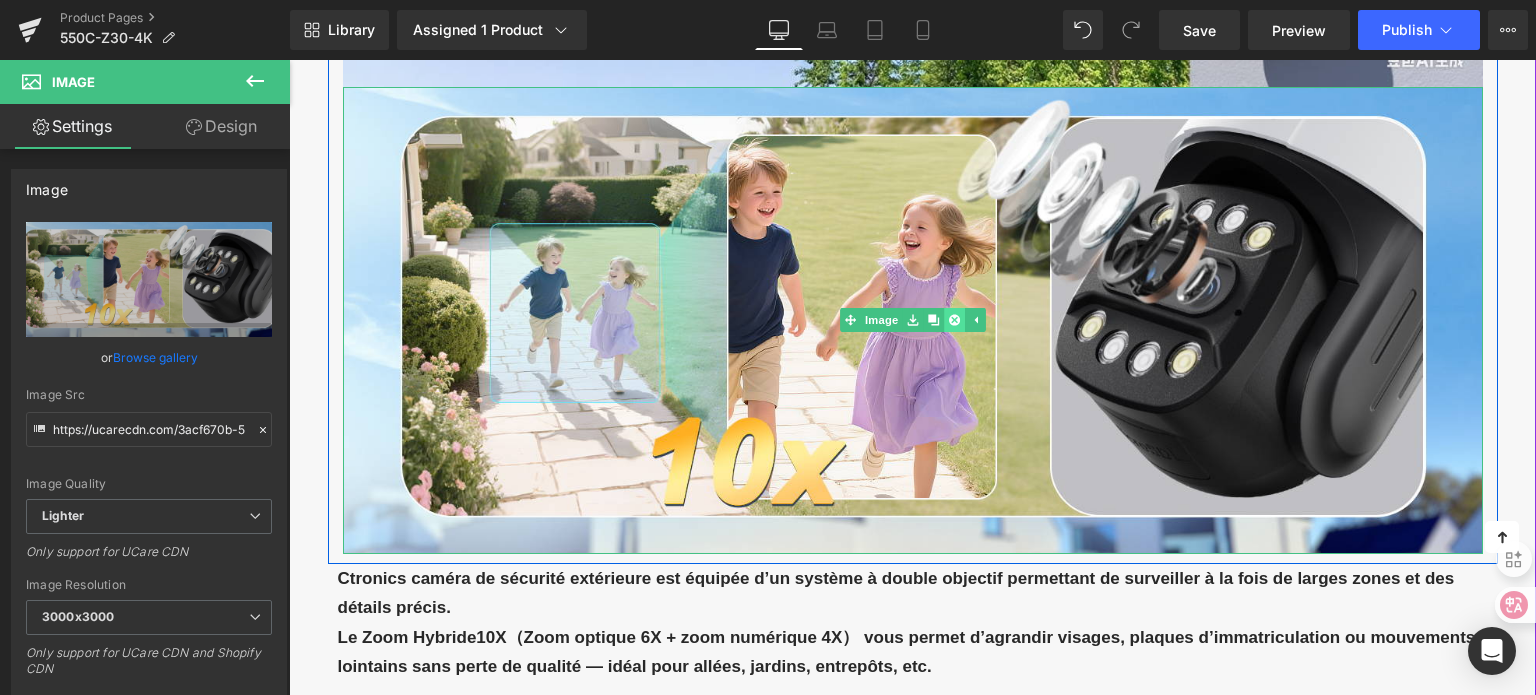 click at bounding box center (954, 320) 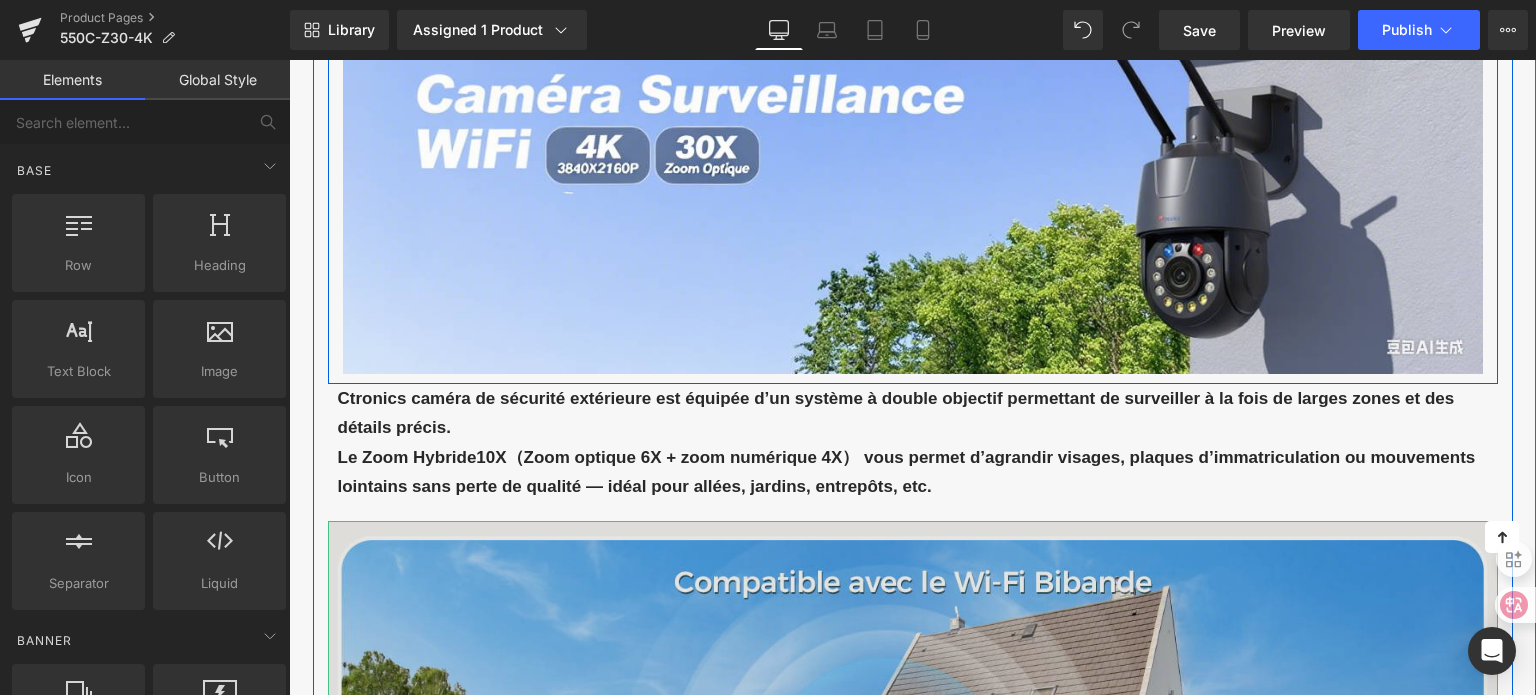 scroll, scrollTop: 1000, scrollLeft: 0, axis: vertical 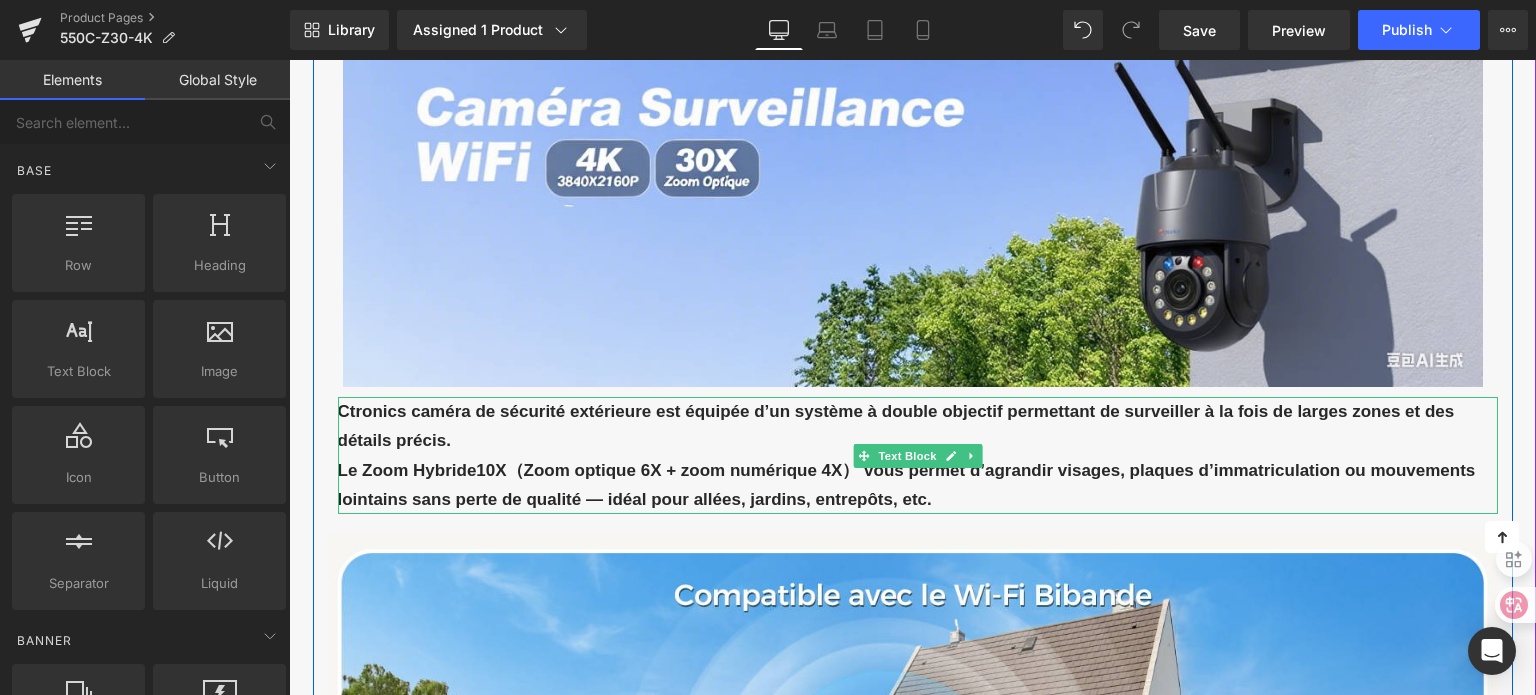 click on "Ctronics caméra de sécurité extérieure est équipée d’un système à double objectif permettant de surveiller à la fois de larges zones et des détails précis." at bounding box center [918, 426] 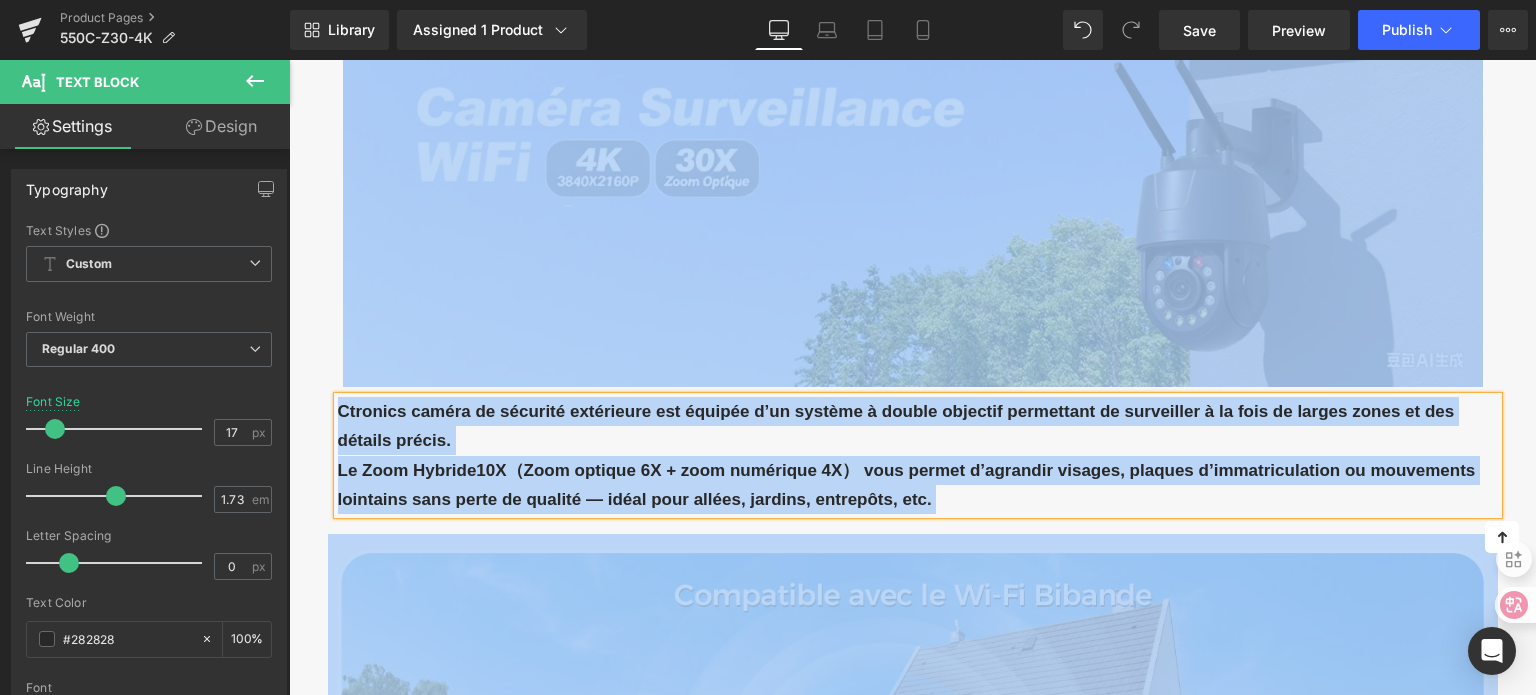 click on "Ctronics caméra de sécurité extérieure est équipée d’un système à double objectif permettant de surveiller à la fois de larges zones et des détails précis." at bounding box center (918, 426) 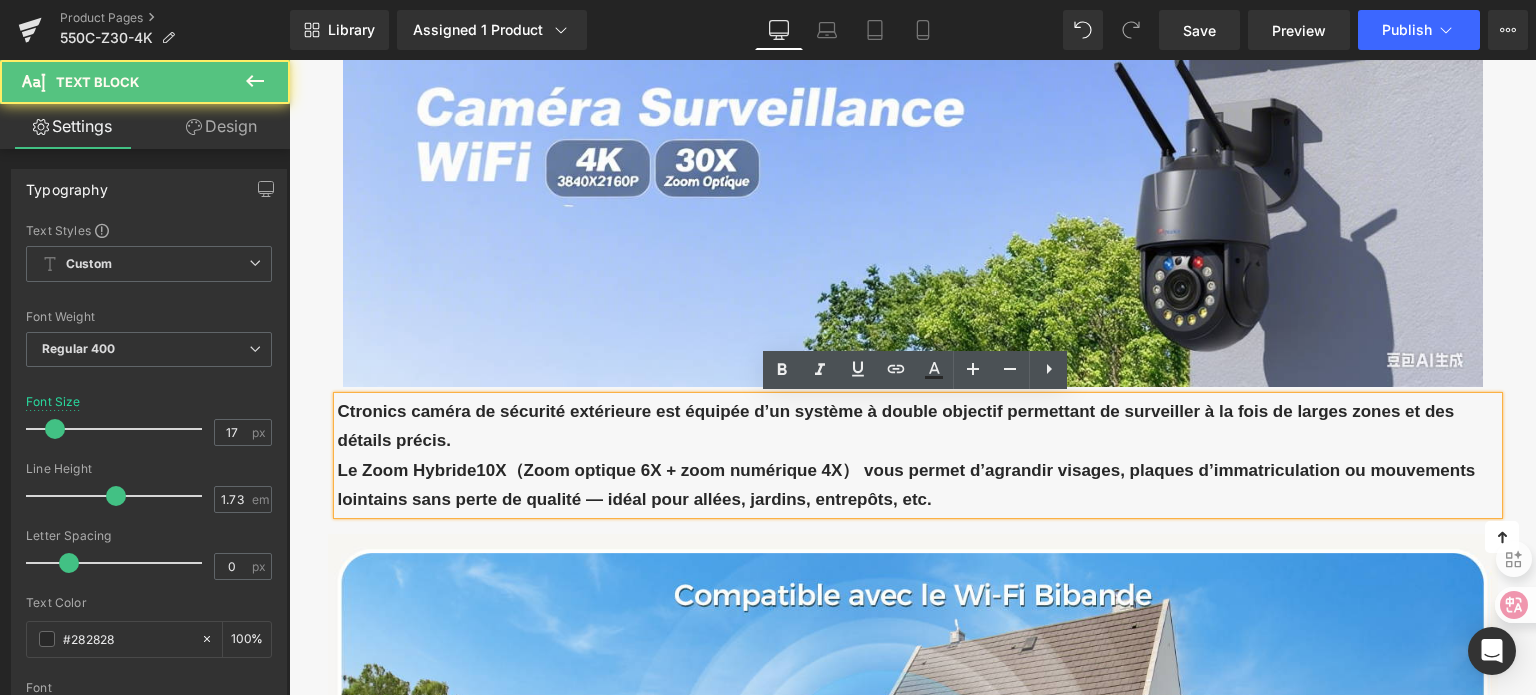 click on "Ctronics caméra de sécurité extérieure est équipée d’un système à double objectif permettant de surveiller à la fois de larges zones et des détails précis." at bounding box center [918, 426] 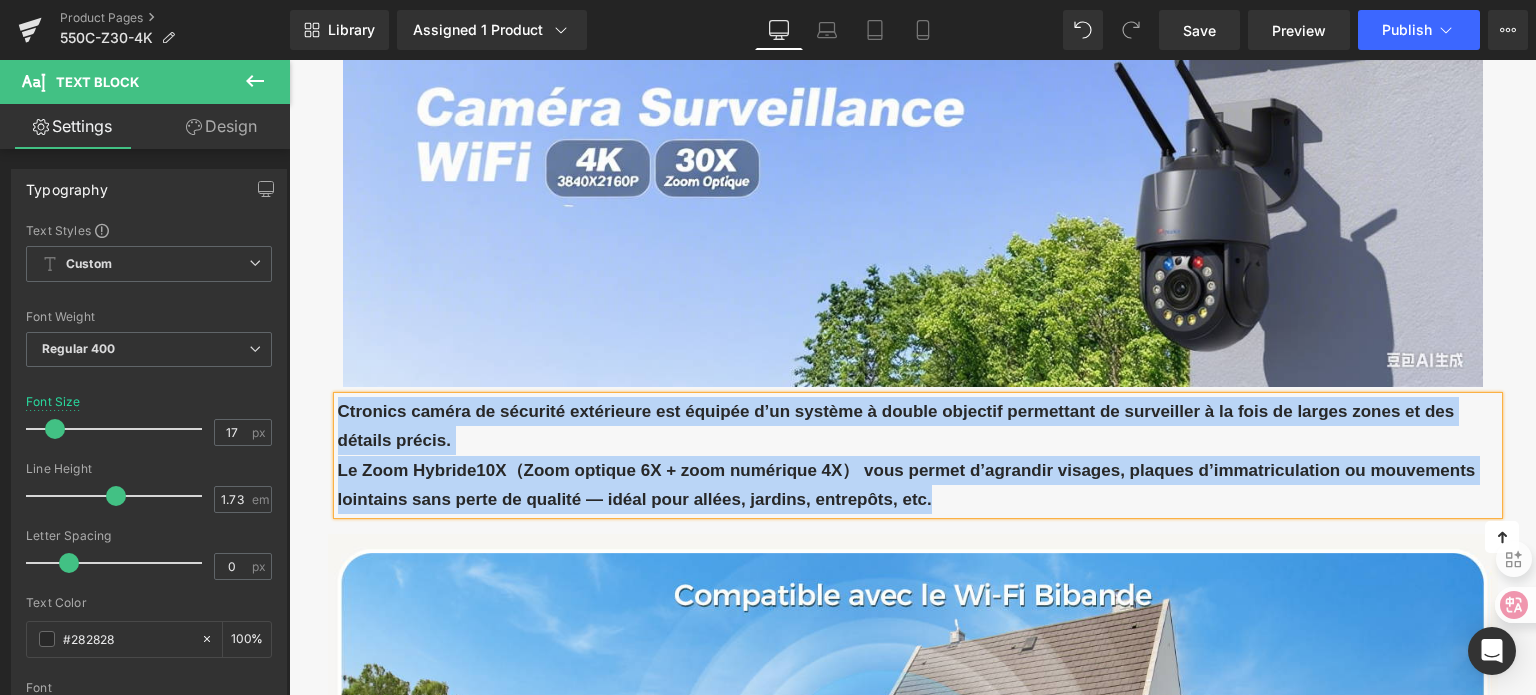 type 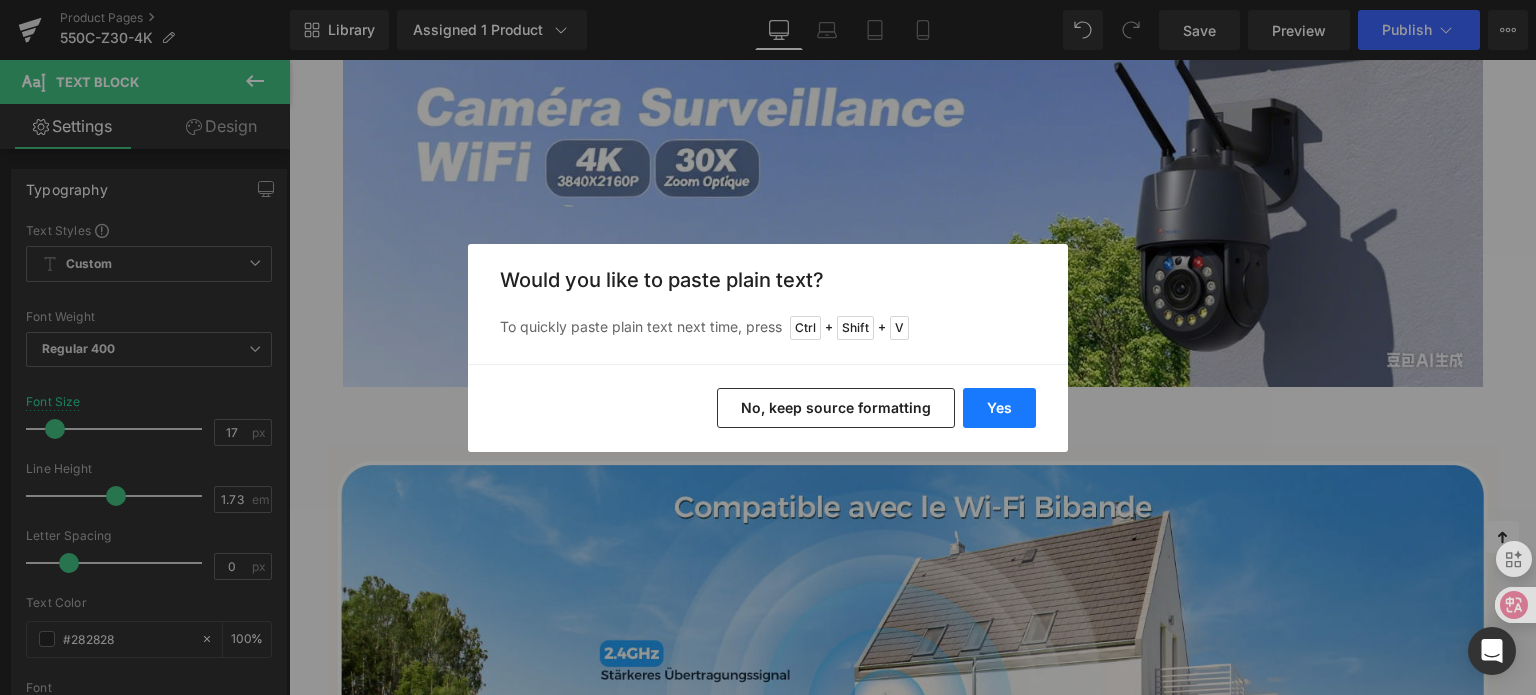 click on "Yes" at bounding box center (999, 408) 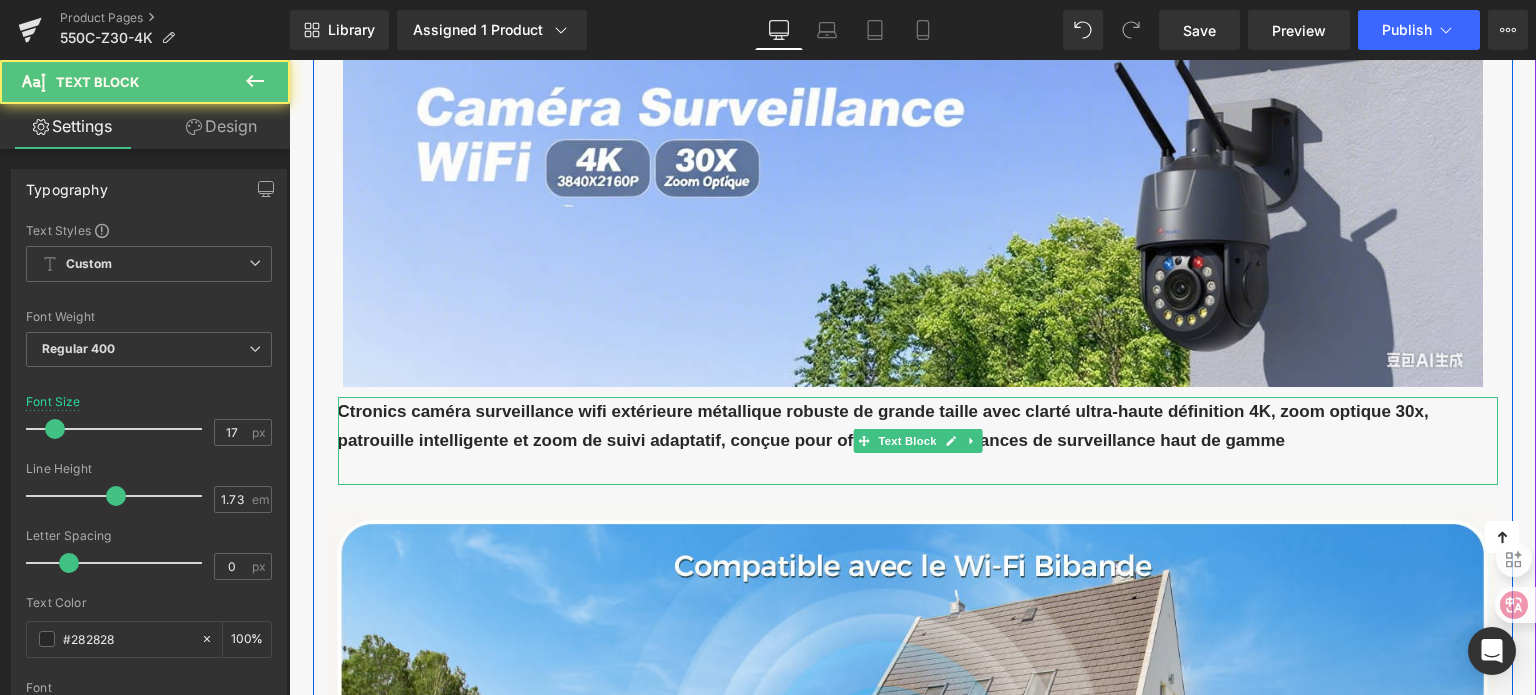 click at bounding box center (918, 470) 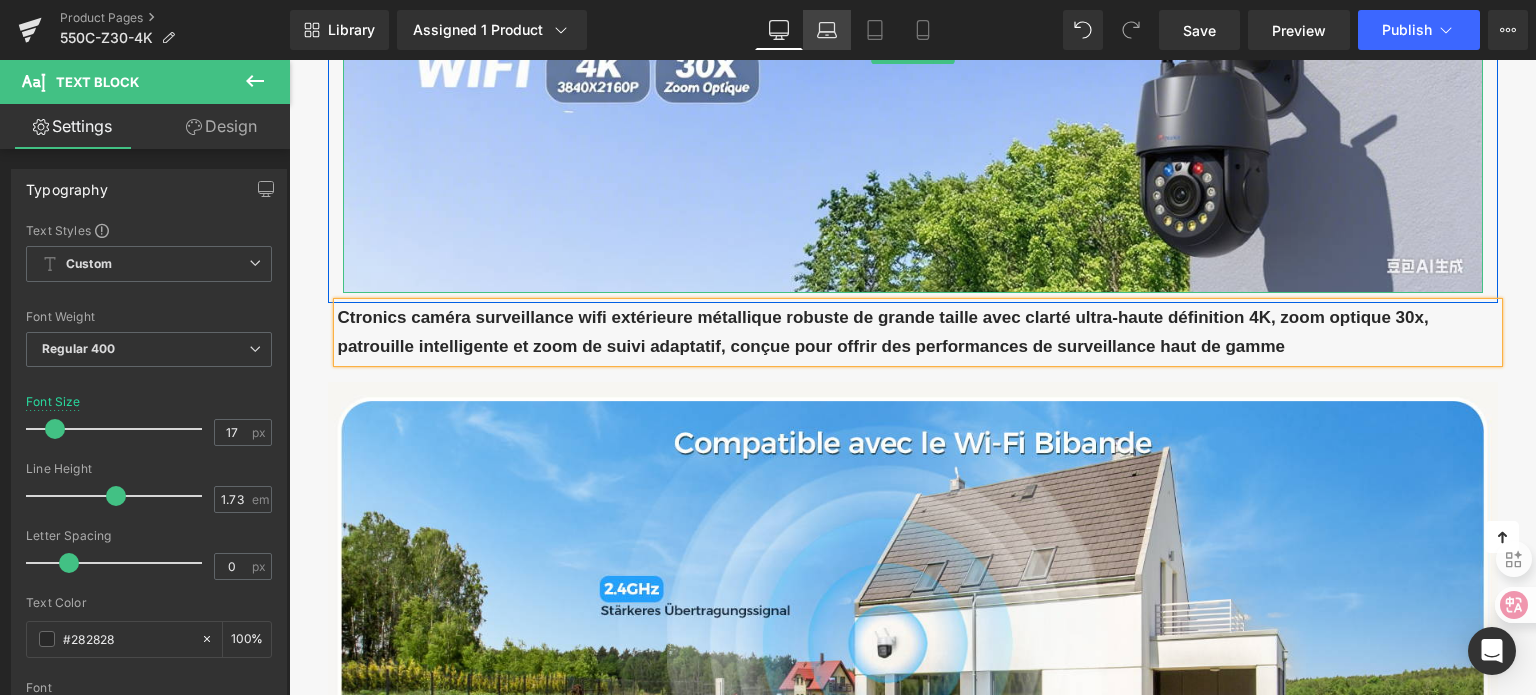 scroll, scrollTop: 1100, scrollLeft: 0, axis: vertical 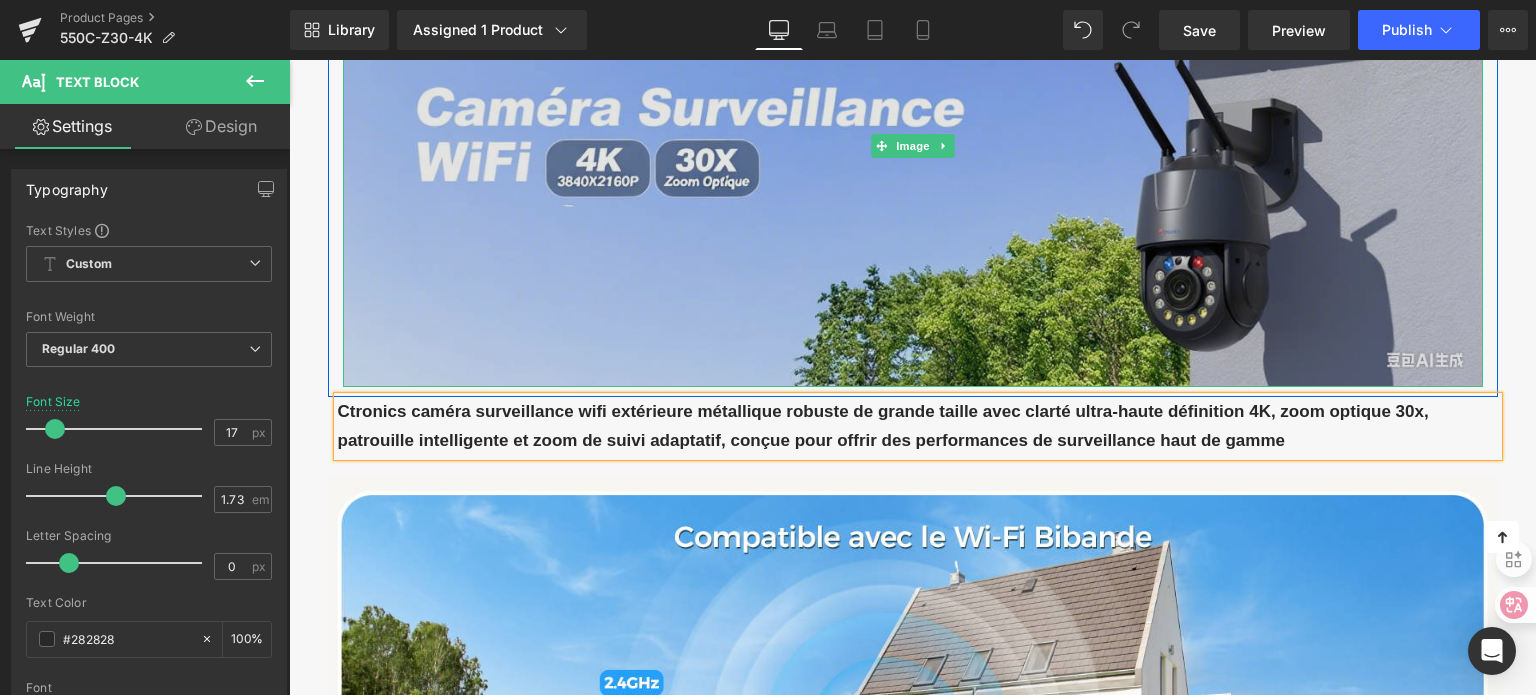 click at bounding box center [913, 146] 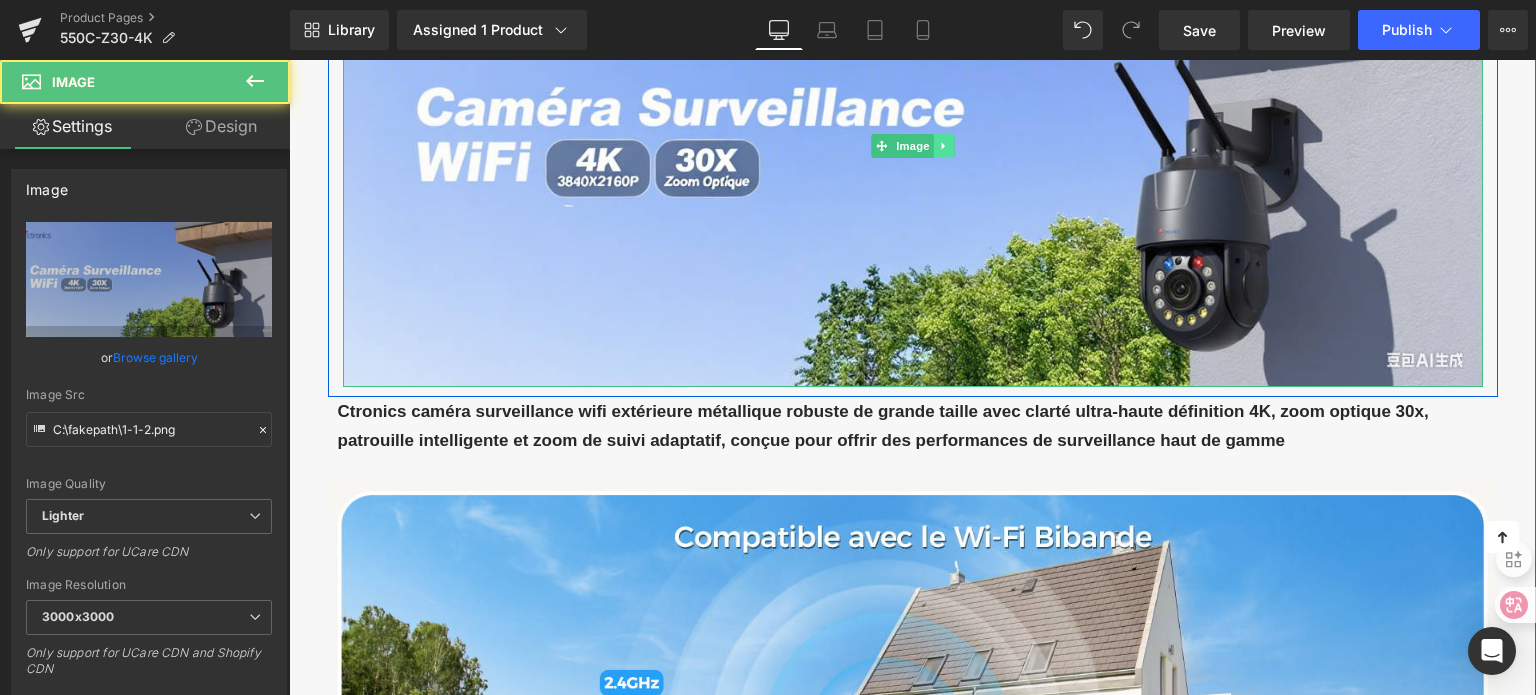 click 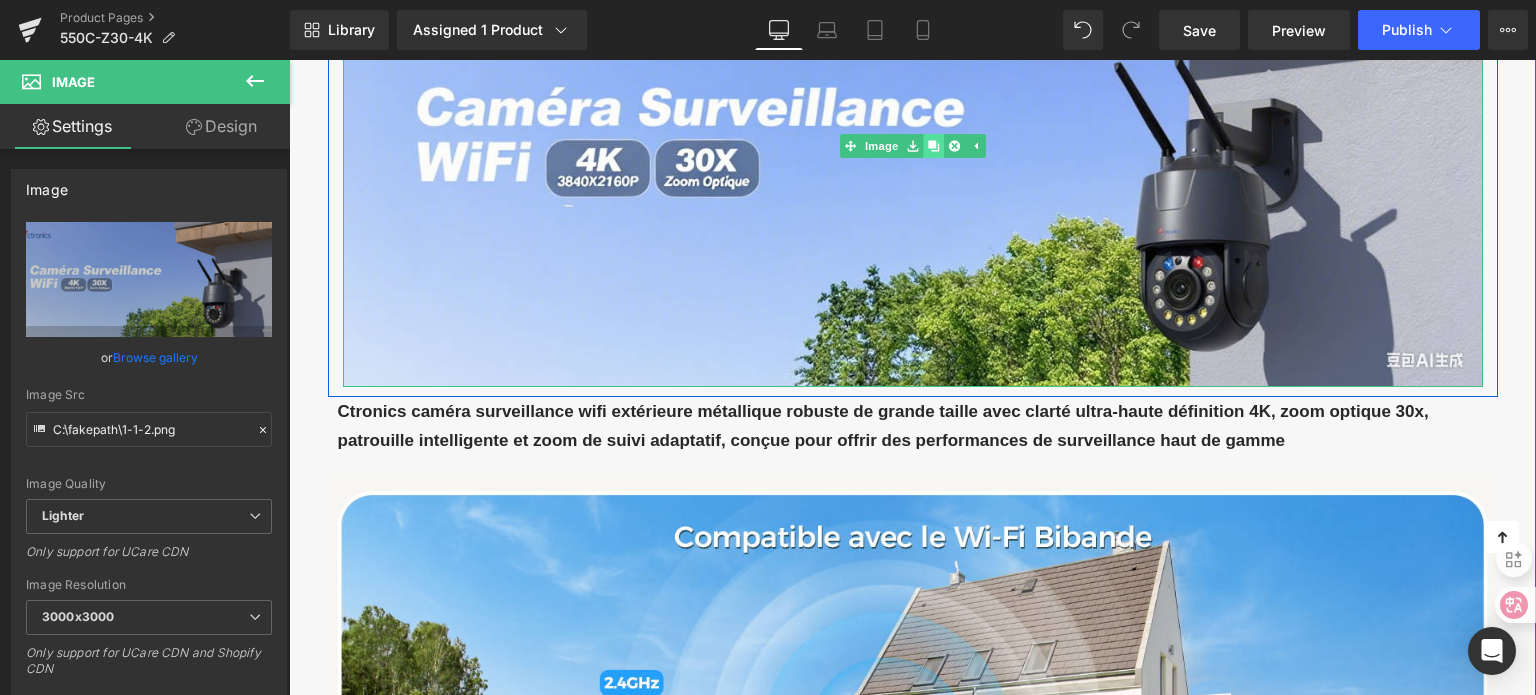 click 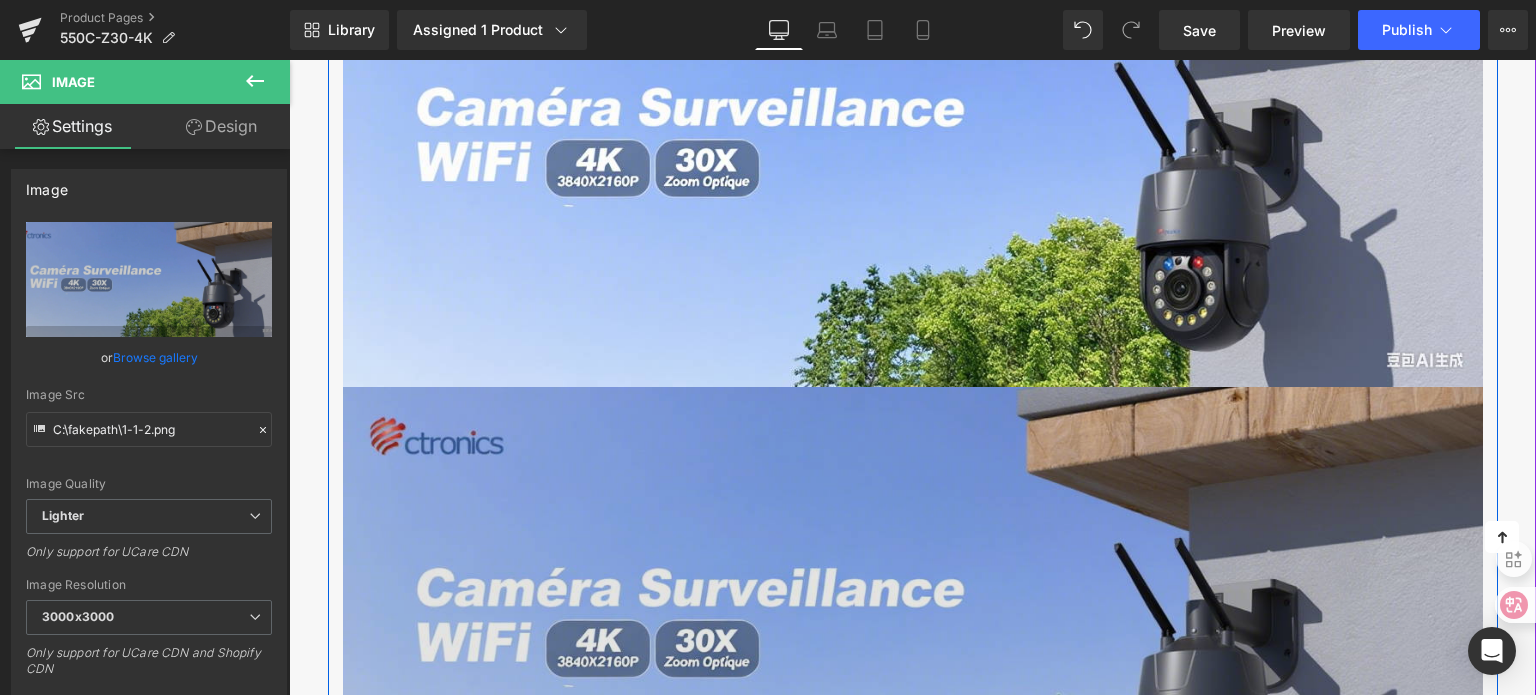 click at bounding box center (913, 627) 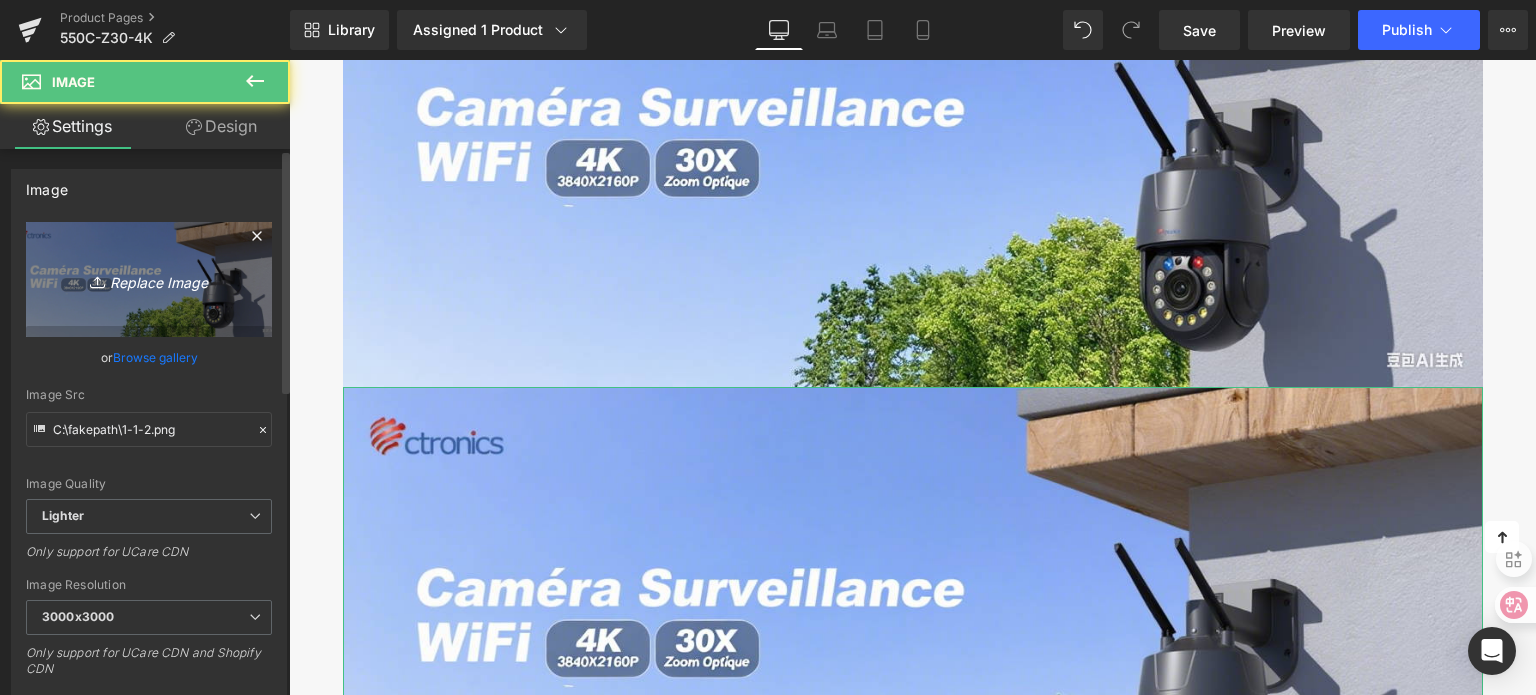 click on "Replace Image" at bounding box center [149, 279] 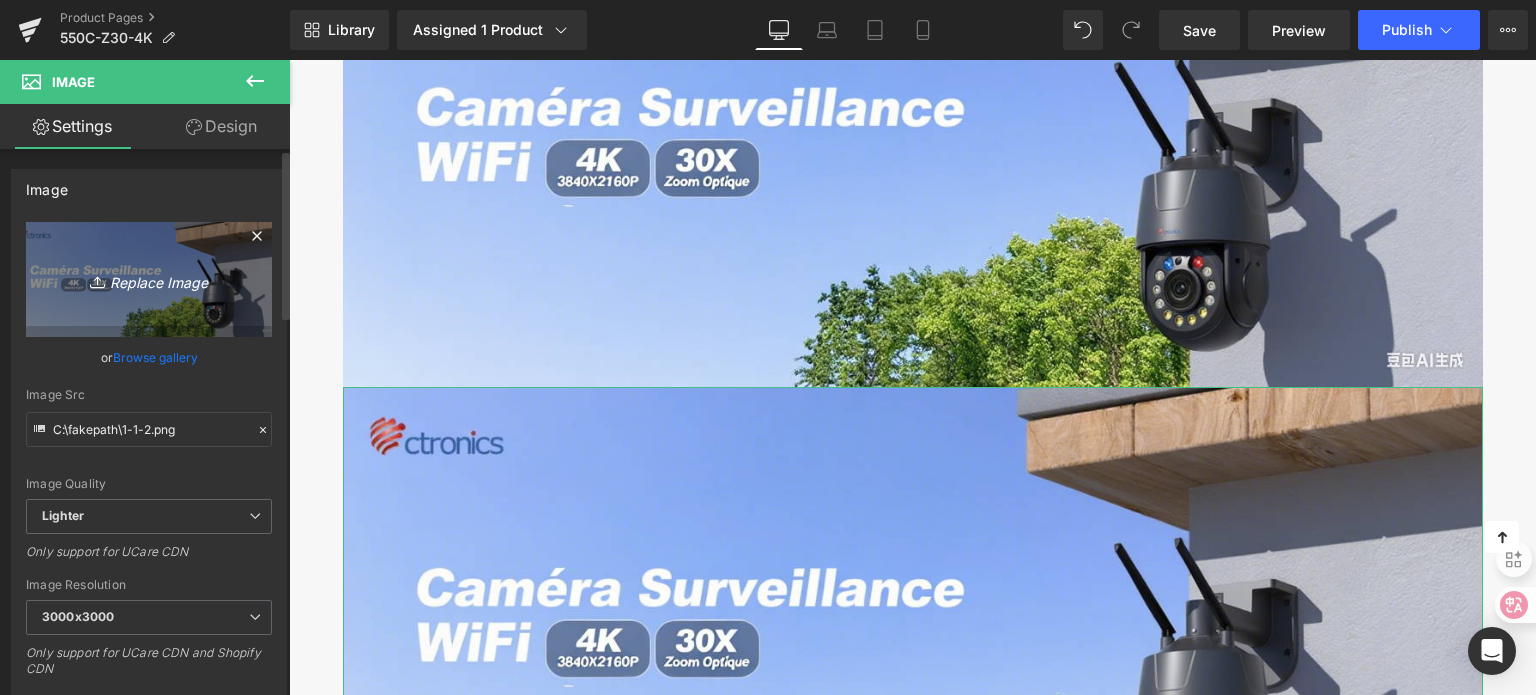 type on "C:\fakepath\2-1.jpg" 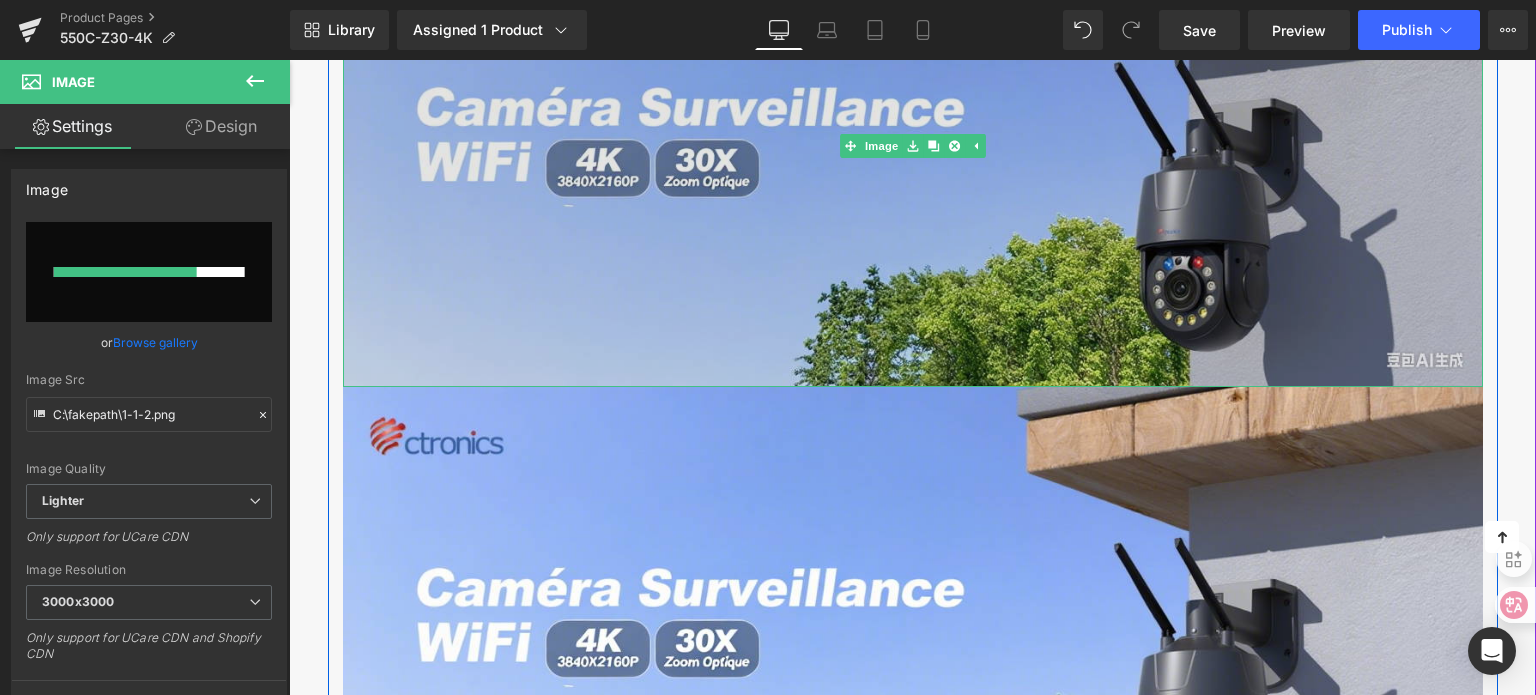 type 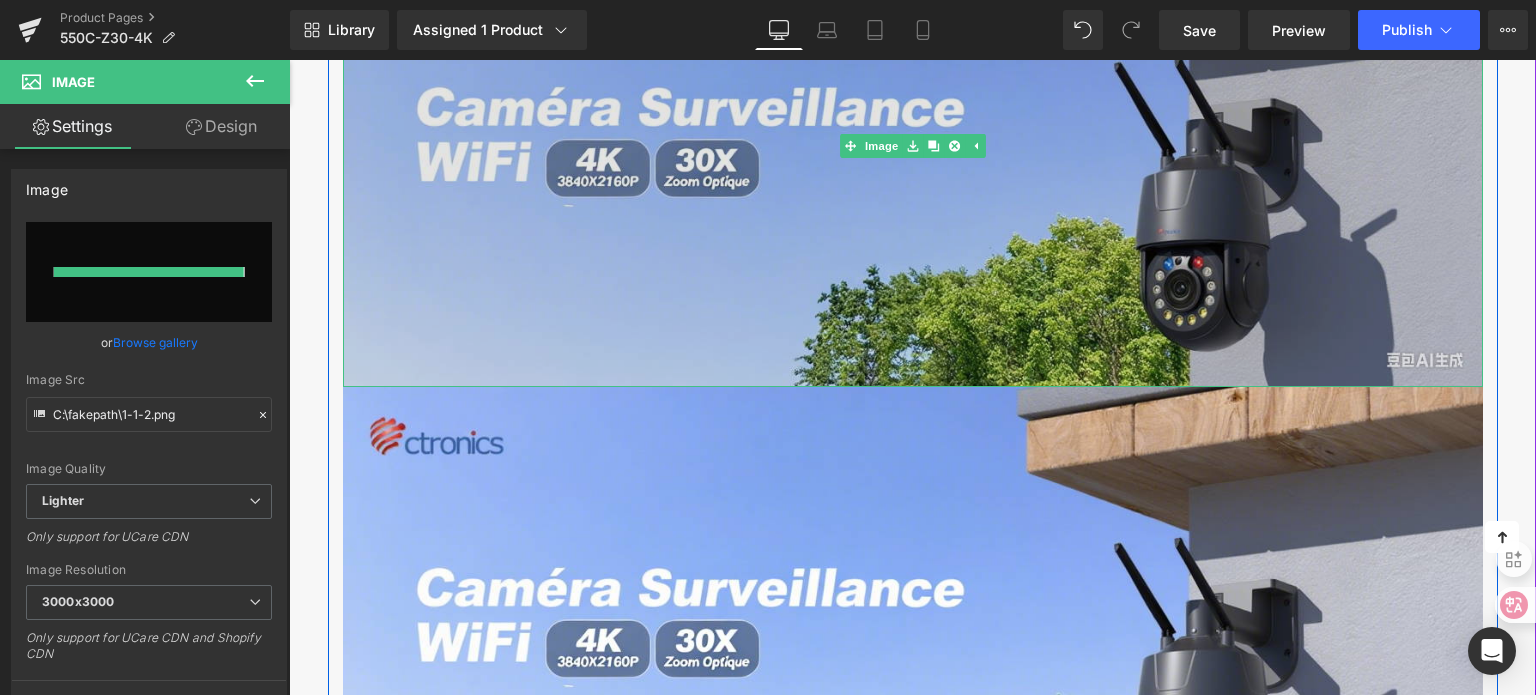 type on "C:\fakepath\2-1.jpg" 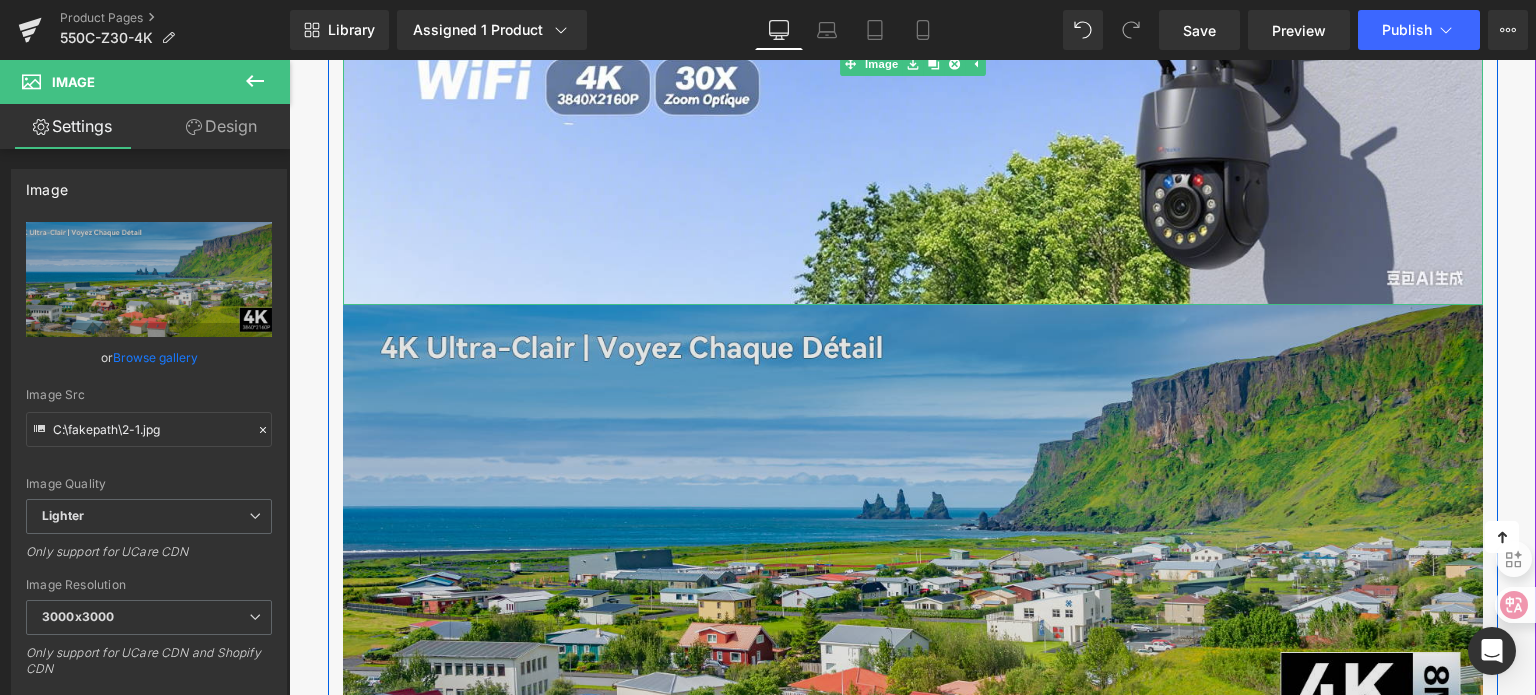 scroll, scrollTop: 1300, scrollLeft: 0, axis: vertical 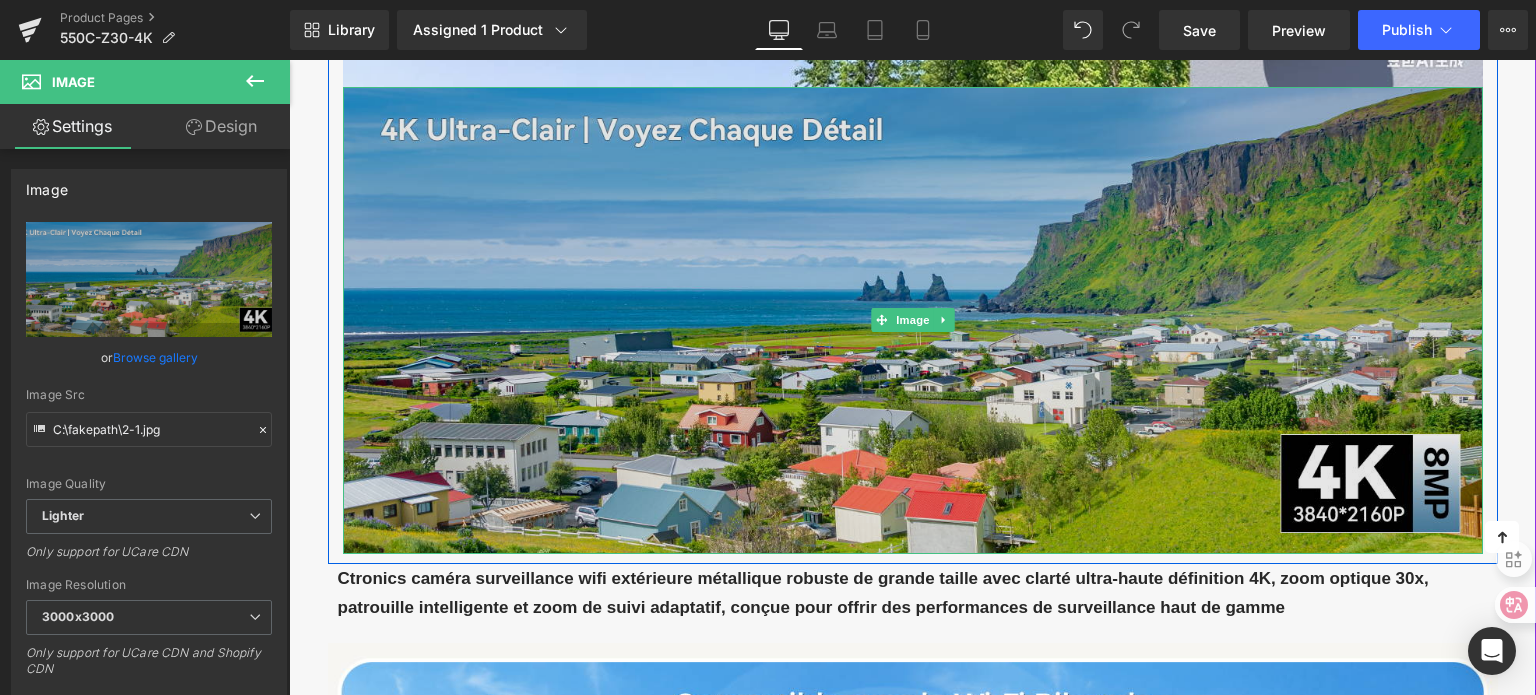 click at bounding box center [913, 320] 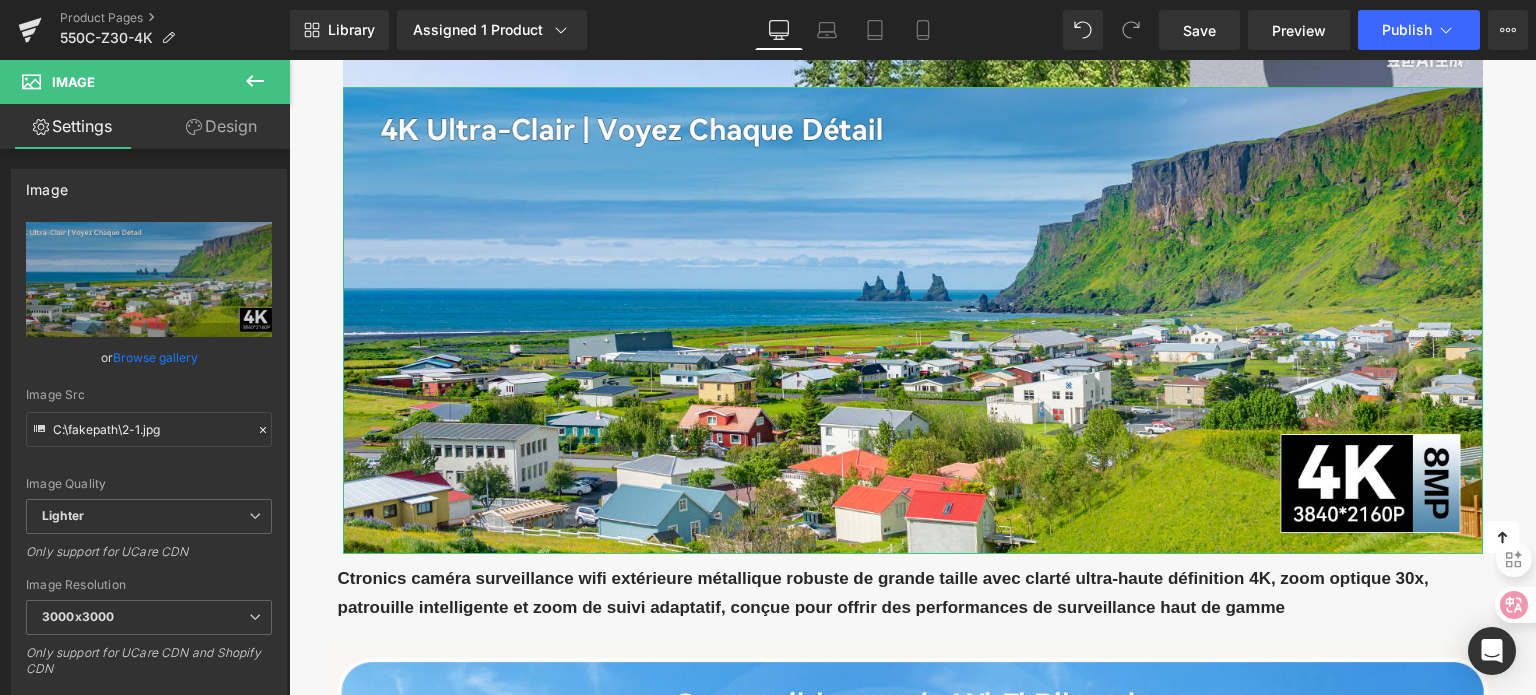 click on "Design" at bounding box center [221, 126] 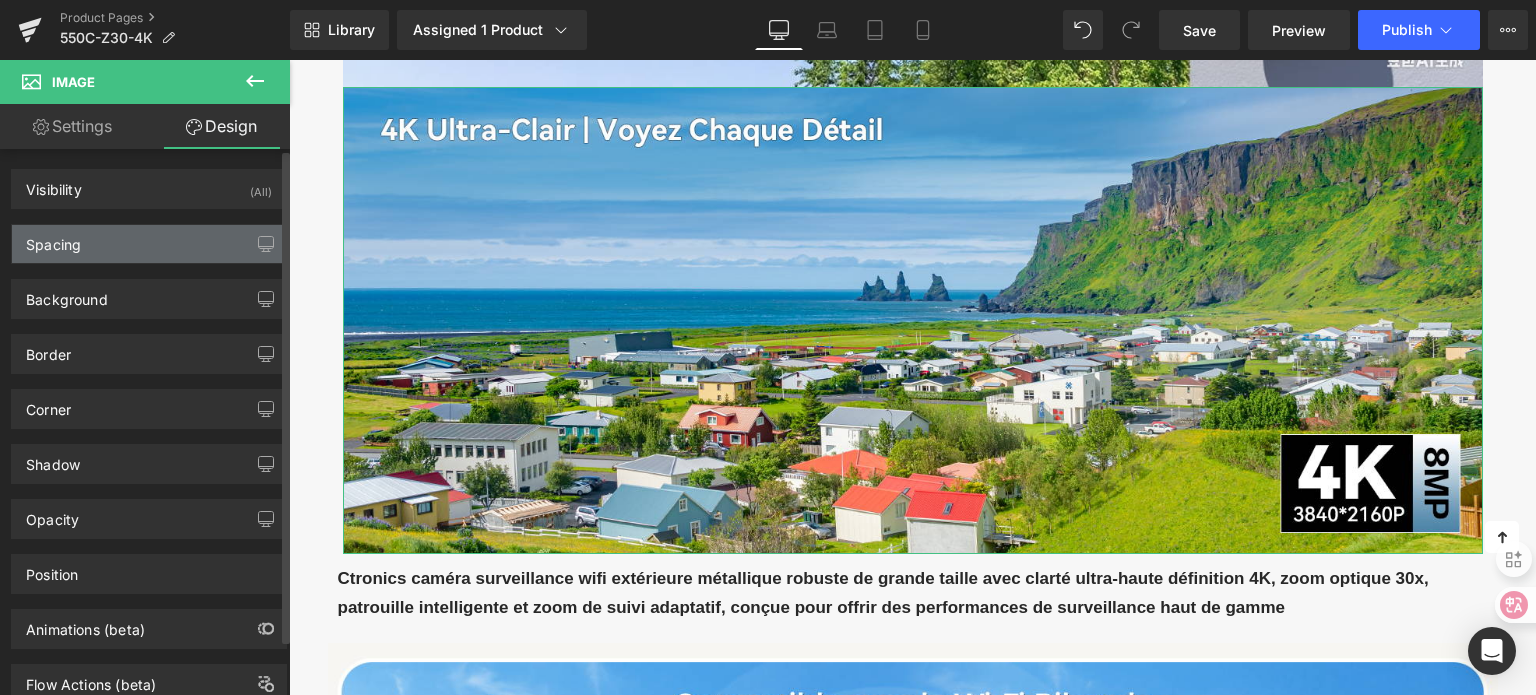 click on "Spacing" at bounding box center (149, 244) 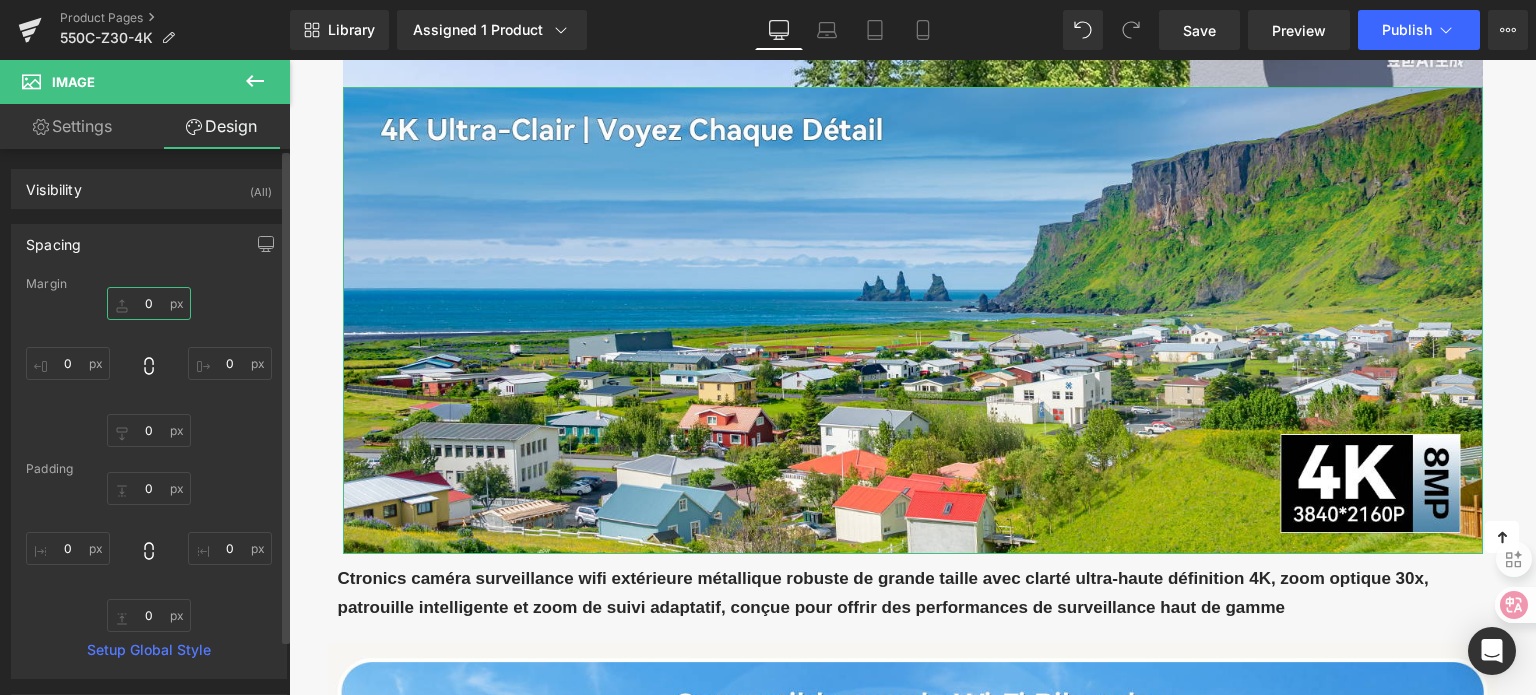 click on "0" at bounding box center [149, 303] 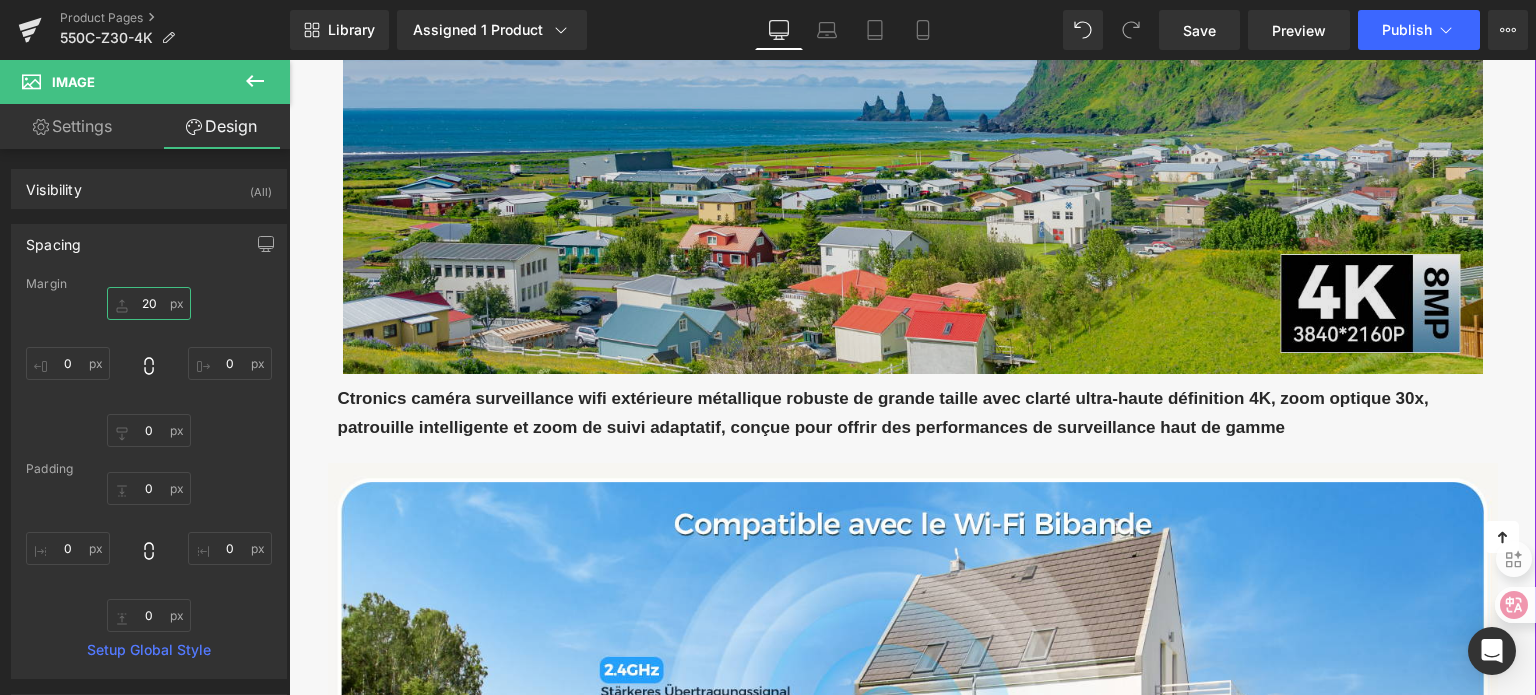 scroll, scrollTop: 1700, scrollLeft: 0, axis: vertical 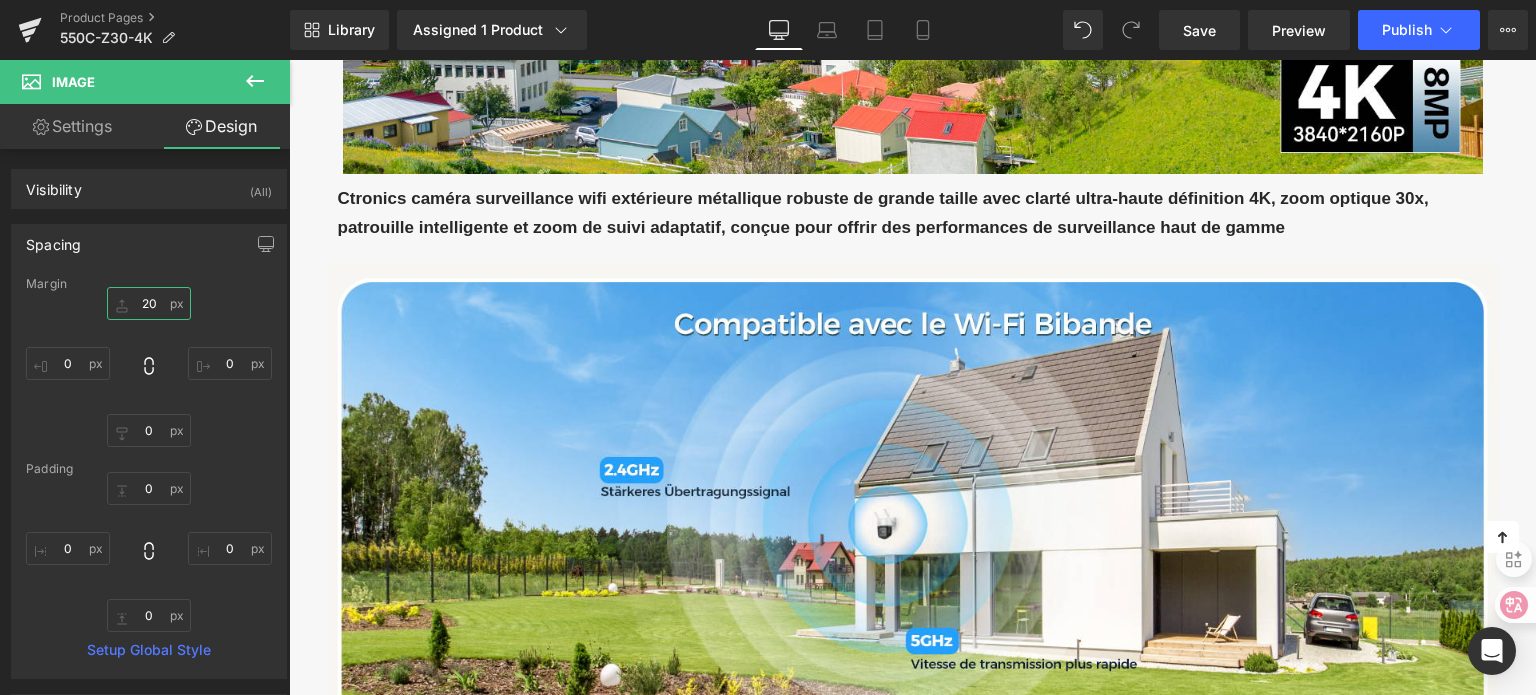 type on "20" 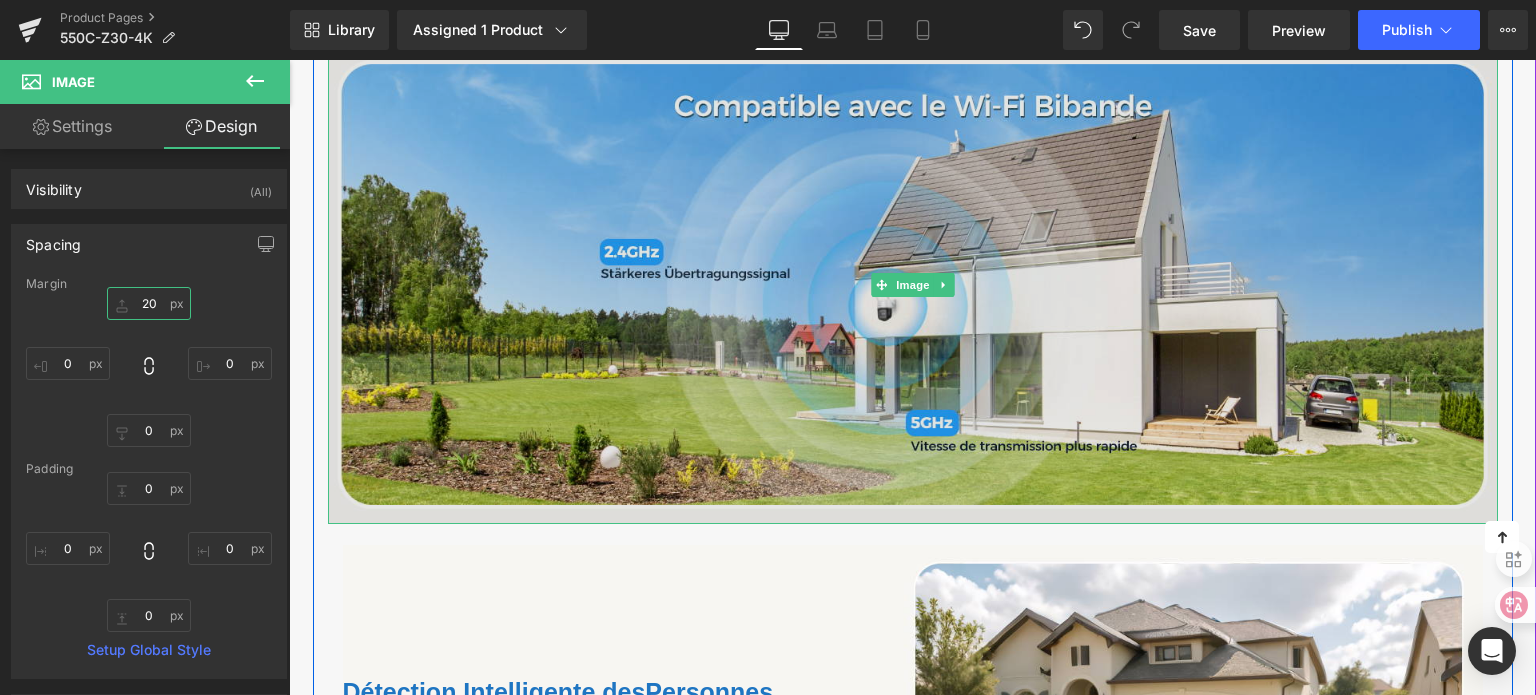 scroll, scrollTop: 2000, scrollLeft: 0, axis: vertical 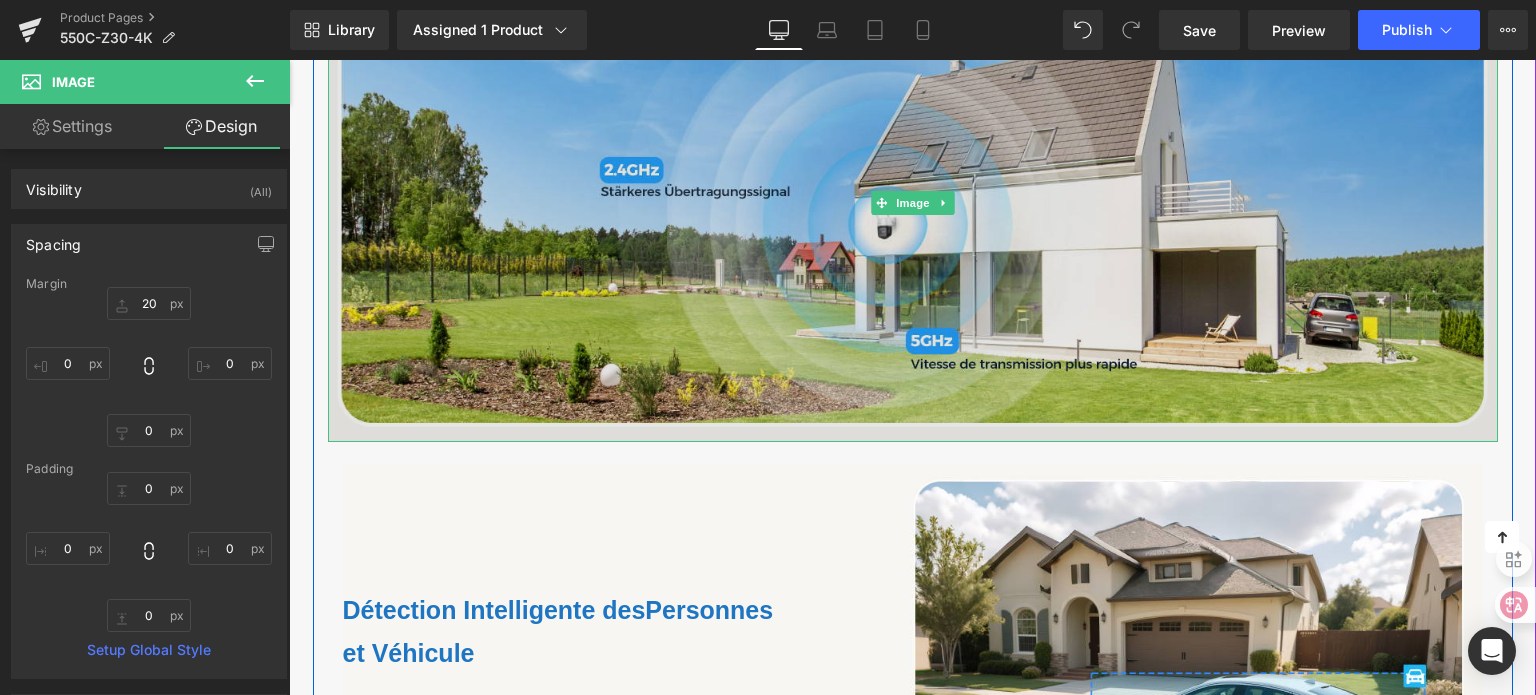 click at bounding box center [913, 203] 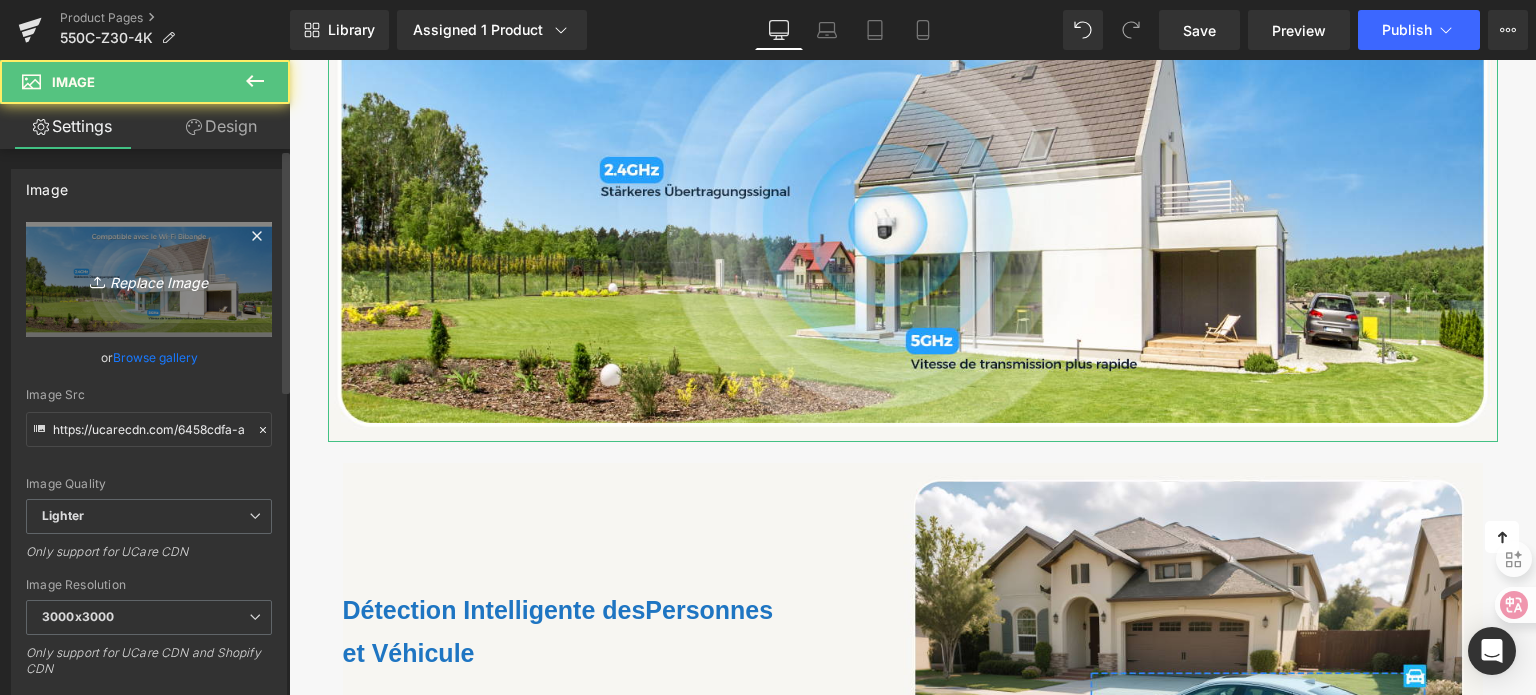 click on "Replace Image" at bounding box center [149, 279] 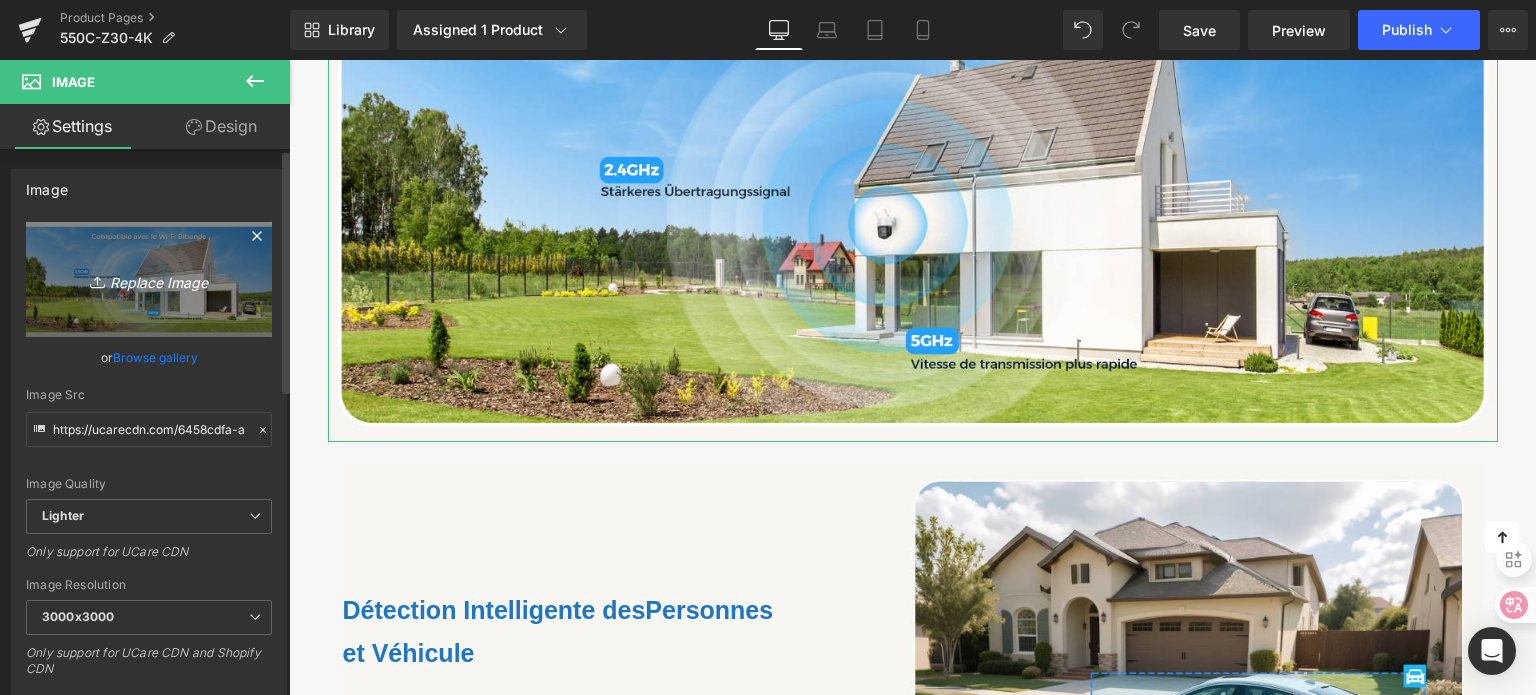 type on "C:\fakepath\2-3.jpg" 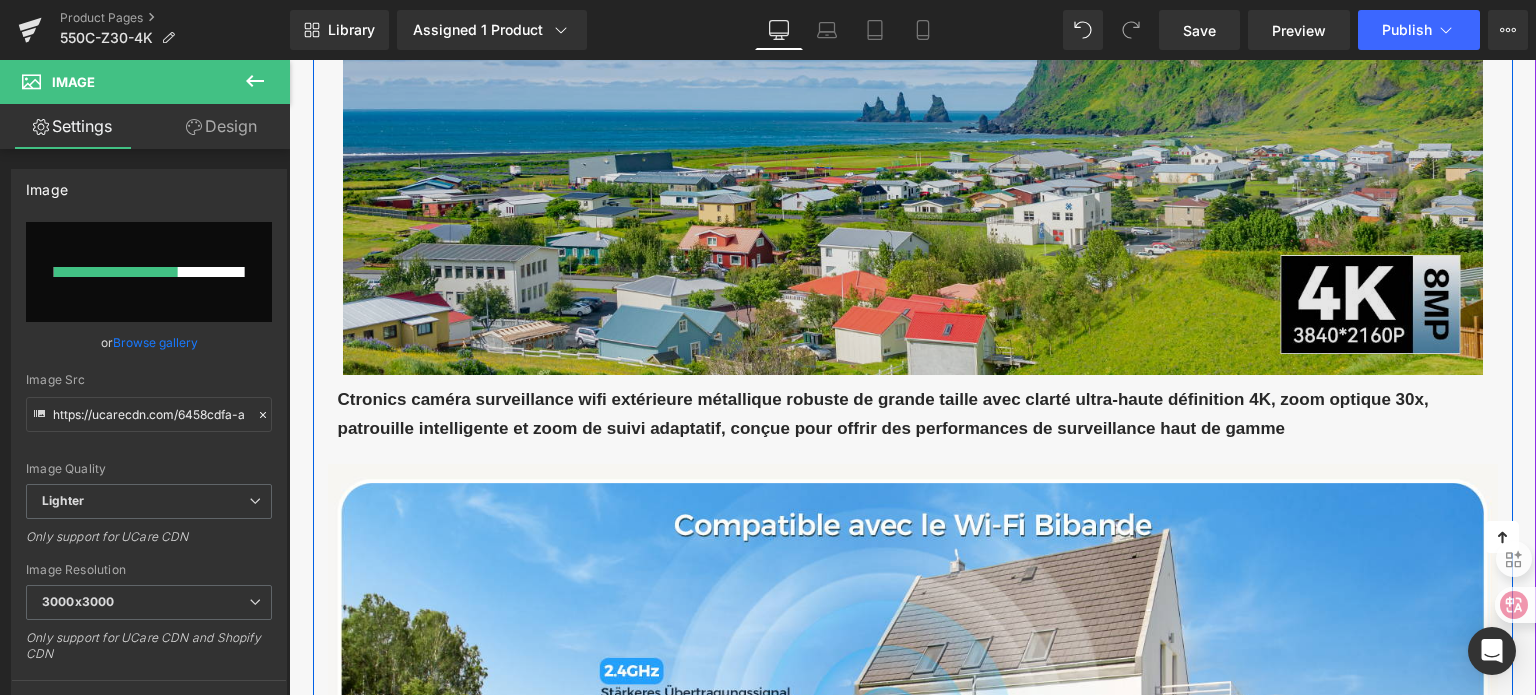 scroll, scrollTop: 1500, scrollLeft: 0, axis: vertical 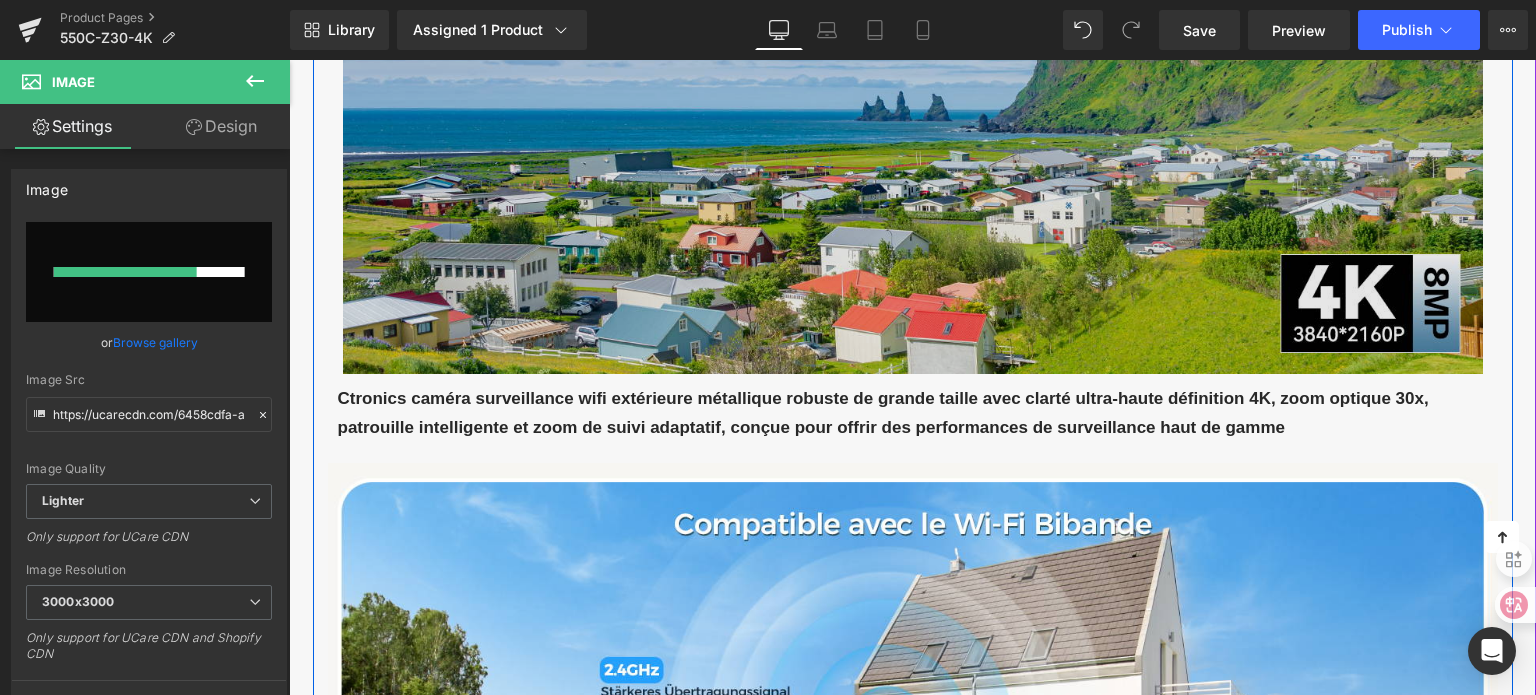 type 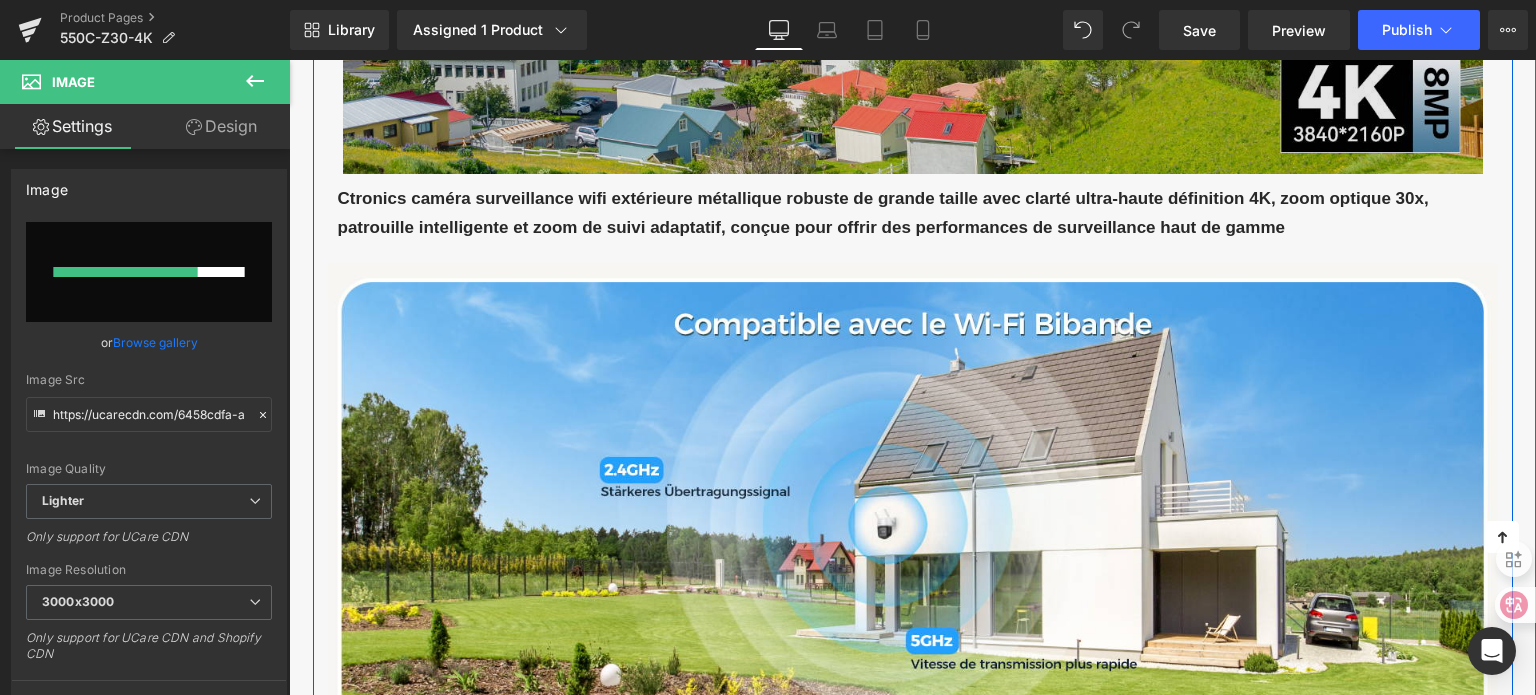 scroll, scrollTop: 1800, scrollLeft: 0, axis: vertical 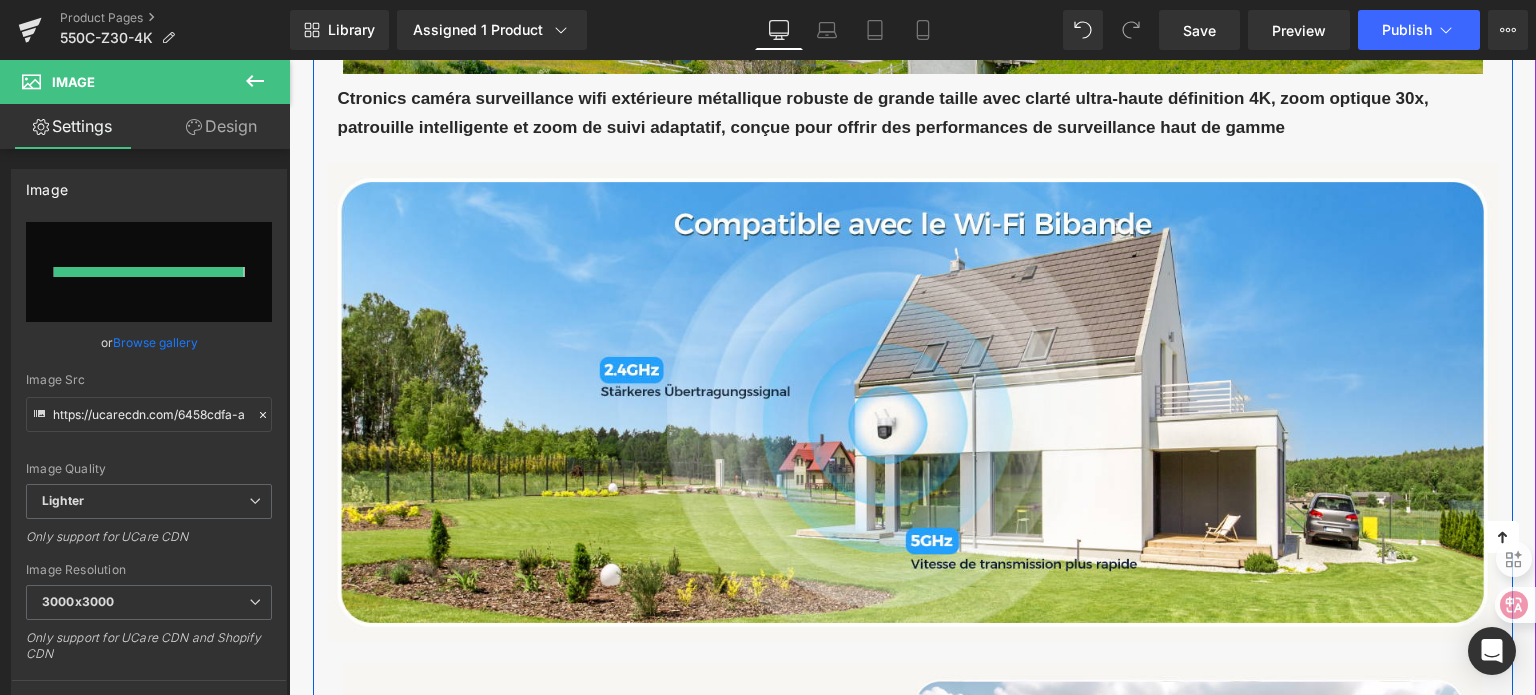 type on "C:\fakepath\2-3.jpg" 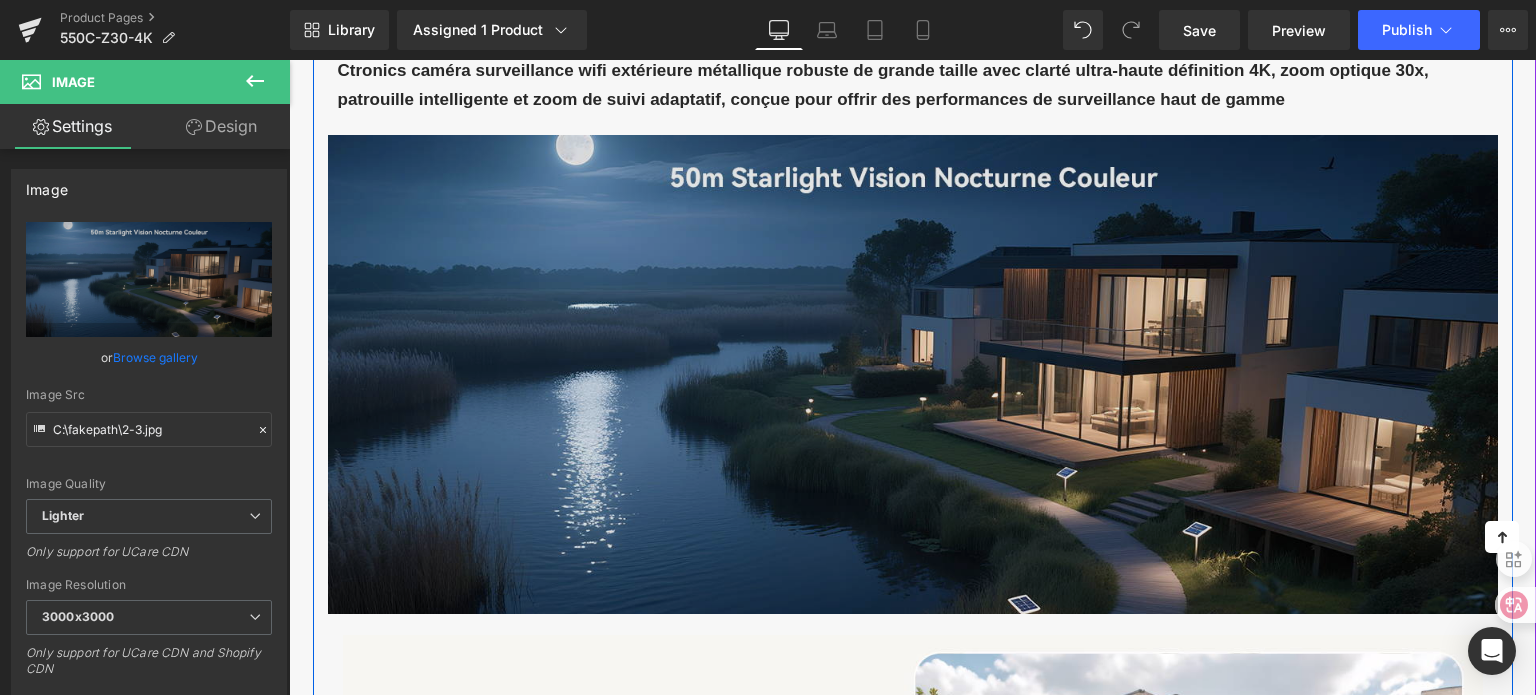 scroll, scrollTop: 1800, scrollLeft: 0, axis: vertical 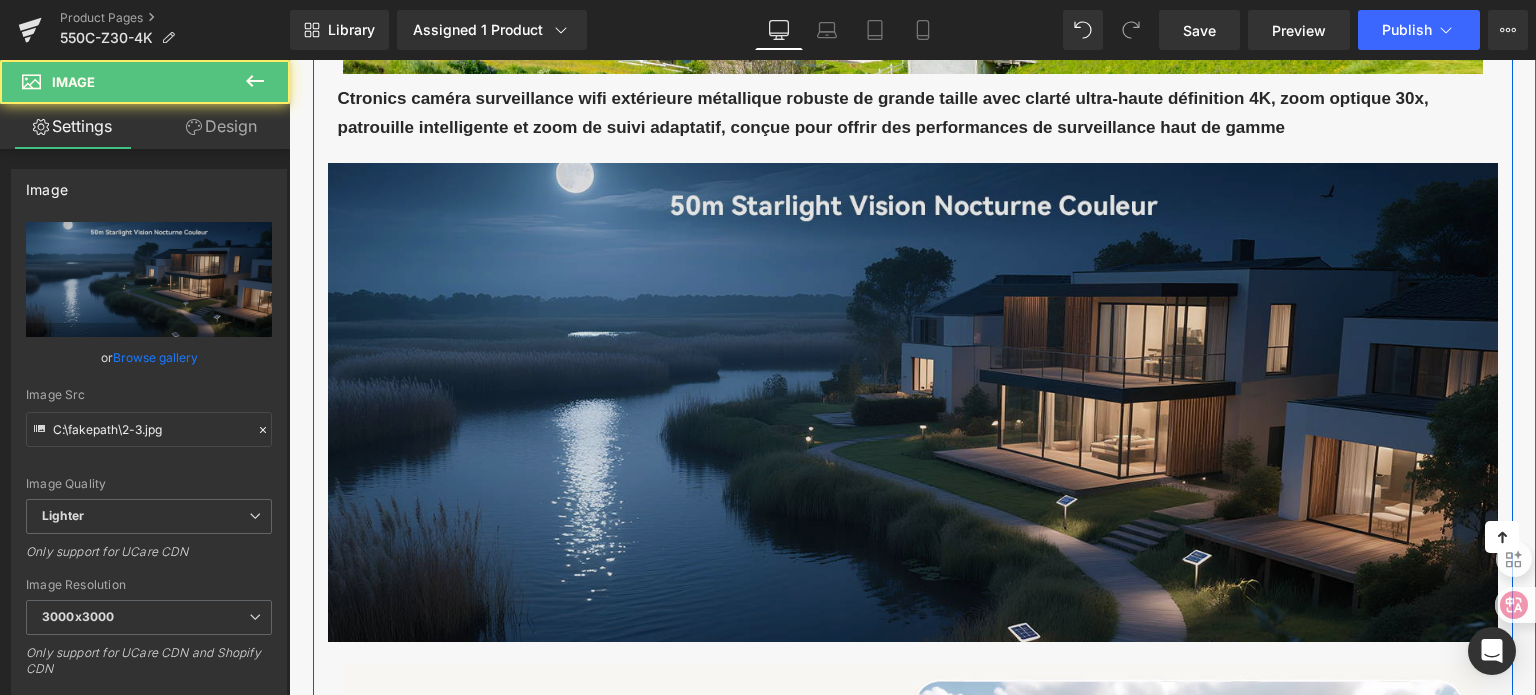click at bounding box center (913, 403) 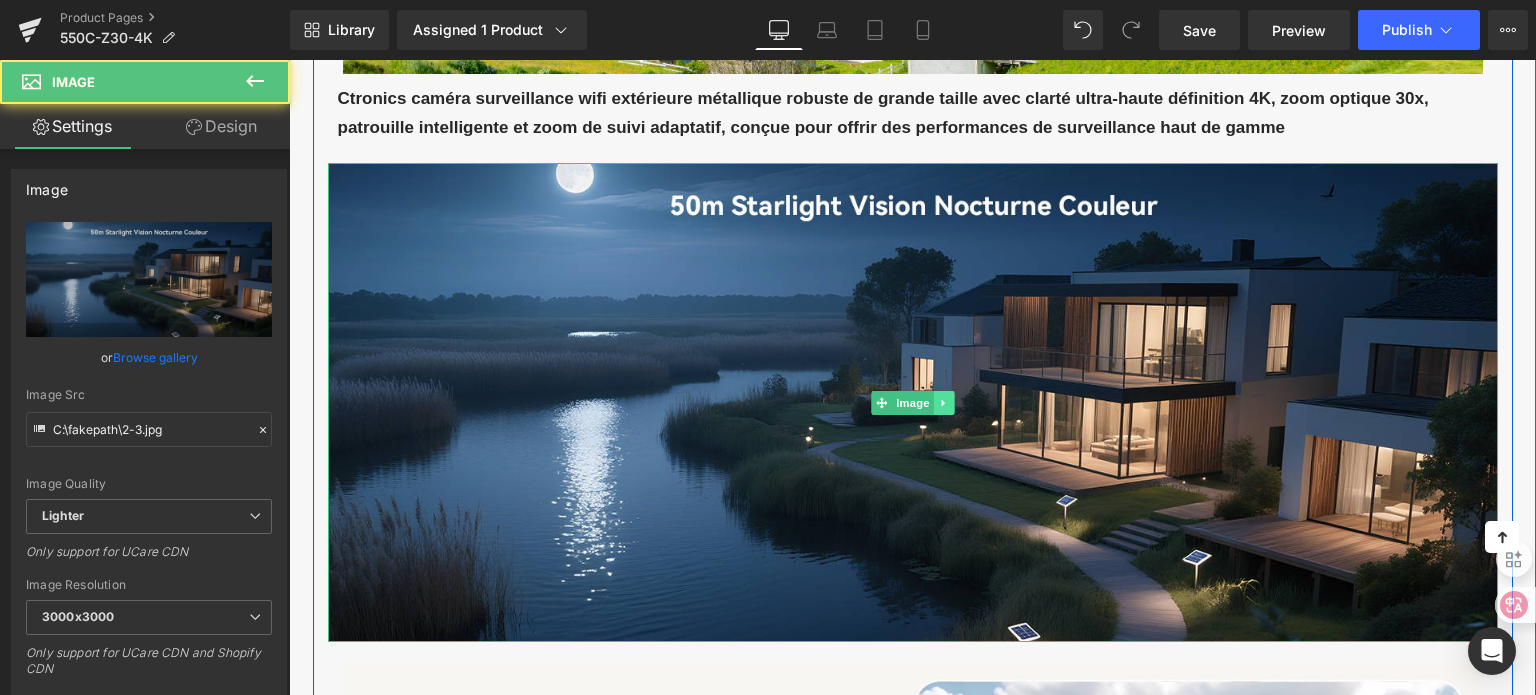 click 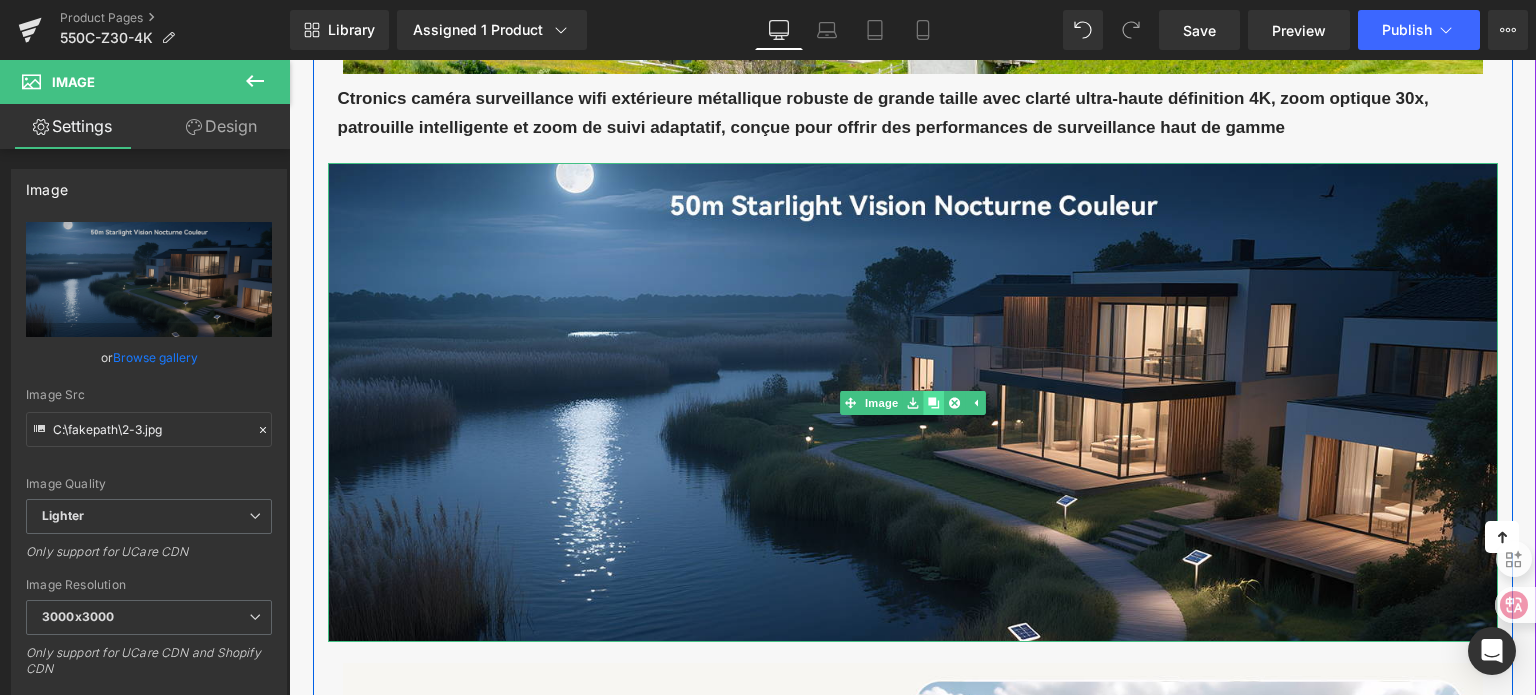 click 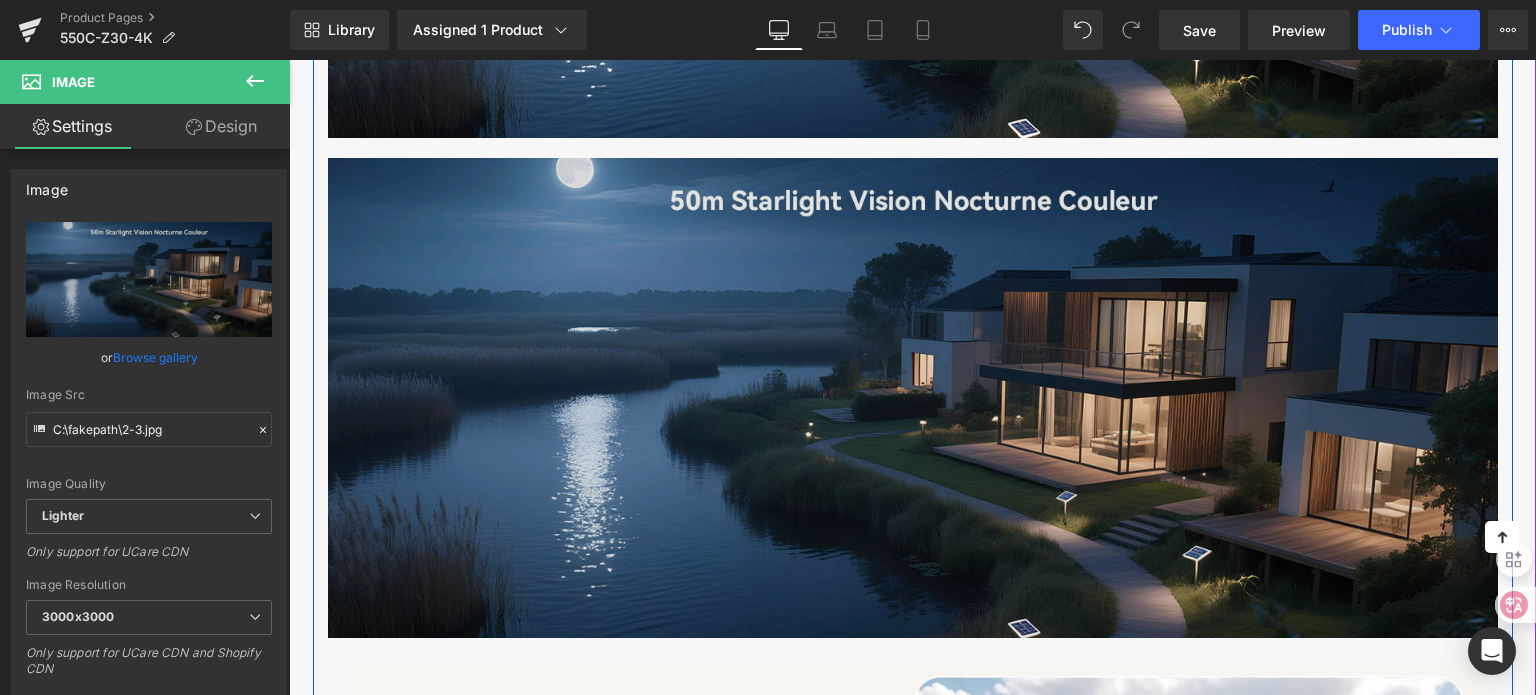 scroll, scrollTop: 2322, scrollLeft: 0, axis: vertical 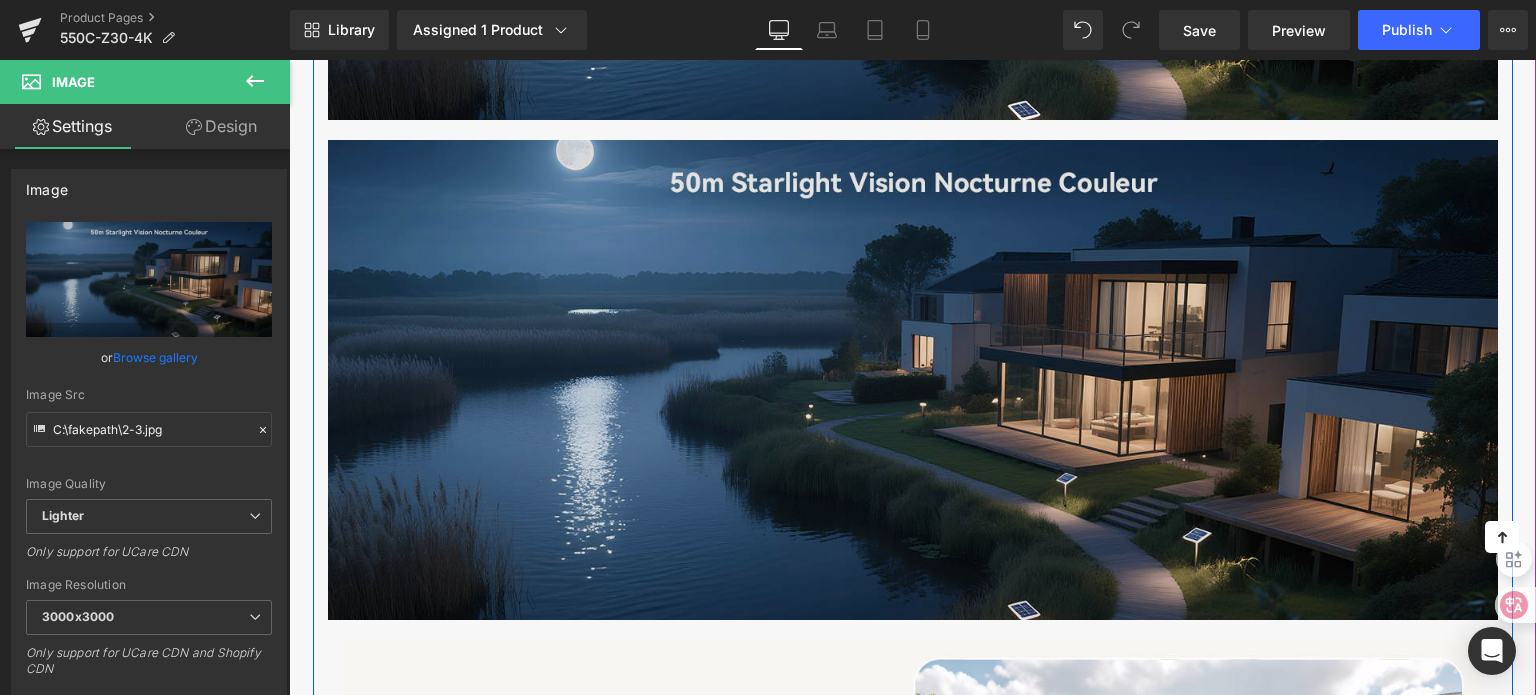 click at bounding box center [913, 380] 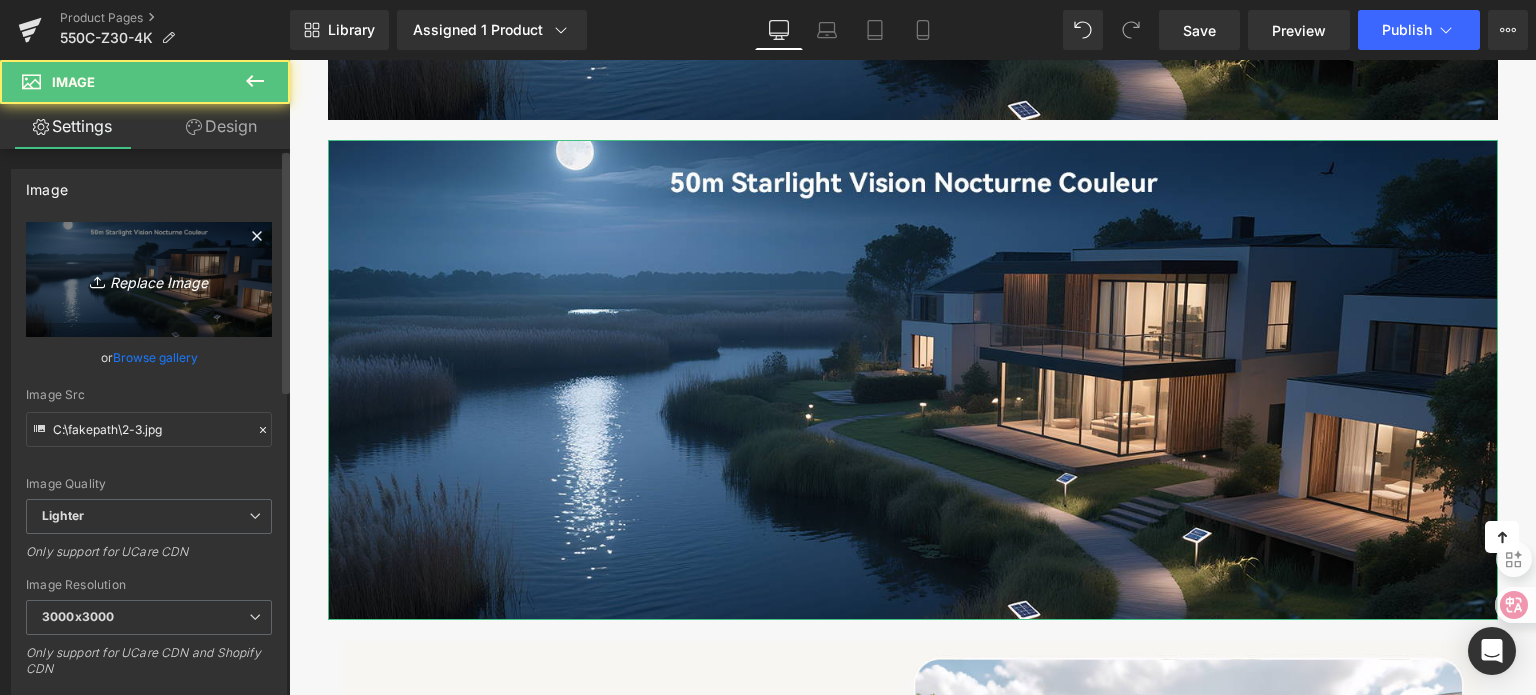 click on "Replace Image" at bounding box center (149, 279) 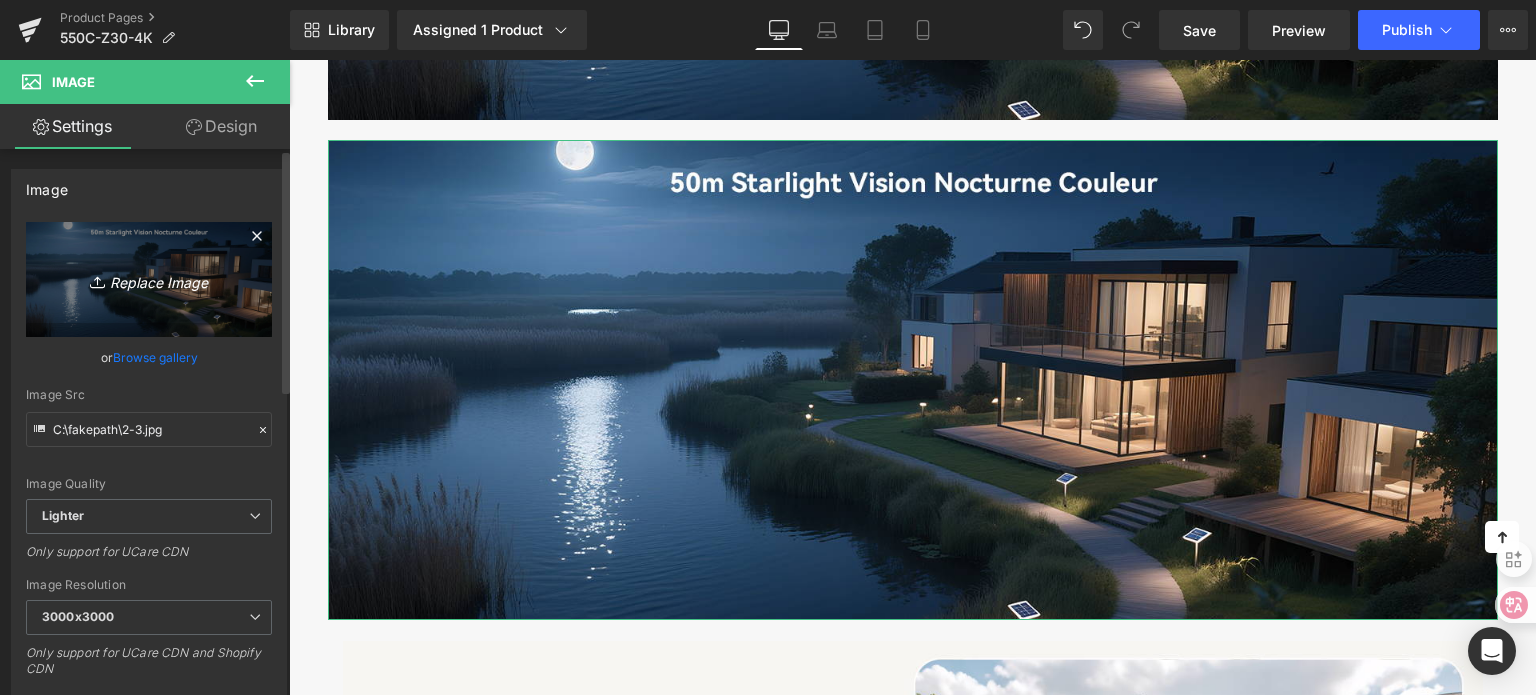 type on "C:\fakepath\2-2.jpg" 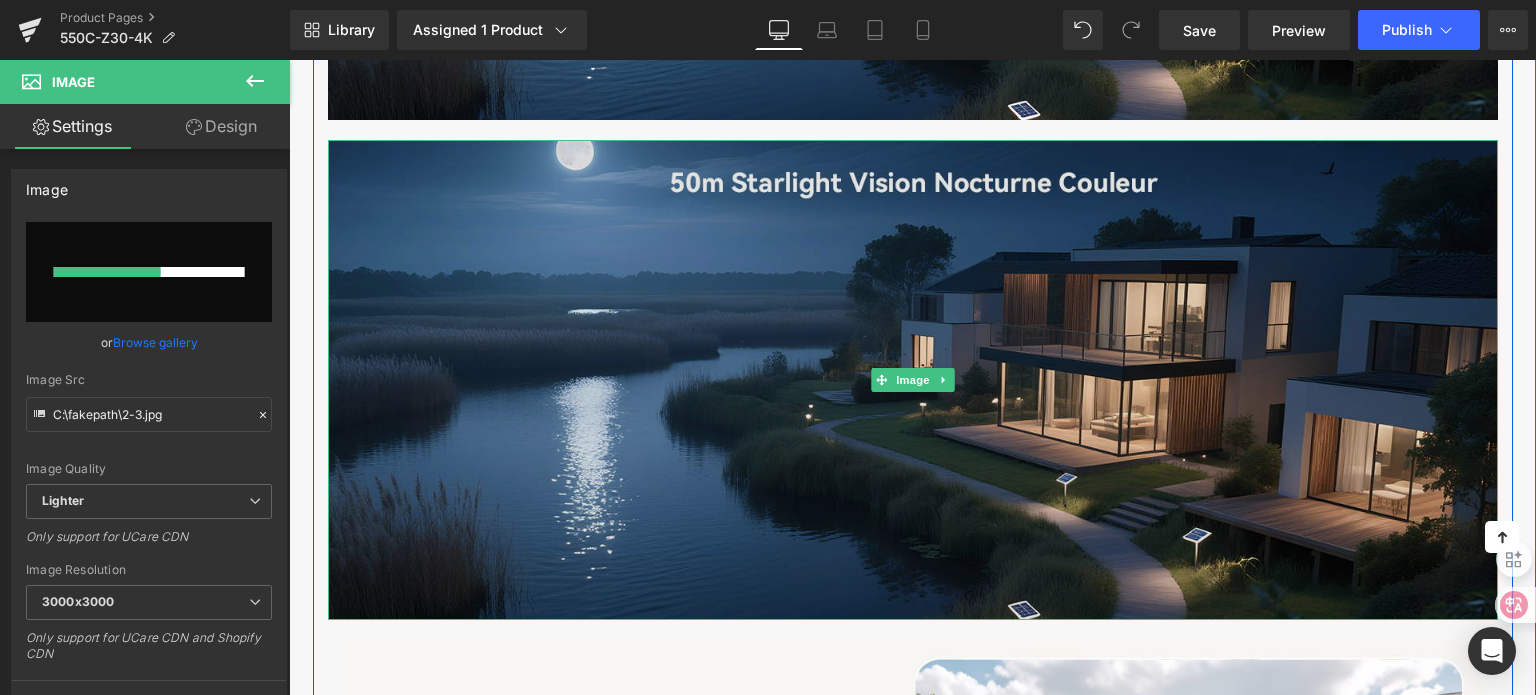 type 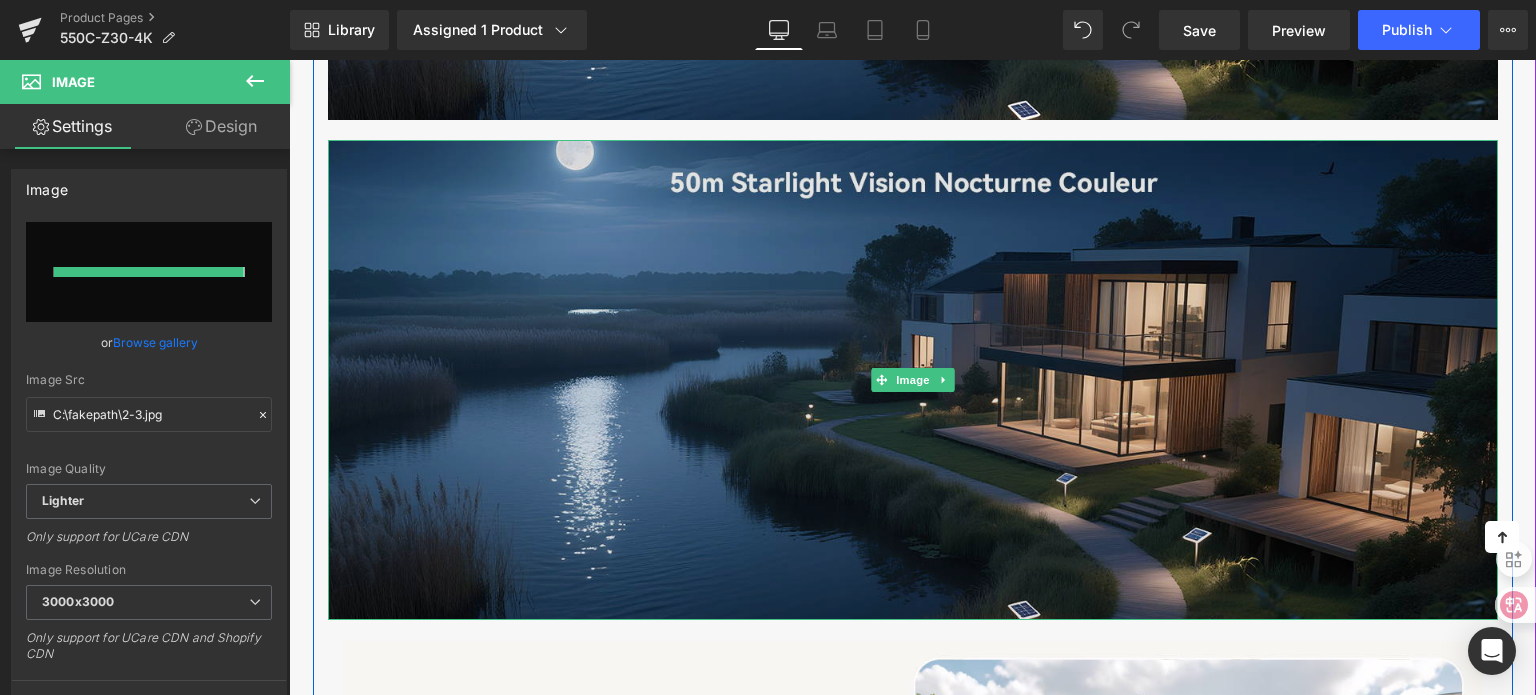 type on "https://ucarecdn.com/a4fb3aba-9cd9-4529-bb0e-8f5f82970c2e/-/format/auto/-/preview/3000x3000/-/quality/lighter/2-2.jpg" 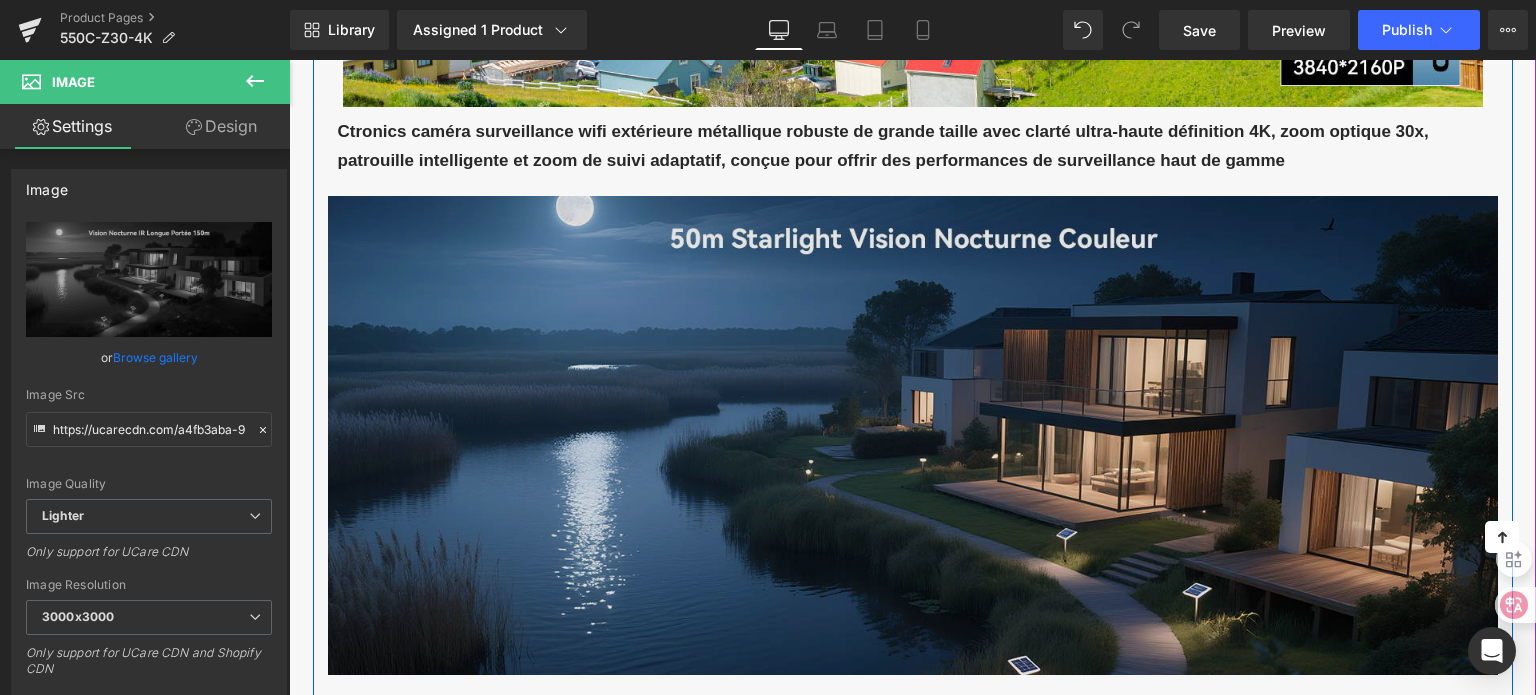 scroll, scrollTop: 1622, scrollLeft: 0, axis: vertical 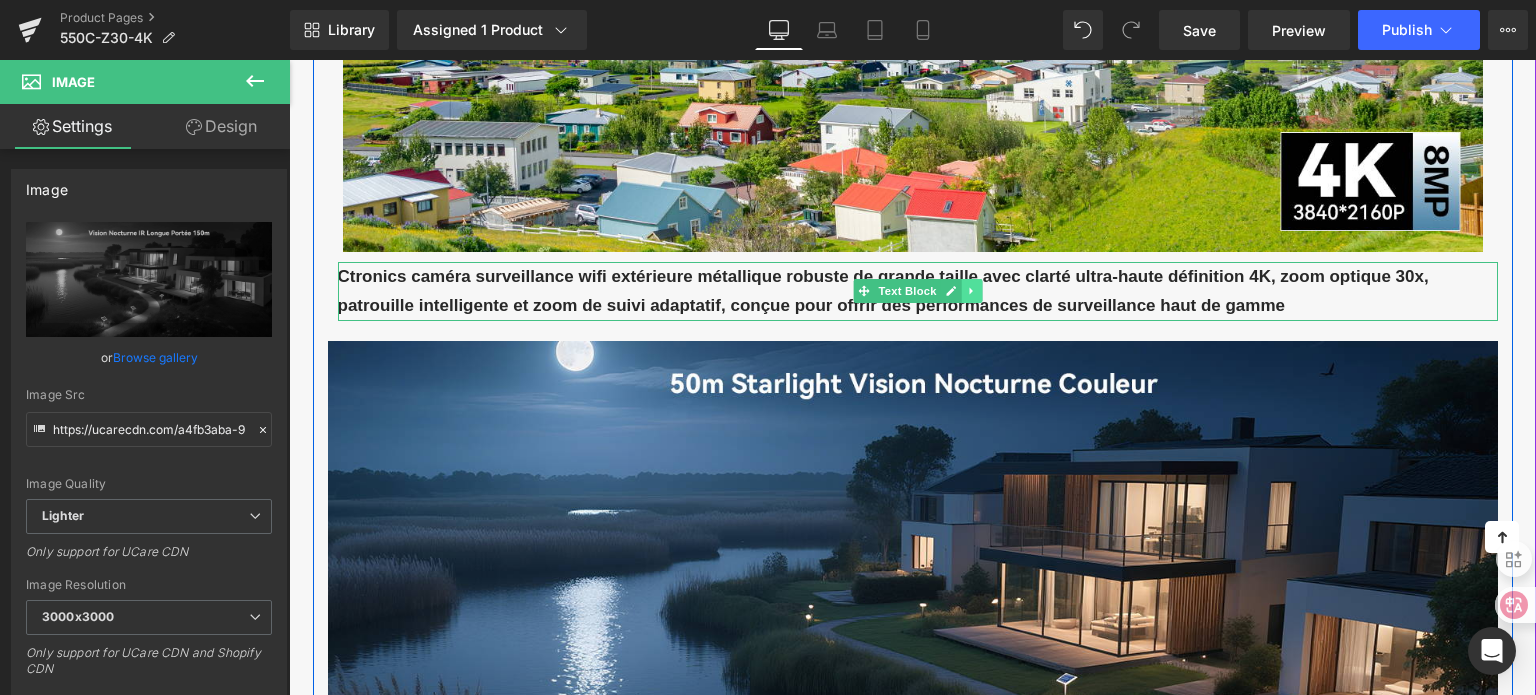 click 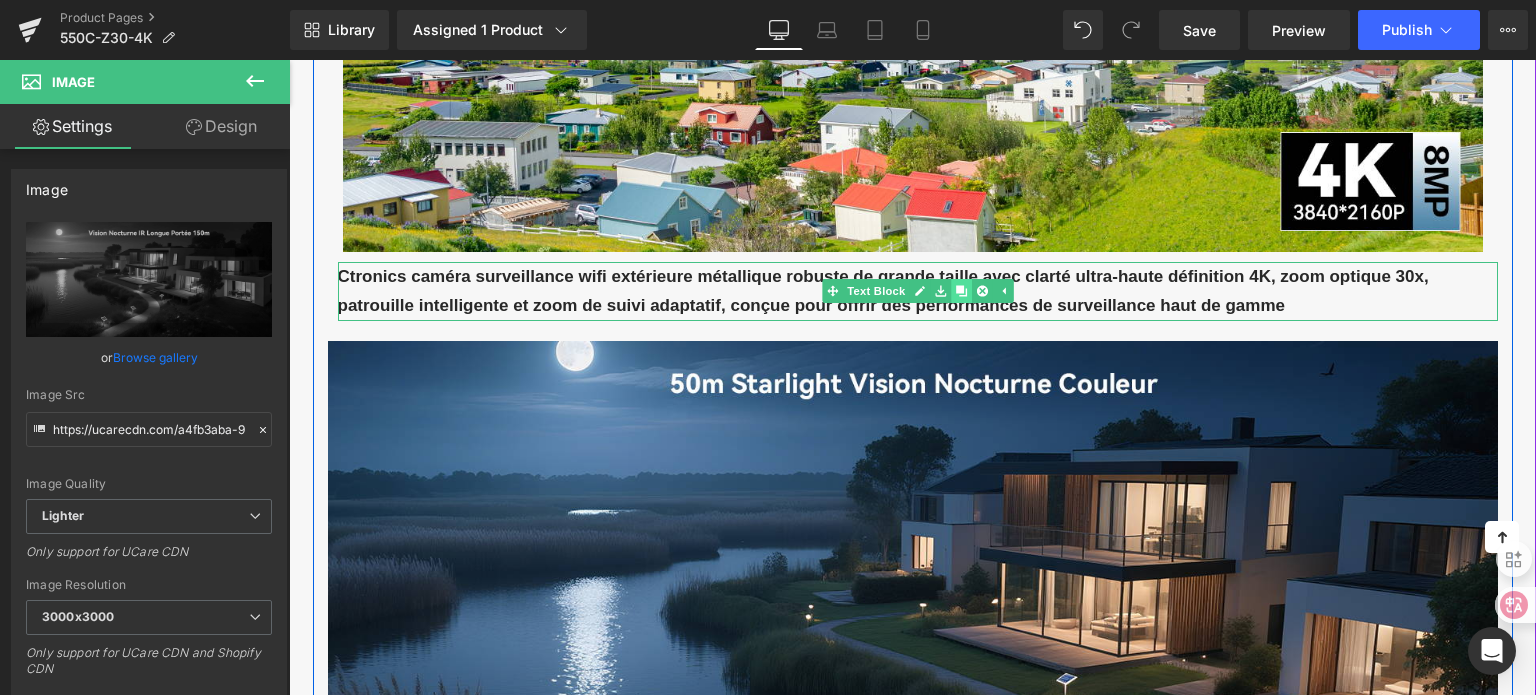 click 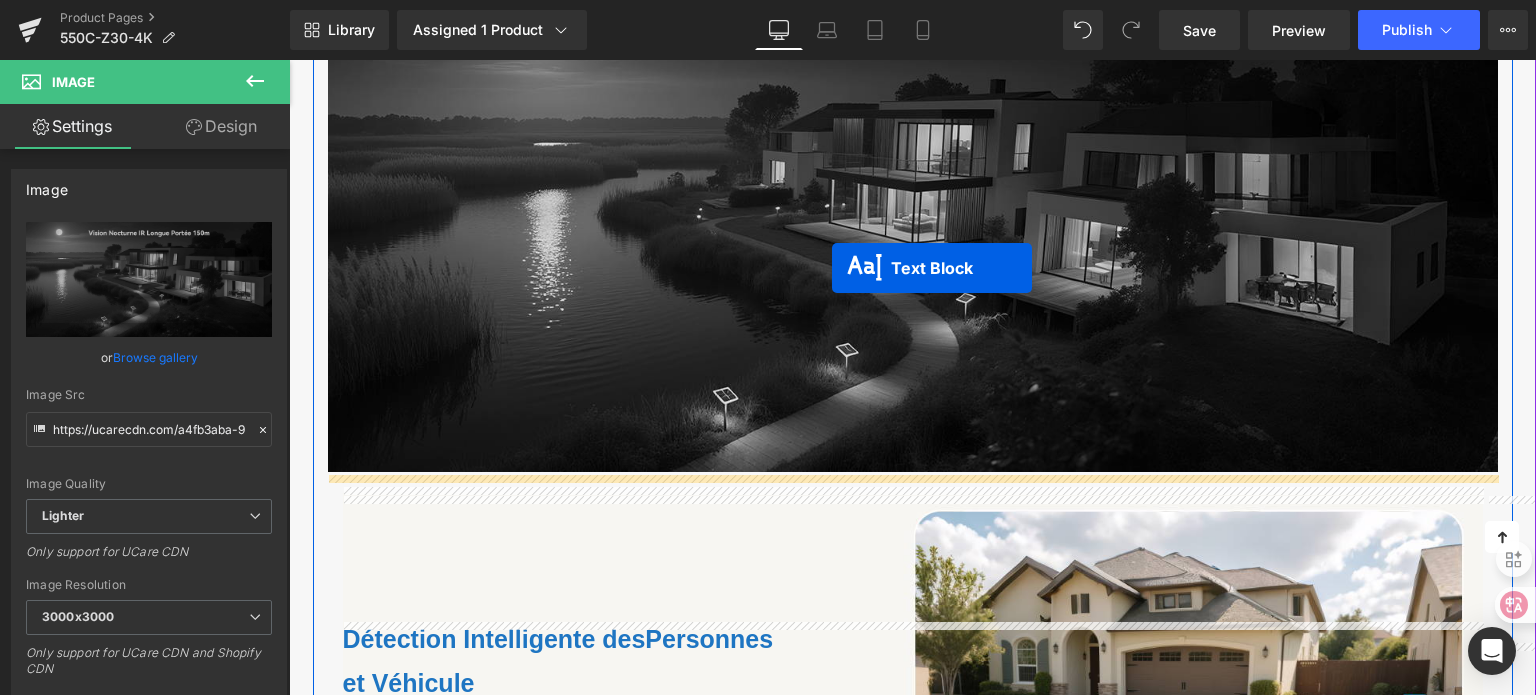 scroll, scrollTop: 2522, scrollLeft: 0, axis: vertical 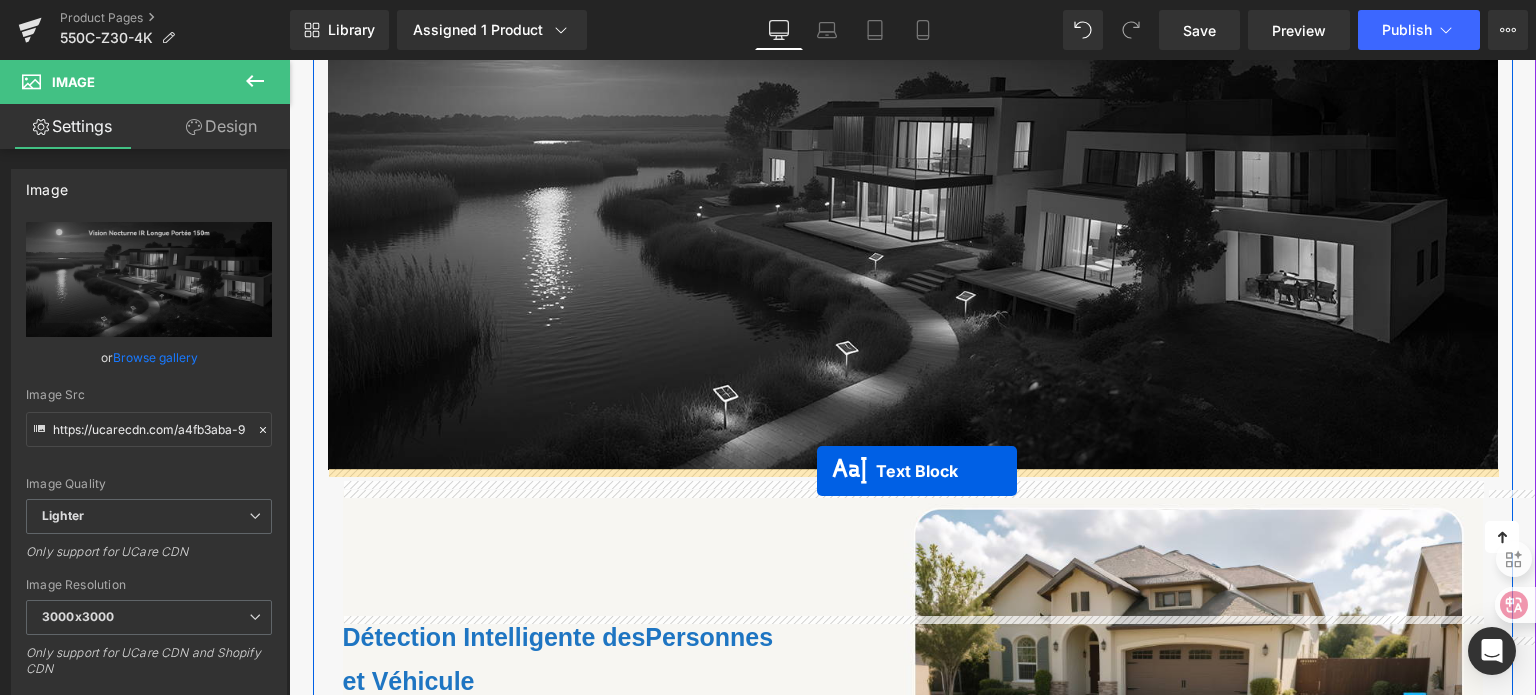 drag, startPoint x: 856, startPoint y: 358, endPoint x: 817, endPoint y: 471, distance: 119.54079 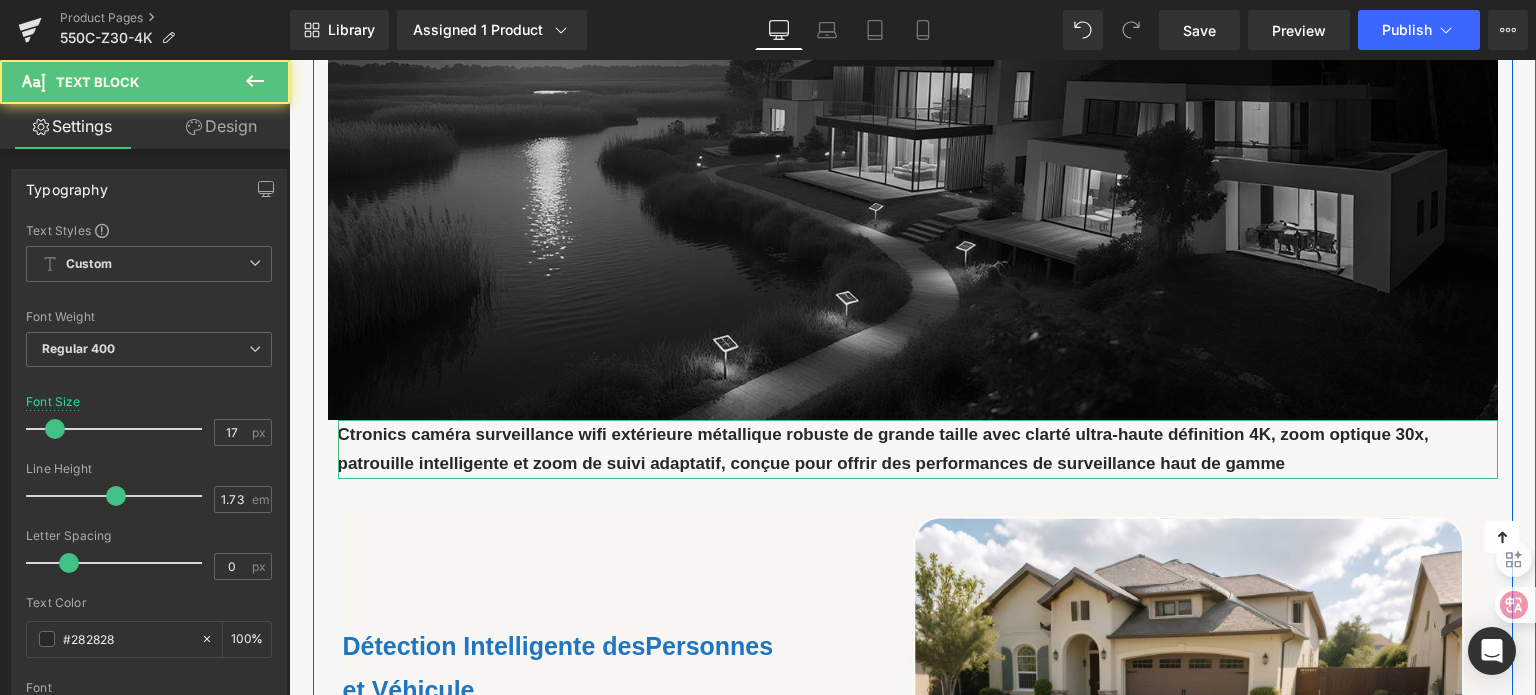 scroll, scrollTop: 2472, scrollLeft: 0, axis: vertical 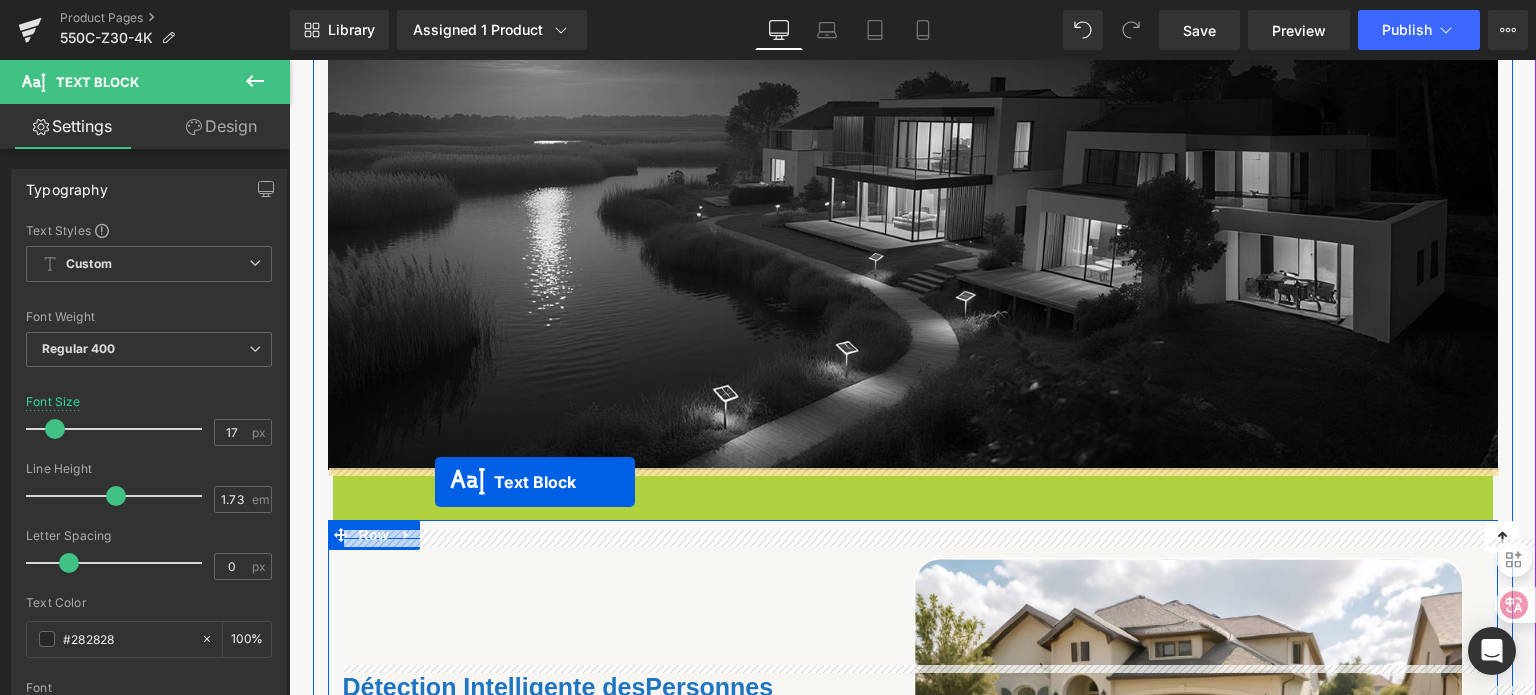 drag, startPoint x: 856, startPoint y: 504, endPoint x: 435, endPoint y: 483, distance: 421.52344 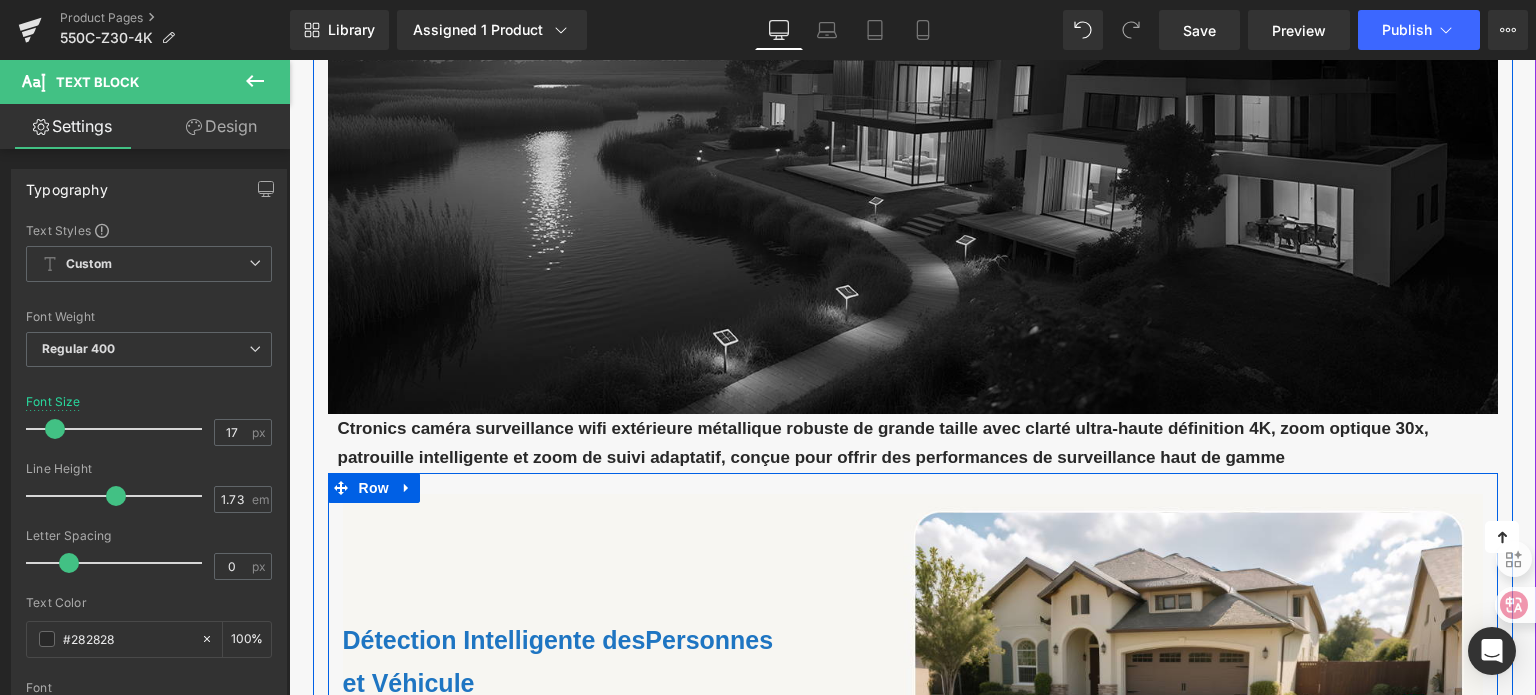 scroll, scrollTop: 2672, scrollLeft: 0, axis: vertical 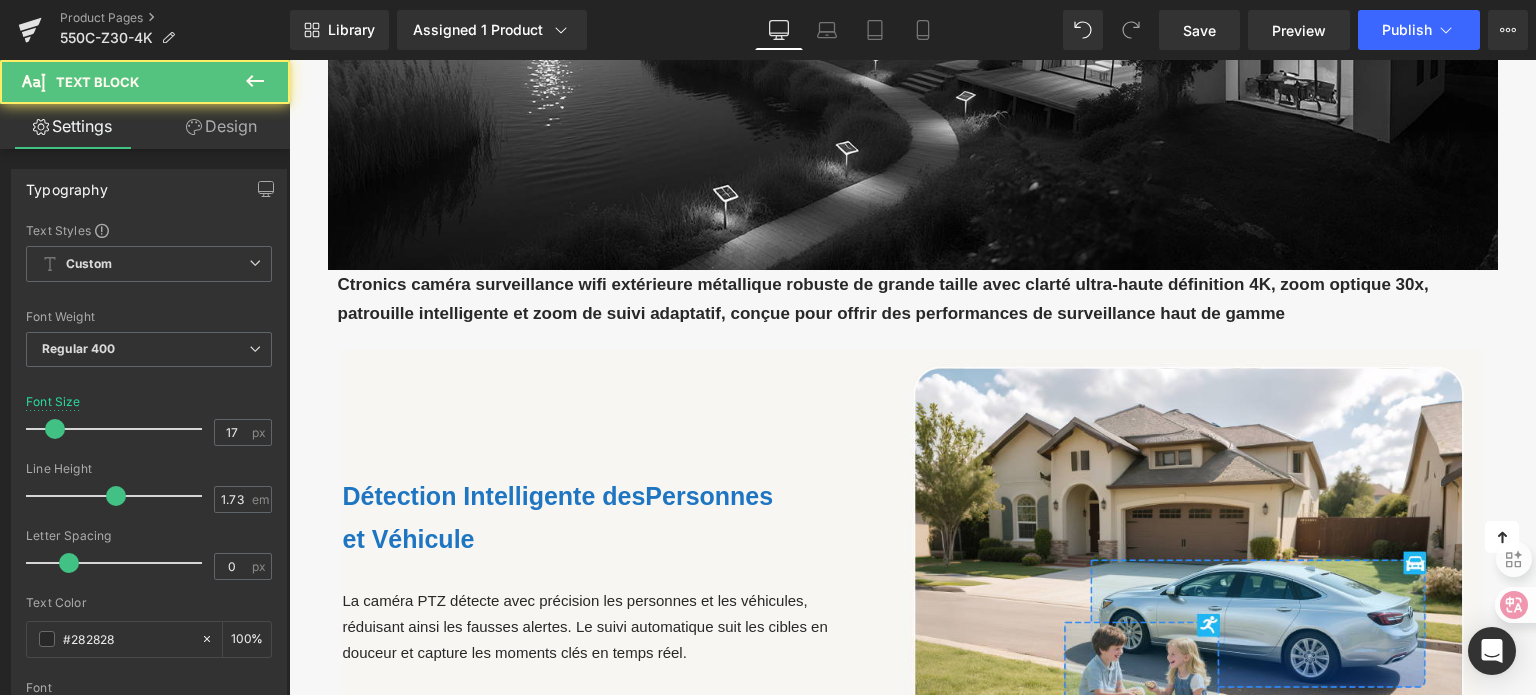 click on "Ctronics caméra surveillance wifi extérieure métallique robuste de grande taille avec clarté ultra-haute définition 4K, zoom optique 30x, patrouille intelligente et zoom de suivi adaptatif, conçue pour offrir des performances de surveillance haut de gamme" at bounding box center [883, 299] 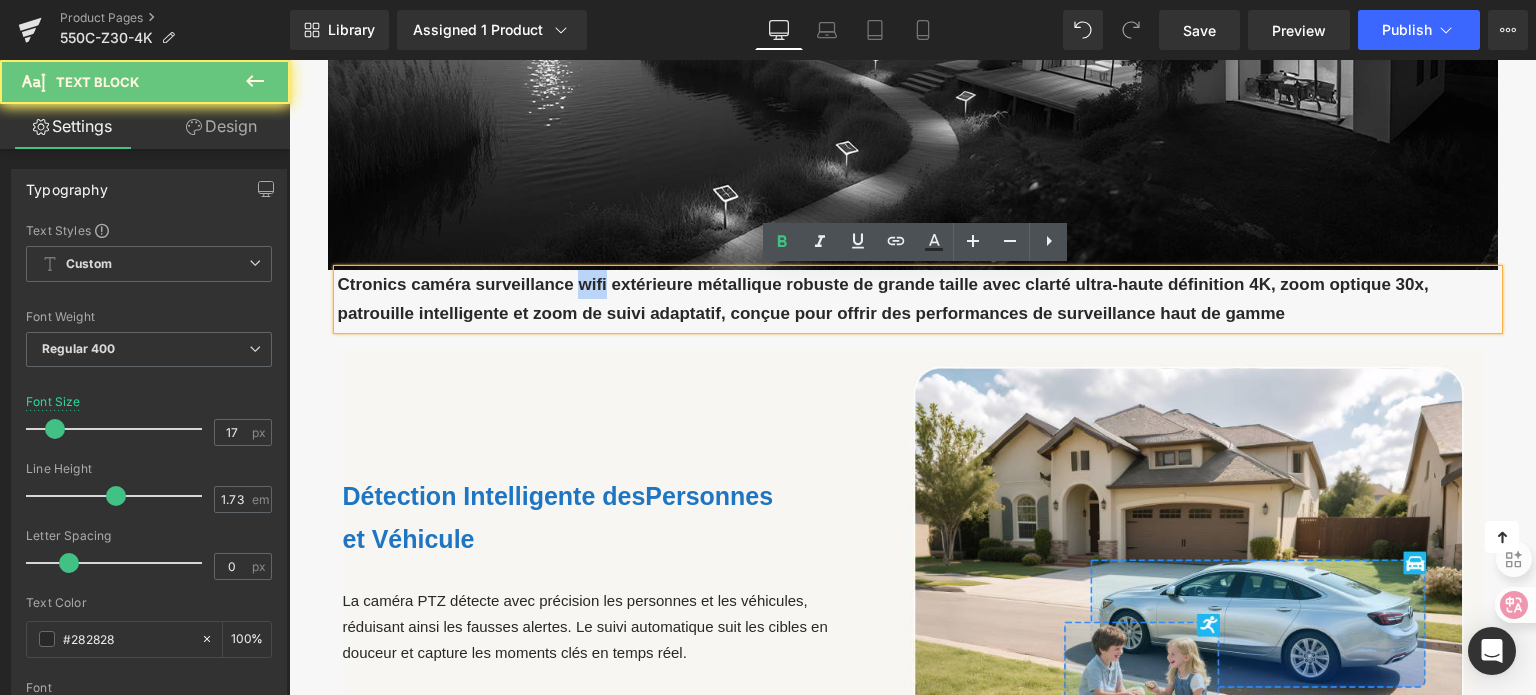 click on "Ctronics caméra surveillance wifi extérieure métallique robuste de grande taille avec clarté ultra-haute définition 4K, zoom optique 30x, patrouille intelligente et zoom de suivi adaptatif, conçue pour offrir des performances de surveillance haut de gamme" at bounding box center (883, 299) 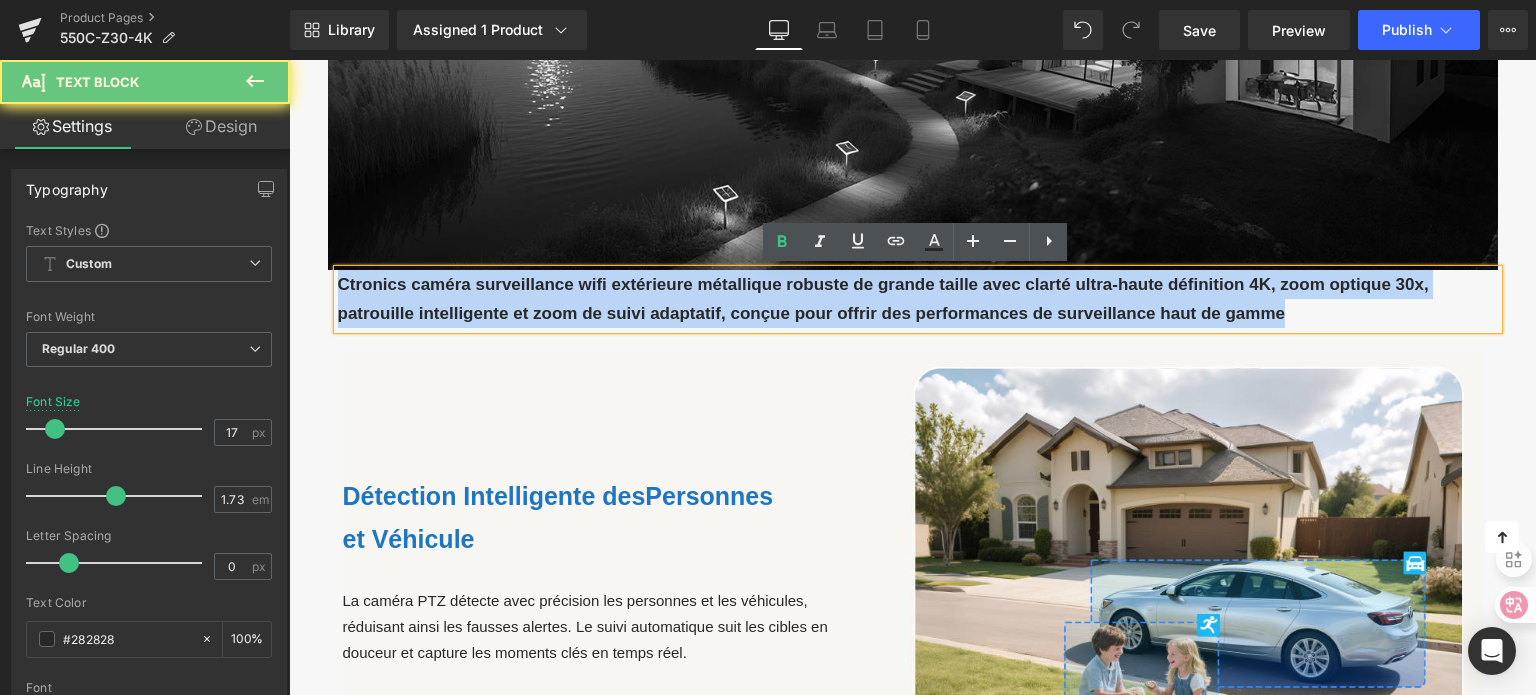 click on "Ctronics caméra surveillance wifi extérieure métallique robuste de grande taille avec clarté ultra-haute définition 4K, zoom optique 30x, patrouille intelligente et zoom de suivi adaptatif, conçue pour offrir des performances de surveillance haut de gamme" at bounding box center [883, 299] 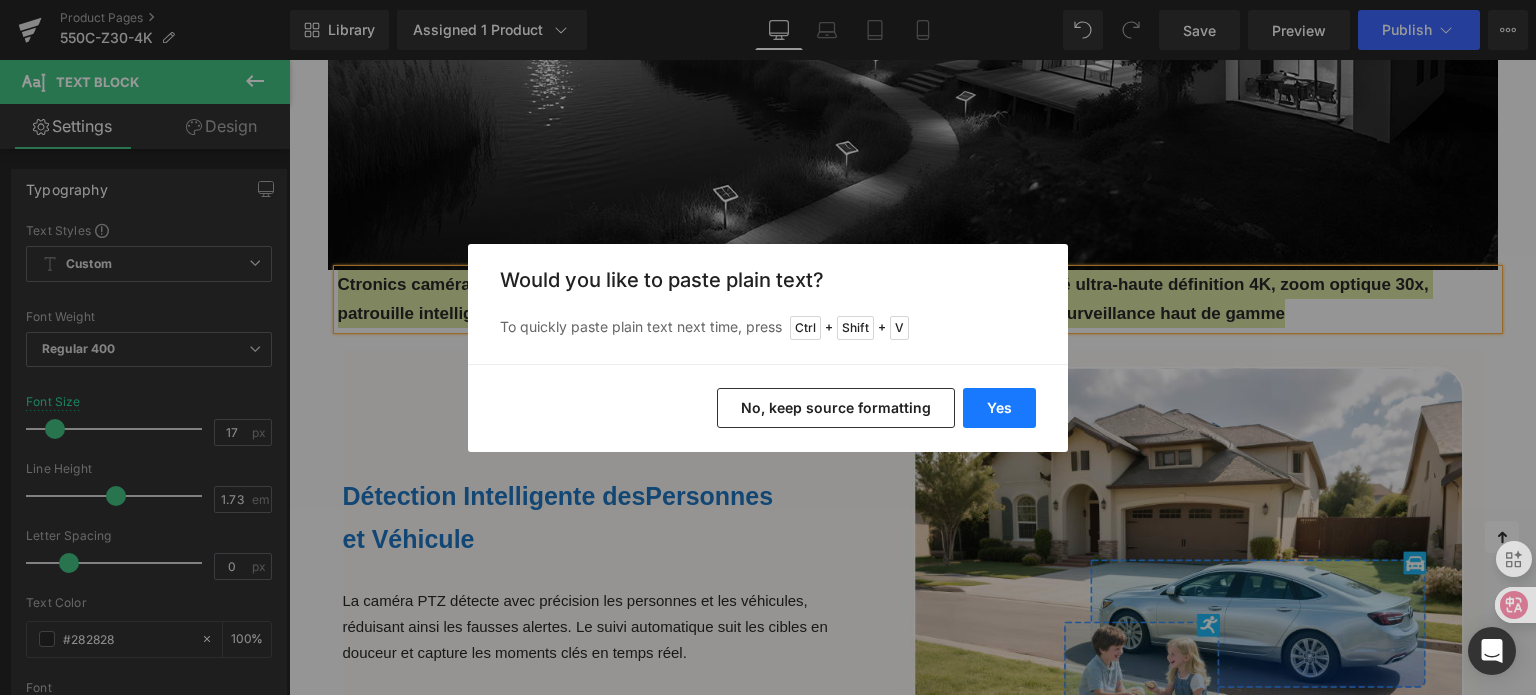 click on "Yes" at bounding box center [999, 408] 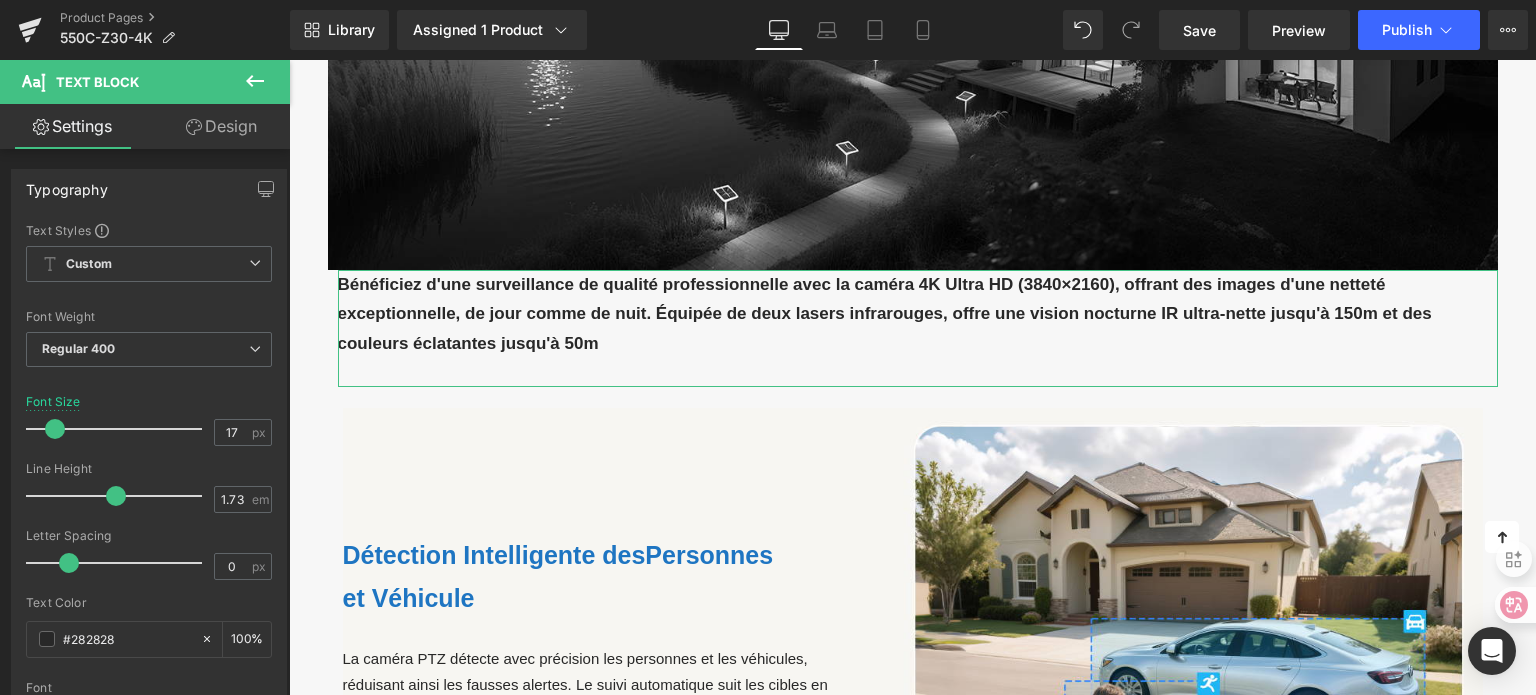 click on "Design" at bounding box center (221, 126) 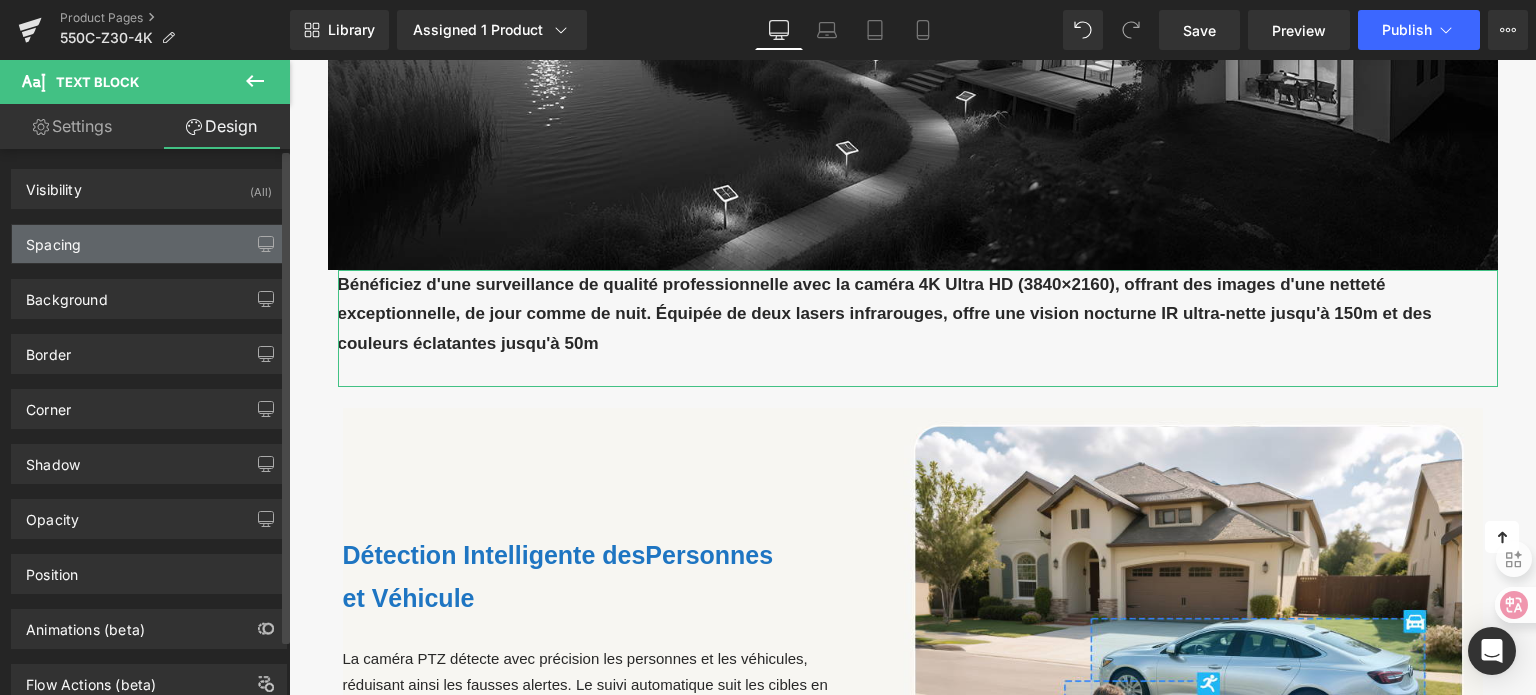click on "Spacing" at bounding box center [149, 244] 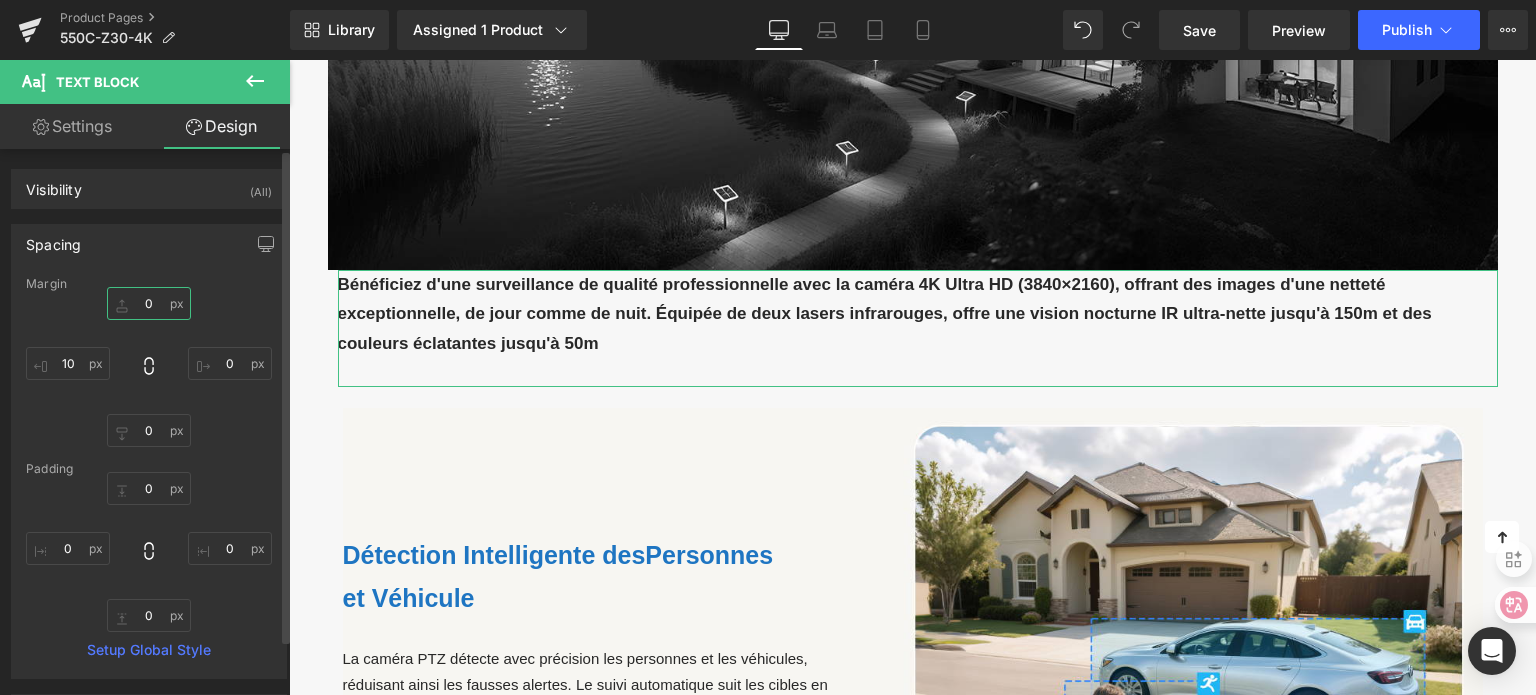 click on "0" at bounding box center (149, 303) 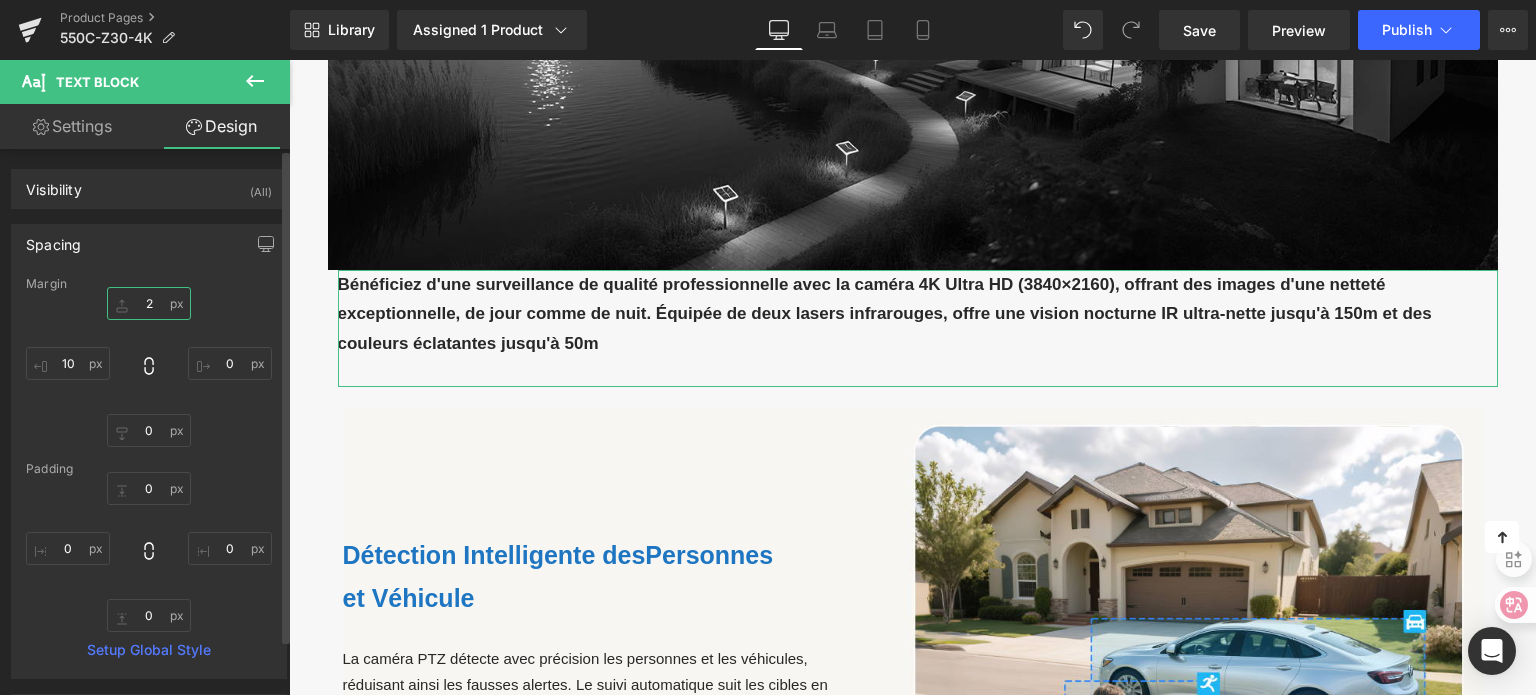 type on "20" 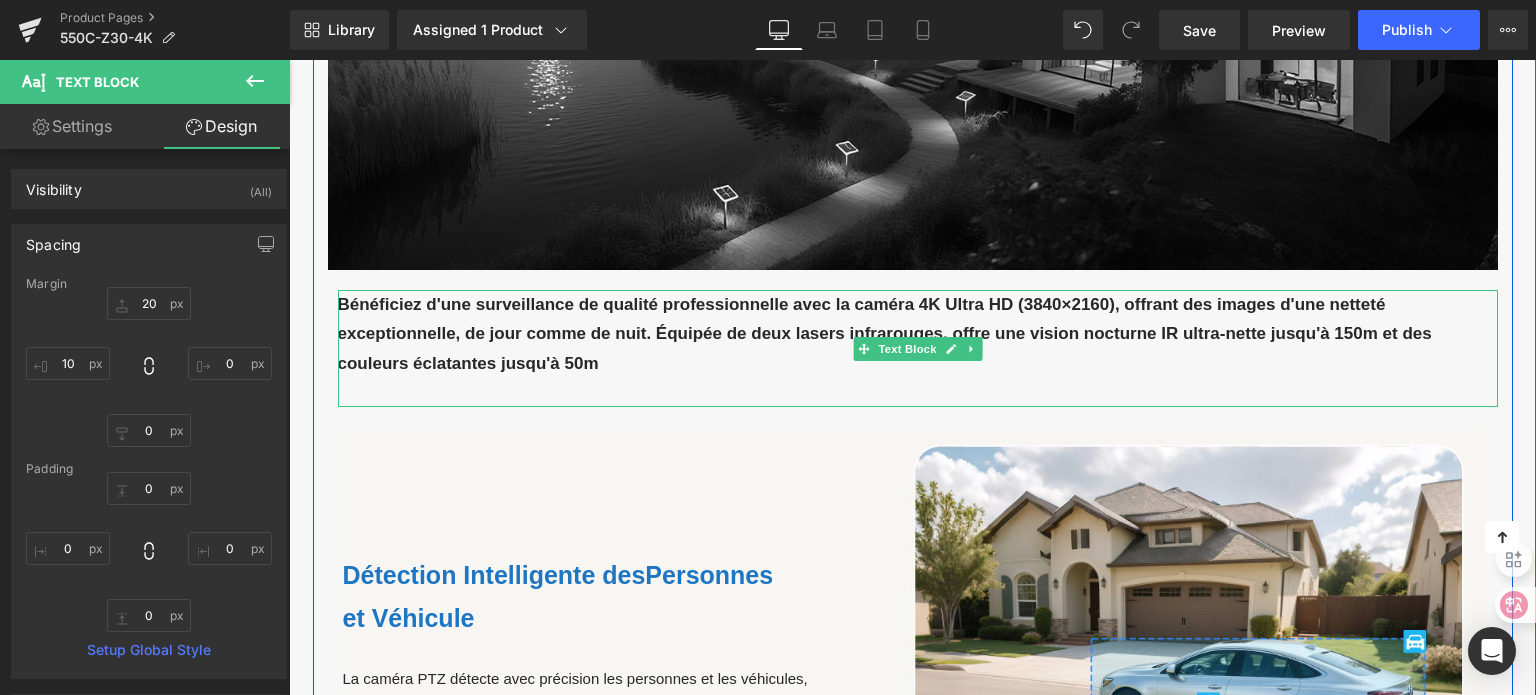 click at bounding box center [918, 392] 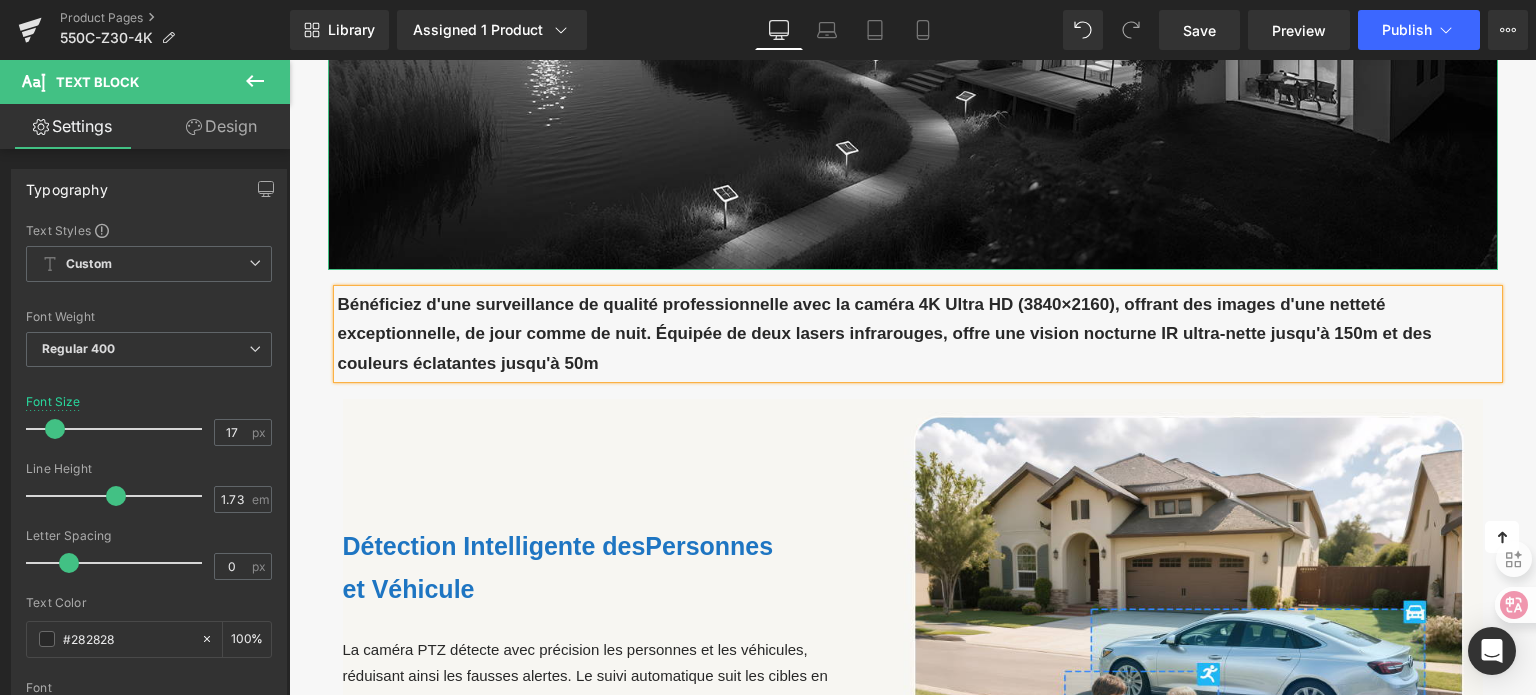 scroll, scrollTop: 3072, scrollLeft: 0, axis: vertical 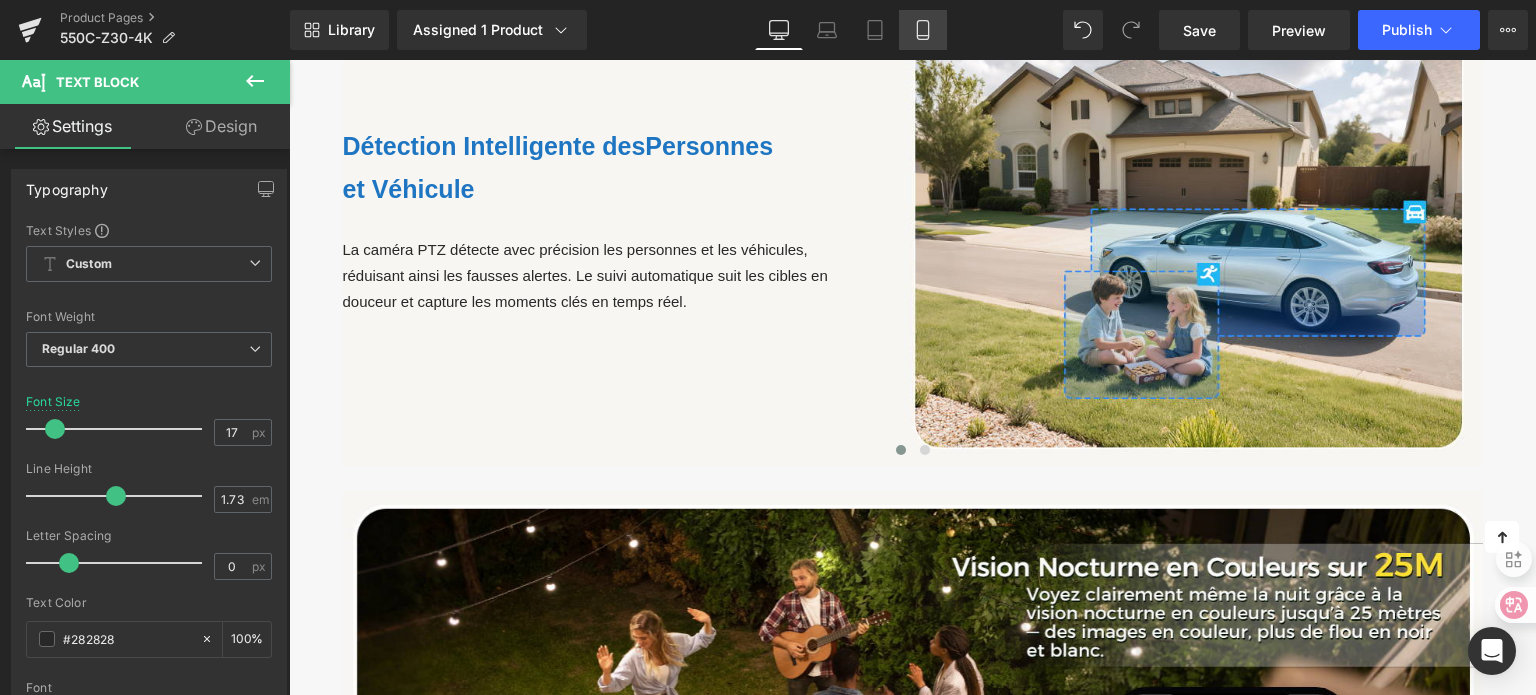 click 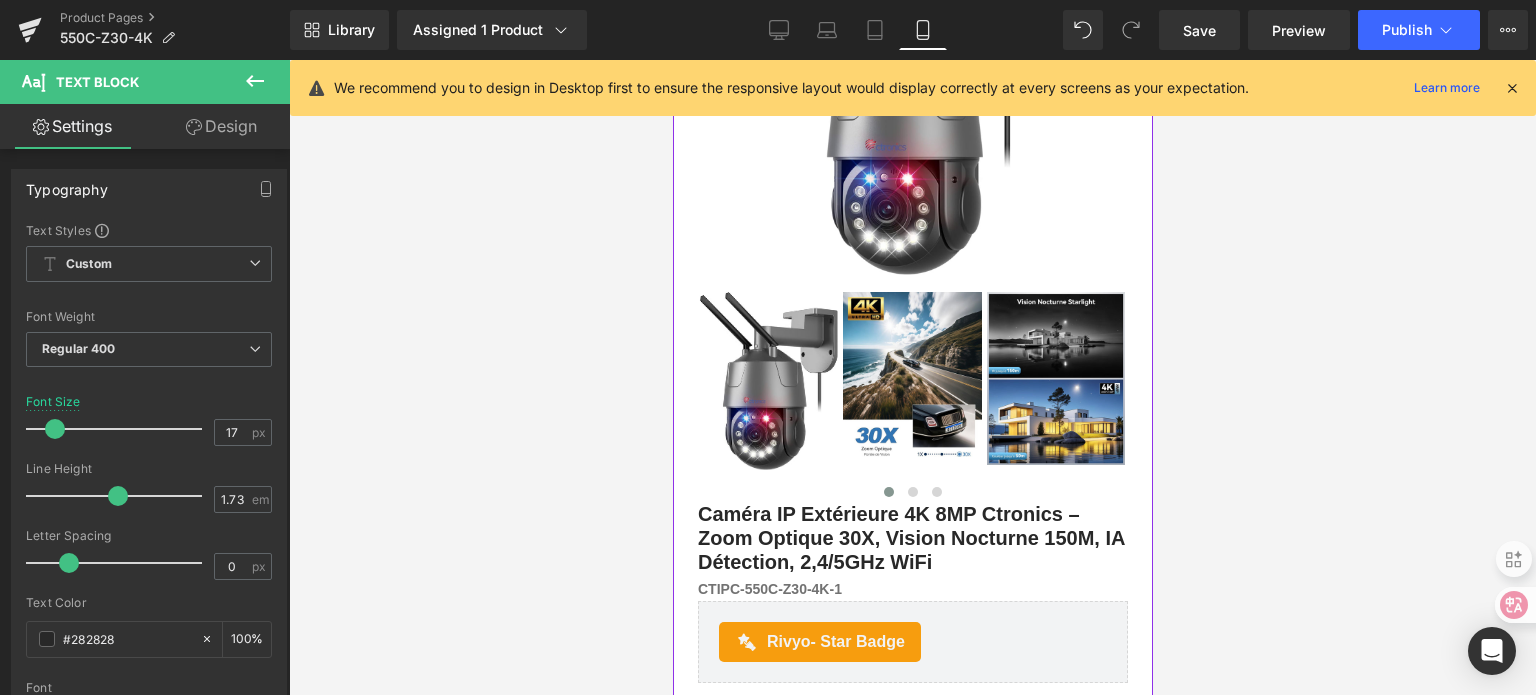 scroll, scrollTop: 266, scrollLeft: 0, axis: vertical 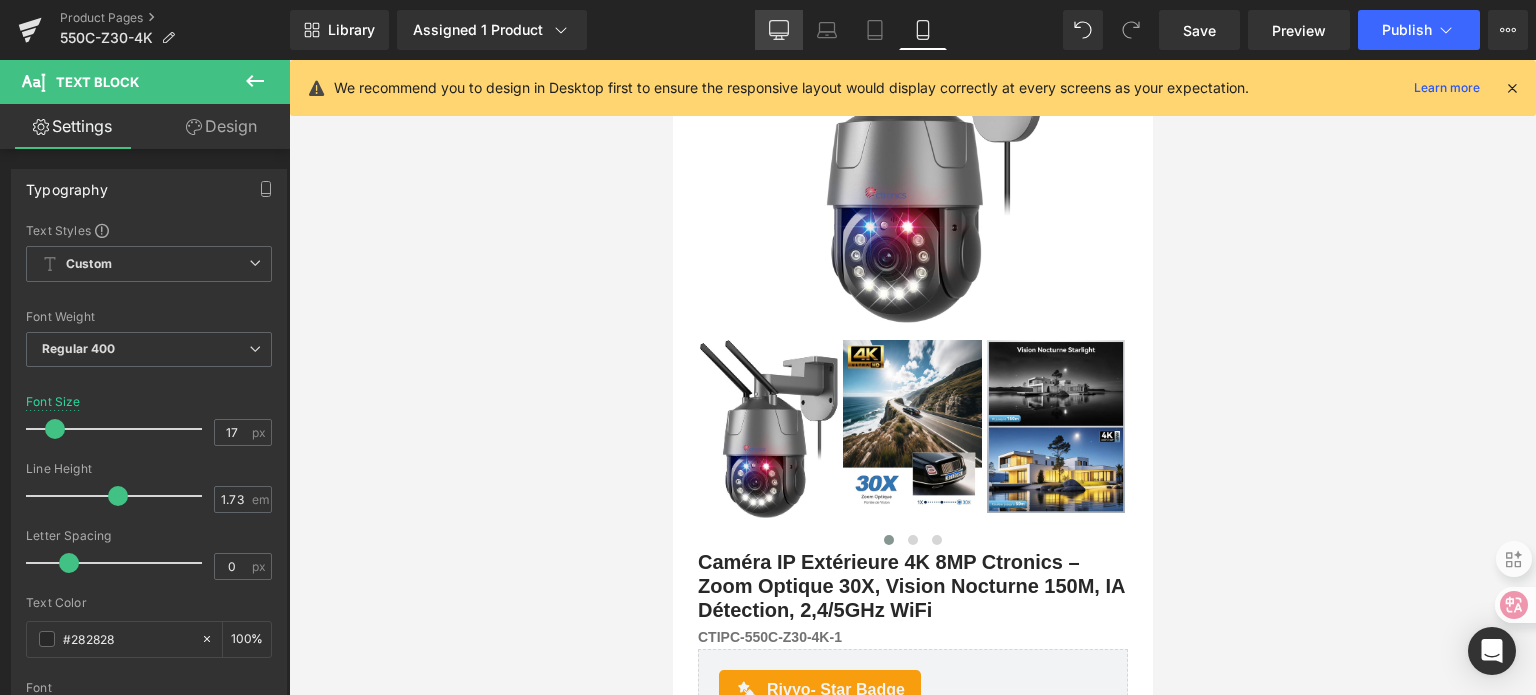 click 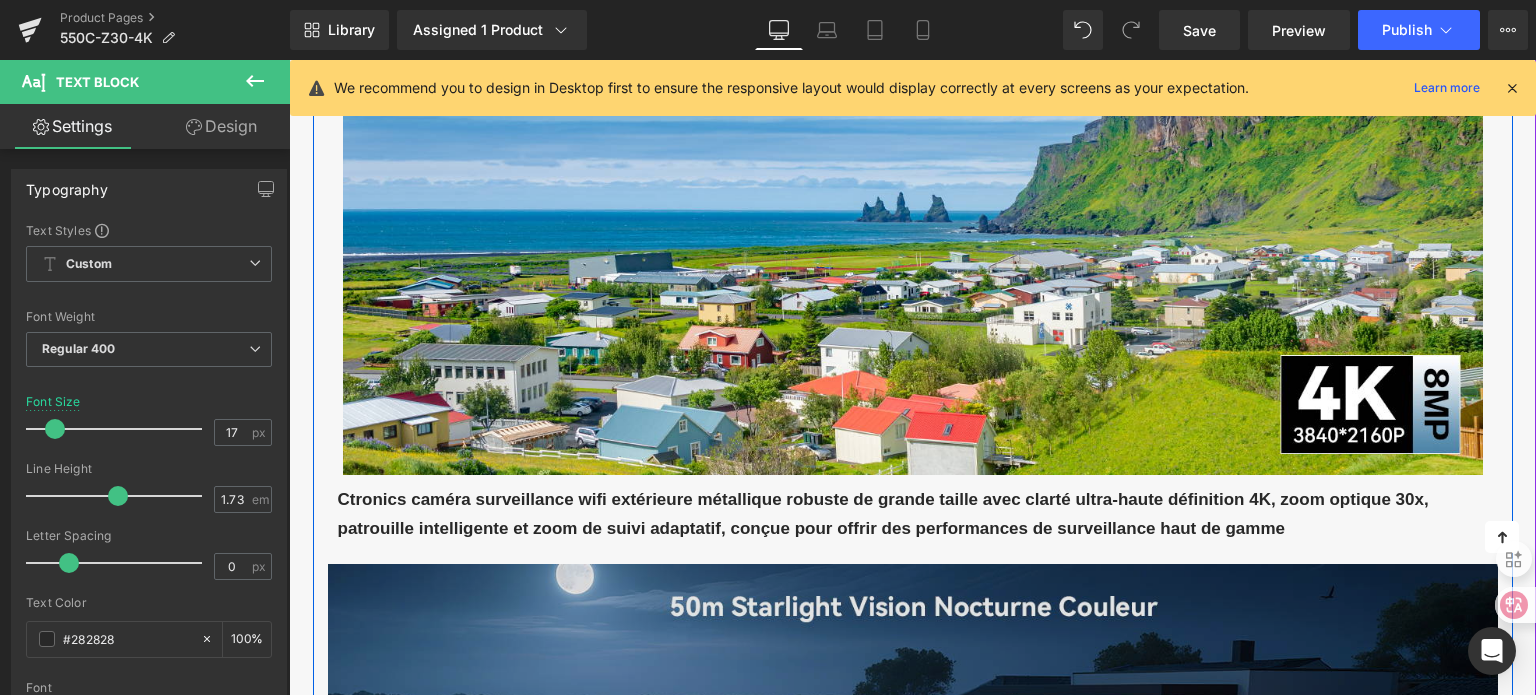 scroll, scrollTop: 1299, scrollLeft: 0, axis: vertical 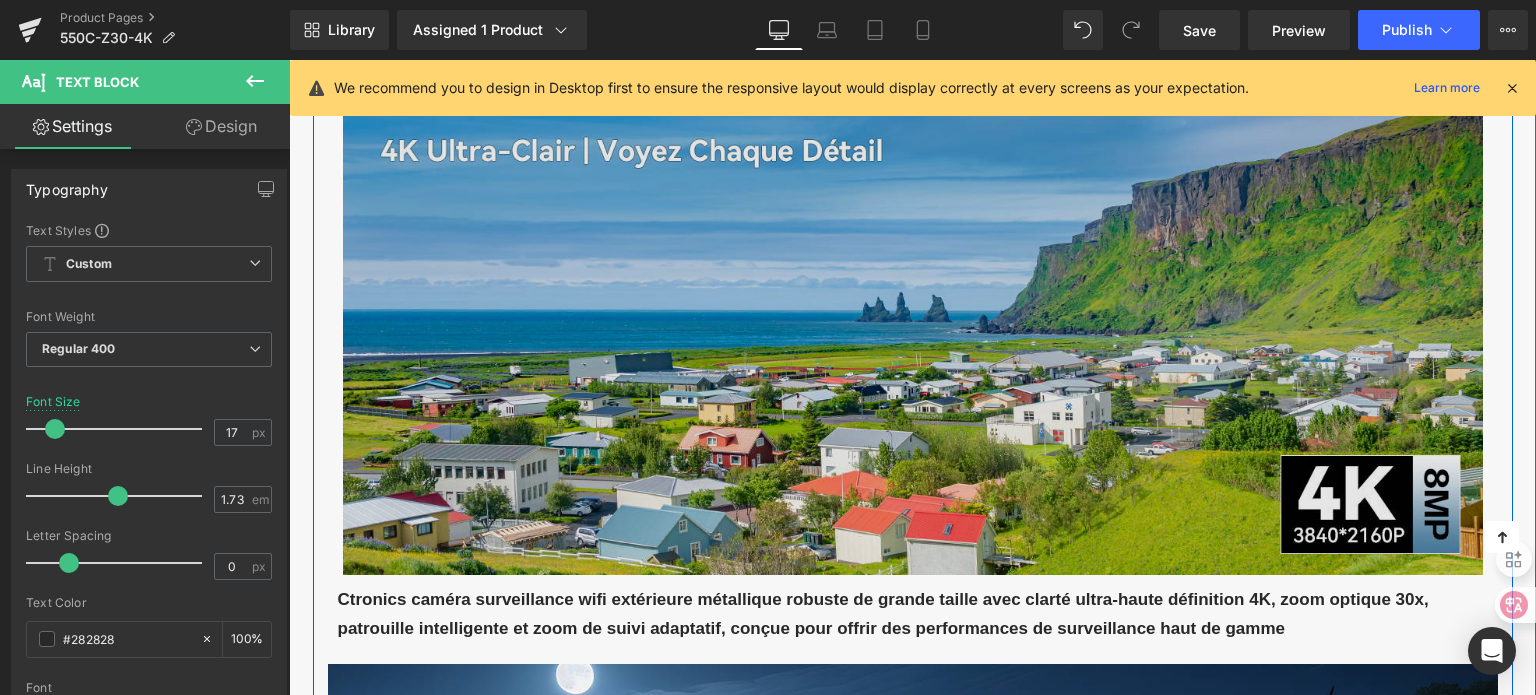 click at bounding box center [913, 341] 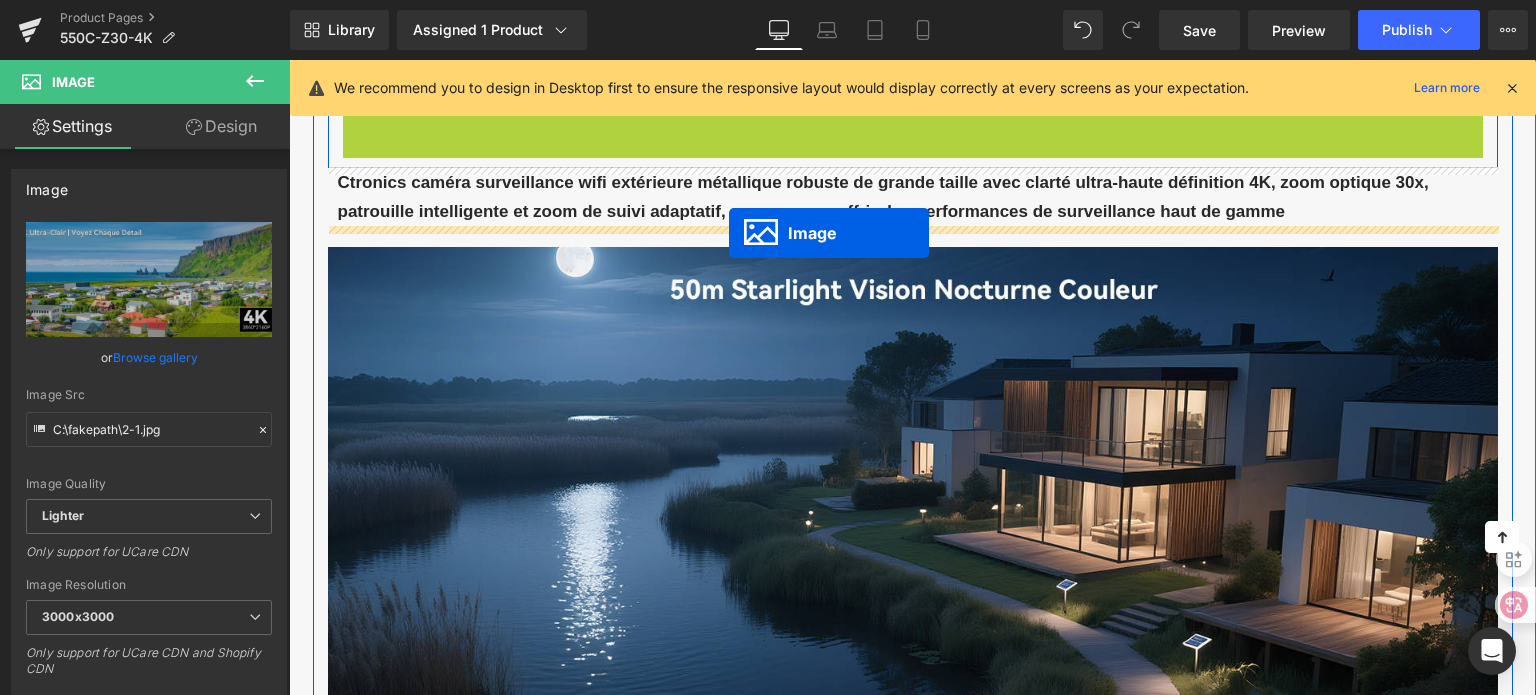 drag, startPoint x: 868, startPoint y: 334, endPoint x: 729, endPoint y: 233, distance: 171.81967 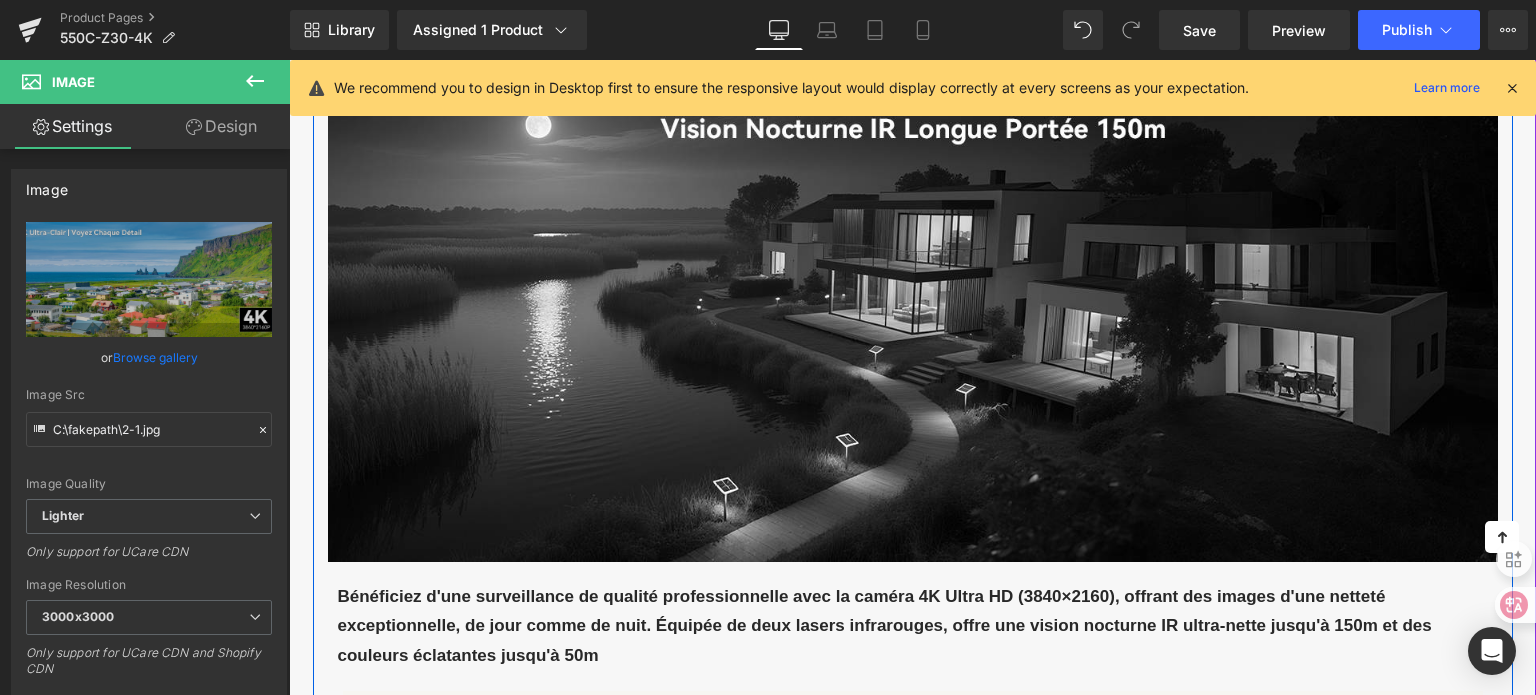 scroll, scrollTop: 2399, scrollLeft: 0, axis: vertical 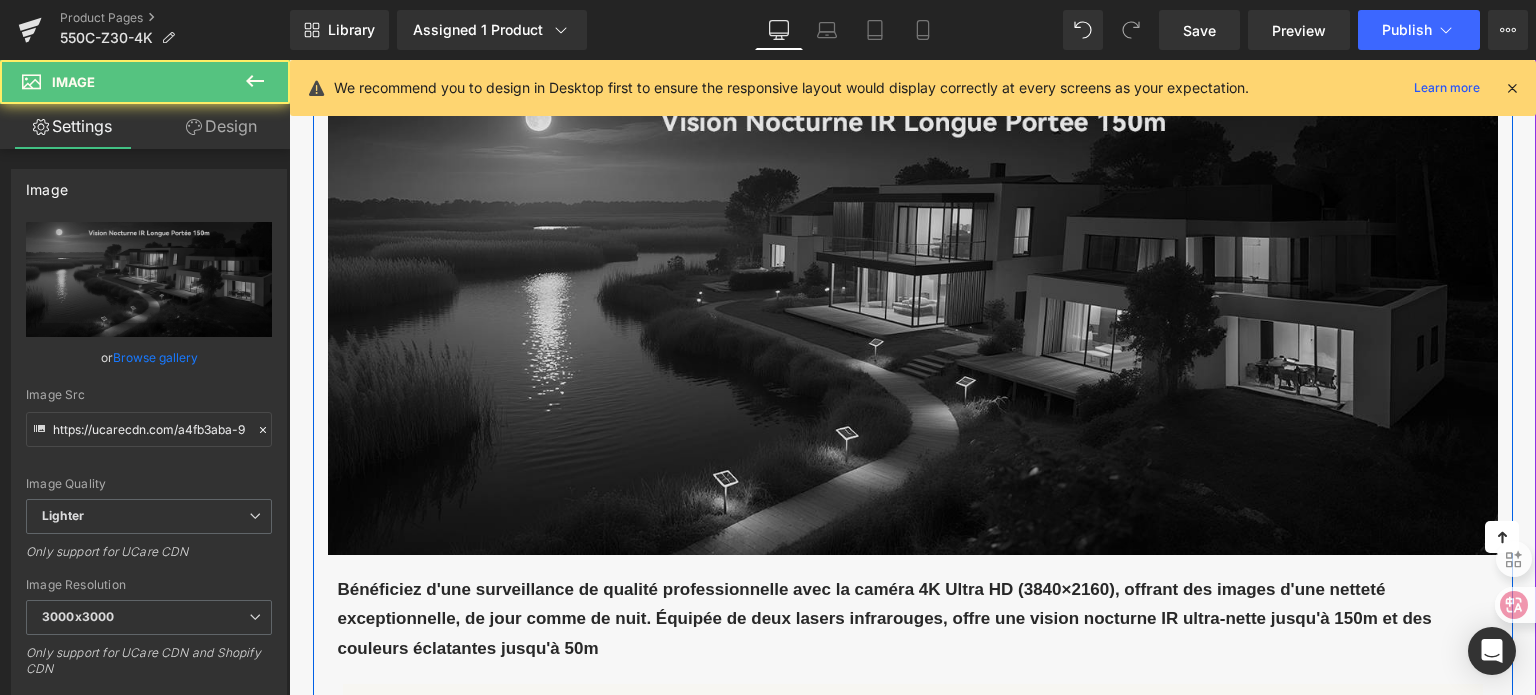 click at bounding box center (913, 316) 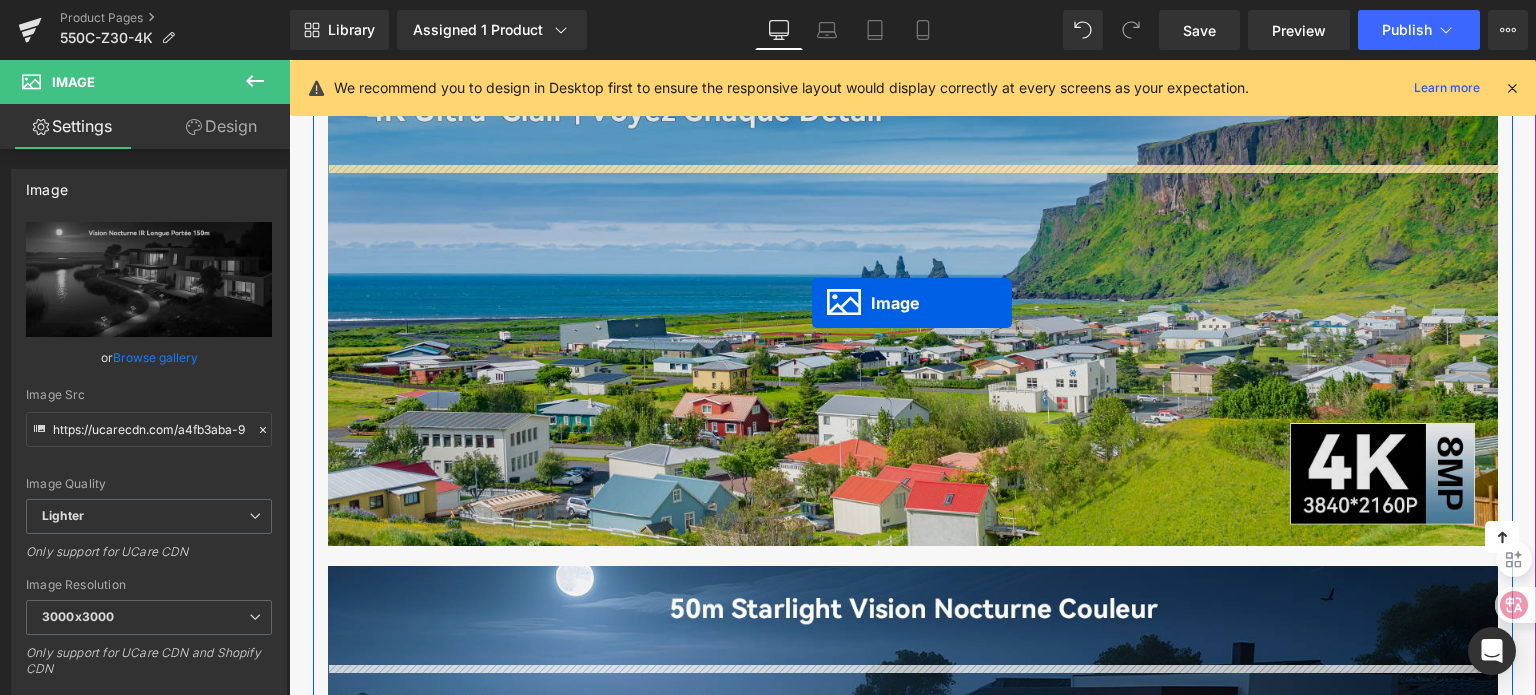 scroll, scrollTop: 1589, scrollLeft: 0, axis: vertical 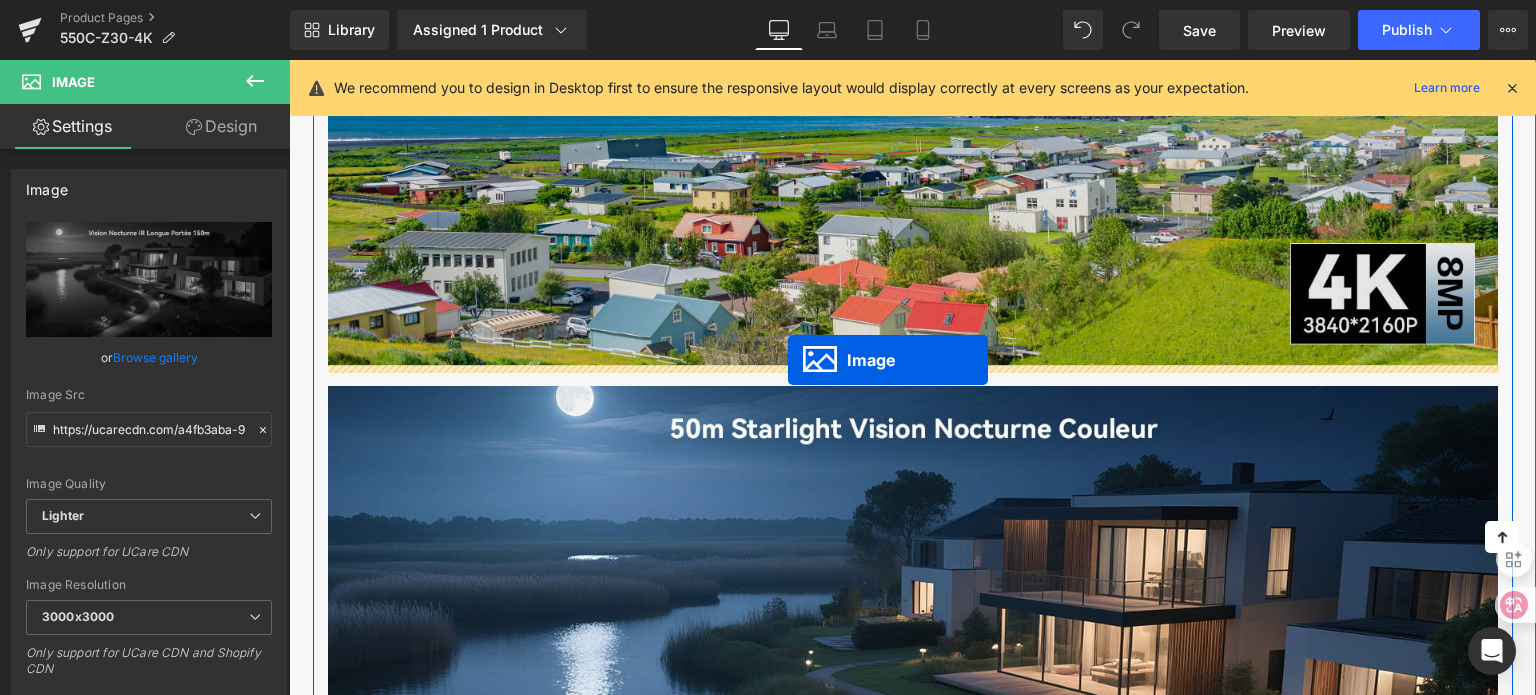 drag, startPoint x: 875, startPoint y: 313, endPoint x: 788, endPoint y: 361, distance: 99.36297 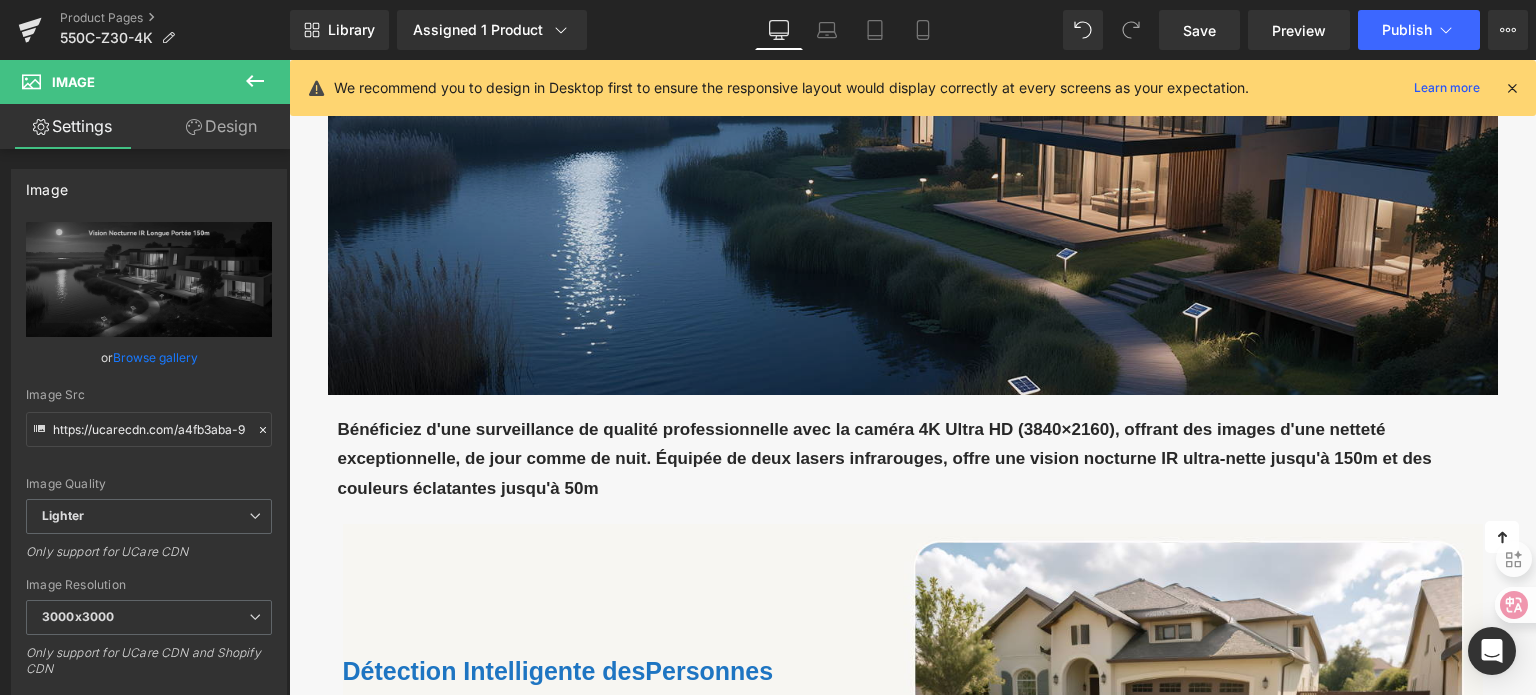 scroll, scrollTop: 2489, scrollLeft: 0, axis: vertical 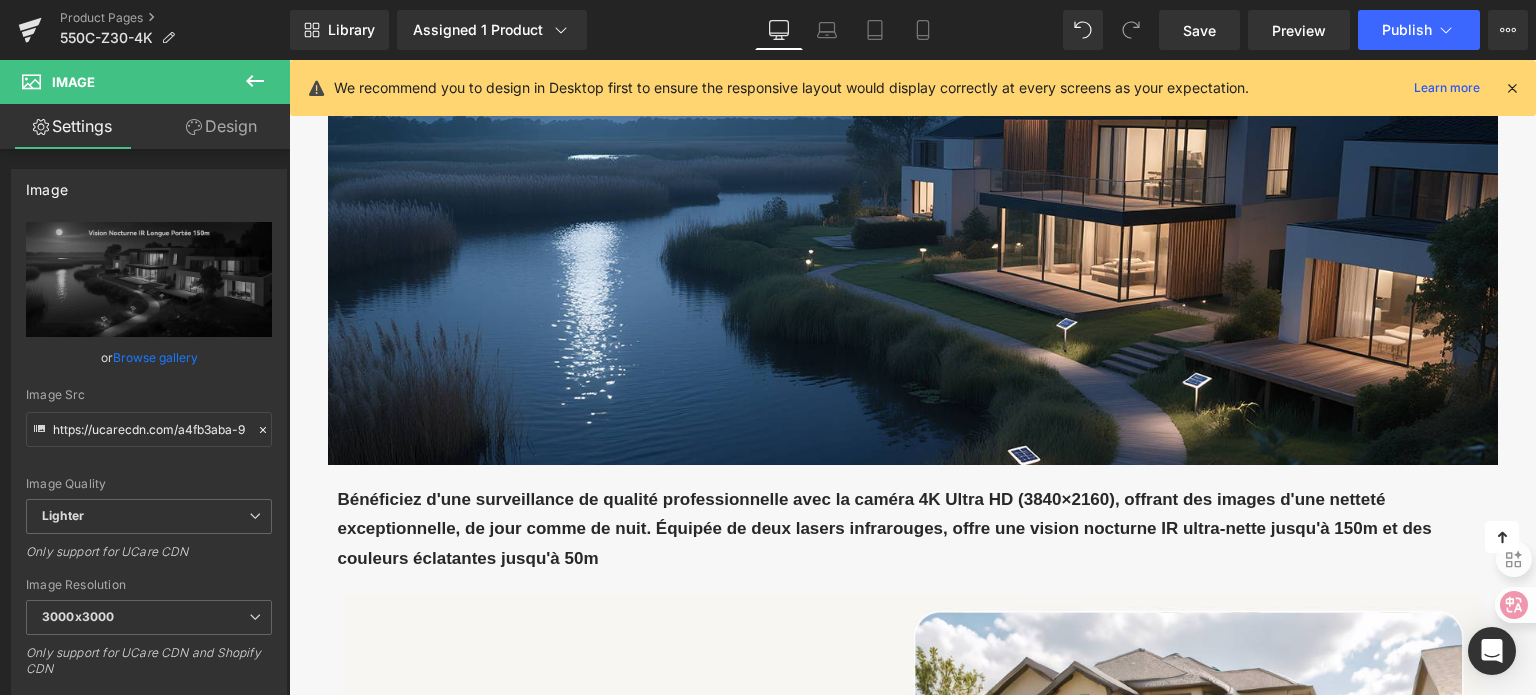 click 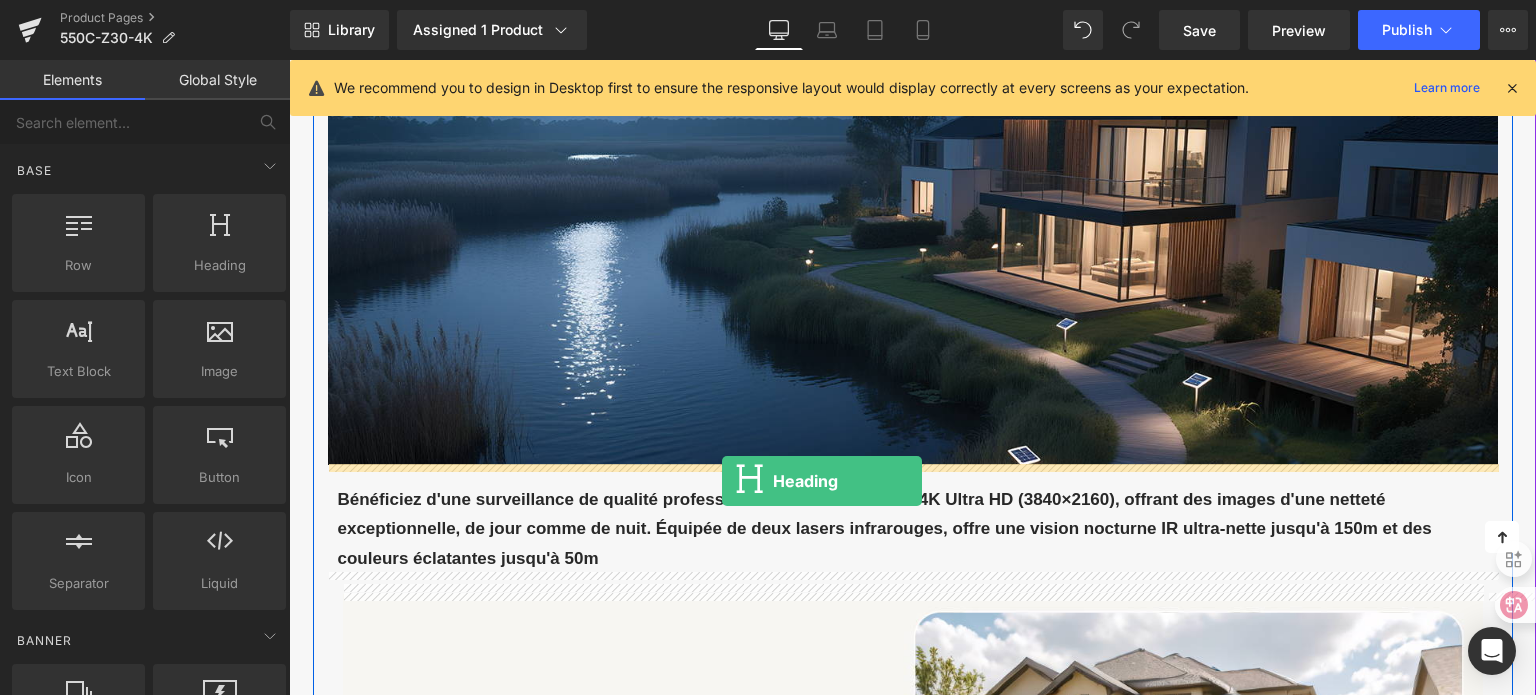 drag, startPoint x: 506, startPoint y: 314, endPoint x: 722, endPoint y: 482, distance: 273.6421 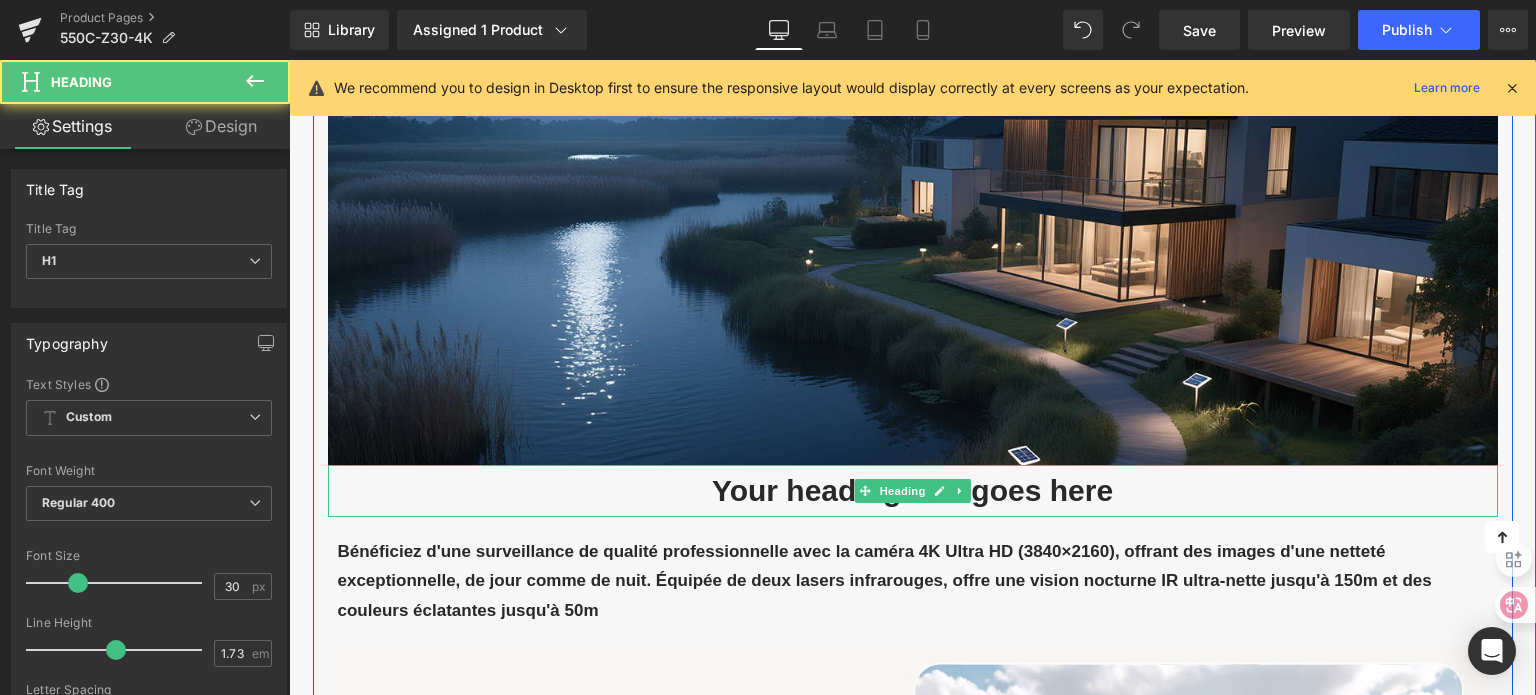 click on "Your heading text goes here" at bounding box center (913, 491) 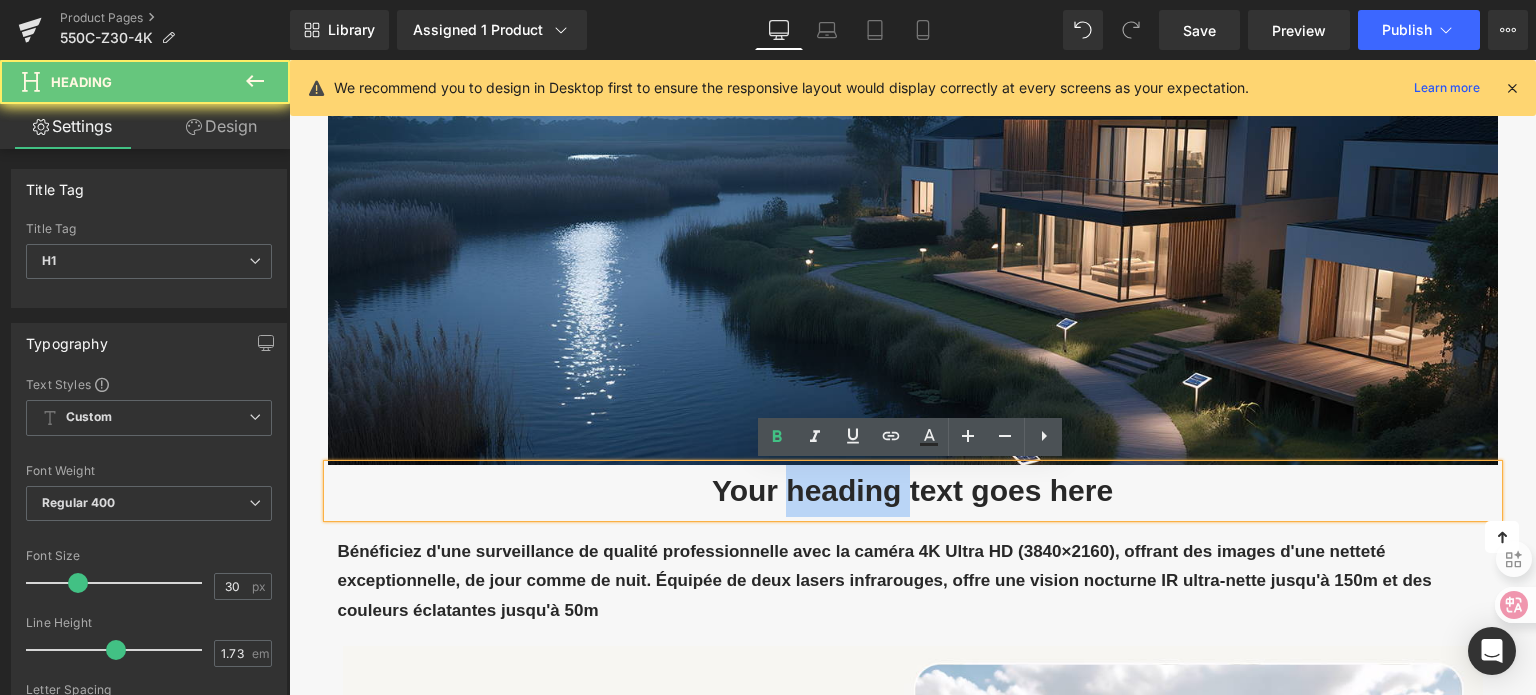 click on "Your heading text goes here" at bounding box center [913, 491] 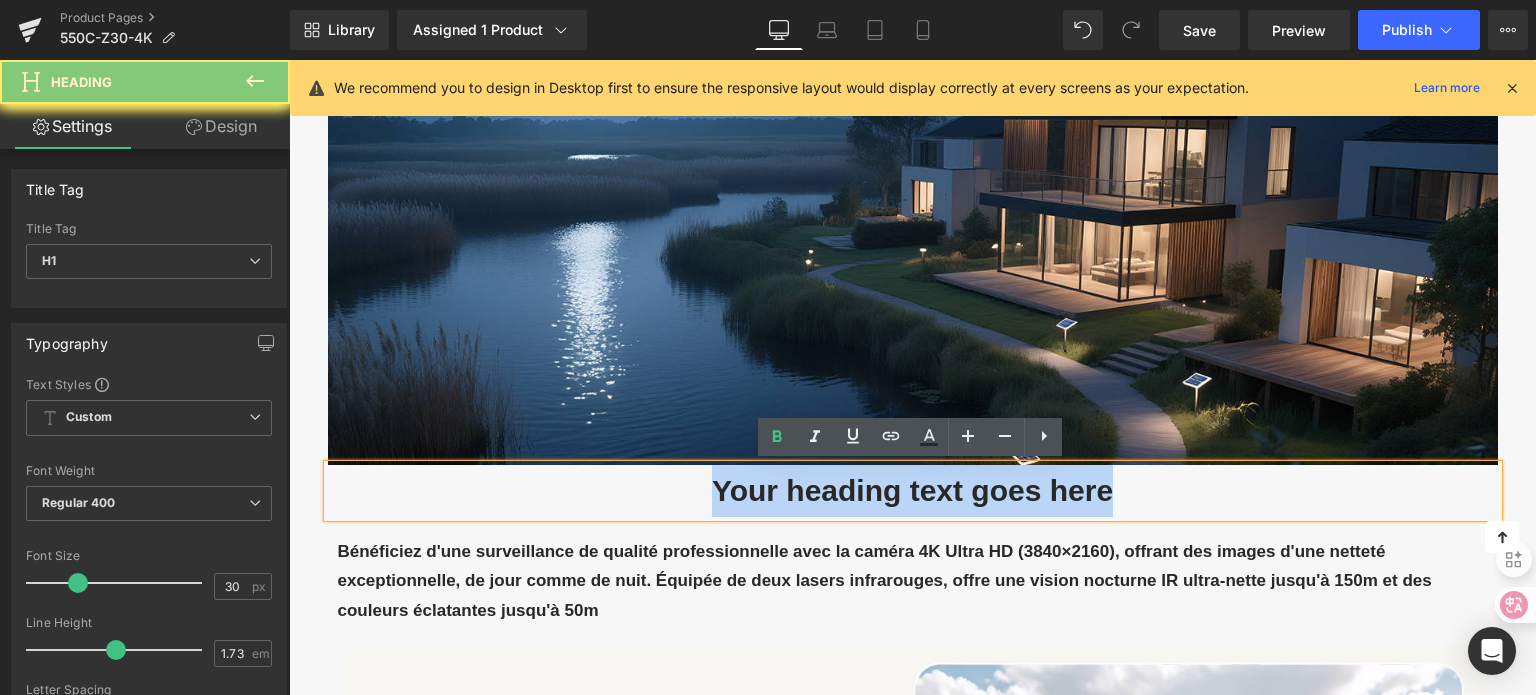 click on "Your heading text goes here" at bounding box center [913, 491] 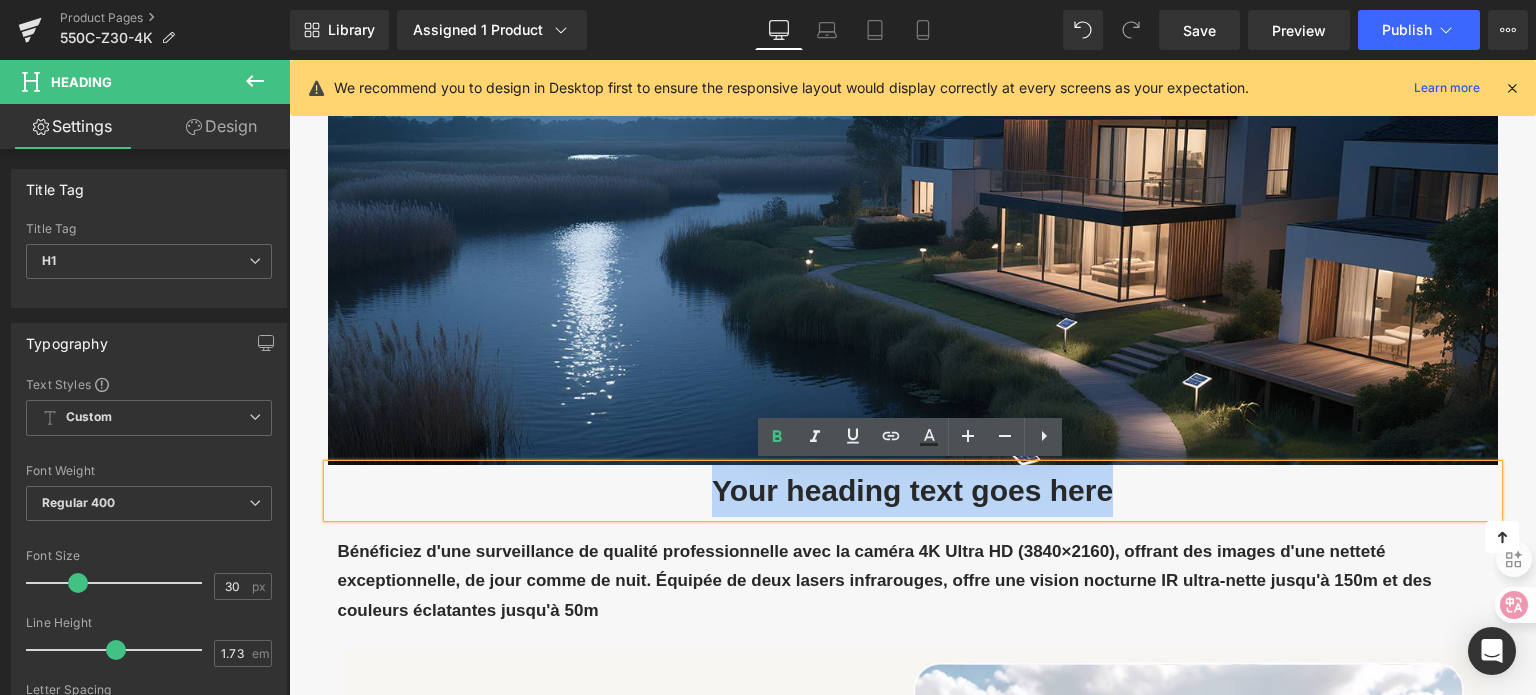 paste 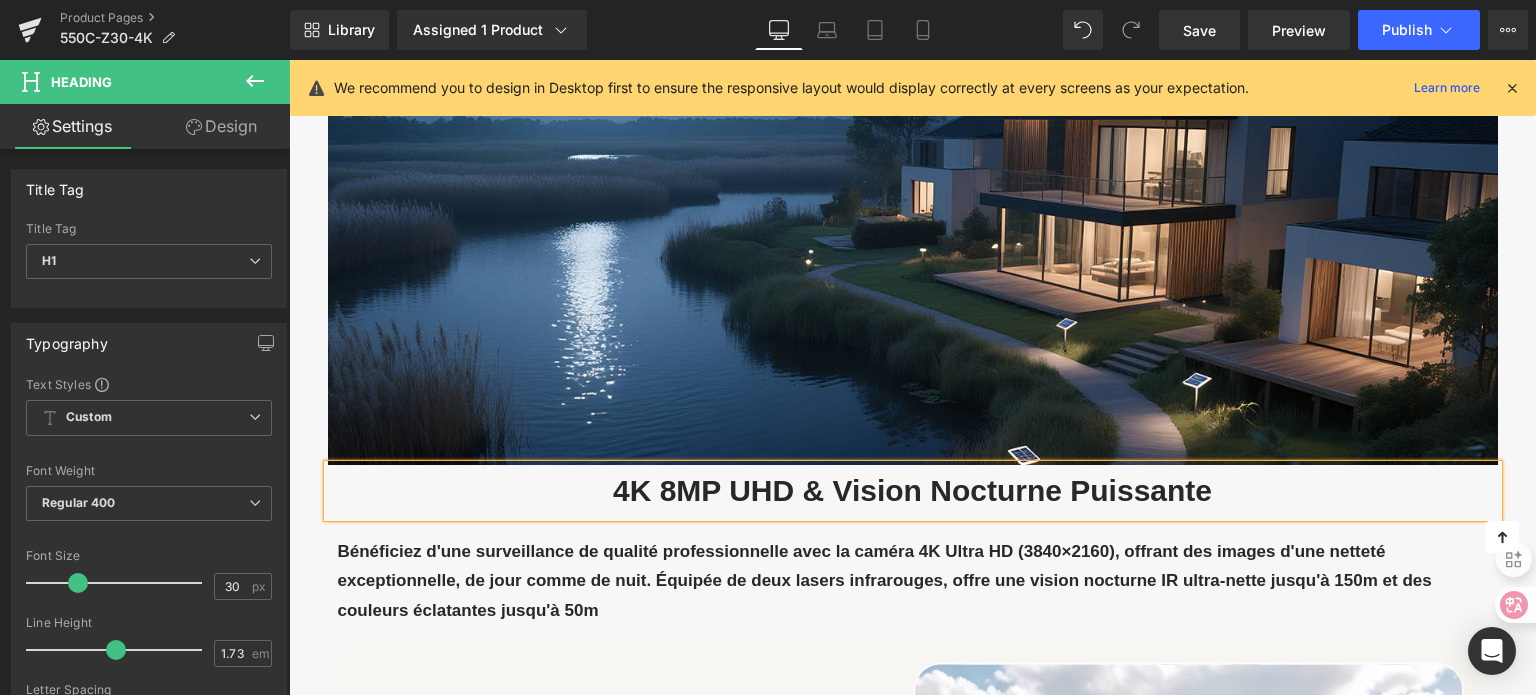 click on "4K 8MP UHD & Vision Nocturne Puissante" at bounding box center (913, 491) 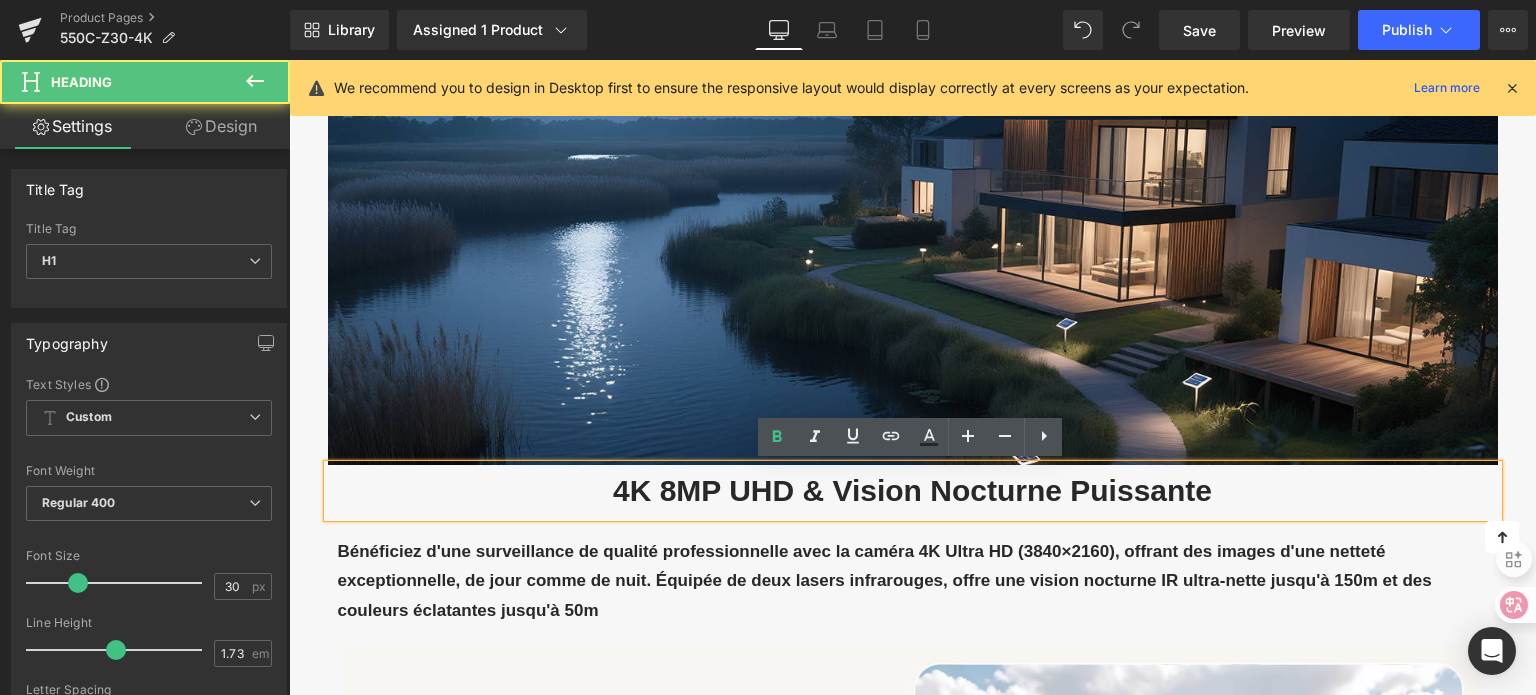 click on "Design" at bounding box center [221, 126] 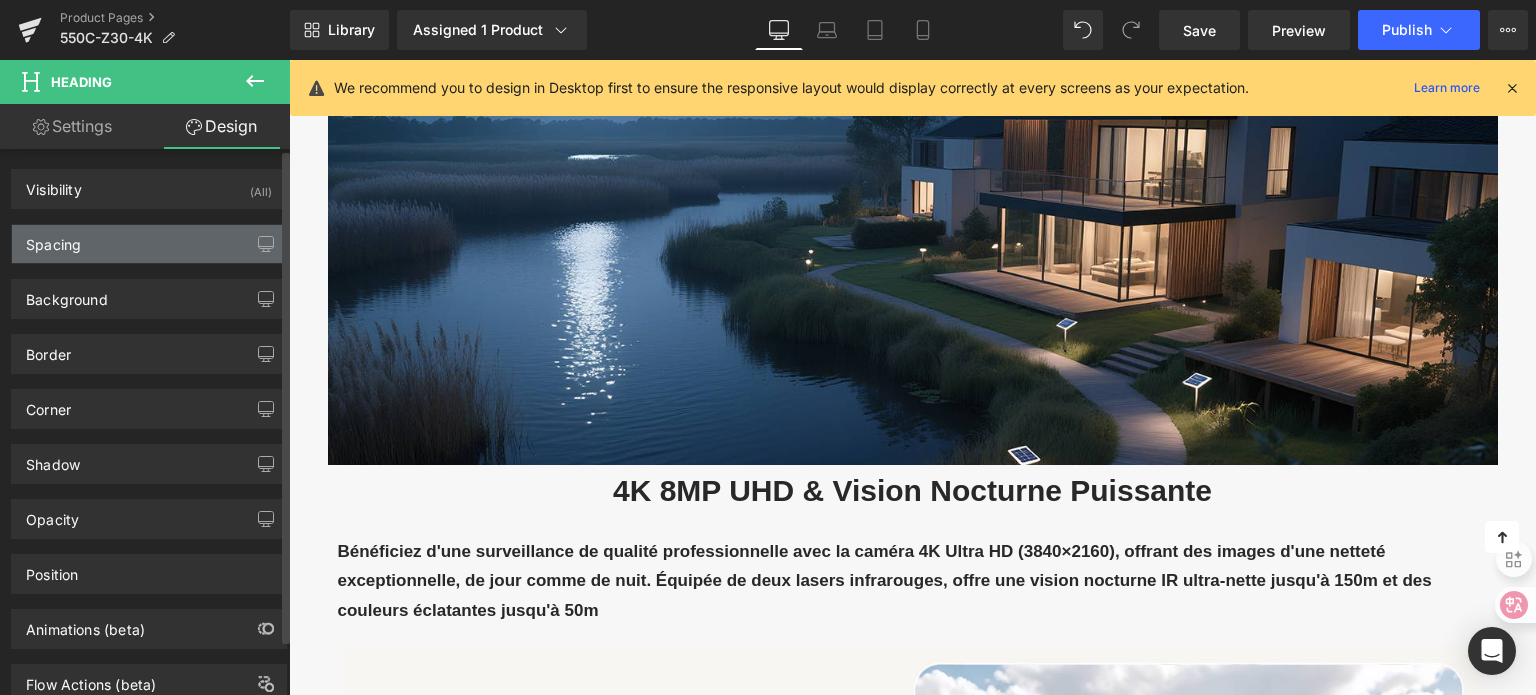 click on "Spacing" at bounding box center (149, 244) 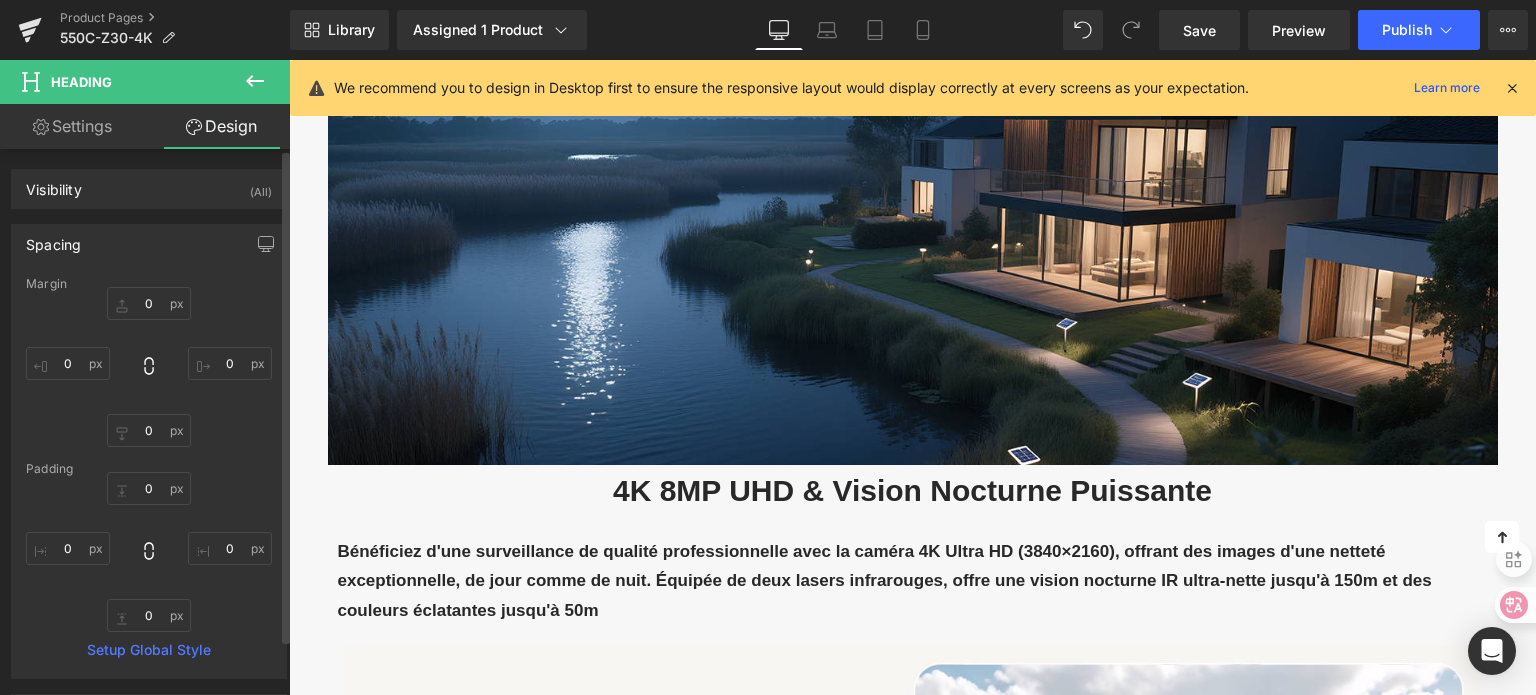 type on "0" 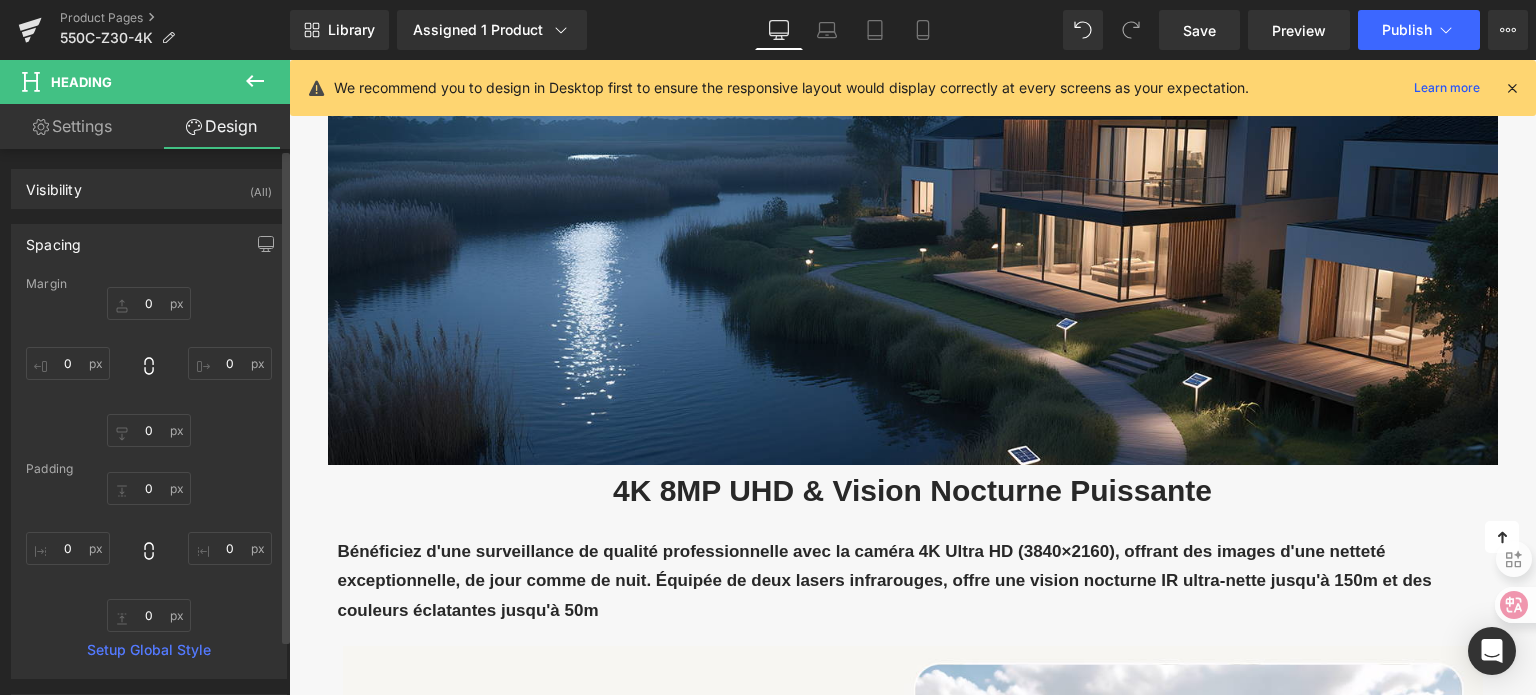 type on "0" 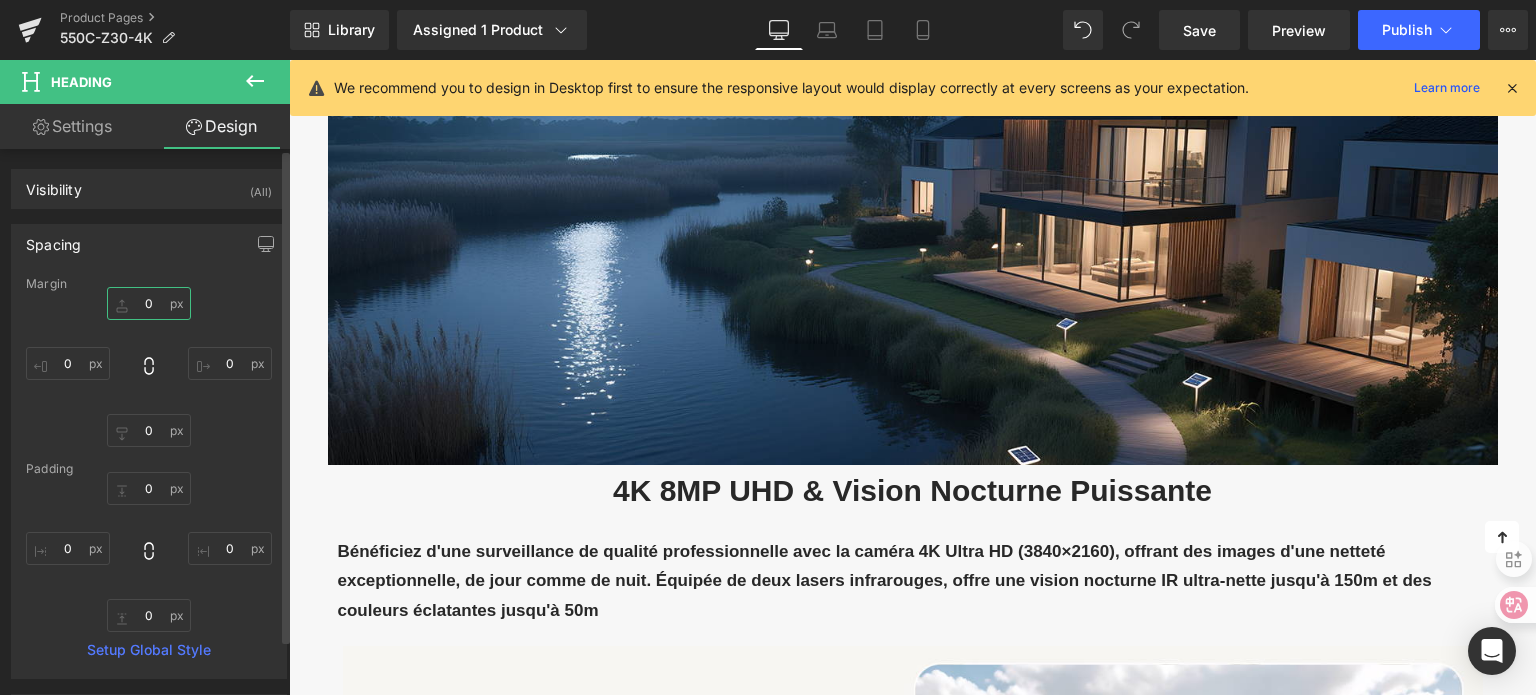 click on "0" at bounding box center [149, 303] 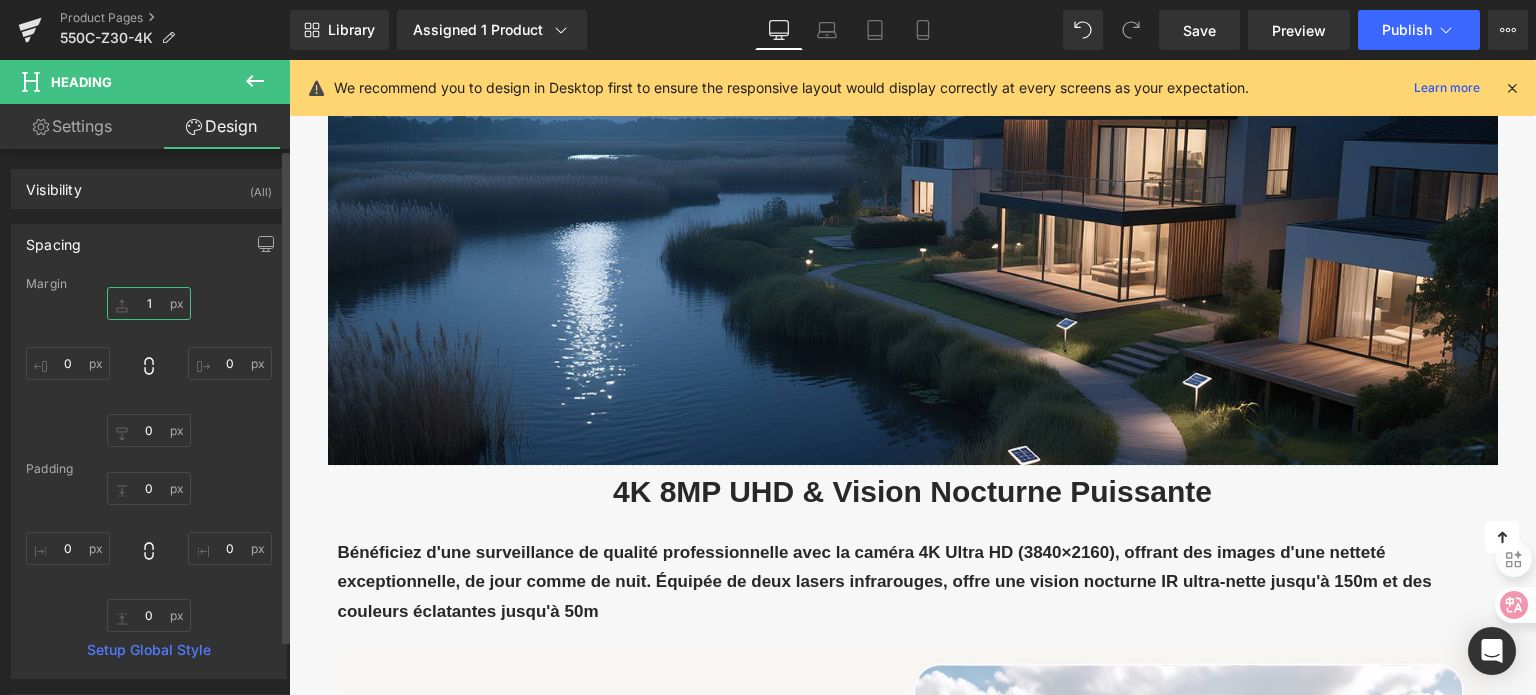 type on "10" 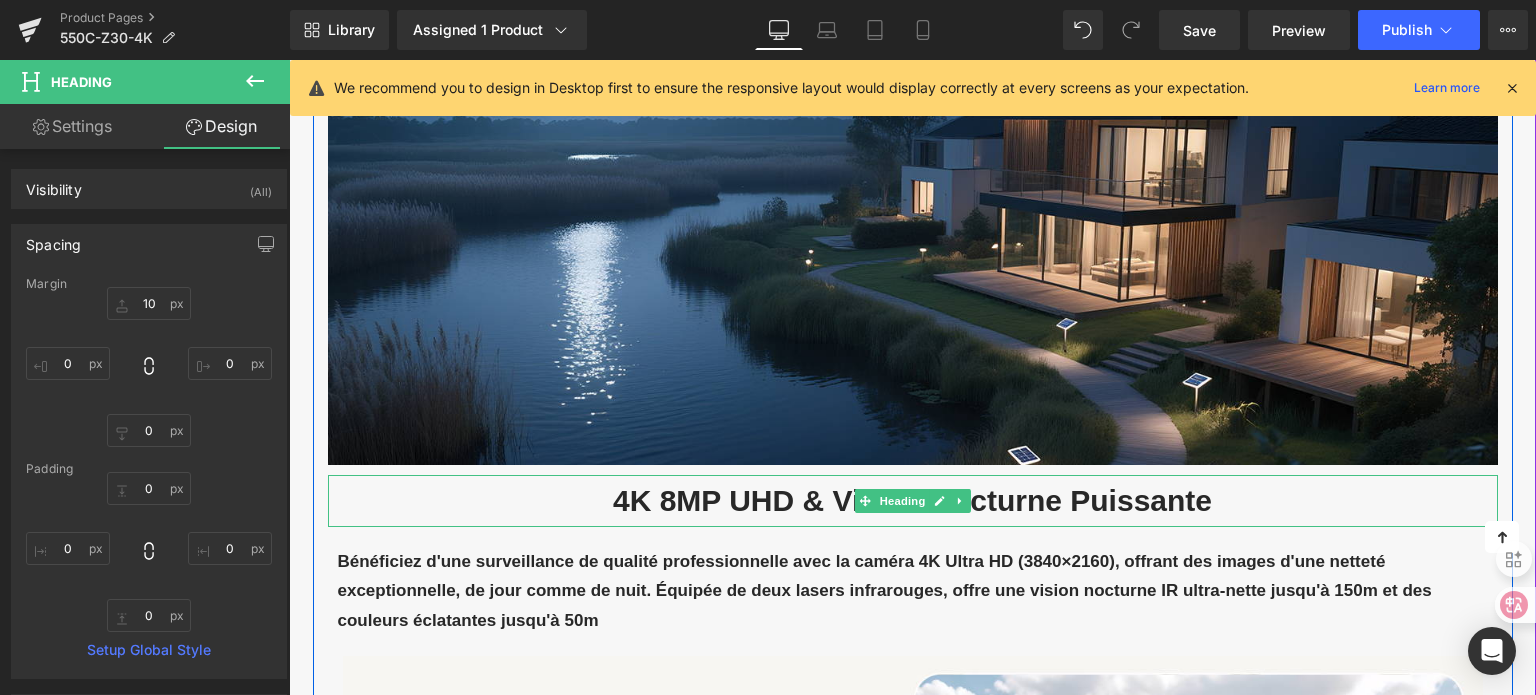click on "4K 8MP UHD & Vision Nocturne Puissante" at bounding box center [913, 501] 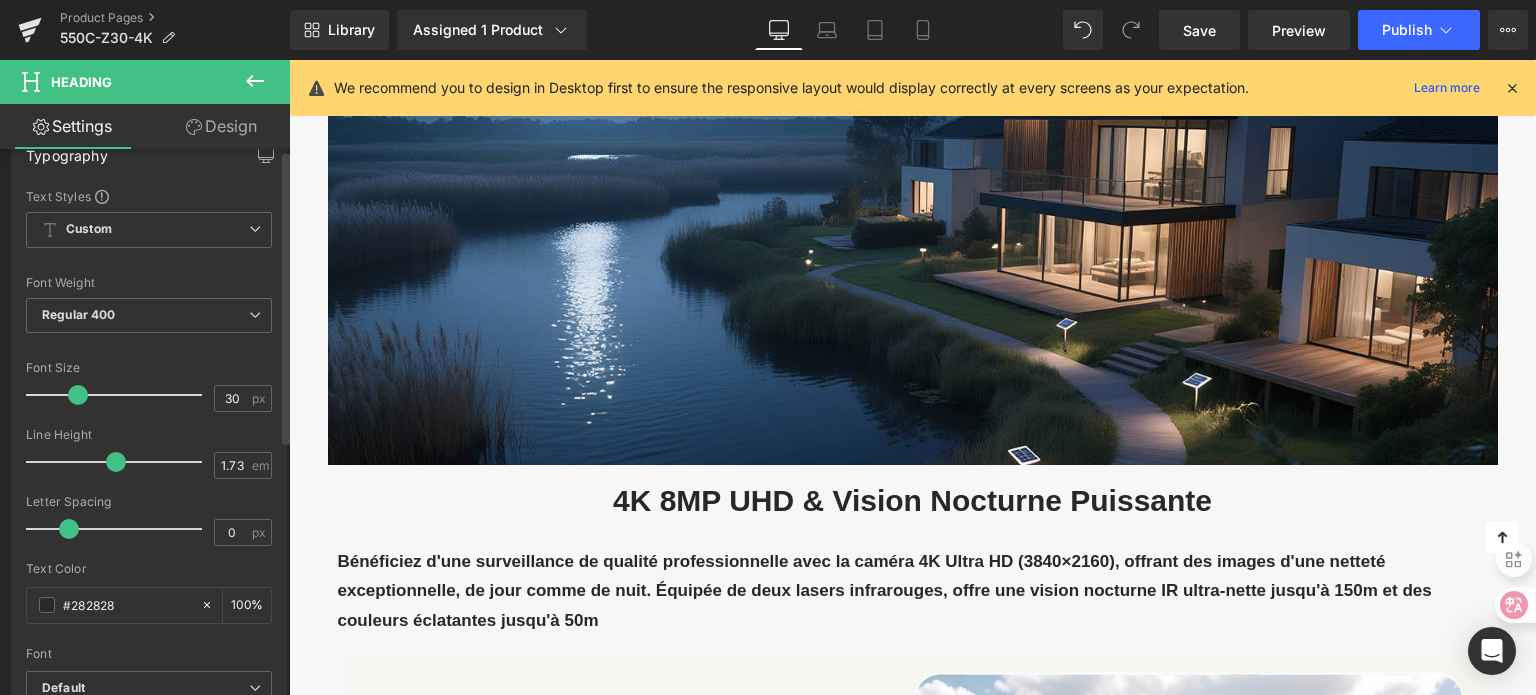 scroll, scrollTop: 200, scrollLeft: 0, axis: vertical 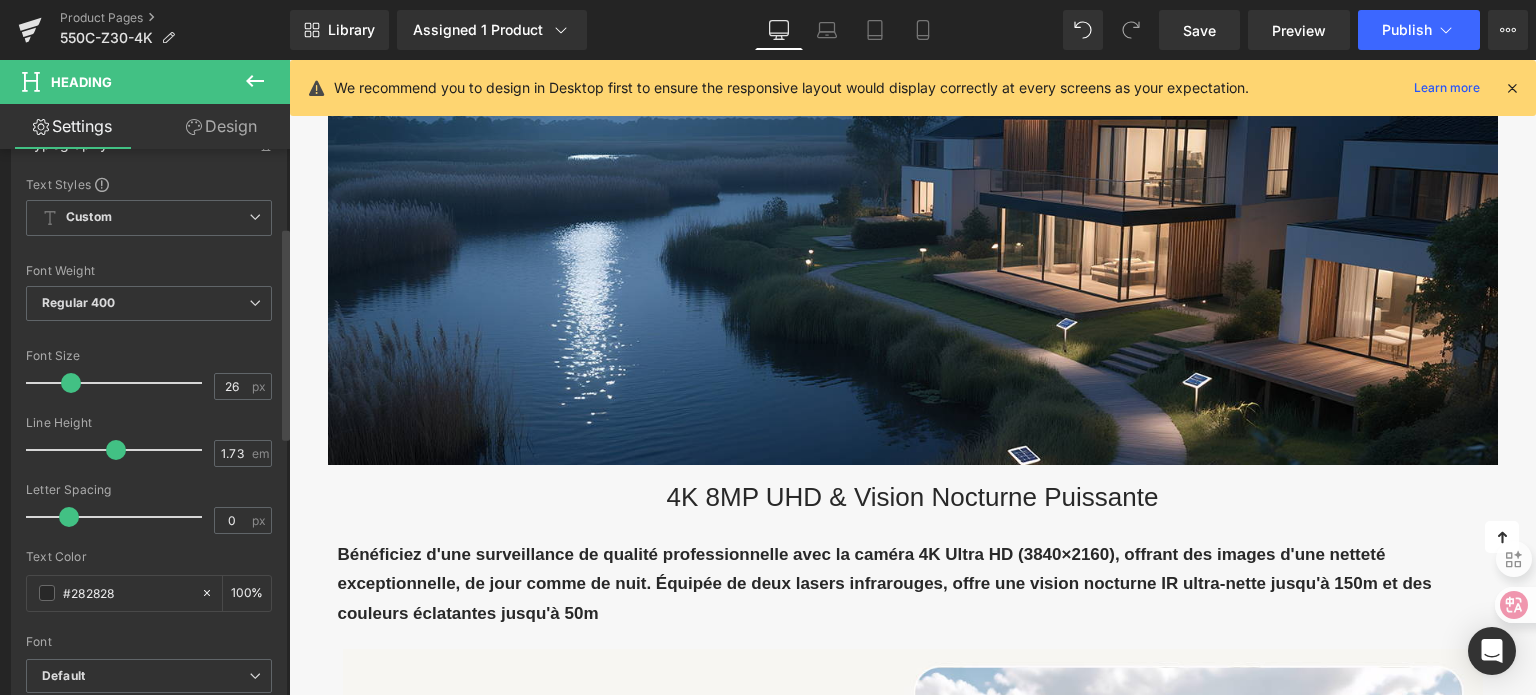 type on "25" 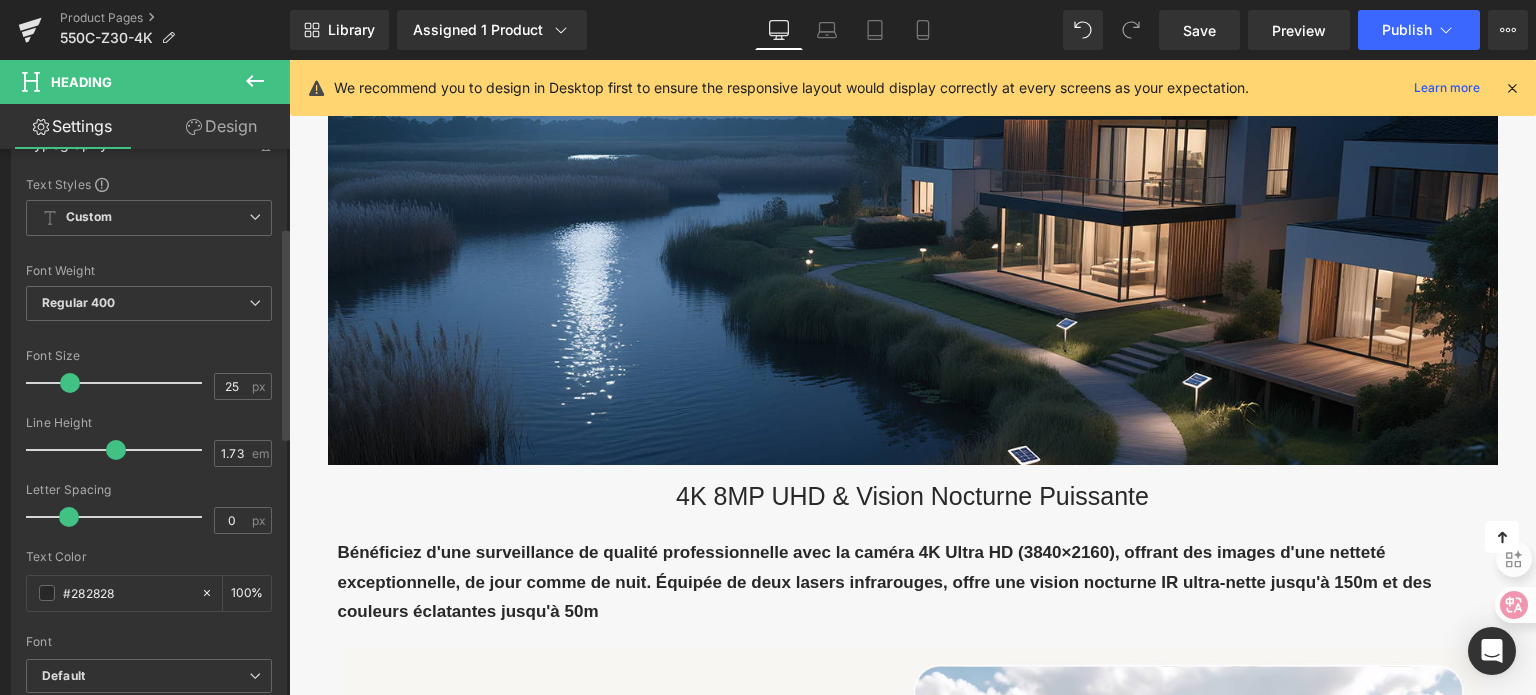 click at bounding box center (70, 383) 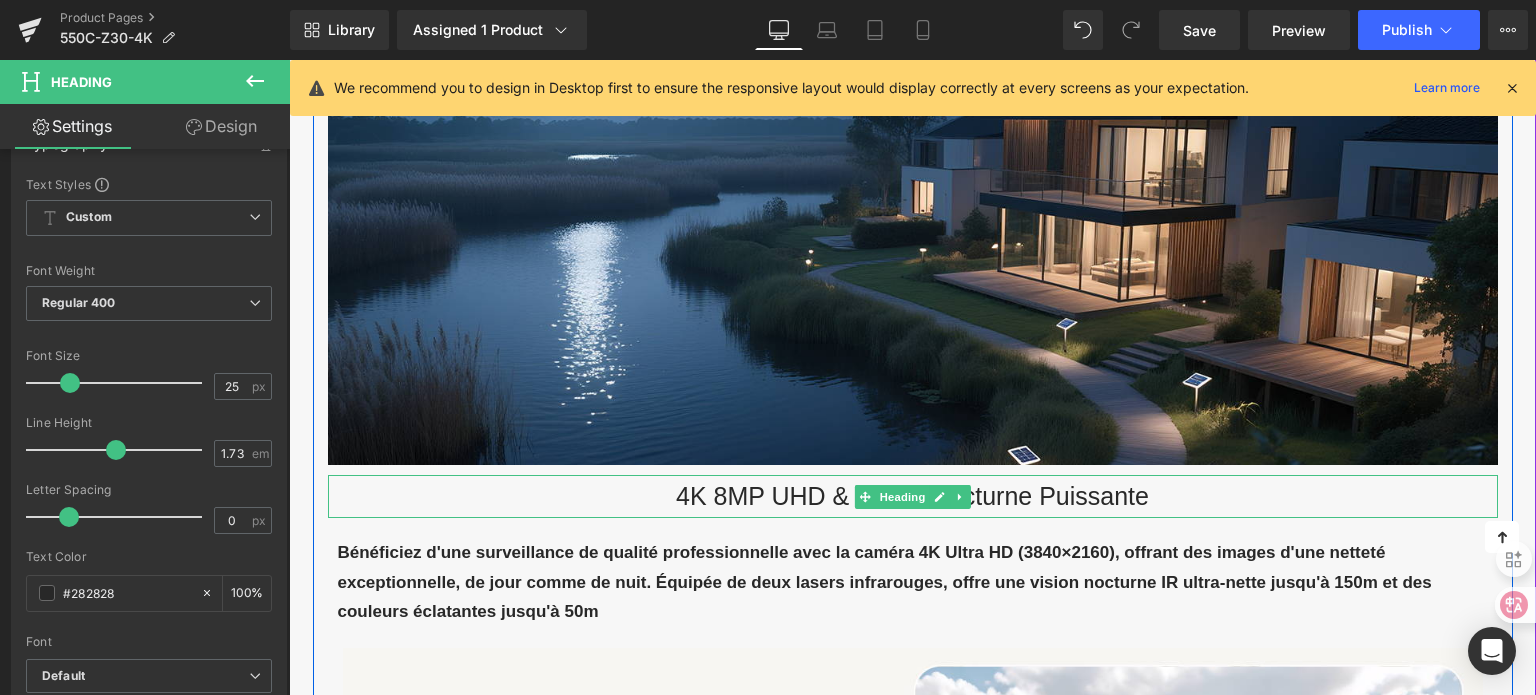 click on "4K 8MP UHD & Vision Nocturne Puissante" at bounding box center [913, 496] 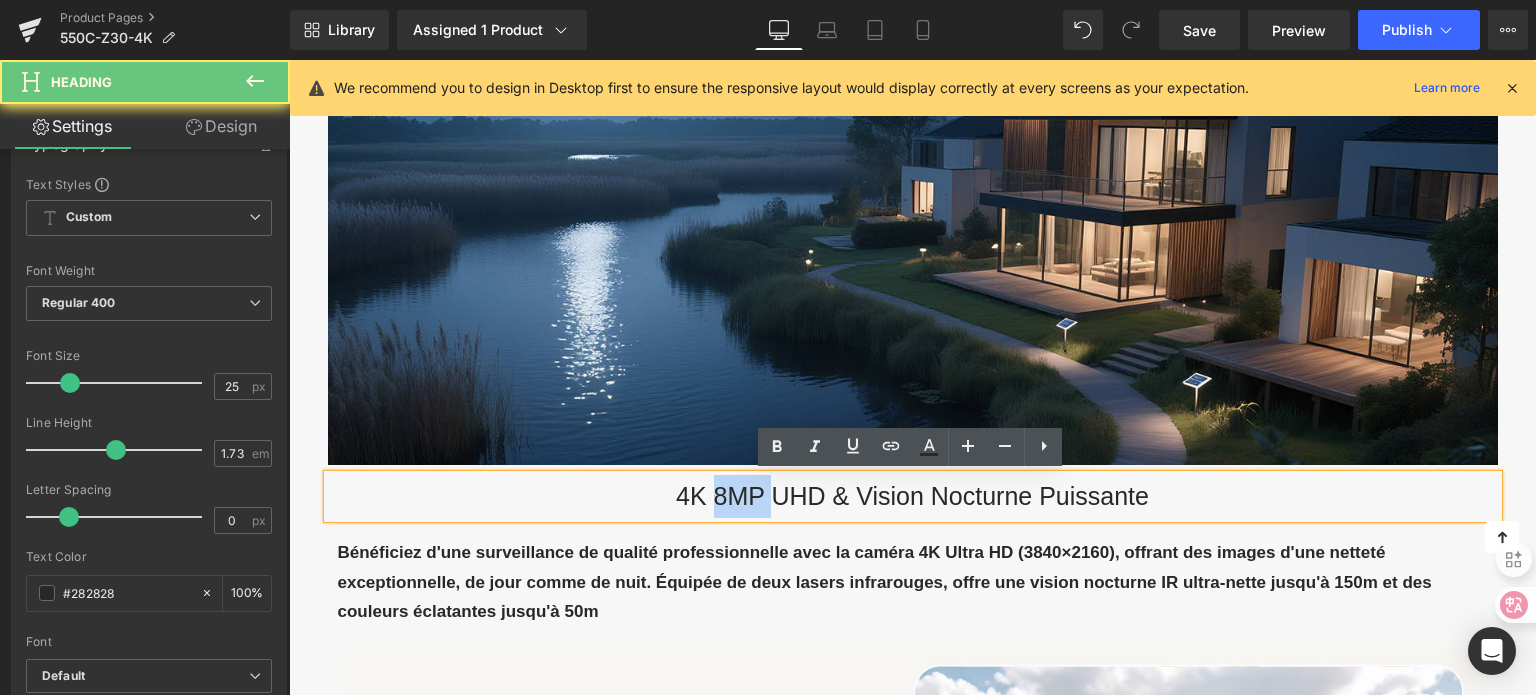 click on "4K 8MP UHD & Vision Nocturne Puissante" at bounding box center (913, 496) 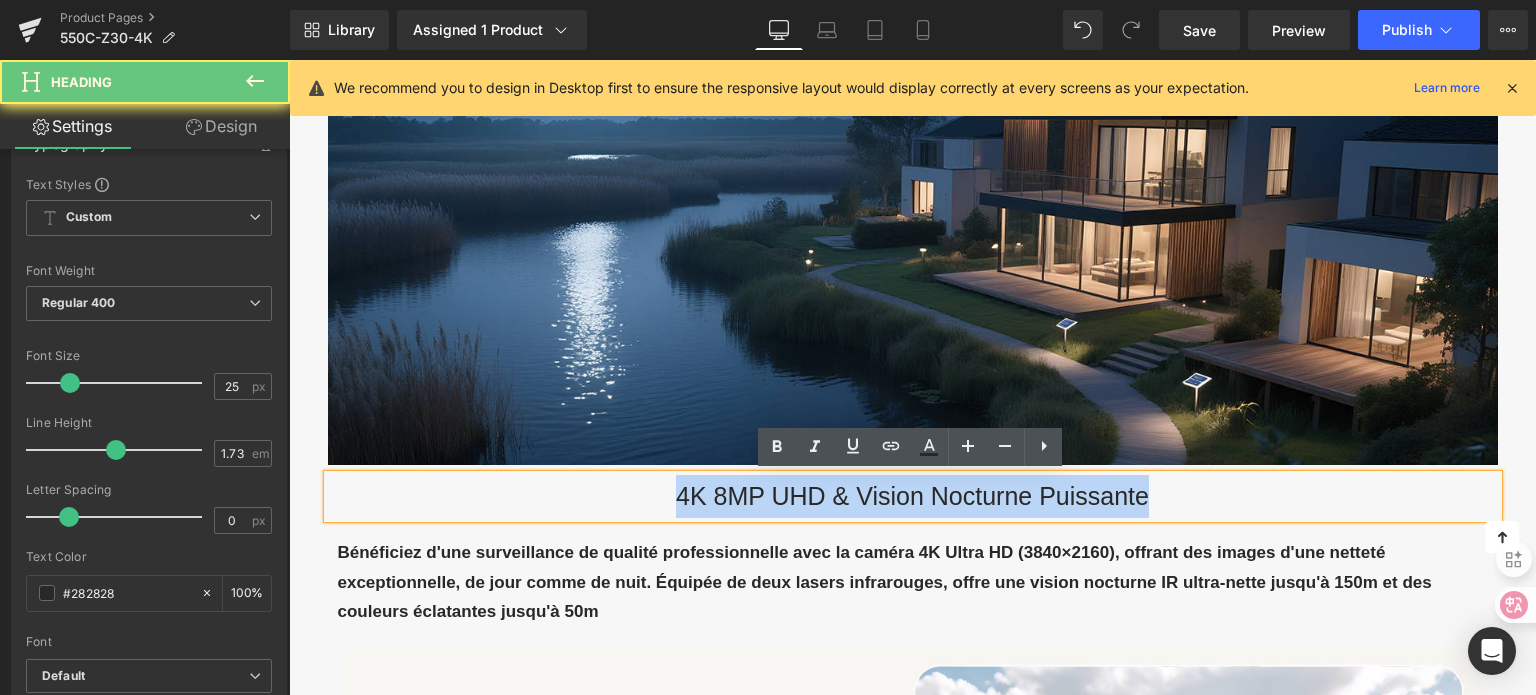 click on "4K 8MP UHD & Vision Nocturne Puissante" at bounding box center [913, 496] 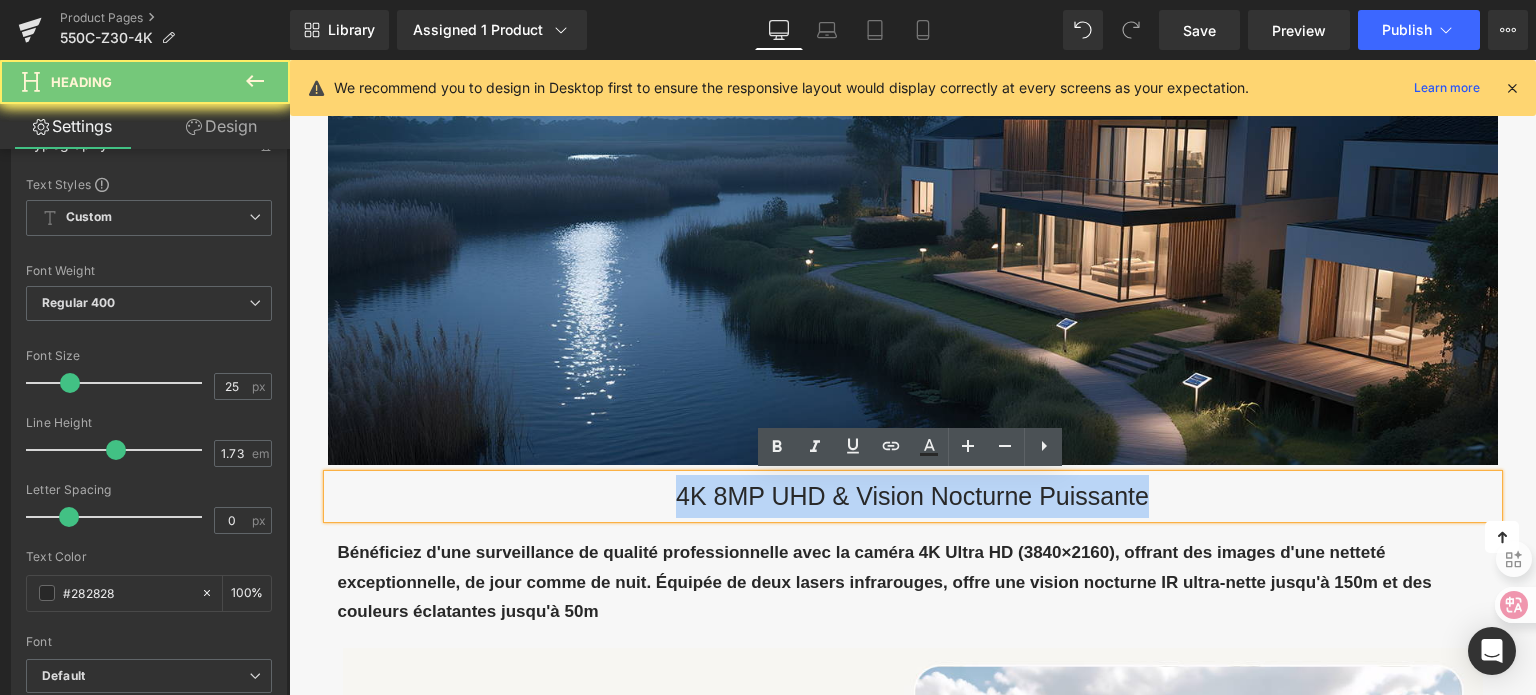 click on "4K 8MP UHD & Vision Nocturne Puissante" at bounding box center (913, 496) 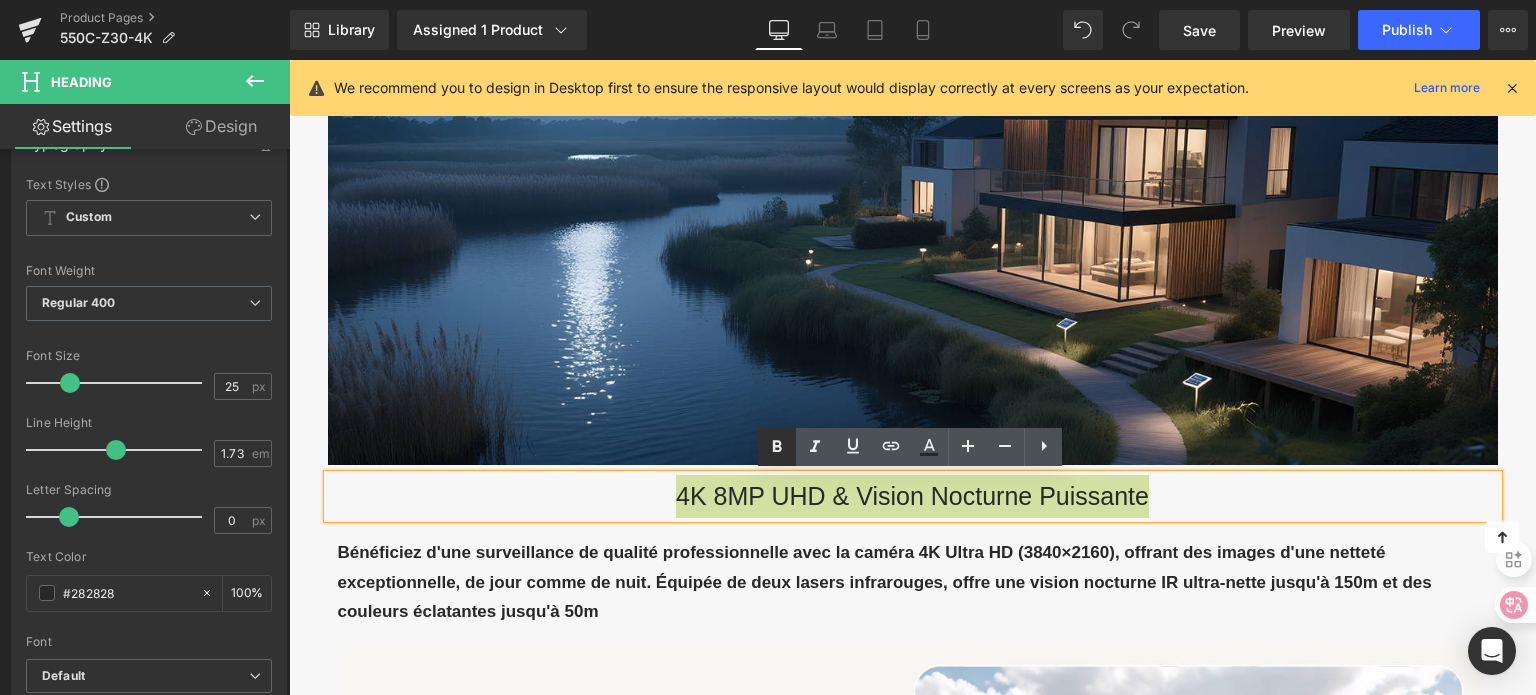 click 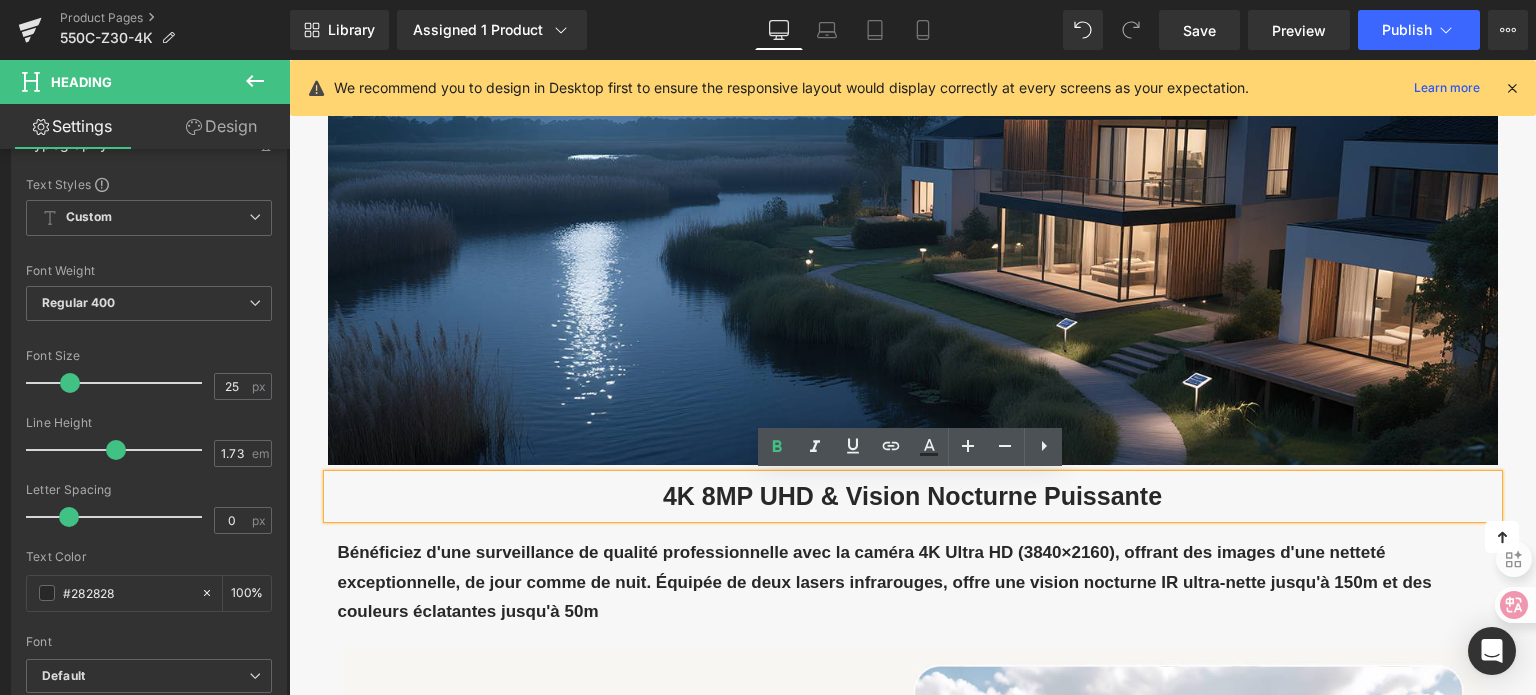 click on "4K 8MP UHD & Vision Nocturne Puissante" at bounding box center [912, 496] 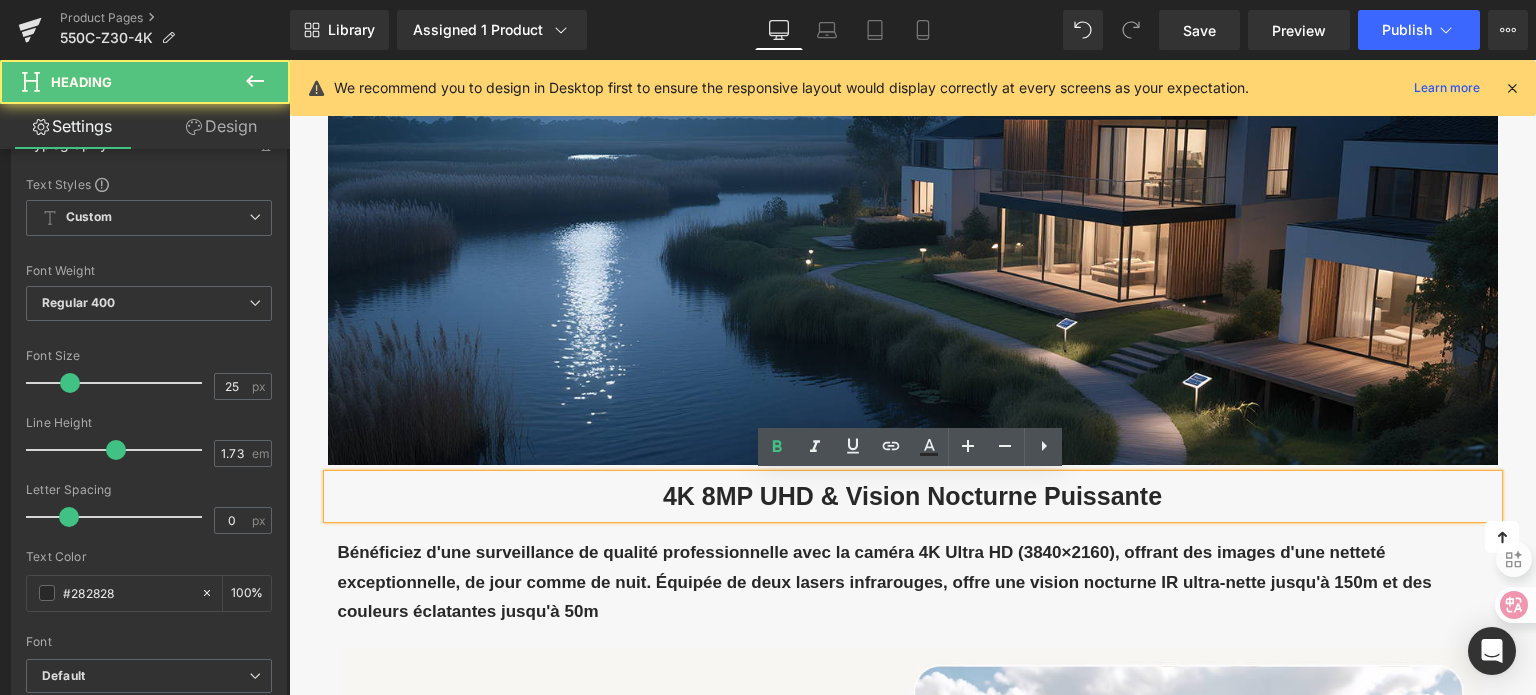 click on "Bénéficiez d'une surveillance de qualité professionnelle avec la caméra 4K Ultra HD (3840×2160), offrant des images d'une netteté exceptionnelle, de jour comme de nuit. Équipée de deux lasers infrarouges, offre une vision nocturne IR ultra-nette jusqu'à 150m et des couleurs éclatantes jusqu'à 50m" at bounding box center (885, 582) 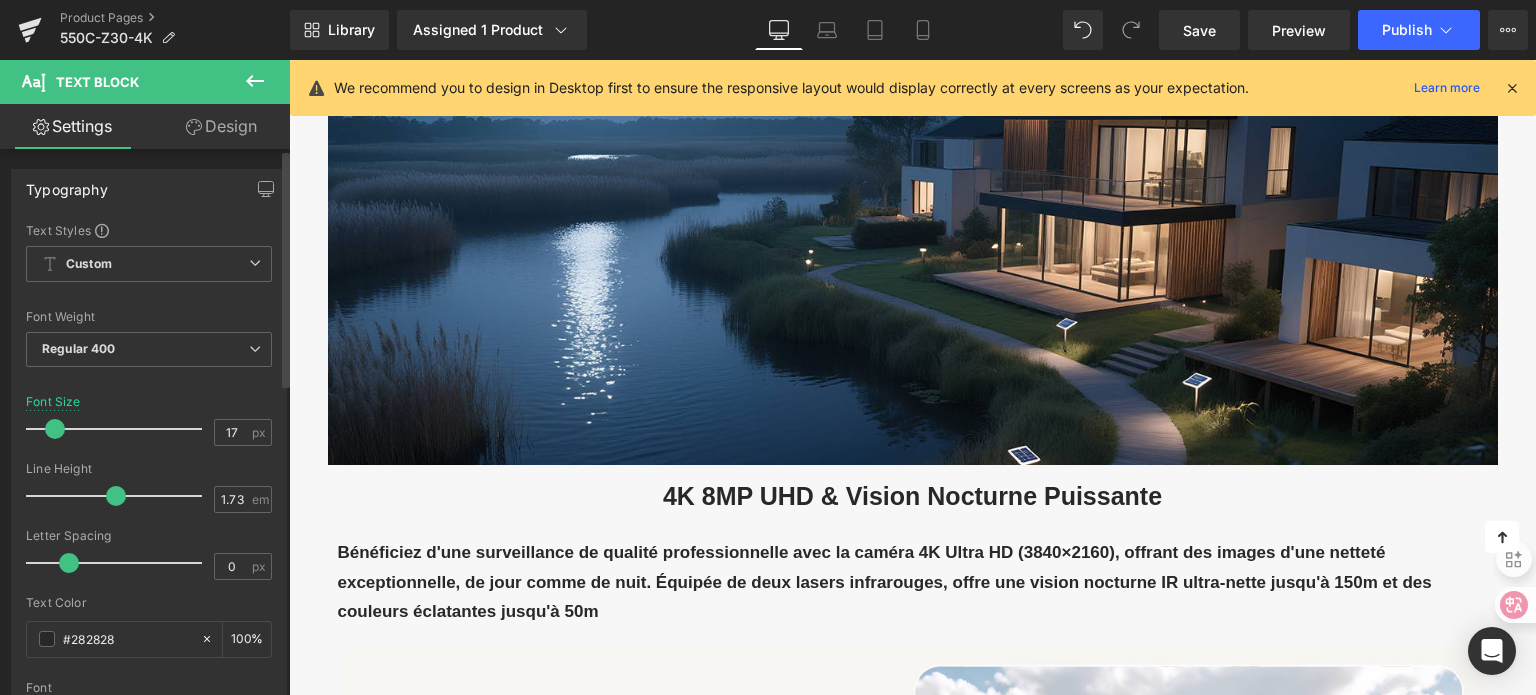 type on "18" 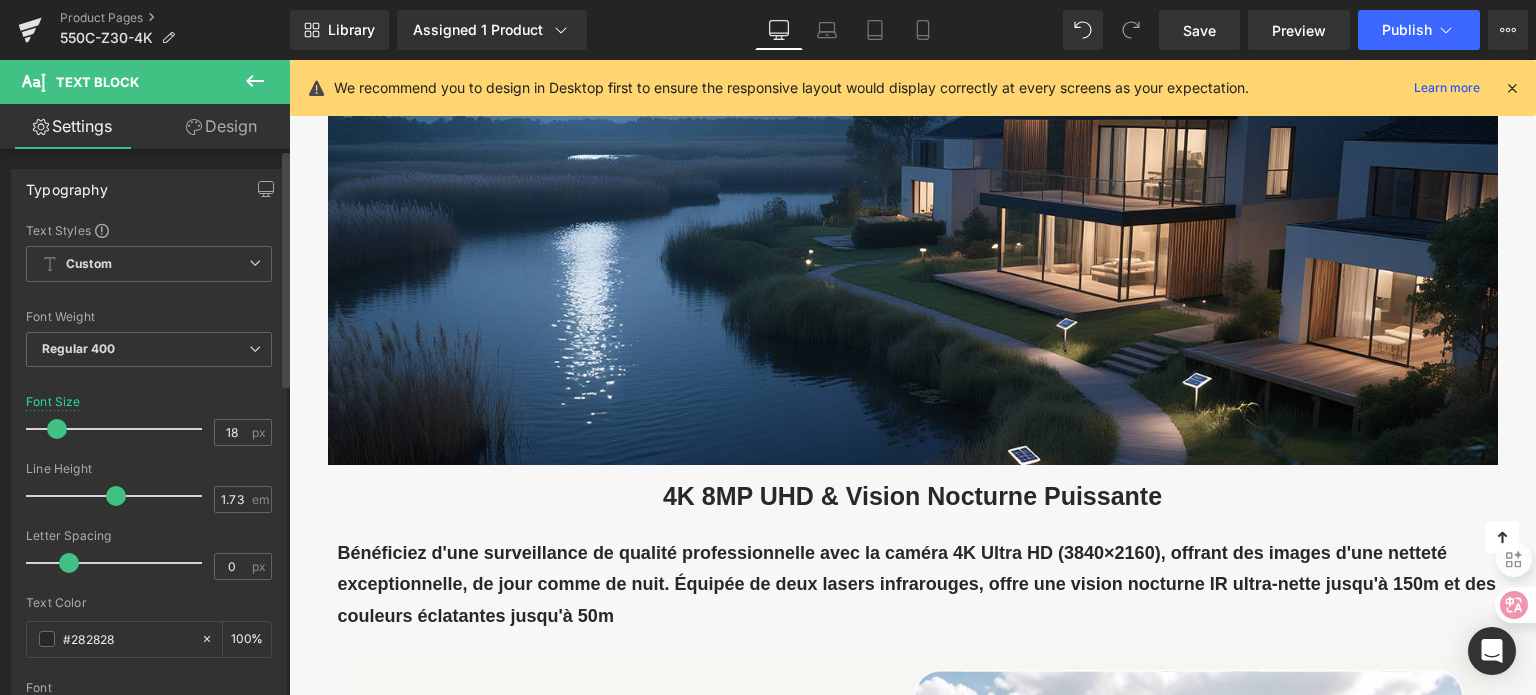 click at bounding box center (57, 429) 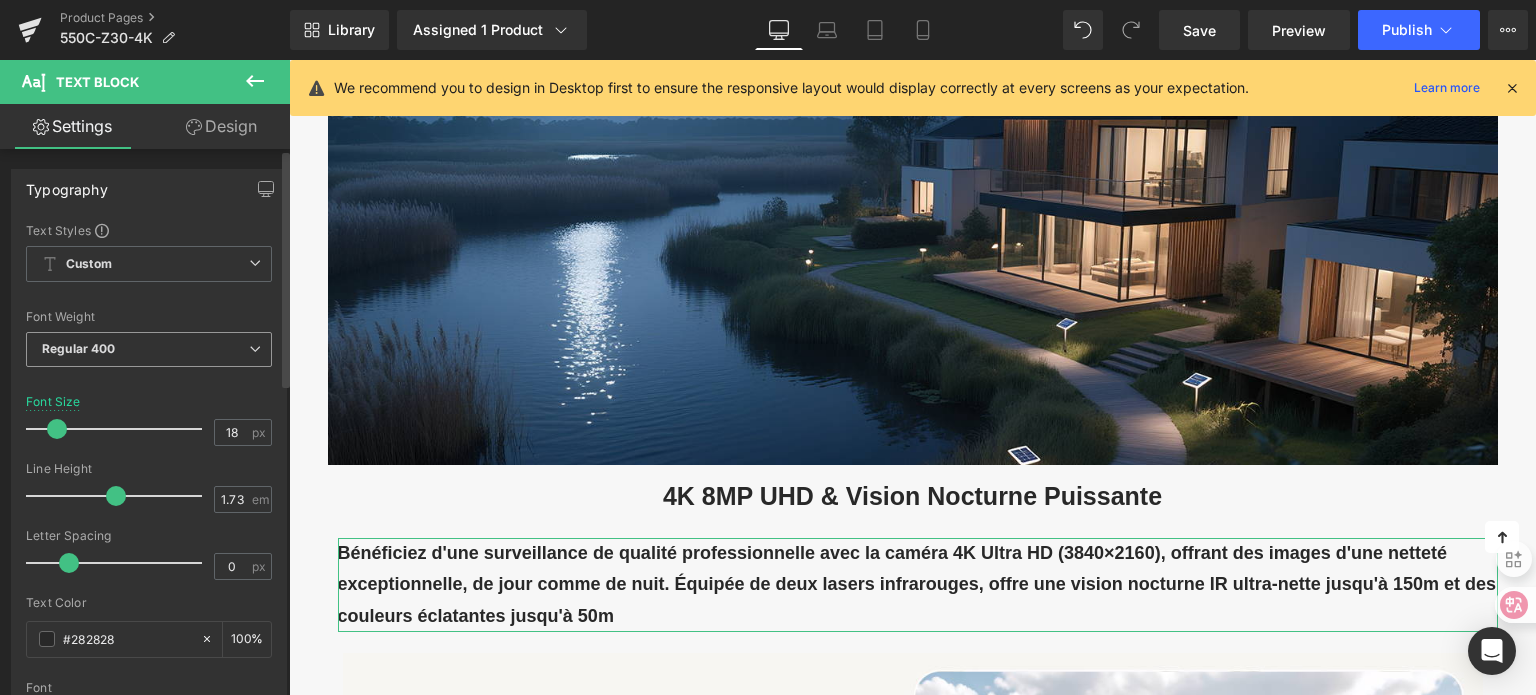 click on "Regular 400" at bounding box center [149, 349] 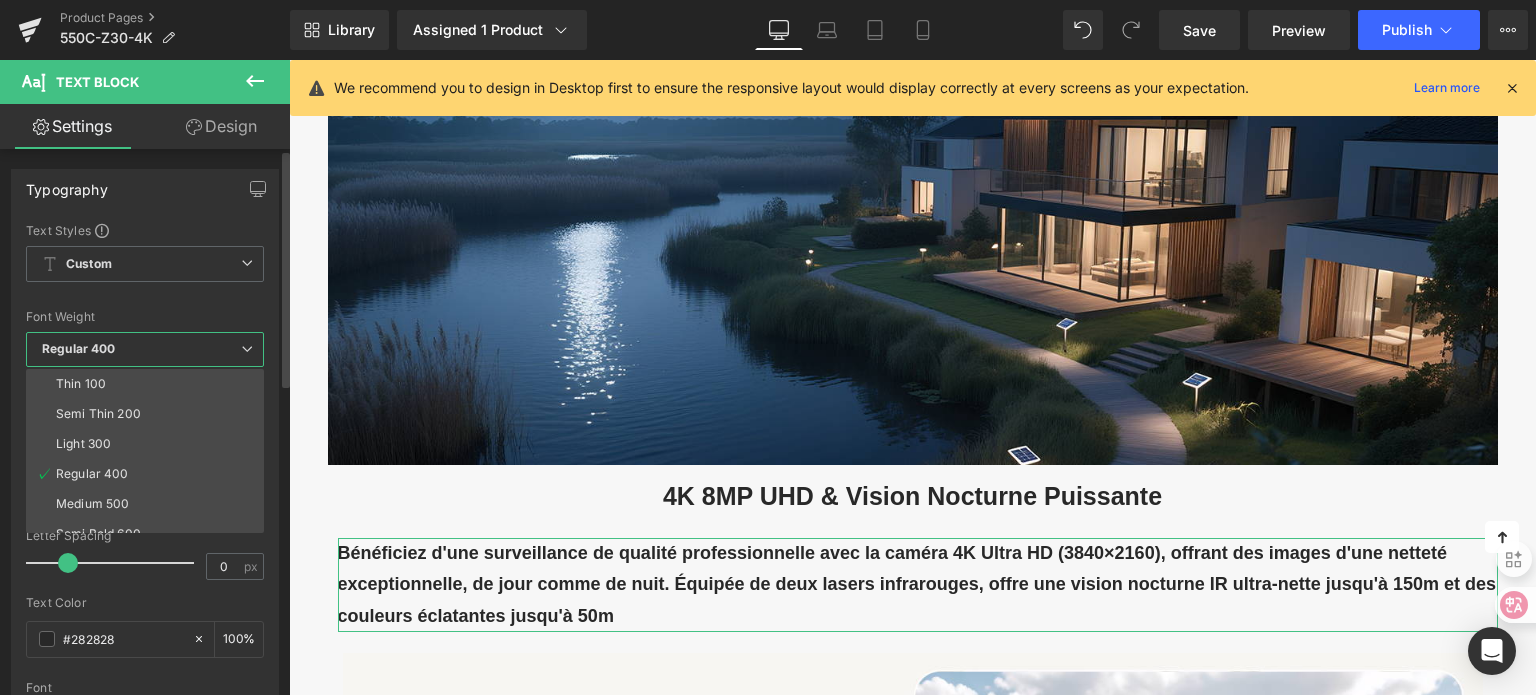 click on "Regular 400" at bounding box center (145, 349) 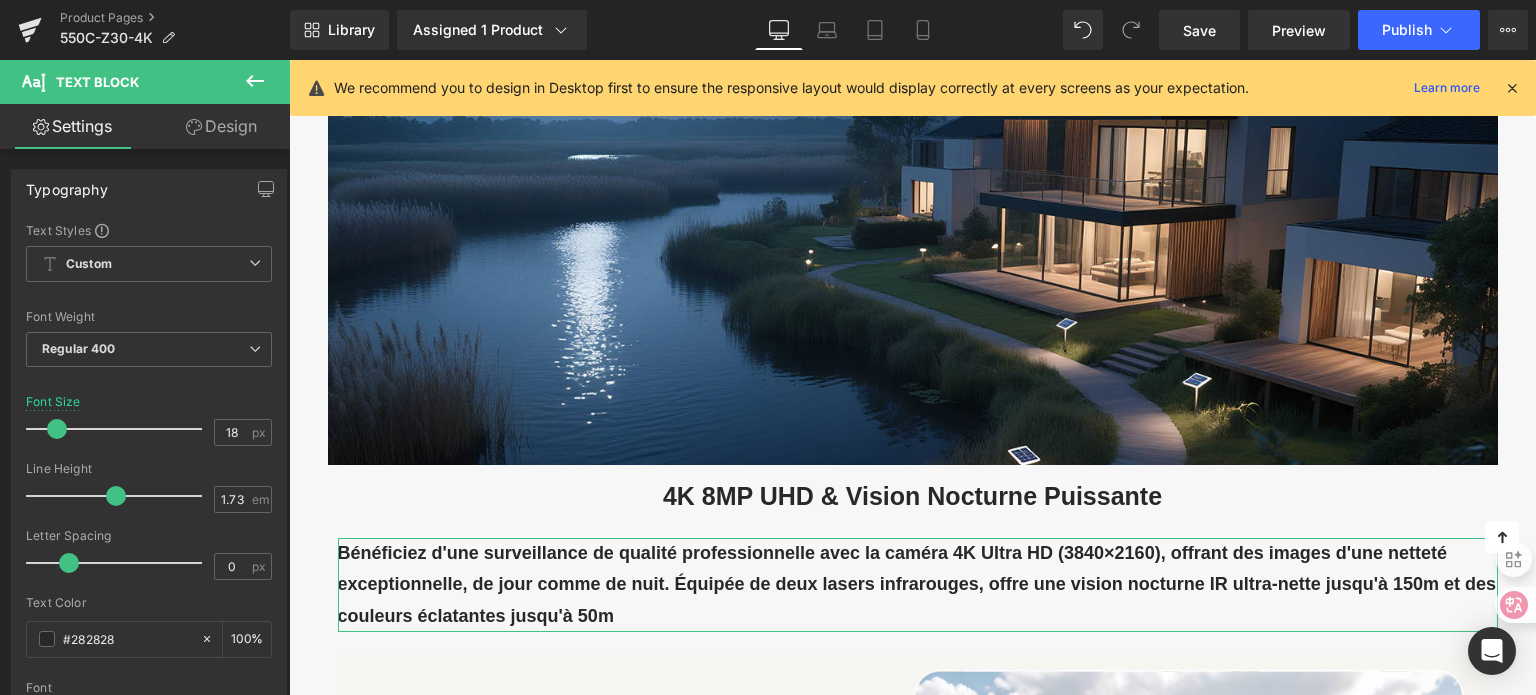 click on "Design" at bounding box center (221, 126) 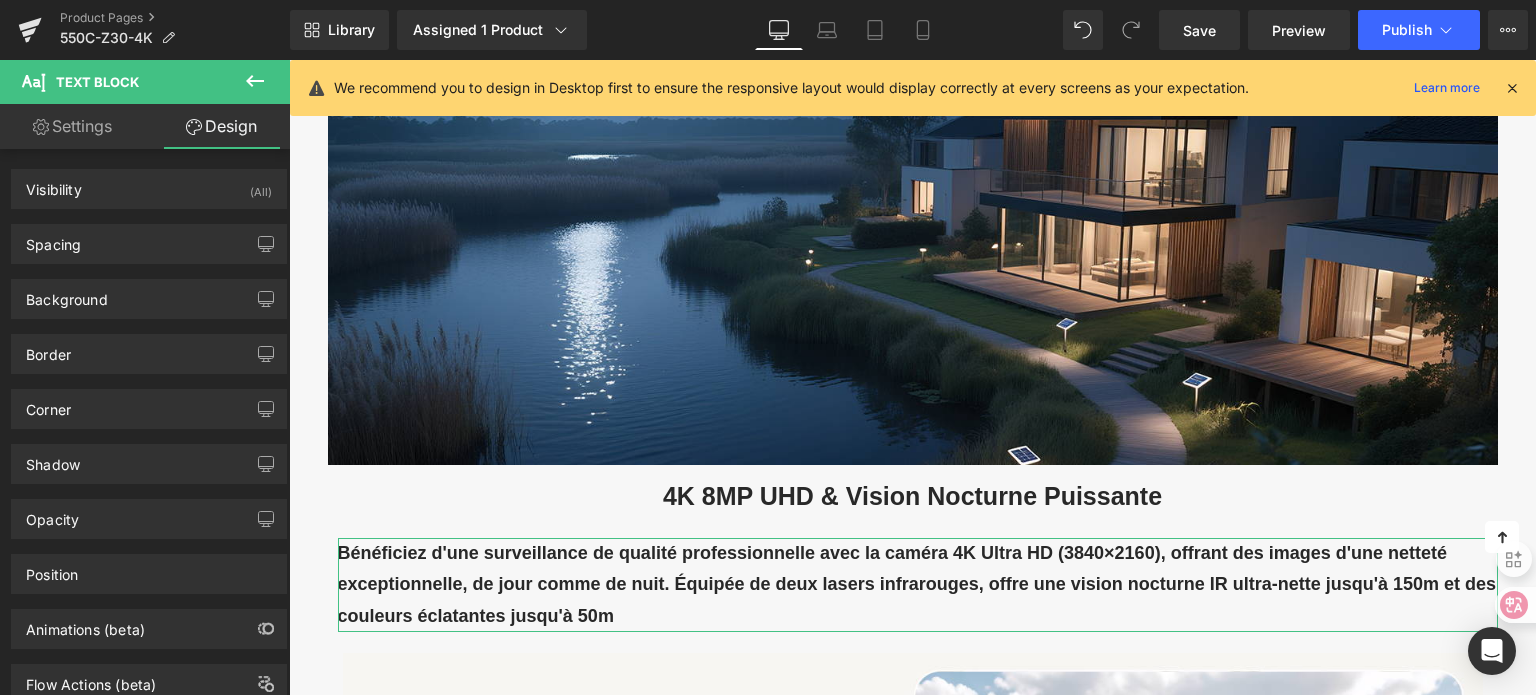 click on "Settings" at bounding box center [72, 126] 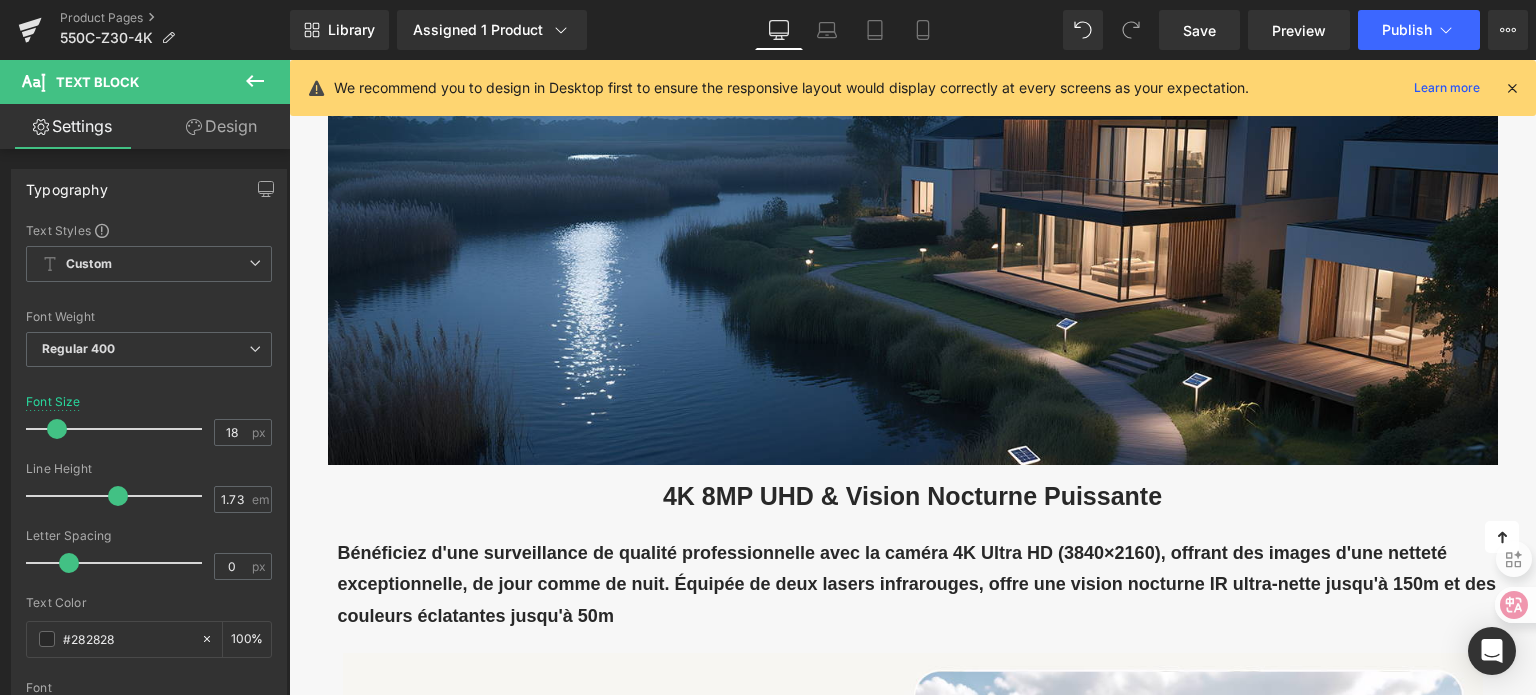 click 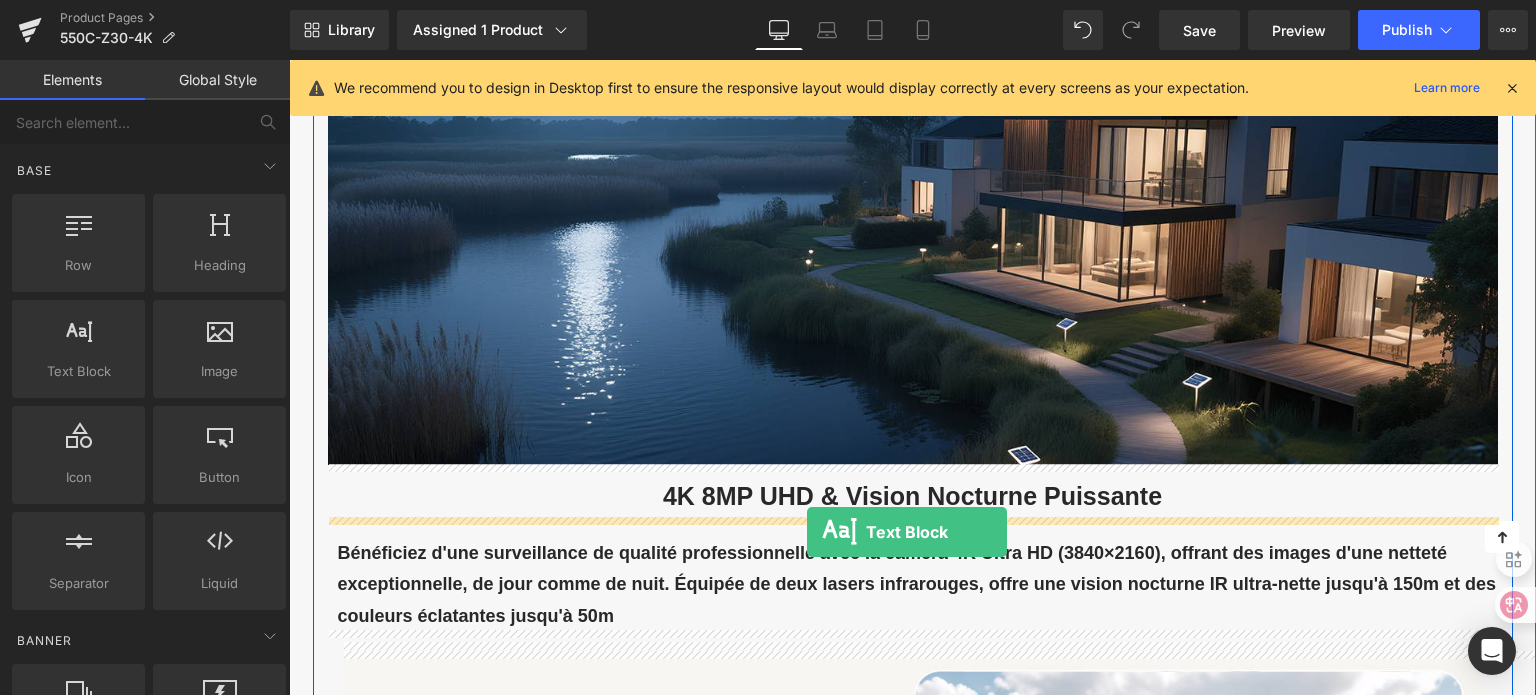 drag, startPoint x: 384, startPoint y: 404, endPoint x: 807, endPoint y: 532, distance: 441.9423 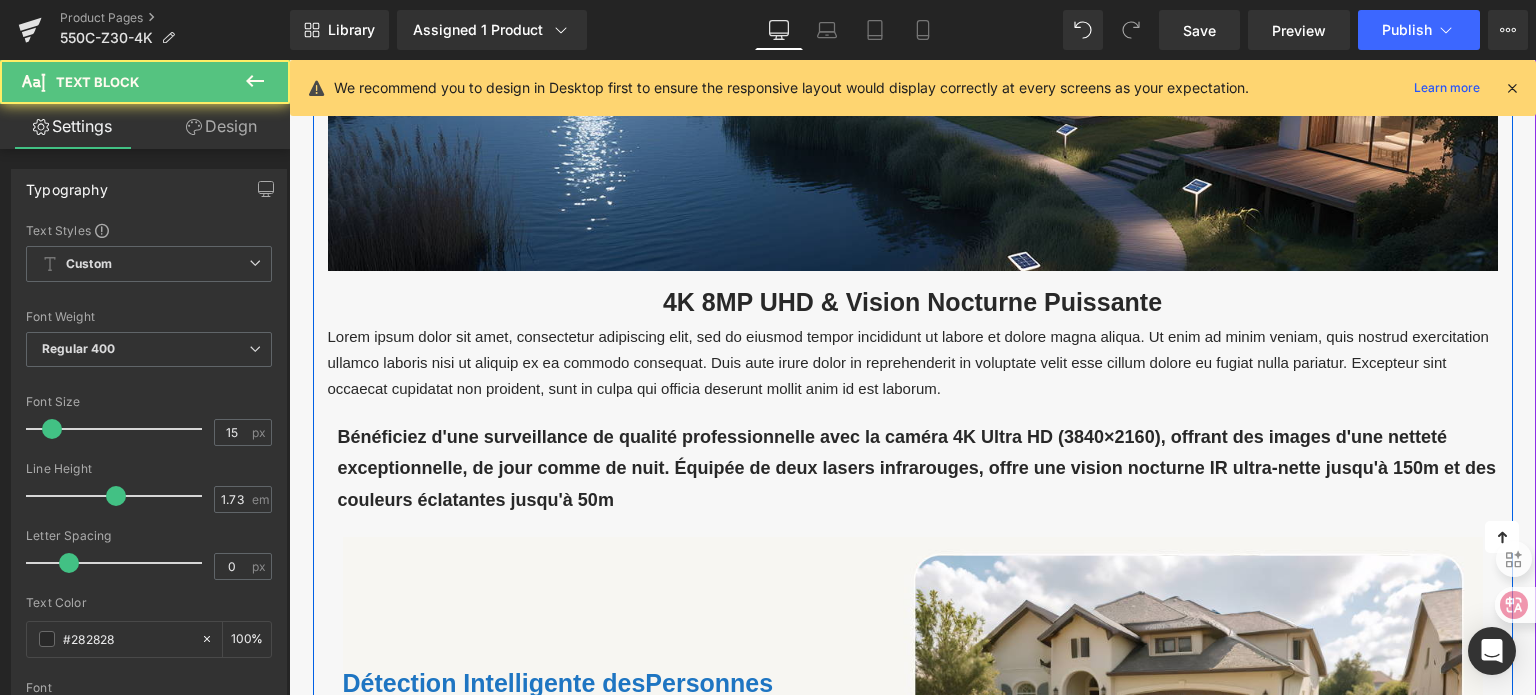 scroll, scrollTop: 2689, scrollLeft: 0, axis: vertical 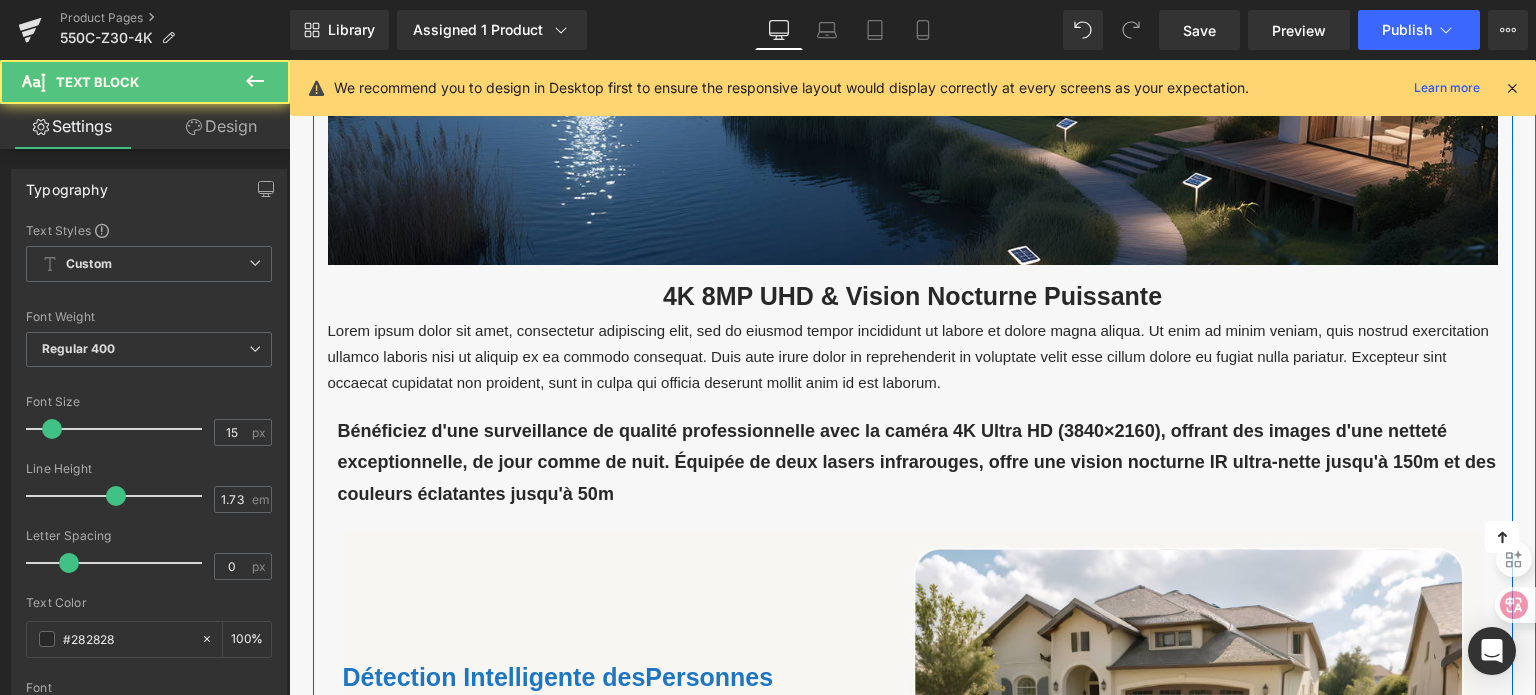 click on "Bénéficiez d'une surveillance de qualité professionnelle avec la caméra 4K Ultra HD (3840×2160), offrant des images d'une netteté exceptionnelle, de jour comme de nuit. Équipée de deux lasers infrarouges, offre une vision nocturne IR ultra-nette jusqu'à 150m et des couleurs éclatantes jusqu'à 50m" at bounding box center (917, 462) 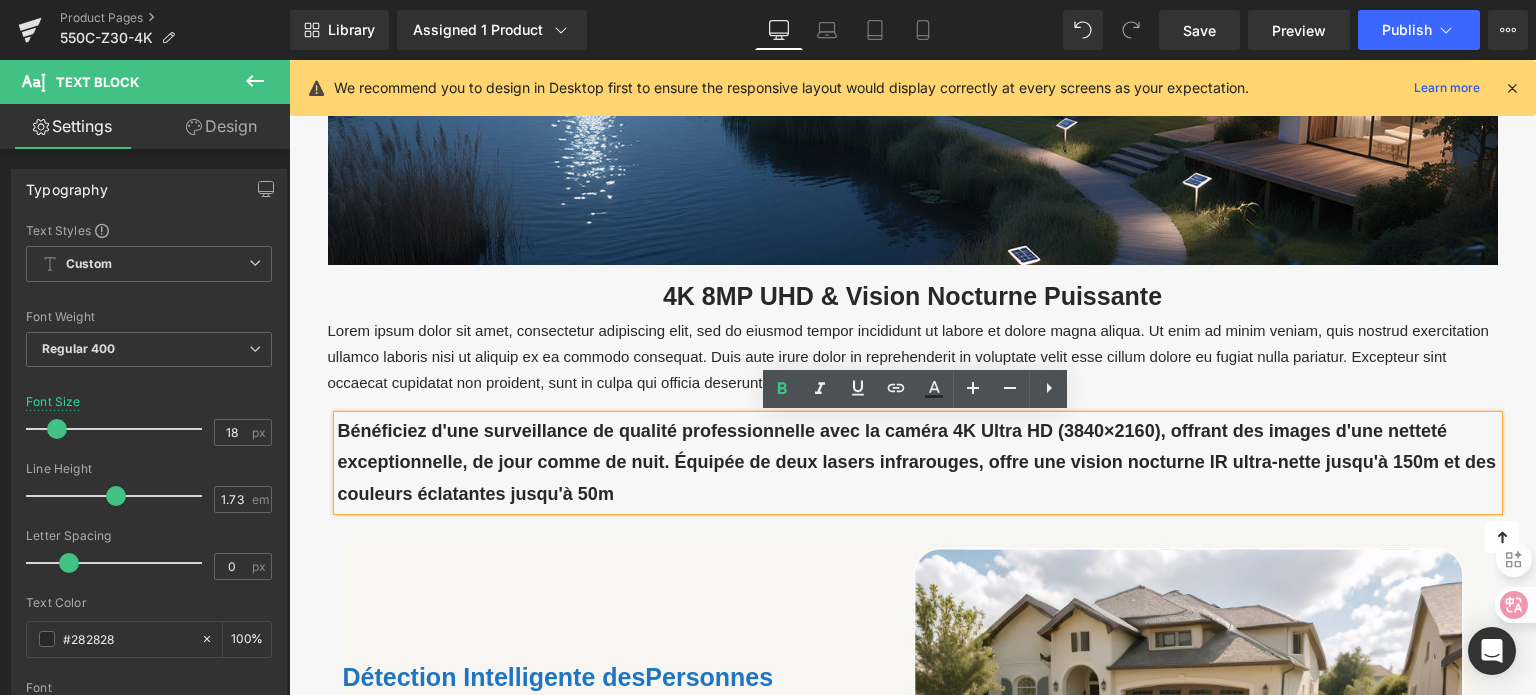 click on "Bénéficiez d'une surveillance de qualité professionnelle avec la caméra 4K Ultra HD (3840×2160), offrant des images d'une netteté exceptionnelle, de jour comme de nuit. Équipée de deux lasers infrarouges, offre une vision nocturne IR ultra-nette jusqu'à 150m et des couleurs éclatantes jusqu'à 50m" at bounding box center [917, 462] 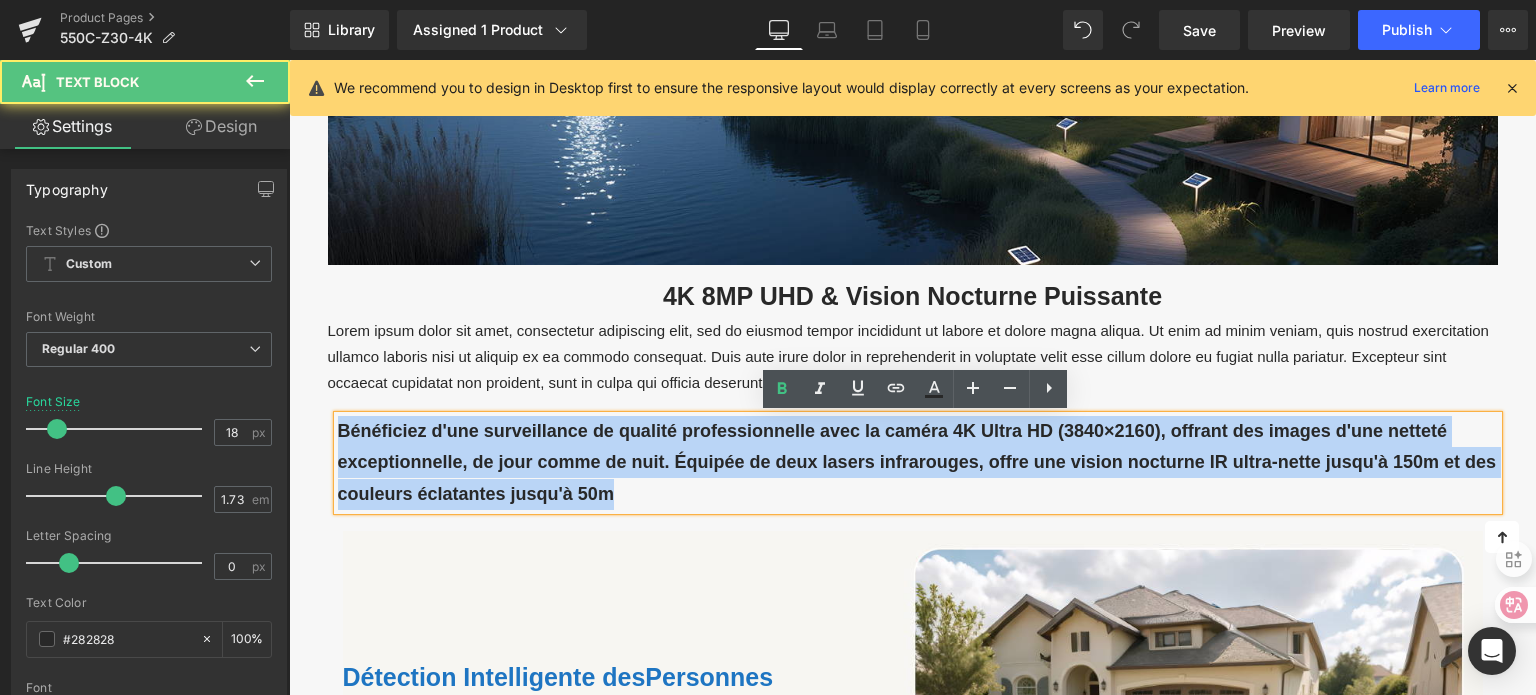 copy on "Bénéficiez d'une surveillance de qualité professionnelle avec la caméra 4K Ultra HD (3840×2160), offrant des images d'une netteté exceptionnelle, de jour comme de nuit. Équipée de deux lasers infrarouges, offre une vision nocturne IR ultra-nette jusqu'à 150m et des couleurs éclatantes jusqu'à 50m" 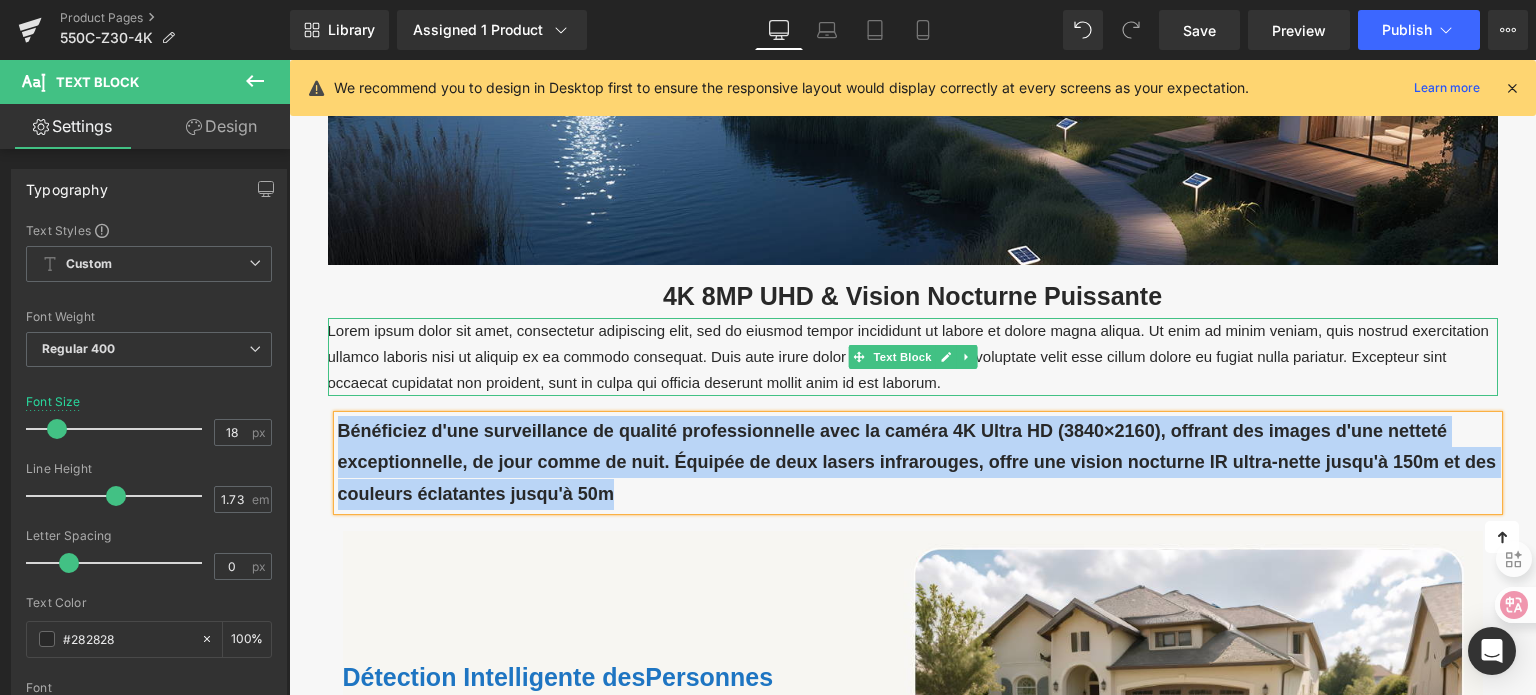click on "Lorem ipsum dolor sit amet, consectetur adipiscing elit, sed do eiusmod tempor incididunt ut labore et dolore magna aliqua. Ut enim ad minim veniam, quis nostrud exercitation ullamco laboris nisi ut aliquip ex ea commodo consequat. Duis aute irure dolor in reprehenderit in voluptate velit esse cillum dolore eu fugiat nulla pariatur. Excepteur sint occaecat cupidatat non proident, sunt in culpa qui officia deserunt mollit anim id est laborum." at bounding box center [913, 357] 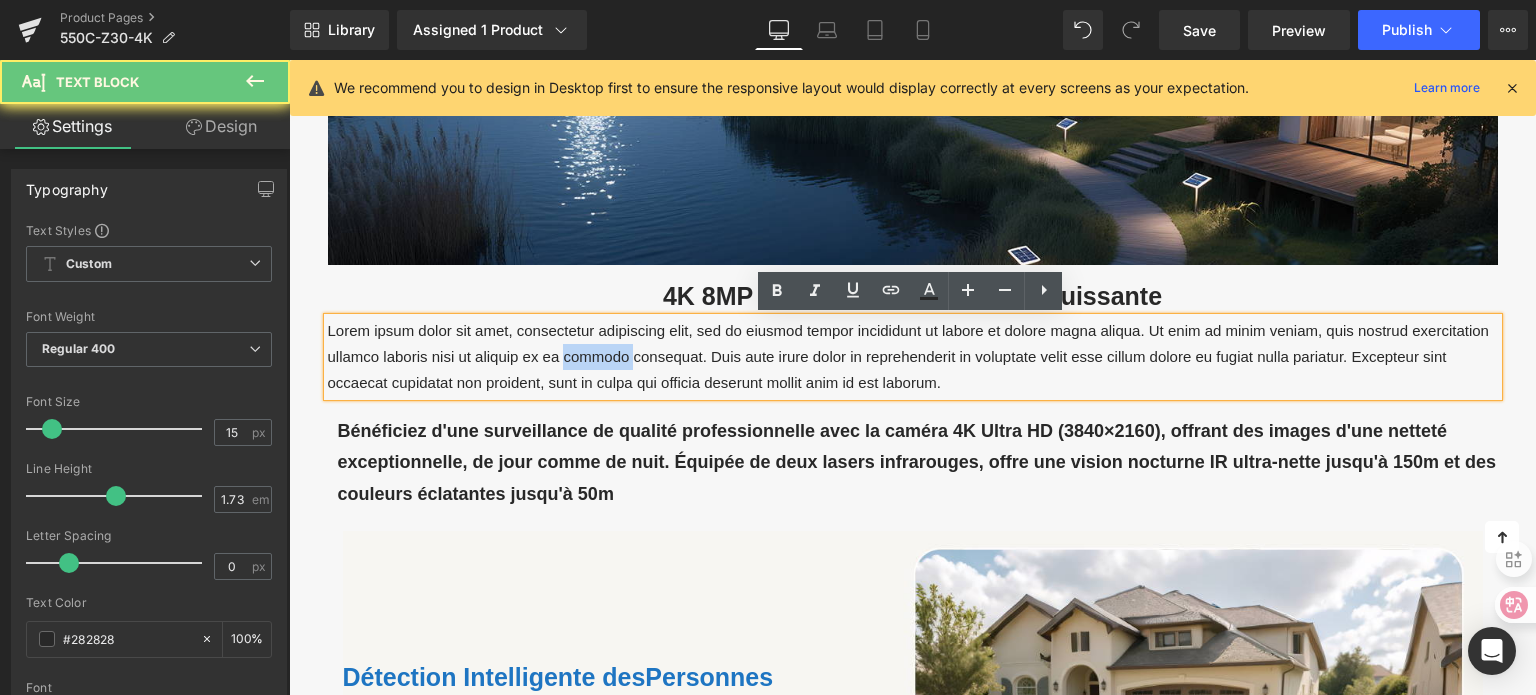 click on "Lorem ipsum dolor sit amet, consectetur adipiscing elit, sed do eiusmod tempor incididunt ut labore et dolore magna aliqua. Ut enim ad minim veniam, quis nostrud exercitation ullamco laboris nisi ut aliquip ex ea commodo consequat. Duis aute irure dolor in reprehenderit in voluptate velit esse cillum dolore eu fugiat nulla pariatur. Excepteur sint occaecat cupidatat non proident, sunt in culpa qui officia deserunt mollit anim id est laborum." at bounding box center [913, 357] 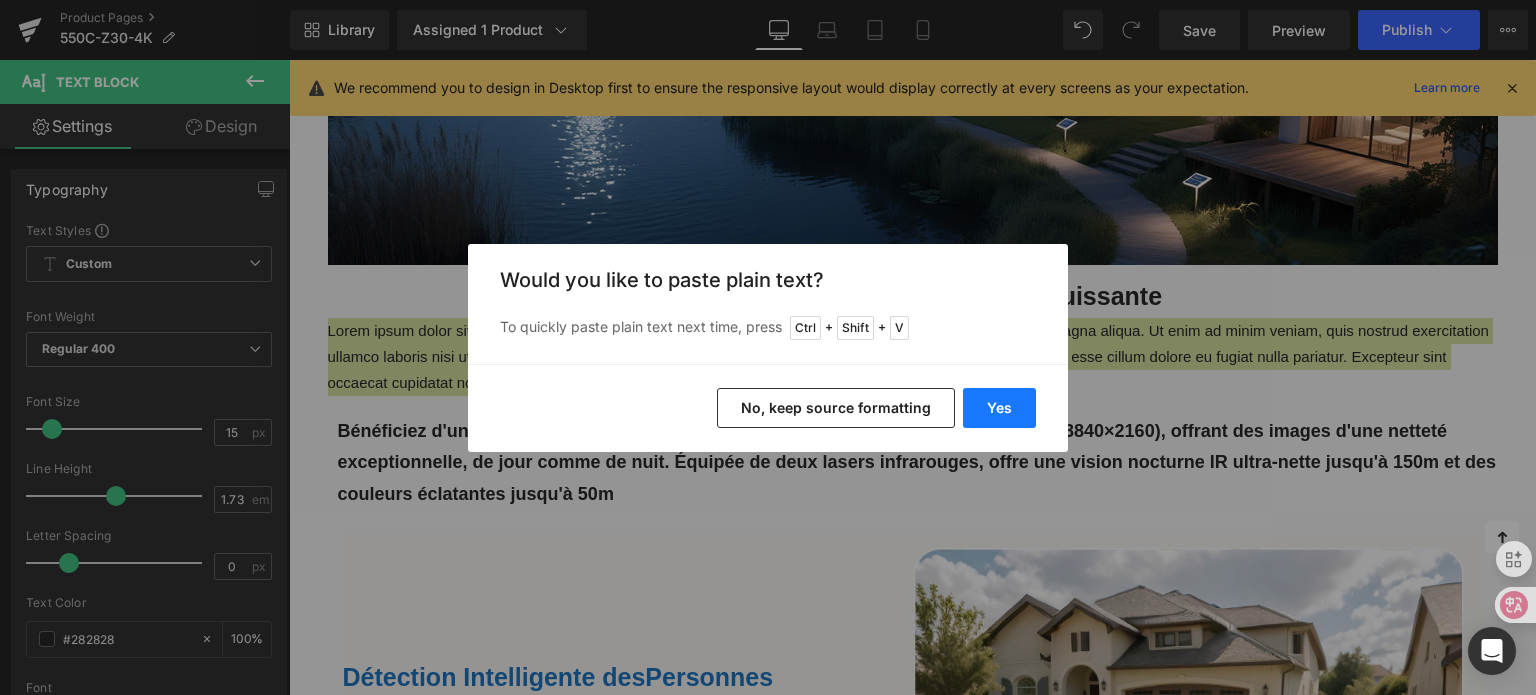 click on "Yes" at bounding box center [999, 408] 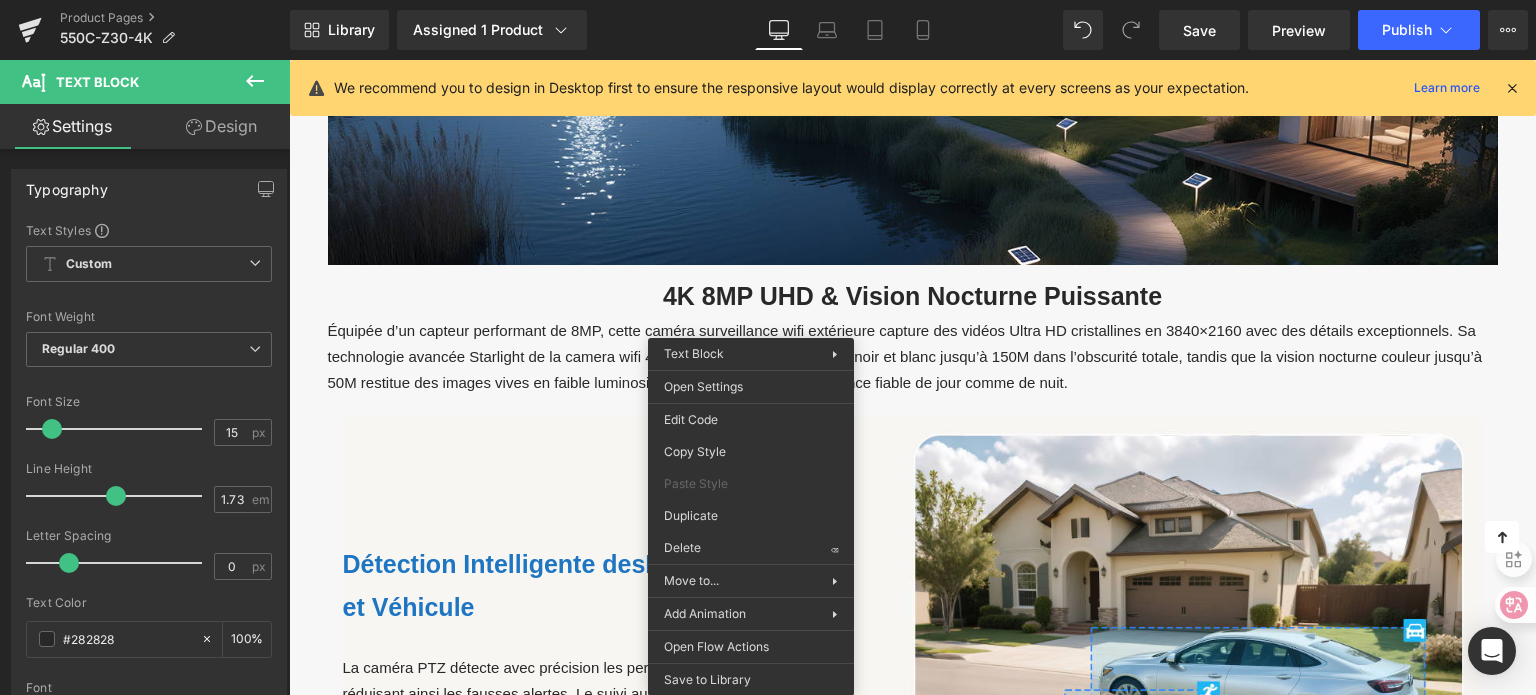 drag, startPoint x: 1017, startPoint y: 596, endPoint x: 729, endPoint y: 533, distance: 294.81012 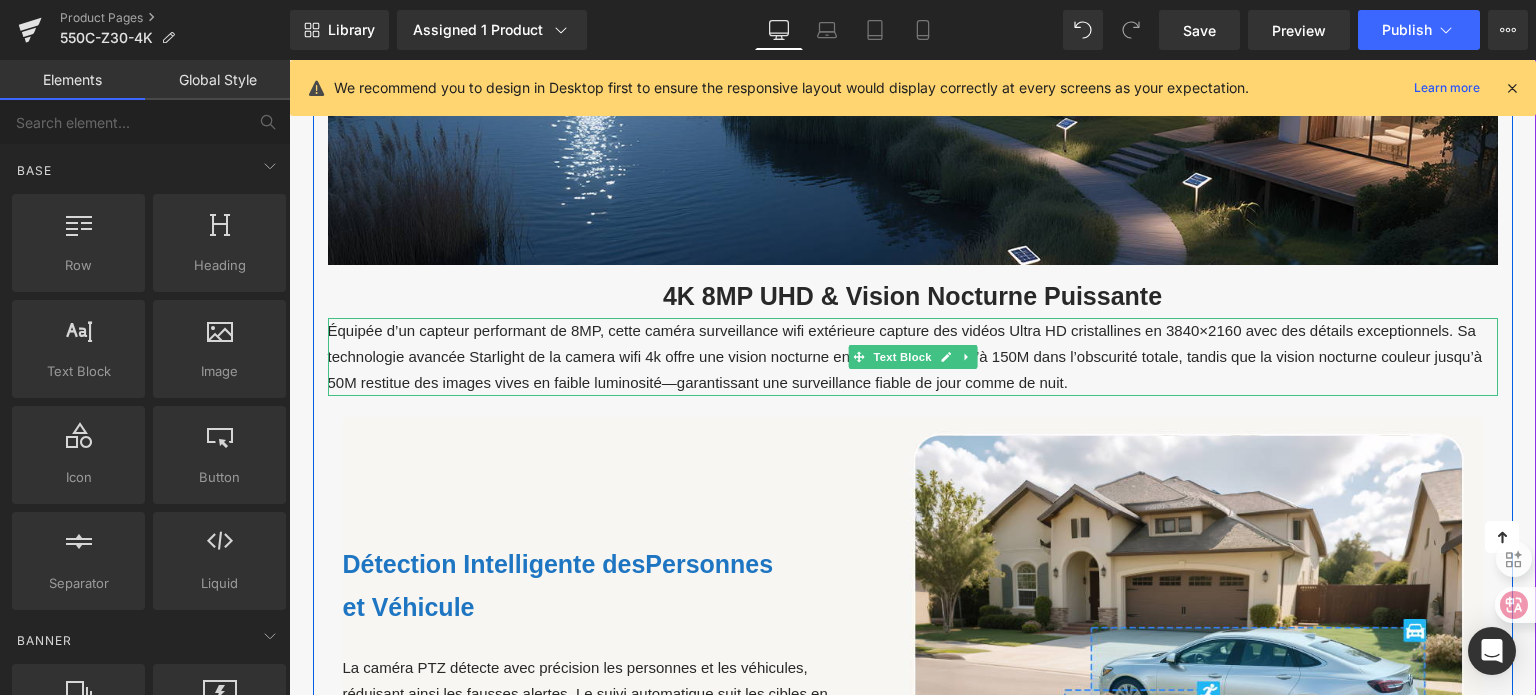 click on "Équipée d’un capteur performant de 8MP, cette caméra surveillance wifi extérieure capture des vidéos Ultra HD cristallines en 3840×2160 avec des détails exceptionnels. Sa technologie avancée Starlight de la camera wifi 4k offre une vision nocturne en noir et blanc jusqu’à 150M dans l’obscurité totale, tandis que la vision nocturne couleur jusqu’à 50M restitue des images vives en faible luminosité—garantissant une surveillance fiable de jour comme de nuit." at bounding box center [913, 357] 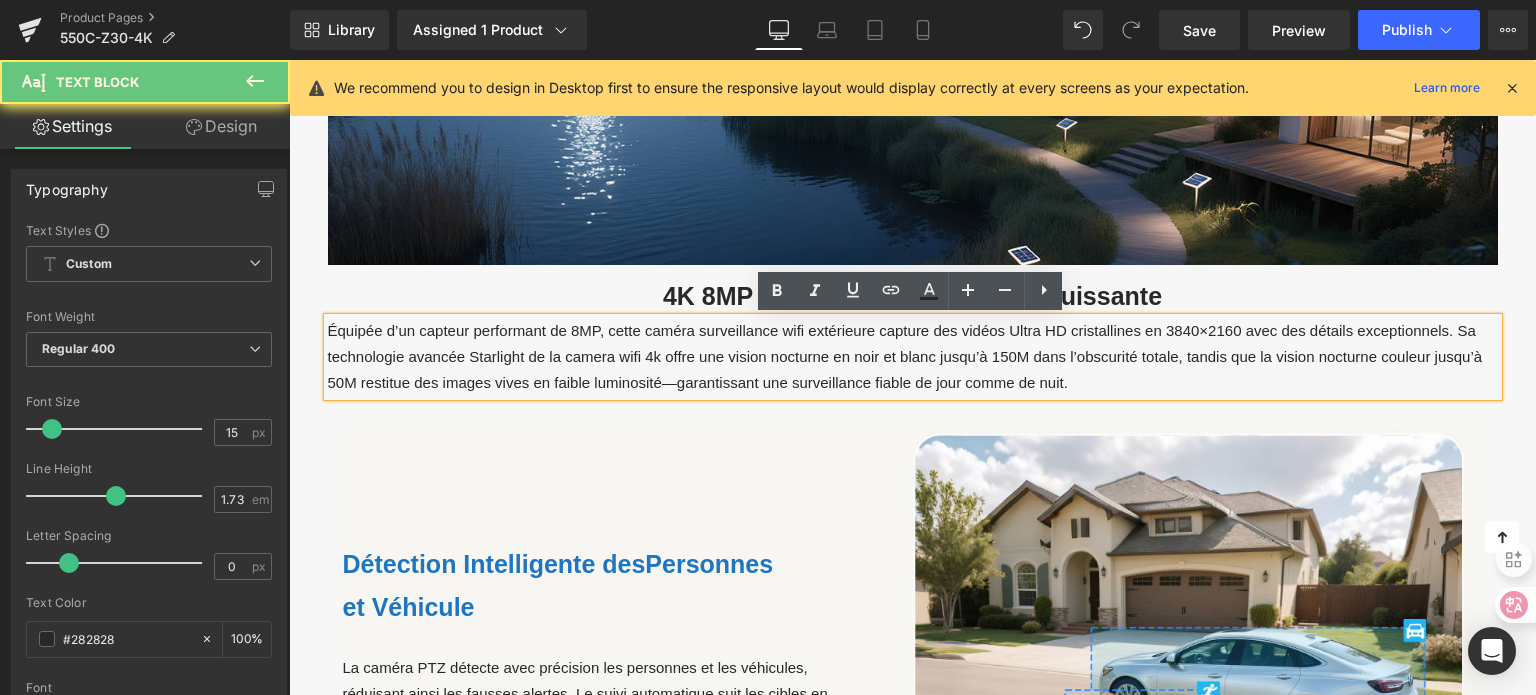 click on "Équipée d’un capteur performant de 8MP, cette caméra surveillance wifi extérieure capture des vidéos Ultra HD cristallines en 3840×2160 avec des détails exceptionnels. Sa technologie avancée Starlight de la camera wifi 4k offre une vision nocturne en noir et blanc jusqu’à 150M dans l’obscurité totale, tandis que la vision nocturne couleur jusqu’à 50M restitue des images vives en faible luminosité—garantissant une surveillance fiable de jour comme de nuit." at bounding box center [913, 357] 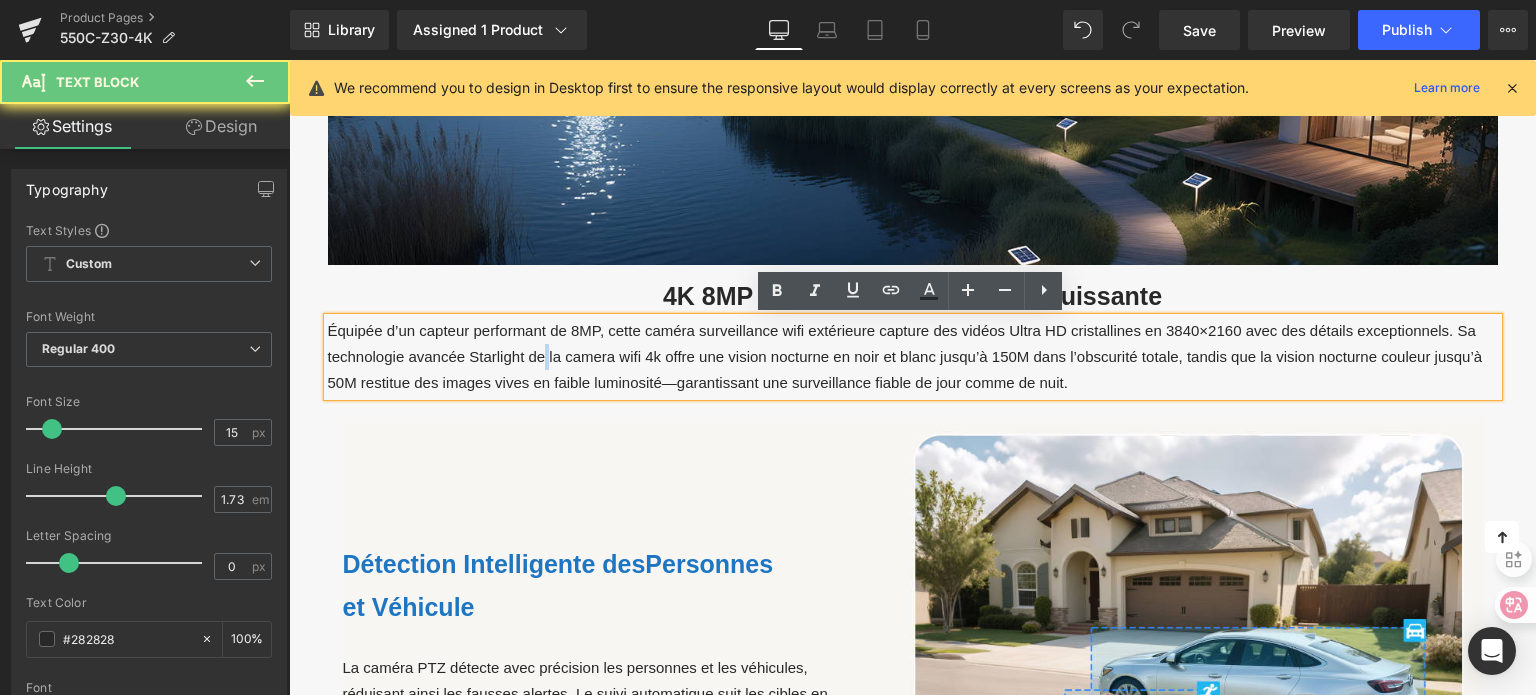 click on "Équipée d’un capteur performant de 8MP, cette caméra surveillance wifi extérieure capture des vidéos Ultra HD cristallines en 3840×2160 avec des détails exceptionnels. Sa technologie avancée Starlight de la camera wifi 4k offre une vision nocturne en noir et blanc jusqu’à 150M dans l’obscurité totale, tandis que la vision nocturne couleur jusqu’à 50M restitue des images vives en faible luminosité—garantissant une surveillance fiable de jour comme de nuit." at bounding box center (913, 357) 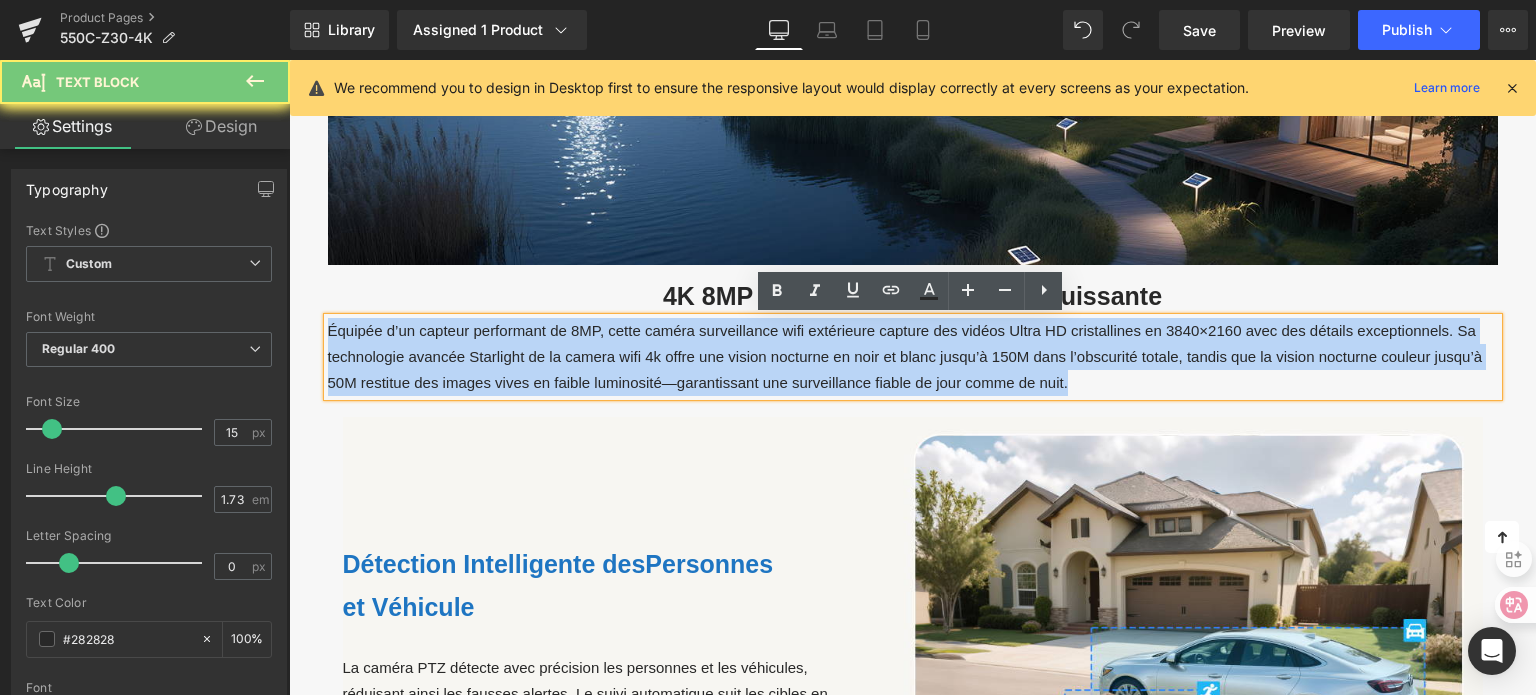 click on "Équipée d’un capteur performant de 8MP, cette caméra surveillance wifi extérieure capture des vidéos Ultra HD cristallines en 3840×2160 avec des détails exceptionnels. Sa technologie avancée Starlight de la camera wifi 4k offre une vision nocturne en noir et blanc jusqu’à 150M dans l’obscurité totale, tandis que la vision nocturne couleur jusqu’à 50M restitue des images vives en faible luminosité—garantissant une surveillance fiable de jour comme de nuit." at bounding box center [913, 357] 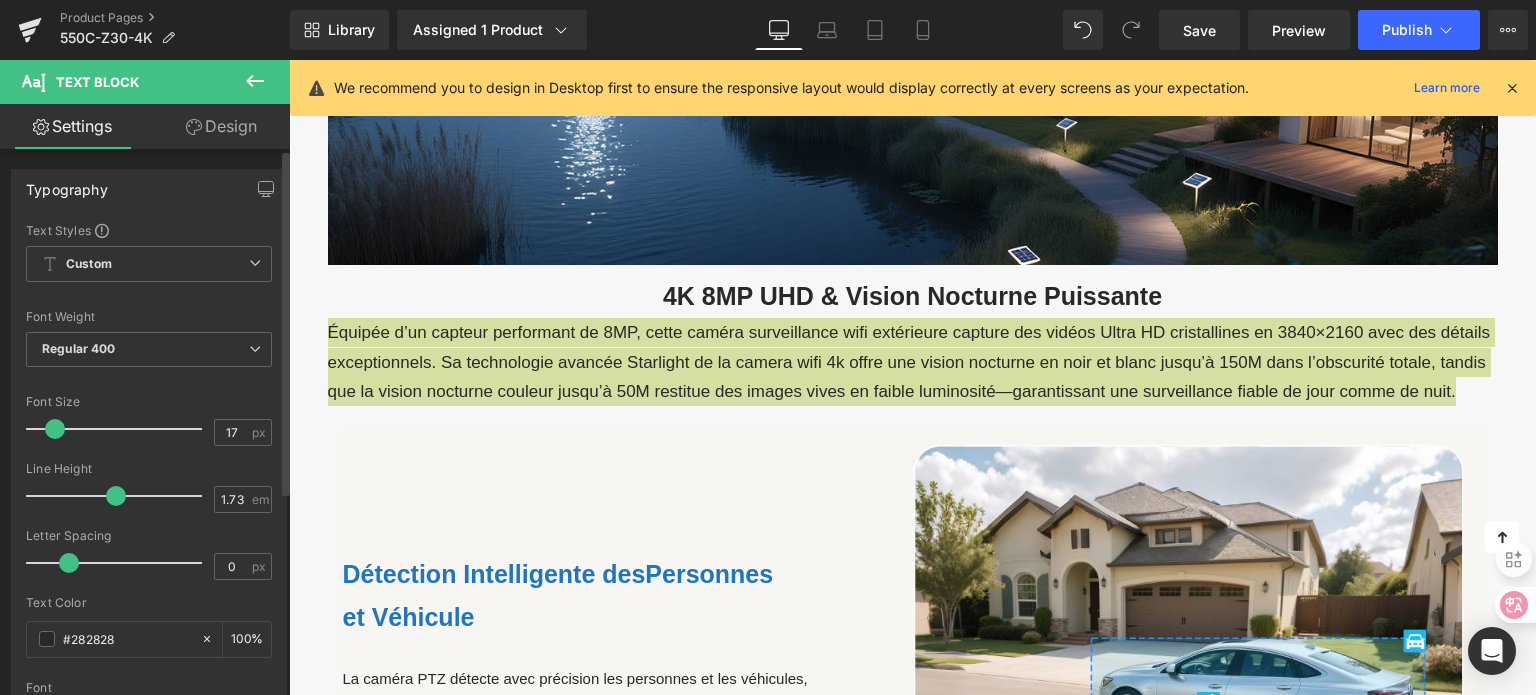 type on "16" 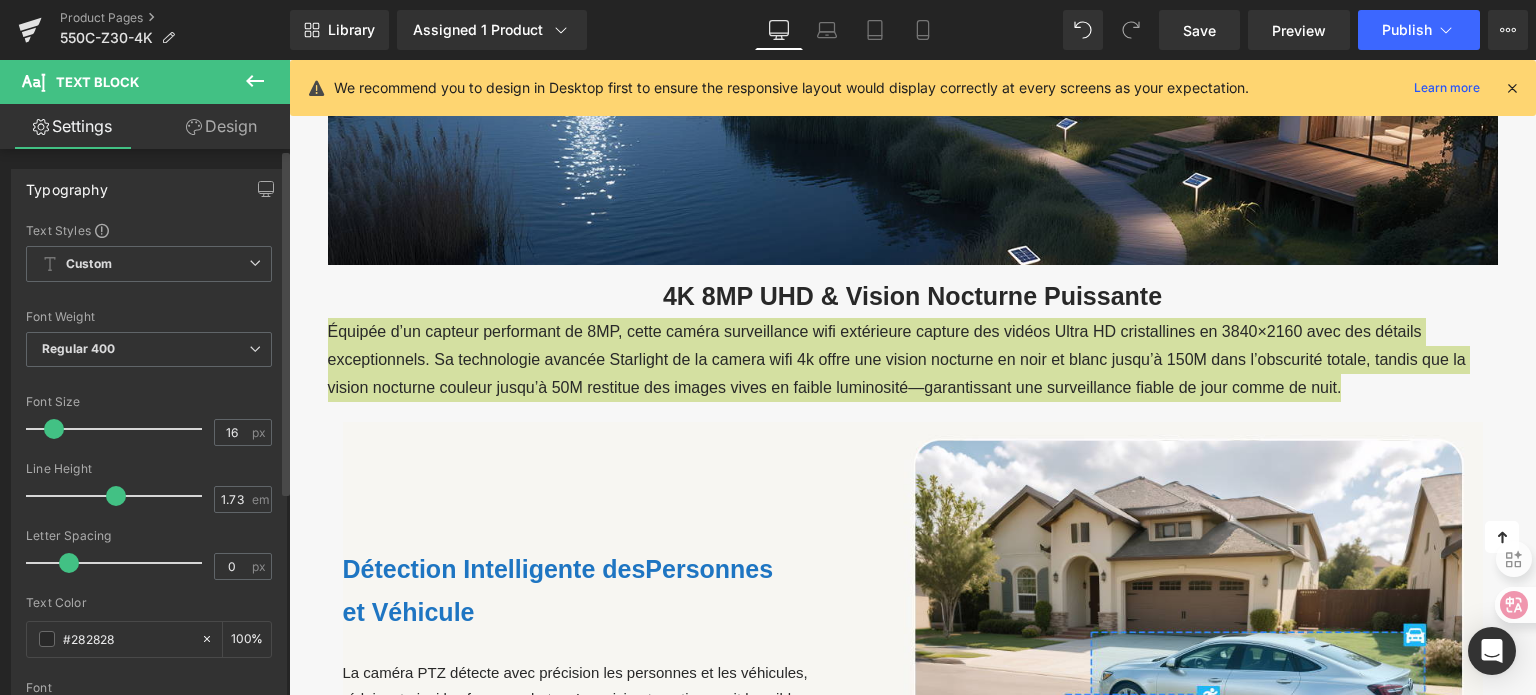 click at bounding box center (54, 429) 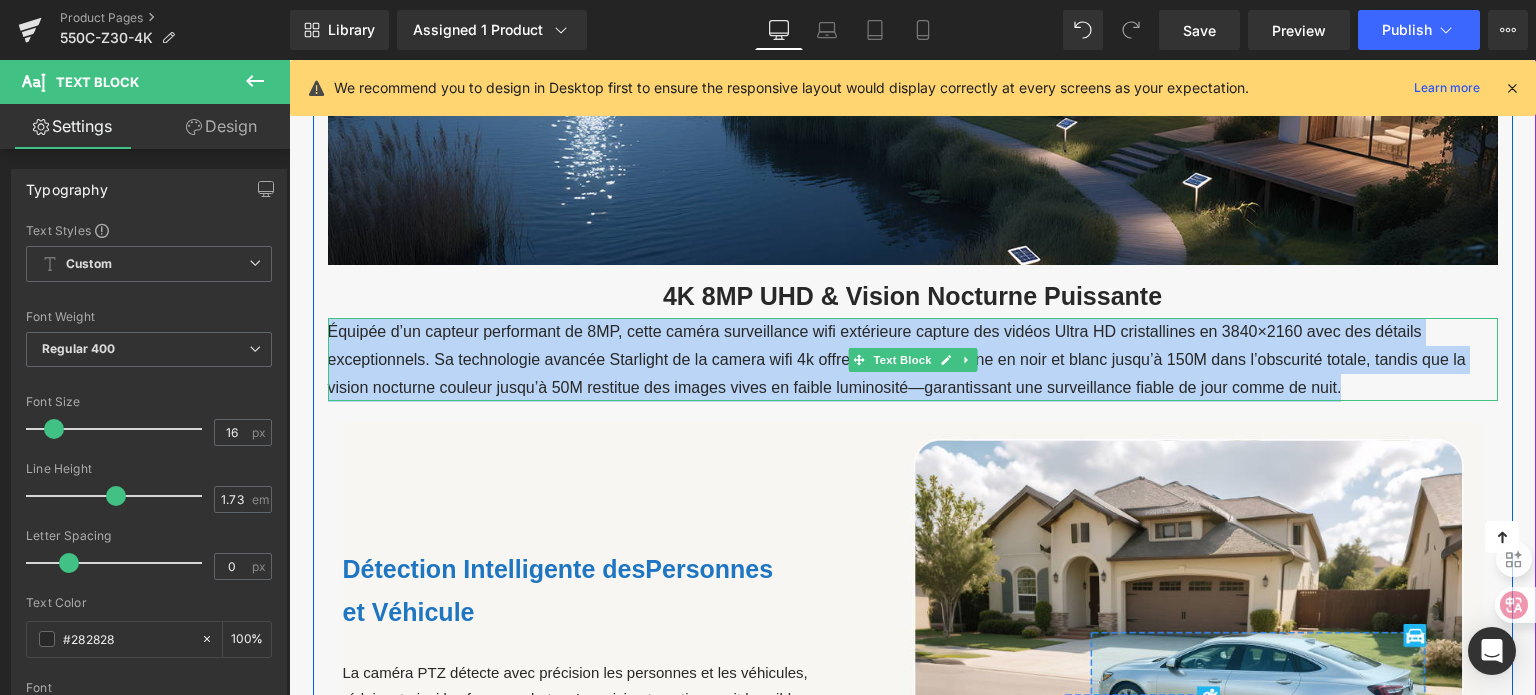 click on "Équipée d’un capteur performant de 8MP, cette caméra surveillance wifi extérieure capture des vidéos Ultra HD cristallines en 3840×2160 avec des détails exceptionnels. Sa technologie avancée Starlight de la camera wifi 4k offre une vision nocturne en noir et blanc jusqu’à 150M dans l’obscurité totale, tandis que la vision nocturne couleur jusqu’à 50M restitue des images vives en faible luminosité—garantissant une surveillance fiable de jour comme de nuit." at bounding box center (913, 359) 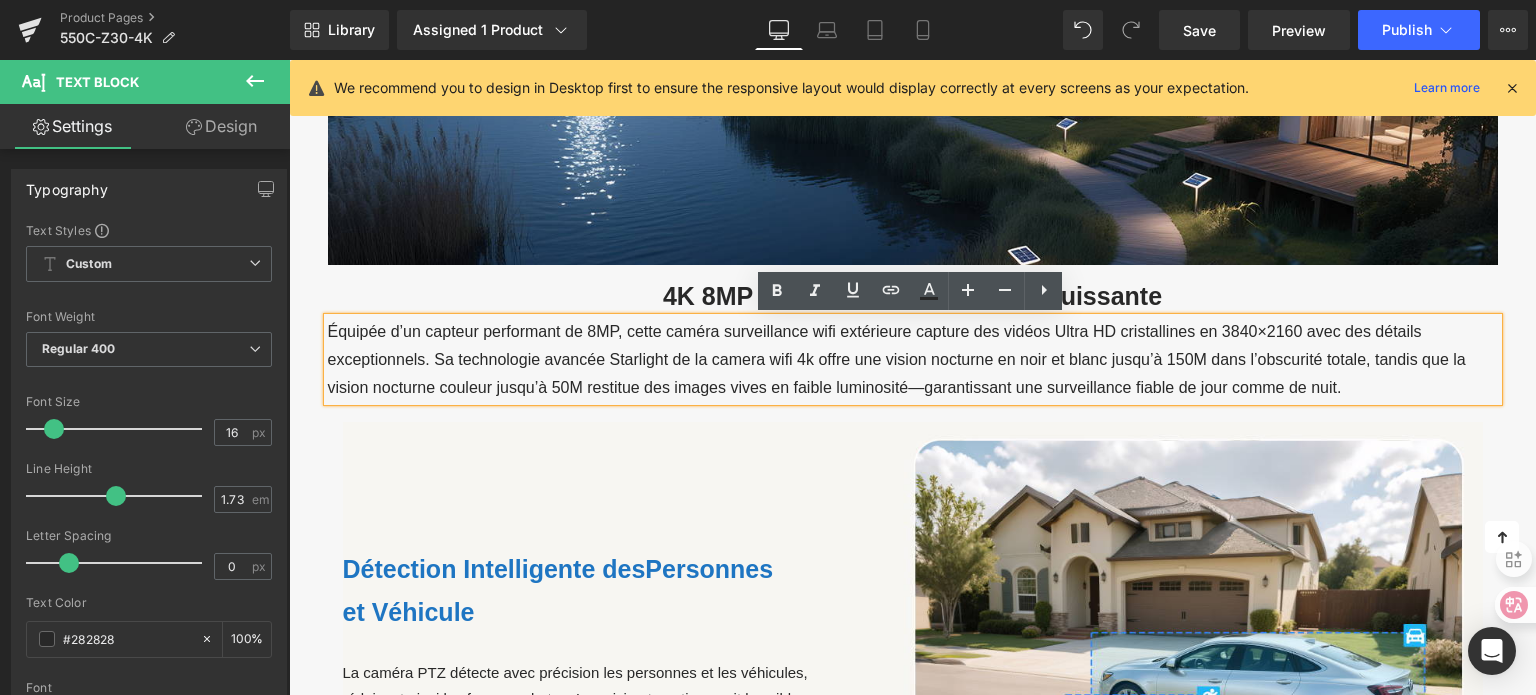 click on "Équipée d’un capteur performant de 8MP, cette caméra surveillance wifi extérieure capture des vidéos Ultra HD cristallines en 3840×2160 avec des détails exceptionnels. Sa technologie avancée Starlight de la camera wifi 4k offre une vision nocturne en noir et blanc jusqu’à 150M dans l’obscurité totale, tandis que la vision nocturne couleur jusqu’à 50M restitue des images vives en faible luminosité—garantissant une surveillance fiable de jour comme de nuit." at bounding box center [913, 359] 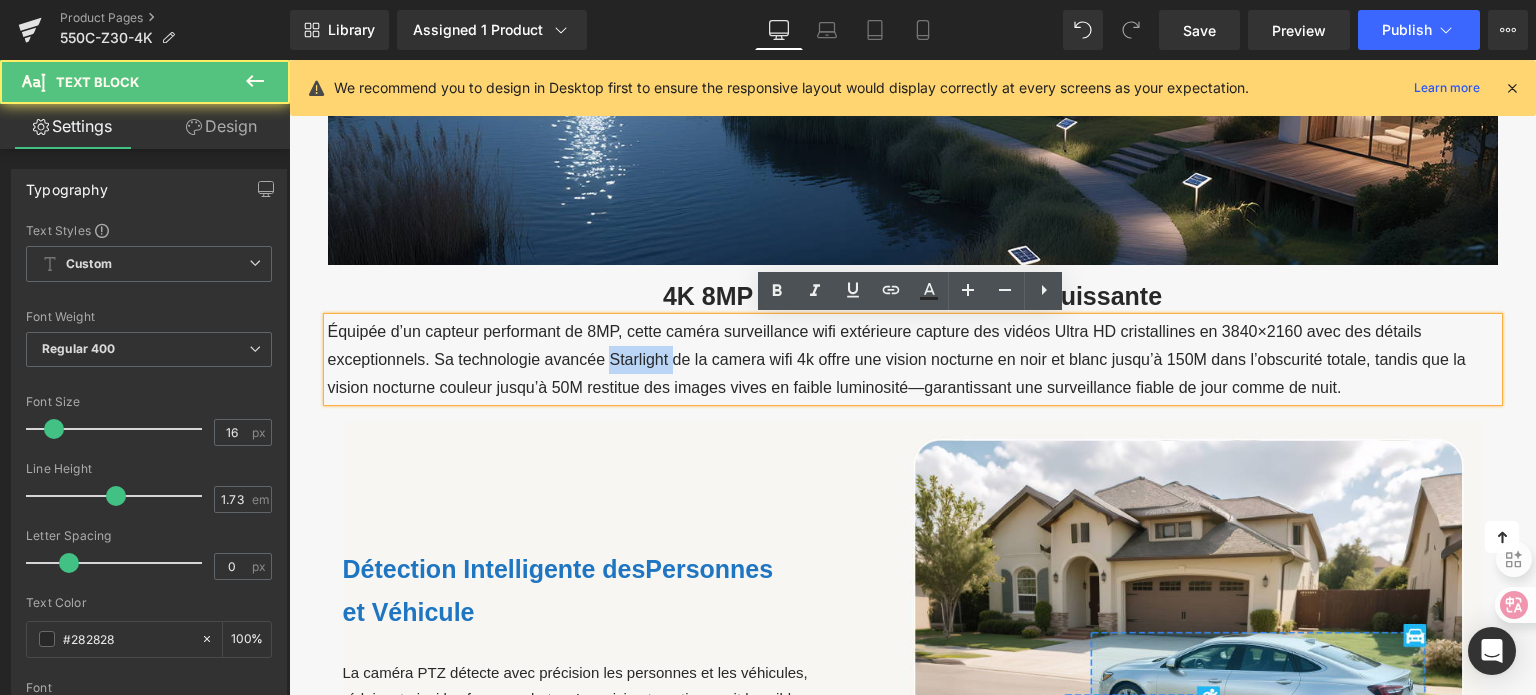 click on "Équipée d’un capteur performant de 8MP, cette caméra surveillance wifi extérieure capture des vidéos Ultra HD cristallines en 3840×2160 avec des détails exceptionnels. Sa technologie avancée Starlight de la camera wifi 4k offre une vision nocturne en noir et blanc jusqu’à 150M dans l’obscurité totale, tandis que la vision nocturne couleur jusqu’à 50M restitue des images vives en faible luminosité—garantissant une surveillance fiable de jour comme de nuit." at bounding box center (913, 359) 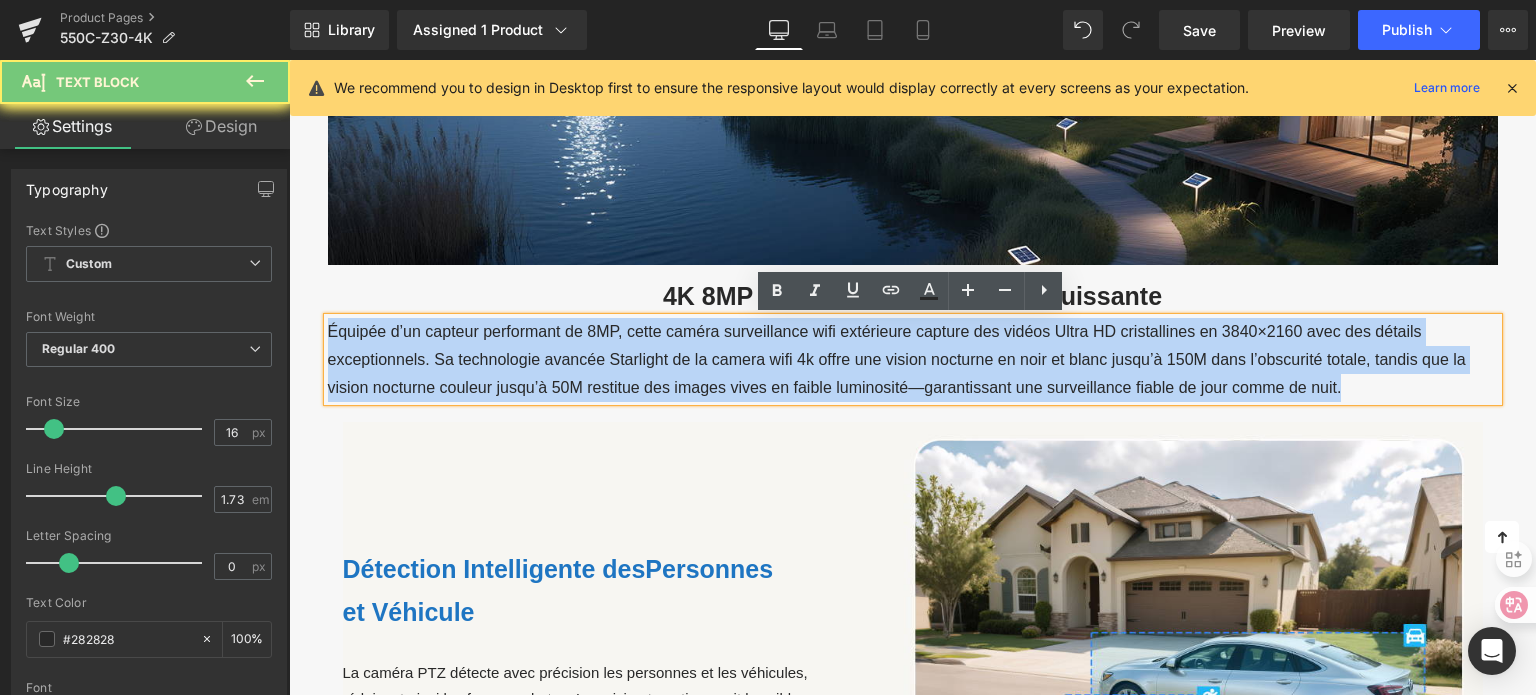 click on "Équipée d’un capteur performant de 8MP, cette caméra surveillance wifi extérieure capture des vidéos Ultra HD cristallines en 3840×2160 avec des détails exceptionnels. Sa technologie avancée Starlight de la camera wifi 4k offre une vision nocturne en noir et blanc jusqu’à 150M dans l’obscurité totale, tandis que la vision nocturne couleur jusqu’à 50M restitue des images vives en faible luminosité—garantissant une surveillance fiable de jour comme de nuit." at bounding box center (913, 359) 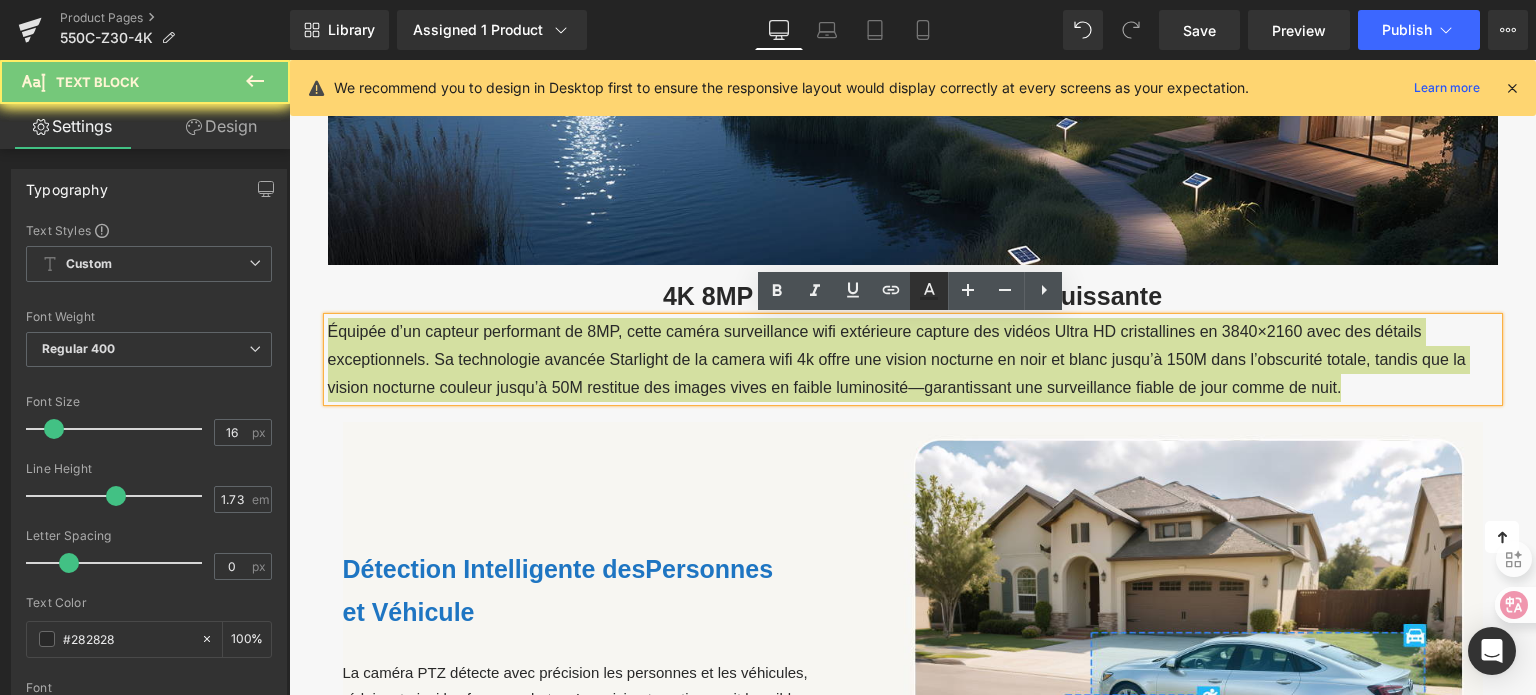 click 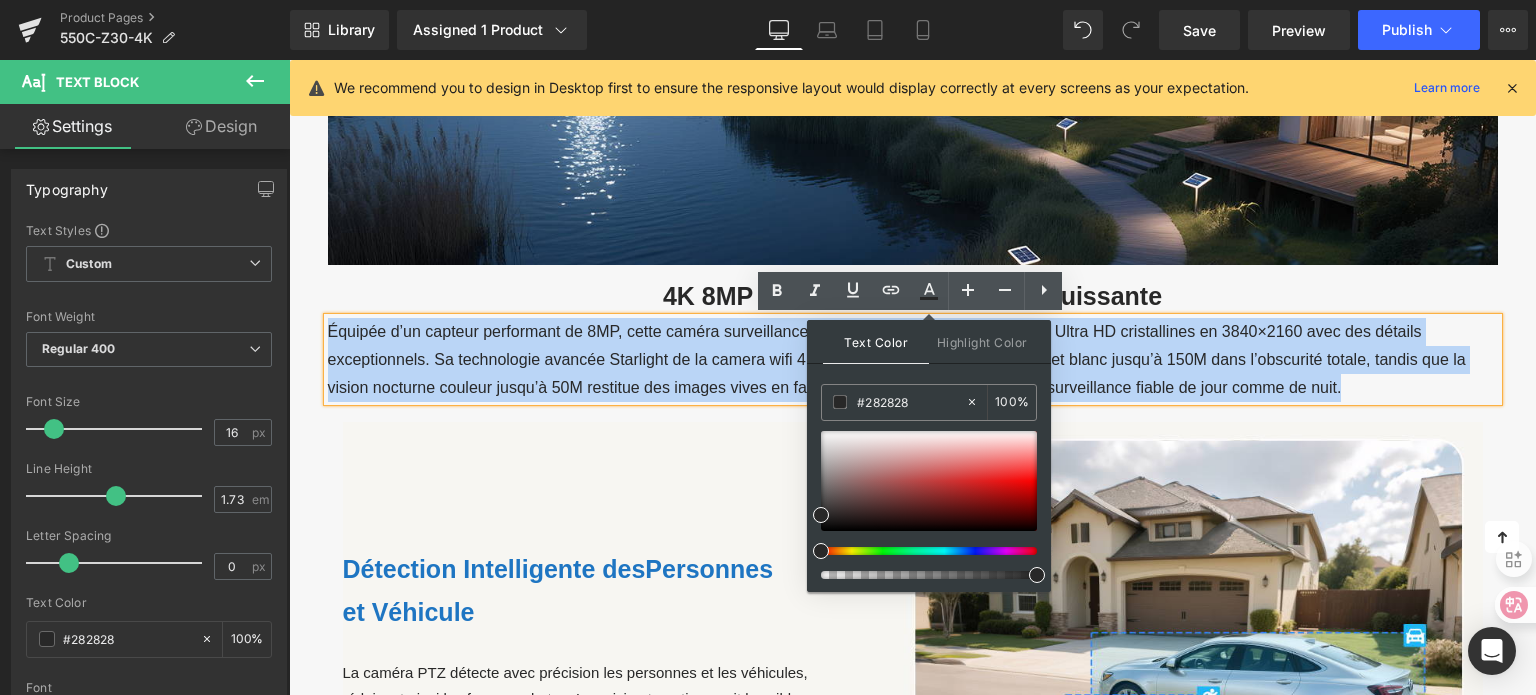 click on "Équipée d’un capteur performant de 8MP, cette caméra surveillance wifi extérieure capture des vidéos Ultra HD cristallines en 3840×2160 avec des détails exceptionnels. Sa technologie avancée Starlight de la camera wifi 4k offre une vision nocturne en noir et blanc jusqu’à 150M dans l’obscurité totale, tandis que la vision nocturne couleur jusqu’à 50M restitue des images vives en faible luminosité—garantissant une surveillance fiable de jour comme de nuit." at bounding box center [913, 359] 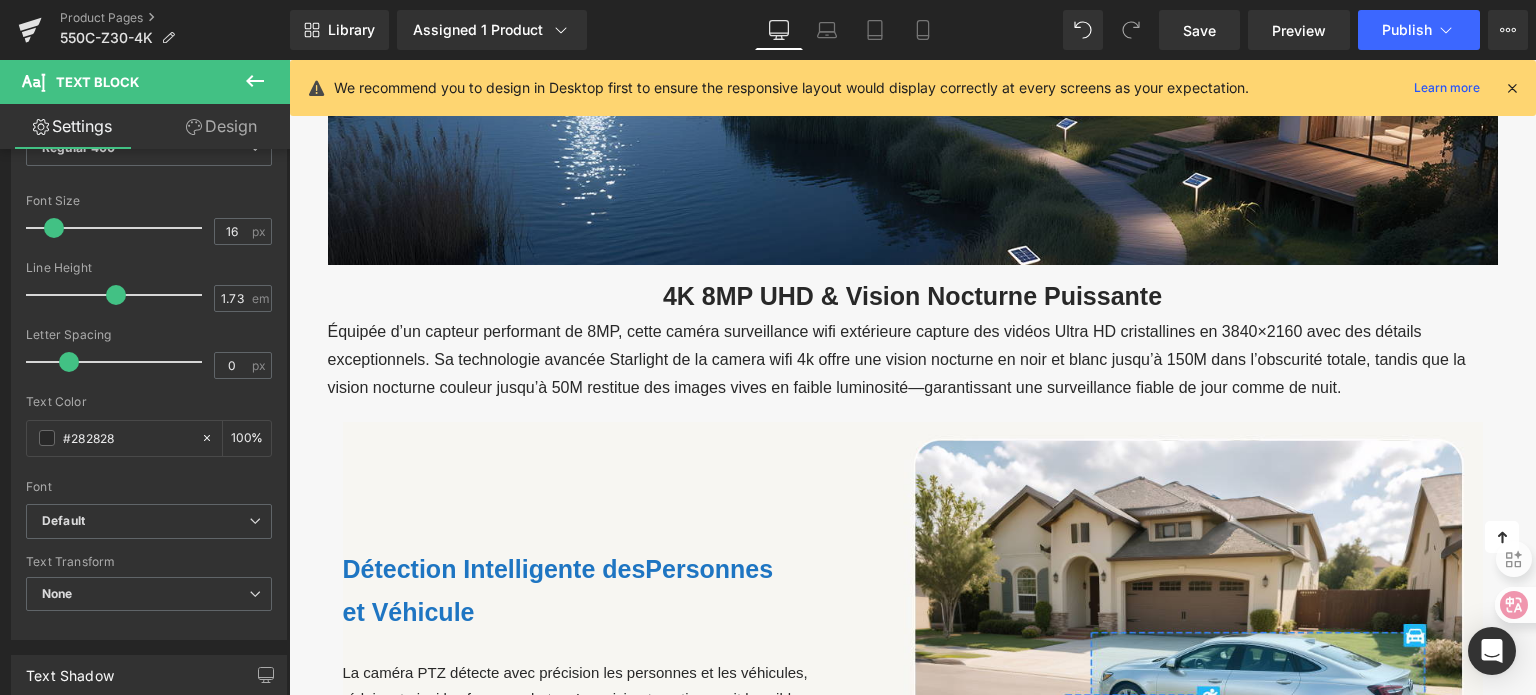 scroll, scrollTop: 200, scrollLeft: 0, axis: vertical 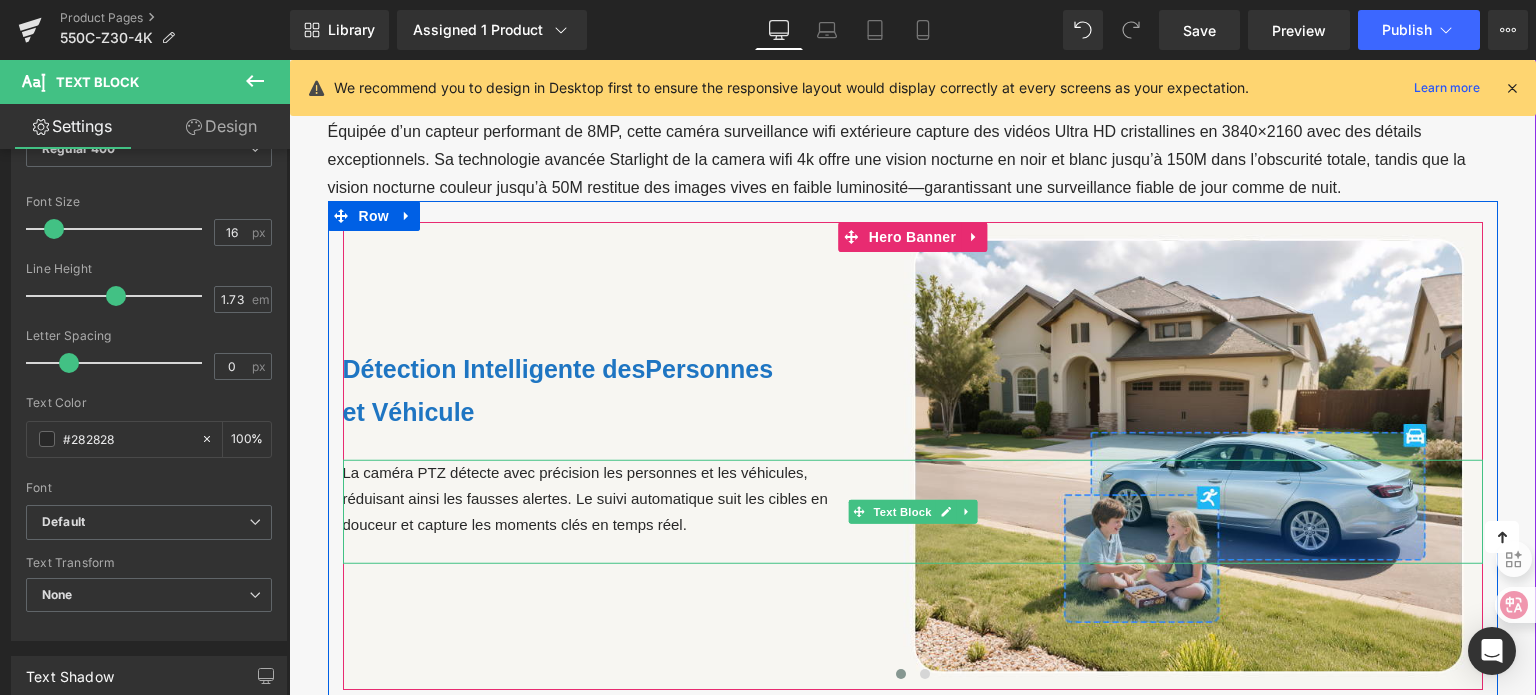 click on "réduisant ainsi les fausses alertes. Le suivi automatique suit les cibles en" at bounding box center [913, 499] 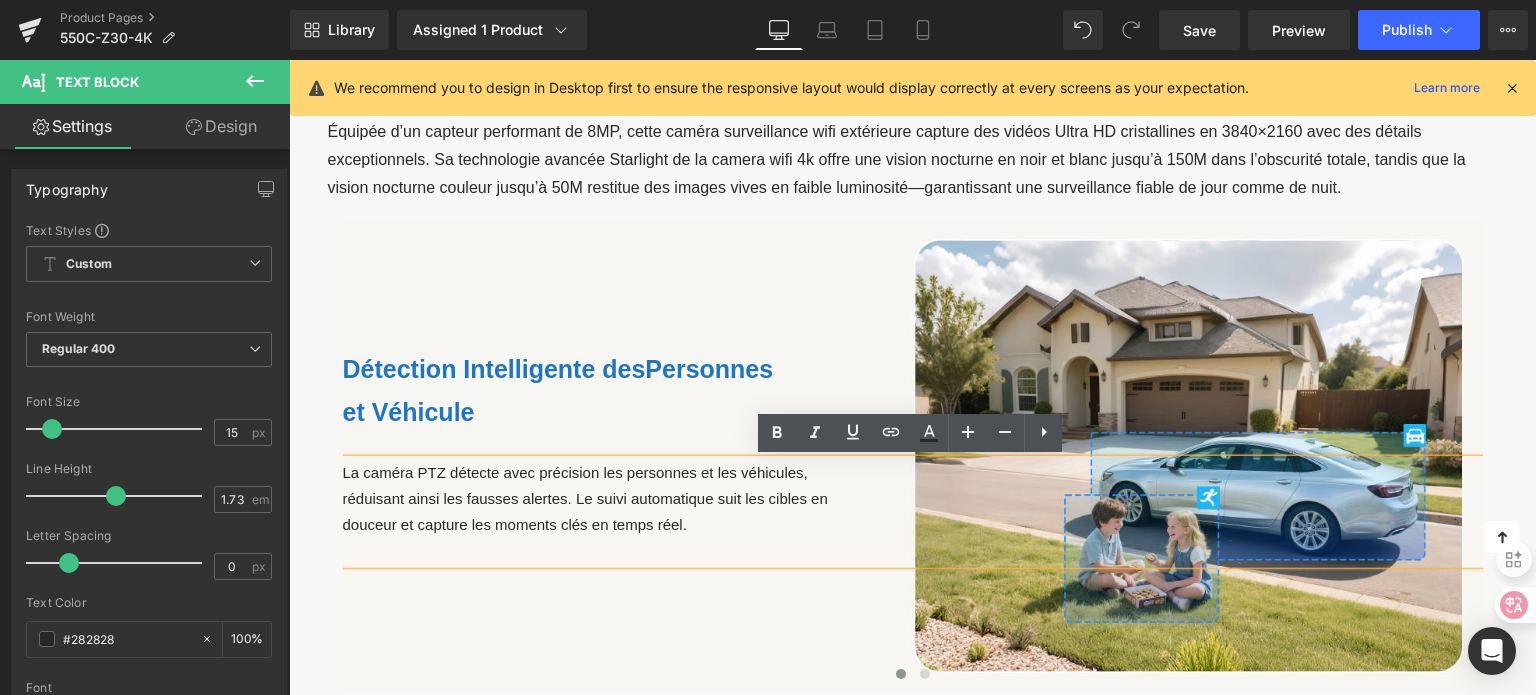 click on "La caméra PTZ détecte avec précision les personnes et les véhicules," at bounding box center (913, 473) 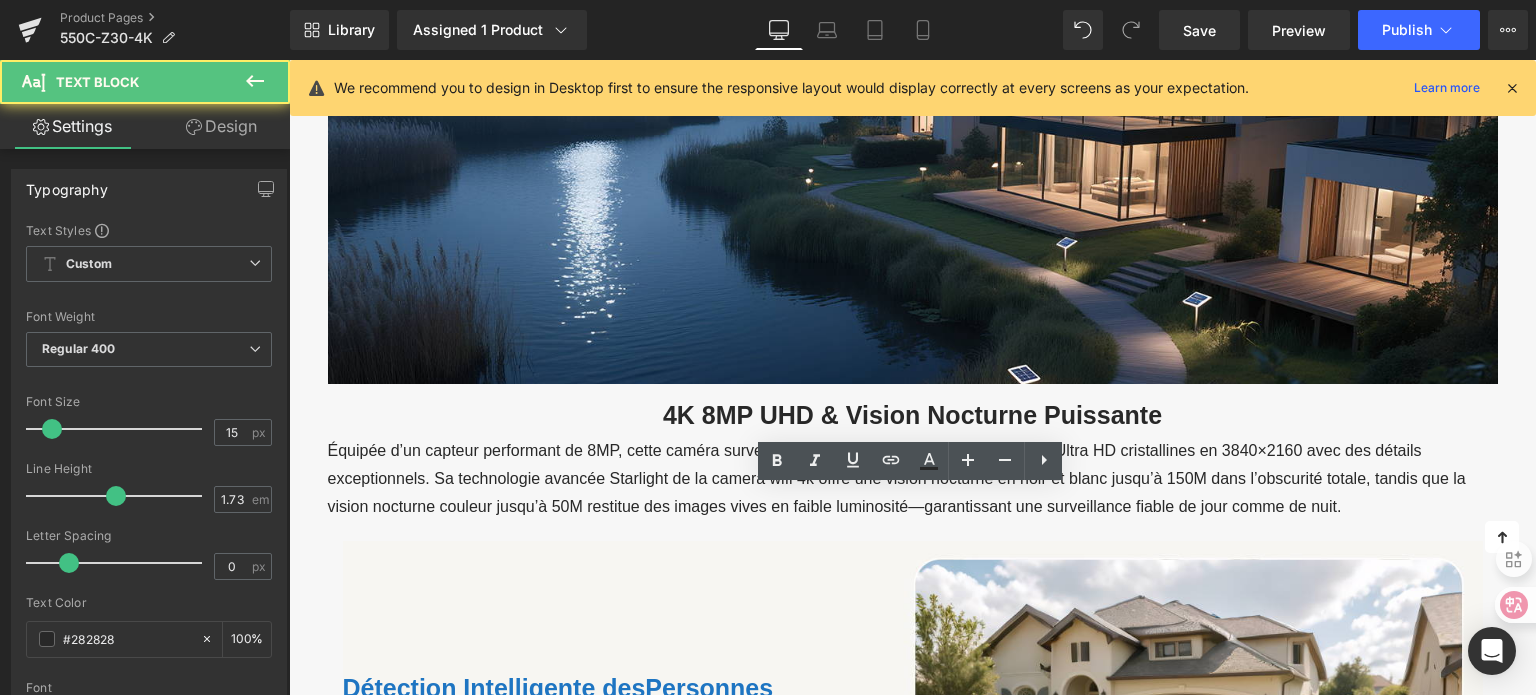 scroll, scrollTop: 2489, scrollLeft: 0, axis: vertical 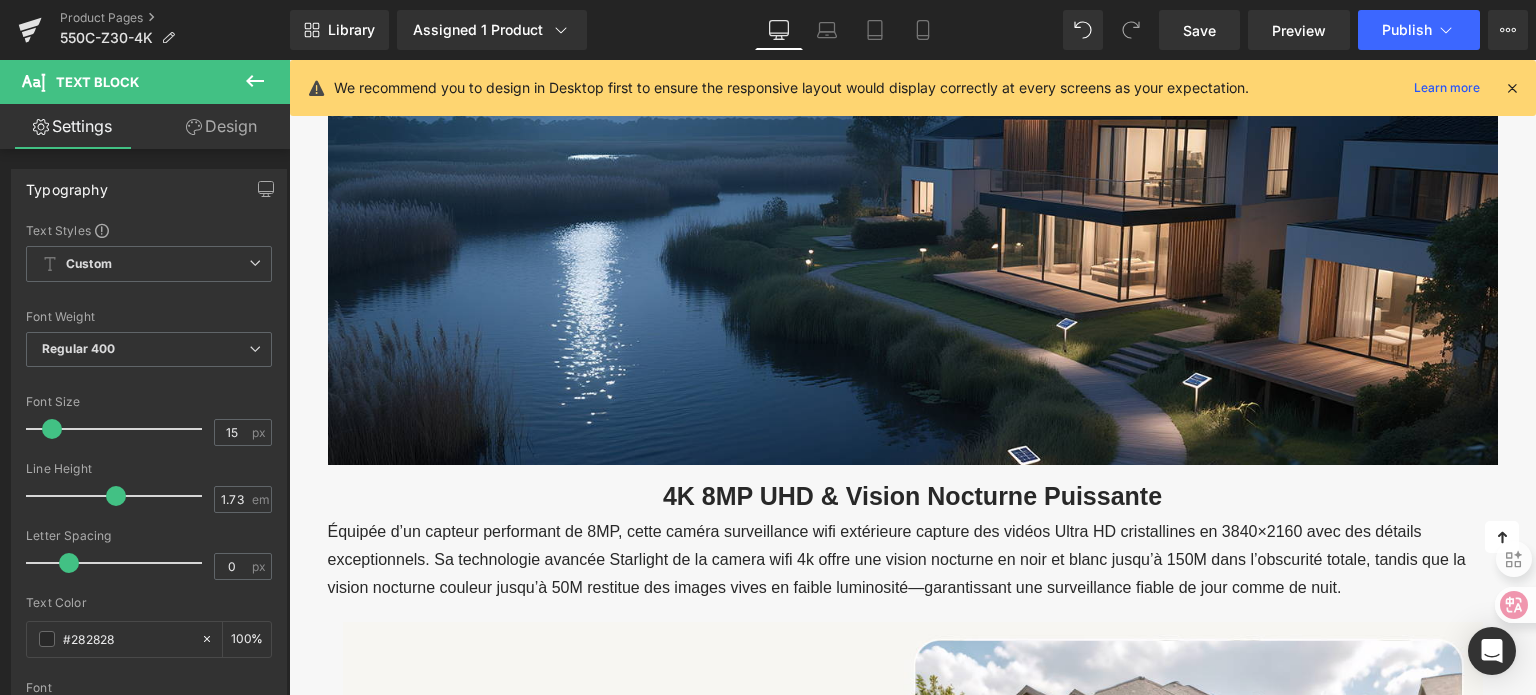 click on "Équipée d’un capteur performant de 8MP, cette caméra surveillance wifi extérieure capture des vidéos Ultra HD cristallines en 3840×2160 avec des détails exceptionnels. Sa technologie avancée Starlight de la camera wifi 4k offre une vision nocturne en noir et blanc jusqu’à 150M dans l’obscurité totale, tandis que la vision nocturne couleur jusqu’à 50M restitue des images vives en faible luminosité—garantissant une surveillance fiable de jour comme de nuit." at bounding box center (913, 559) 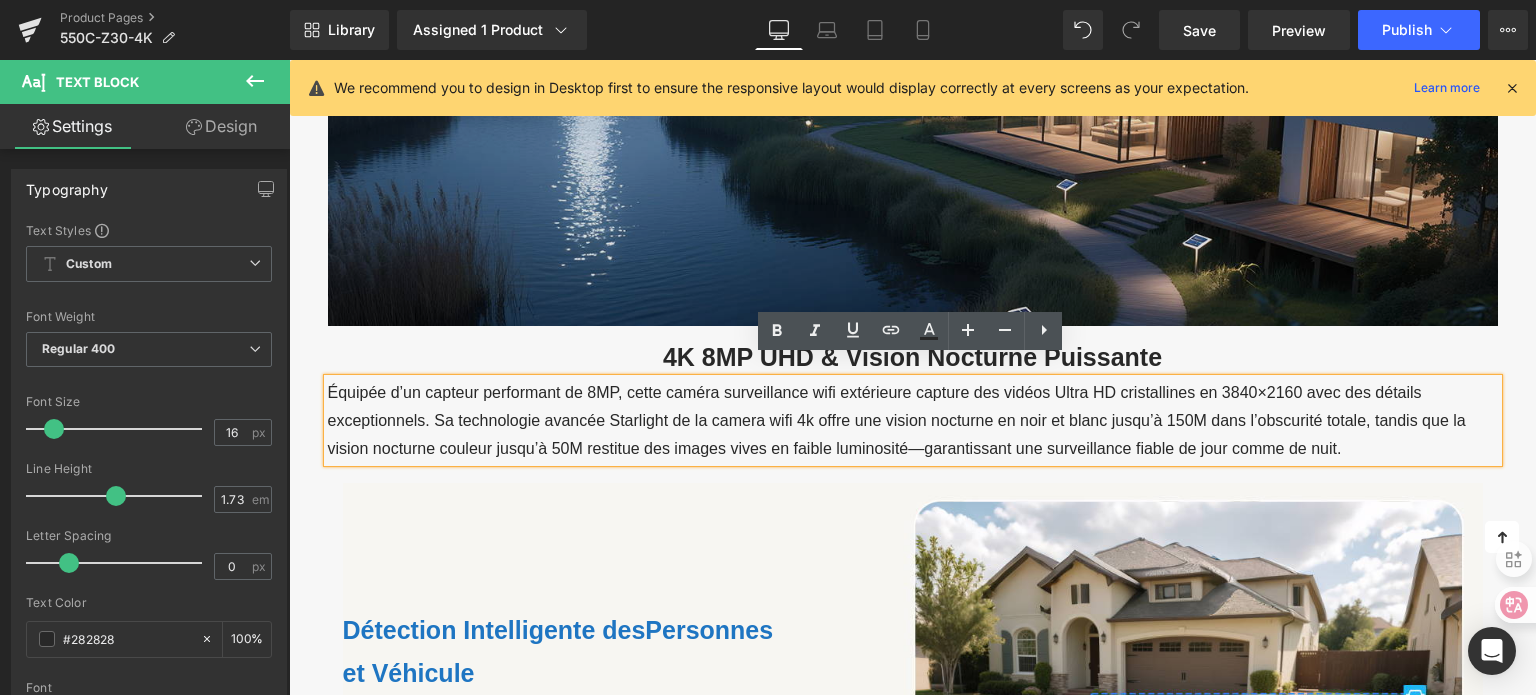 scroll, scrollTop: 2789, scrollLeft: 0, axis: vertical 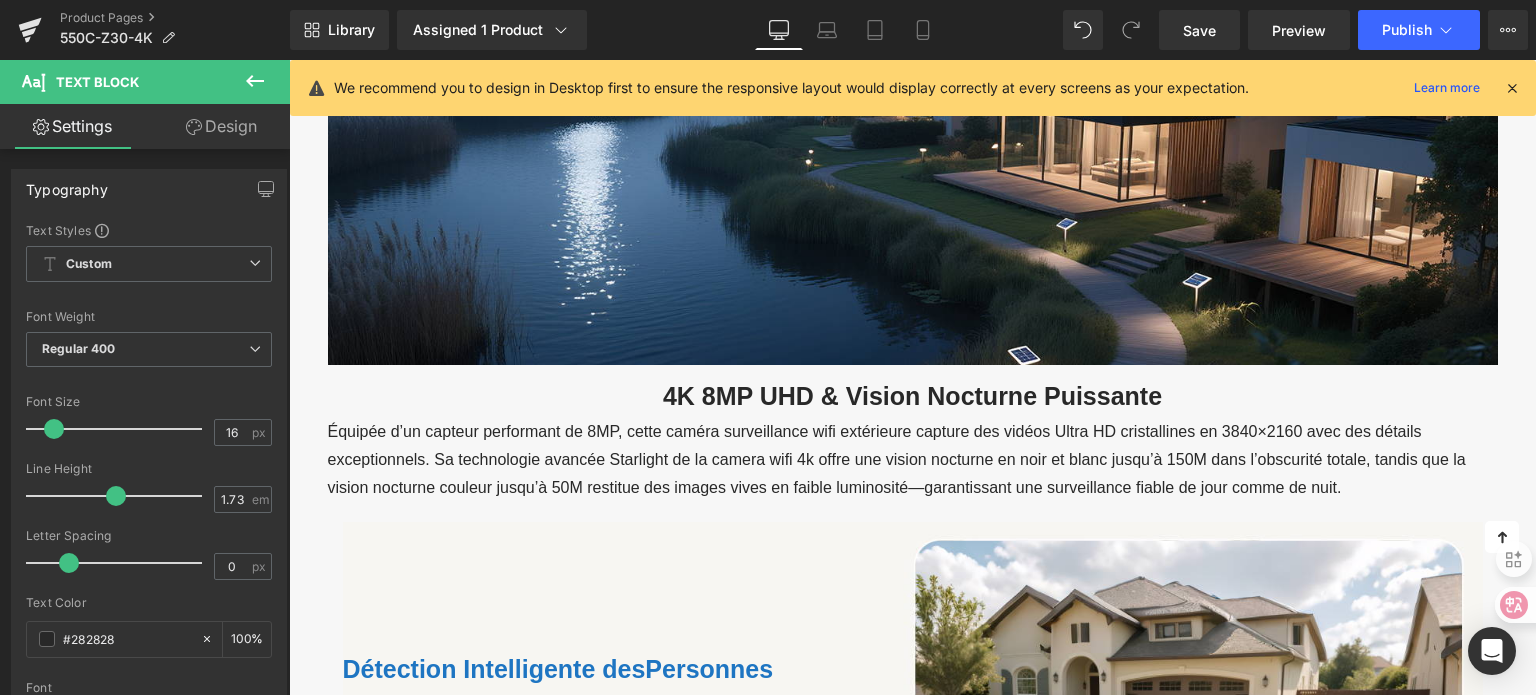click at bounding box center [255, 82] 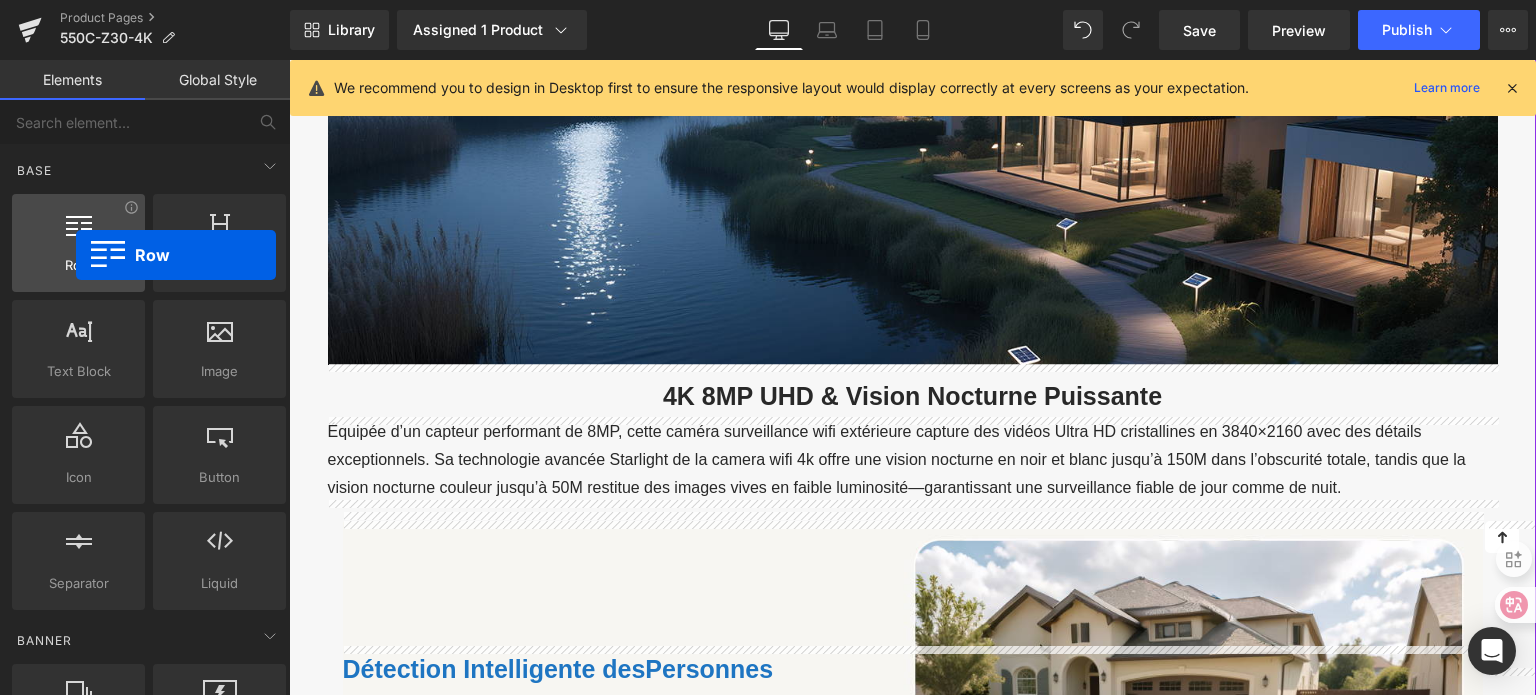drag, startPoint x: 121, startPoint y: 240, endPoint x: 76, endPoint y: 255, distance: 47.434166 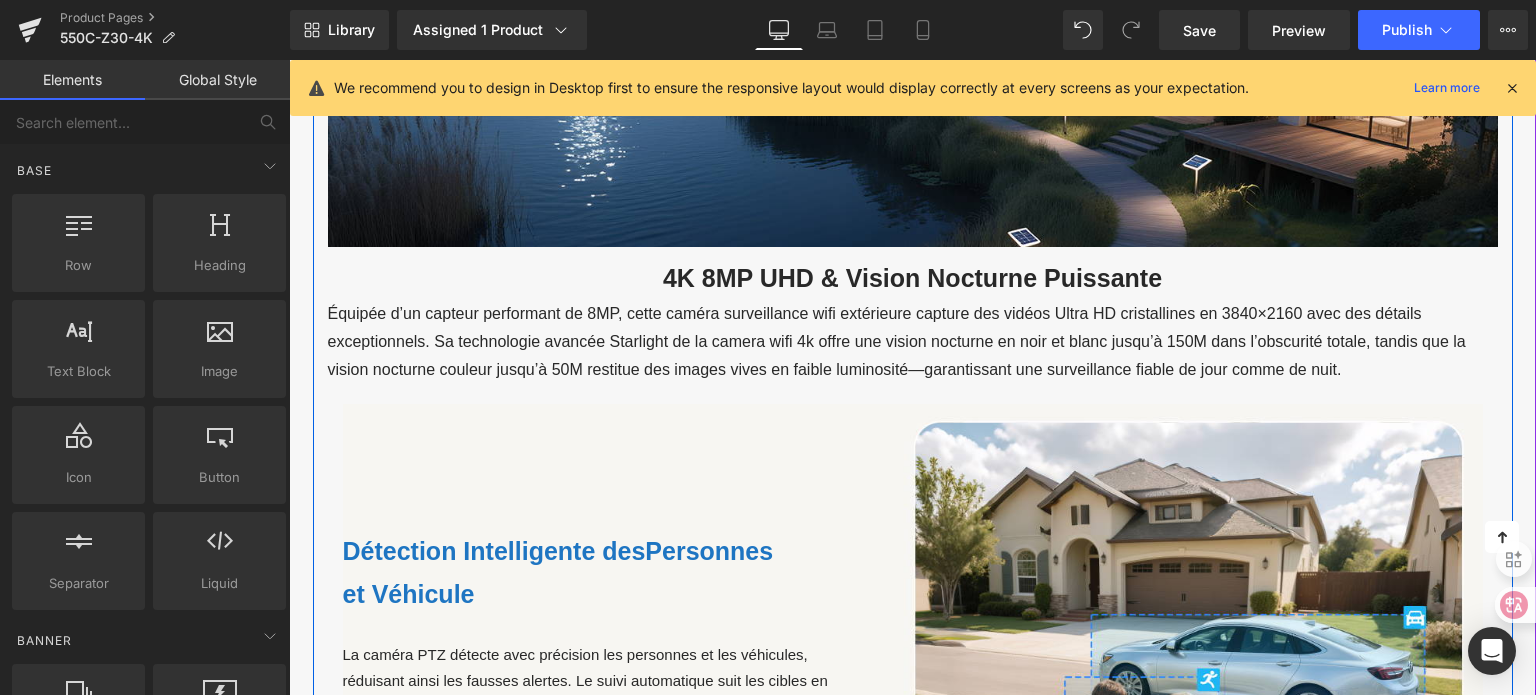 scroll, scrollTop: 2889, scrollLeft: 0, axis: vertical 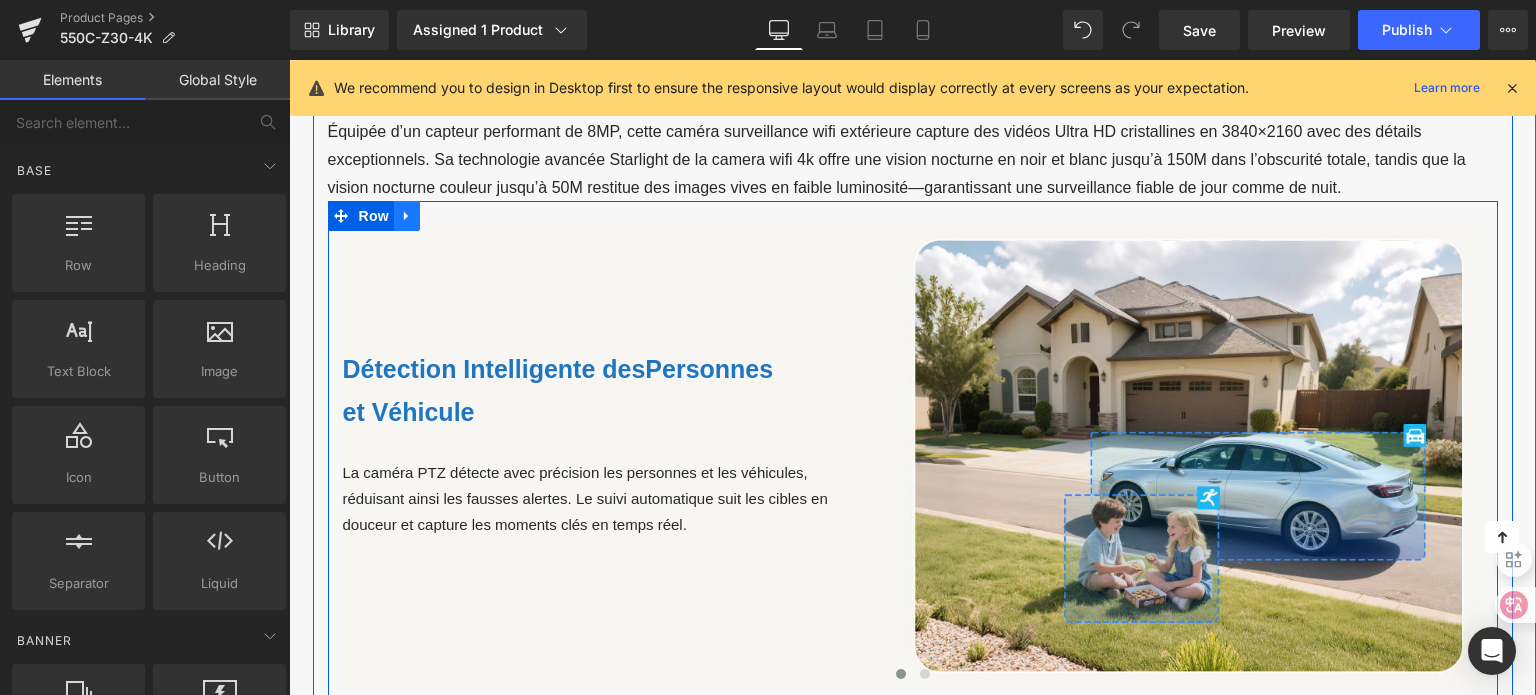 click 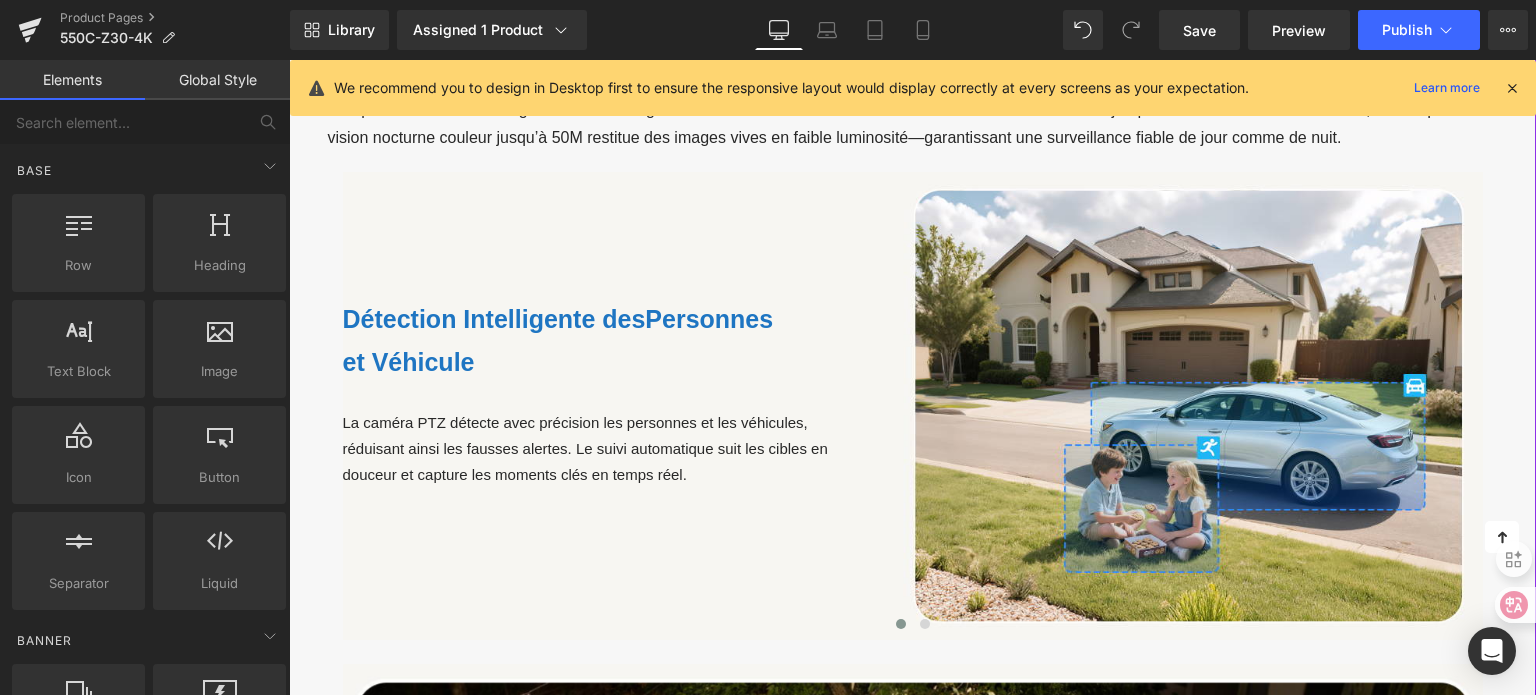 scroll, scrollTop: 2689, scrollLeft: 0, axis: vertical 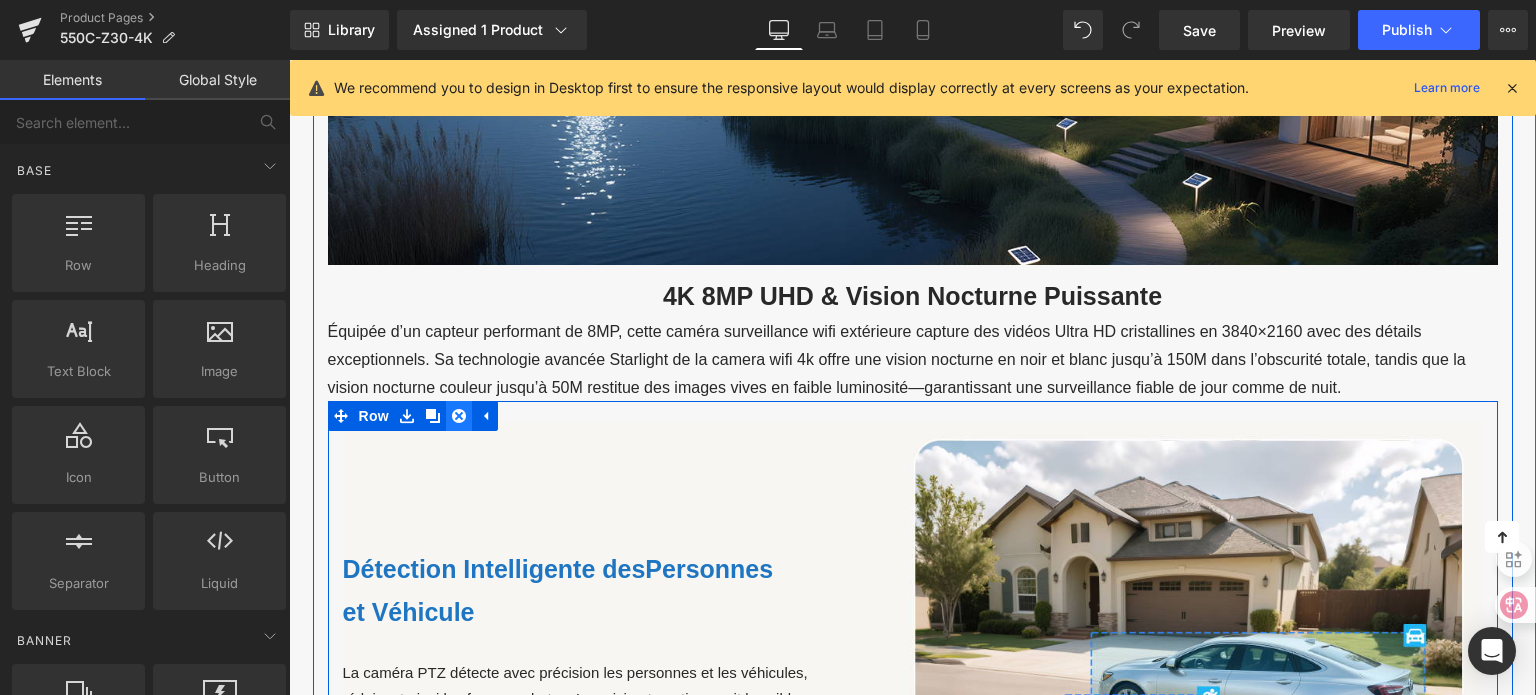 click 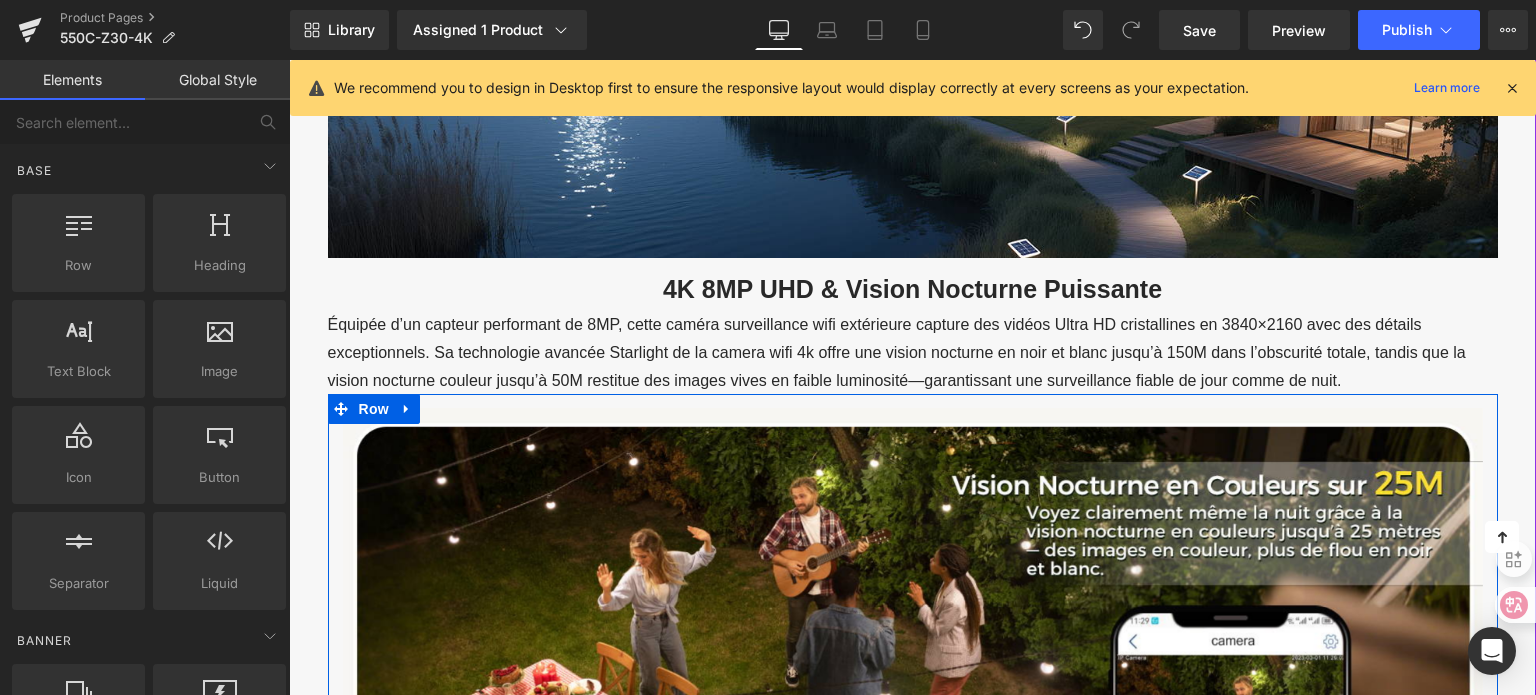 scroll, scrollTop: 2689, scrollLeft: 0, axis: vertical 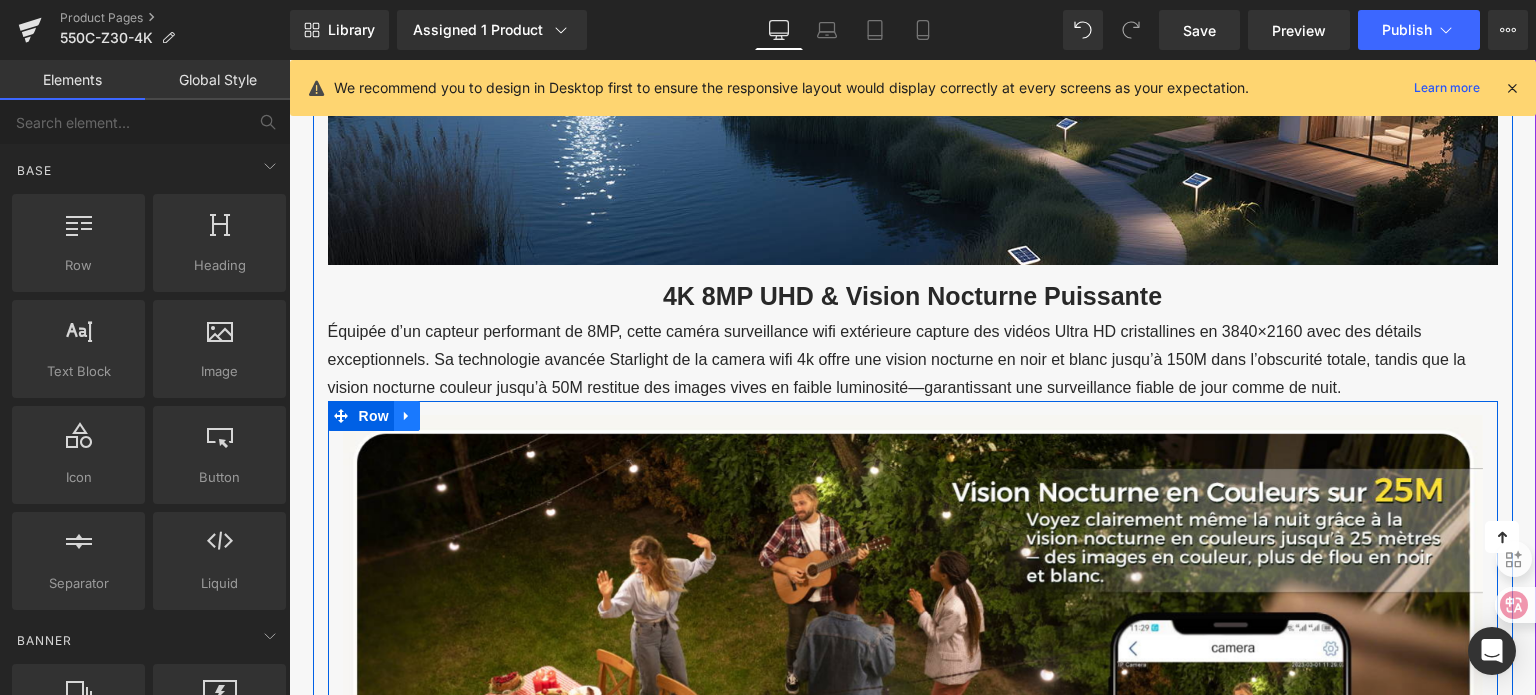 click 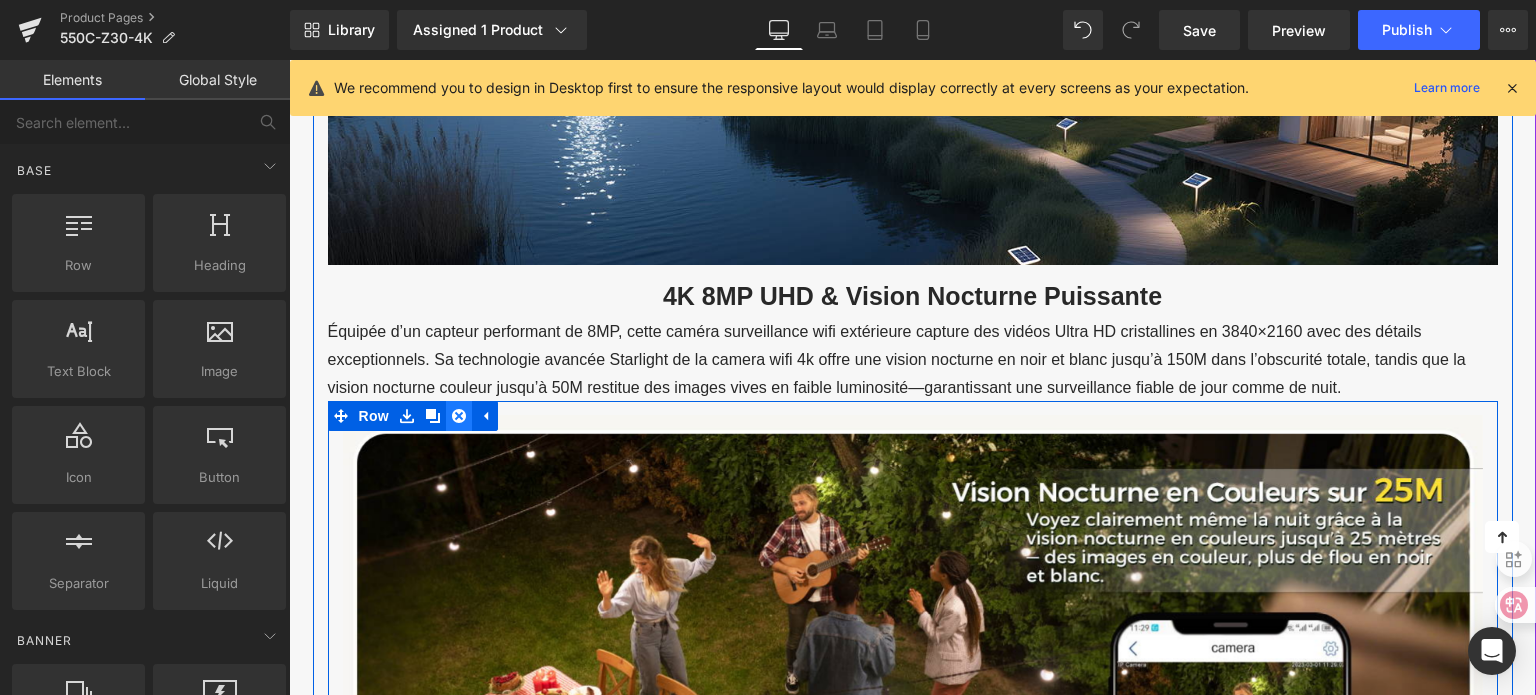 click 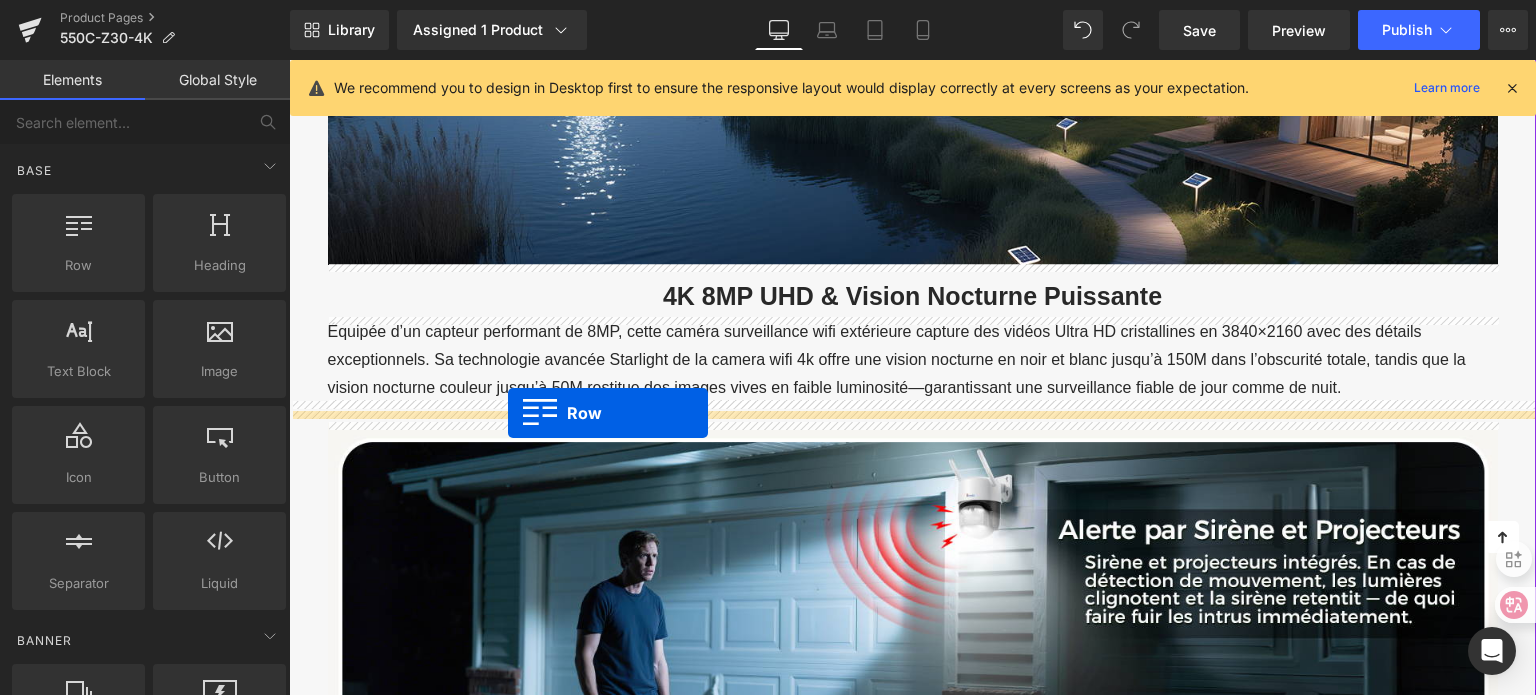 drag, startPoint x: 388, startPoint y: 317, endPoint x: 508, endPoint y: 413, distance: 153.67499 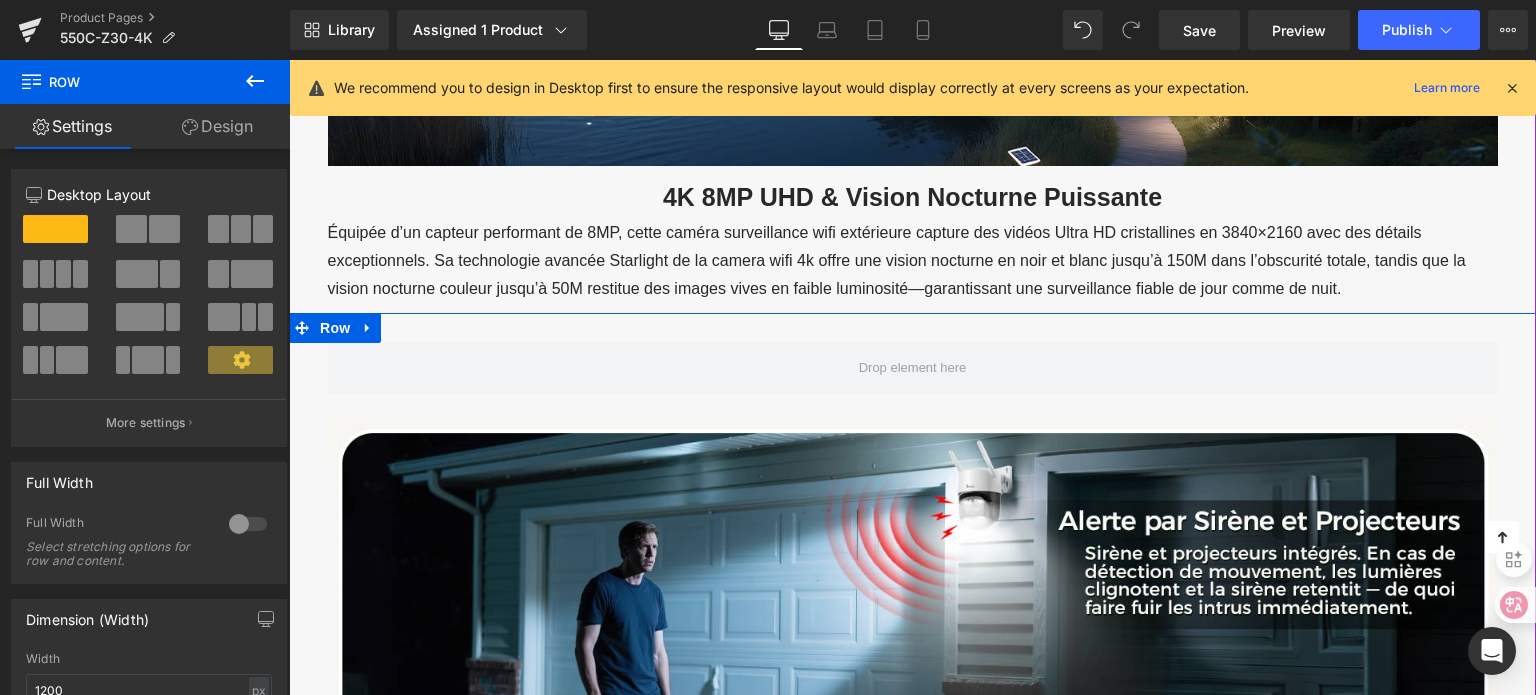 scroll, scrollTop: 2789, scrollLeft: 0, axis: vertical 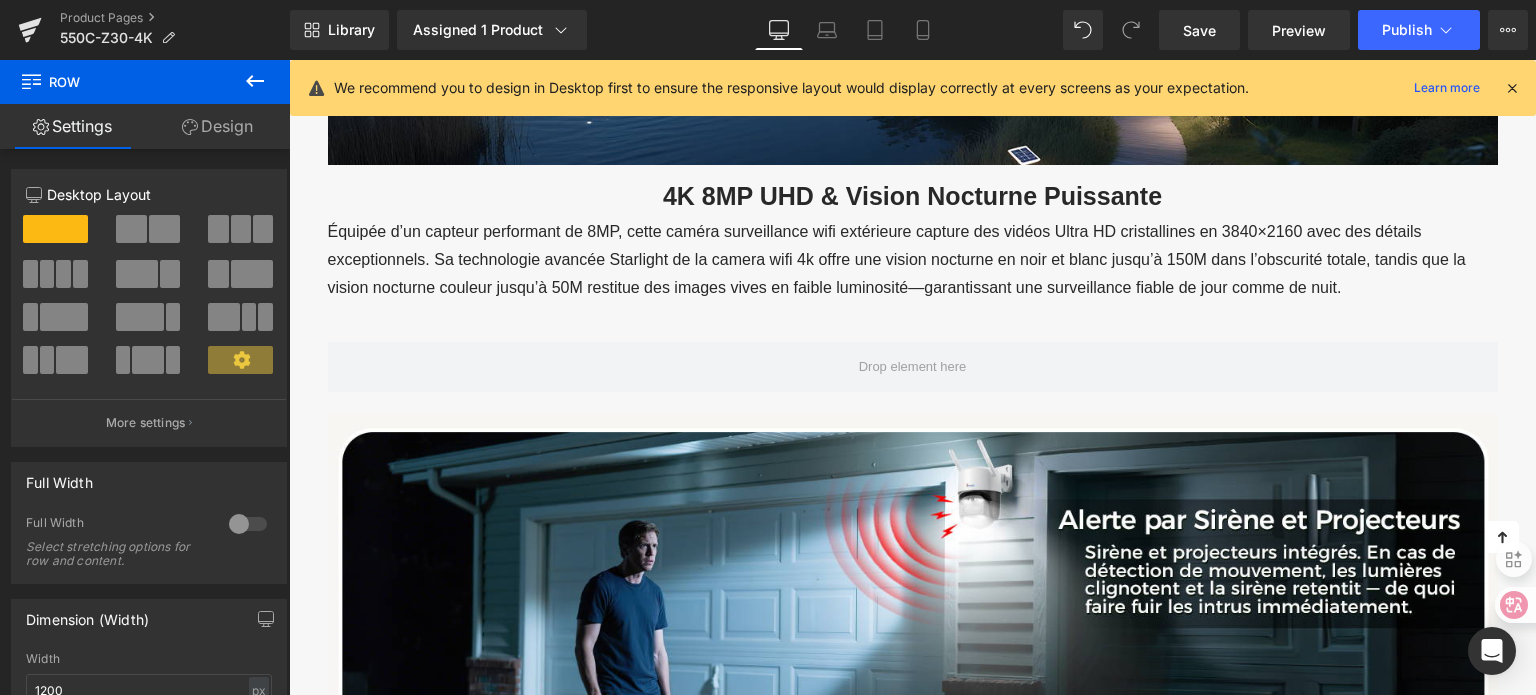 click 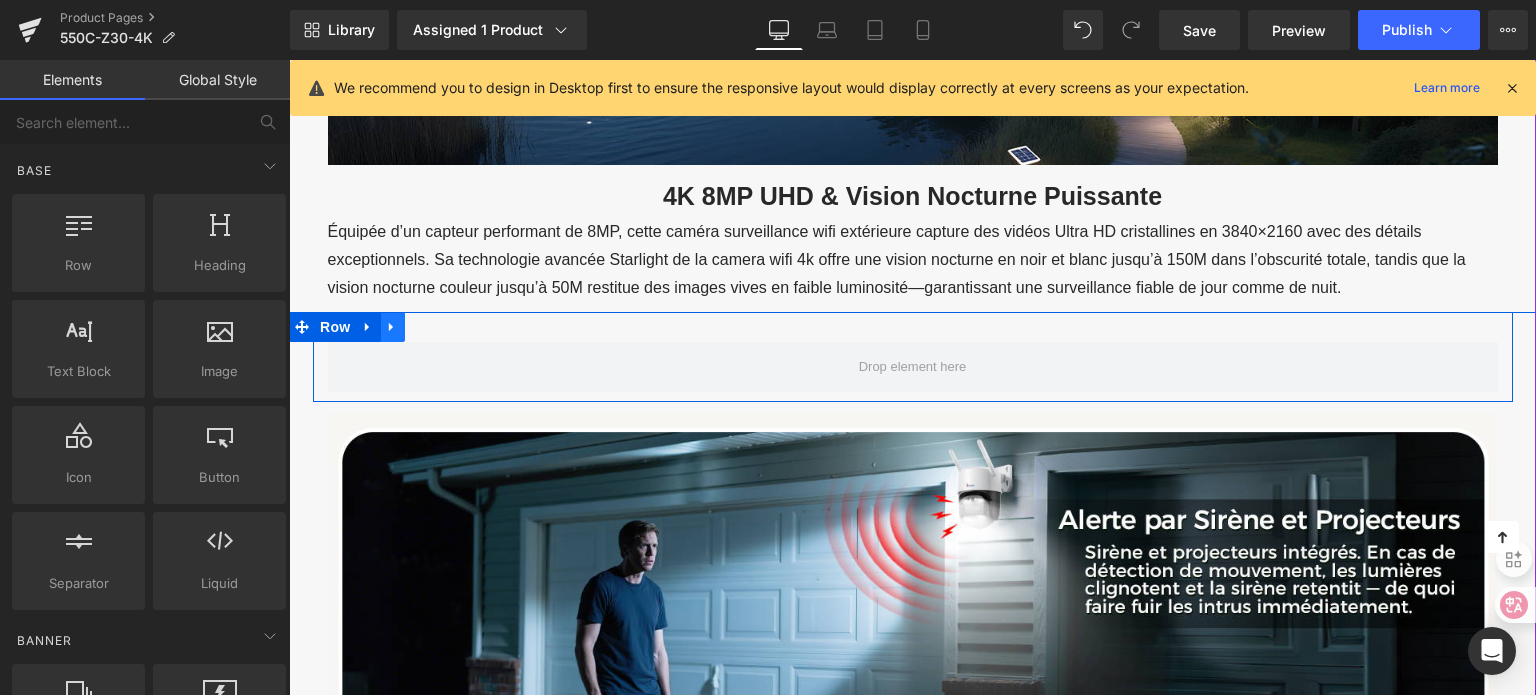 click 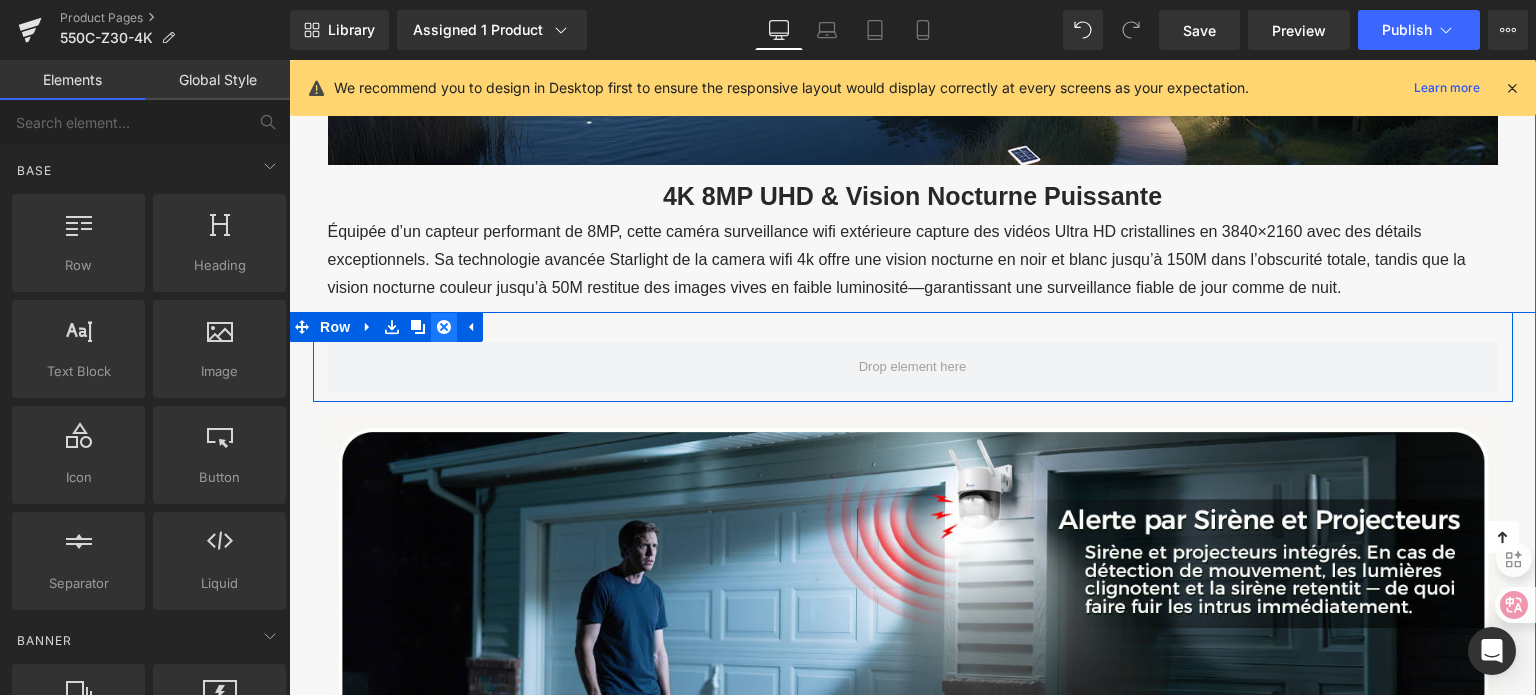 click 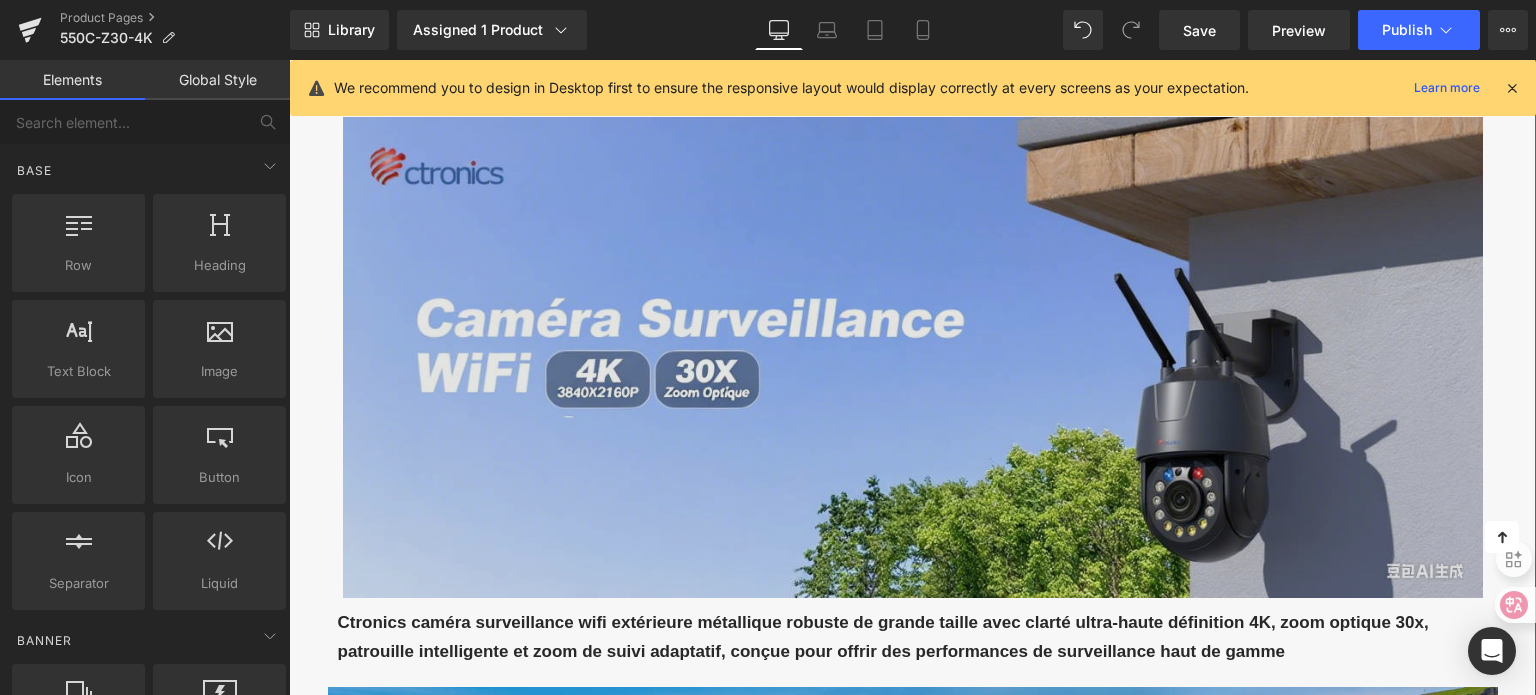 scroll, scrollTop: 489, scrollLeft: 0, axis: vertical 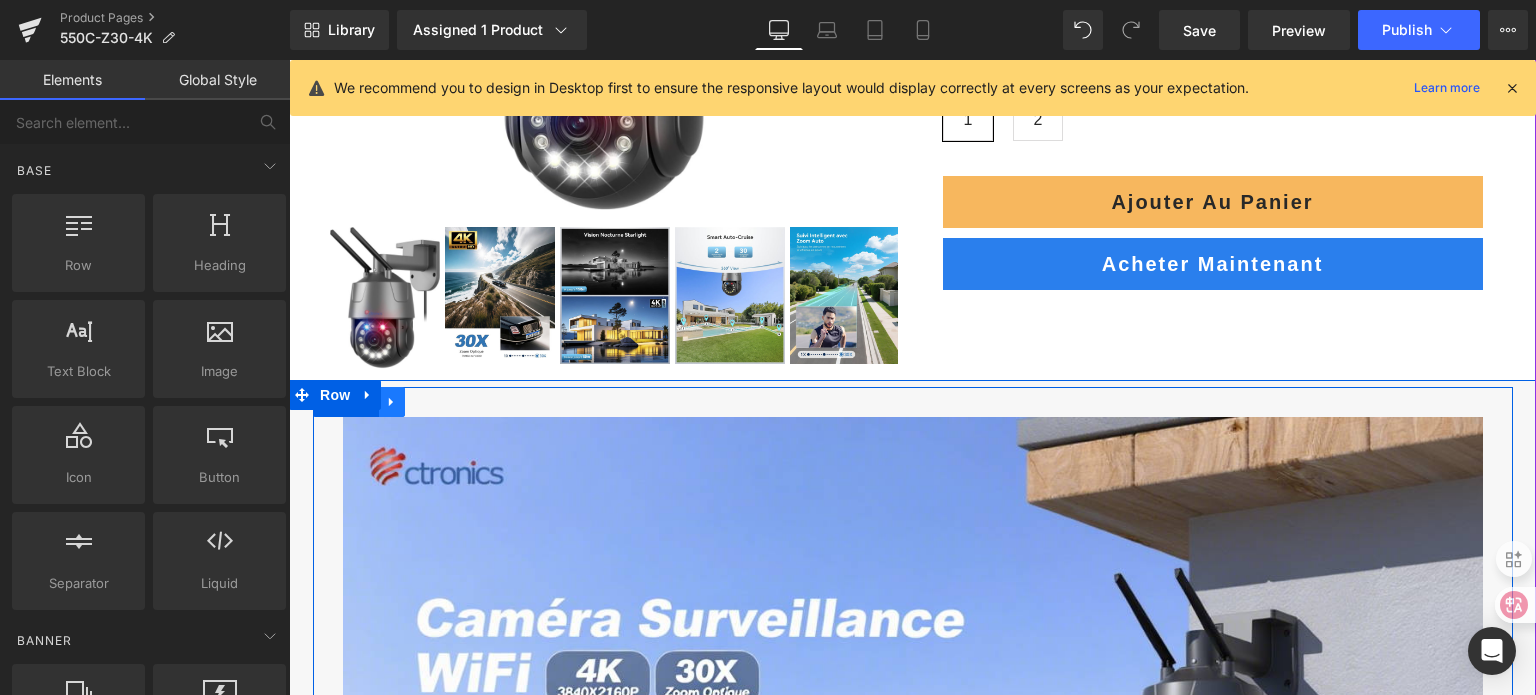 click at bounding box center [392, 402] 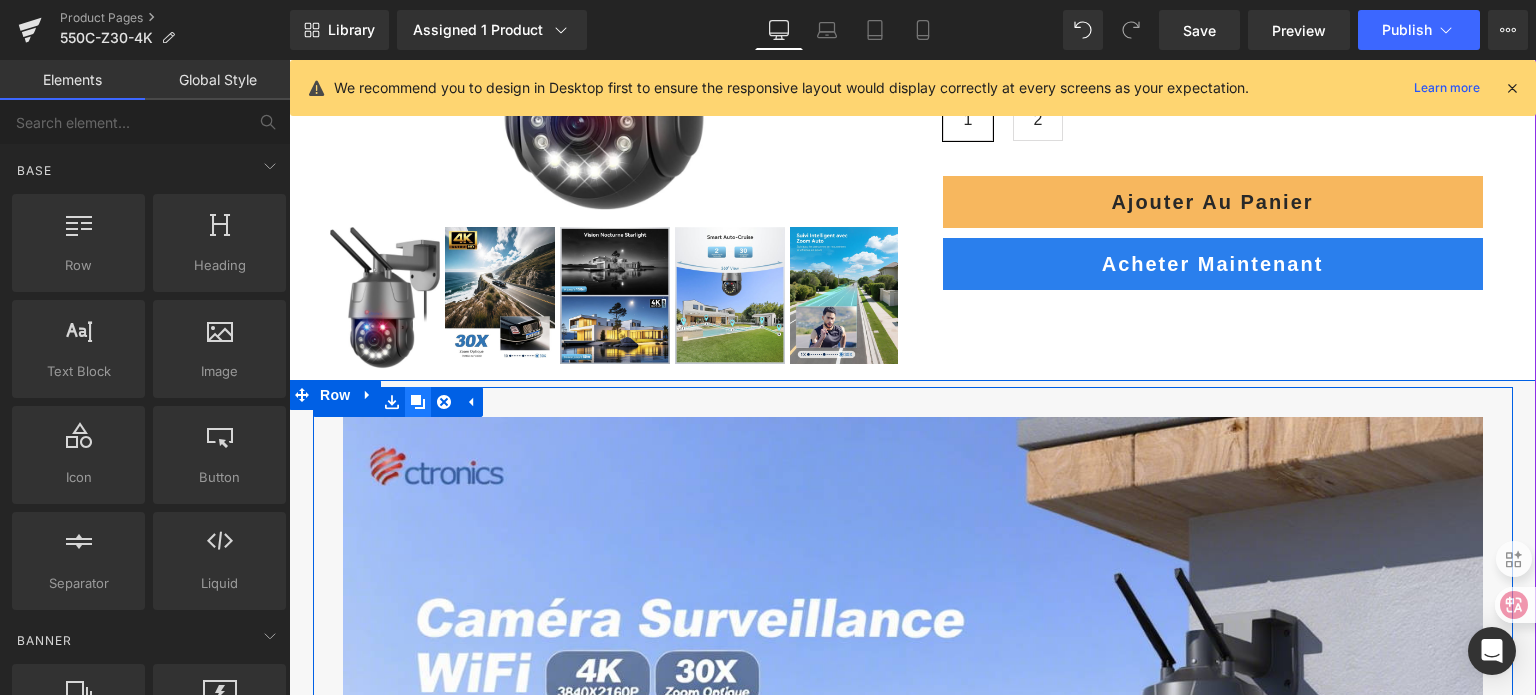 click 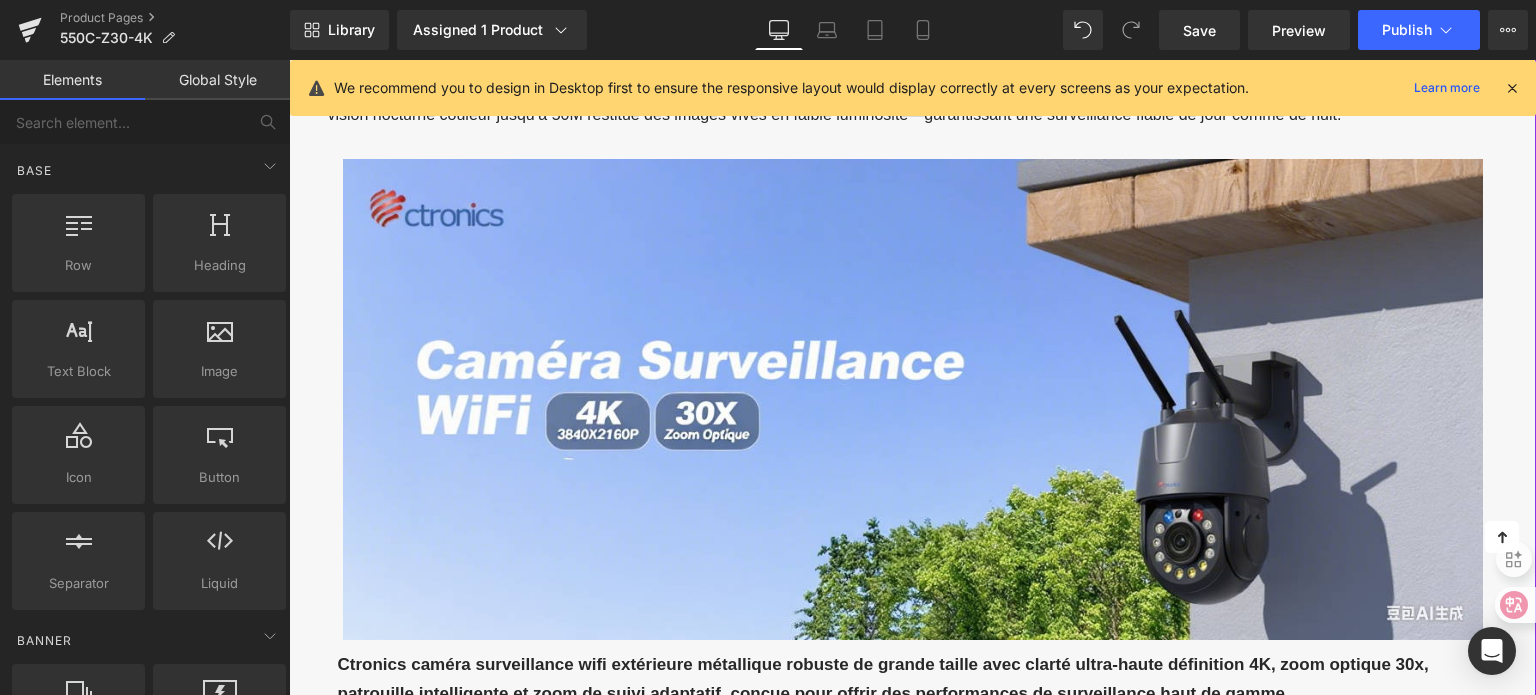 scroll, scrollTop: 2951, scrollLeft: 0, axis: vertical 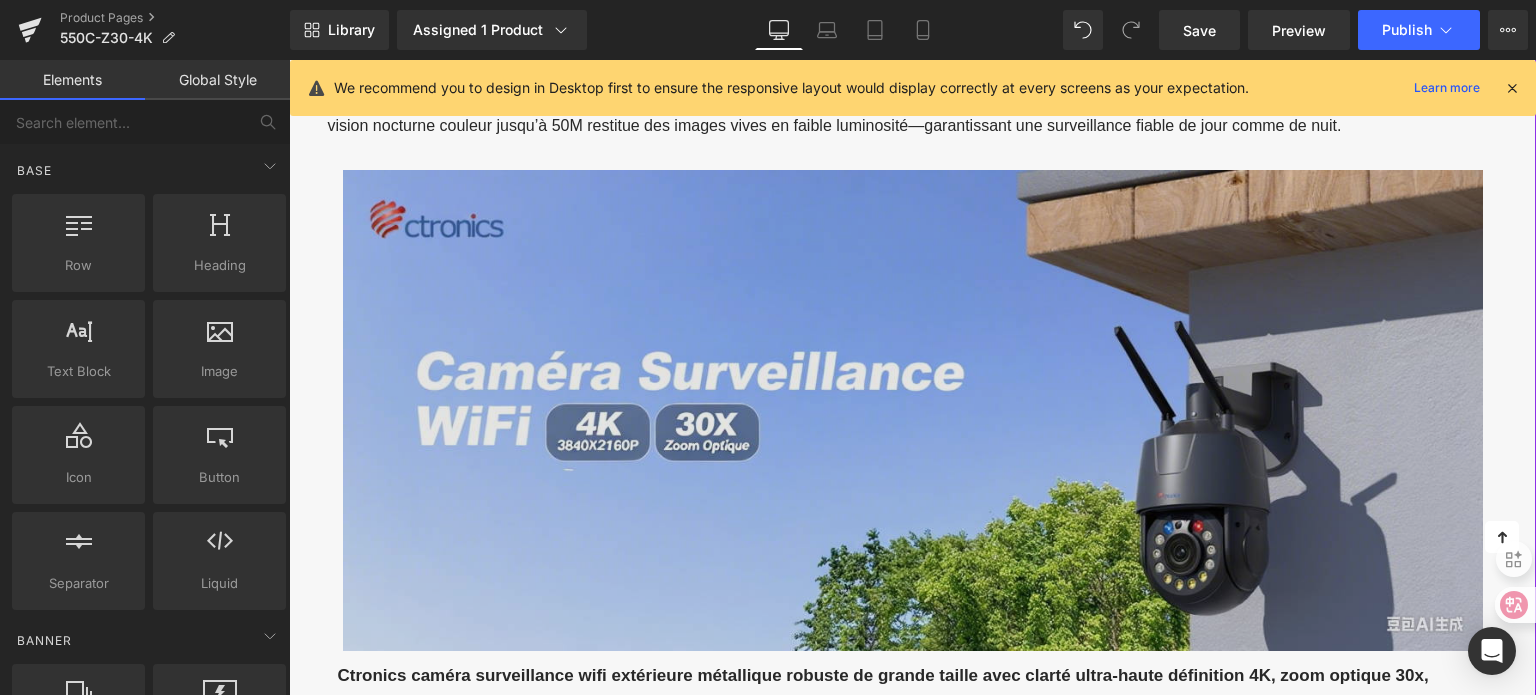 click at bounding box center (913, 410) 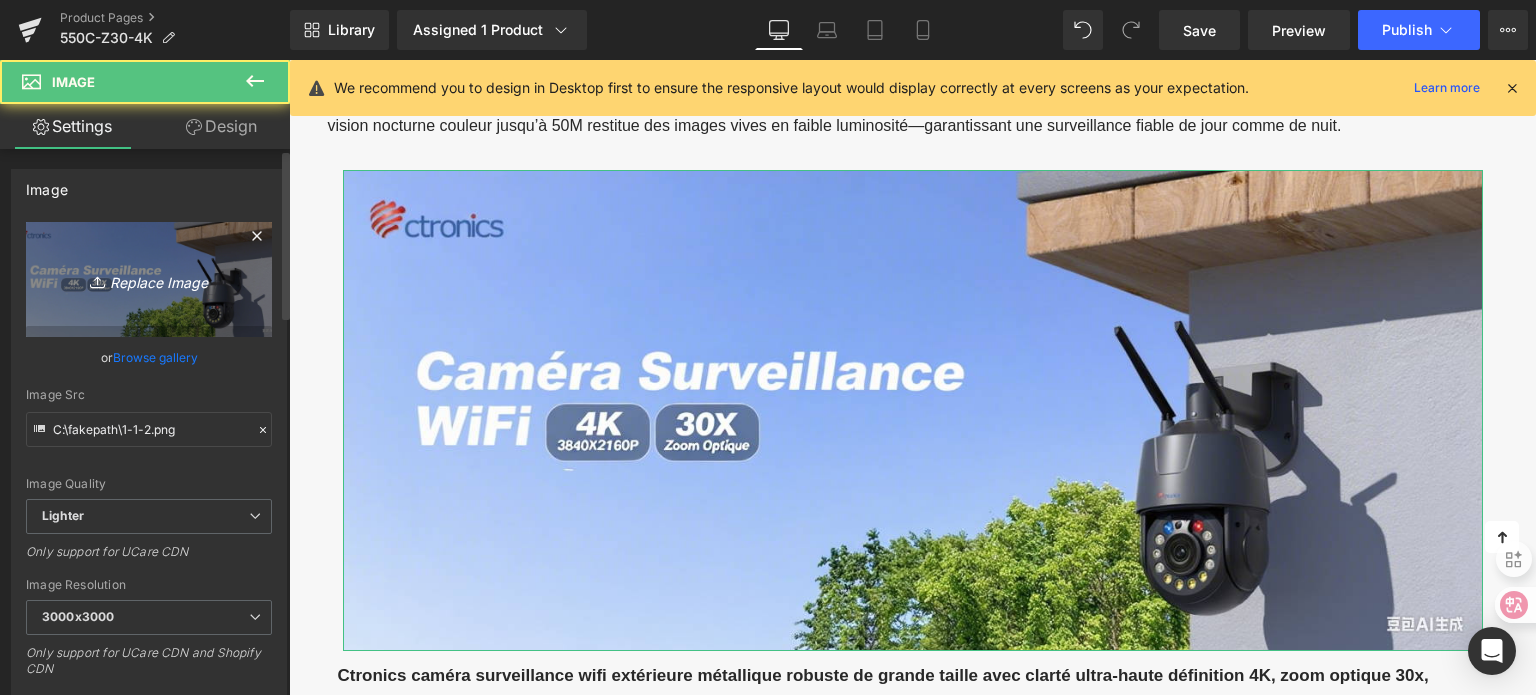 click on "Replace Image" at bounding box center [149, 279] 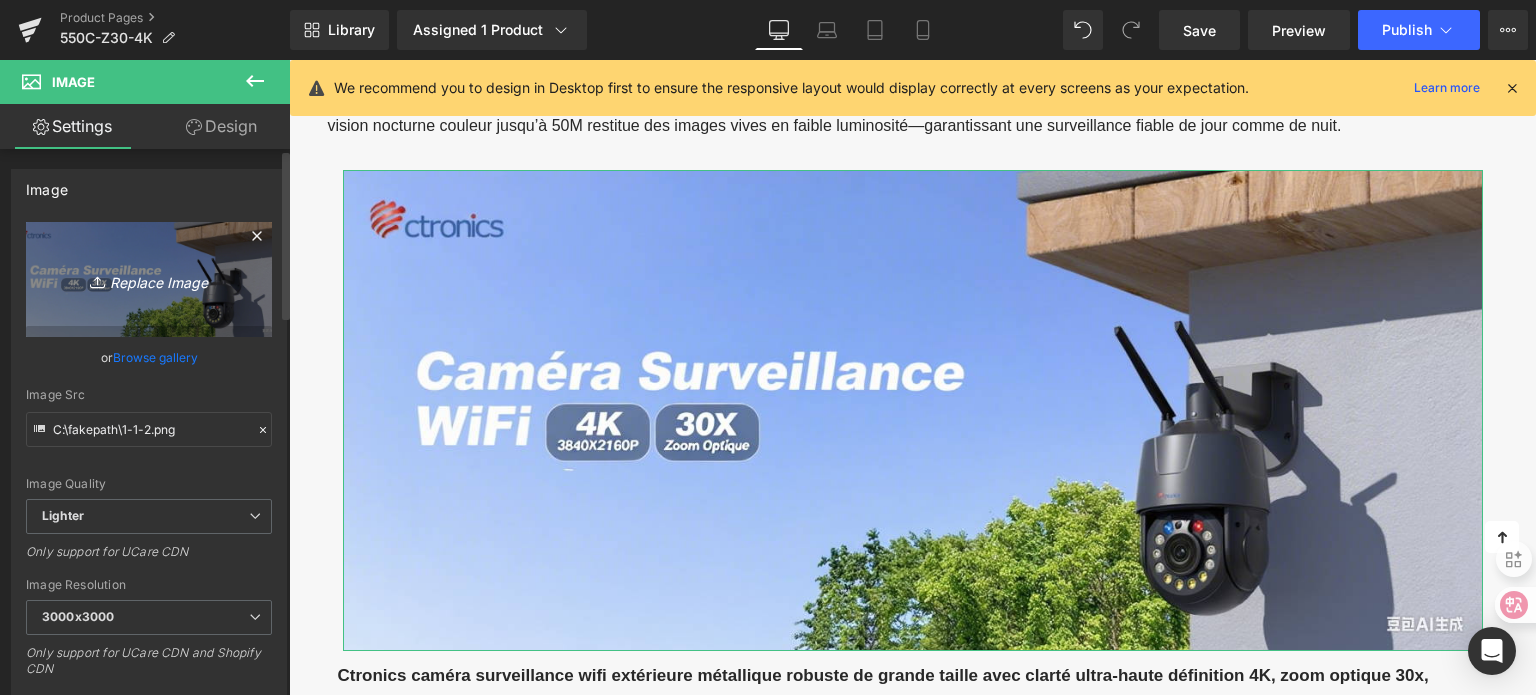 type on "C:\fakepath\2-4.jpg" 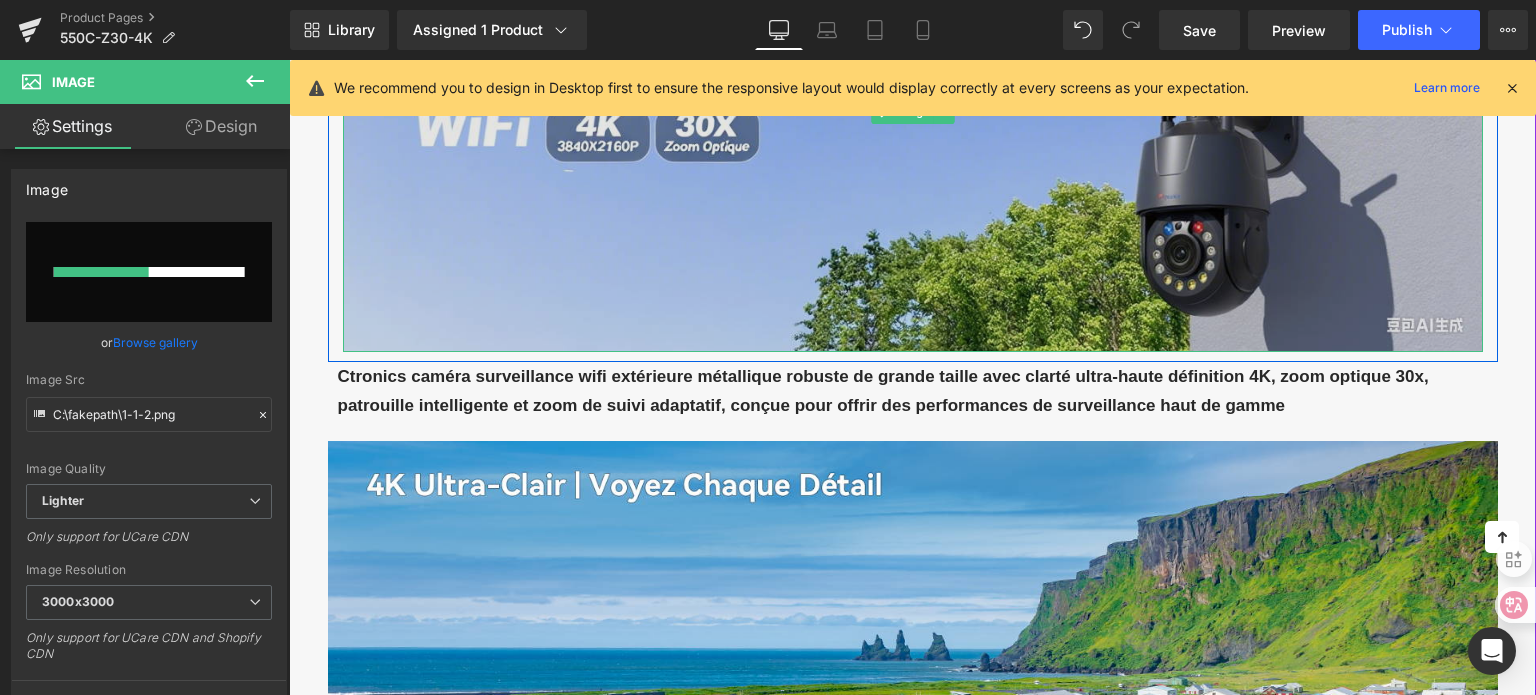 scroll, scrollTop: 3251, scrollLeft: 0, axis: vertical 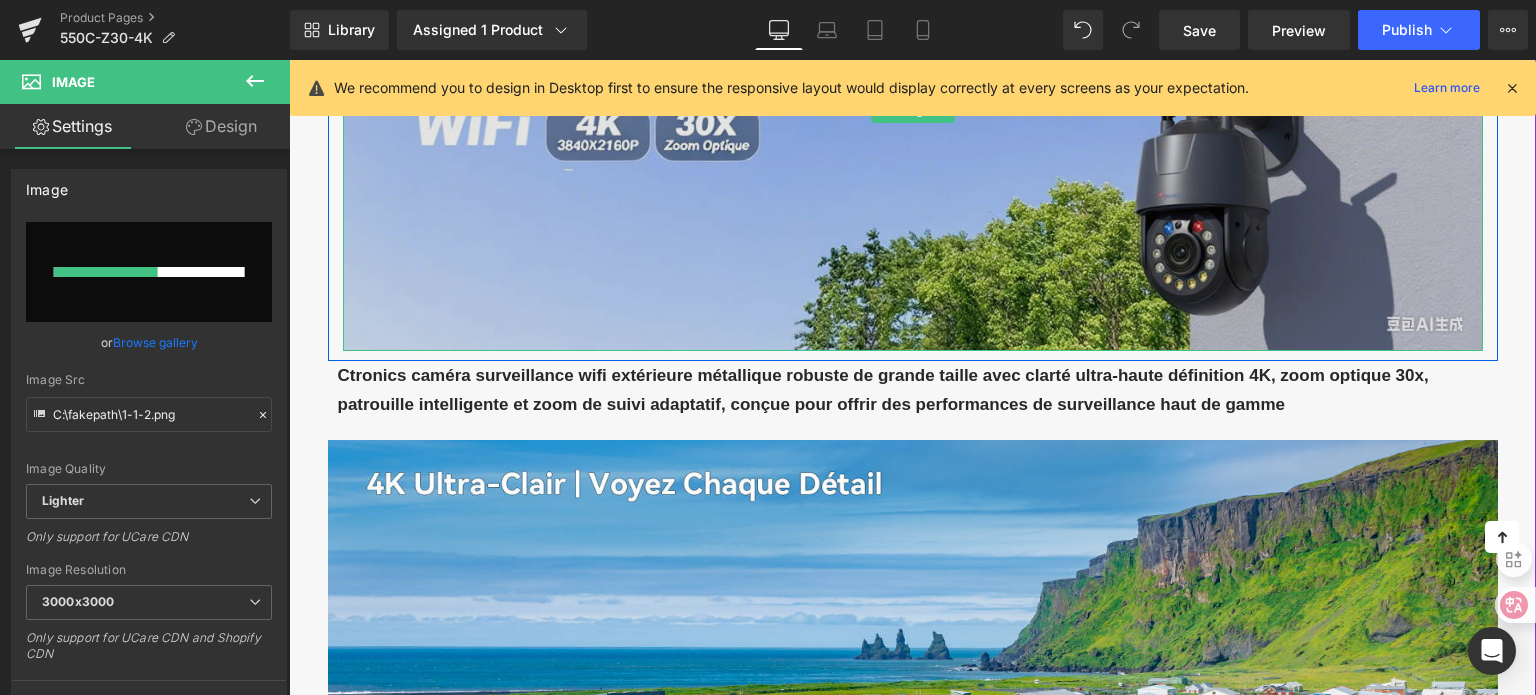 type 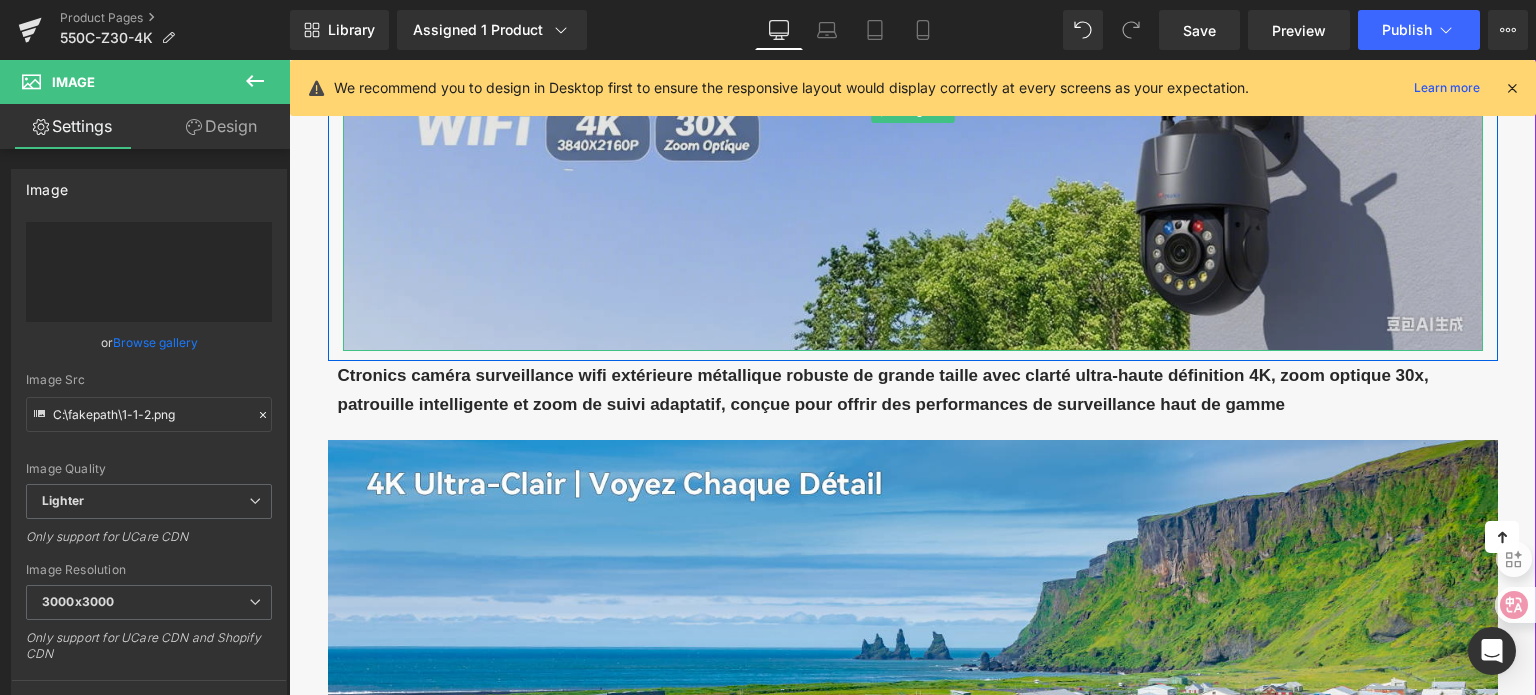 type on "C:\fakepath\2-4.jpg" 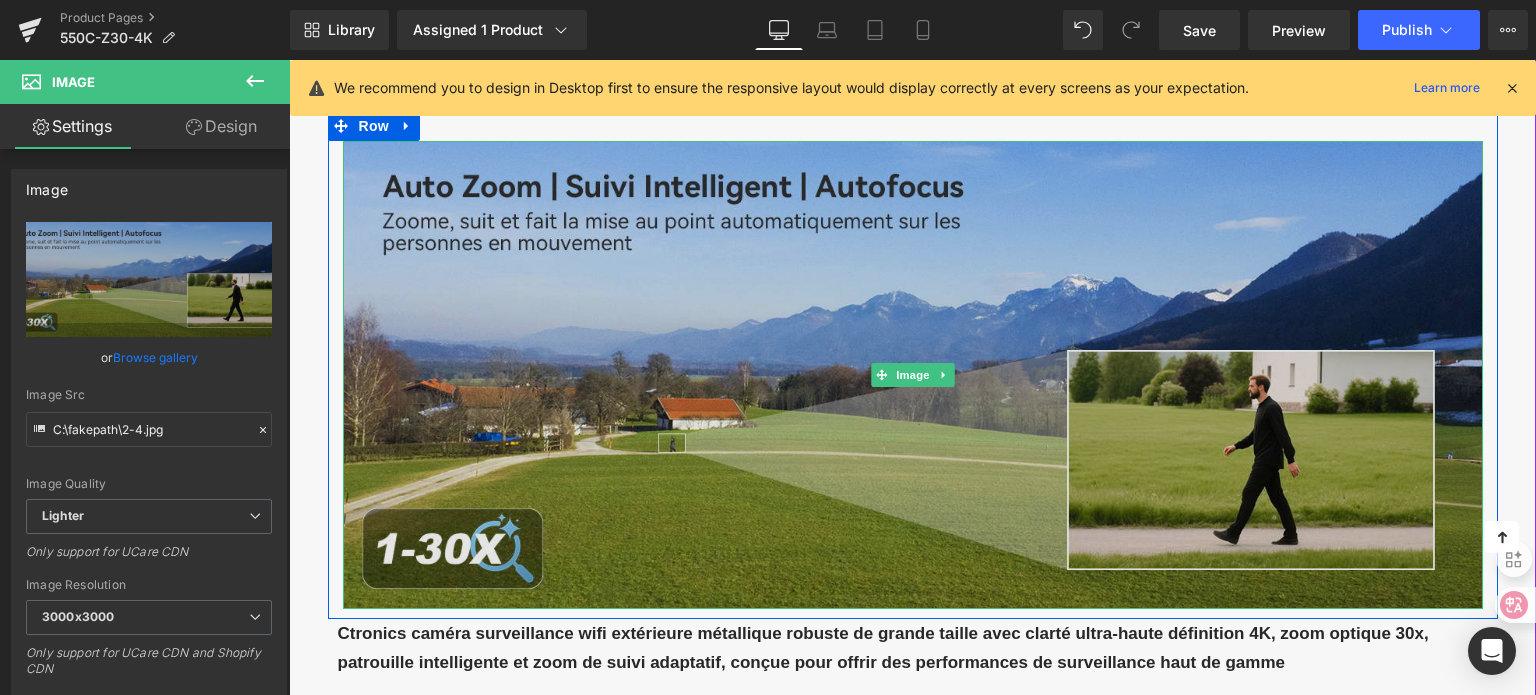 scroll, scrollTop: 2951, scrollLeft: 0, axis: vertical 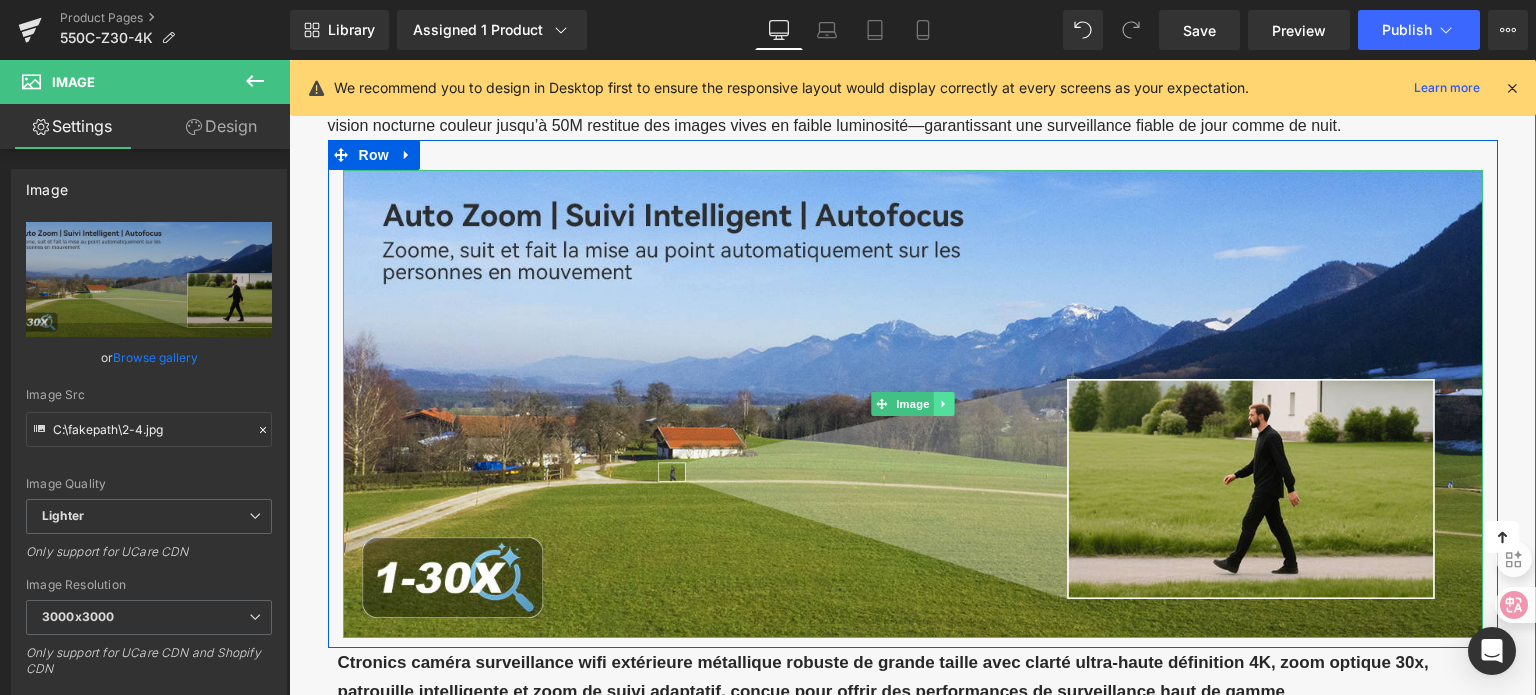 click 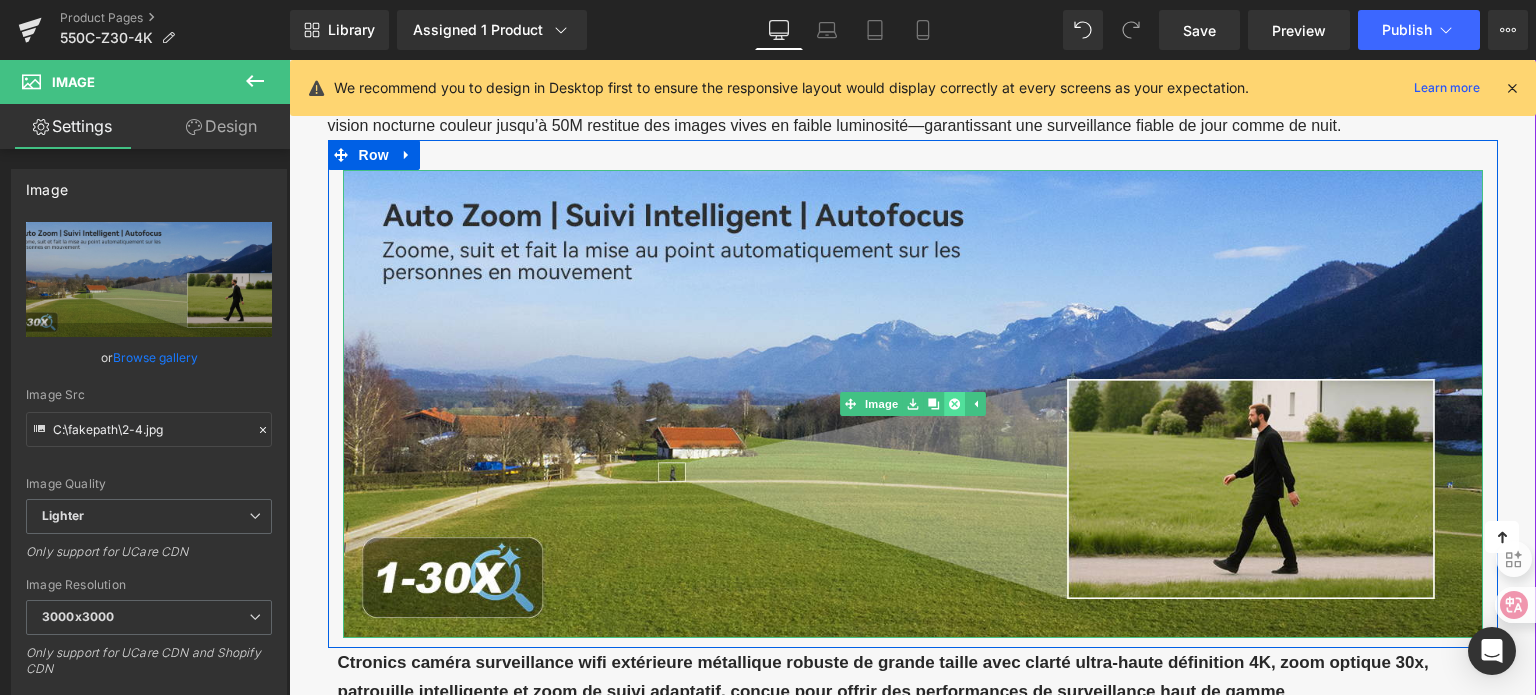 click 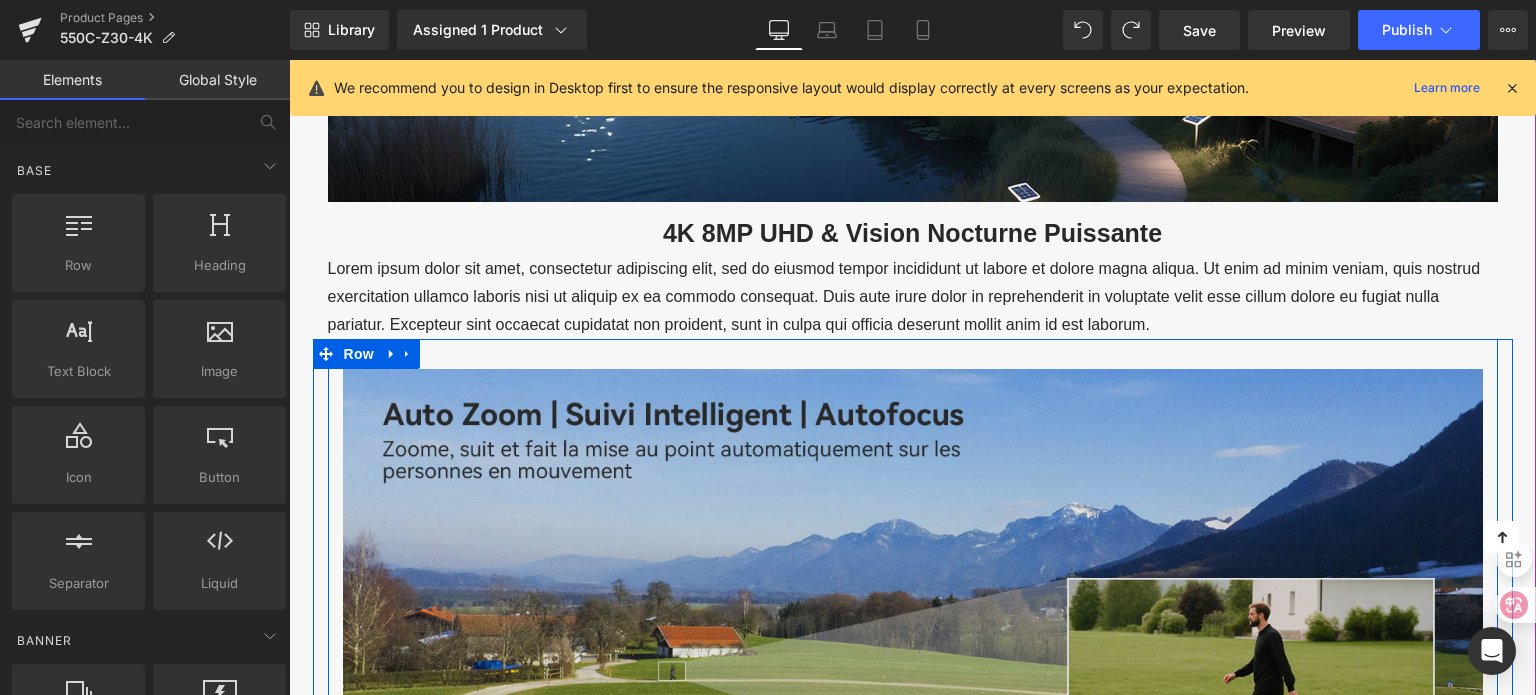 scroll, scrollTop: 2751, scrollLeft: 0, axis: vertical 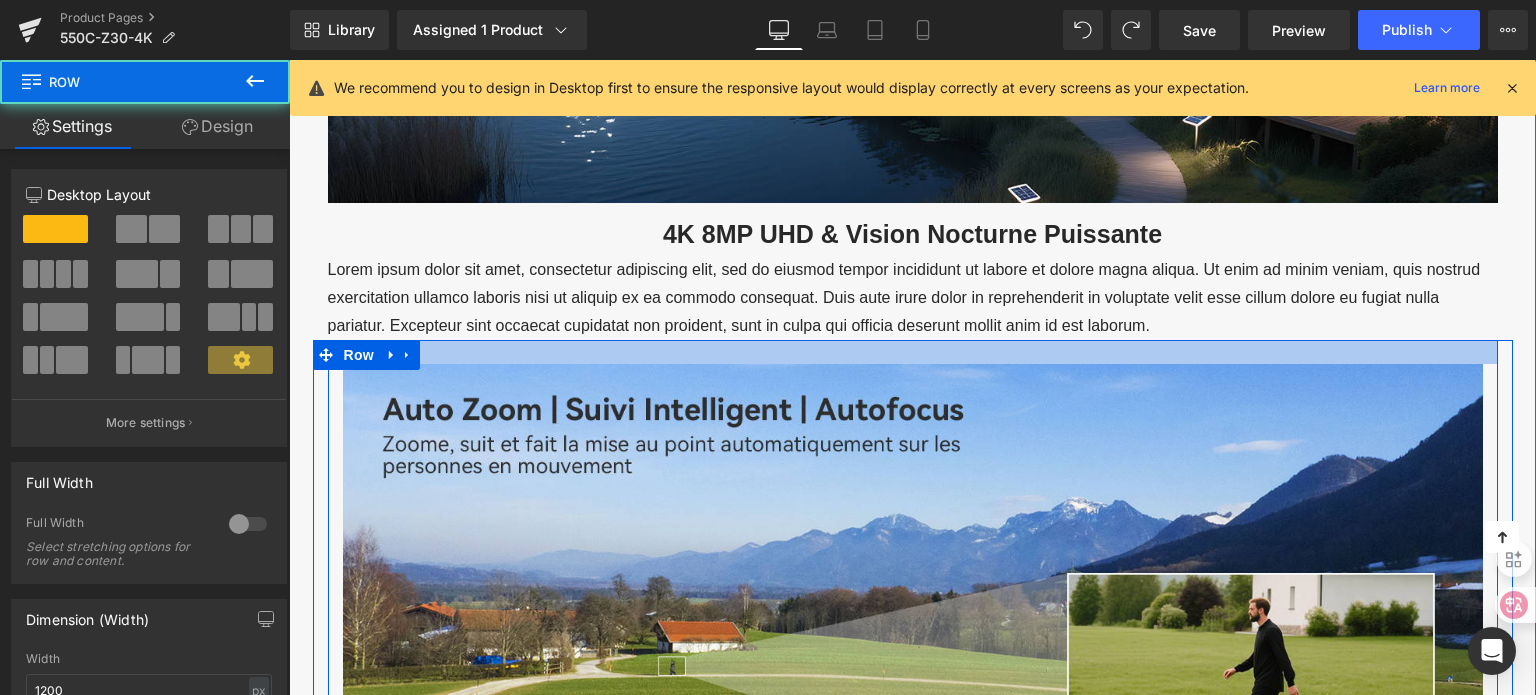 click at bounding box center [913, 352] 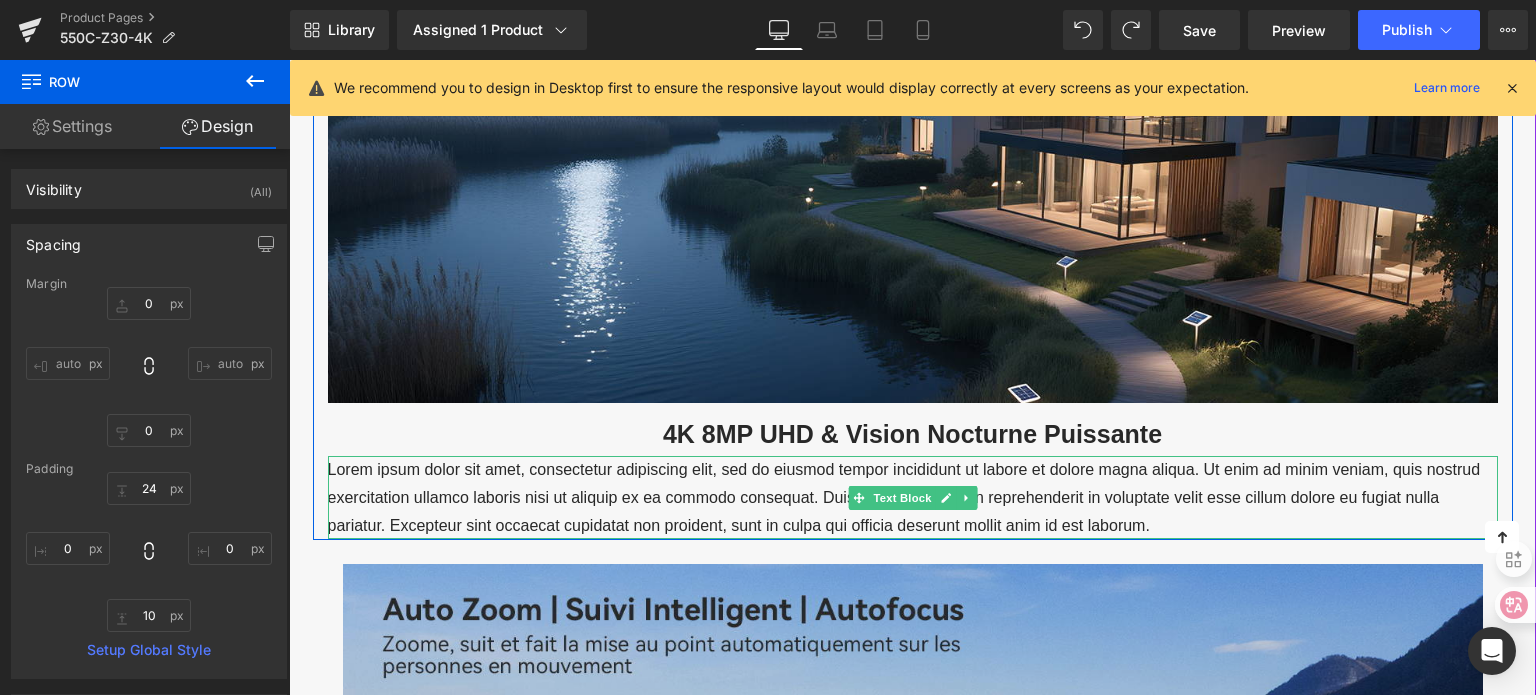 scroll, scrollTop: 2751, scrollLeft: 0, axis: vertical 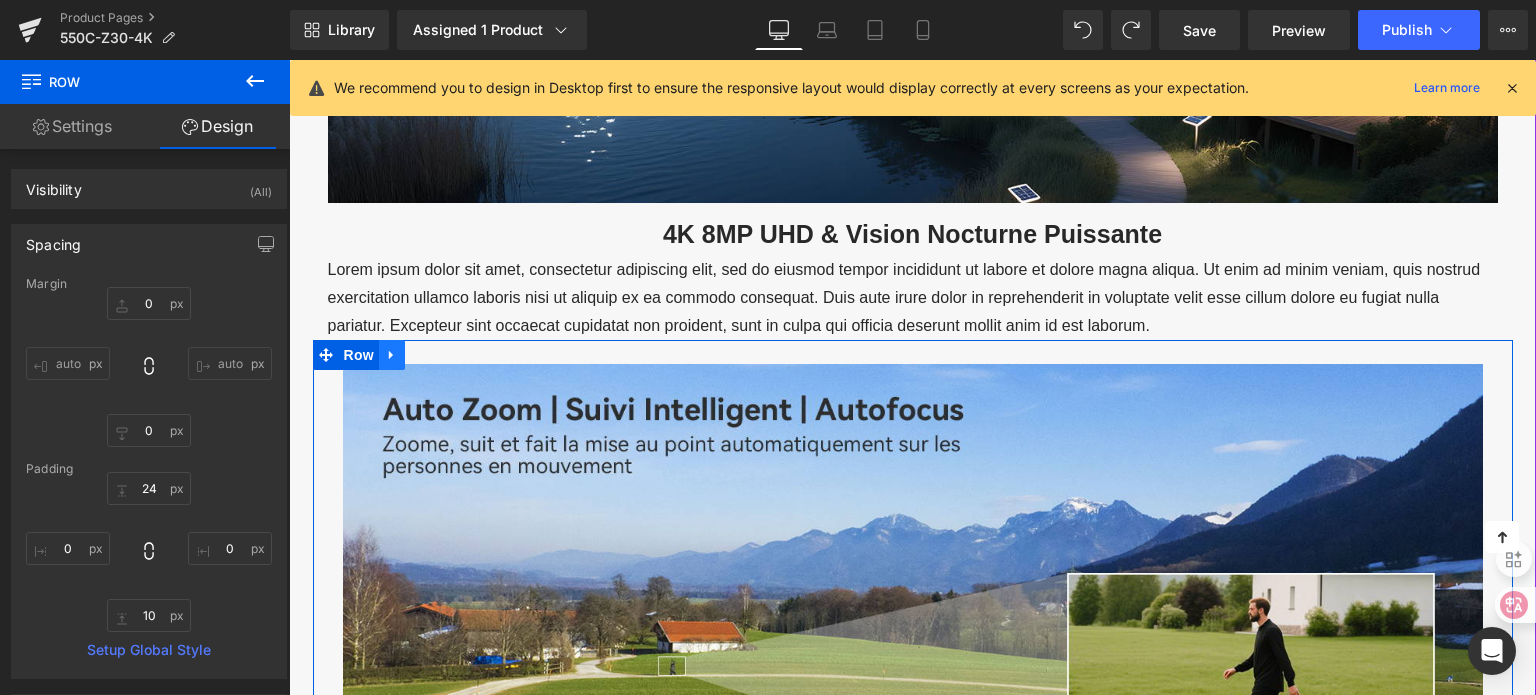click 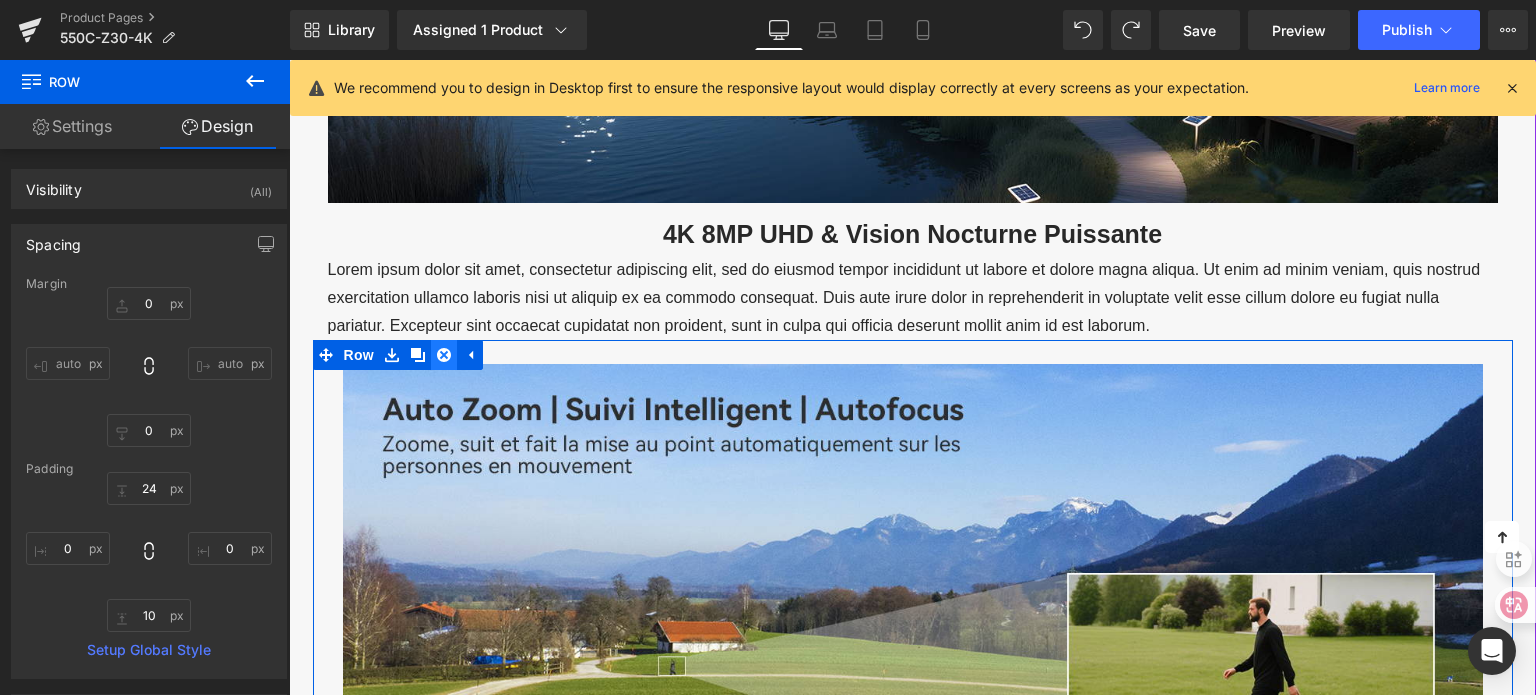 click 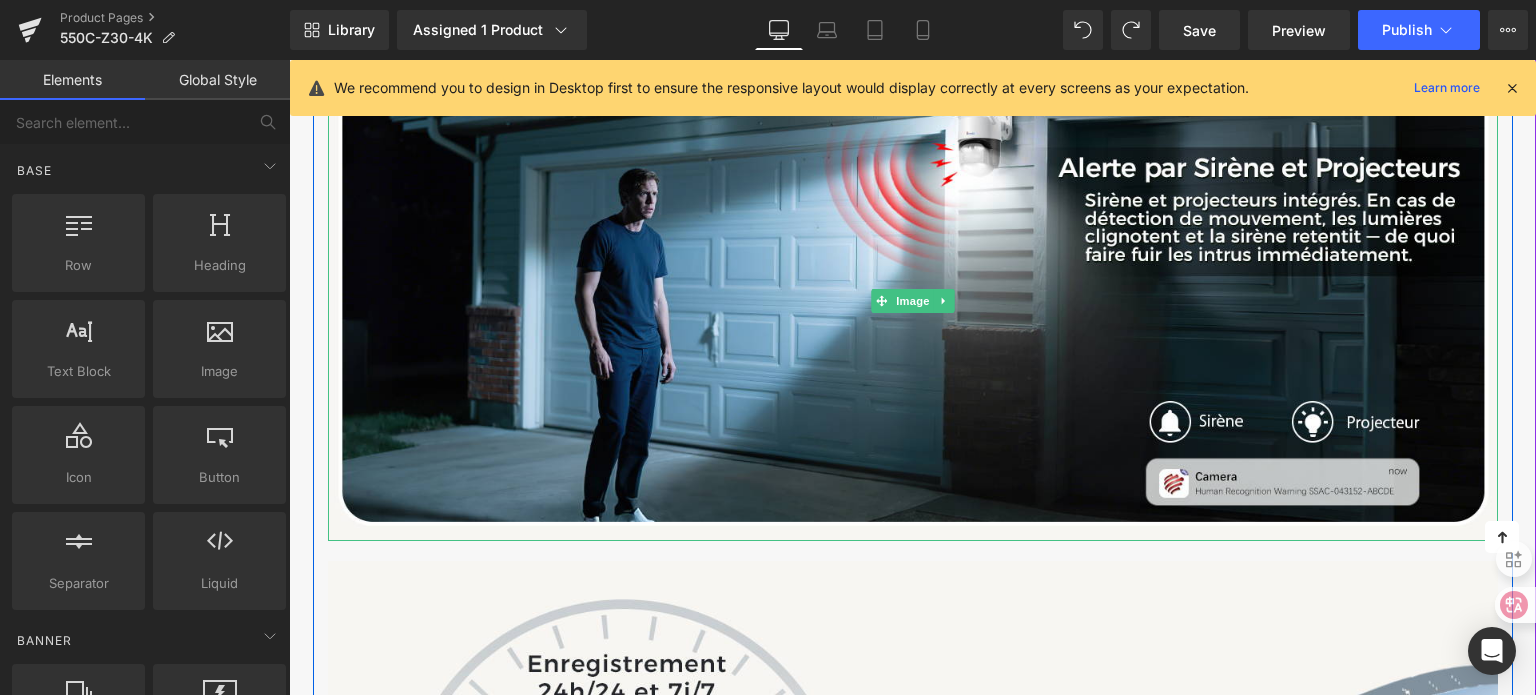 scroll, scrollTop: 2651, scrollLeft: 0, axis: vertical 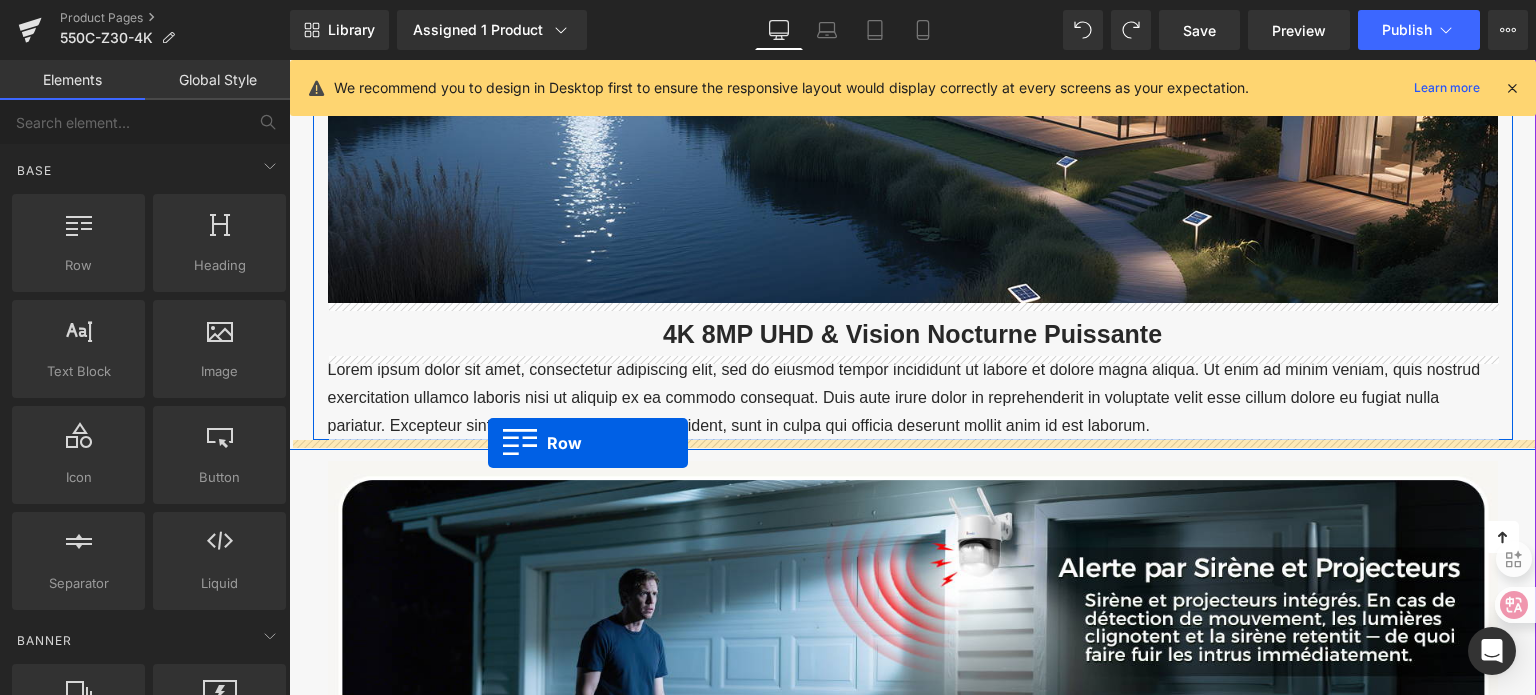drag, startPoint x: 390, startPoint y: 330, endPoint x: 488, endPoint y: 443, distance: 149.57607 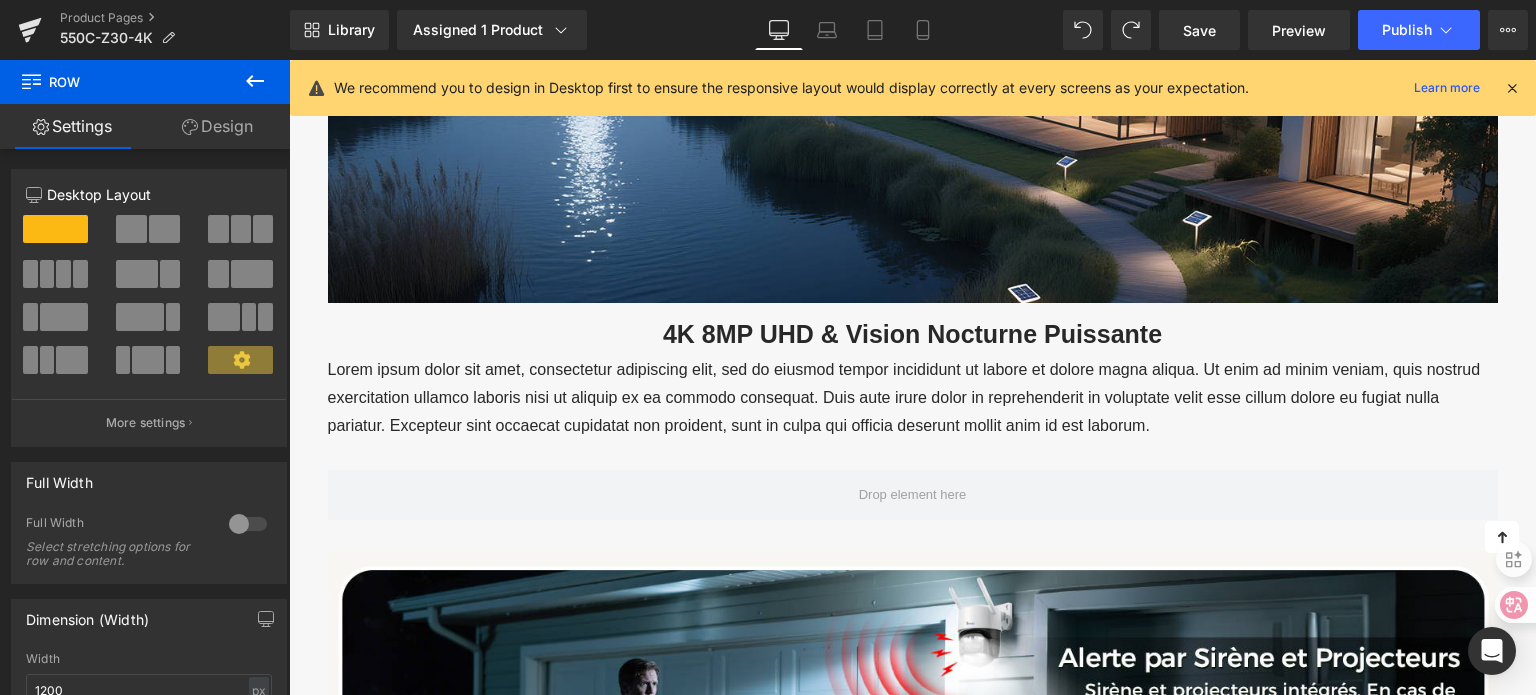 click 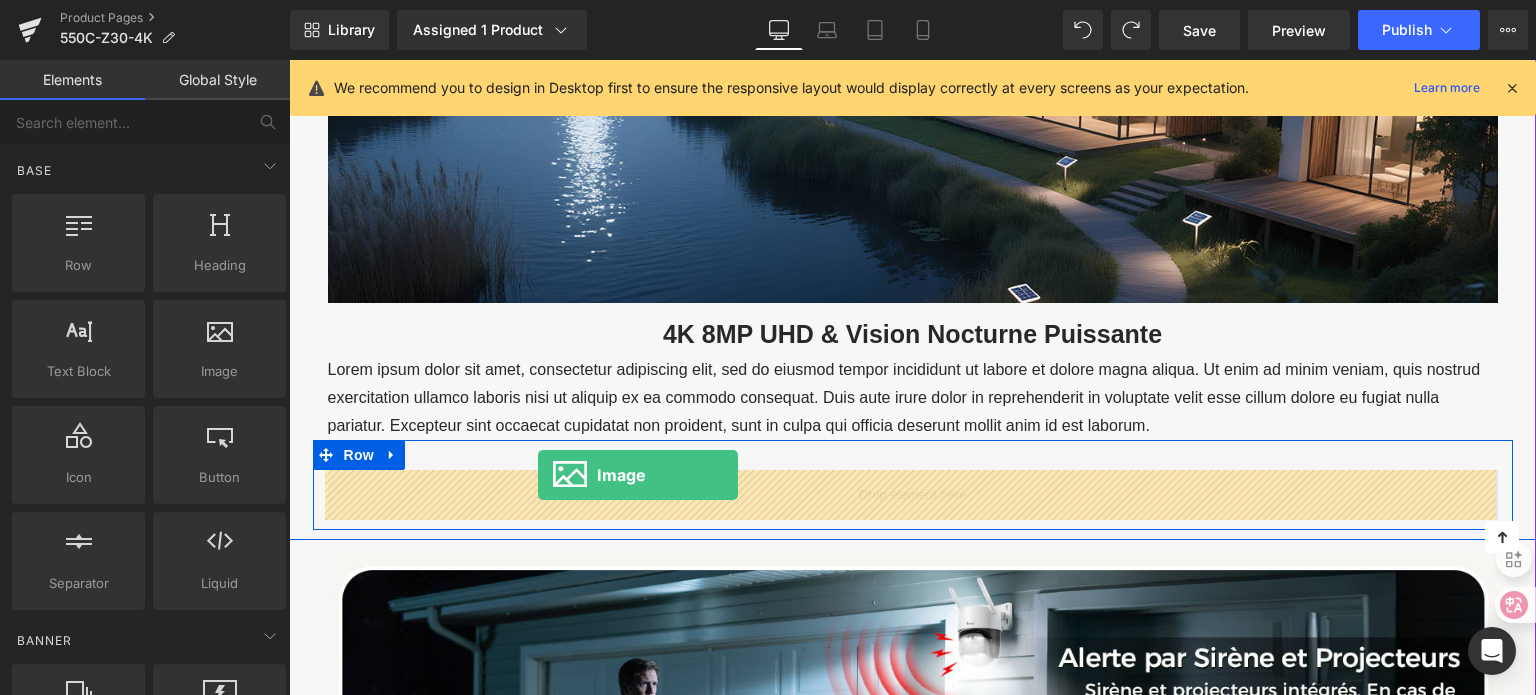 drag, startPoint x: 490, startPoint y: 415, endPoint x: 538, endPoint y: 475, distance: 76.837494 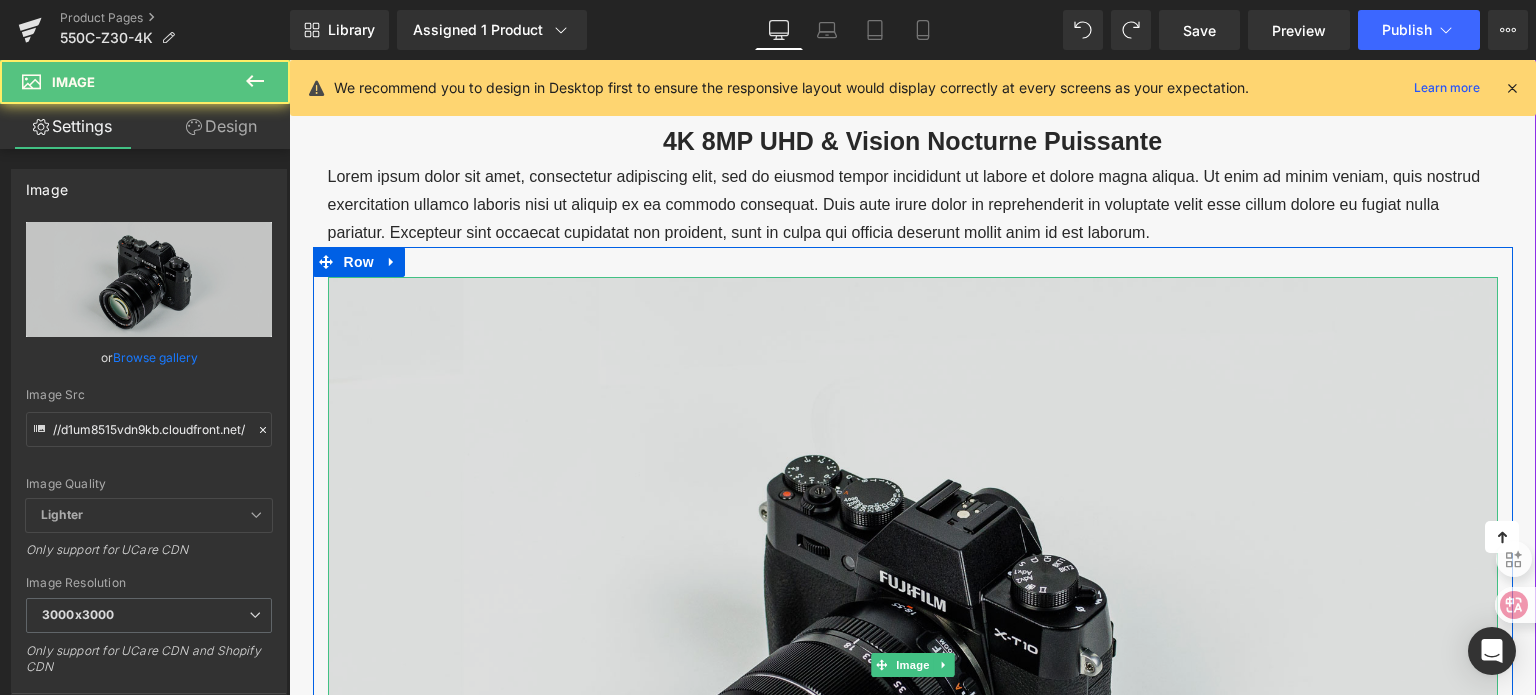 scroll, scrollTop: 2851, scrollLeft: 0, axis: vertical 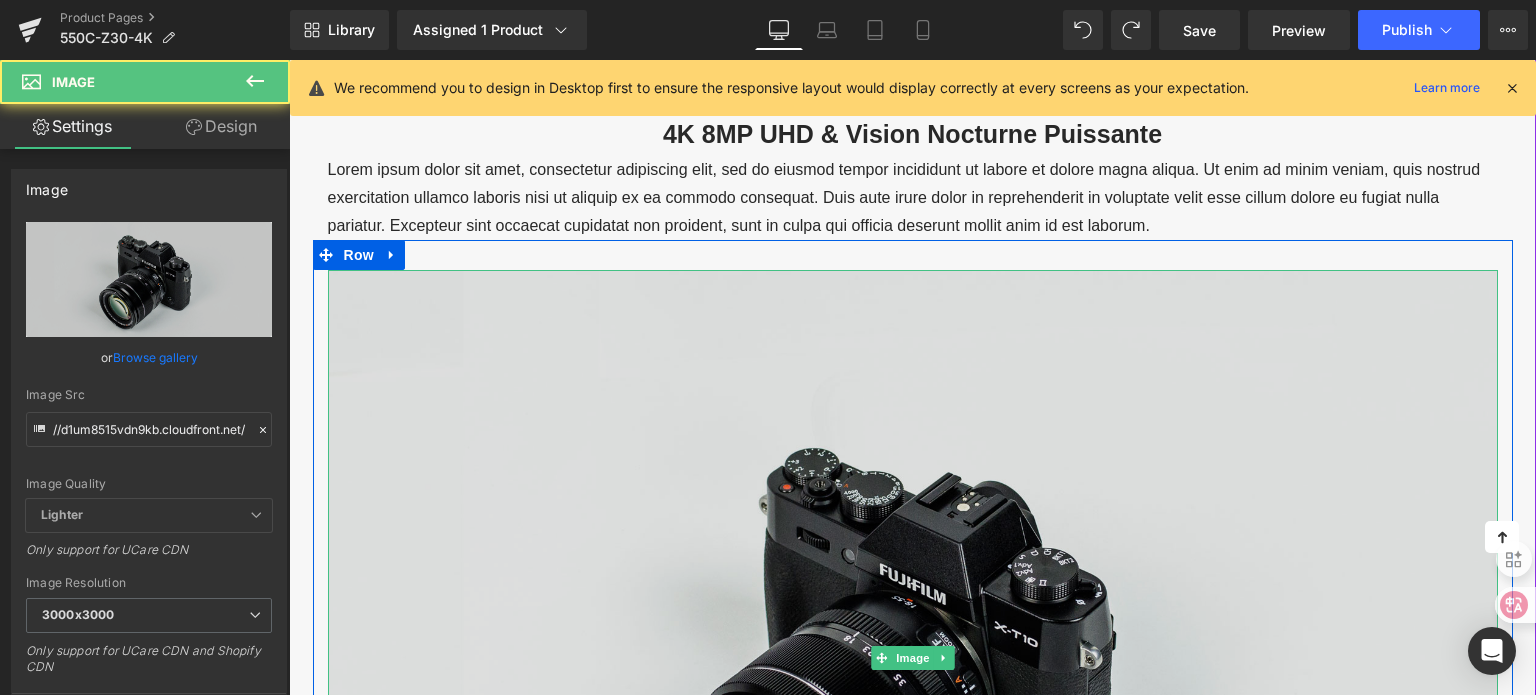 click at bounding box center (913, 657) 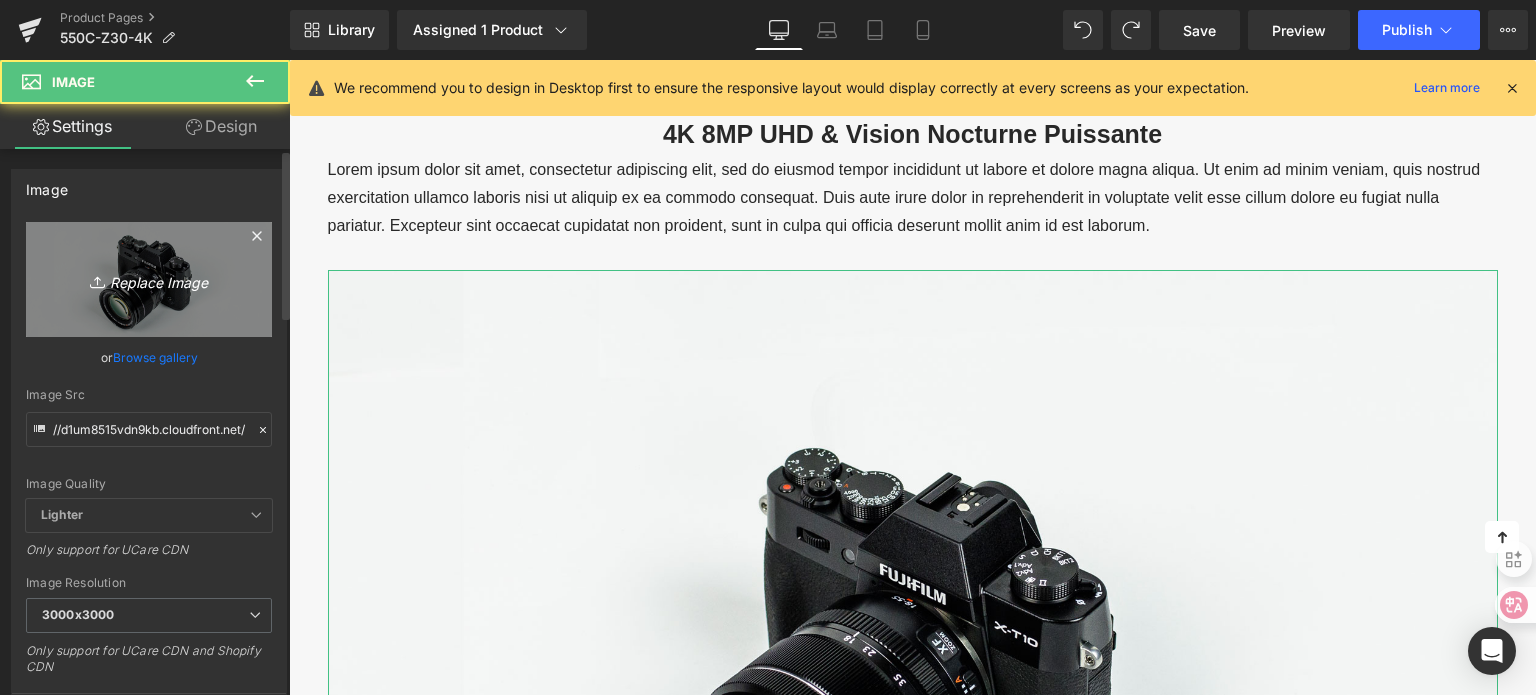 click on "Replace Image" at bounding box center [149, 279] 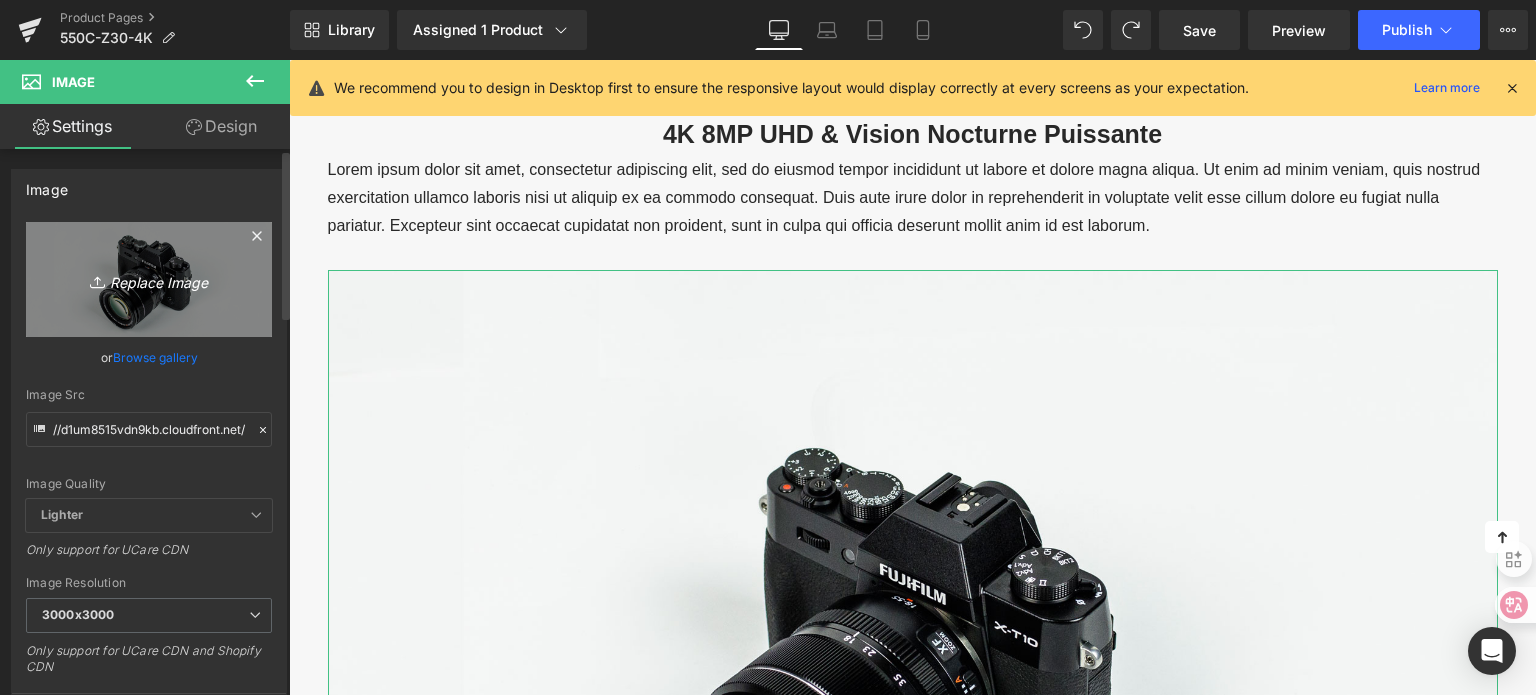 type on "C:\fakepath\2-4.jpg" 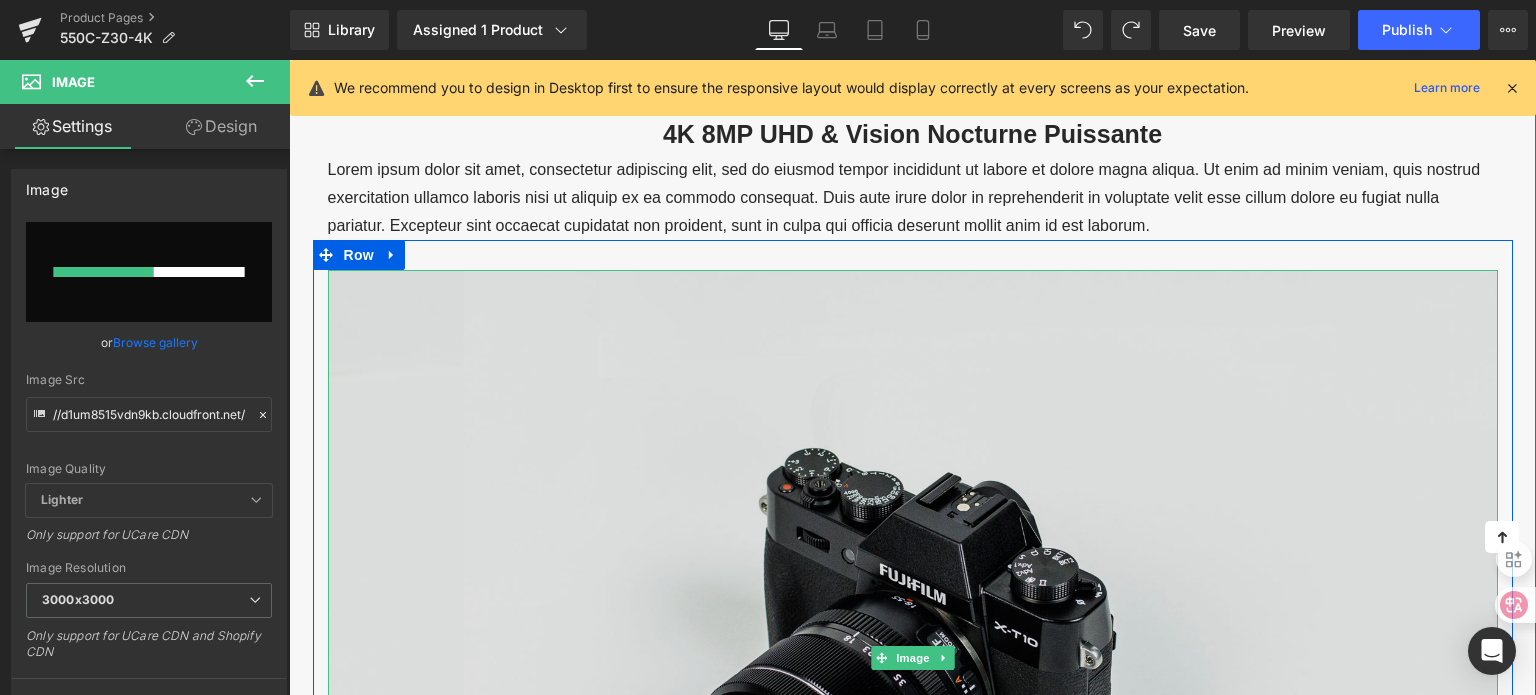 type 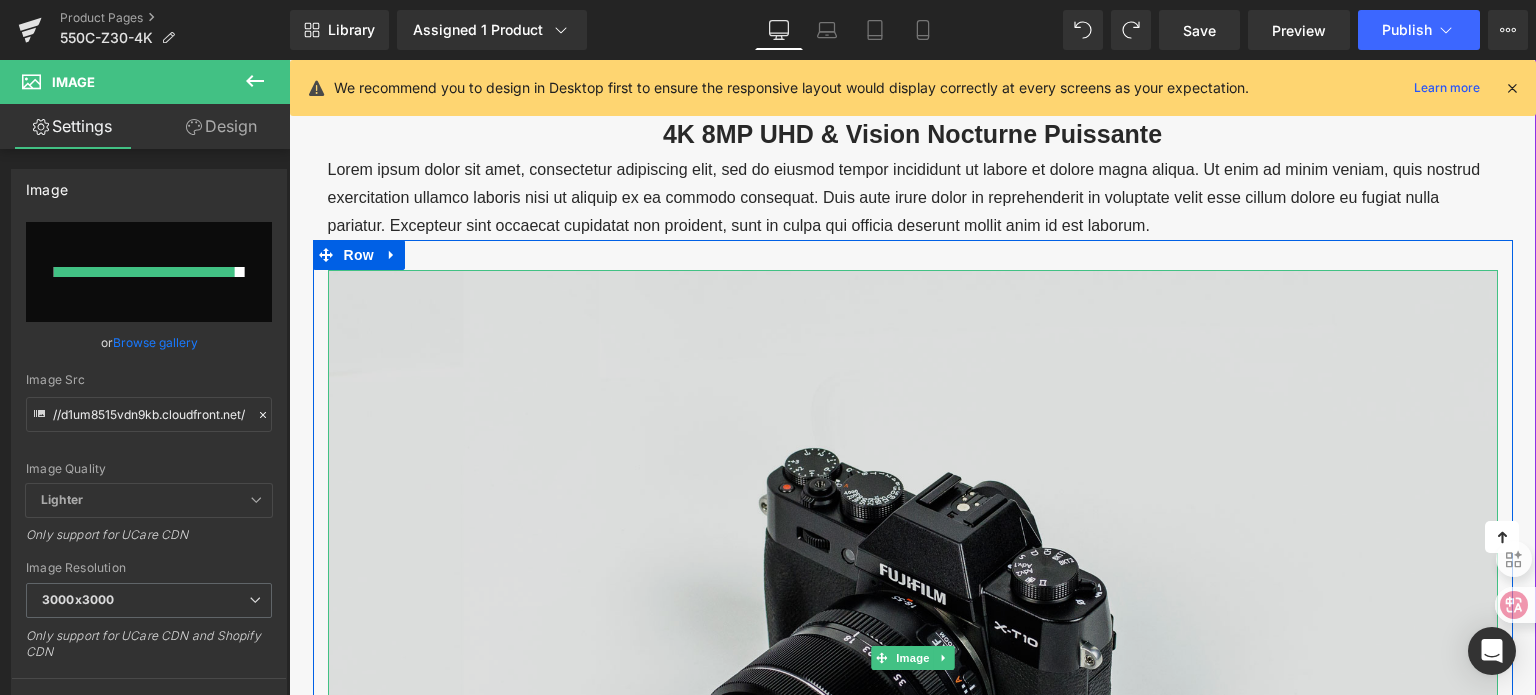 type on "C:\fakepath\2-4.jpg" 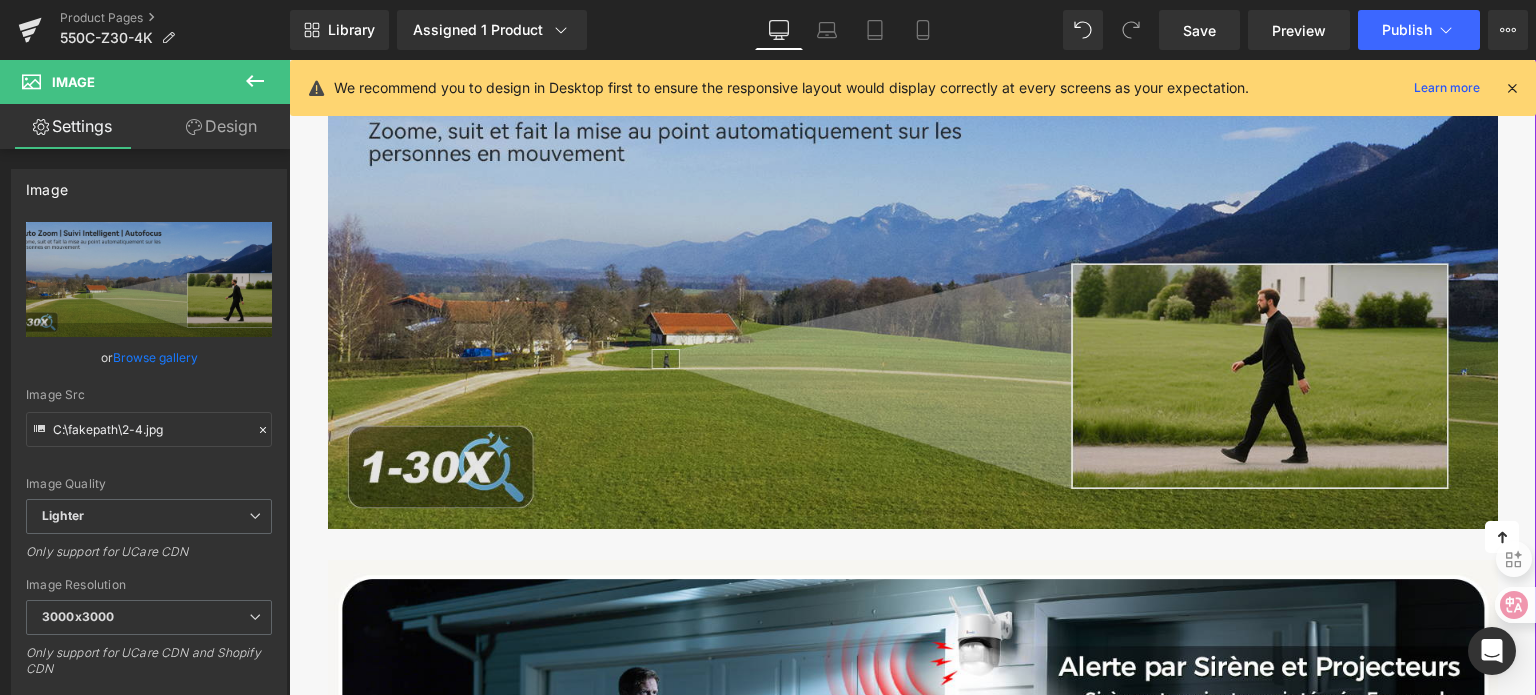 scroll, scrollTop: 3051, scrollLeft: 0, axis: vertical 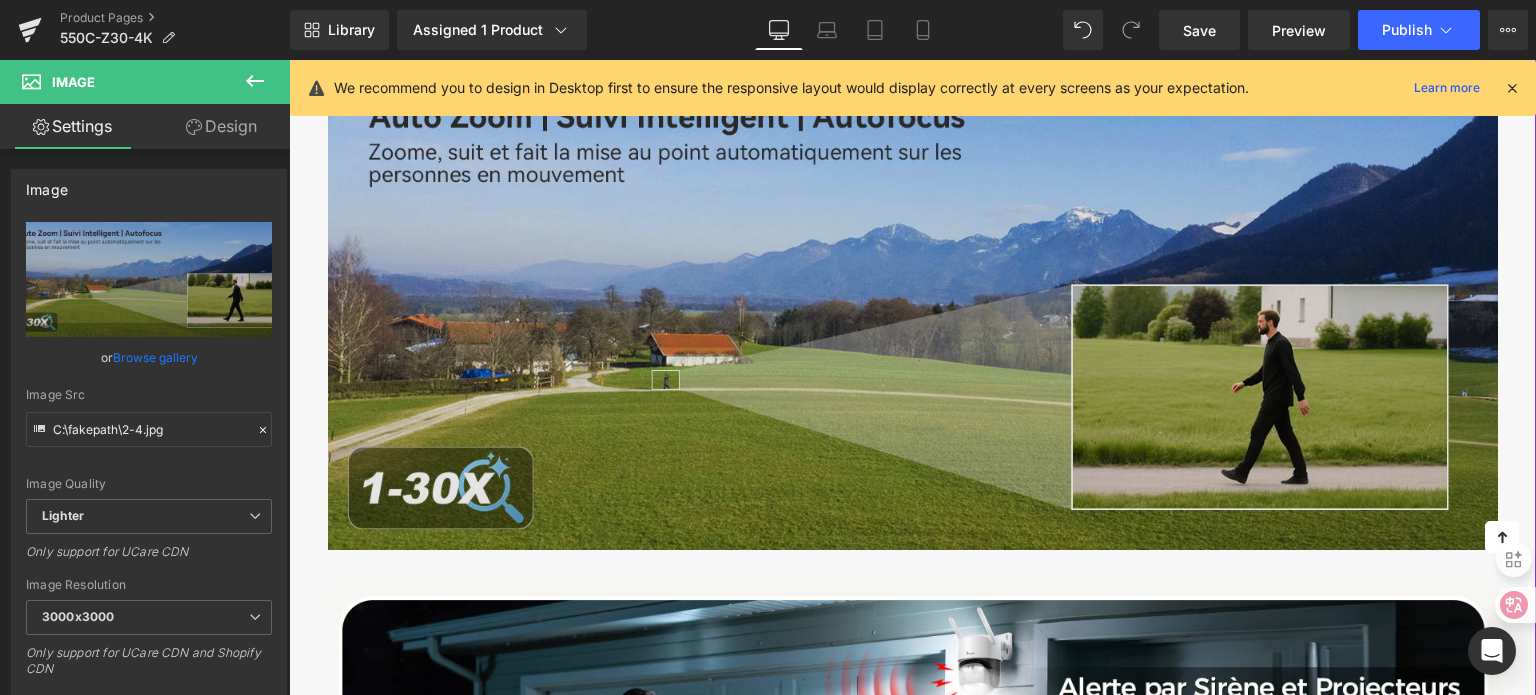 click at bounding box center (913, 310) 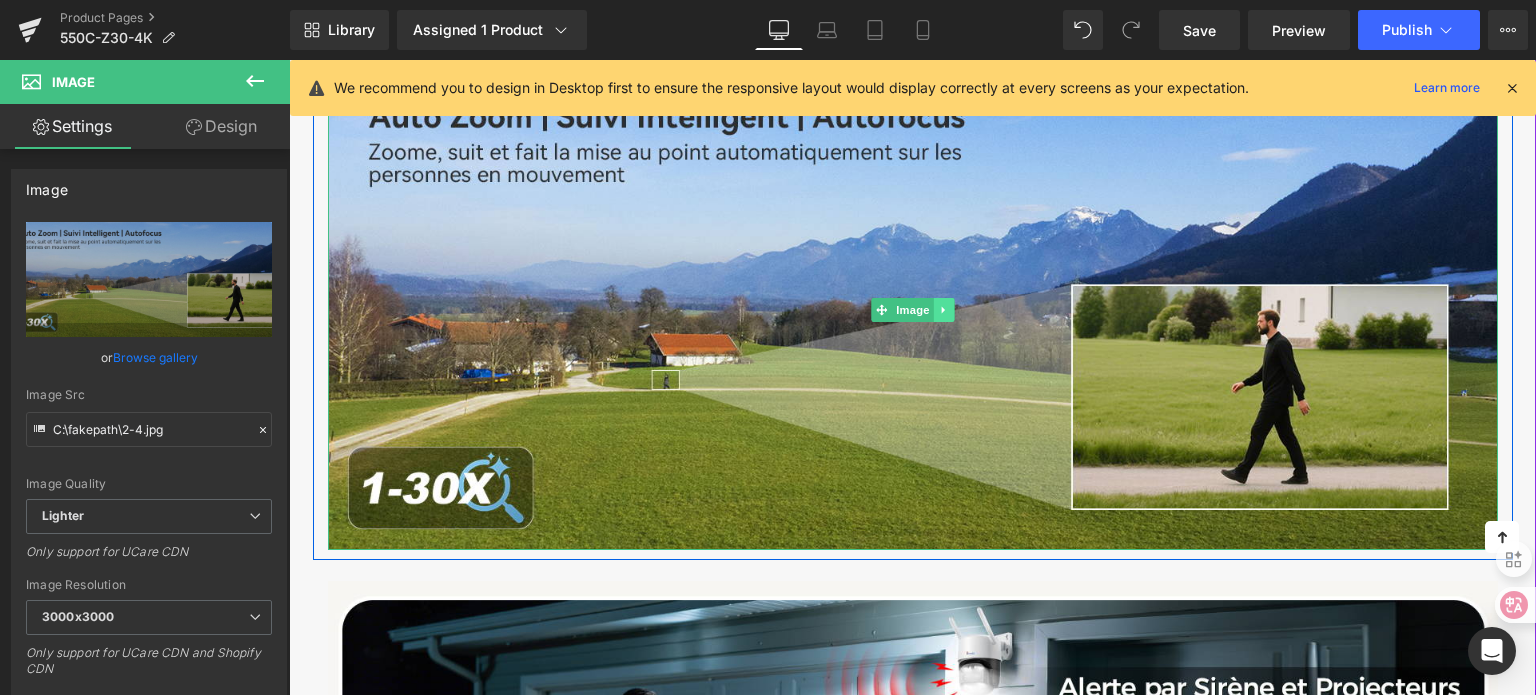 click 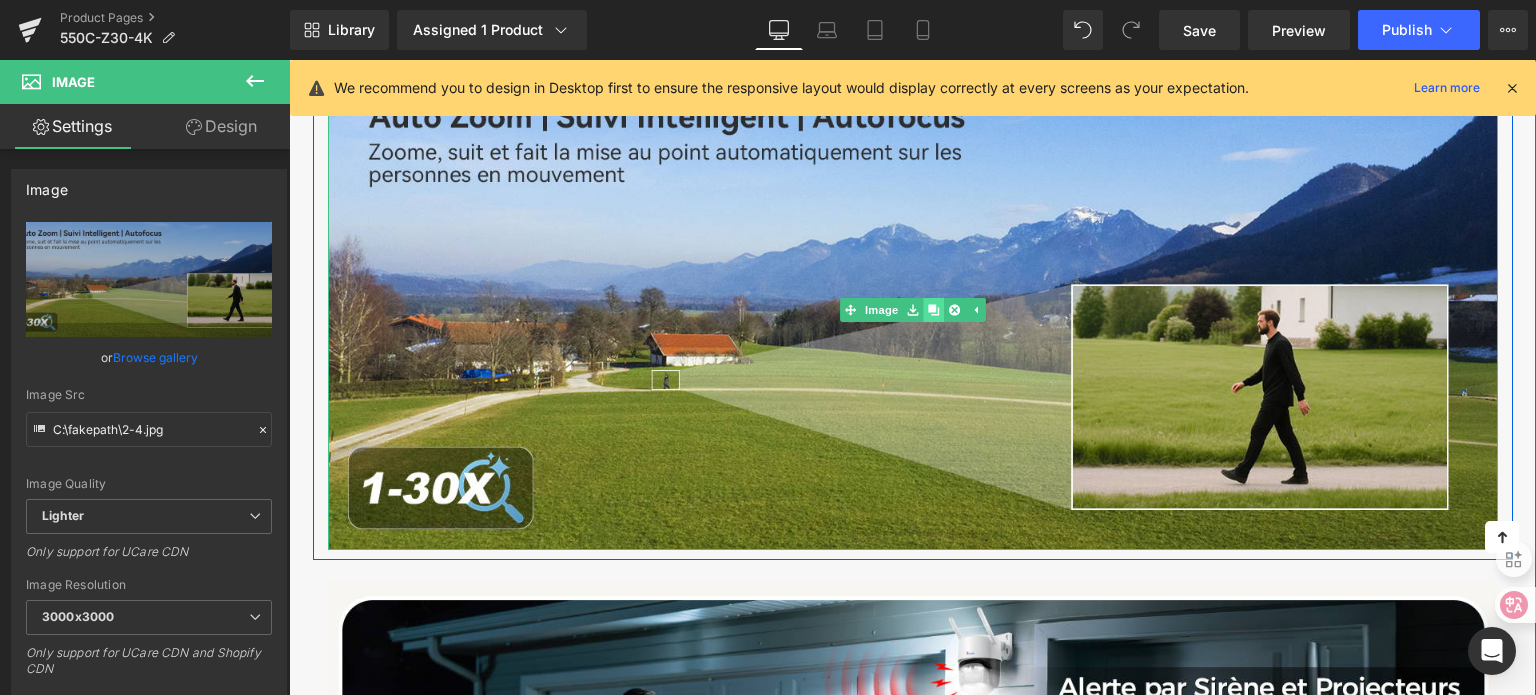 click 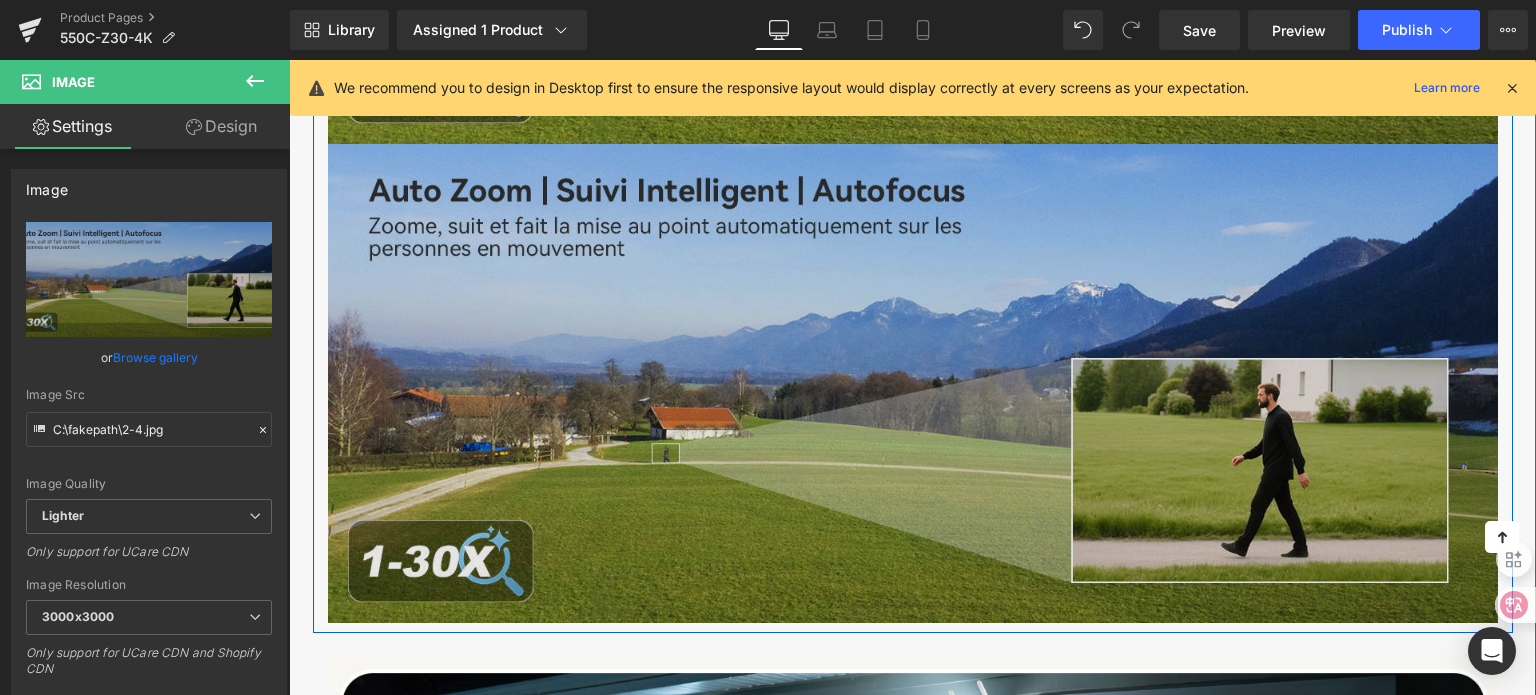 scroll, scrollTop: 3460, scrollLeft: 0, axis: vertical 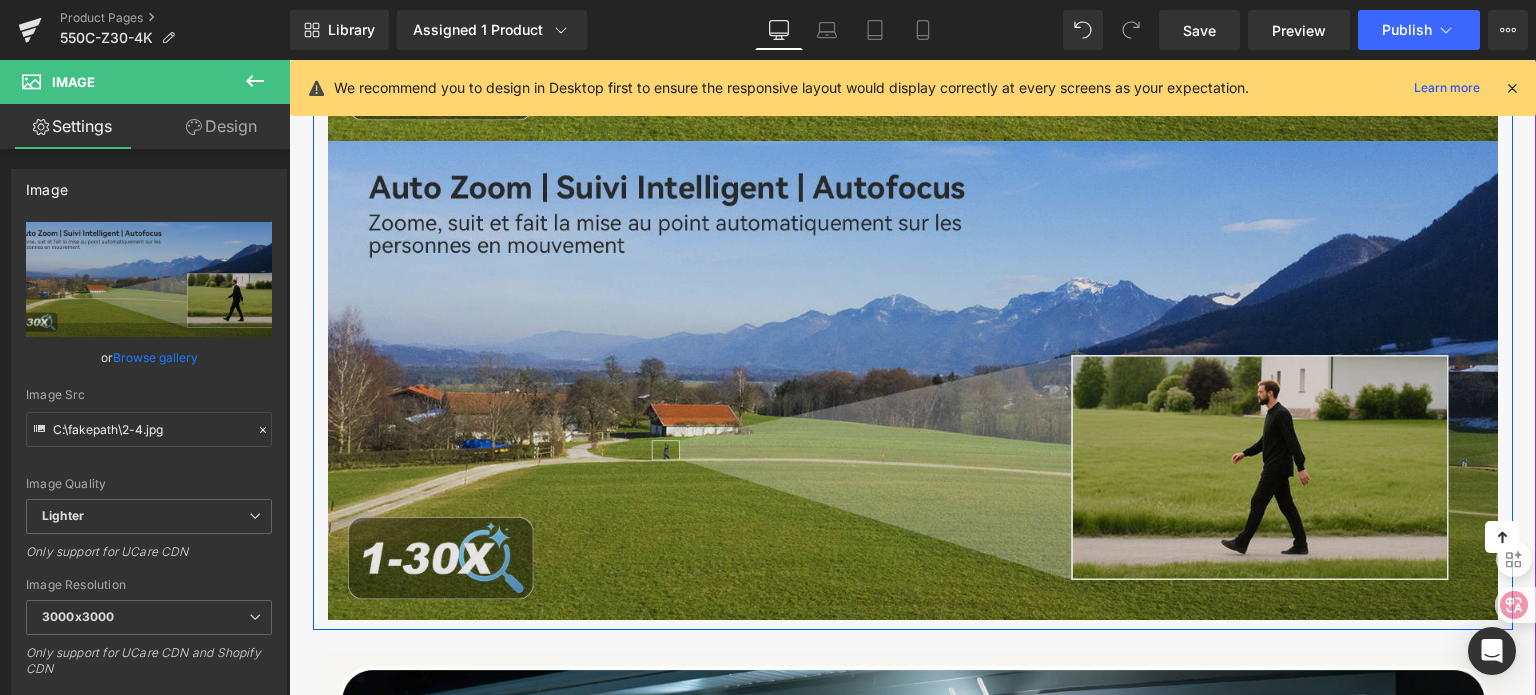 click at bounding box center [913, 381] 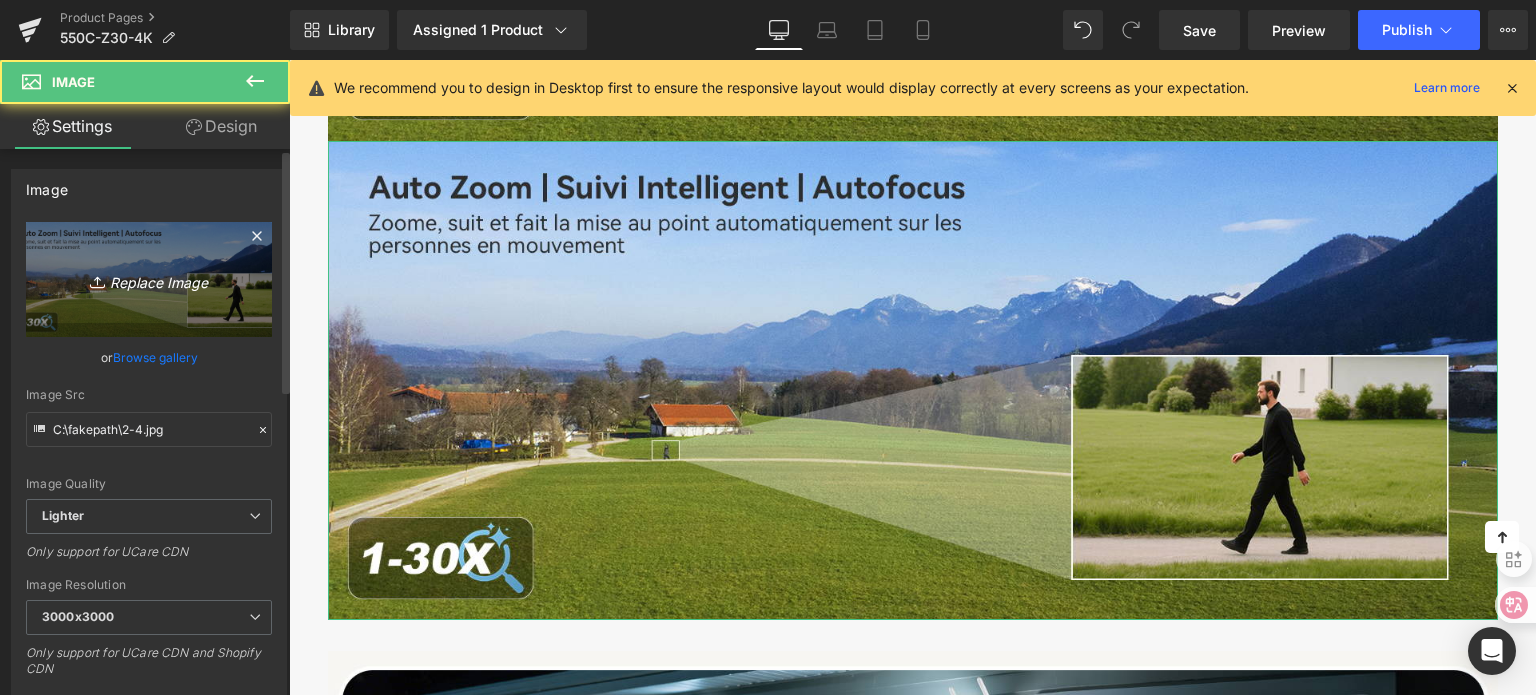 click on "Replace Image" at bounding box center (149, 279) 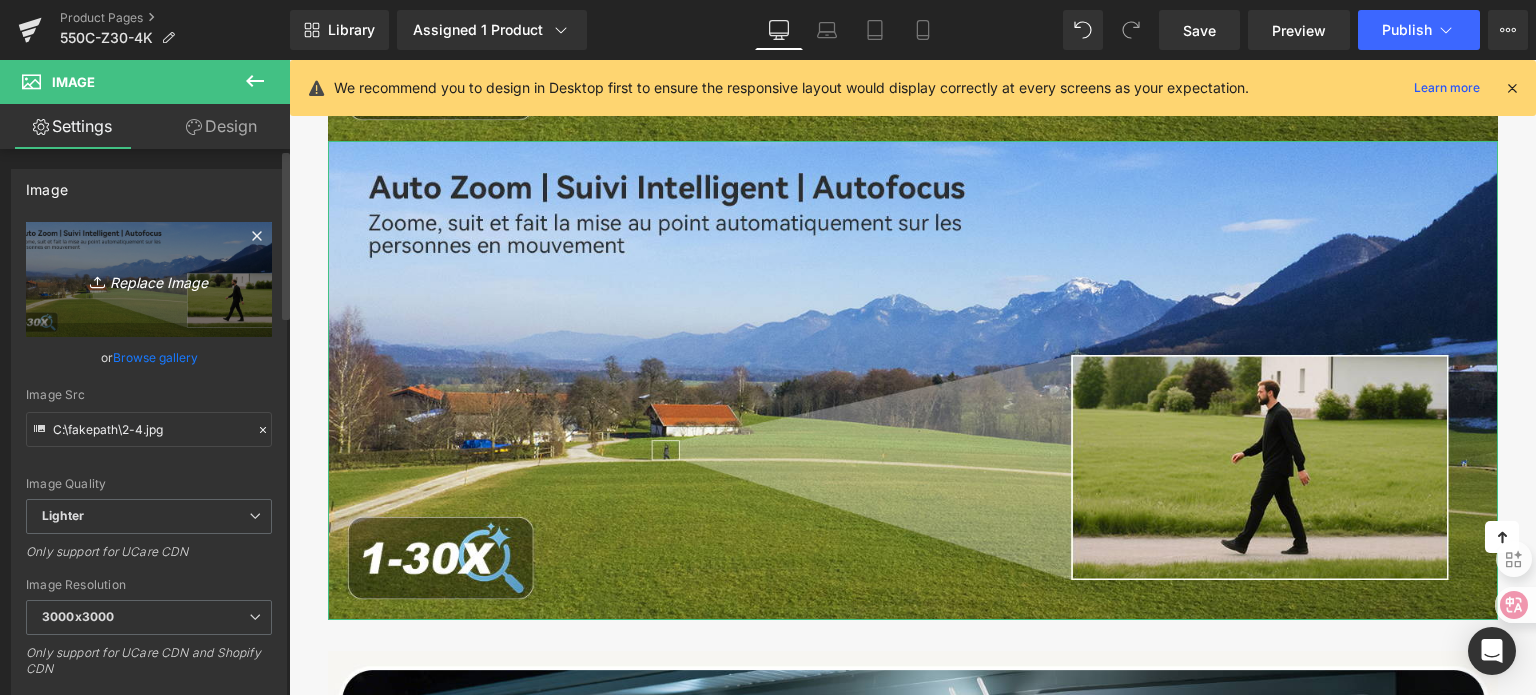 type on "C:\fakepath\2-5.jpg" 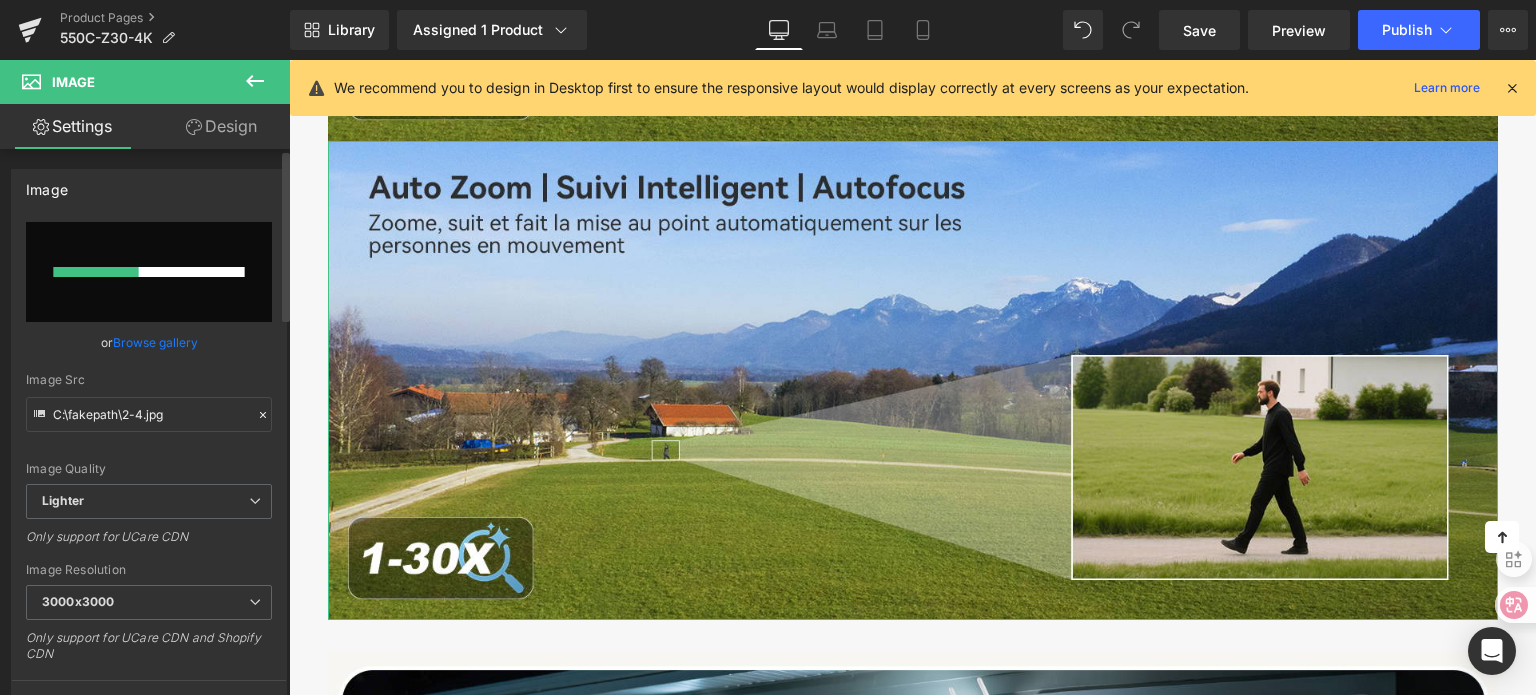 type 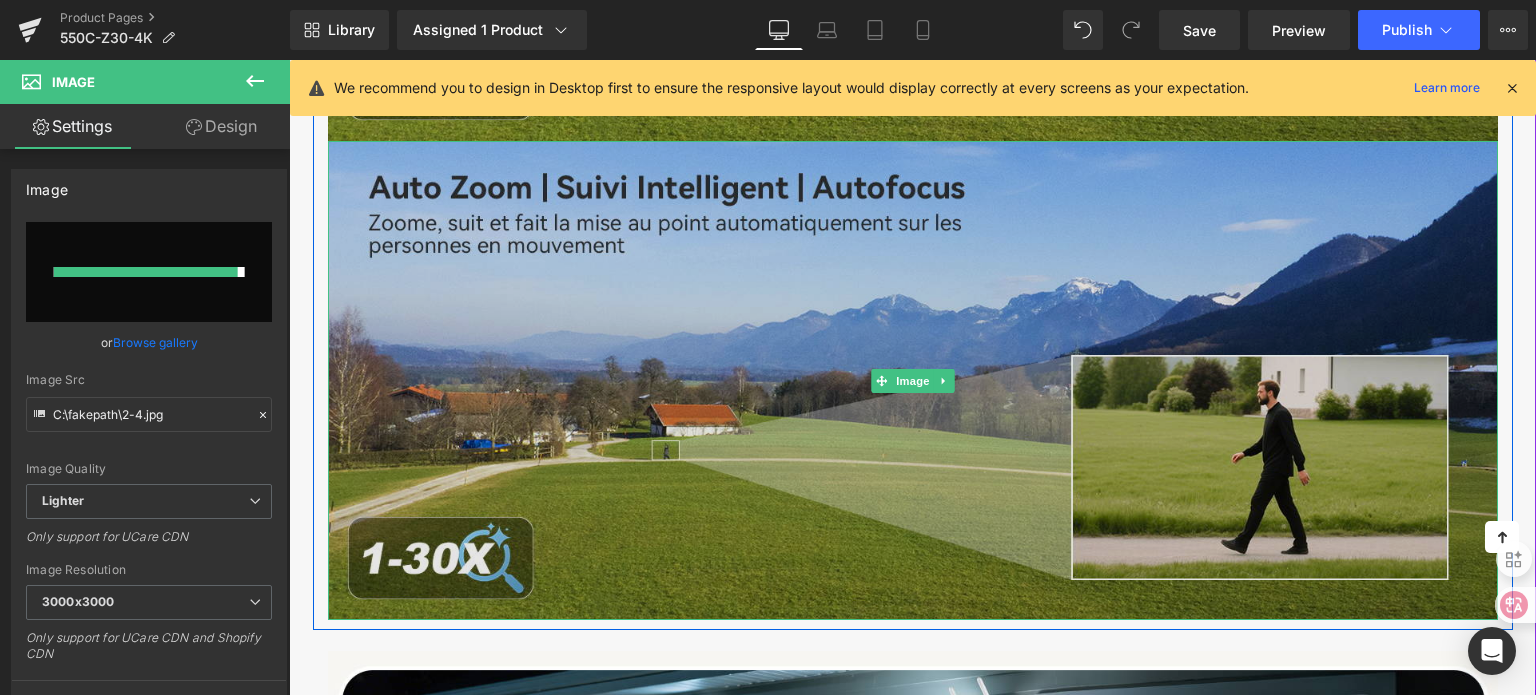 type on "C:\fakepath\2-5.jpg" 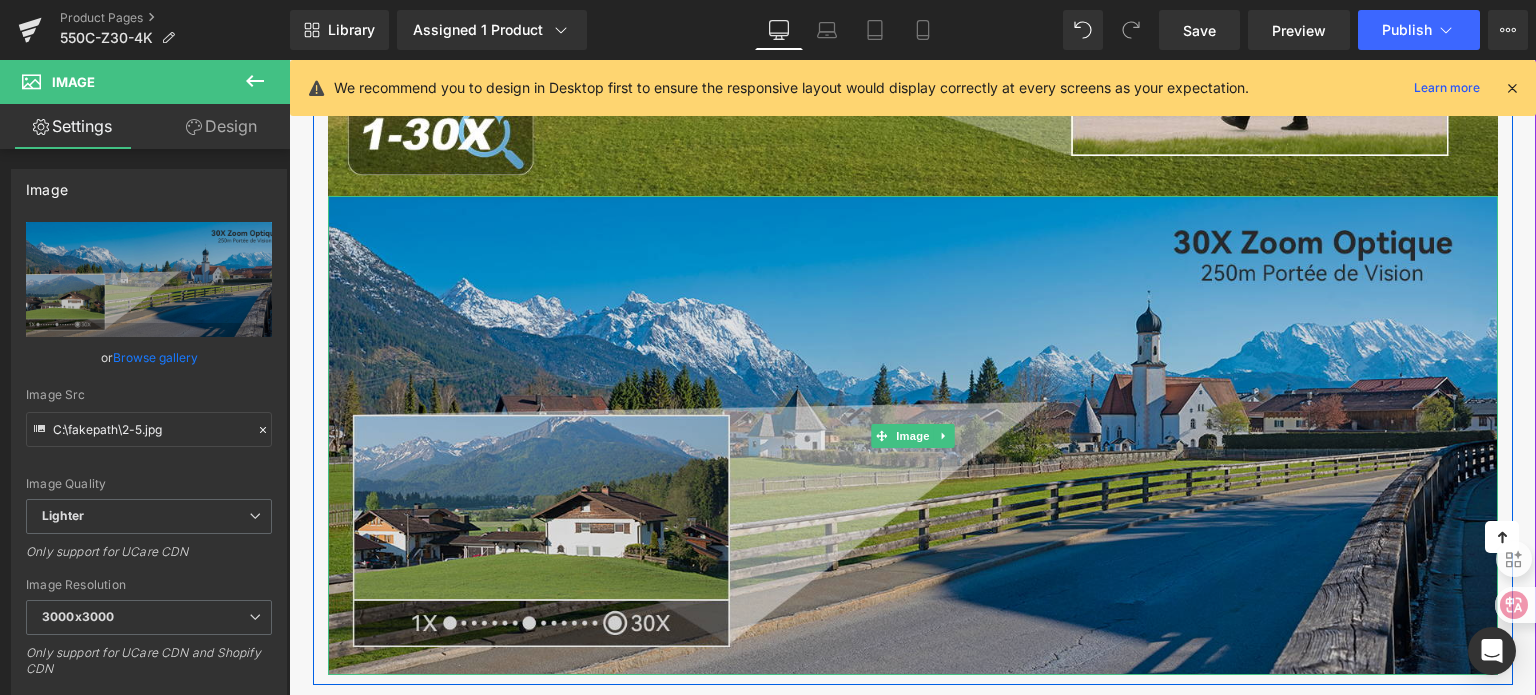scroll, scrollTop: 3260, scrollLeft: 0, axis: vertical 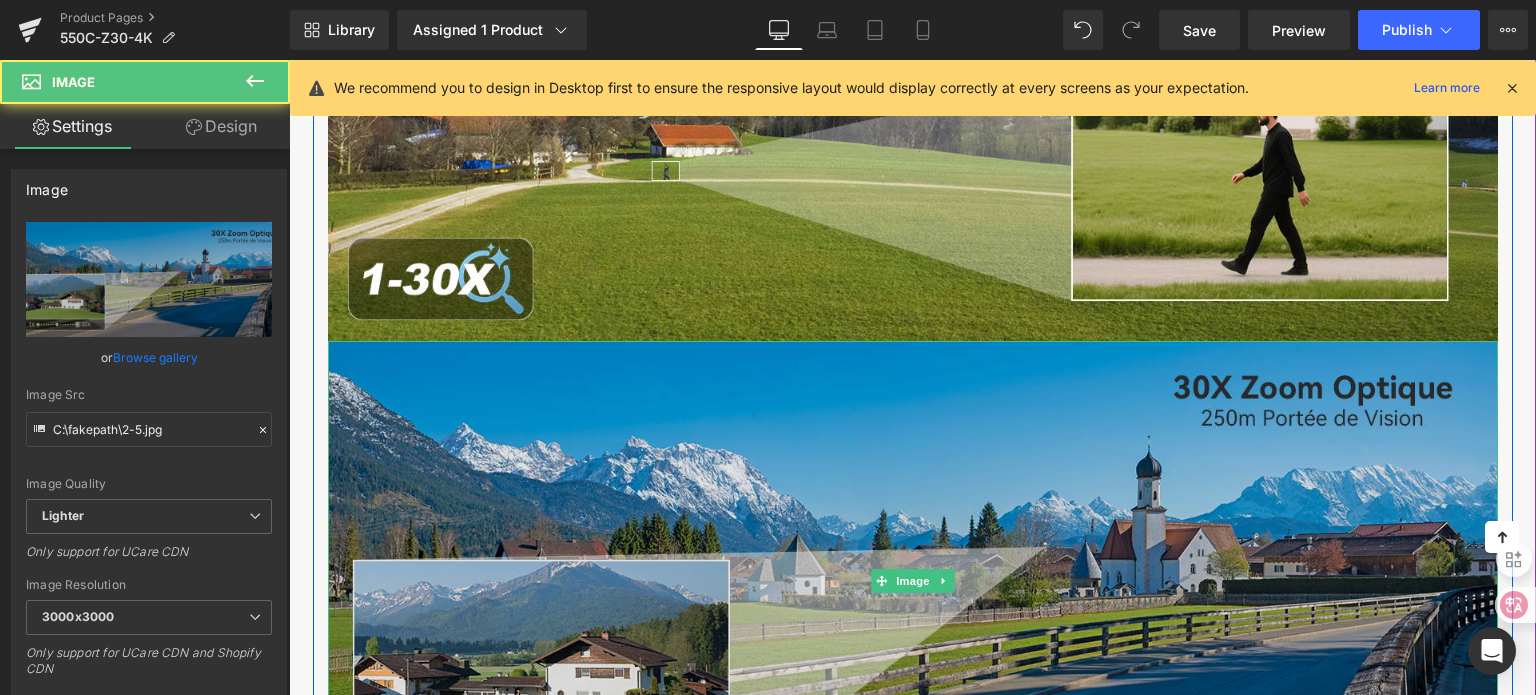 click at bounding box center [913, 581] 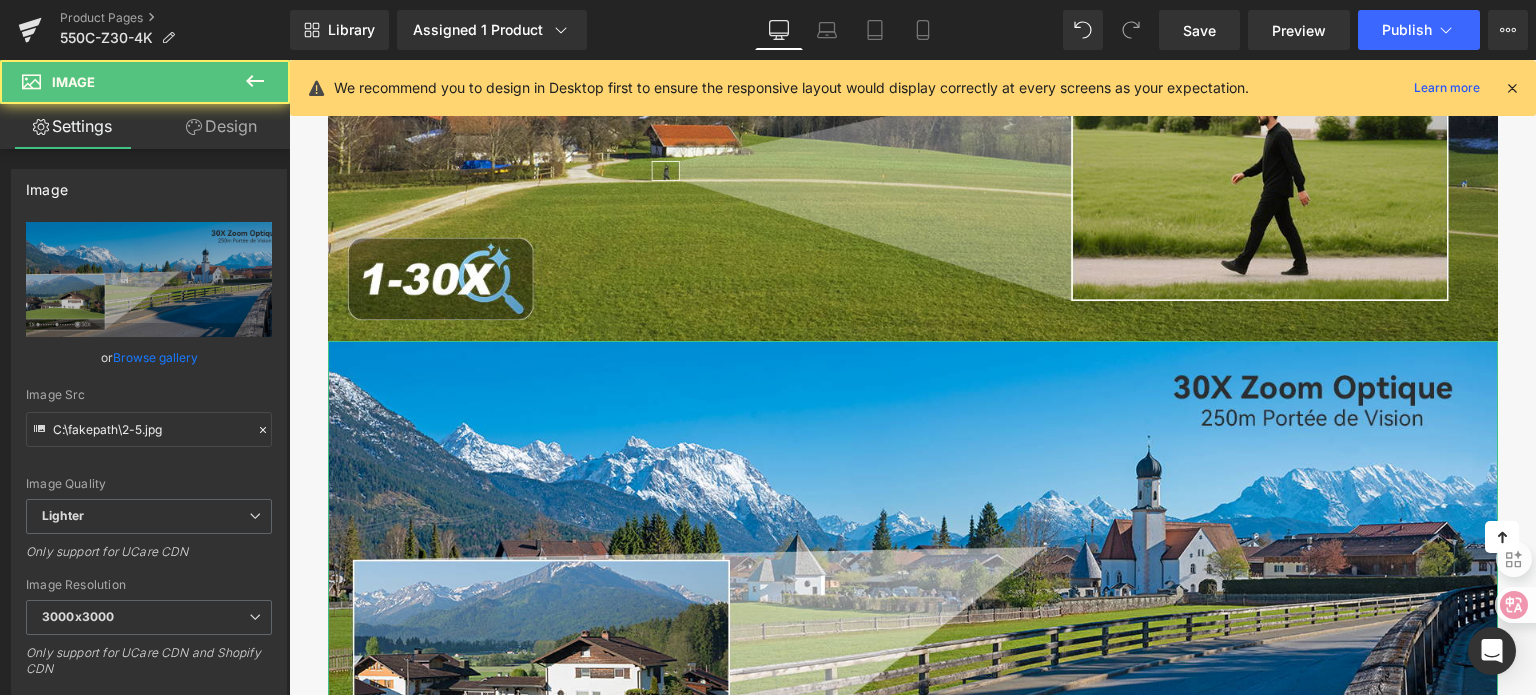 click on "Design" at bounding box center (221, 126) 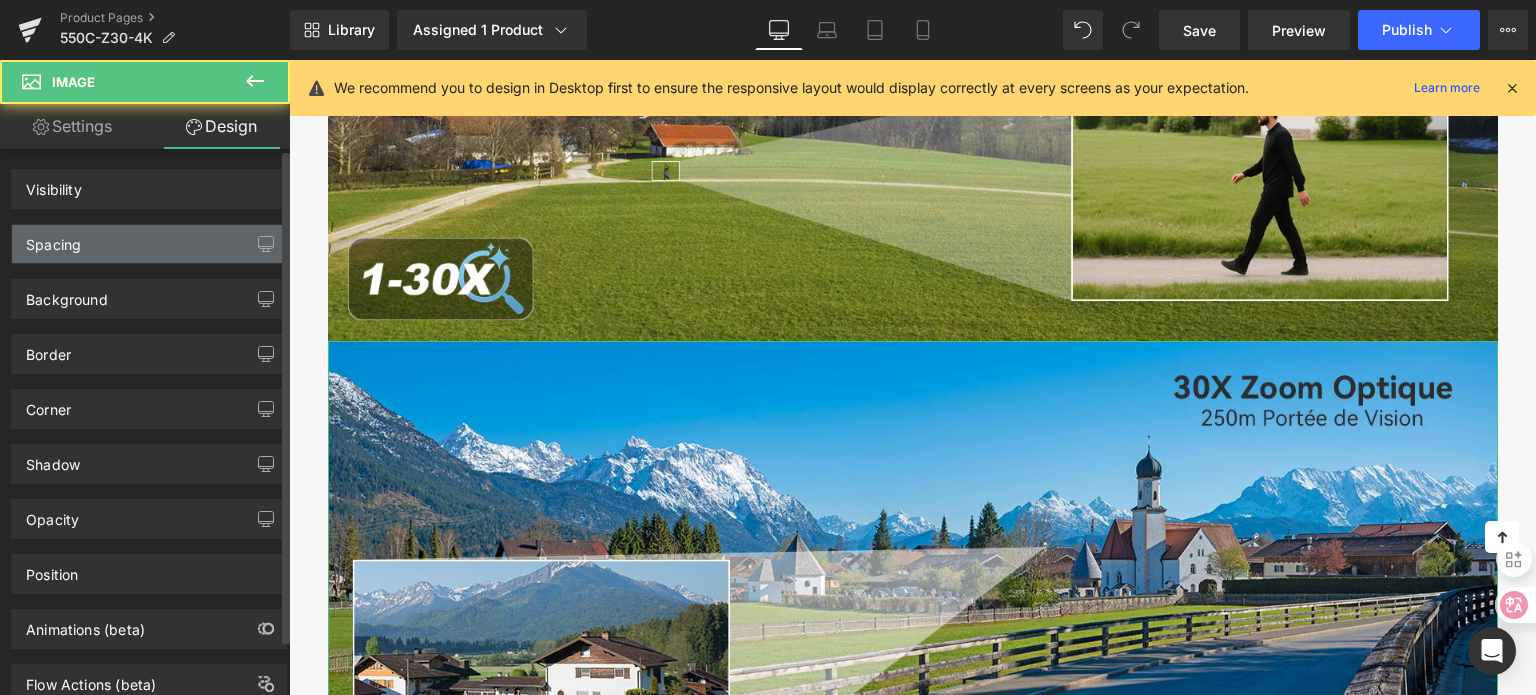 click on "Spacing" at bounding box center [149, 244] 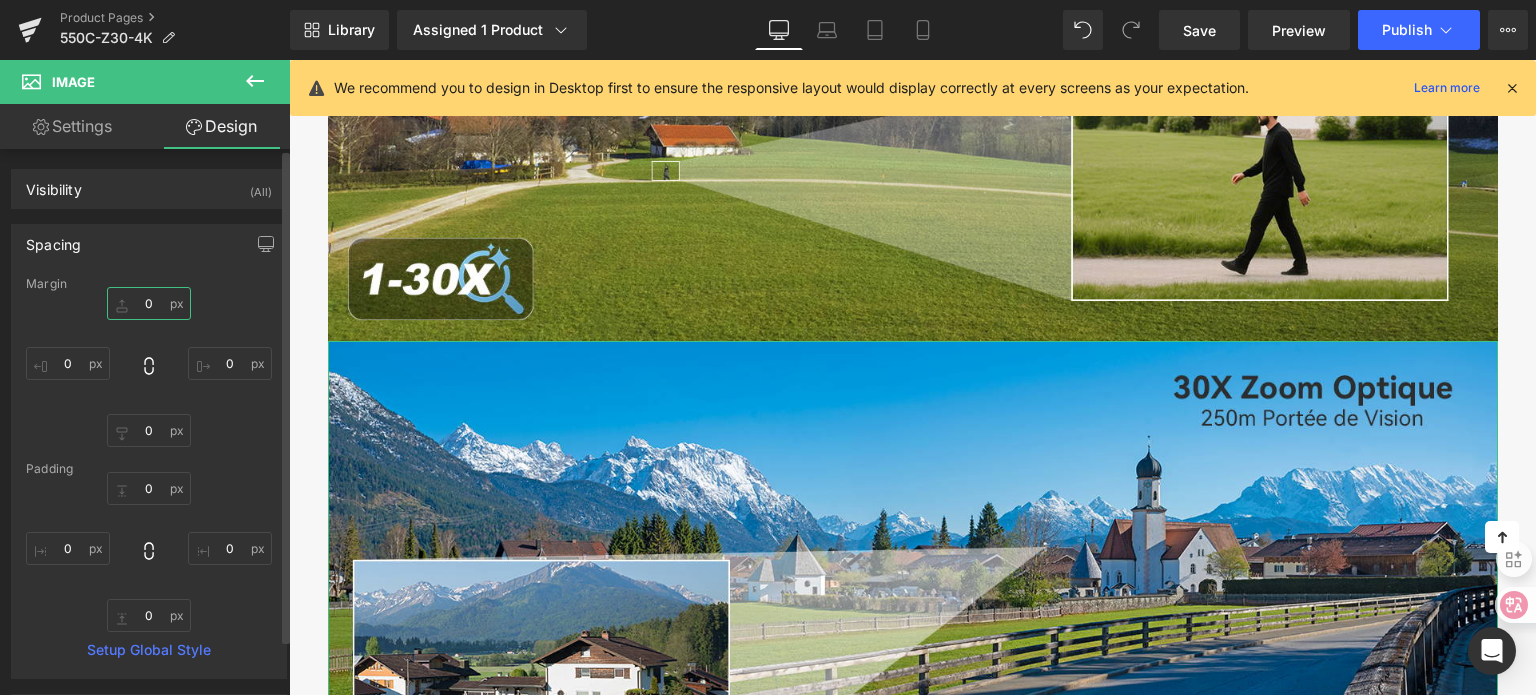 click on "0" at bounding box center (149, 303) 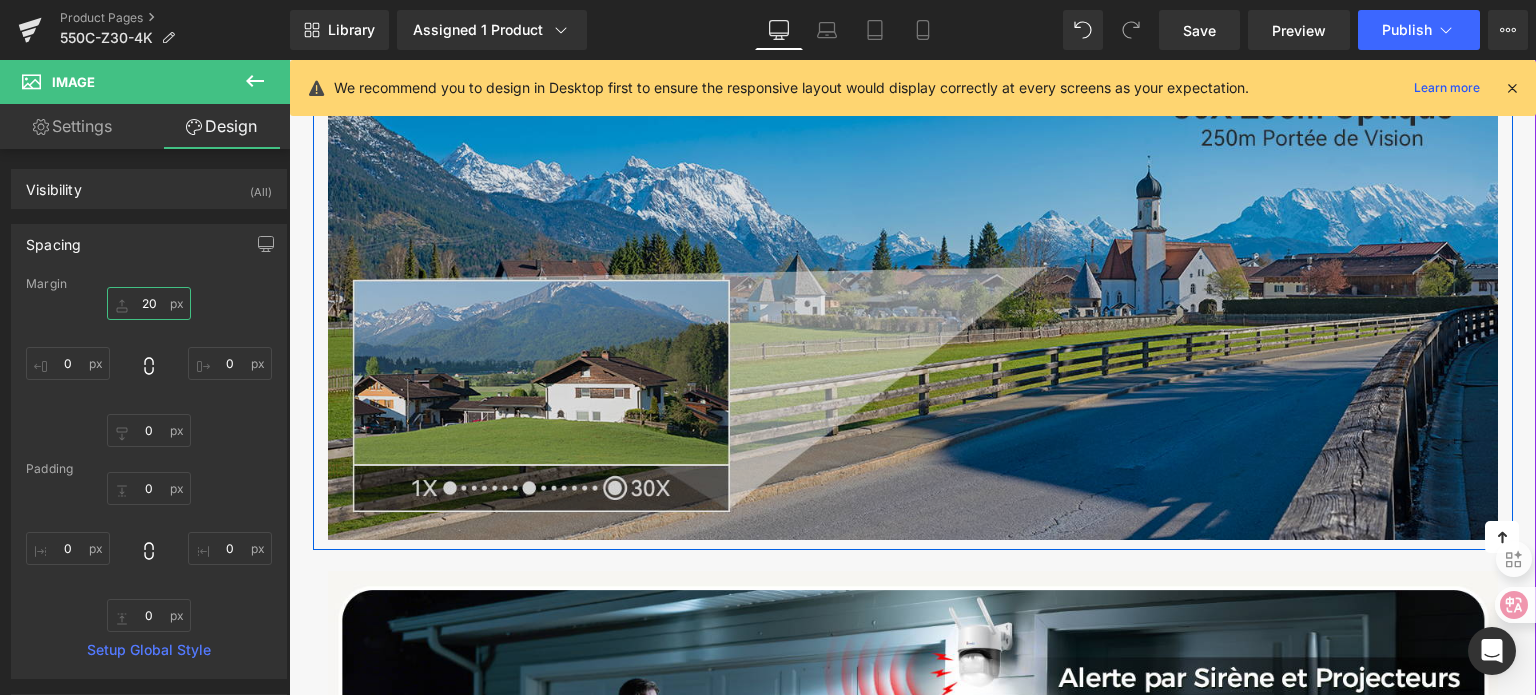 scroll, scrollTop: 3660, scrollLeft: 0, axis: vertical 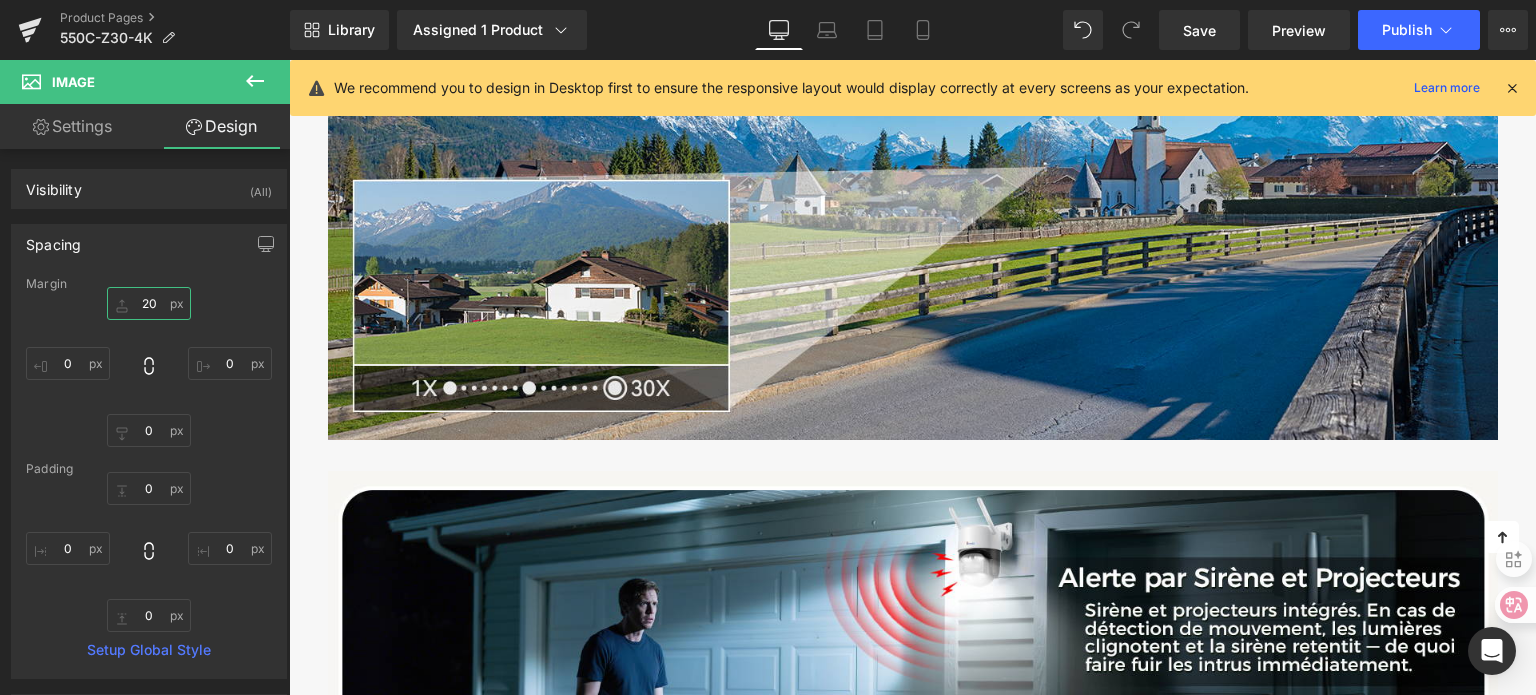 type on "20" 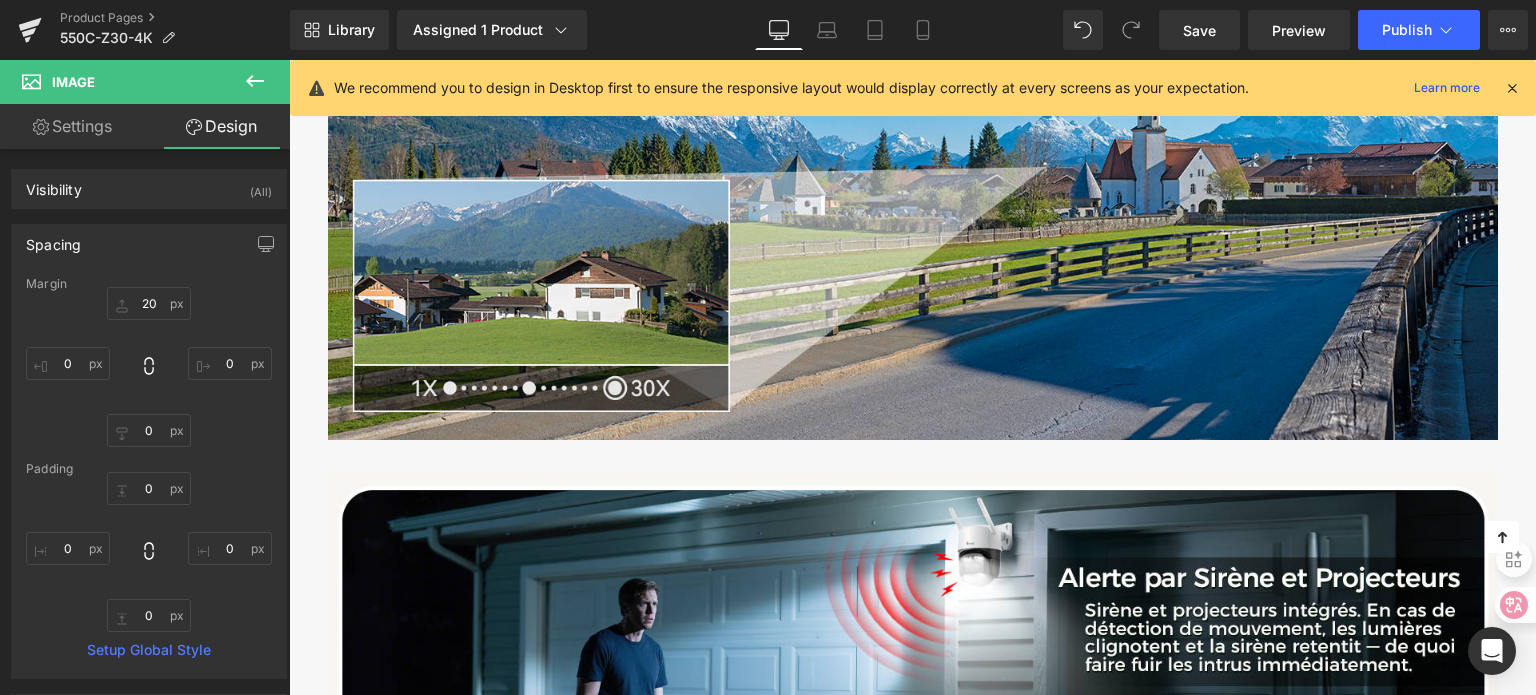 click 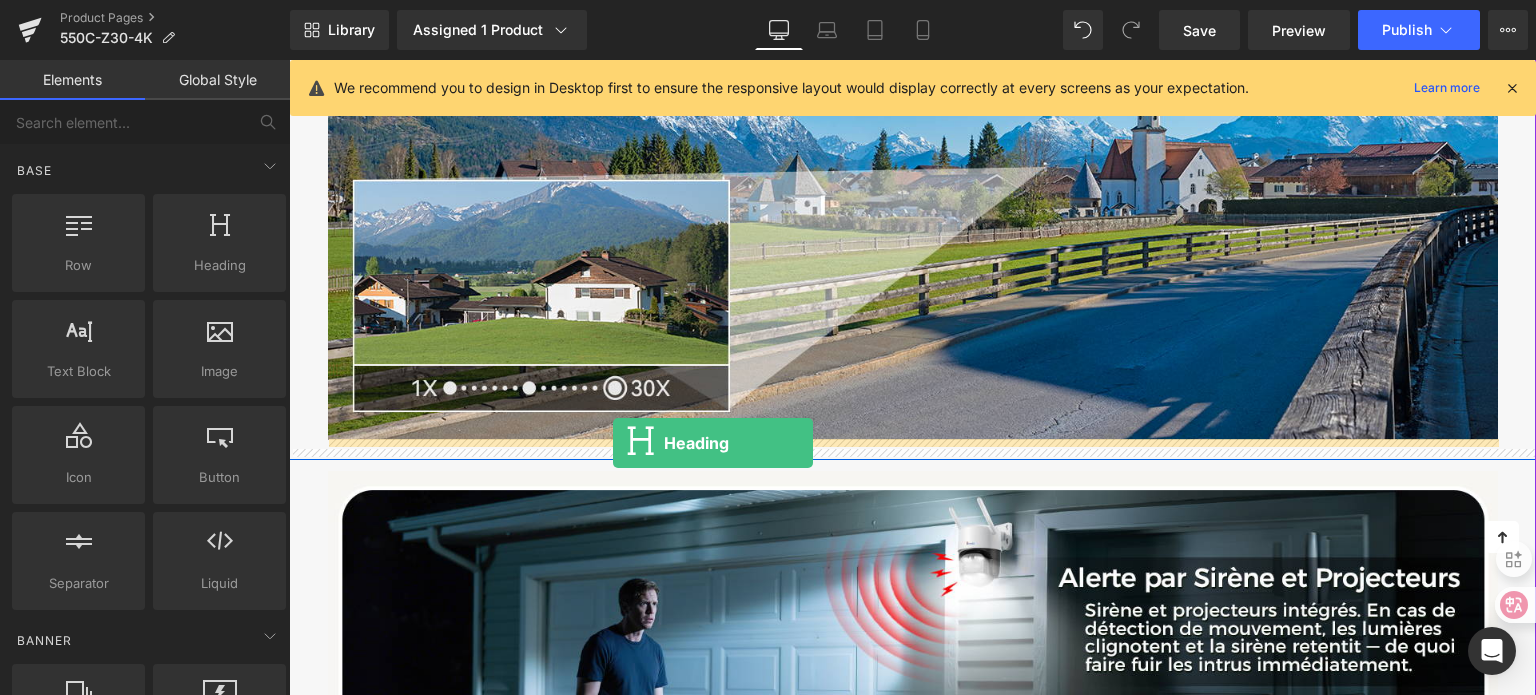 drag, startPoint x: 518, startPoint y: 314, endPoint x: 613, endPoint y: 443, distance: 160.20612 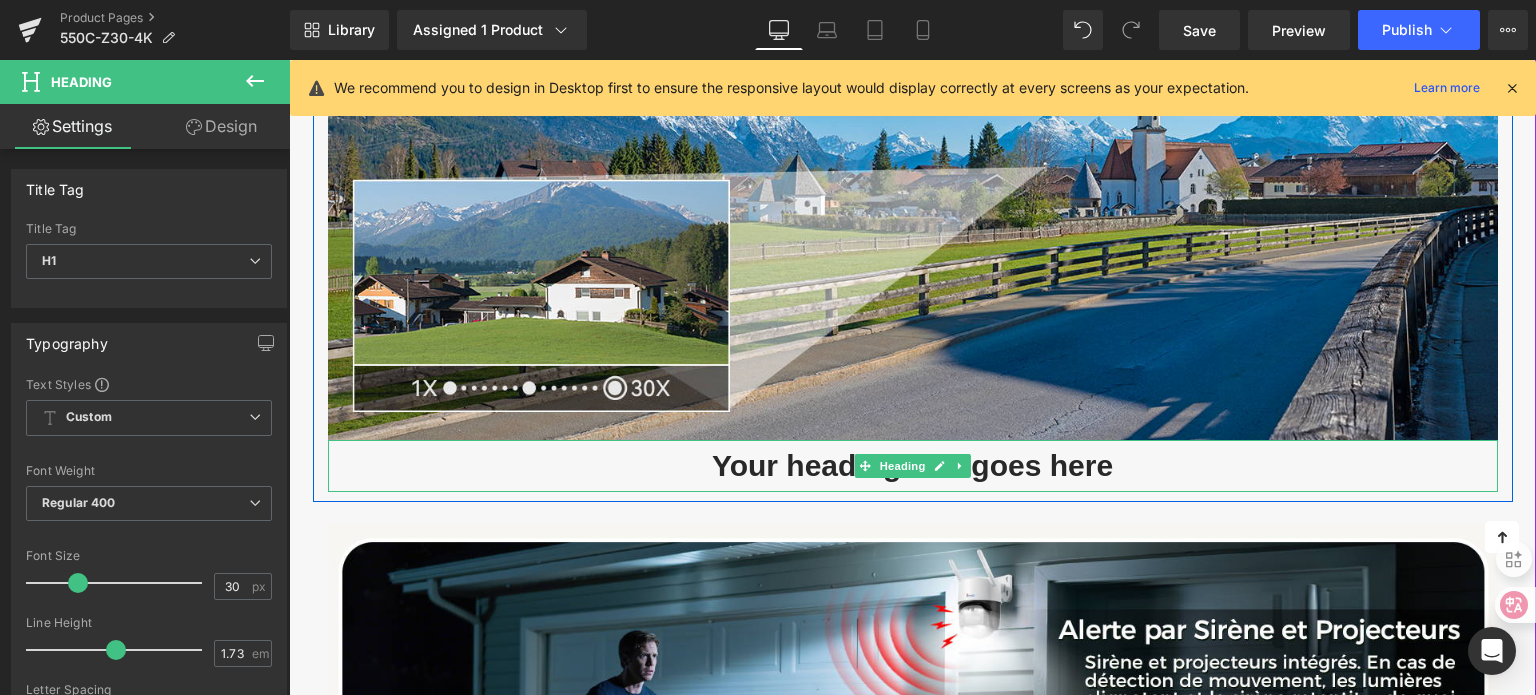 click on "Your heading text goes here" at bounding box center (913, 466) 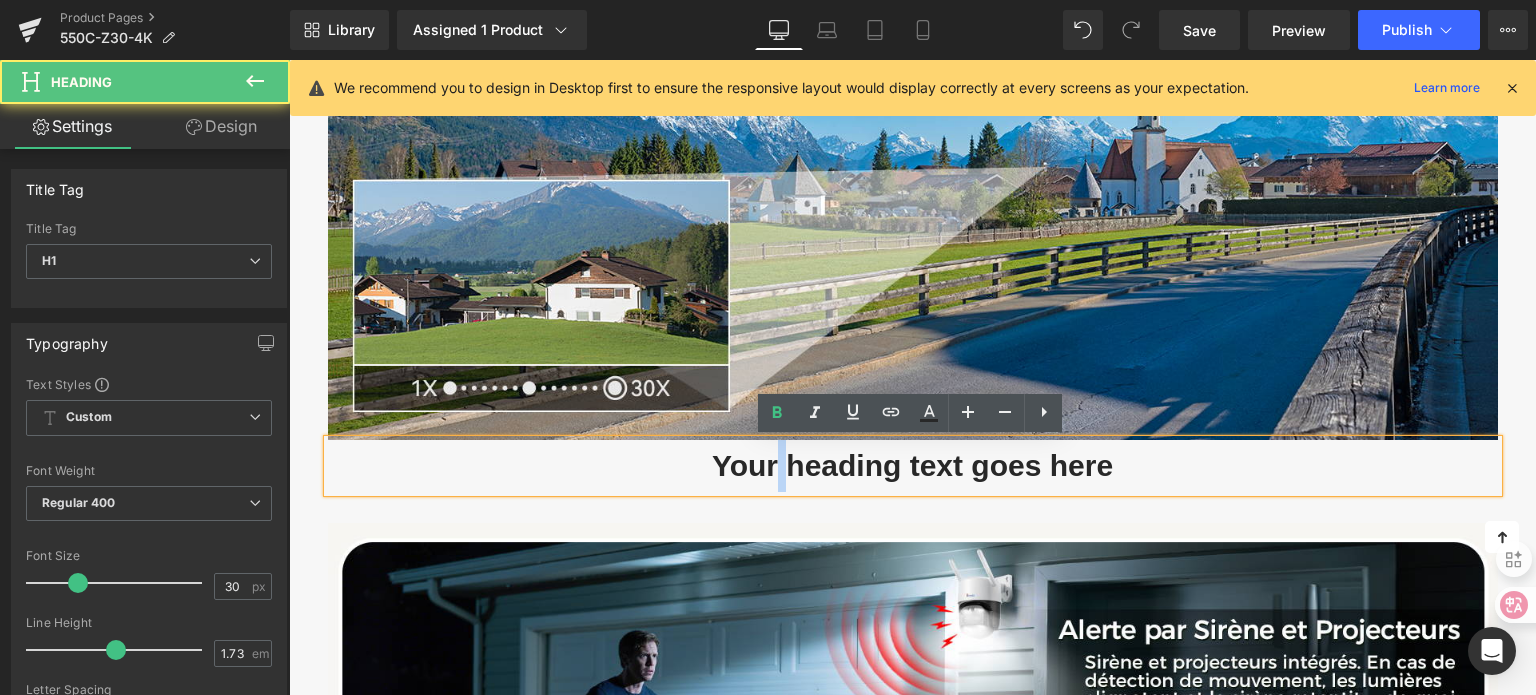 click on "Your heading text goes here" at bounding box center [913, 466] 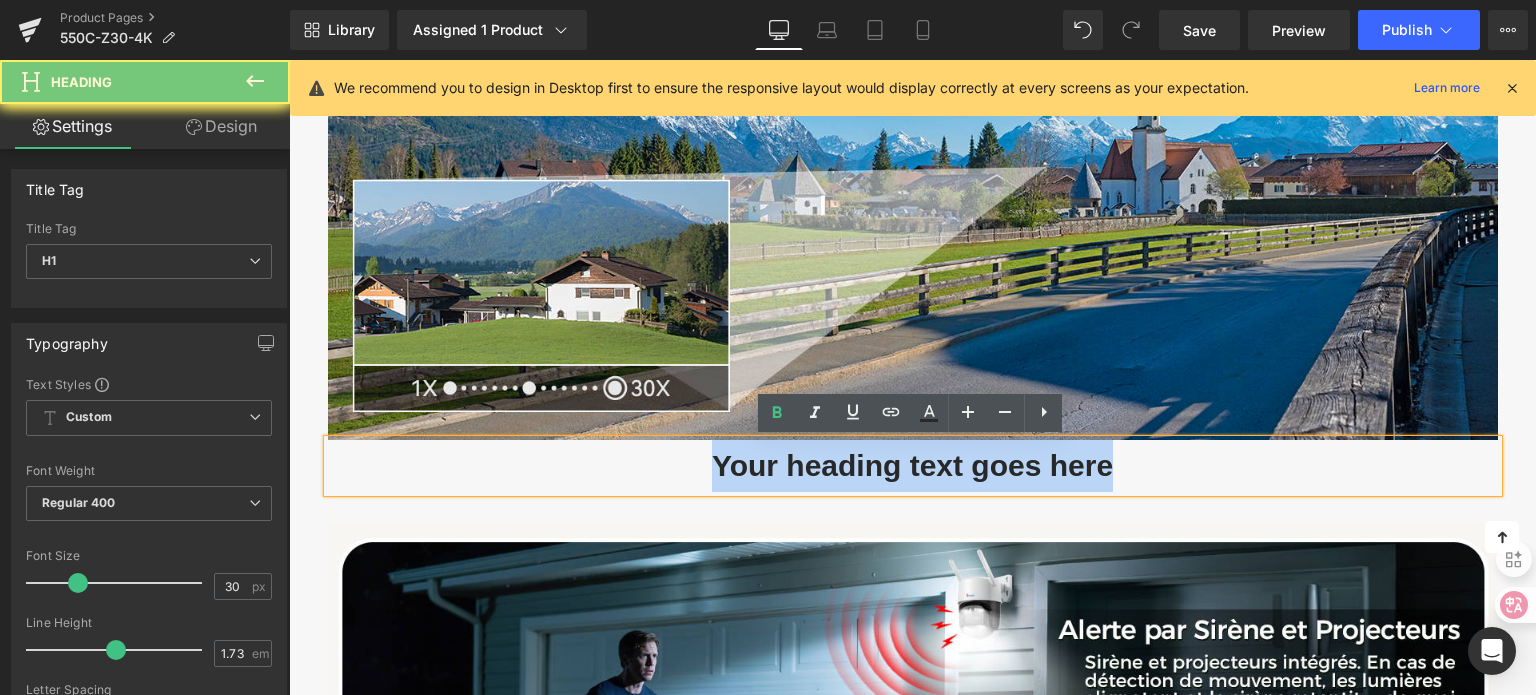 click on "Your heading text goes here" at bounding box center [913, 466] 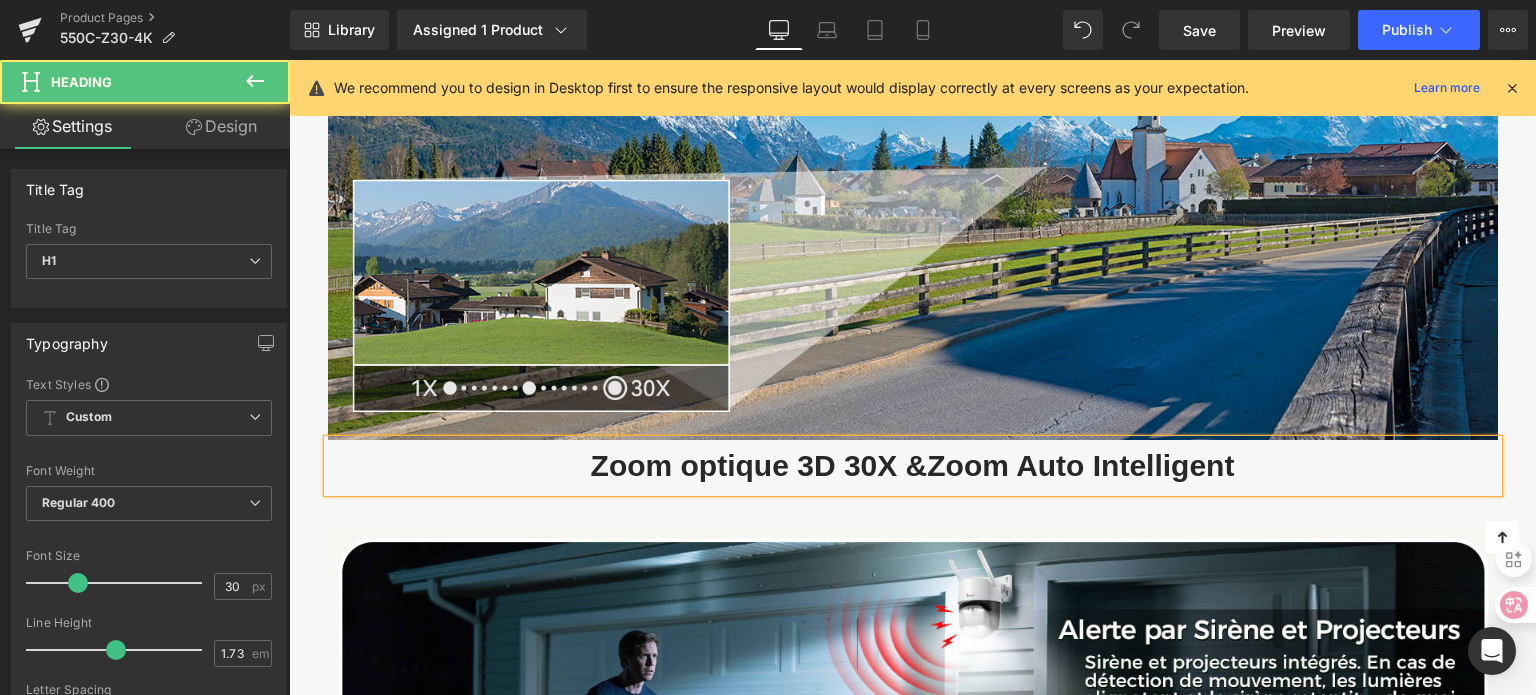 click on "Zoom optique 3D 30X &Zoom Auto Intelligent" at bounding box center (913, 466) 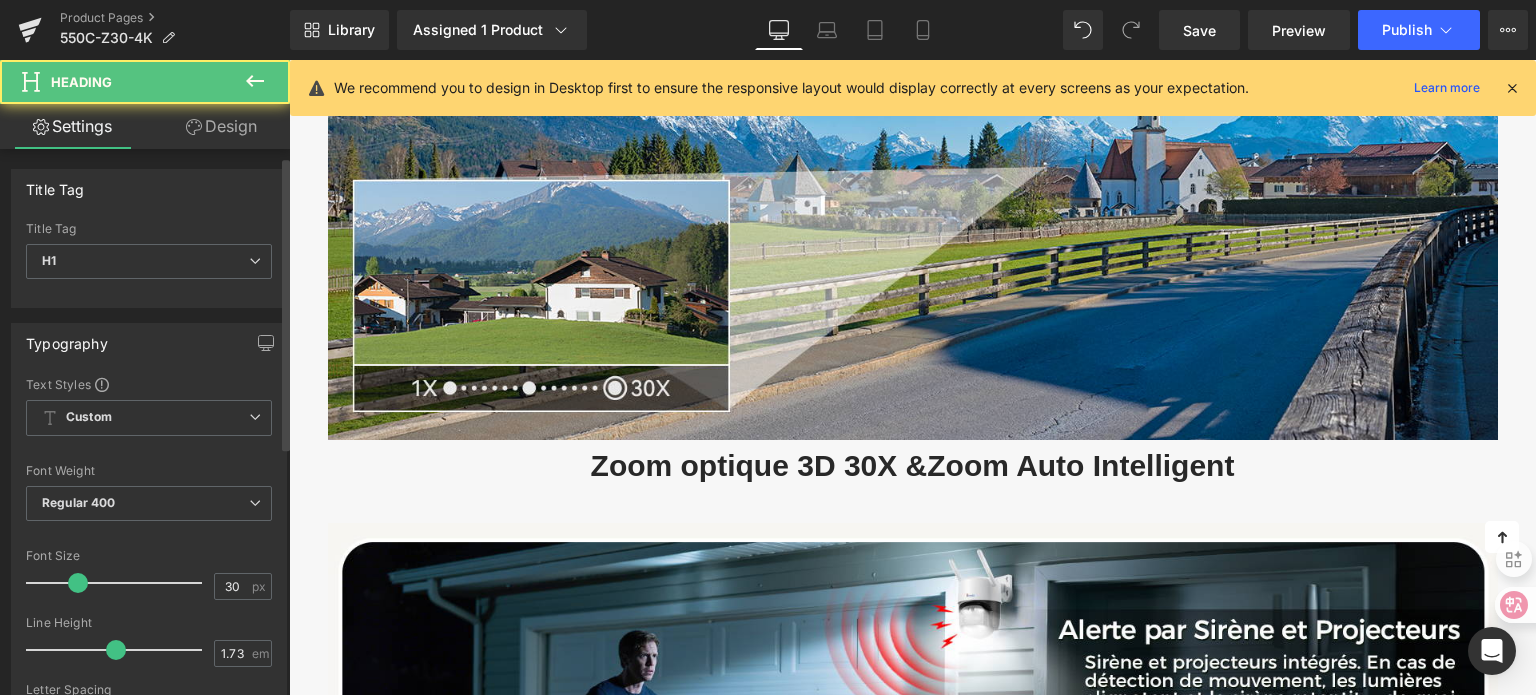 scroll, scrollTop: 200, scrollLeft: 0, axis: vertical 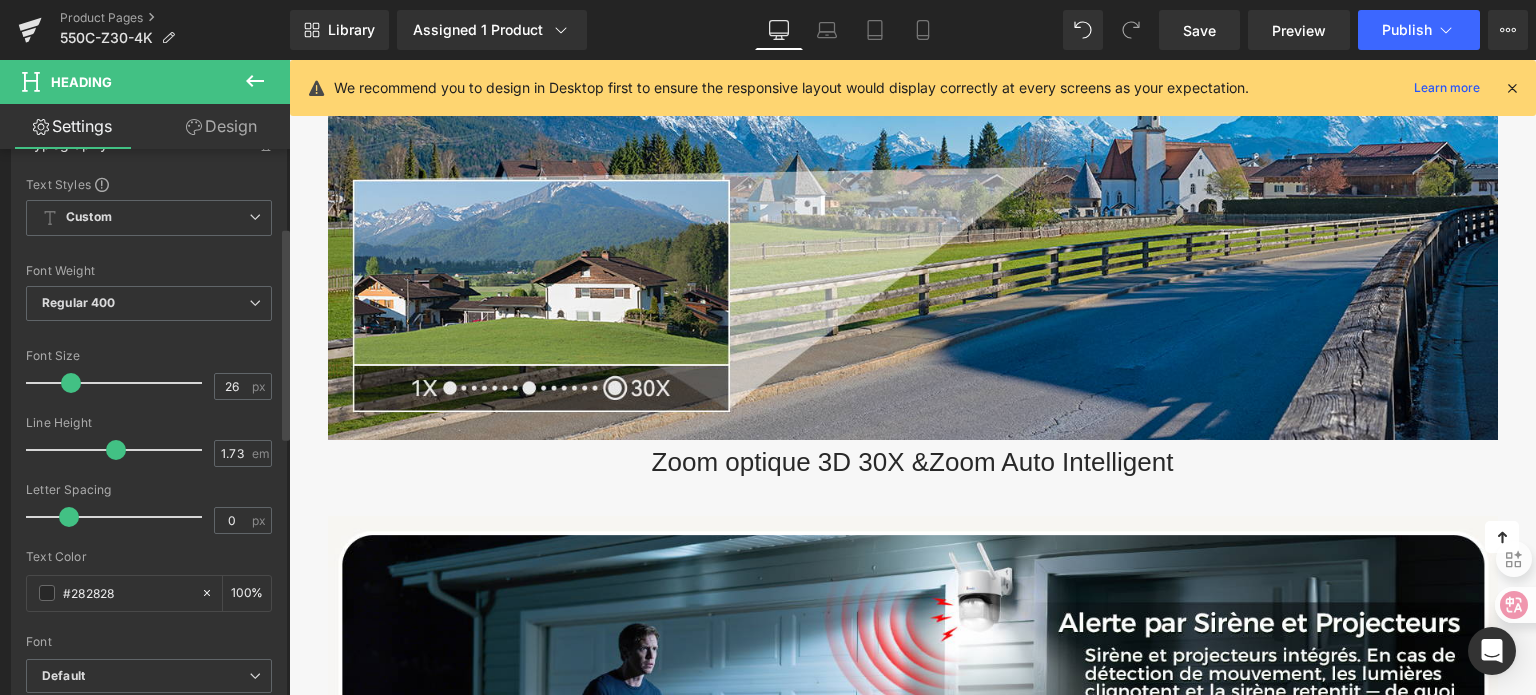 type on "25" 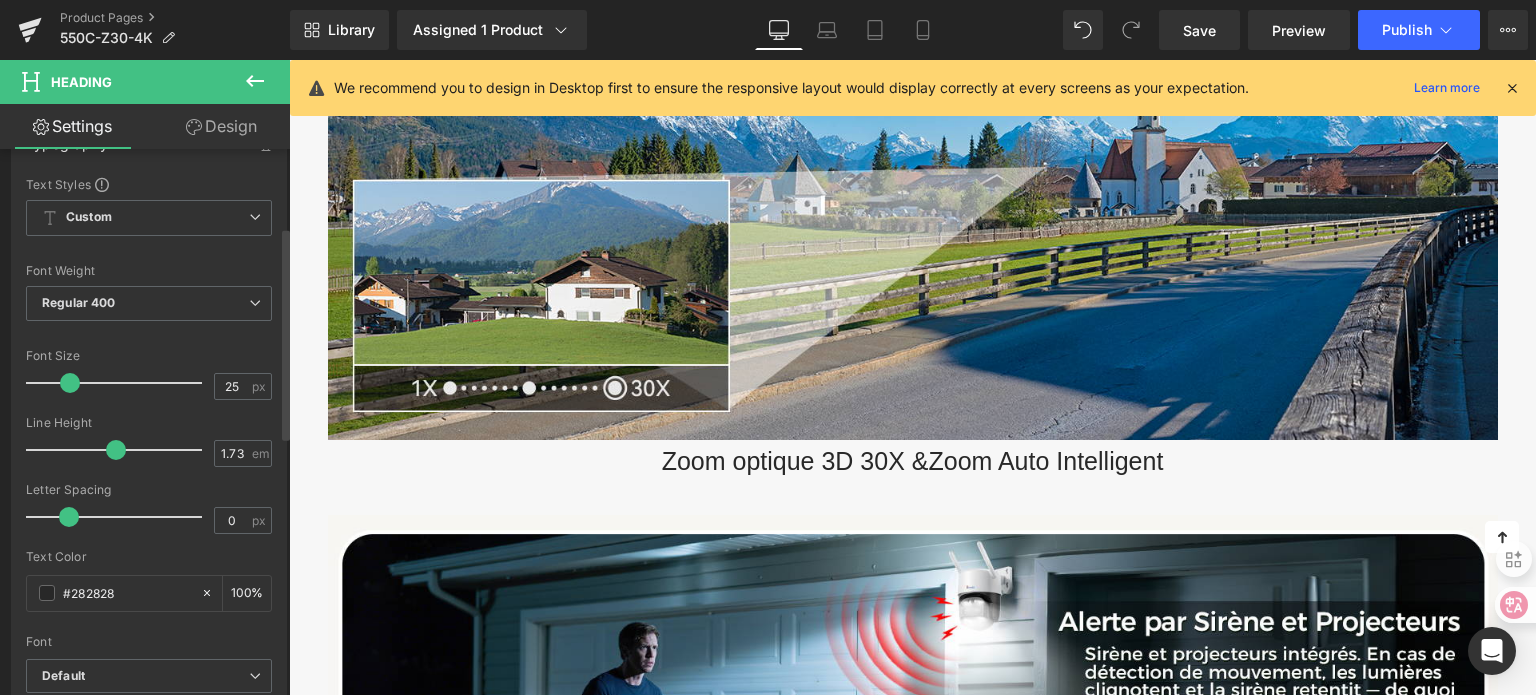 click at bounding box center [70, 383] 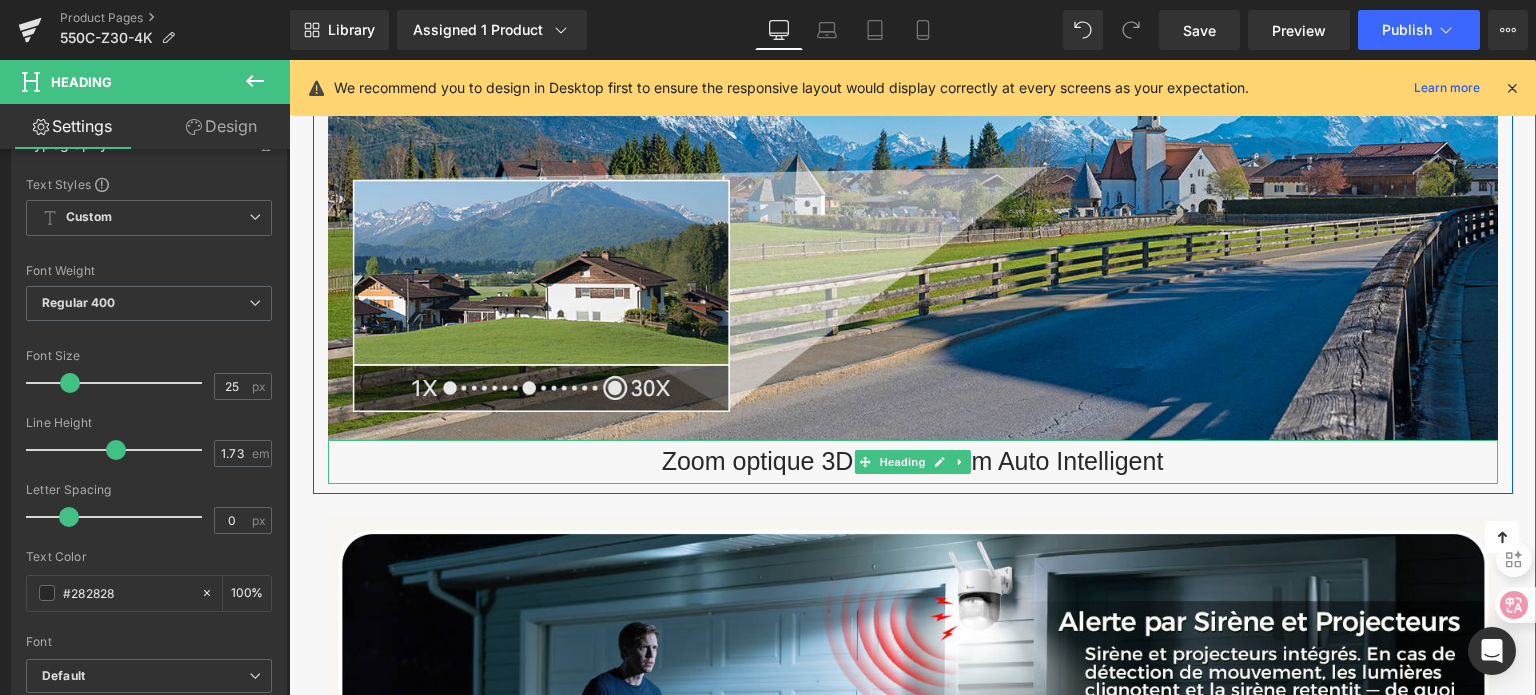 click on "Zoom optique 3D 30X &Zoom Auto Intelligent" at bounding box center [913, 461] 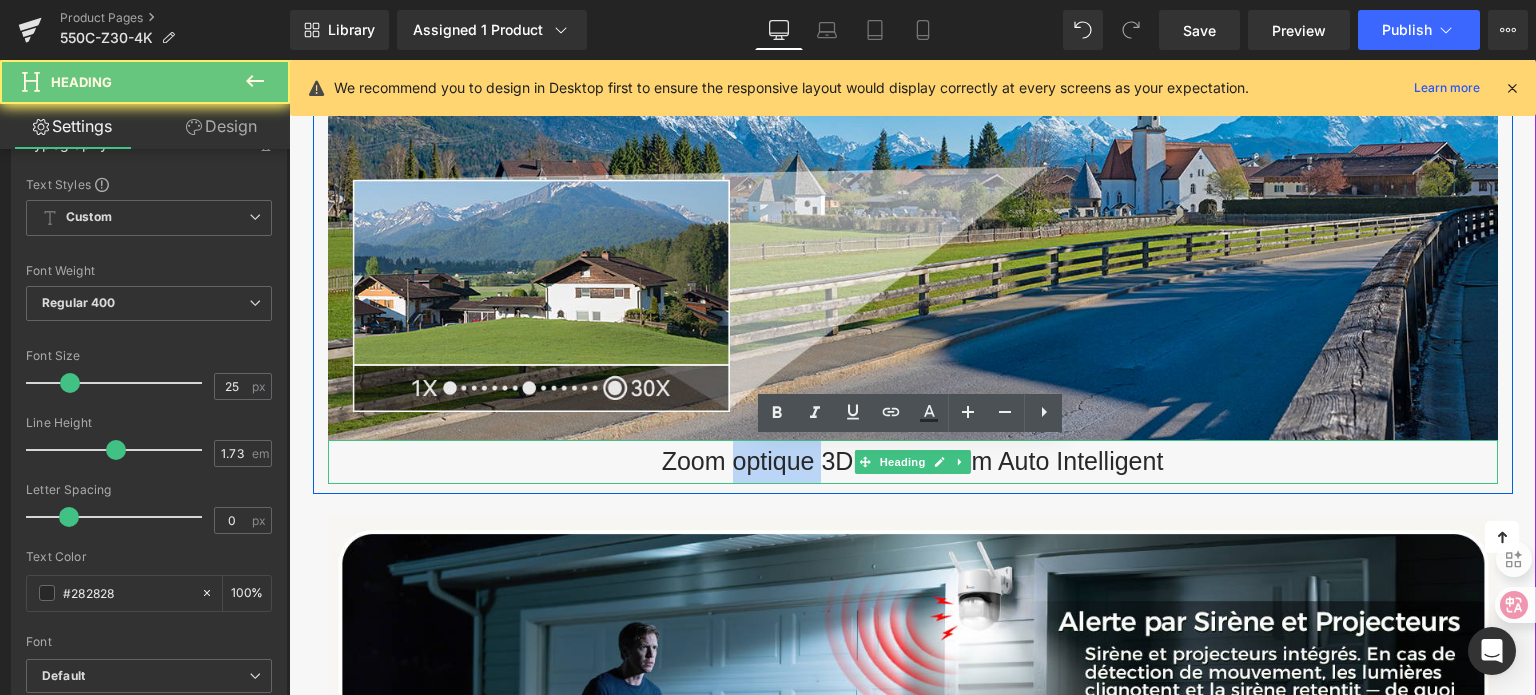 click on "Zoom optique 3D 30X &Zoom Auto Intelligent" at bounding box center [913, 461] 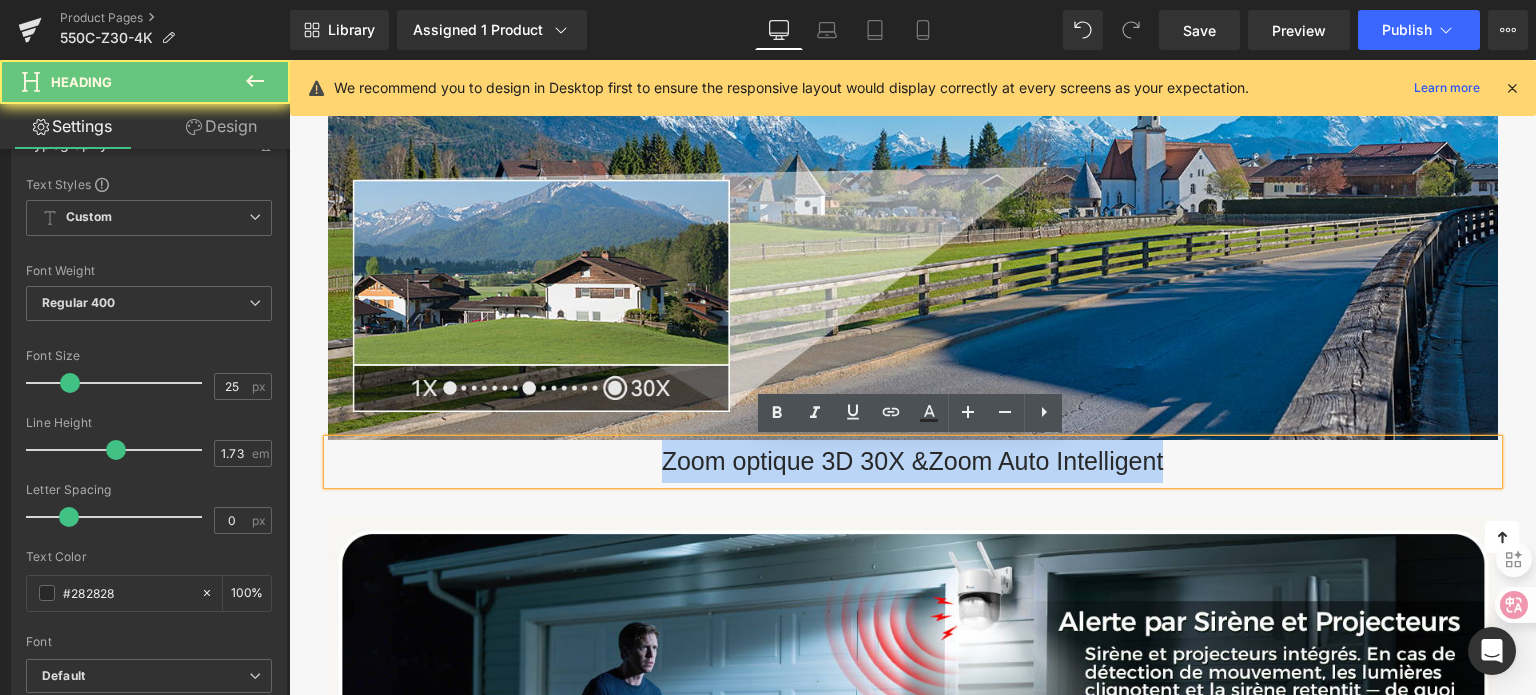 click on "Zoom optique 3D 30X &Zoom Auto Intelligent" at bounding box center [913, 461] 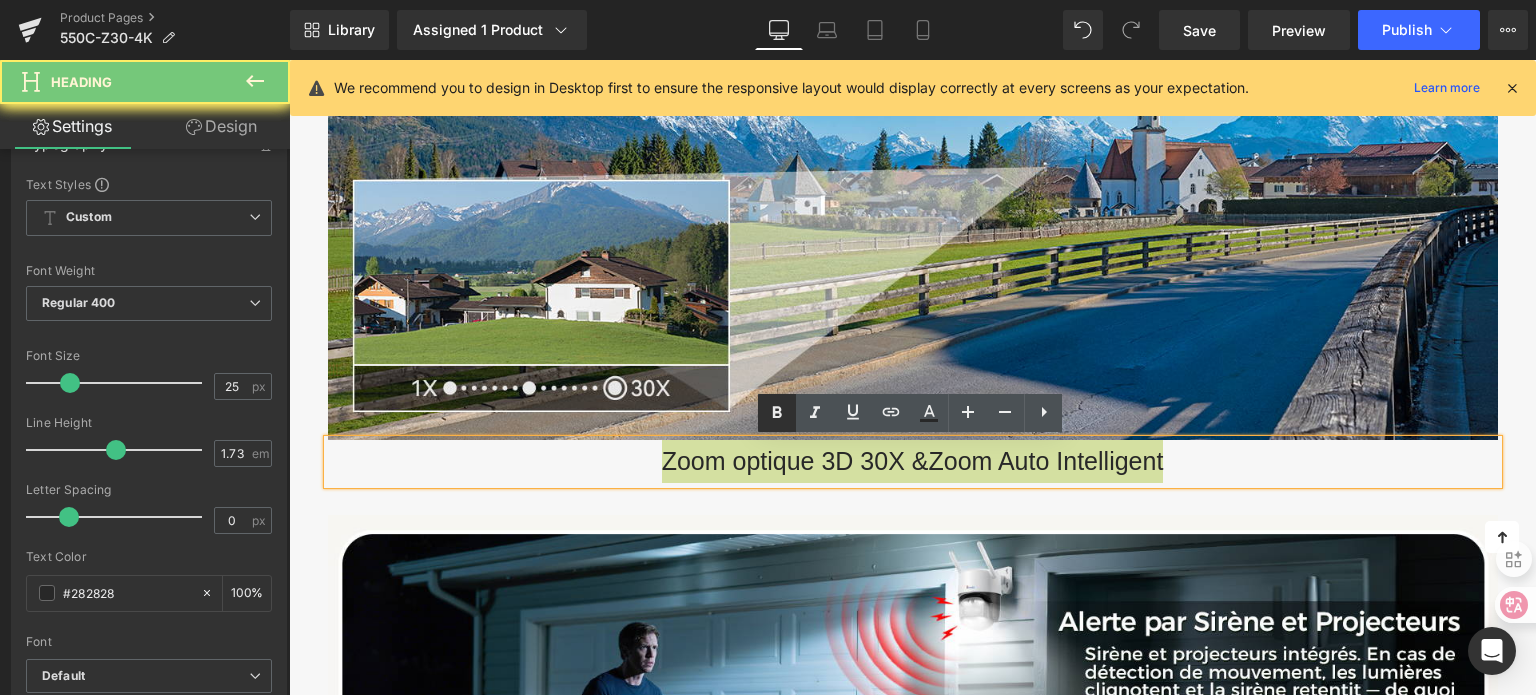 click 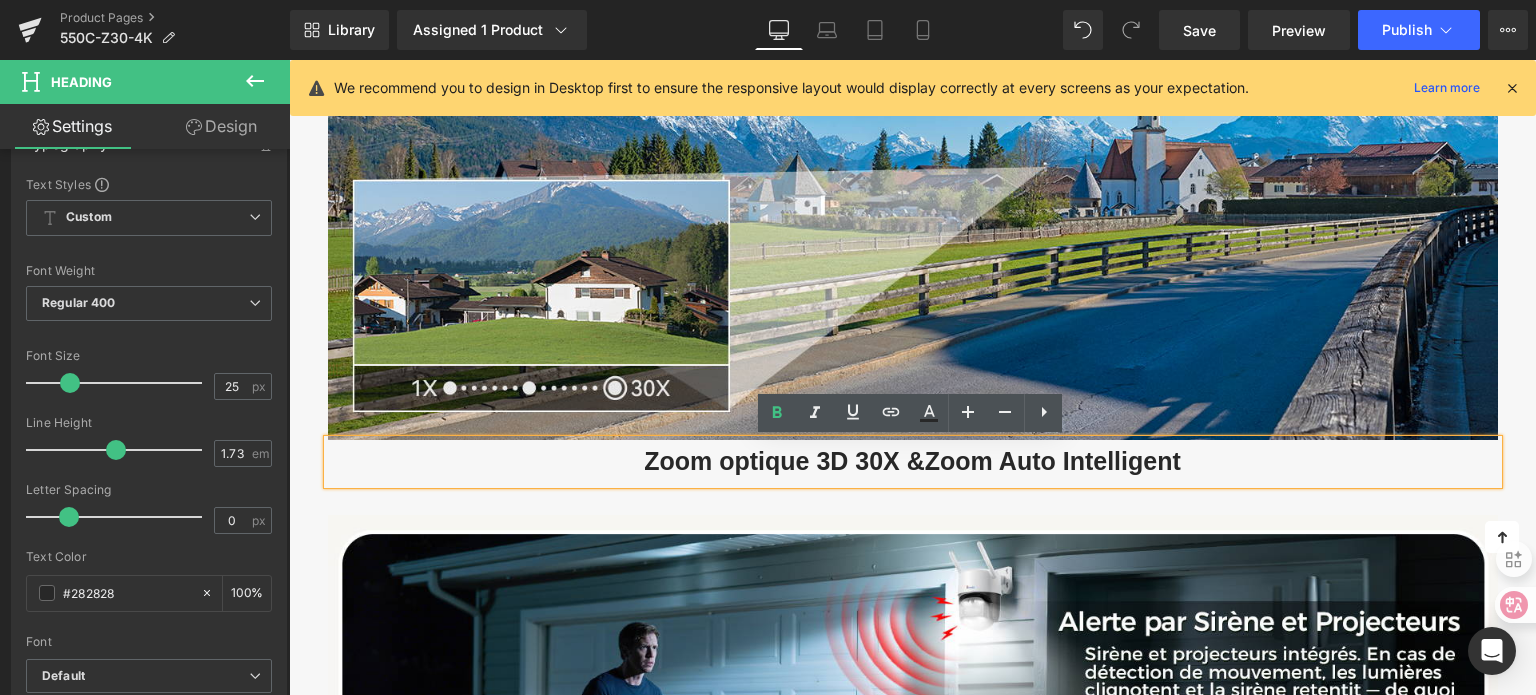 click on "Zoom optique 3D 30X &Zoom Auto Intelligent" at bounding box center (912, 461) 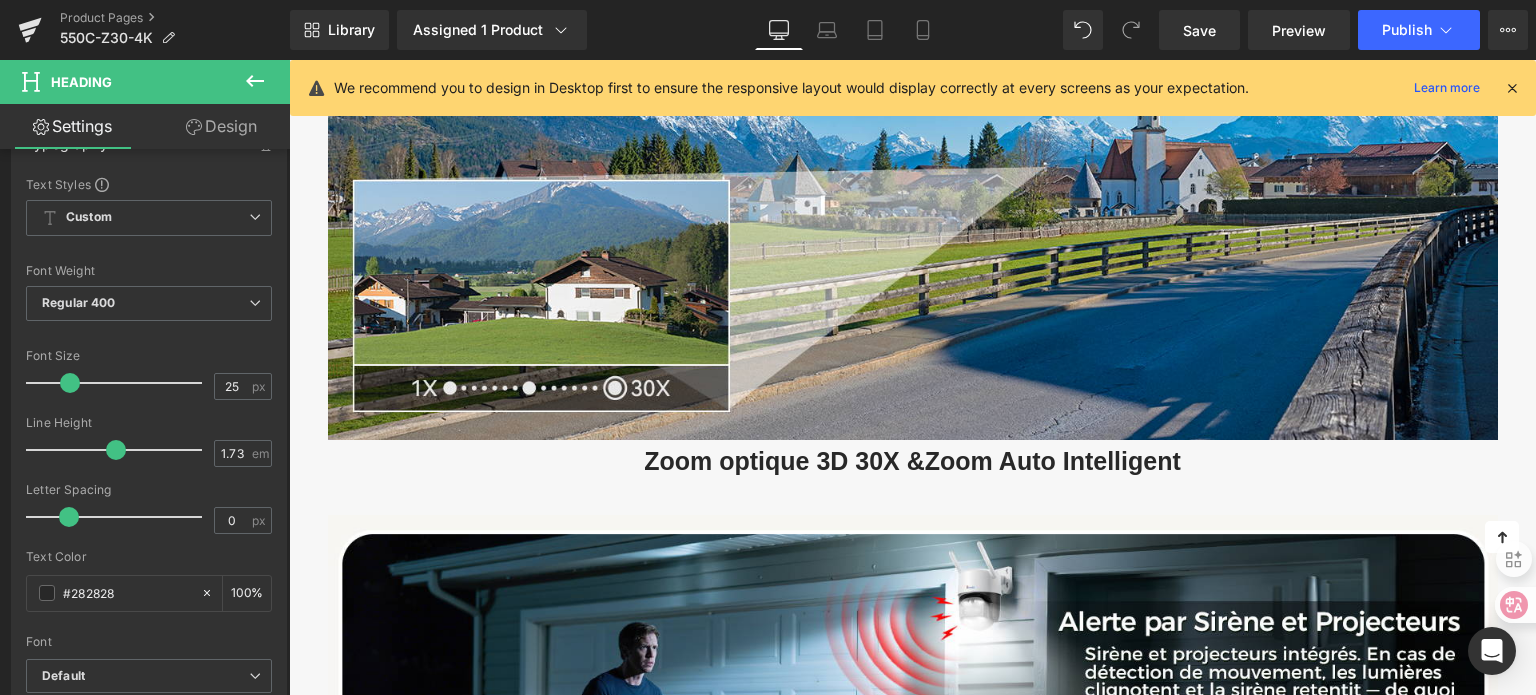 click on "Design" at bounding box center [221, 126] 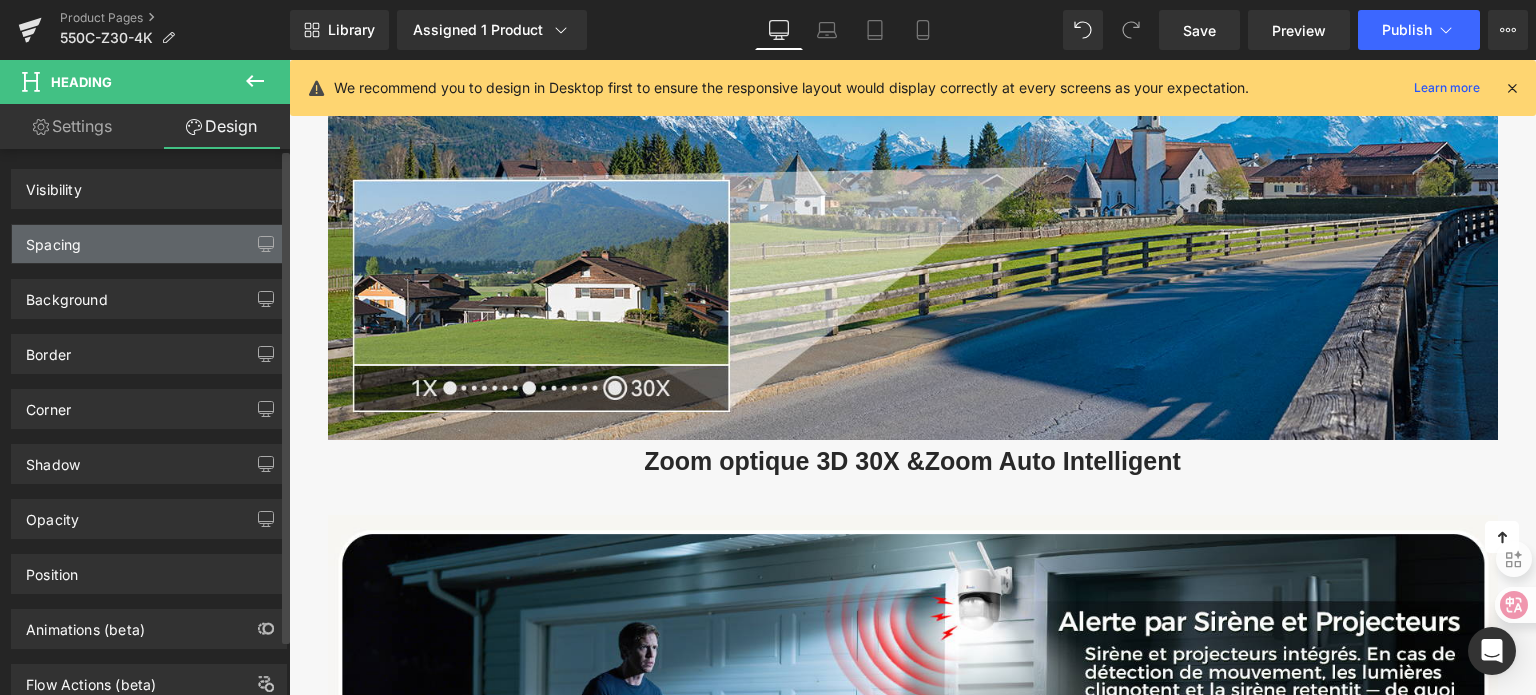 click on "Spacing" at bounding box center [149, 244] 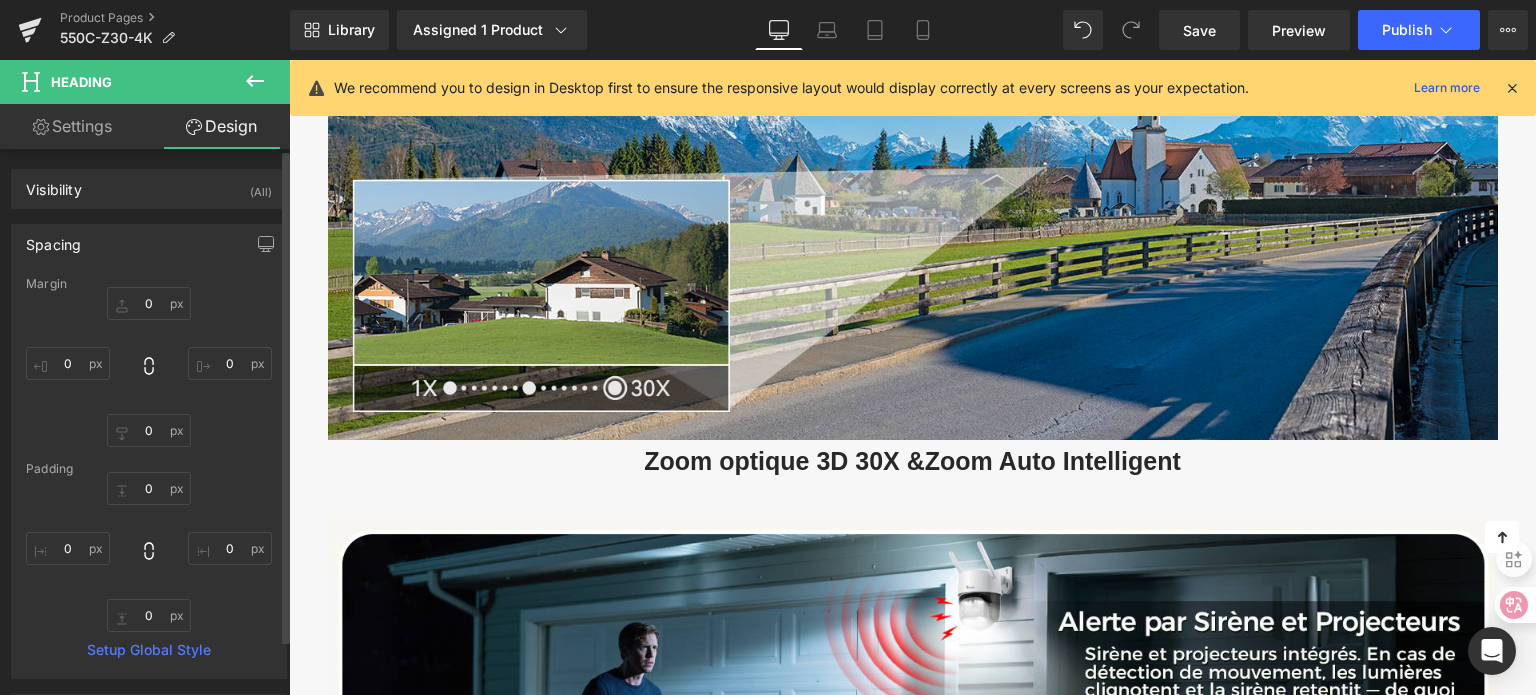 type on "0" 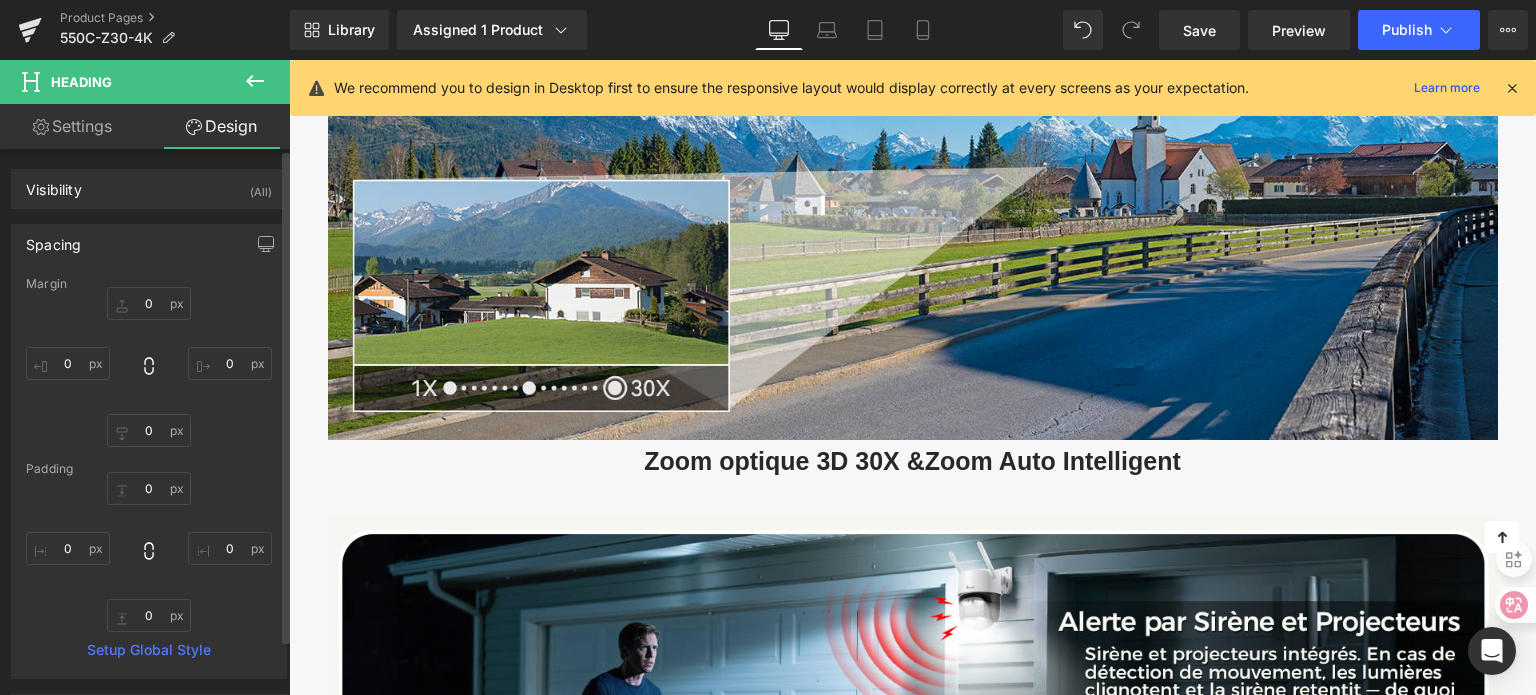 type on "0" 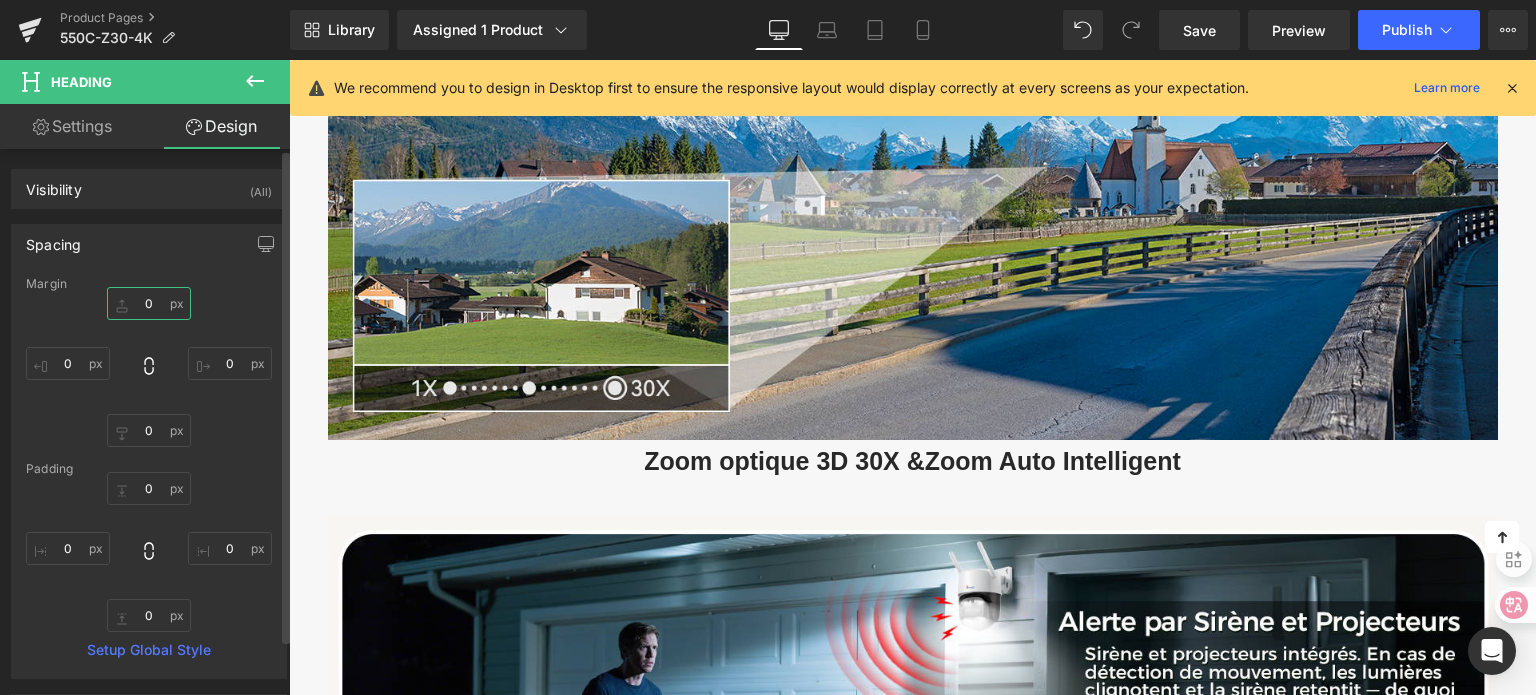 click on "0" at bounding box center [149, 303] 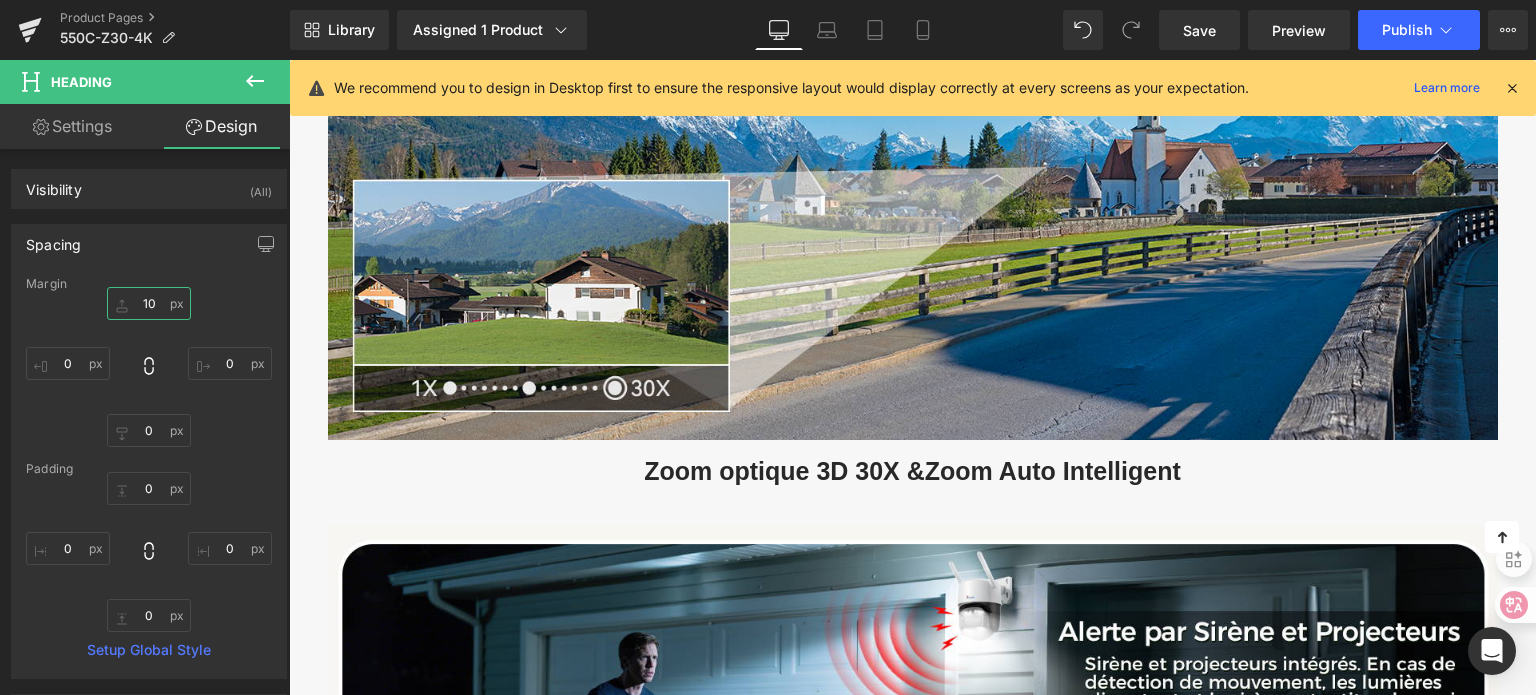 type on "10" 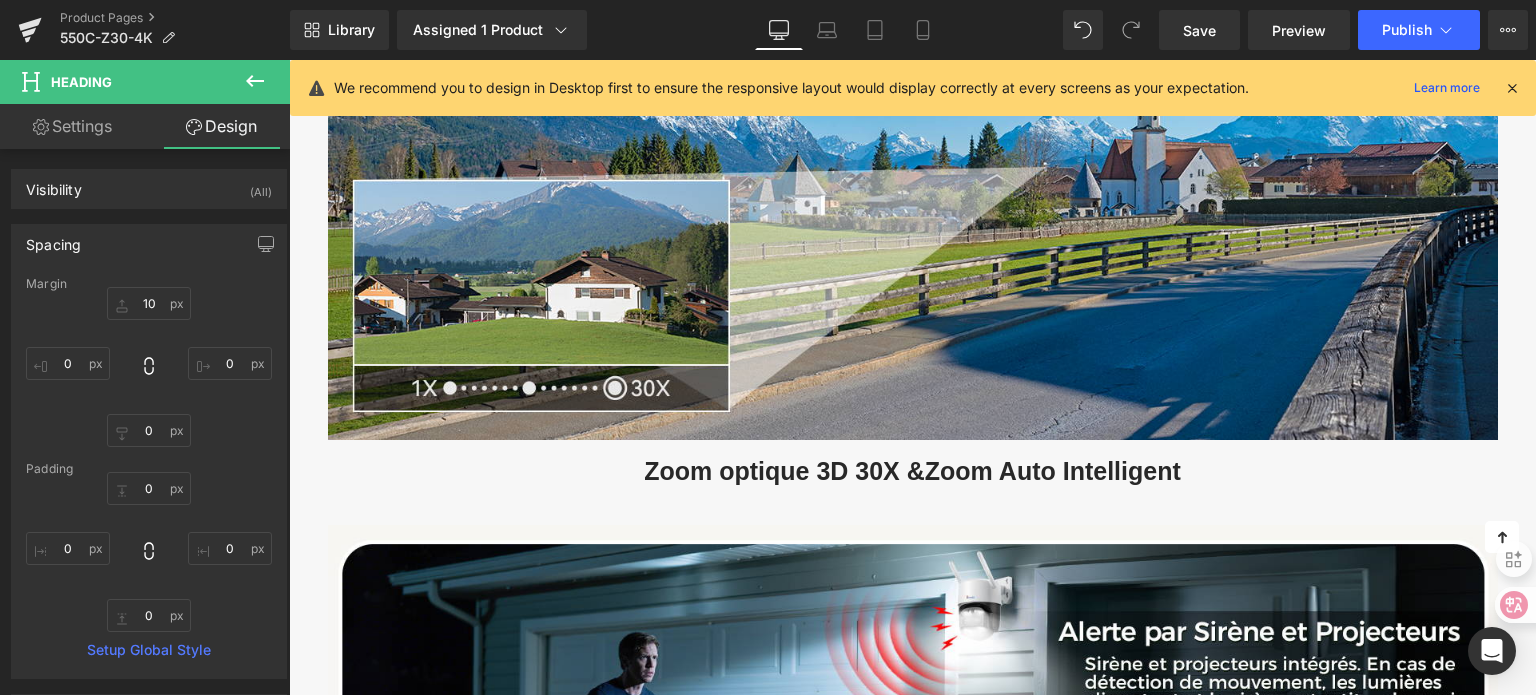 click 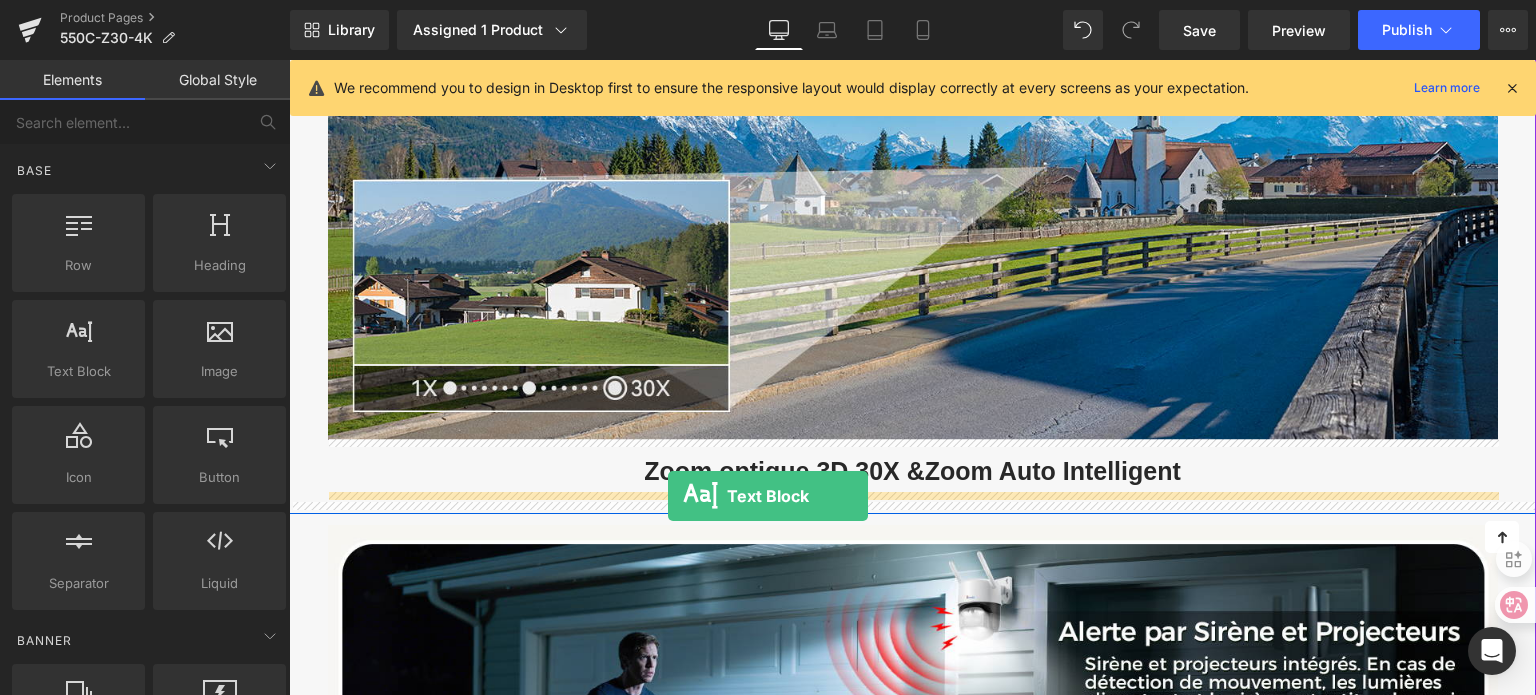 drag, startPoint x: 371, startPoint y: 419, endPoint x: 668, endPoint y: 496, distance: 306.81915 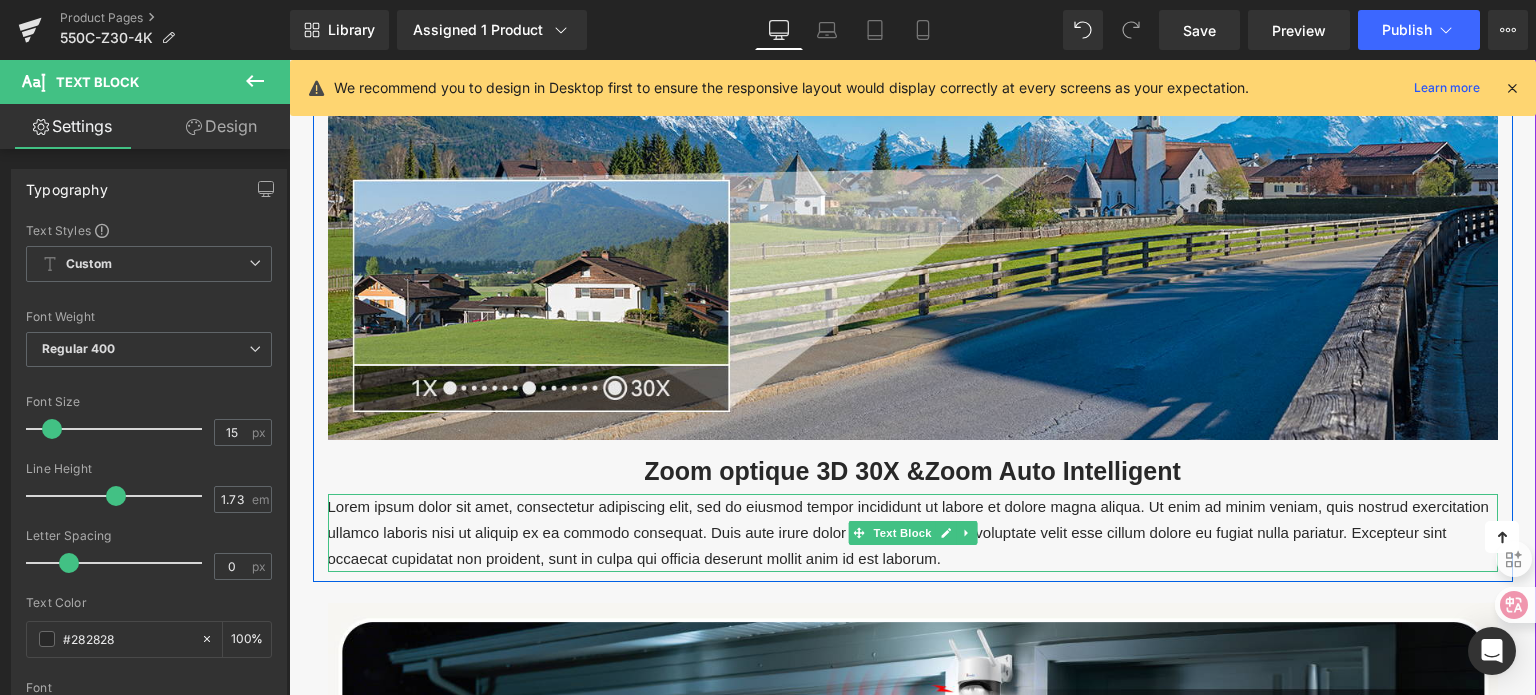 click on "Lorem ipsum dolor sit amet, consectetur adipiscing elit, sed do eiusmod tempor incididunt ut labore et dolore magna aliqua. Ut enim ad minim veniam, quis nostrud exercitation ullamco laboris nisi ut aliquip ex ea commodo consequat. Duis aute irure dolor in reprehenderit in voluptate velit esse cillum dolore eu fugiat nulla pariatur. Excepteur sint occaecat cupidatat non proident, sunt in culpa qui officia deserunt mollit anim id est laborum." at bounding box center (913, 533) 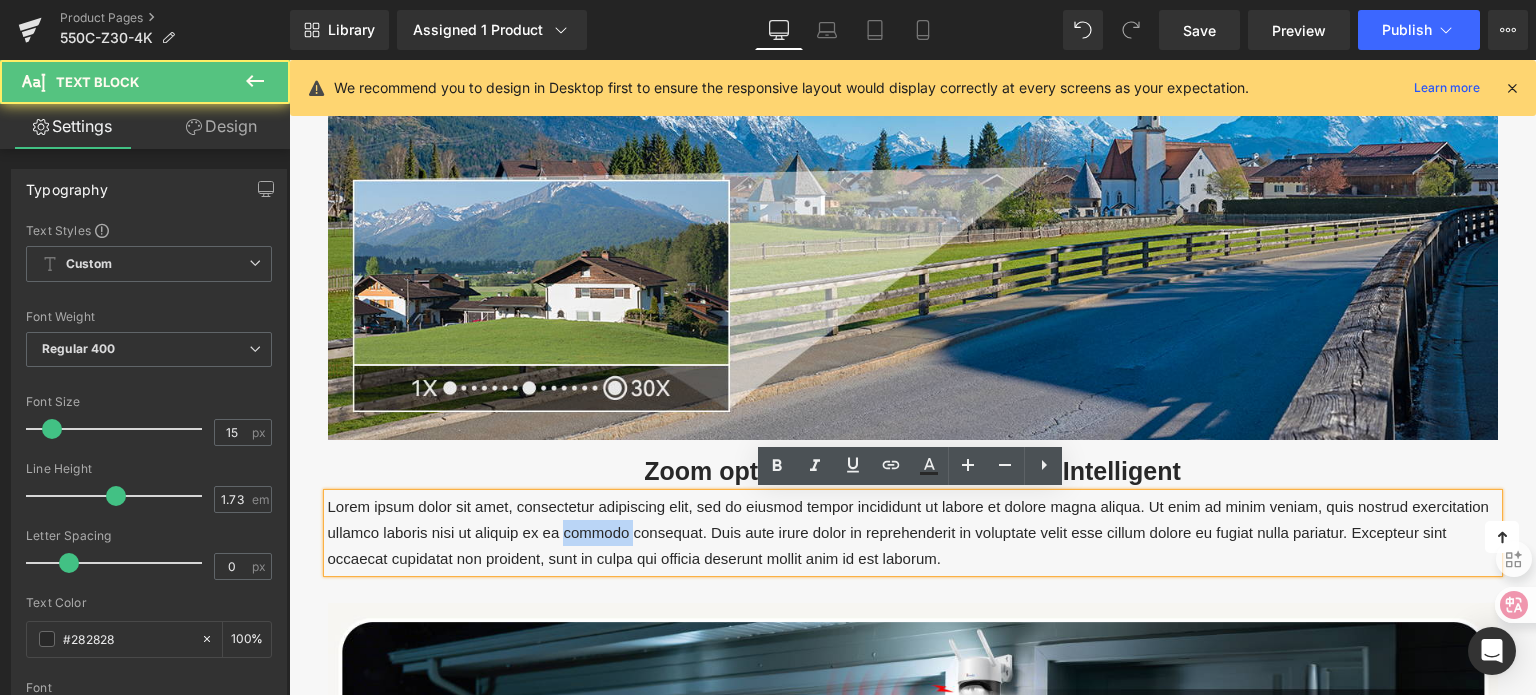 click on "Lorem ipsum dolor sit amet, consectetur adipiscing elit, sed do eiusmod tempor incididunt ut labore et dolore magna aliqua. Ut enim ad minim veniam, quis nostrud exercitation ullamco laboris nisi ut aliquip ex ea commodo consequat. Duis aute irure dolor in reprehenderit in voluptate velit esse cillum dolore eu fugiat nulla pariatur. Excepteur sint occaecat cupidatat non proident, sunt in culpa qui officia deserunt mollit anim id est laborum." at bounding box center (913, 533) 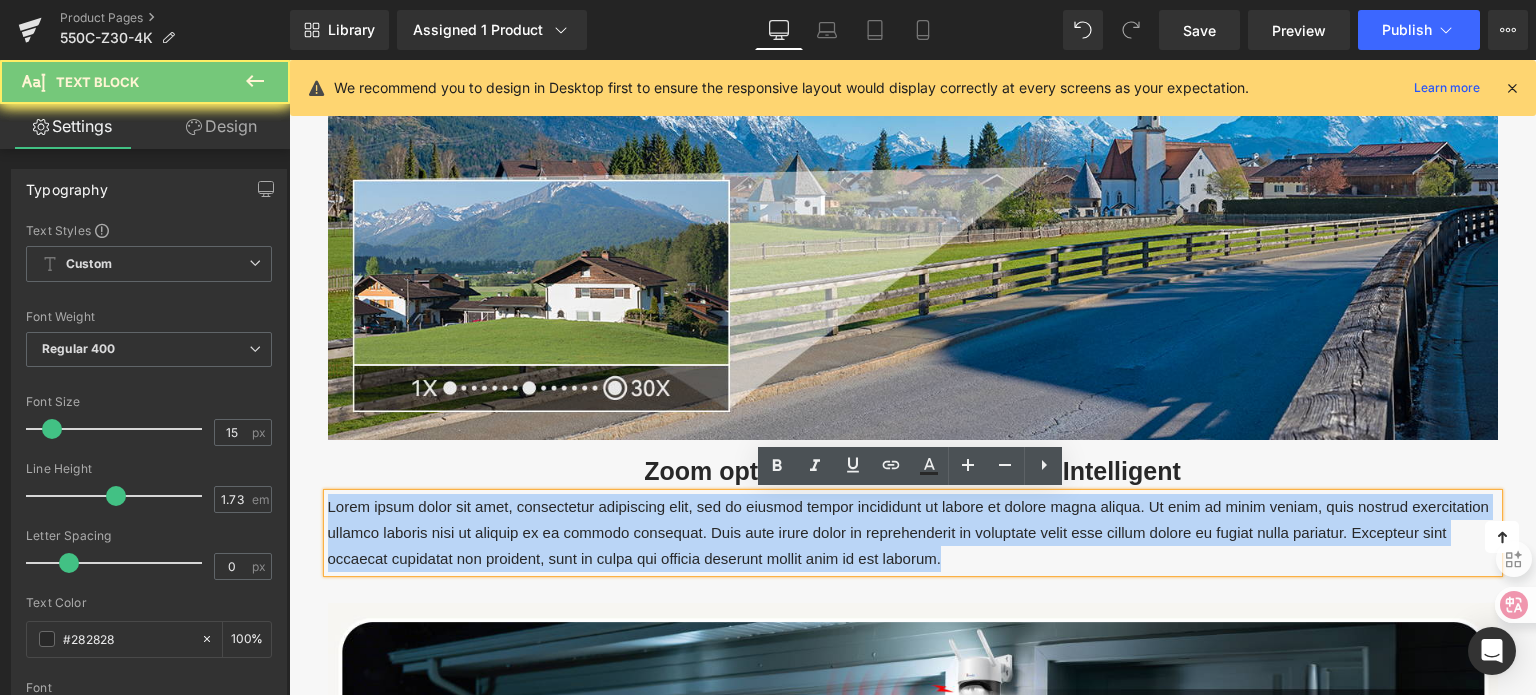 click on "Lorem ipsum dolor sit amet, consectetur adipiscing elit, sed do eiusmod tempor incididunt ut labore et dolore magna aliqua. Ut enim ad minim veniam, quis nostrud exercitation ullamco laboris nisi ut aliquip ex ea commodo consequat. Duis aute irure dolor in reprehenderit in voluptate velit esse cillum dolore eu fugiat nulla pariatur. Excepteur sint occaecat cupidatat non proident, sunt in culpa qui officia deserunt mollit anim id est laborum." at bounding box center (913, 533) 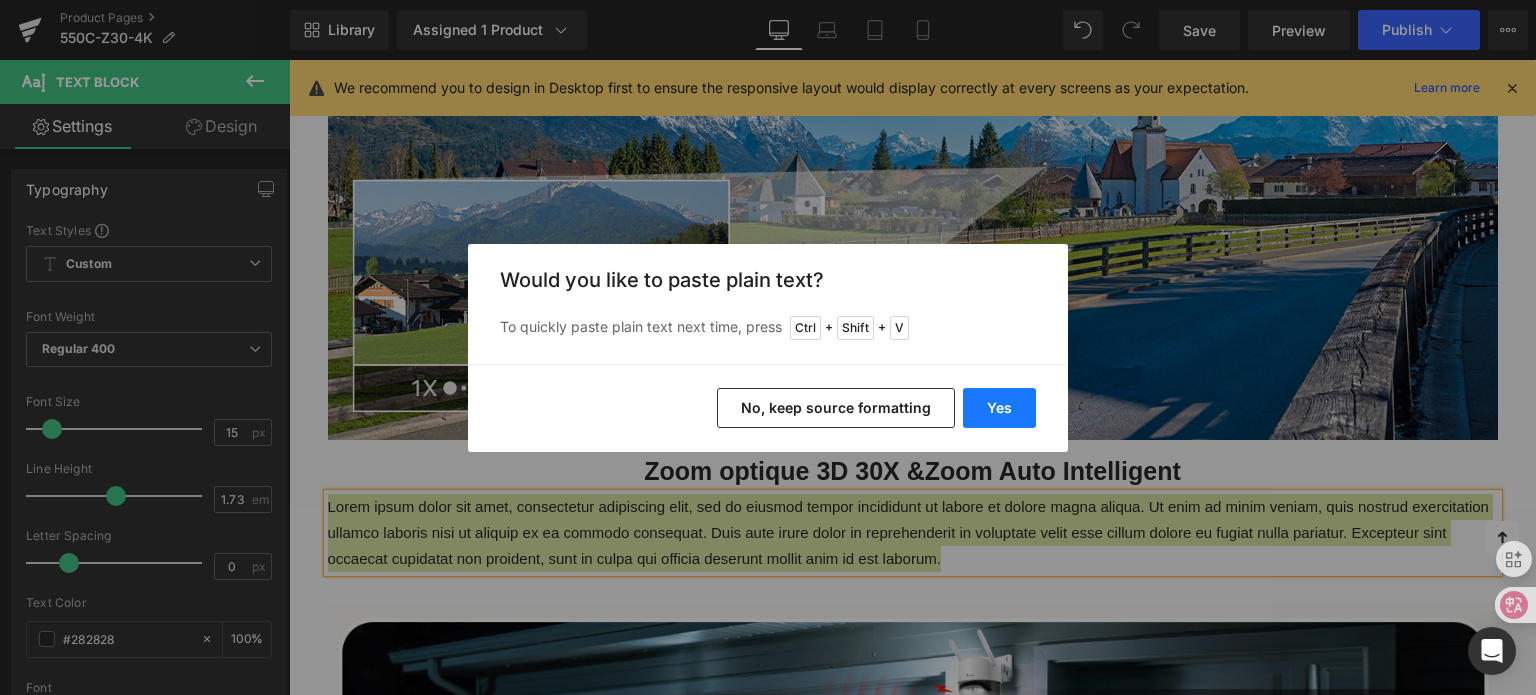 click on "Yes" at bounding box center (999, 408) 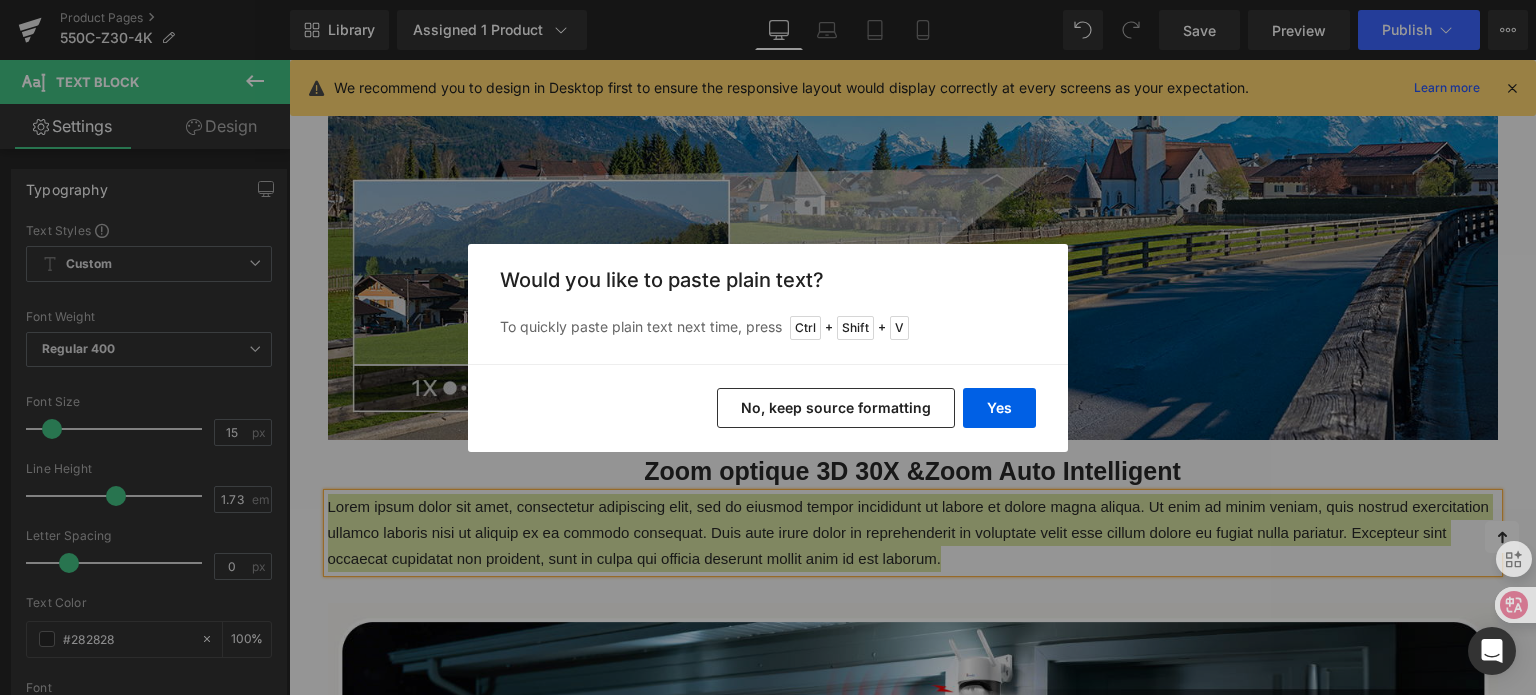 type 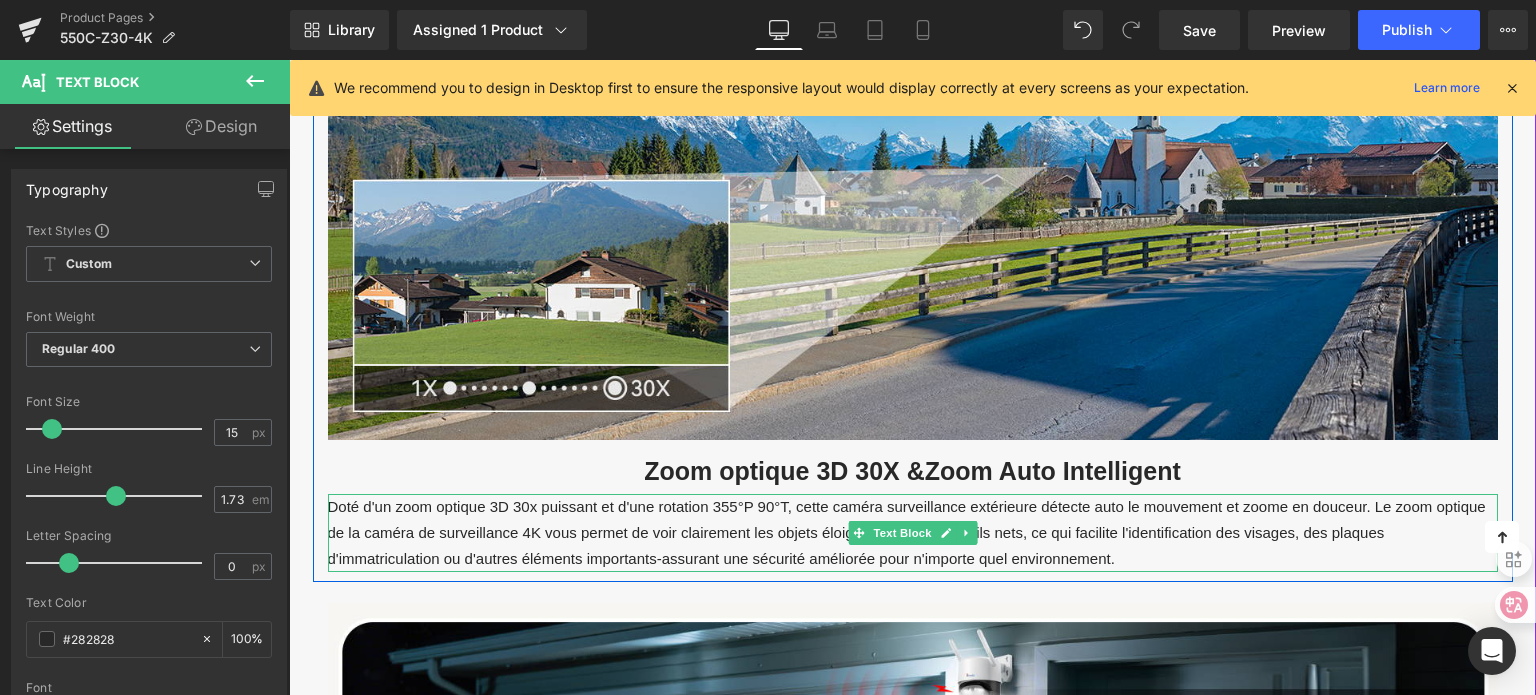 click on "Doté d'un zoom optique 3D 30x puissant et d'une rotation 355°P 90°T, cette caméra surveillance extérieure détecte auto le mouvement et zoome en douceur. Le zoom optique de la caméra de surveillance 4K vous permet de voir clairement les objets éloignés dans des détails nets, ce qui facilite l'identification des visages, des plaques d'immatriculation ou d'autres éléments importants-assurant une sécurité améliorée pour n'importe quel environnement." at bounding box center [913, 533] 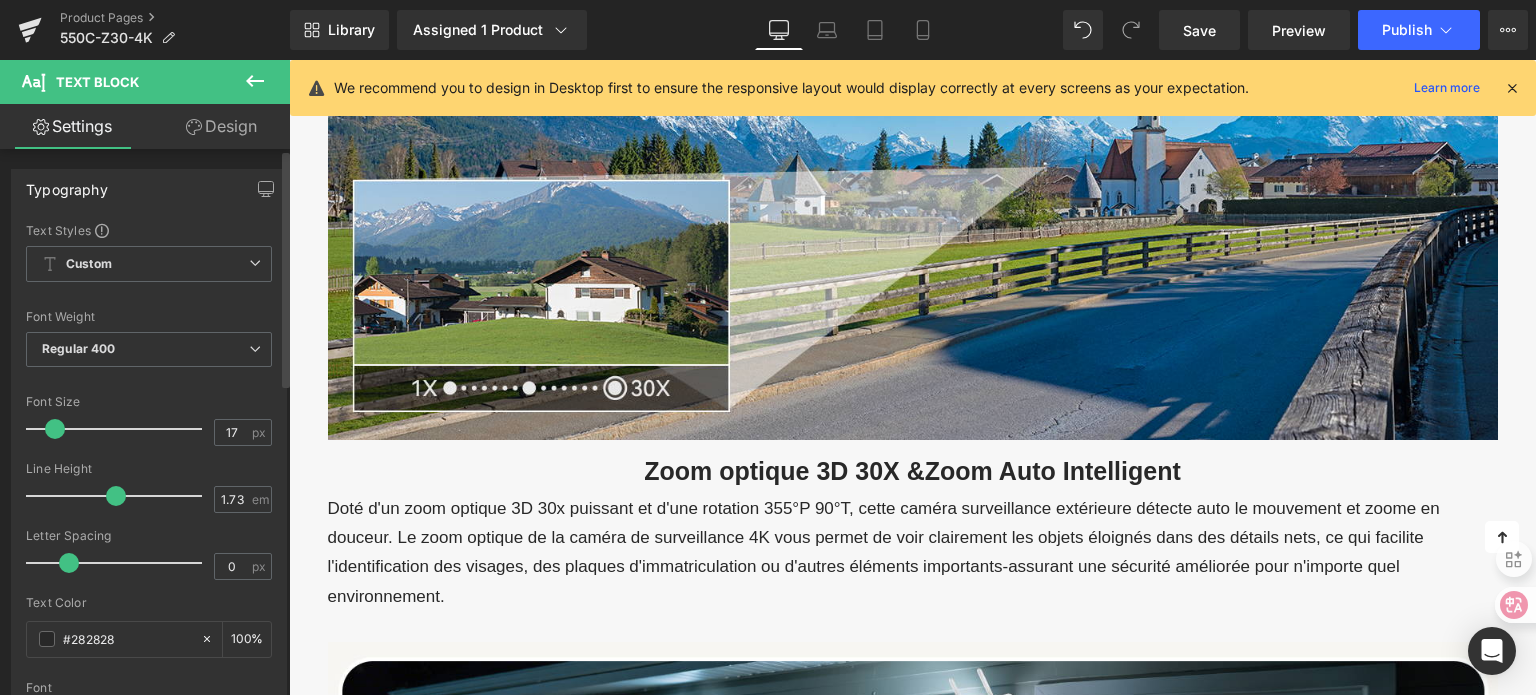 type on "16" 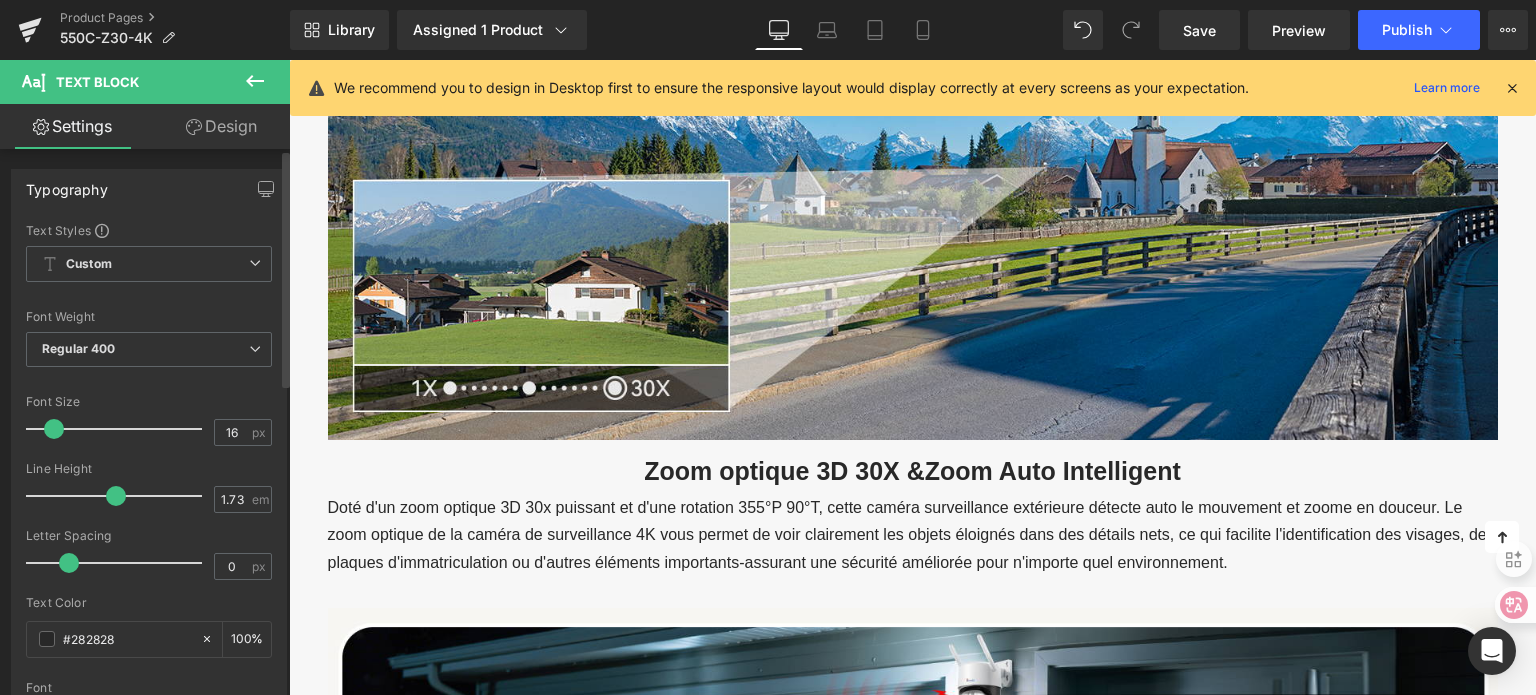 click at bounding box center [54, 429] 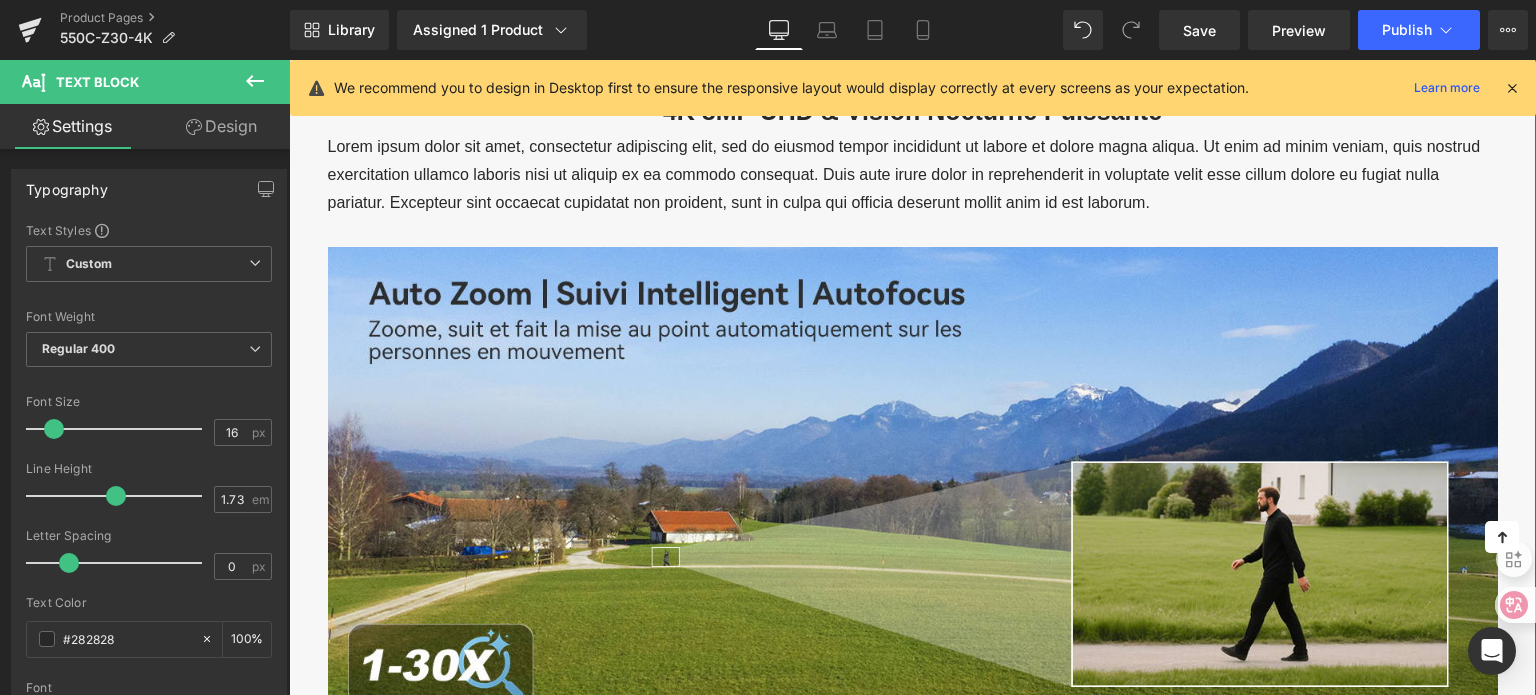 scroll, scrollTop: 2660, scrollLeft: 0, axis: vertical 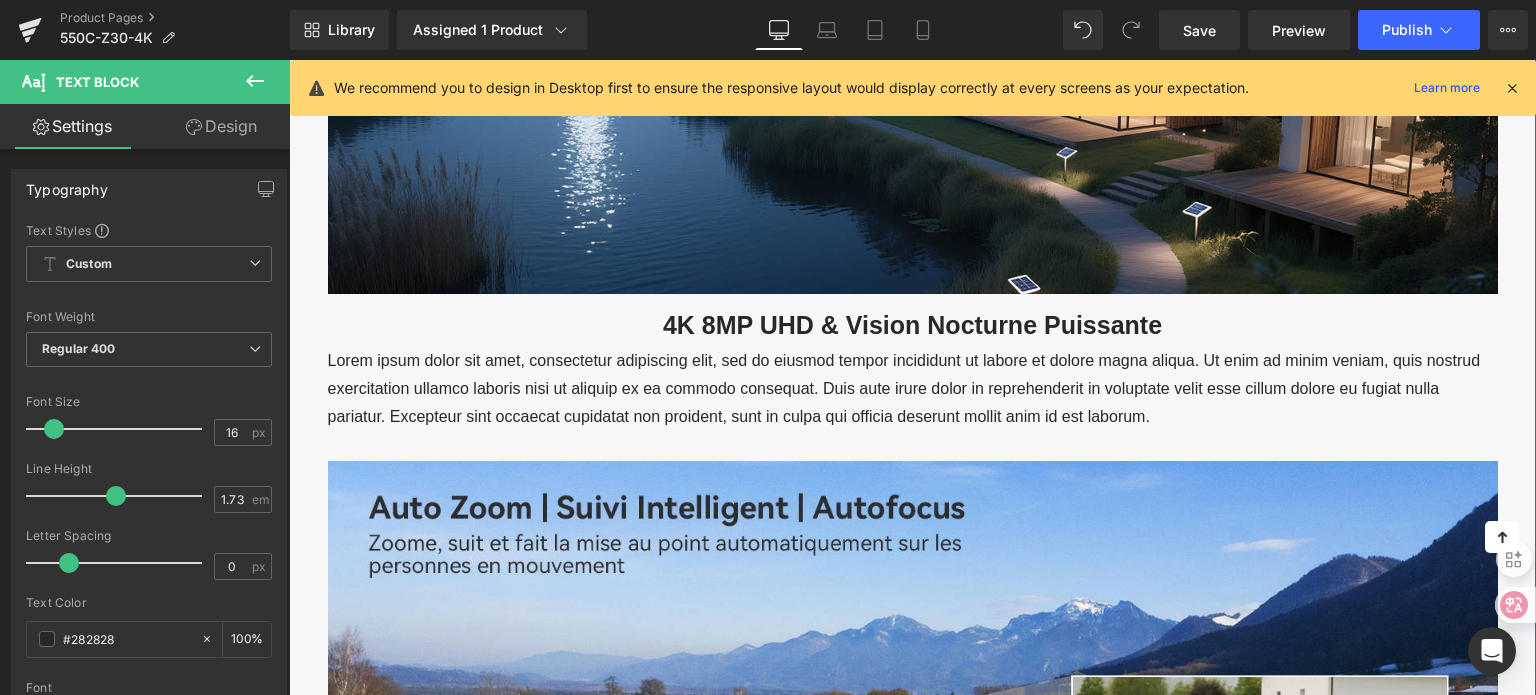 click on "Lorem ipsum dolor sit amet, consectetur adipiscing elit, sed do eiusmod tempor incididunt ut labore et dolore magna aliqua. Ut enim ad minim veniam, quis nostrud exercitation ullamco laboris nisi ut aliquip ex ea commodo consequat. Duis aute irure dolor in reprehenderit in voluptate velit esse cillum dolore eu fugiat nulla pariatur. Excepteur sint occaecat cupidatat non proident, sunt in culpa qui officia deserunt mollit anim id est laborum." at bounding box center [913, 388] 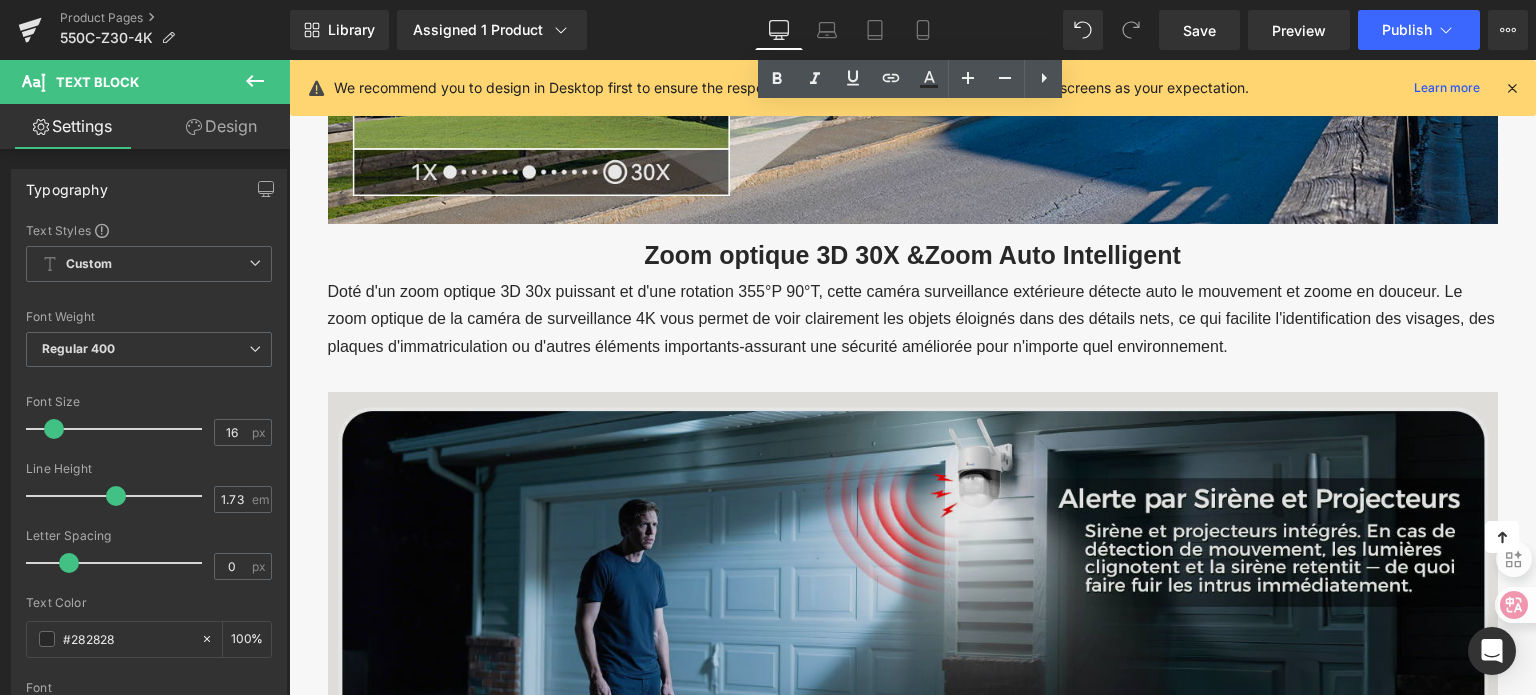 scroll, scrollTop: 3860, scrollLeft: 0, axis: vertical 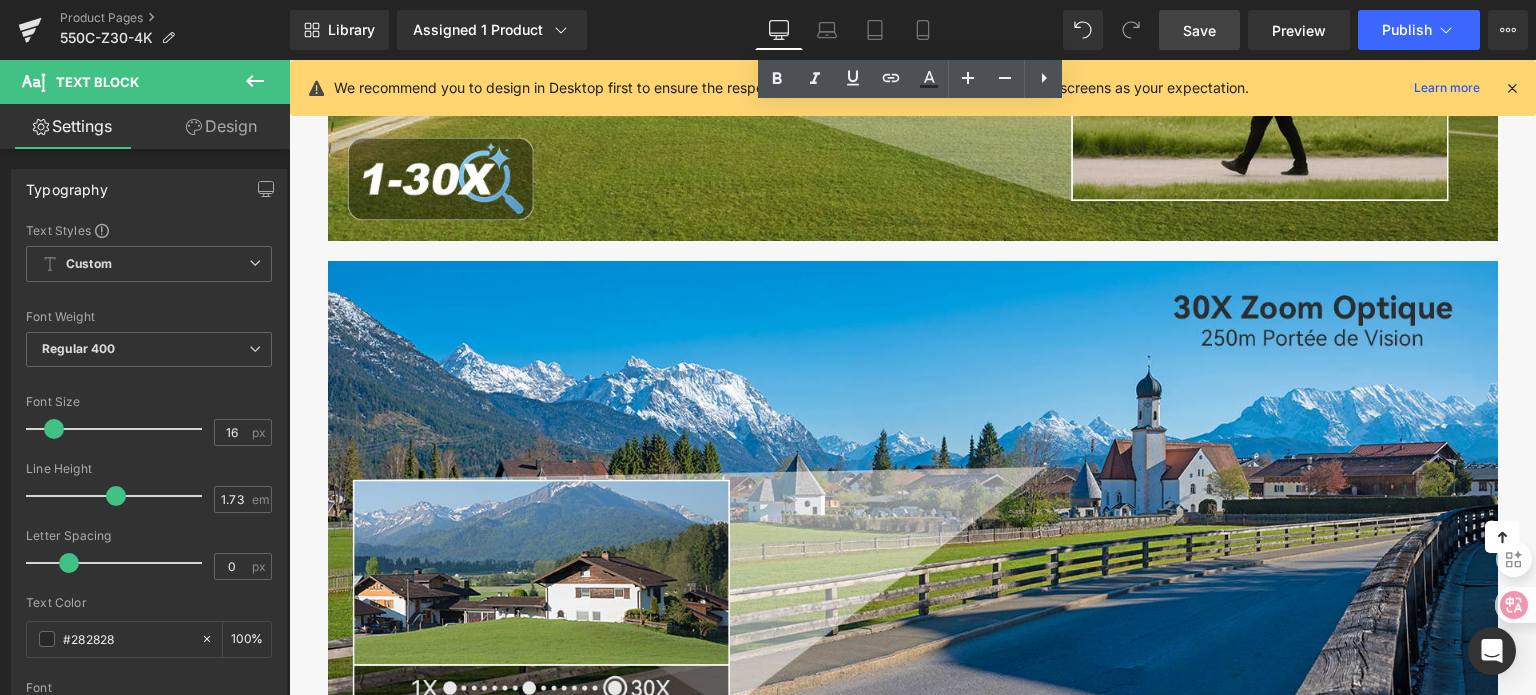 drag, startPoint x: 1194, startPoint y: 31, endPoint x: 1196, endPoint y: 41, distance: 10.198039 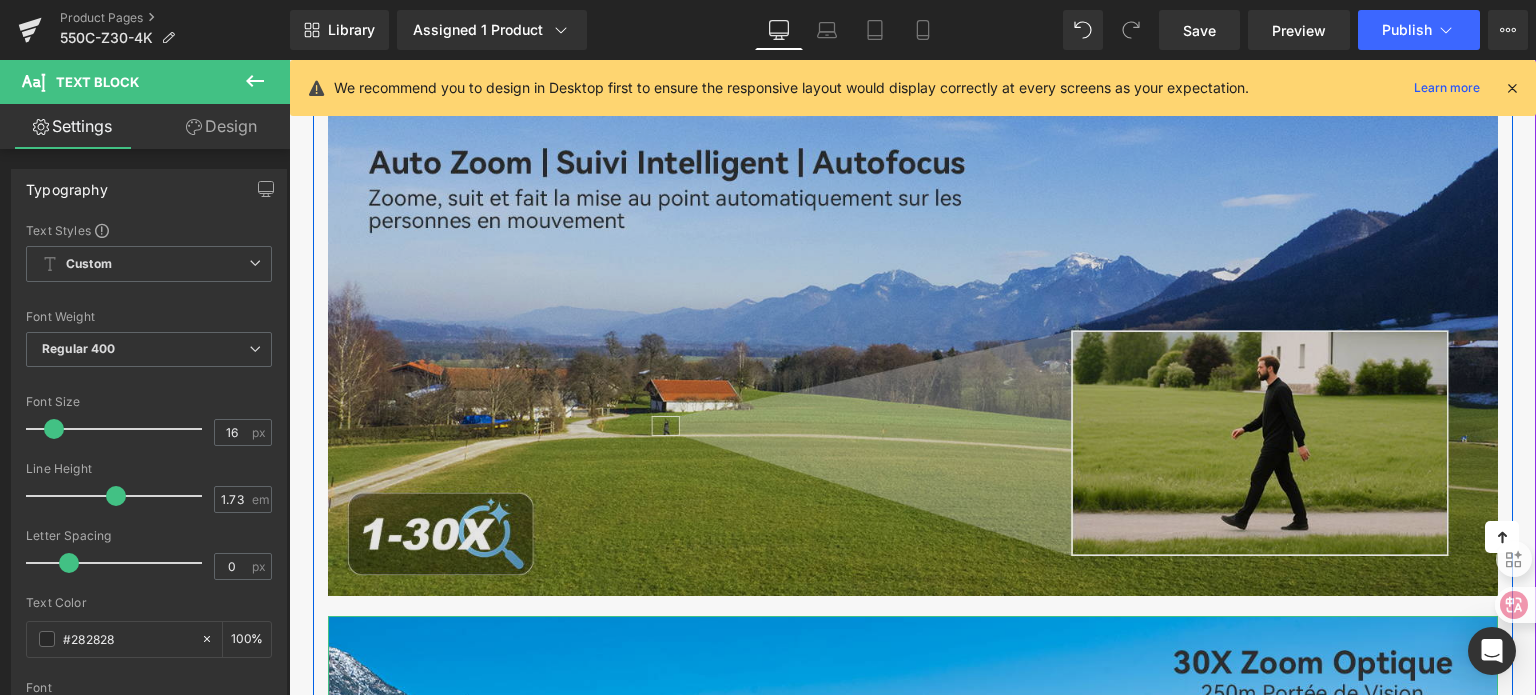 scroll, scrollTop: 2960, scrollLeft: 0, axis: vertical 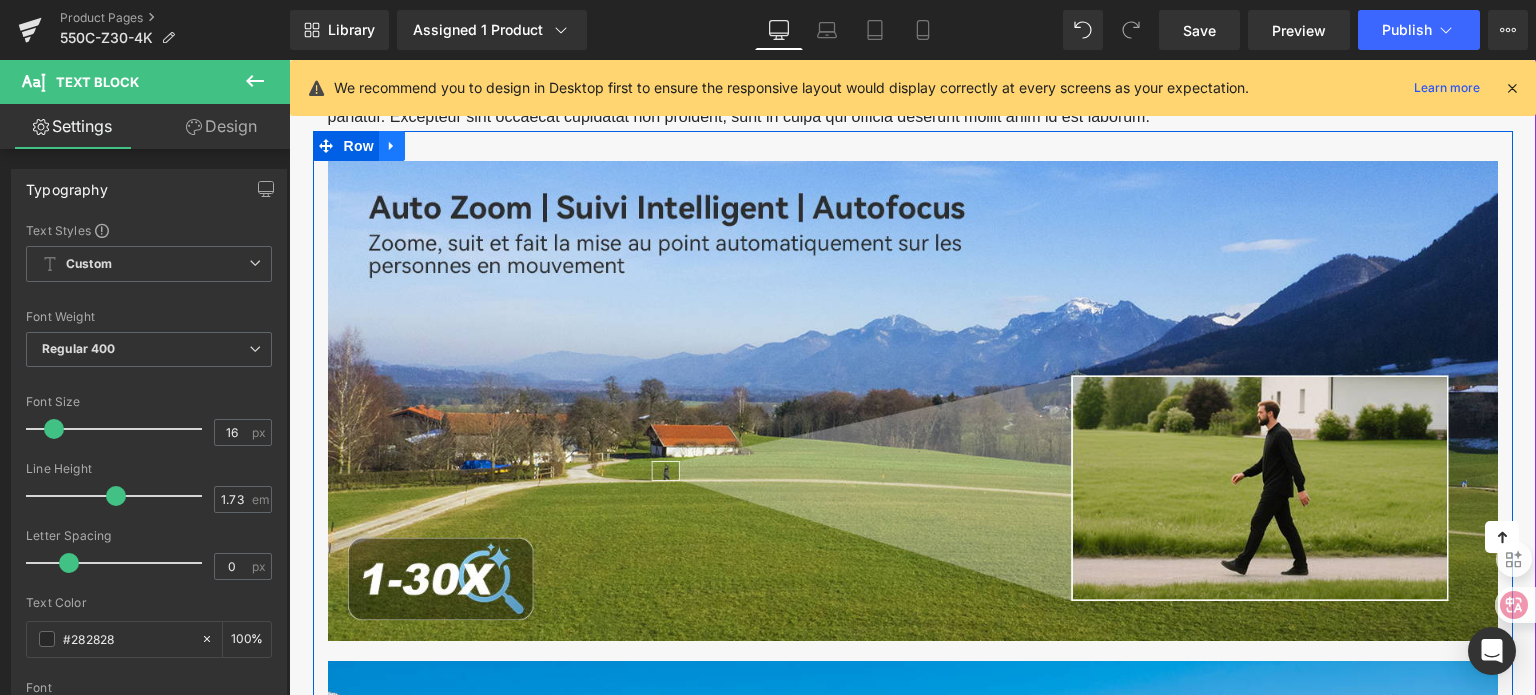 click 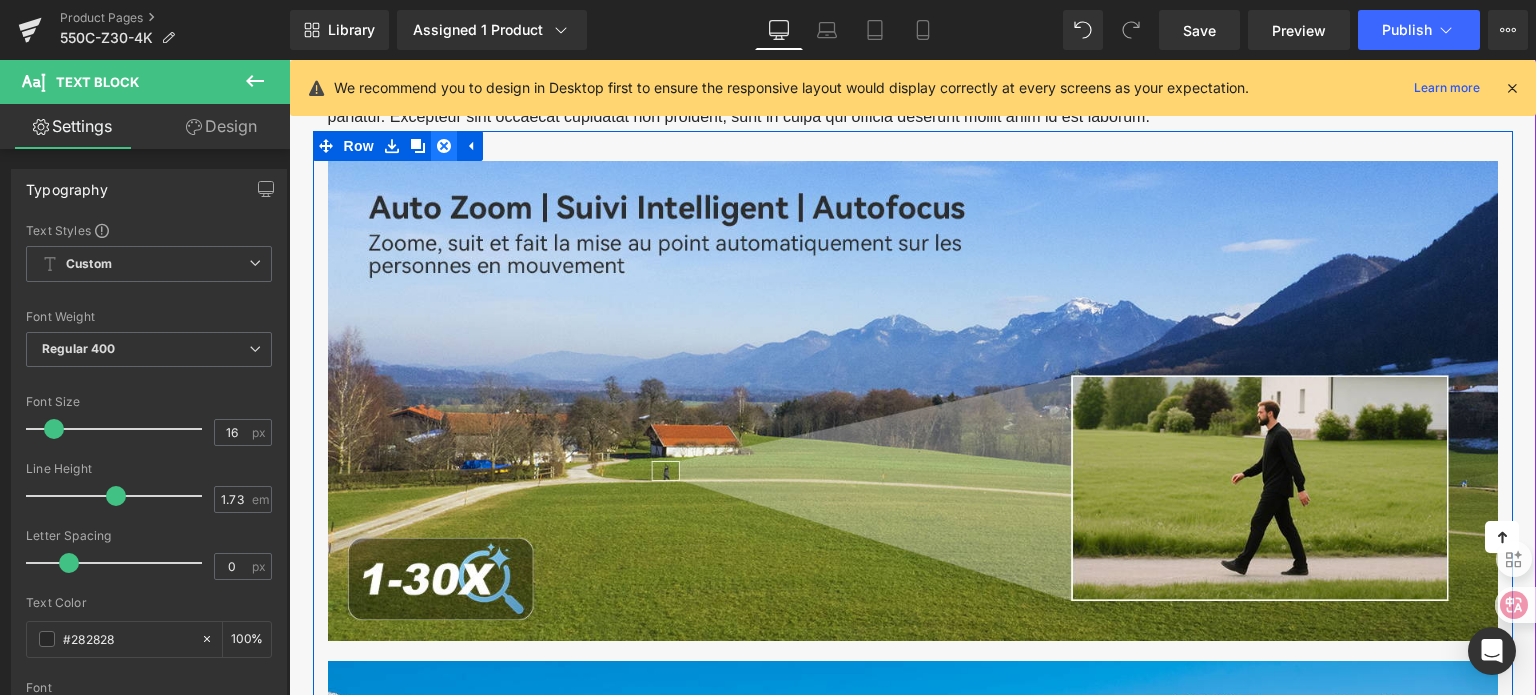 click at bounding box center (444, 146) 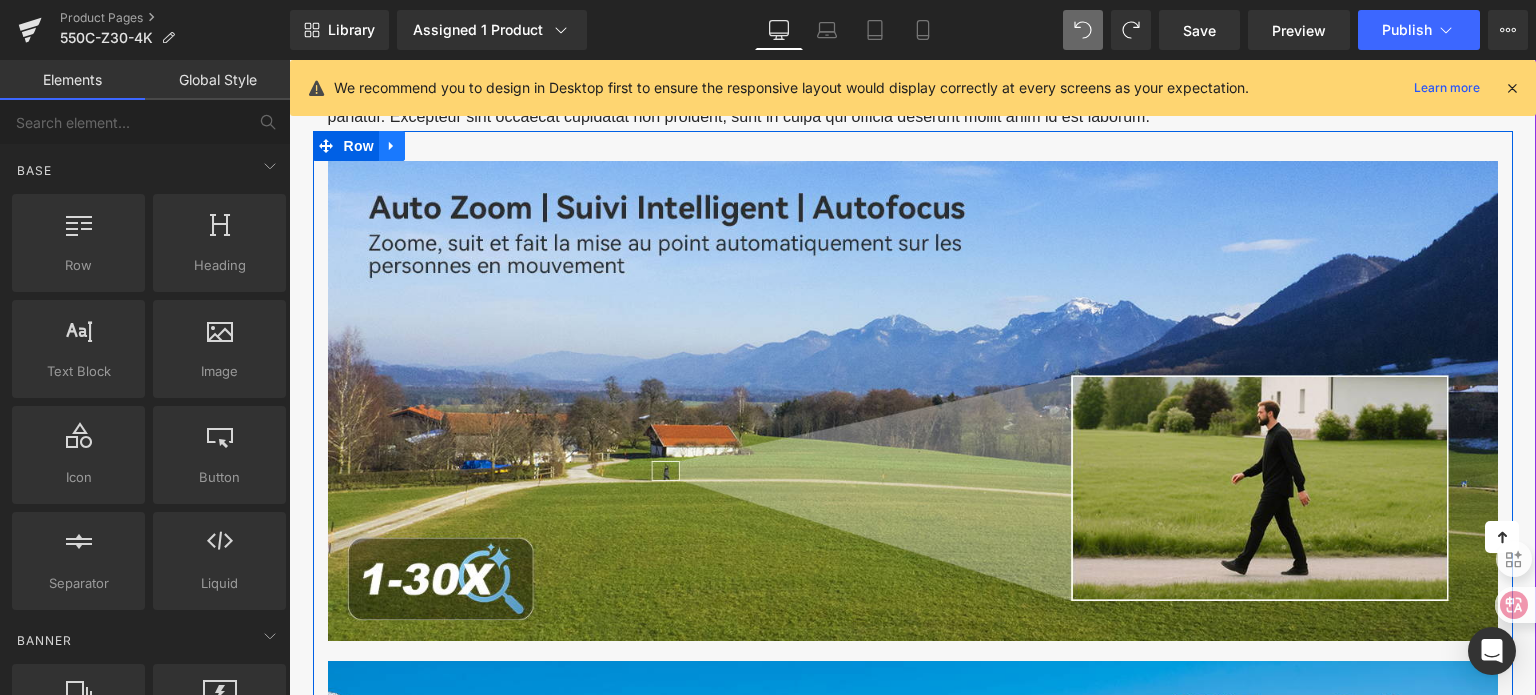 click 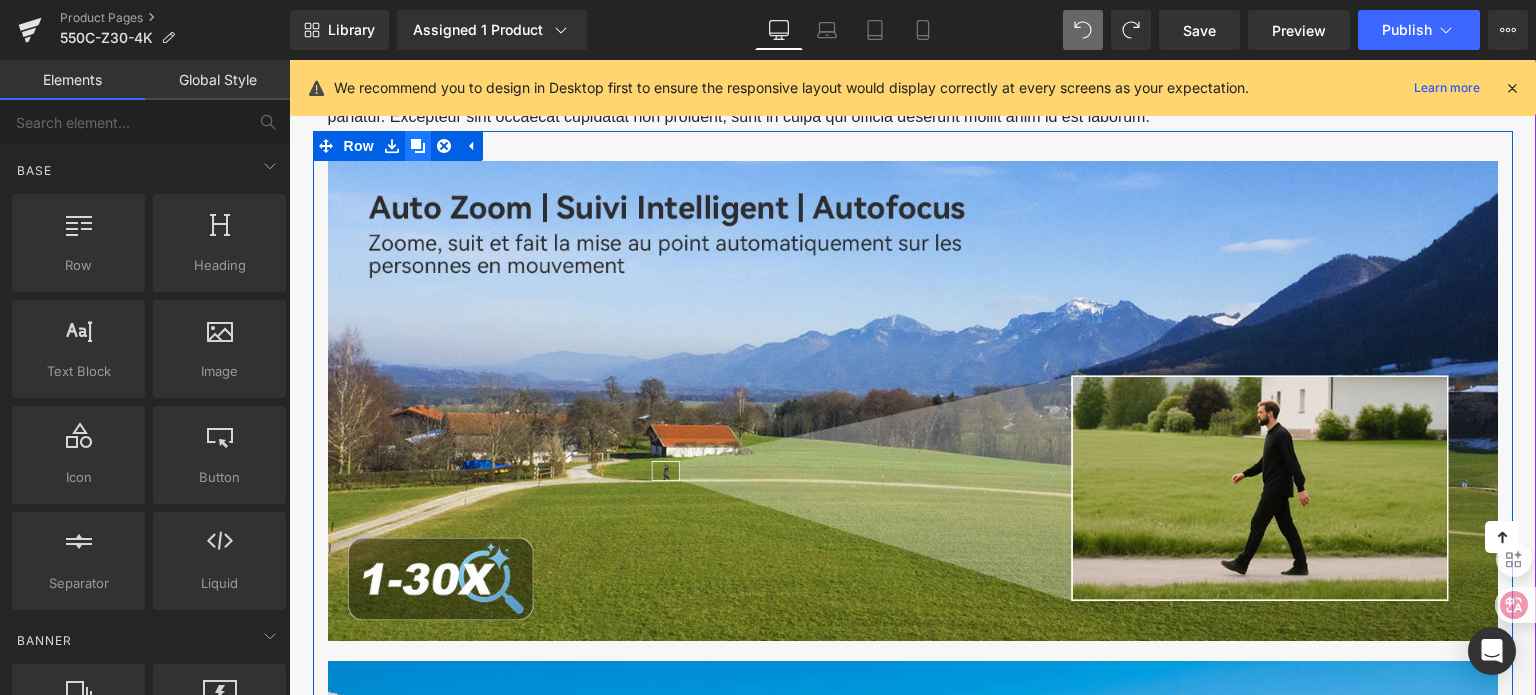 click 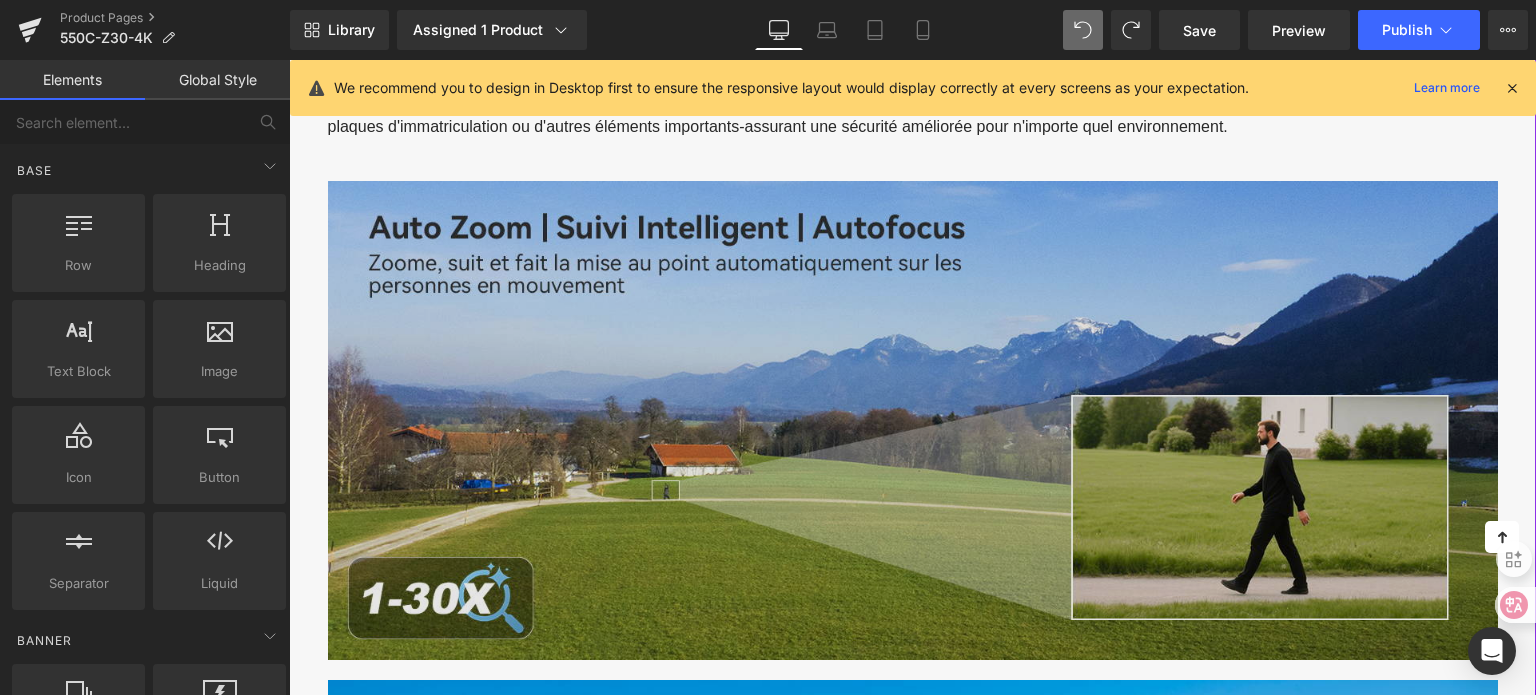 scroll, scrollTop: 4106, scrollLeft: 0, axis: vertical 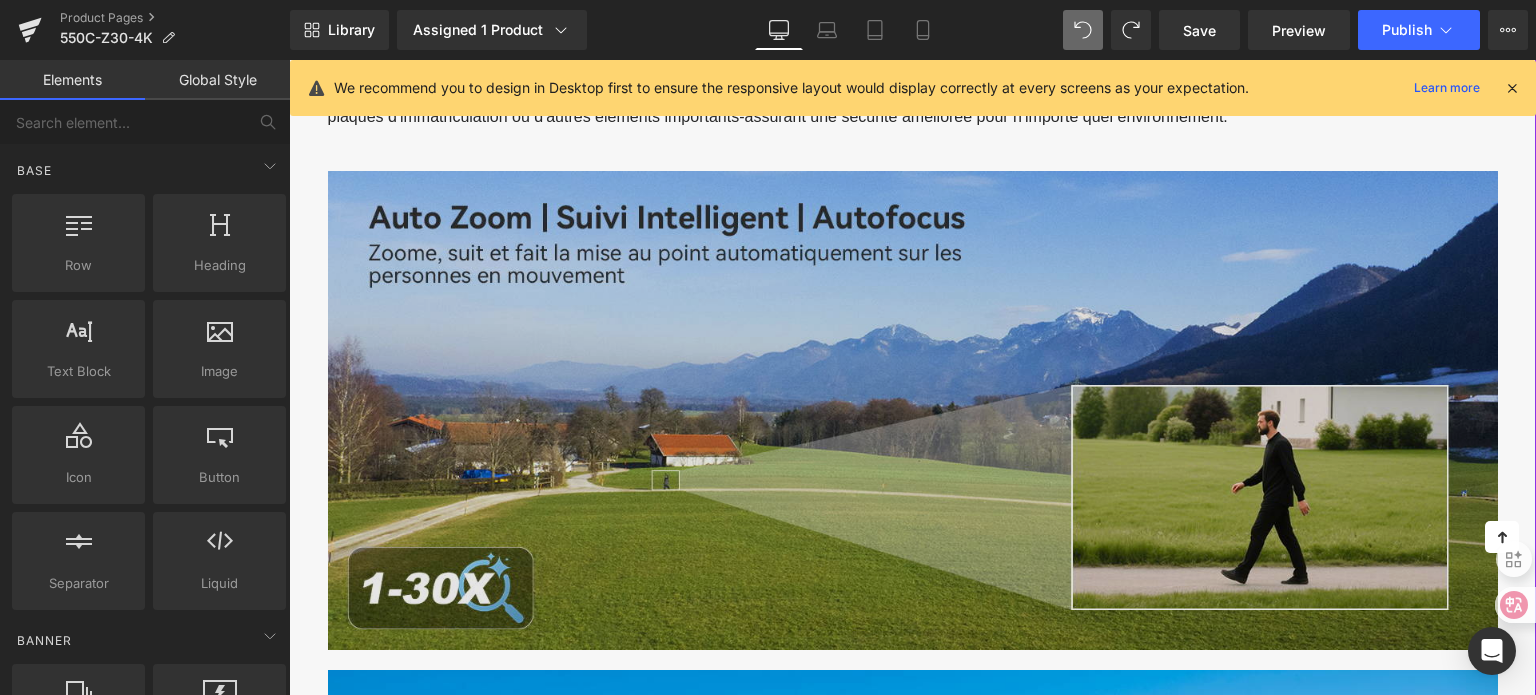 click at bounding box center [913, 411] 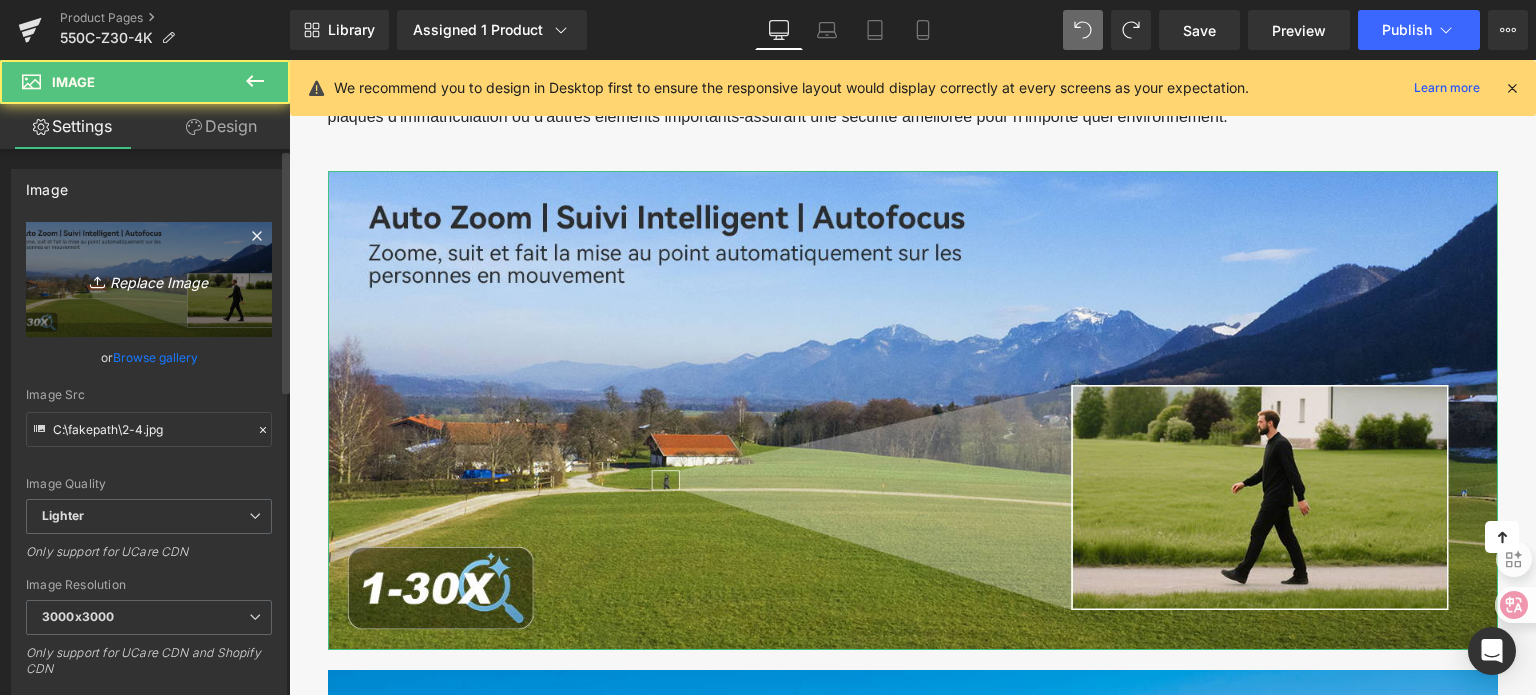 click on "Replace Image" at bounding box center [149, 279] 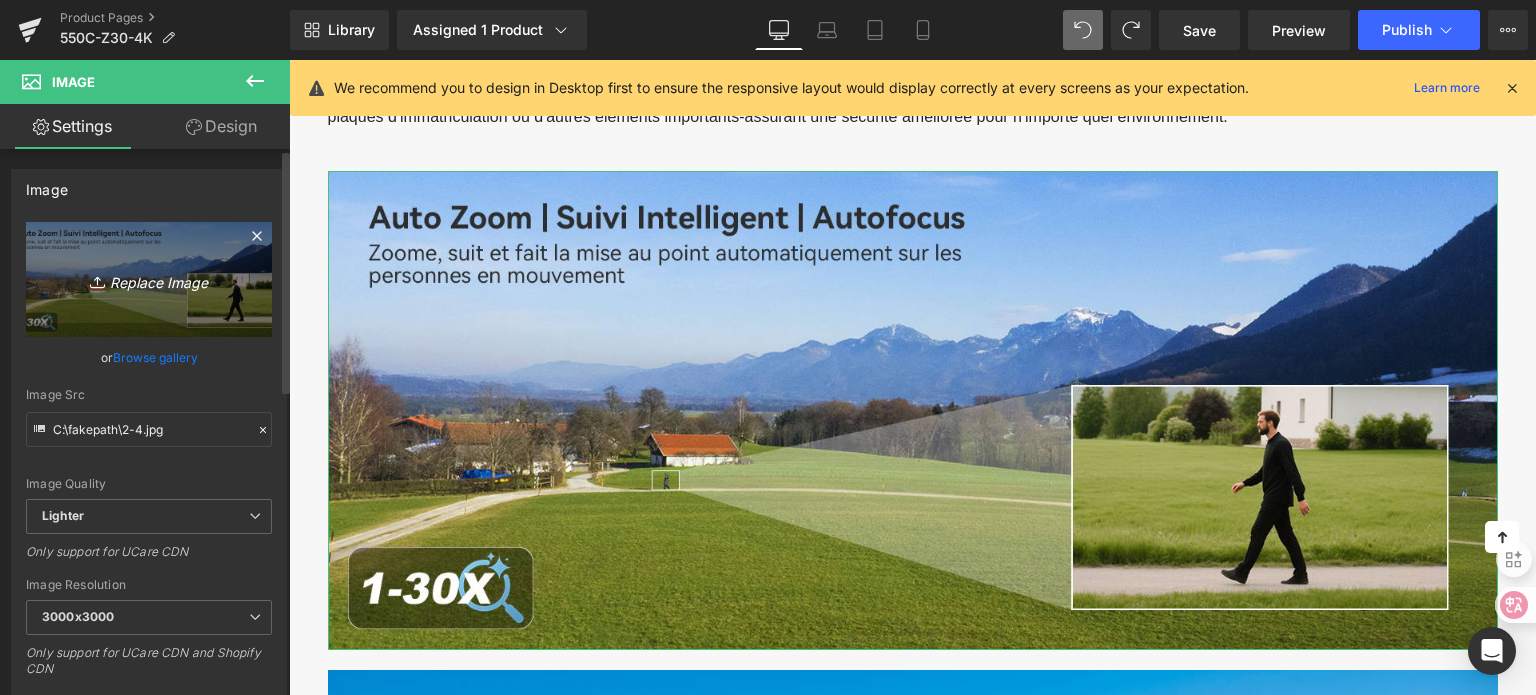 type on "C:\fakepath\2-6.jpg" 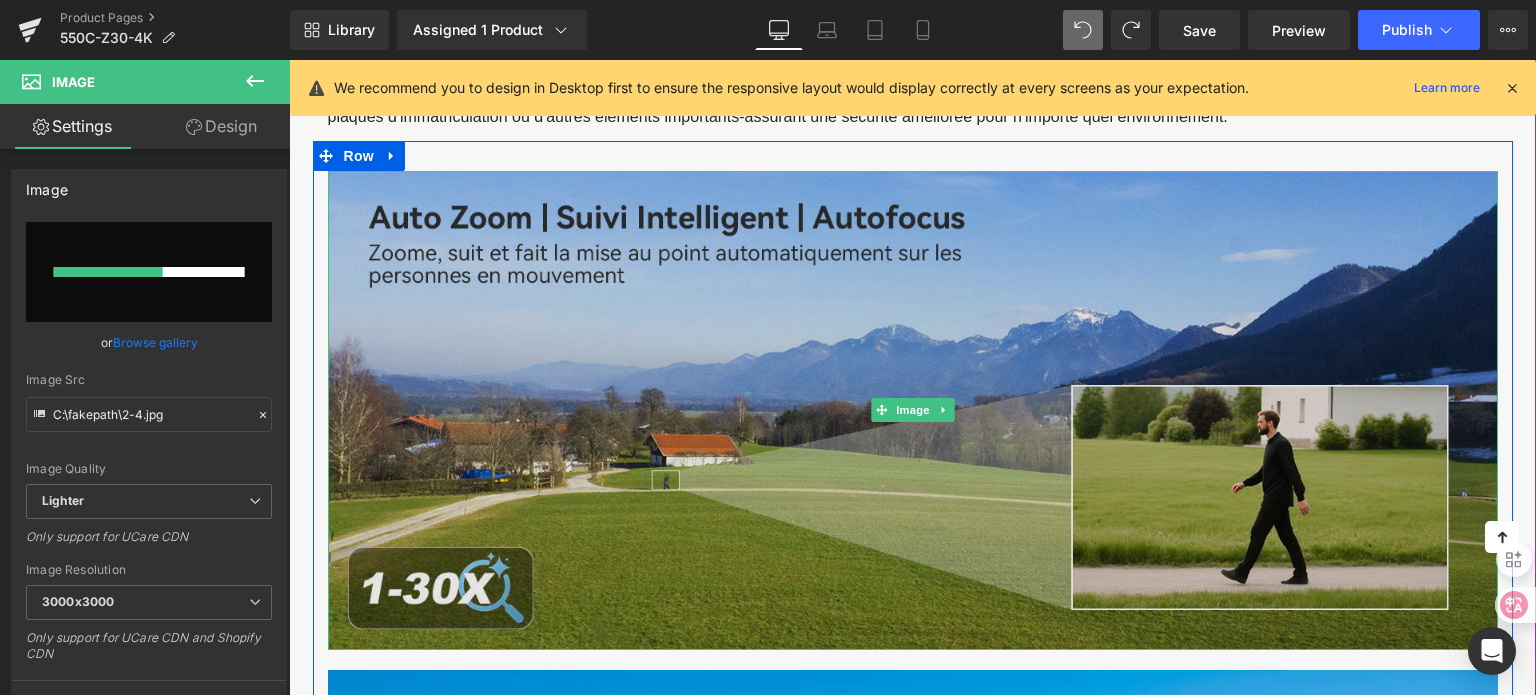 type 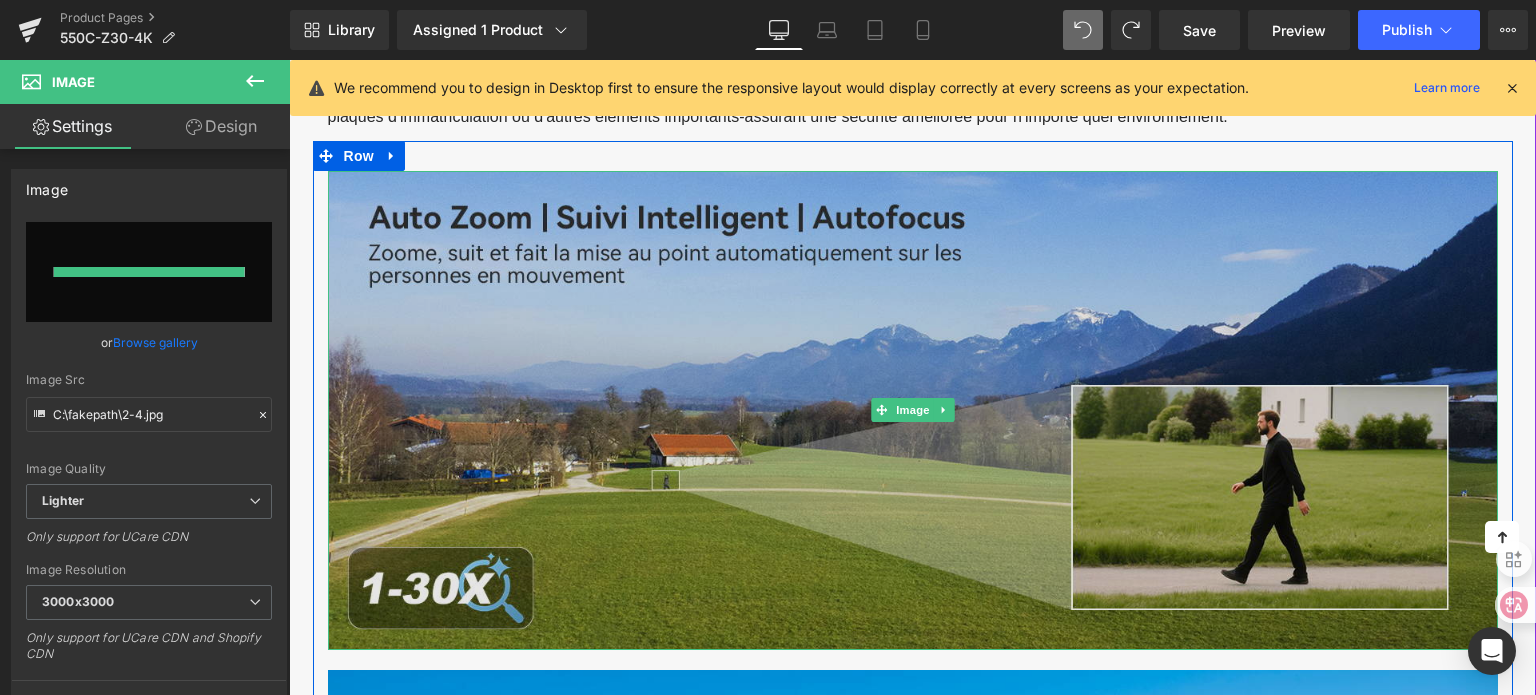 type on "https://ucarecdn.com/66e11ed7-029c-41af-b6b6-81607ee13e33/-/format/auto/-/preview/3000x3000/-/quality/lighter/2-6.jpg" 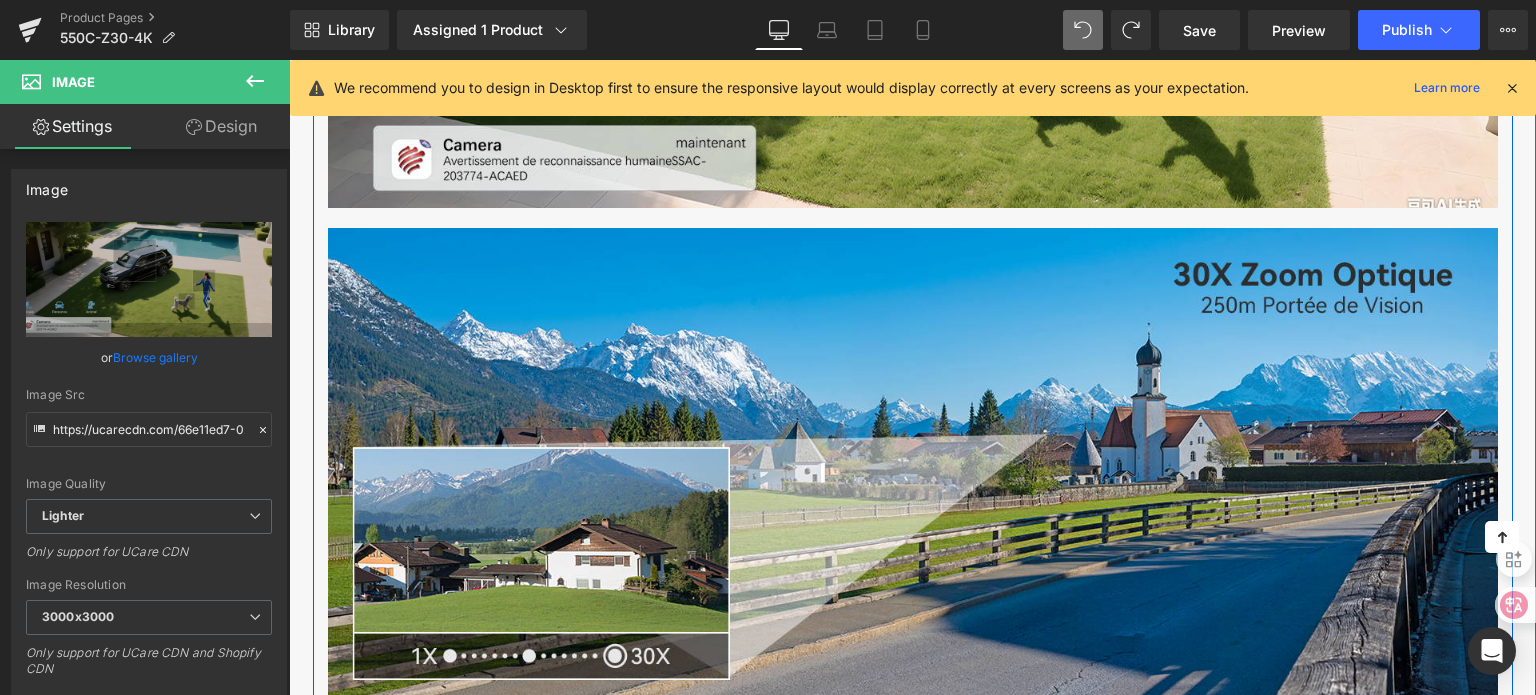 scroll, scrollTop: 4606, scrollLeft: 0, axis: vertical 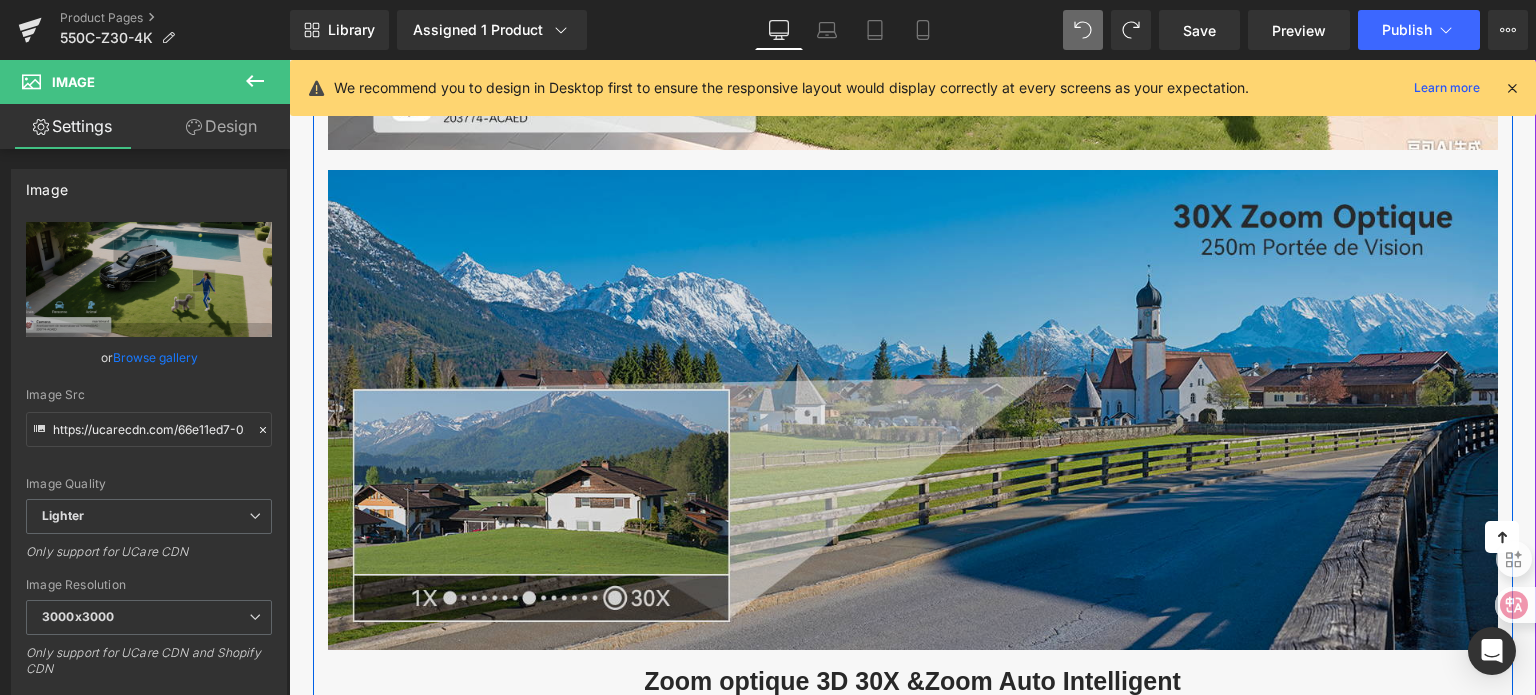 click at bounding box center [913, 410] 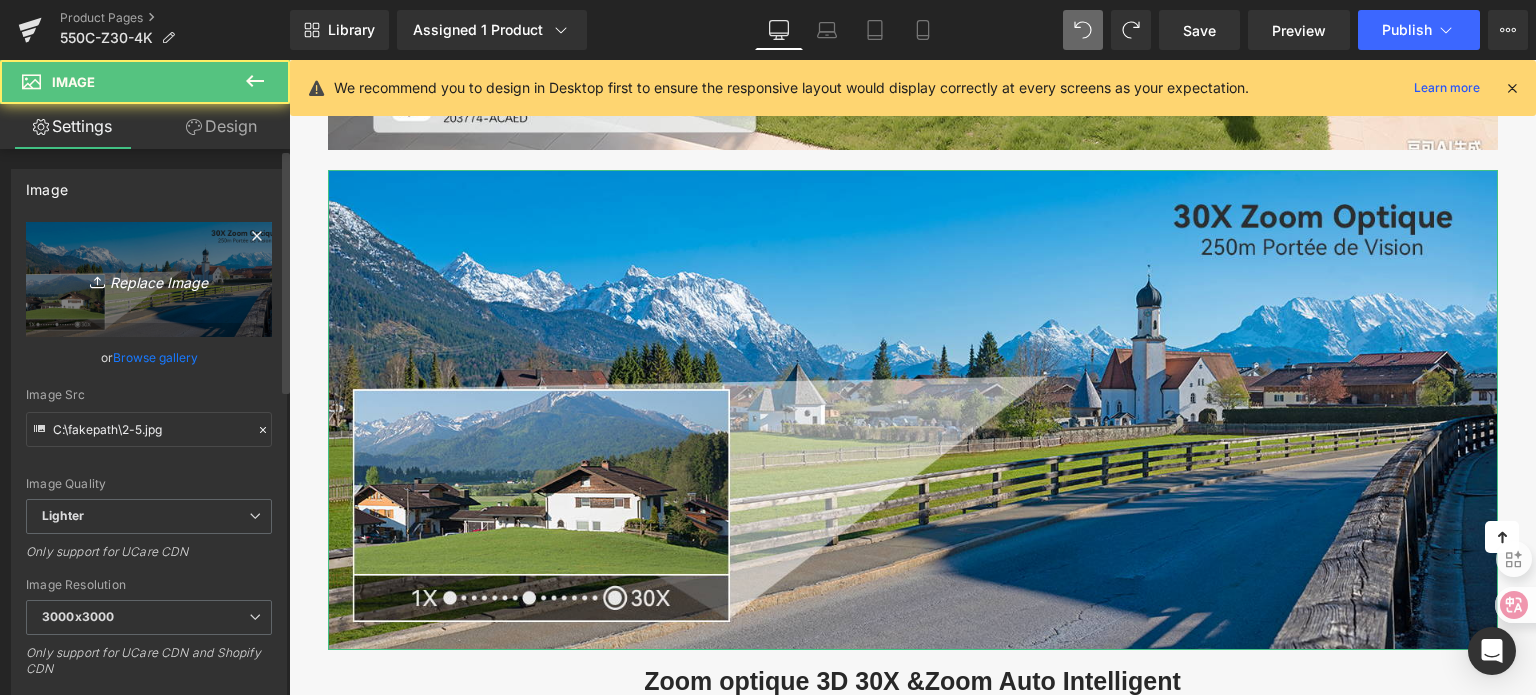 click on "Replace Image" at bounding box center [149, 279] 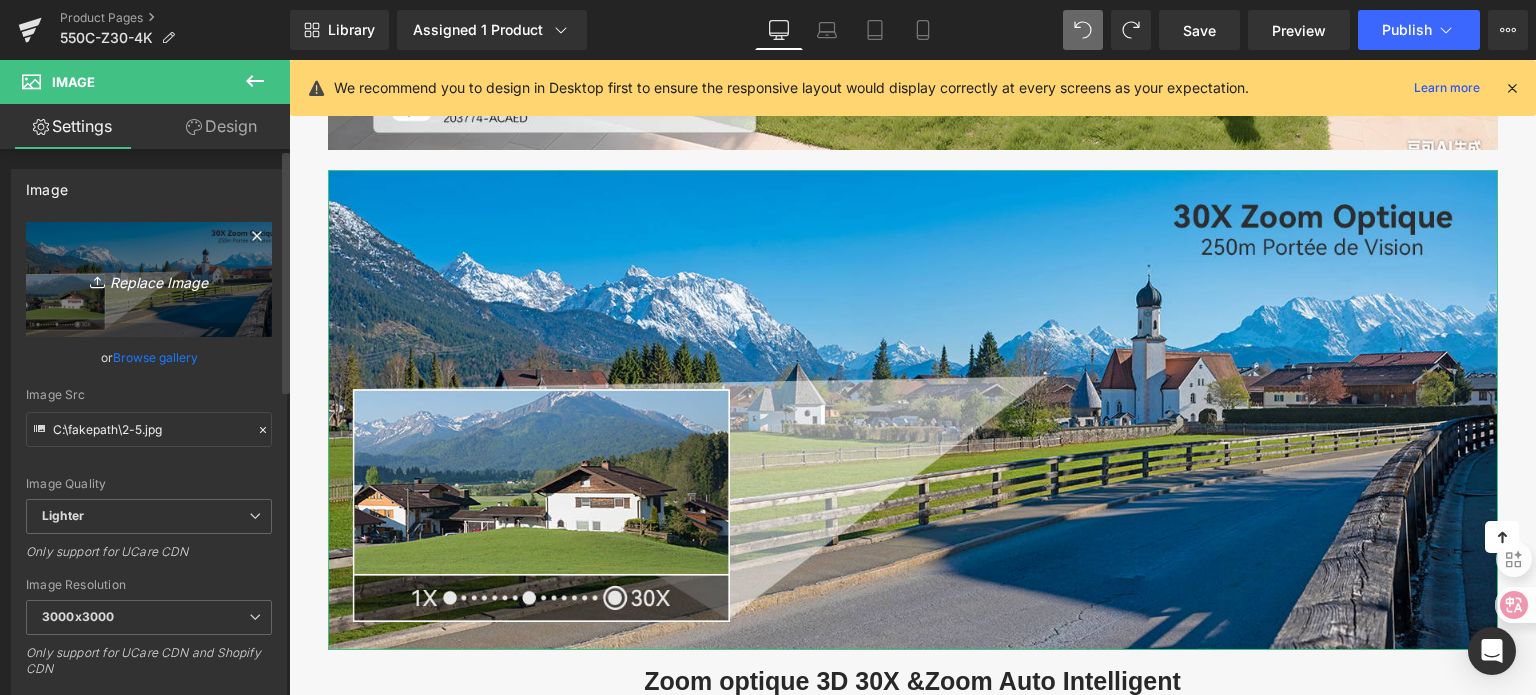 type on "C:\fakepath\2-7.jpg" 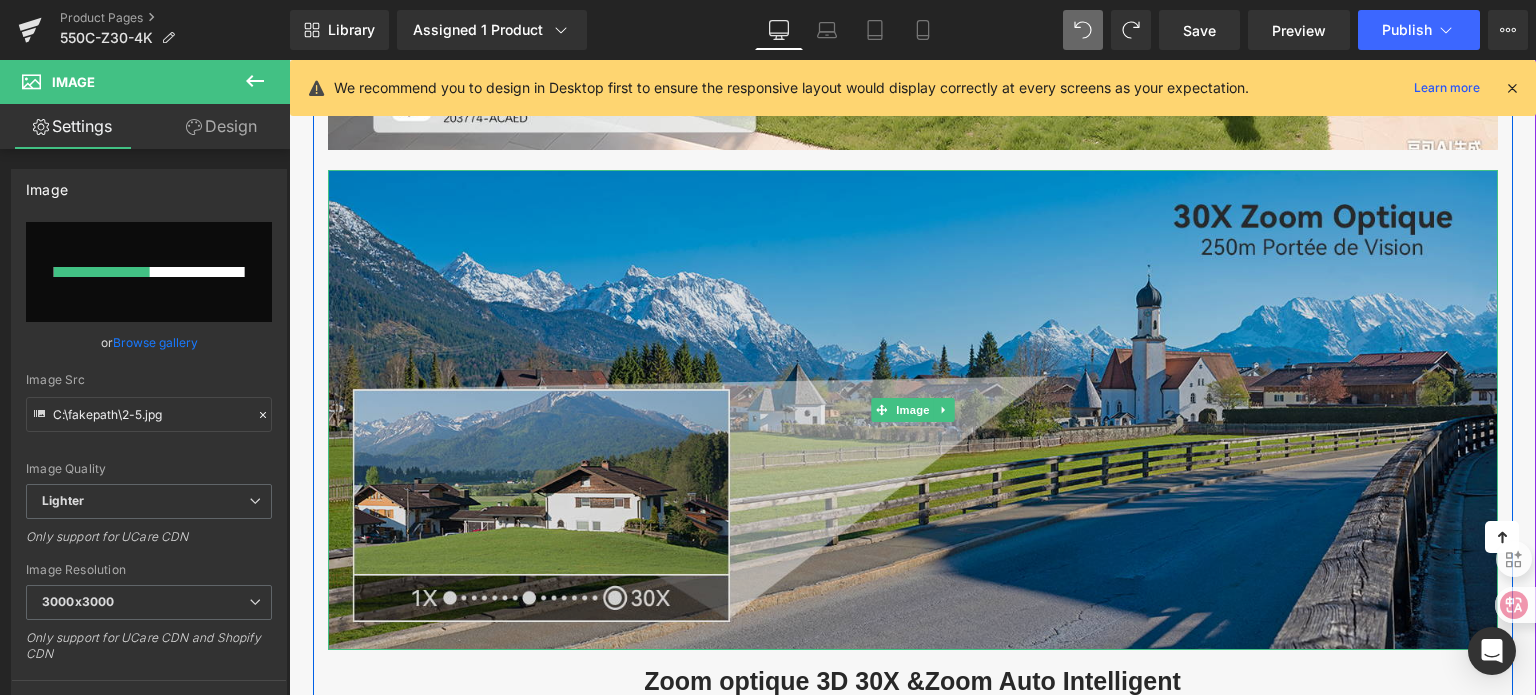 type 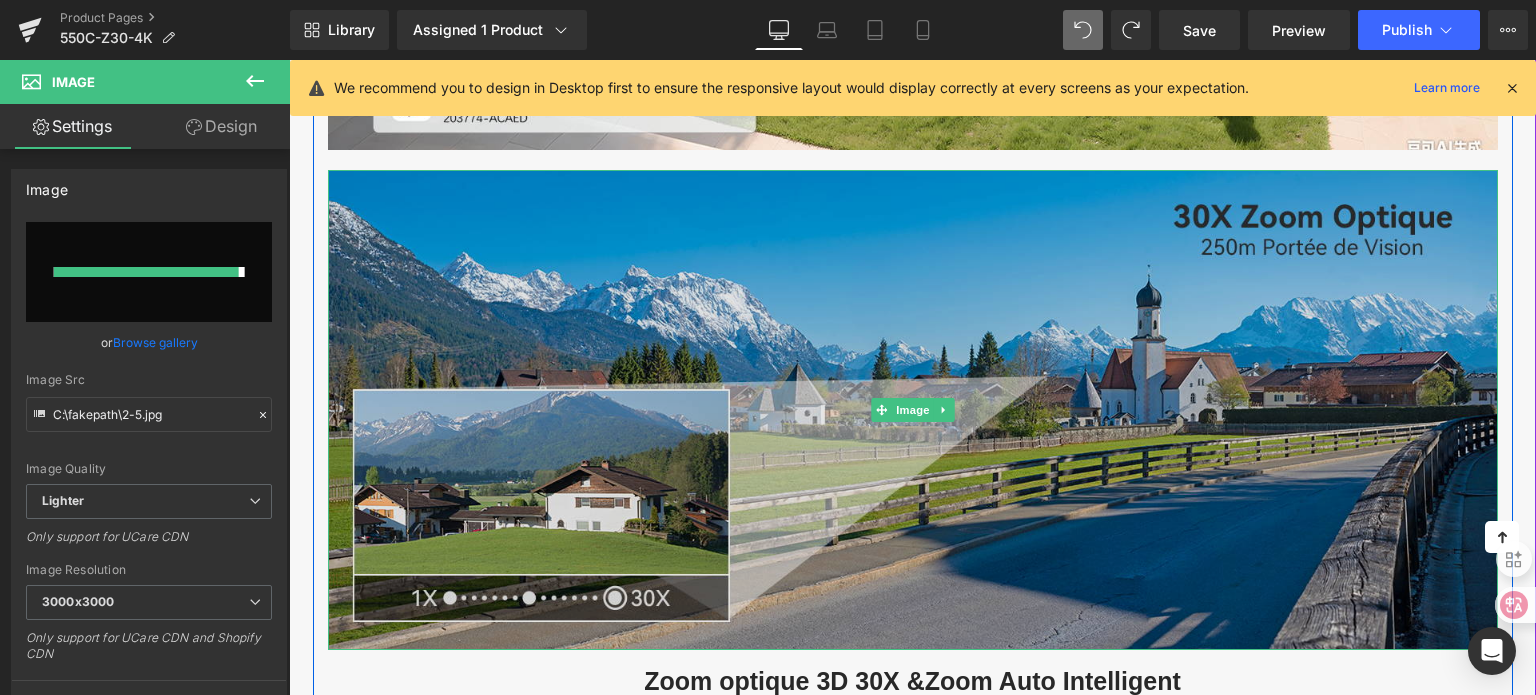 type on "https://ucarecdn.com/5f6c8eb3-035f-4402-a5af-c31cecf9bc20/-/format/auto/-/preview/3000x3000/-/quality/lighter/2-7.jpg" 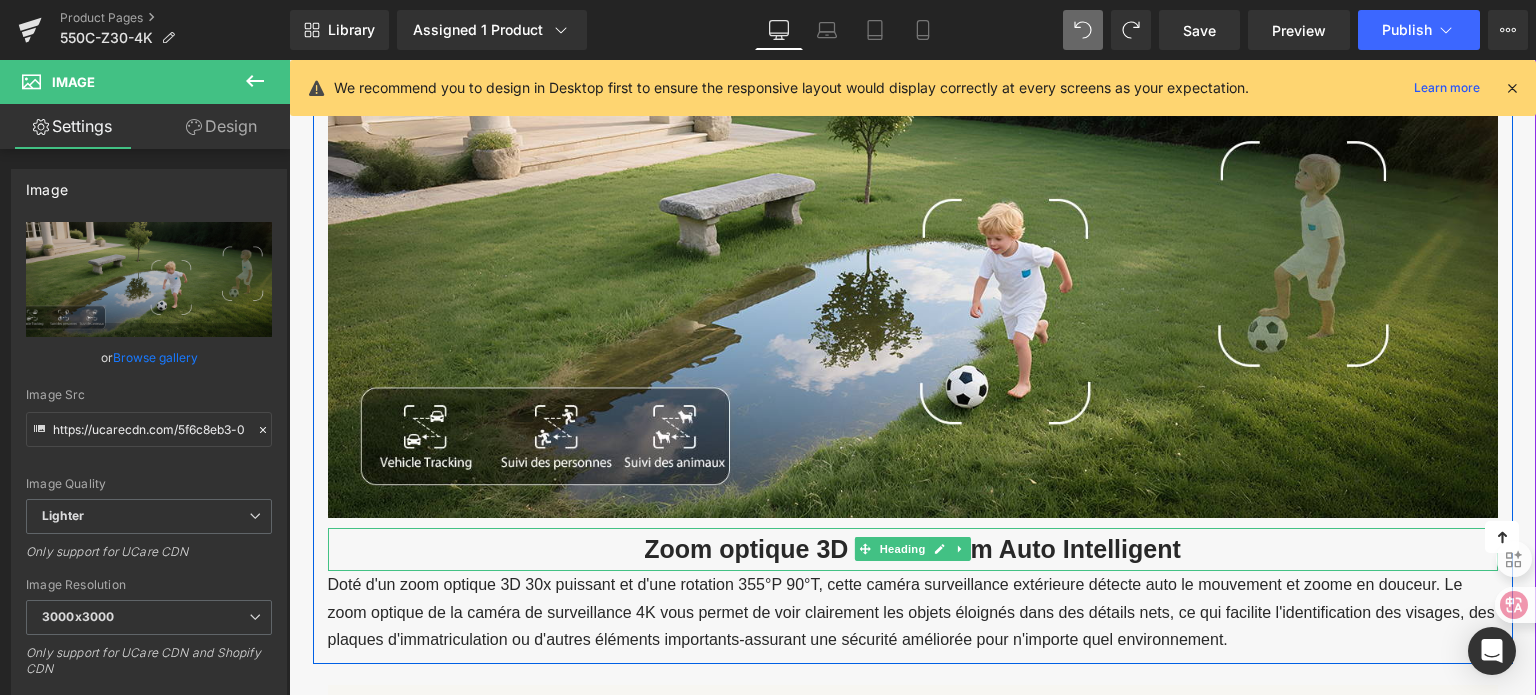 scroll, scrollTop: 4706, scrollLeft: 0, axis: vertical 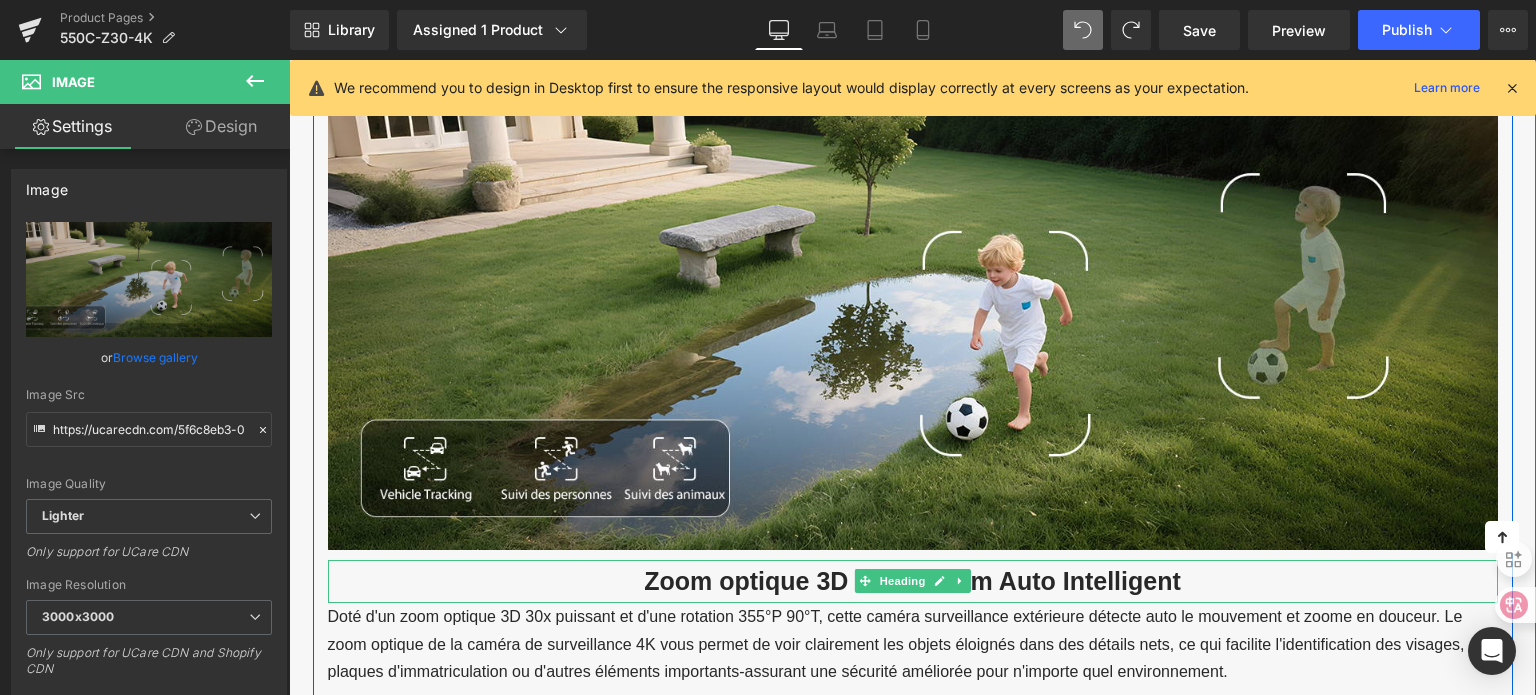 click on "Zoom optique 3D 30X &Zoom Auto Intelligent" at bounding box center (912, 581) 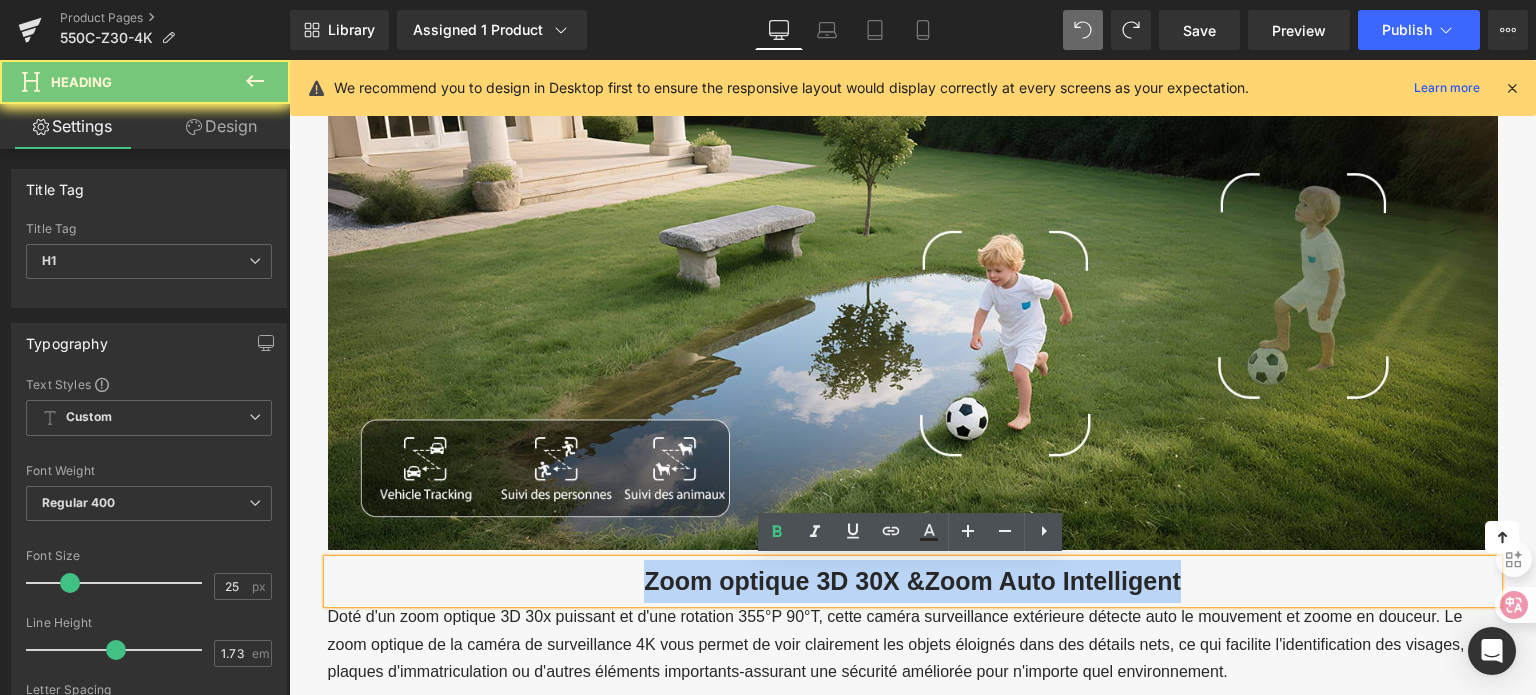 paste 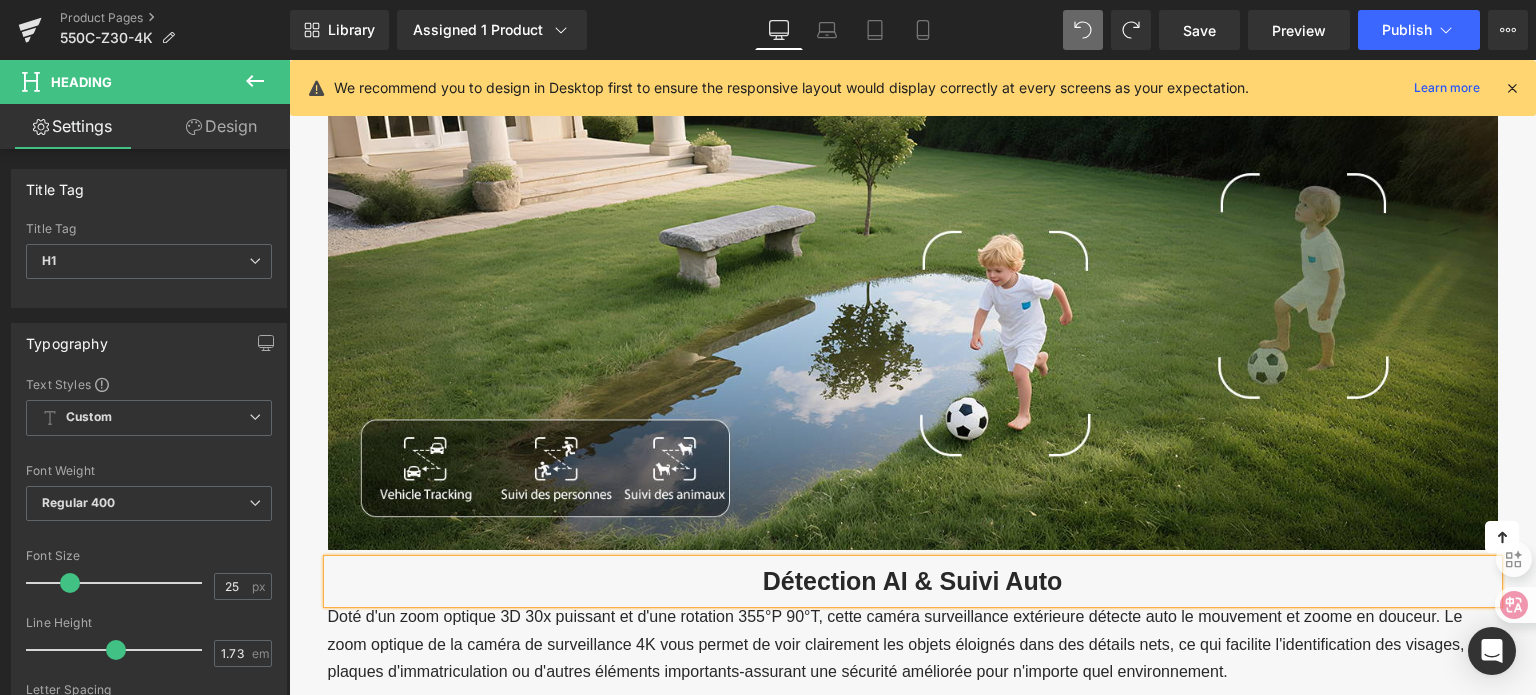 click on "Détection AI & Suivi Auto" at bounding box center [913, 581] 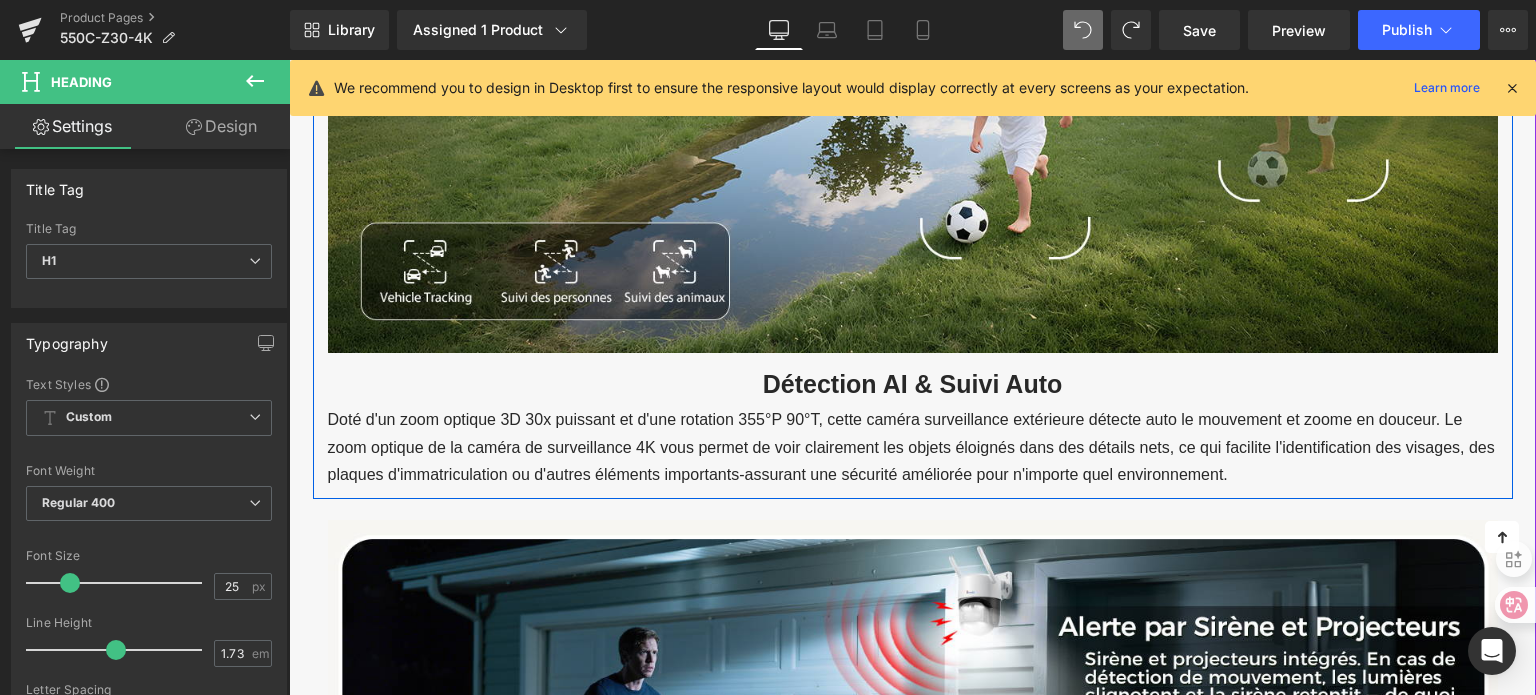 scroll, scrollTop: 4906, scrollLeft: 0, axis: vertical 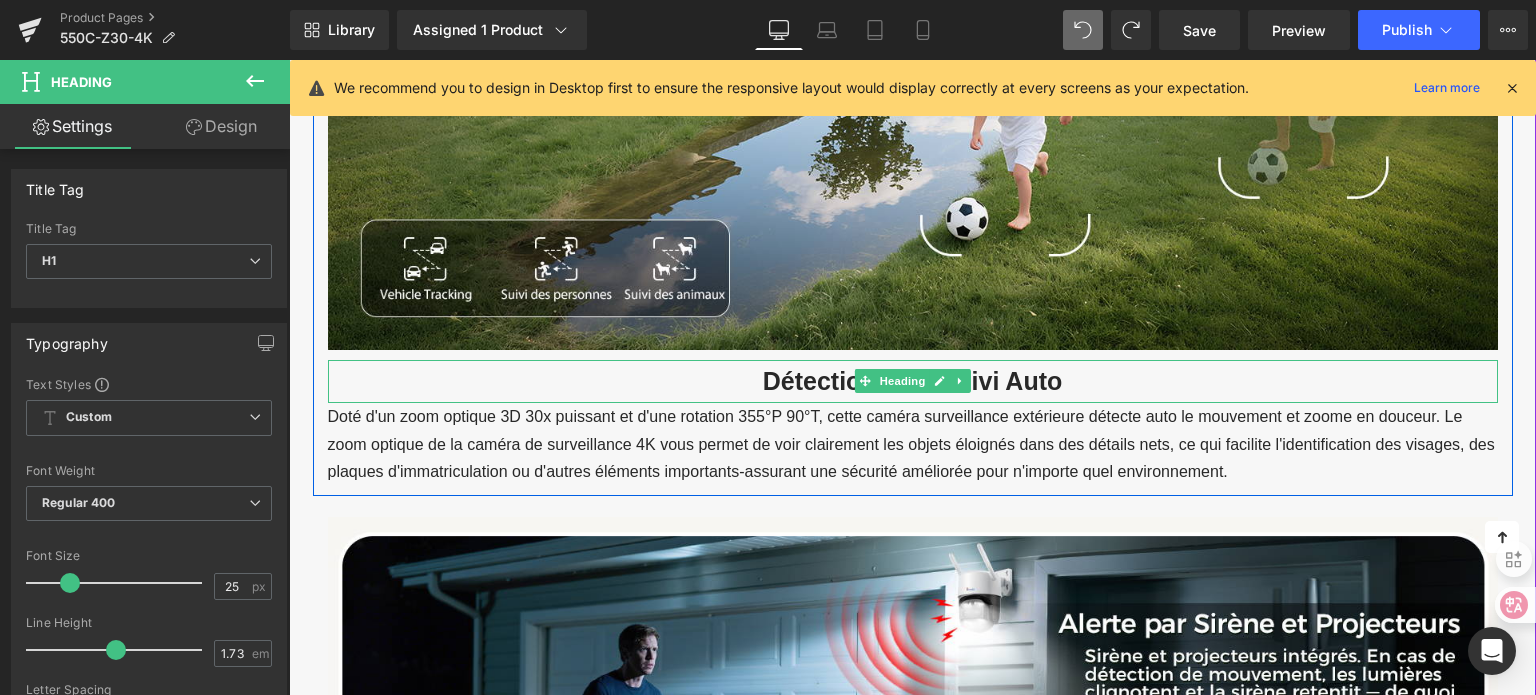 click on "Détection AI & Suivi Auto" at bounding box center [913, 381] 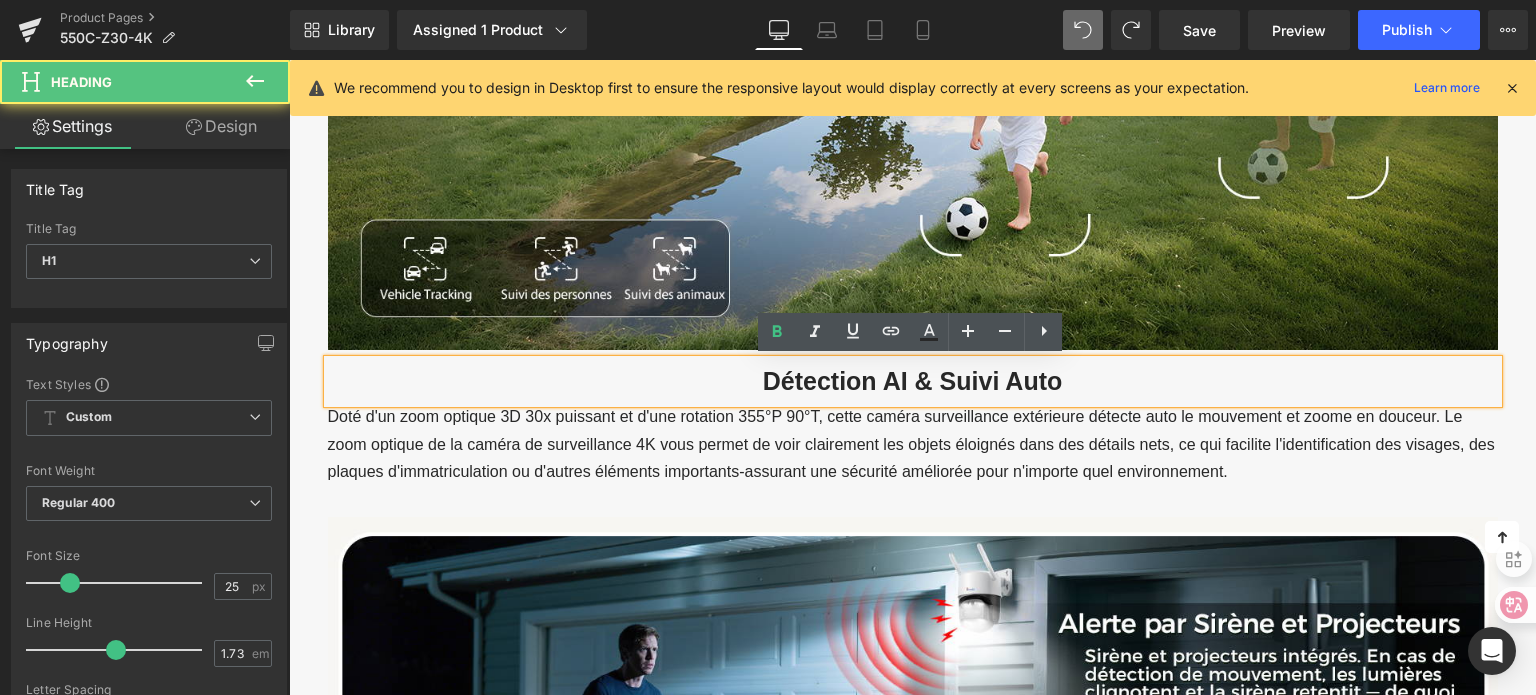 click on "Doté d'un zoom optique 3D 30x puissant et d'une rotation 355°P 90°T, cette caméra surveillance extérieure détecte auto le mouvement et zoome en douceur. Le zoom optique de la caméra de surveillance 4K vous permet de voir clairement les objets éloignés dans des détails nets, ce qui facilite l'identification des visages, des plaques d'immatriculation ou d'autres éléments importants-assurant une sécurité améliorée pour n'importe quel environnement." at bounding box center (913, 444) 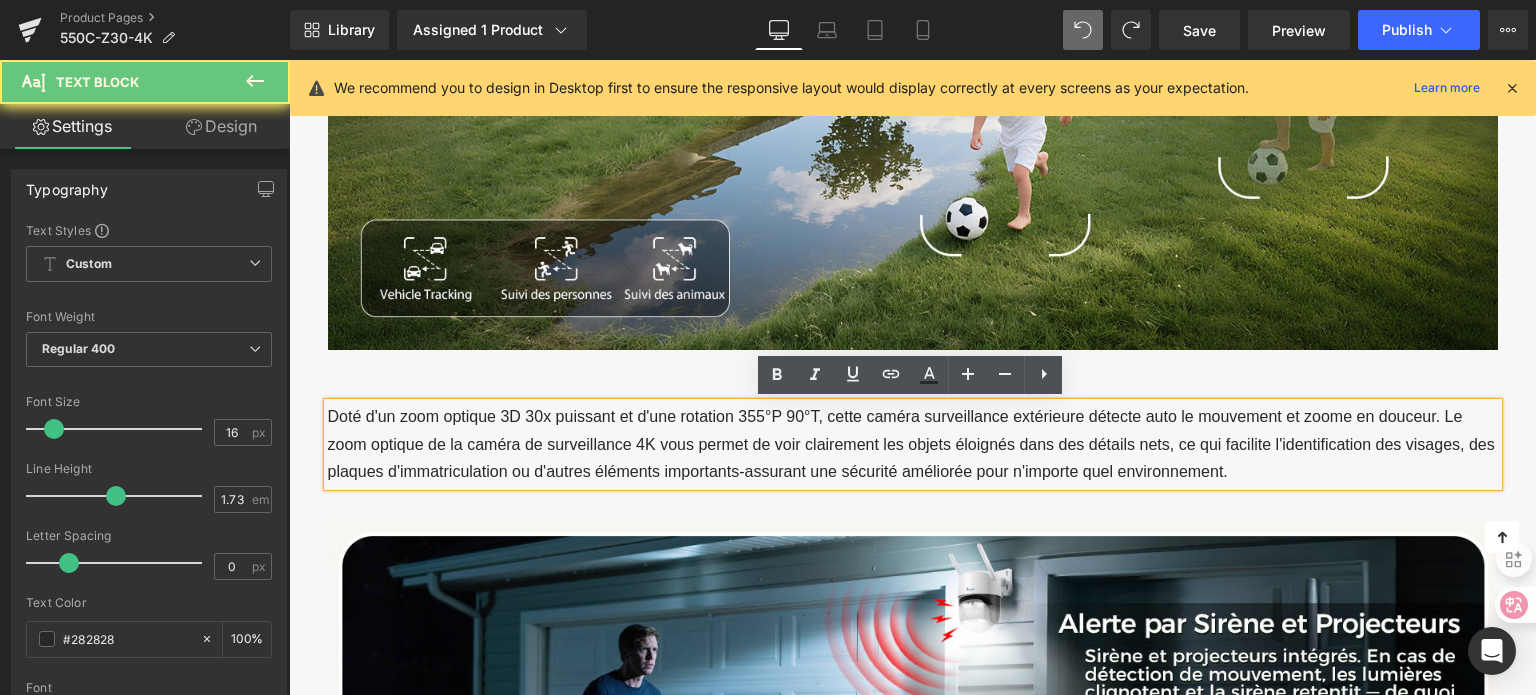click on "Doté d'un zoom optique 3D 30x puissant et d'une rotation 355°P 90°T, cette caméra surveillance extérieure détecte auto le mouvement et zoome en douceur. Le zoom optique de la caméra de surveillance 4K vous permet de voir clairement les objets éloignés dans des détails nets, ce qui facilite l'identification des visages, des plaques d'immatriculation ou d'autres éléments importants-assurant une sécurité améliorée pour n'importe quel environnement." at bounding box center [913, 444] 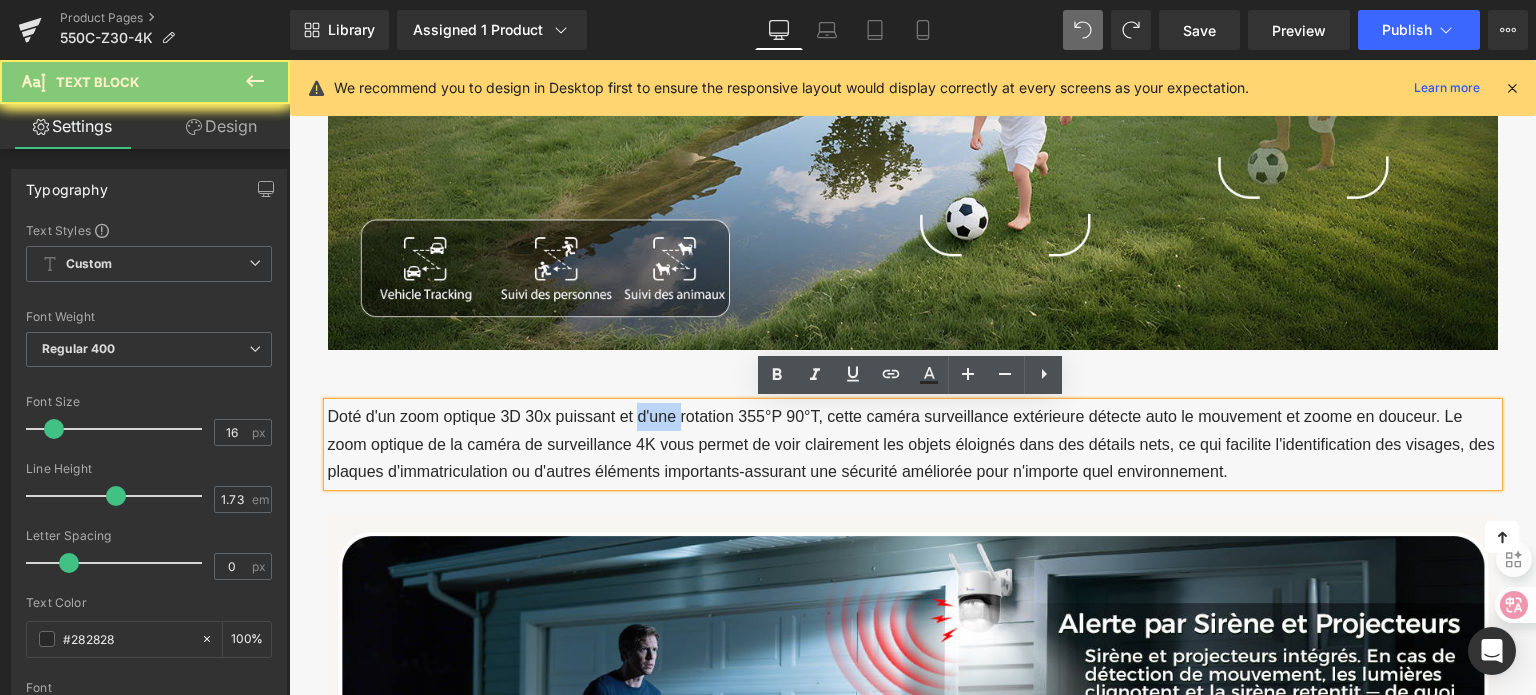 click on "Doté d'un zoom optique 3D 30x puissant et d'une rotation 355°P 90°T, cette caméra surveillance extérieure détecte auto le mouvement et zoome en douceur. Le zoom optique de la caméra de surveillance 4K vous permet de voir clairement les objets éloignés dans des détails nets, ce qui facilite l'identification des visages, des plaques d'immatriculation ou d'autres éléments importants-assurant une sécurité améliorée pour n'importe quel environnement." at bounding box center [913, 444] 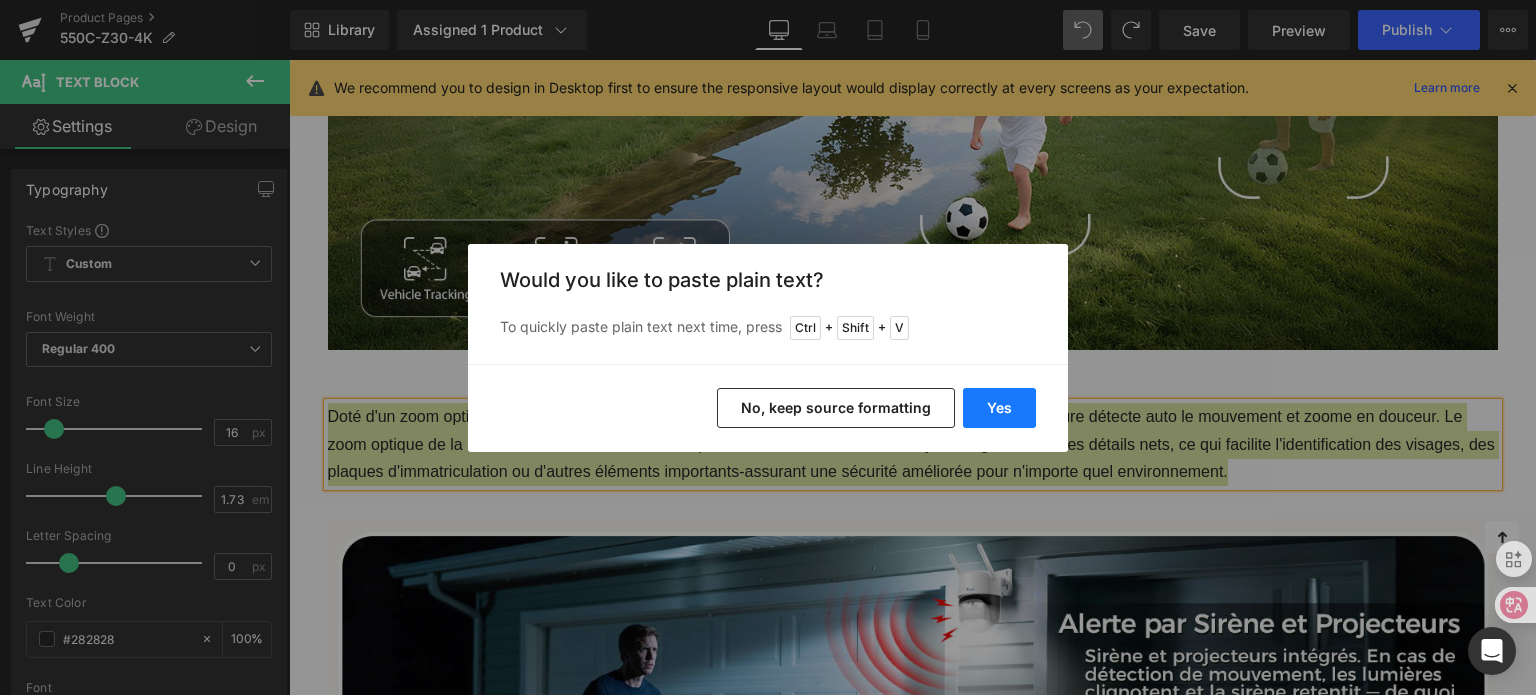 click on "Yes" at bounding box center (999, 408) 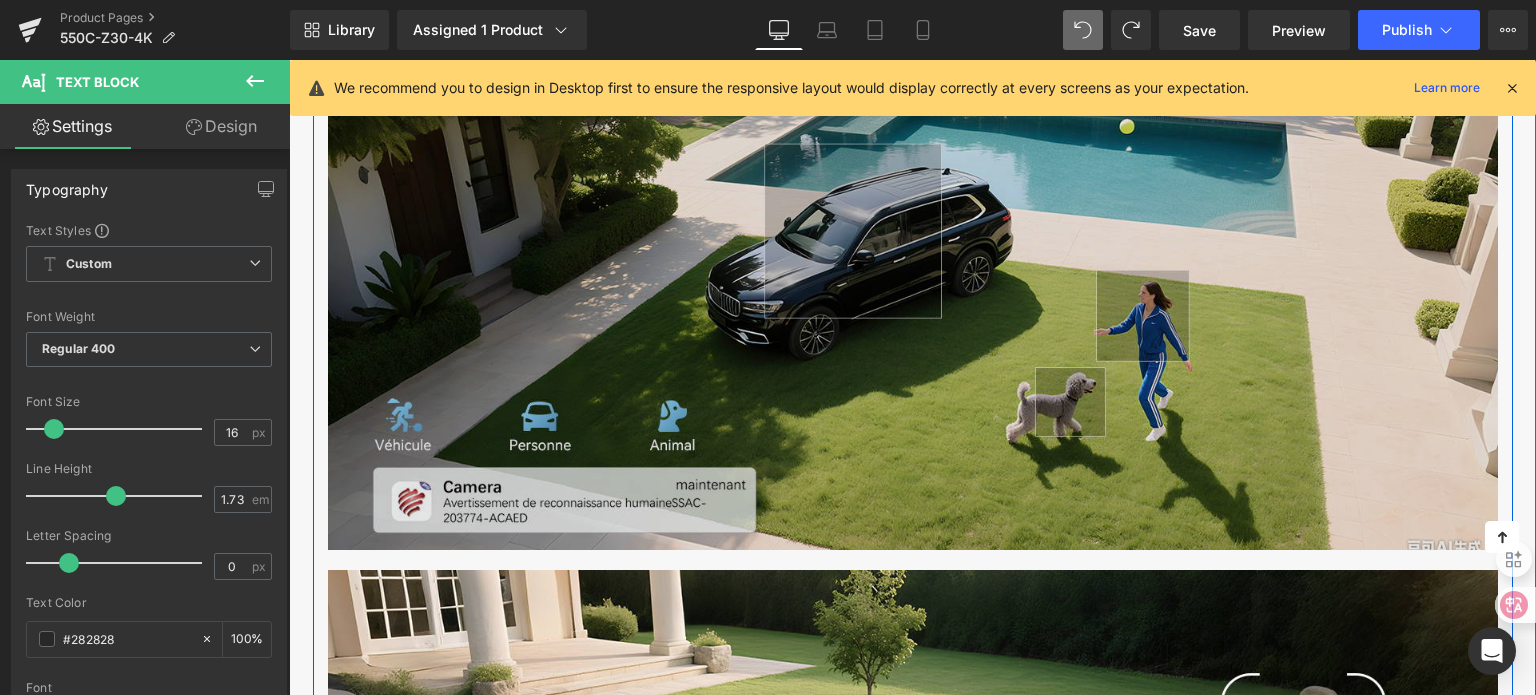 scroll, scrollTop: 3906, scrollLeft: 0, axis: vertical 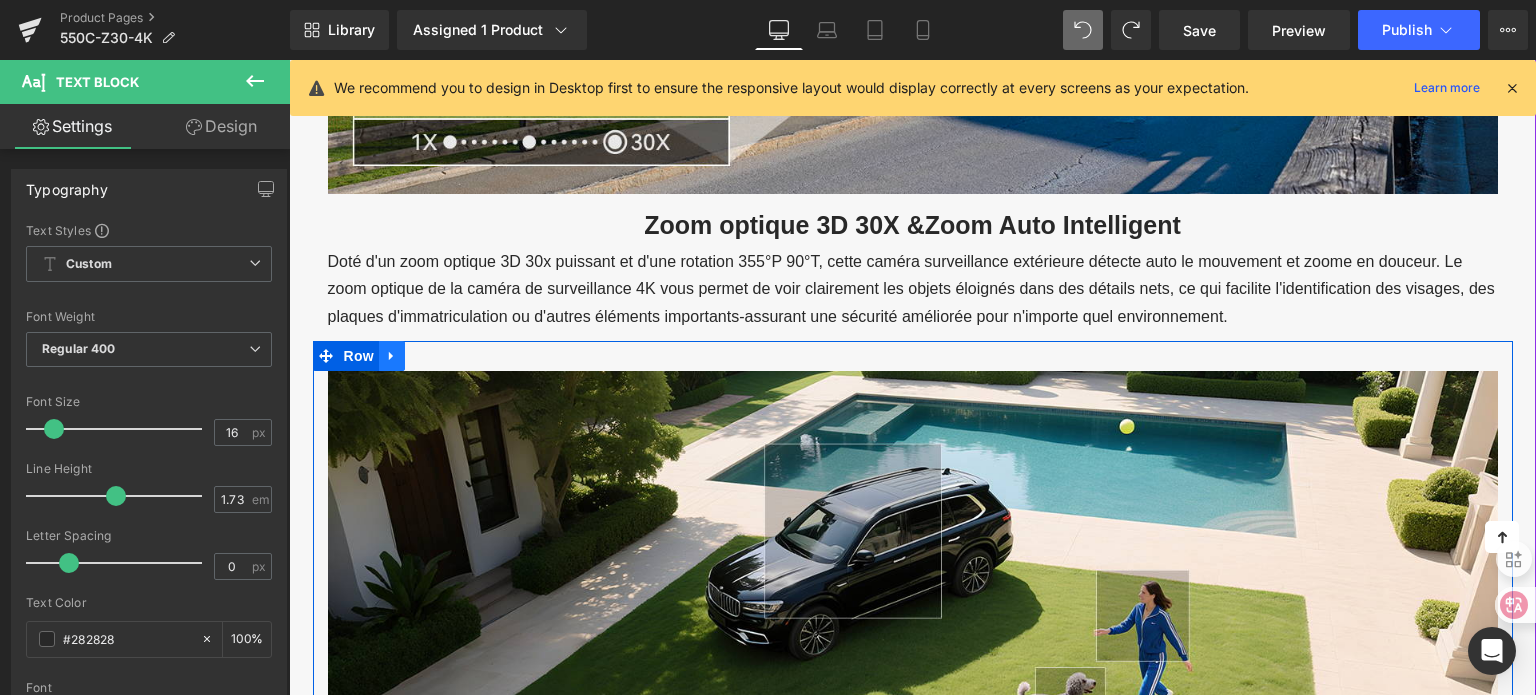 click 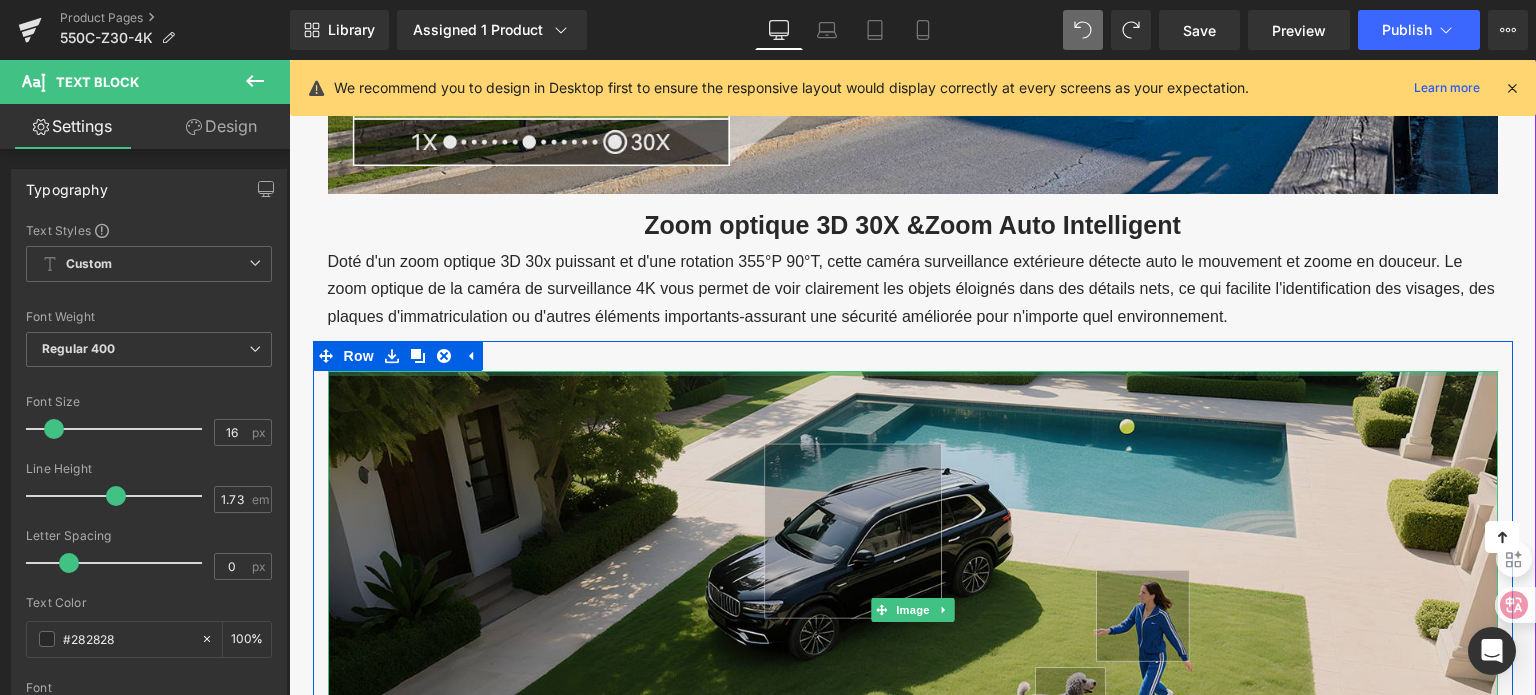 click 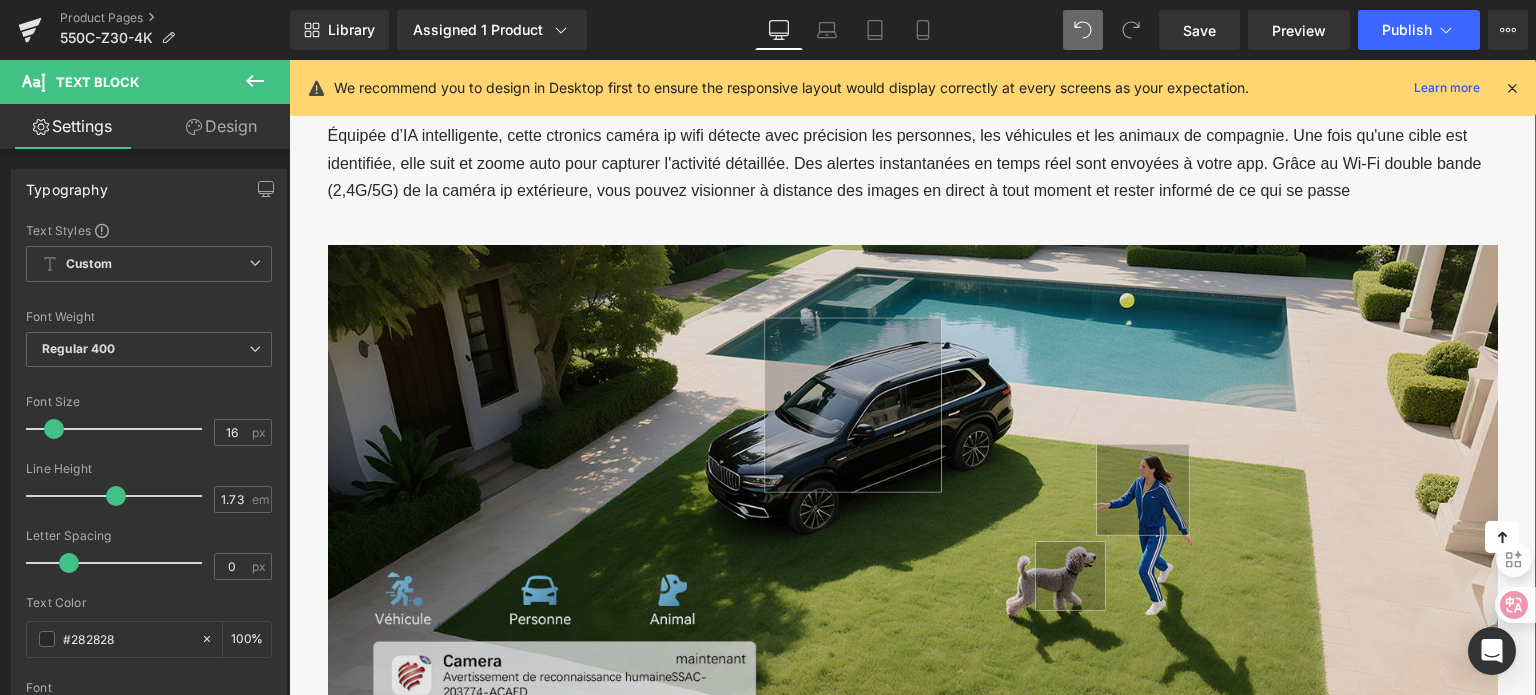 scroll, scrollTop: 5261, scrollLeft: 0, axis: vertical 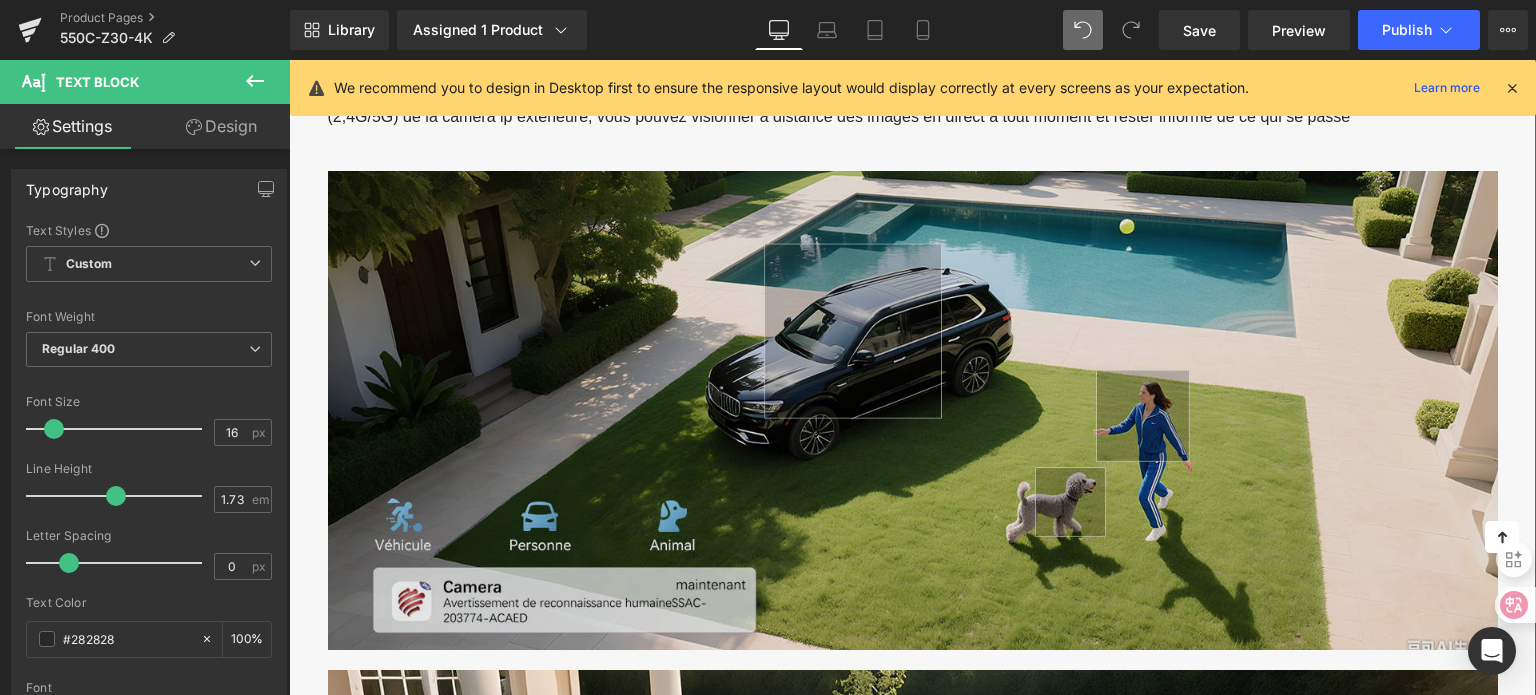 click at bounding box center (913, 411) 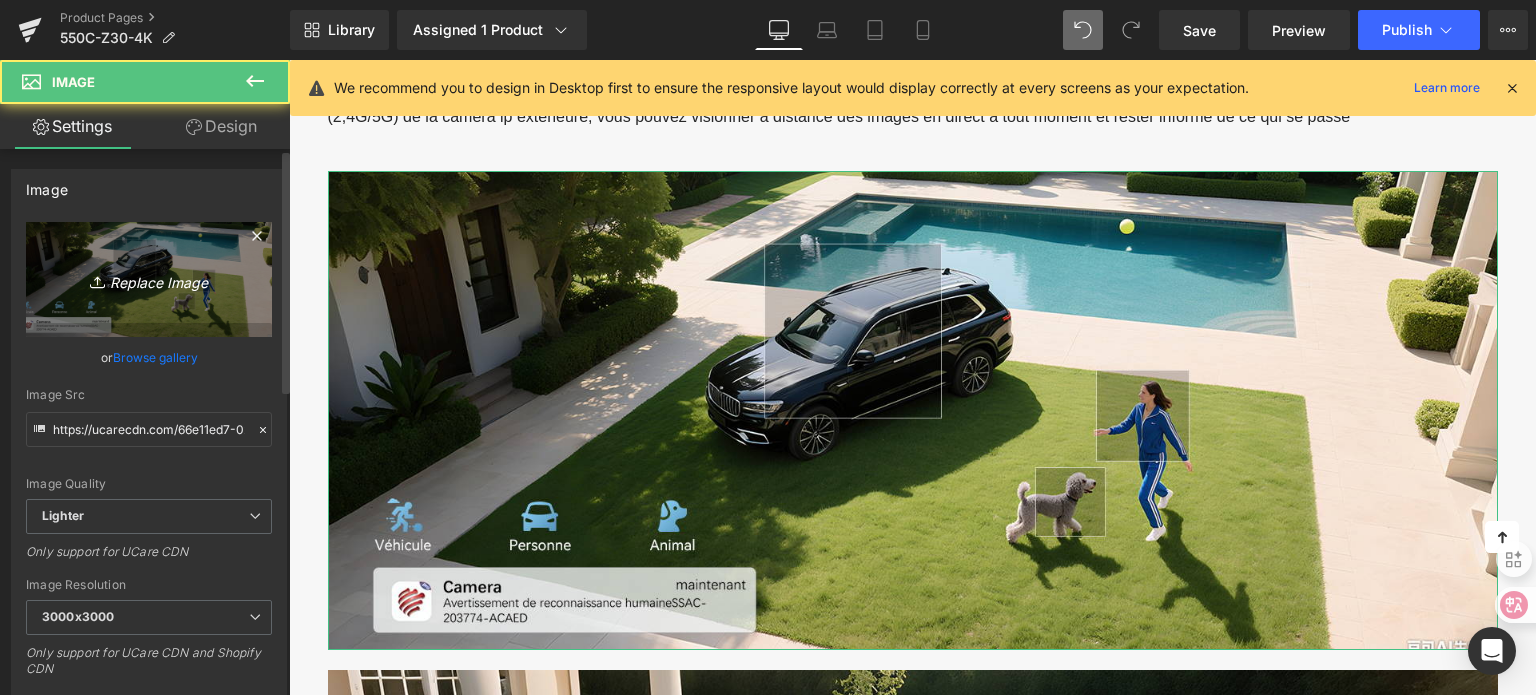 click on "Replace Image" at bounding box center (149, 279) 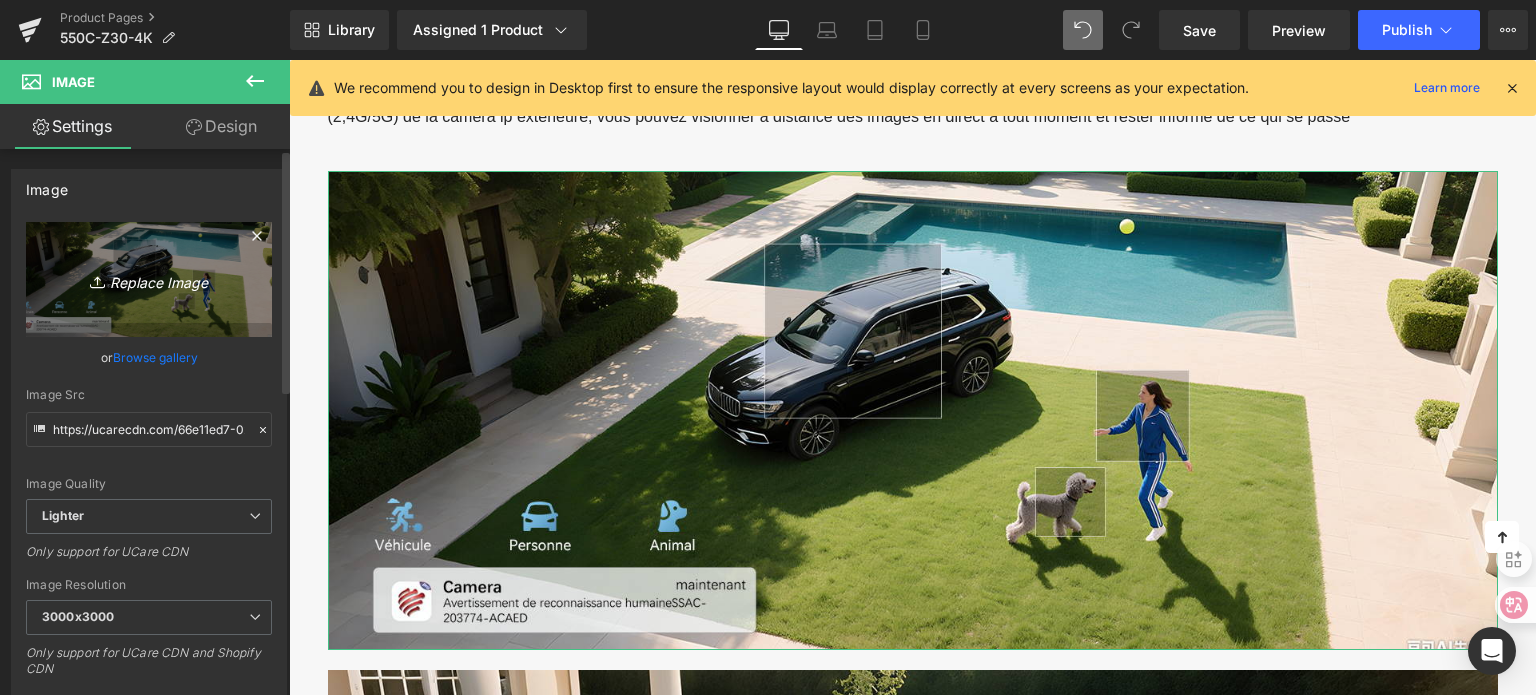type on "C:\fakepath\2-8.jpg" 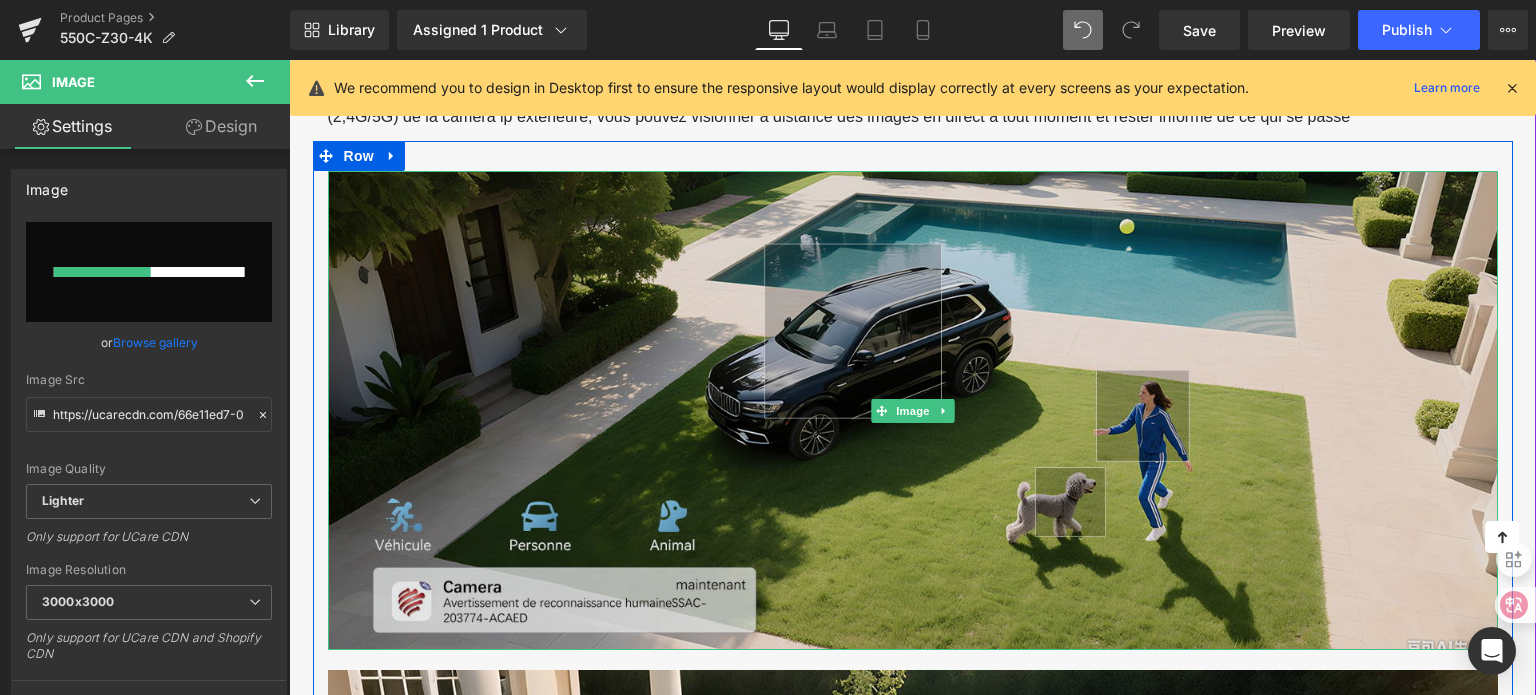 type 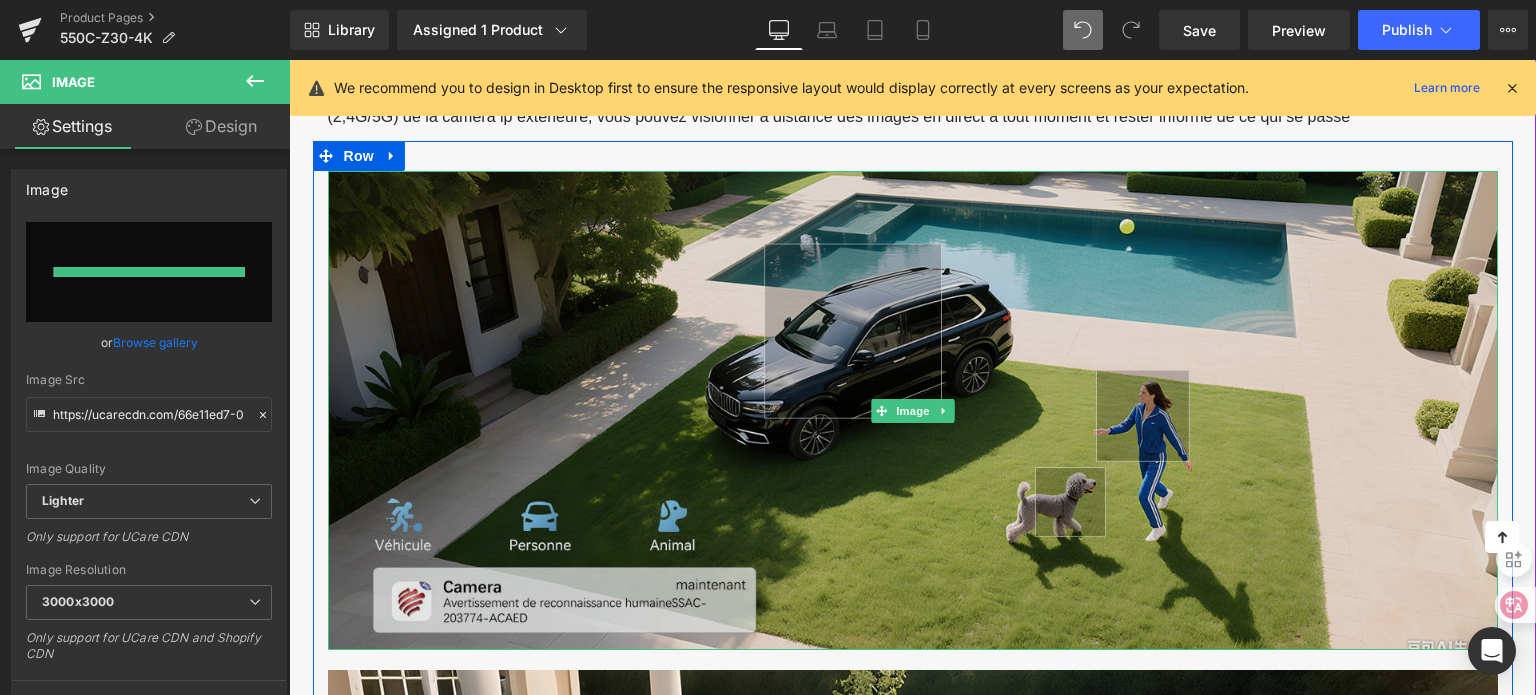 type on "C:\fakepath\2-8.jpg" 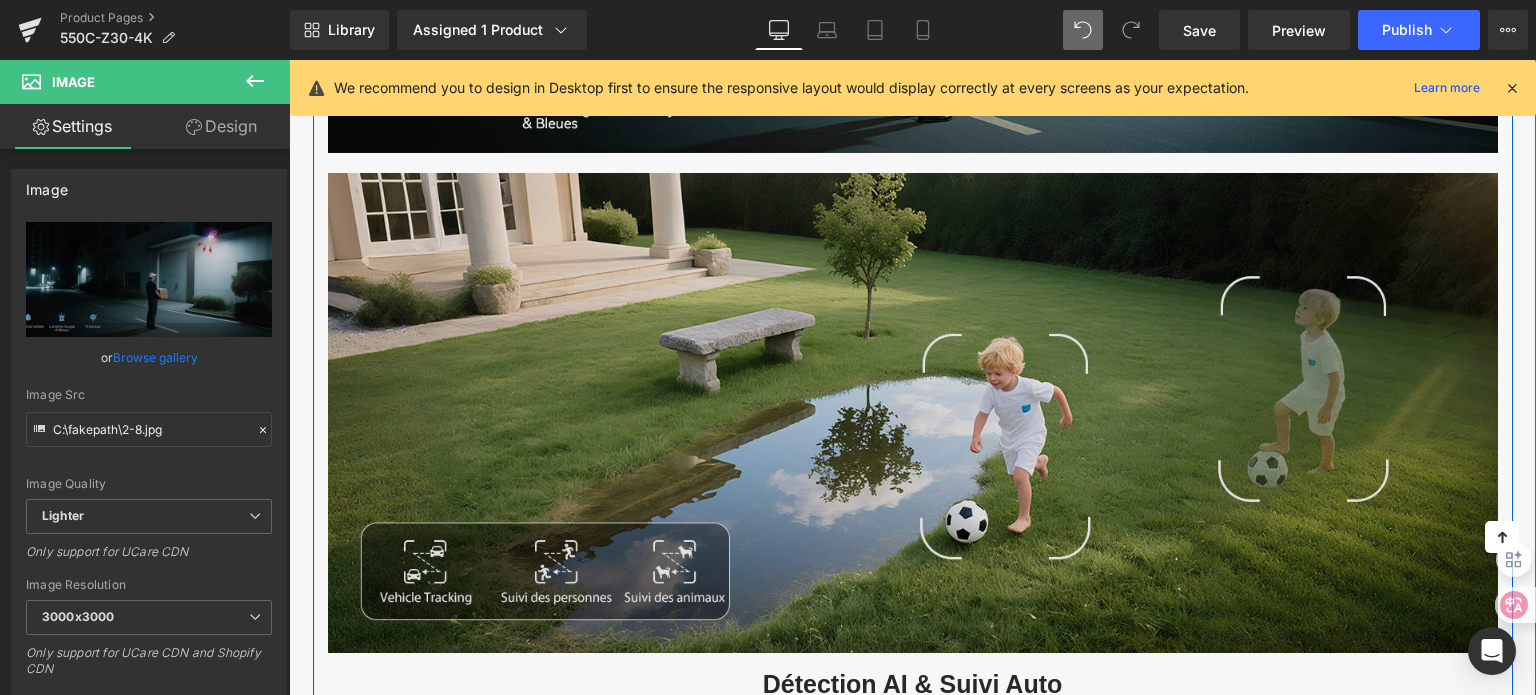 scroll, scrollTop: 5761, scrollLeft: 0, axis: vertical 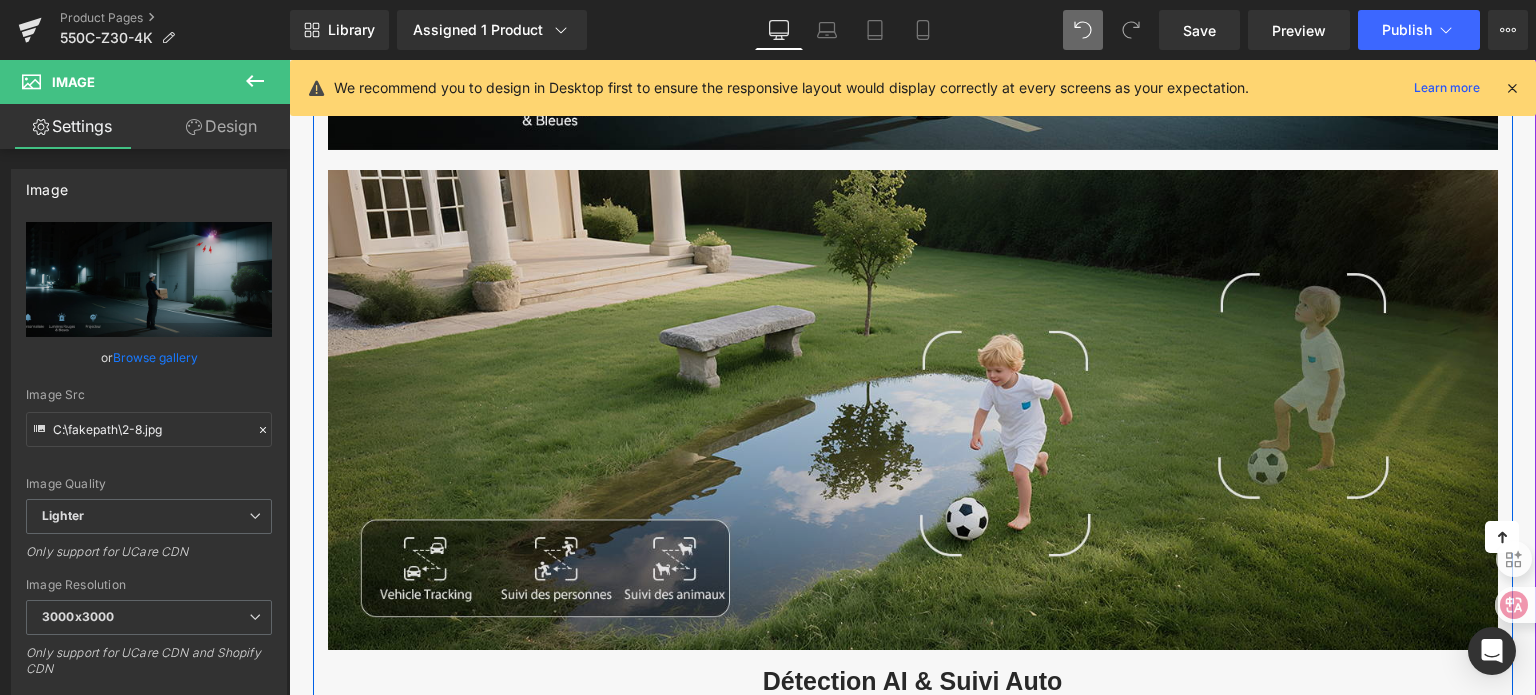 click at bounding box center [913, 410] 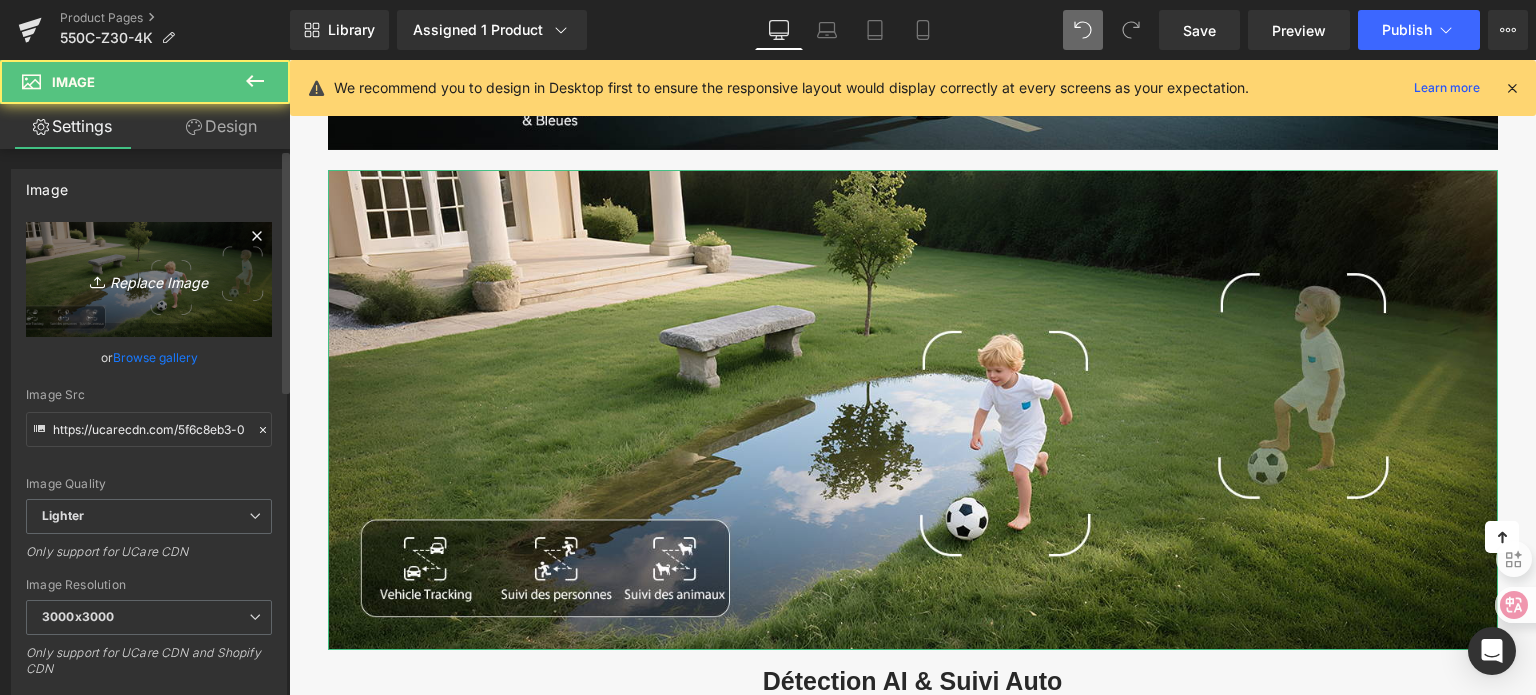click on "Replace Image" at bounding box center [149, 279] 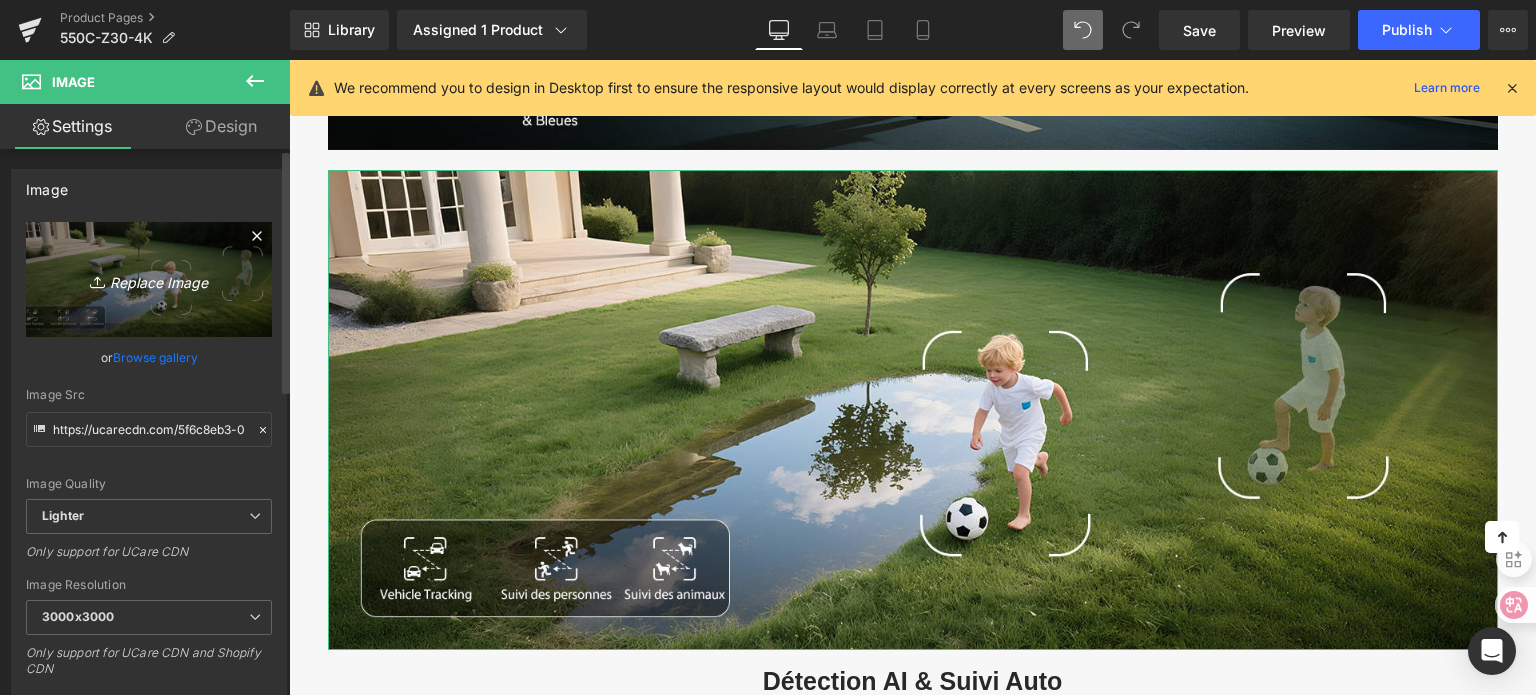 type on "C:\fakepath\2-9.jpg" 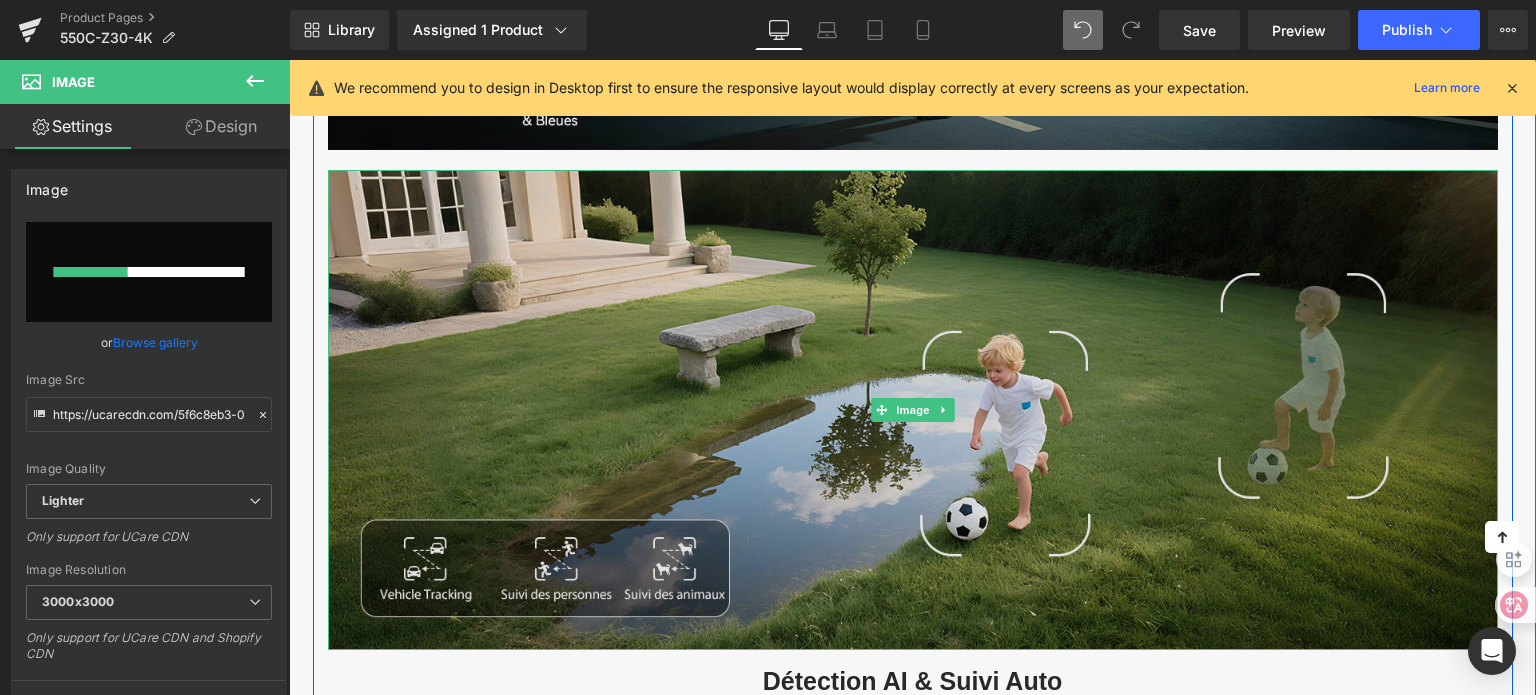 type 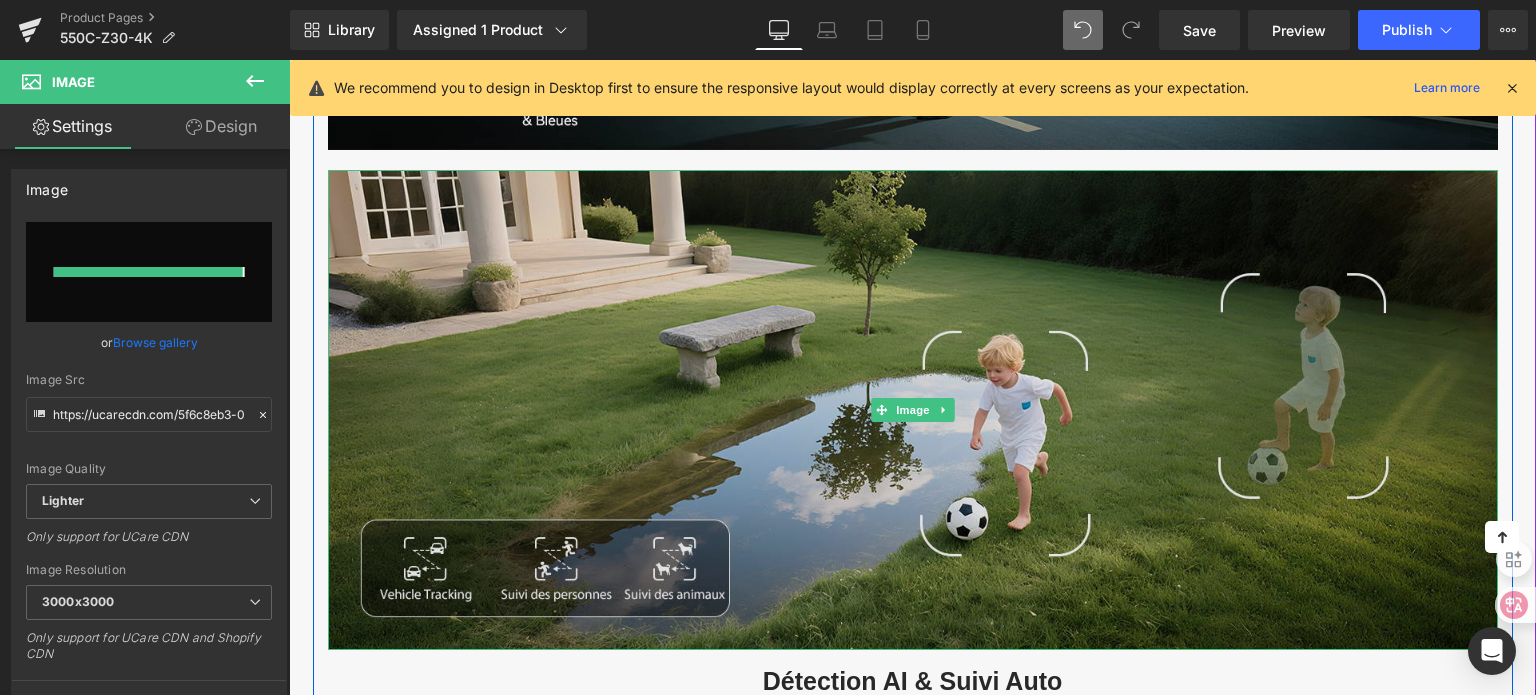 type on "C:\fakepath\2-9.jpg" 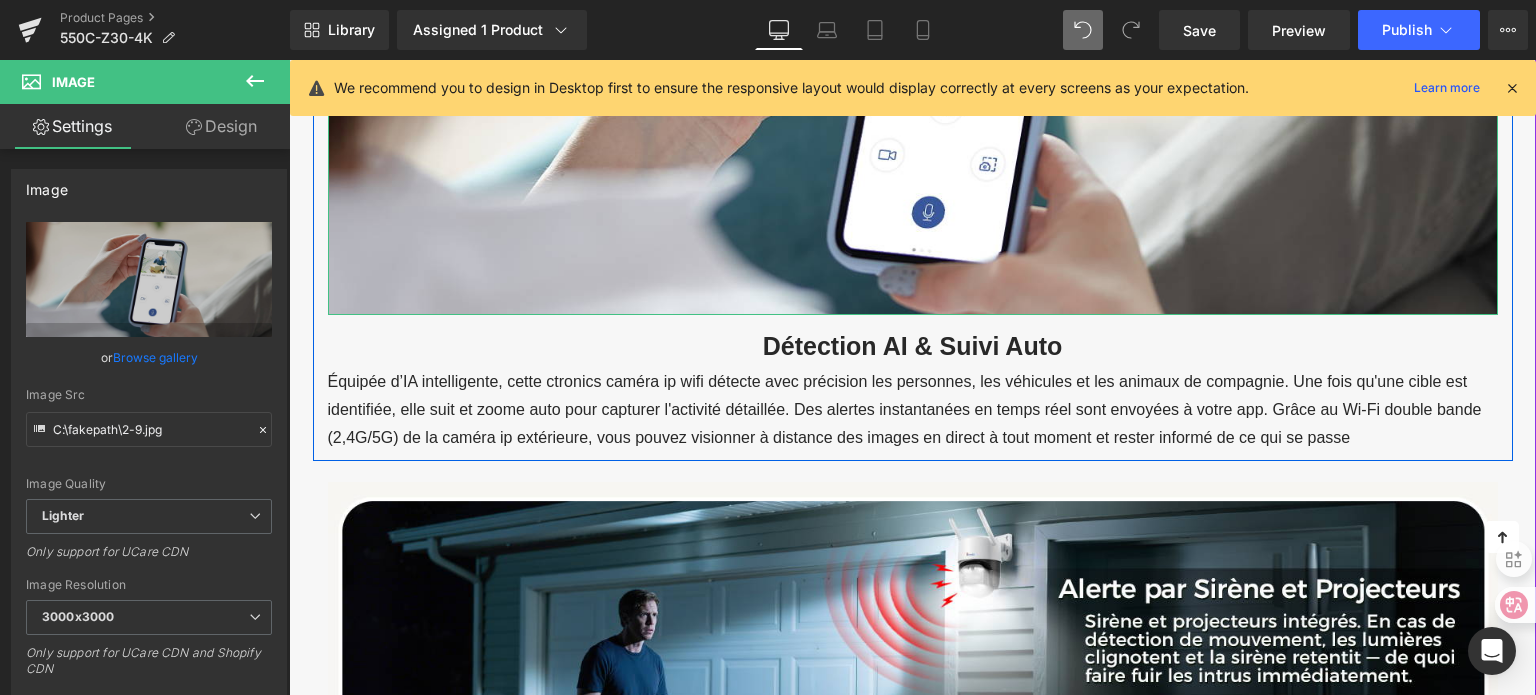 scroll, scrollTop: 6061, scrollLeft: 0, axis: vertical 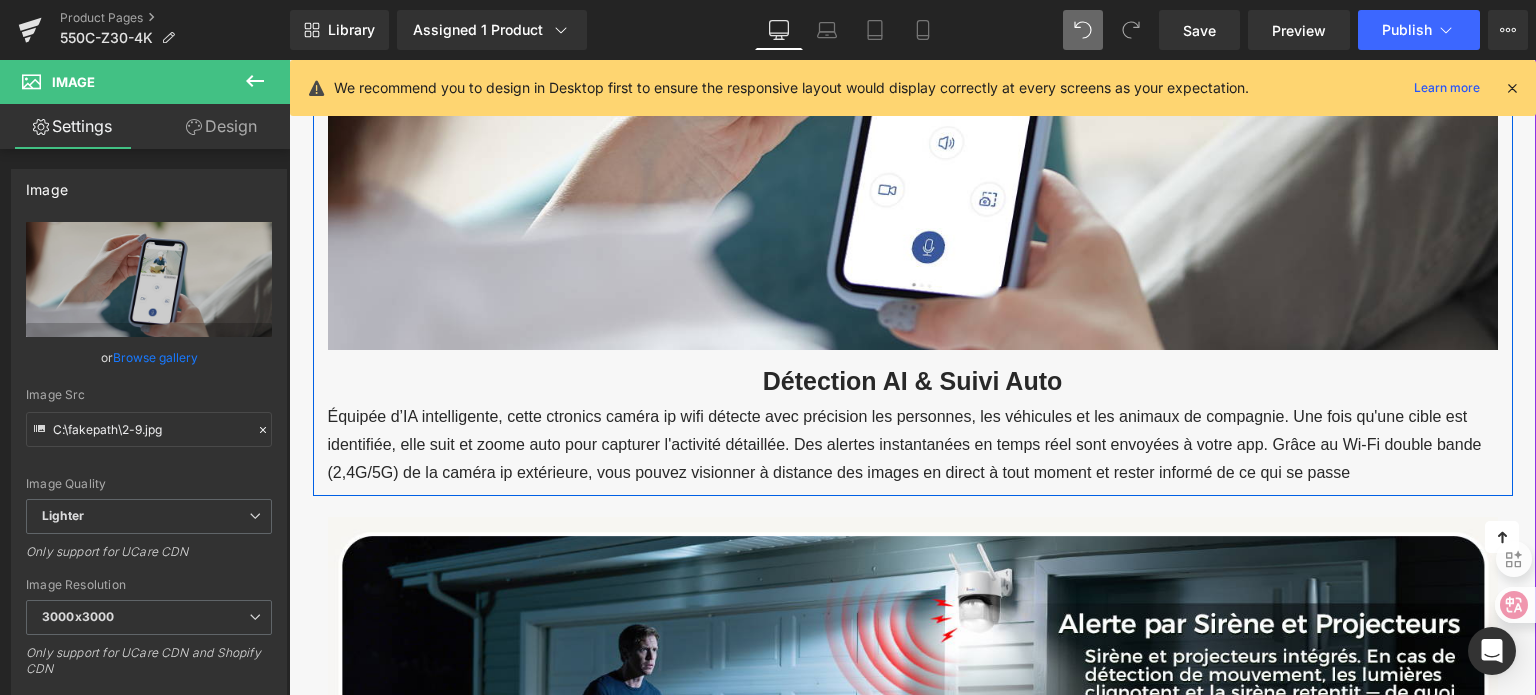 click on "Détection AI & Suivi Auto" at bounding box center (913, 381) 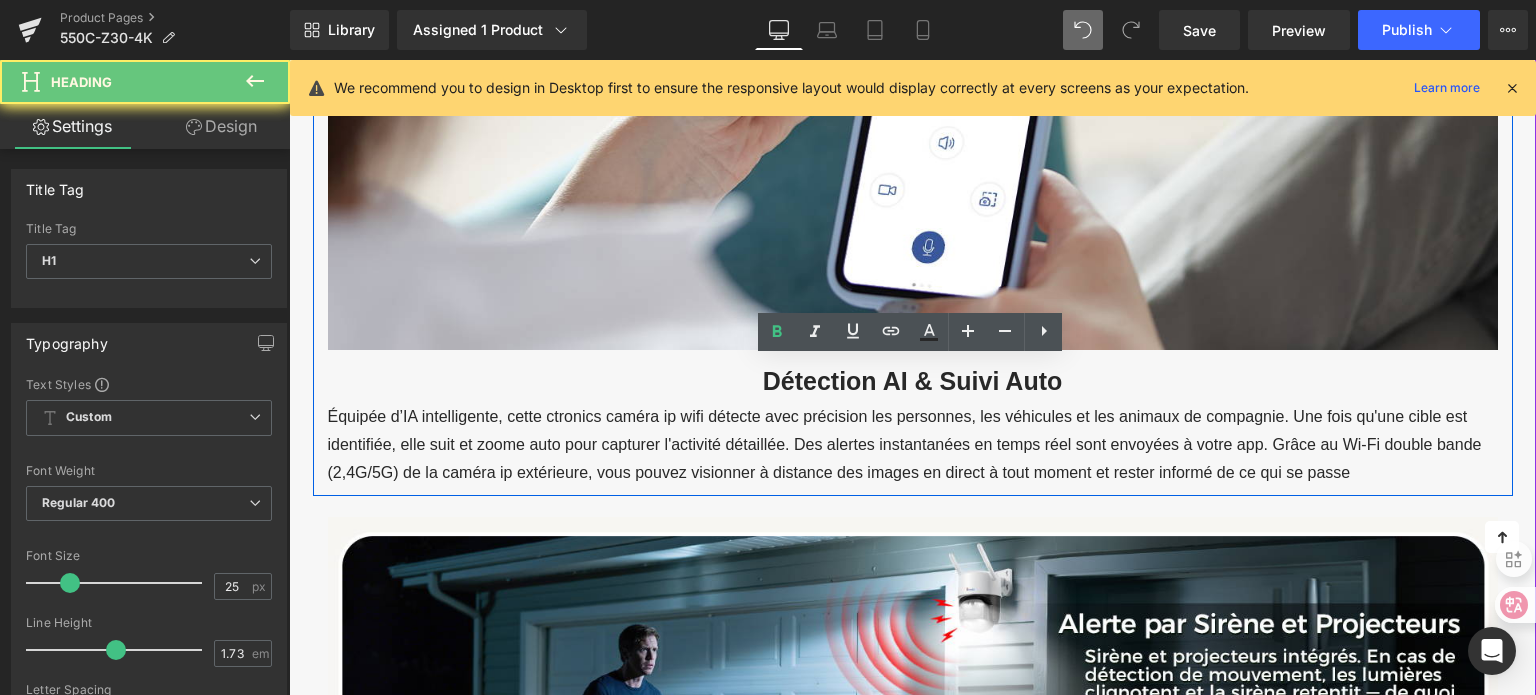 click on "Détection AI & Suivi Auto" at bounding box center [913, 381] 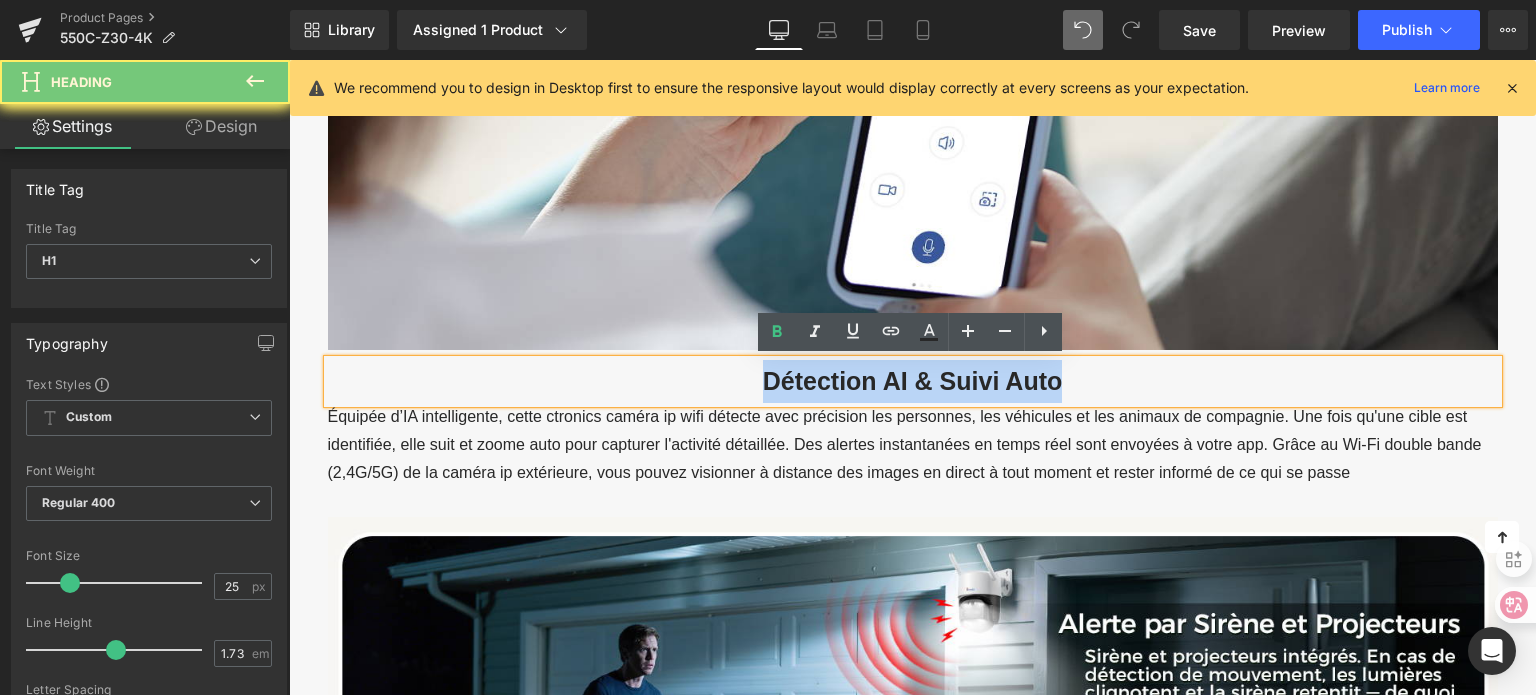 paste 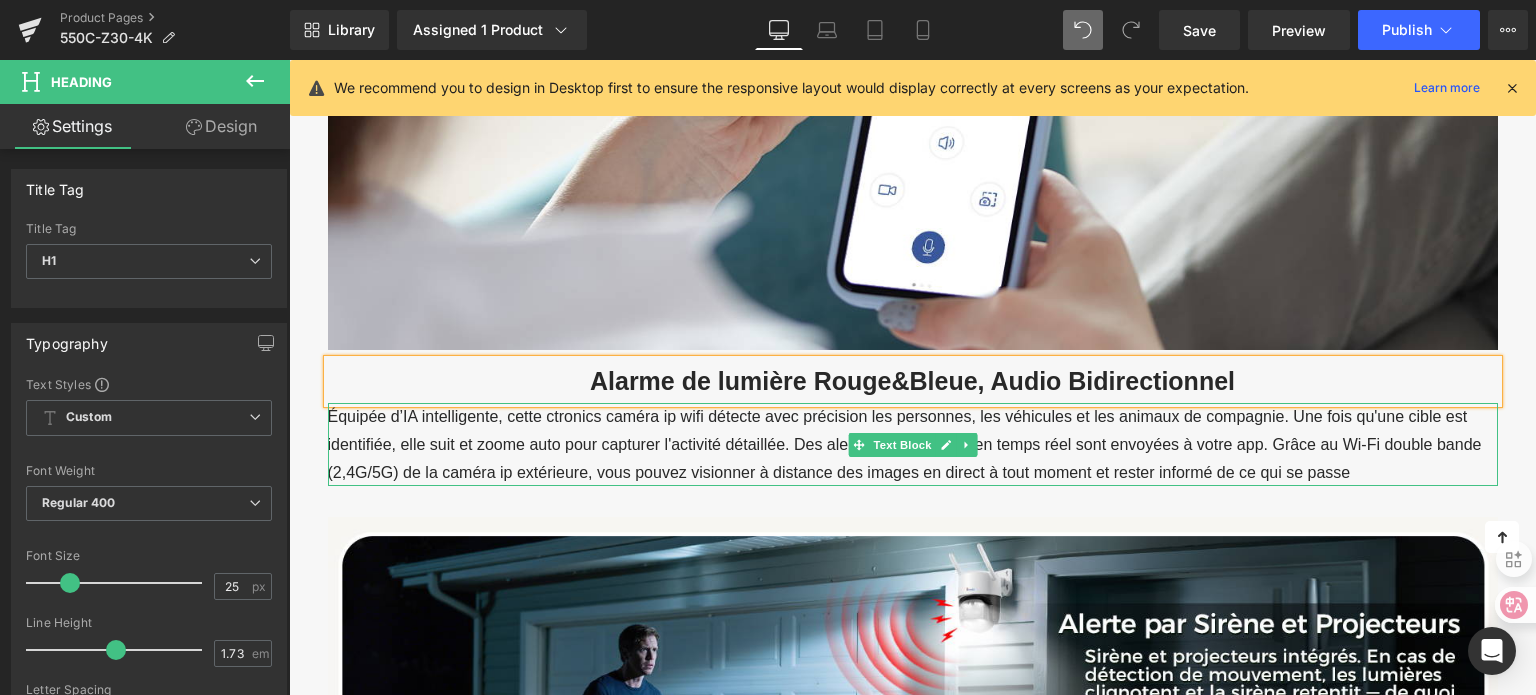 click on "Équipée d’IA intelligente, cette ctronics caméra ip wifi détecte avec précision les personnes, les véhicules et les animaux de compagnie. Une fois qu'une cible est identifiée, elle suit et zoome auto pour capturer l'activité détaillée. Des alertes instantanées en temps réel sont envoyées à votre app. Grâce au Wi-Fi double bande (2,4G/5G) de la caméra ip extérieure, vous pouvez visionner à distance des images en direct à tout moment et rester informé de ce qui se passe" at bounding box center [913, 444] 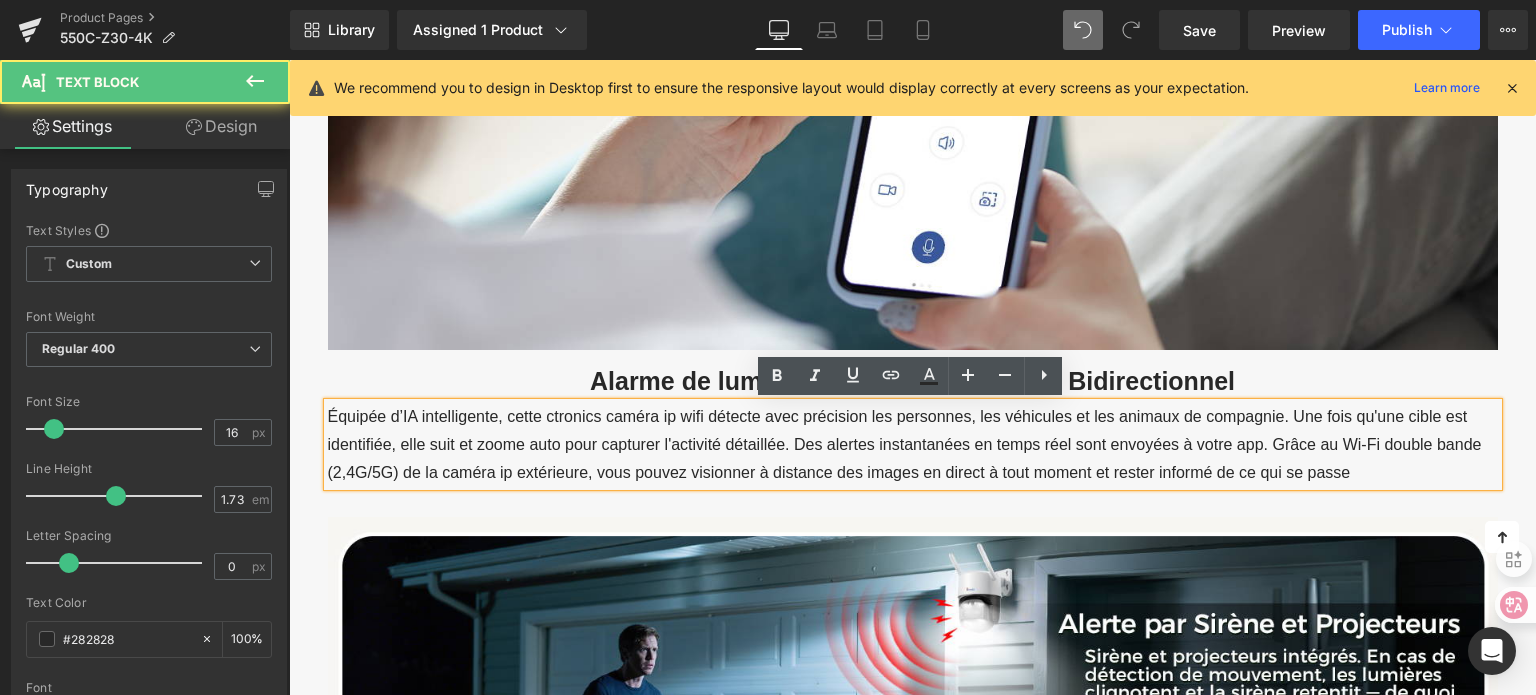 click on "Équipée d’IA intelligente, cette ctronics caméra ip wifi détecte avec précision les personnes, les véhicules et les animaux de compagnie. Une fois qu'une cible est identifiée, elle suit et zoome auto pour capturer l'activité détaillée. Des alertes instantanées en temps réel sont envoyées à votre app. Grâce au Wi-Fi double bande (2,4G/5G) de la caméra ip extérieure, vous pouvez visionner à distance des images en direct à tout moment et rester informé de ce qui se passe" at bounding box center [913, 444] 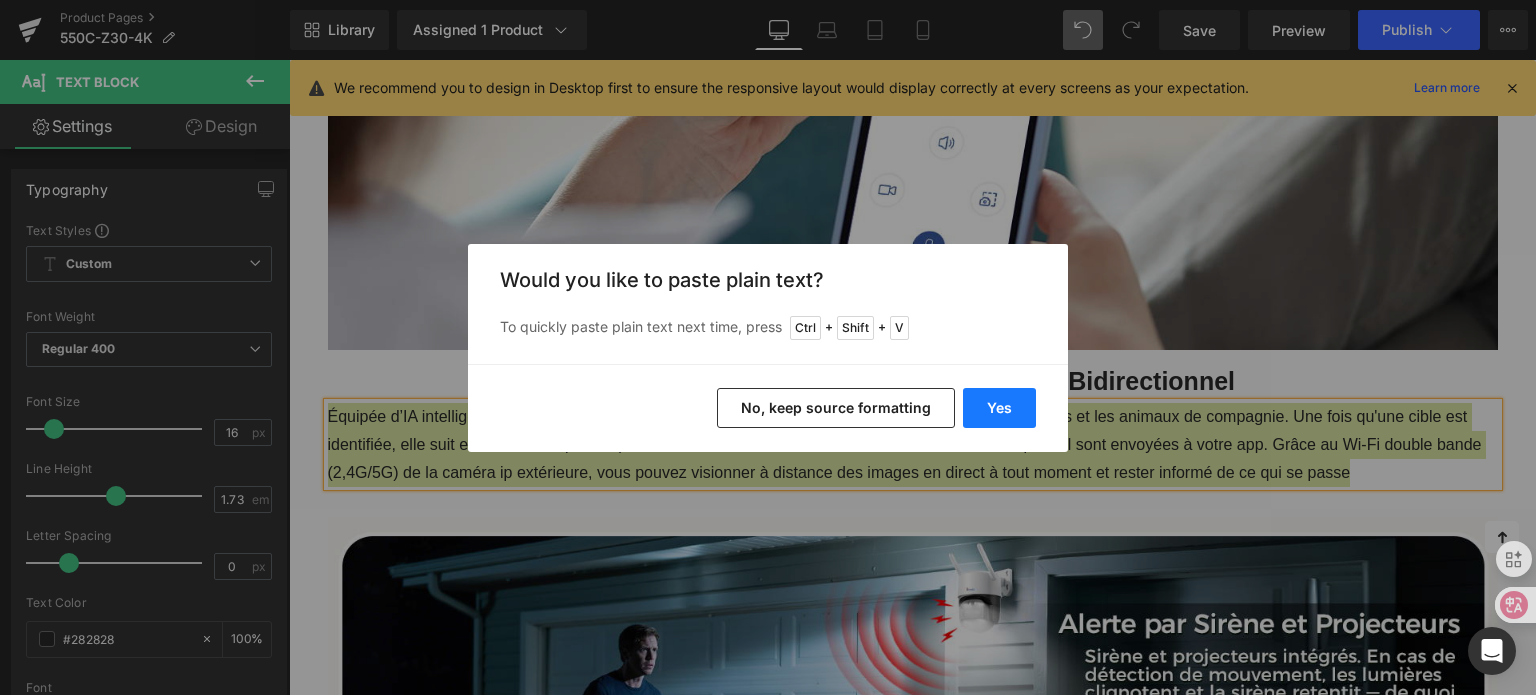 drag, startPoint x: 703, startPoint y: 350, endPoint x: 992, endPoint y: 410, distance: 295.16266 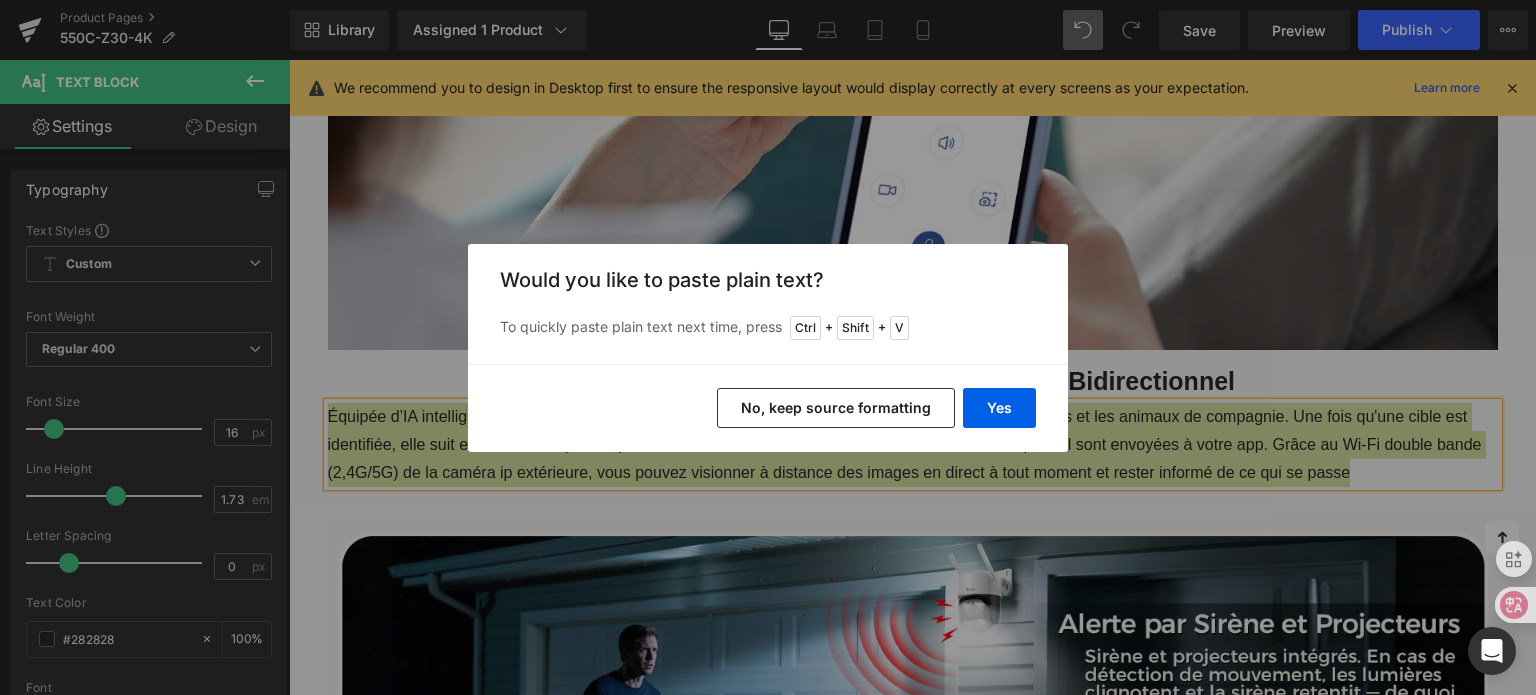 type 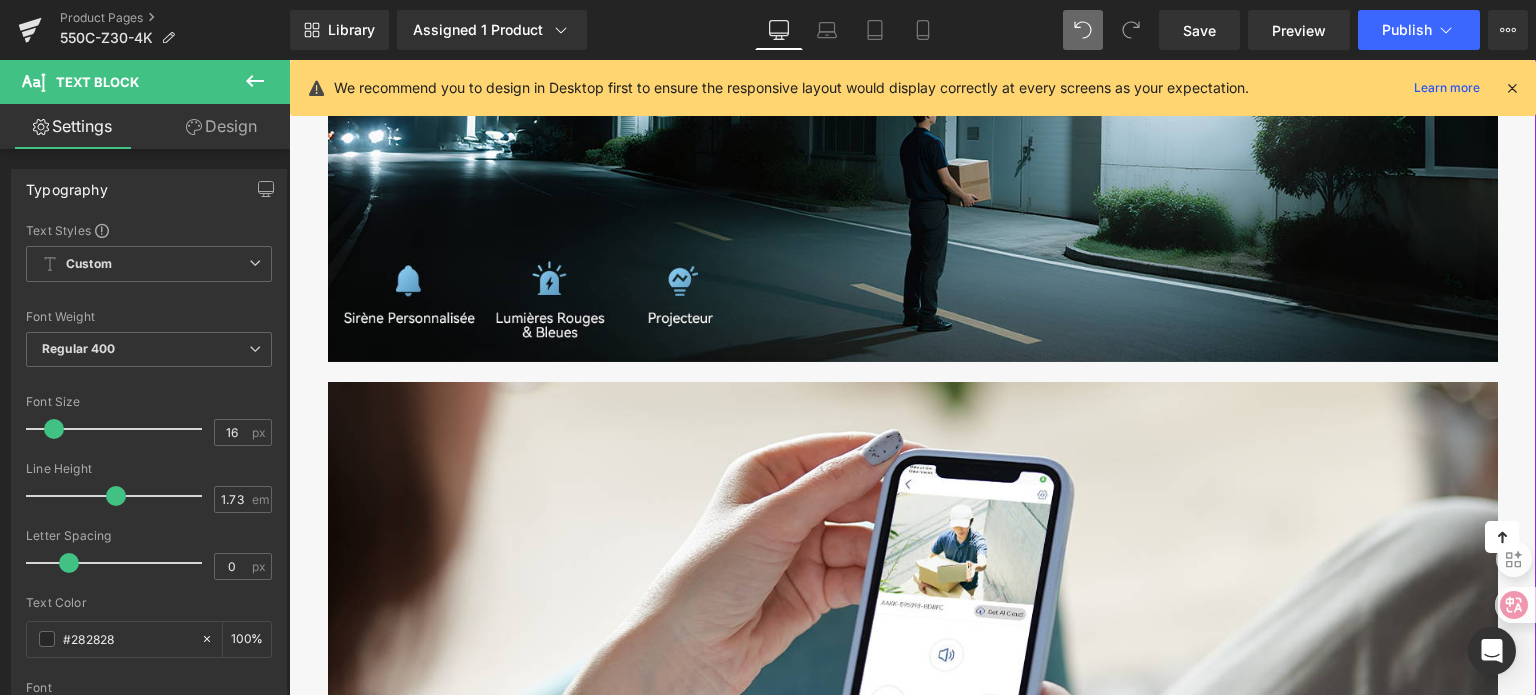 scroll, scrollTop: 5161, scrollLeft: 0, axis: vertical 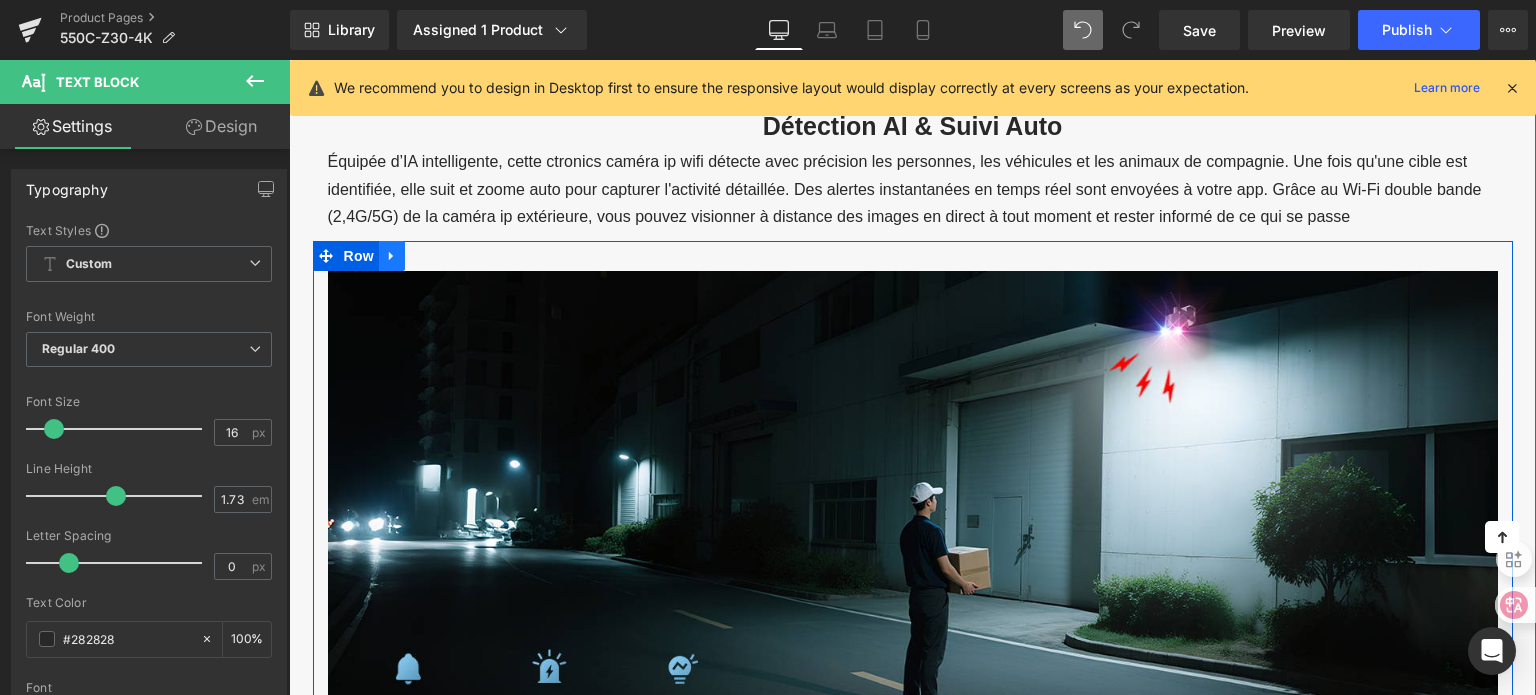 click 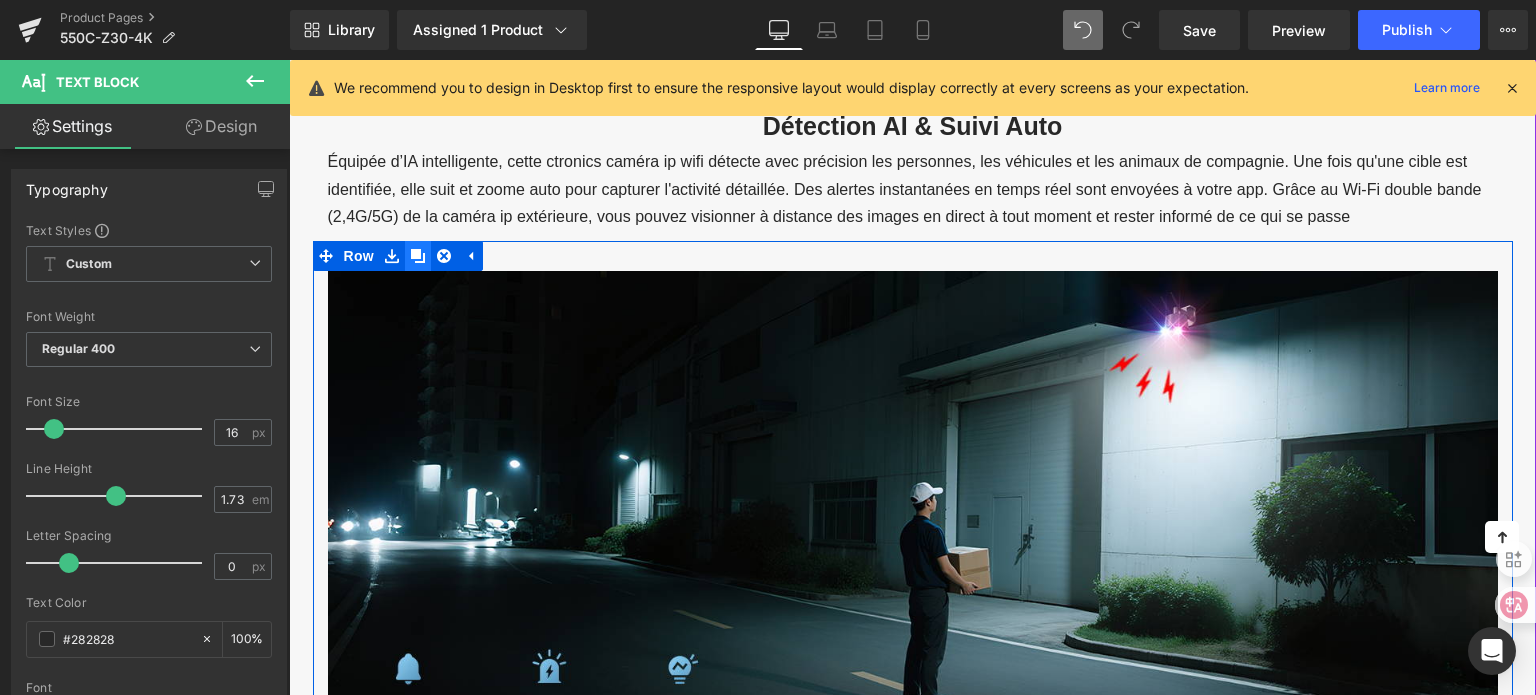 click 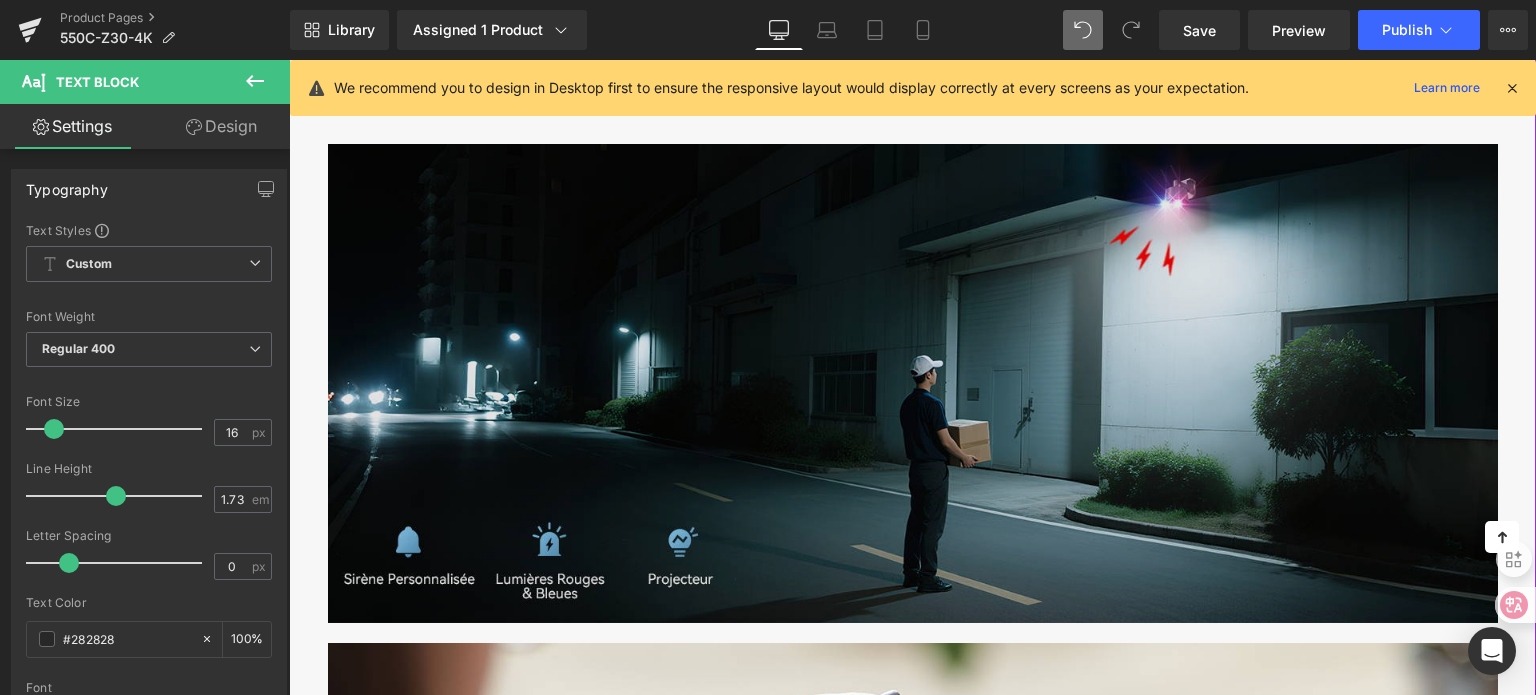 scroll, scrollTop: 6416, scrollLeft: 0, axis: vertical 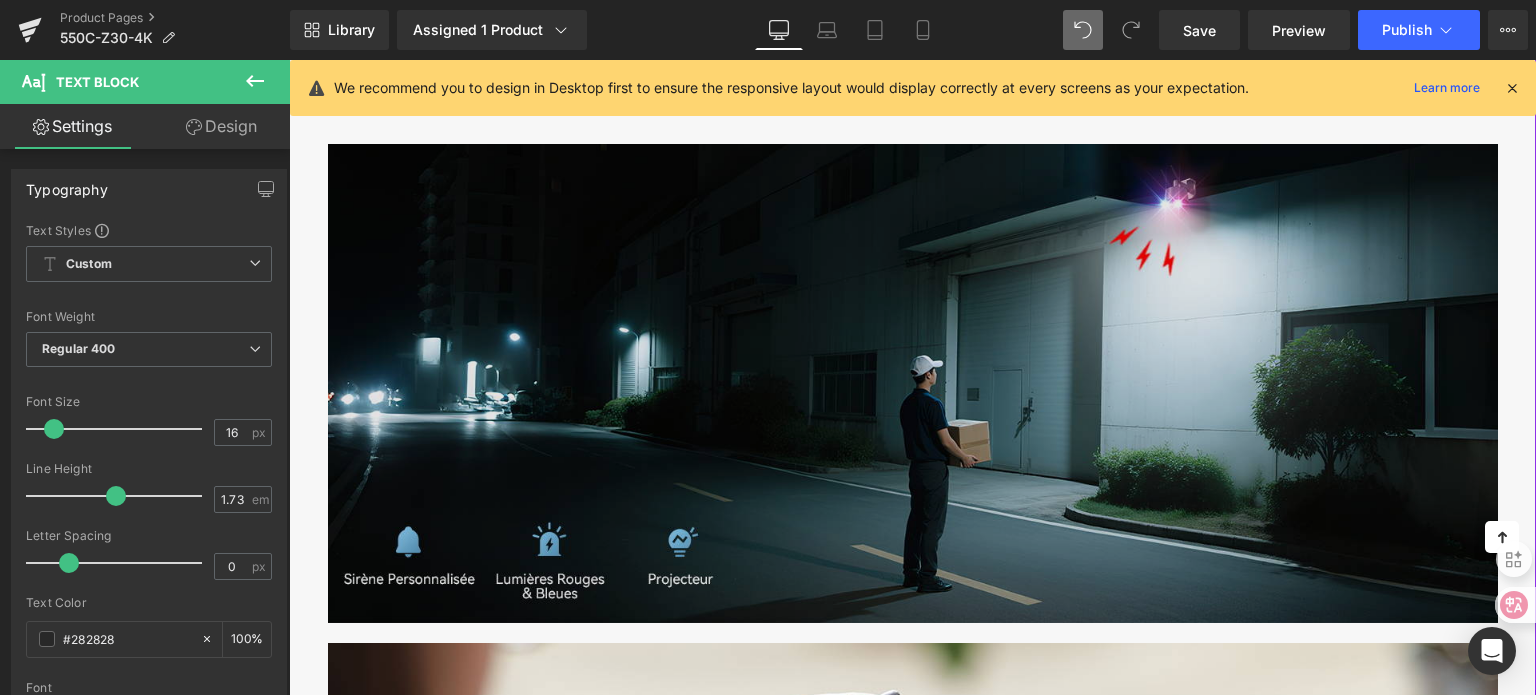 click at bounding box center [913, 384] 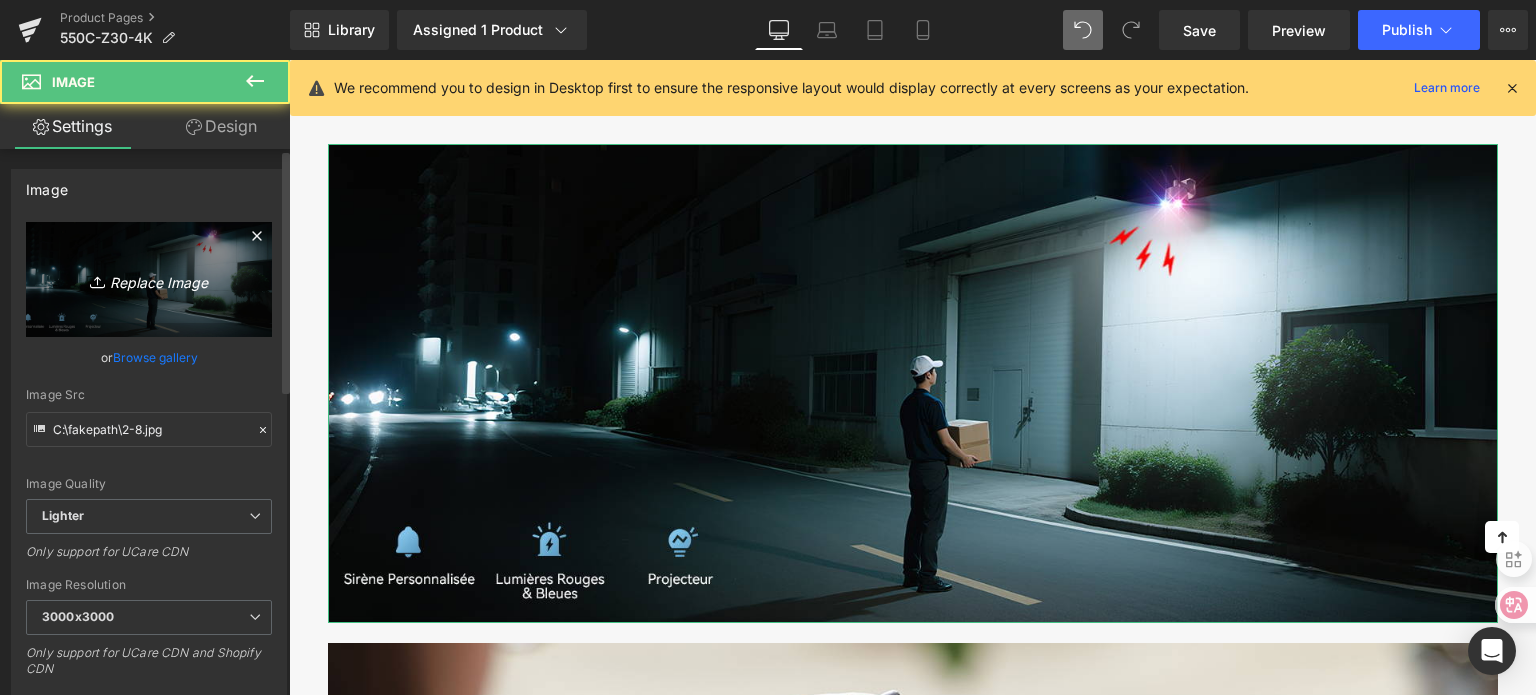 click on "Replace Image" at bounding box center (149, 279) 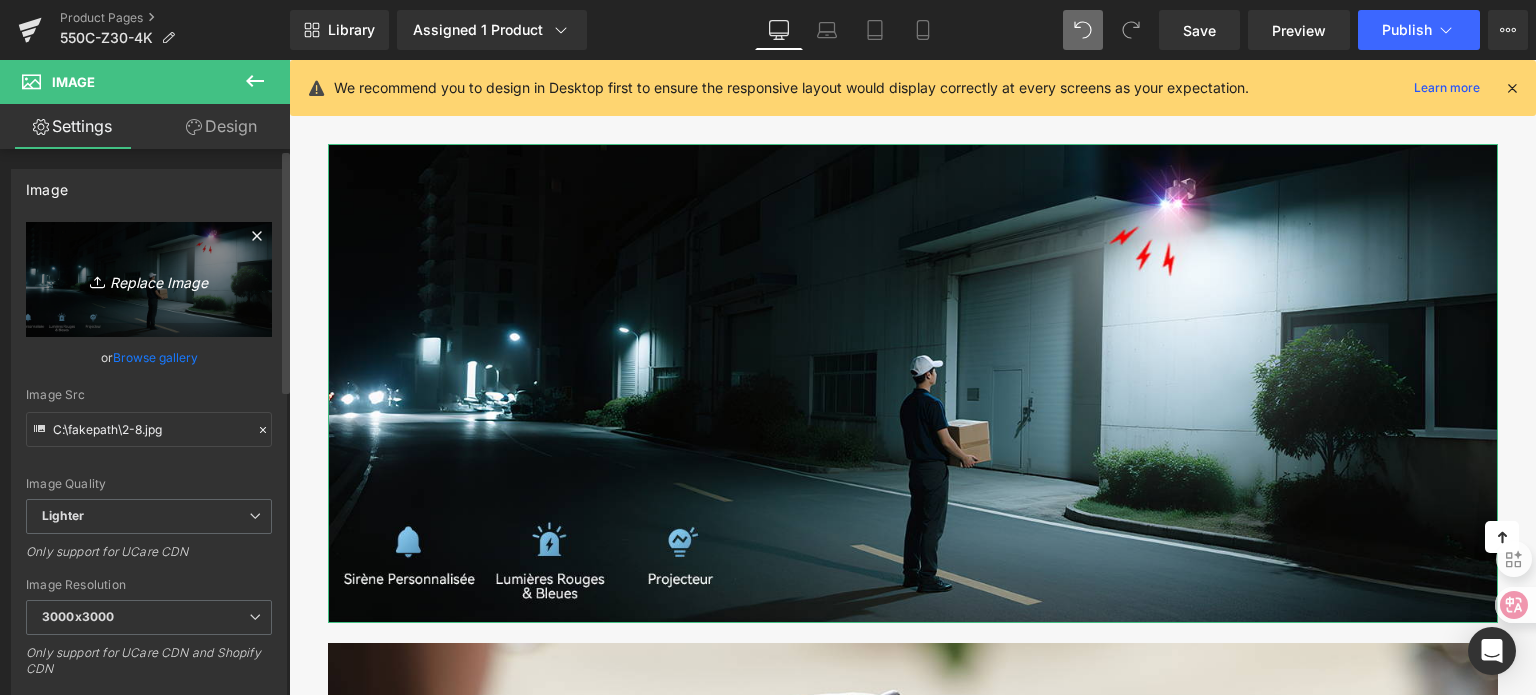 type on "C:\fakepath\3-1.jpg" 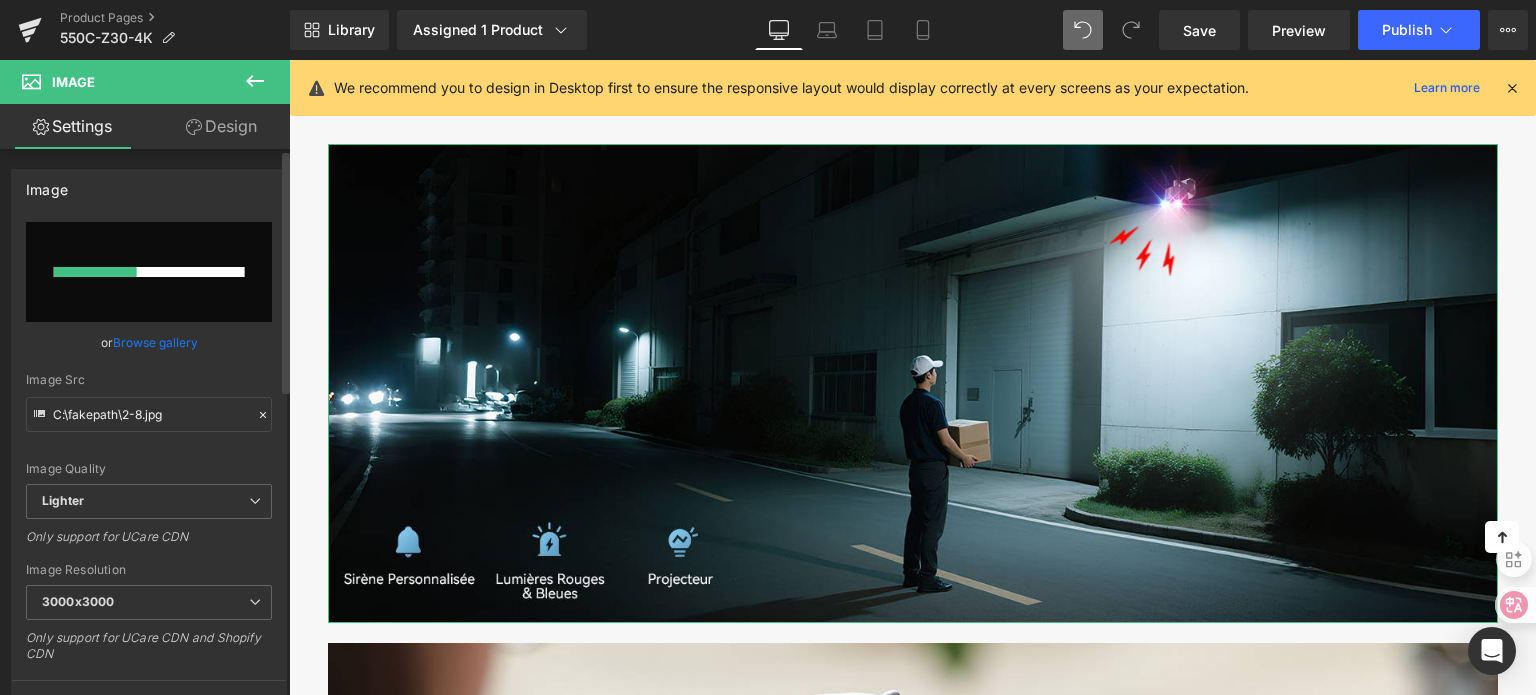 type 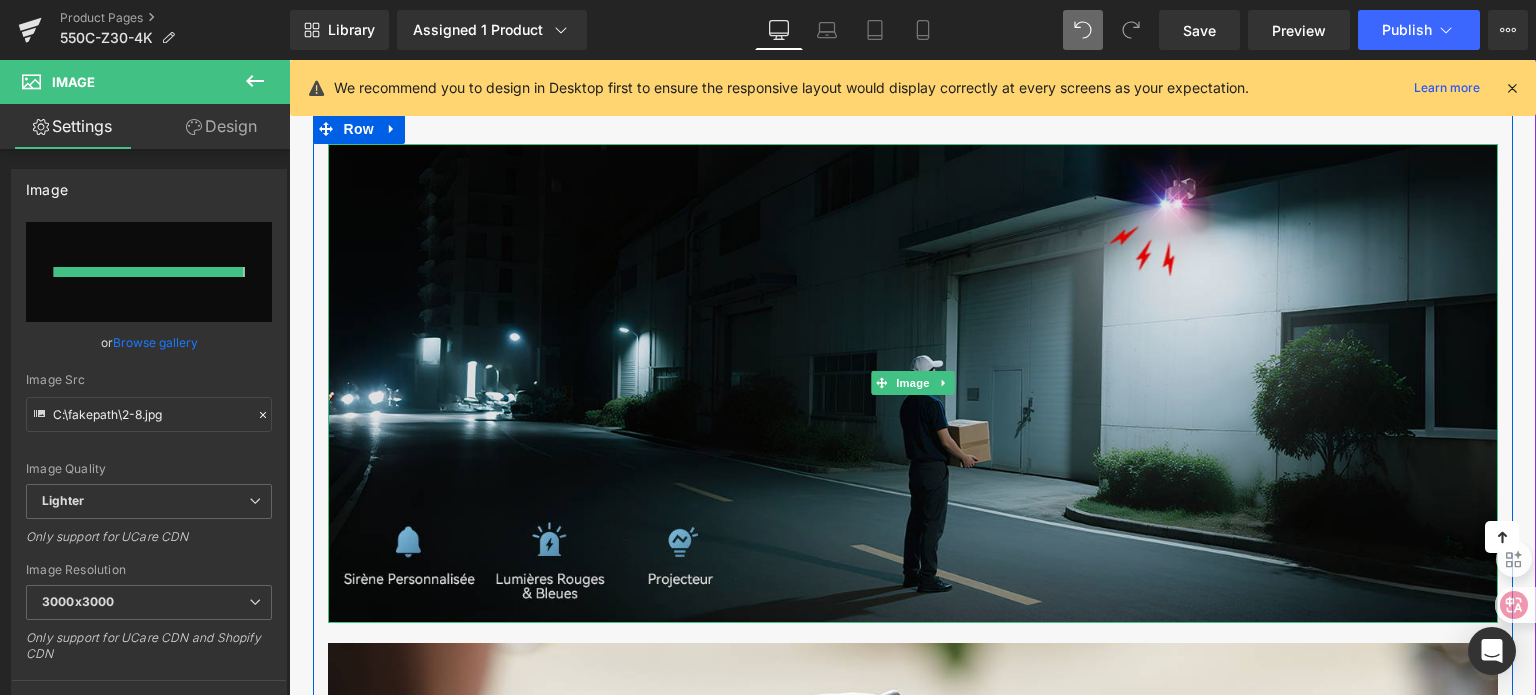 type on "C:\fakepath\3-1.jpg" 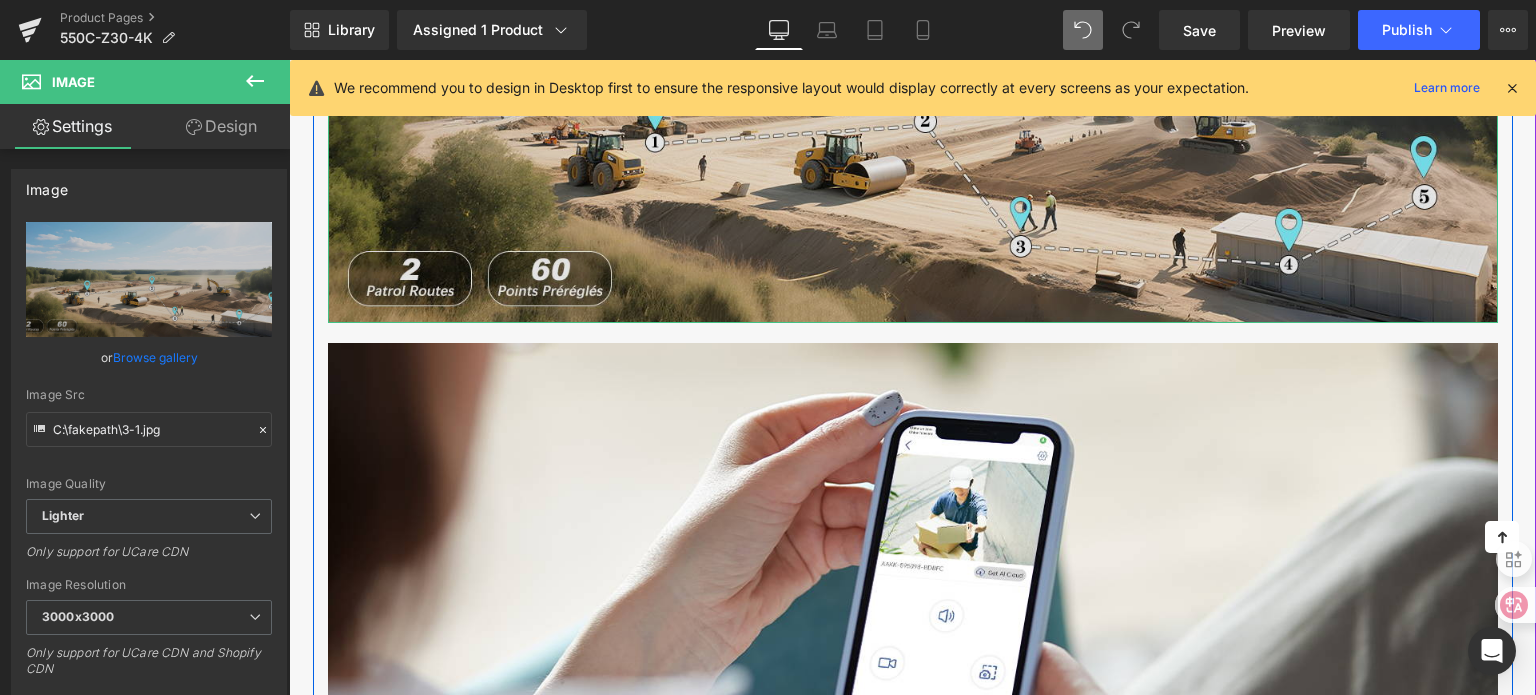 scroll, scrollTop: 6816, scrollLeft: 0, axis: vertical 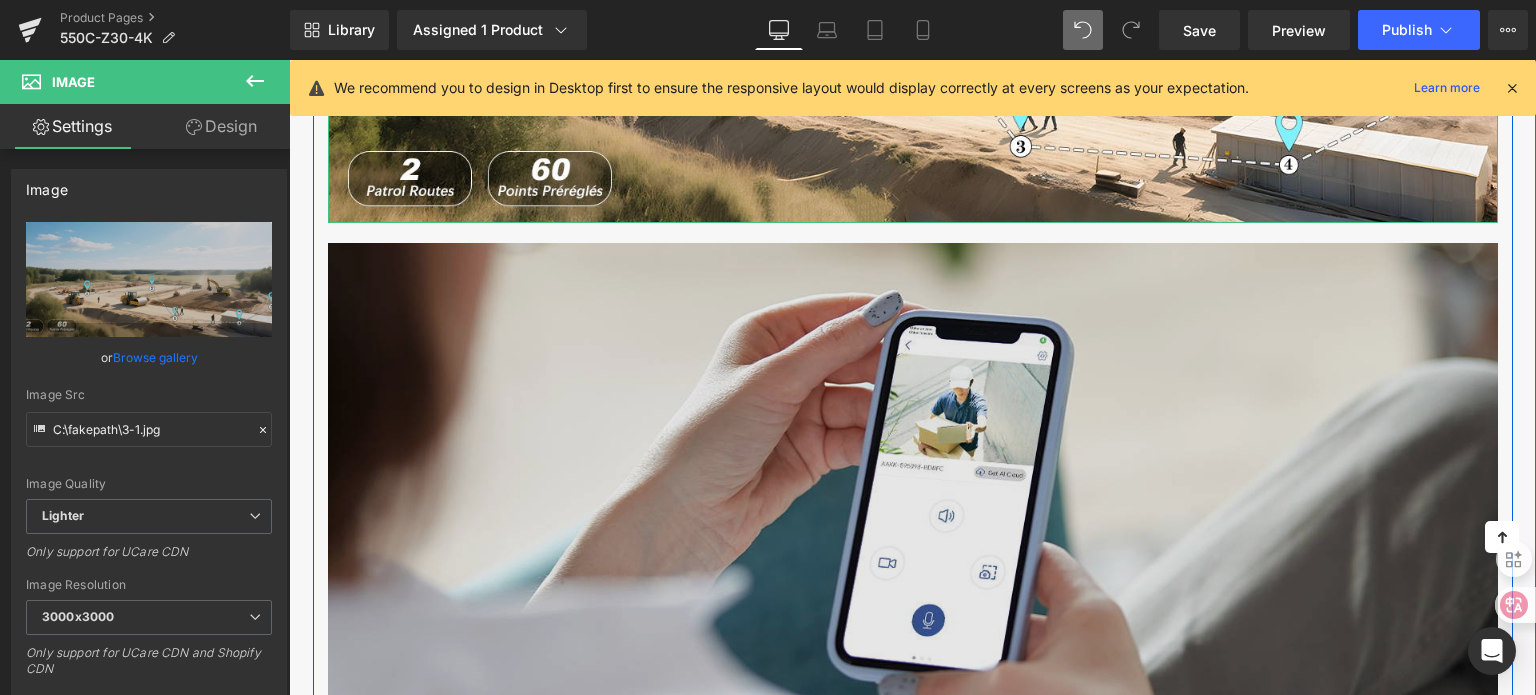 click at bounding box center [913, 483] 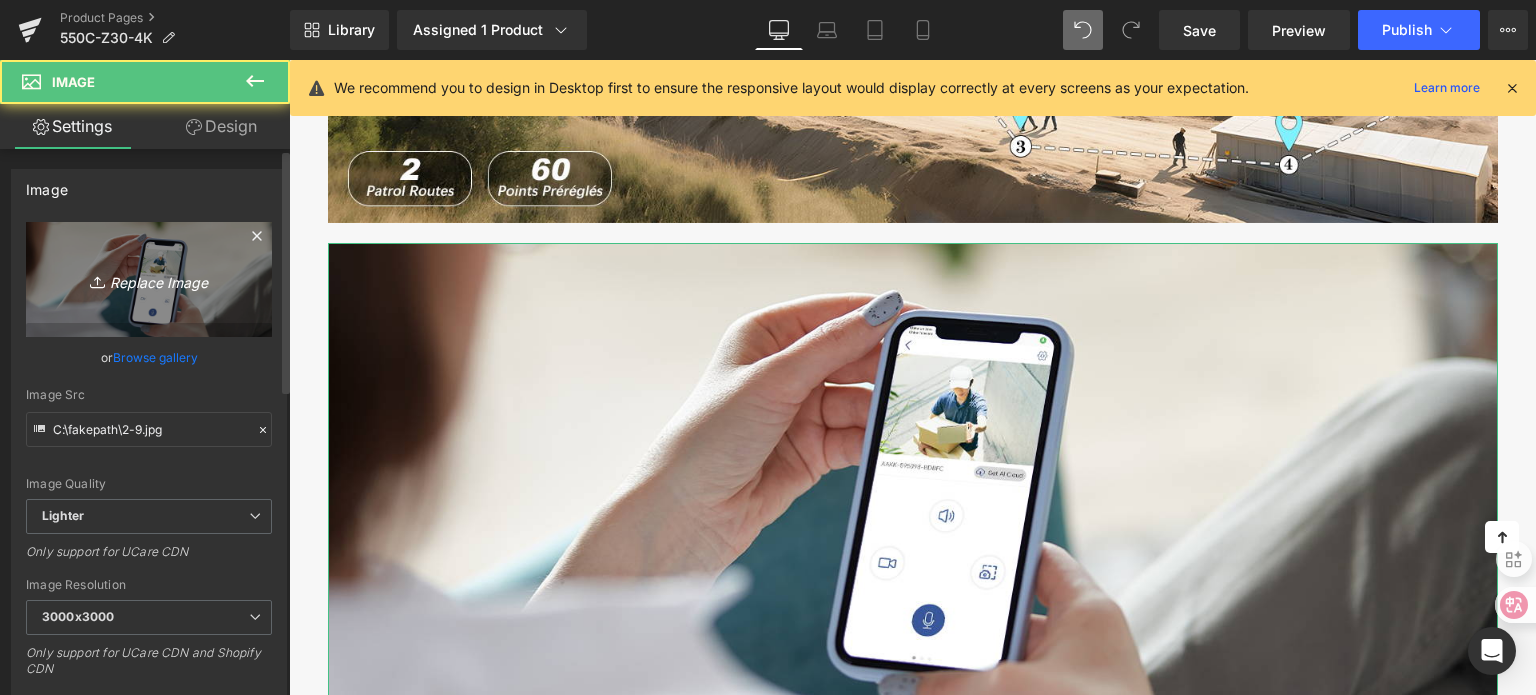 click 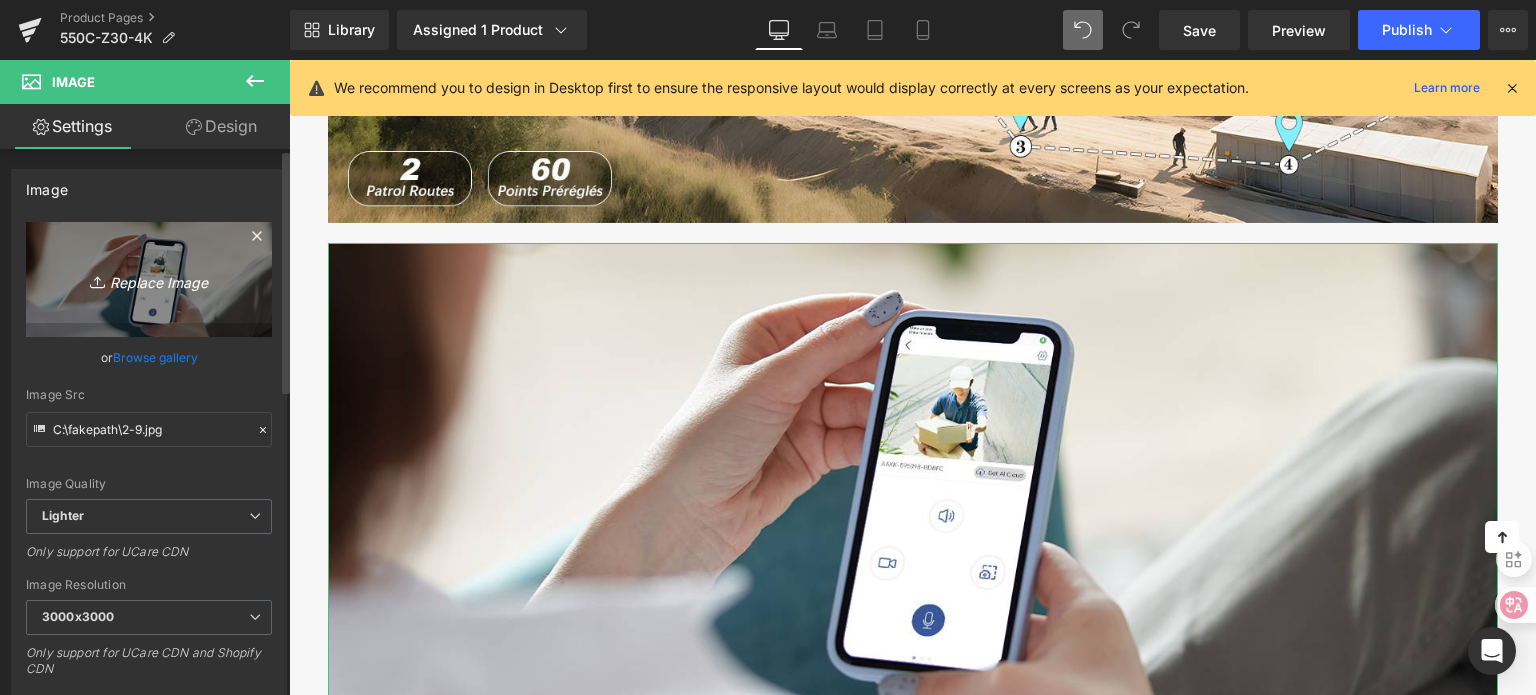 type on "C:\fakepath\3-4.jpg" 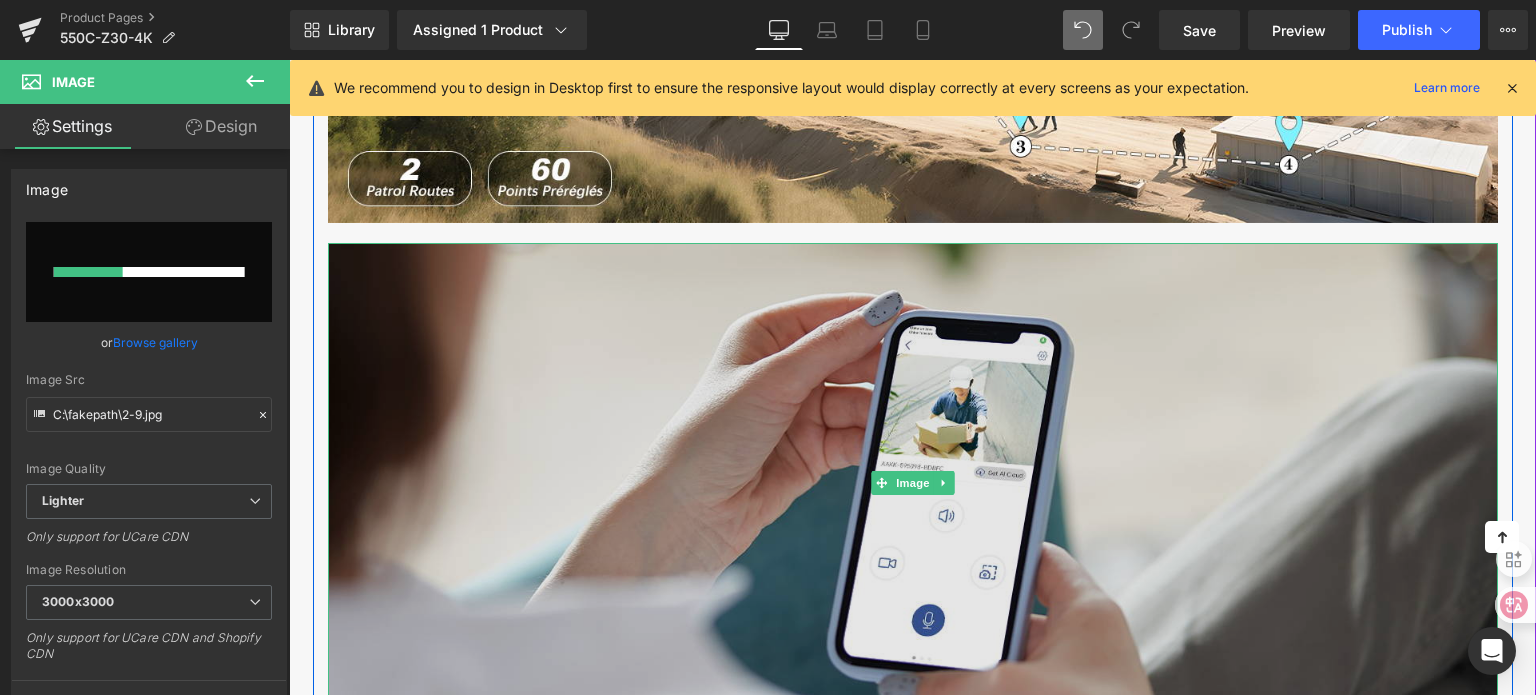 type 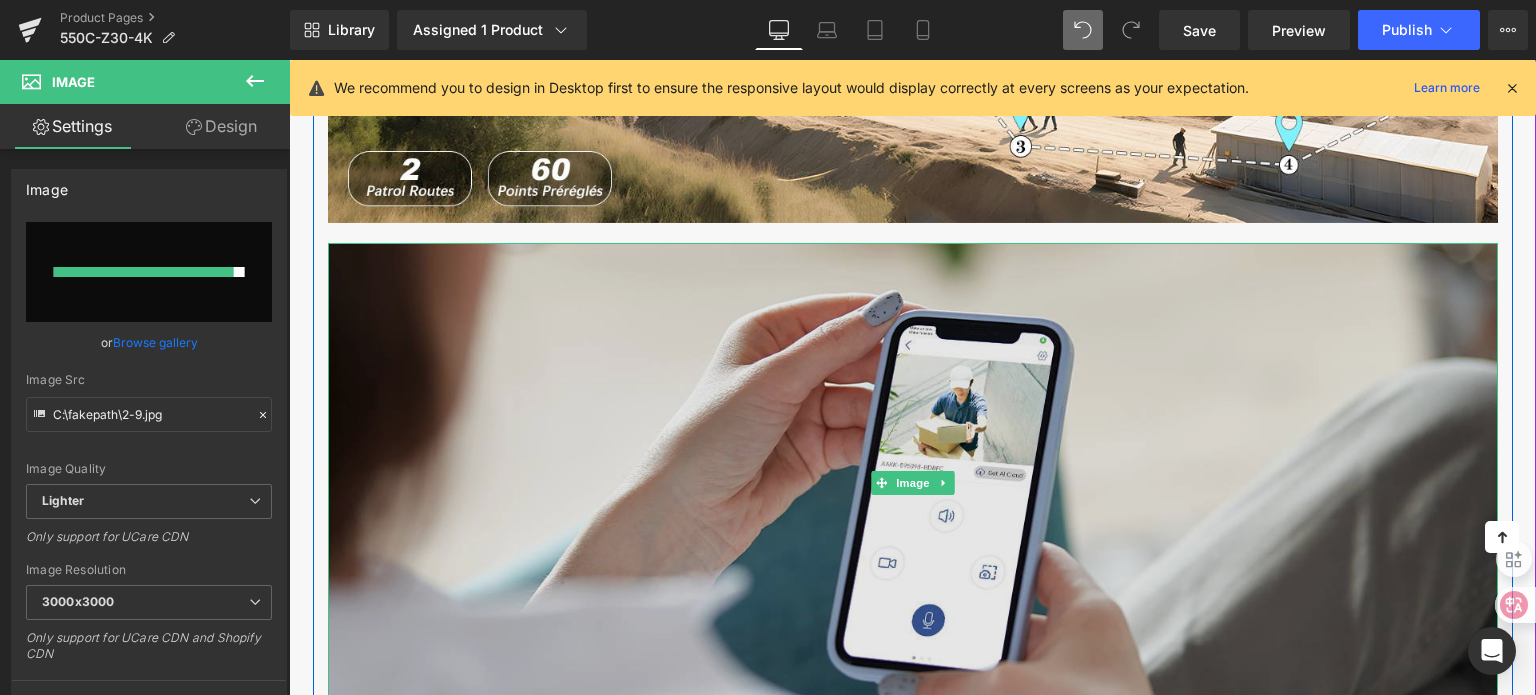 type on "C:\fakepath\3-4.jpg" 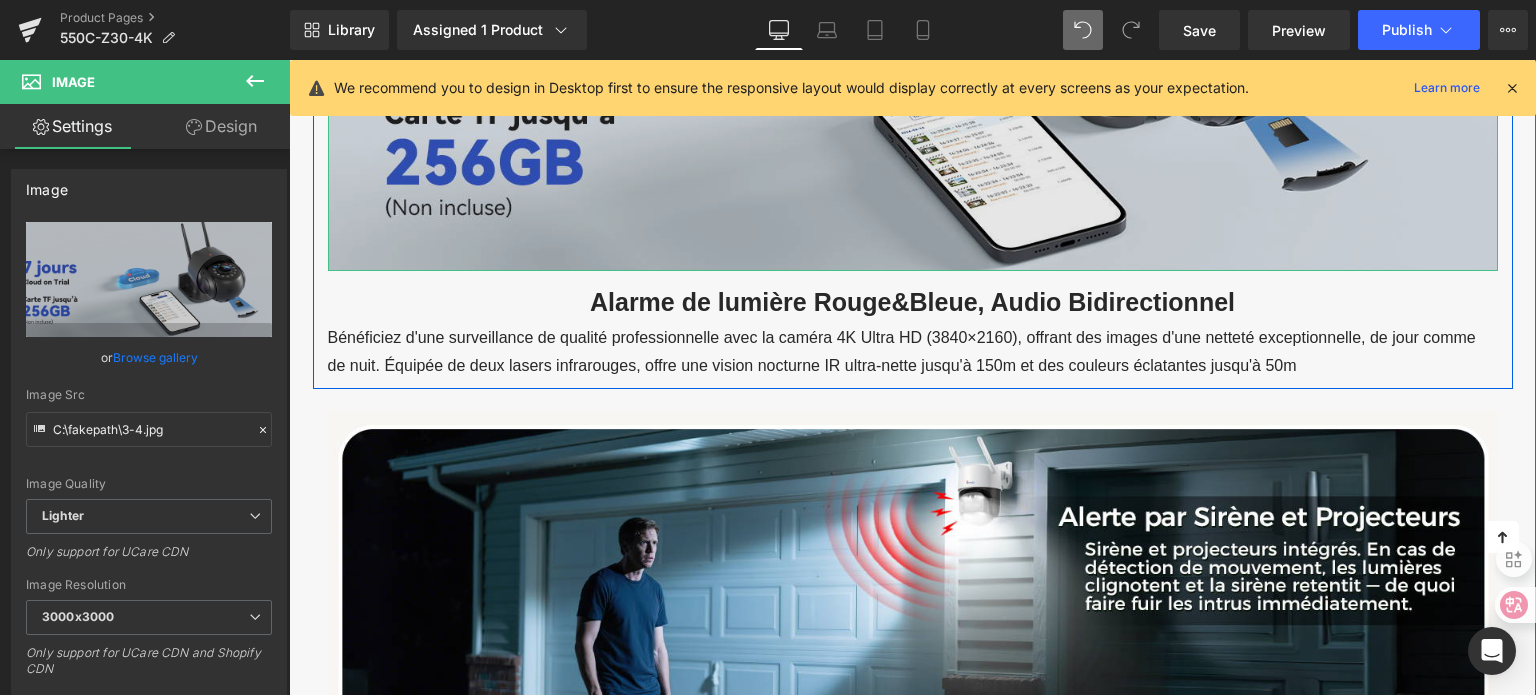 scroll, scrollTop: 7316, scrollLeft: 0, axis: vertical 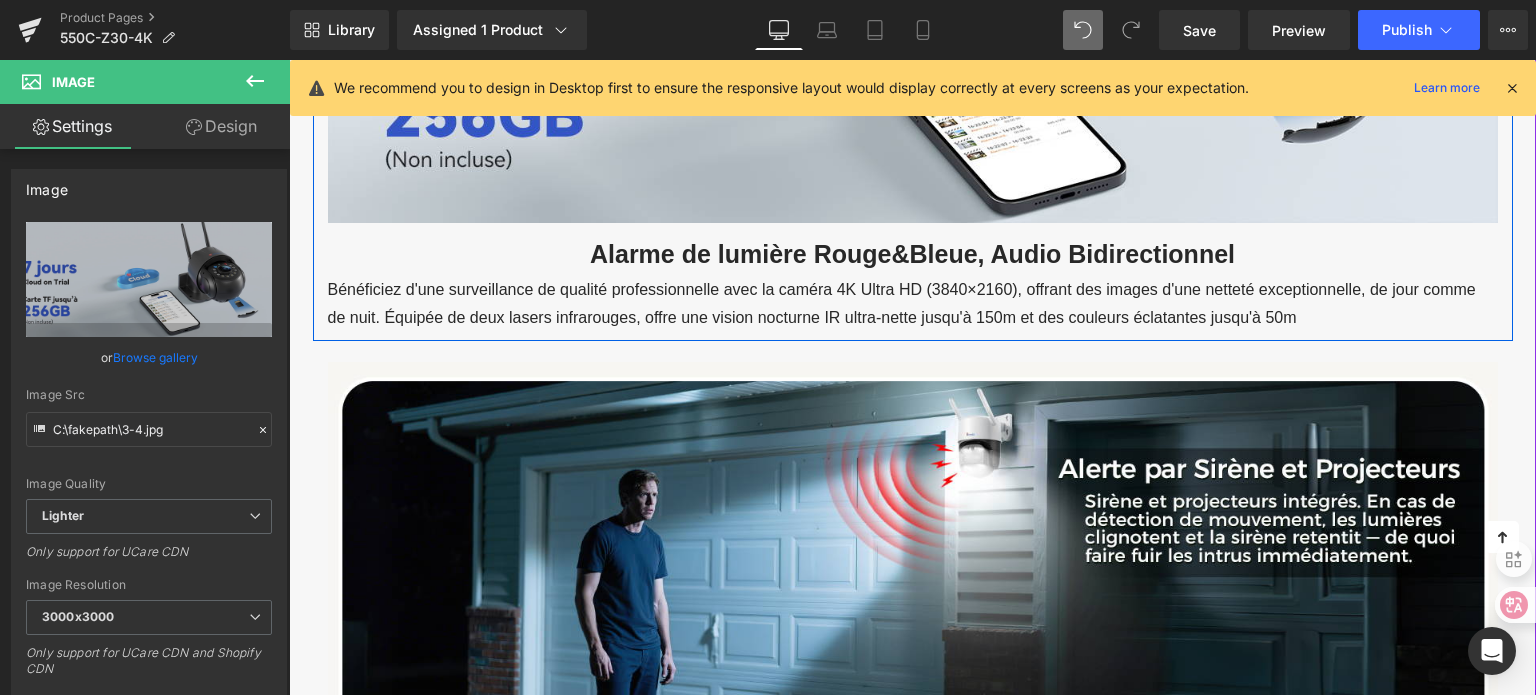 click on "Alarme de lumière Rouge&Bleue, Audio Bidirectionnel" at bounding box center (912, 254) 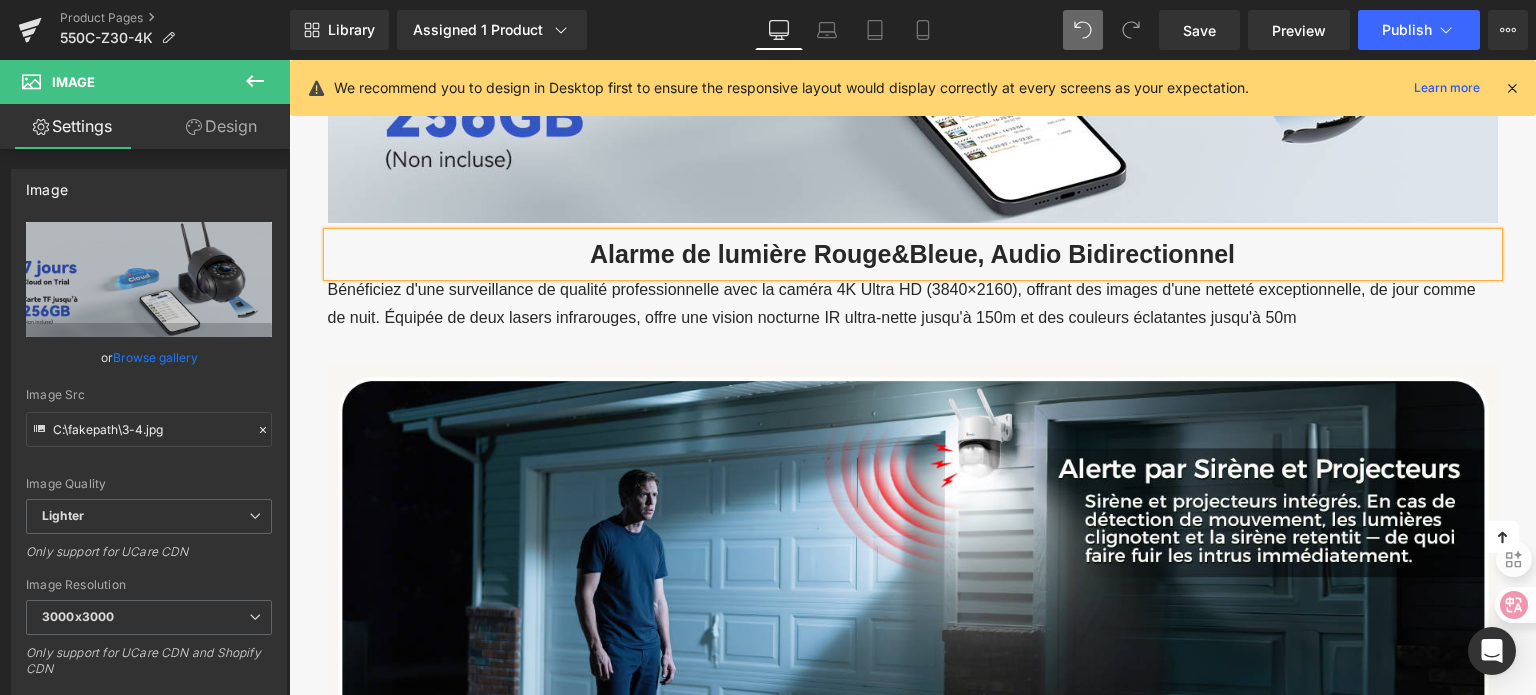 click on "Alarme de lumière Rouge&Bleue, Audio Bidirectionnel" at bounding box center (912, 254) 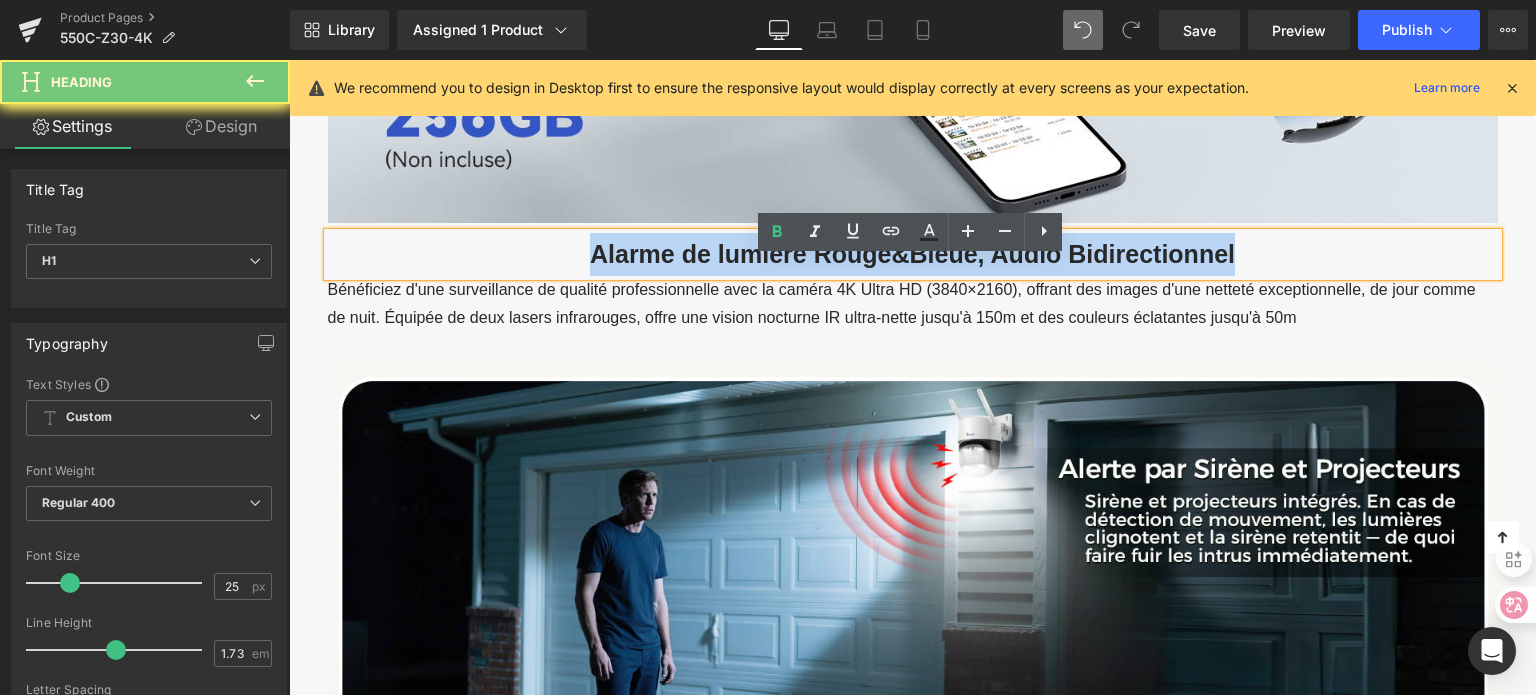 paste 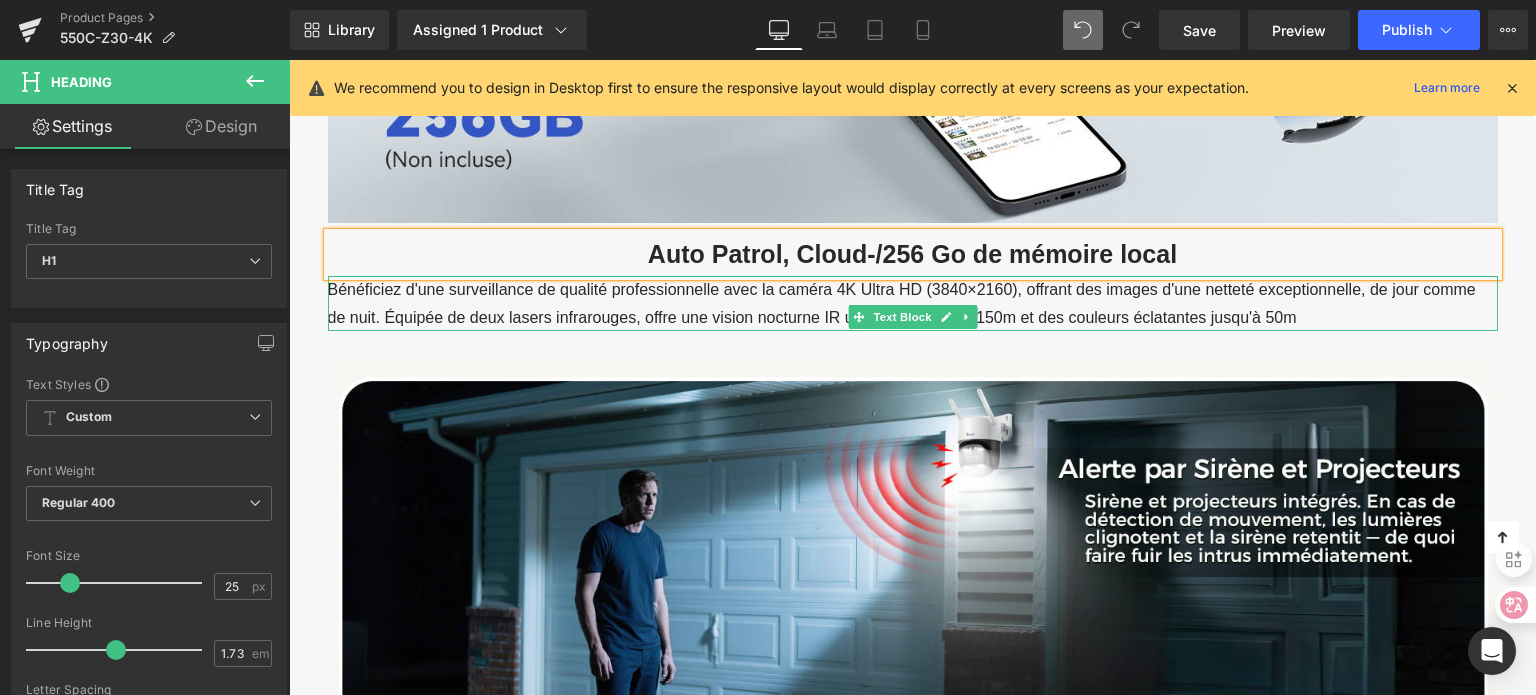 click on "Bénéficiez d'une surveillance de qualité professionnelle avec la caméra 4K Ultra HD (3840×2160), offrant des images d'une netteté exceptionnelle, de jour comme de nuit. Équipée de deux lasers infrarouges, offre une vision nocturne IR ultra-nette jusqu'à 150m et des couleurs éclatantes jusqu'à 50m" at bounding box center (913, 303) 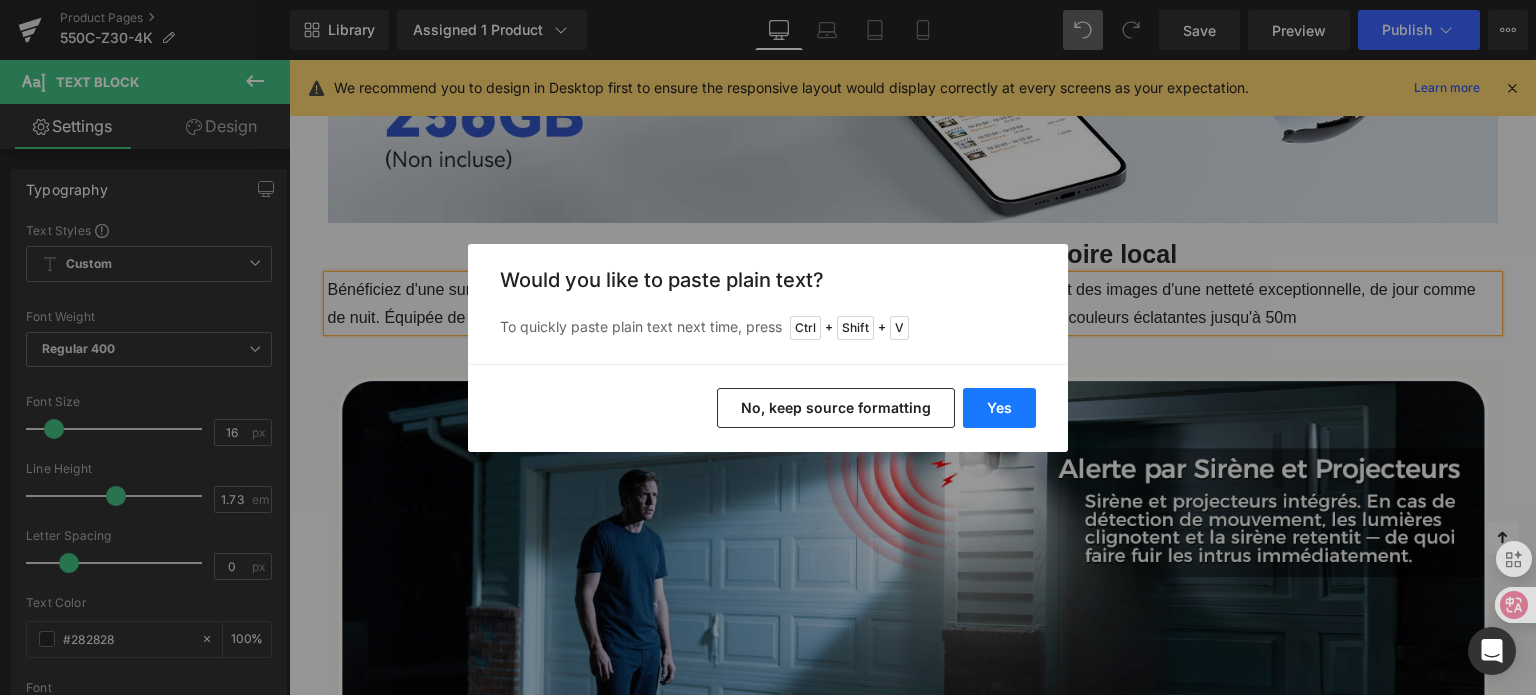 drag, startPoint x: 967, startPoint y: 402, endPoint x: 679, endPoint y: 342, distance: 294.18362 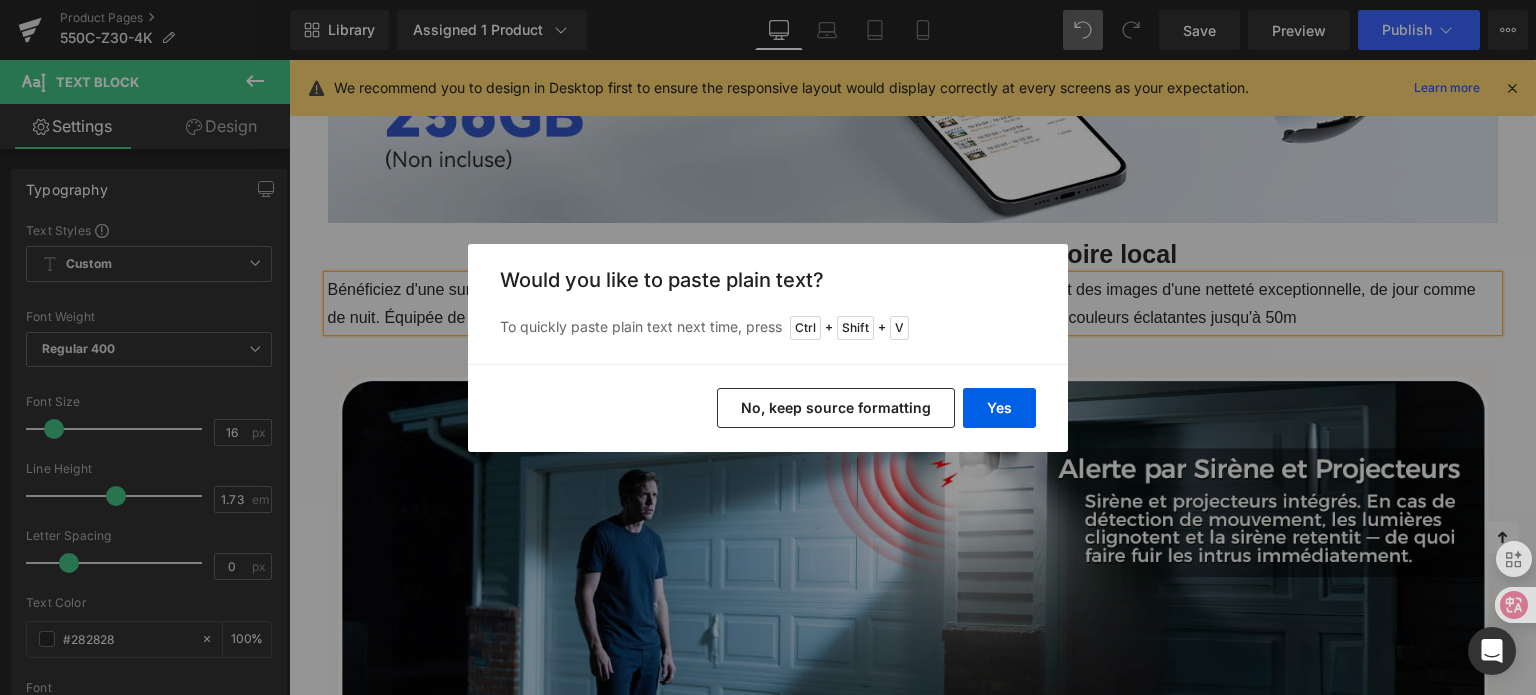 type 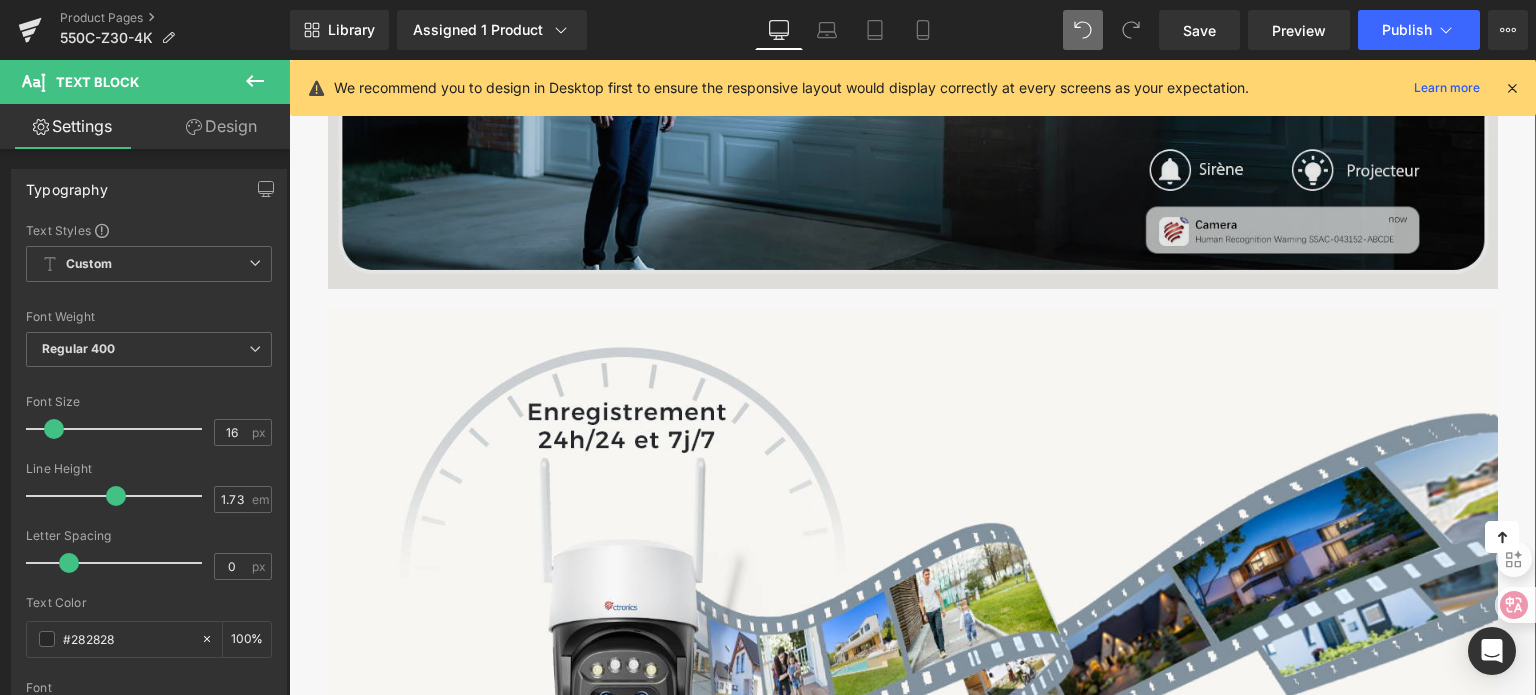scroll, scrollTop: 7916, scrollLeft: 0, axis: vertical 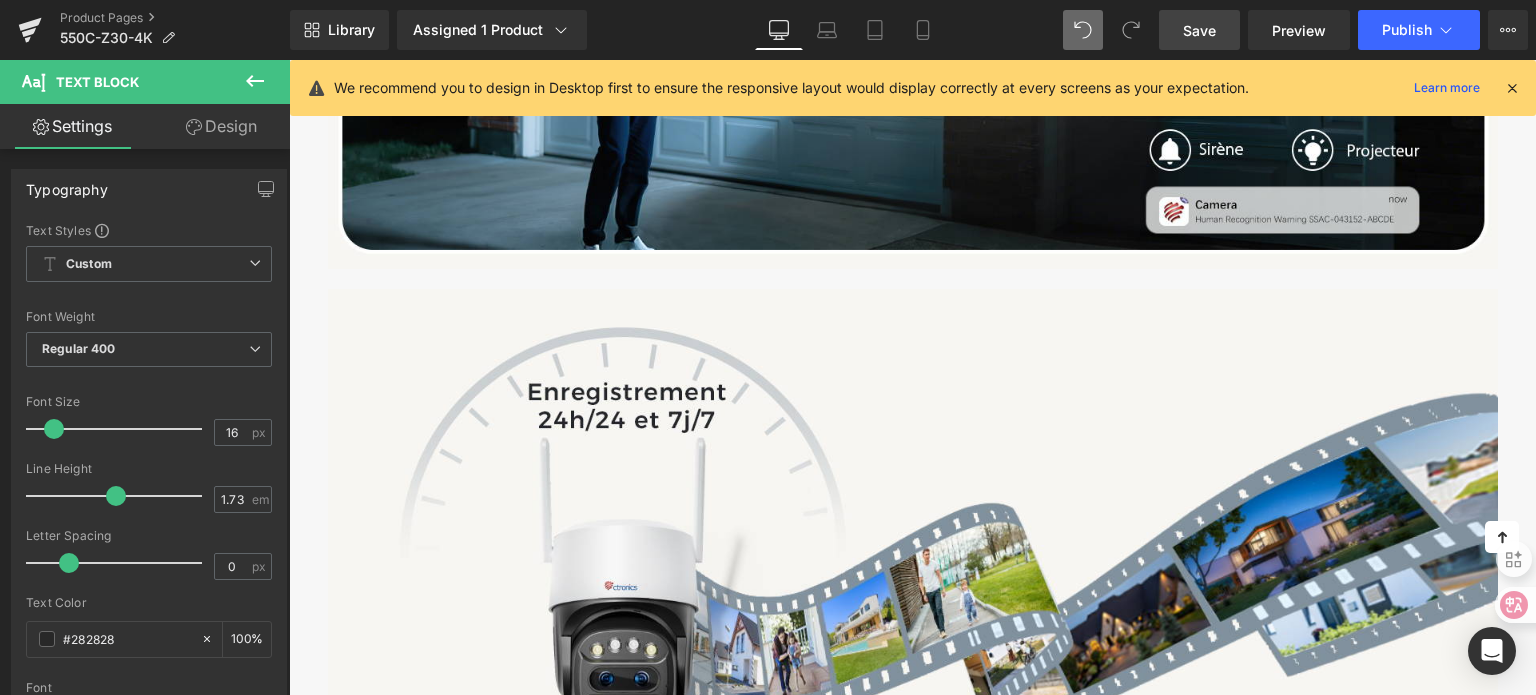 click on "Save" at bounding box center (1199, 30) 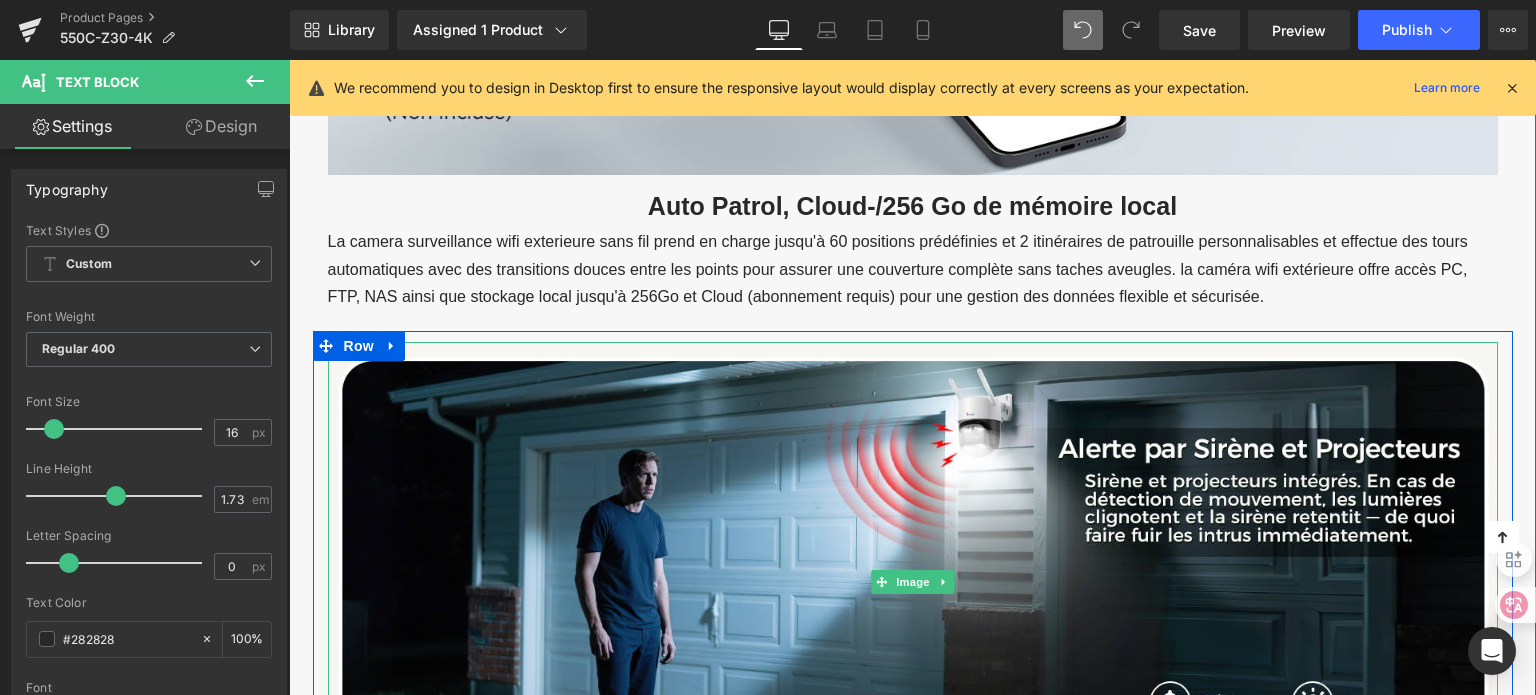 scroll, scrollTop: 7316, scrollLeft: 0, axis: vertical 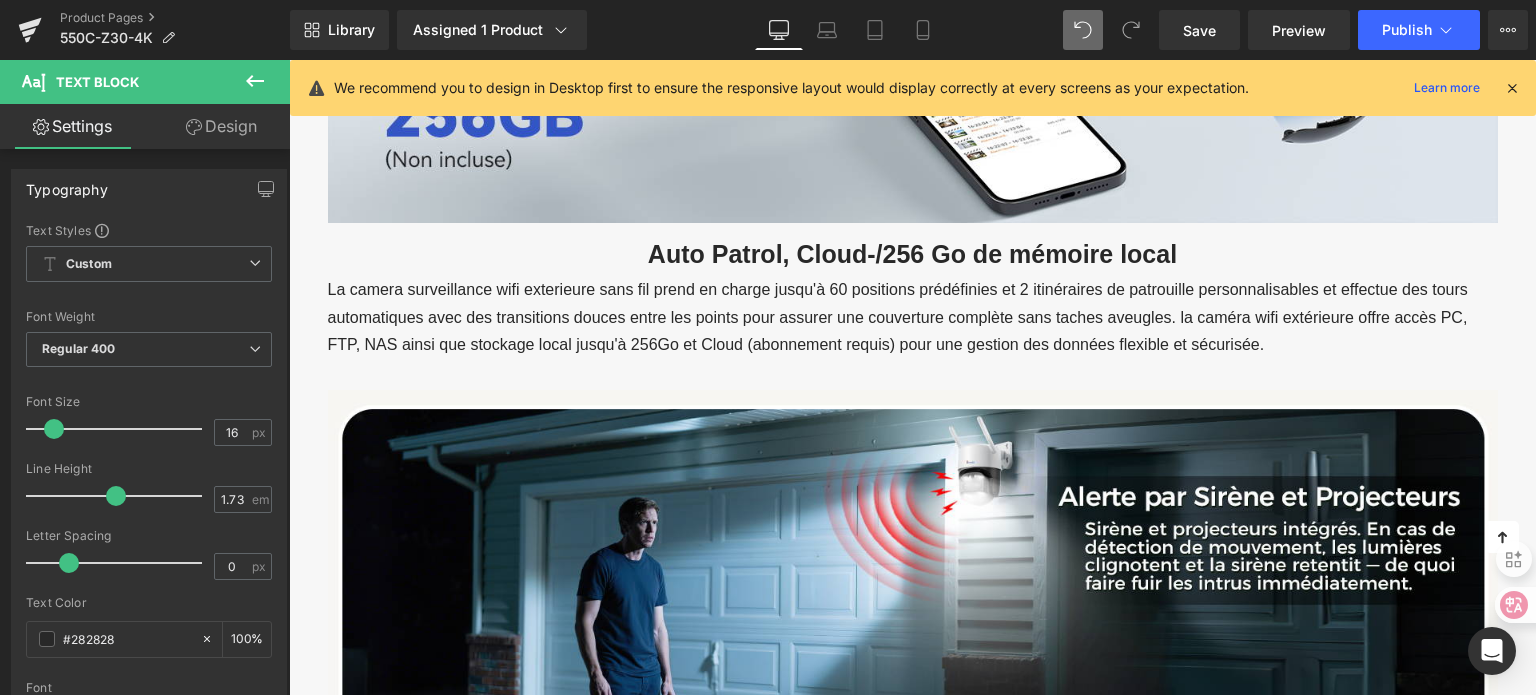 click 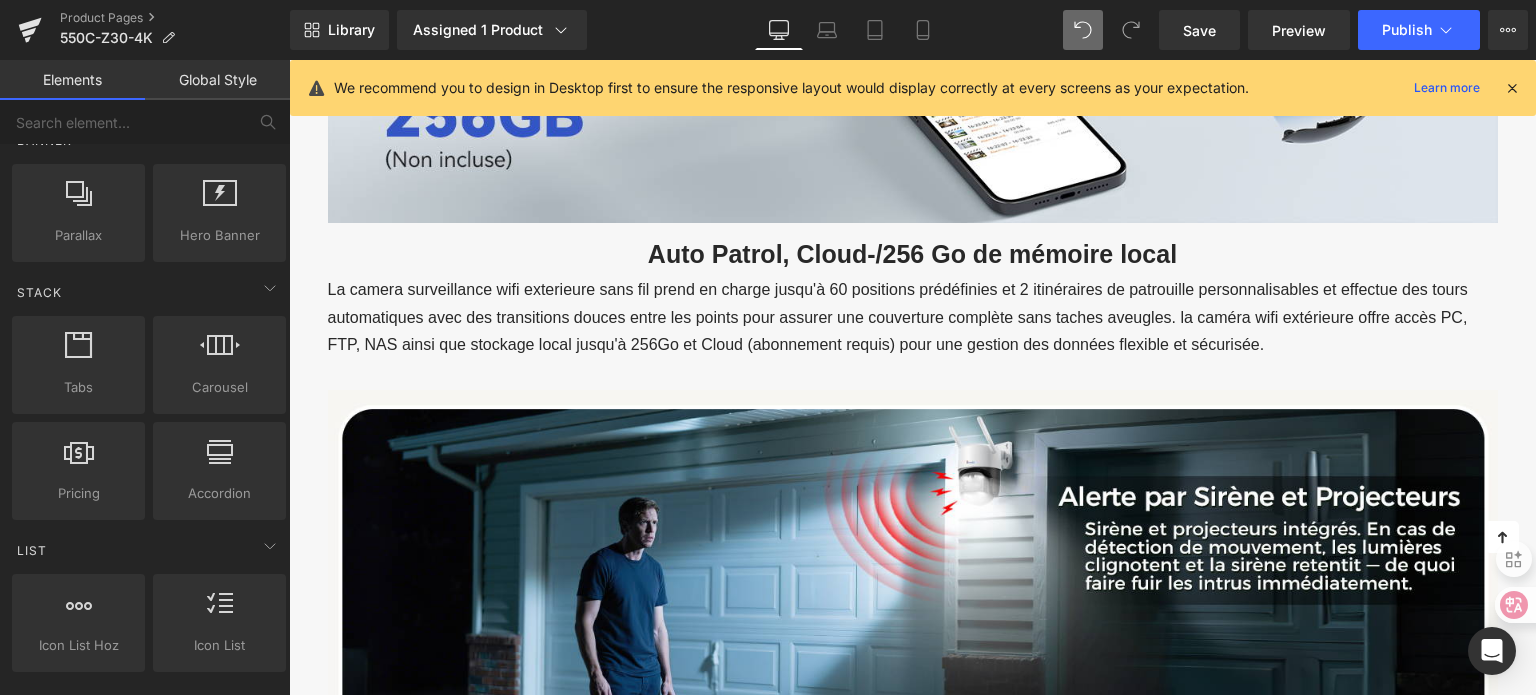 scroll, scrollTop: 500, scrollLeft: 0, axis: vertical 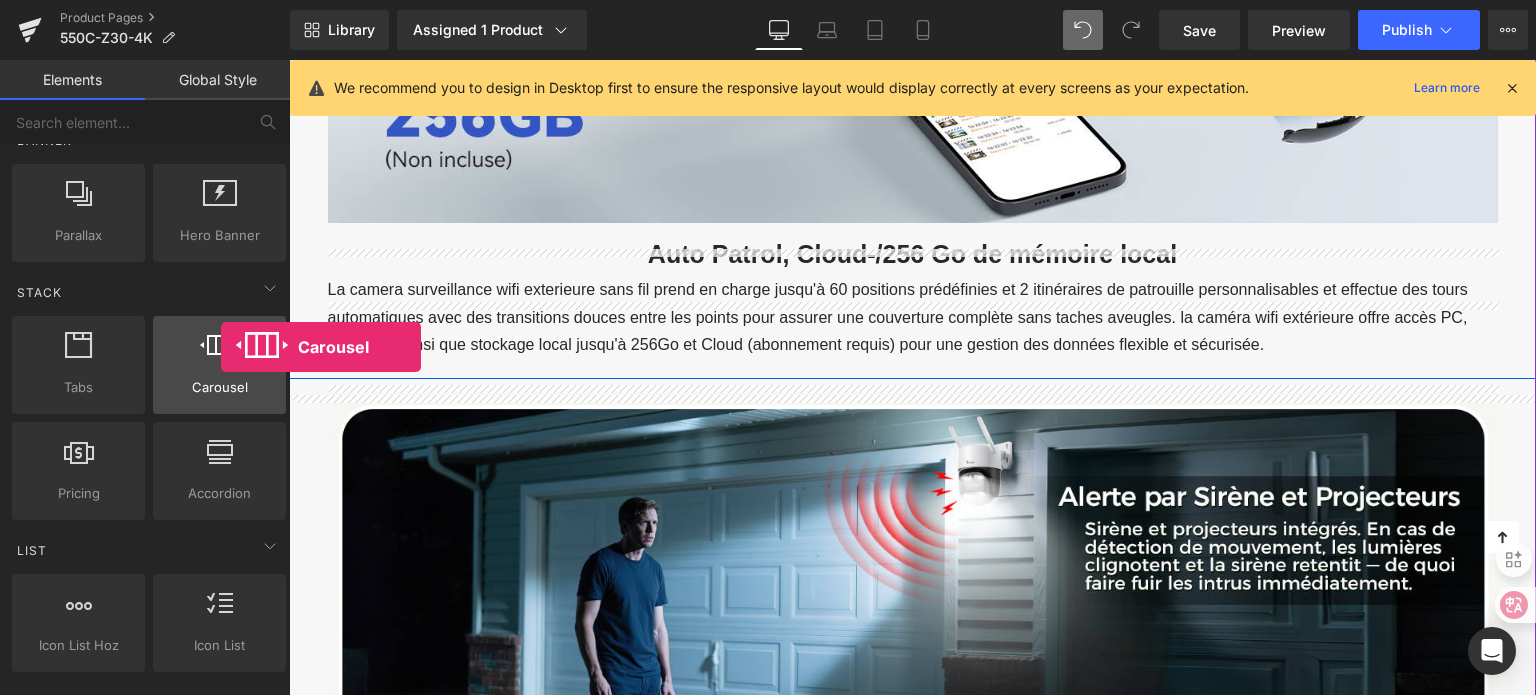 drag, startPoint x: 200, startPoint y: 366, endPoint x: 221, endPoint y: 347, distance: 28.319605 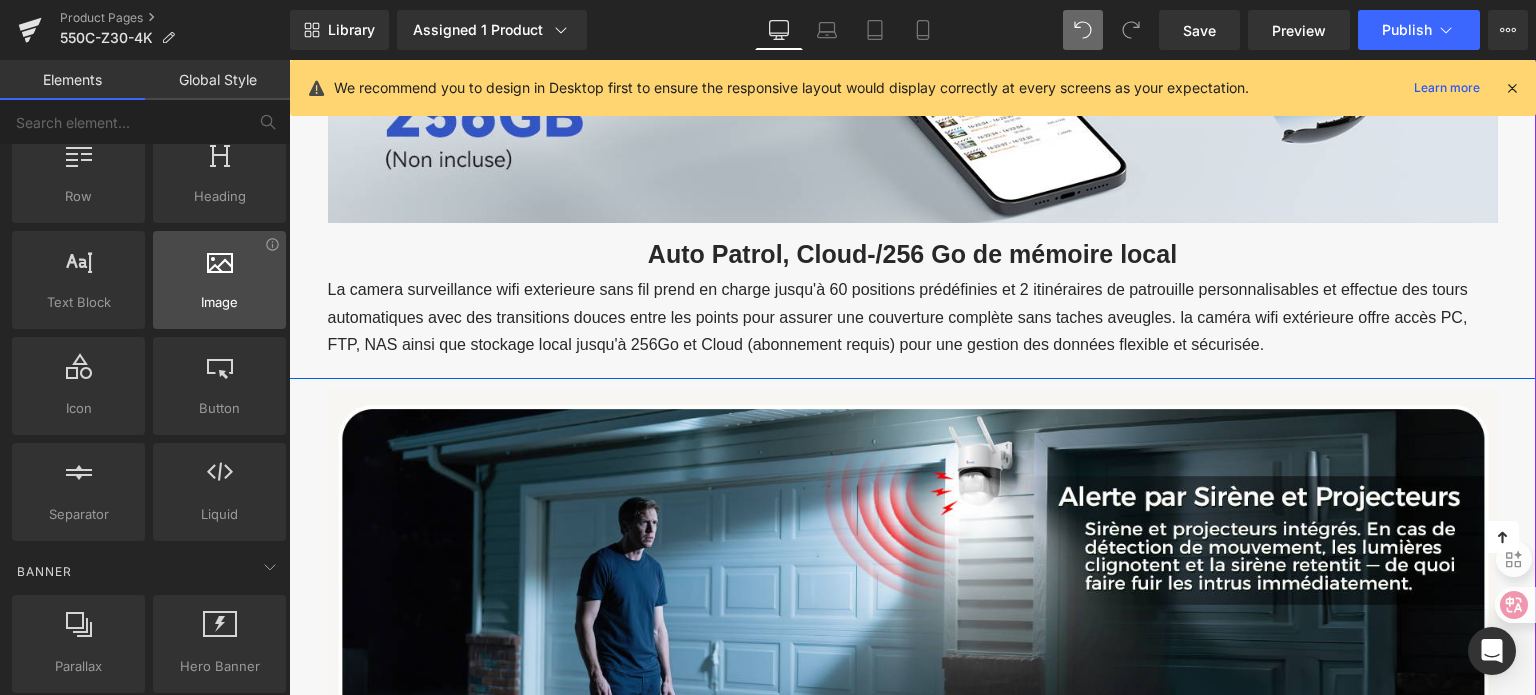 scroll, scrollTop: 0, scrollLeft: 0, axis: both 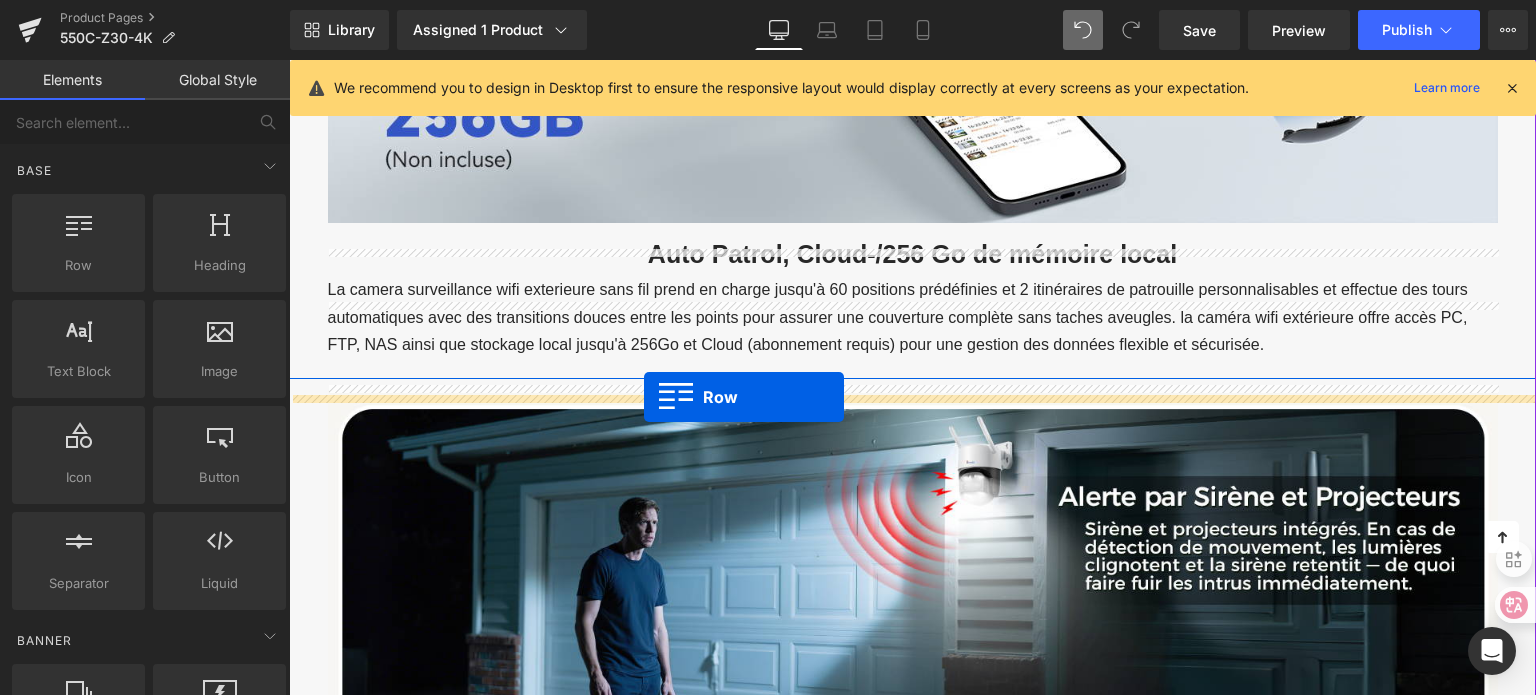 drag, startPoint x: 375, startPoint y: 319, endPoint x: 644, endPoint y: 397, distance: 280.08035 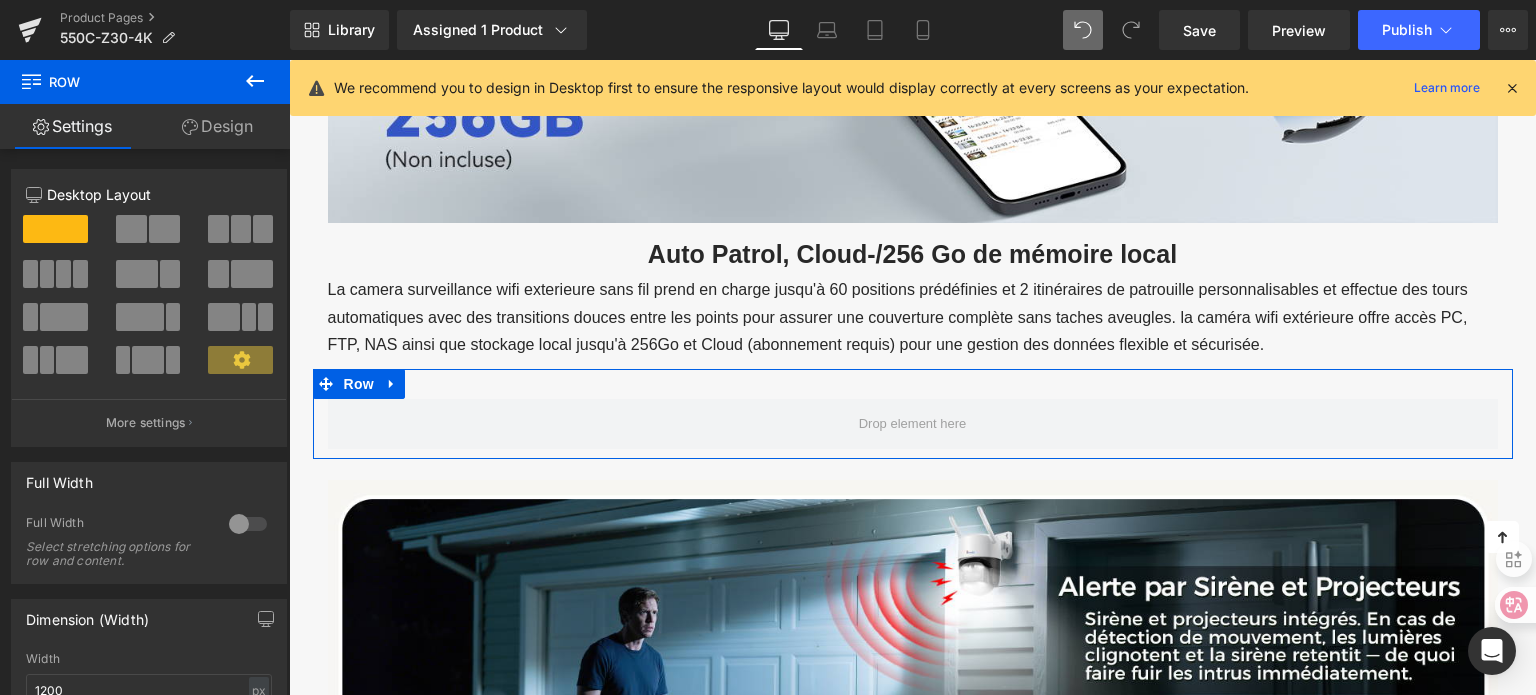 click 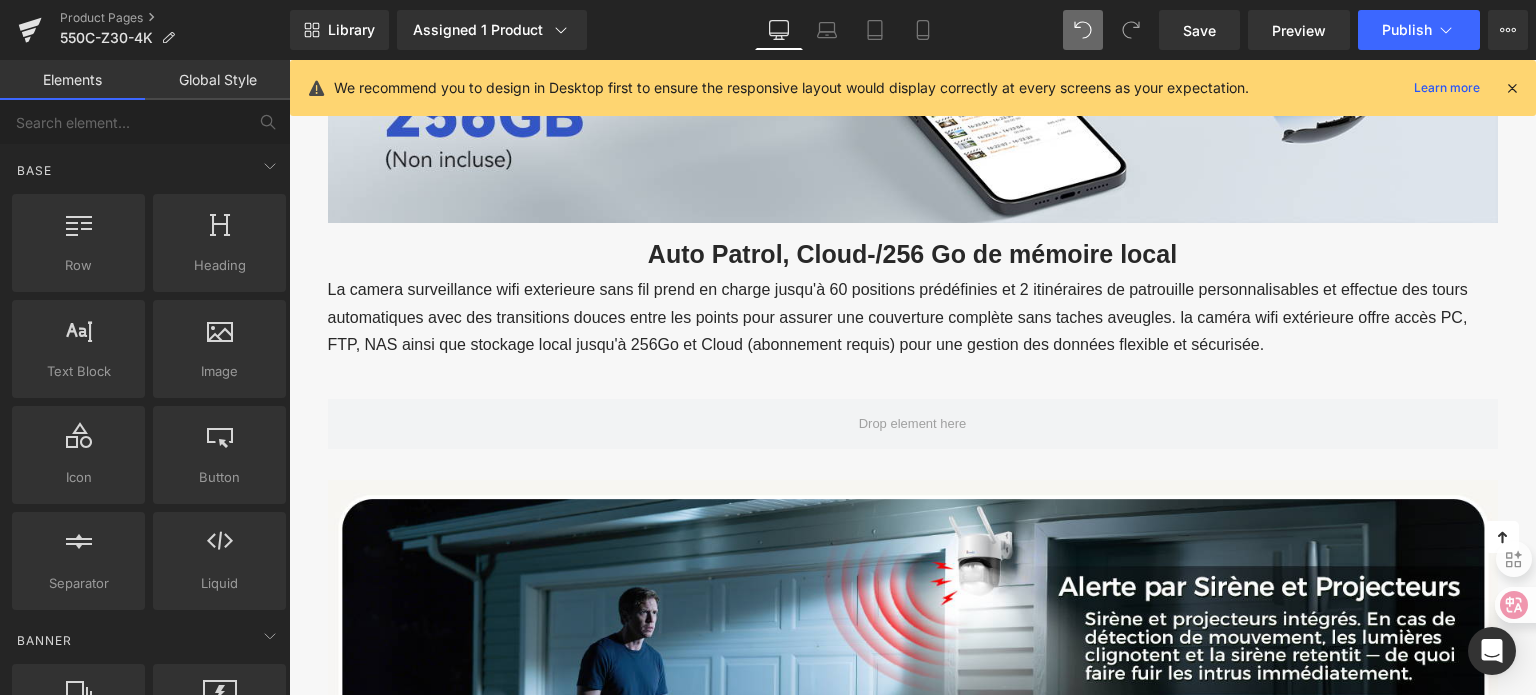 scroll, scrollTop: 400, scrollLeft: 0, axis: vertical 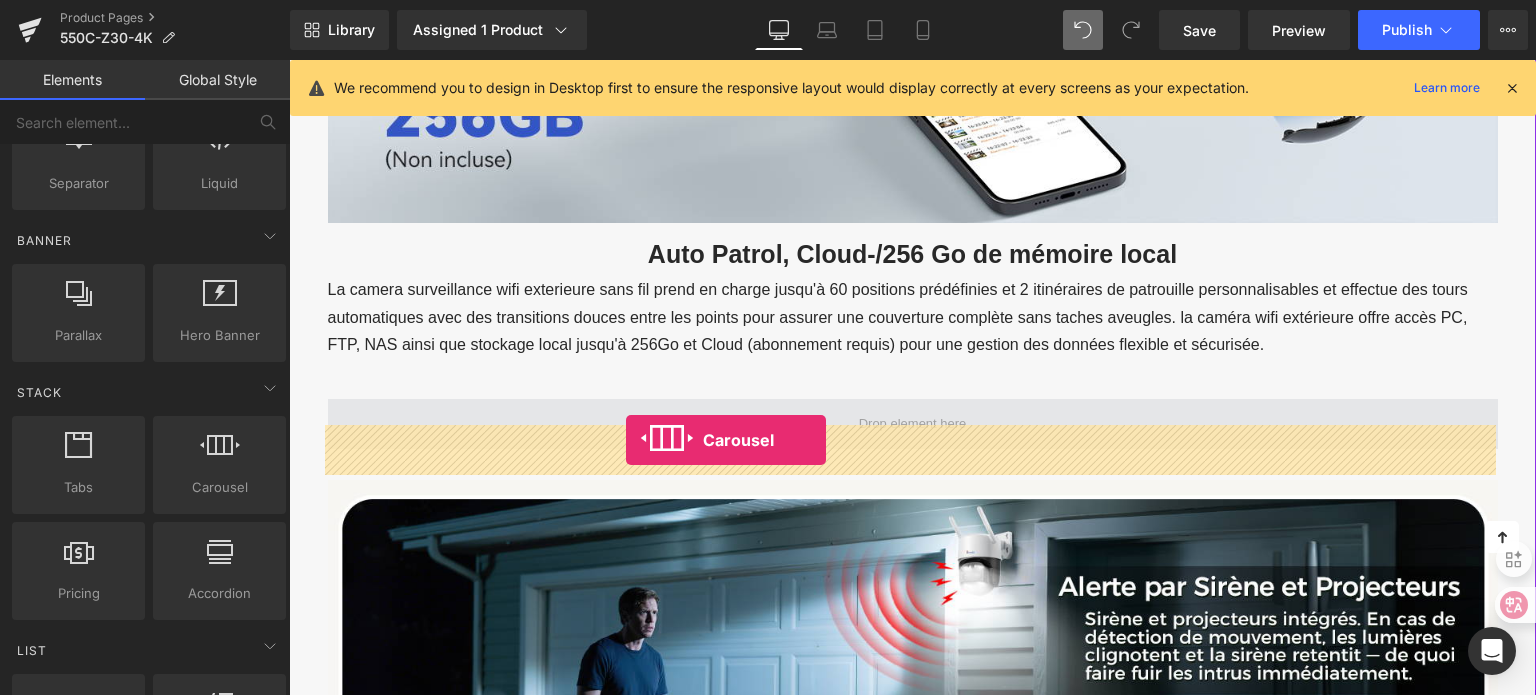 drag, startPoint x: 501, startPoint y: 507, endPoint x: 626, endPoint y: 440, distance: 141.82384 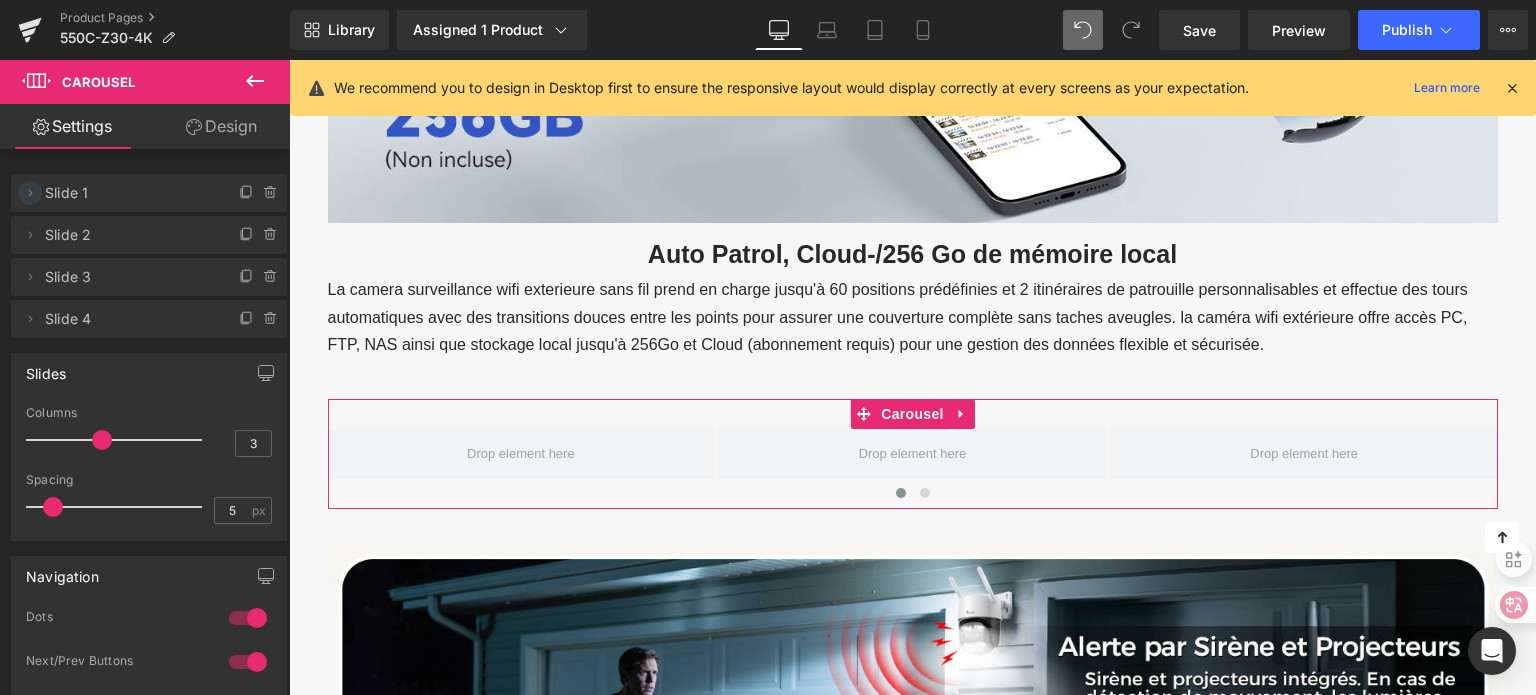 click 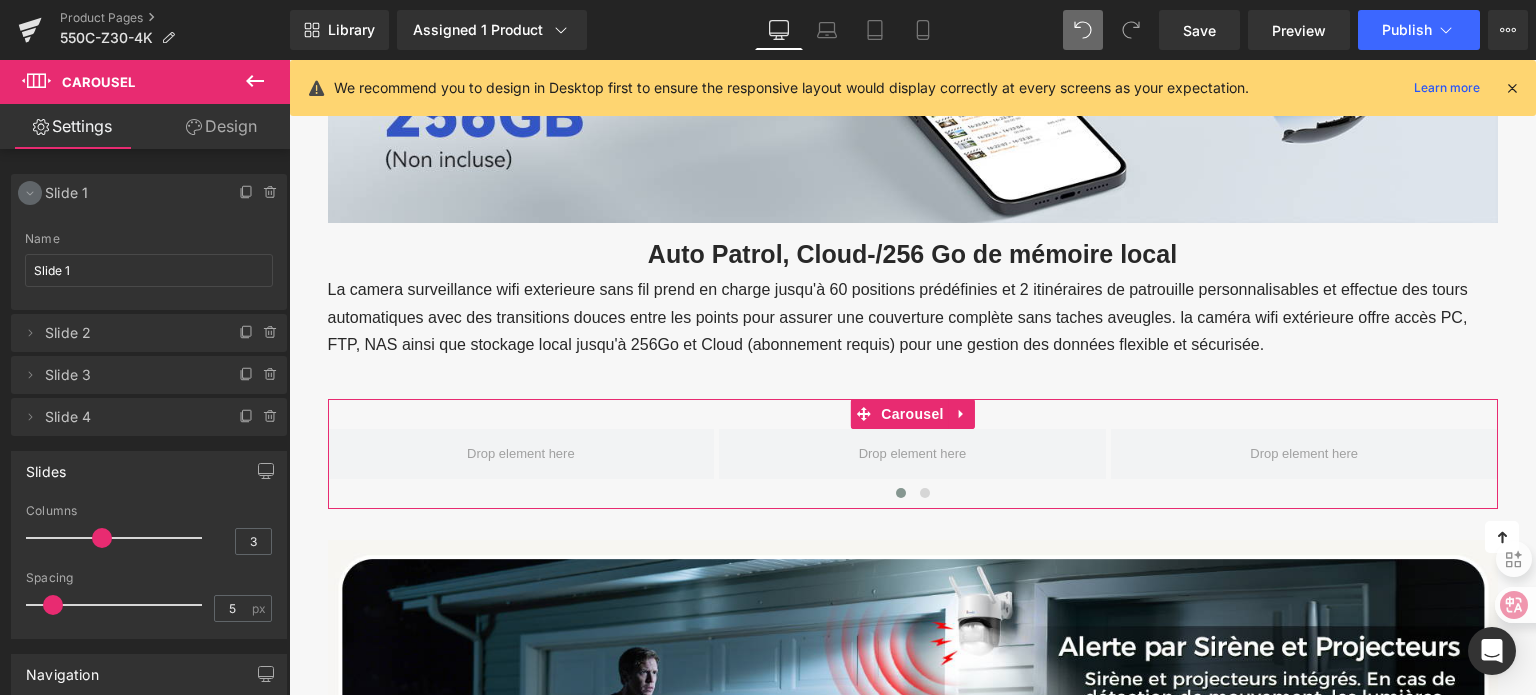click 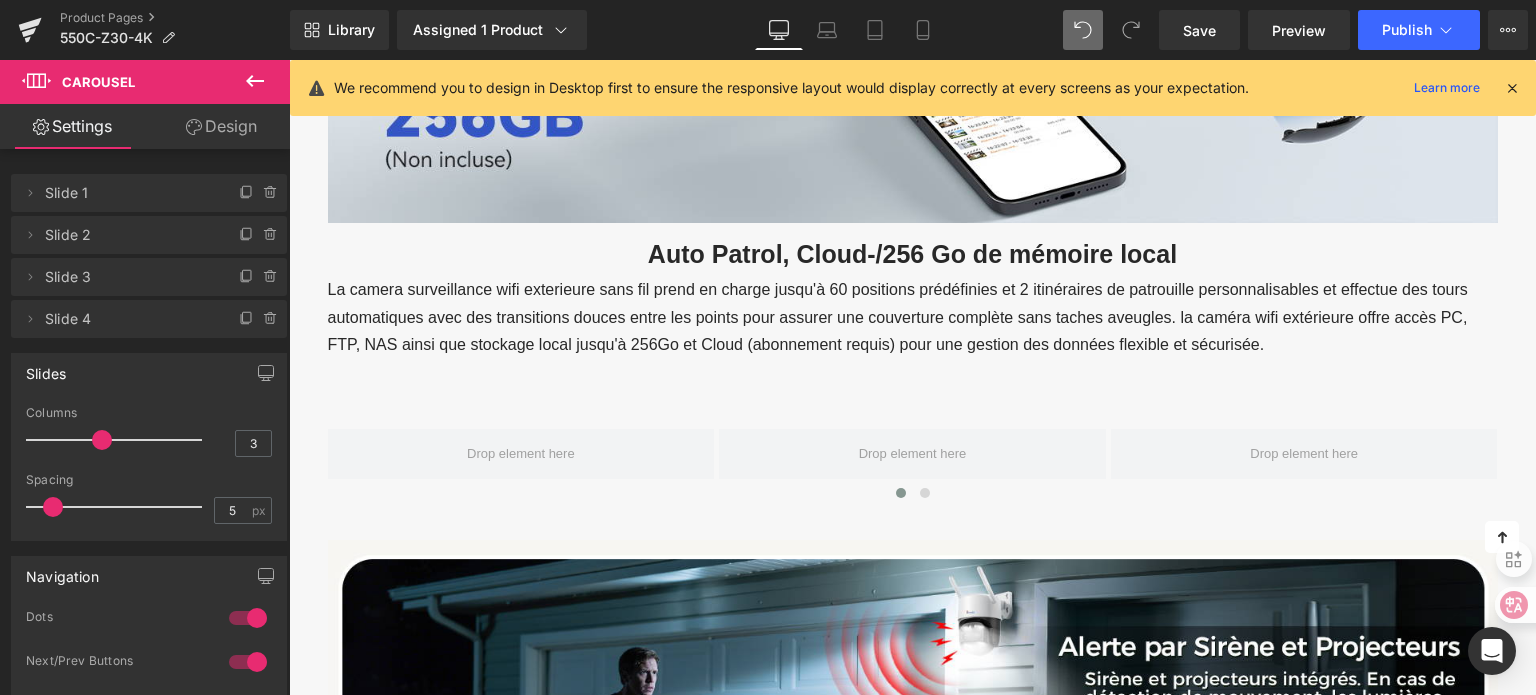 click 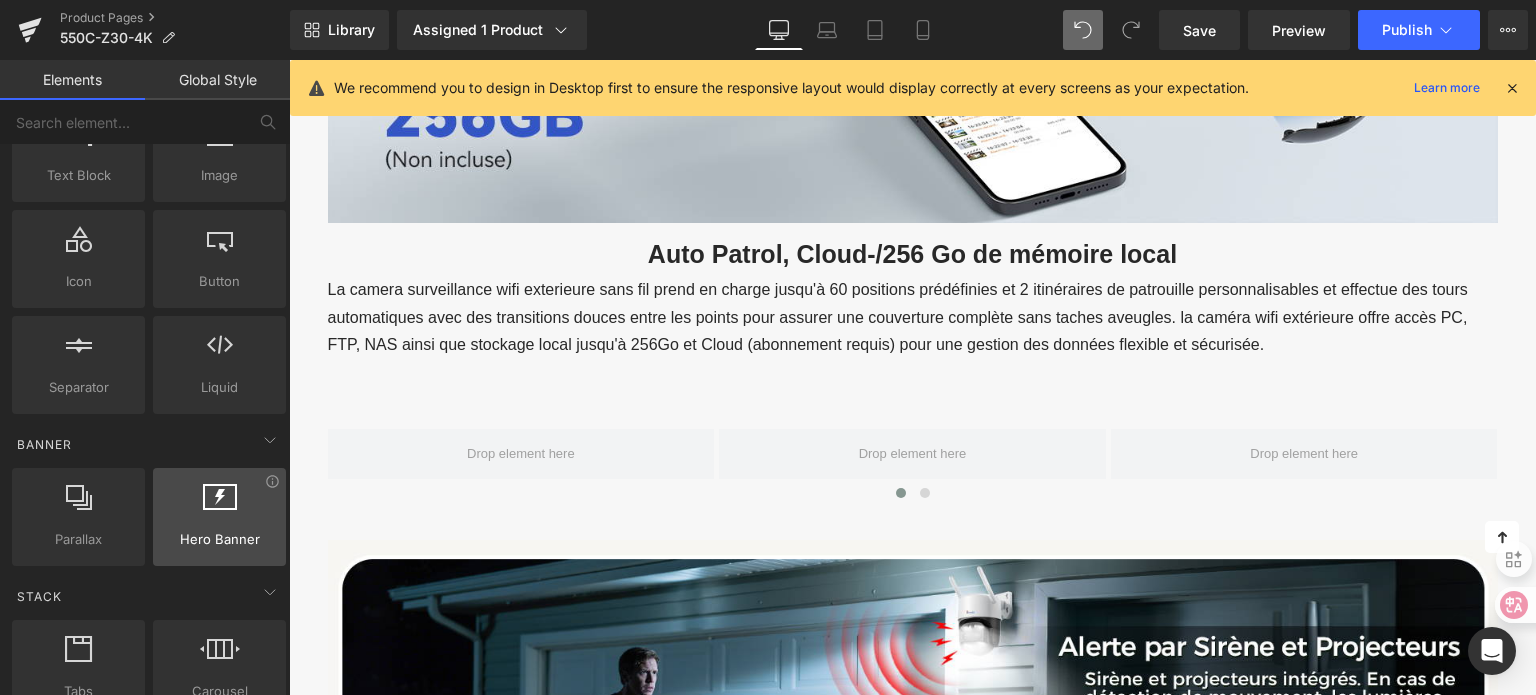 scroll, scrollTop: 0, scrollLeft: 0, axis: both 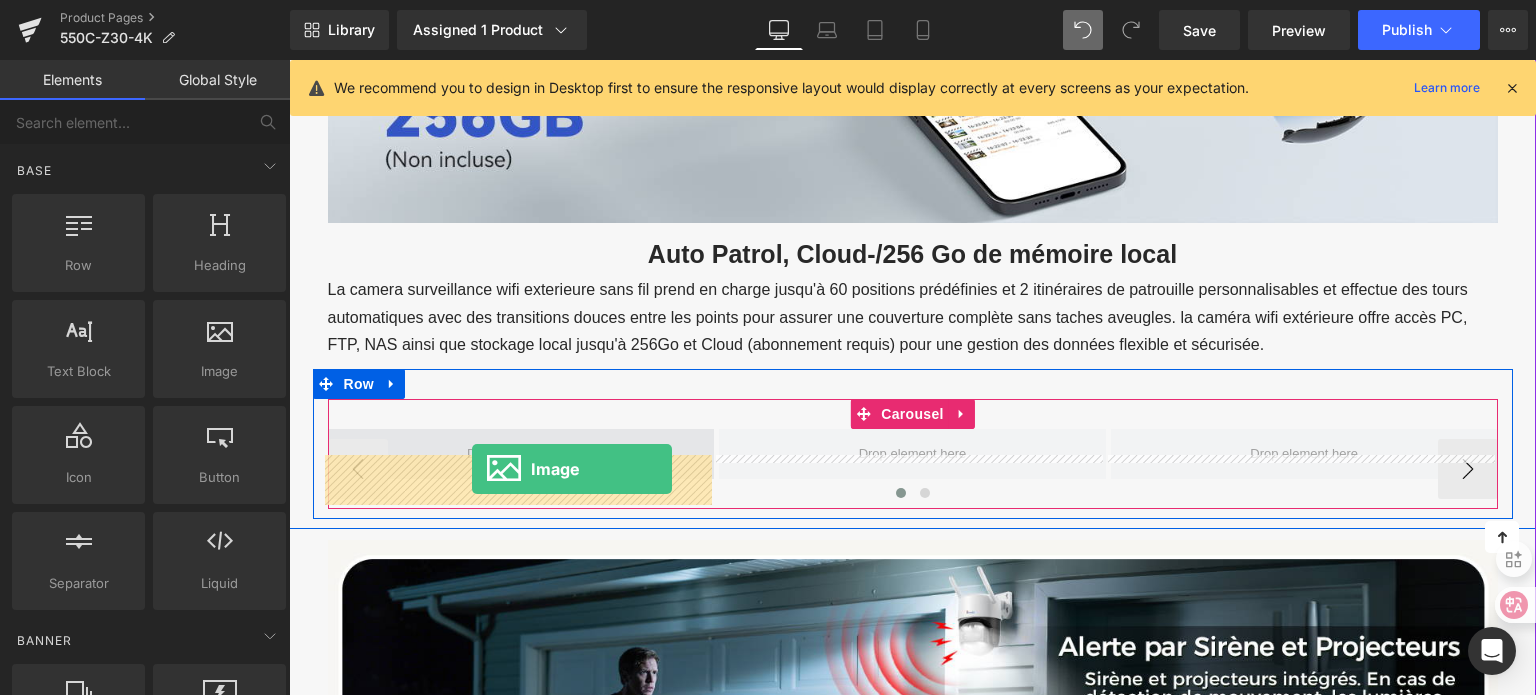 drag, startPoint x: 514, startPoint y: 421, endPoint x: 472, endPoint y: 469, distance: 63.780876 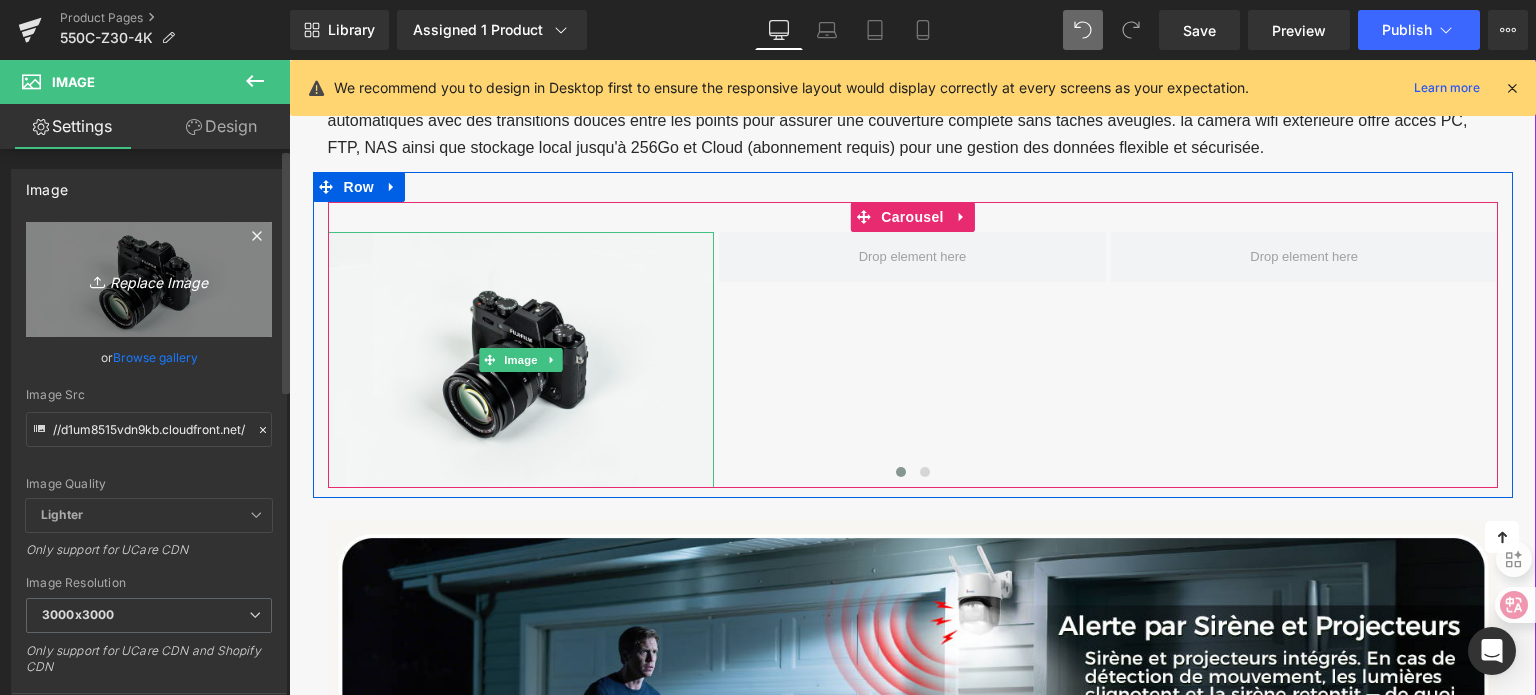 scroll, scrollTop: 7516, scrollLeft: 0, axis: vertical 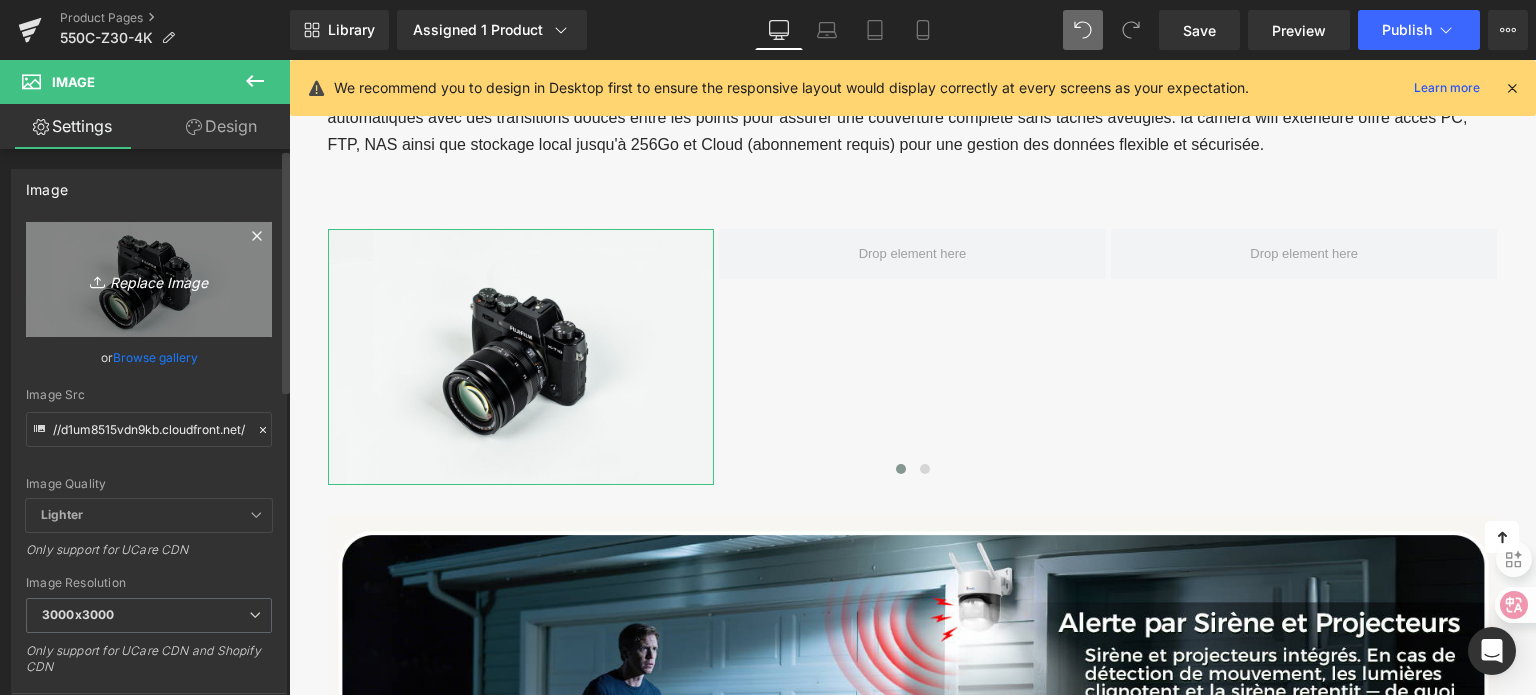 click on "Replace Image" at bounding box center [149, 279] 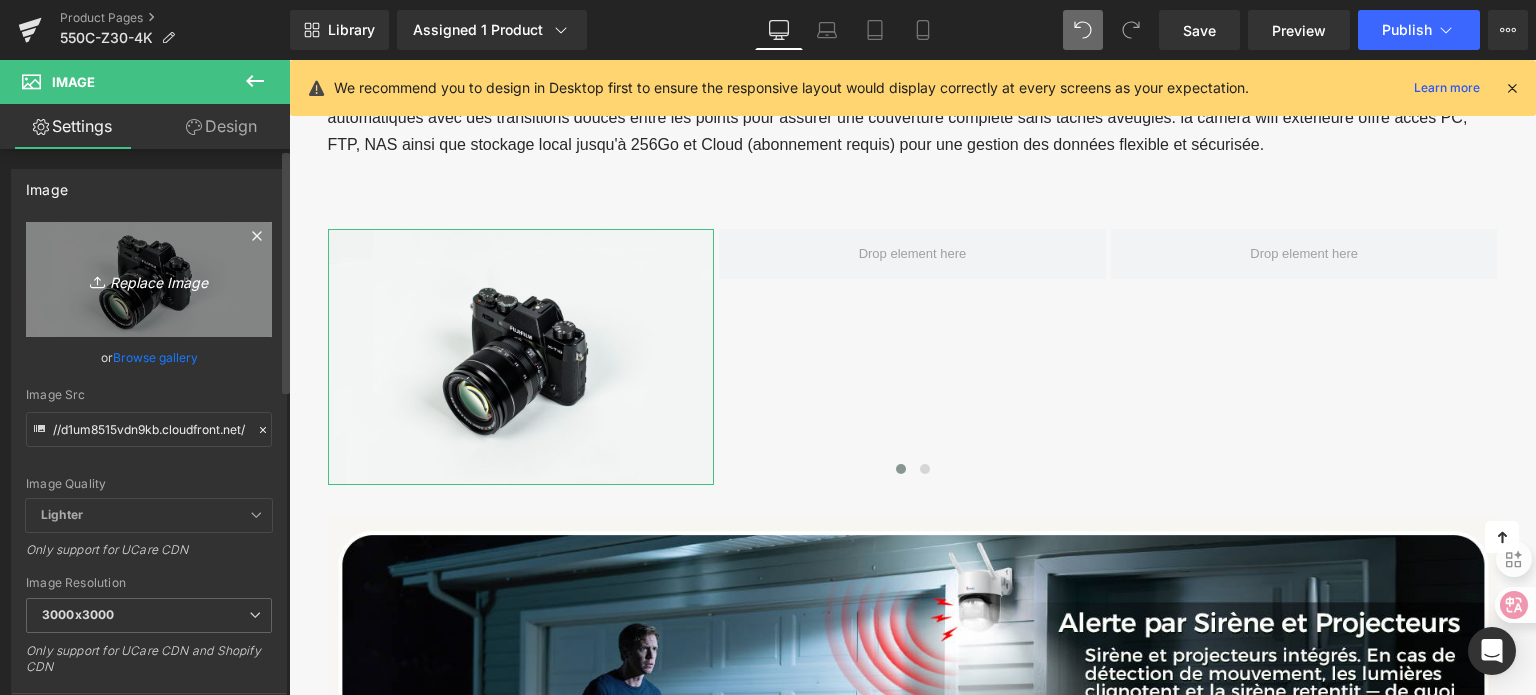 type on "C:\fakepath\3-5.jpg" 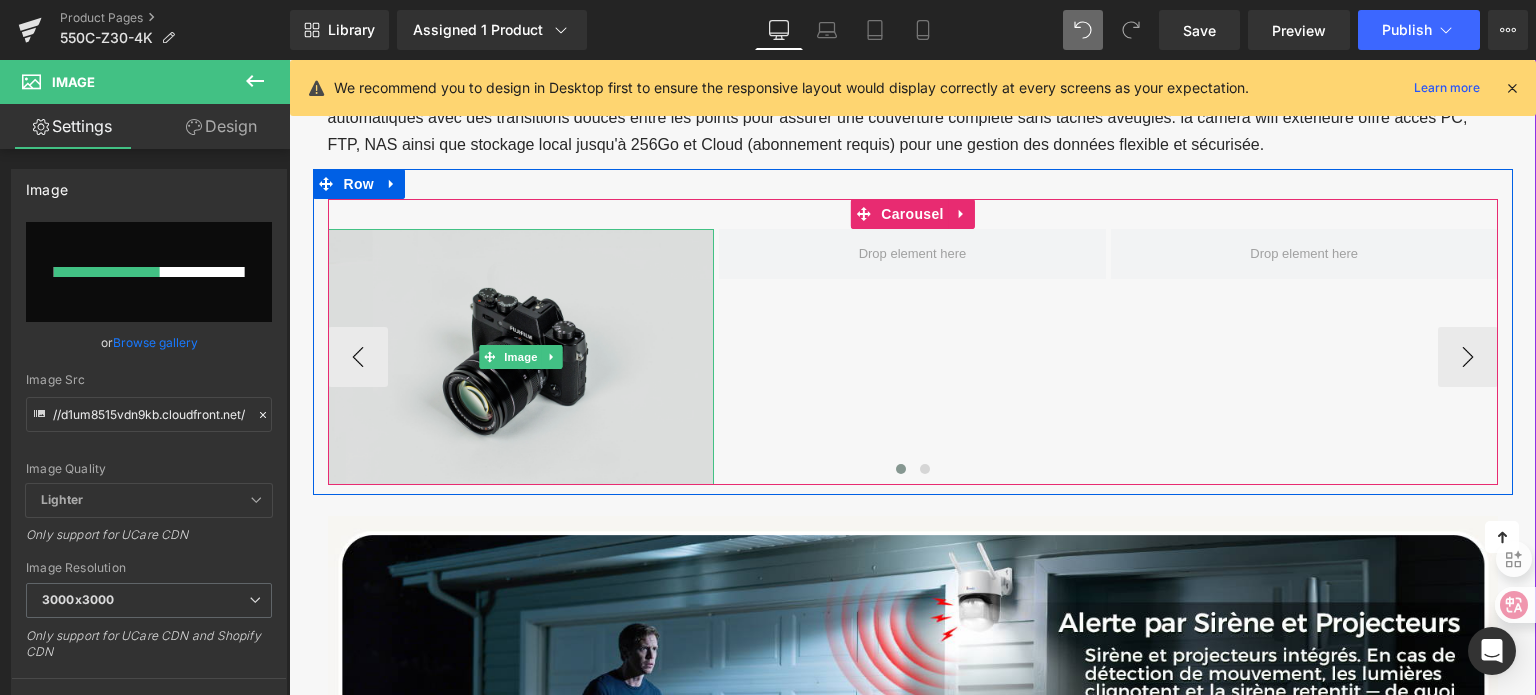 type 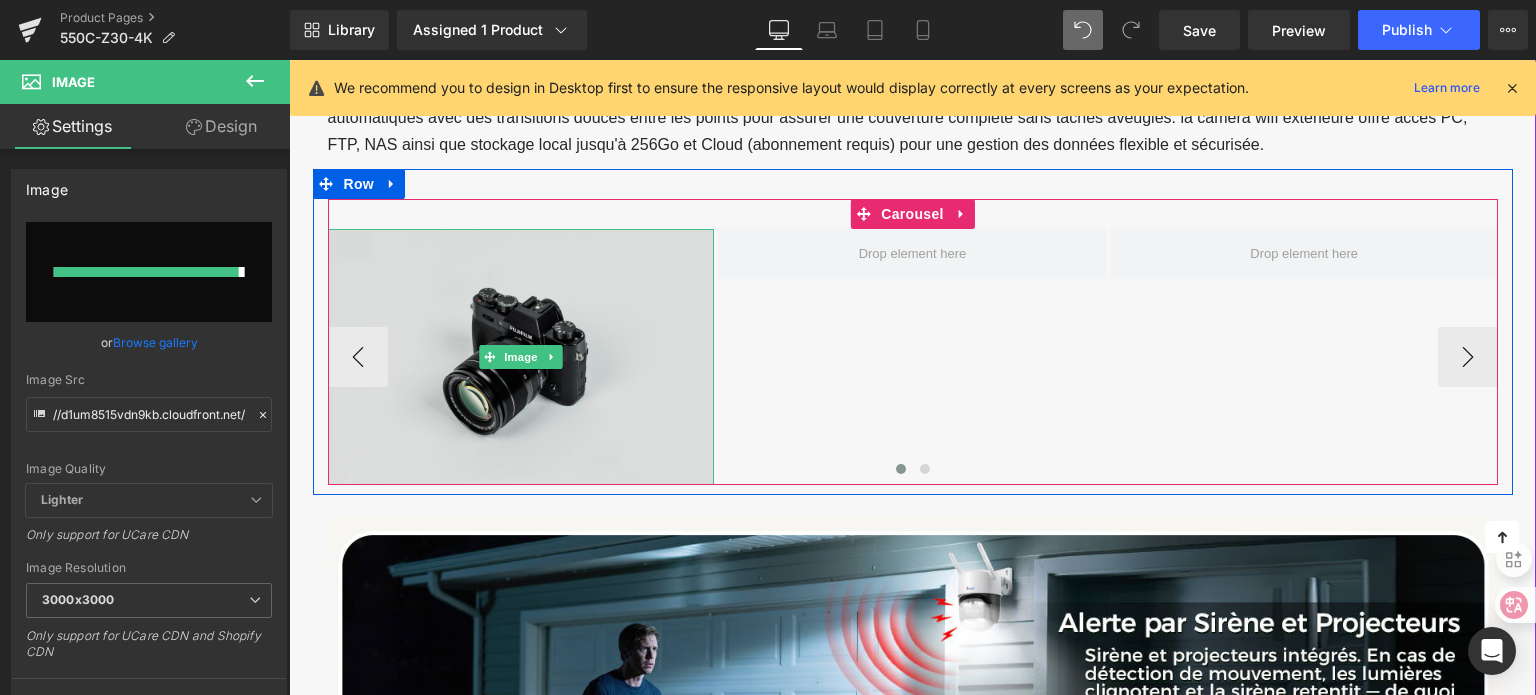 type on "C:\fakepath\3-5.jpg" 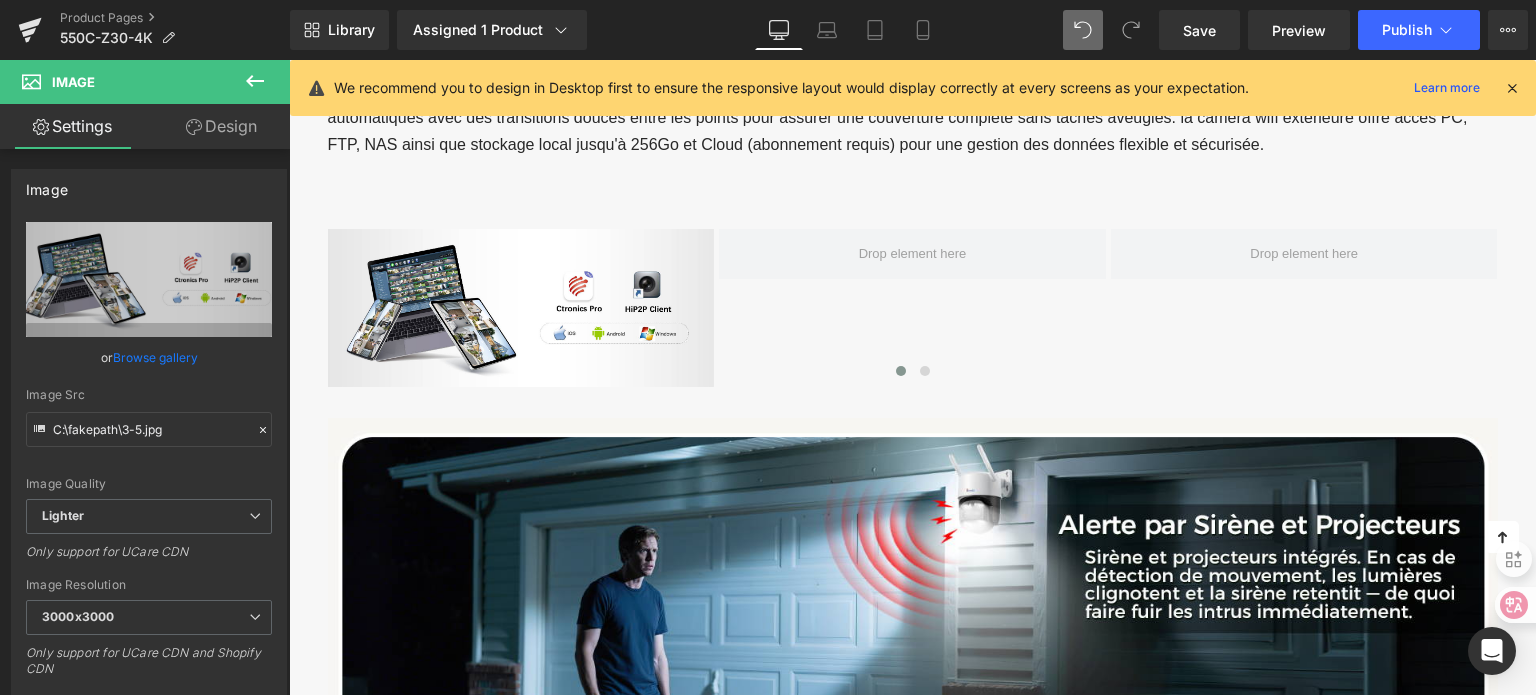 click 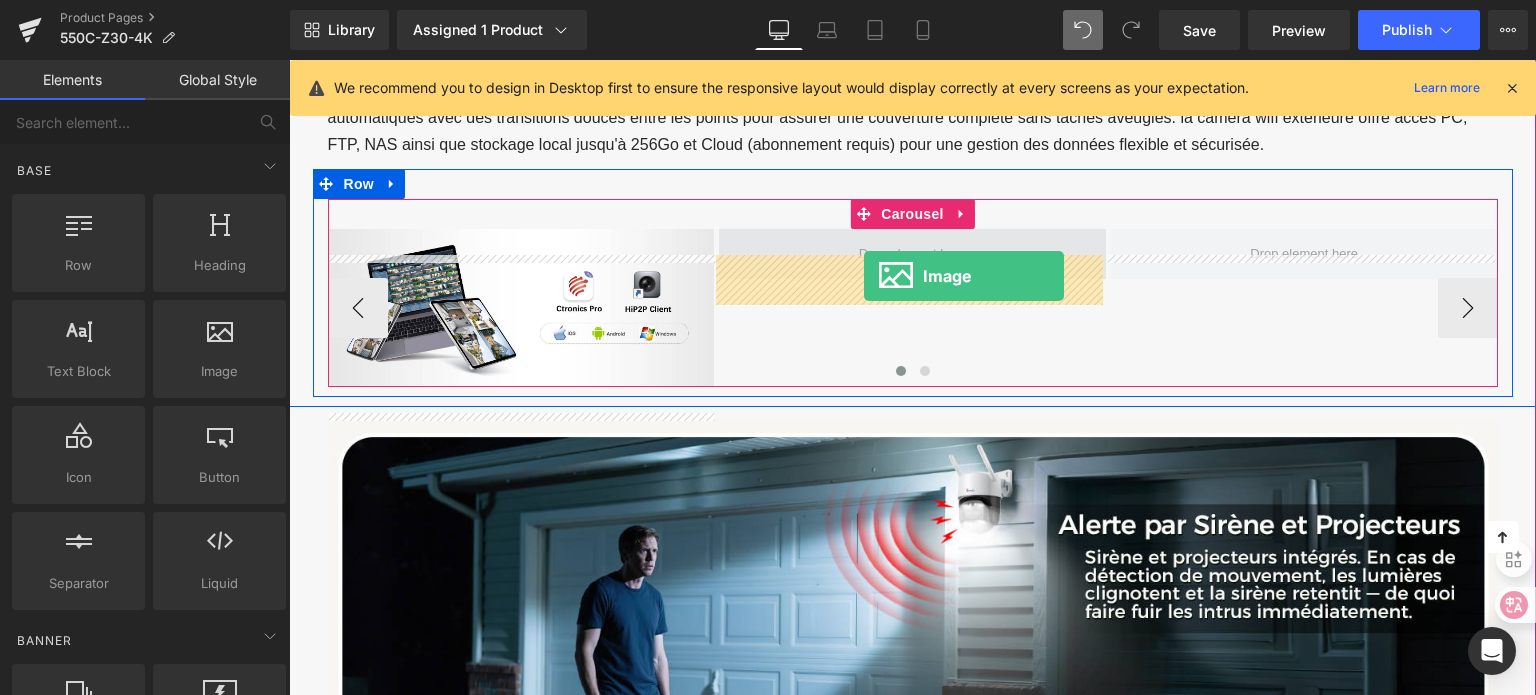 drag, startPoint x: 501, startPoint y: 402, endPoint x: 864, endPoint y: 276, distance: 384.246 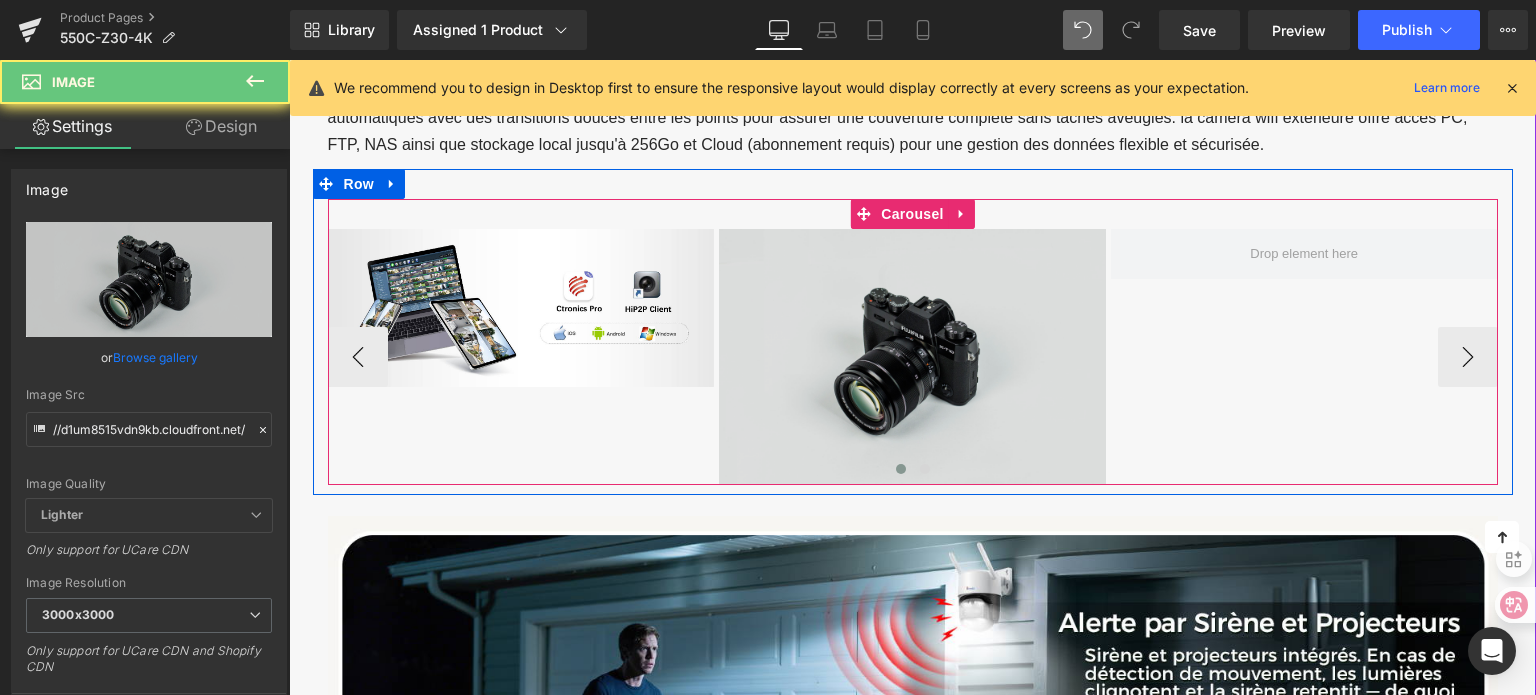 click at bounding box center [912, 357] 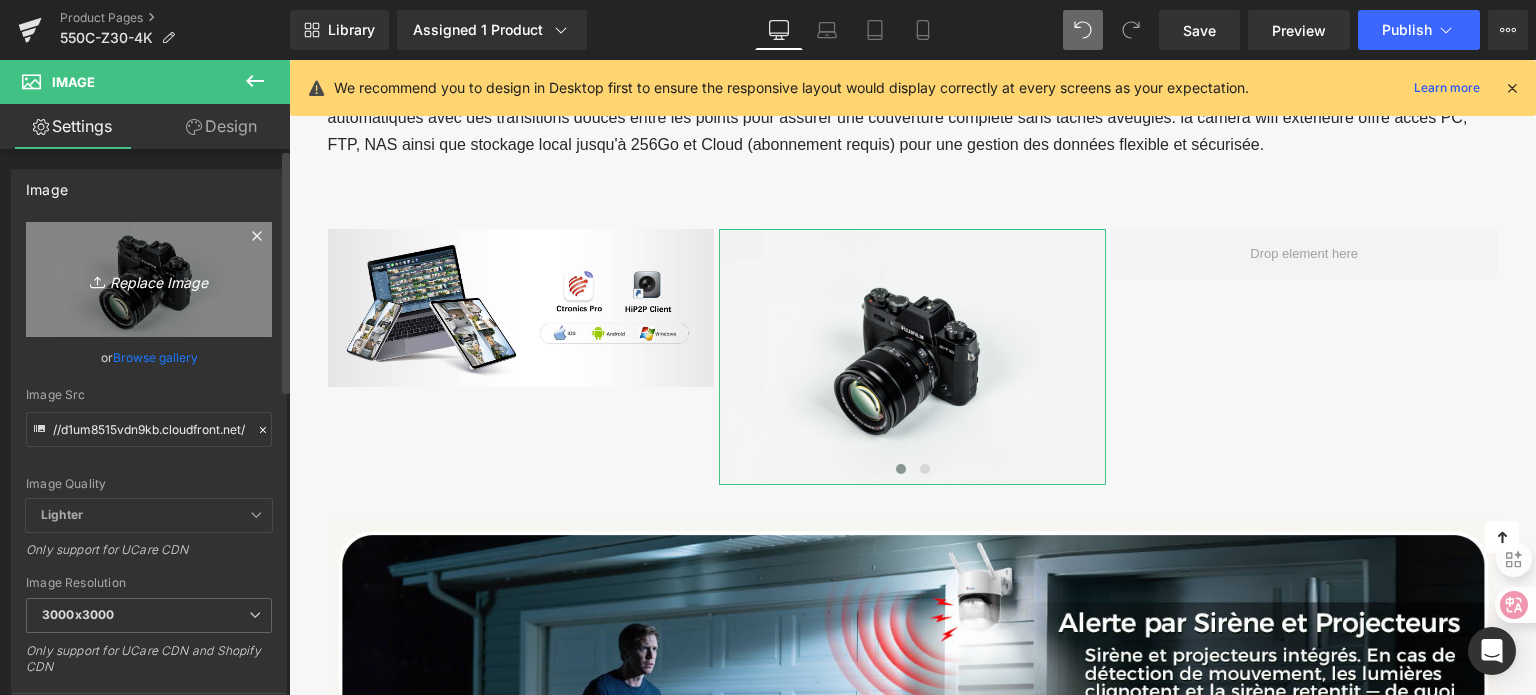 click on "Replace Image" at bounding box center (149, 279) 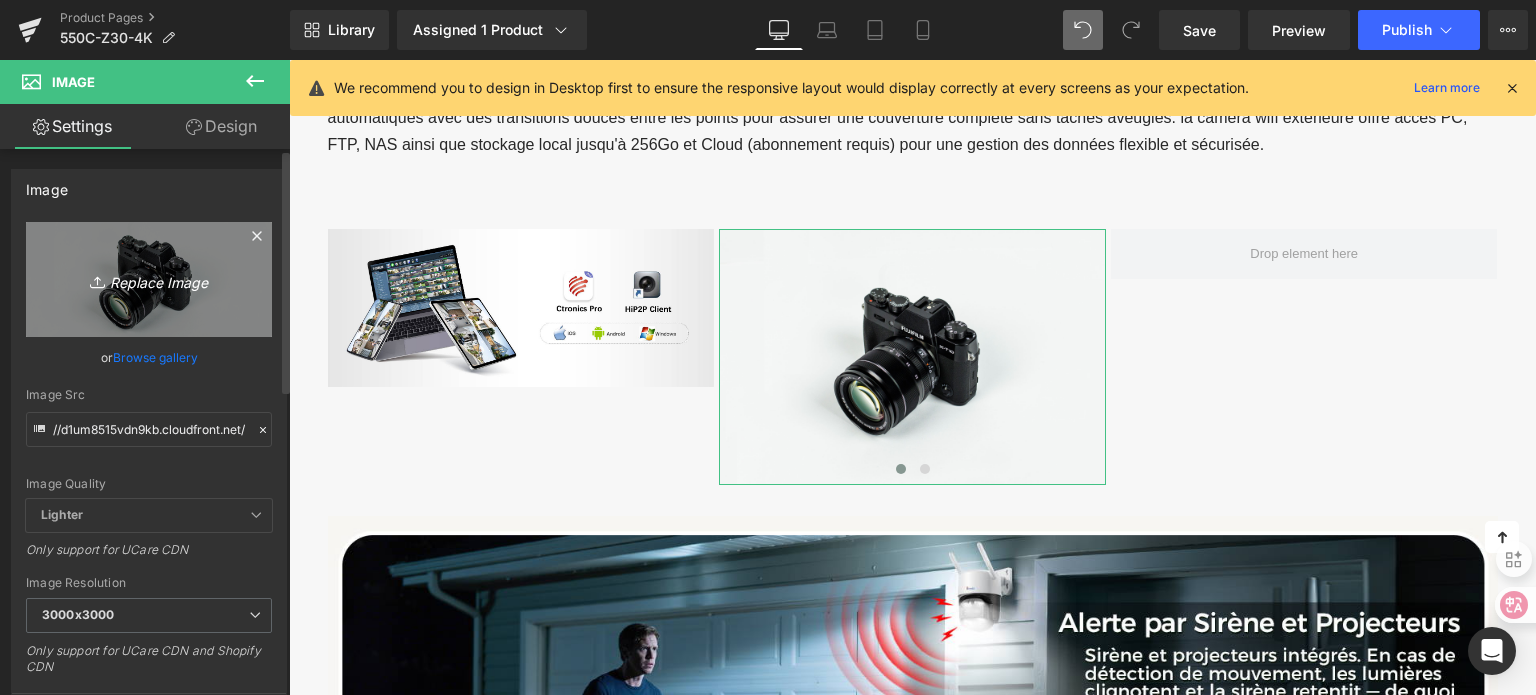 type on "C:\fakepath\3-6.jpg" 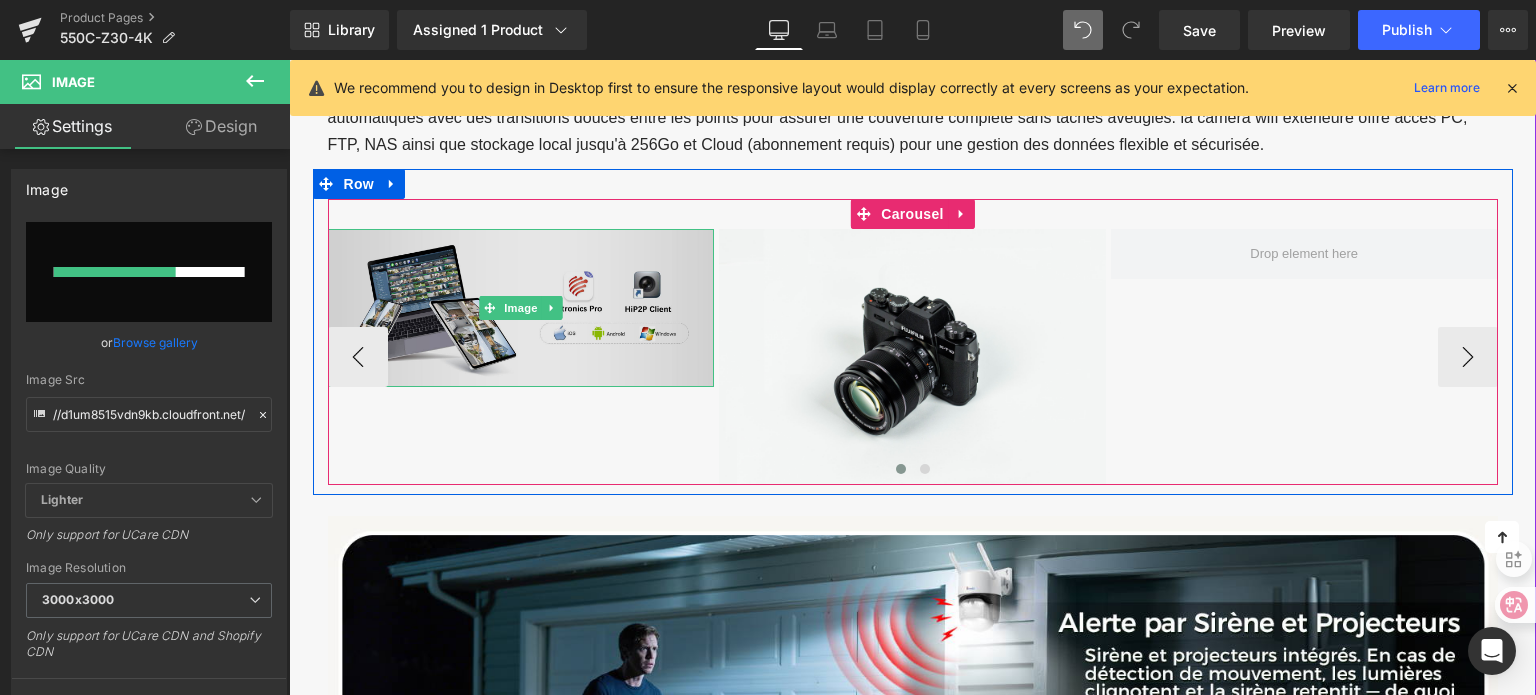 type 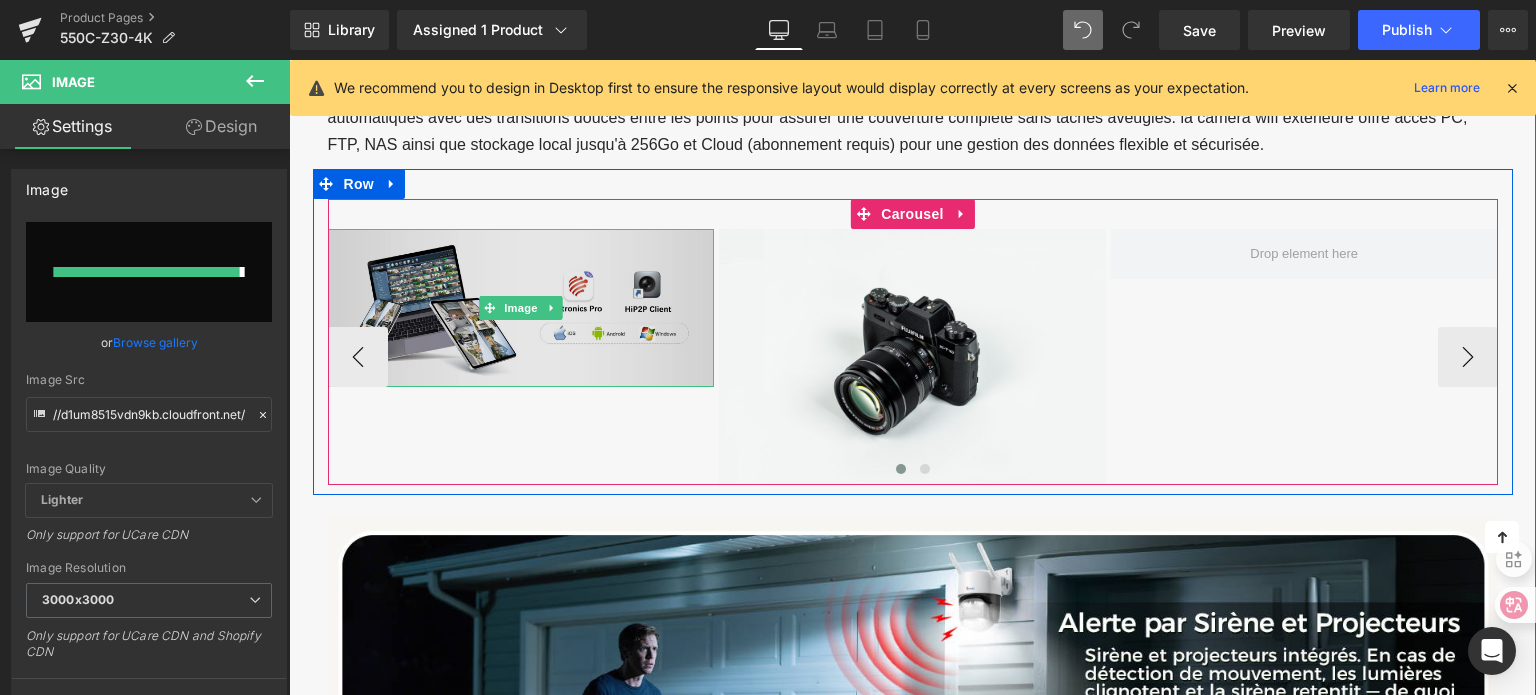 type on "C:\fakepath\3-6.jpg" 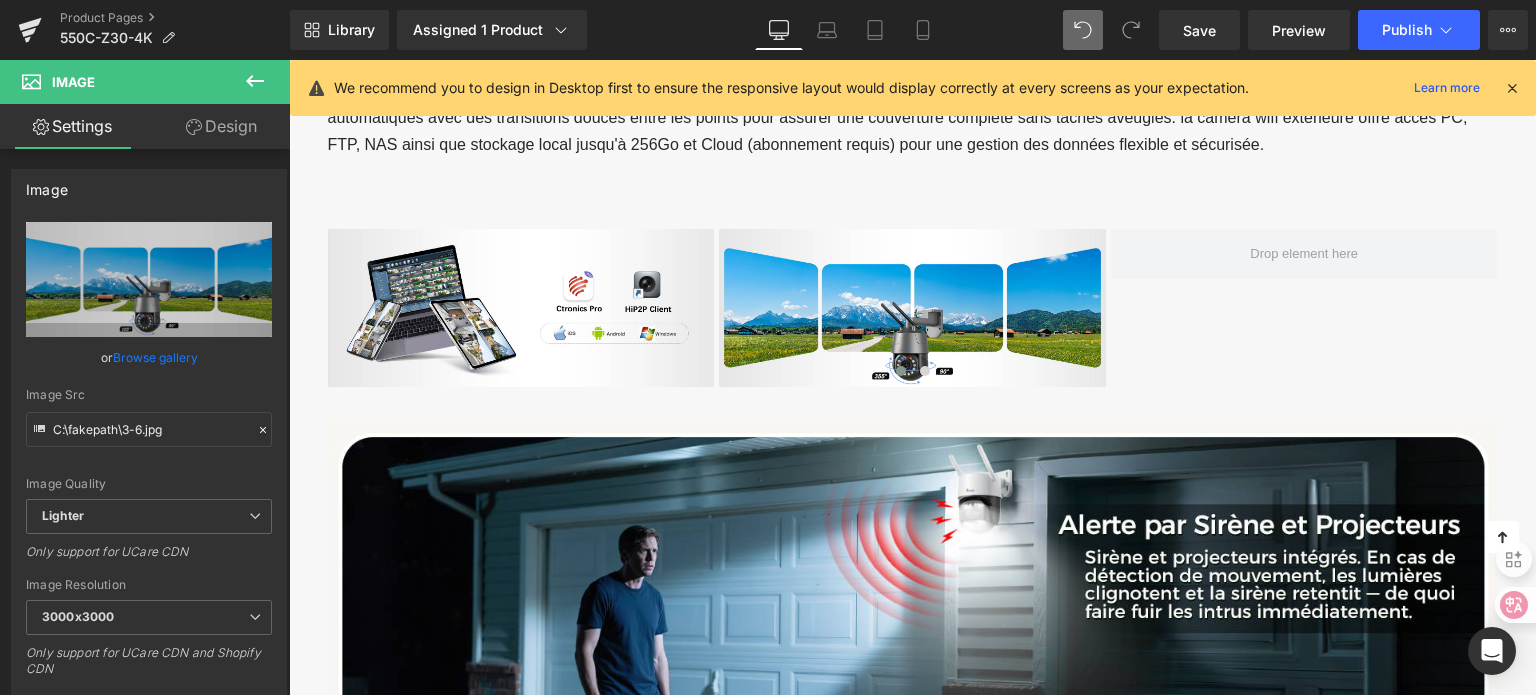 drag, startPoint x: 243, startPoint y: 83, endPoint x: 232, endPoint y: 103, distance: 22.825424 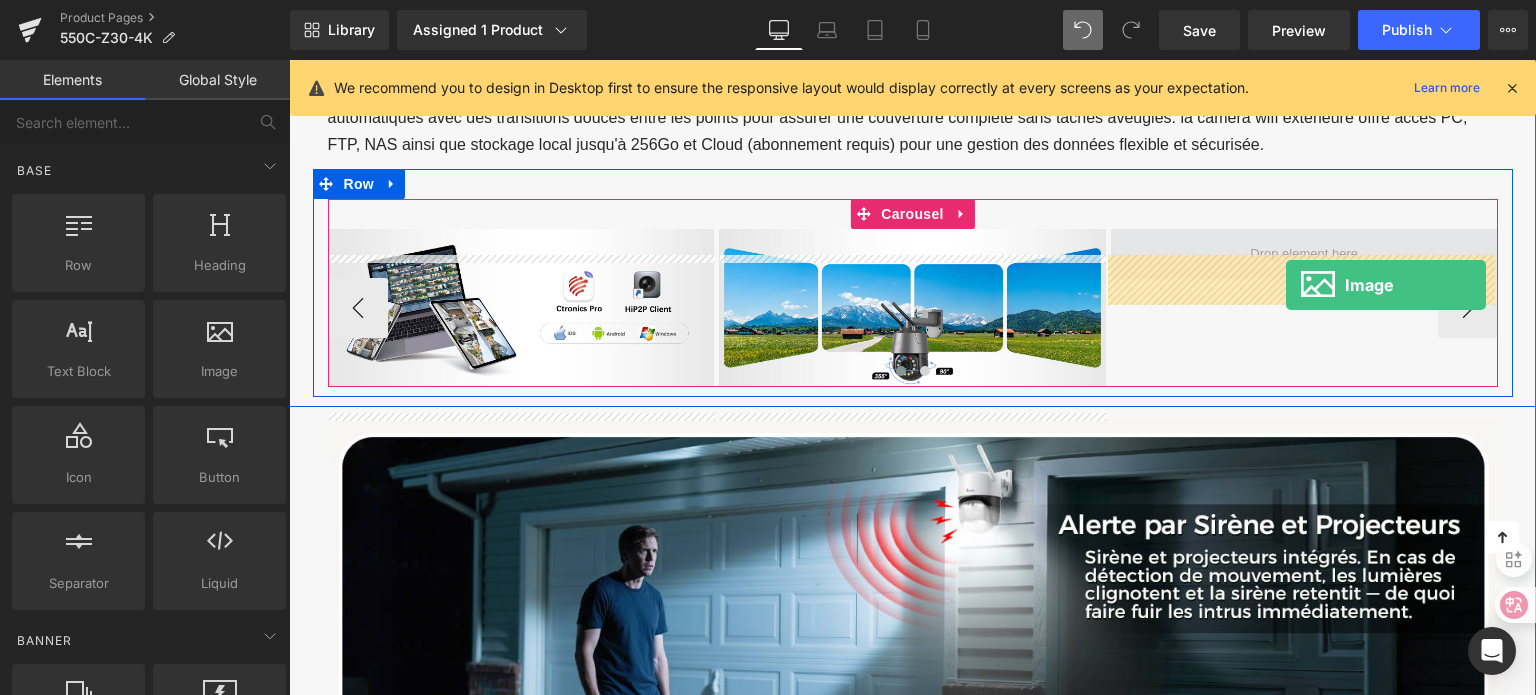 drag, startPoint x: 493, startPoint y: 403, endPoint x: 1286, endPoint y: 286, distance: 801.58466 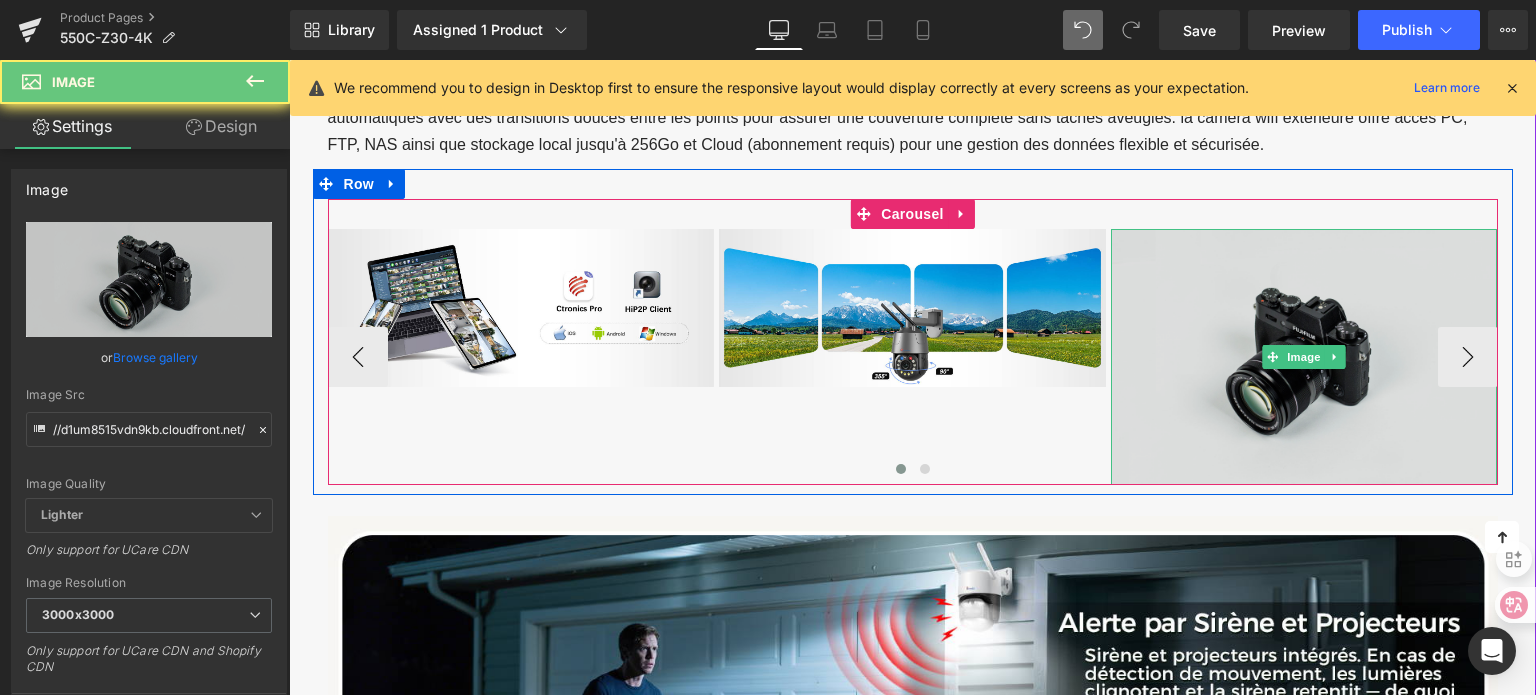 click at bounding box center [1304, 357] 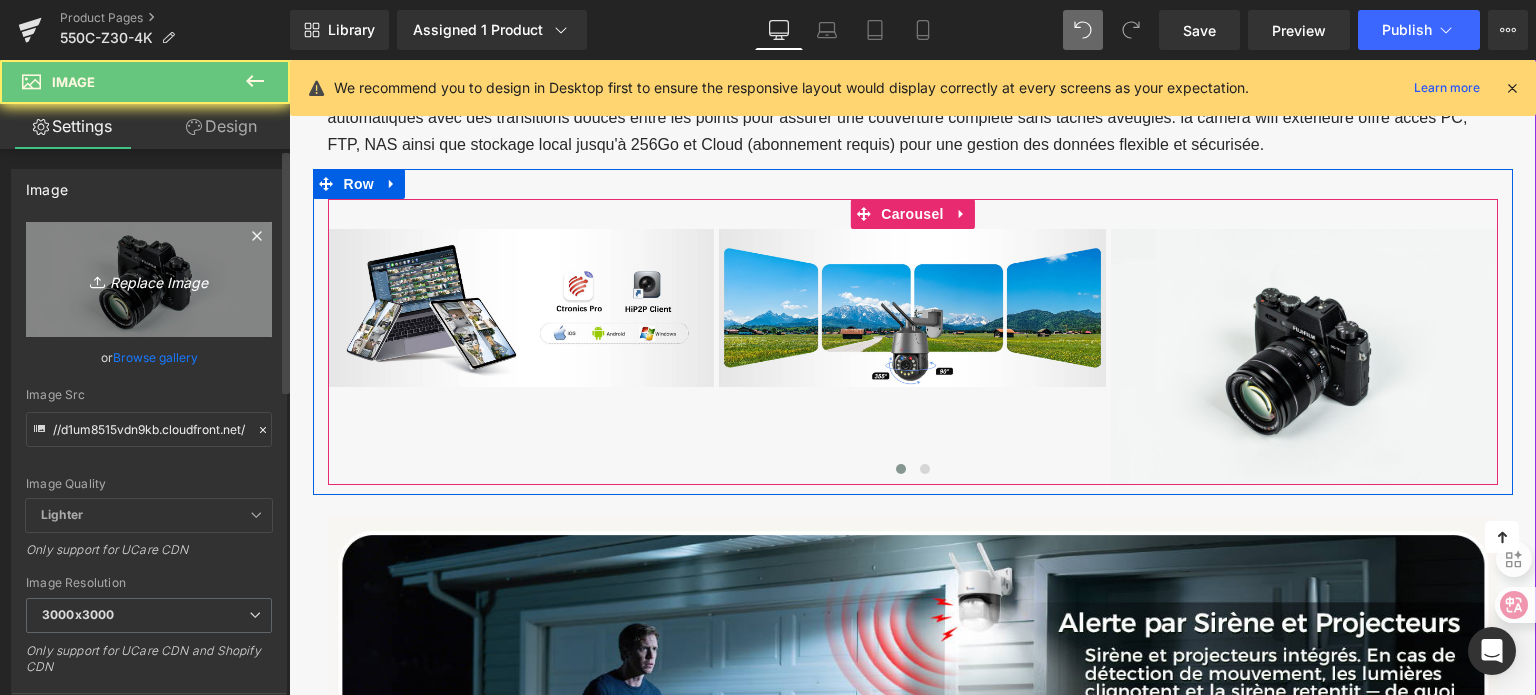 click on "Replace Image" at bounding box center (149, 279) 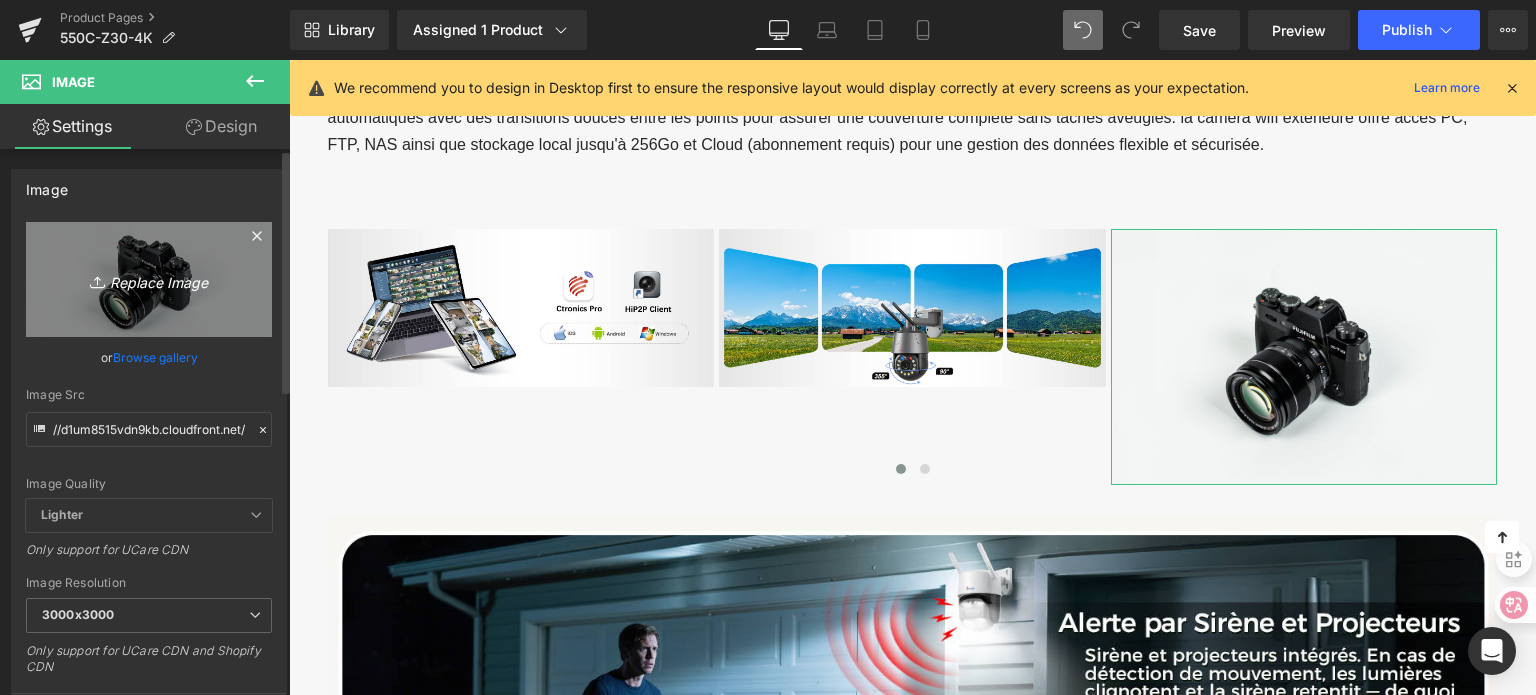 type on "C:\fakepath\3-7.jpg" 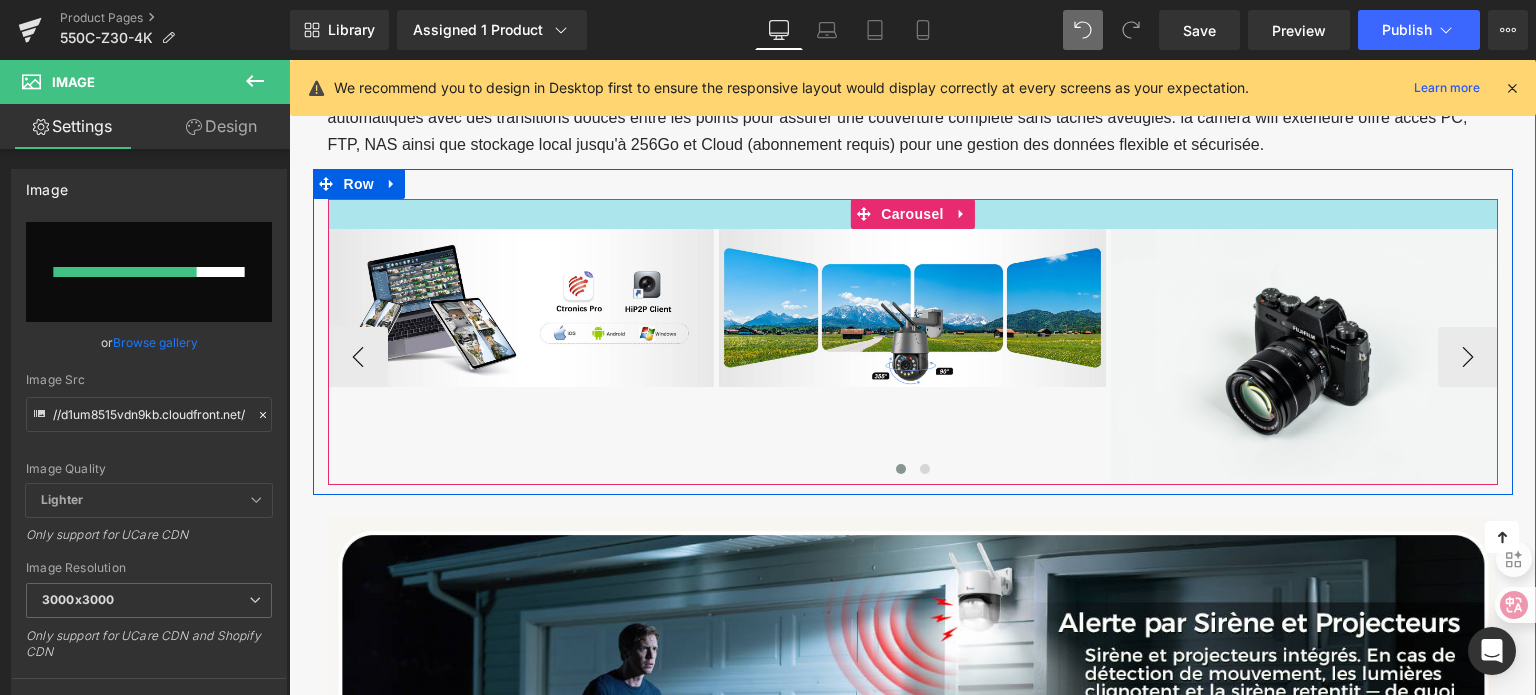 type 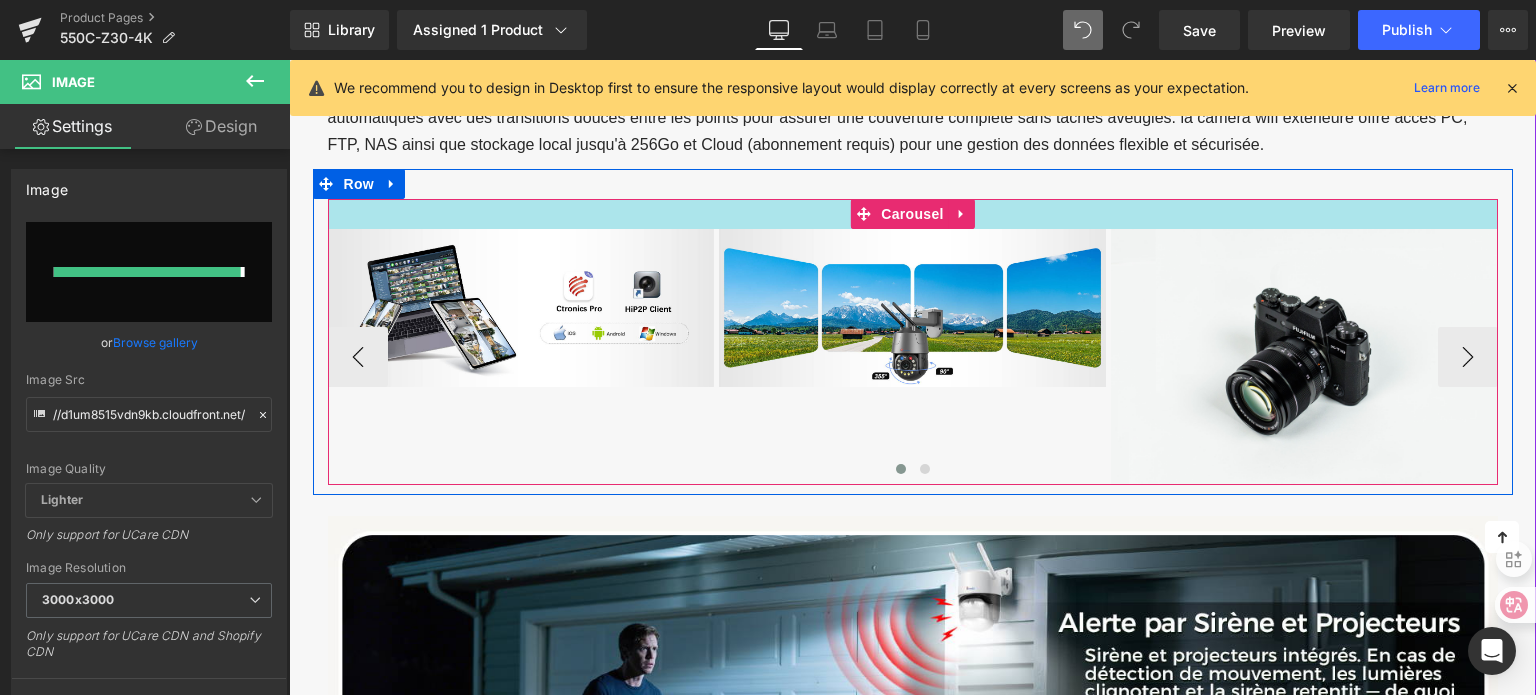 type on "C:\fakepath\3-7.jpg" 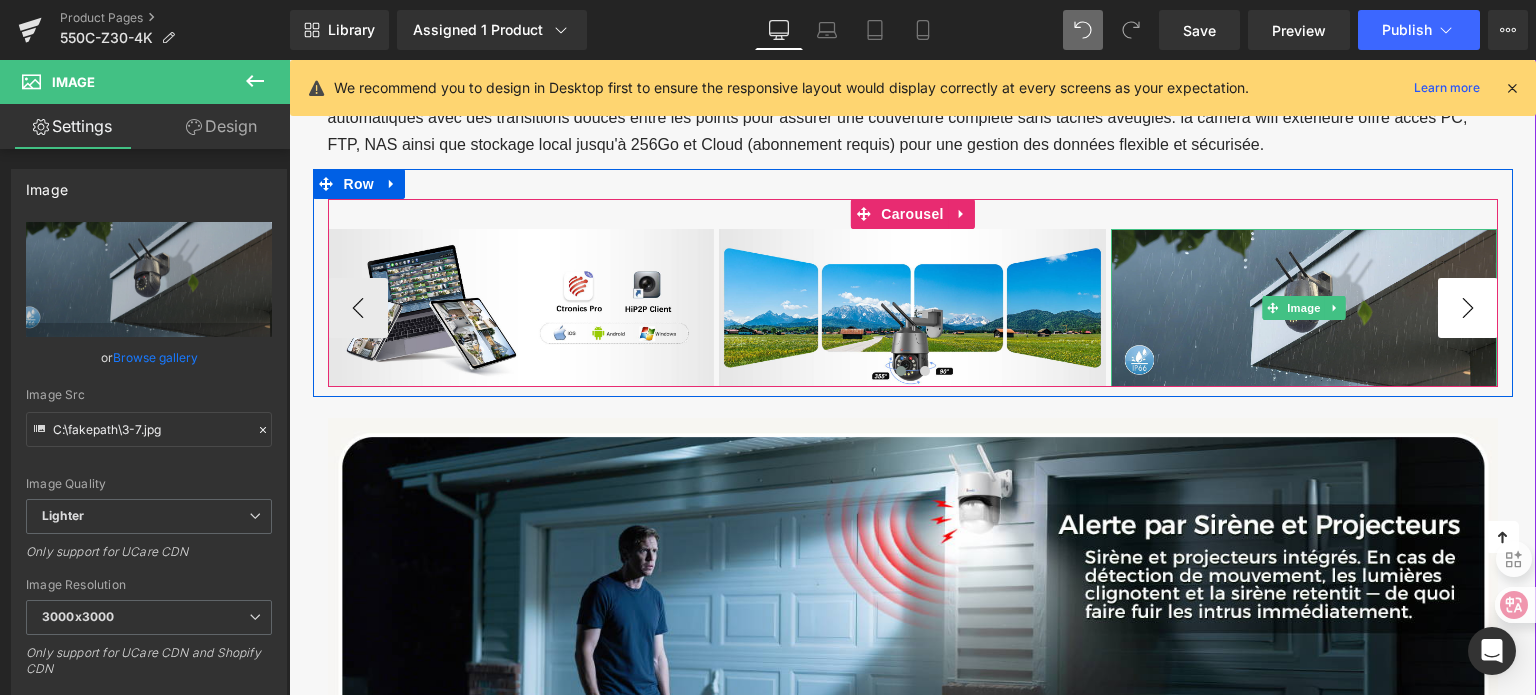 click on "›" at bounding box center [1468, 308] 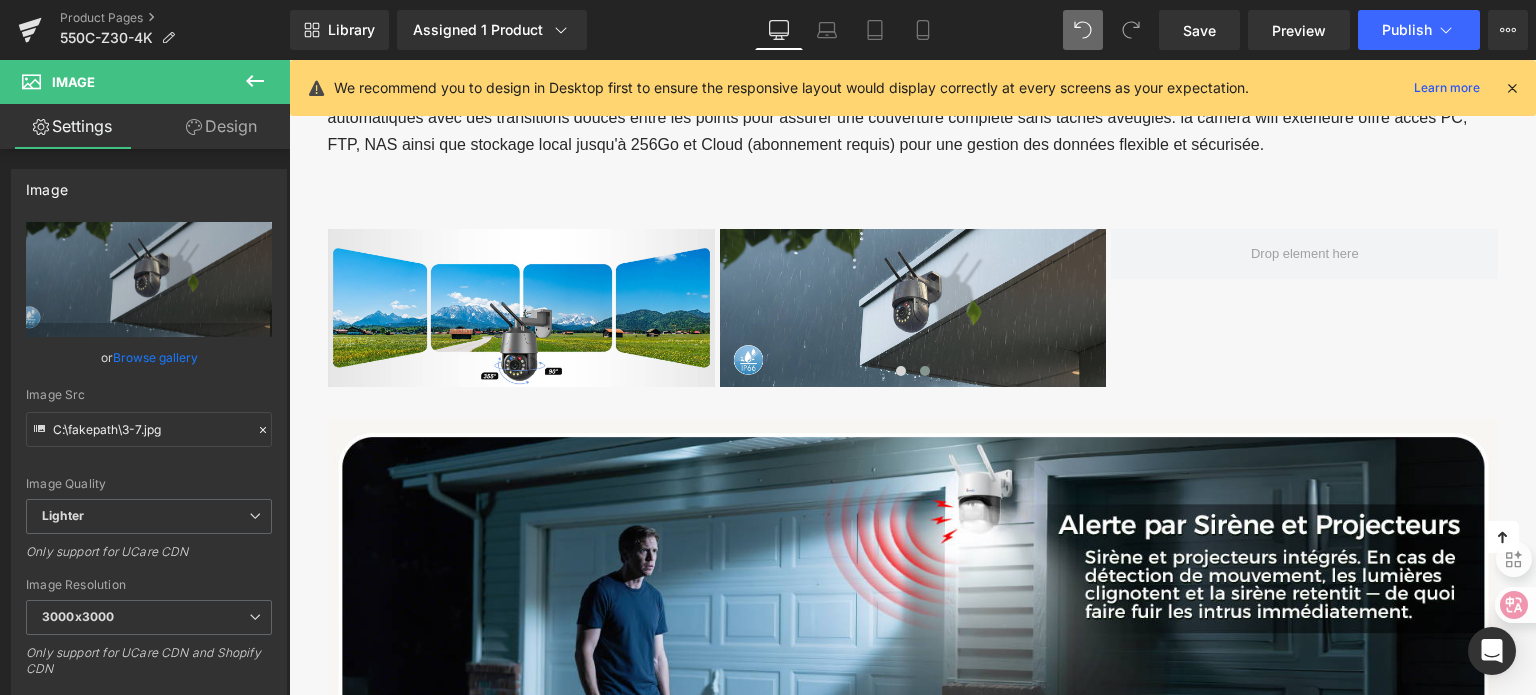 click 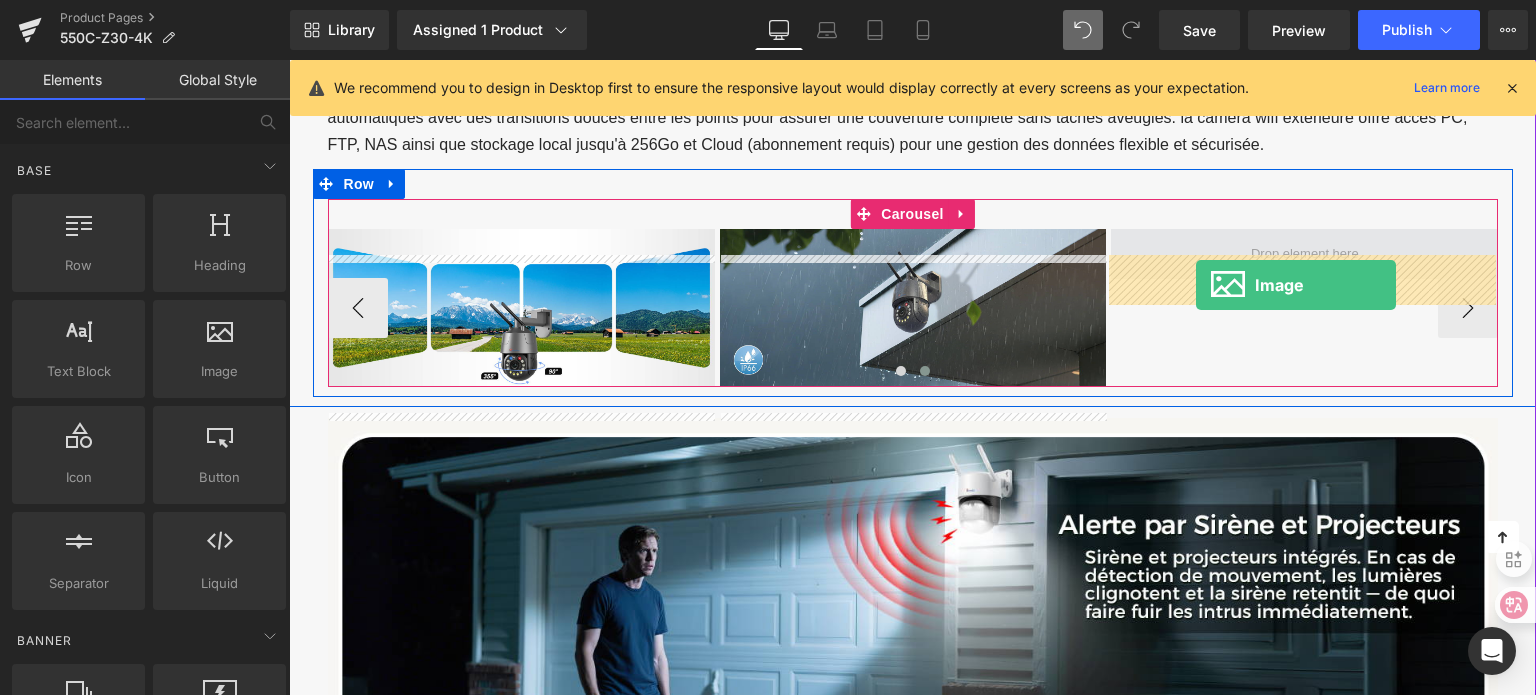 drag, startPoint x: 489, startPoint y: 398, endPoint x: 1197, endPoint y: 285, distance: 716.96094 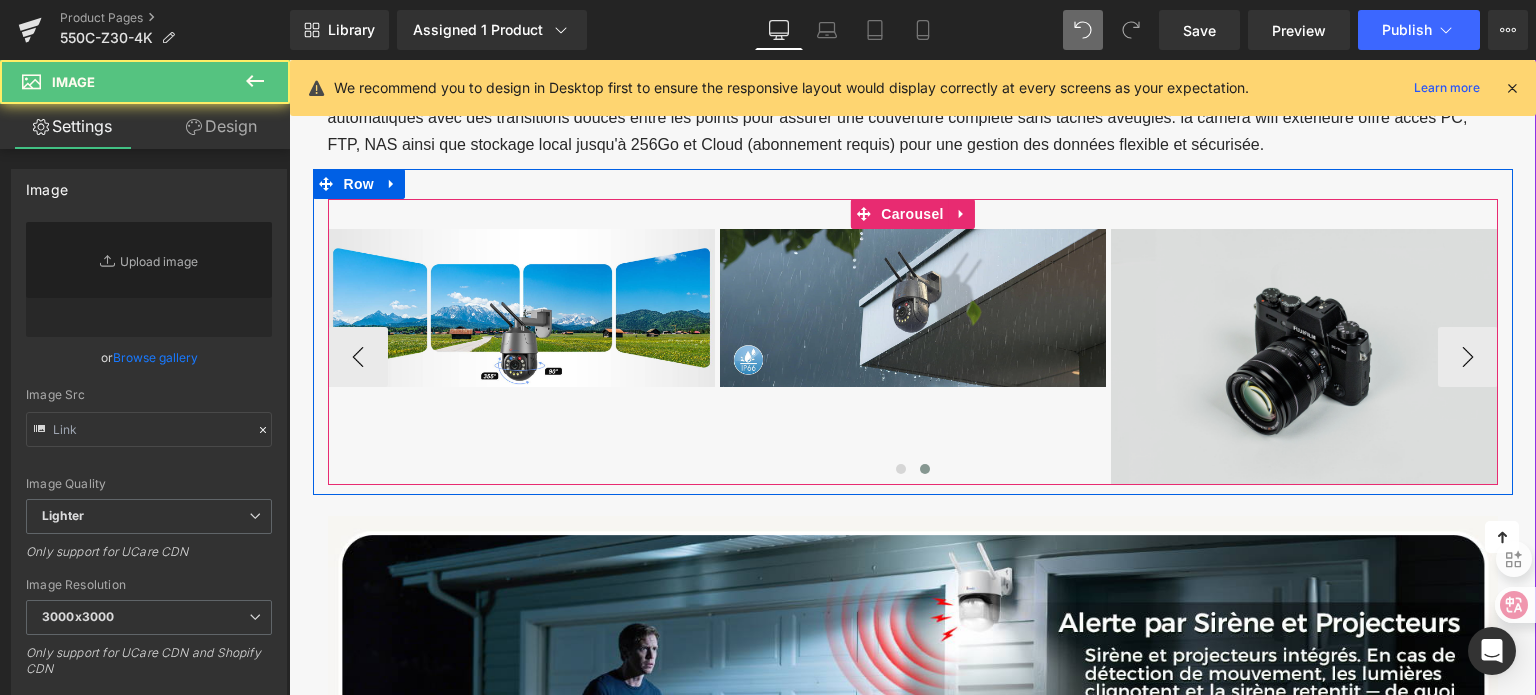 type on "//d1um8515vdn9kb.cloudfront.net/images/parallax.jpg" 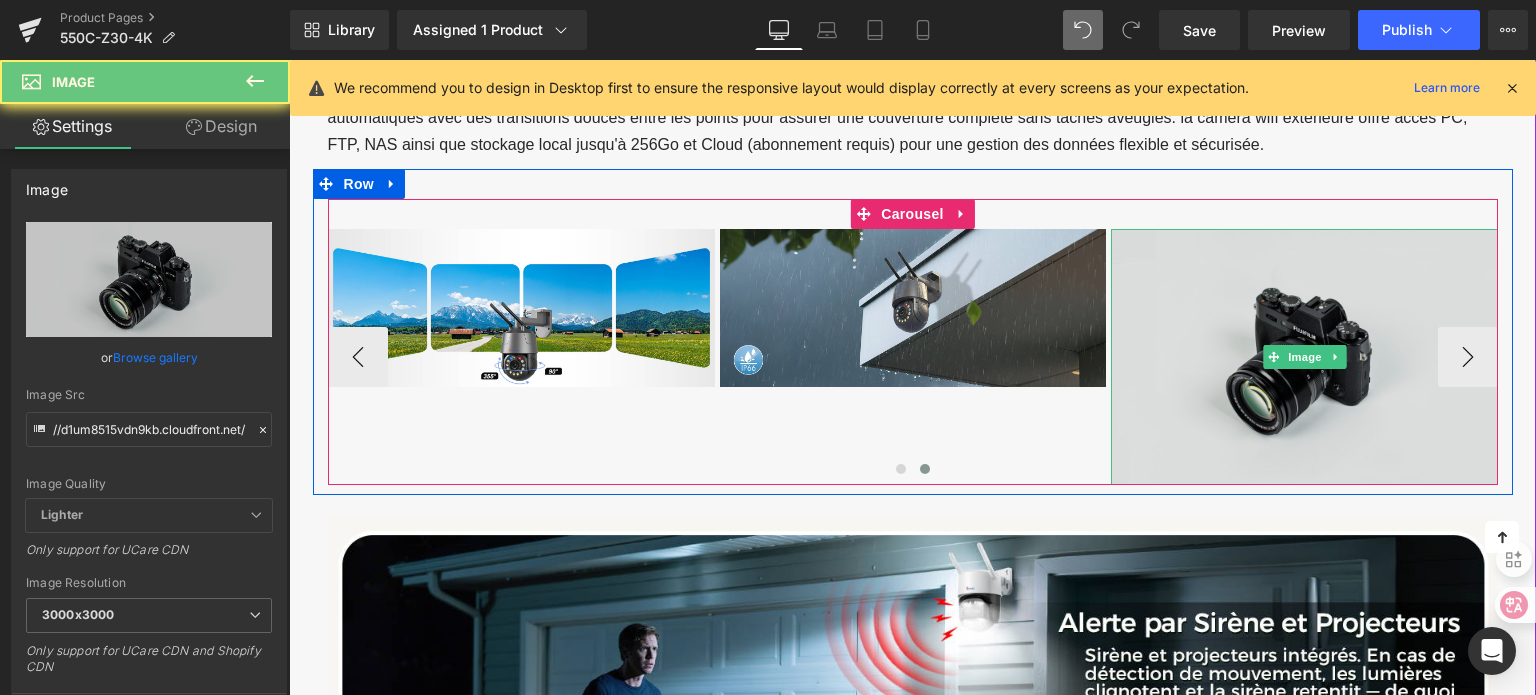 click at bounding box center [1304, 357] 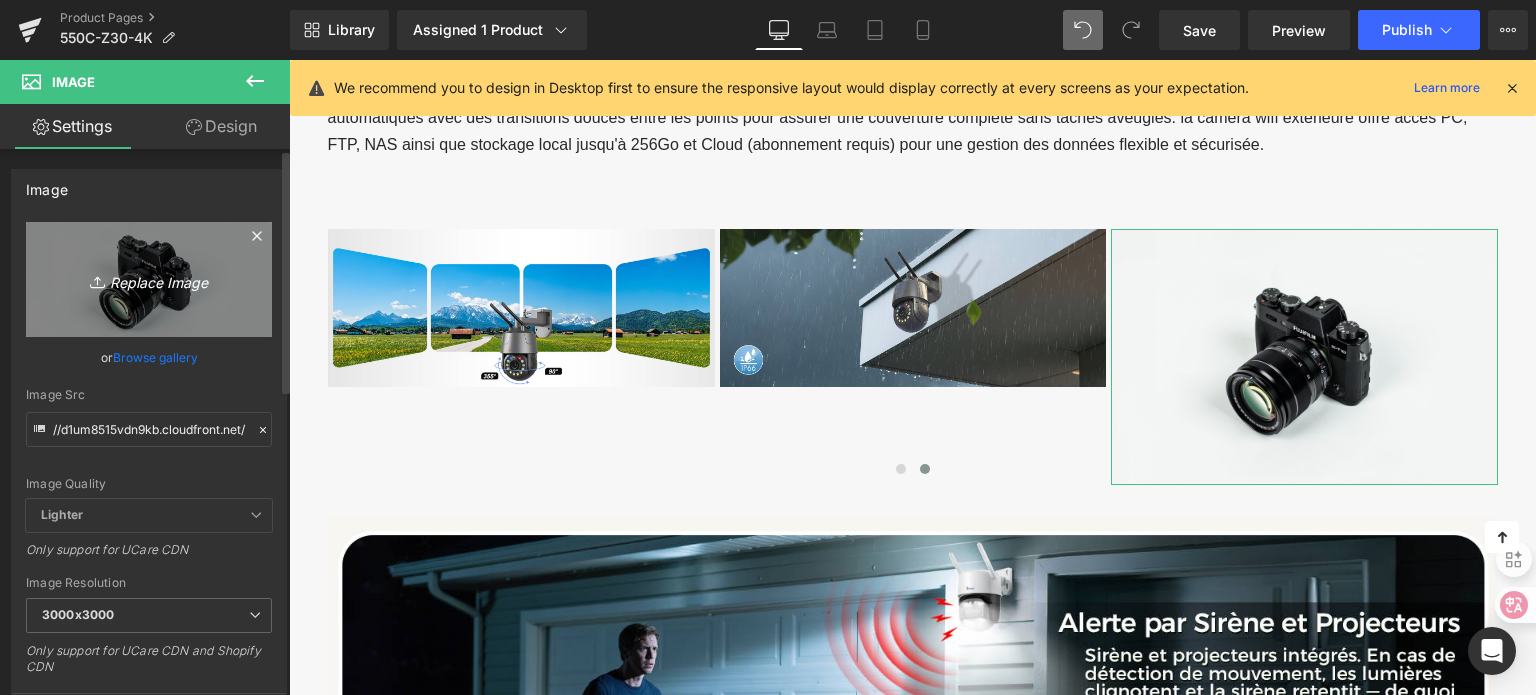 click on "Replace Image" at bounding box center [149, 279] 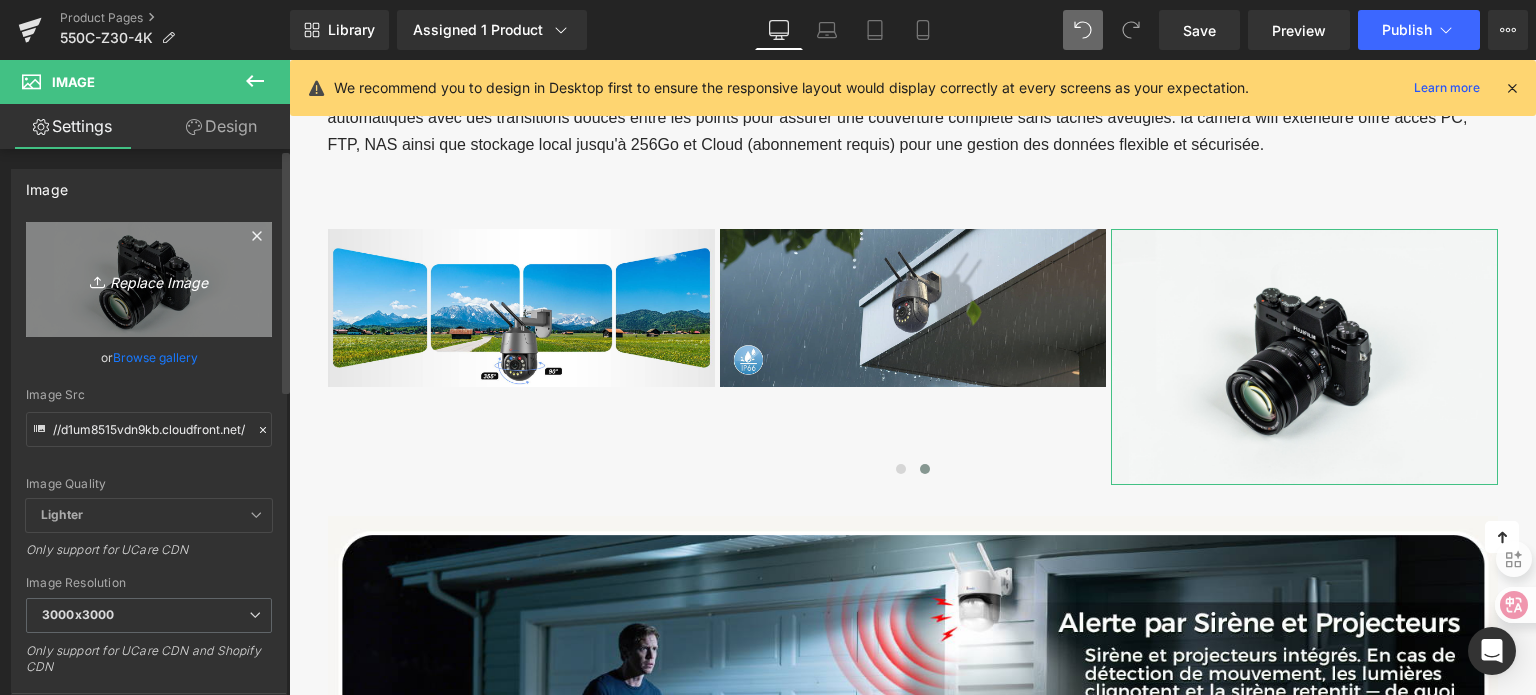 type on "C:\fakepath\3-8.jpg" 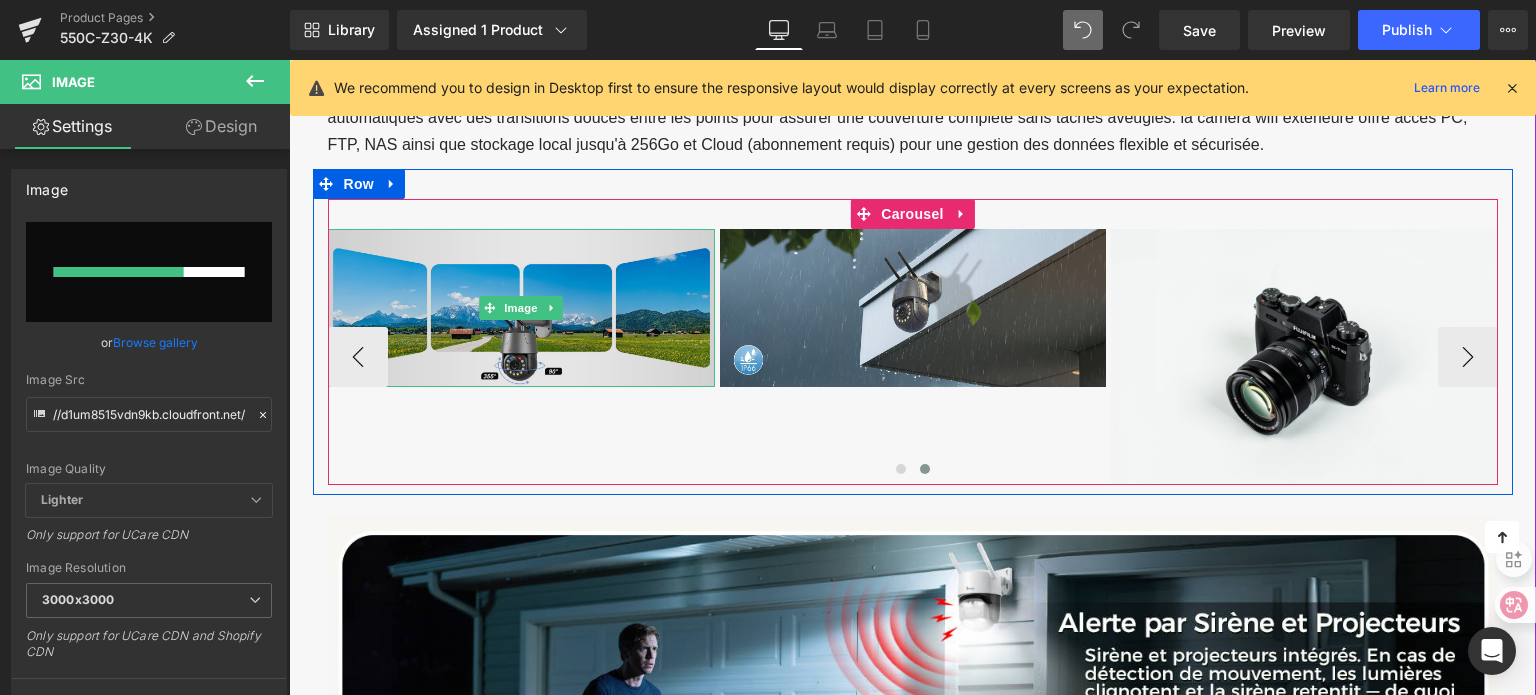 type 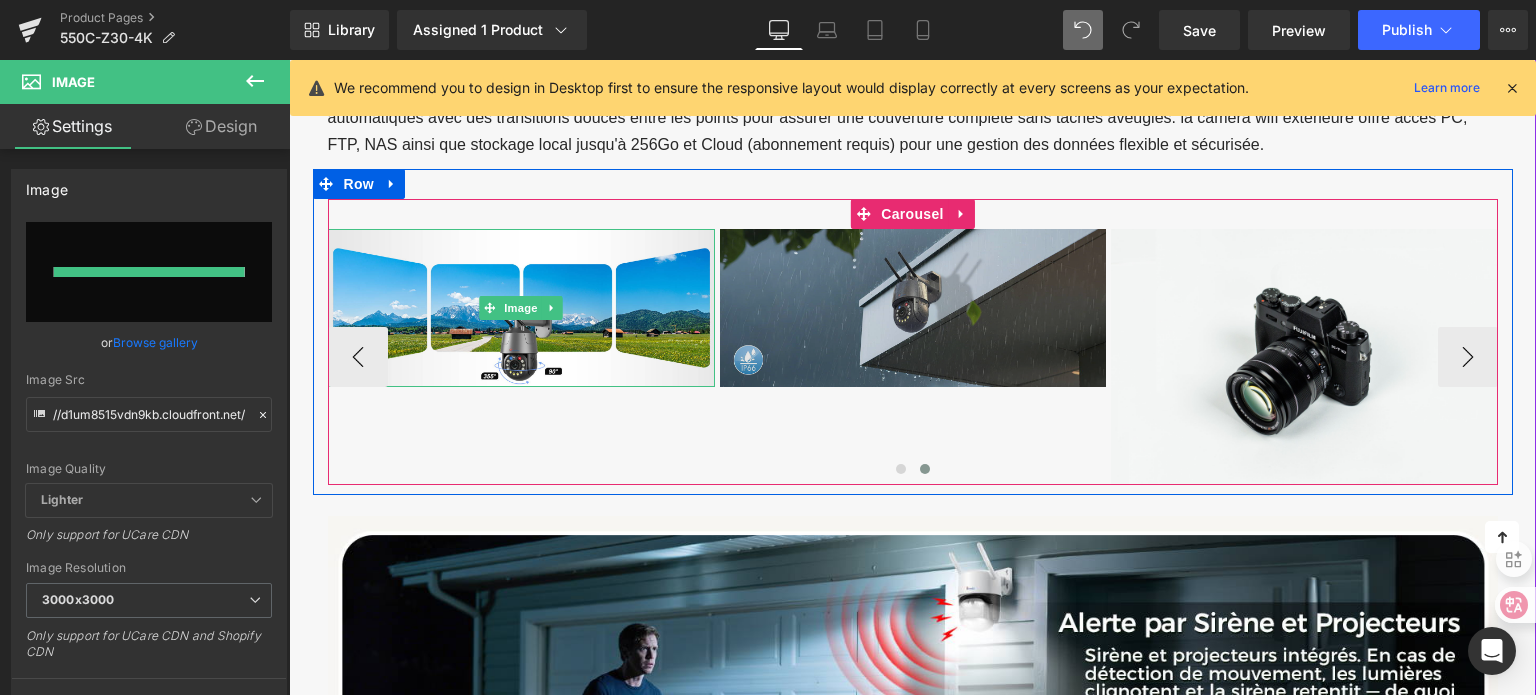 type on "C:\fakepath\3-8.jpg" 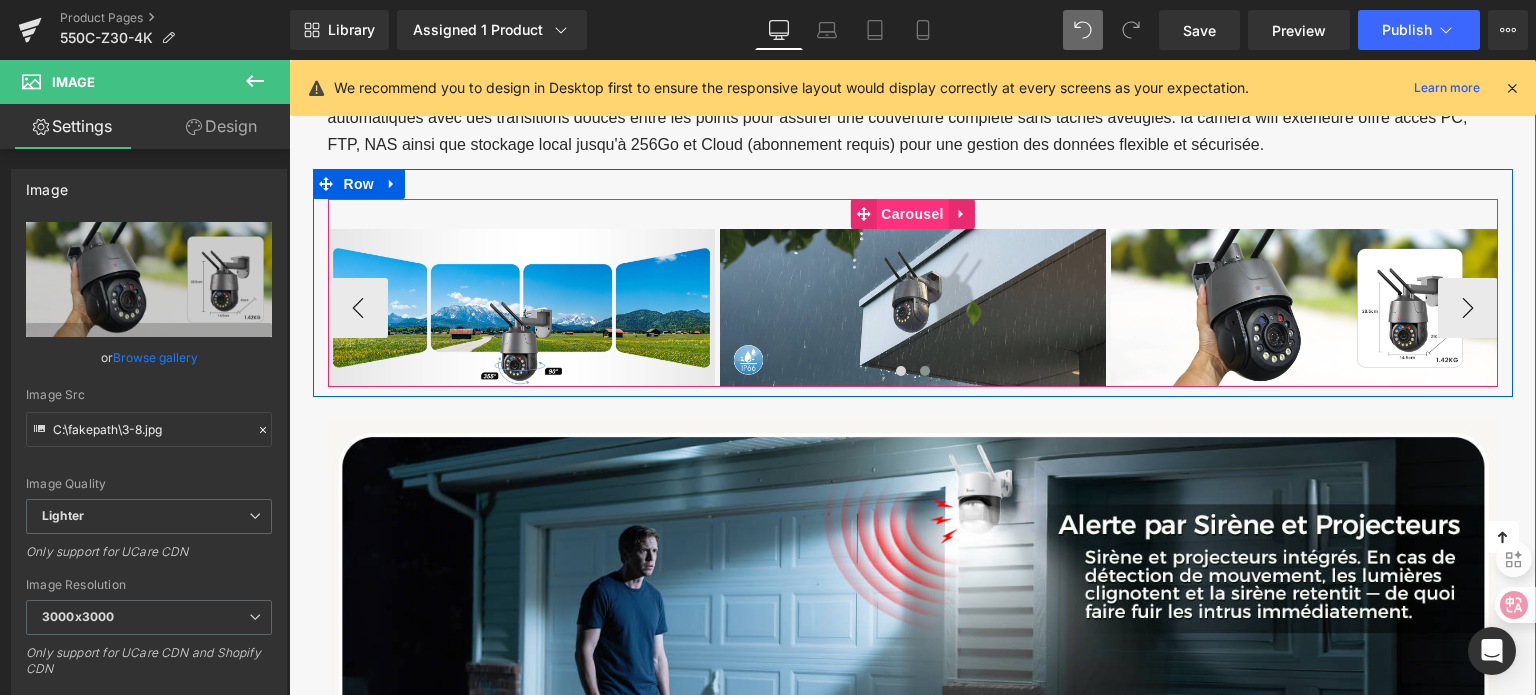 click on "Carousel" at bounding box center (912, 214) 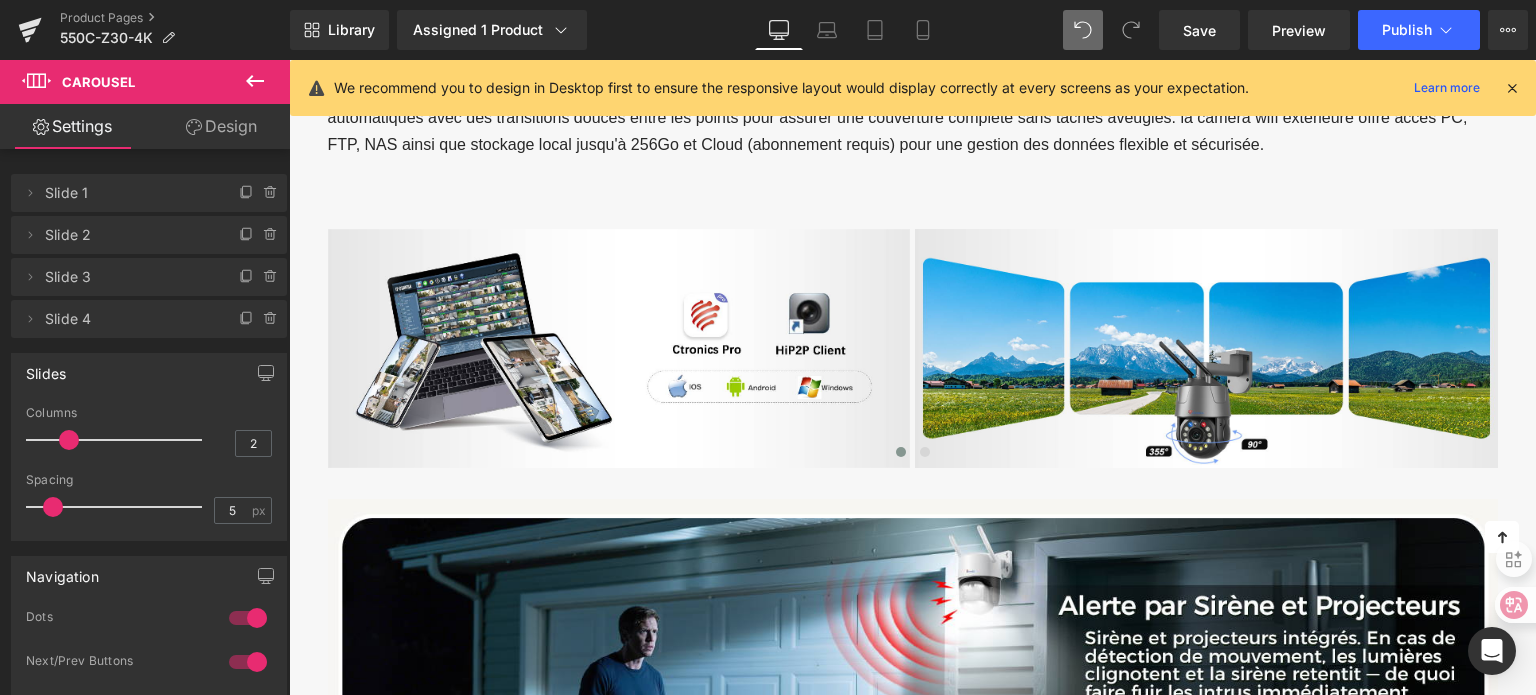 drag, startPoint x: 102, startPoint y: 435, endPoint x: 81, endPoint y: 431, distance: 21.377558 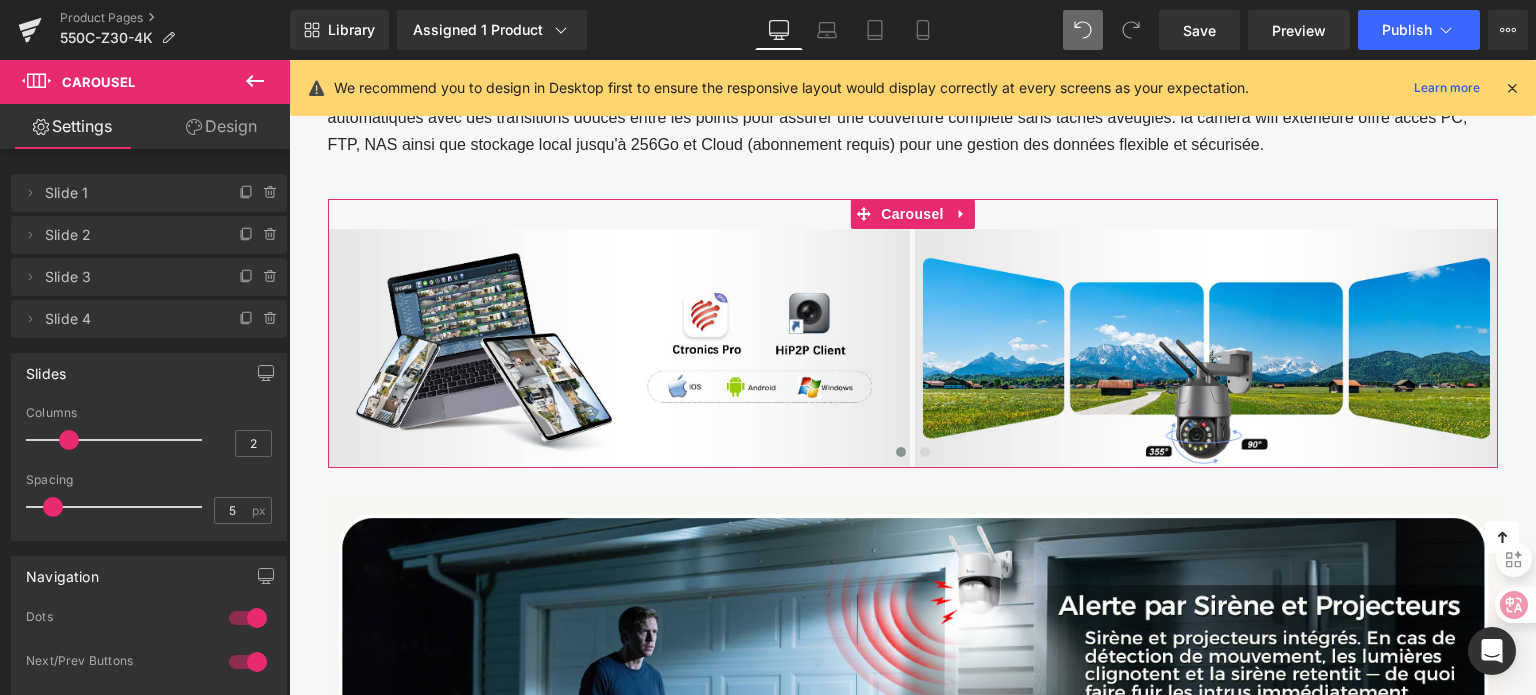 type on "1" 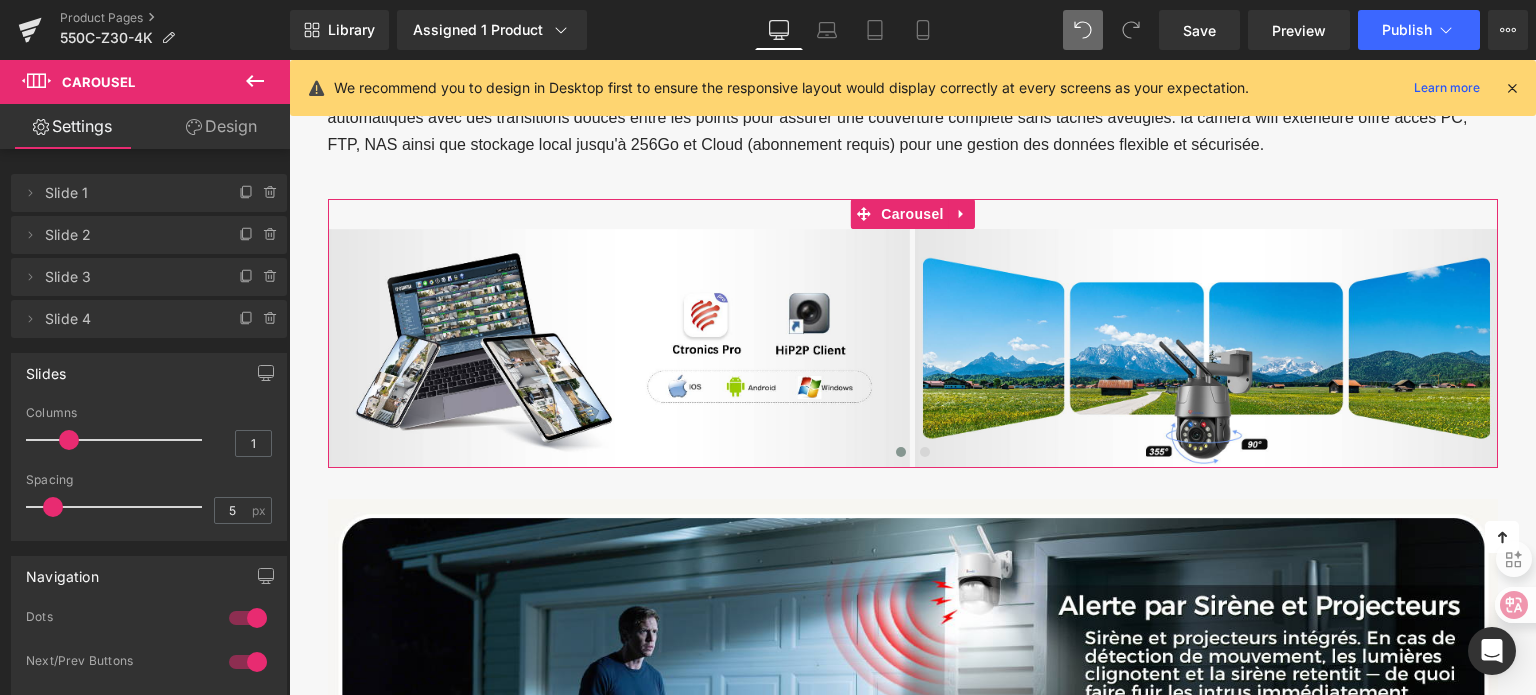 drag, startPoint x: 71, startPoint y: 435, endPoint x: 40, endPoint y: 435, distance: 31 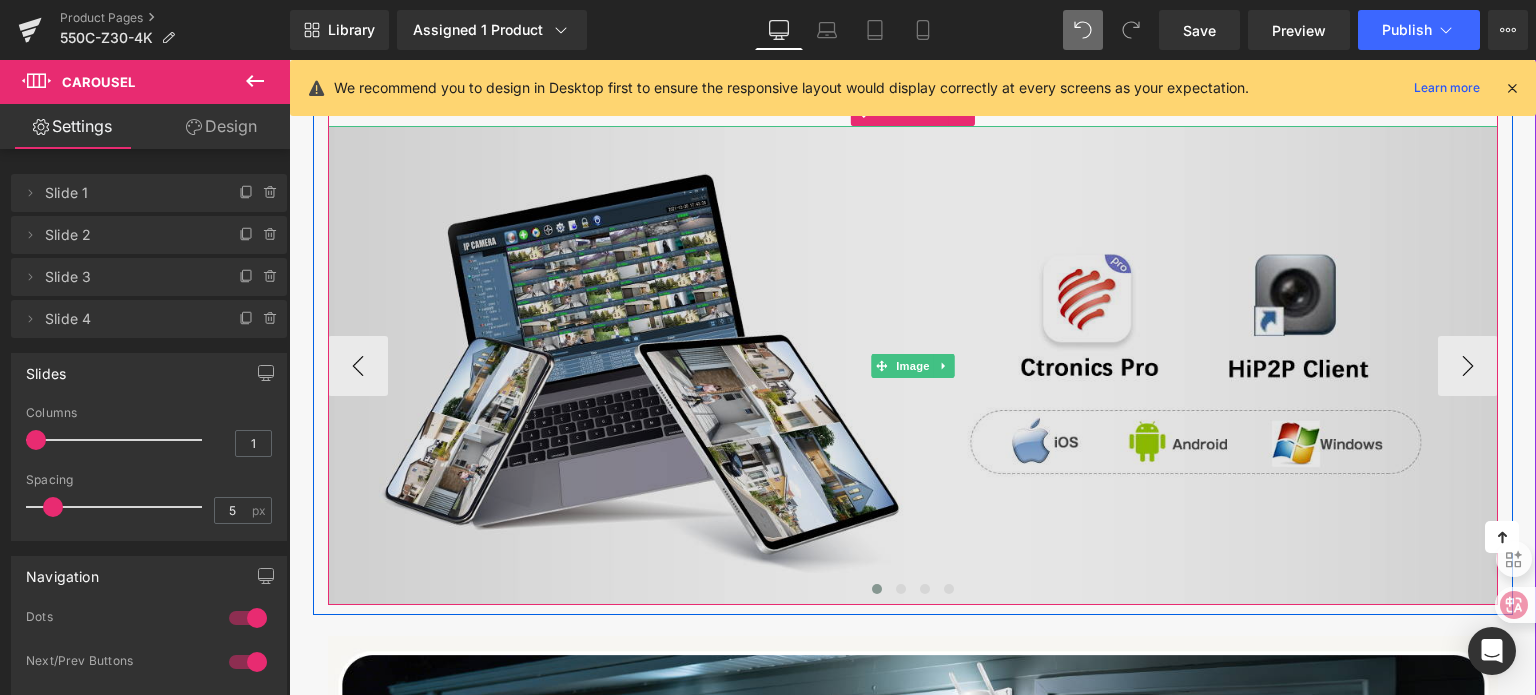scroll, scrollTop: 7616, scrollLeft: 0, axis: vertical 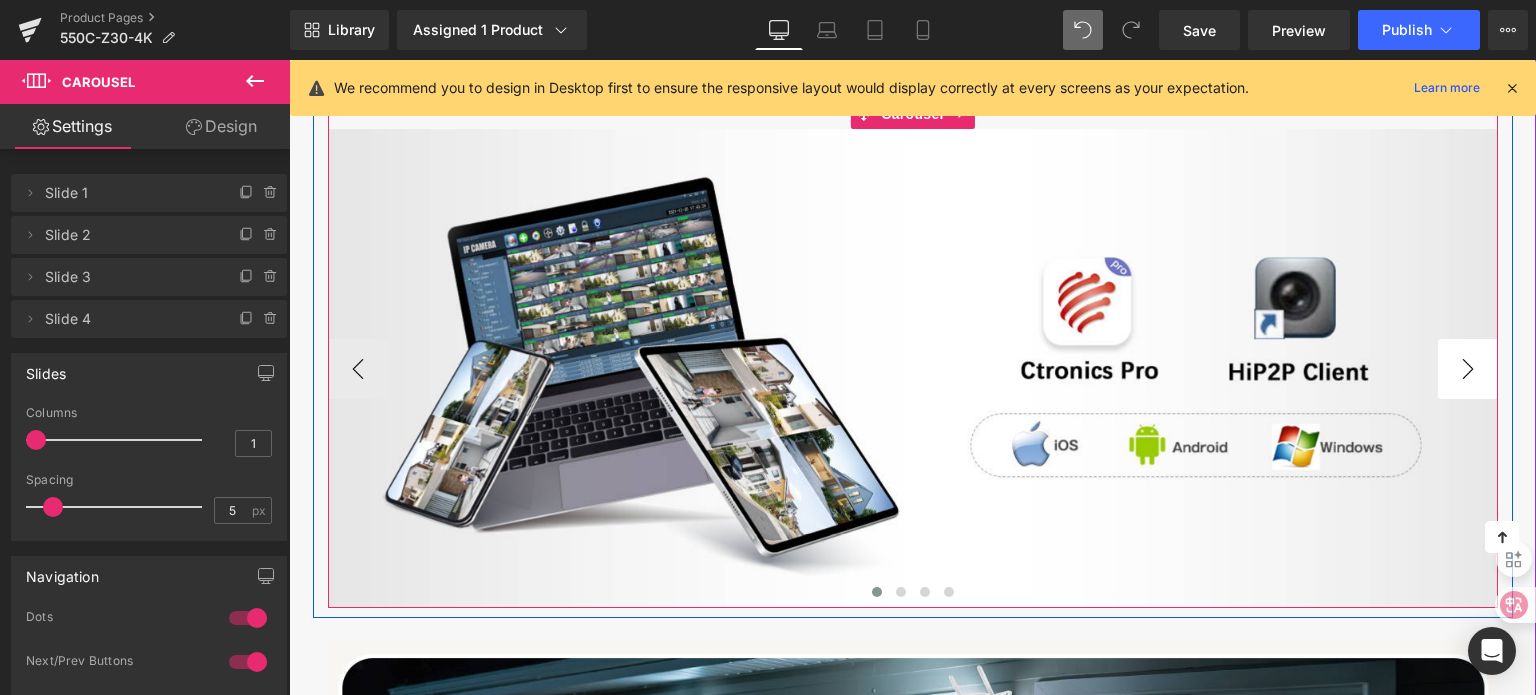 click on "›" at bounding box center (1468, 369) 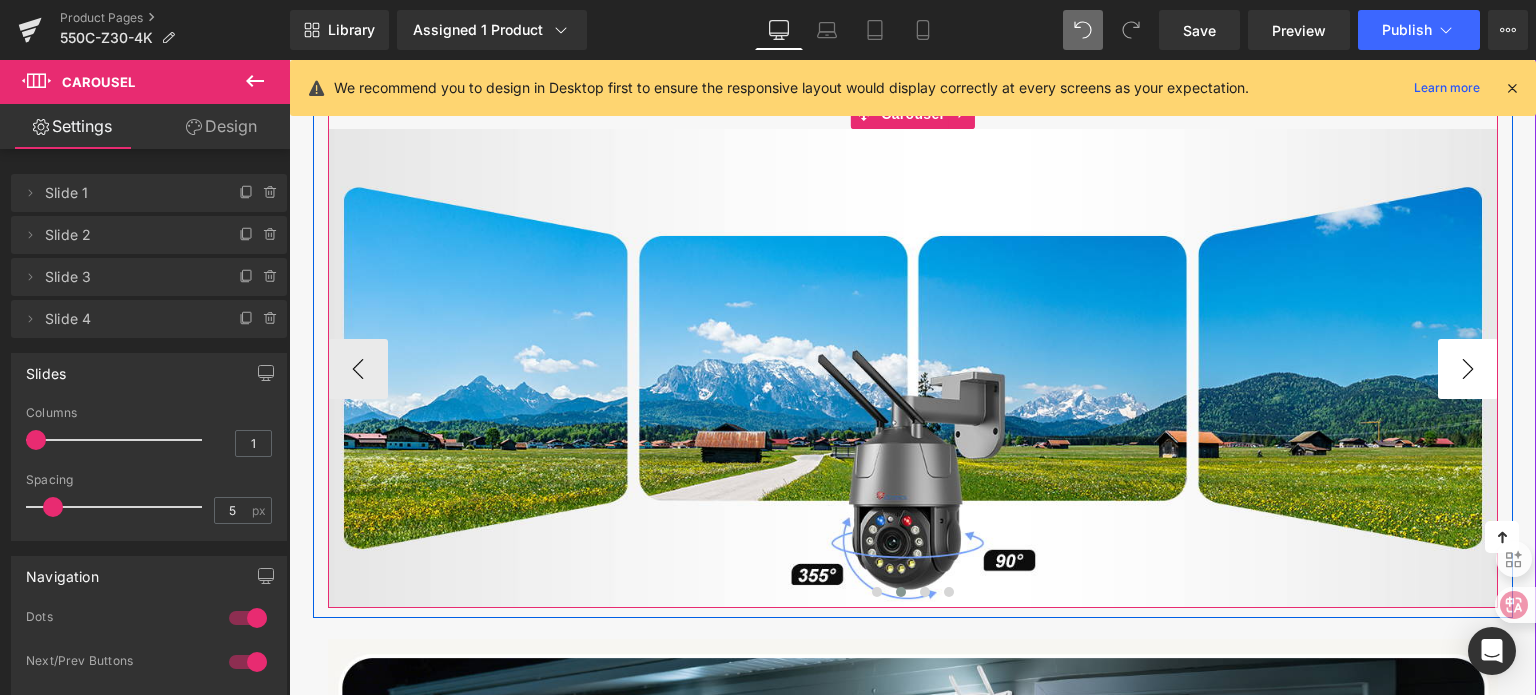 click on "›" at bounding box center [1468, 369] 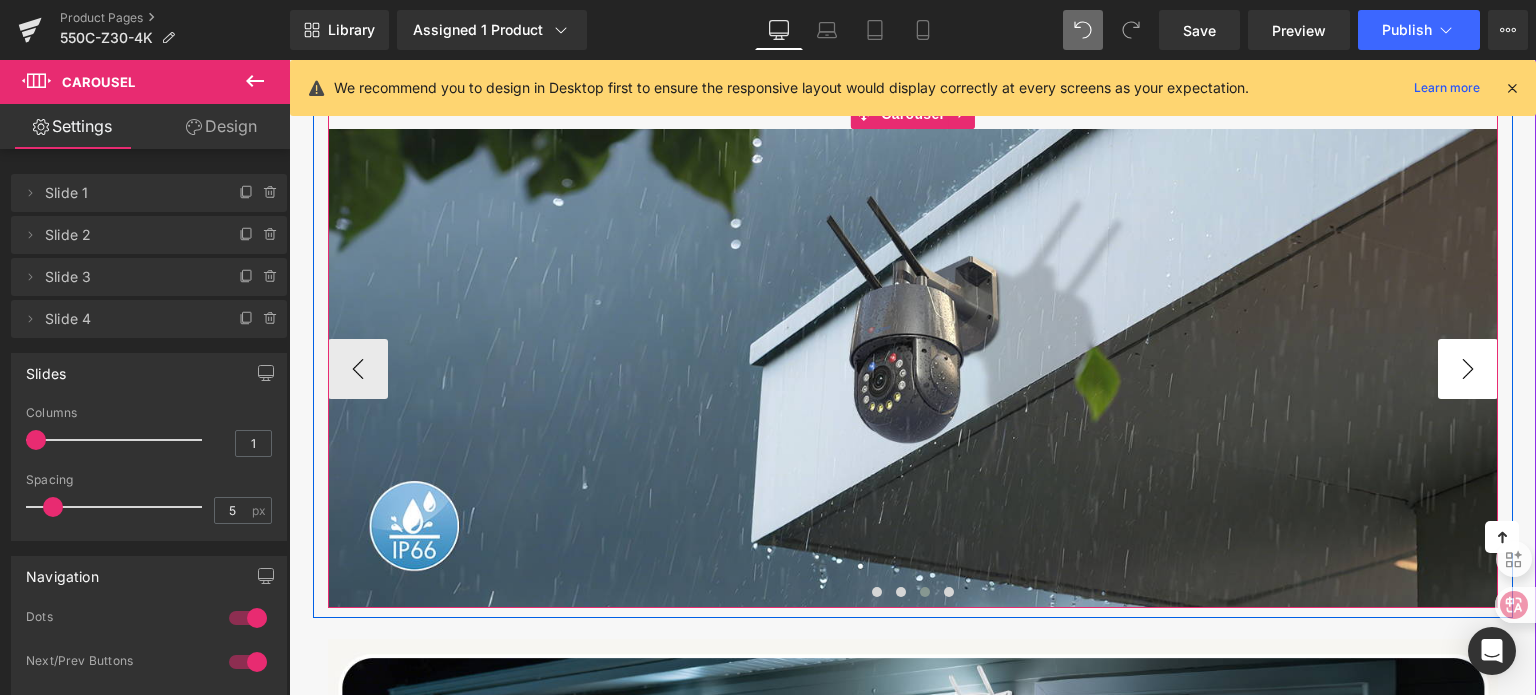 click on "›" at bounding box center (1468, 369) 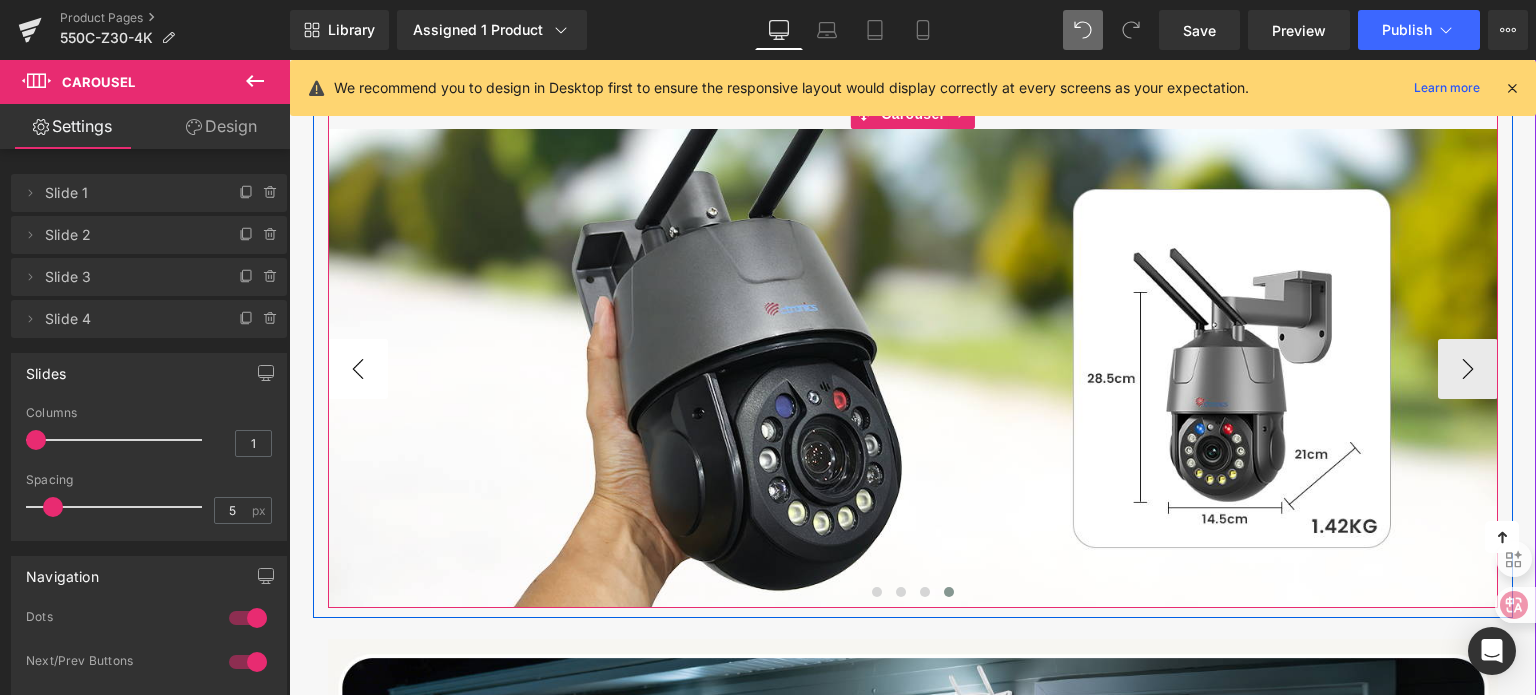 click on "‹" at bounding box center [358, 369] 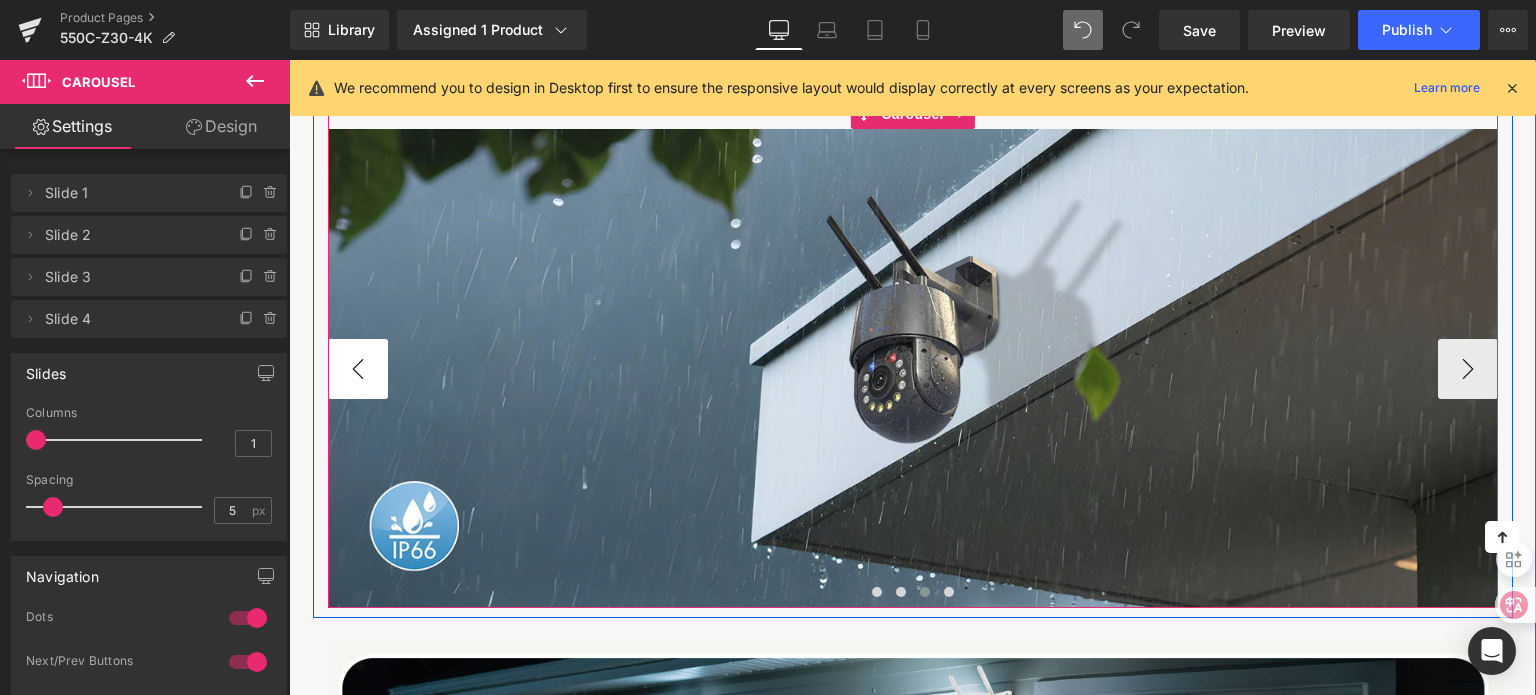 click on "‹" at bounding box center [358, 369] 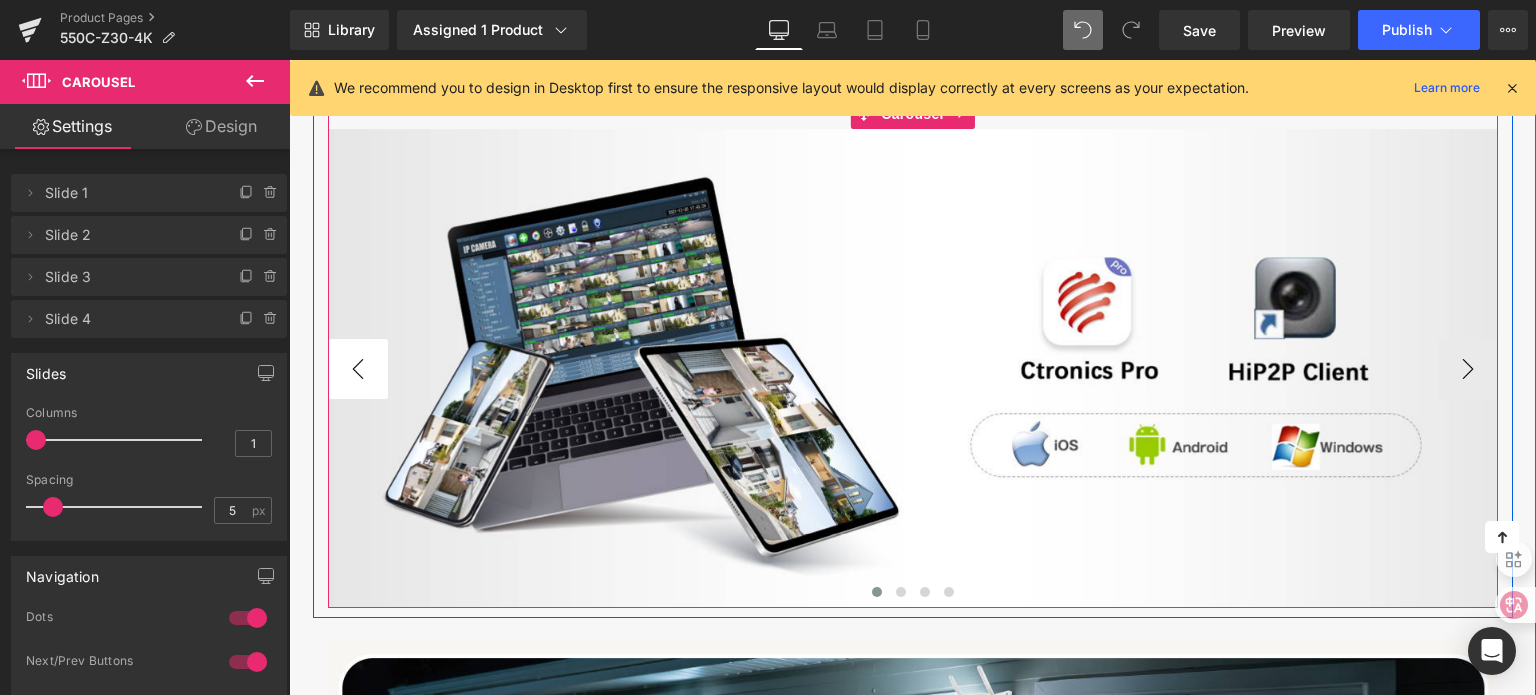 click on "‹" at bounding box center [358, 369] 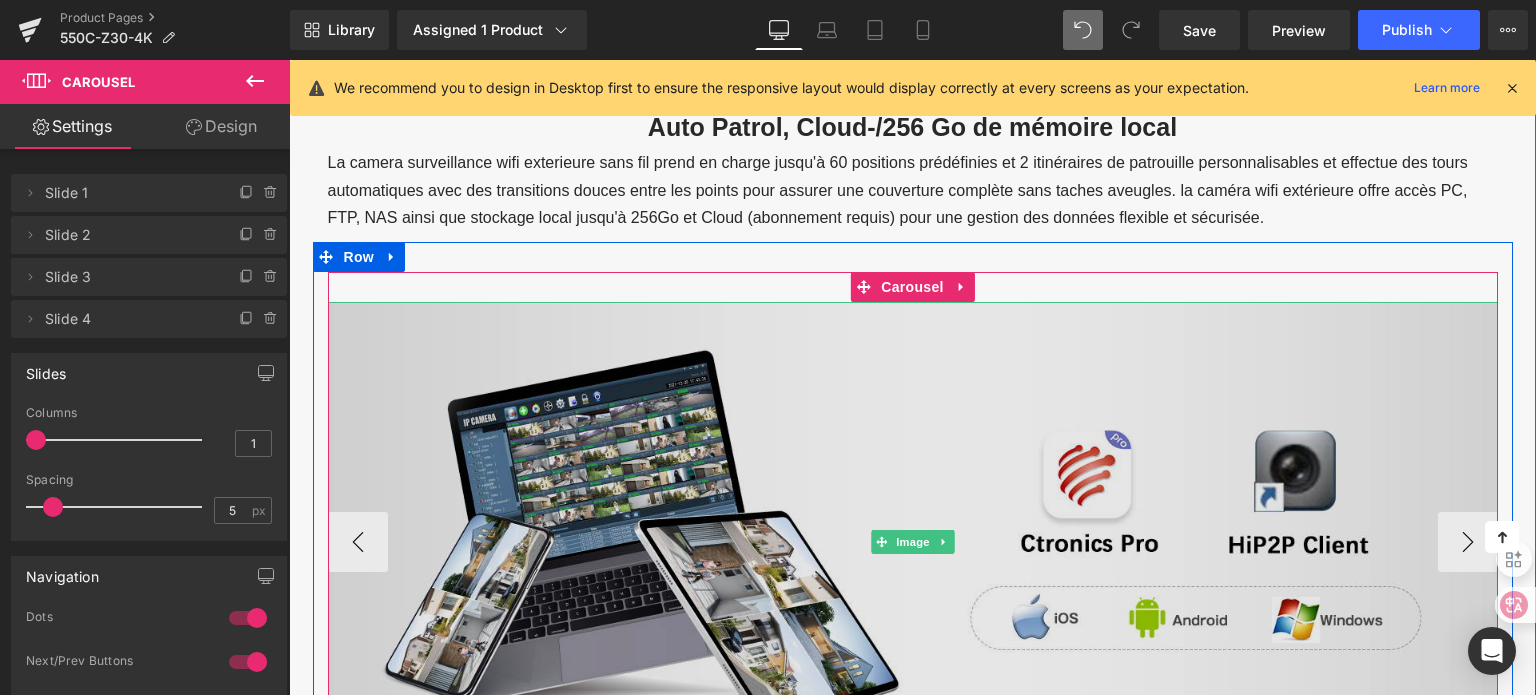 scroll, scrollTop: 7416, scrollLeft: 0, axis: vertical 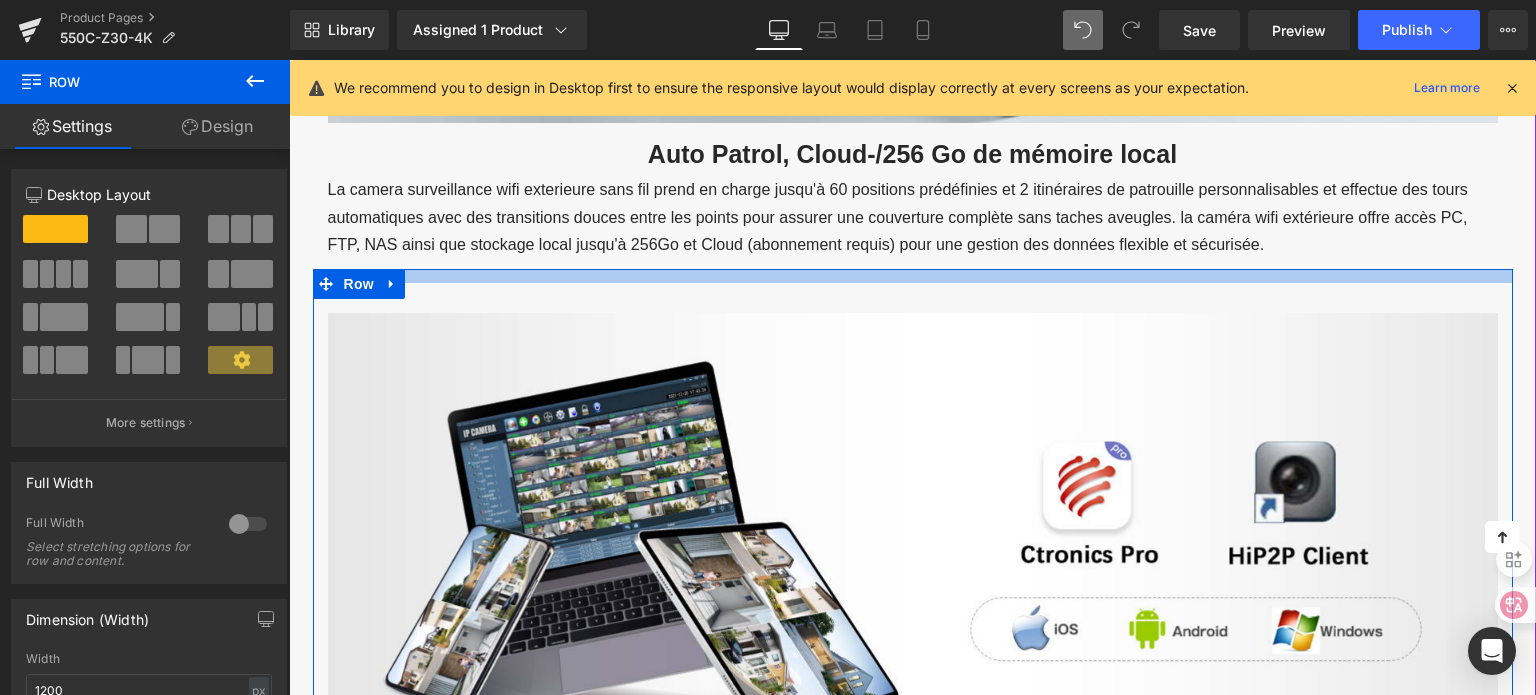 drag, startPoint x: 556, startPoint y: 307, endPoint x: 671, endPoint y: 74, distance: 259.83456 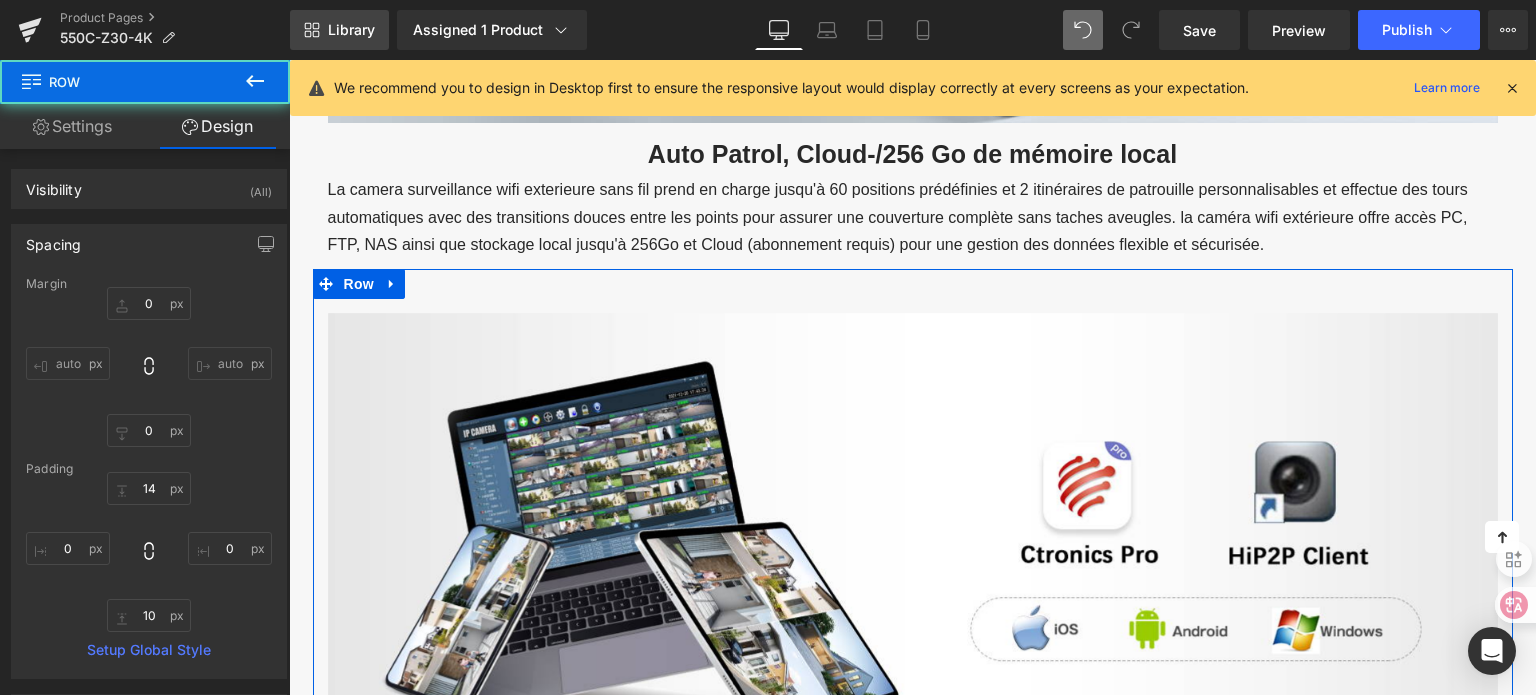 type on "0" 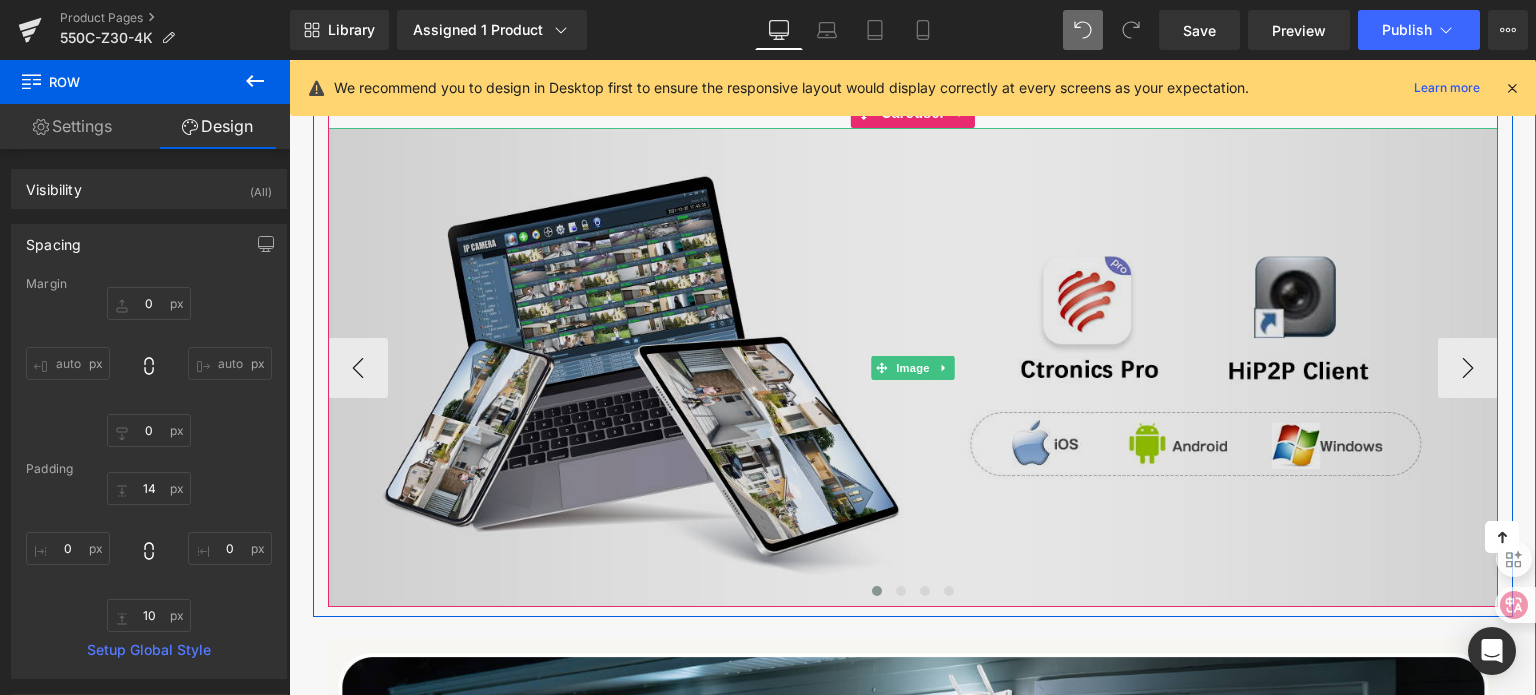 scroll, scrollTop: 7616, scrollLeft: 0, axis: vertical 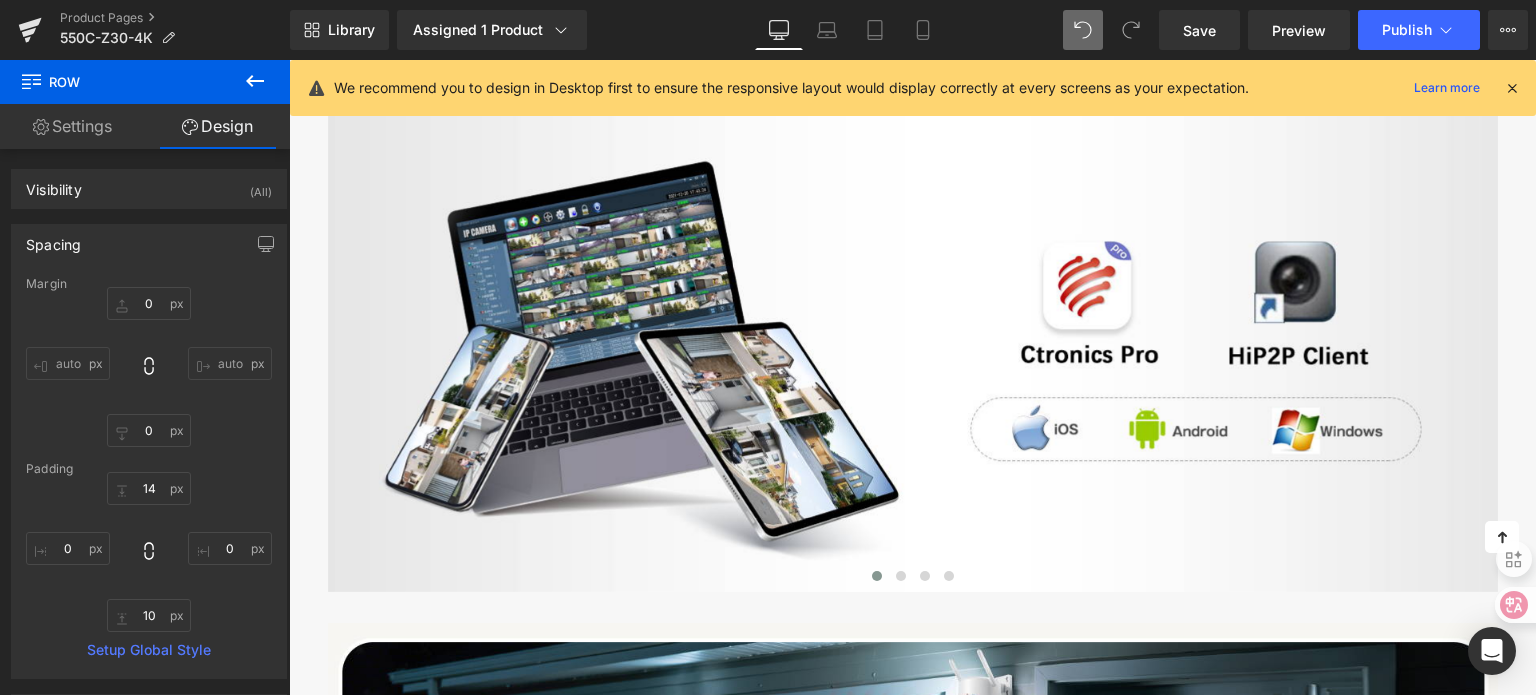 drag, startPoint x: 248, startPoint y: 81, endPoint x: 243, endPoint y: 91, distance: 11.18034 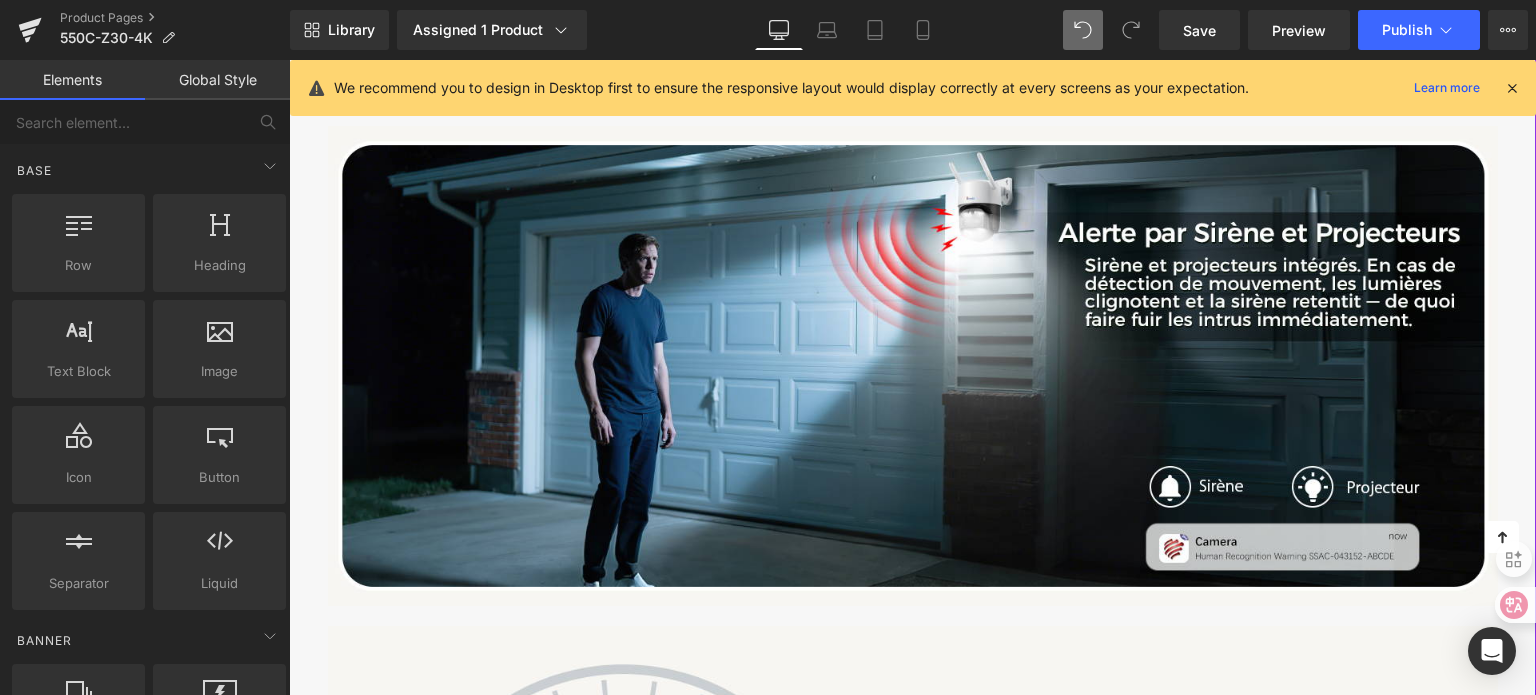 scroll, scrollTop: 8116, scrollLeft: 0, axis: vertical 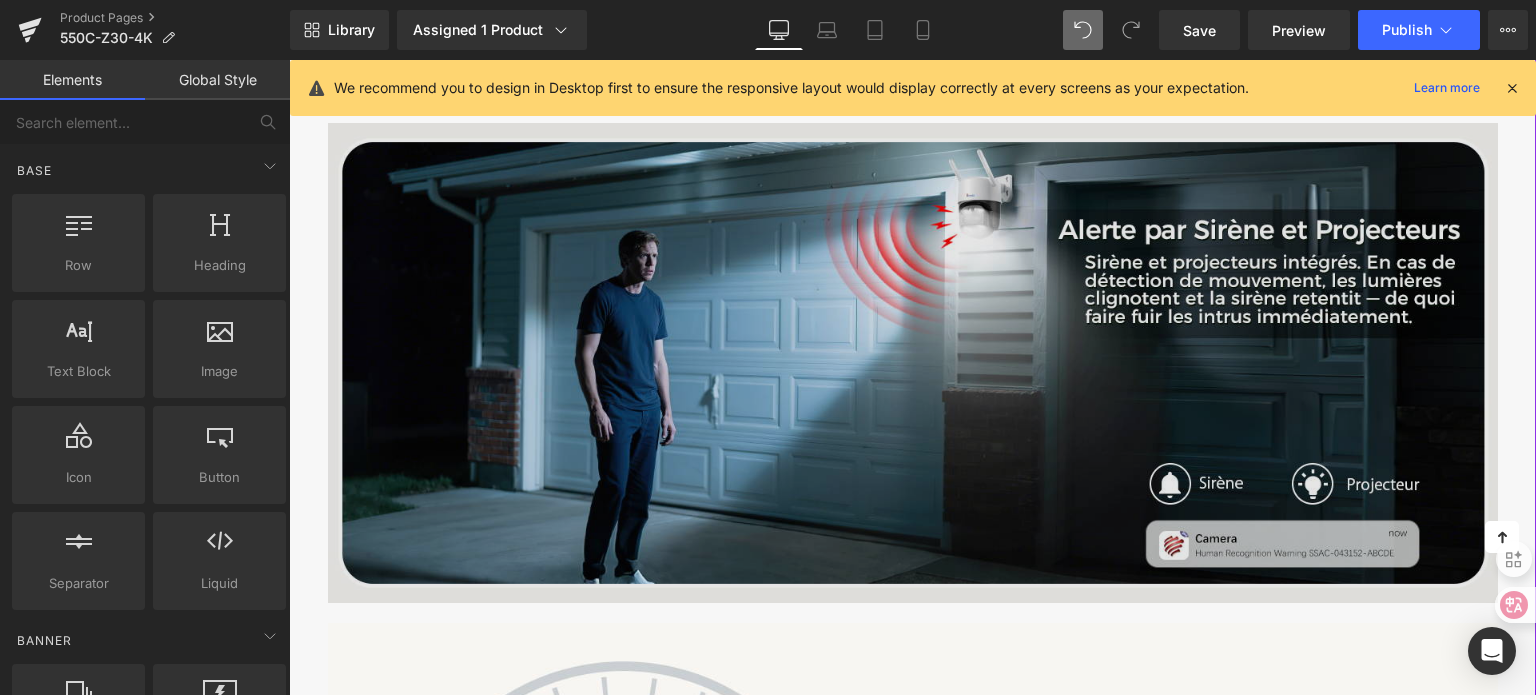 click at bounding box center (913, 363) 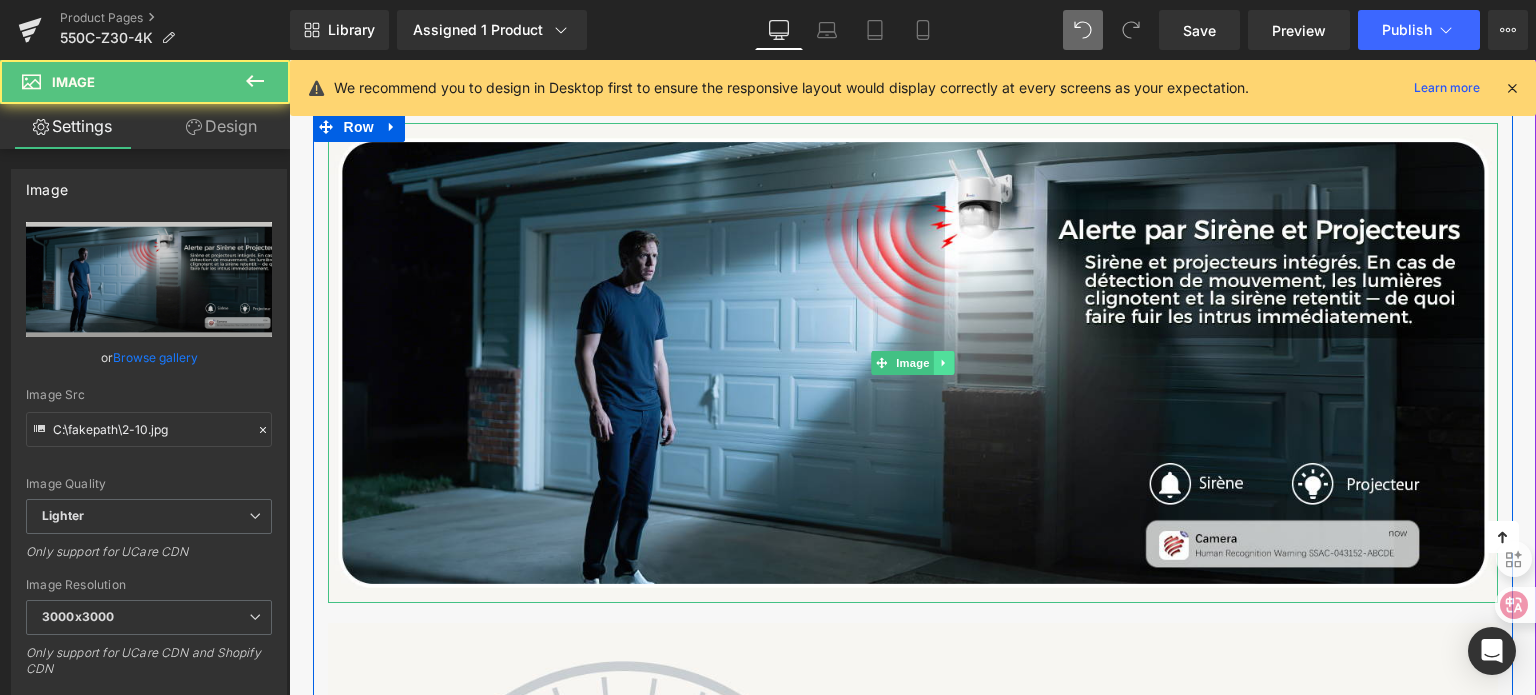 click 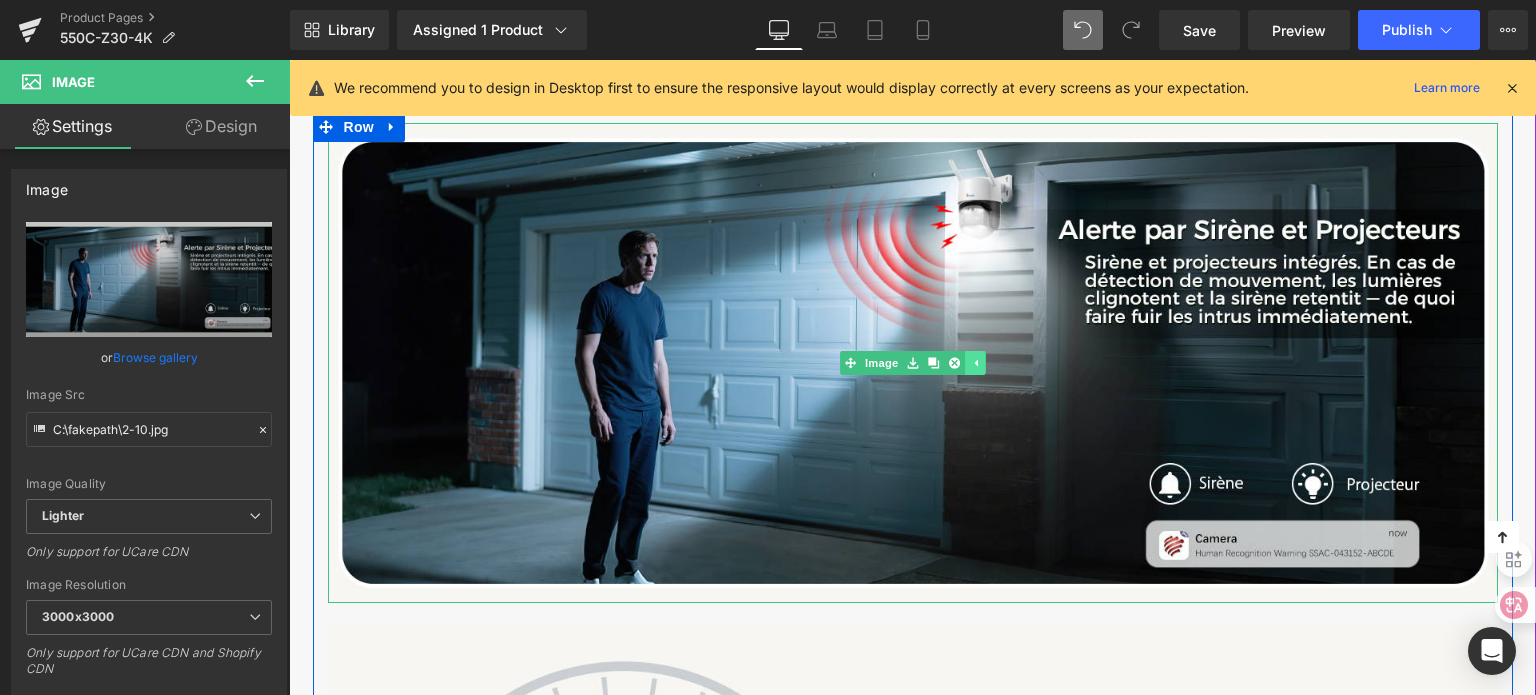 click 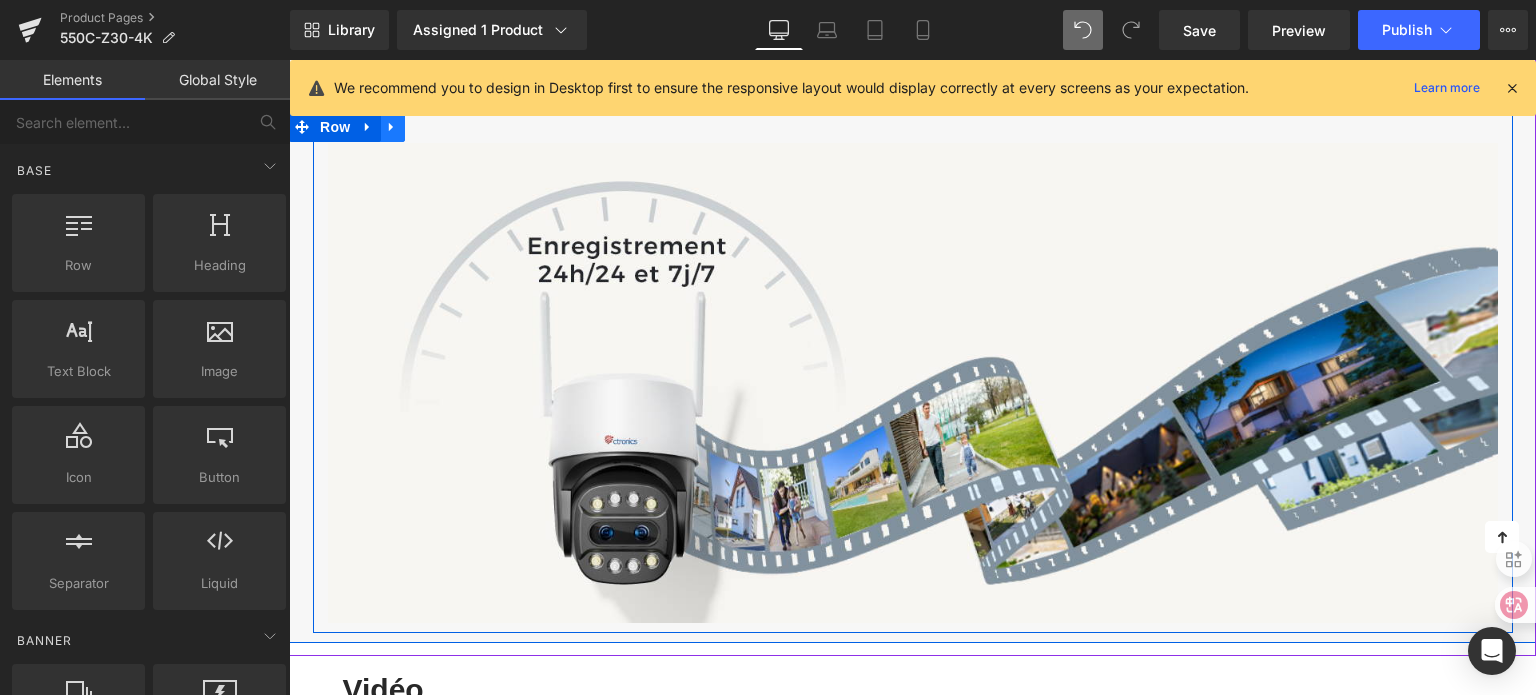 click 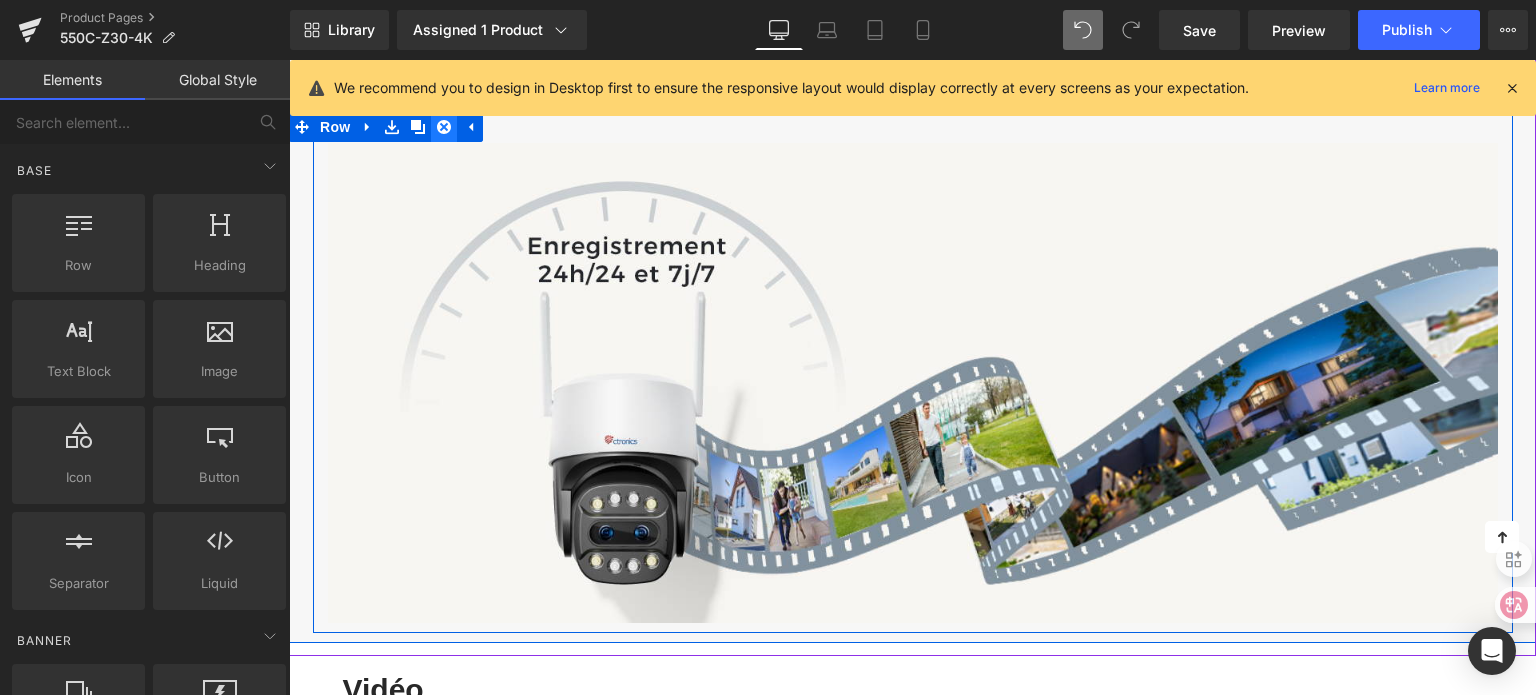 click 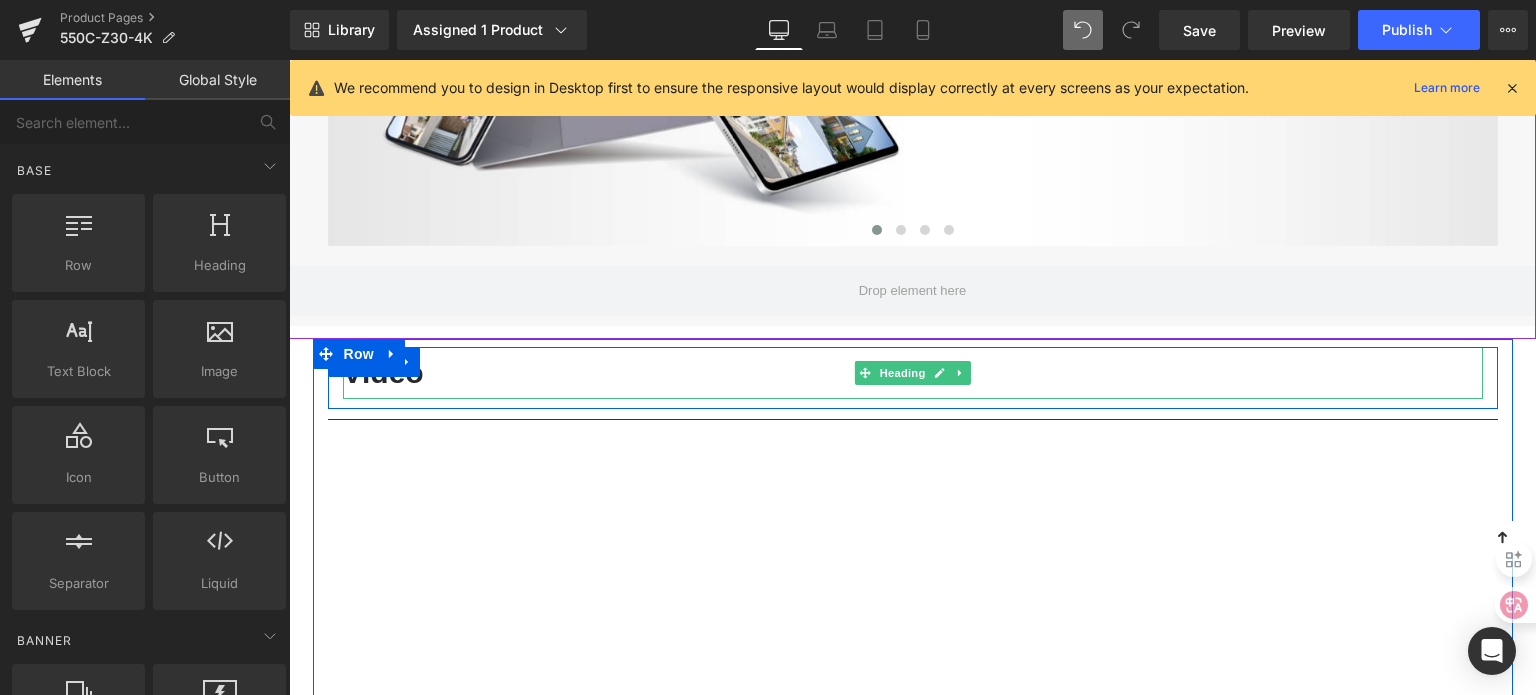 scroll, scrollTop: 7916, scrollLeft: 0, axis: vertical 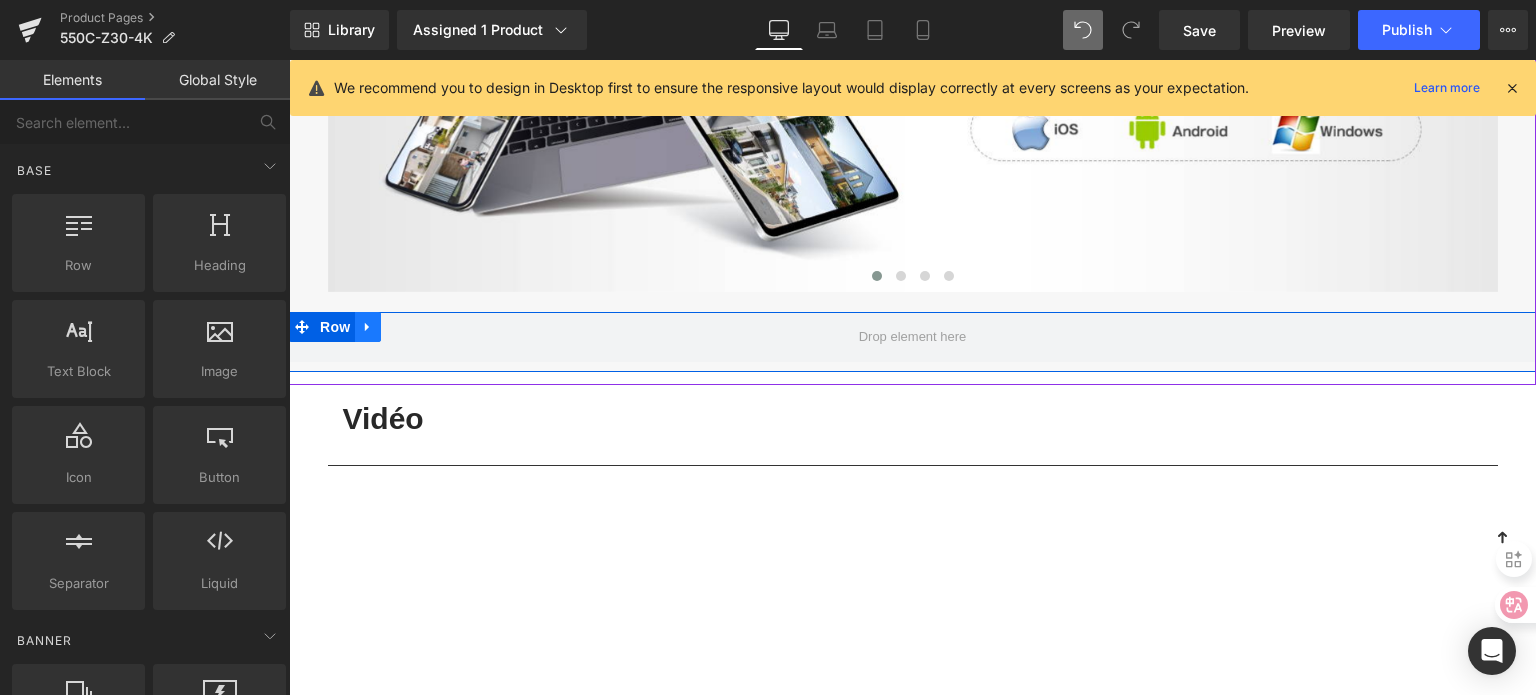 click 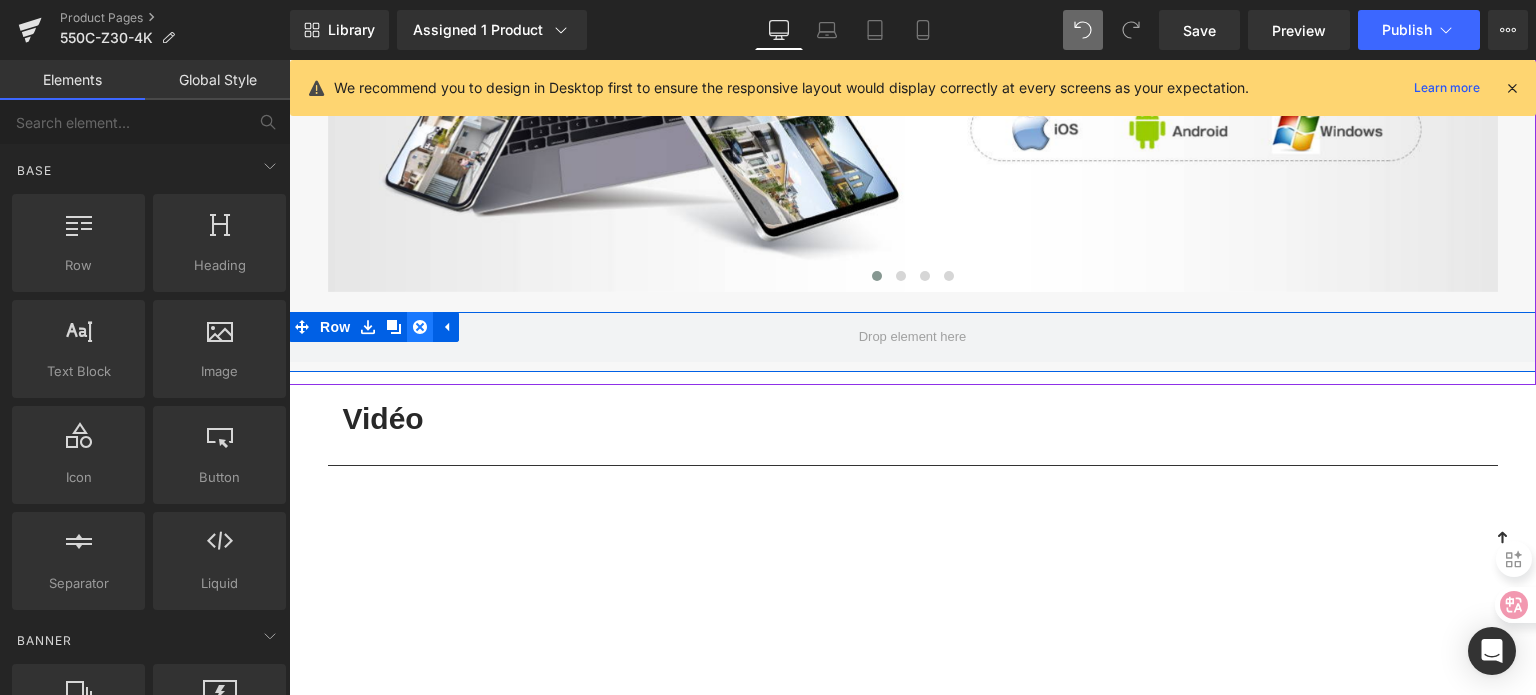 click 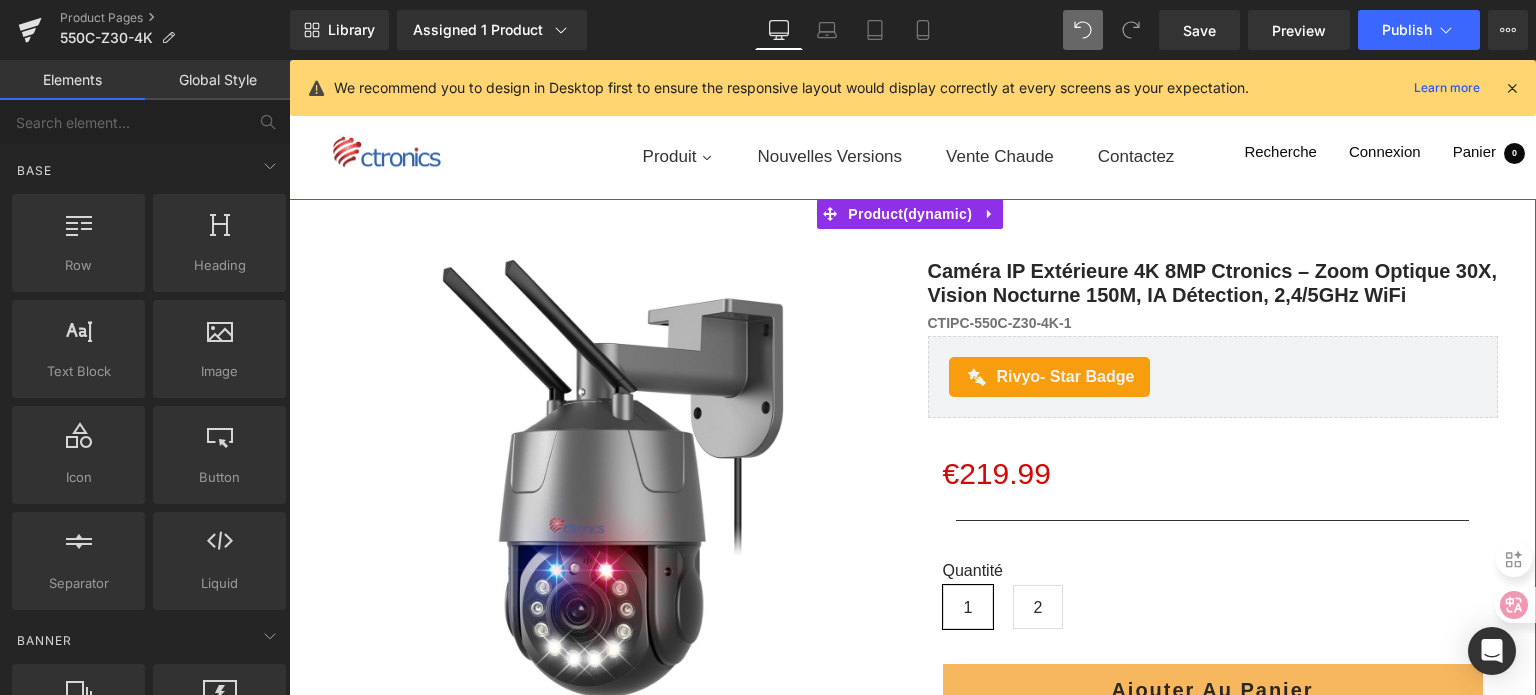 scroll, scrollTop: 0, scrollLeft: 0, axis: both 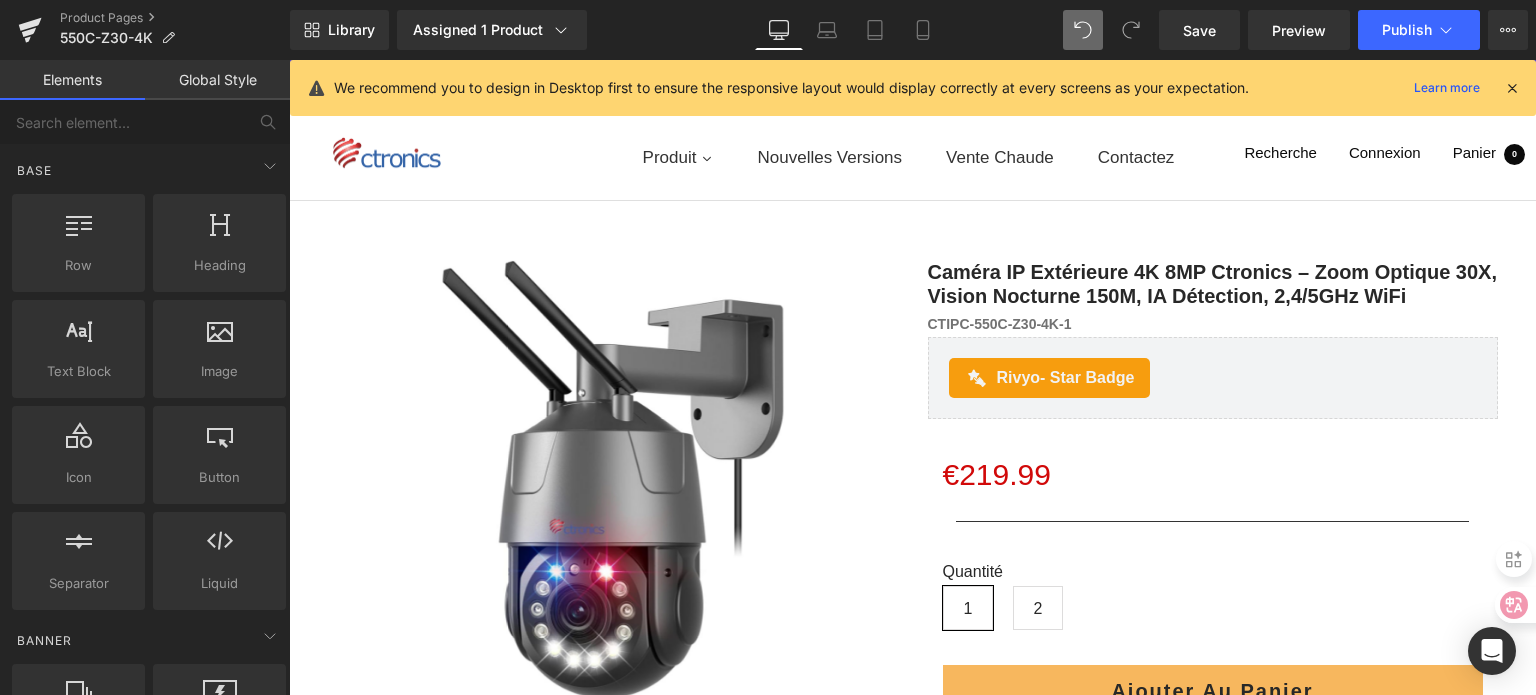 click on "Library Assigned 1 Product  Product Preview
Caméra IP Extérieure 4K 8MP Ctronics – Zoom Optique 30X, Vision Nocturne 150M, IA Détection, 2,4/5GHz WiFi Manage assigned products Desktop Desktop Laptop Tablet Mobile Save Preview Publish Scheduled View Live Page View with current Template Save Template to Library Schedule Publish Publish Settings Shortcuts We recommend you to design in Desktop first to ensure the responsive layout would display correctly at every screens as your expectation. Learn more  Your page can’t be published   You've reached the maximum number of published pages on your plan  (73/999999).  You need to upgrade your plan or unpublish all your pages to get 1 publish slot.   Unpublish pages   Upgrade plan" at bounding box center (913, 30) 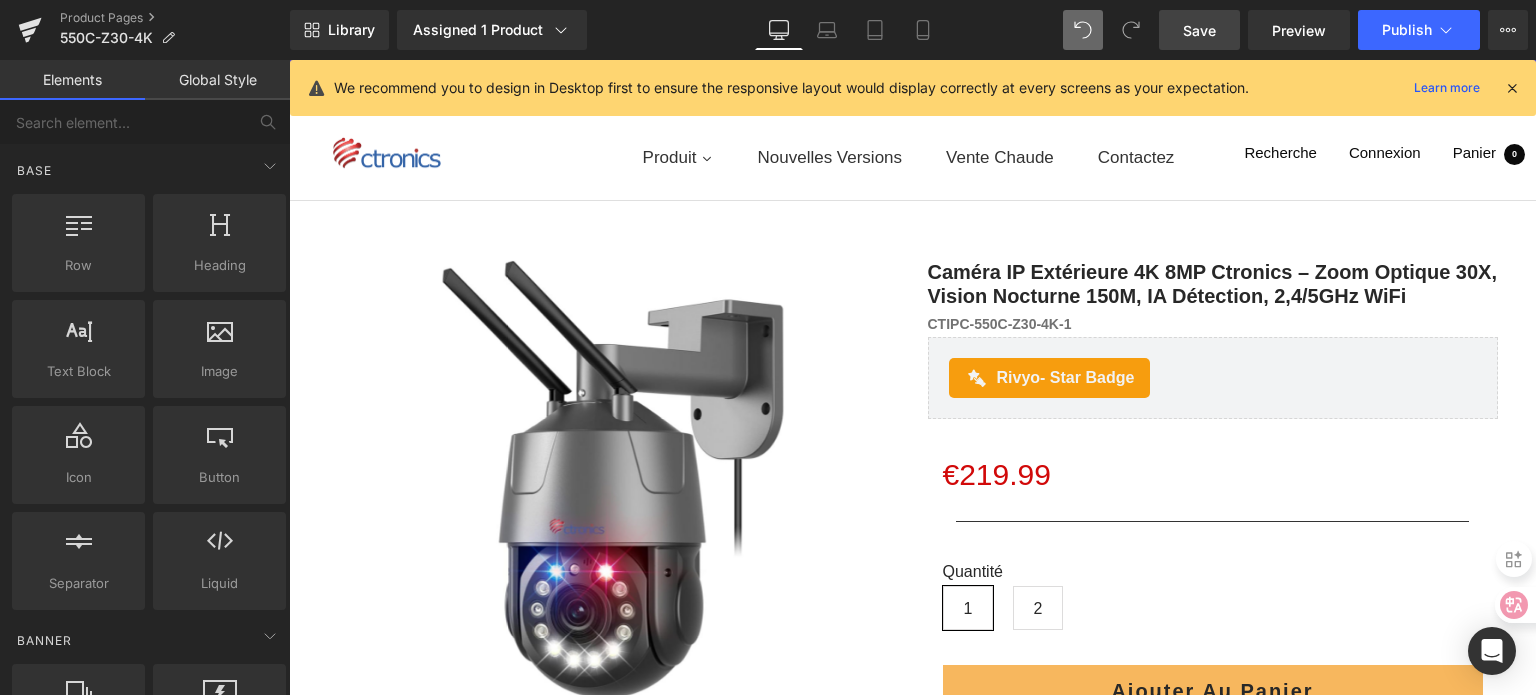 click on "Save" at bounding box center [1199, 30] 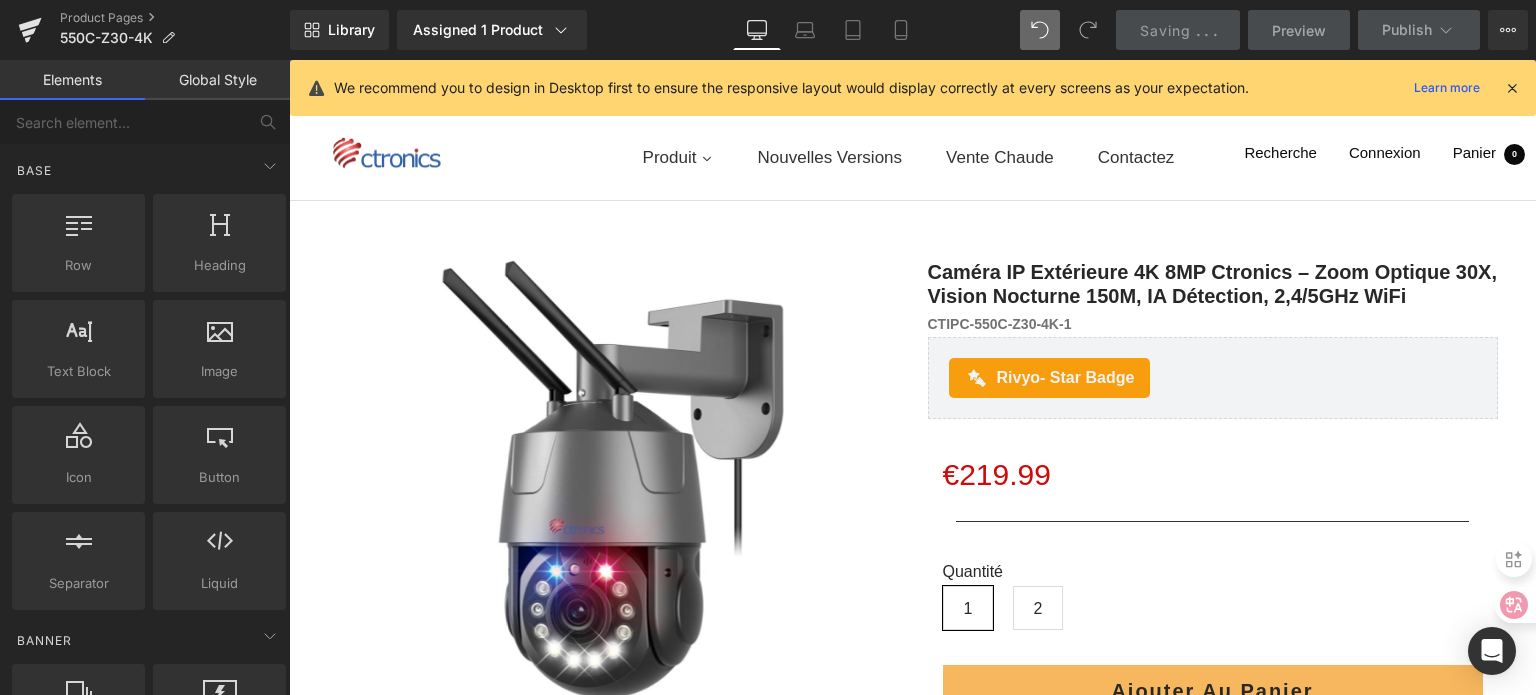 click at bounding box center (1512, 88) 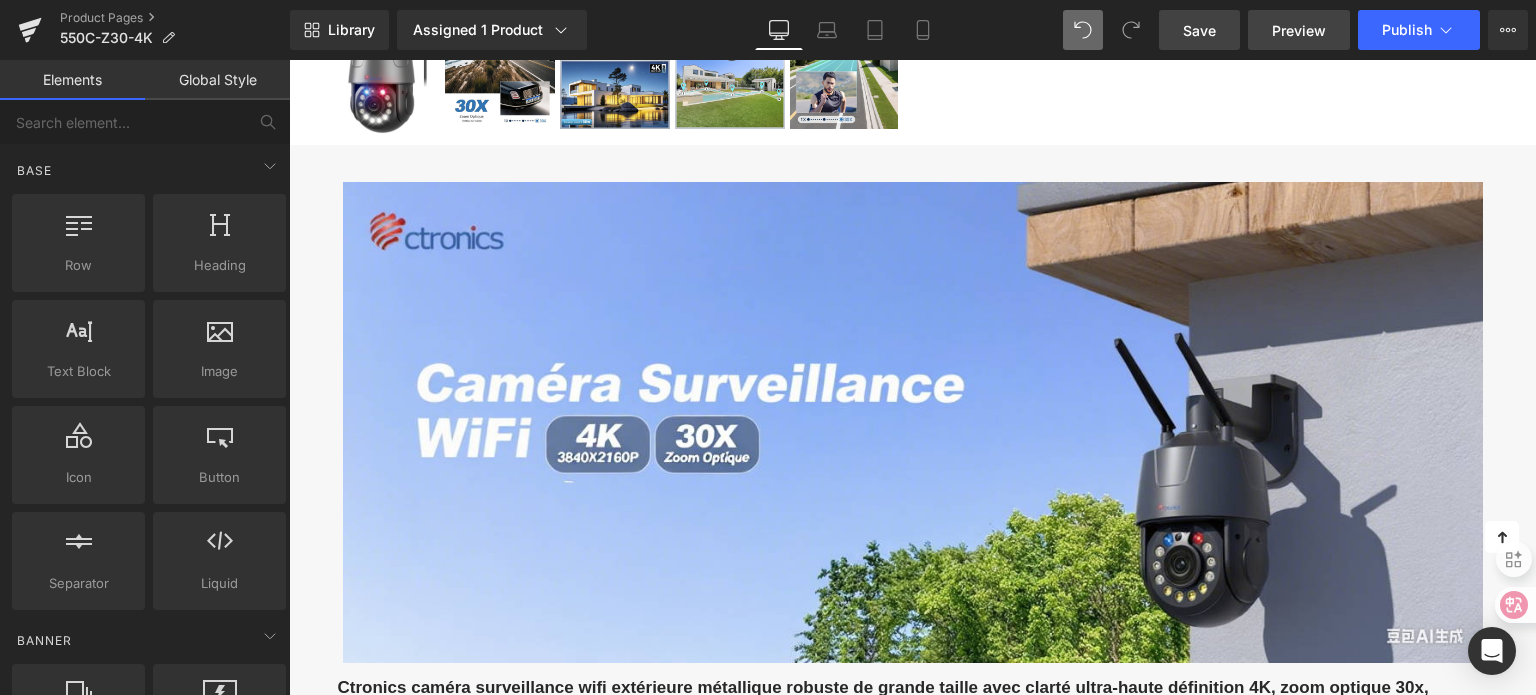 scroll, scrollTop: 700, scrollLeft: 0, axis: vertical 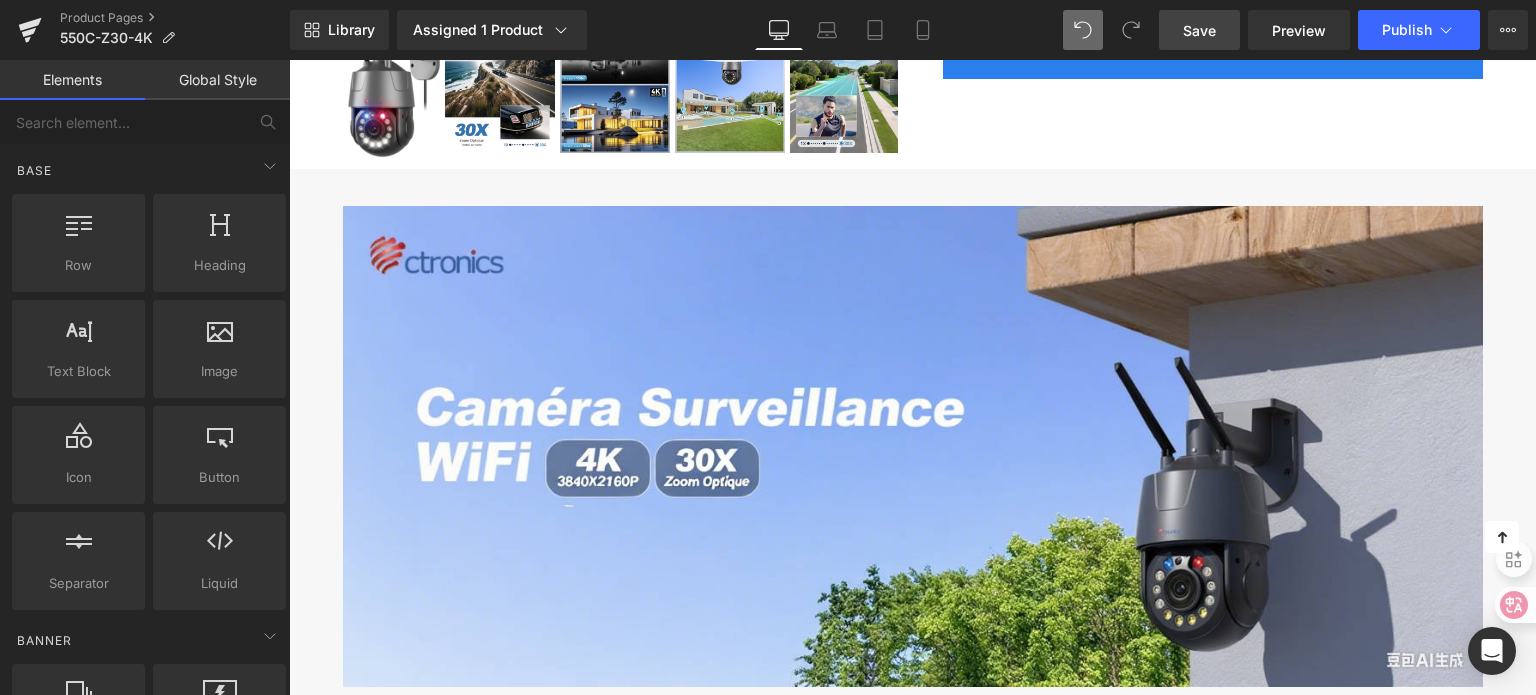 click on "Library Assigned 1 Product  Product Preview
Caméra IP Extérieure 4K 8MP Ctronics – Zoom Optique 30X, Vision Nocturne 150M, IA Détection, 2,4/5GHz WiFi Manage assigned products Desktop Desktop Laptop Tablet Mobile Save Preview Publish Scheduled View Live Page View with current Template Save Template to Library Schedule Publish Publish Settings Shortcuts  Your page can’t be published   You've reached the maximum number of published pages on your plan  (73/999999).  You need to upgrade your plan or unpublish all your pages to get 1 publish slot.   Unpublish pages   Upgrade plan" at bounding box center (913, 30) 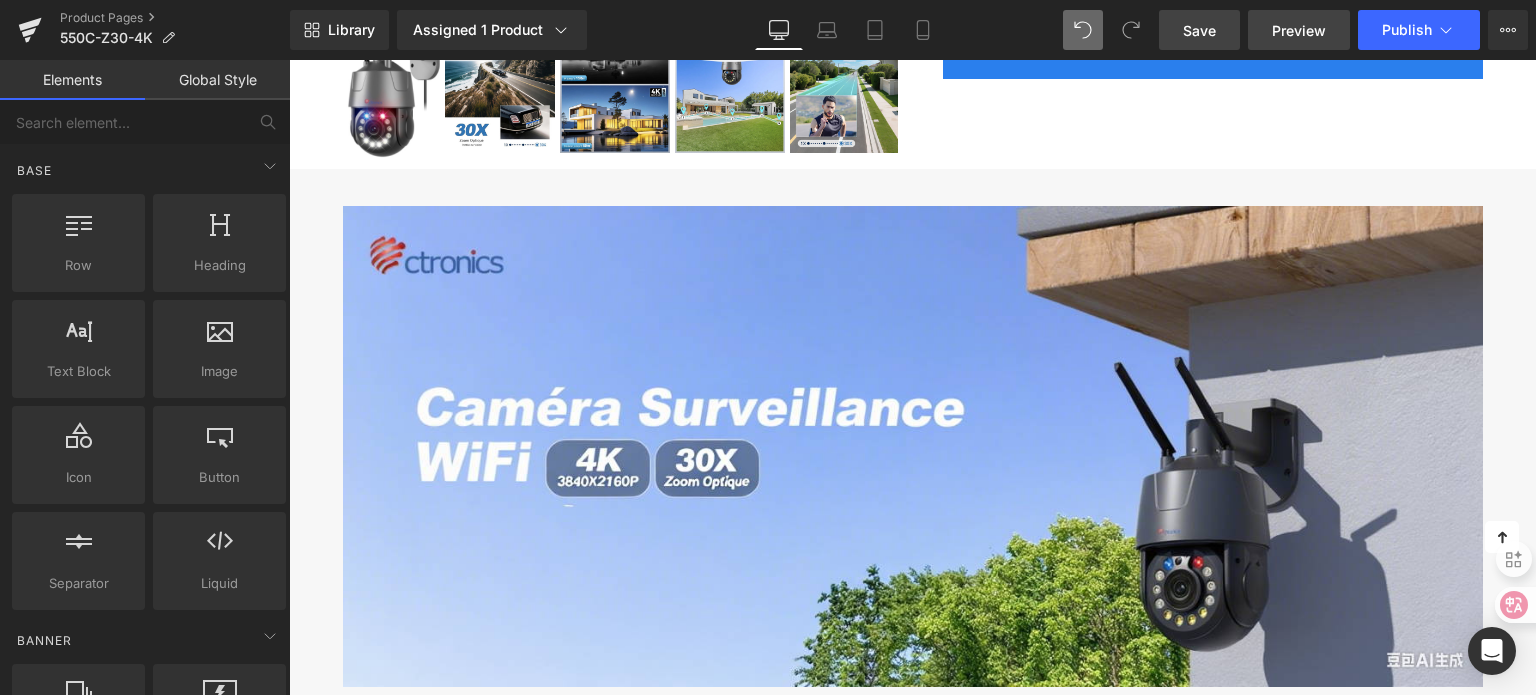 click on "Preview" at bounding box center (1299, 30) 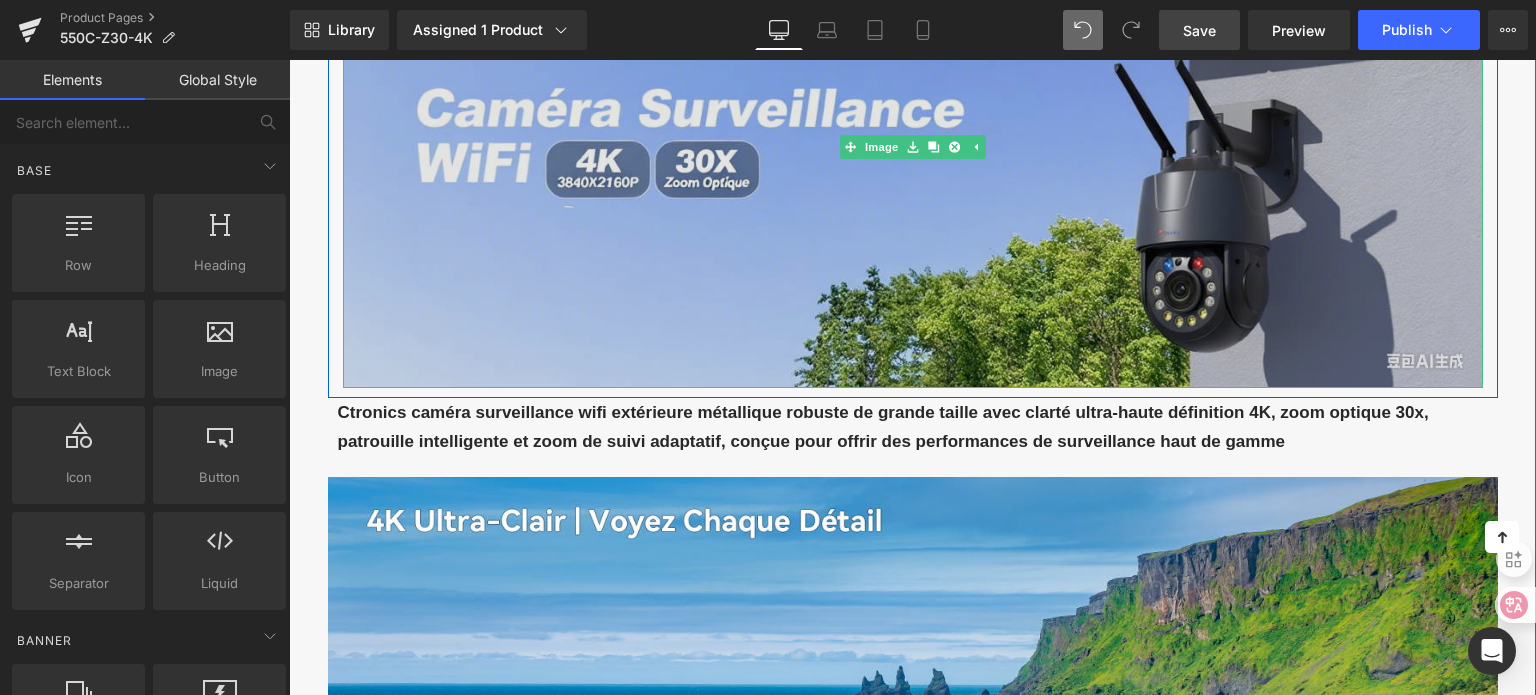 scroll, scrollTop: 1000, scrollLeft: 0, axis: vertical 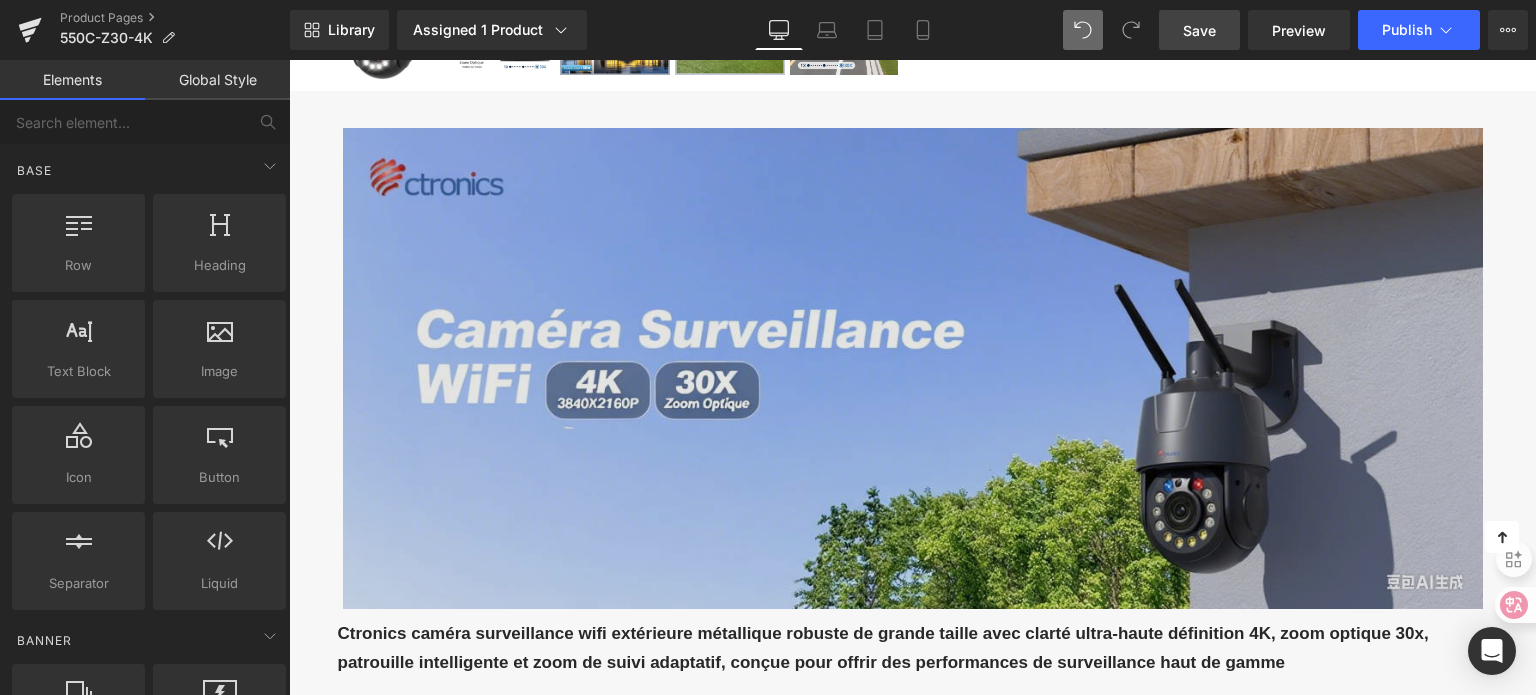 click at bounding box center [913, 368] 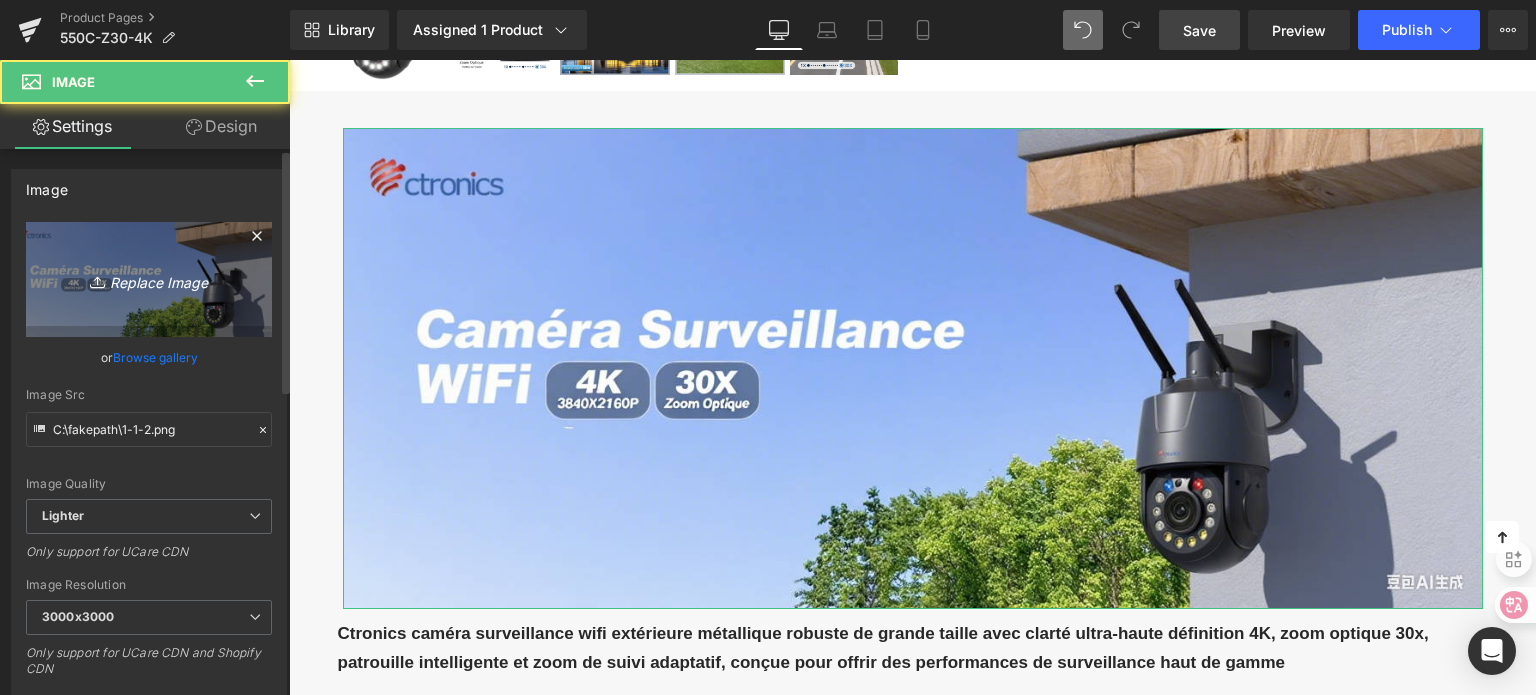 click on "Replace Image" at bounding box center [149, 279] 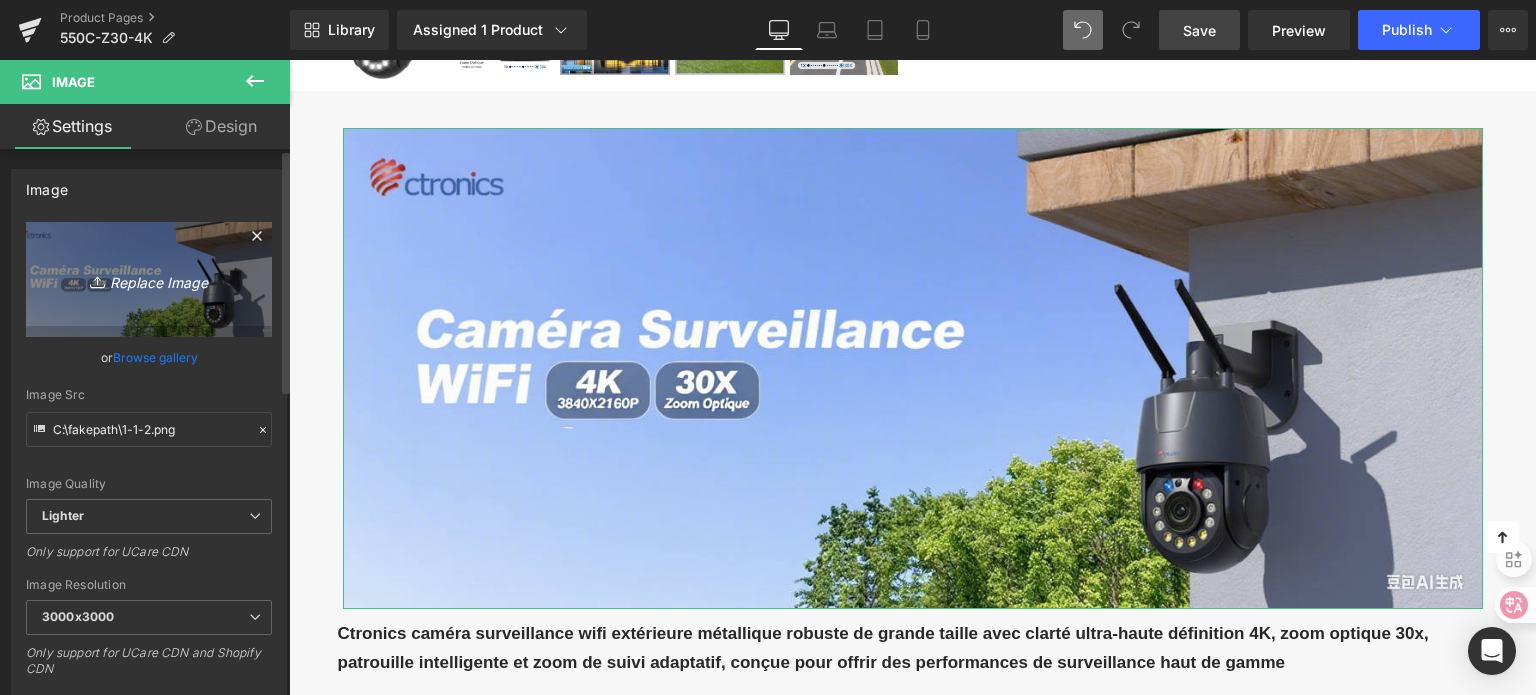 type on "C:\fakepath\画板 9-1.png" 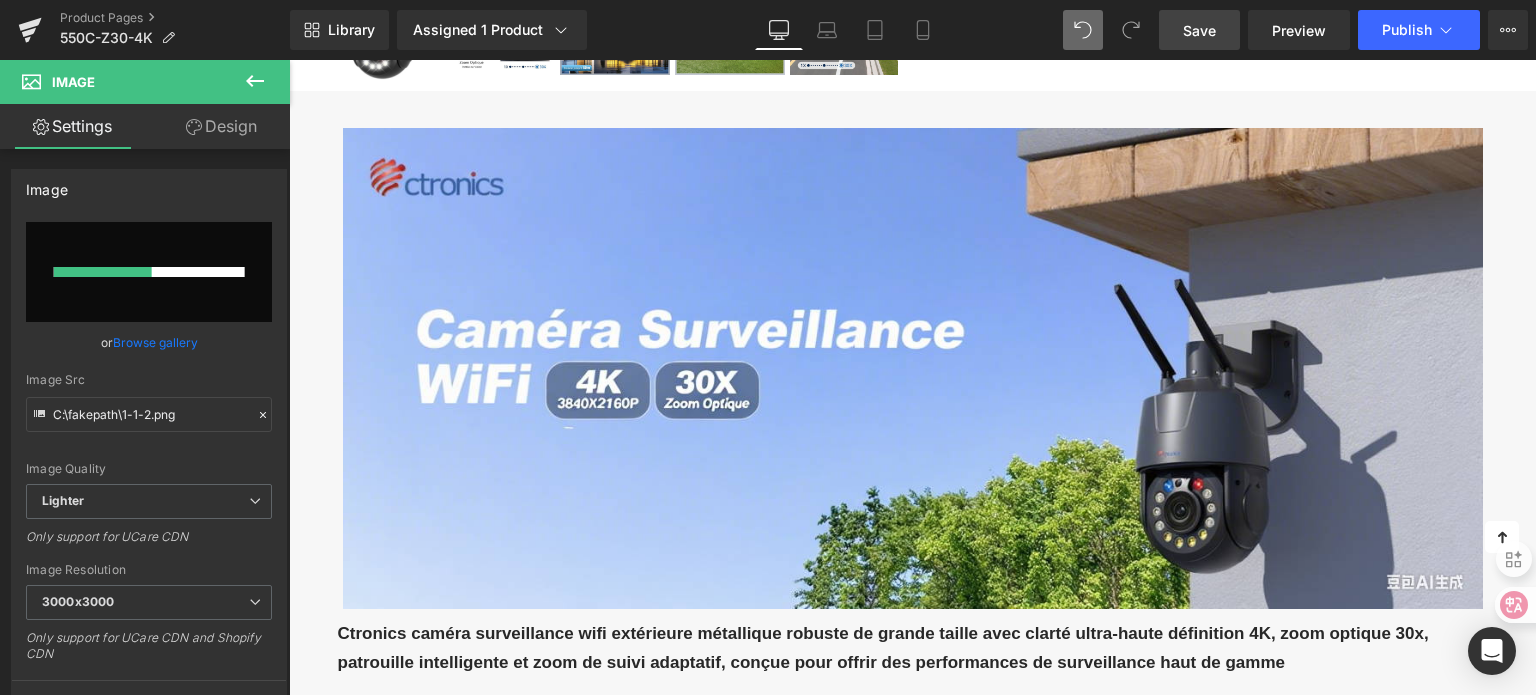 type 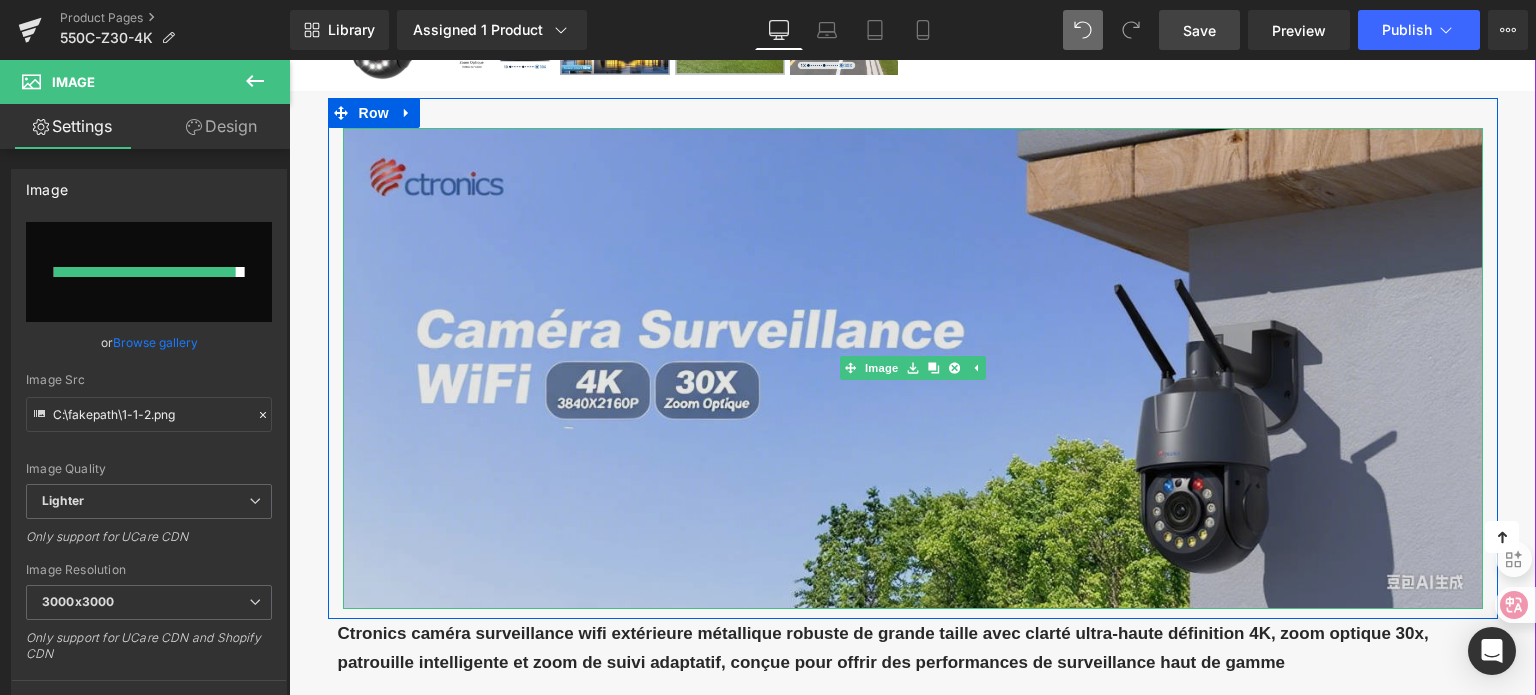 type on "https://ucarecdn.com/9129a4ef-f8d0-4608-90c1-0085c9a8e40d/-/format/auto/-/preview/3000x3000/-/quality/lighter/%E7%94%BB%E6%9D%BF%209-1.png" 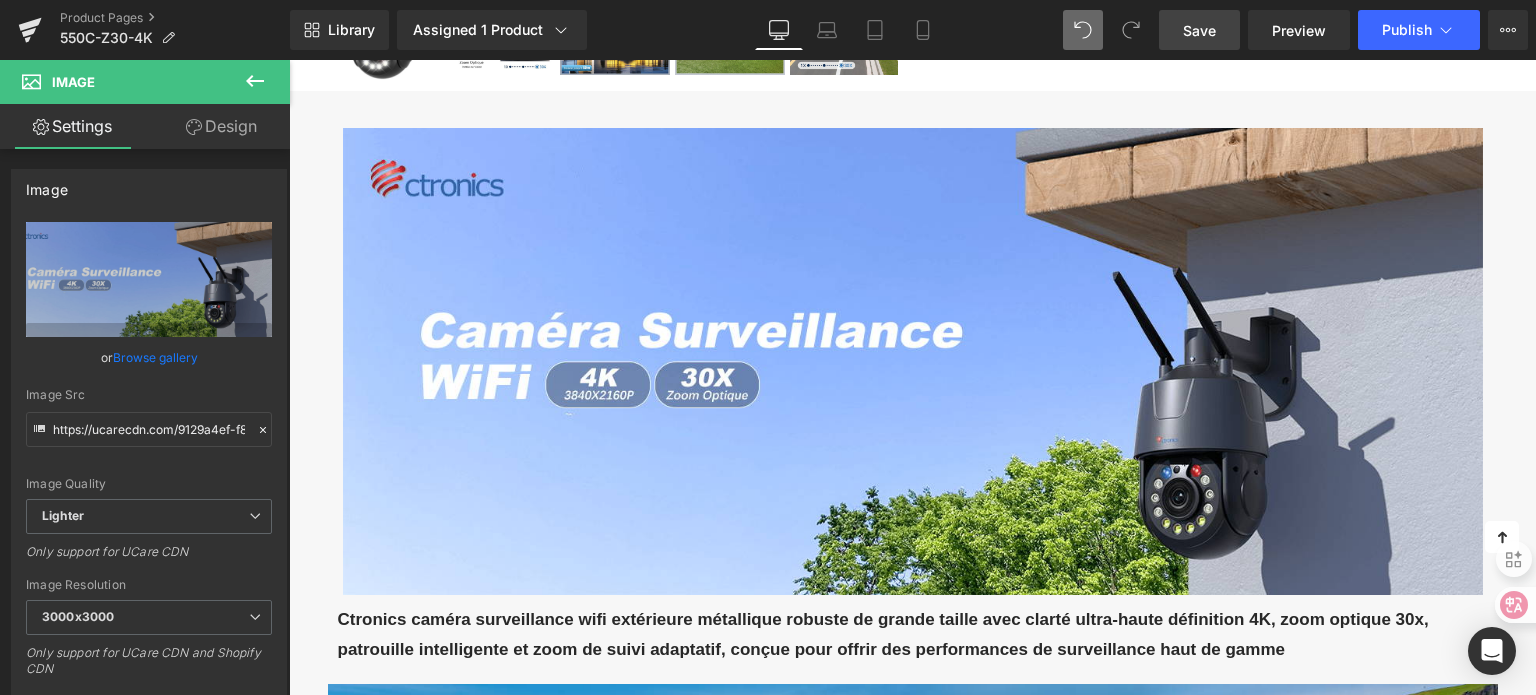 click on "Save" at bounding box center (1199, 30) 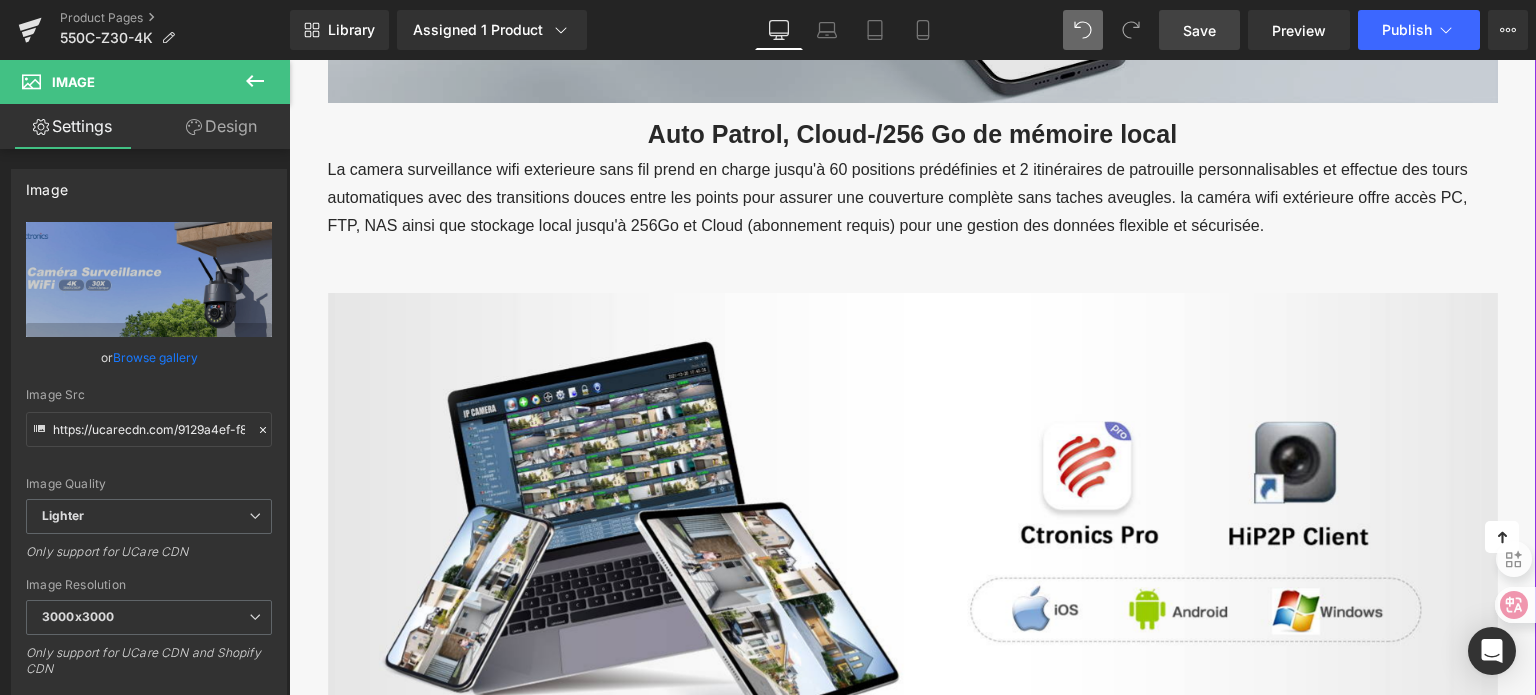 scroll, scrollTop: 7478, scrollLeft: 0, axis: vertical 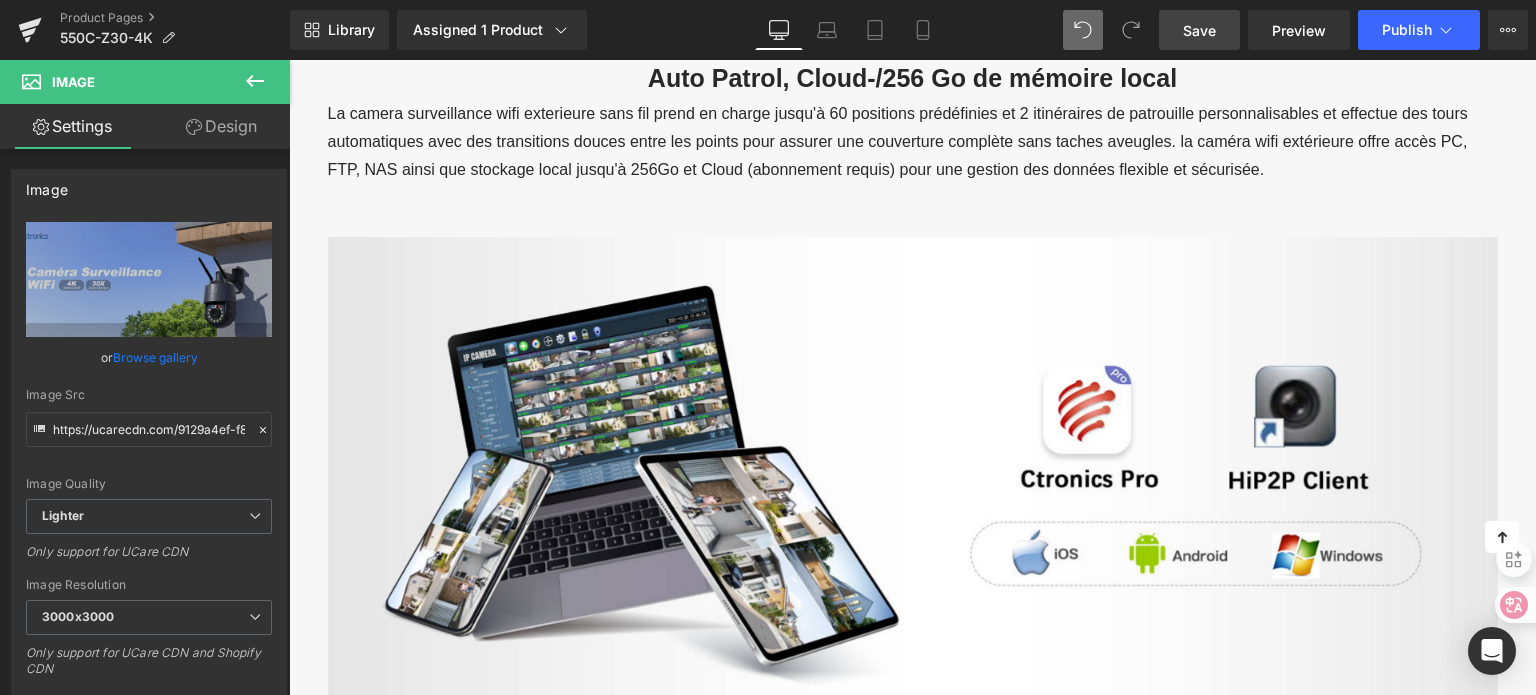 click on "Save" at bounding box center [1199, 30] 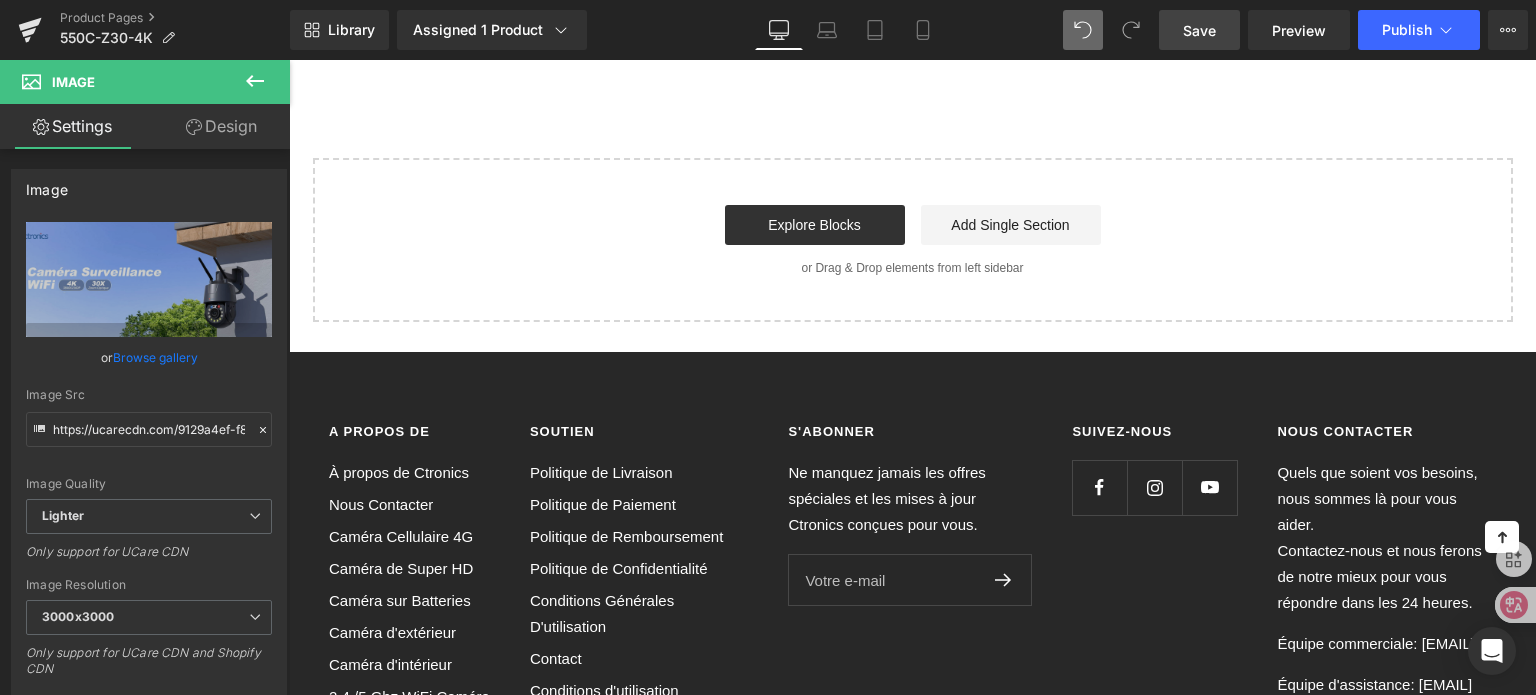 scroll, scrollTop: 8978, scrollLeft: 0, axis: vertical 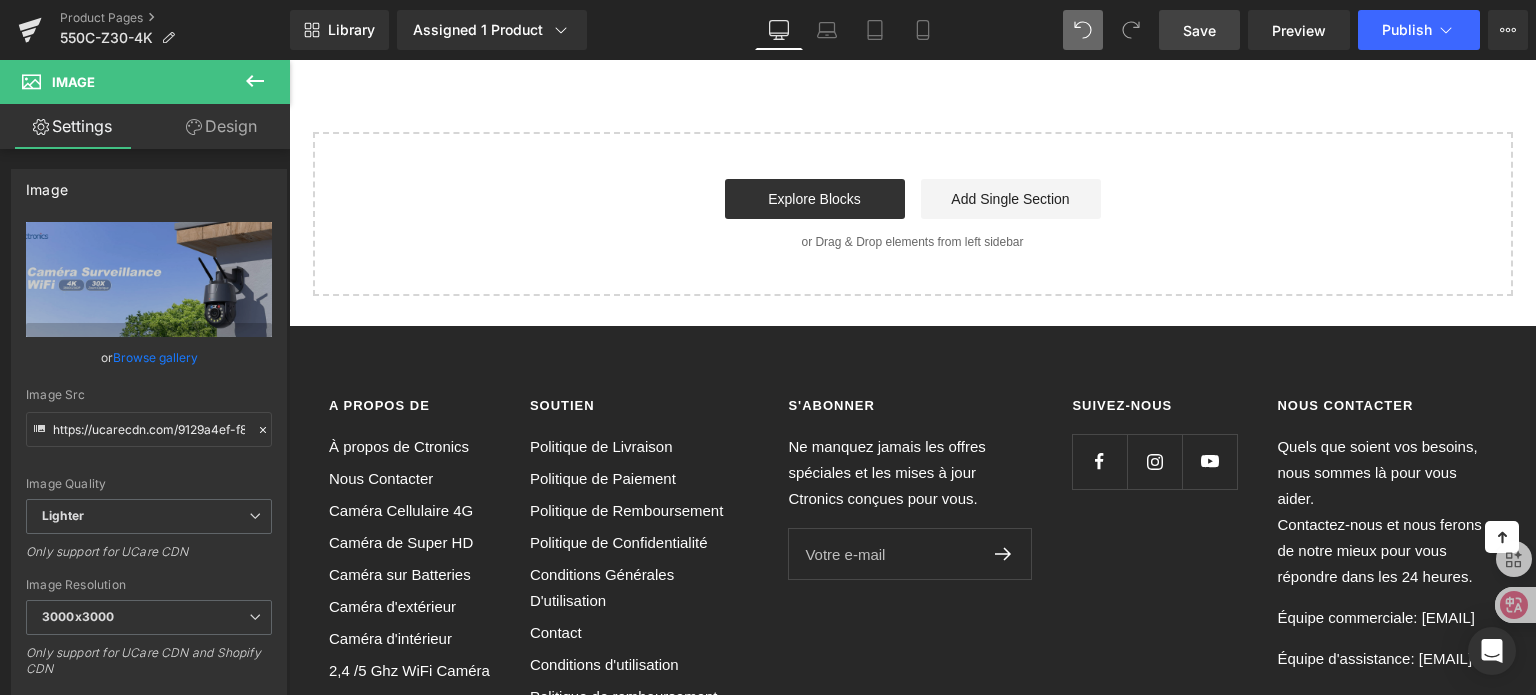 click 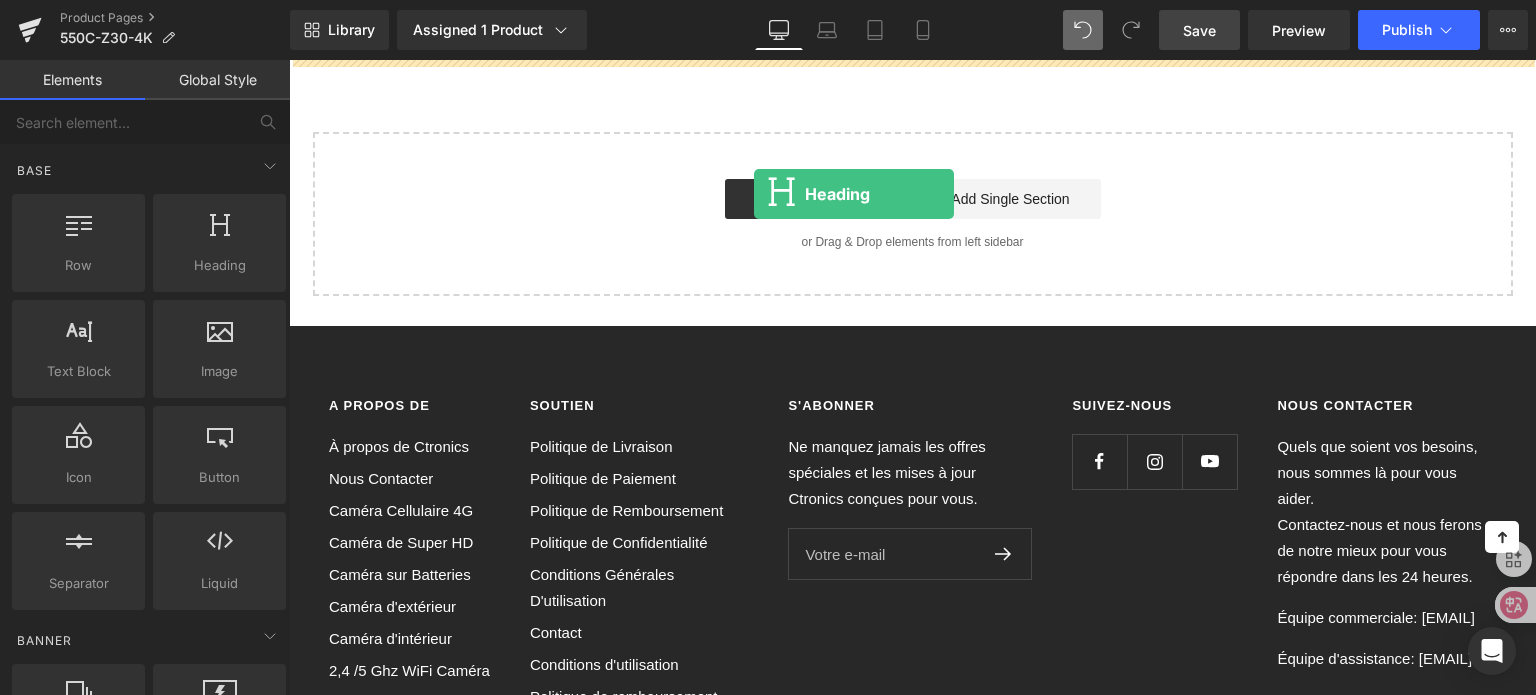 scroll, scrollTop: 8778, scrollLeft: 0, axis: vertical 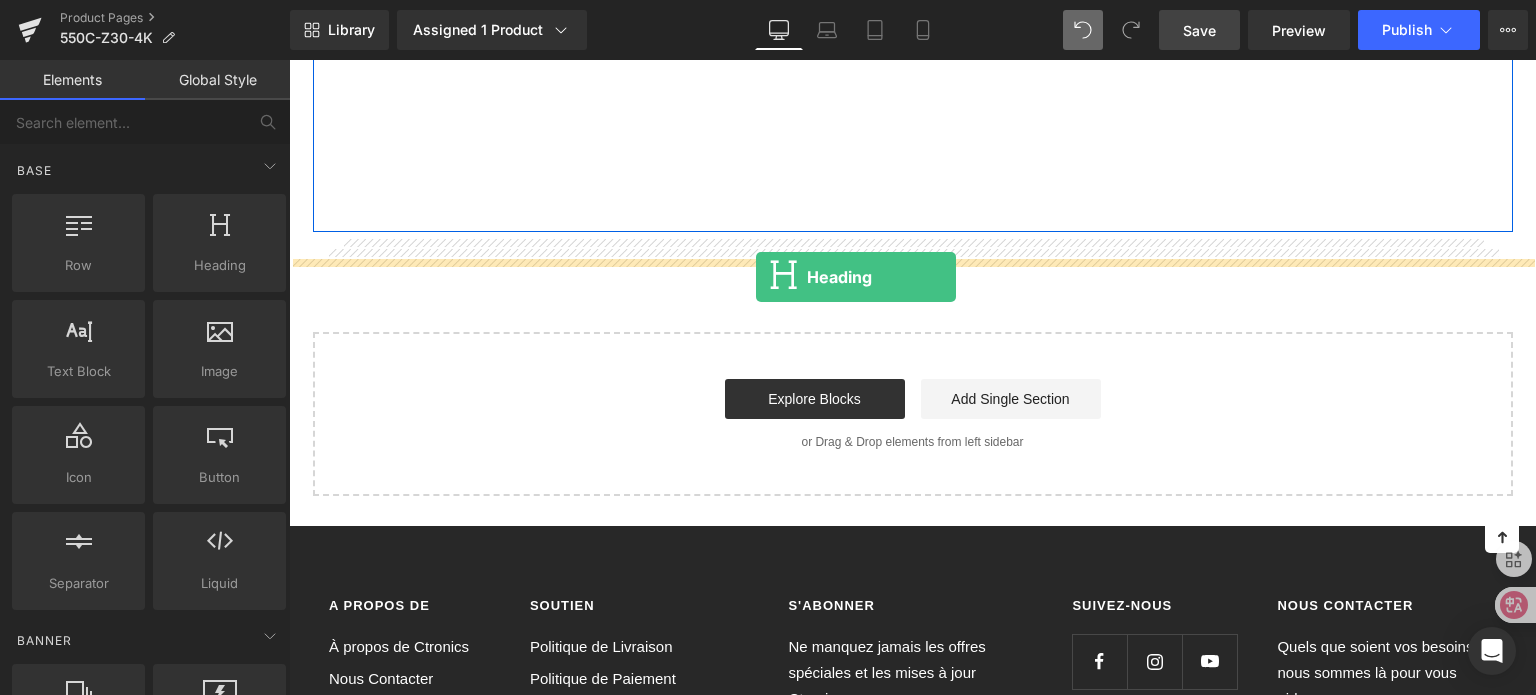 drag, startPoint x: 490, startPoint y: 293, endPoint x: 756, endPoint y: 276, distance: 266.5427 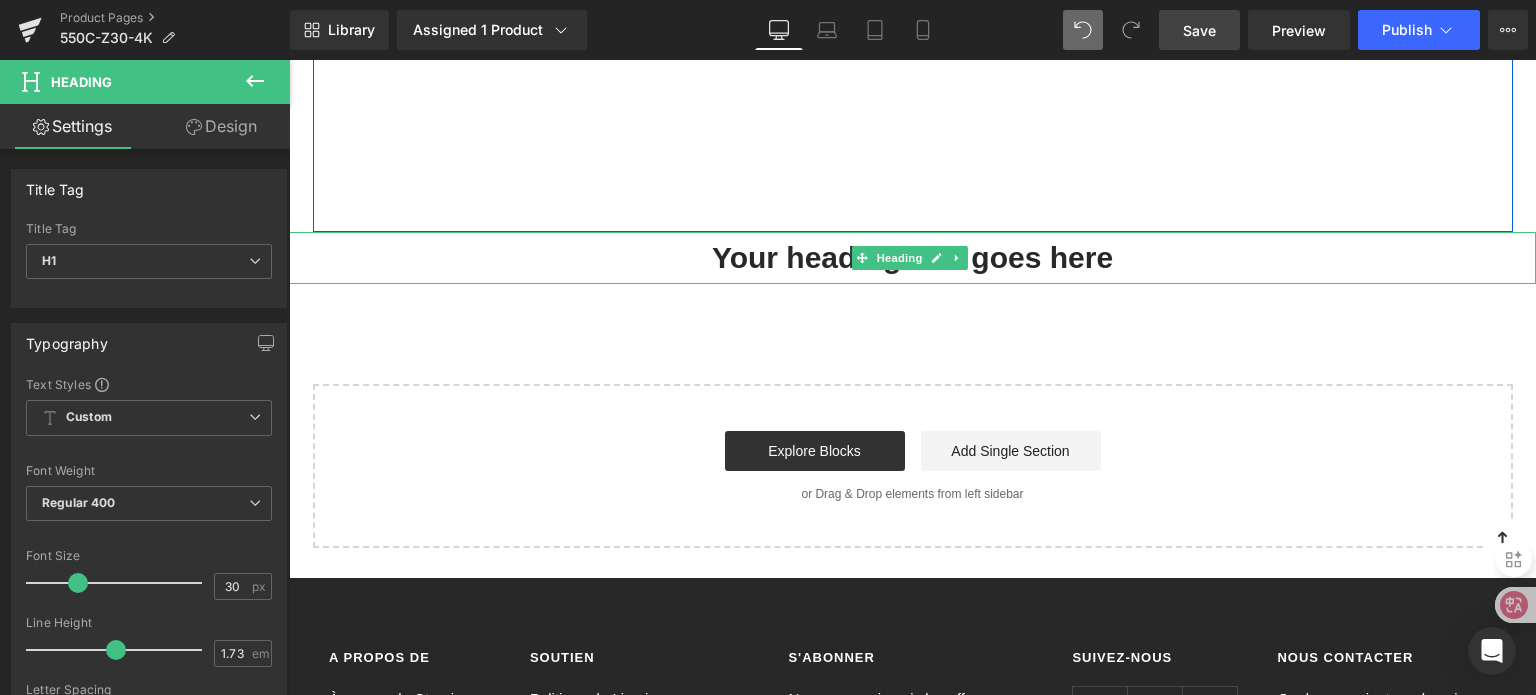 click on "Your heading text goes here" at bounding box center [912, 258] 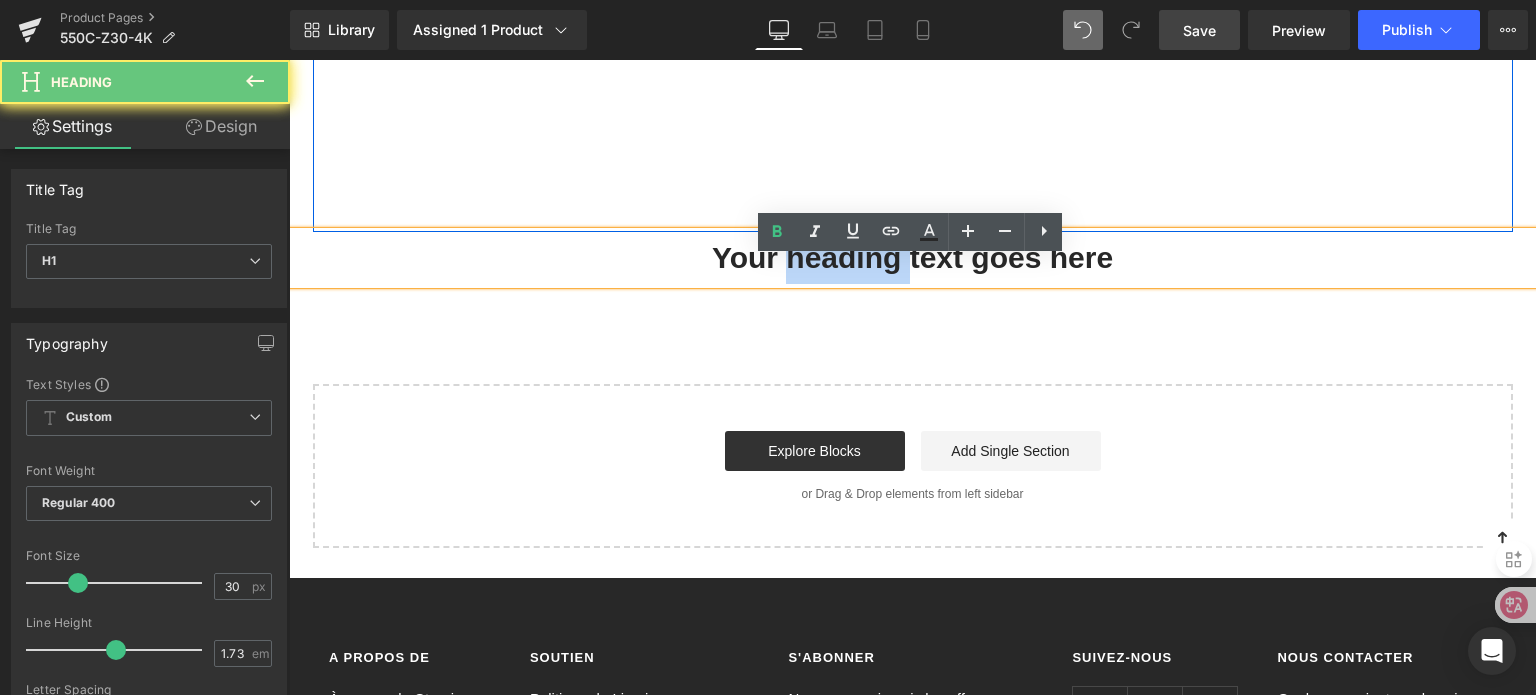 click on "Your heading text goes here" at bounding box center (912, 258) 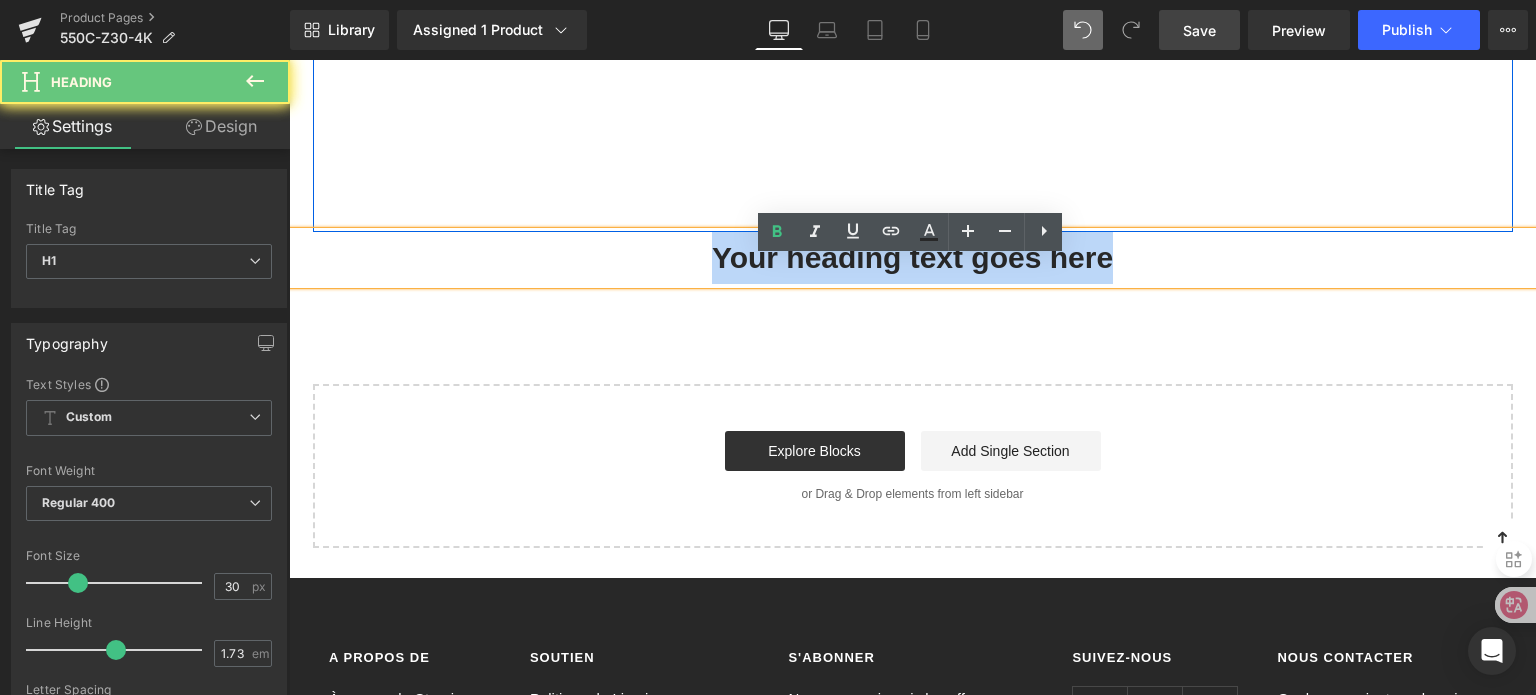 click on "Your heading text goes here" at bounding box center (912, 258) 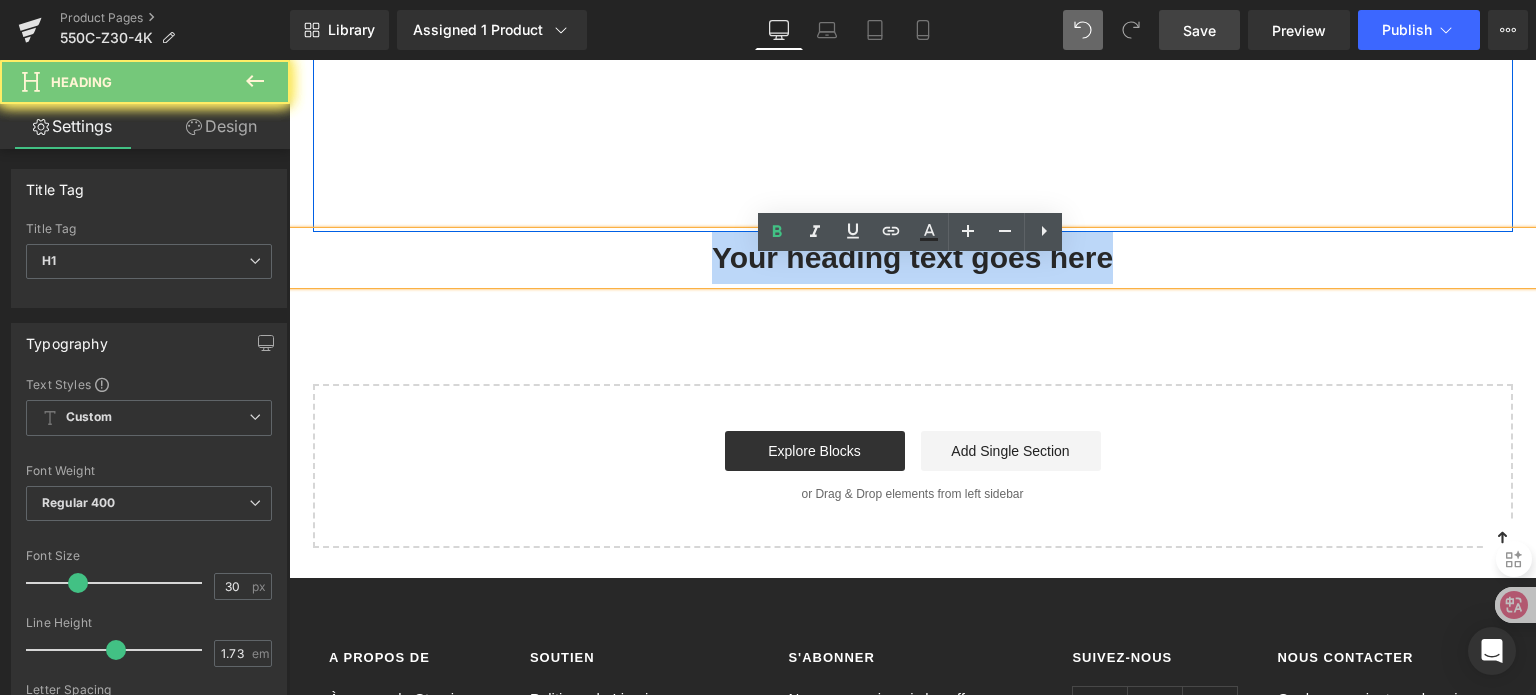 paste 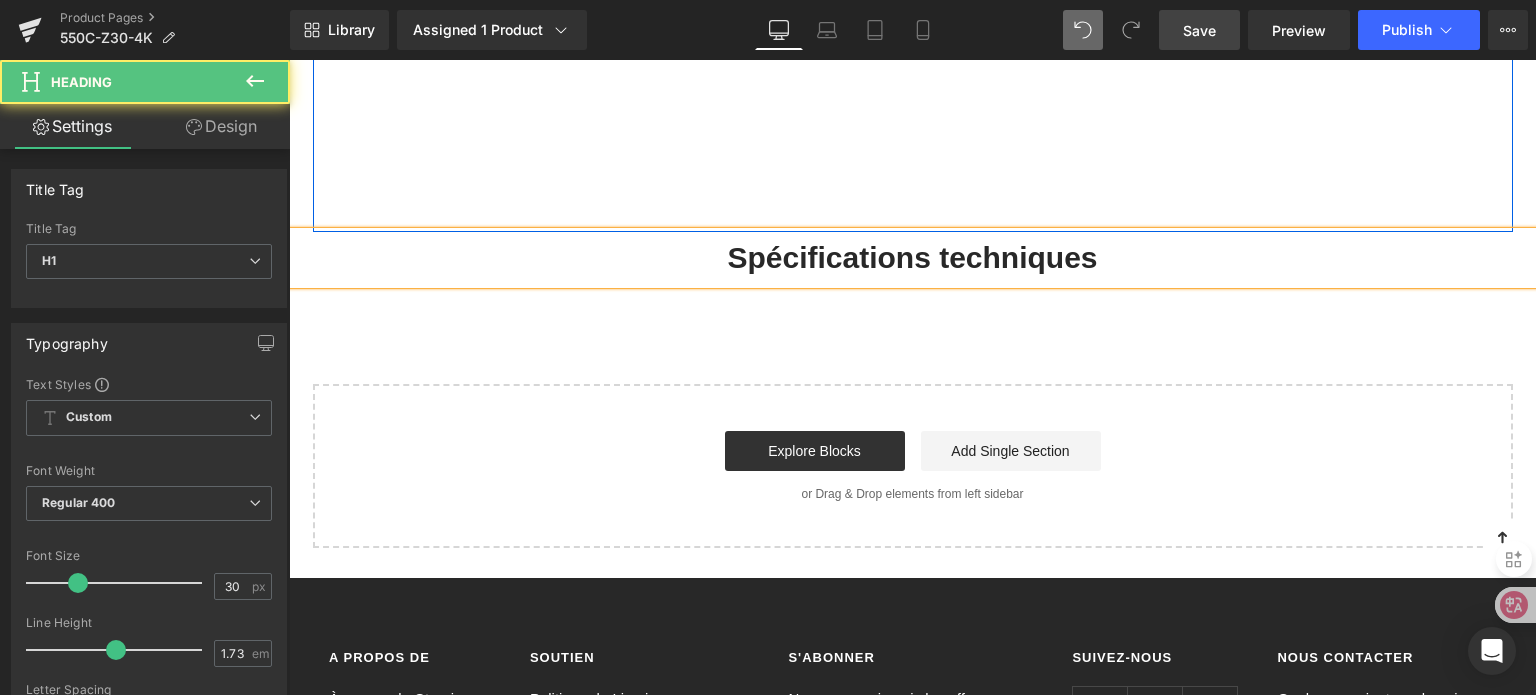 click on "Spécifications techniques" at bounding box center (912, 258) 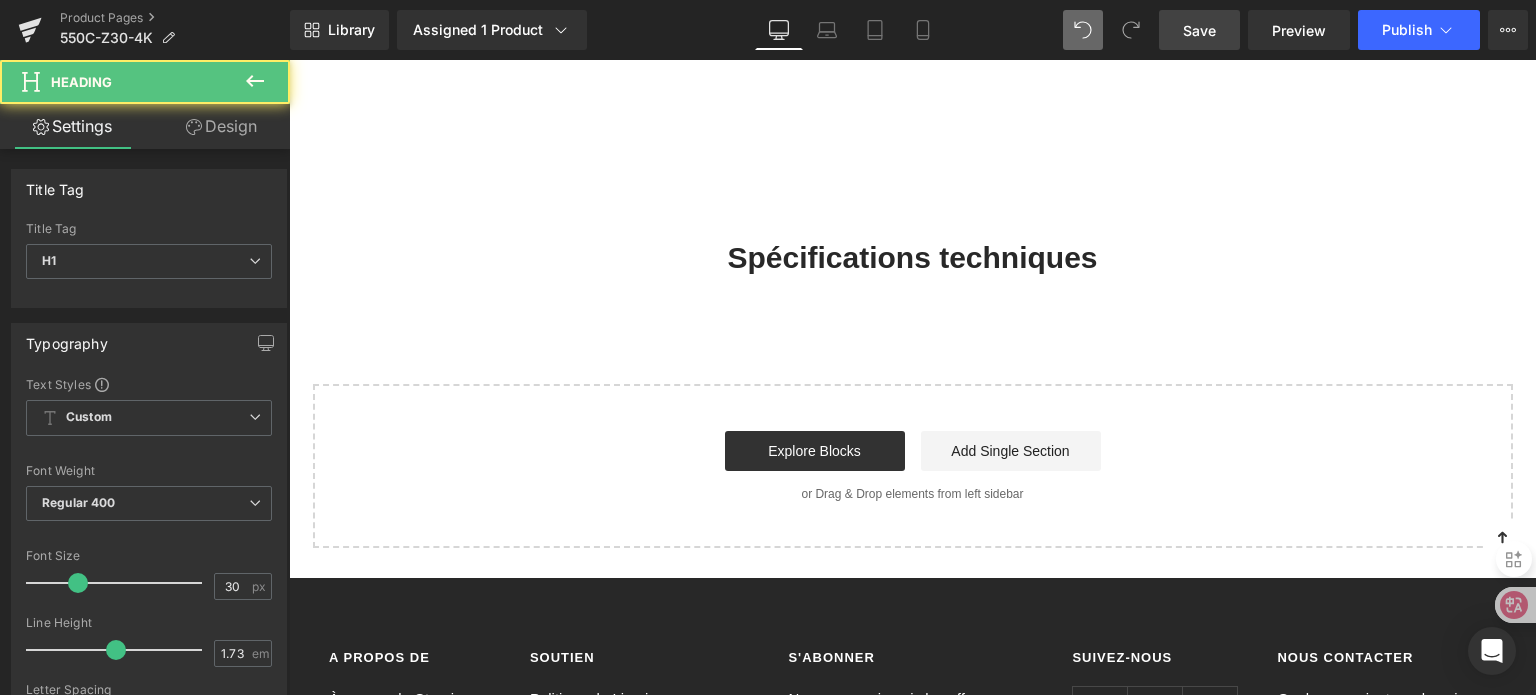 click on "Design" at bounding box center (221, 126) 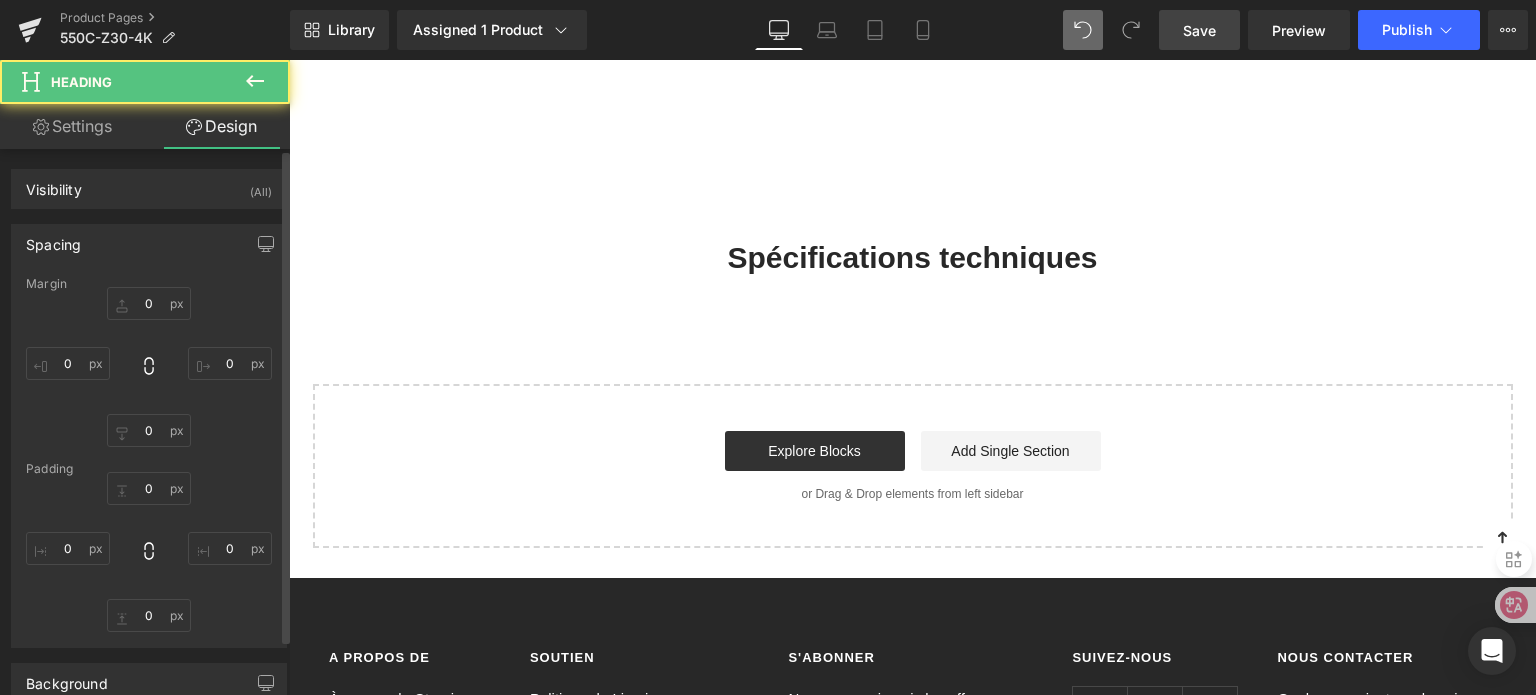 click on "Spacing" at bounding box center (149, 244) 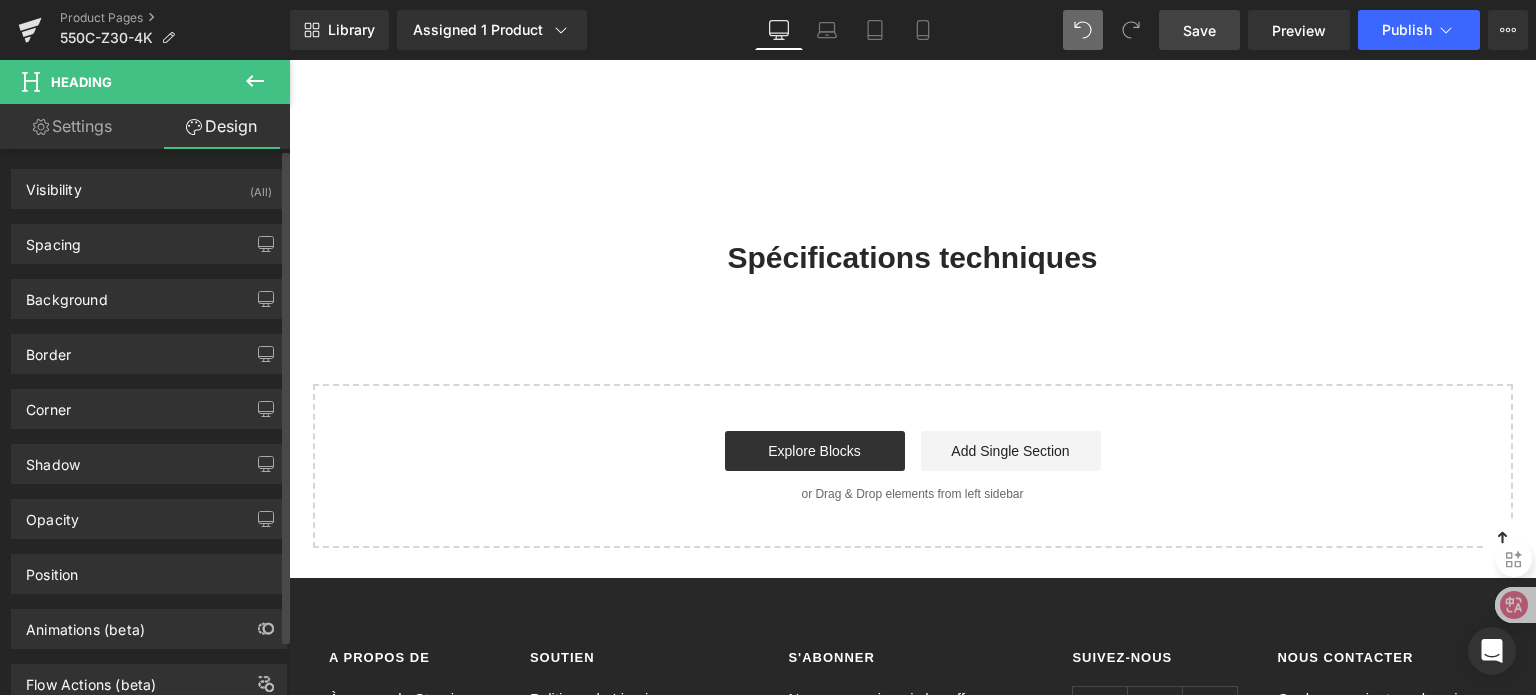 click on "Spacing
Margin
0px 0
0px 0
0px 0
0px 0
Padding
0px 0
0px 0
0px 0
0px 0
Setup Global Style" at bounding box center [149, 236] 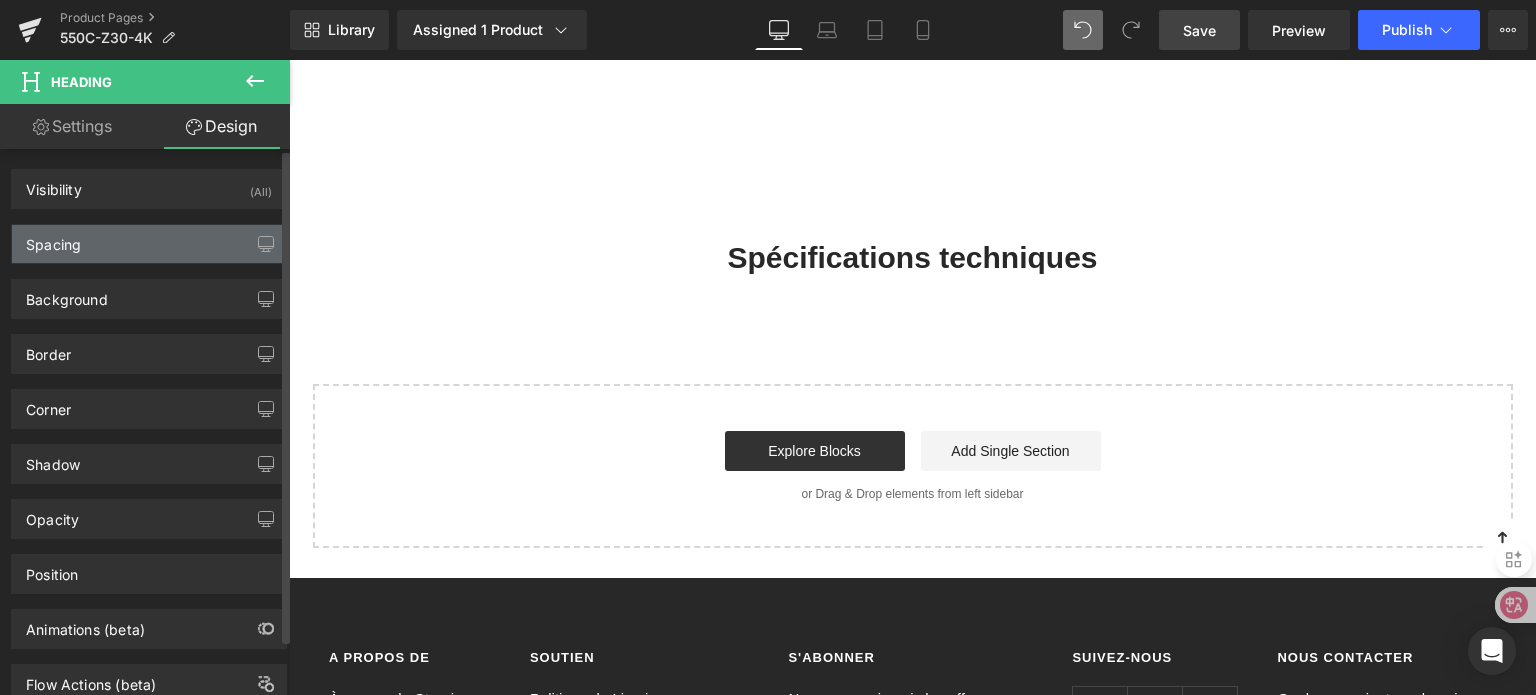 click on "Spacing" at bounding box center [149, 244] 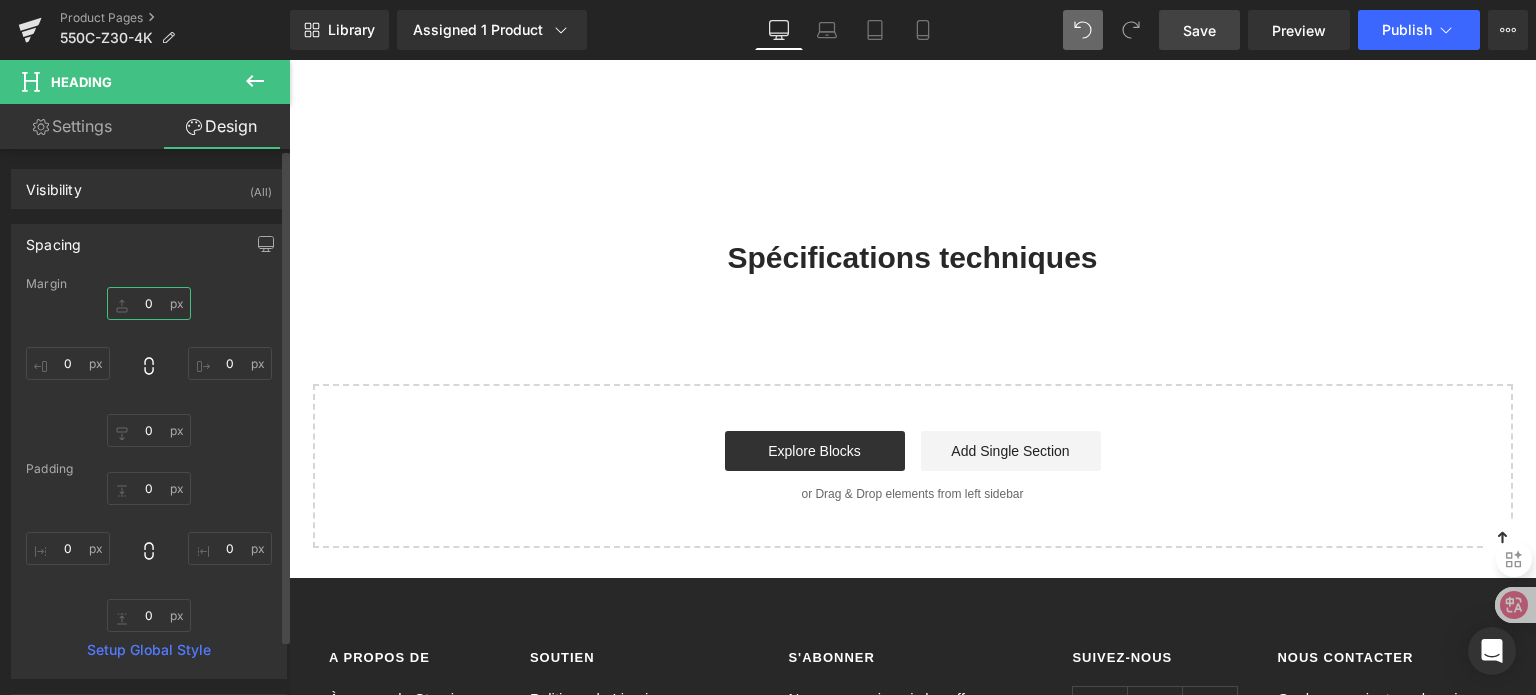 click on "0" at bounding box center [149, 303] 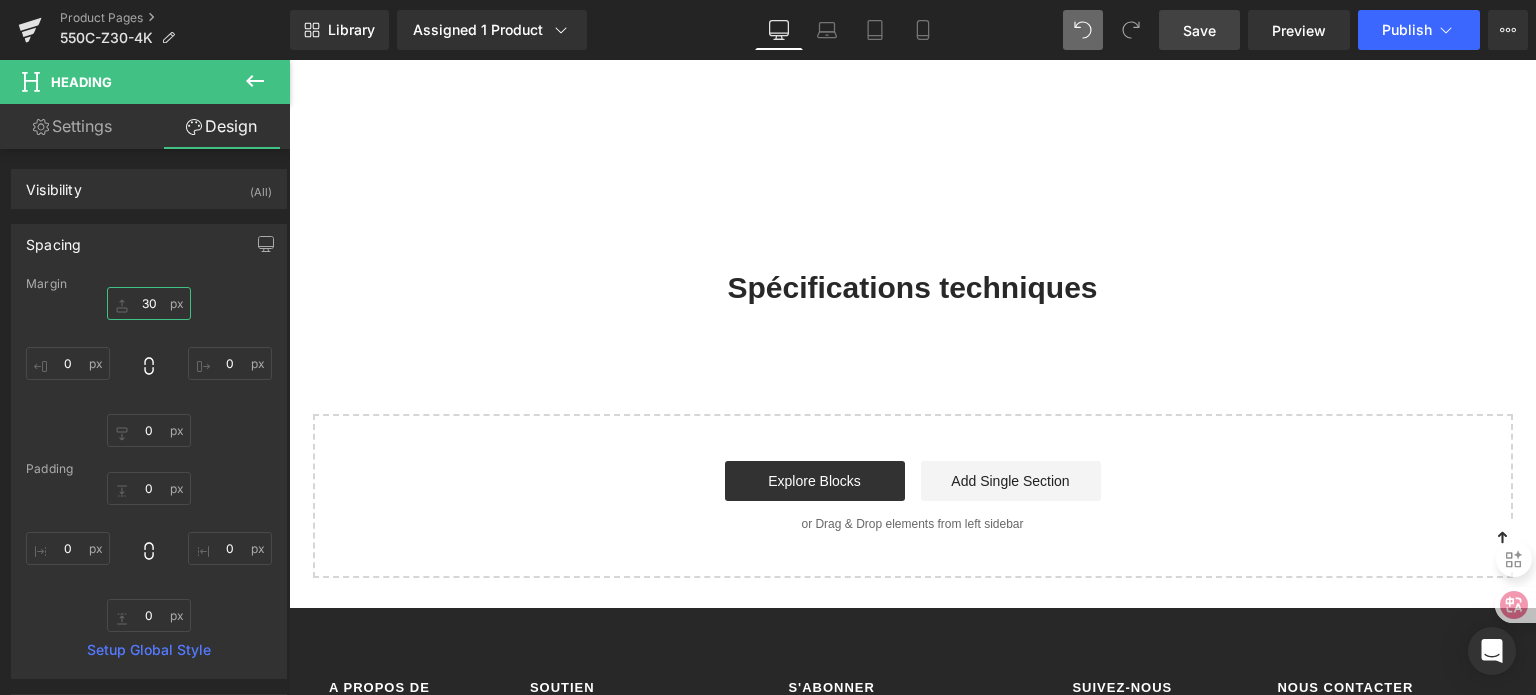 type on "30" 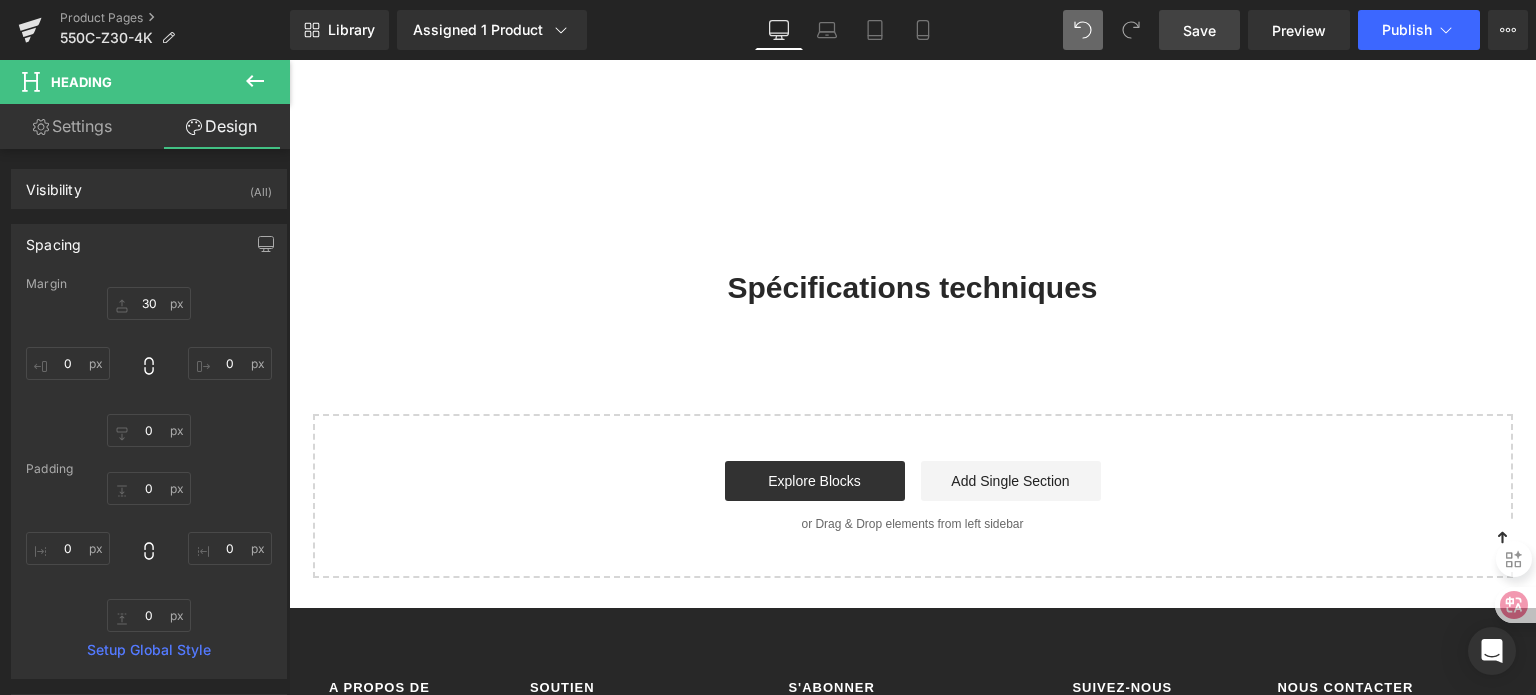 click 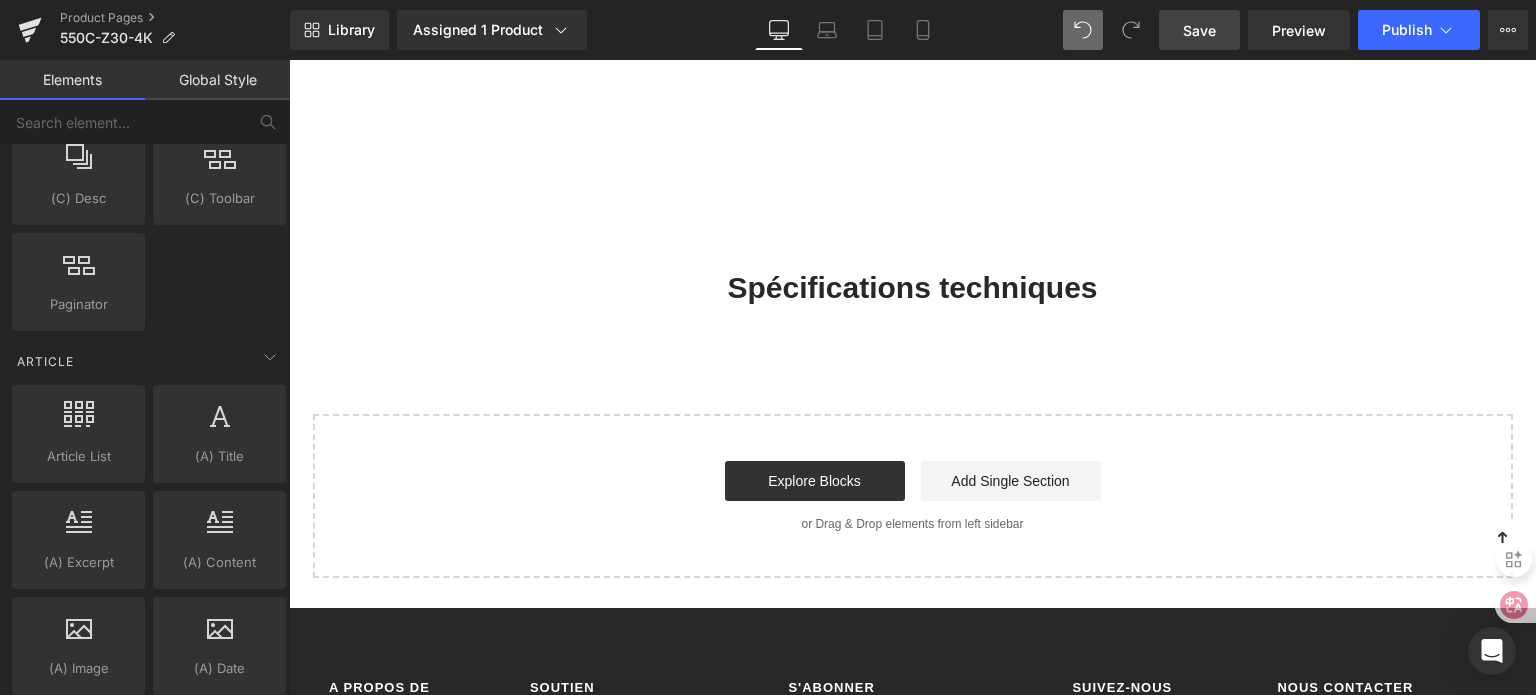 scroll, scrollTop: 3600, scrollLeft: 0, axis: vertical 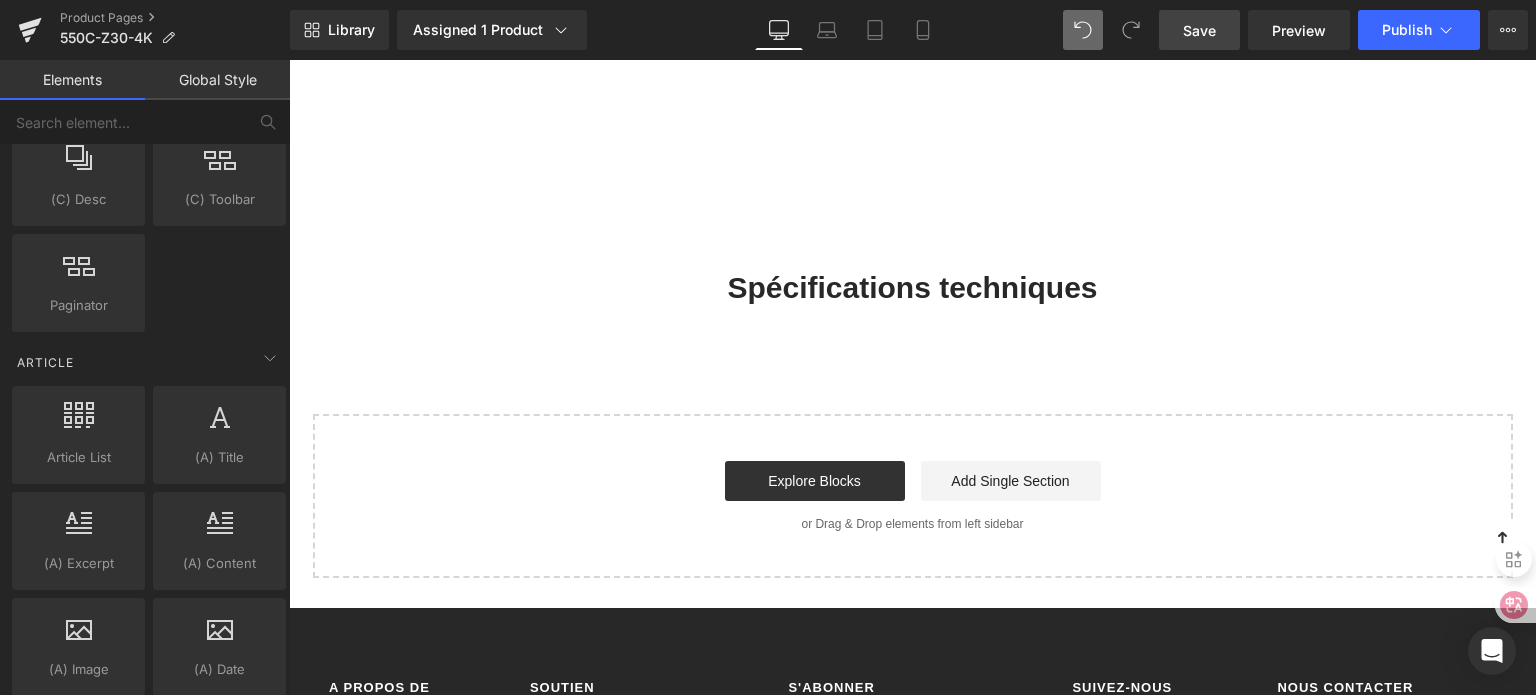click on "Save" at bounding box center (1199, 30) 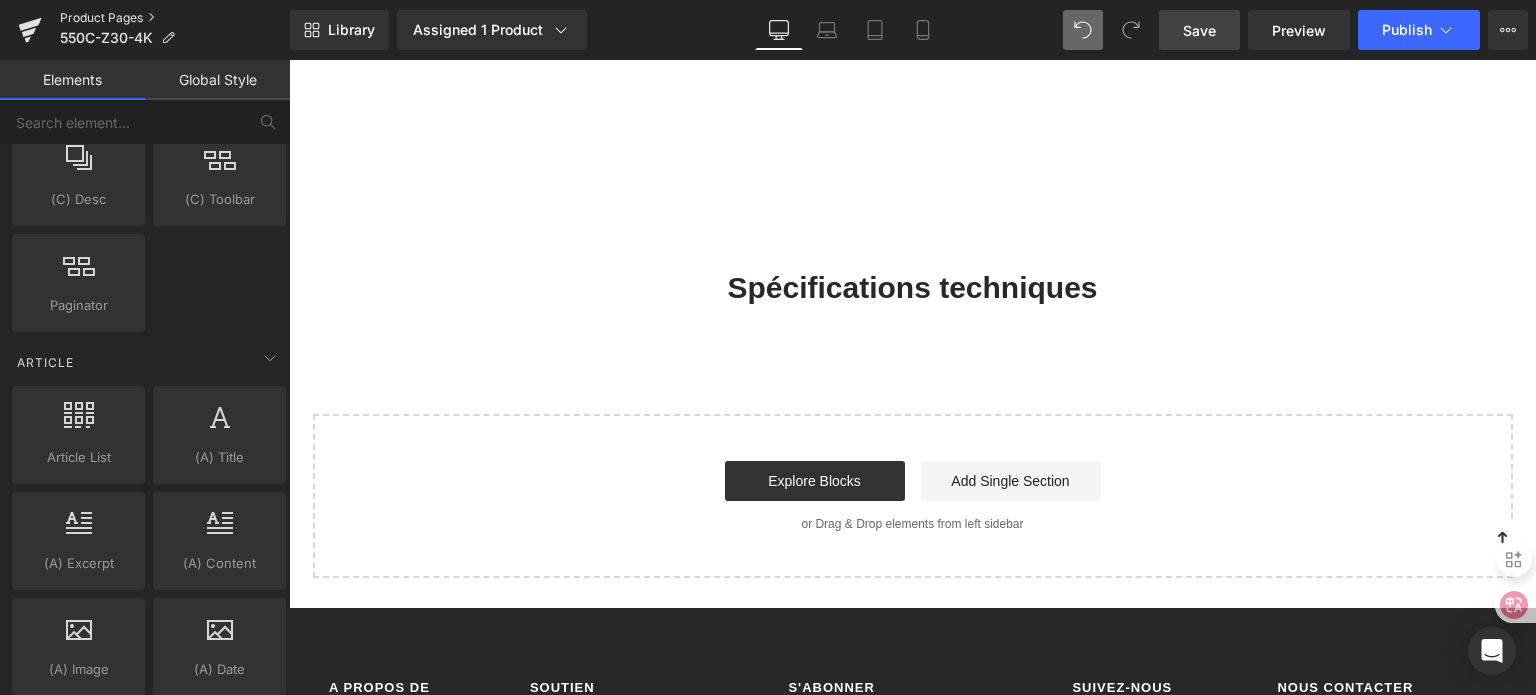 click on "Product Pages" at bounding box center [175, 18] 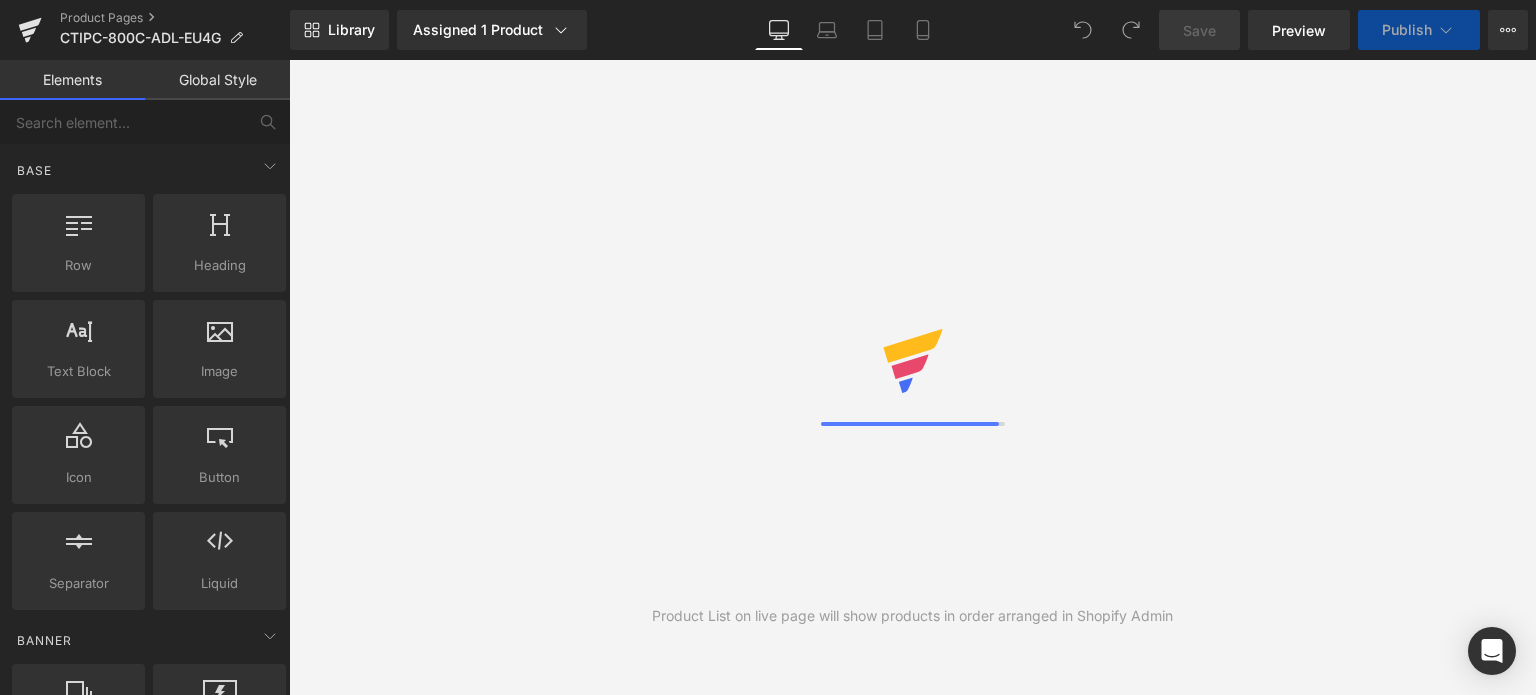 scroll, scrollTop: 0, scrollLeft: 0, axis: both 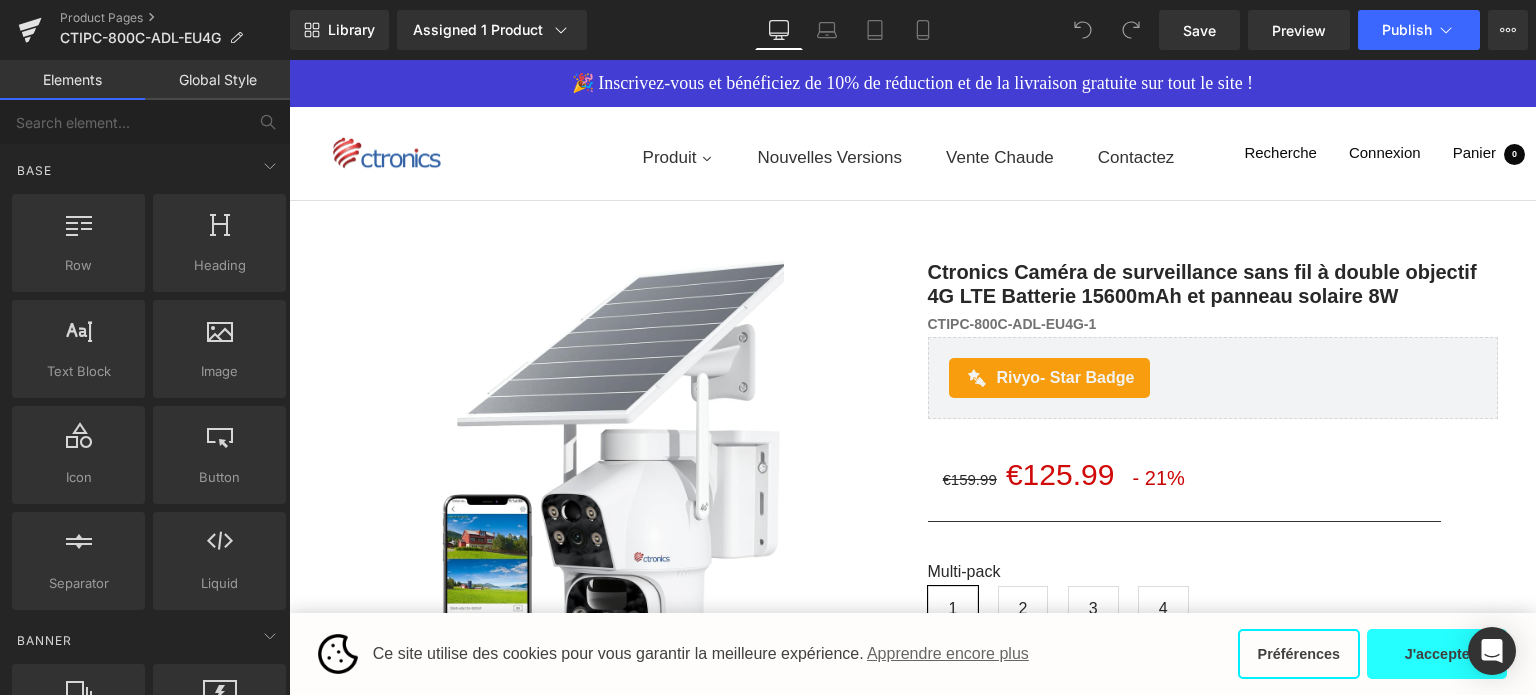 click on "J'accepte" at bounding box center (1437, 654) 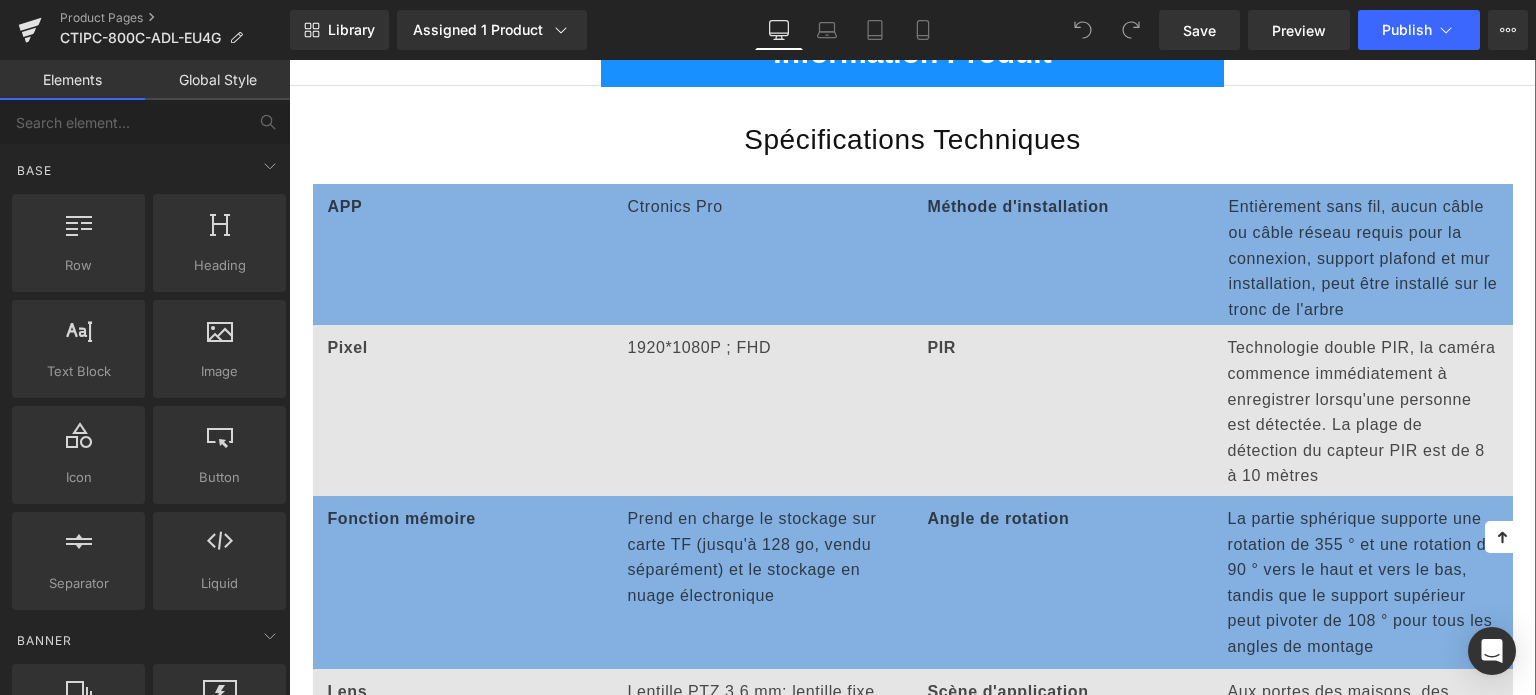 scroll, scrollTop: 6048, scrollLeft: 0, axis: vertical 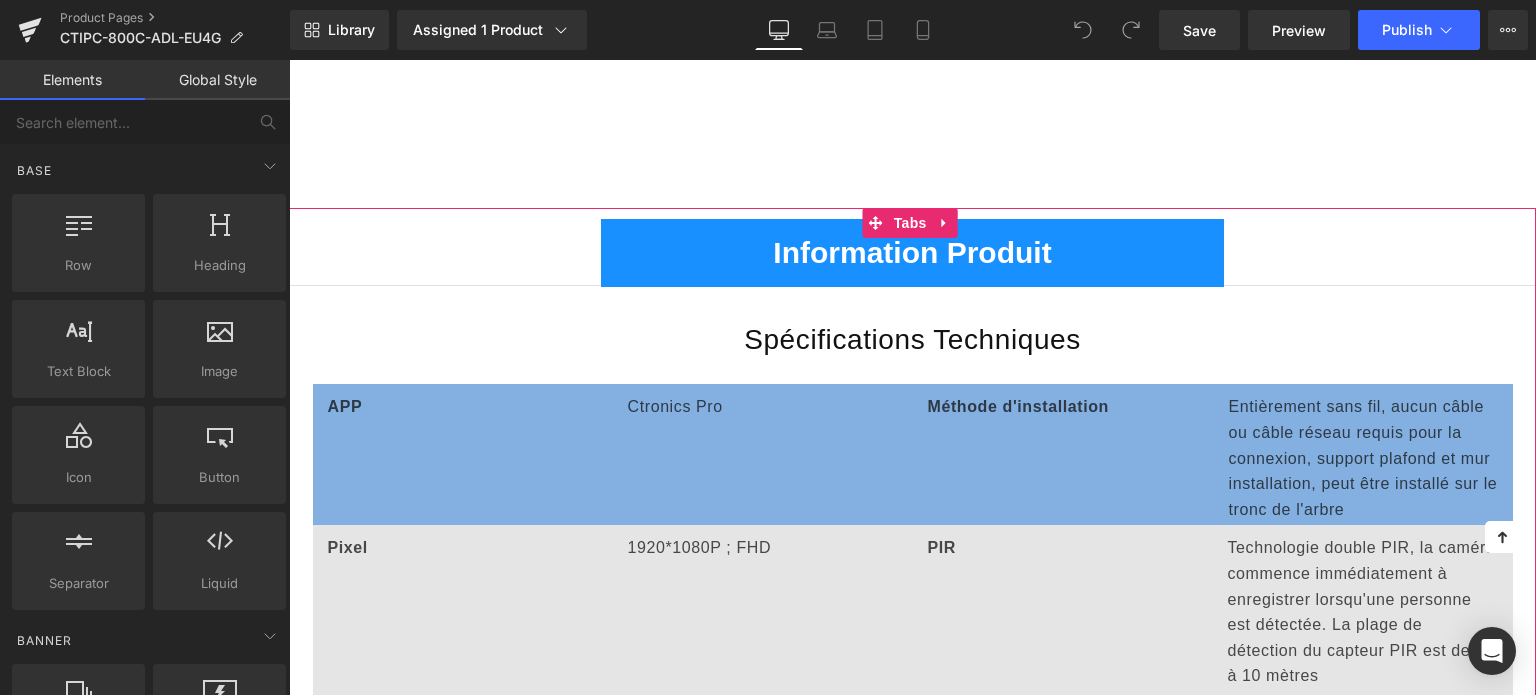 click on "APP Text Block         Ctronics Pro Text Block         Méthode d'installation Text Block         Entièrement sans fil, aucun câble ou câble réseau requis pour la connexion, support plafond et mur installation, peut être installé sur le tronc de l'arbre Text Block         Row" at bounding box center (913, 454) 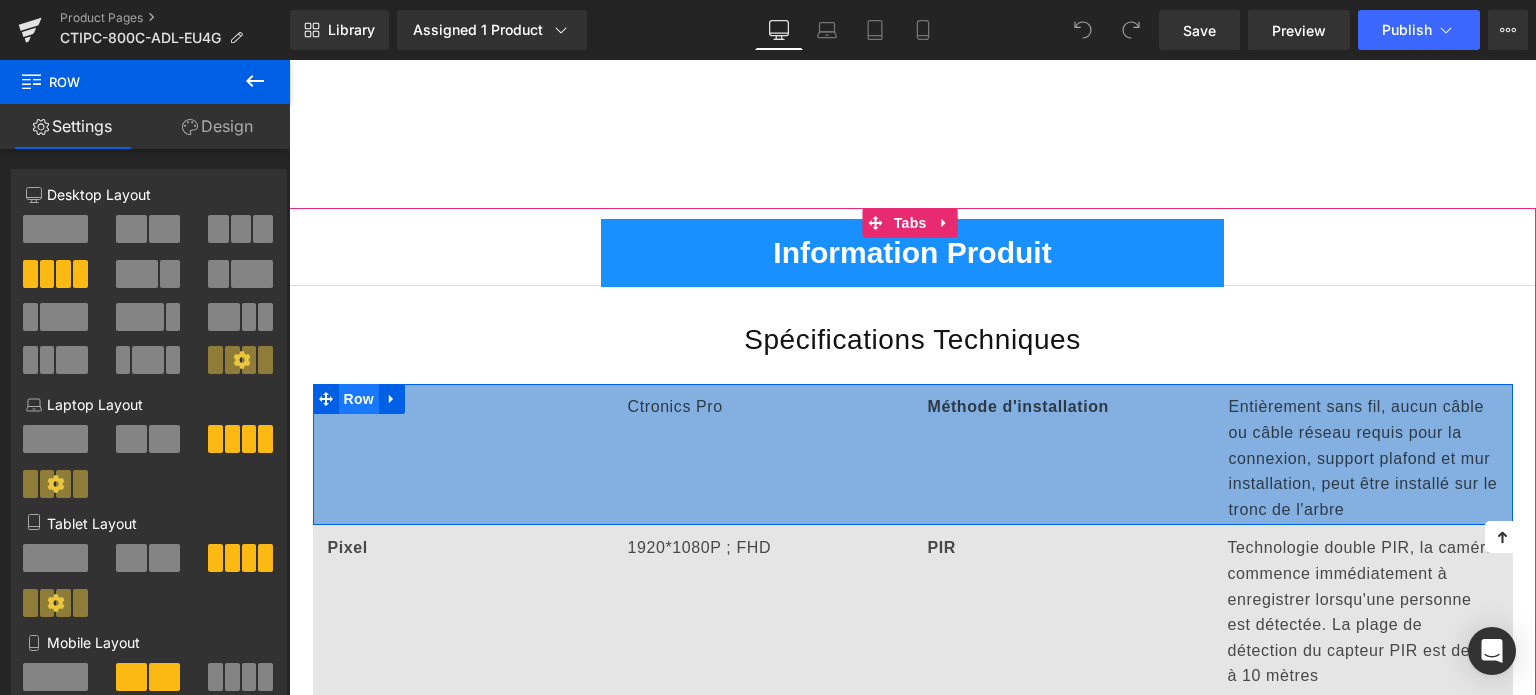 click on "Row" at bounding box center (359, 399) 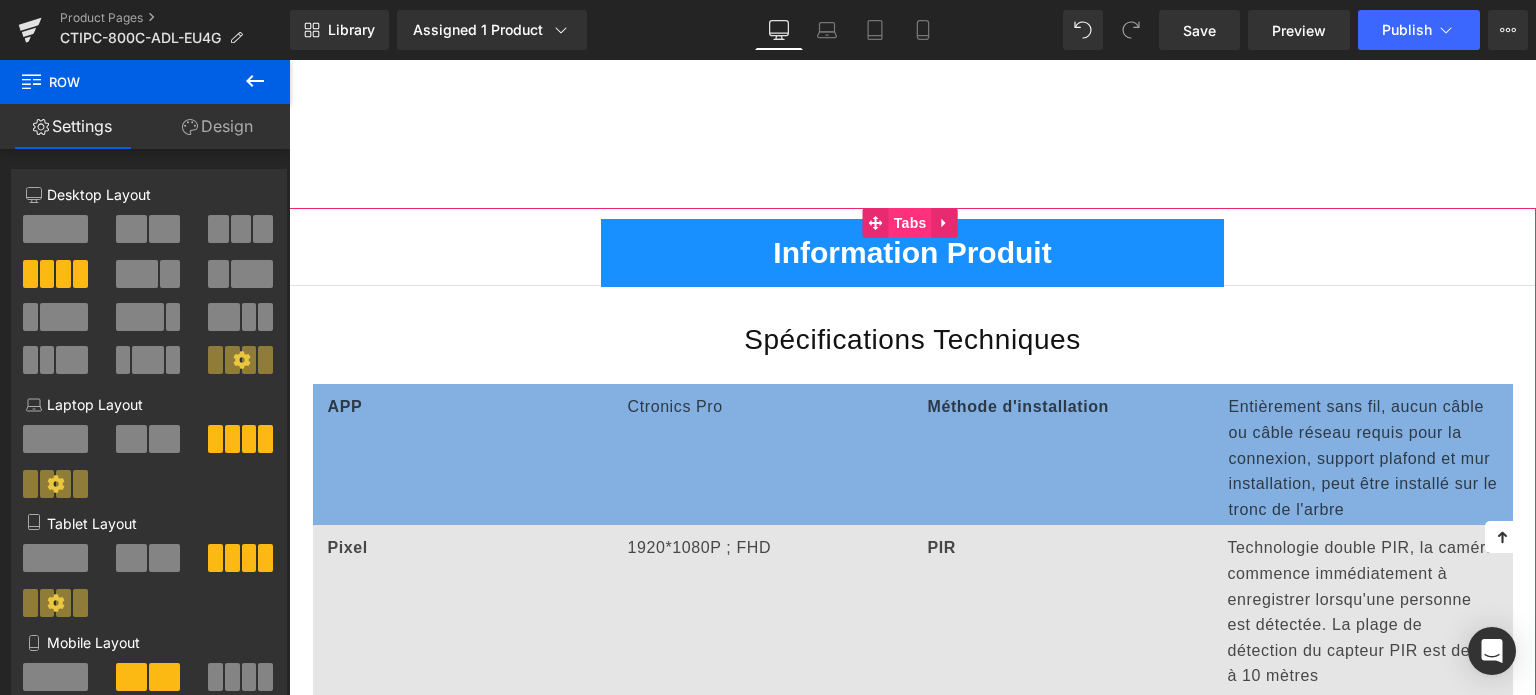 click on "Tabs" at bounding box center (910, 223) 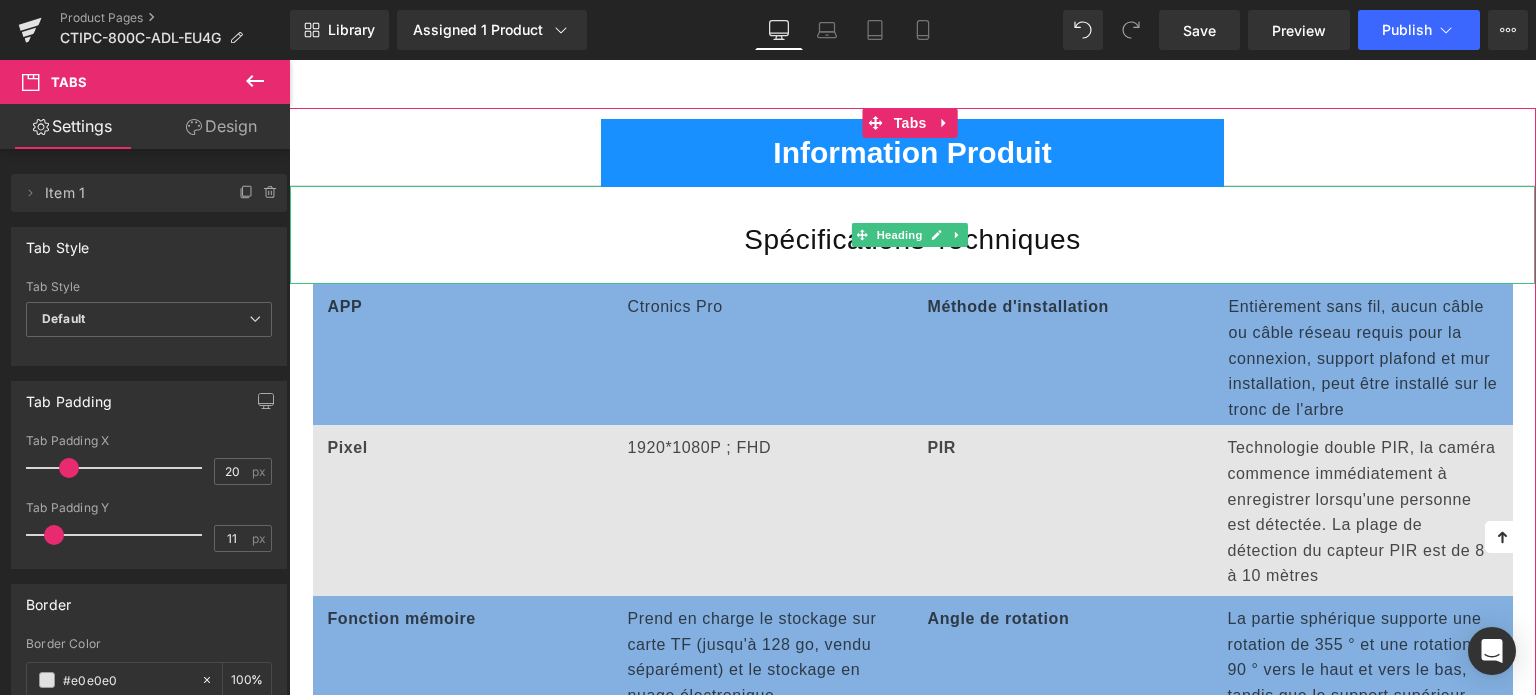 scroll, scrollTop: 6148, scrollLeft: 0, axis: vertical 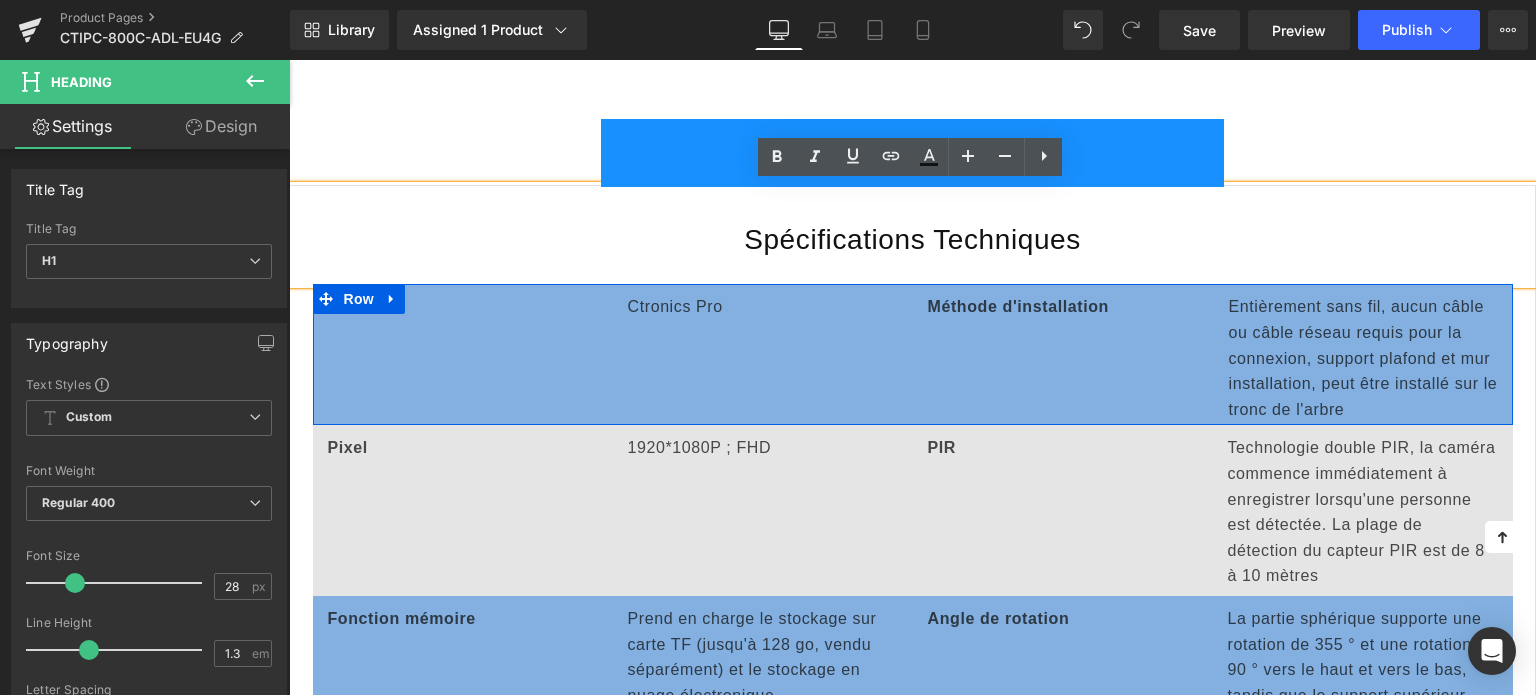 click on "APP Text Block         Ctronics Pro Text Block         Méthode d'installation Text Block         Entièrement sans fil, aucun câble ou câble réseau requis pour la connexion, support plafond et mur installation, peut être installé sur le tronc de l'arbre Text Block         Row" at bounding box center [913, 354] 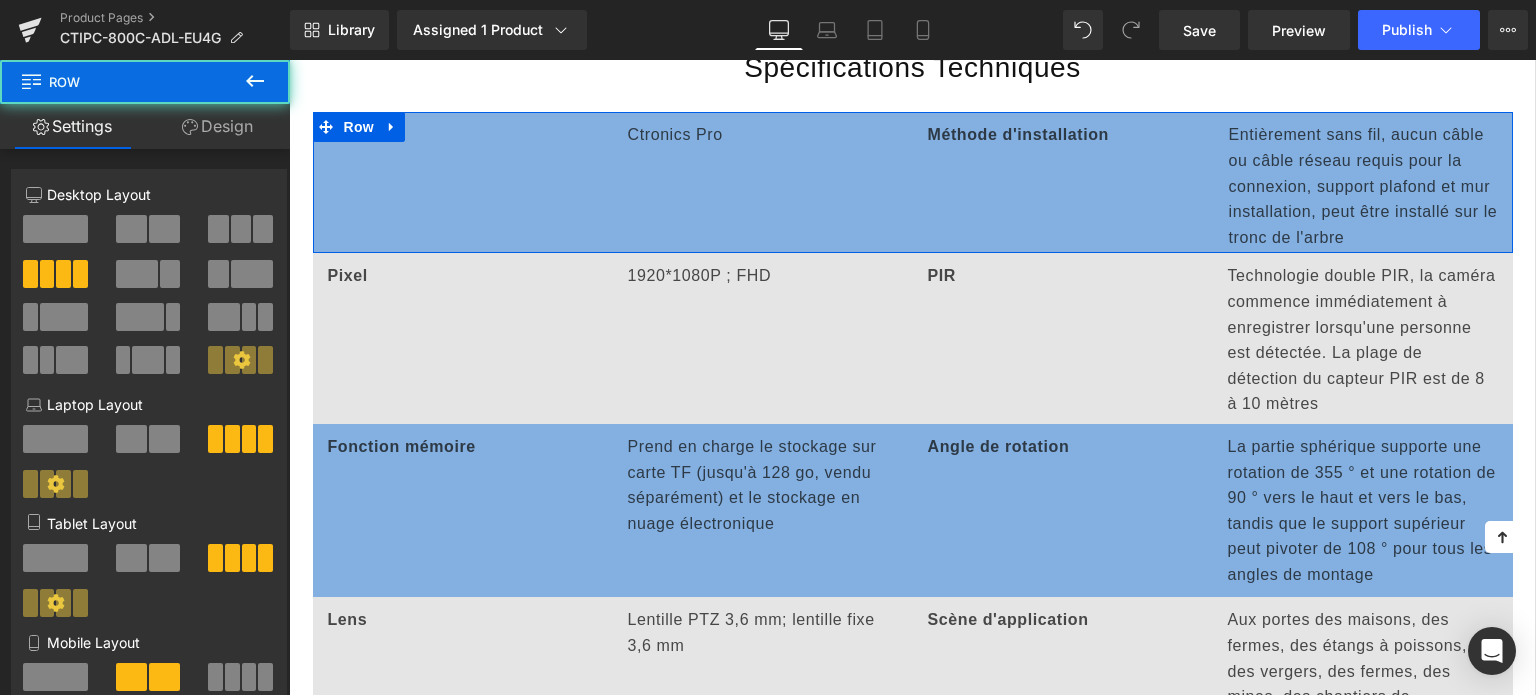 scroll, scrollTop: 6348, scrollLeft: 0, axis: vertical 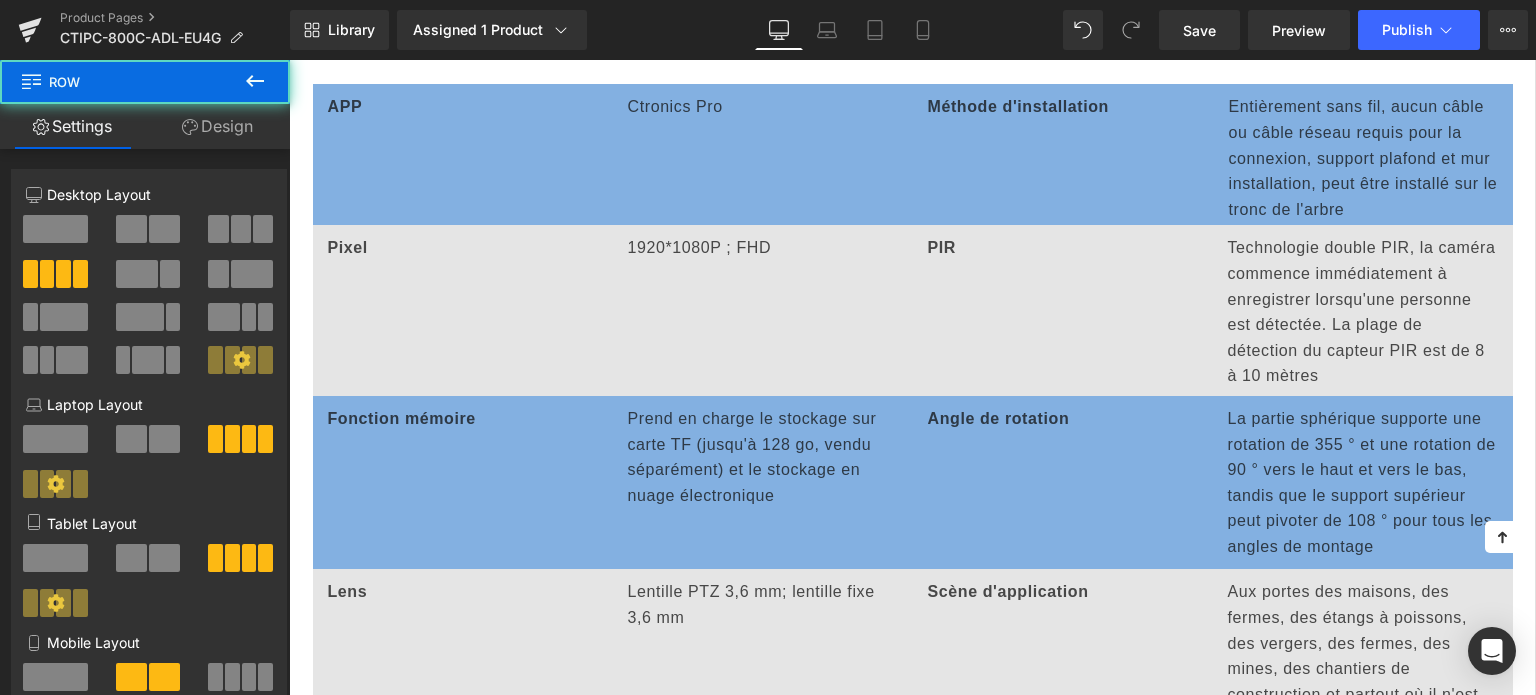 click on "Pixel Text Block         1920*1080P ; FHD Text Block         PIR Text Block         Technologie double PIR, la caméra commence immédiatement à enregistrer lorsqu'une personne est détectée. La plage de détection du capteur PIR est de 8 à 10 mètres Text Block         Row" at bounding box center [913, 310] 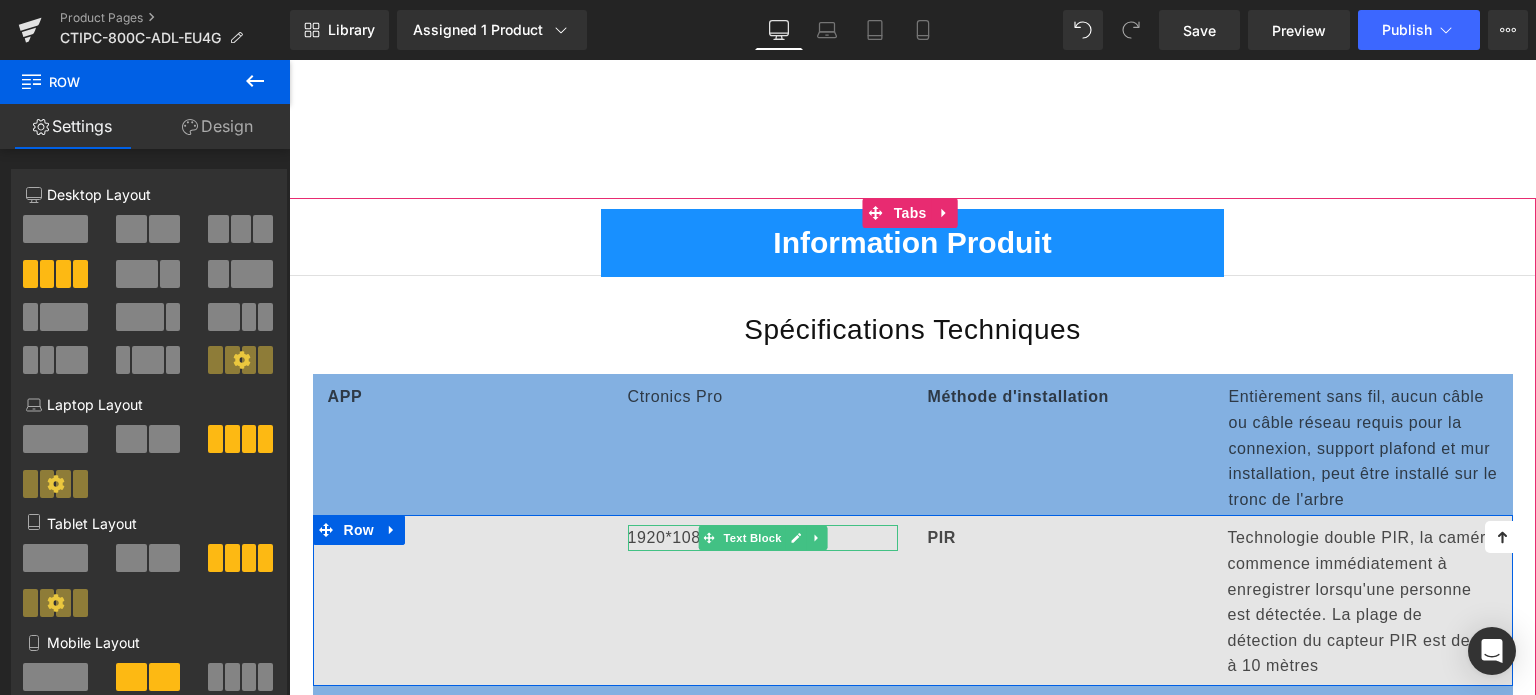 scroll, scrollTop: 6048, scrollLeft: 0, axis: vertical 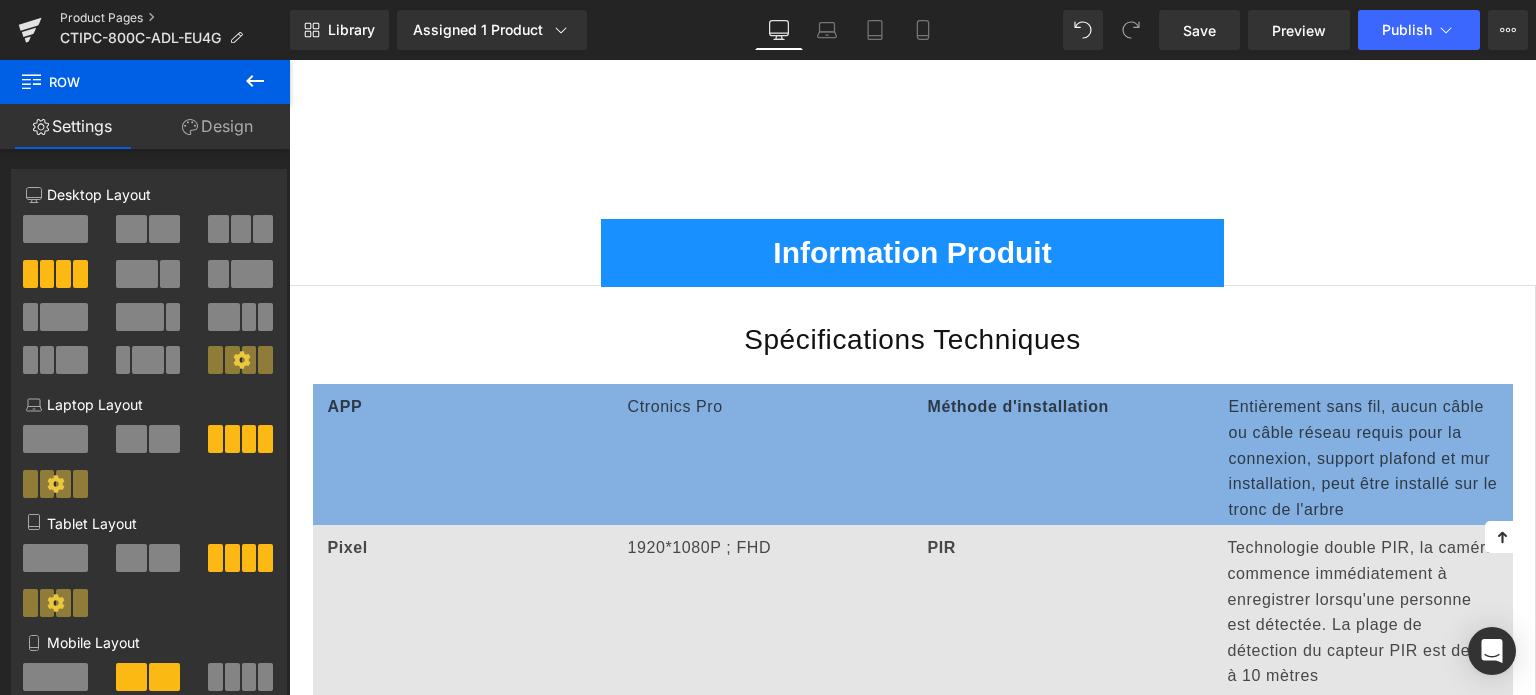click on "Product Pages" at bounding box center [175, 18] 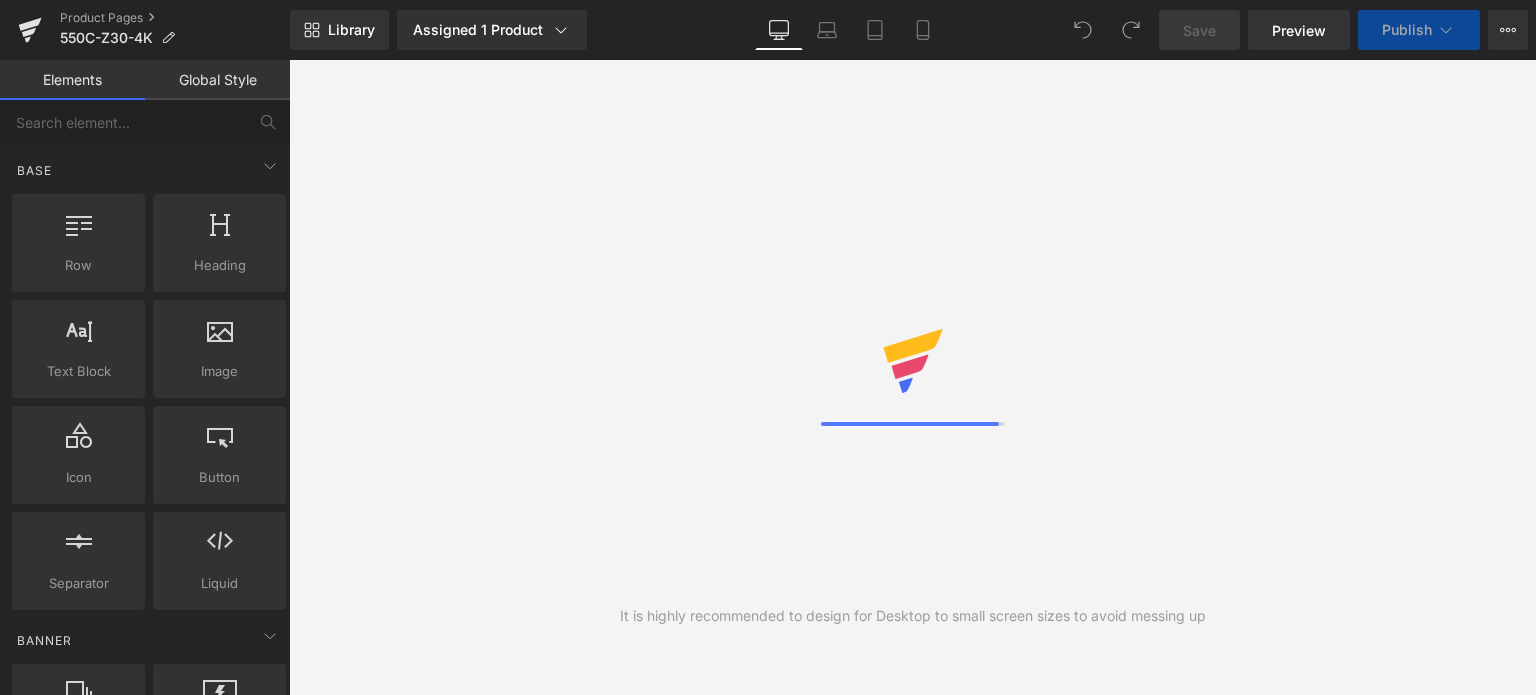 scroll, scrollTop: 0, scrollLeft: 0, axis: both 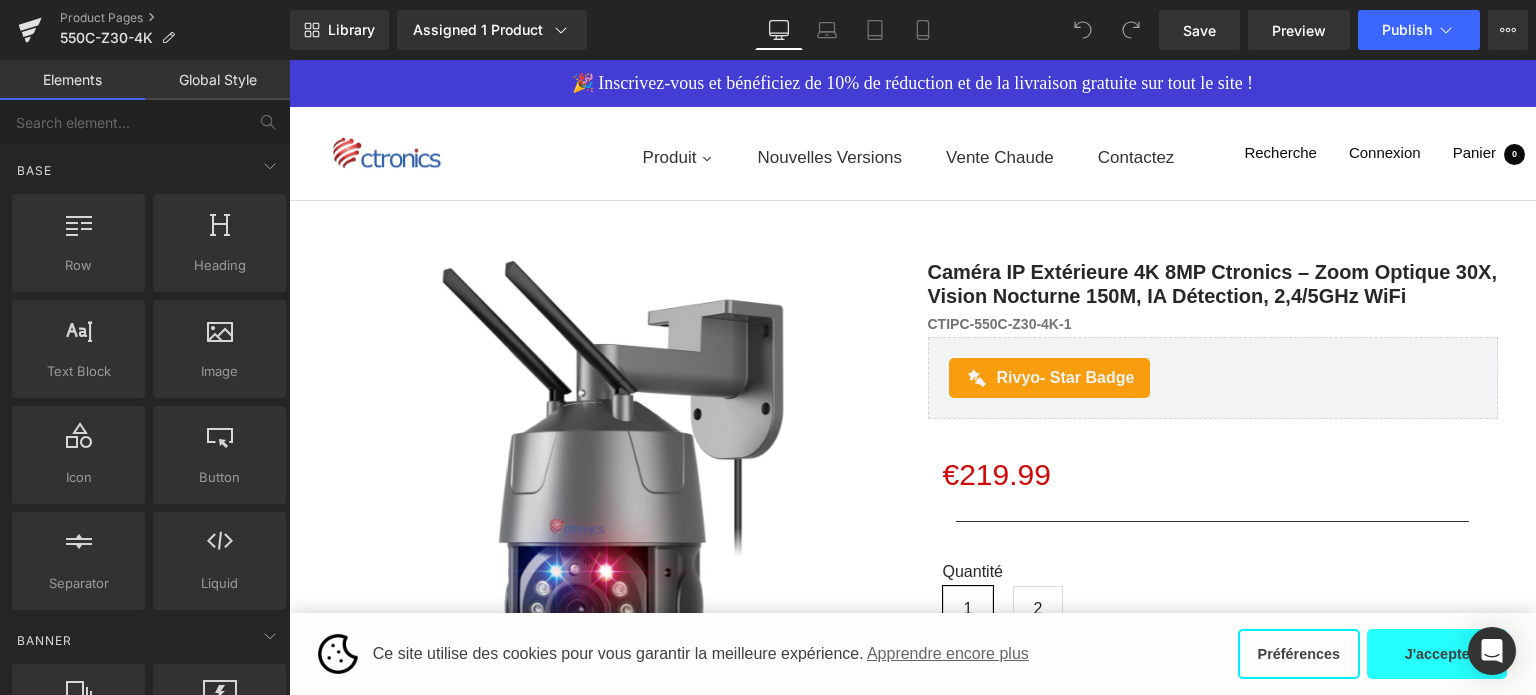 click on "J'accepte" at bounding box center (1437, 654) 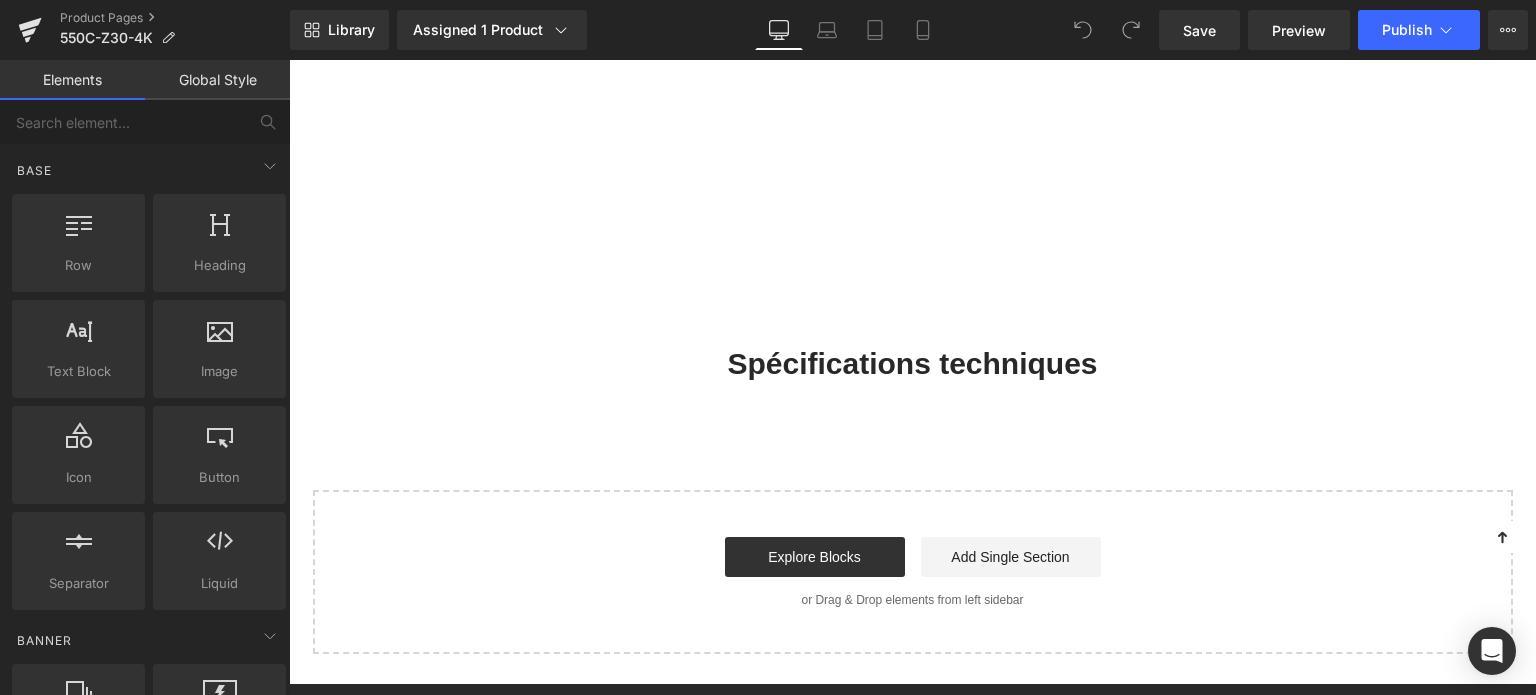 scroll, scrollTop: 8900, scrollLeft: 0, axis: vertical 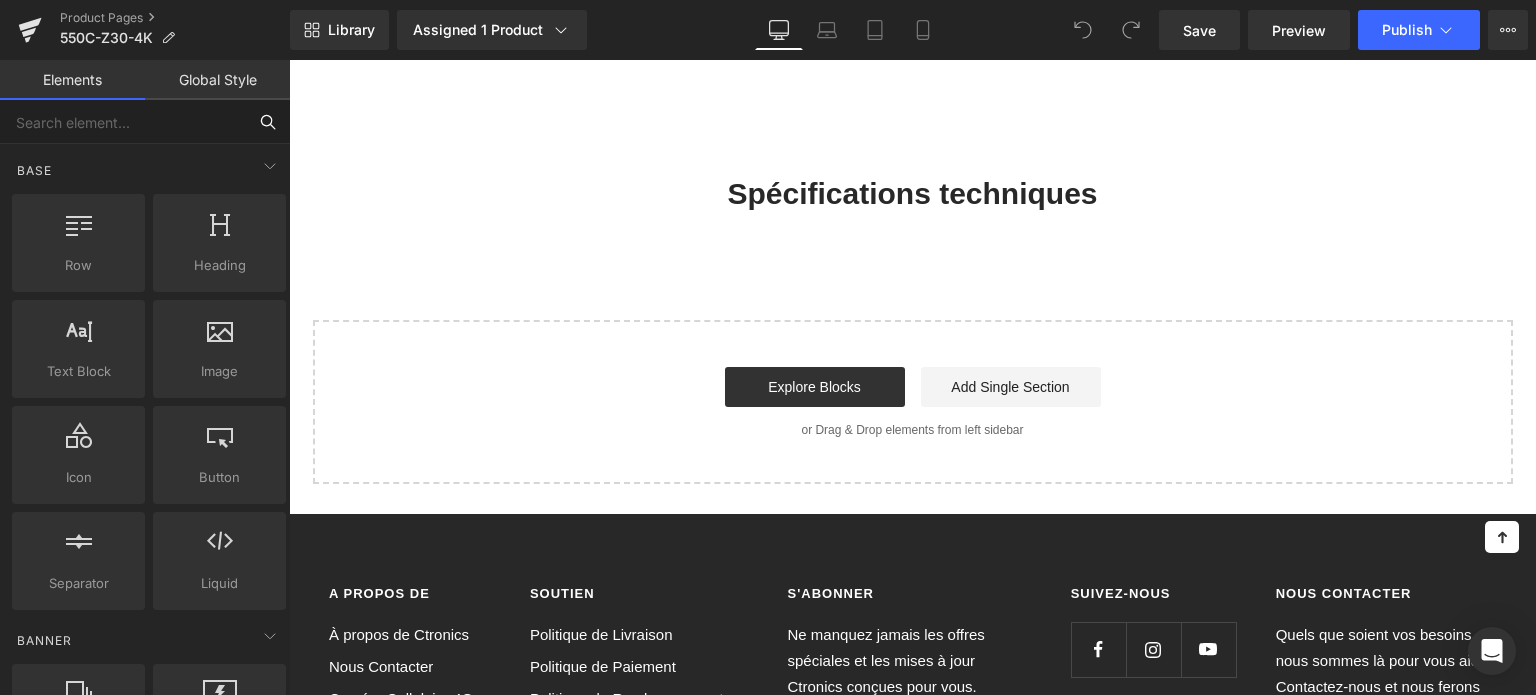 click at bounding box center (123, 122) 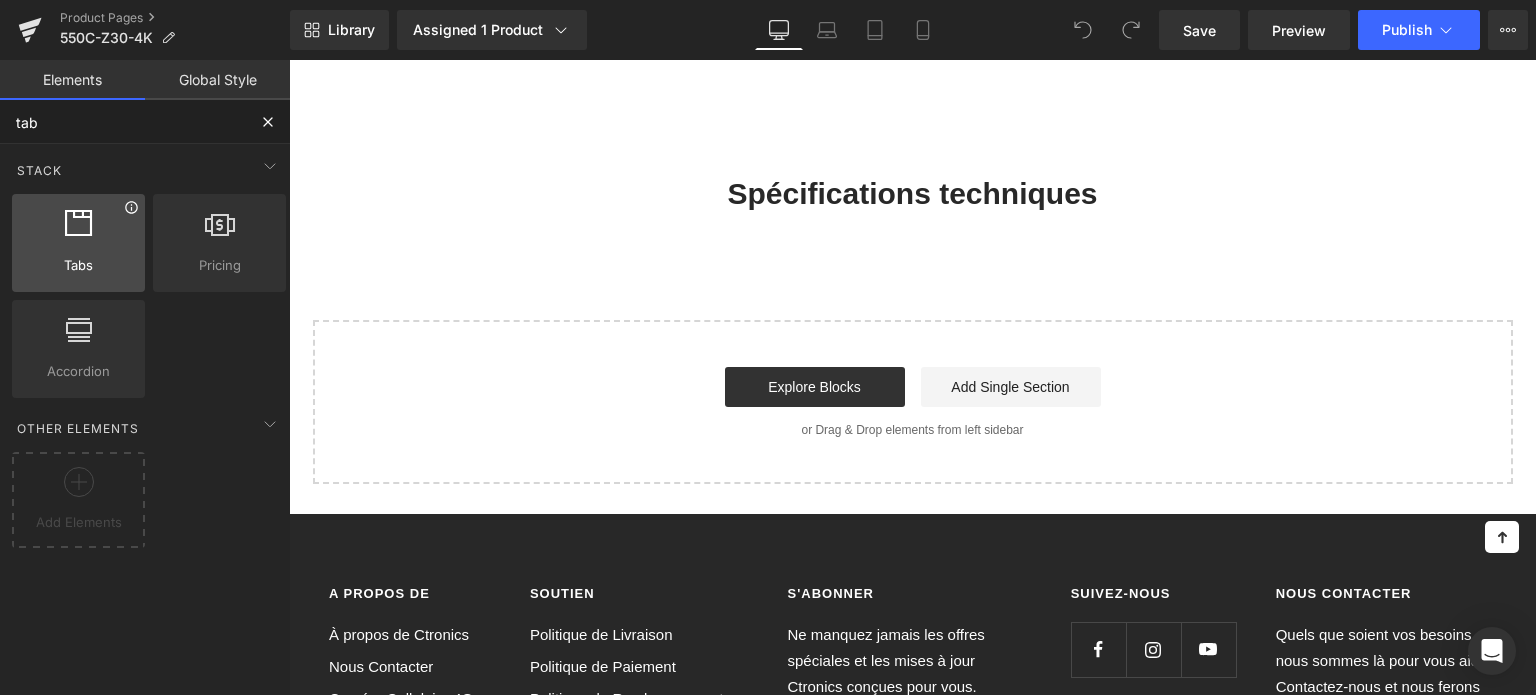 click 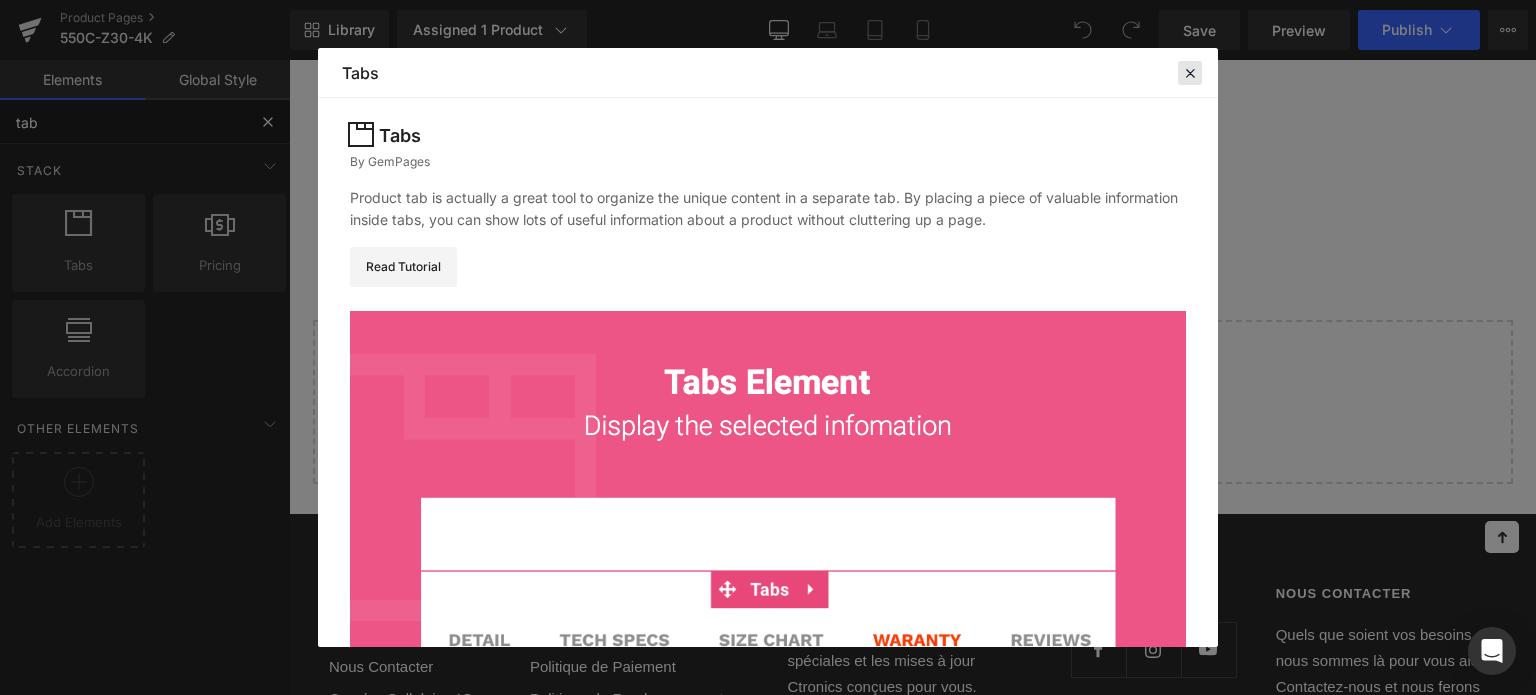 type on "tab" 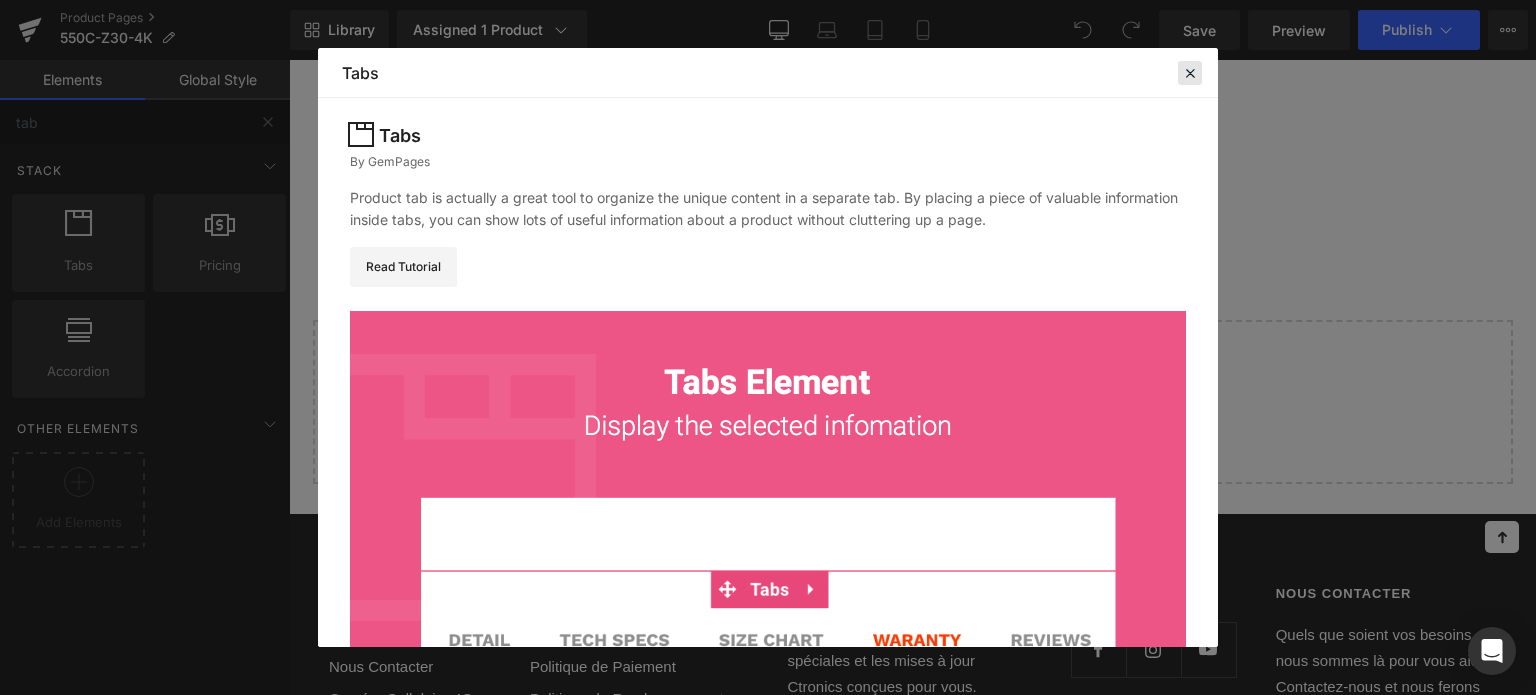 click 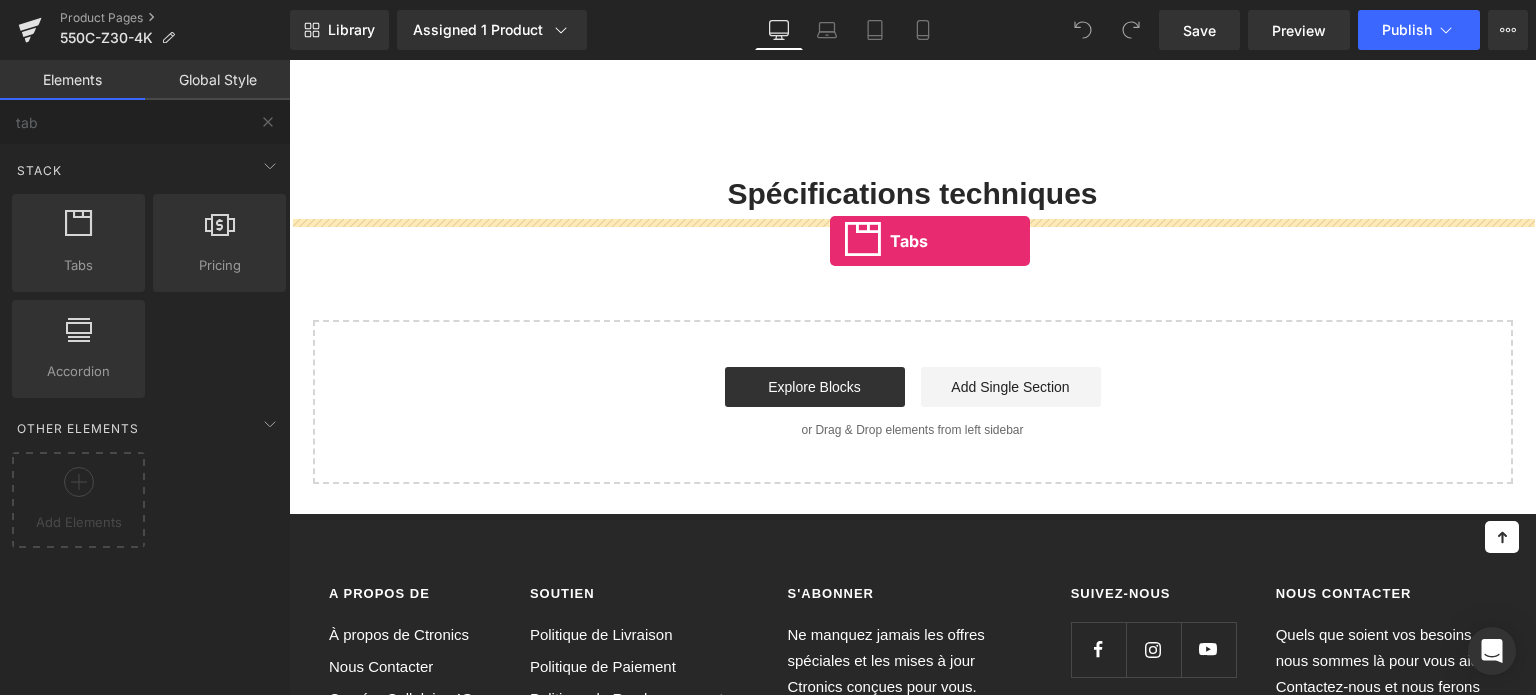 drag, startPoint x: 364, startPoint y: 328, endPoint x: 830, endPoint y: 241, distance: 474.0517 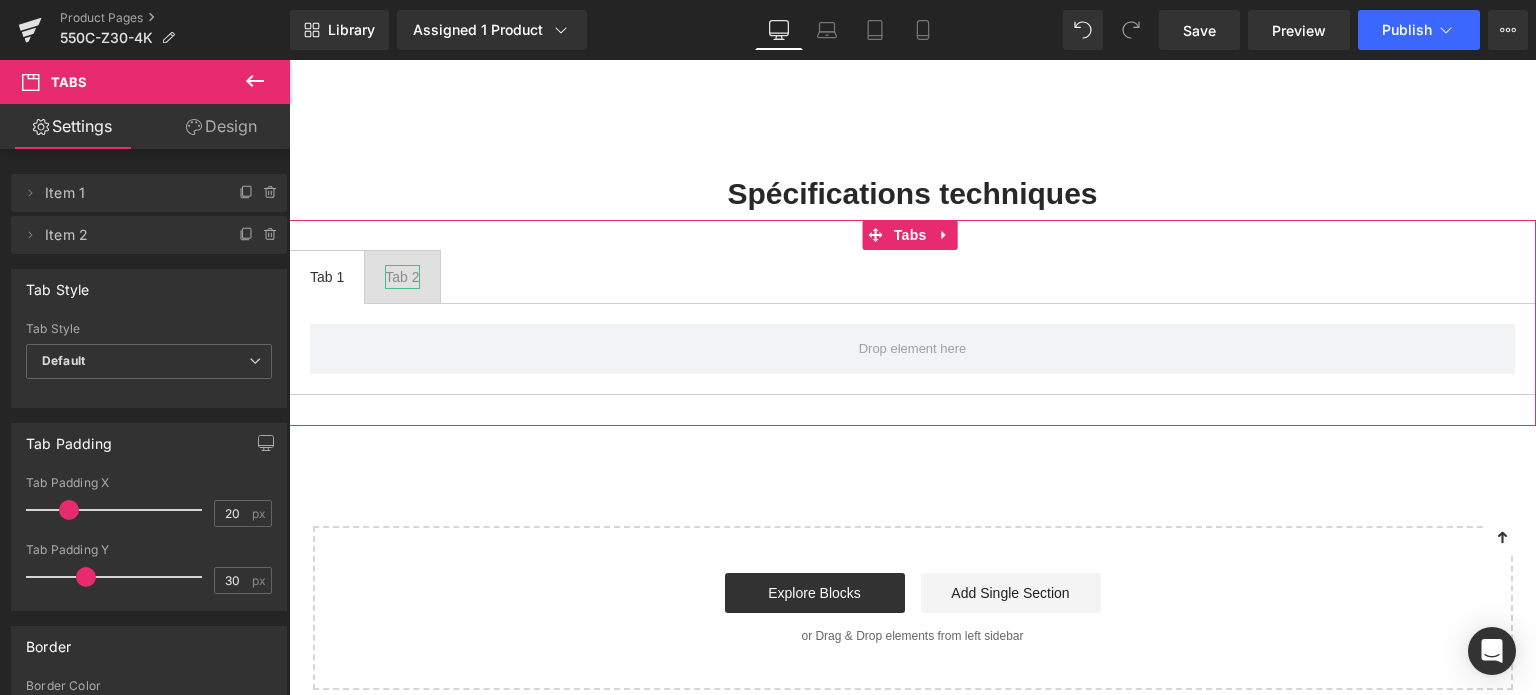 click on "Tab 2" at bounding box center (402, 277) 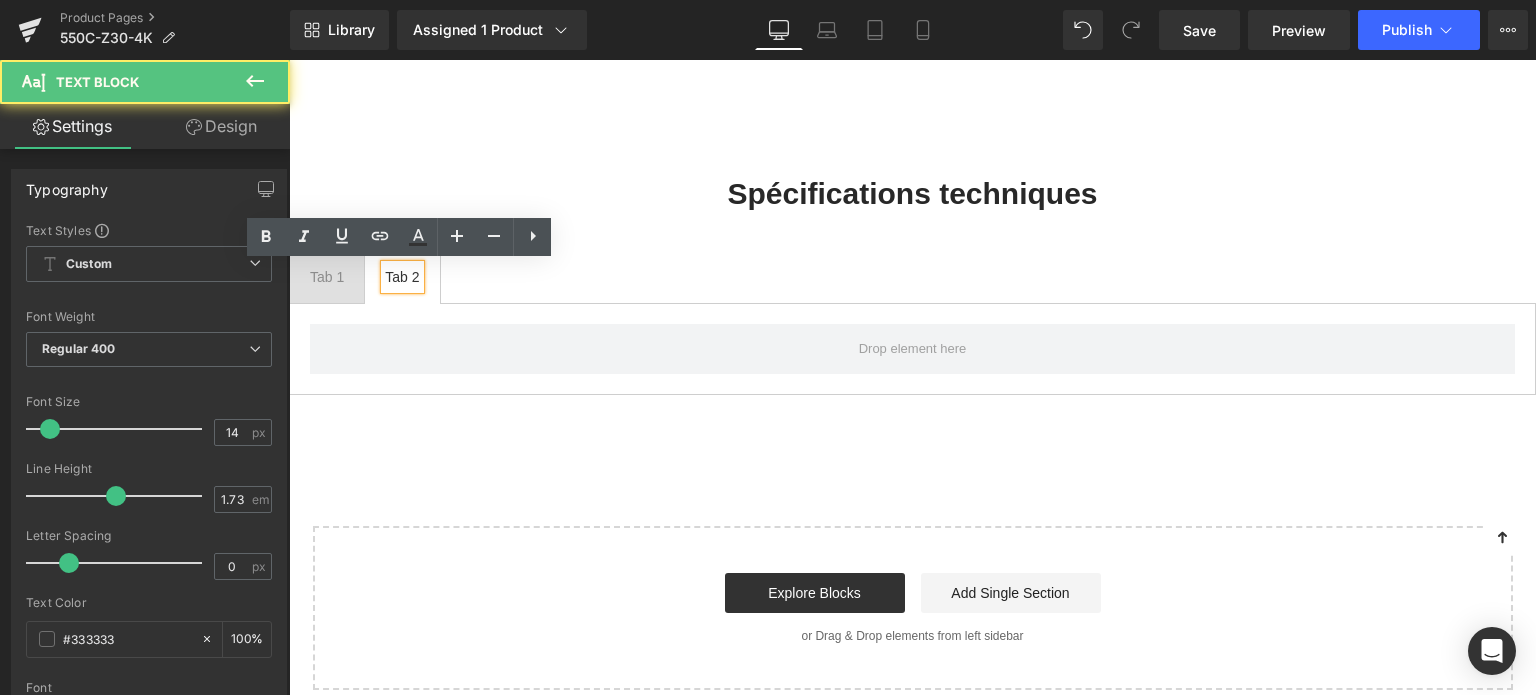 click on "Tab 1
Text Block" at bounding box center [327, 277] 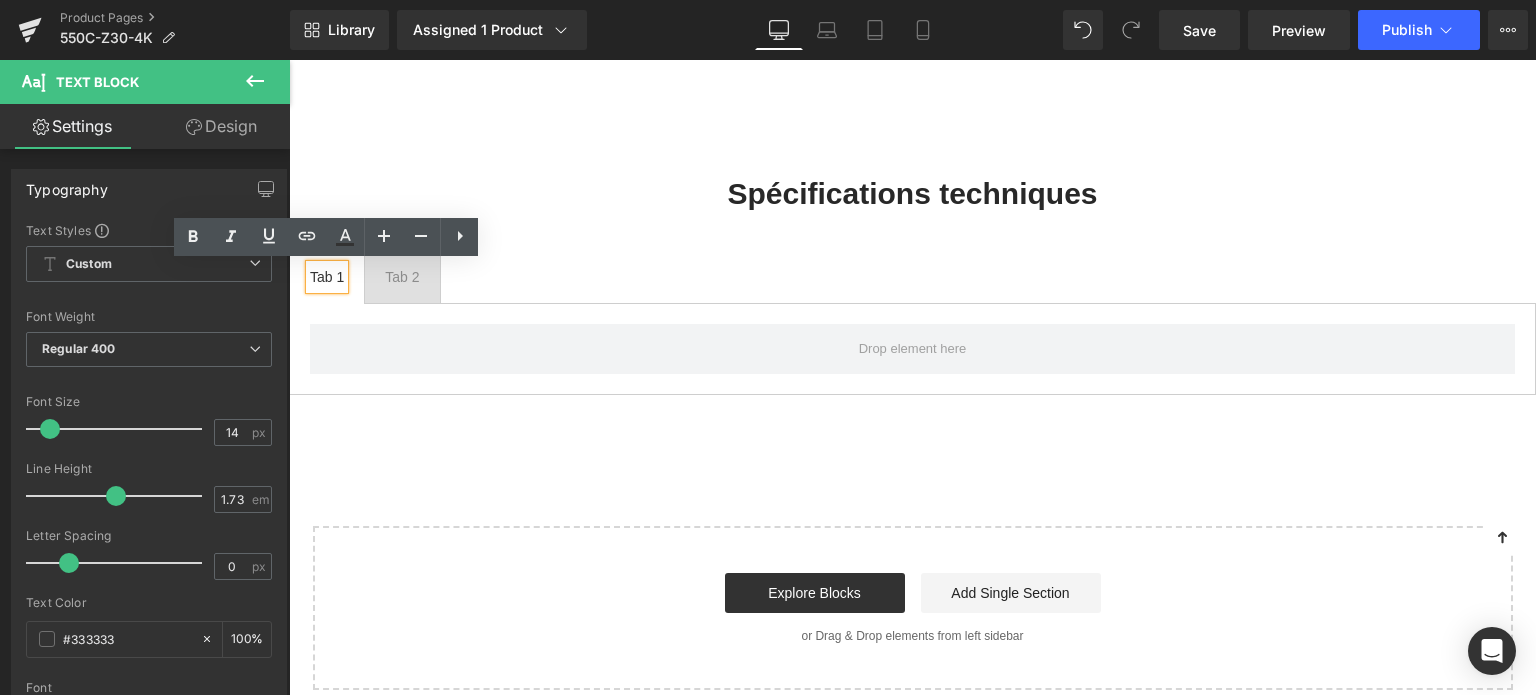 click on "Tab 2
Text Block" at bounding box center [402, 277] 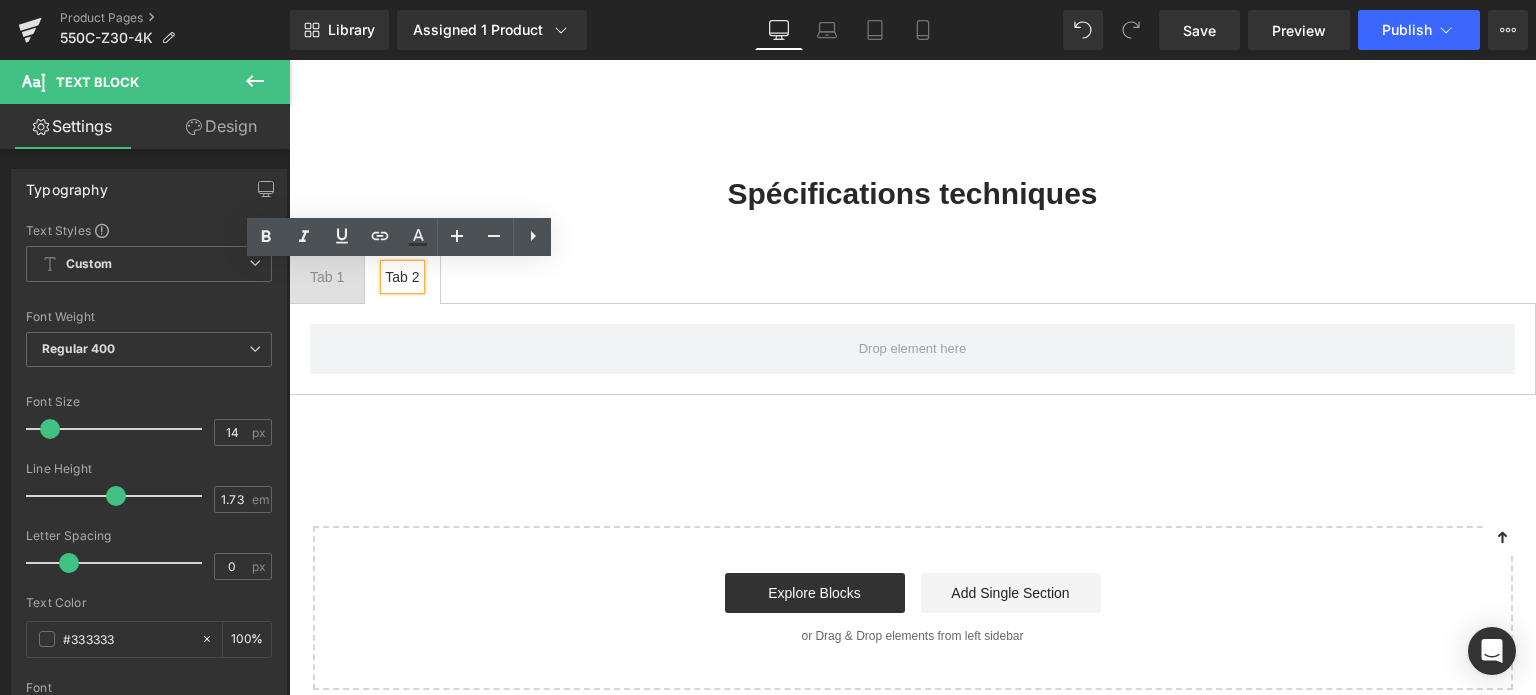 click on "Spécifications techniques" at bounding box center [912, 194] 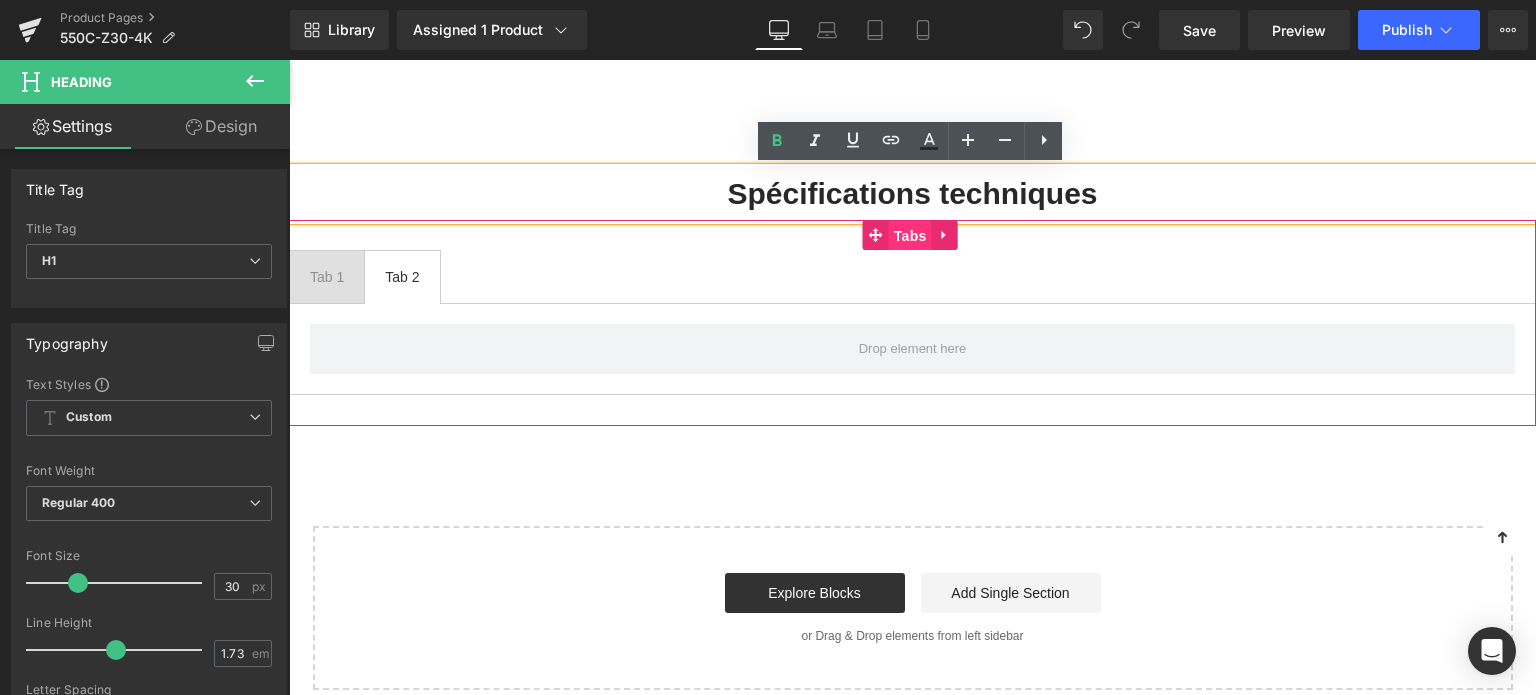 click on "Tabs" at bounding box center (910, 236) 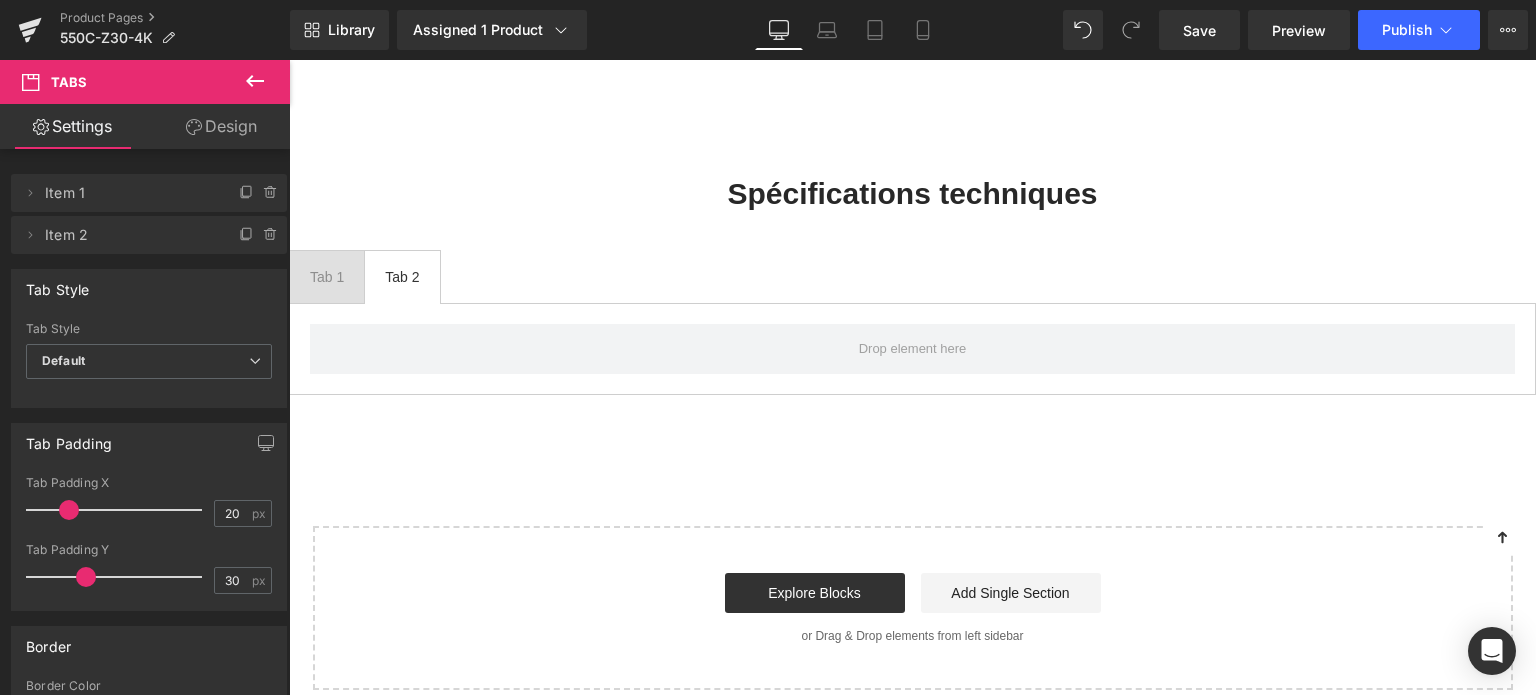 click 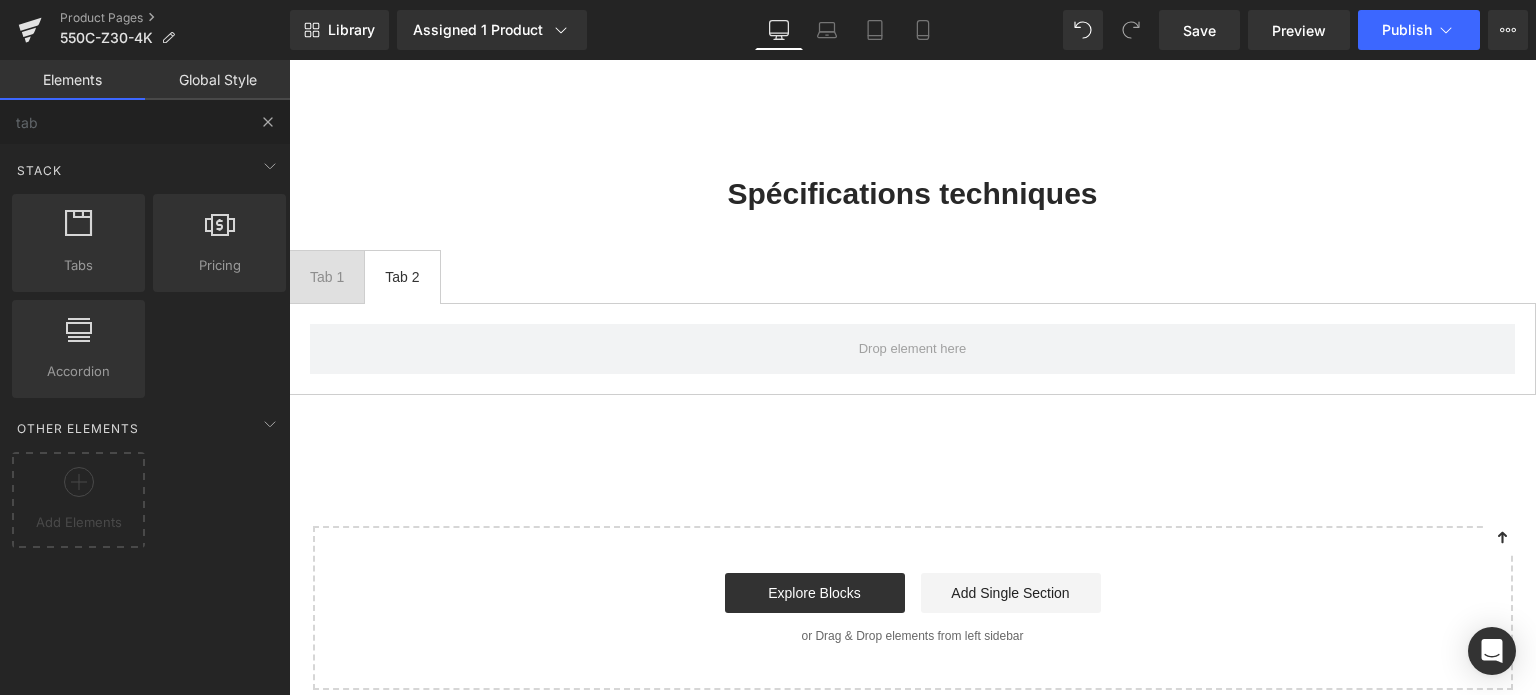 type 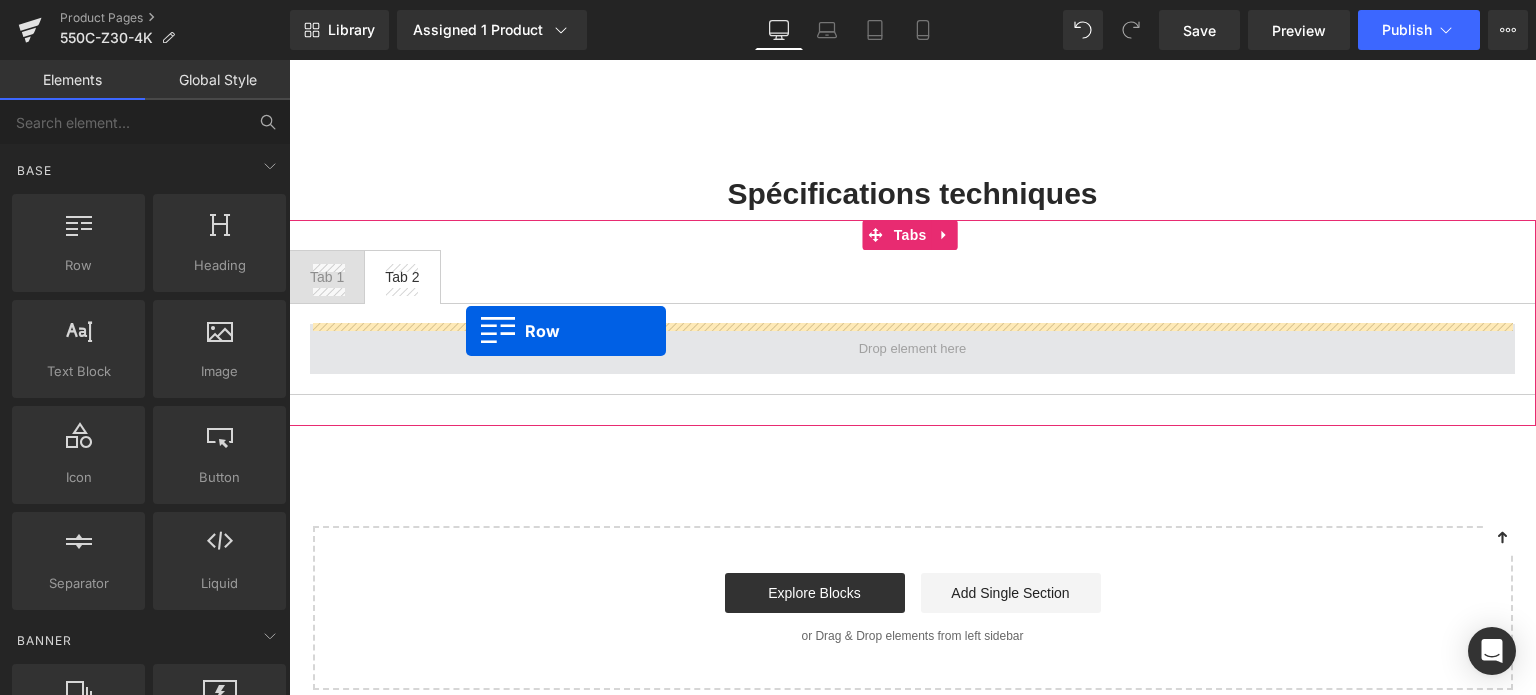 drag, startPoint x: 379, startPoint y: 306, endPoint x: 466, endPoint y: 331, distance: 90.52071 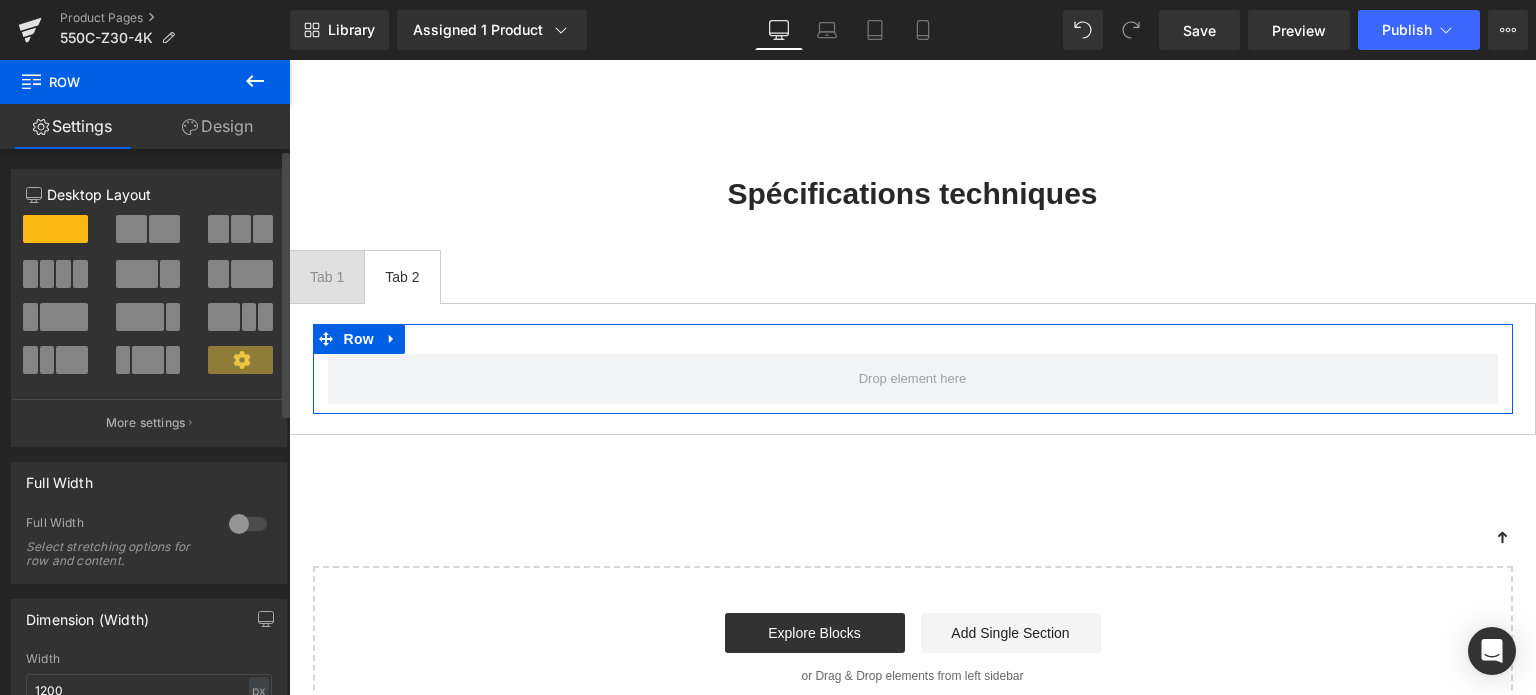 click at bounding box center [30, 274] 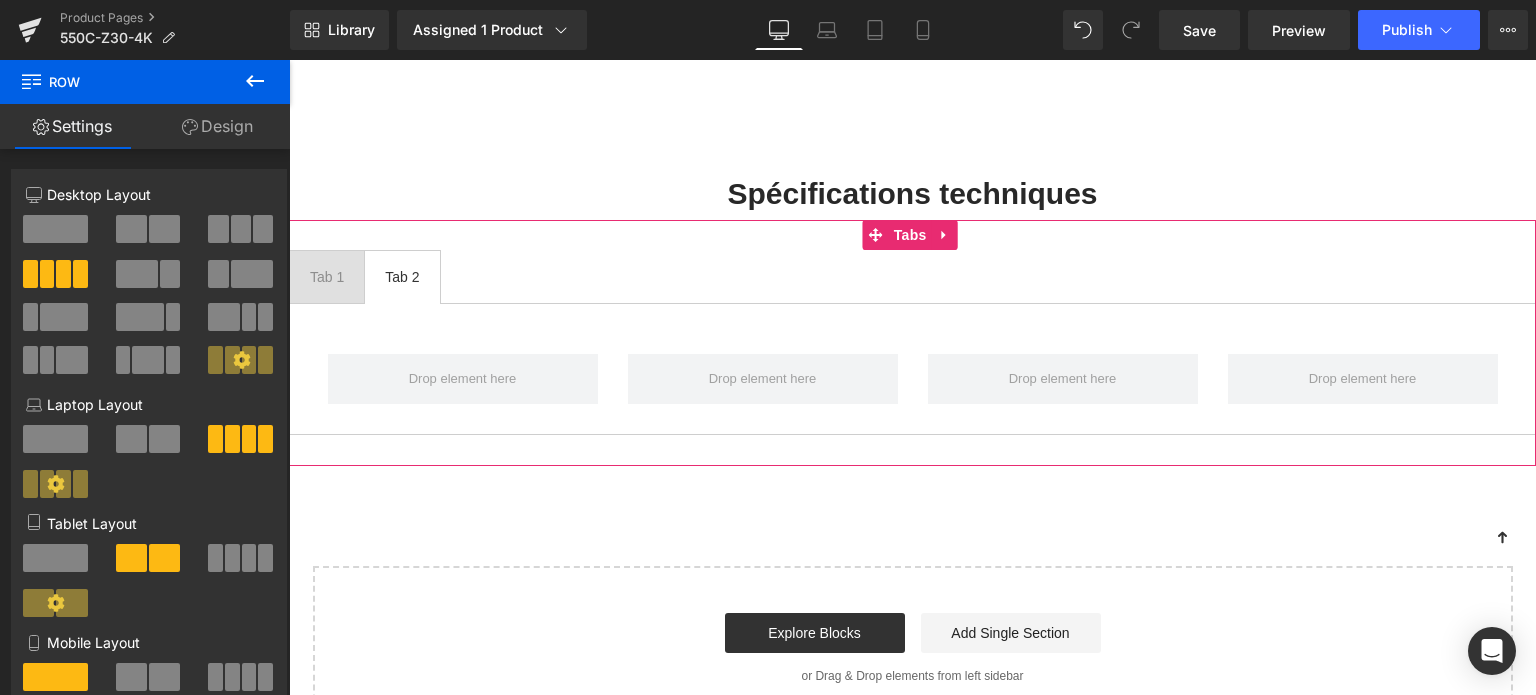click at bounding box center (289, 60) 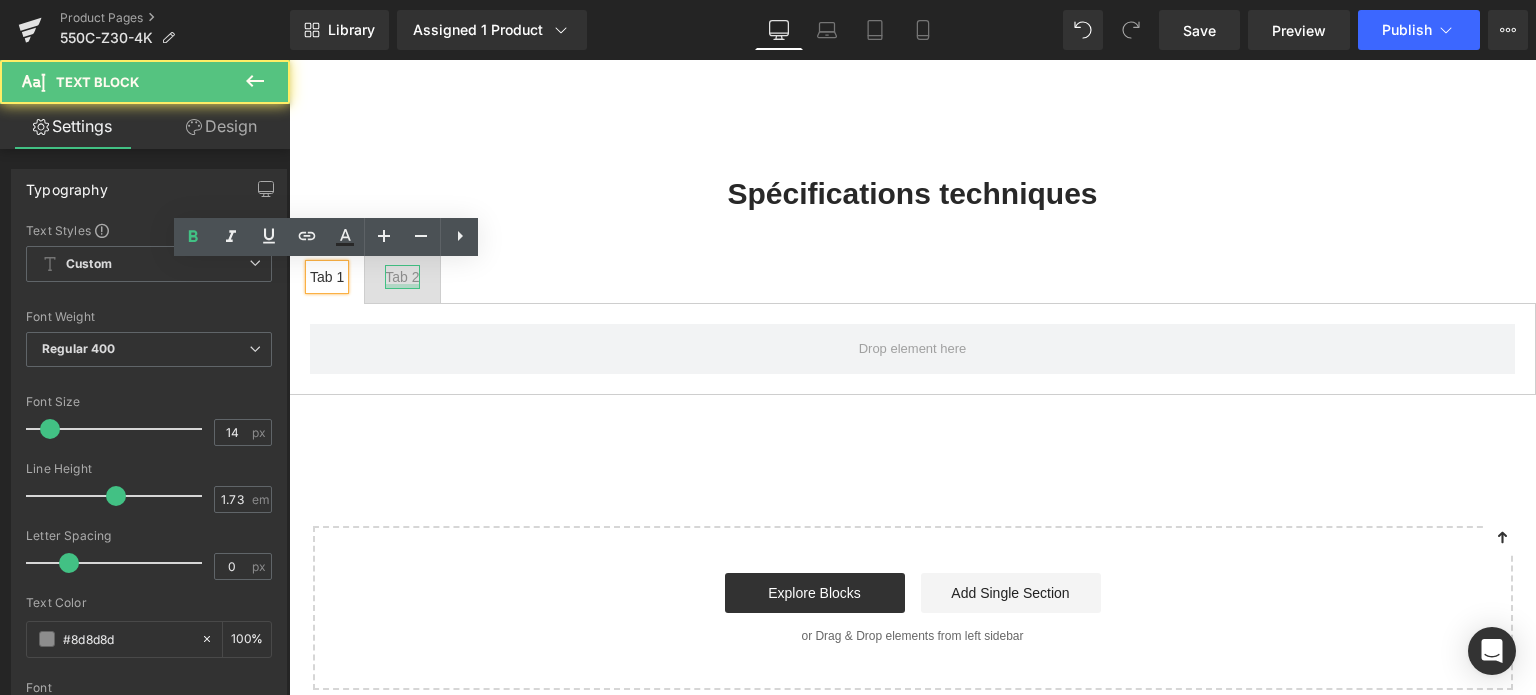 click at bounding box center [402, 286] 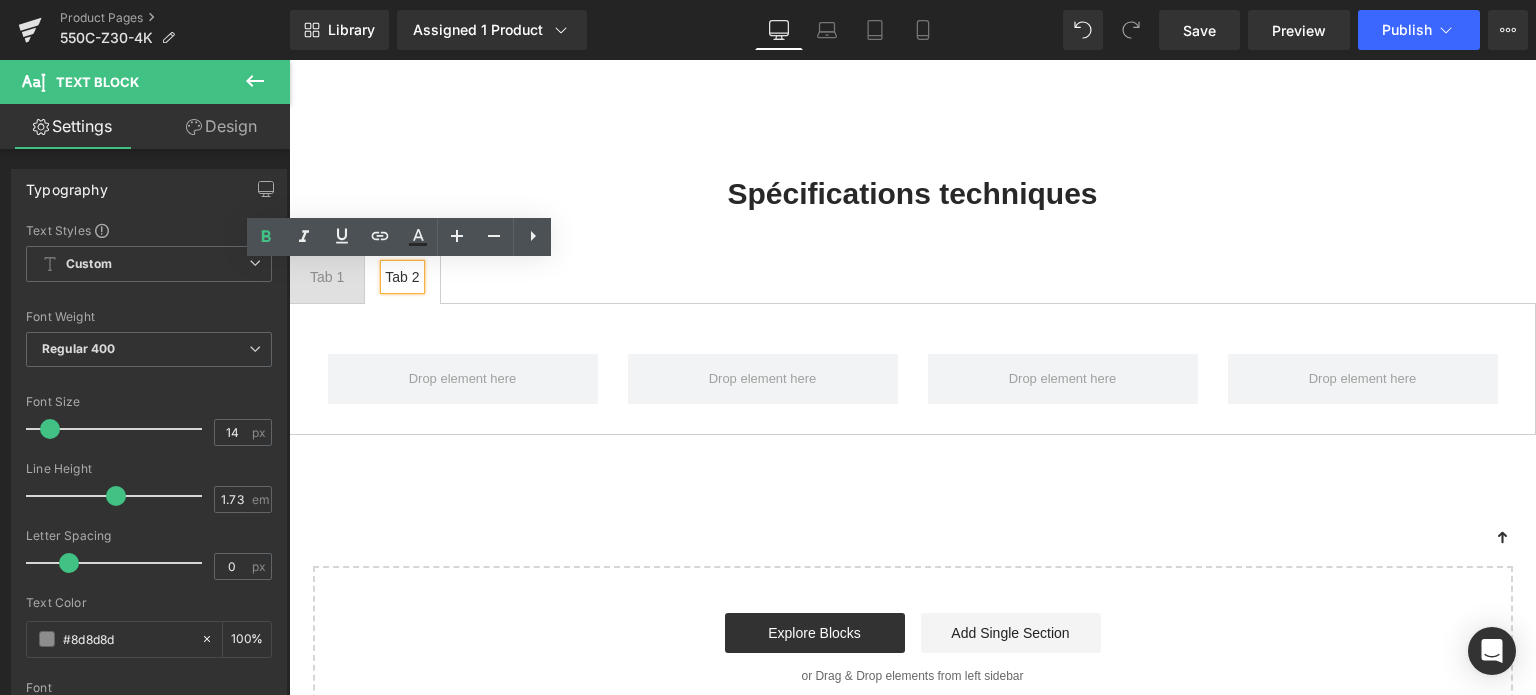 click on "Tab 1
Text Block" at bounding box center (327, 277) 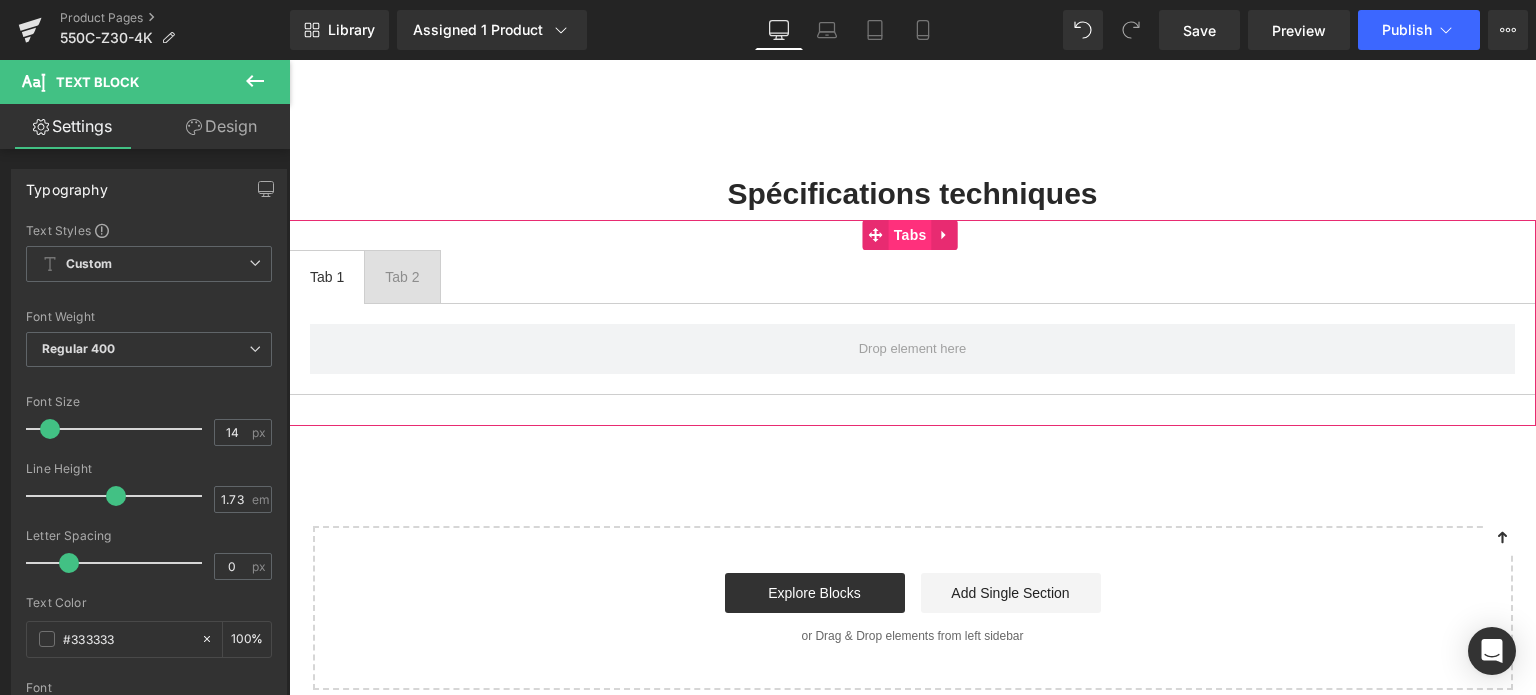 click on "Tabs" at bounding box center (910, 235) 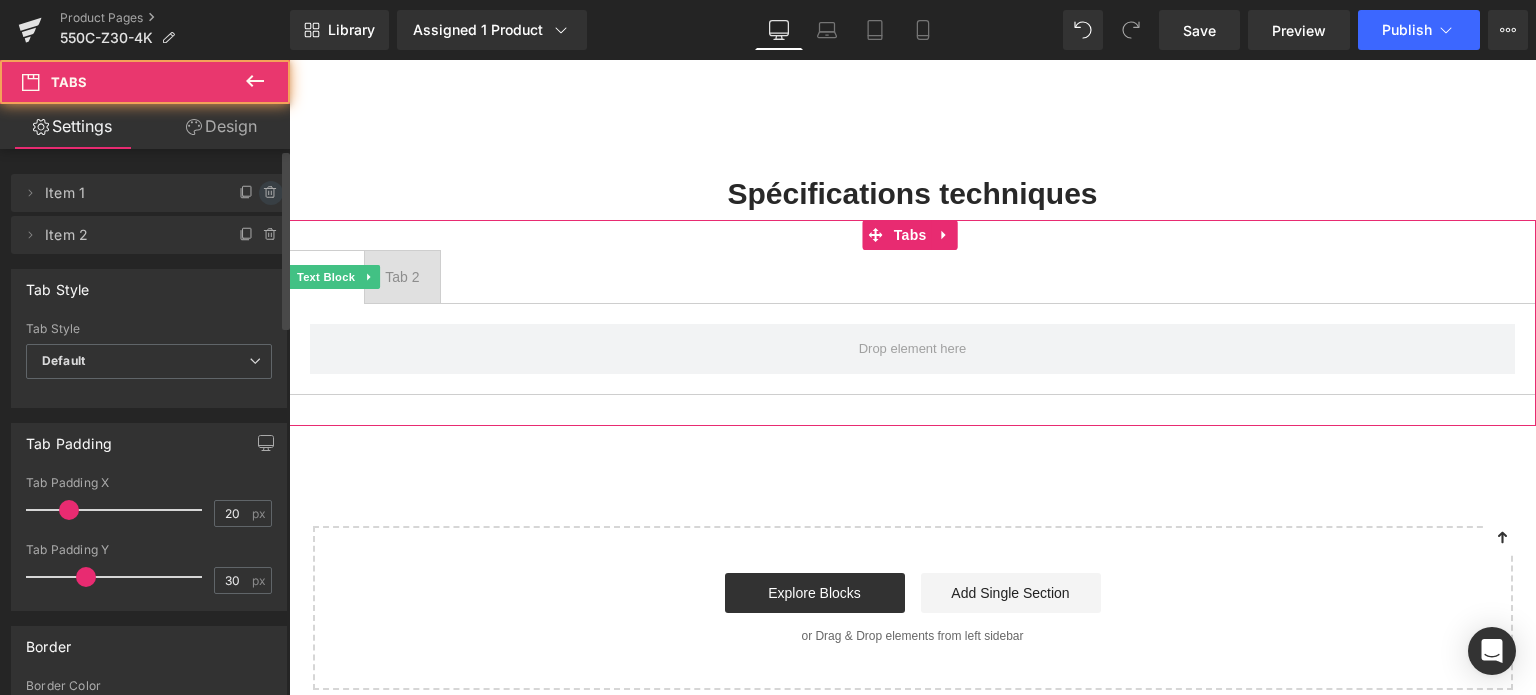 click 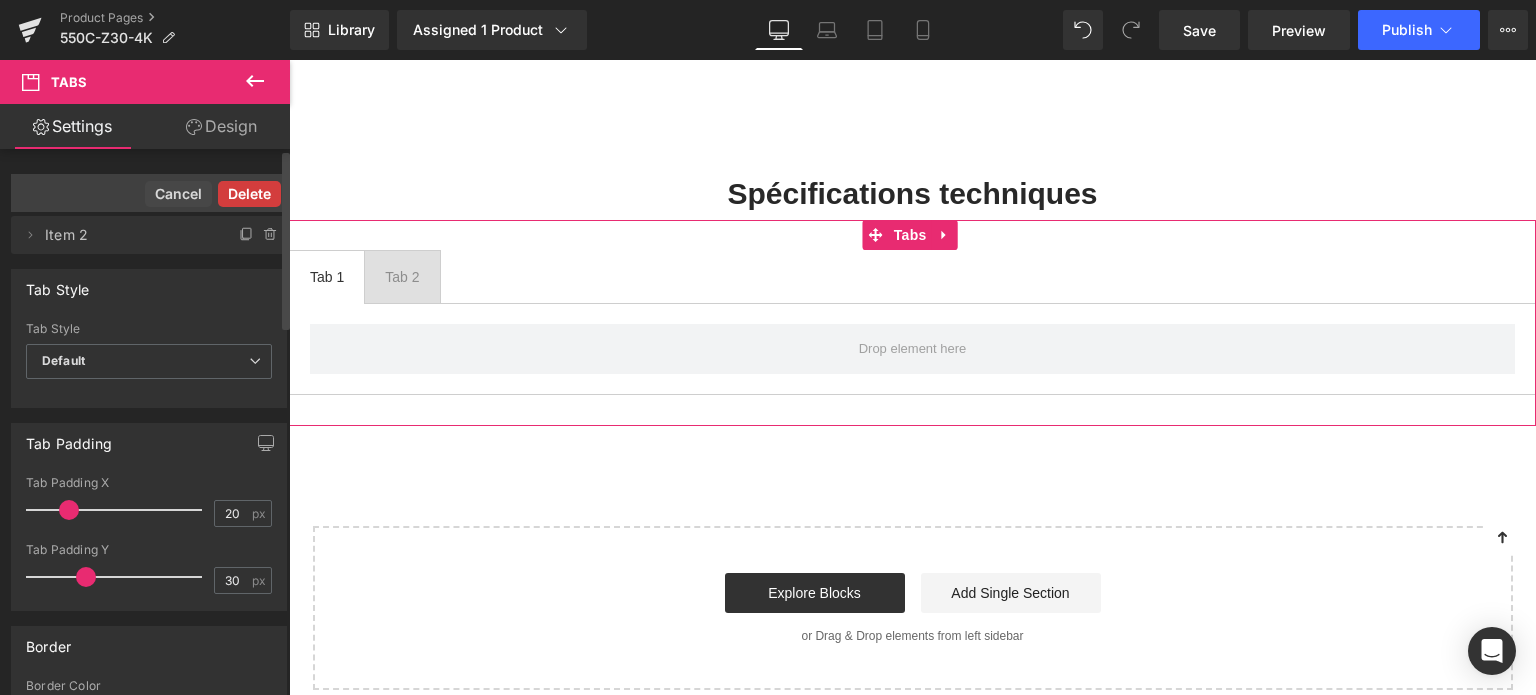 click on "Delete" at bounding box center [249, 194] 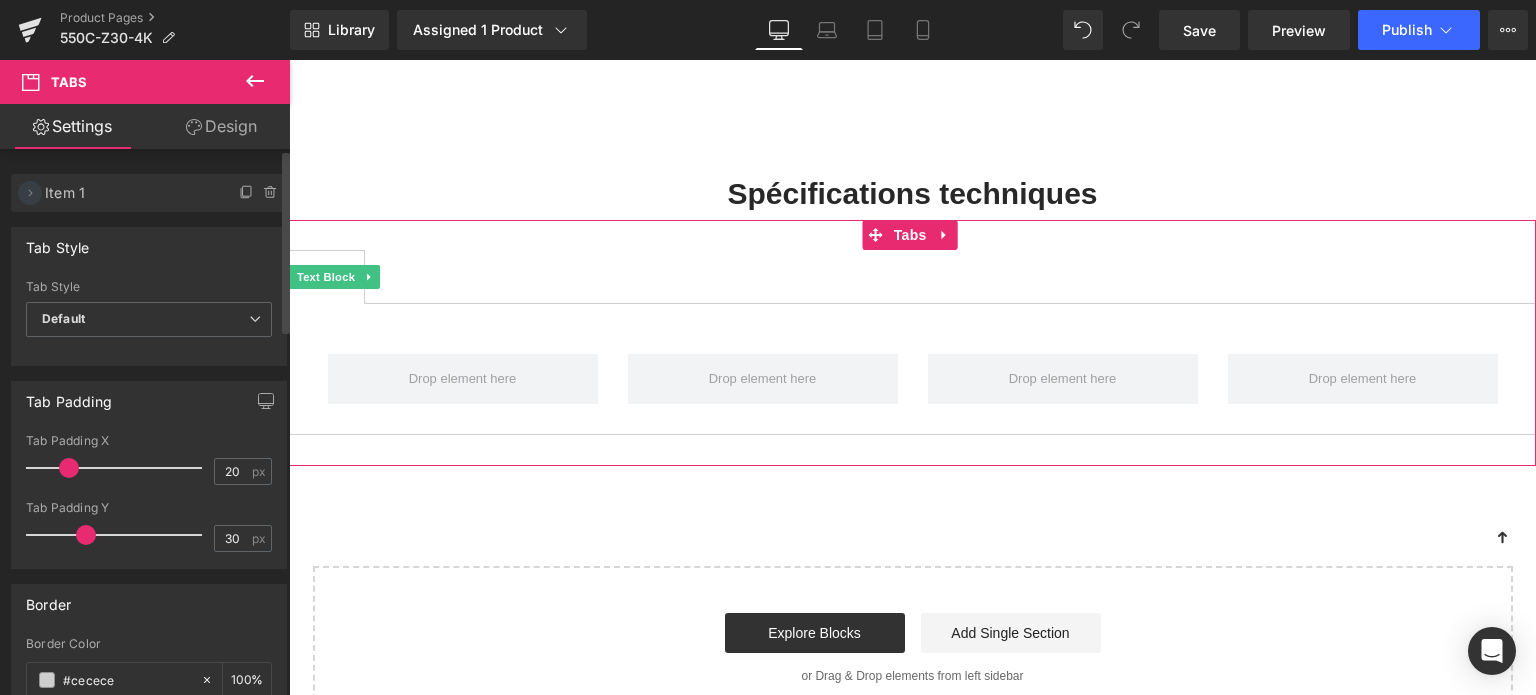 click 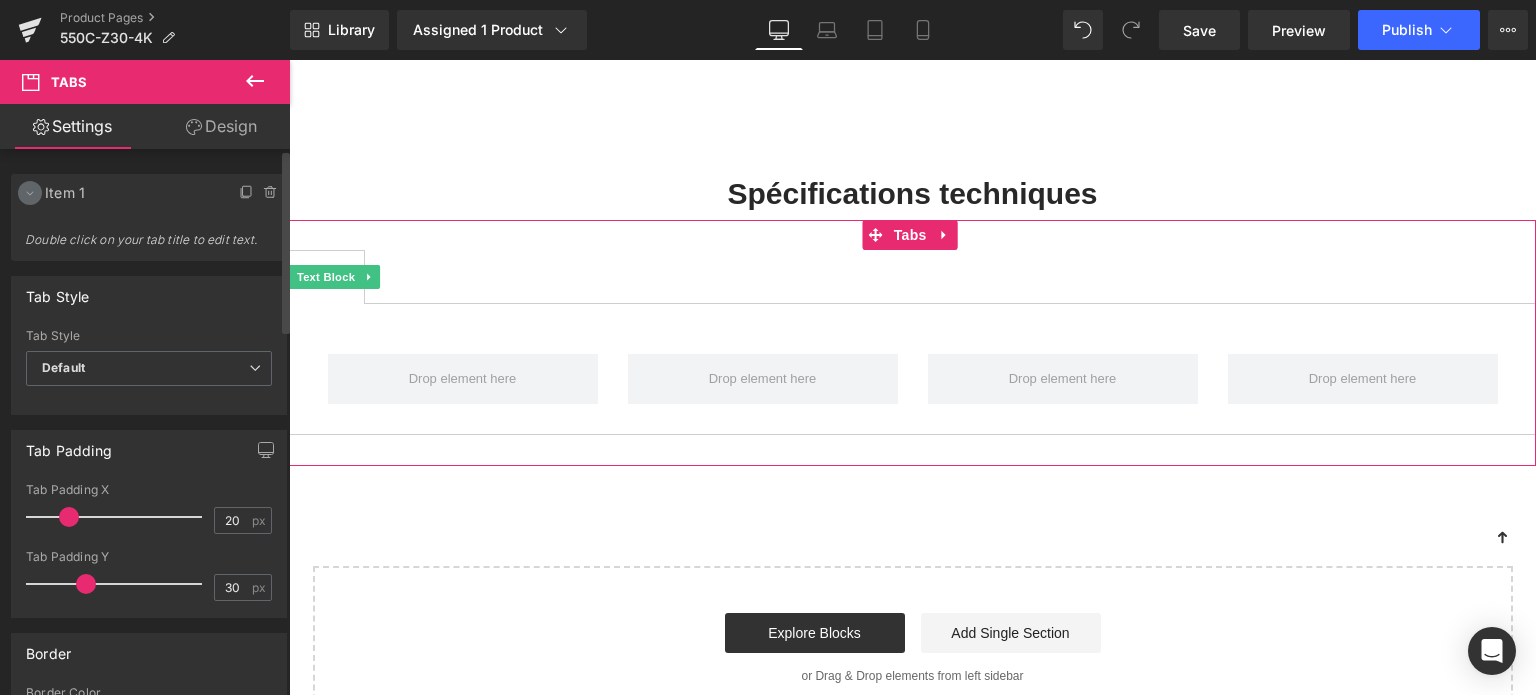 click 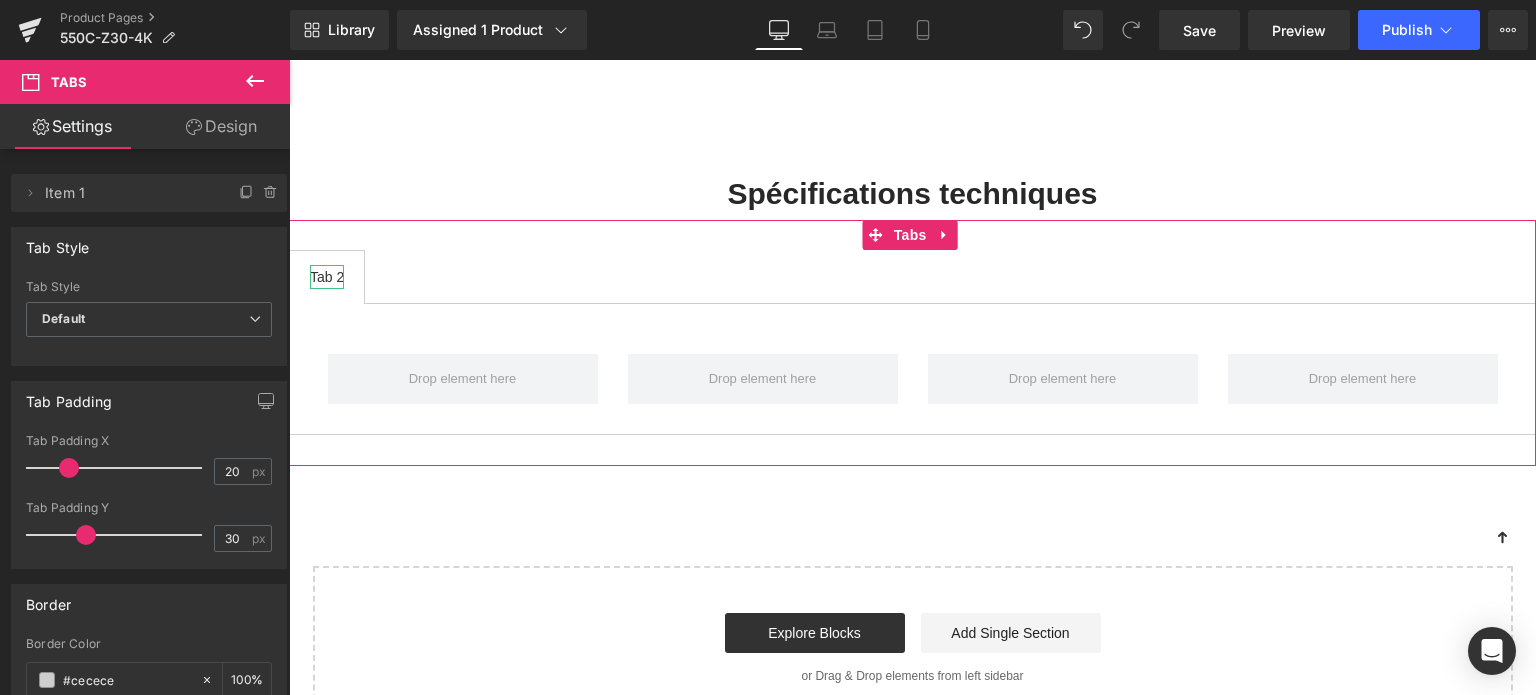 click on "Tab 2" at bounding box center (327, 277) 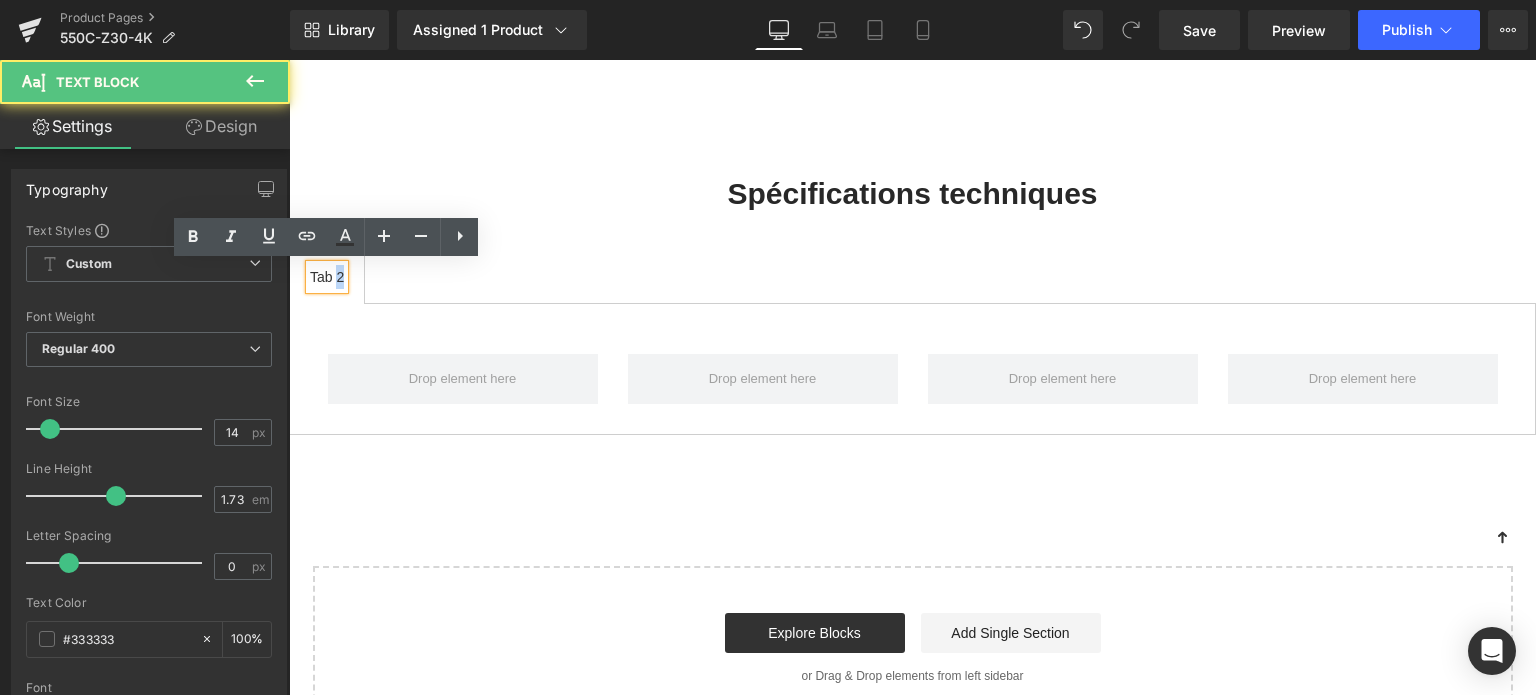 click on "Tab 2" at bounding box center (327, 277) 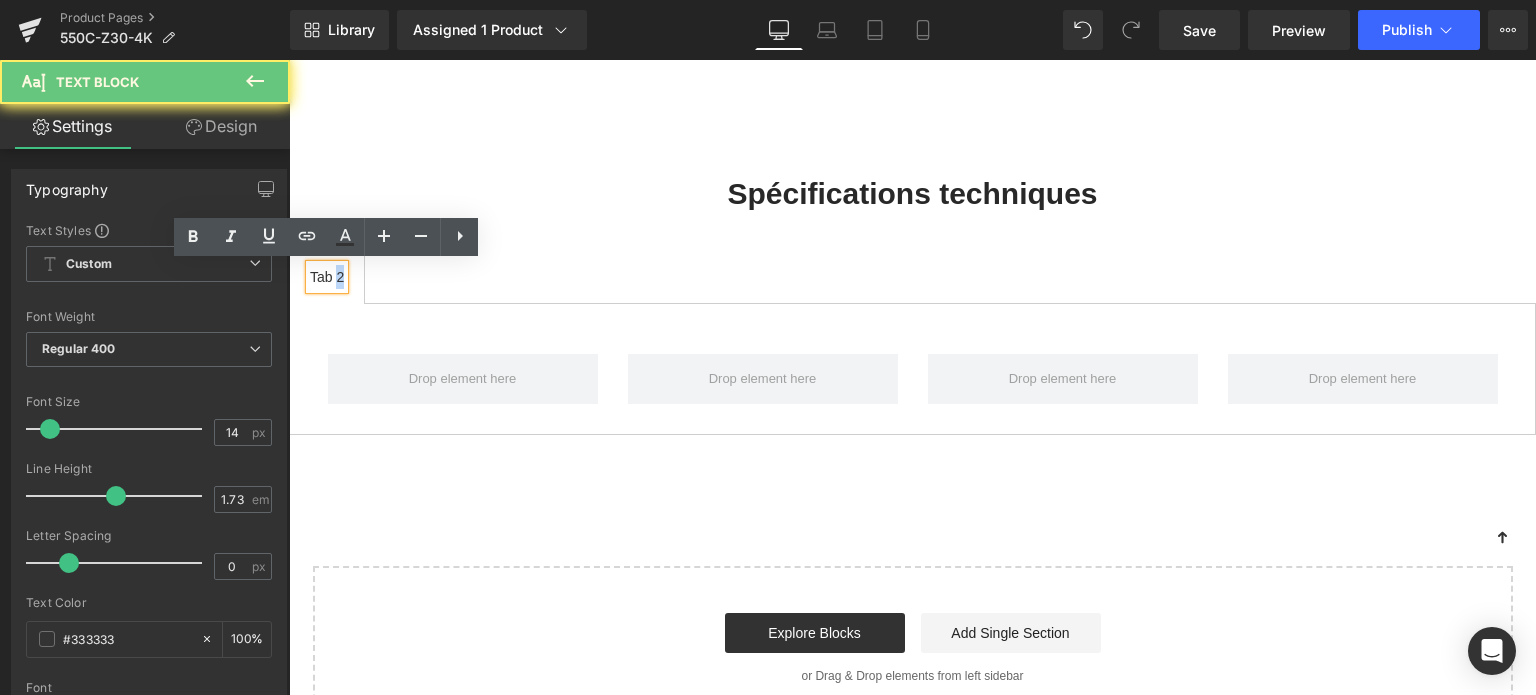 click on "Tab 2" at bounding box center [327, 277] 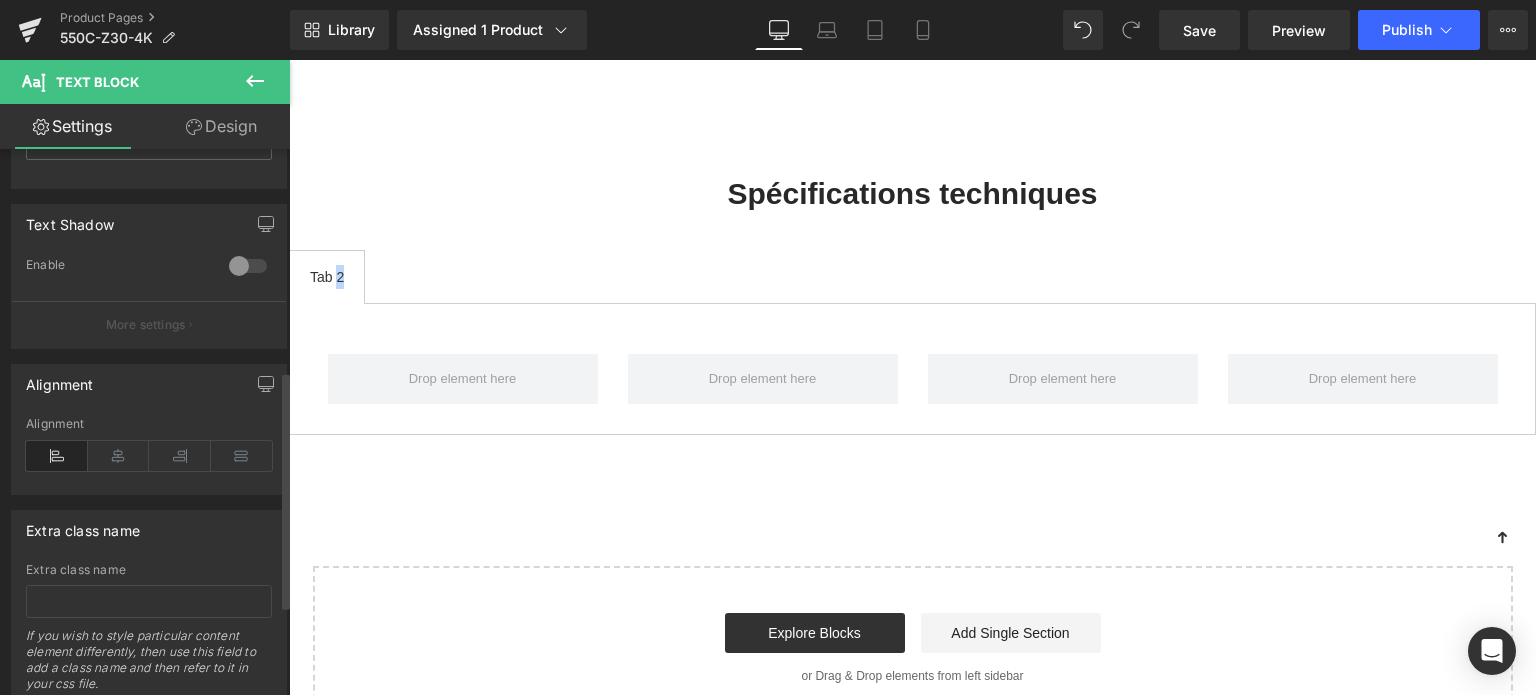 scroll, scrollTop: 700, scrollLeft: 0, axis: vertical 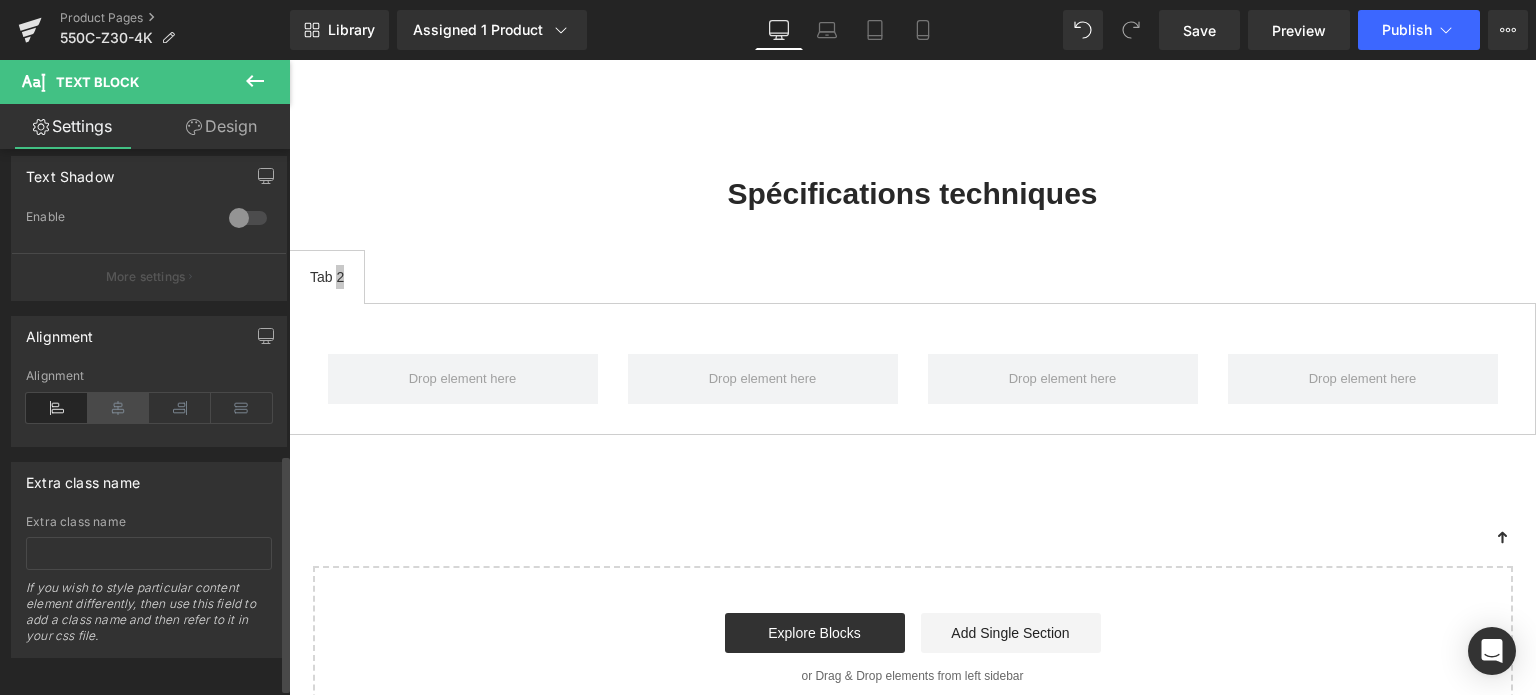 click at bounding box center [119, 408] 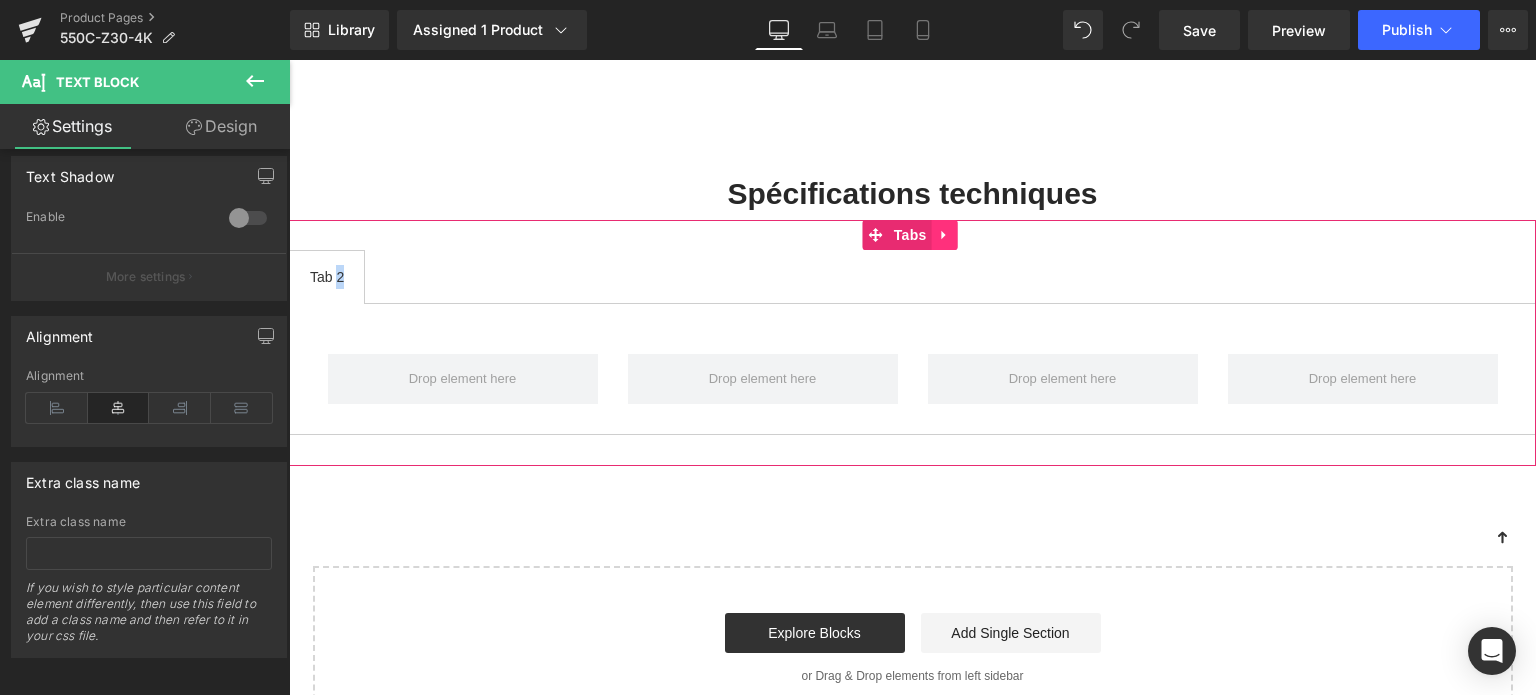 click 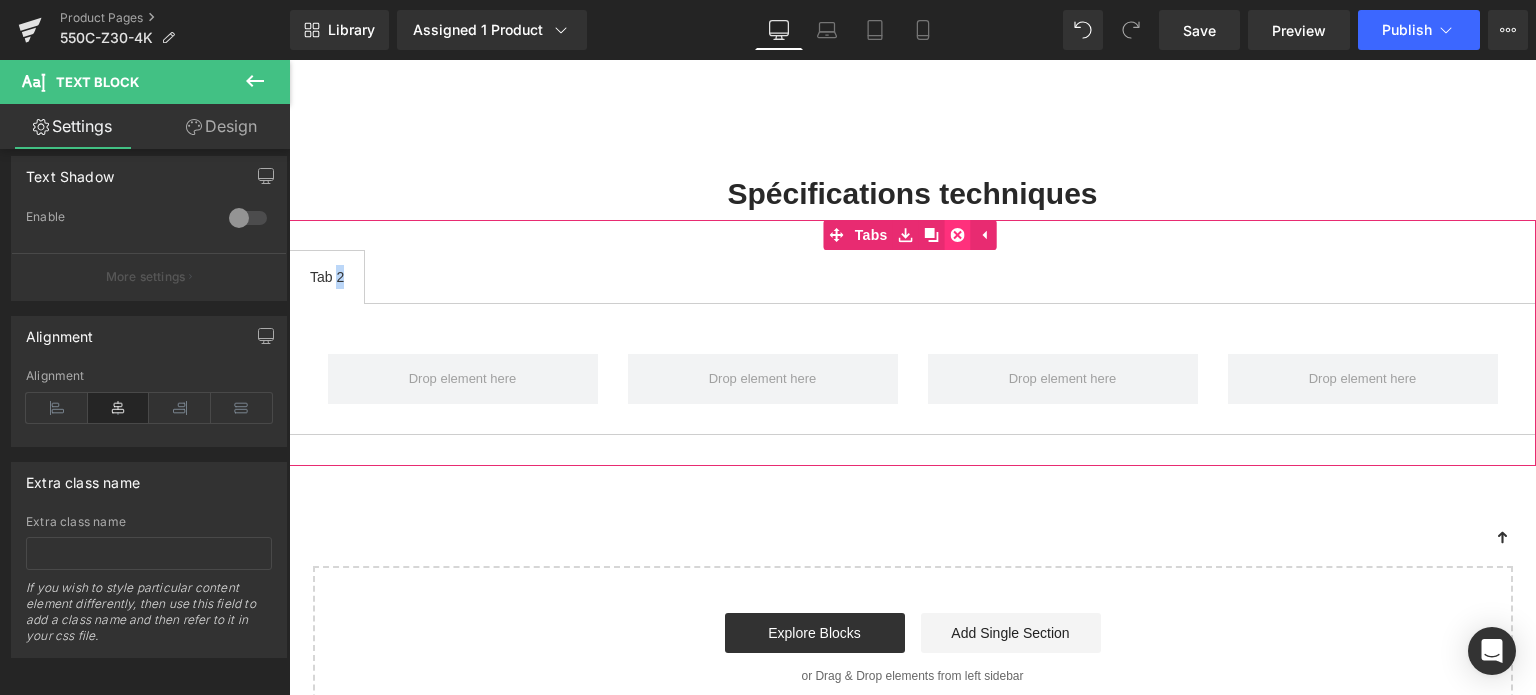 click 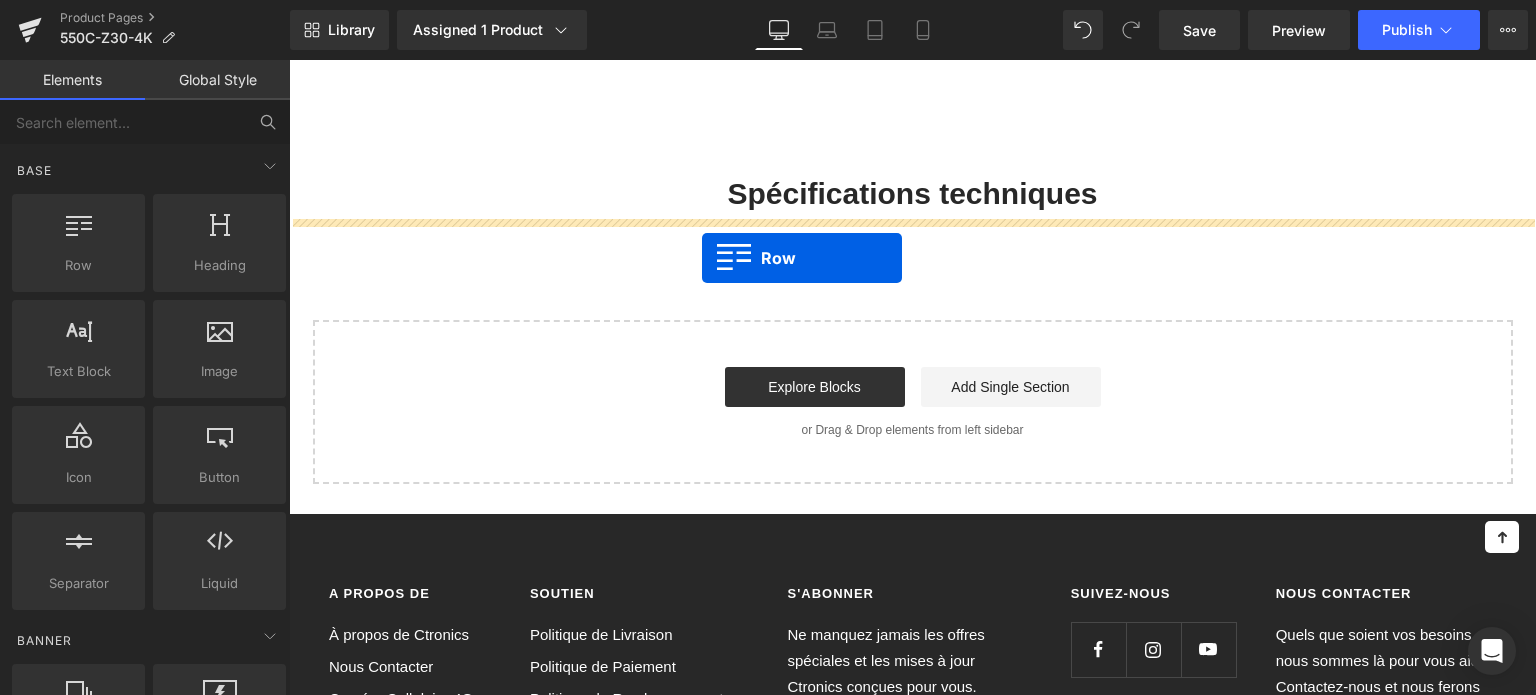drag, startPoint x: 450, startPoint y: 320, endPoint x: 702, endPoint y: 258, distance: 259.51492 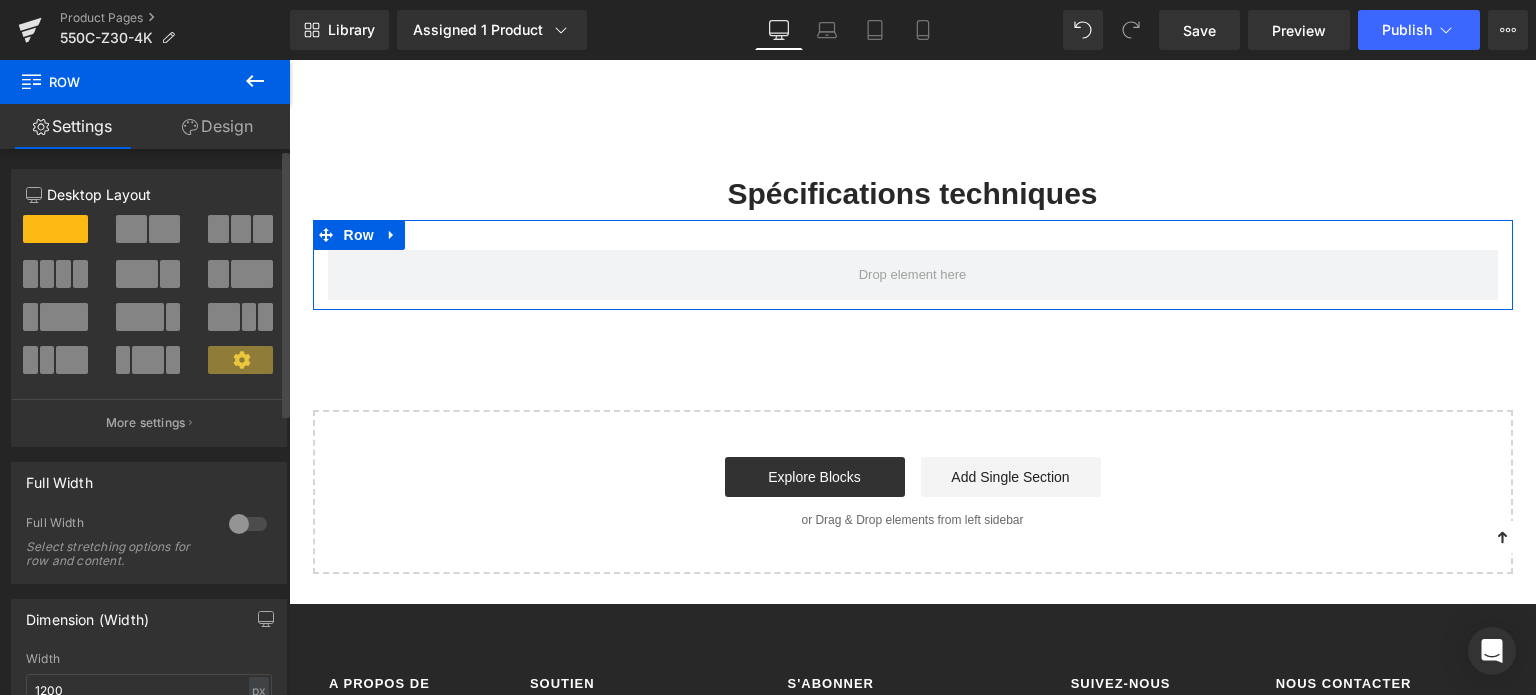 click at bounding box center [30, 274] 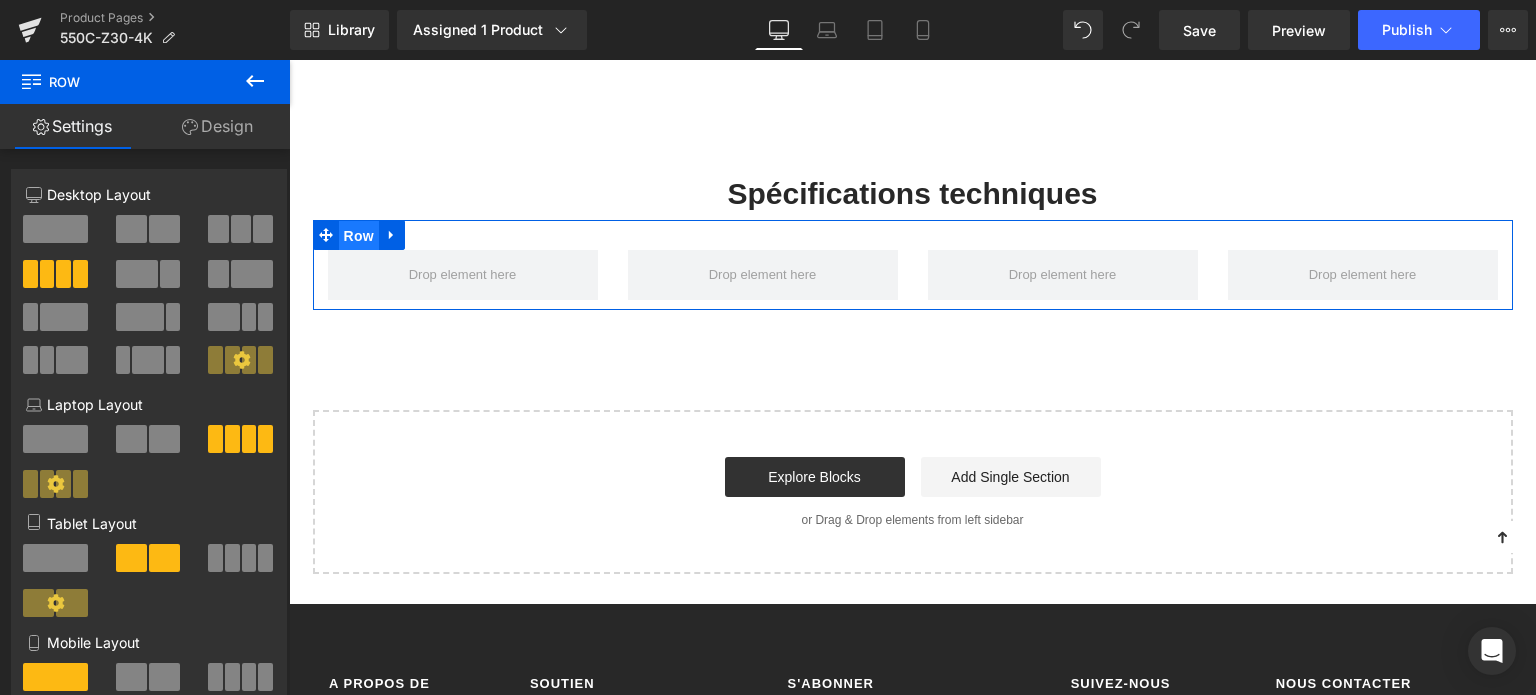 click on "Row" at bounding box center (359, 236) 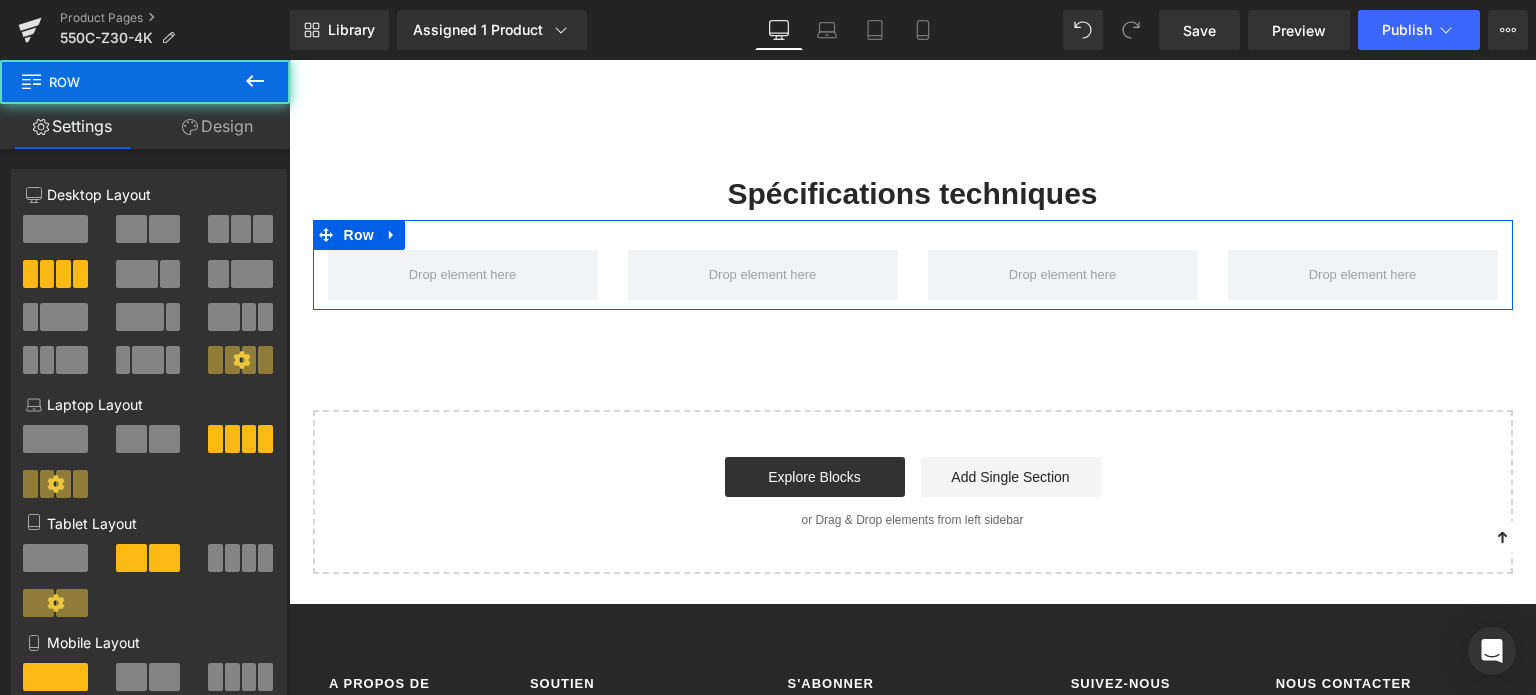 drag, startPoint x: 210, startPoint y: 129, endPoint x: 138, endPoint y: 271, distance: 159.21056 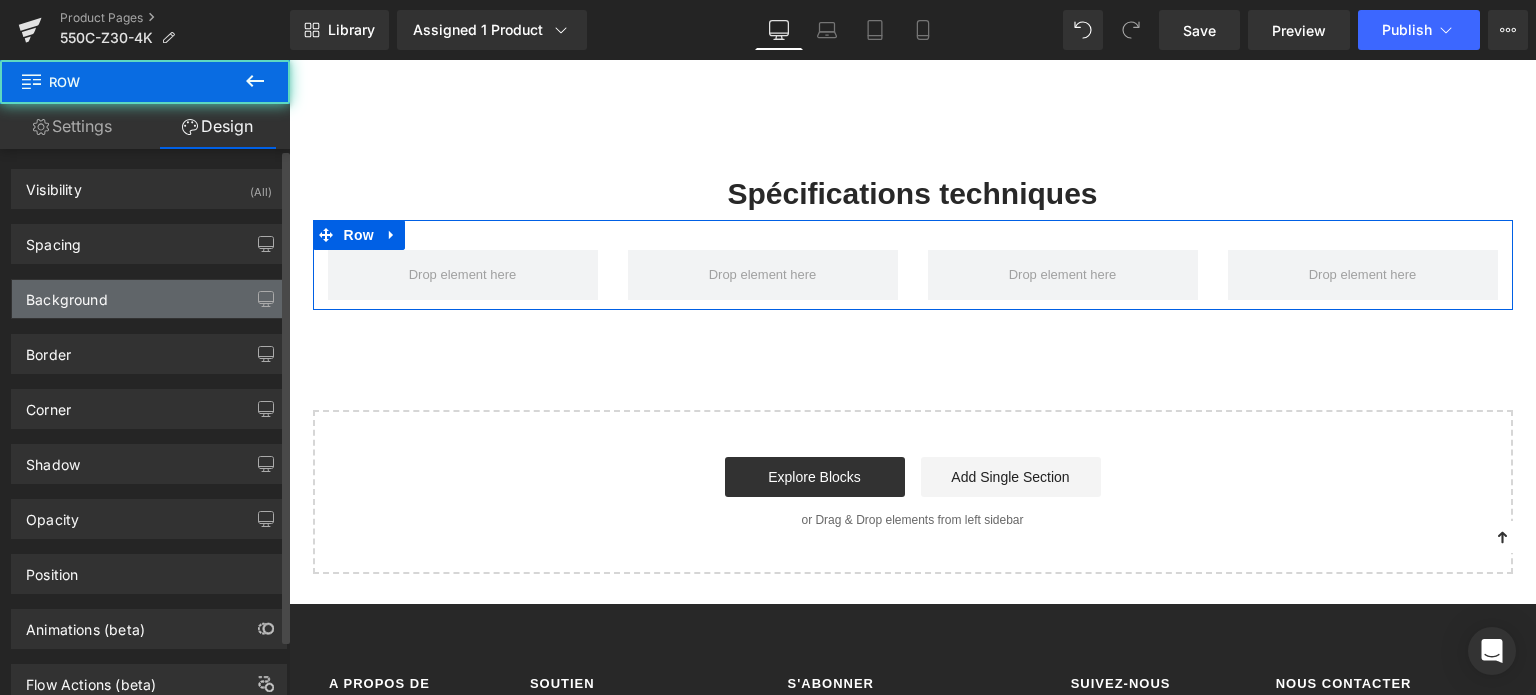 type on "transparent" 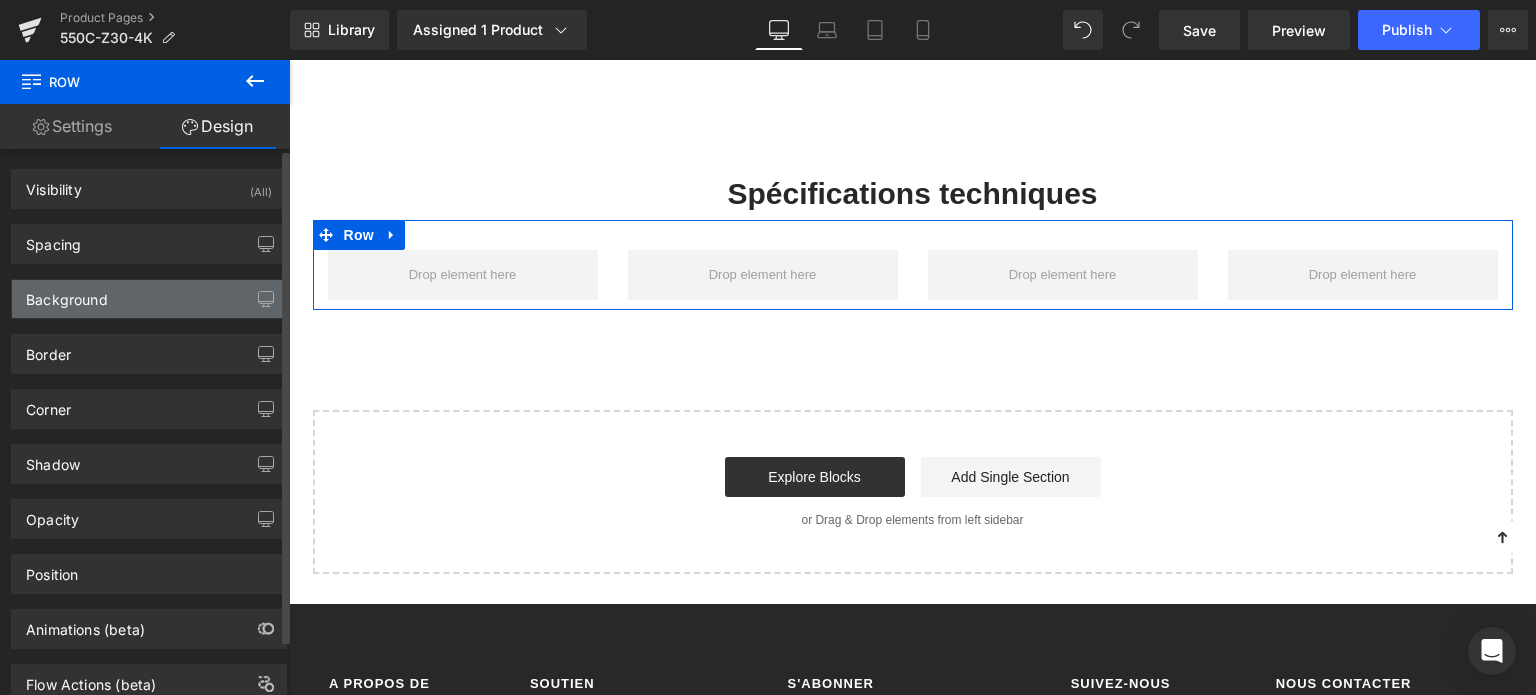 click on "Background" at bounding box center [149, 299] 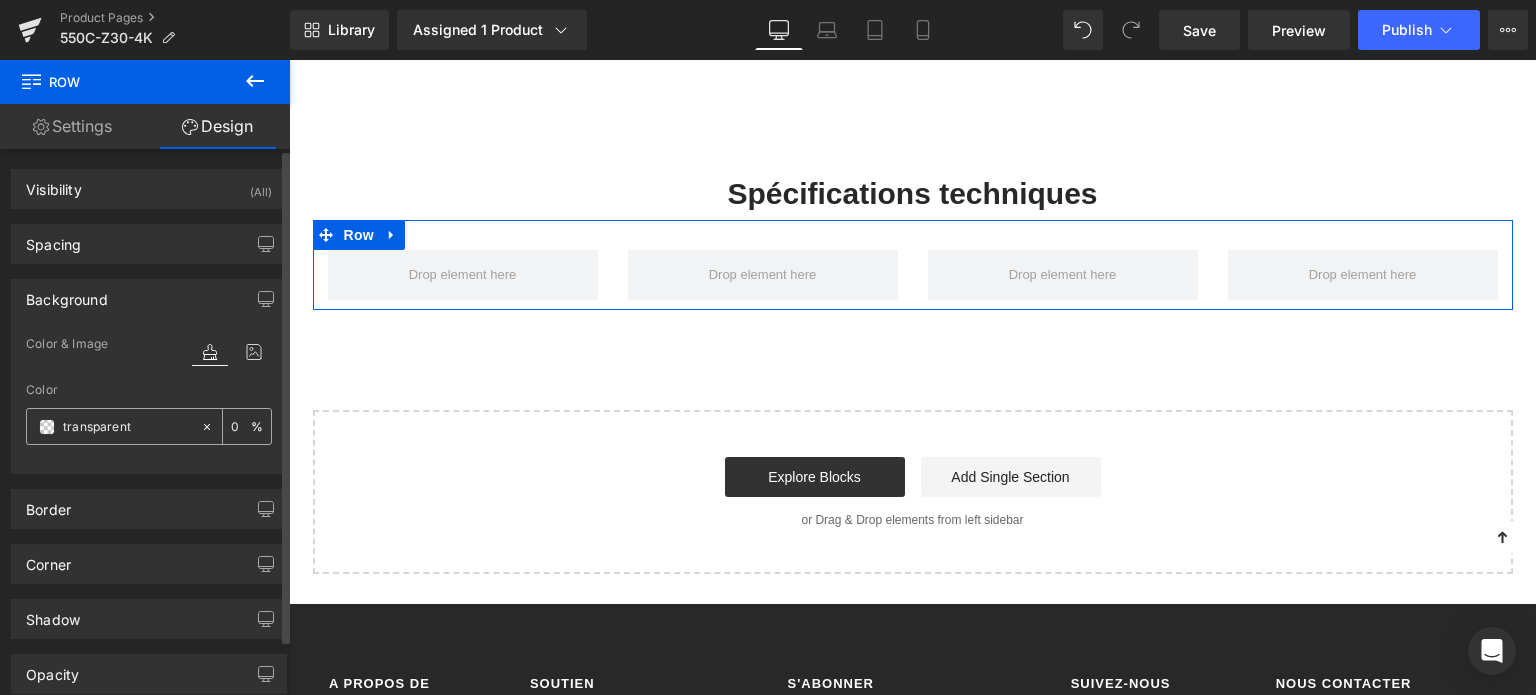 click on "transparent" at bounding box center (127, 427) 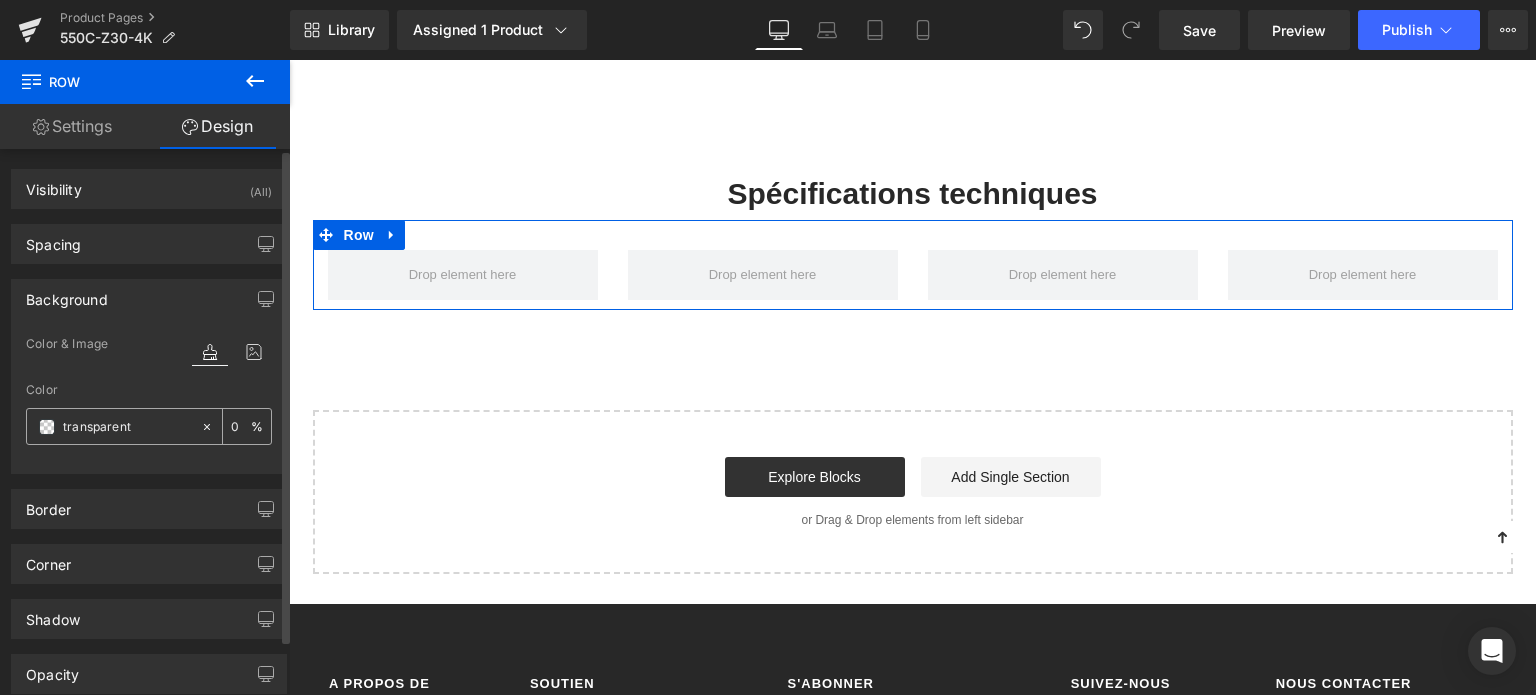 click at bounding box center [47, 427] 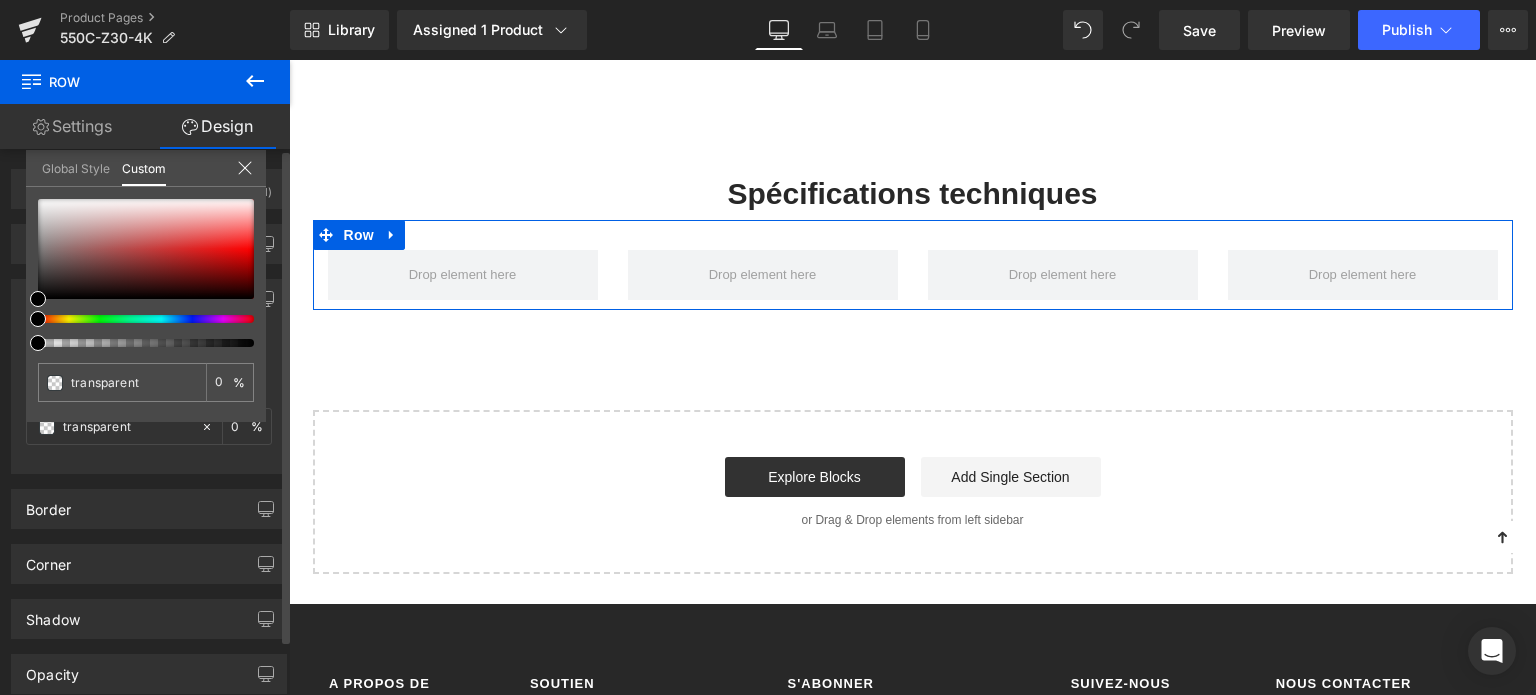 type on "#000000" 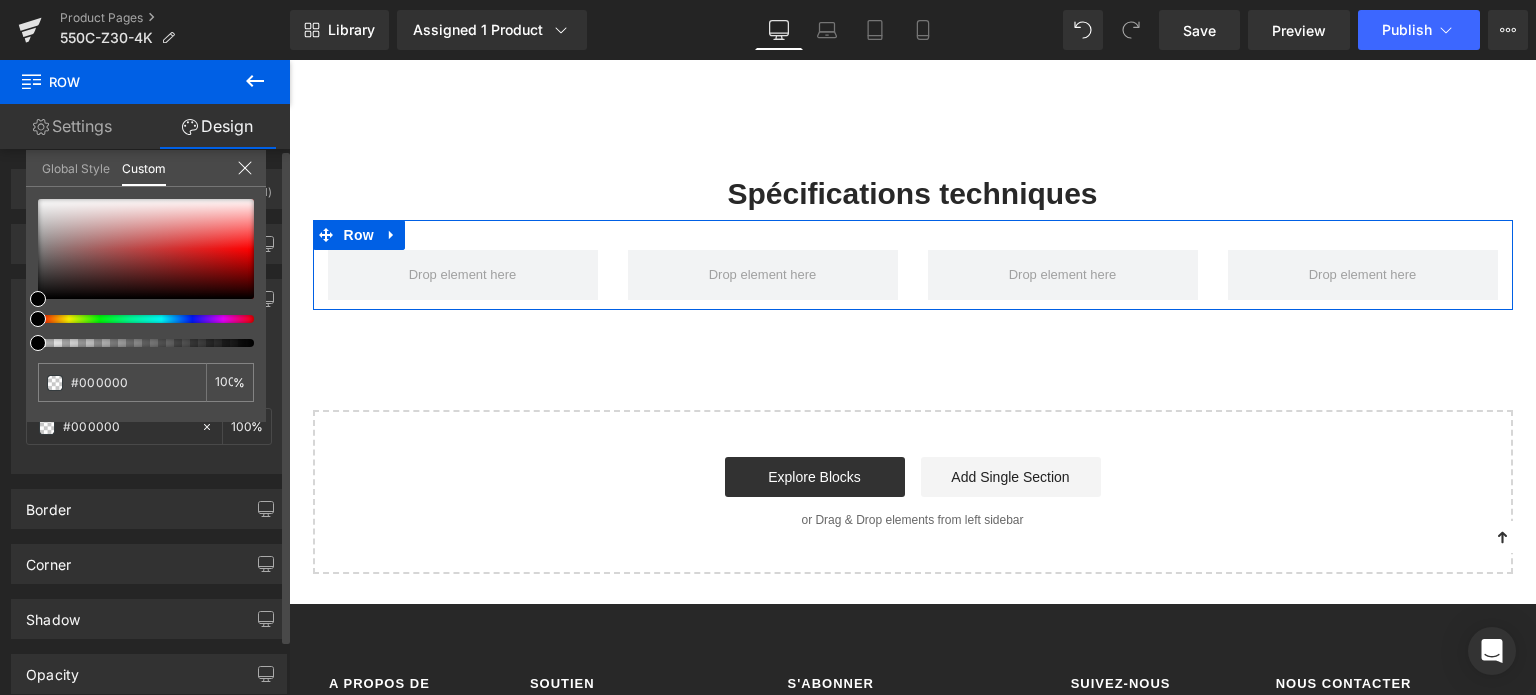 click at bounding box center [138, 319] 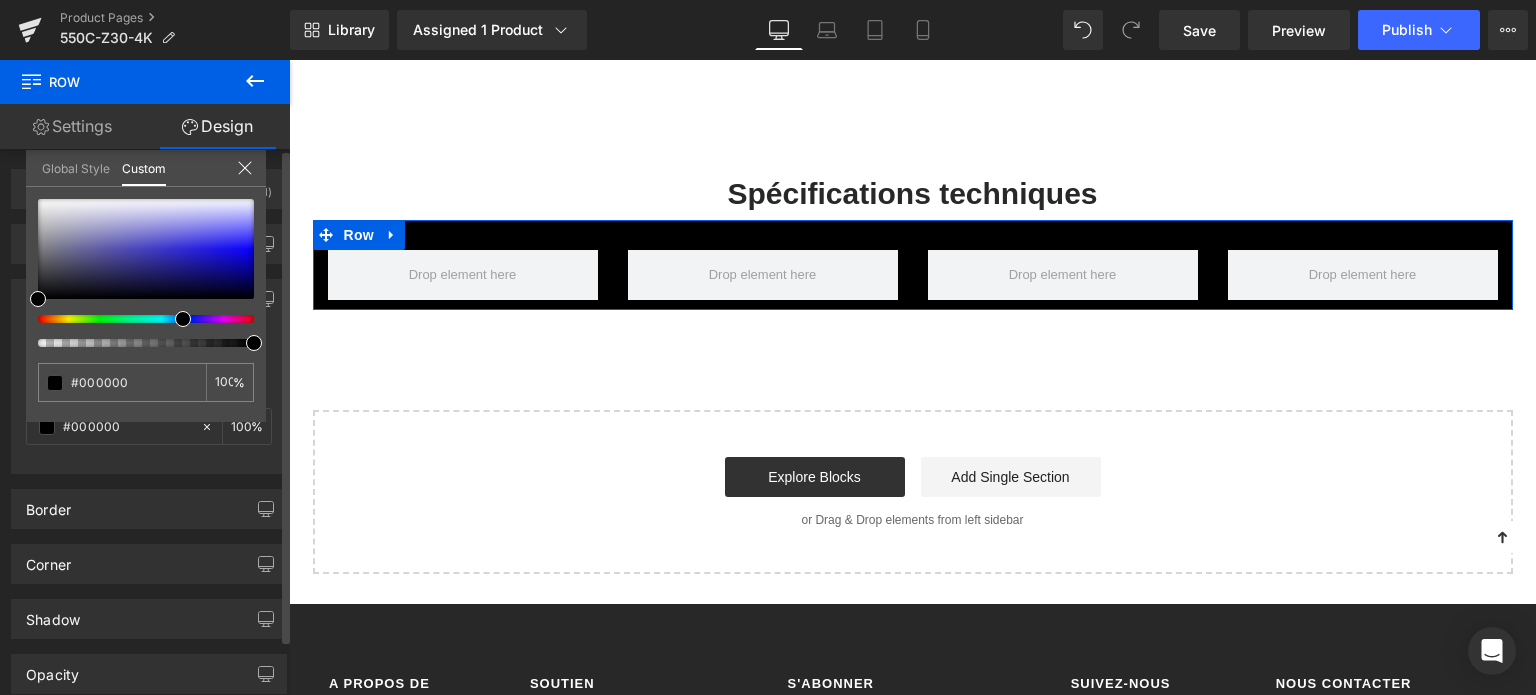 drag, startPoint x: 189, startPoint y: 315, endPoint x: 168, endPoint y: 315, distance: 21 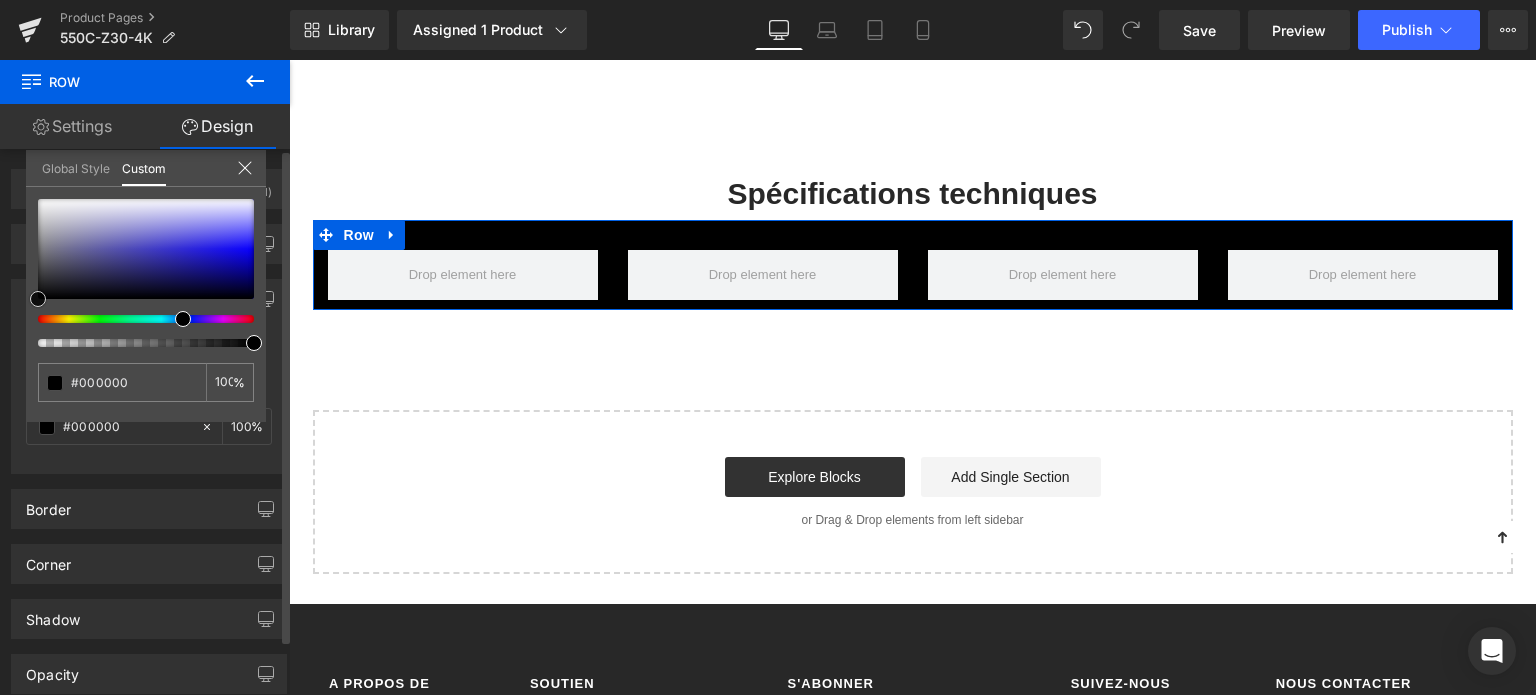 type on "#7571f9" 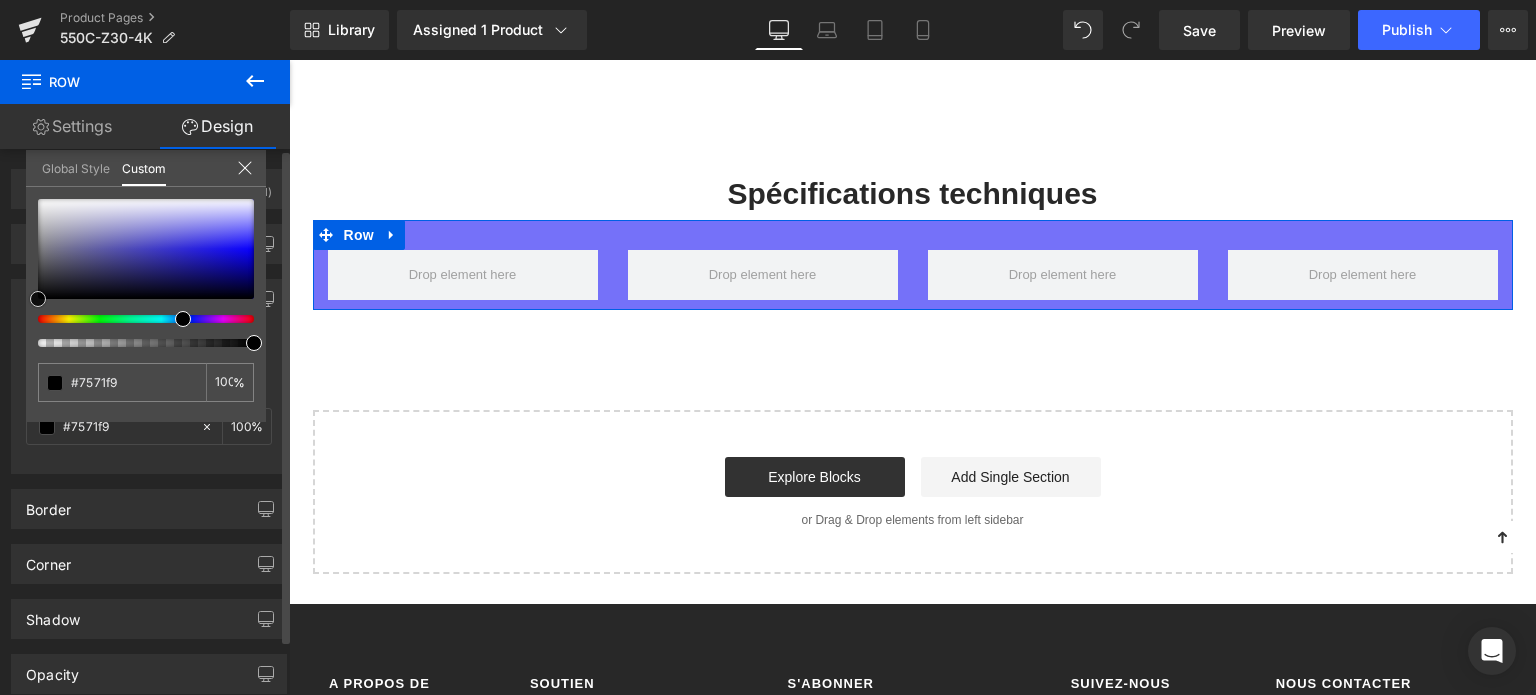 click at bounding box center (146, 249) 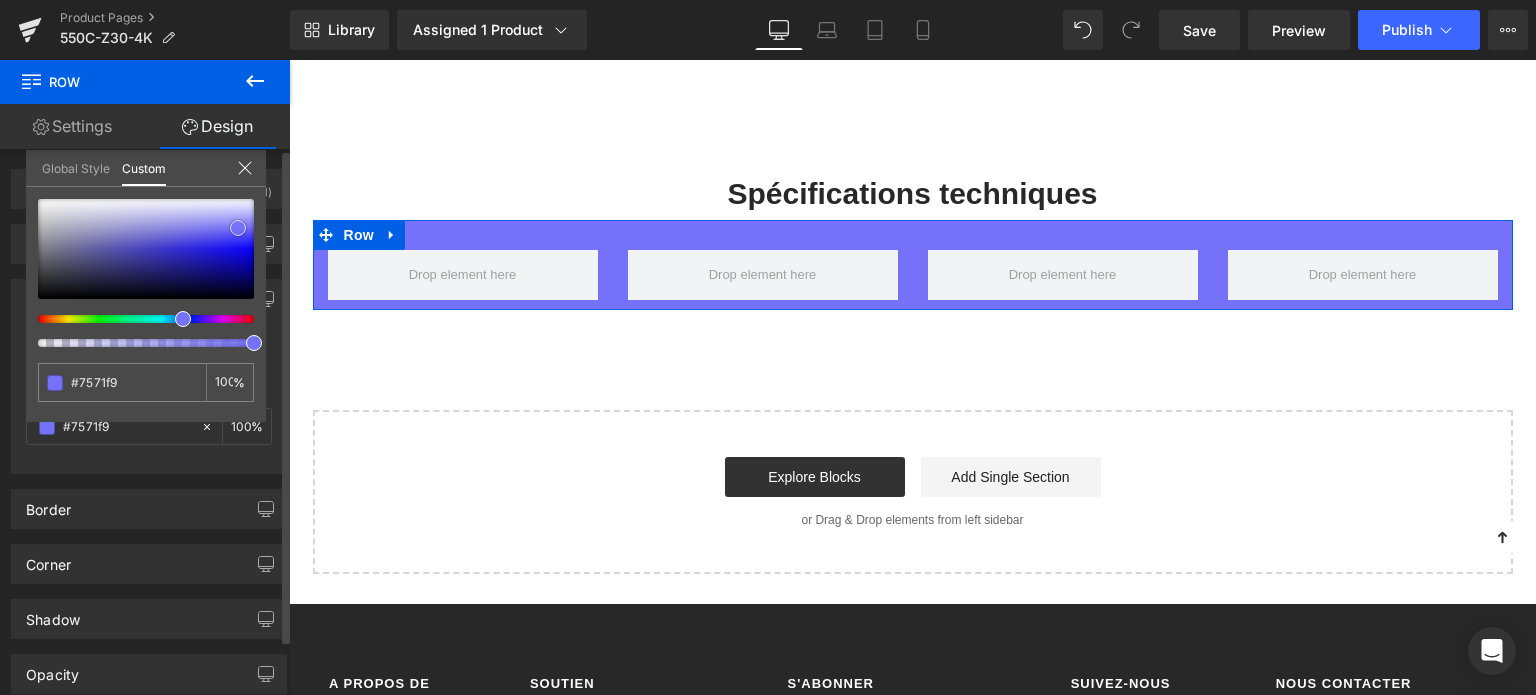 type on "#4f49f7" 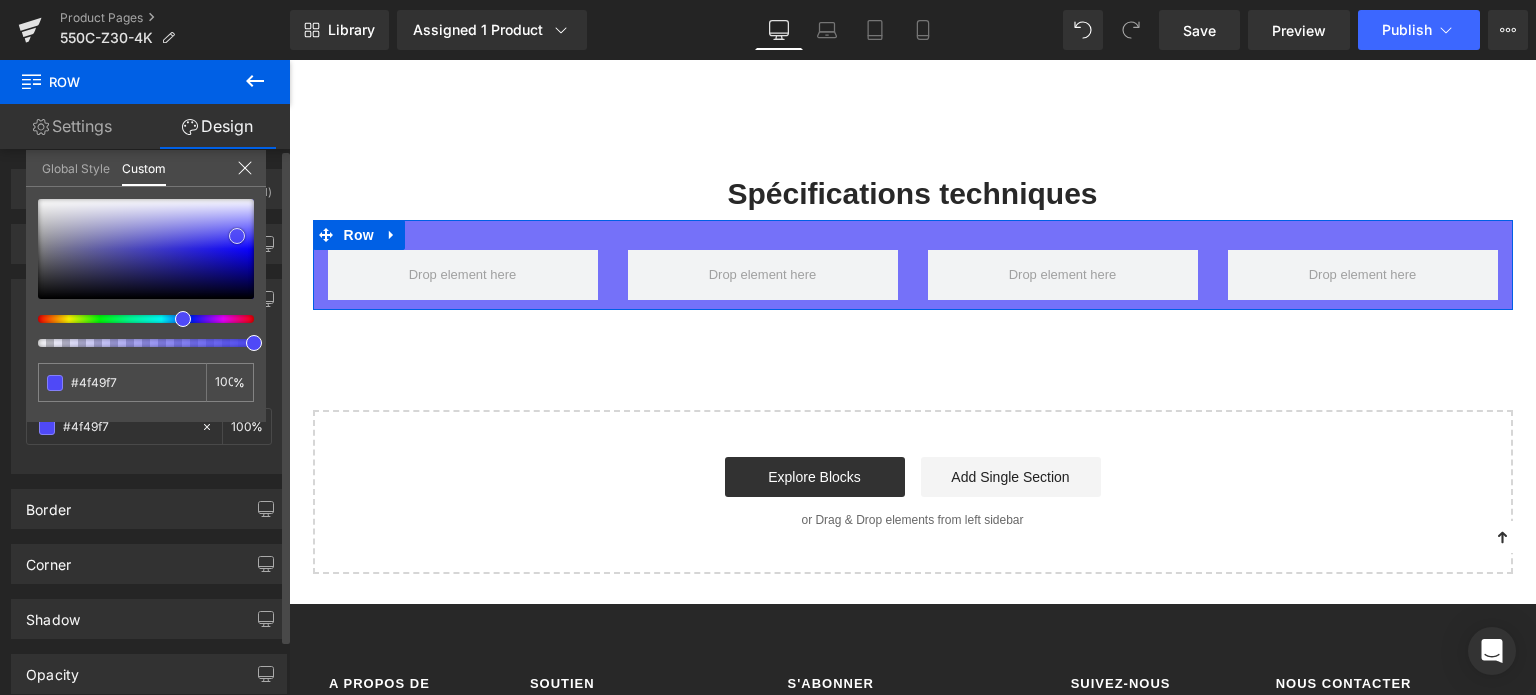 click at bounding box center [146, 249] 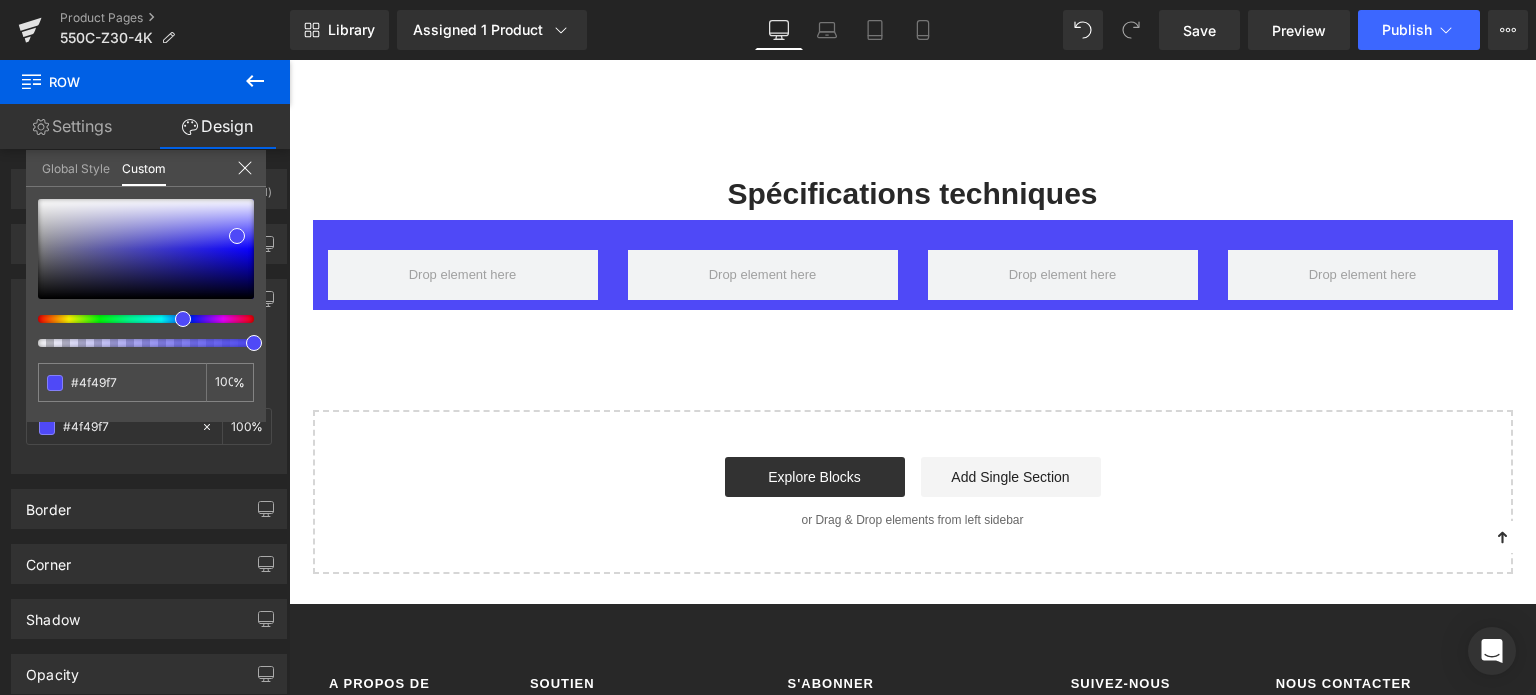 click on "Ce site utilise des cookies pour vous garantir la meilleure expérience.  Apprendre encore plus Préférences J'accepte
Gérer les préférences de consentement
Tout rejeter
Accepter tout
Nous utilisons des cookies pour optimiser les fonctionnalités du site Web, analyser les performances et vous offrir une expérience personnalisée. Certains cookies sont indispensables au bon fonctionnement et au bon fonctionnement du site. Ces cookies ne peuvent pas être désactivés. Dans cette fenêtre, vous pouvez gérer votre préférence de cookies.
Cookies strictement nécessaires
Toujours activé
Ces cookies sont essentiels pour vous permettre de vous déplacer sur le site Web et d'utiliser ses fonctionnalités, telles que l'accès aux zones sécurisées du site Web. Le site Web ne peut pas fonctionner correctement sans ces cookies.
Détails des cookies
Nom secure_customer_sig Fournisseur Shopify / But" at bounding box center (912, -3864) 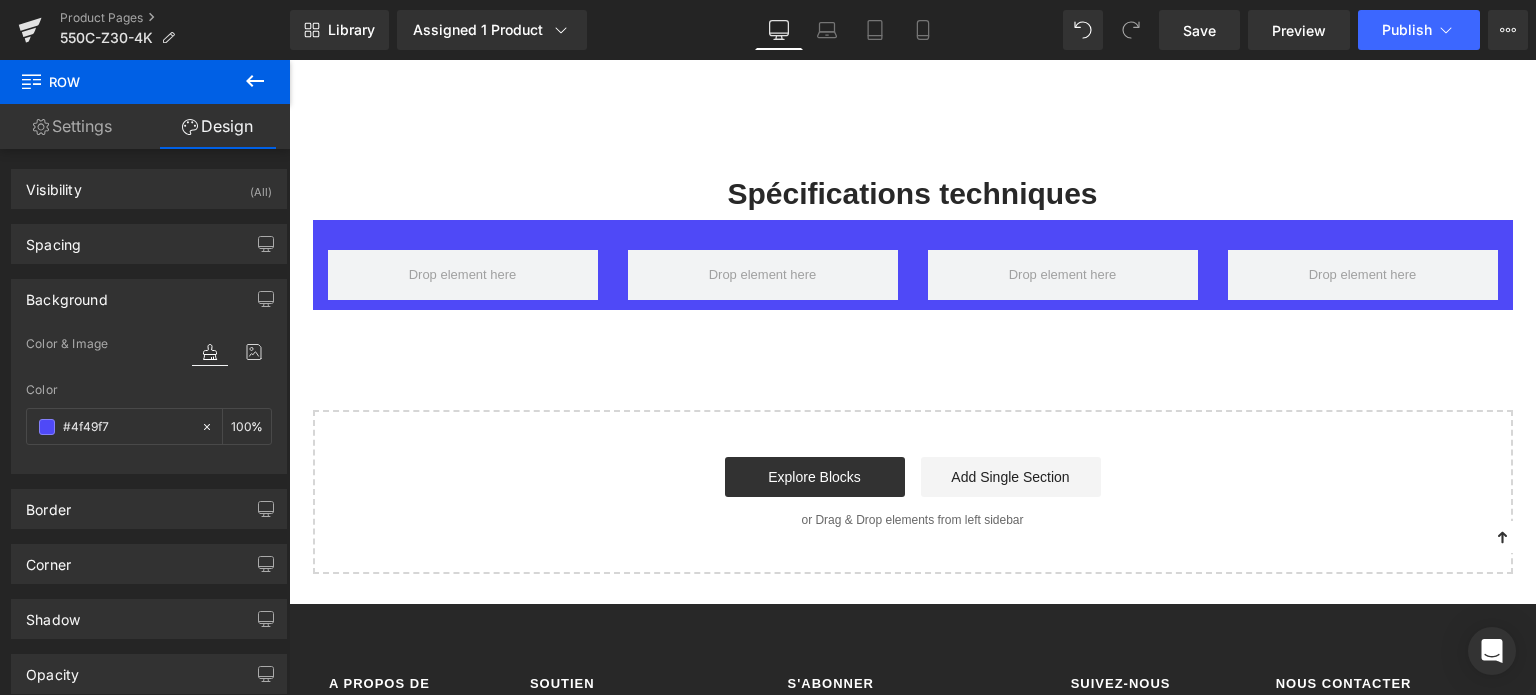 click 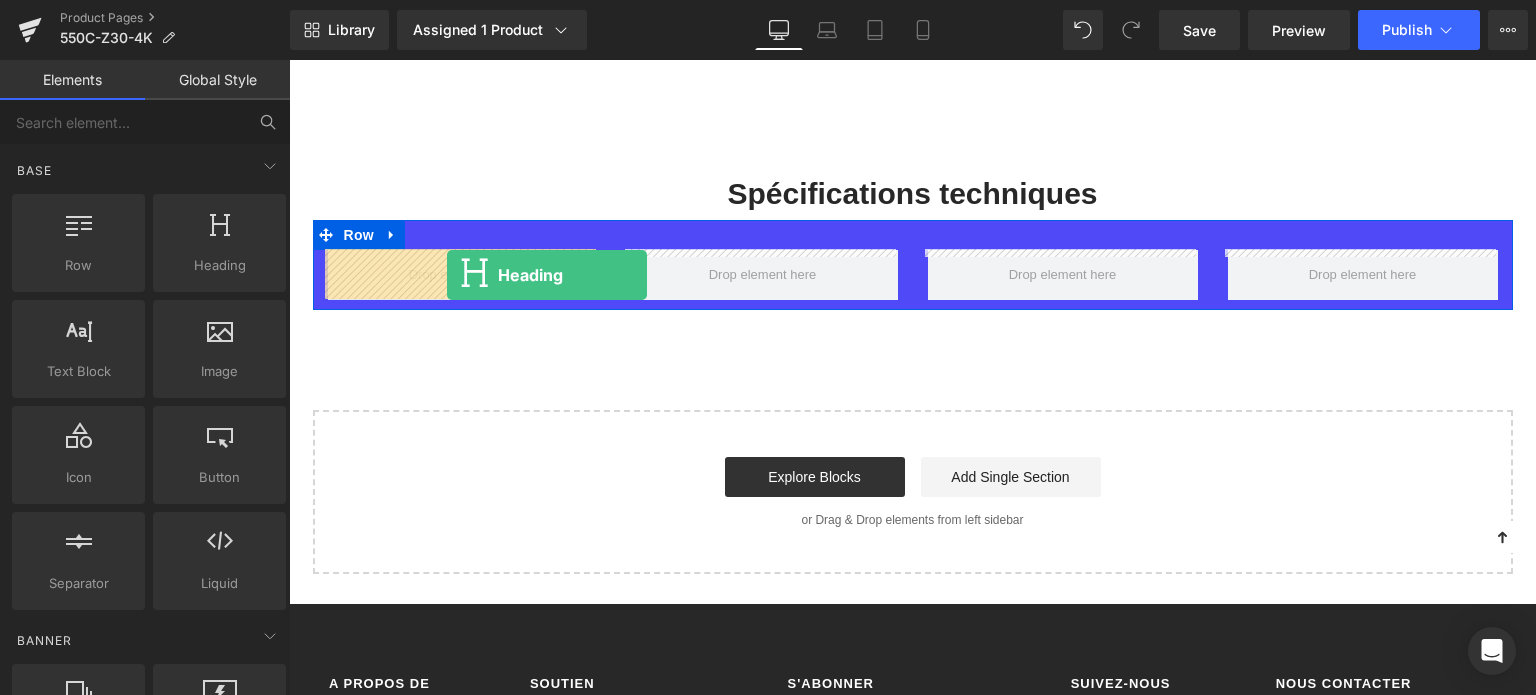 drag, startPoint x: 496, startPoint y: 319, endPoint x: 447, endPoint y: 275, distance: 65.8559 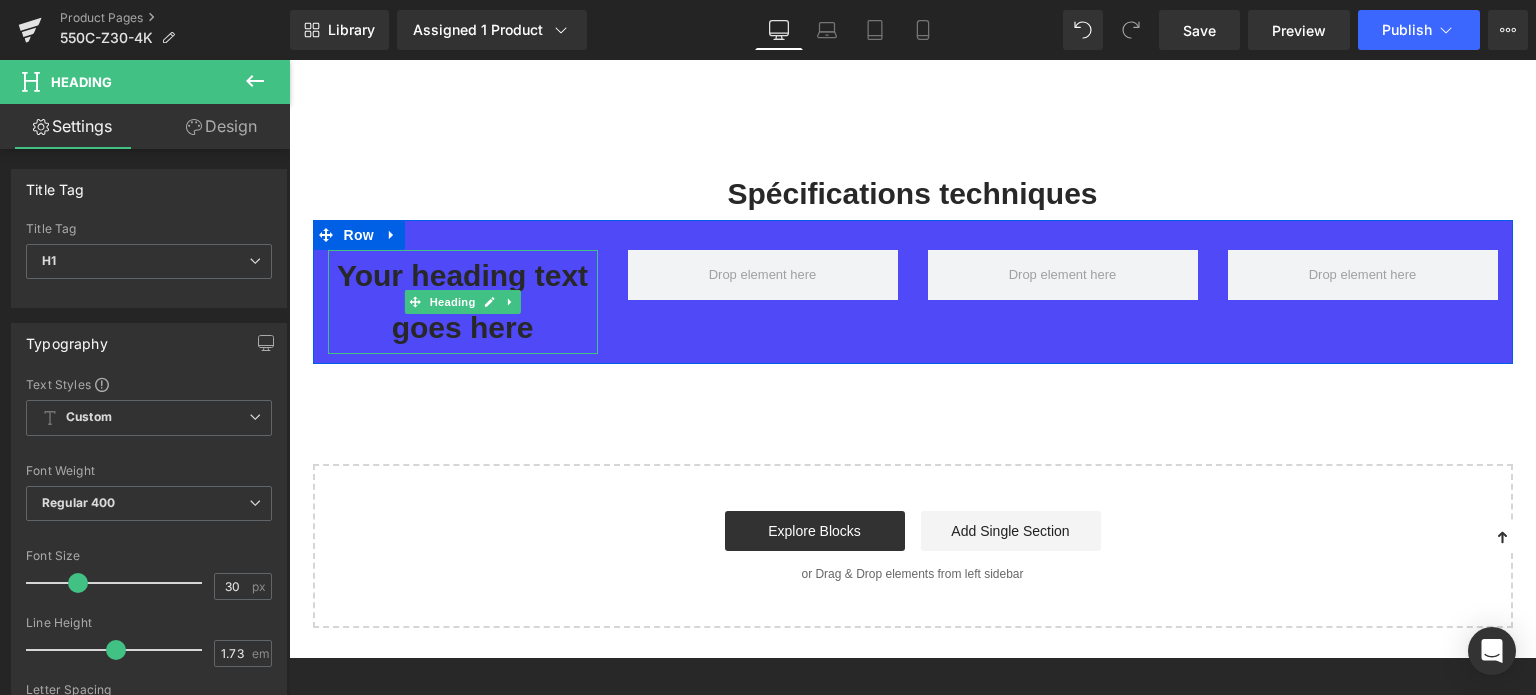 click on "Your heading text goes here" at bounding box center (463, 302) 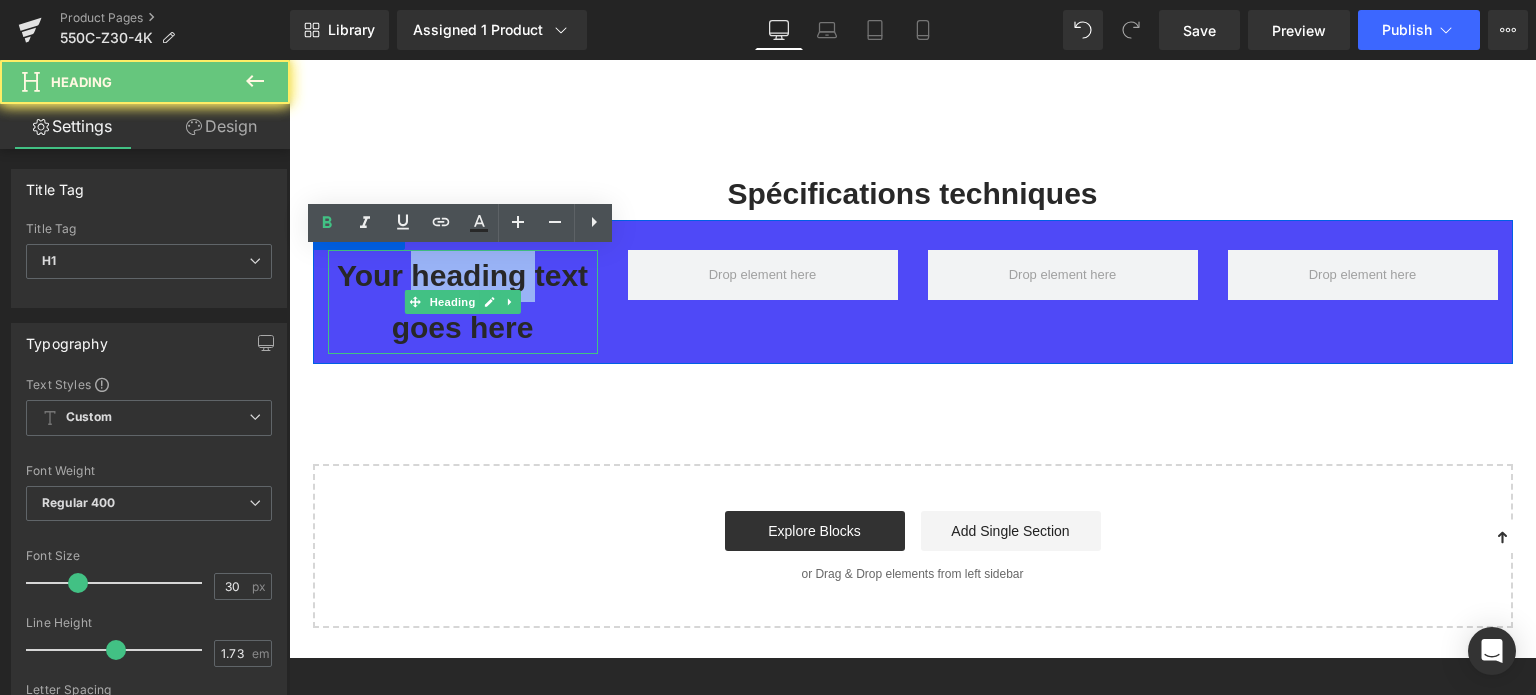 click on "Your heading text goes here" at bounding box center [463, 302] 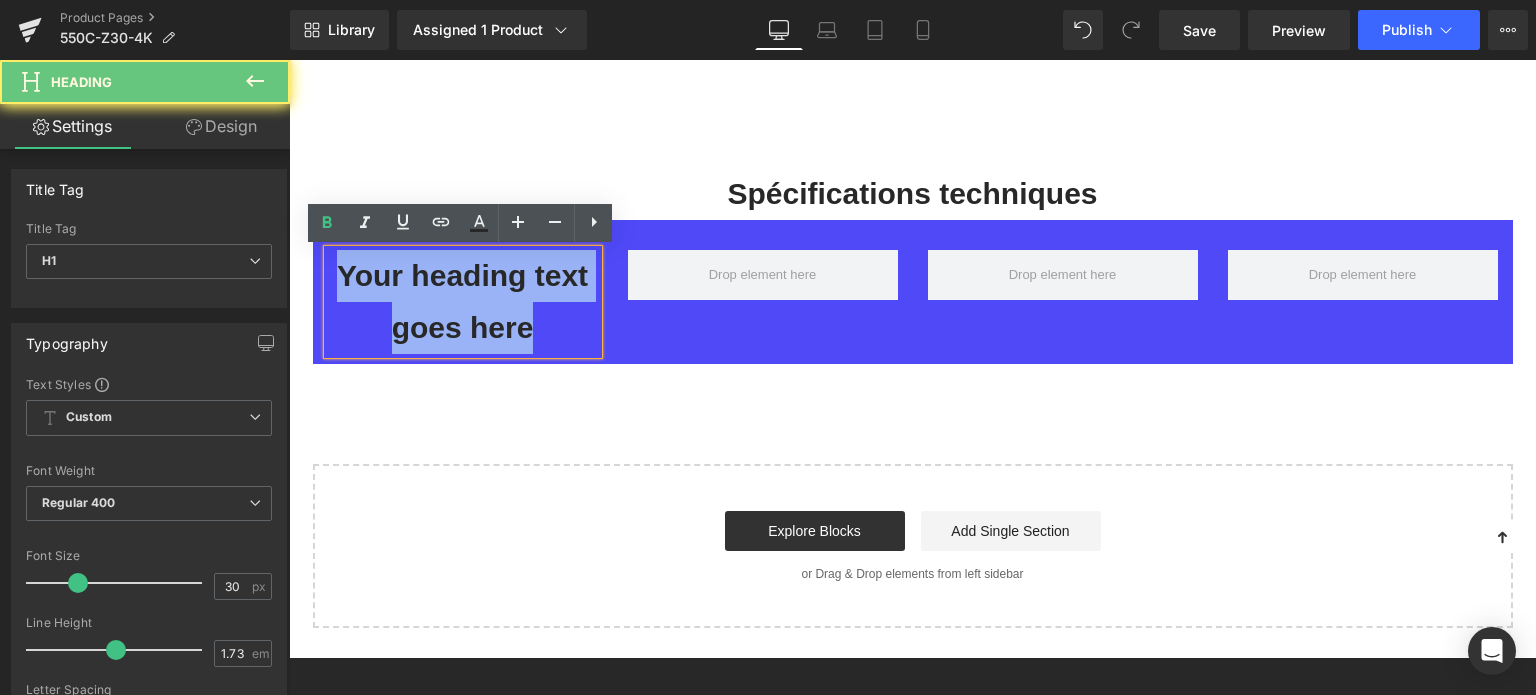 click on "Your heading text goes here" at bounding box center [463, 302] 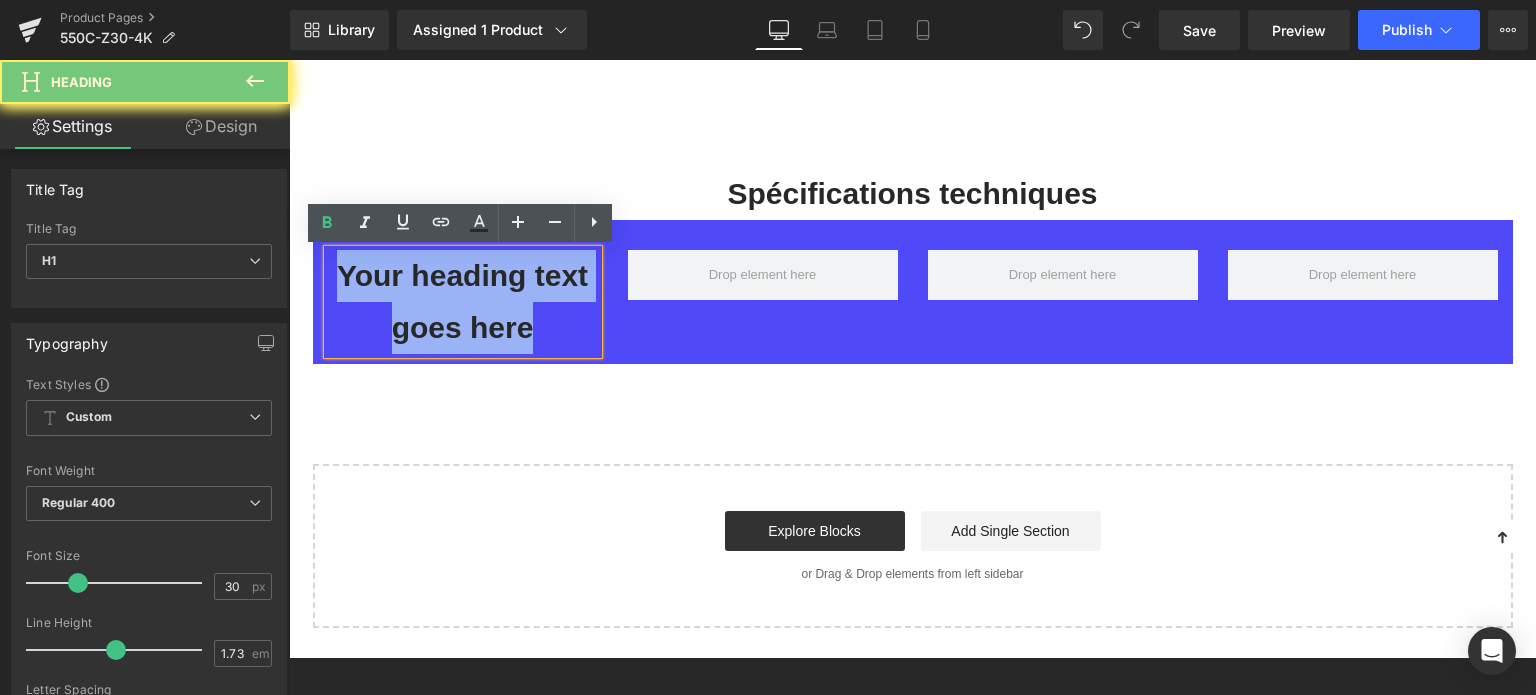 paste 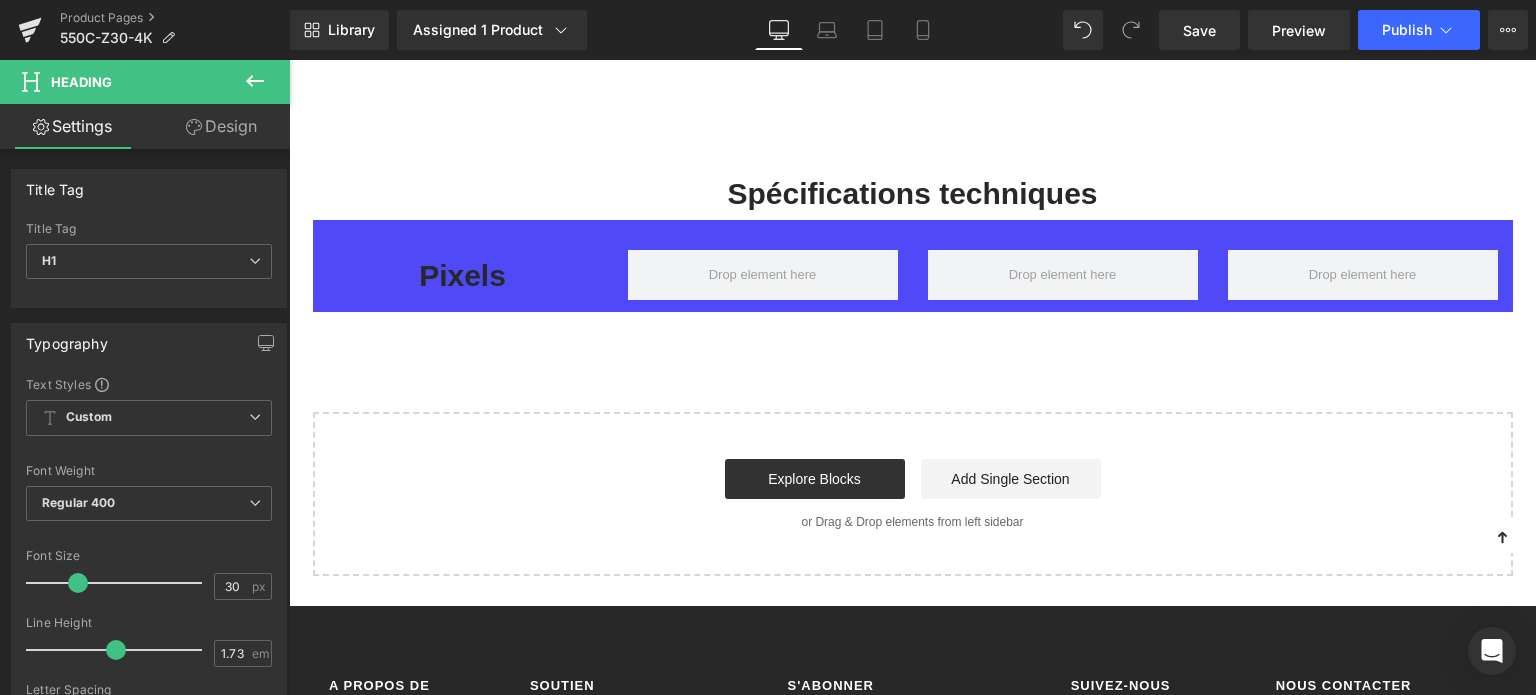 click 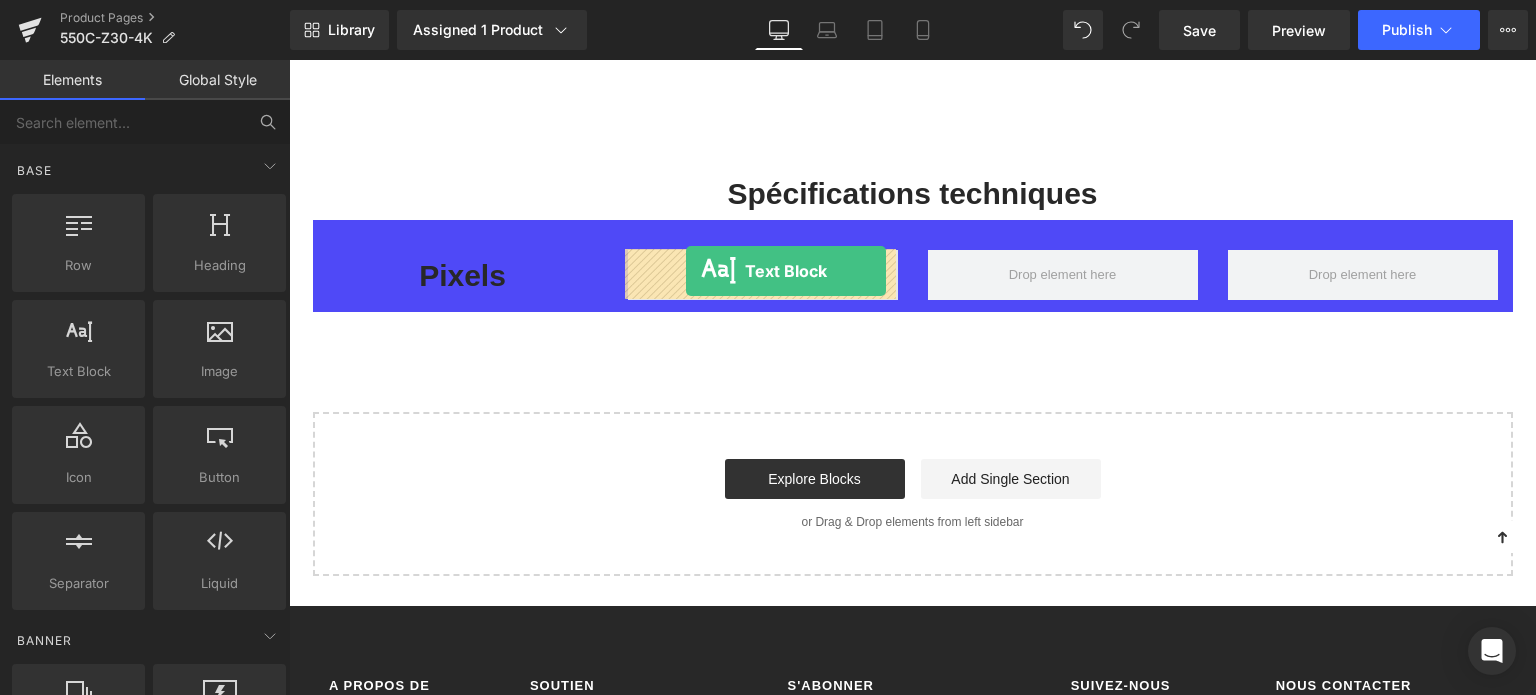 drag, startPoint x: 377, startPoint y: 428, endPoint x: 686, endPoint y: 271, distance: 346.59775 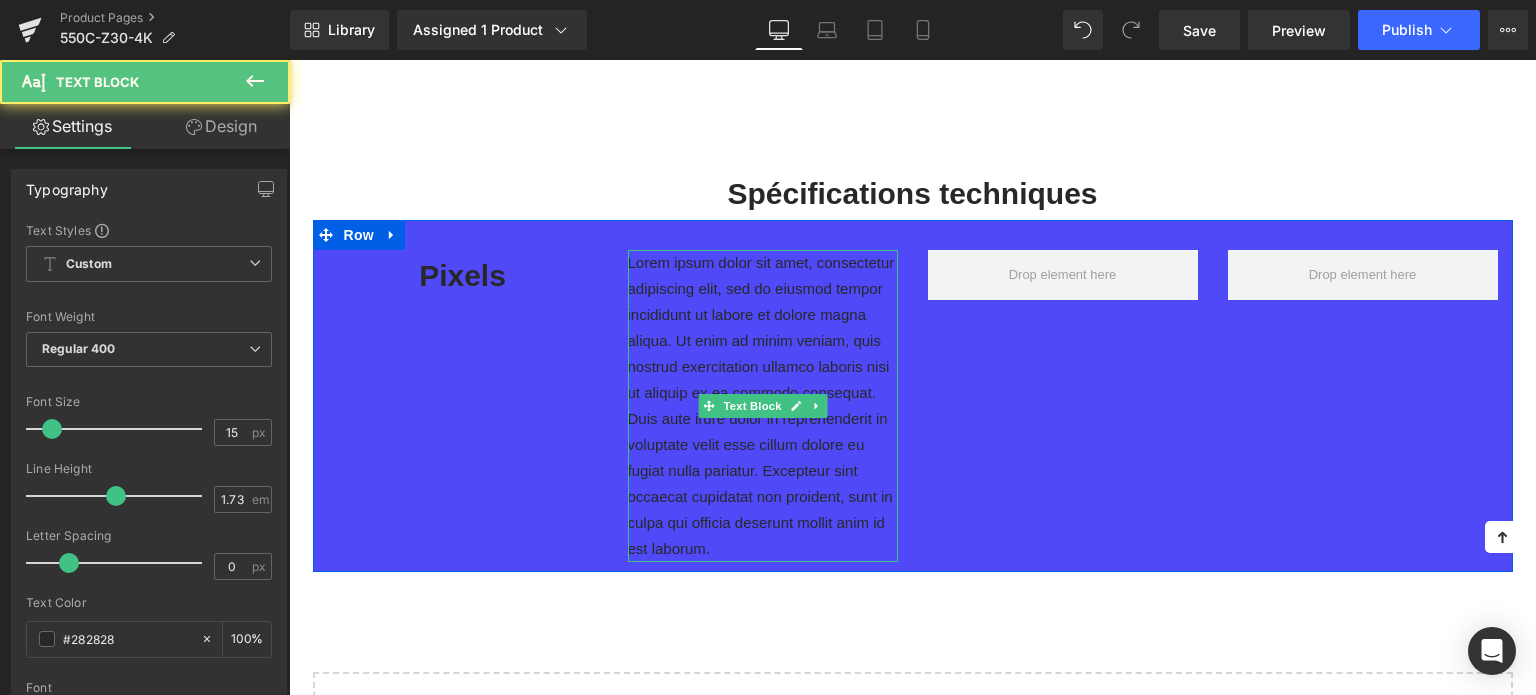 click on "Lorem ipsum dolor sit amet, consectetur adipiscing elit, sed do eiusmod tempor incididunt ut labore et dolore magna aliqua. Ut enim ad minim veniam, quis nostrud exercitation ullamco laboris nisi ut aliquip ex ea commodo consequat. Duis aute irure dolor in reprehenderit in voluptate velit esse cillum dolore eu fugiat nulla pariatur. Excepteur sint occaecat cupidatat non proident, sunt in culpa qui officia deserunt mollit anim id est laborum." at bounding box center (763, 406) 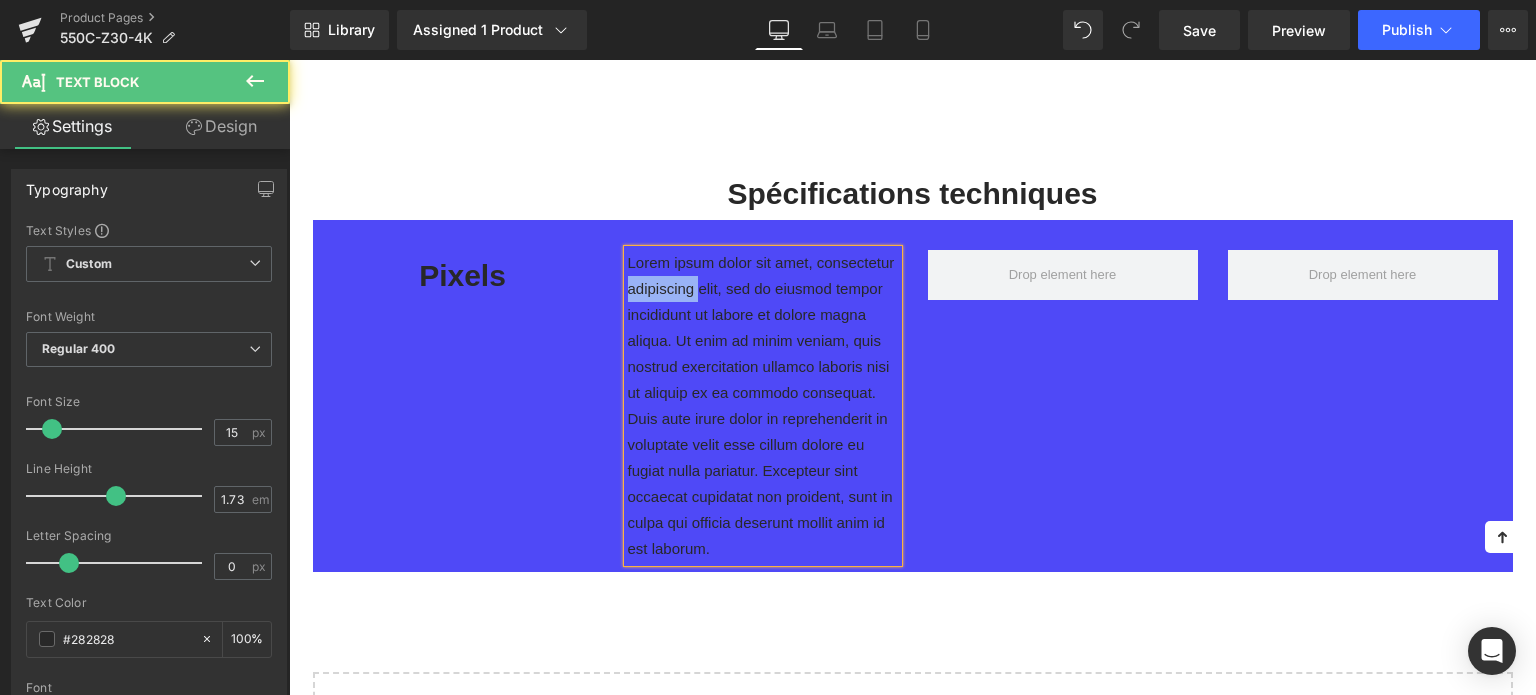 click on "Lorem ipsum dolor sit amet, consectetur adipiscing elit, sed do eiusmod tempor incididunt ut labore et dolore magna aliqua. Ut enim ad minim veniam, quis nostrud exercitation ullamco laboris nisi ut aliquip ex ea commodo consequat. Duis aute irure dolor in reprehenderit in voluptate velit esse cillum dolore eu fugiat nulla pariatur. Excepteur sint occaecat cupidatat non proident, sunt in culpa qui officia deserunt mollit anim id est laborum." at bounding box center (763, 406) 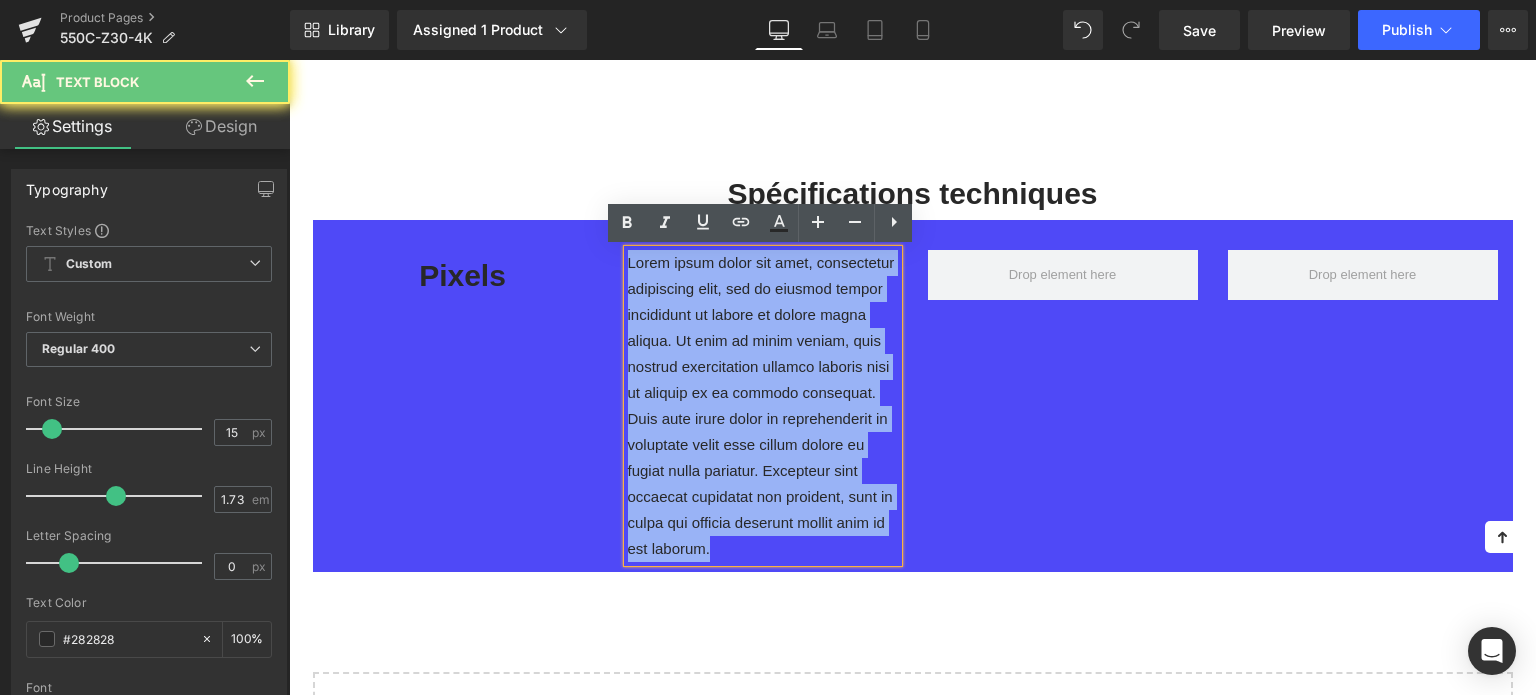 click on "Lorem ipsum dolor sit amet, consectetur adipiscing elit, sed do eiusmod tempor incididunt ut labore et dolore magna aliqua. Ut enim ad minim veniam, quis nostrud exercitation ullamco laboris nisi ut aliquip ex ea commodo consequat. Duis aute irure dolor in reprehenderit in voluptate velit esse cillum dolore eu fugiat nulla pariatur. Excepteur sint occaecat cupidatat non proident, sunt in culpa qui officia deserunt mollit anim id est laborum." at bounding box center [763, 406] 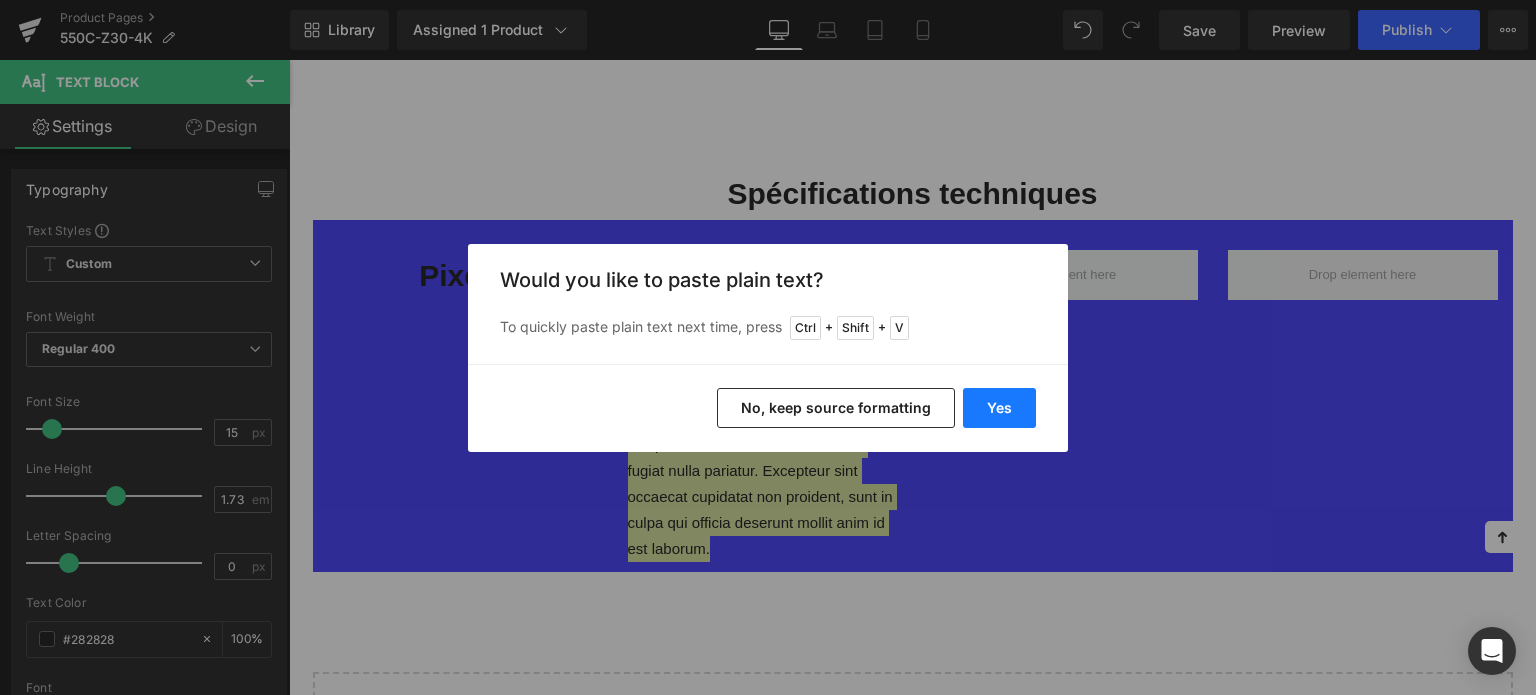 click on "Yes" at bounding box center (999, 408) 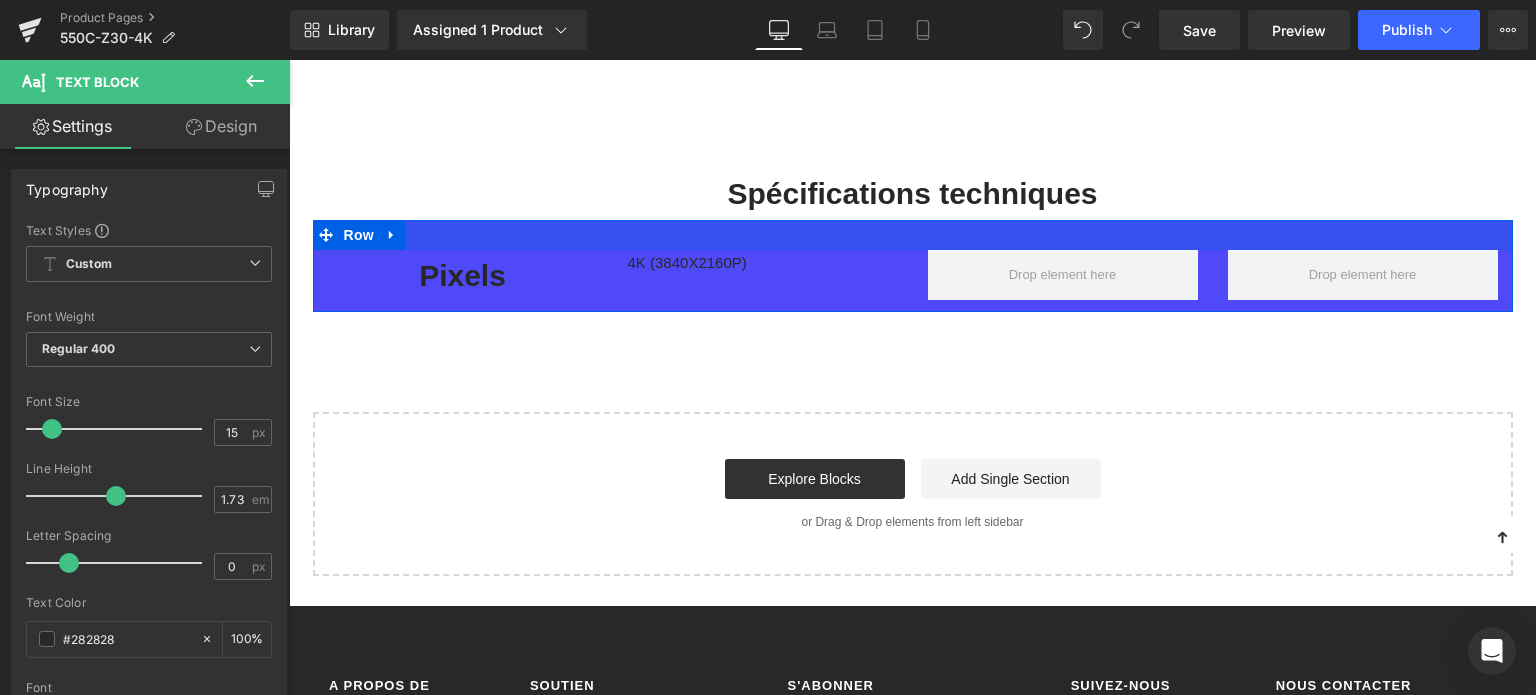 click at bounding box center (913, 235) 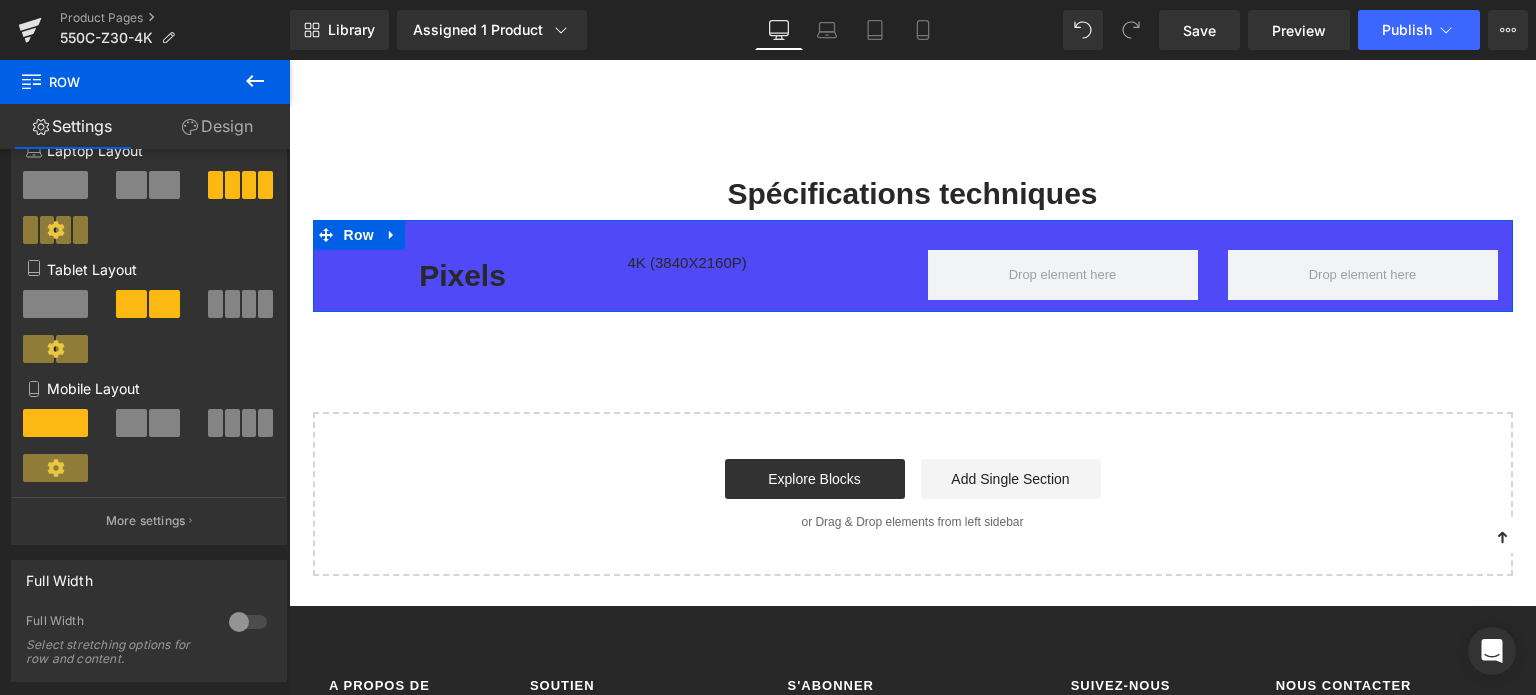 scroll, scrollTop: 300, scrollLeft: 0, axis: vertical 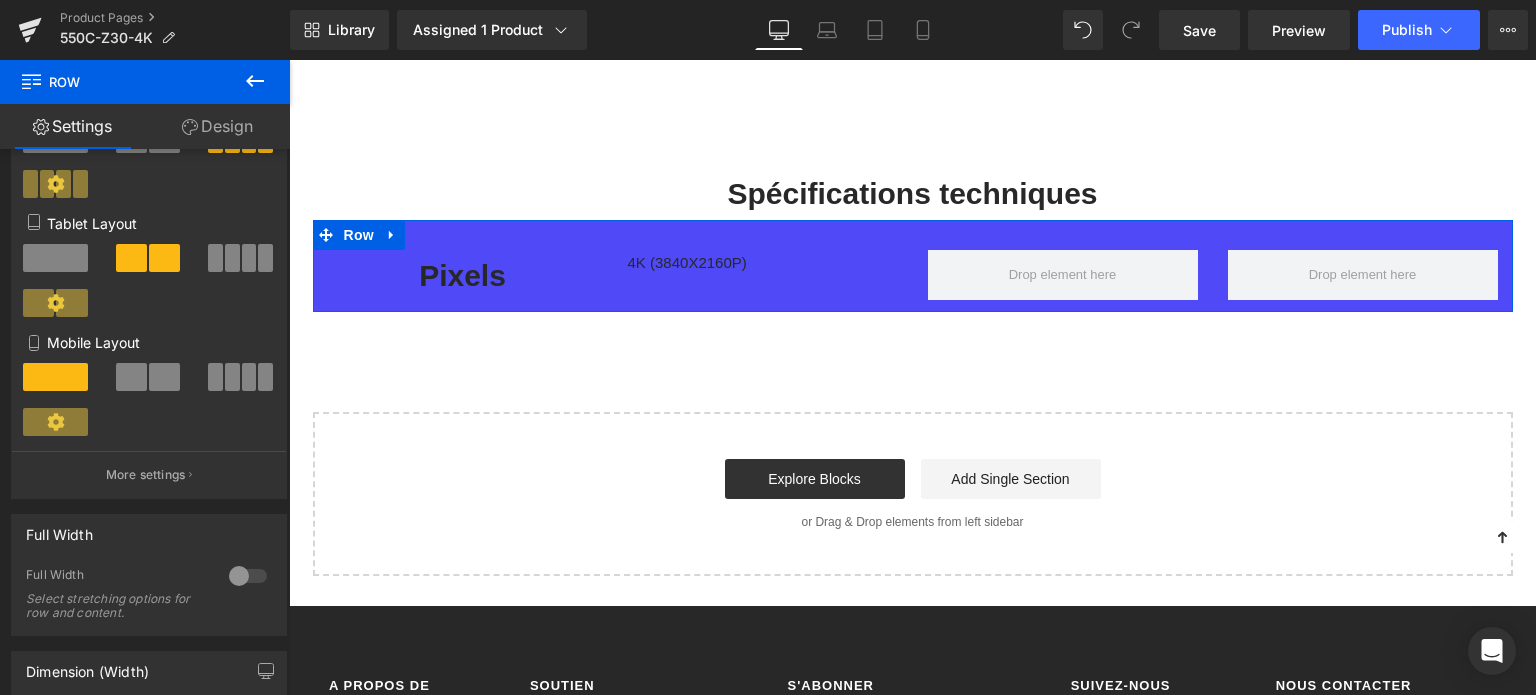 click on "Design" at bounding box center [217, 126] 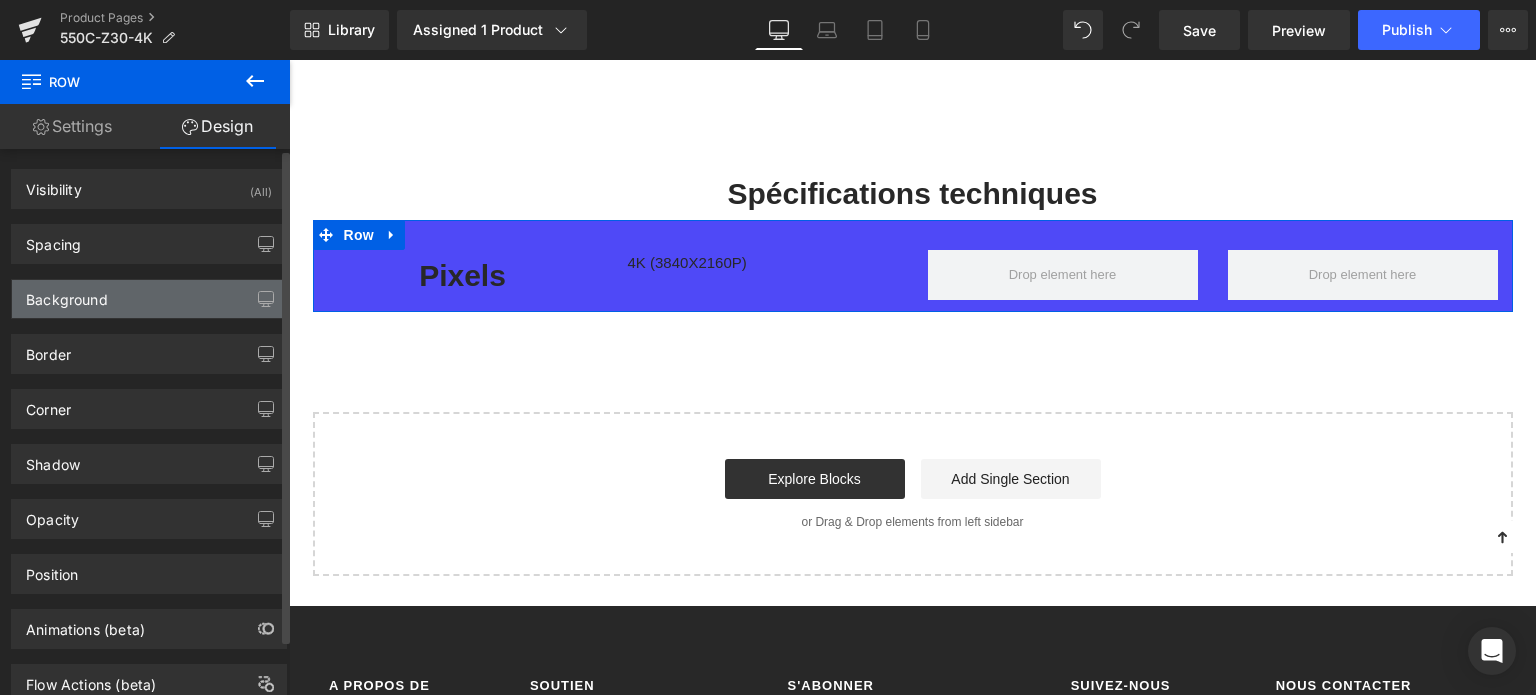 click on "Background" at bounding box center (149, 299) 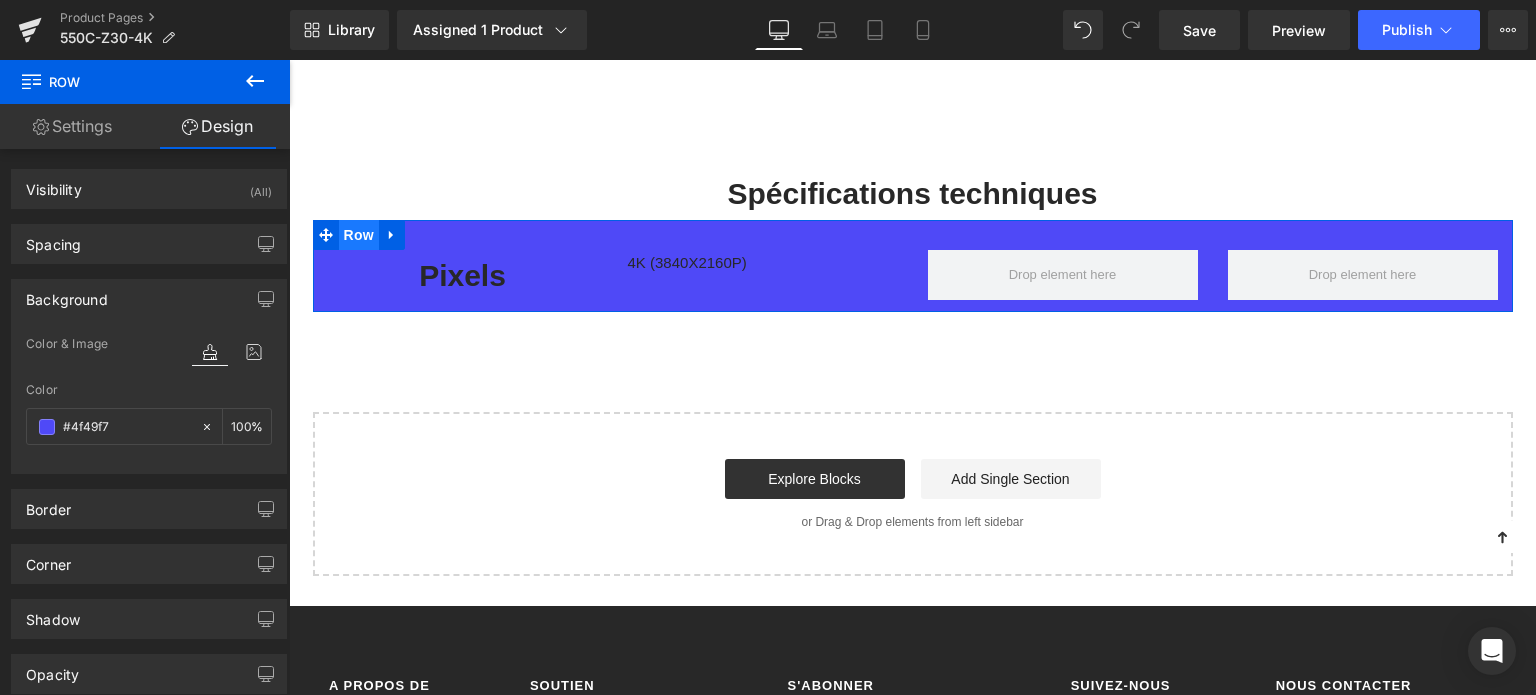 click on "Row" at bounding box center (359, 235) 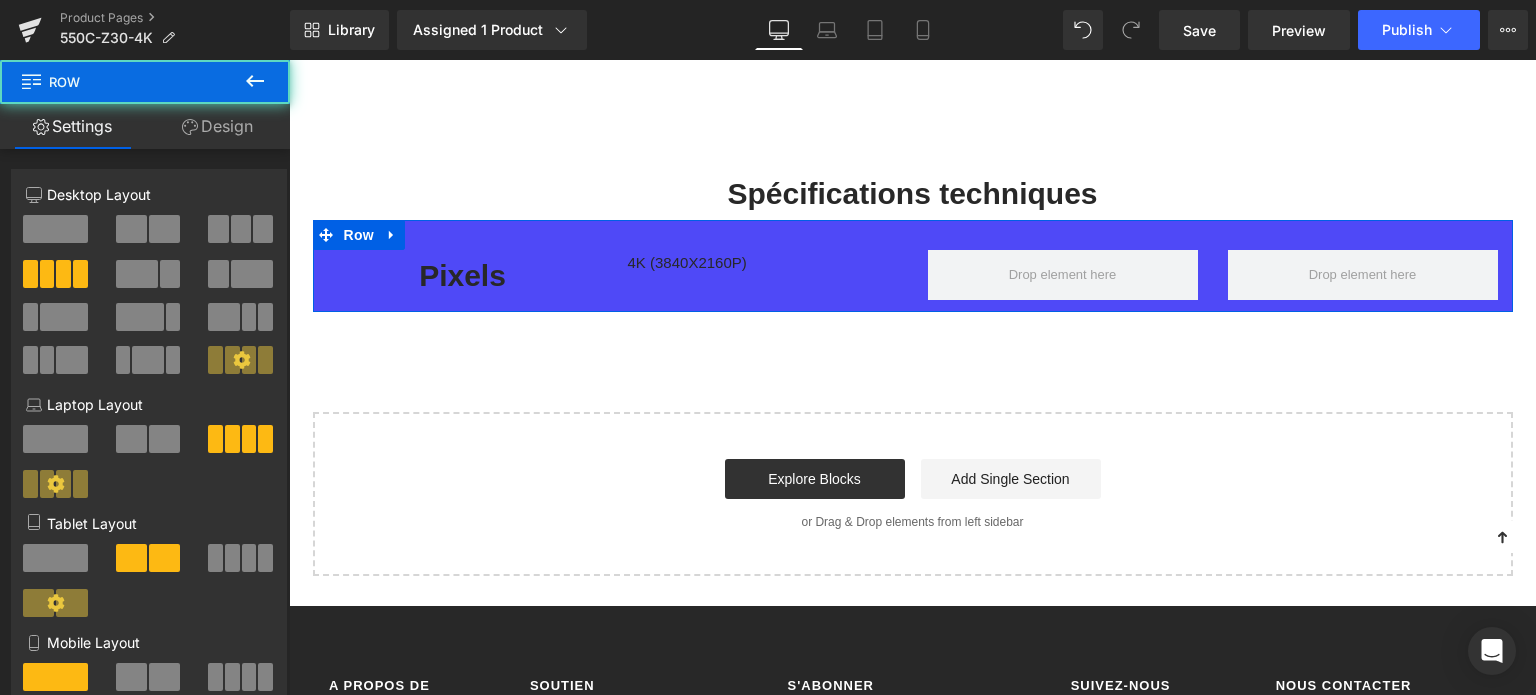click on "Design" at bounding box center (217, 126) 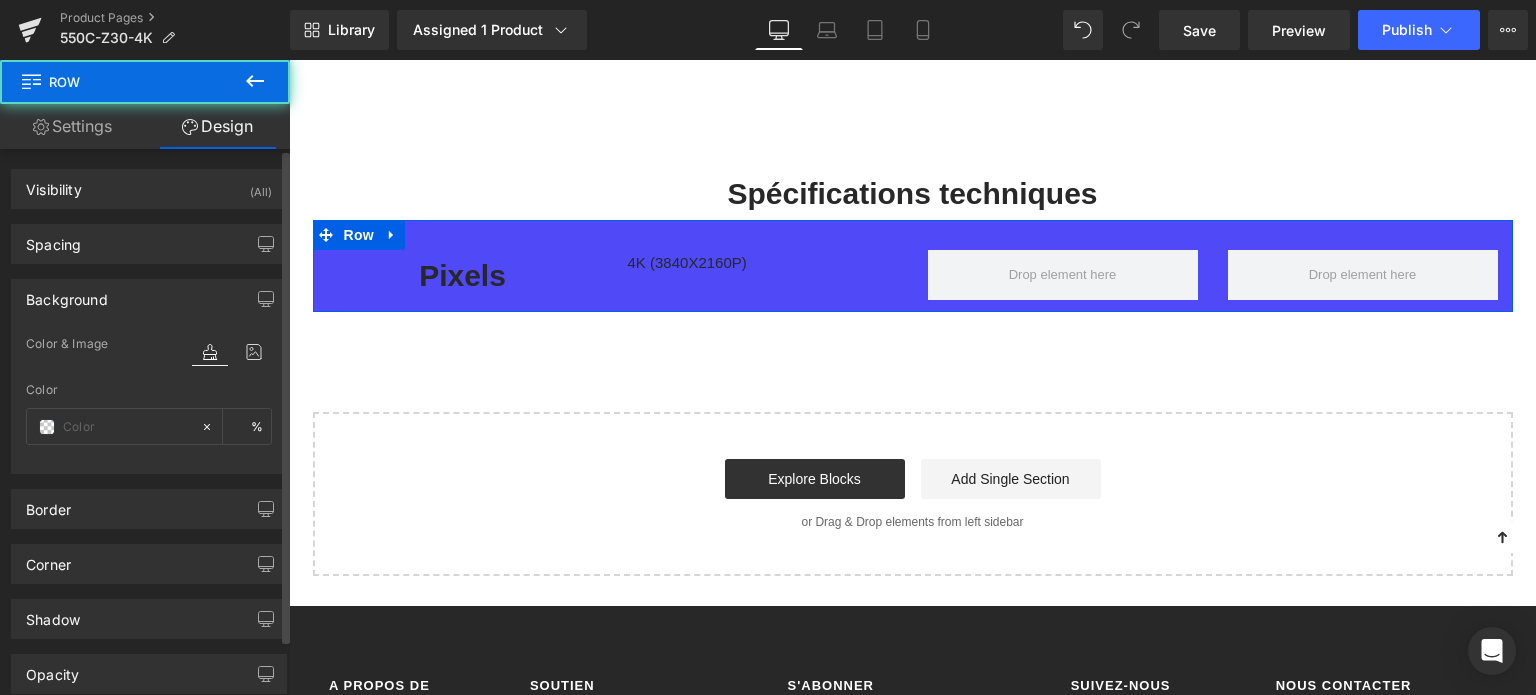 type on "#4f49f7" 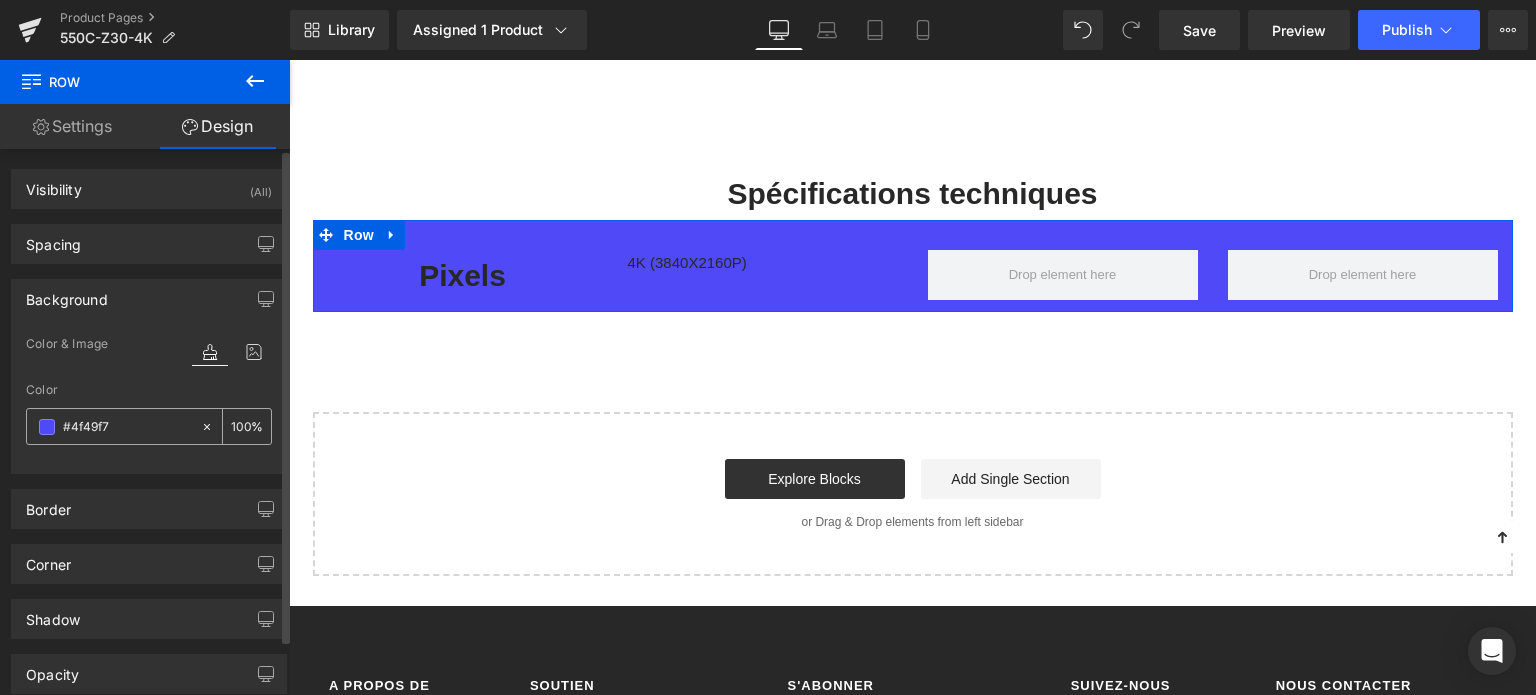 click on "#4f49f7" at bounding box center (127, 427) 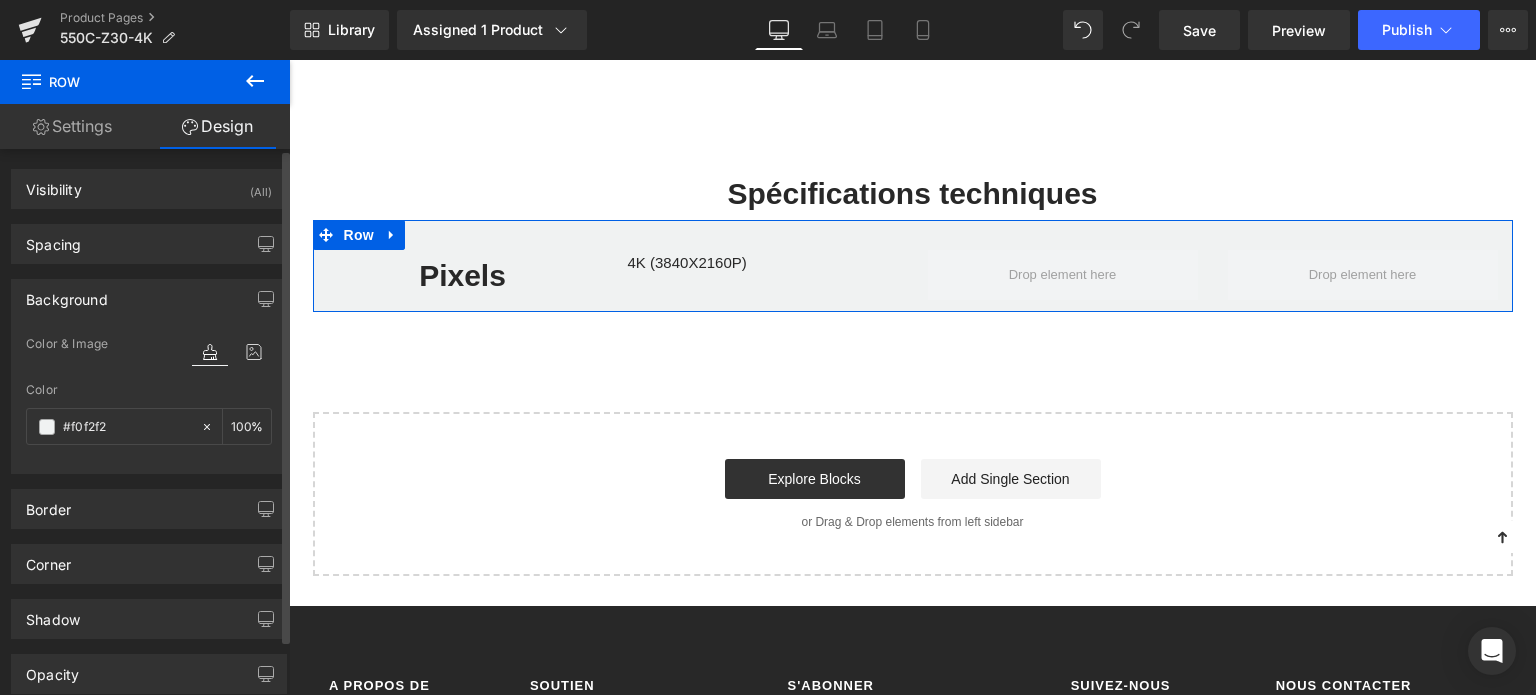 type on "#f0f2f2" 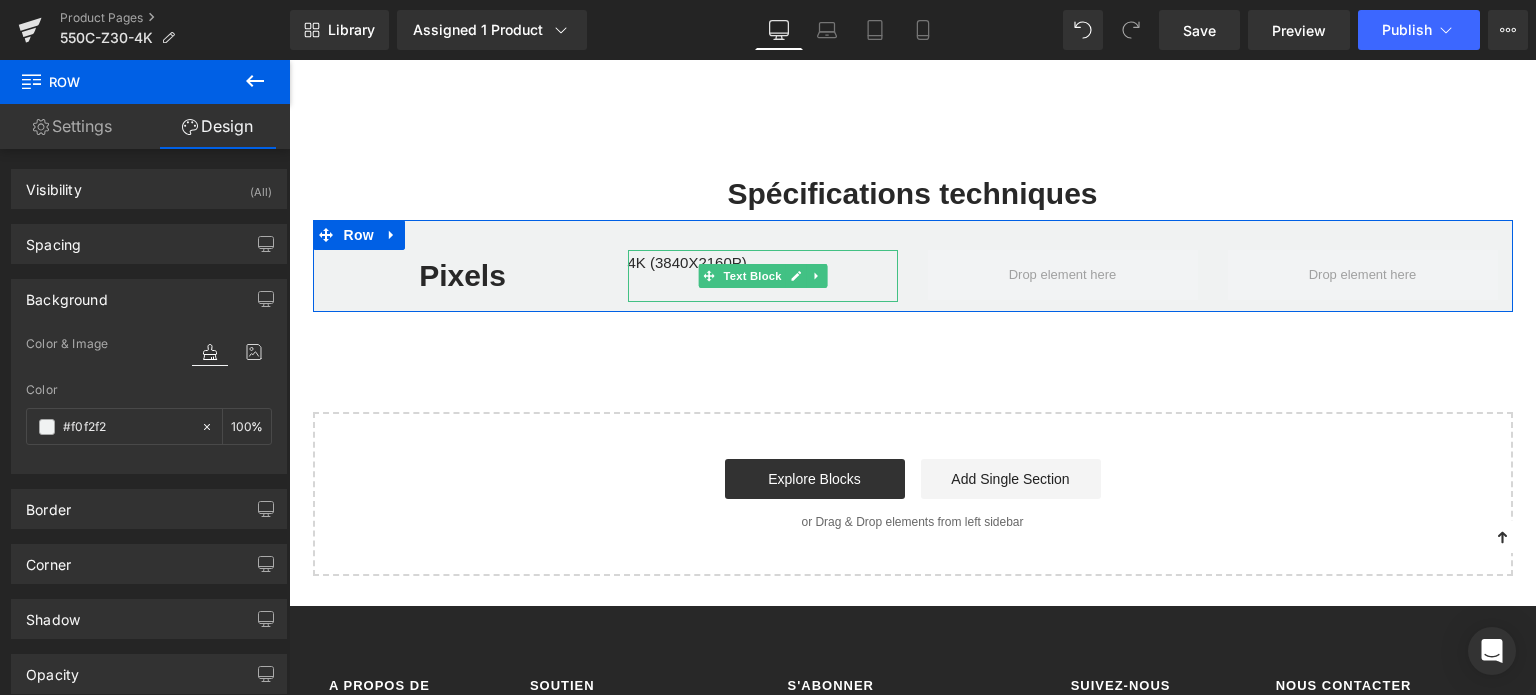 click at bounding box center (763, 289) 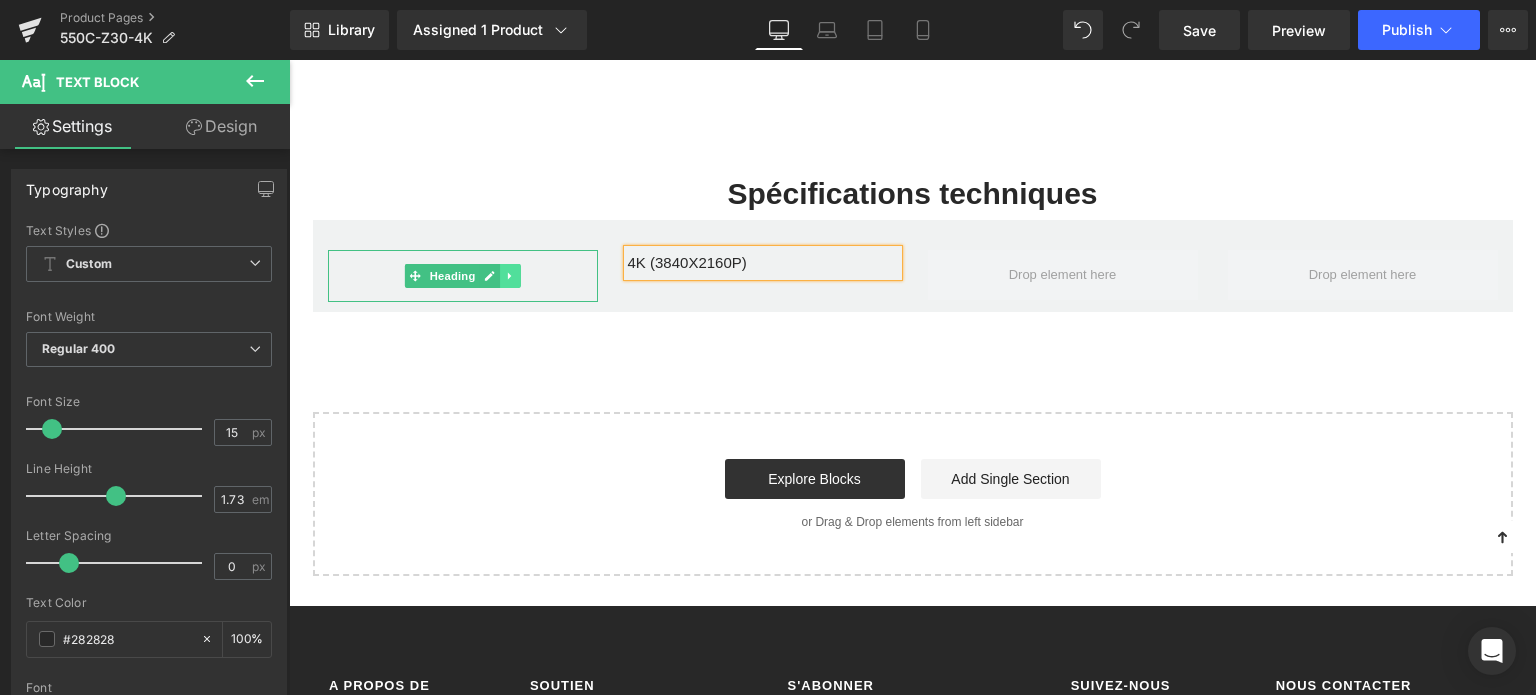 click 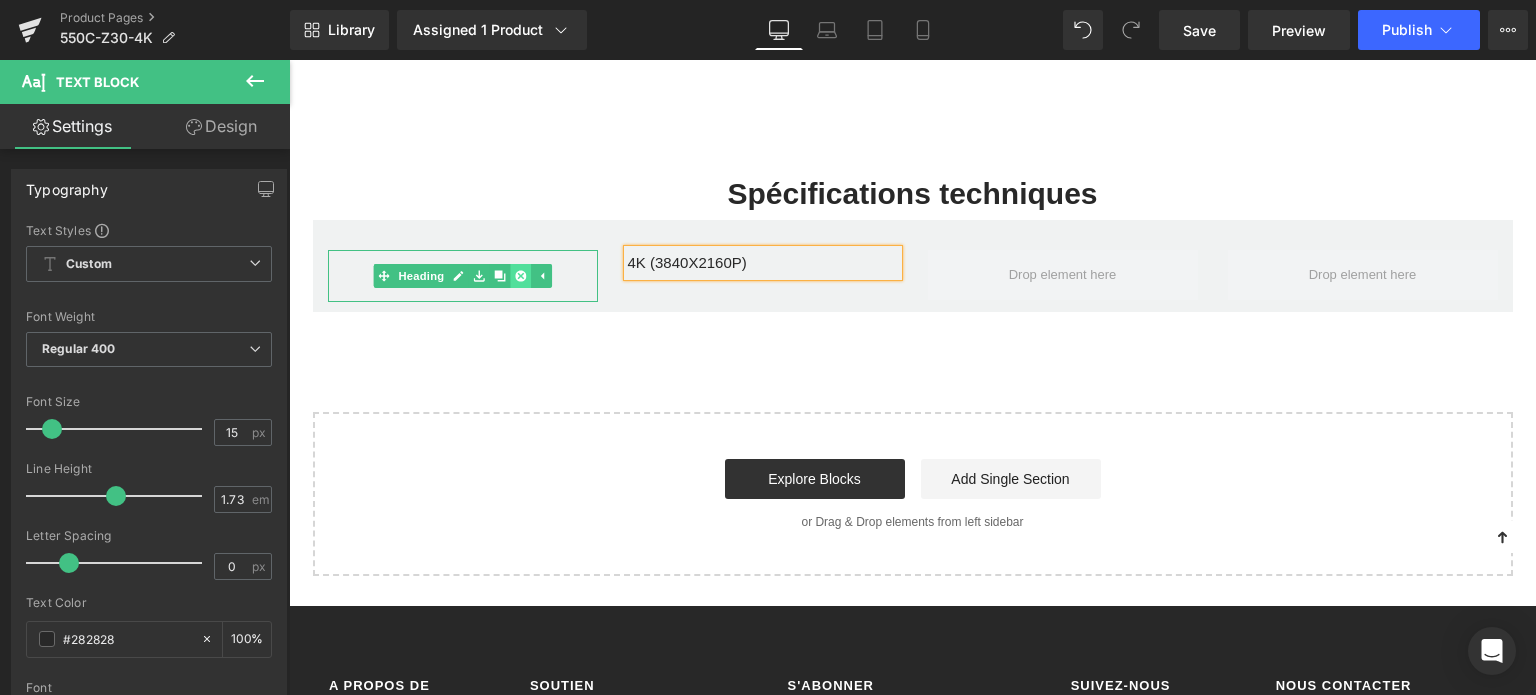 click 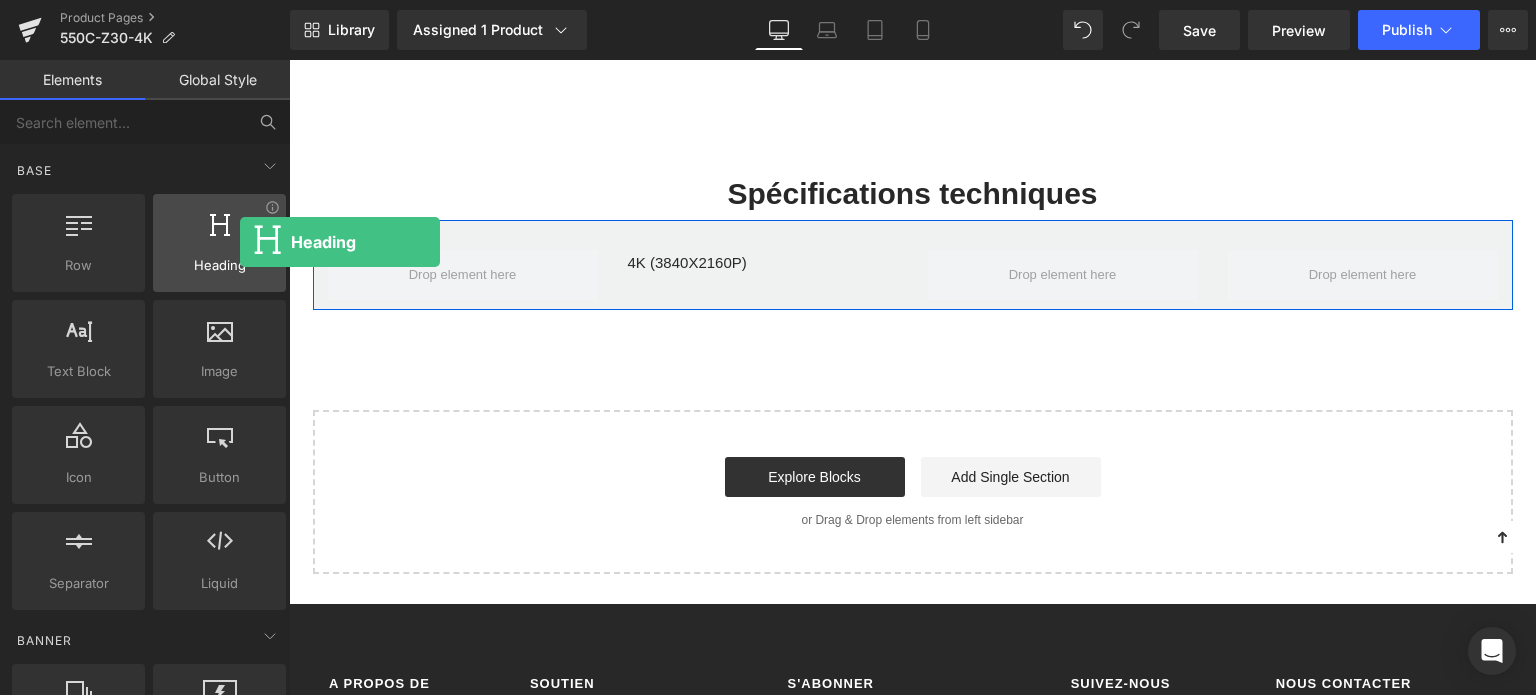 drag, startPoint x: 285, startPoint y: 237, endPoint x: 240, endPoint y: 242, distance: 45.276924 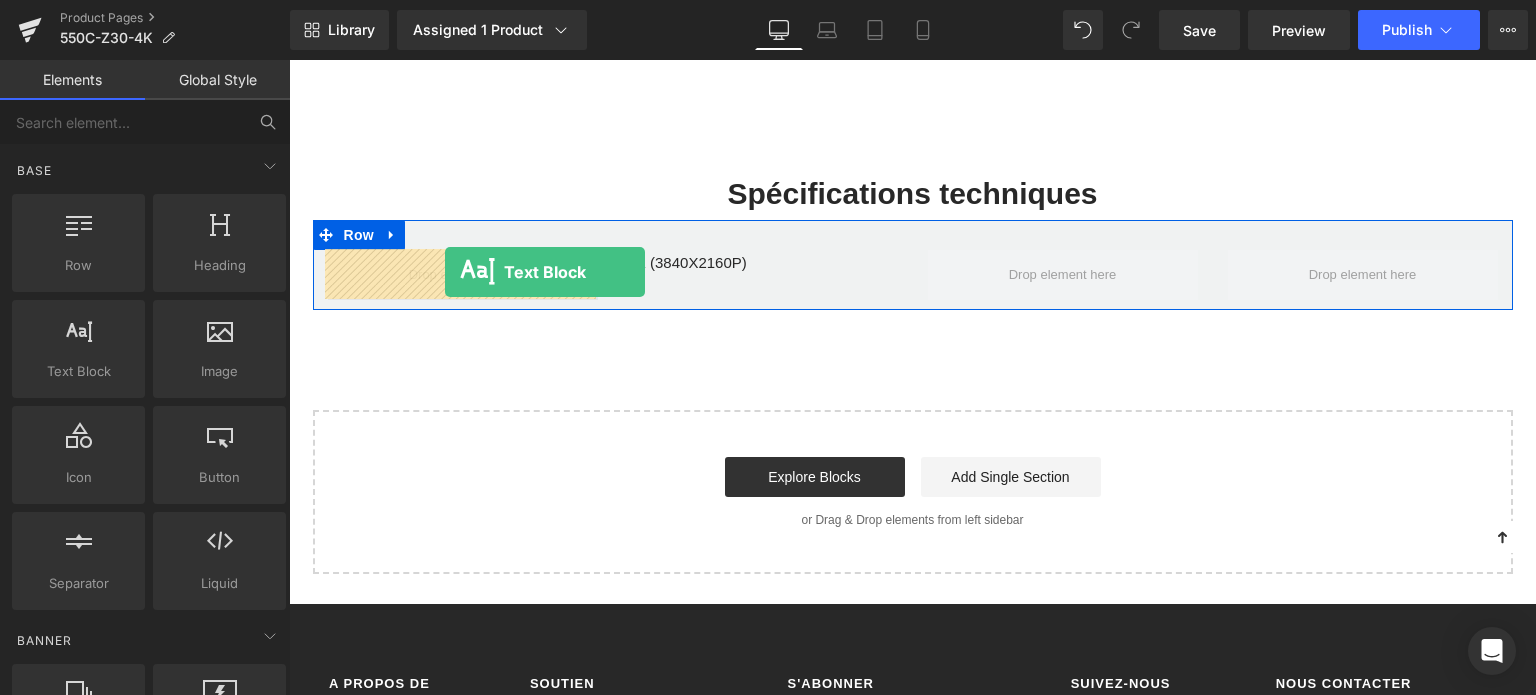 drag, startPoint x: 369, startPoint y: 421, endPoint x: 445, endPoint y: 272, distance: 167.26326 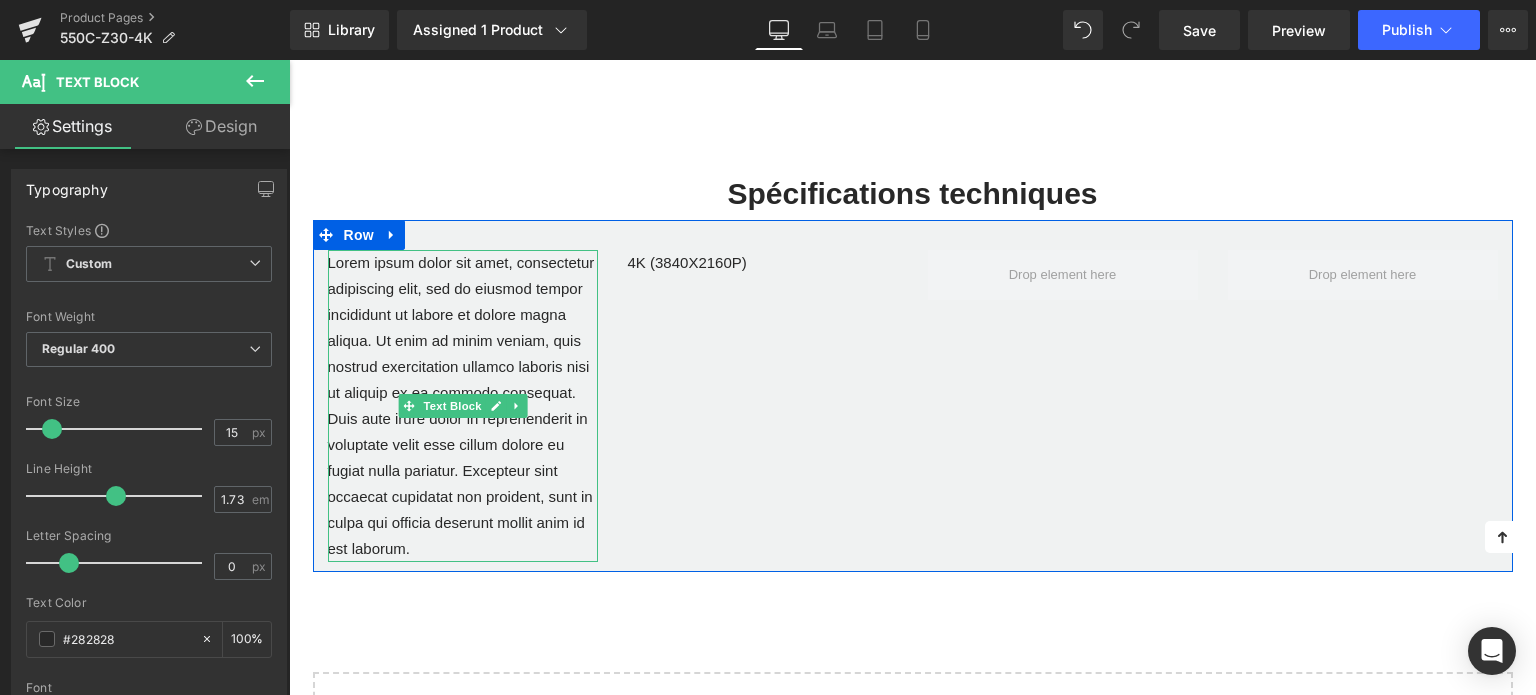 click on "Lorem ipsum dolor sit amet, consectetur adipiscing elit, sed do eiusmod tempor incididunt ut labore et dolore magna aliqua. Ut enim ad minim veniam, quis nostrud exercitation ullamco laboris nisi ut aliquip ex ea commodo consequat. Duis aute irure dolor in reprehenderit in voluptate velit esse cillum dolore eu fugiat nulla pariatur. Excepteur sint occaecat cupidatat non proident, sunt in culpa qui officia deserunt mollit anim id est laborum." at bounding box center [463, 406] 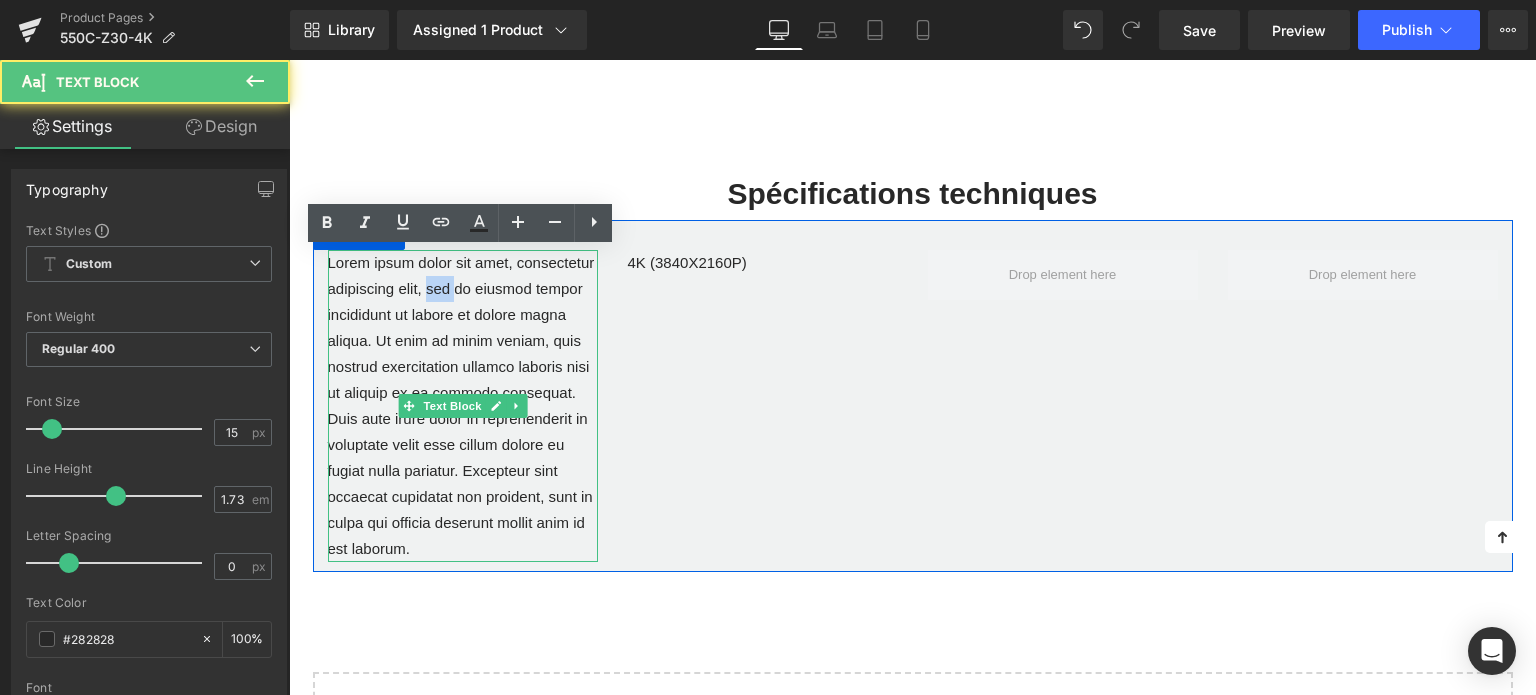 click on "Lorem ipsum dolor sit amet, consectetur adipiscing elit, sed do eiusmod tempor incididunt ut labore et dolore magna aliqua. Ut enim ad minim veniam, quis nostrud exercitation ullamco laboris nisi ut aliquip ex ea commodo consequat. Duis aute irure dolor in reprehenderit in voluptate velit esse cillum dolore eu fugiat nulla pariatur. Excepteur sint occaecat cupidatat non proident, sunt in culpa qui officia deserunt mollit anim id est laborum." at bounding box center (463, 406) 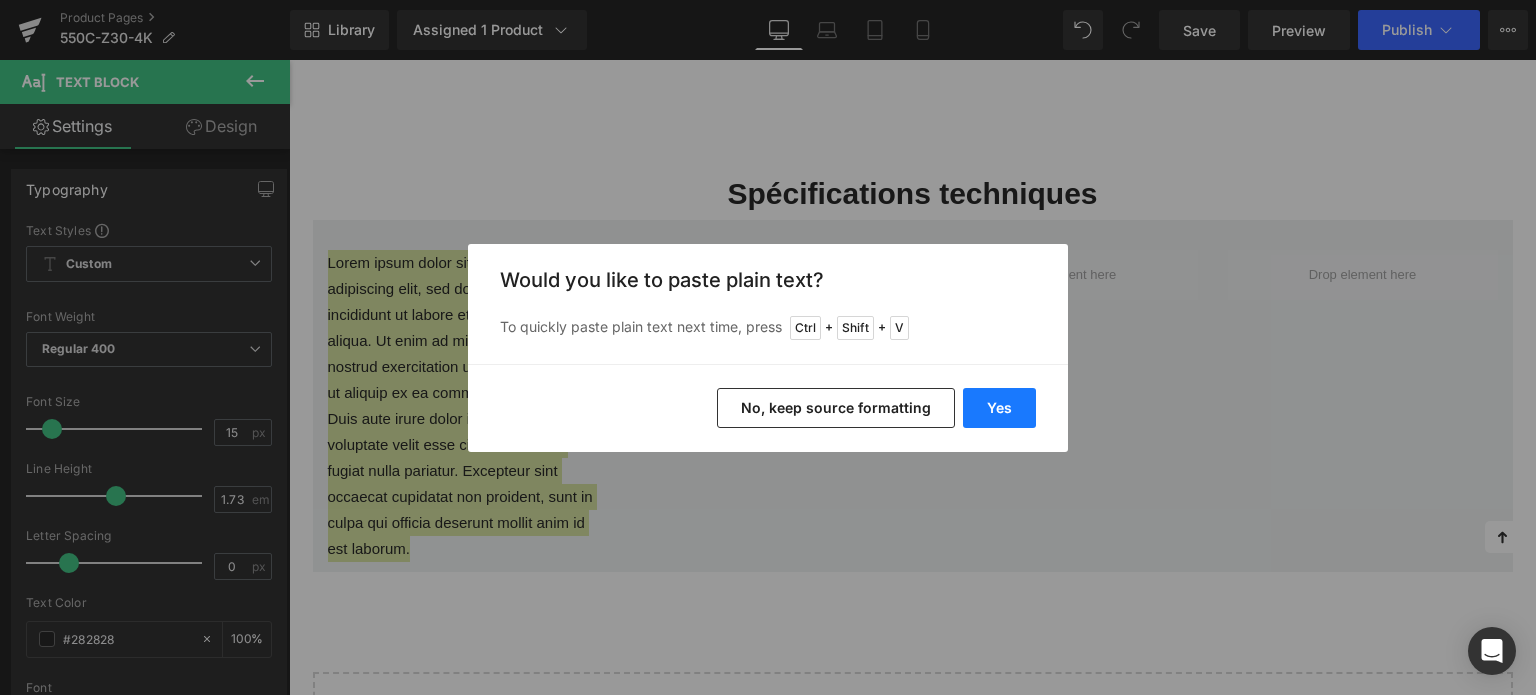 click on "Yes" at bounding box center (999, 408) 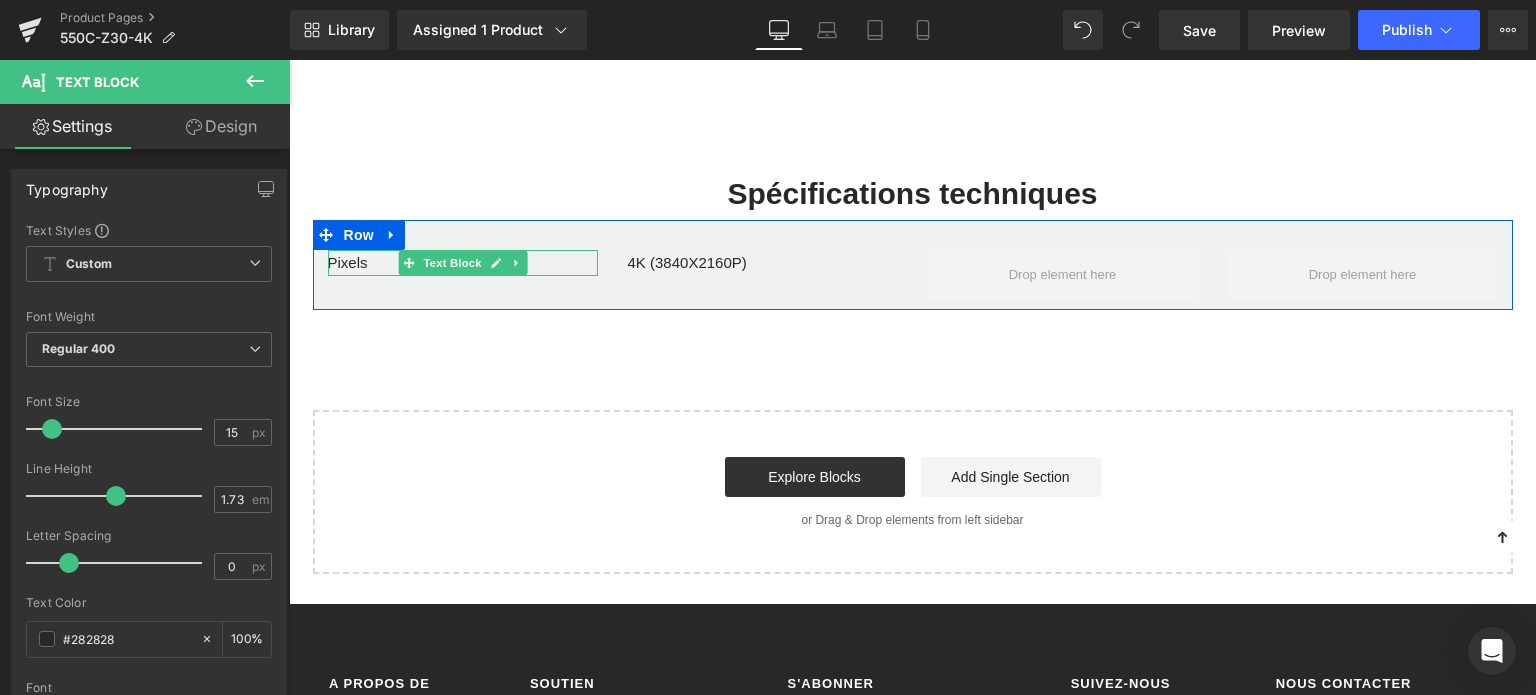 click on "Pixels" at bounding box center [463, 263] 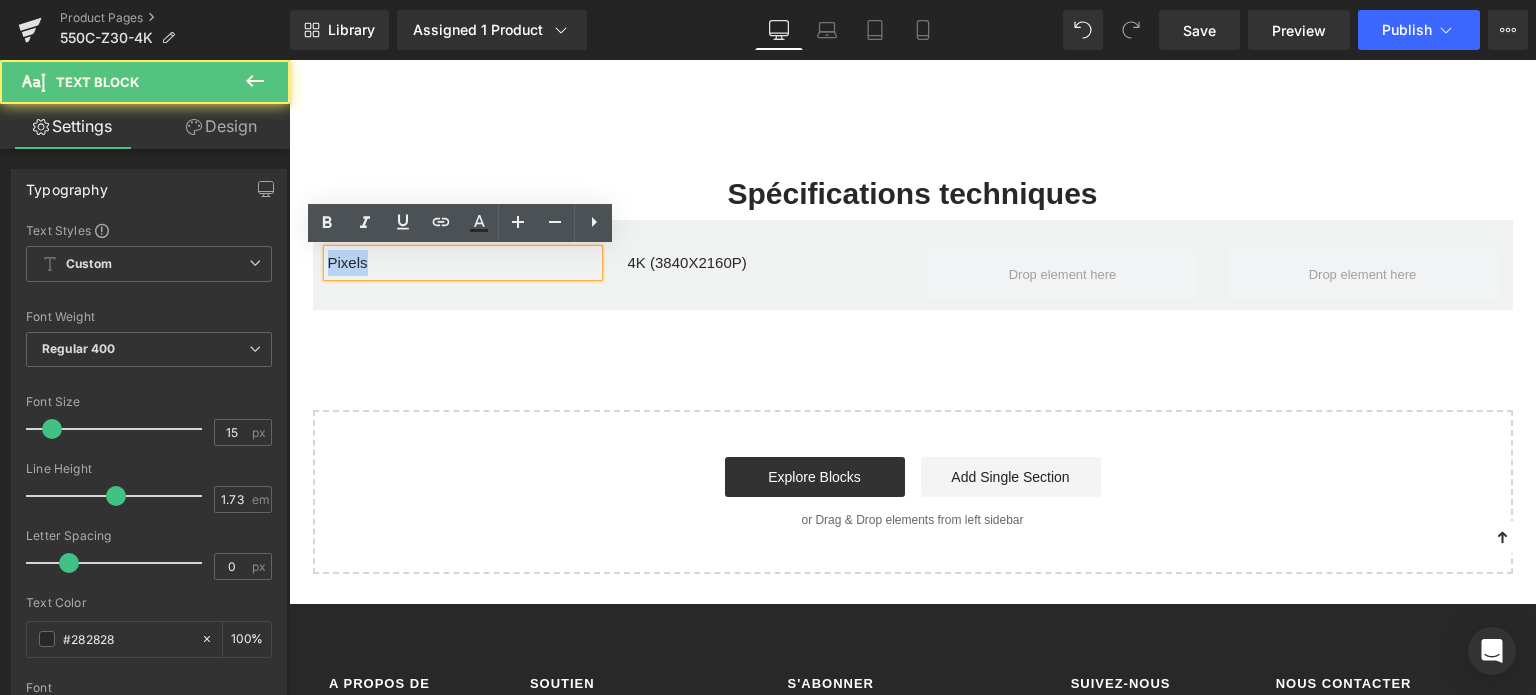 click on "Pixels" at bounding box center [463, 263] 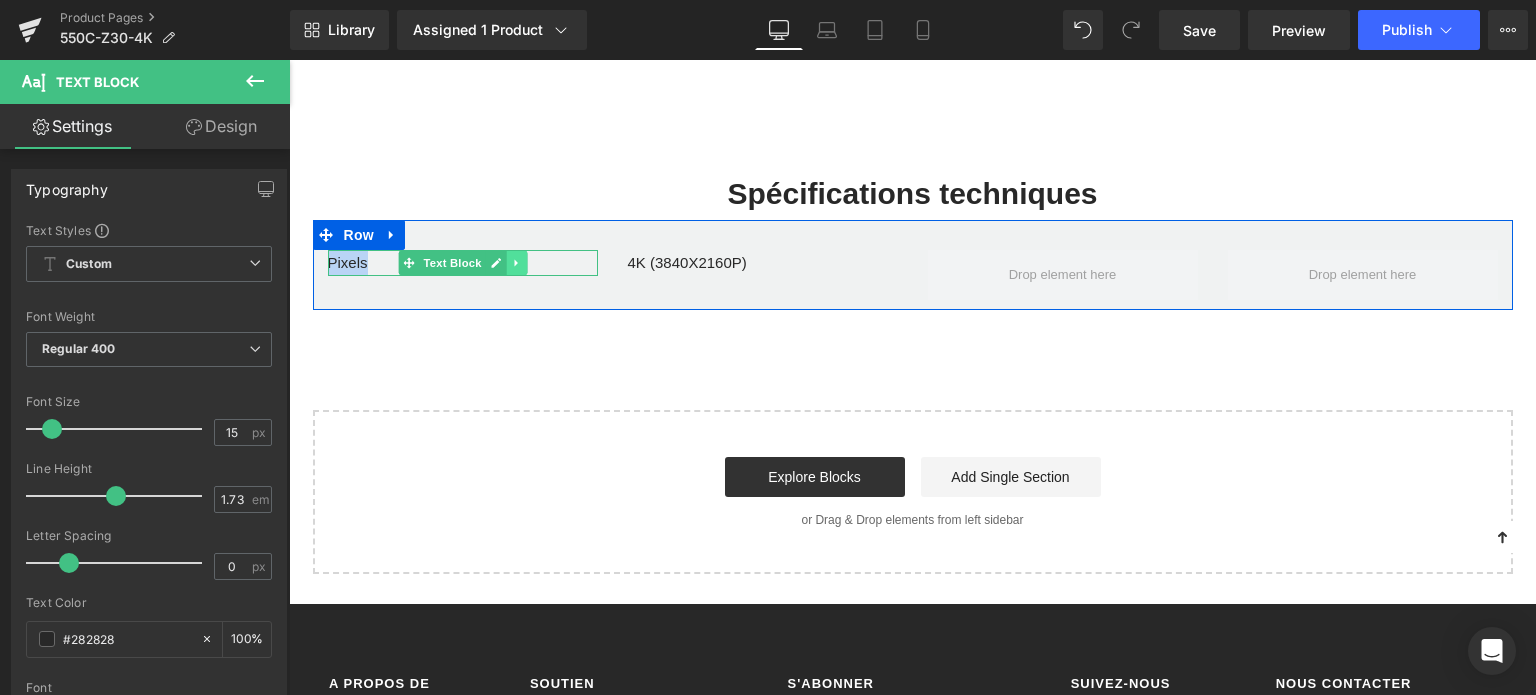 click 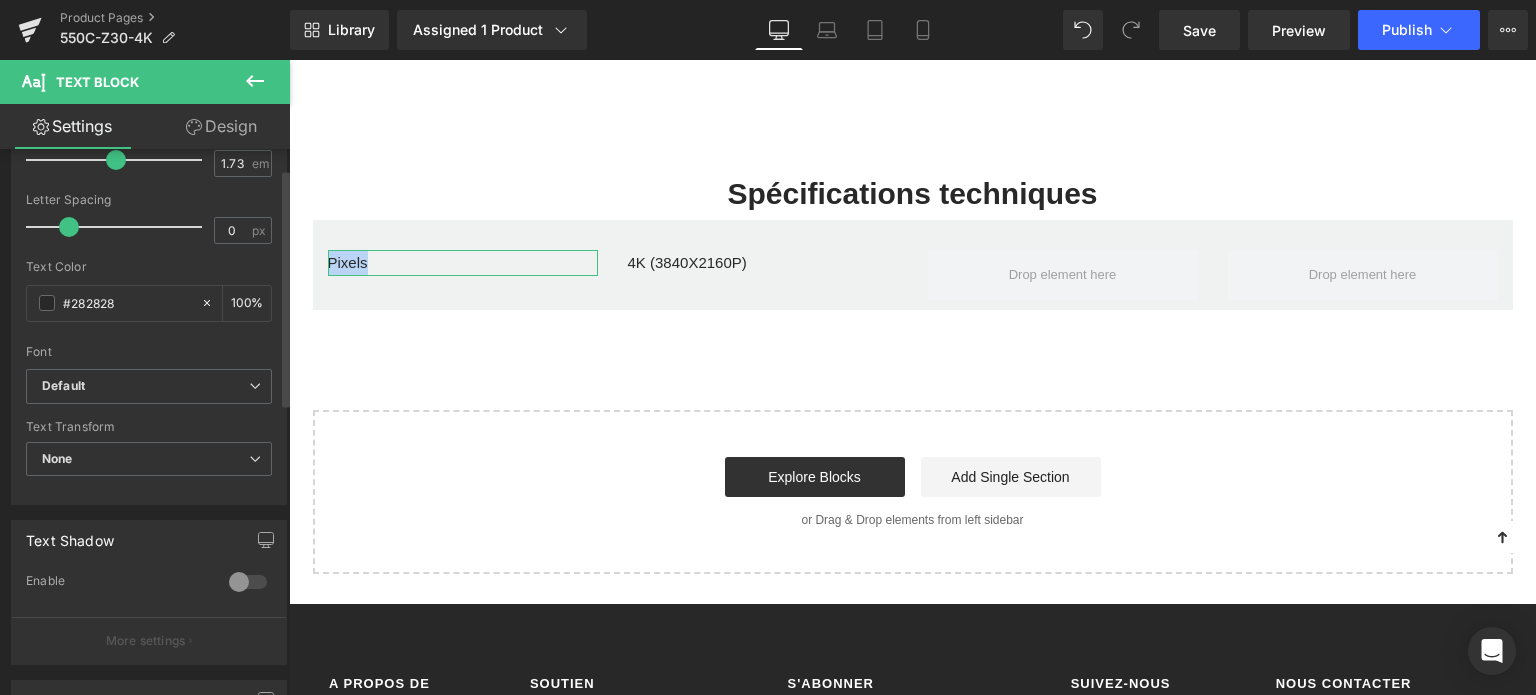 scroll, scrollTop: 400, scrollLeft: 0, axis: vertical 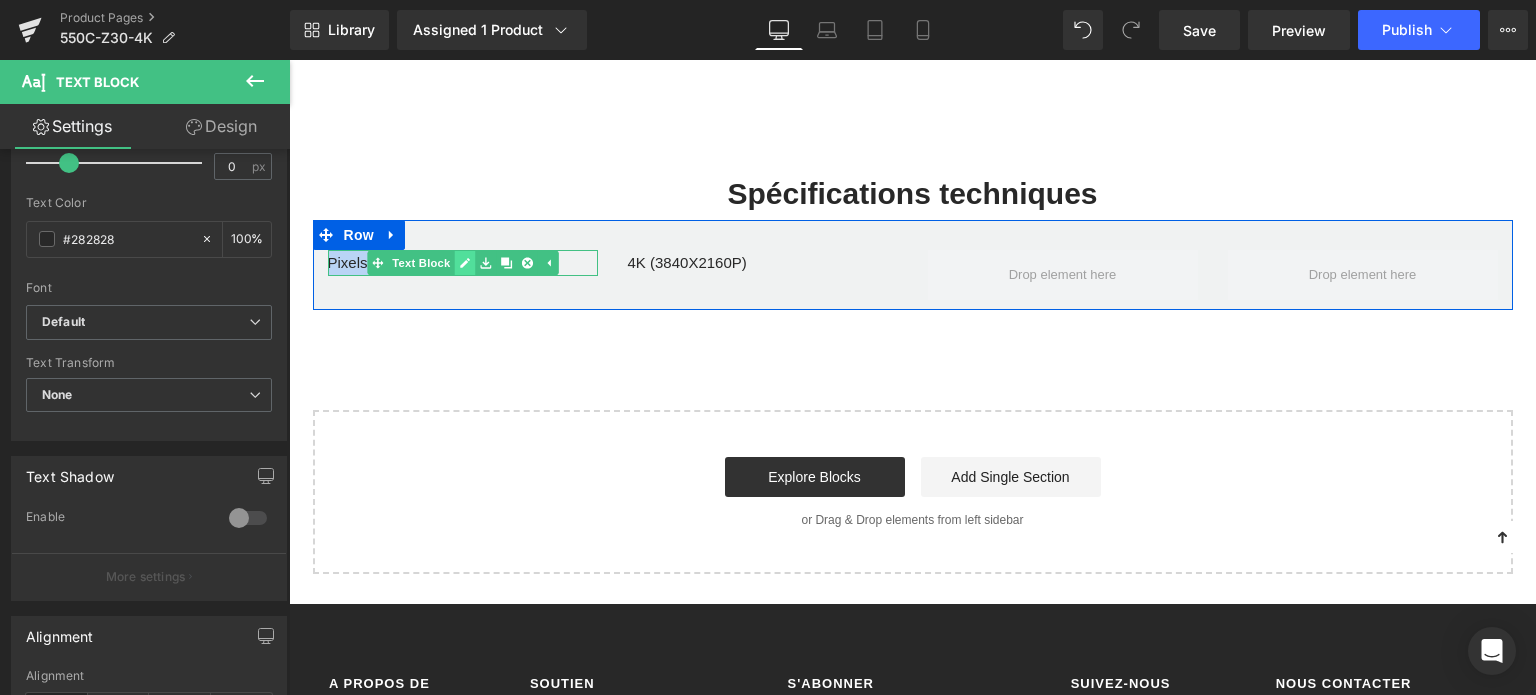 click 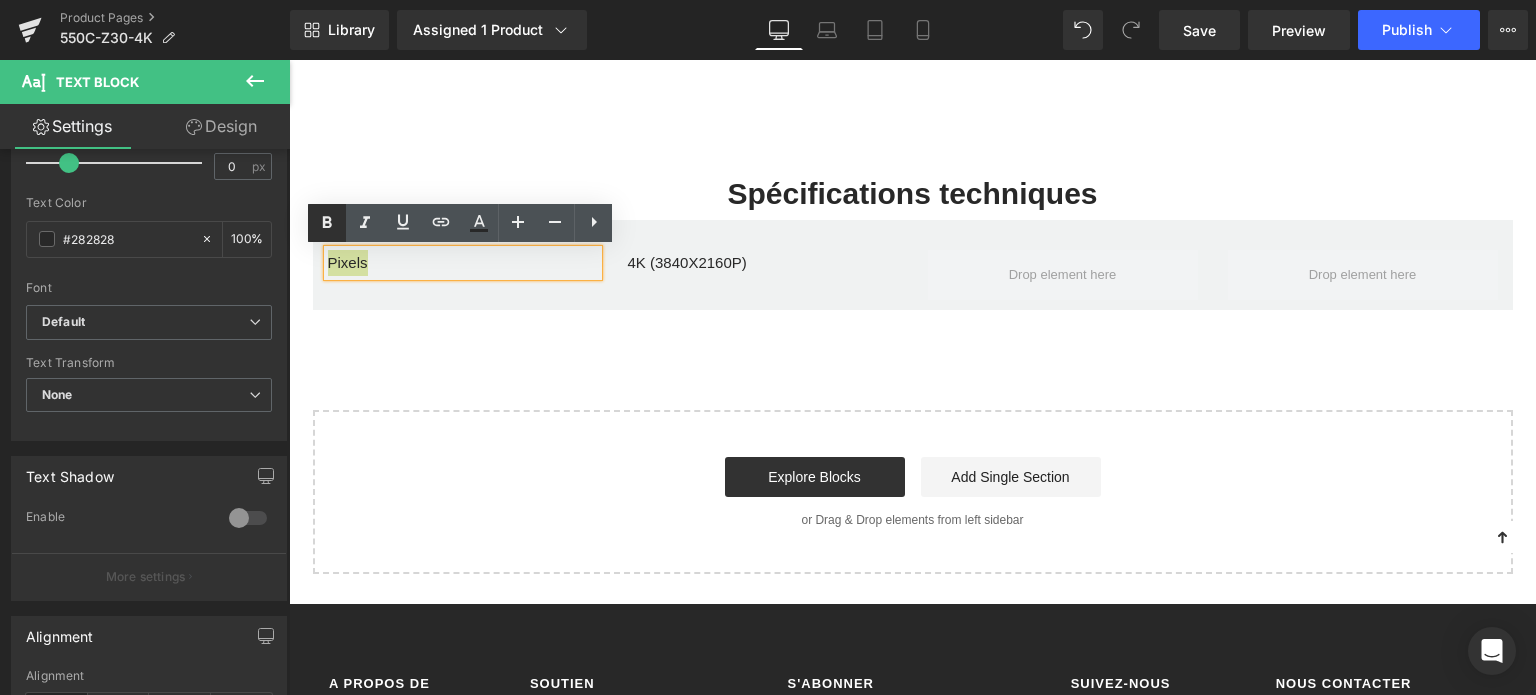 click 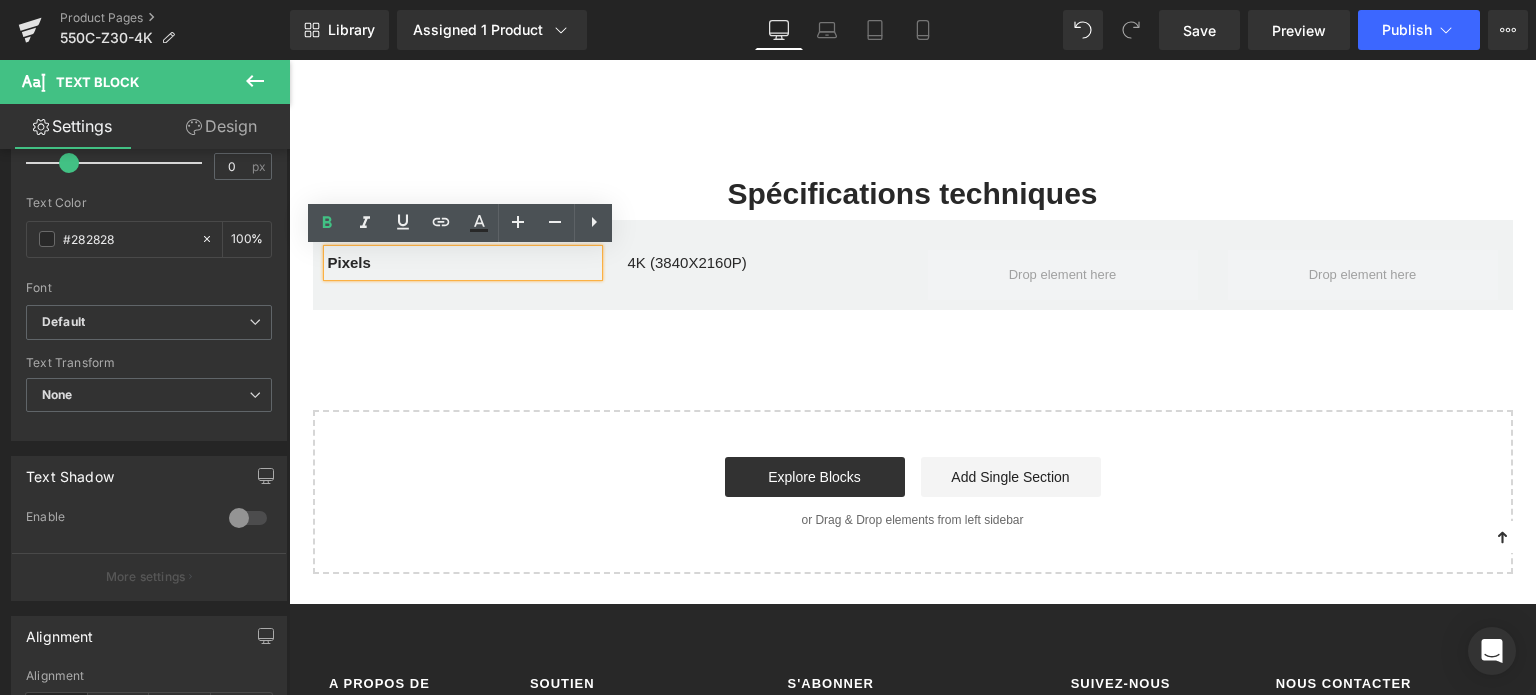 click on "Pixels" at bounding box center (463, 263) 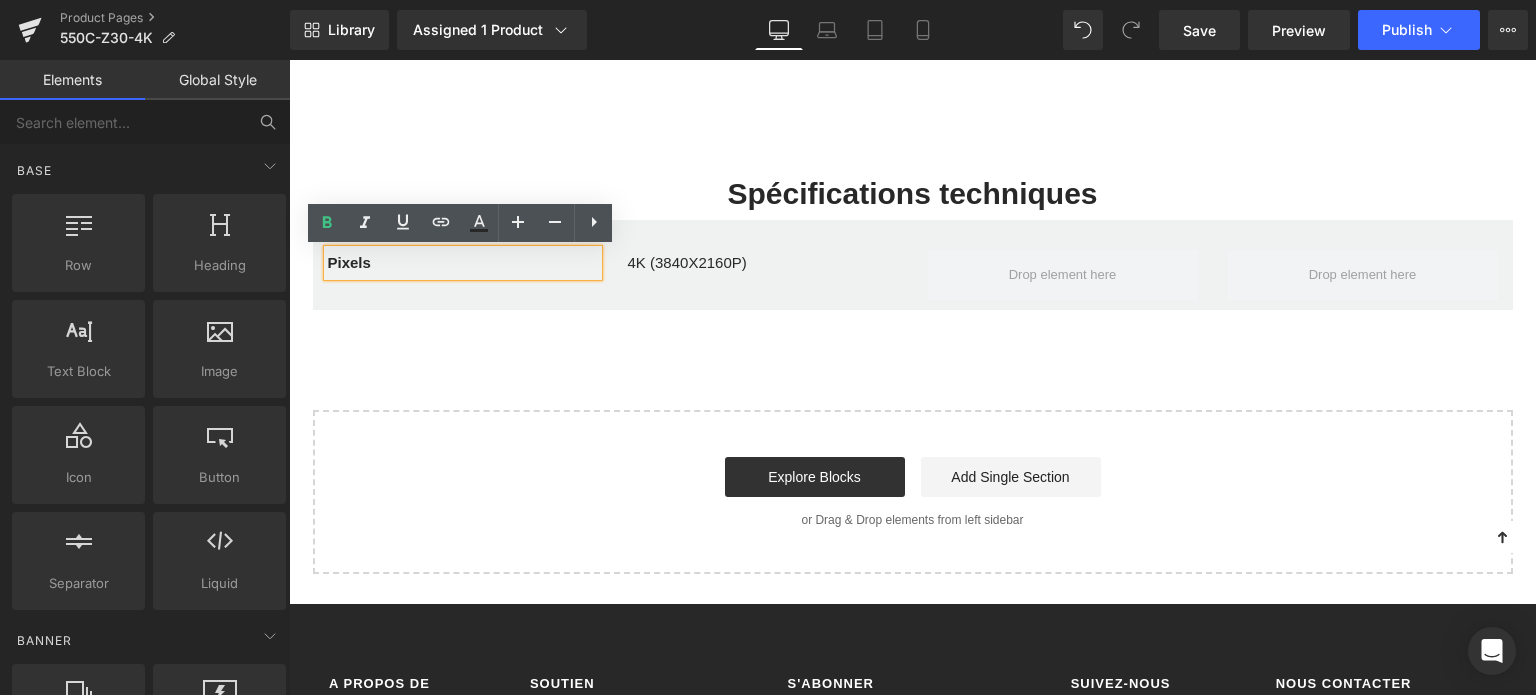 click on "Sale Off
(P) Image" at bounding box center (912, -4063) 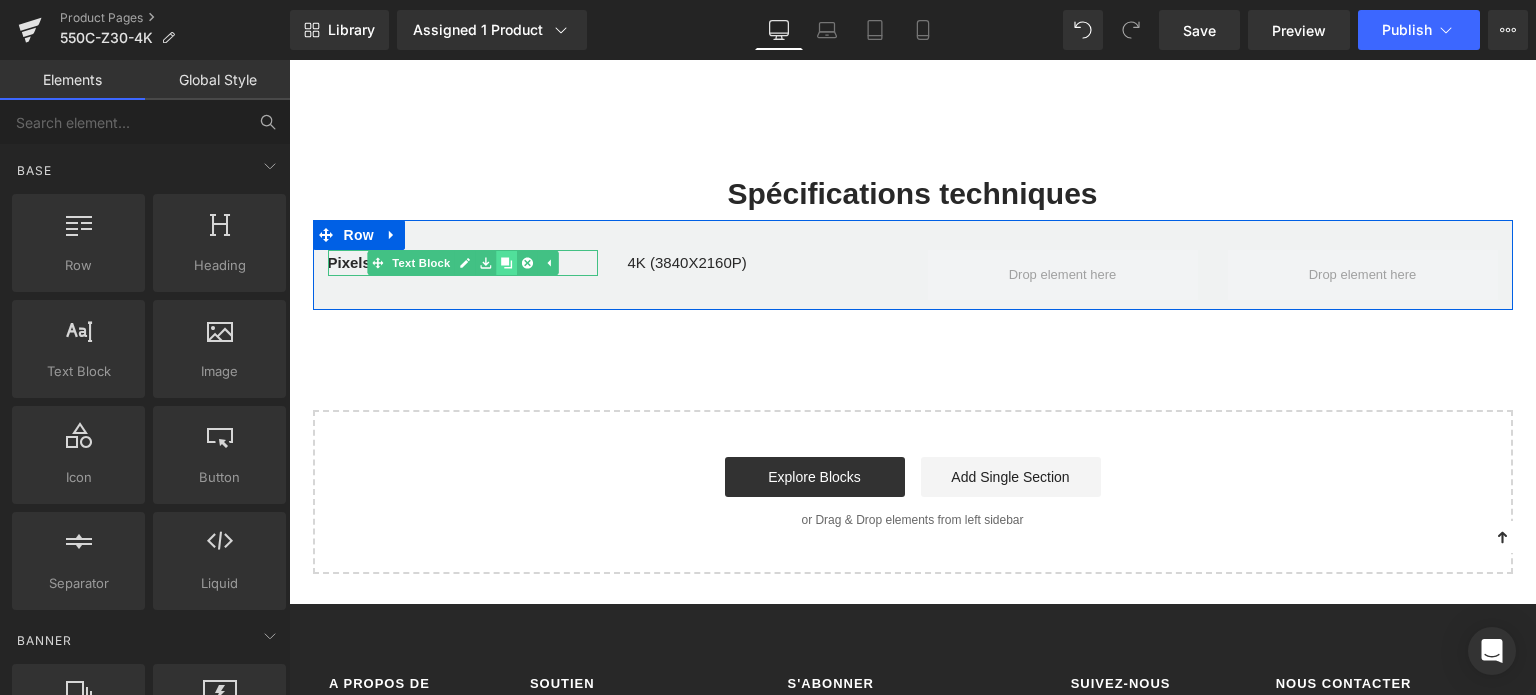 click 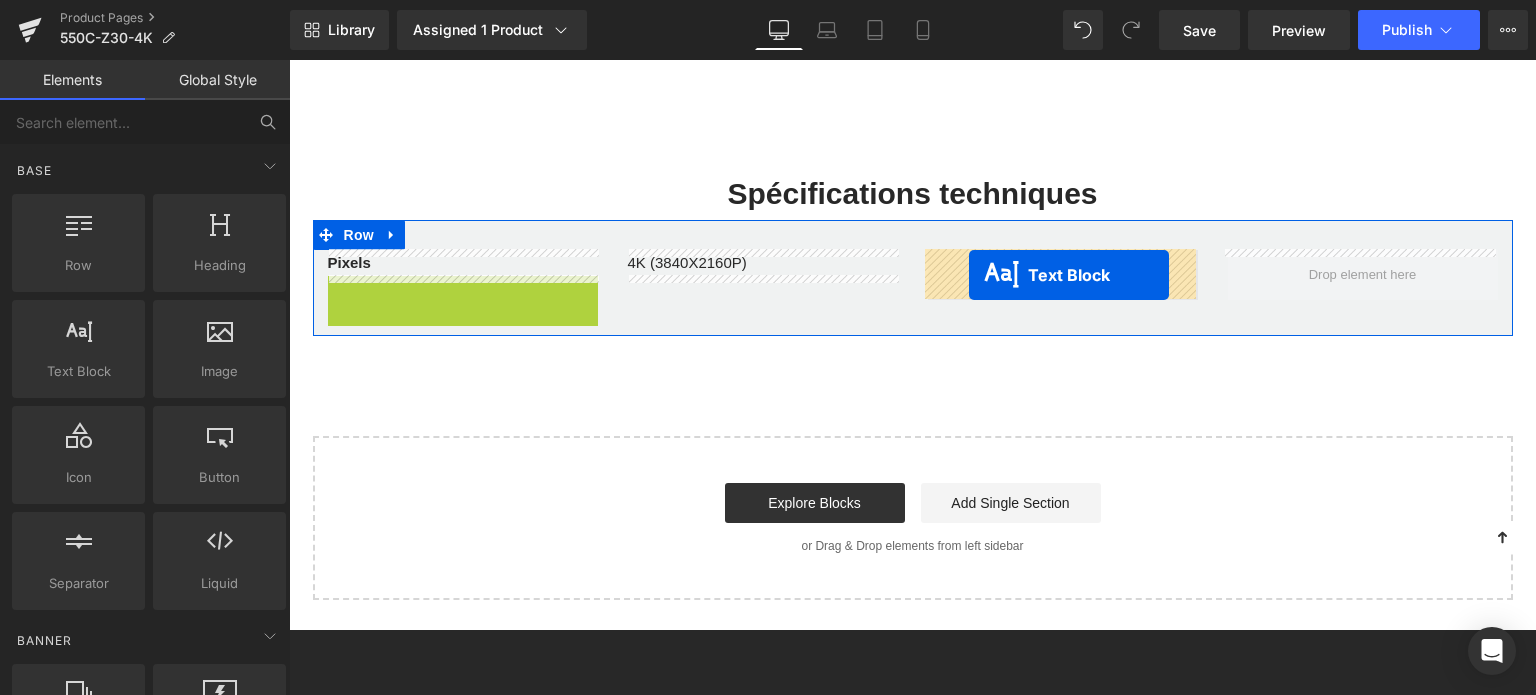 drag, startPoint x: 403, startPoint y: 287, endPoint x: 974, endPoint y: 274, distance: 571.14795 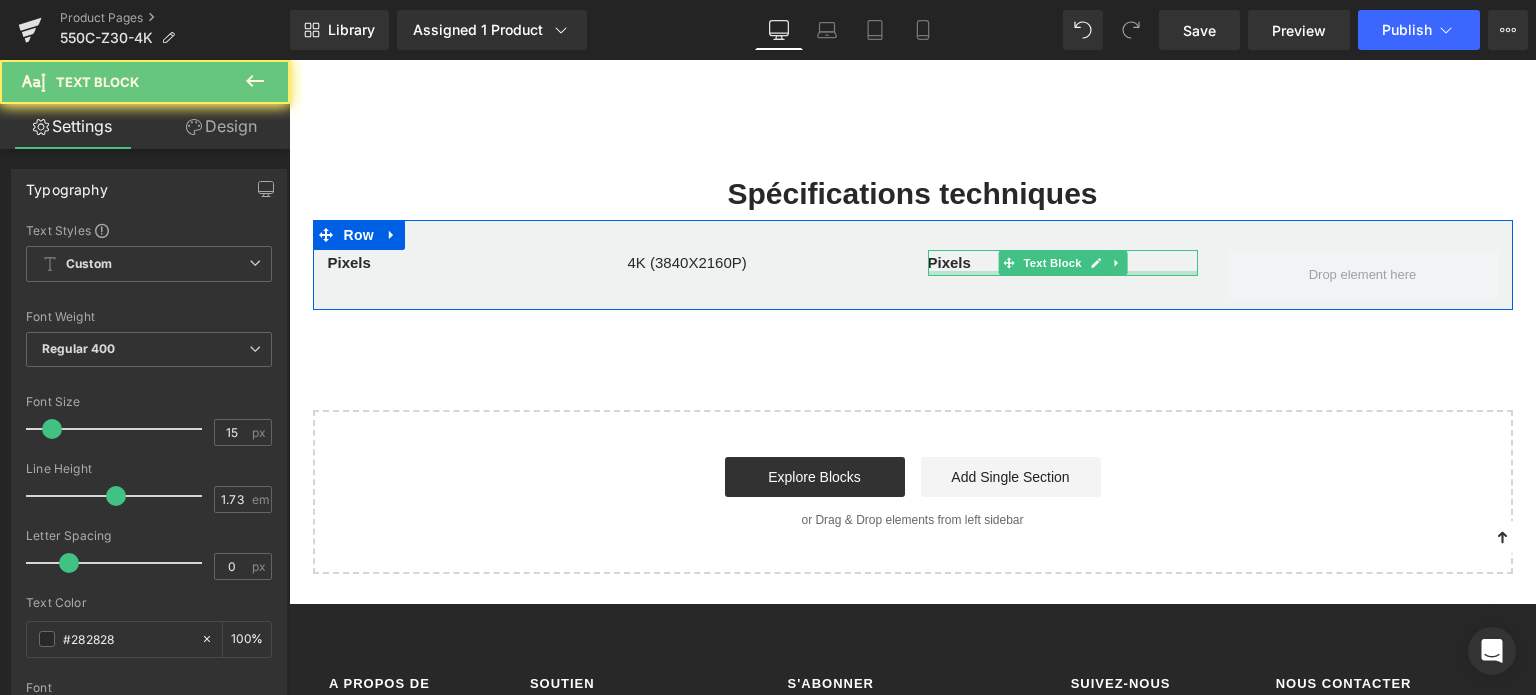 click on "Pixels" at bounding box center [1063, 263] 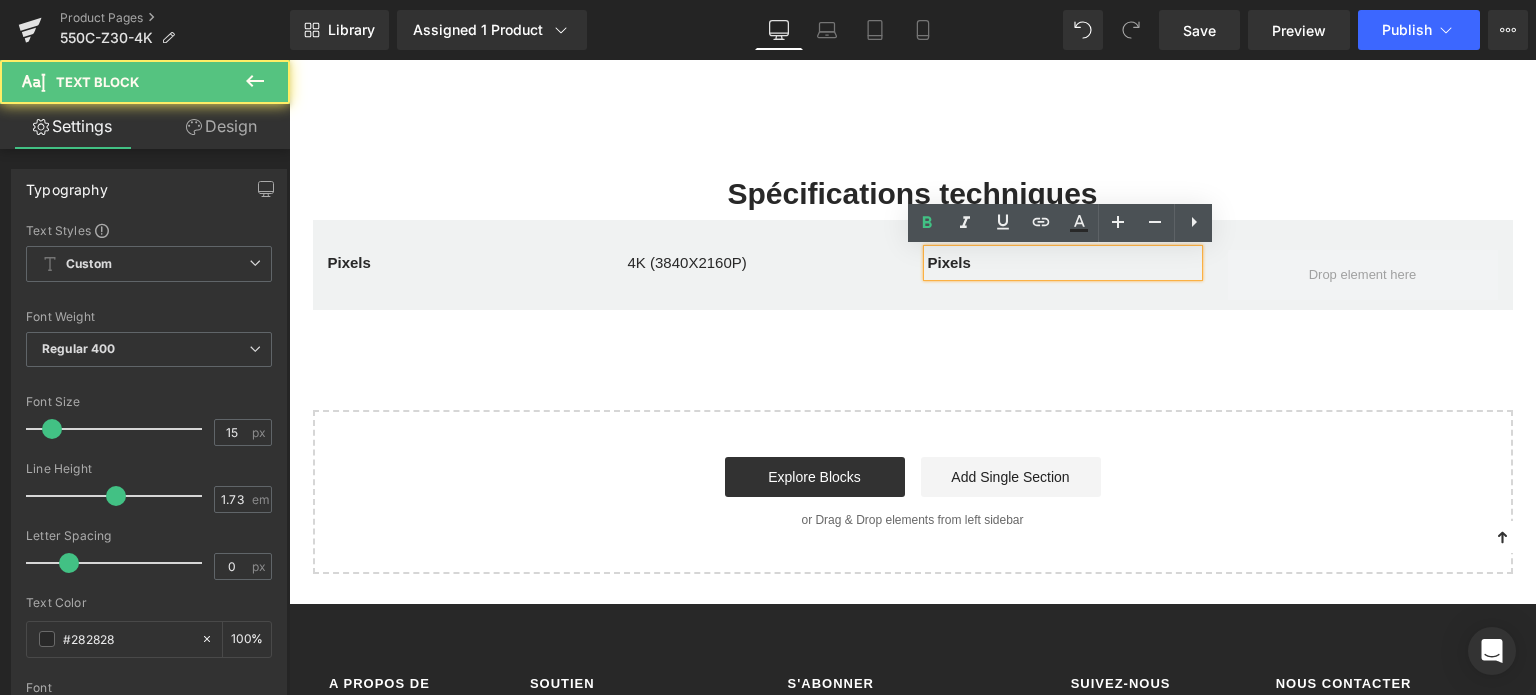 click on "Pixels" at bounding box center [949, 262] 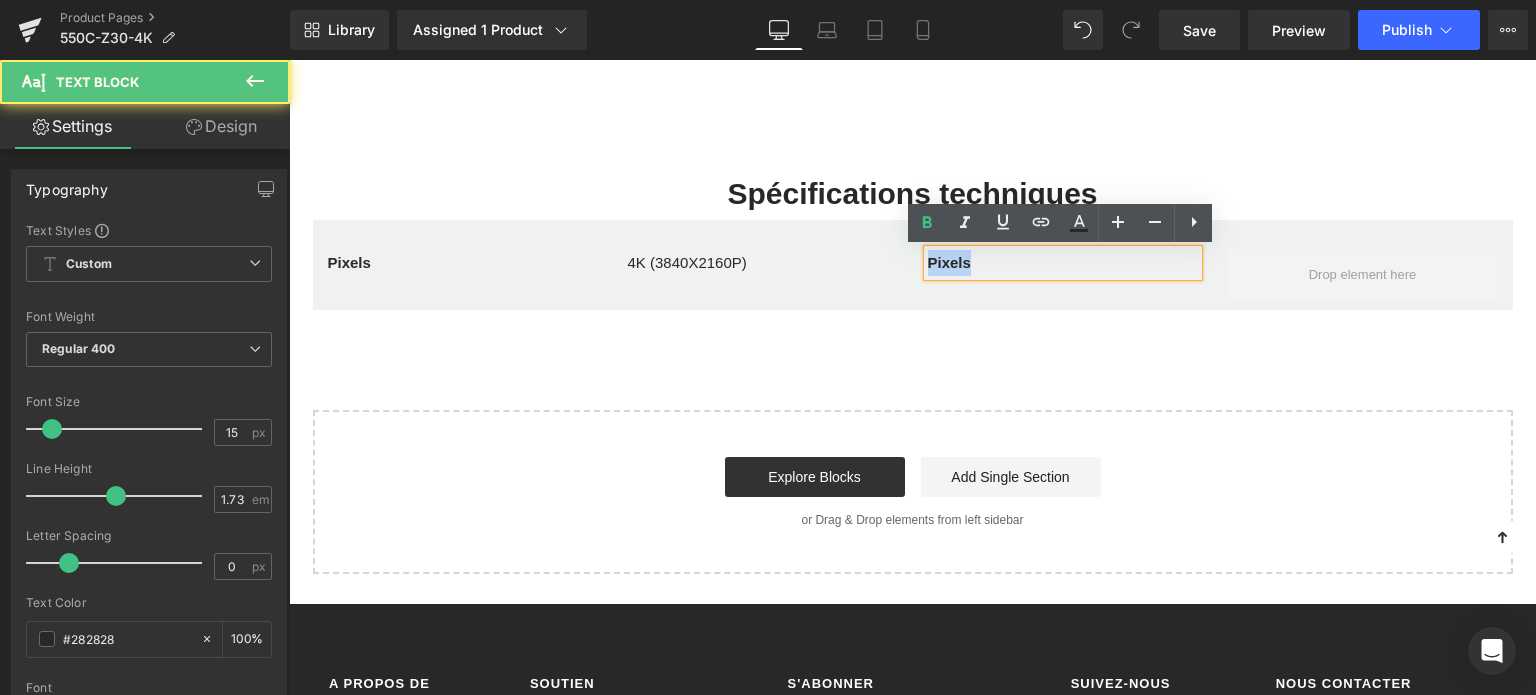 click on "Pixels" at bounding box center (949, 262) 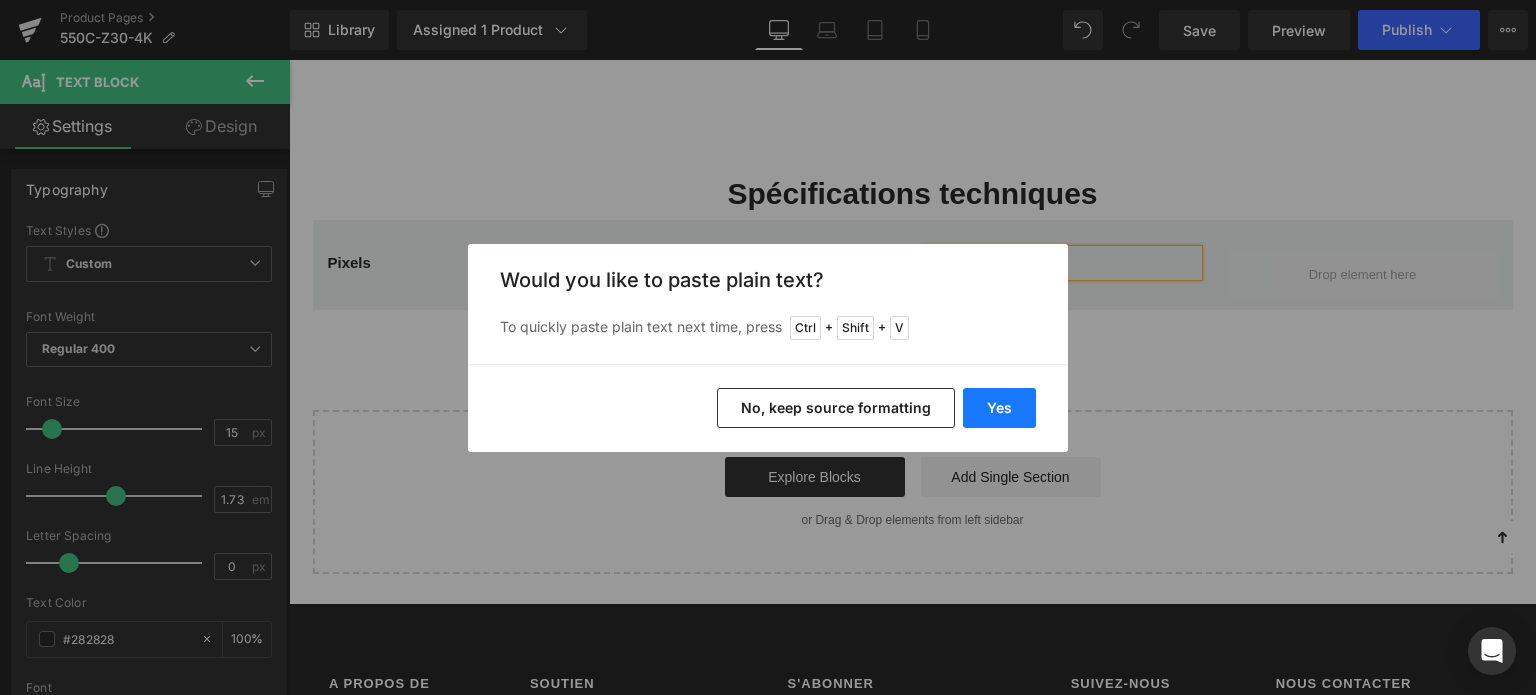 click on "Yes" at bounding box center [999, 408] 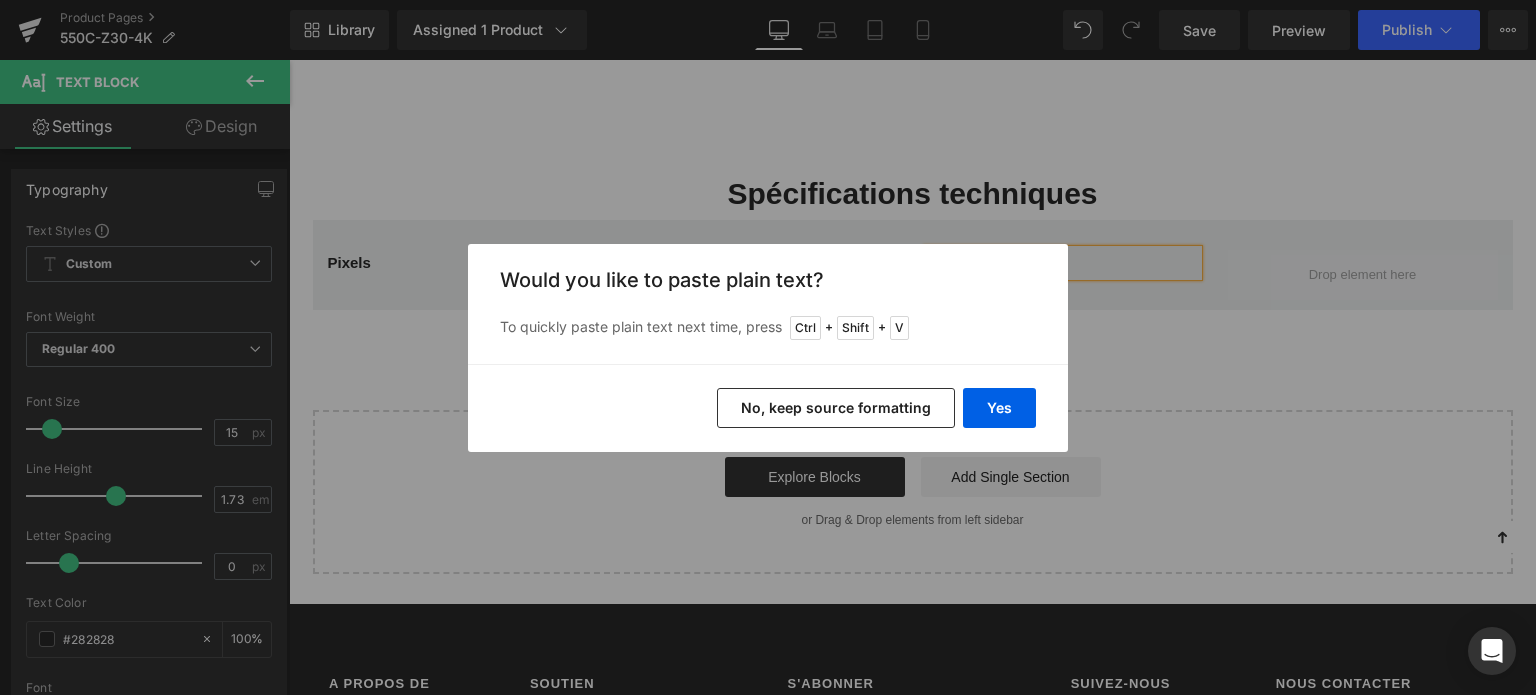 type 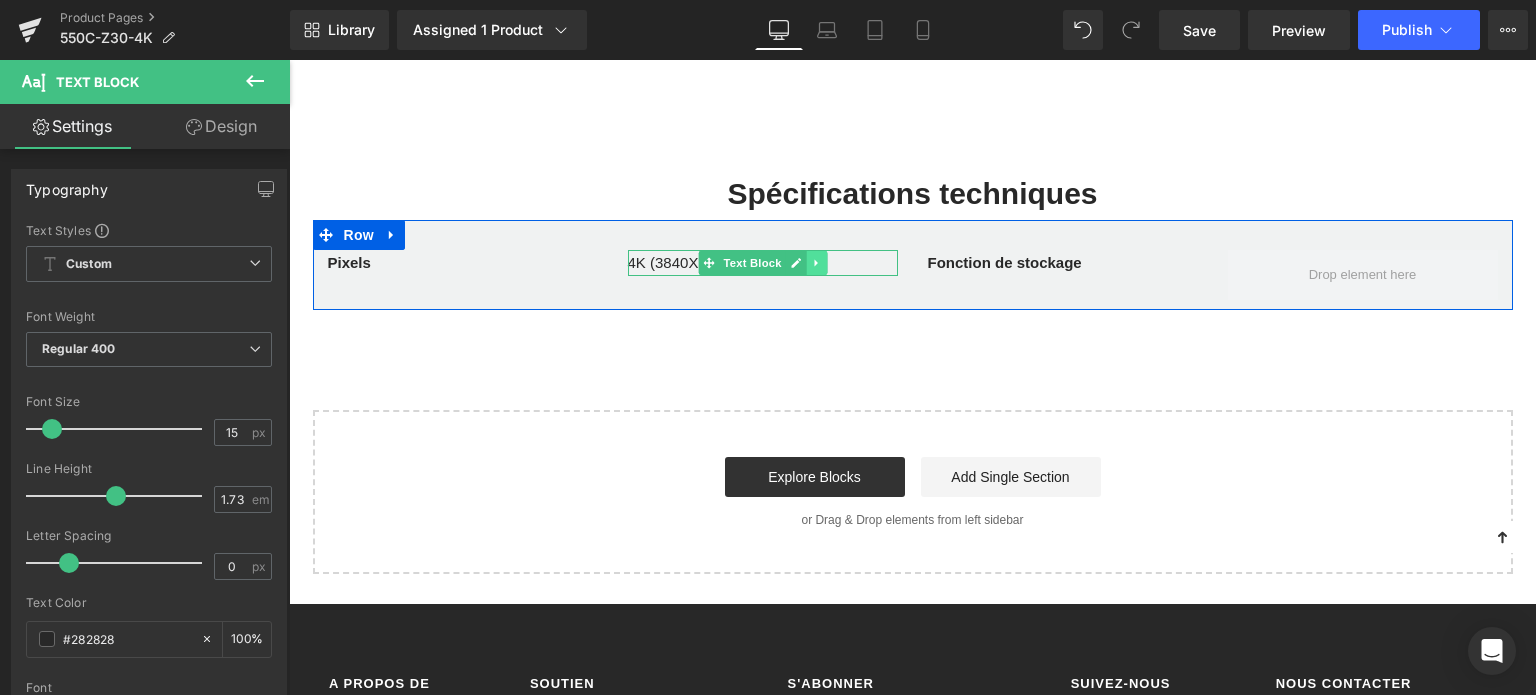 click 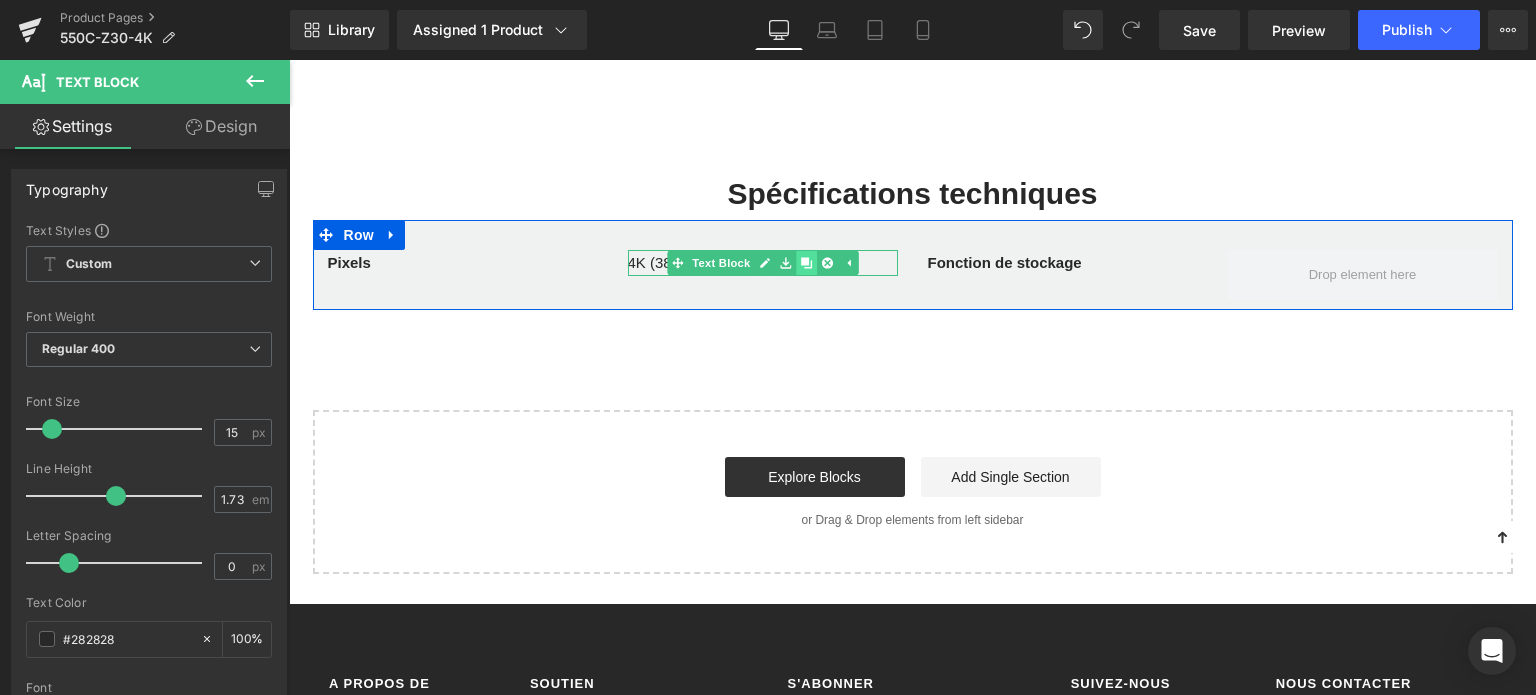 click 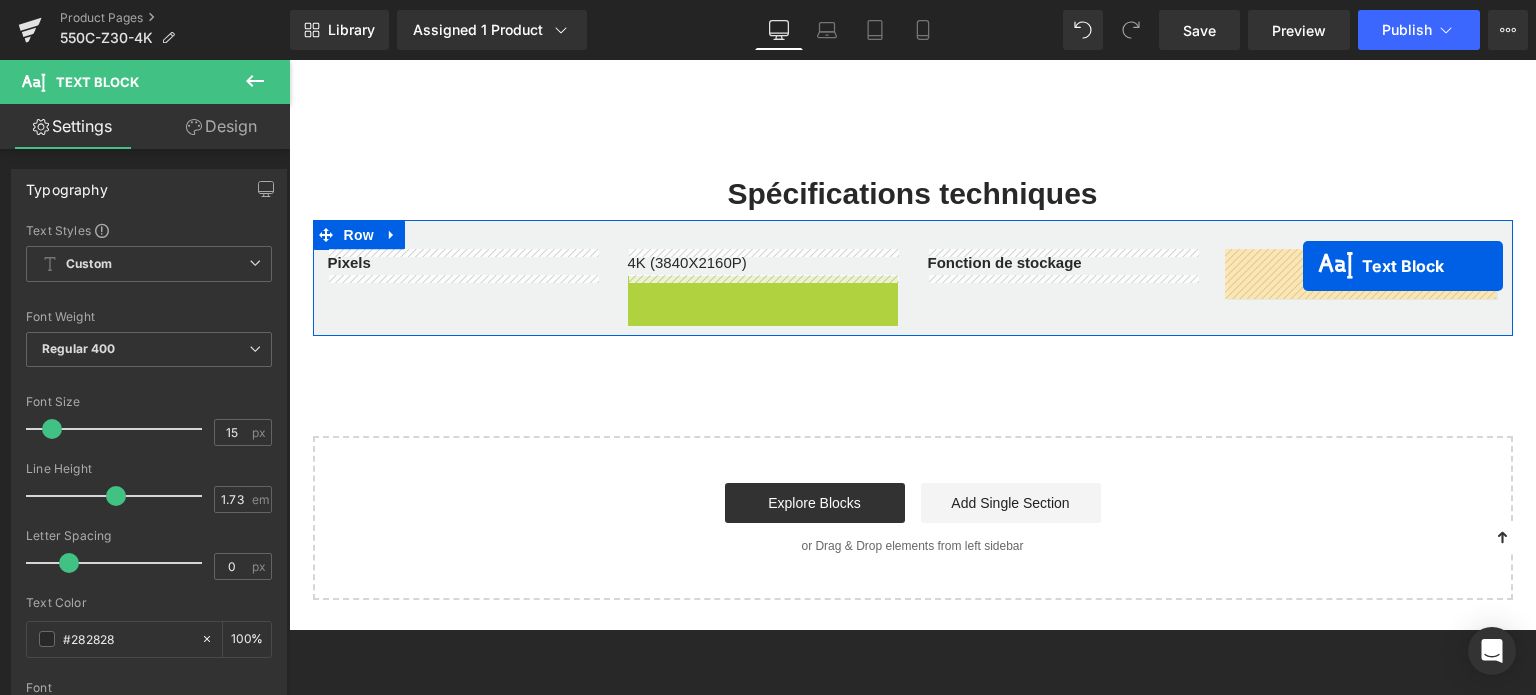drag, startPoint x: 713, startPoint y: 291, endPoint x: 1303, endPoint y: 266, distance: 590.5294 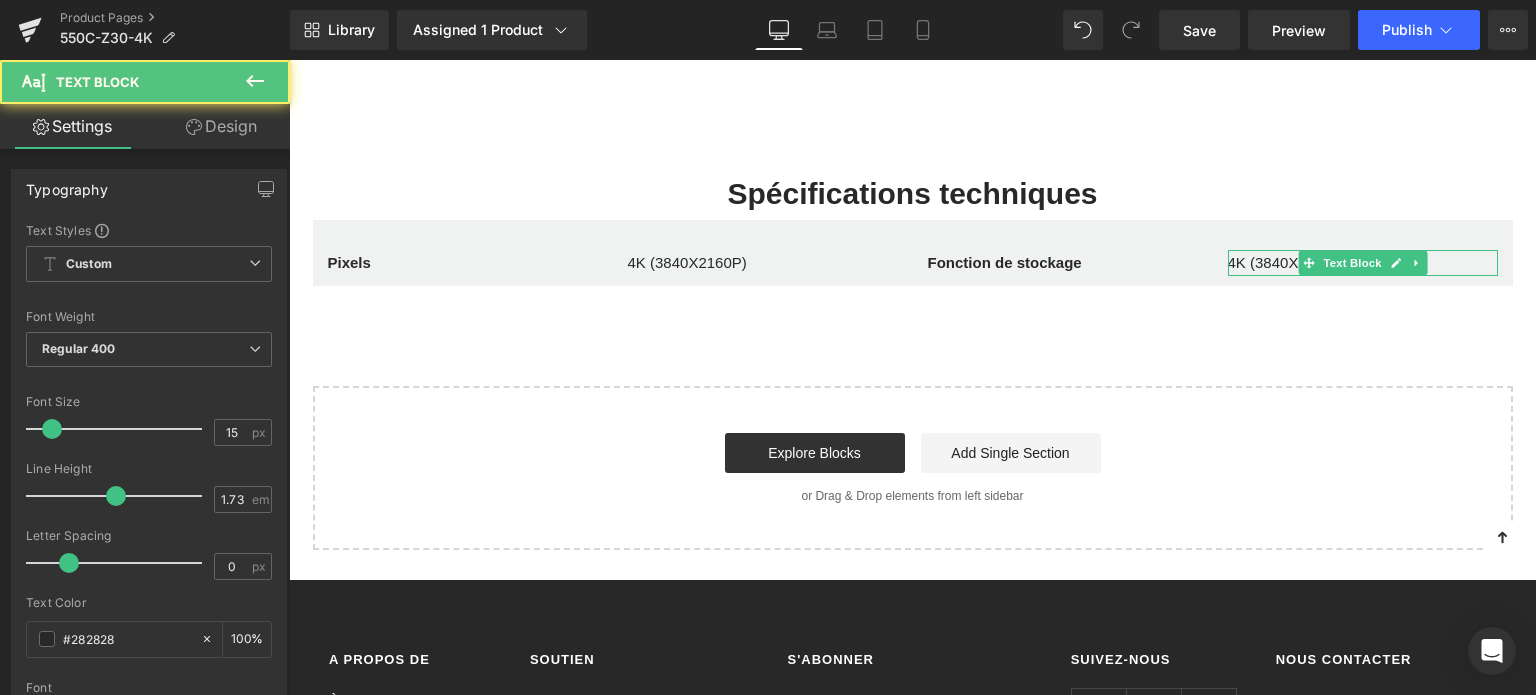 click on "4K (3840X2160P)" at bounding box center [1363, 263] 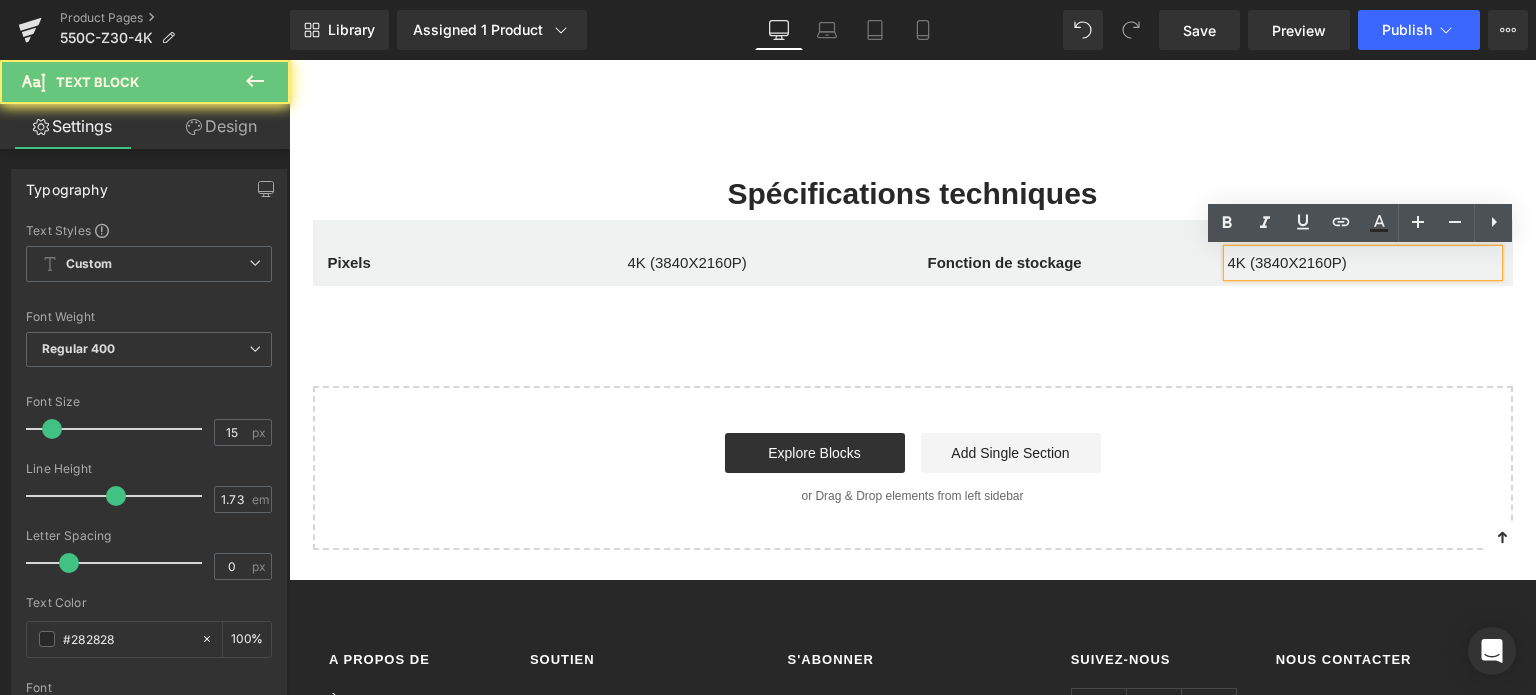 click on "4K (3840X2160P)" at bounding box center (1363, 263) 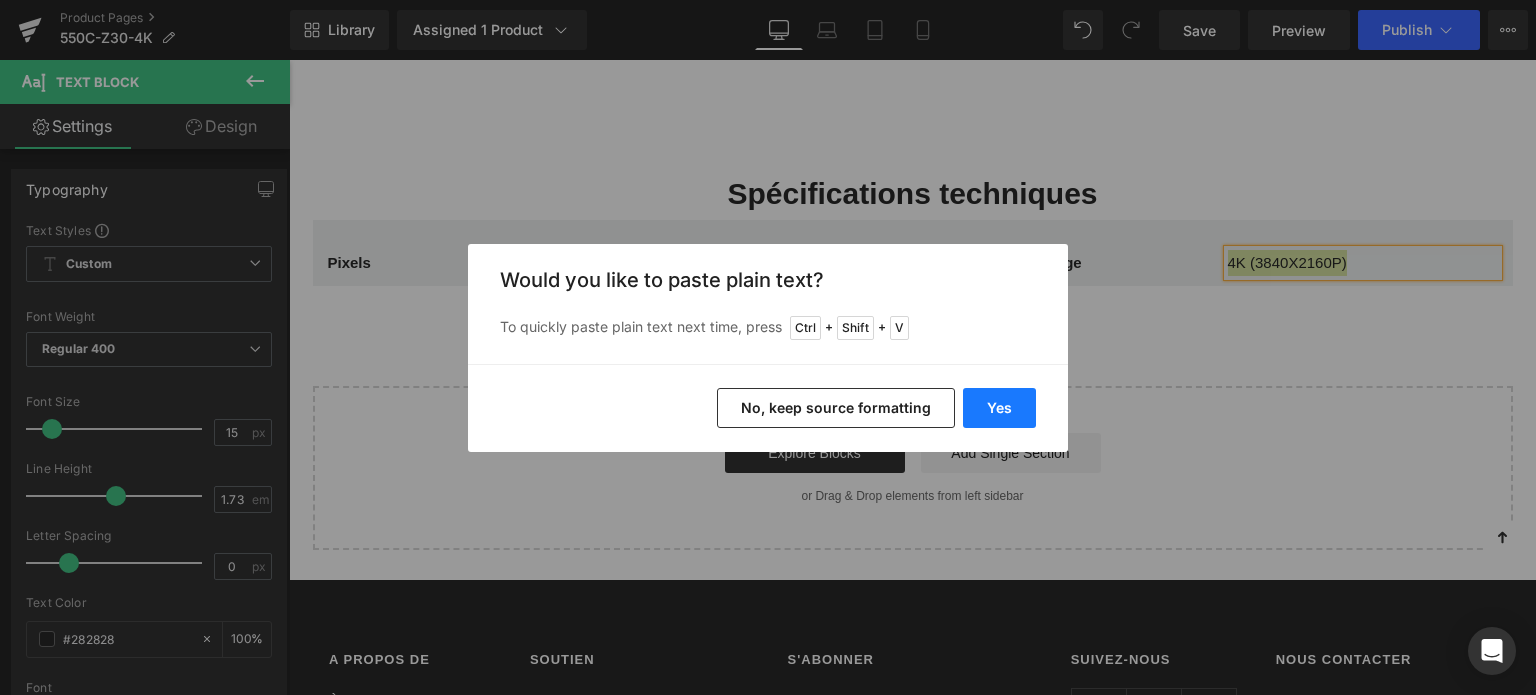 click on "Yes" at bounding box center (999, 408) 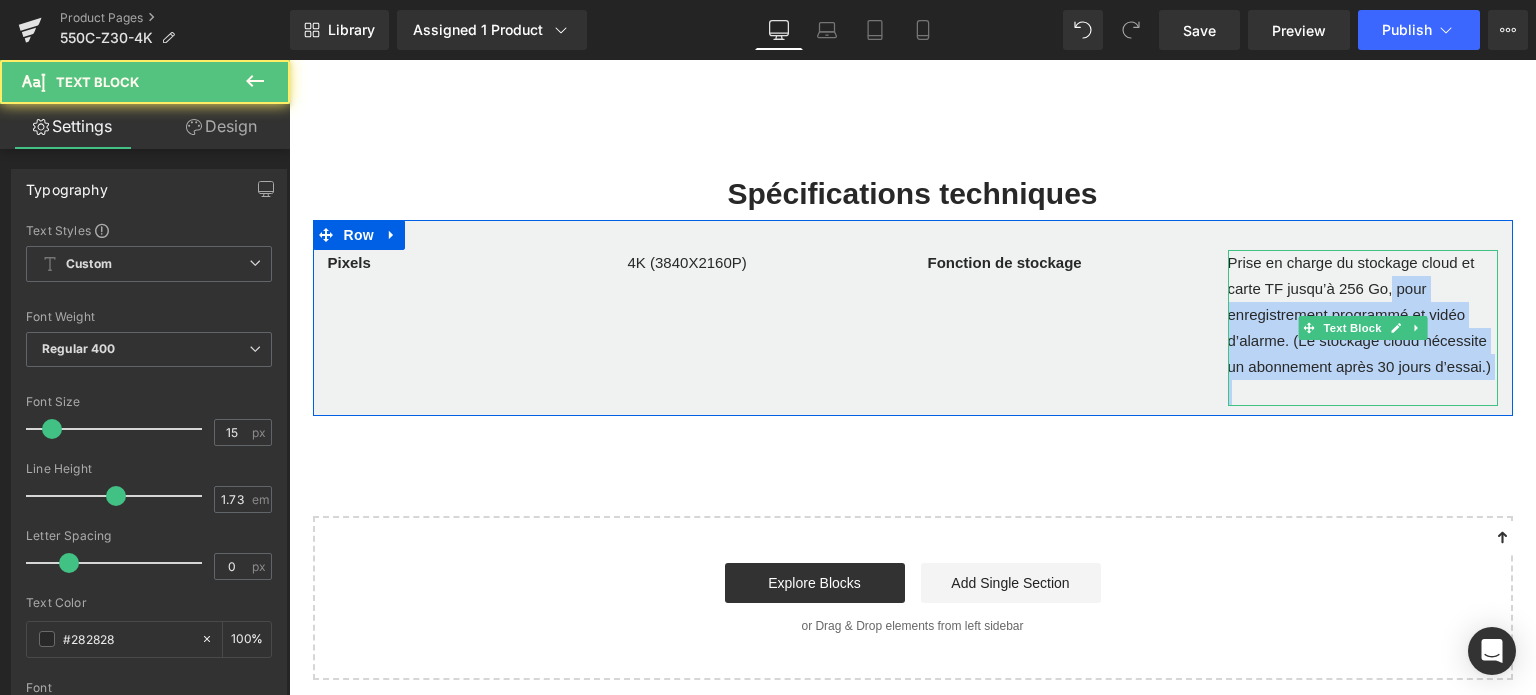 drag, startPoint x: 1383, startPoint y: 287, endPoint x: 1481, endPoint y: 387, distance: 140.01428 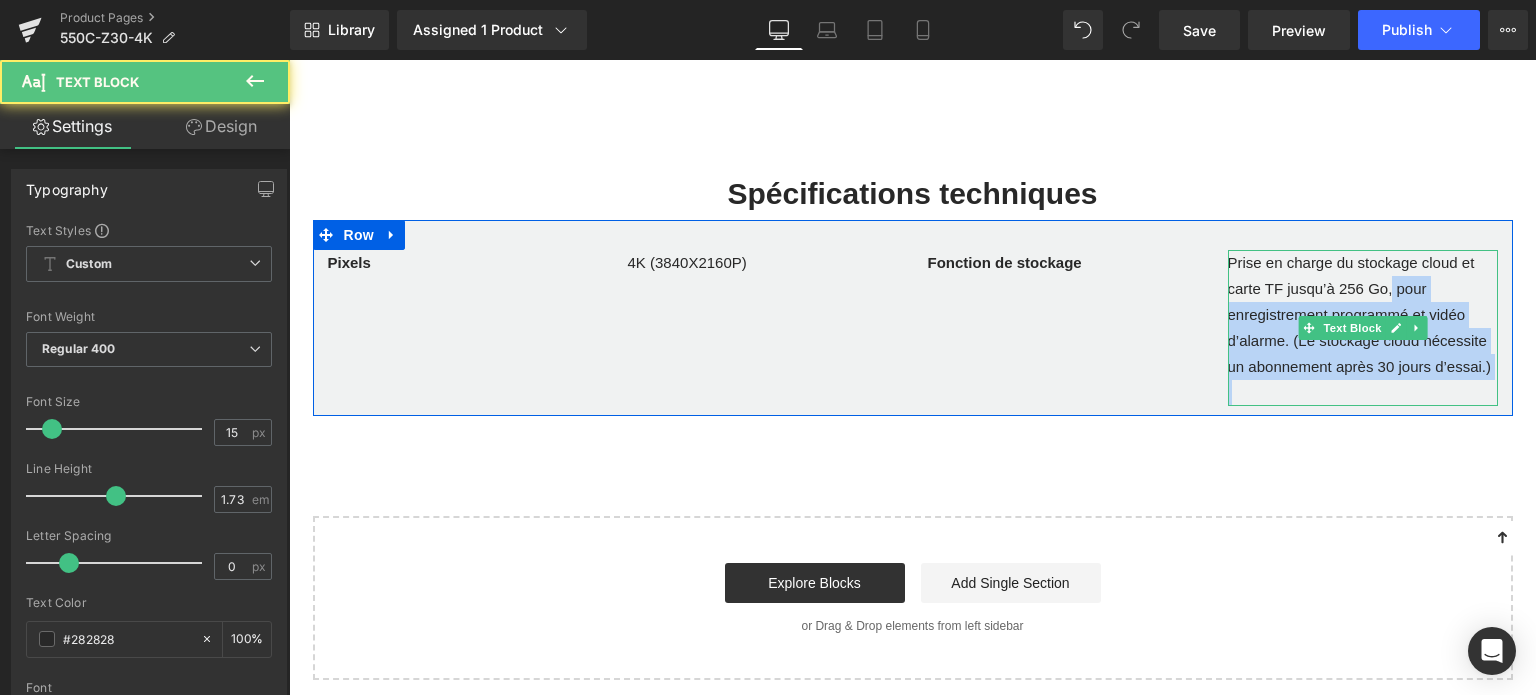 click on "Prise en charge du stockage cloud et carte TF jusqu’à 256 Go, pour enregistrement programmé et vidéo d’alarme. (Le stockage cloud nécessite un abonnement après 30 jours d’essai.)" at bounding box center (1363, 328) 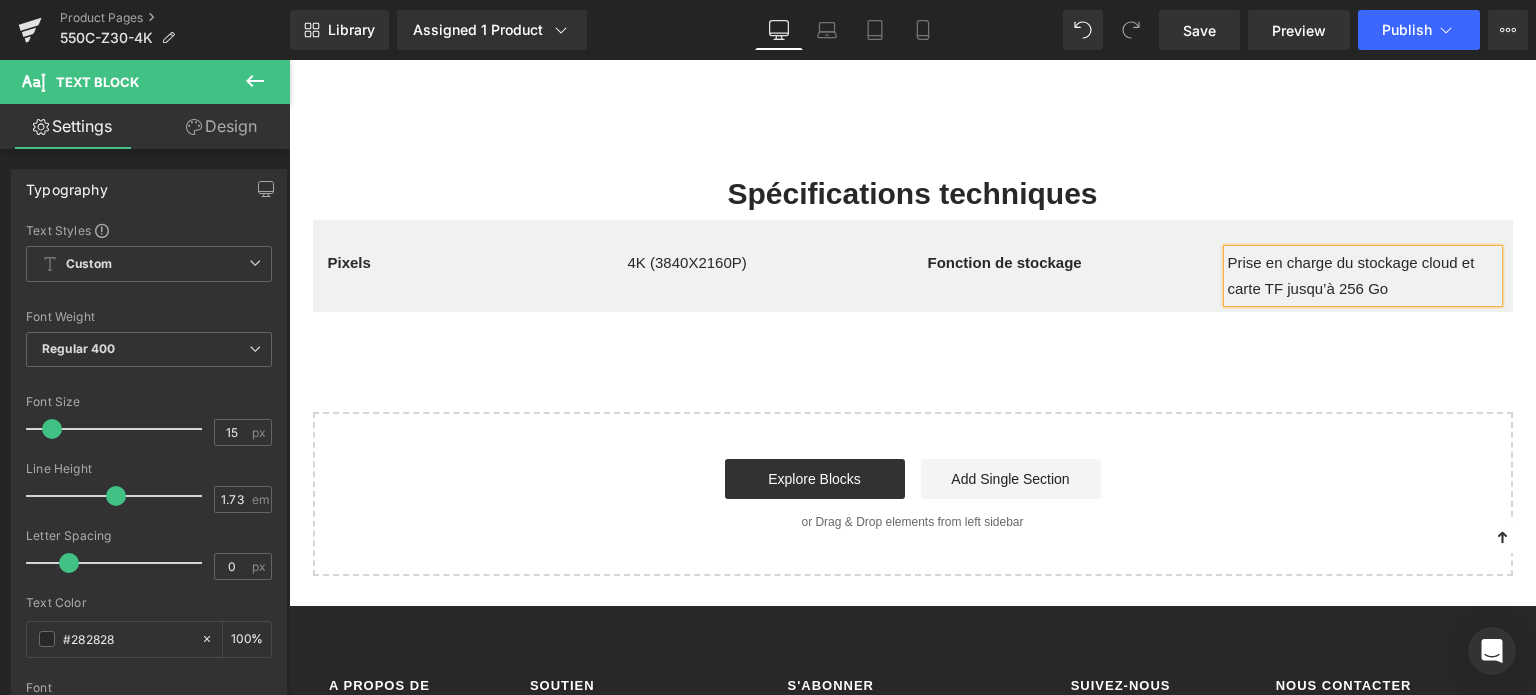 click on "Sale Off
(P) Image" at bounding box center (912, -4062) 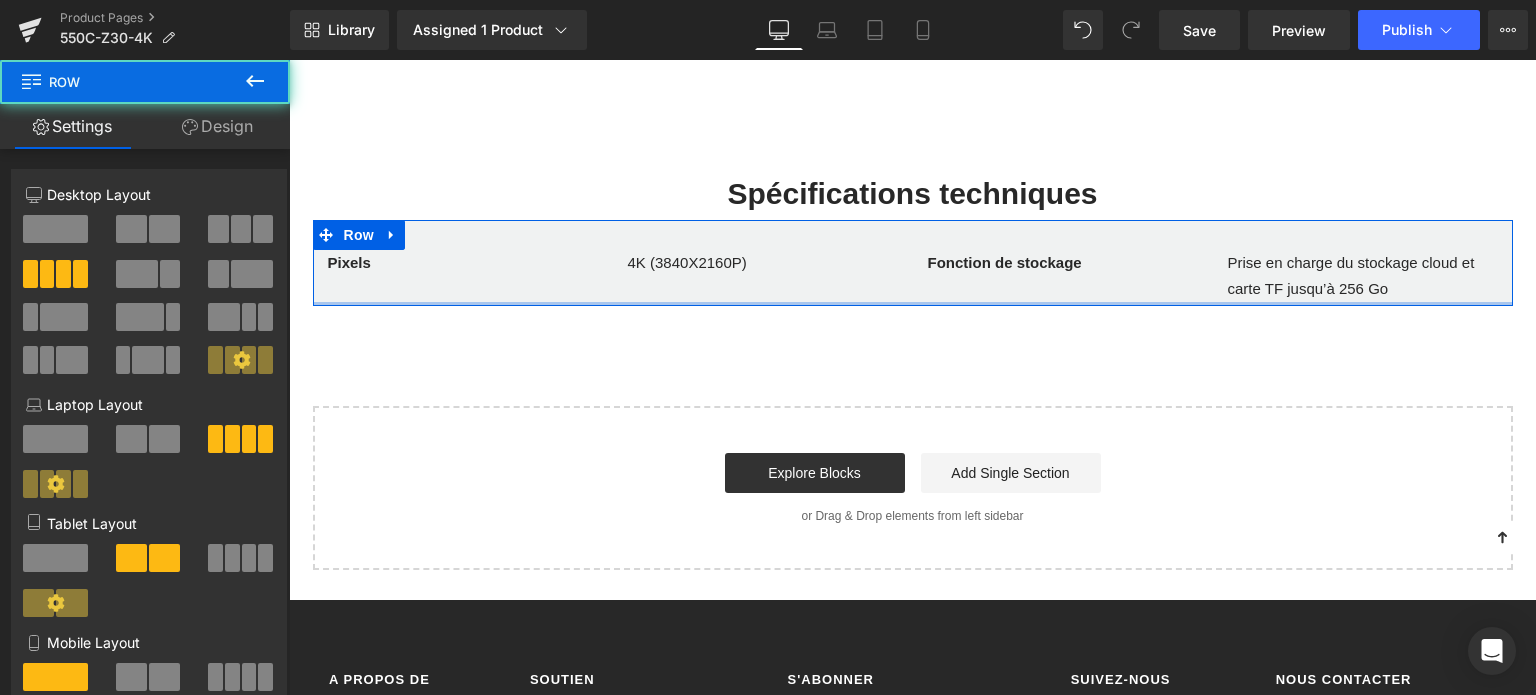 click on "Pixels
Text Block
4K (3840X2160P)
Text Block         Fonction de stockage  Text Block         Prise en charge du stockage cloud et carte TF jusqu’à 256 Go Text Block
Row" at bounding box center [913, 263] 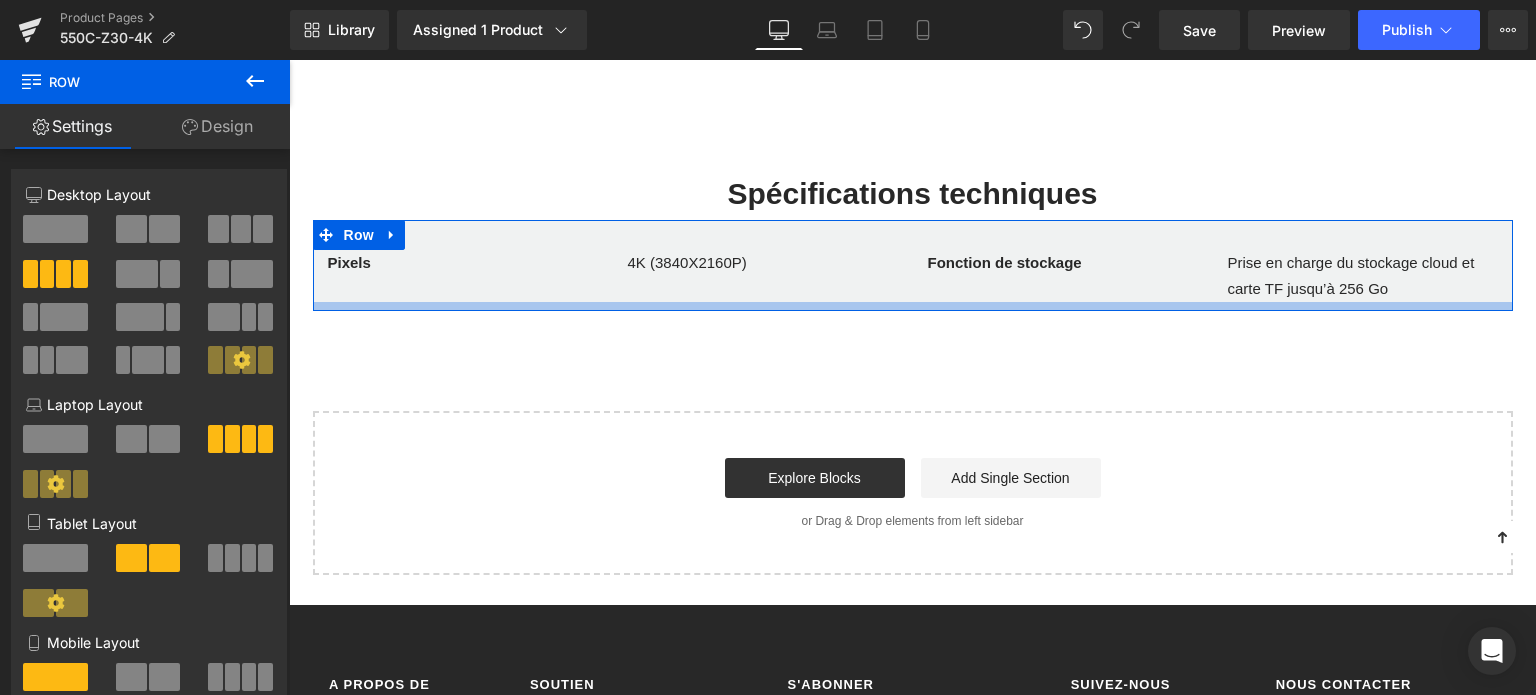click at bounding box center (913, 306) 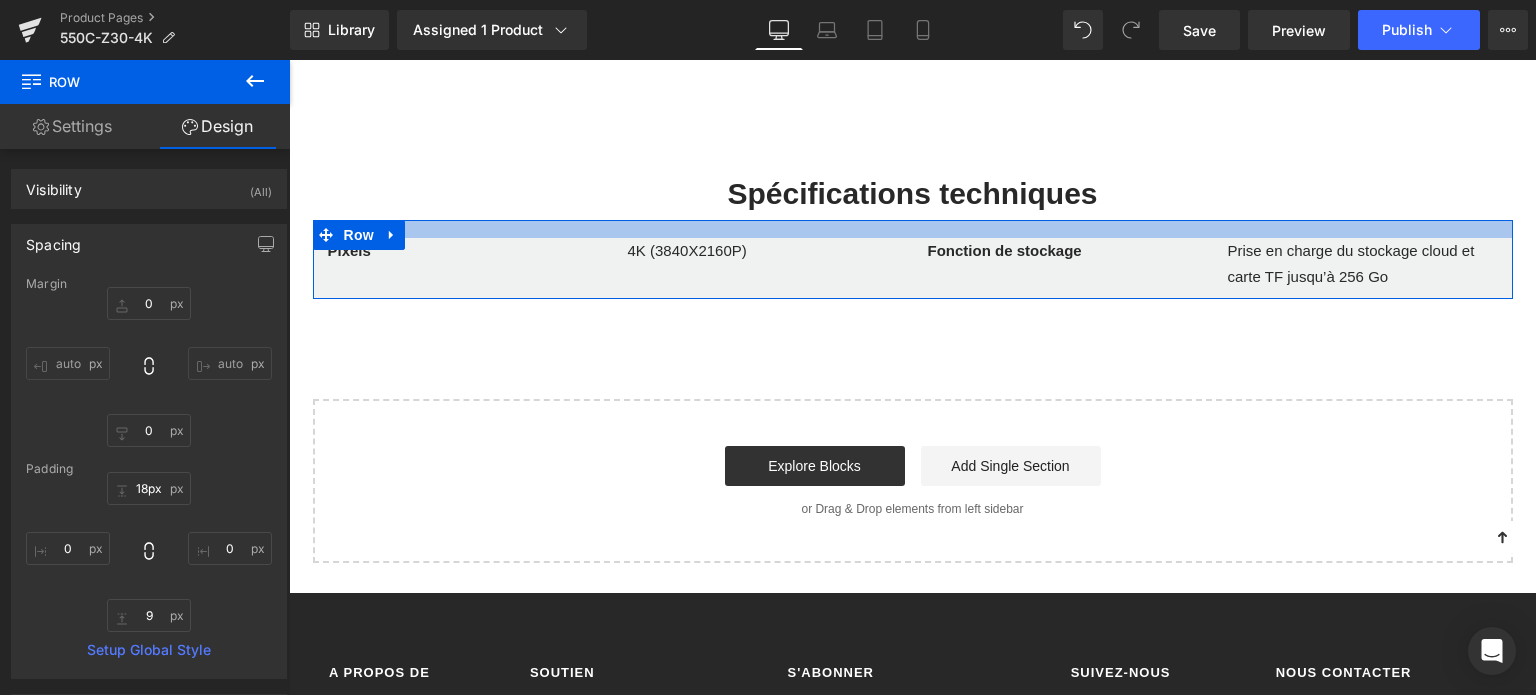 type on "17px" 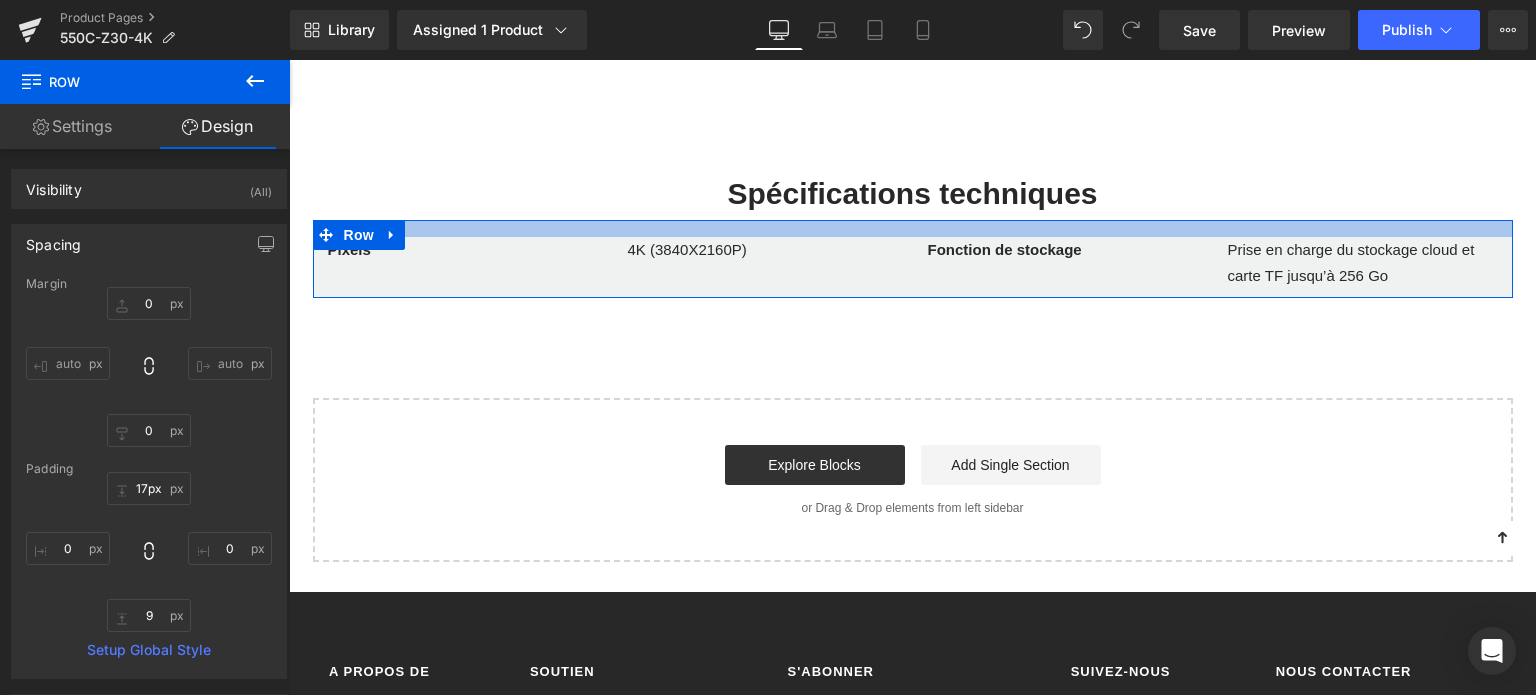 drag, startPoint x: 469, startPoint y: 231, endPoint x: 477, endPoint y: 218, distance: 15.264338 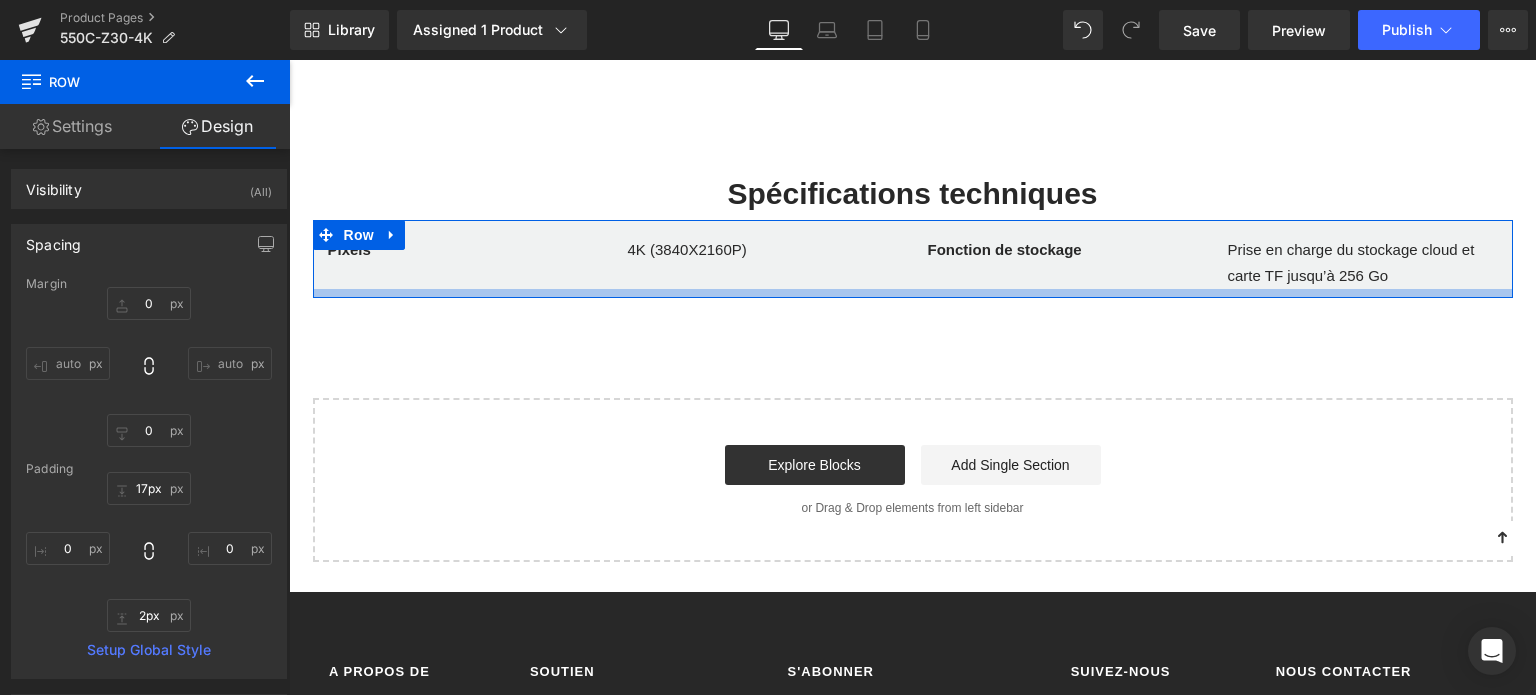 type on "1px" 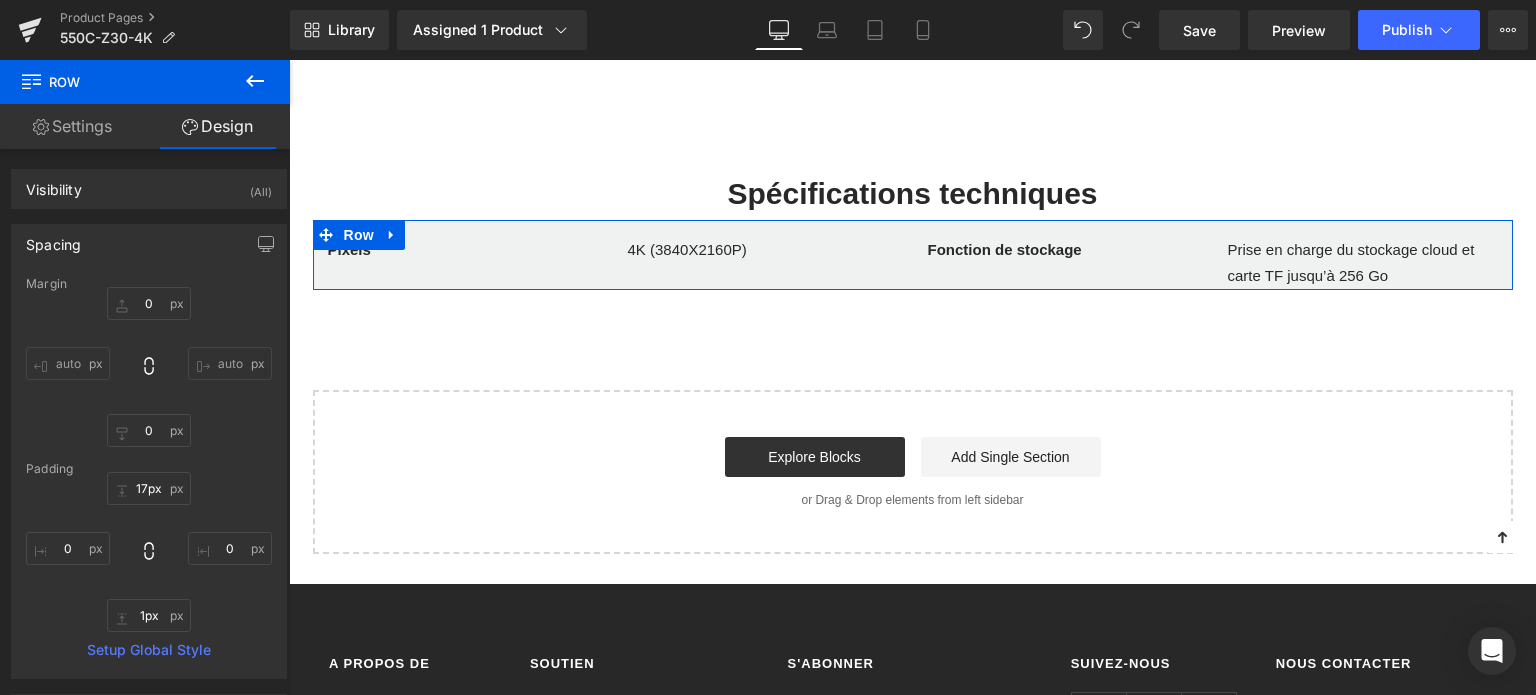 click on "Pixels
Text Block
4K (3840X2160P)
Text Block         Fonction de stockage  Text Block         Prise en charge du stockage cloud et carte TF jusqu’à 256 Go Text Block
Row" at bounding box center [913, 255] 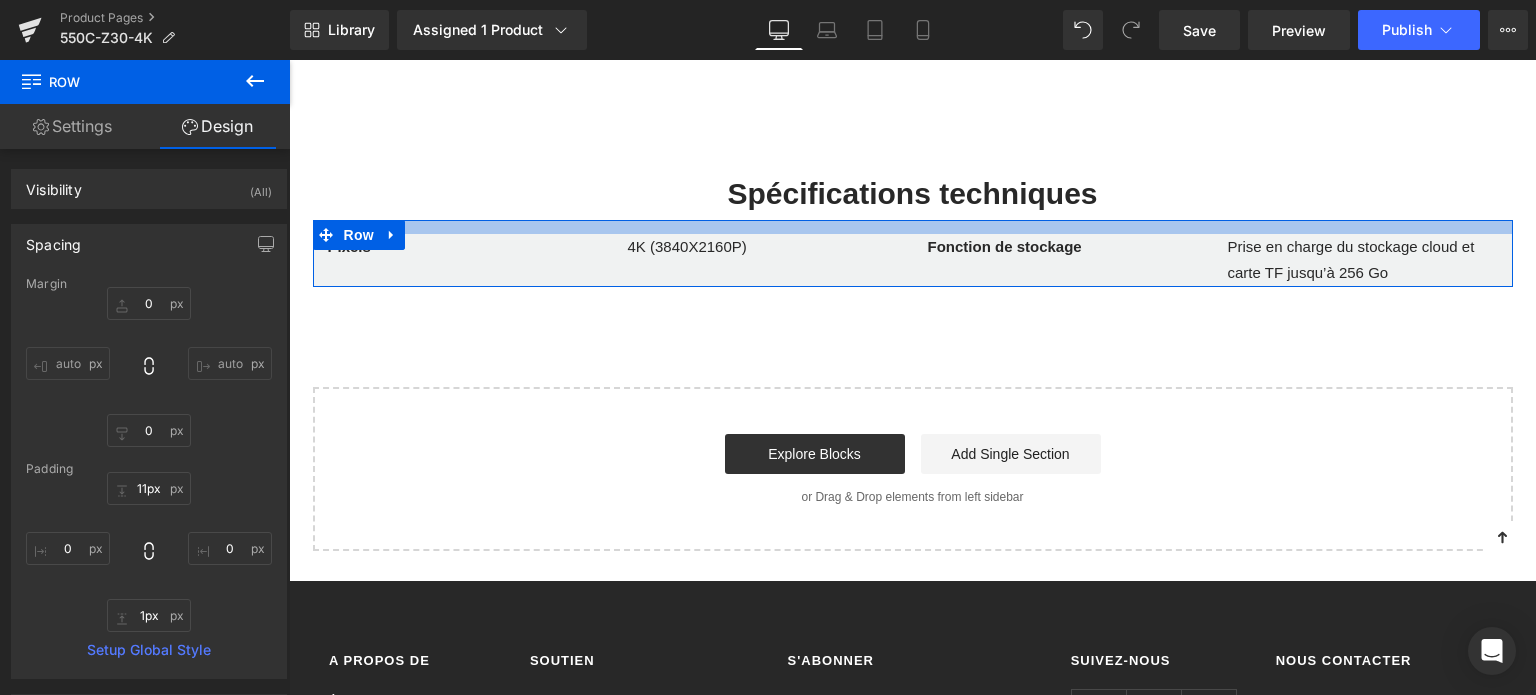 type on "10px" 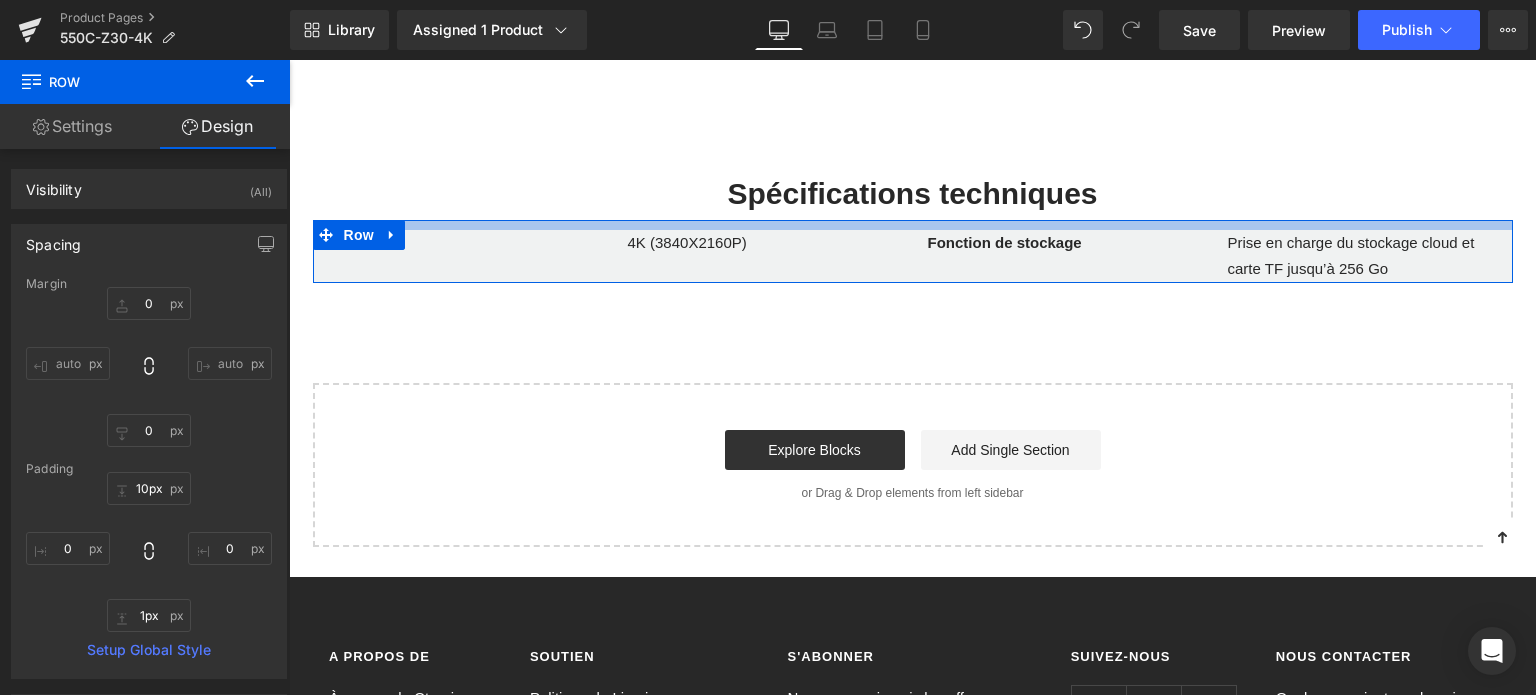 click at bounding box center [913, 225] 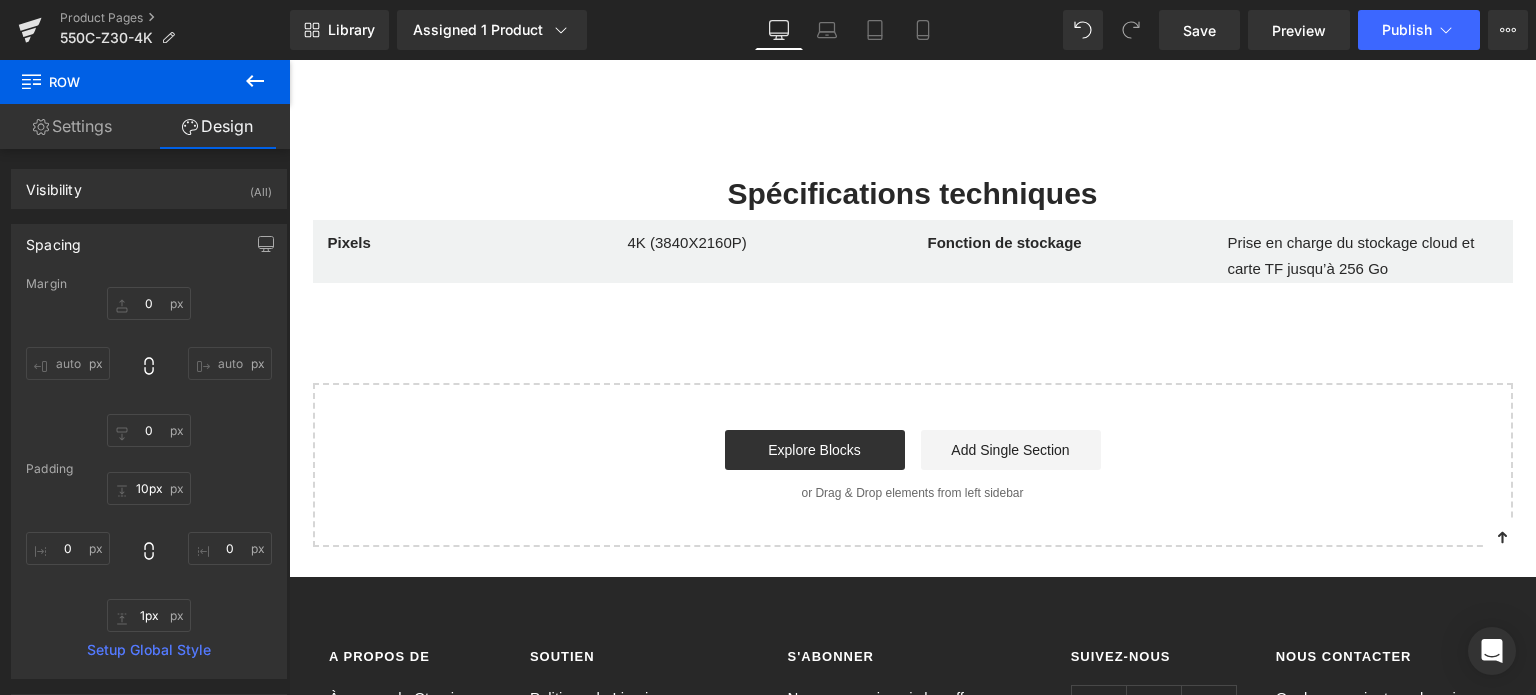 click on "Sale Off
(P) Image" at bounding box center (912, -4077) 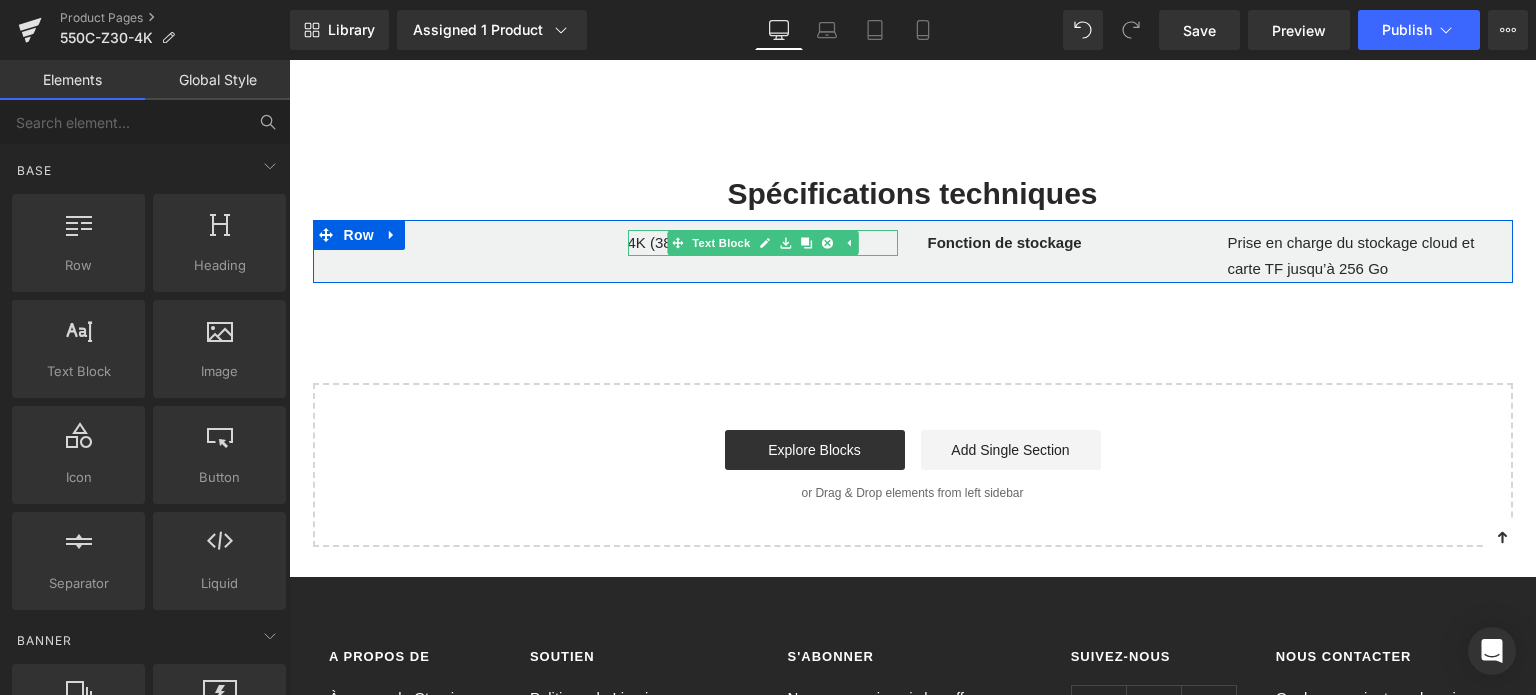 click on "4K (3840X2160P)" at bounding box center [763, 243] 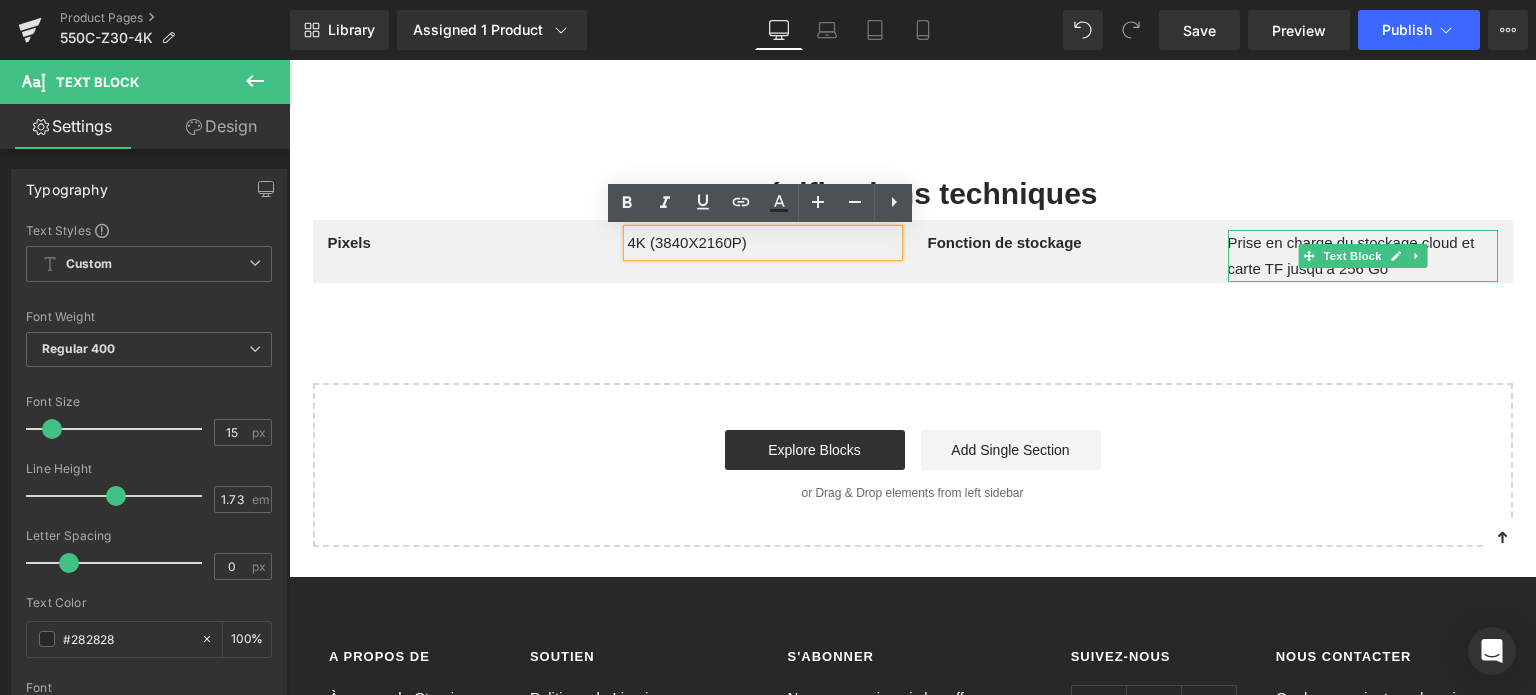click on "Prise en charge du stockage cloud et carte TF jusqu’à 256 Go" at bounding box center (1363, 256) 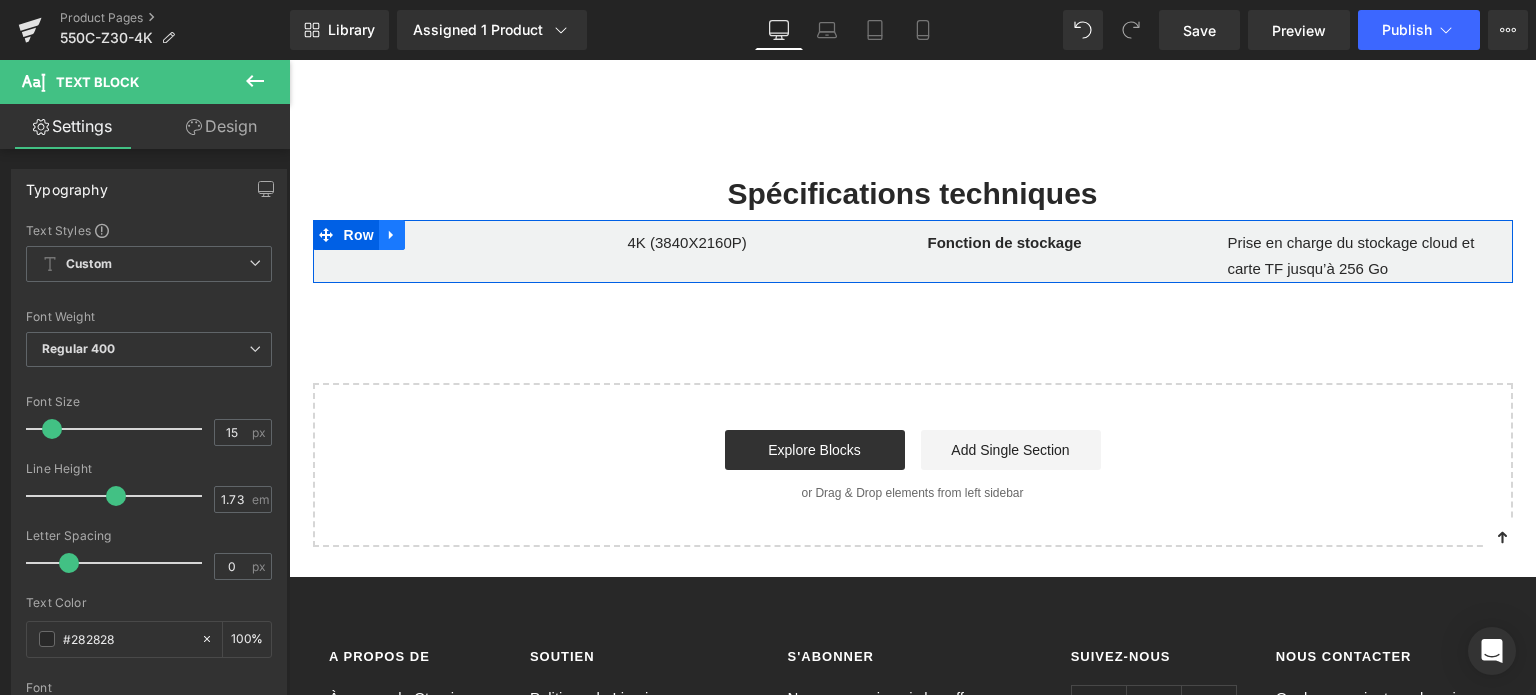 click at bounding box center (392, 235) 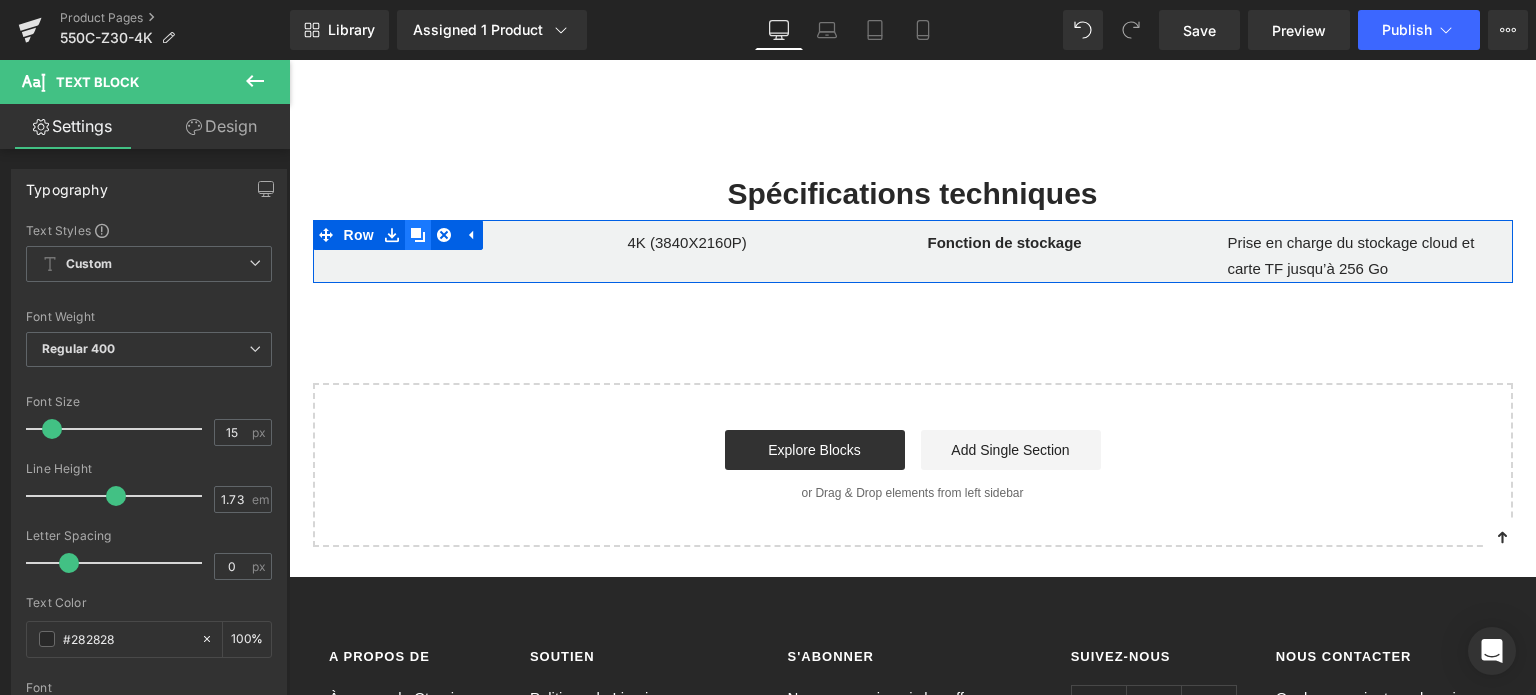 click 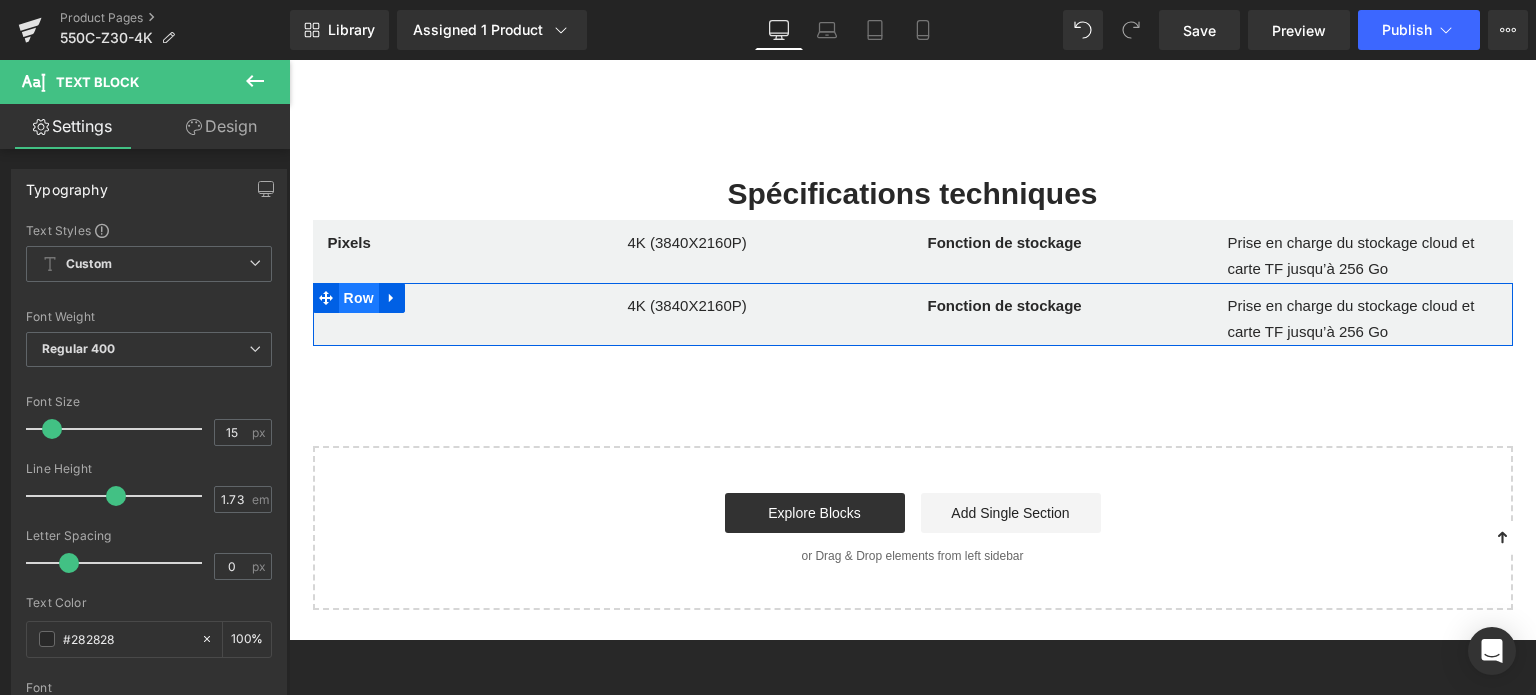 click on "Row" at bounding box center (359, 298) 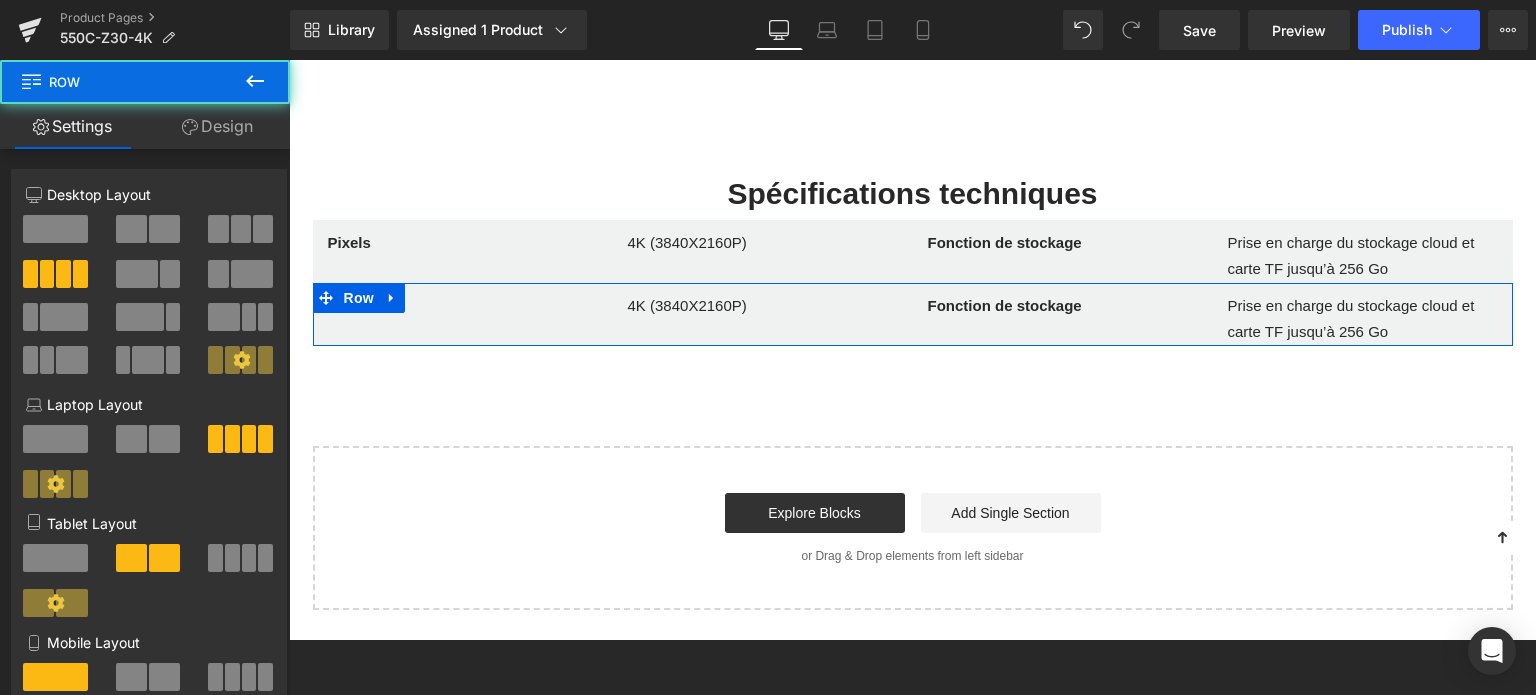 click on "Design" at bounding box center (217, 126) 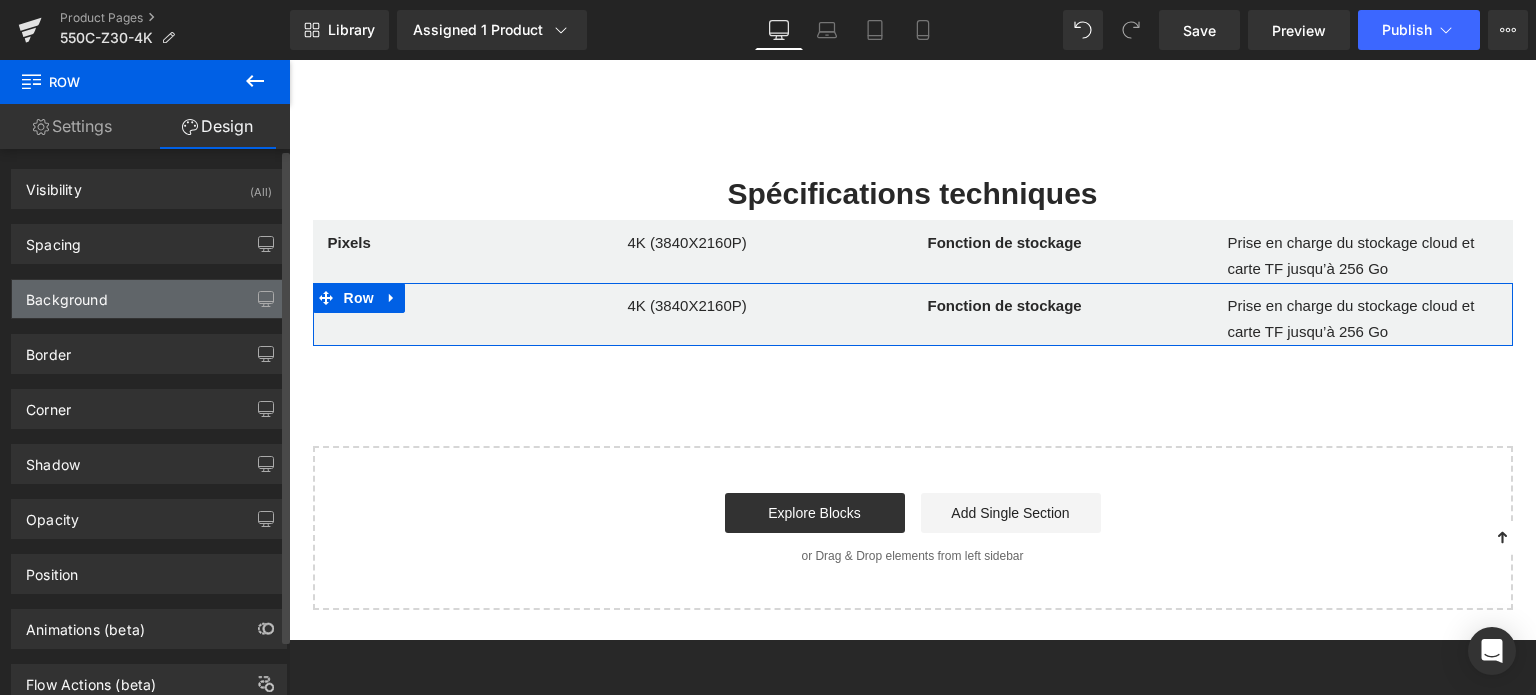 click on "Background" at bounding box center (67, 294) 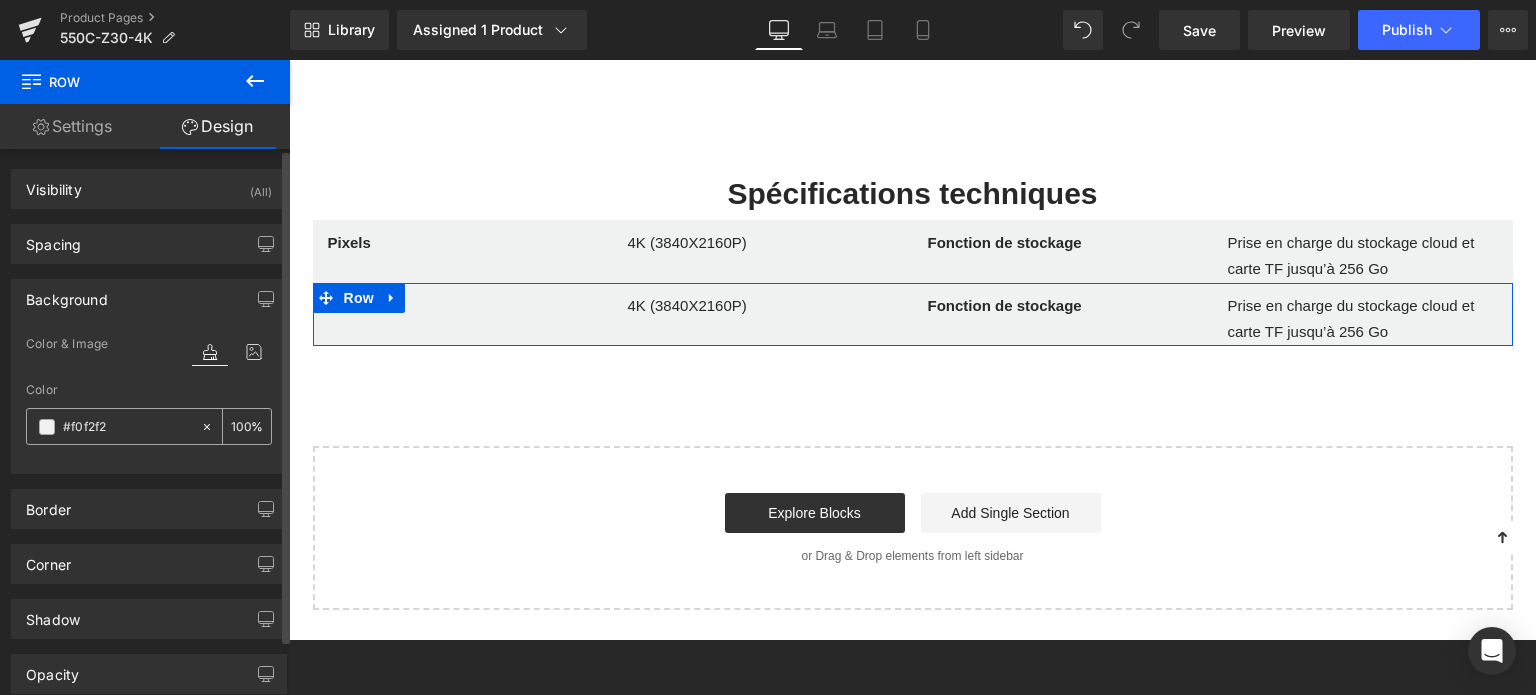 click on "#f0f2f2" at bounding box center [127, 427] 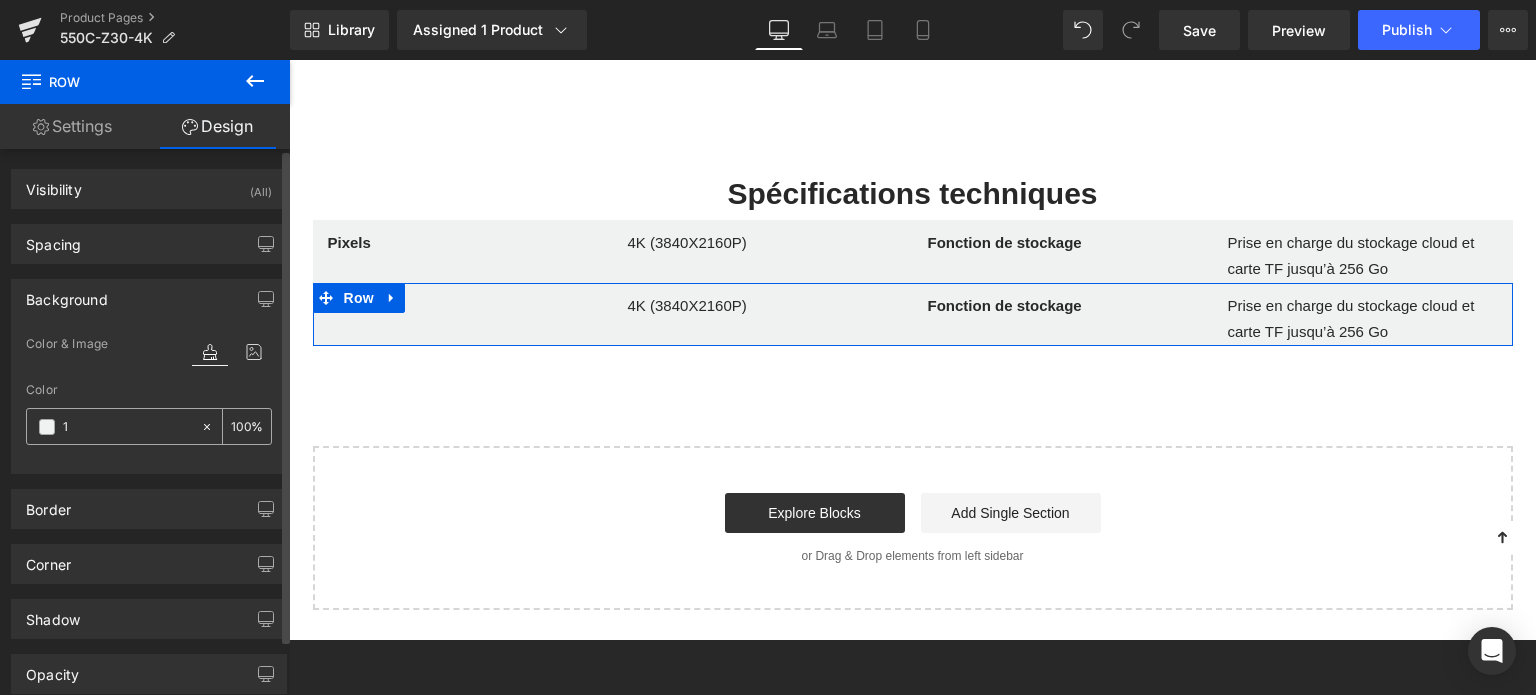 type on "0" 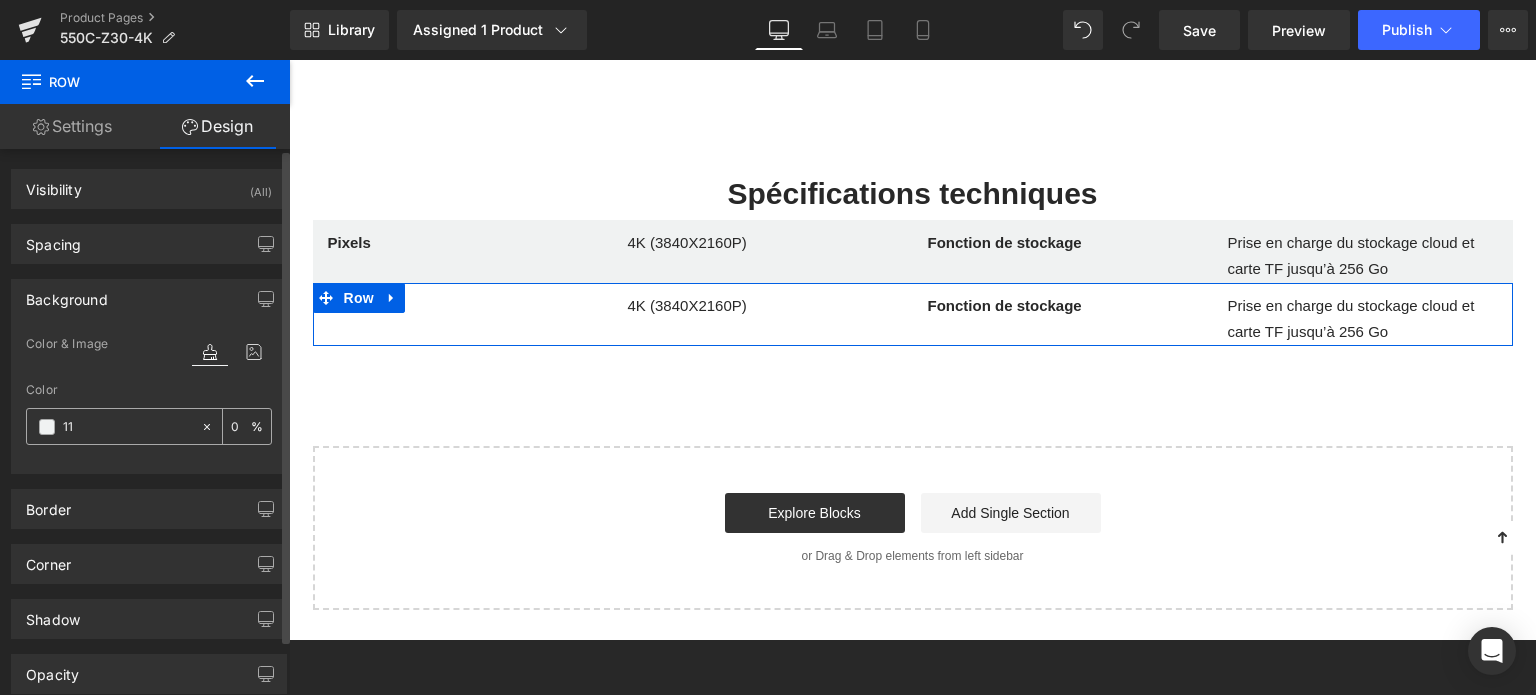 type on "111" 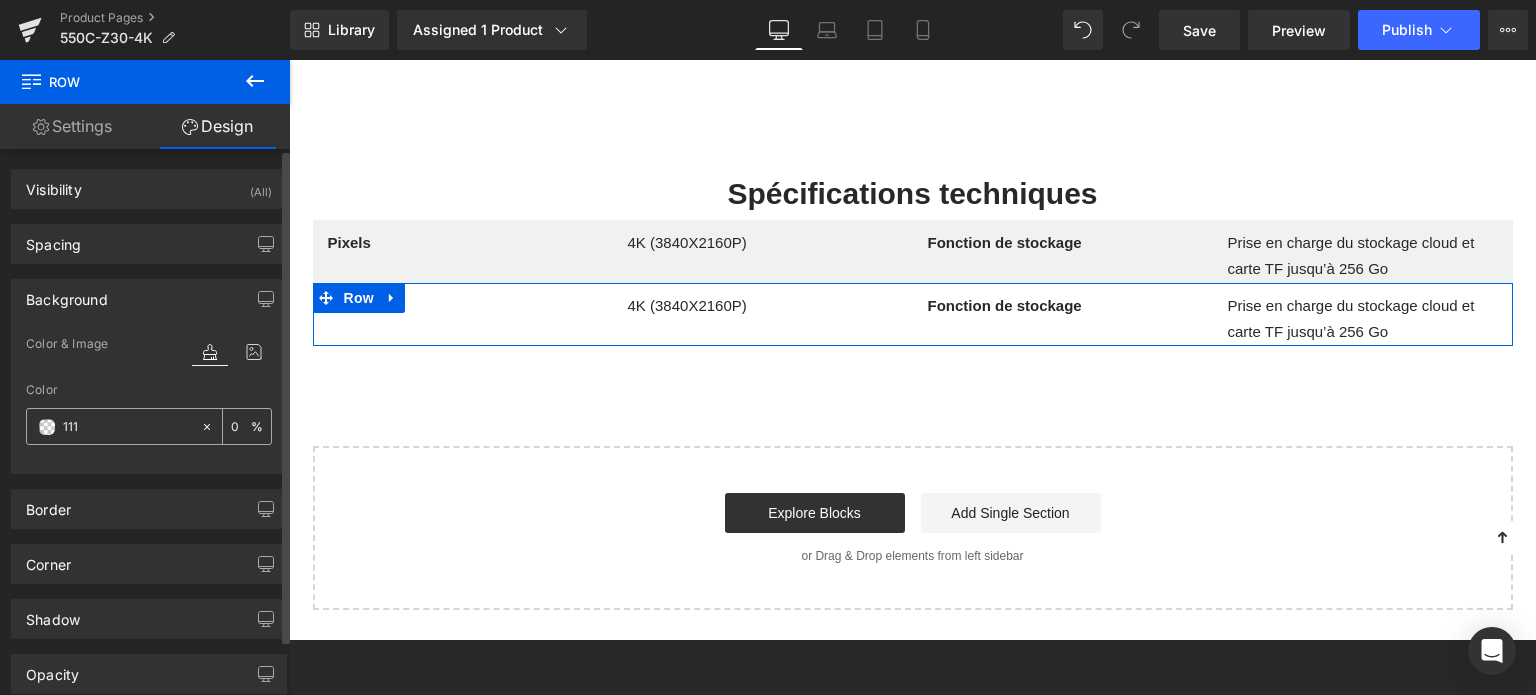 type on "100" 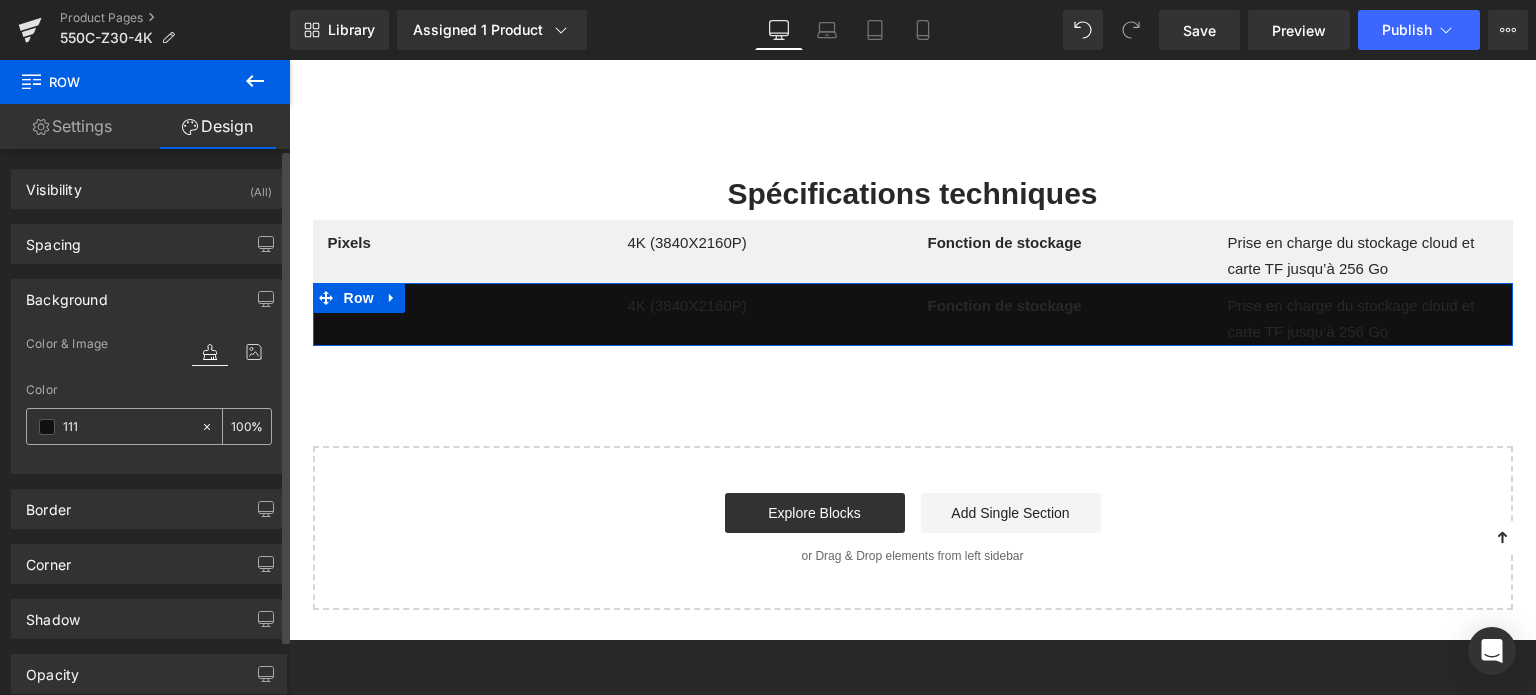 type on "11" 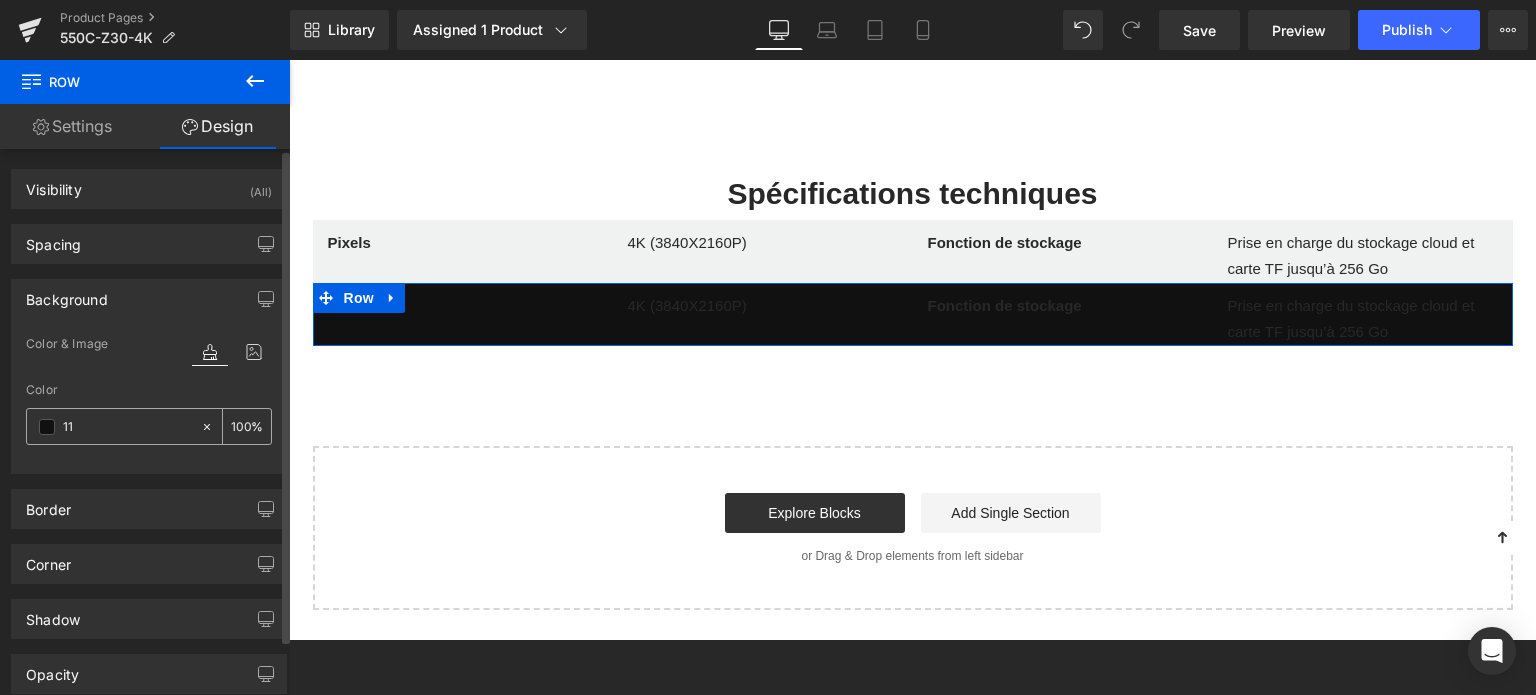 type on "0" 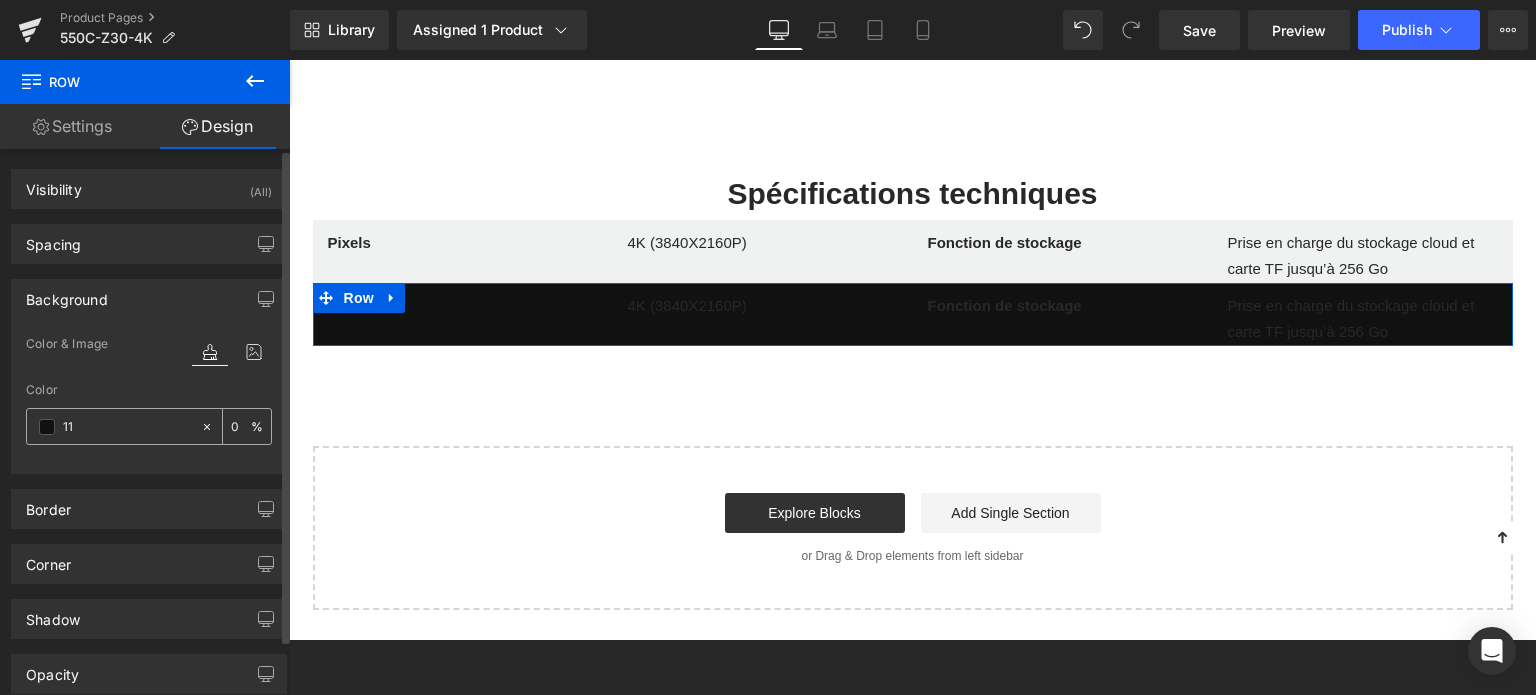 type on "1" 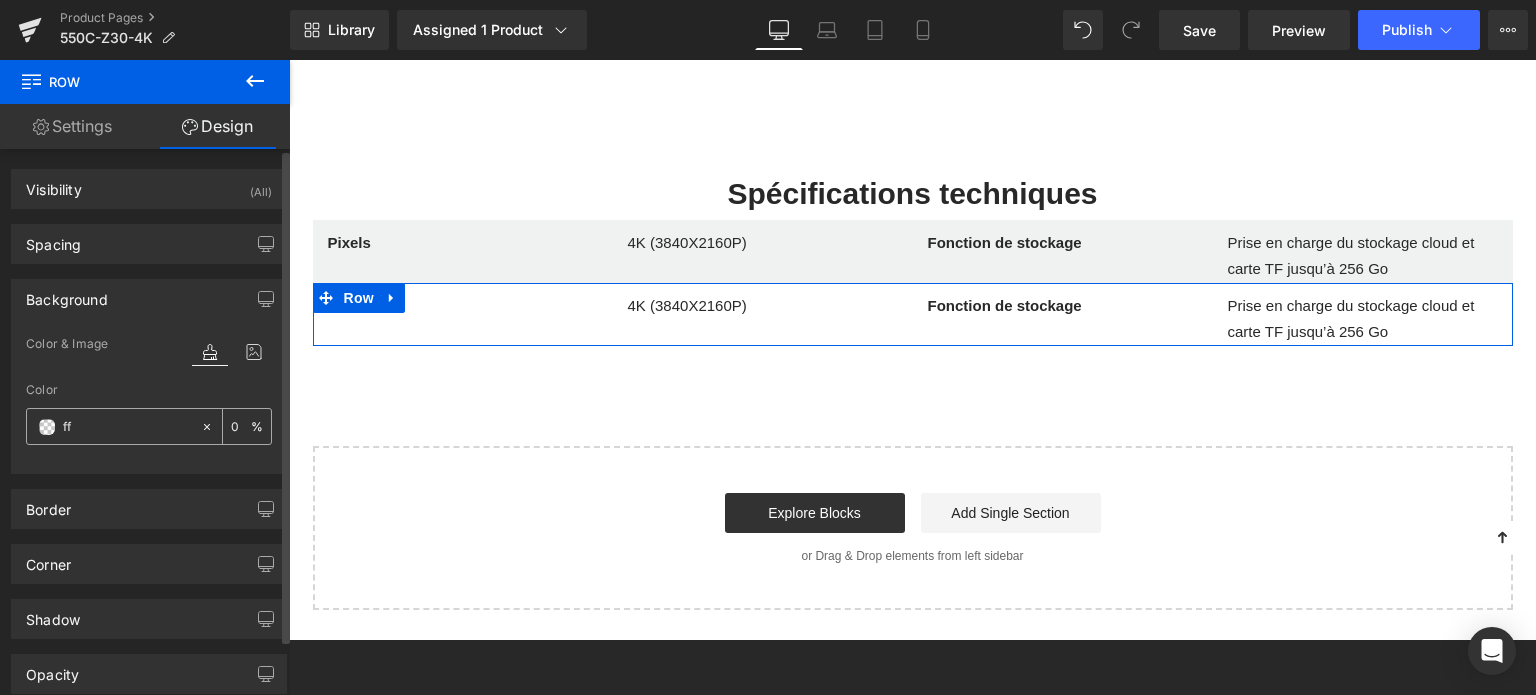 type on "fff" 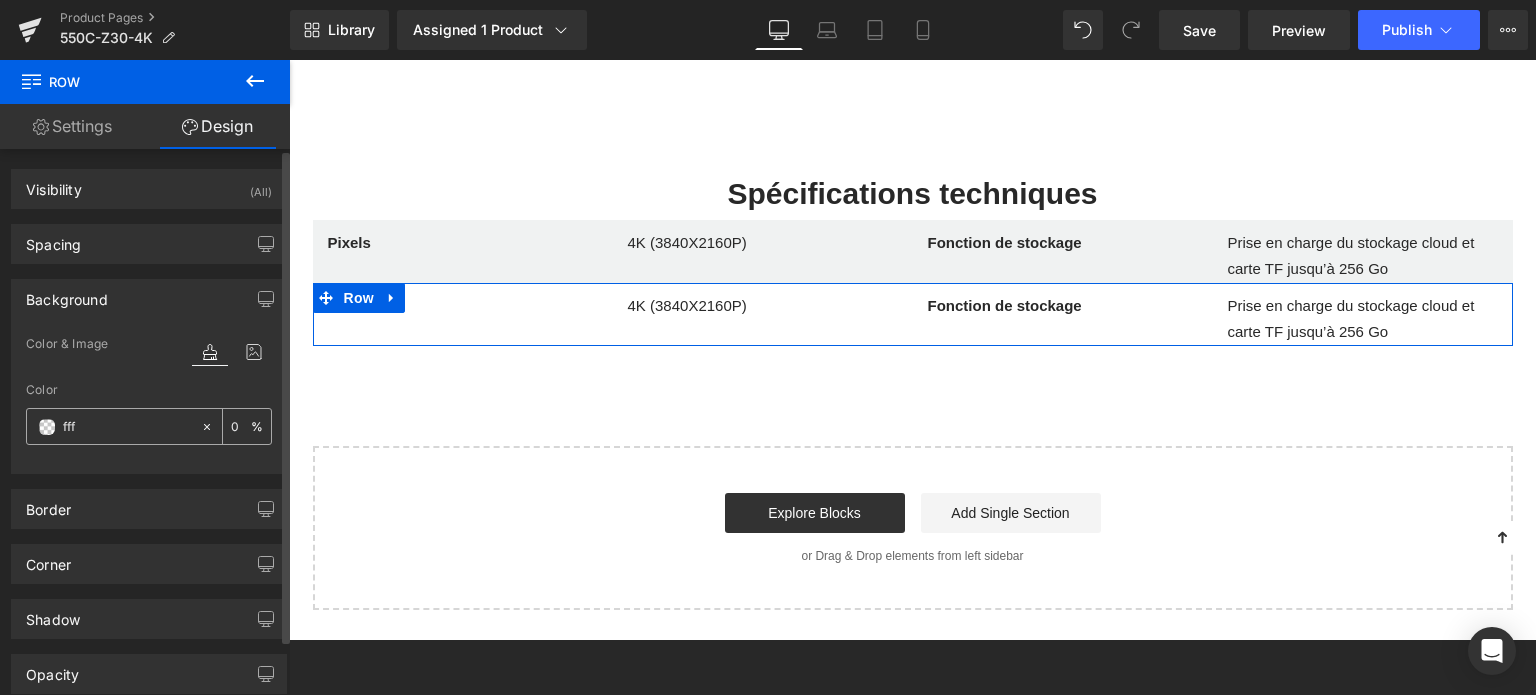 type on "100" 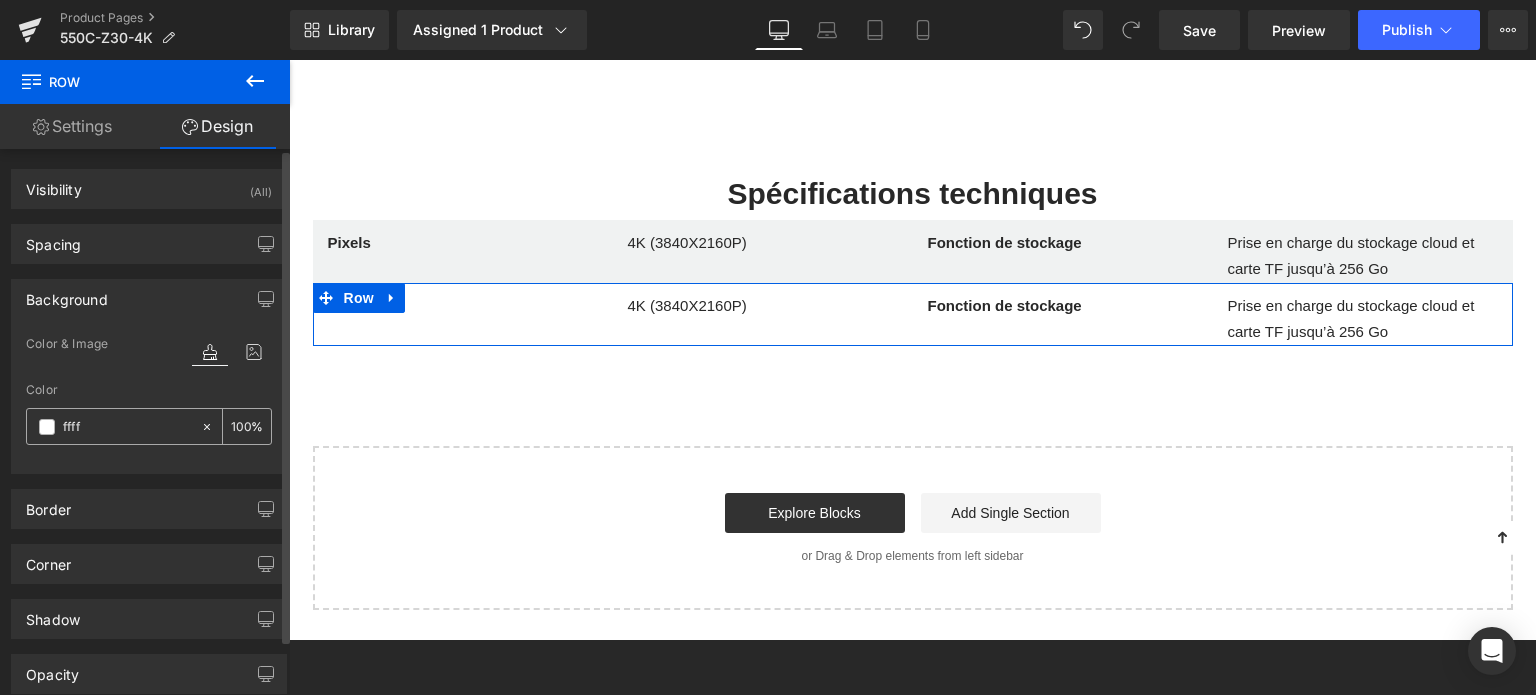 type on "fffff" 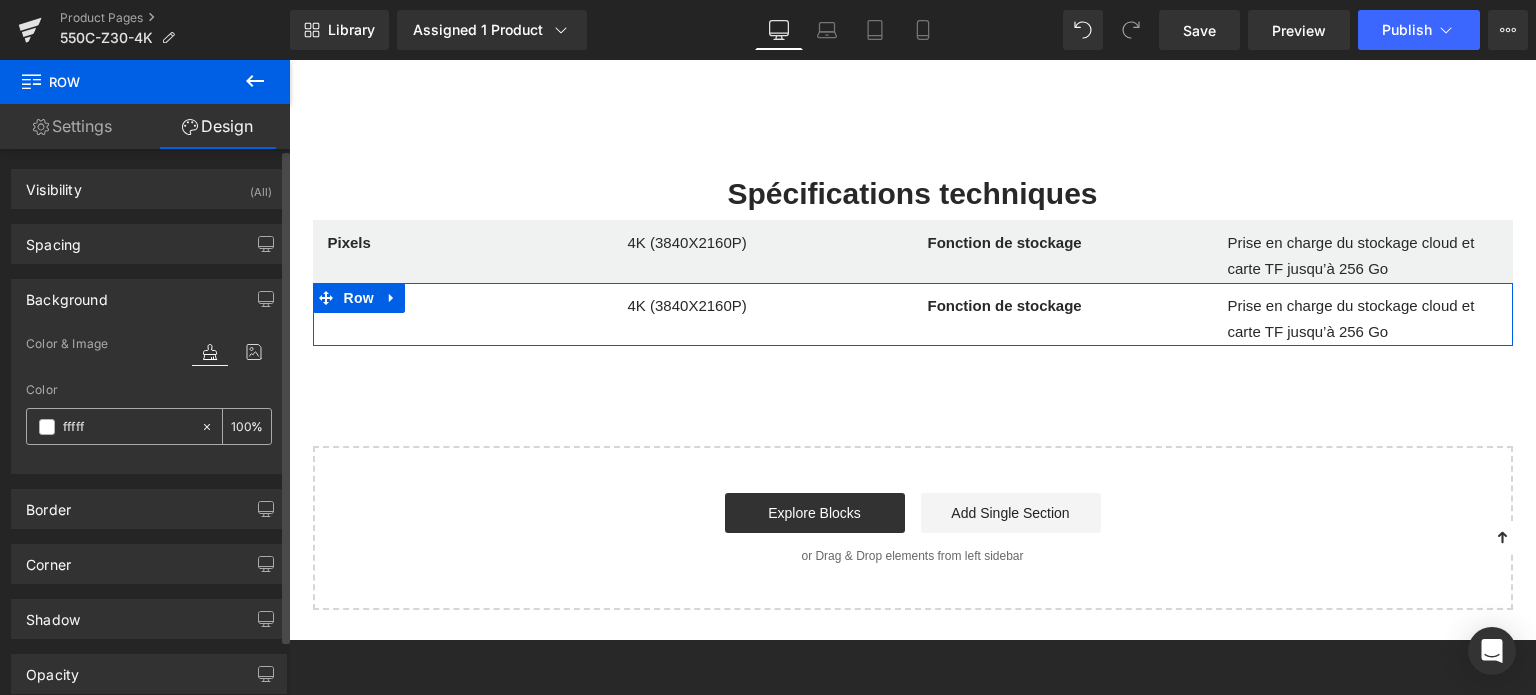 type on "0" 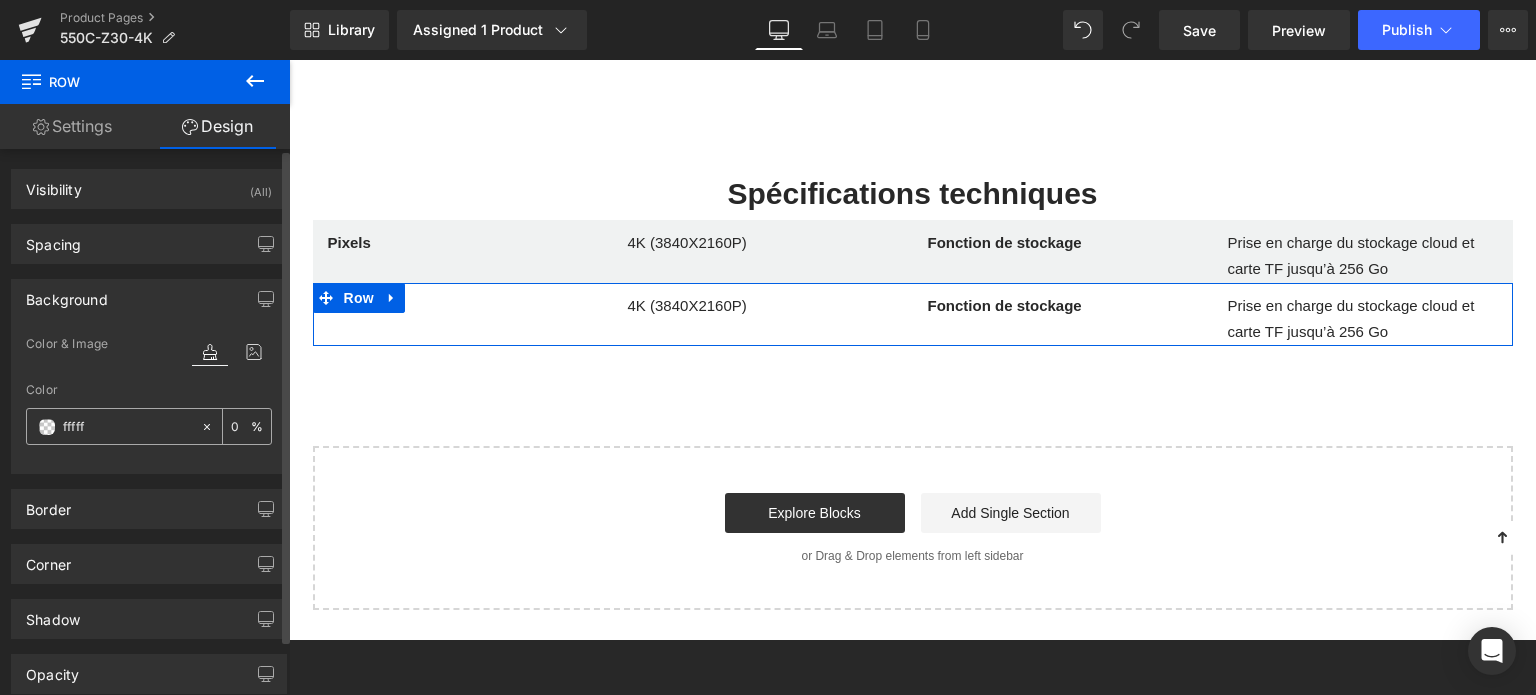 type on "ffffff" 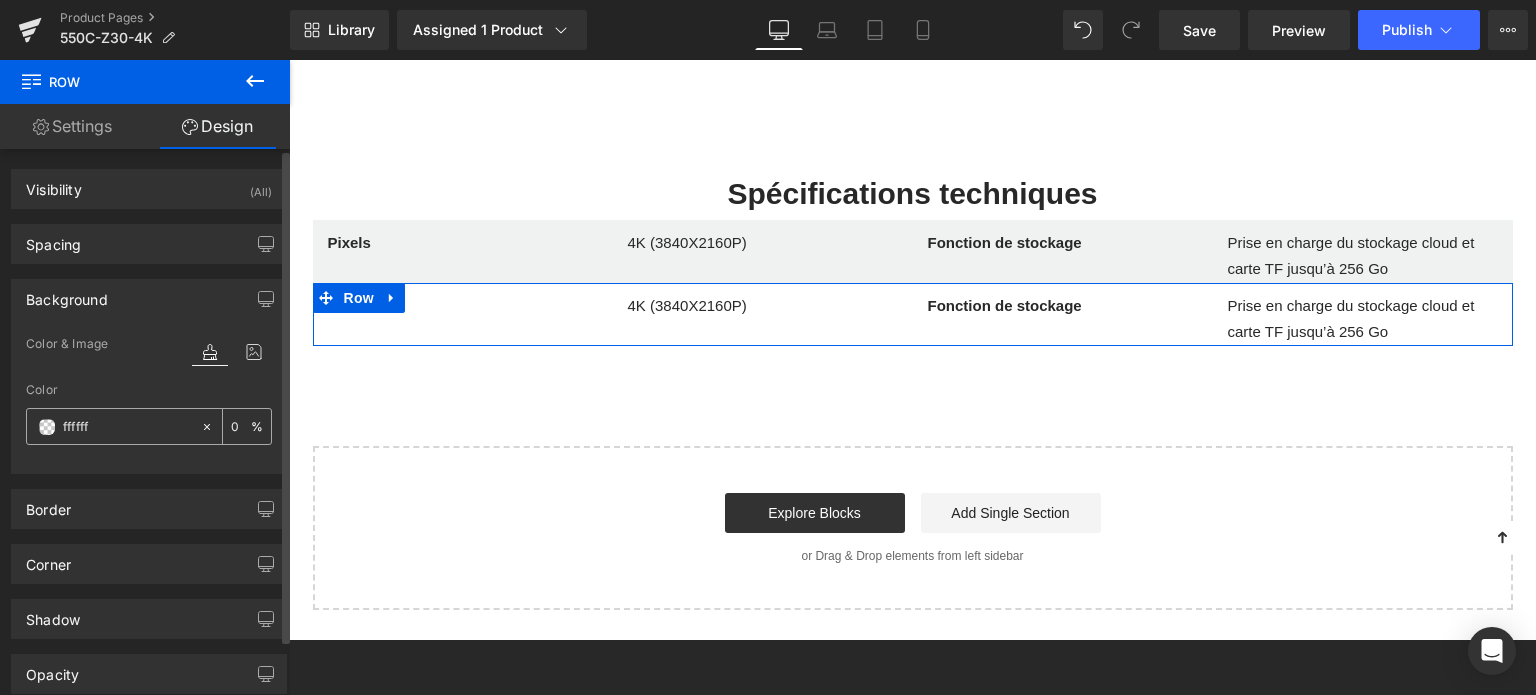 type on "100" 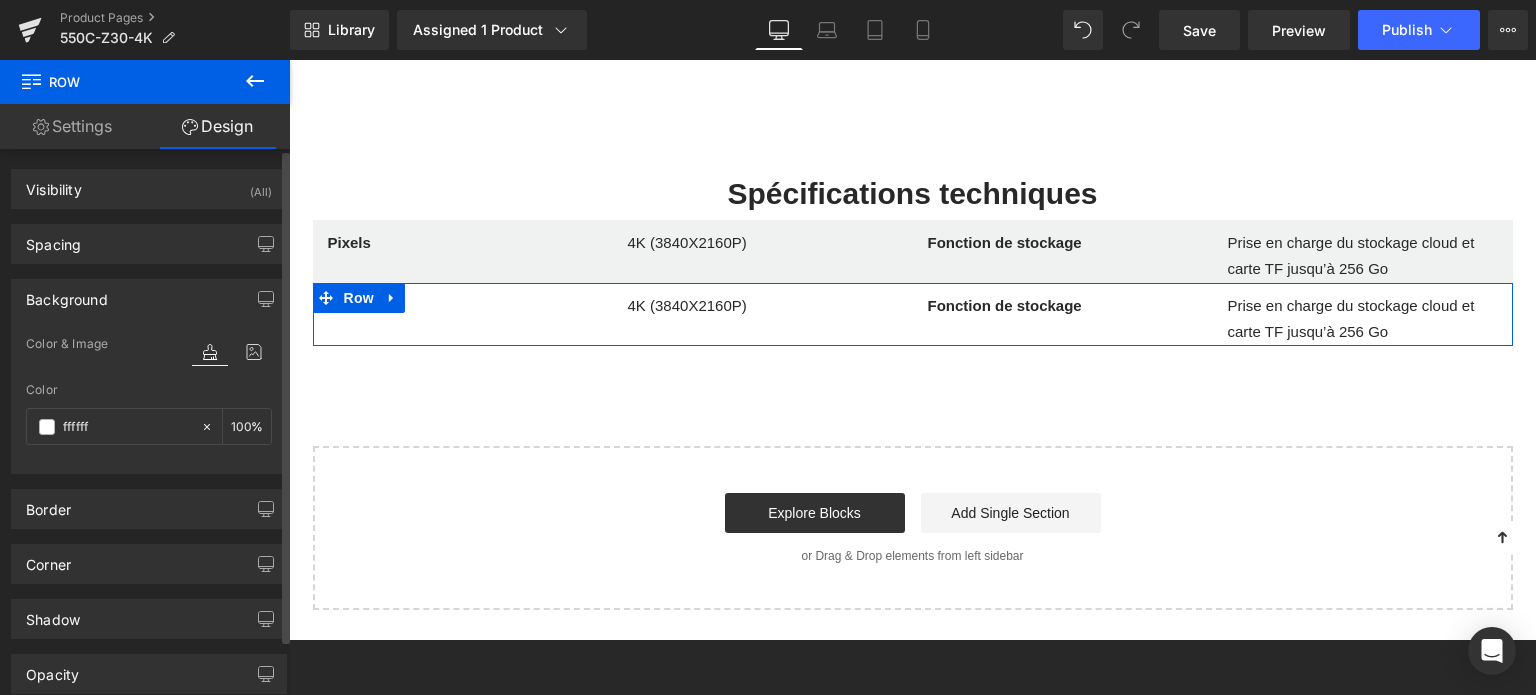 type on "#ffffff" 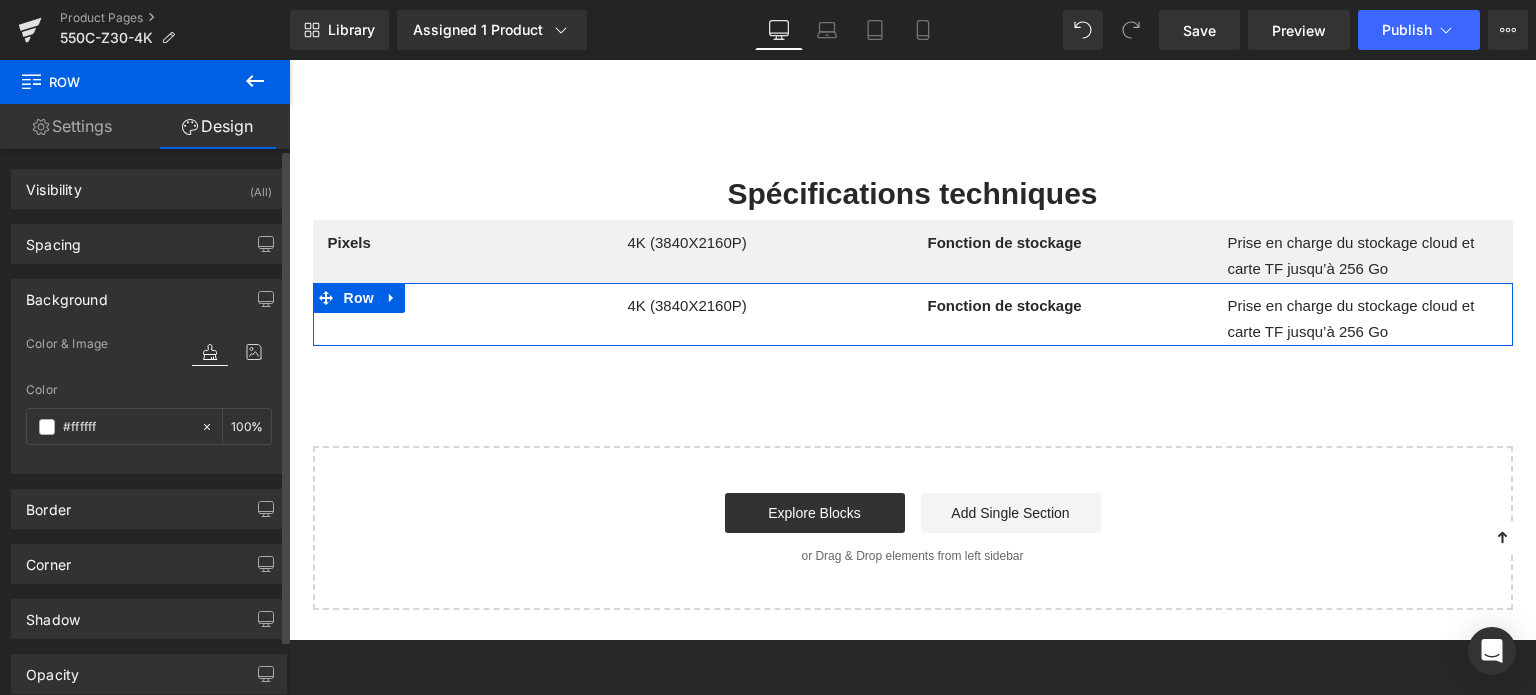 click on "Color #ffffff 100 %" at bounding box center (149, 425) 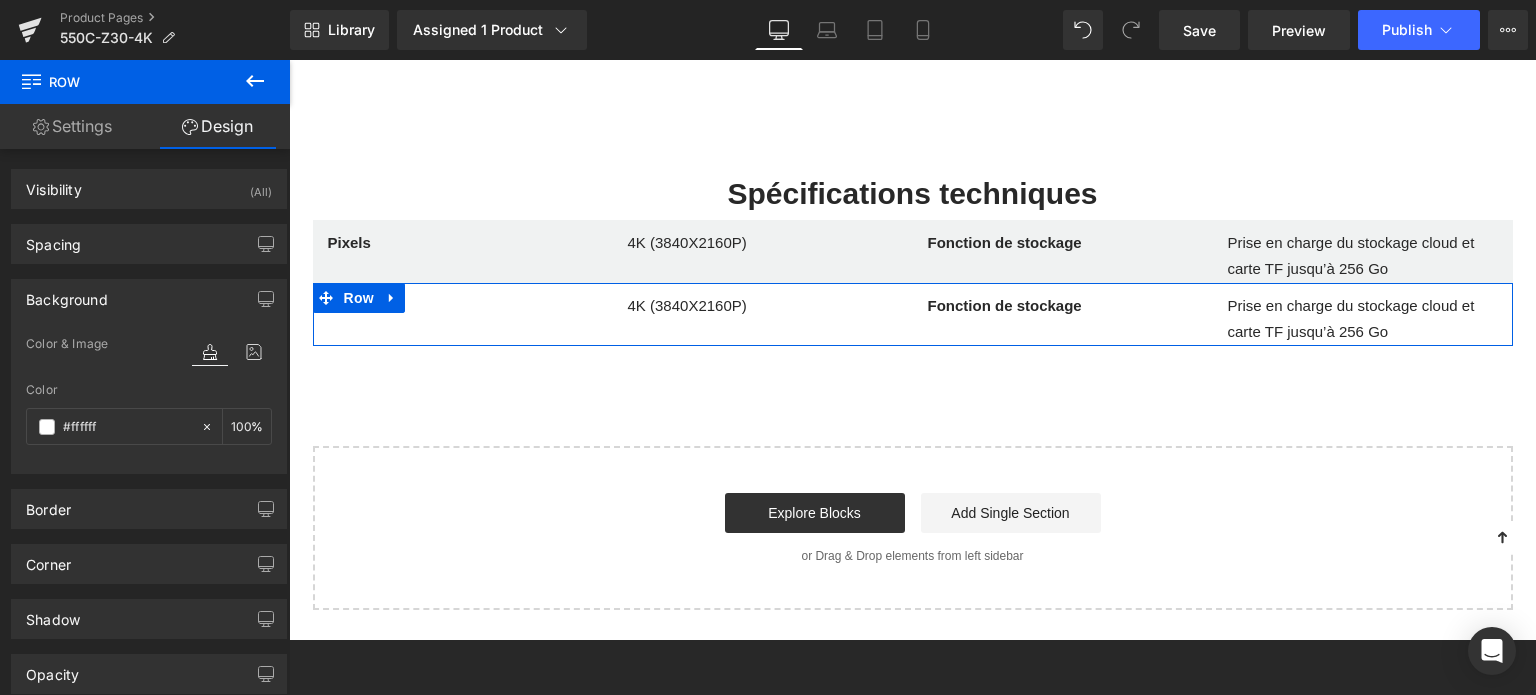 click at bounding box center [289, 60] 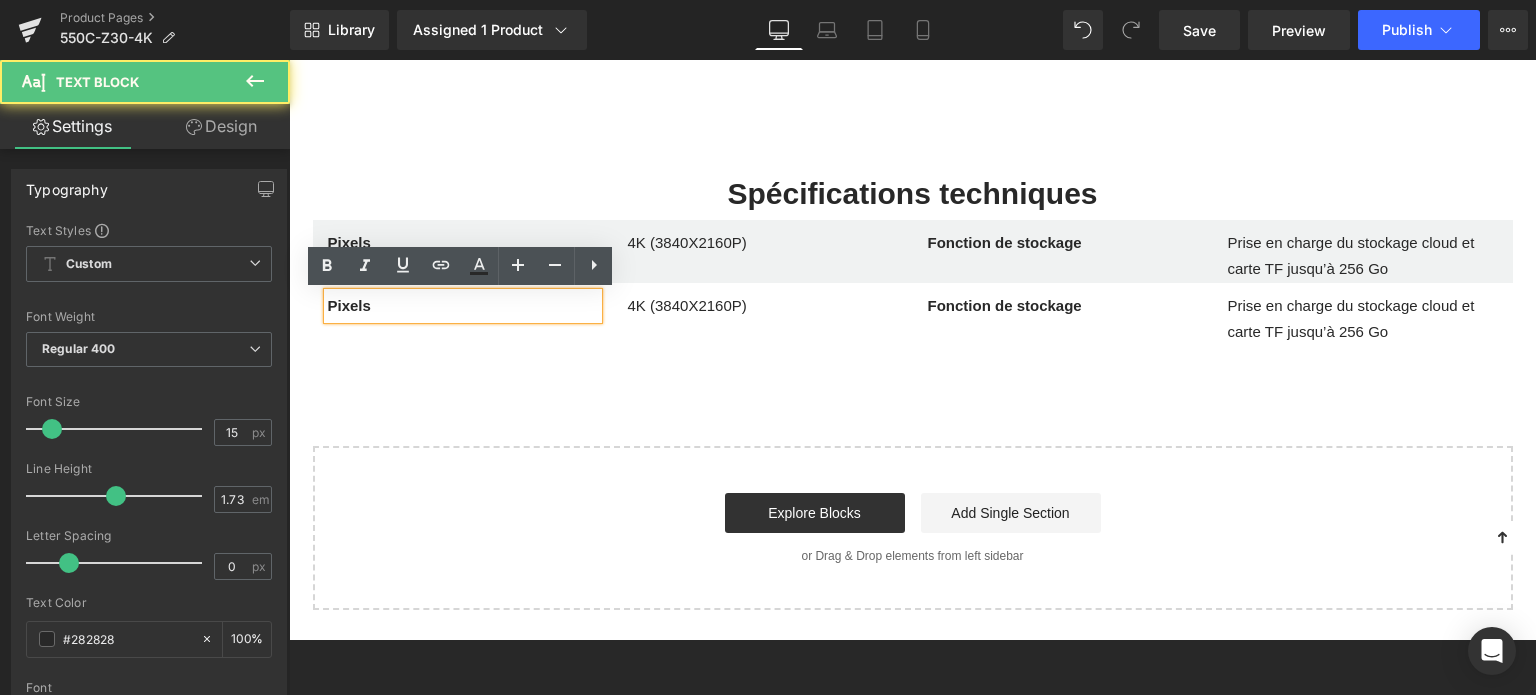 click on "Pixels" at bounding box center (349, 305) 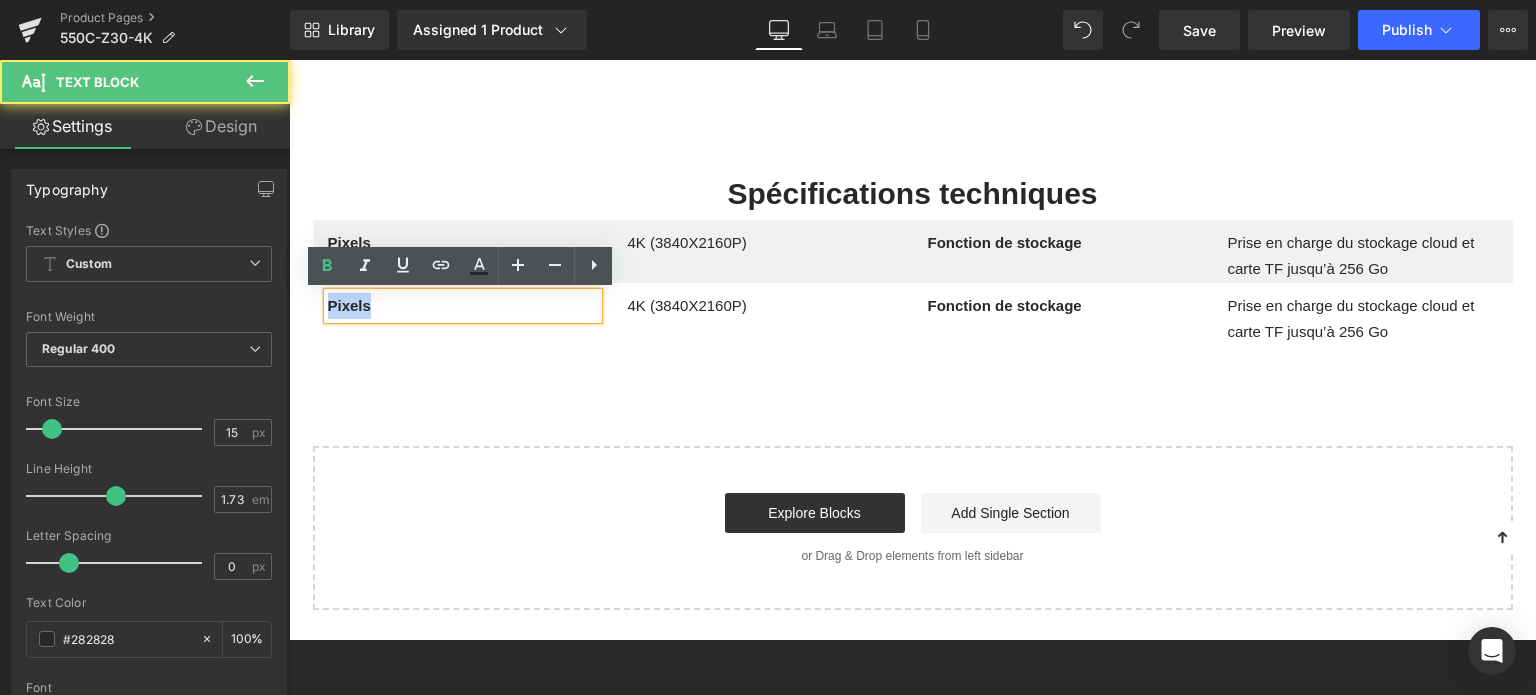 click on "Pixels" at bounding box center (349, 305) 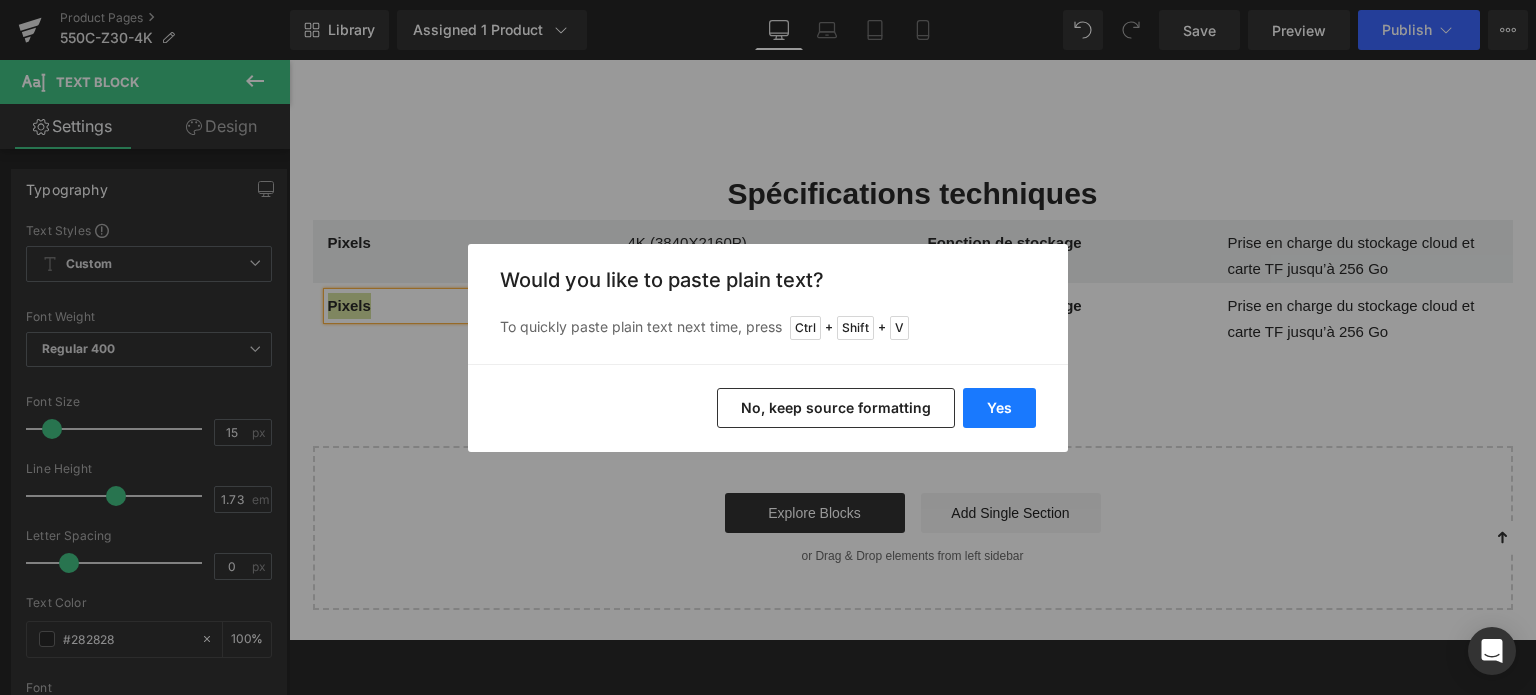 click on "Yes" at bounding box center (999, 408) 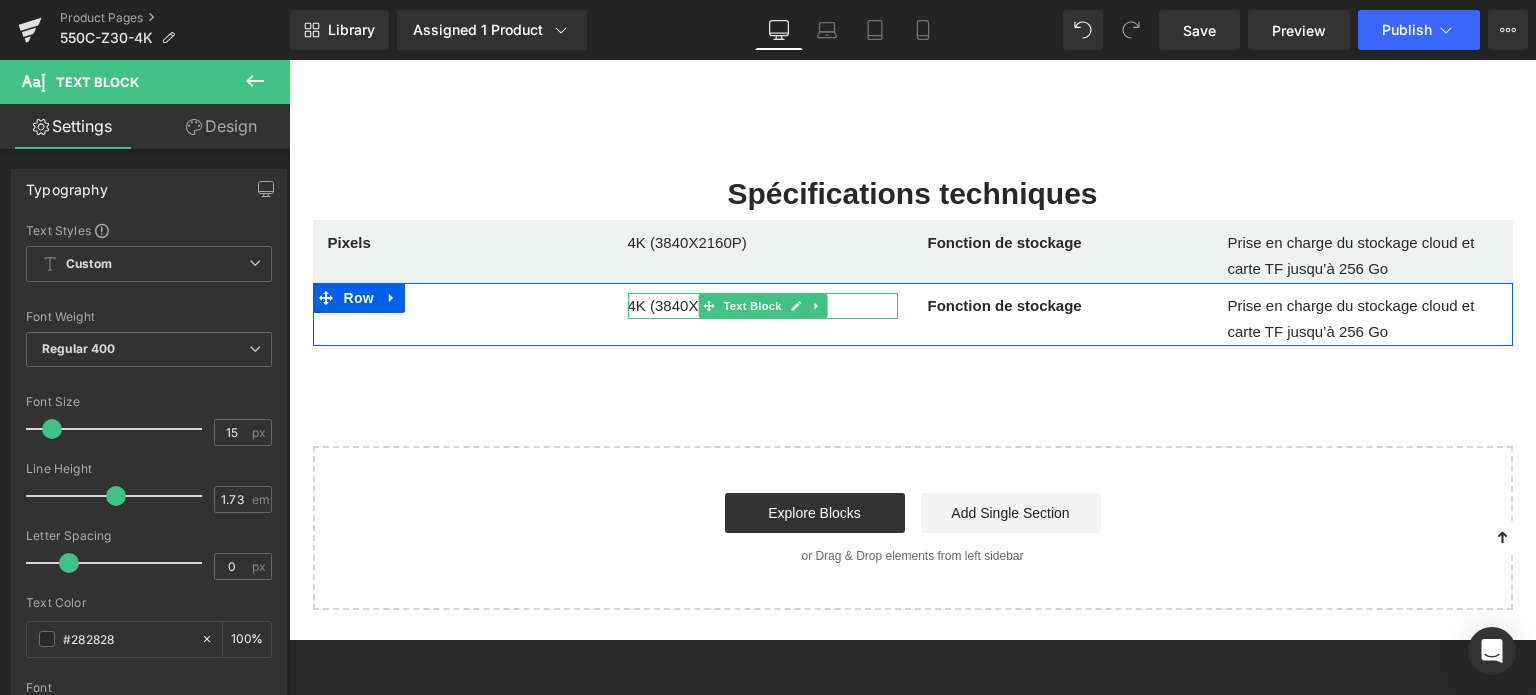 click on "4K (3840X2160P)" at bounding box center [763, 306] 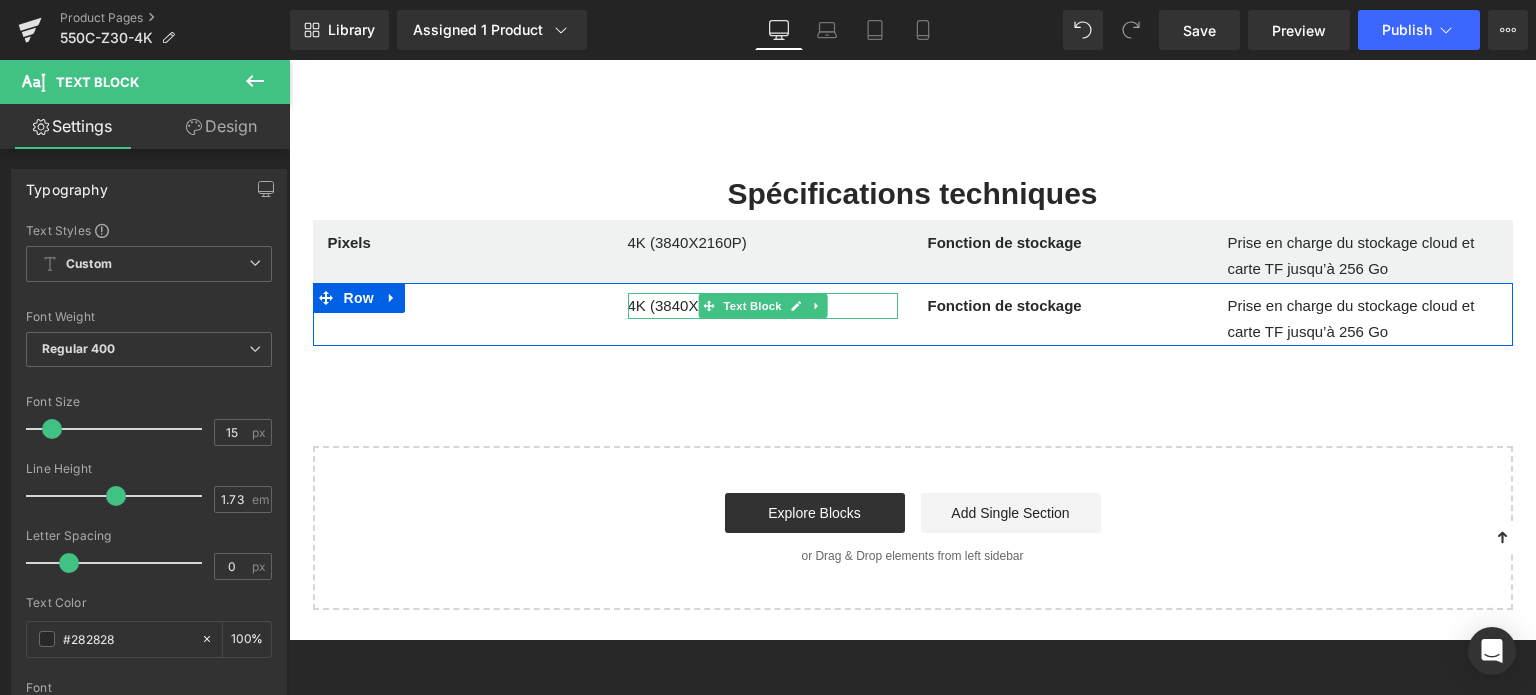 click on "4K (3840X2160P)" at bounding box center [763, 306] 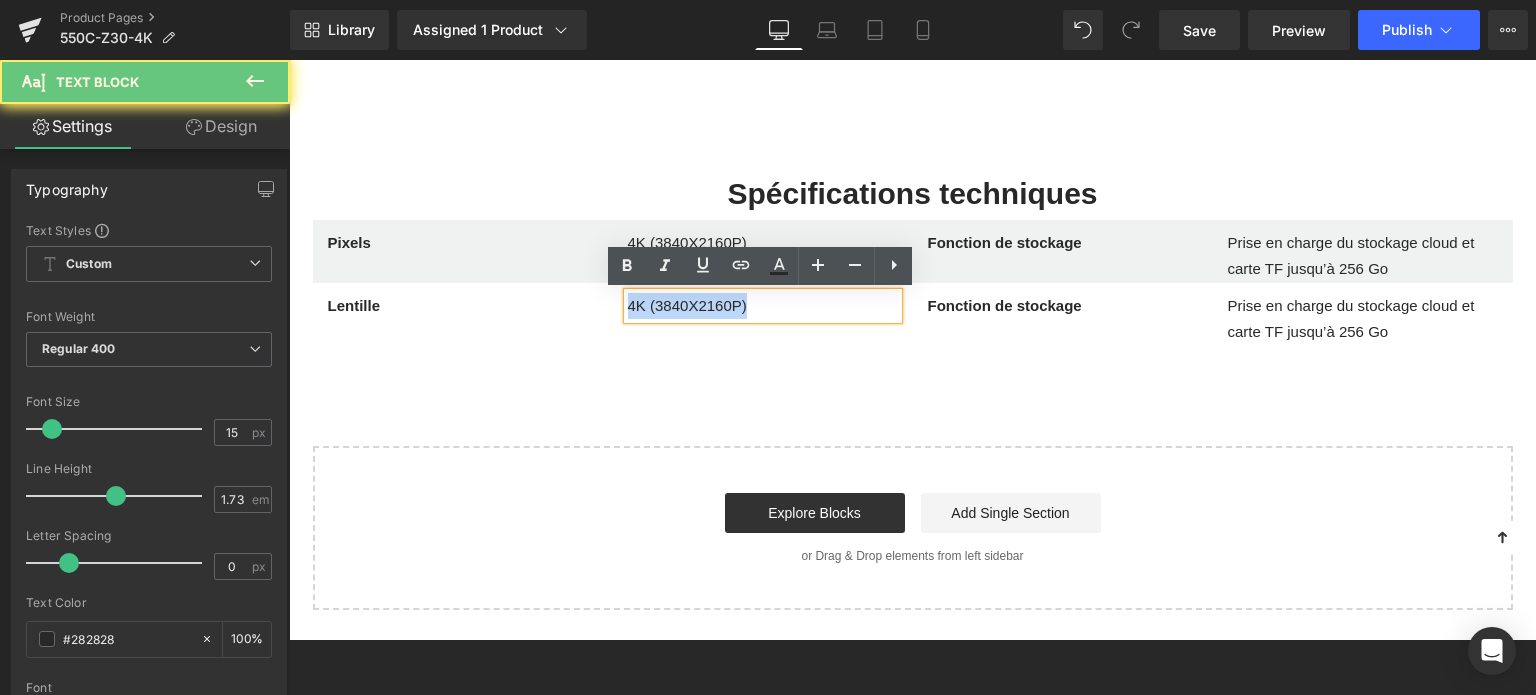 click on "4K (3840X2160P)" at bounding box center [763, 306] 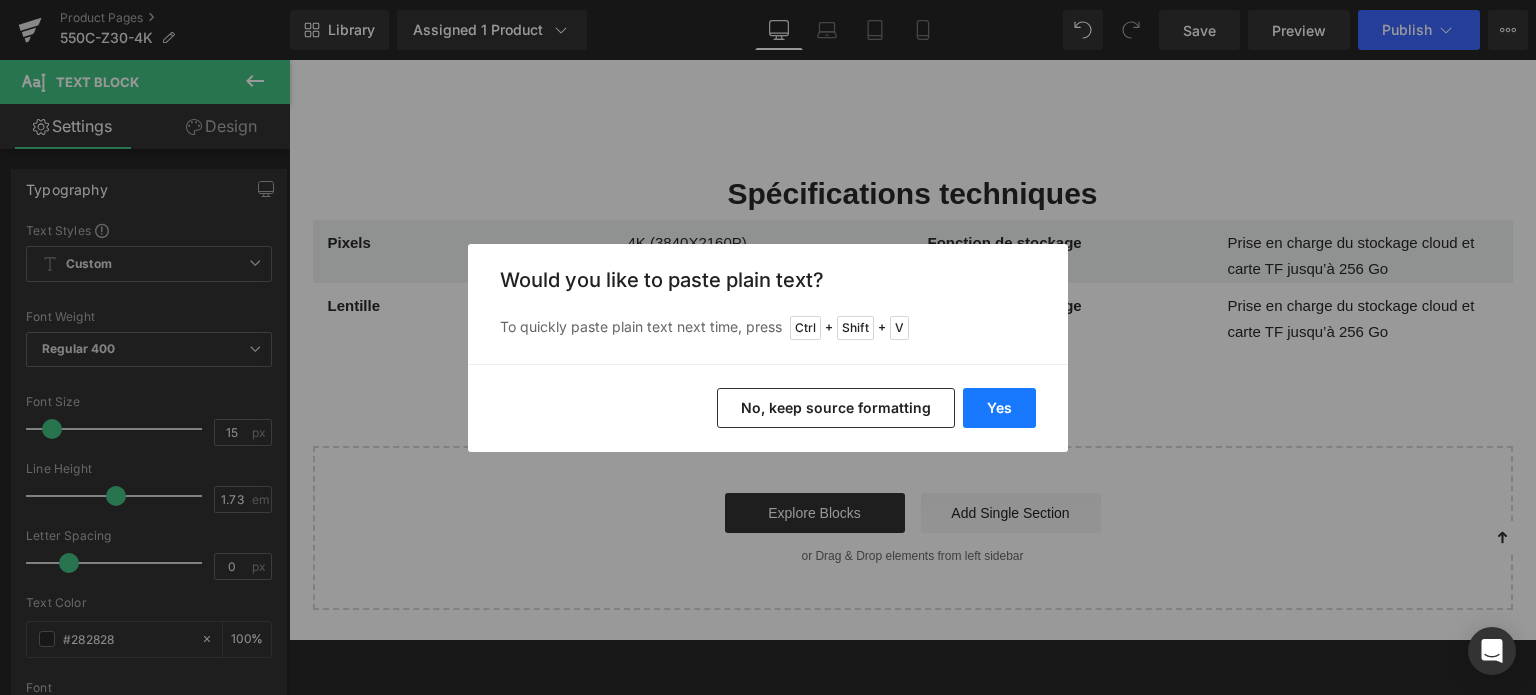 click on "Yes" at bounding box center [999, 408] 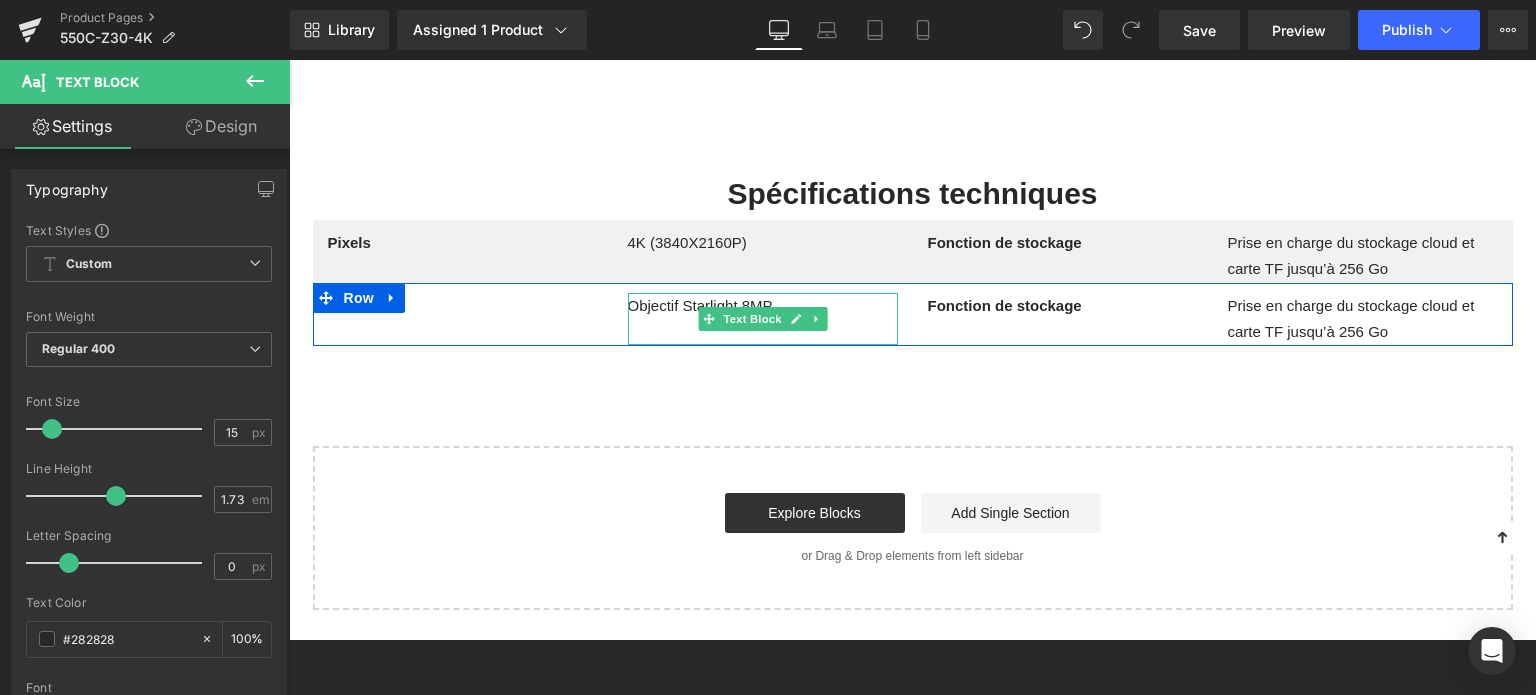 click at bounding box center [763, 332] 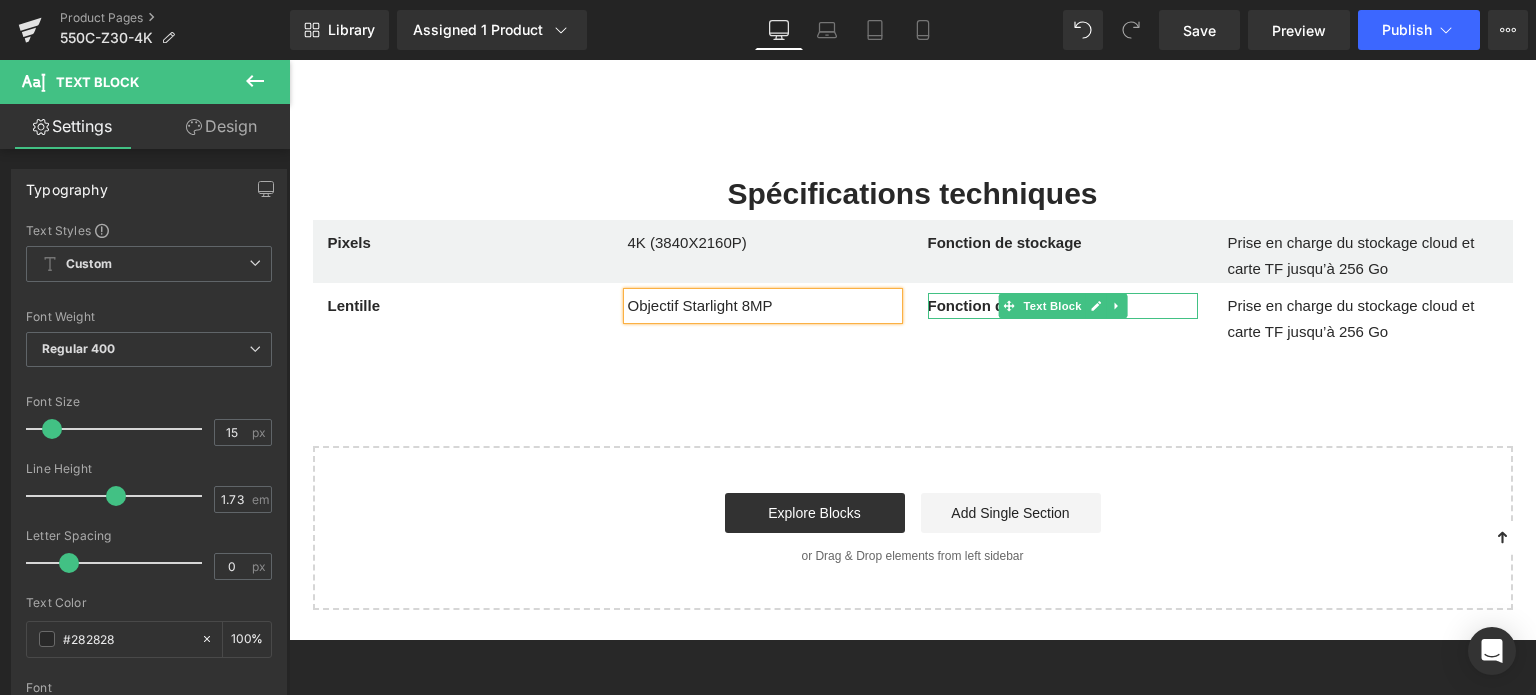 click on "Fonction de stockage" at bounding box center [1005, 305] 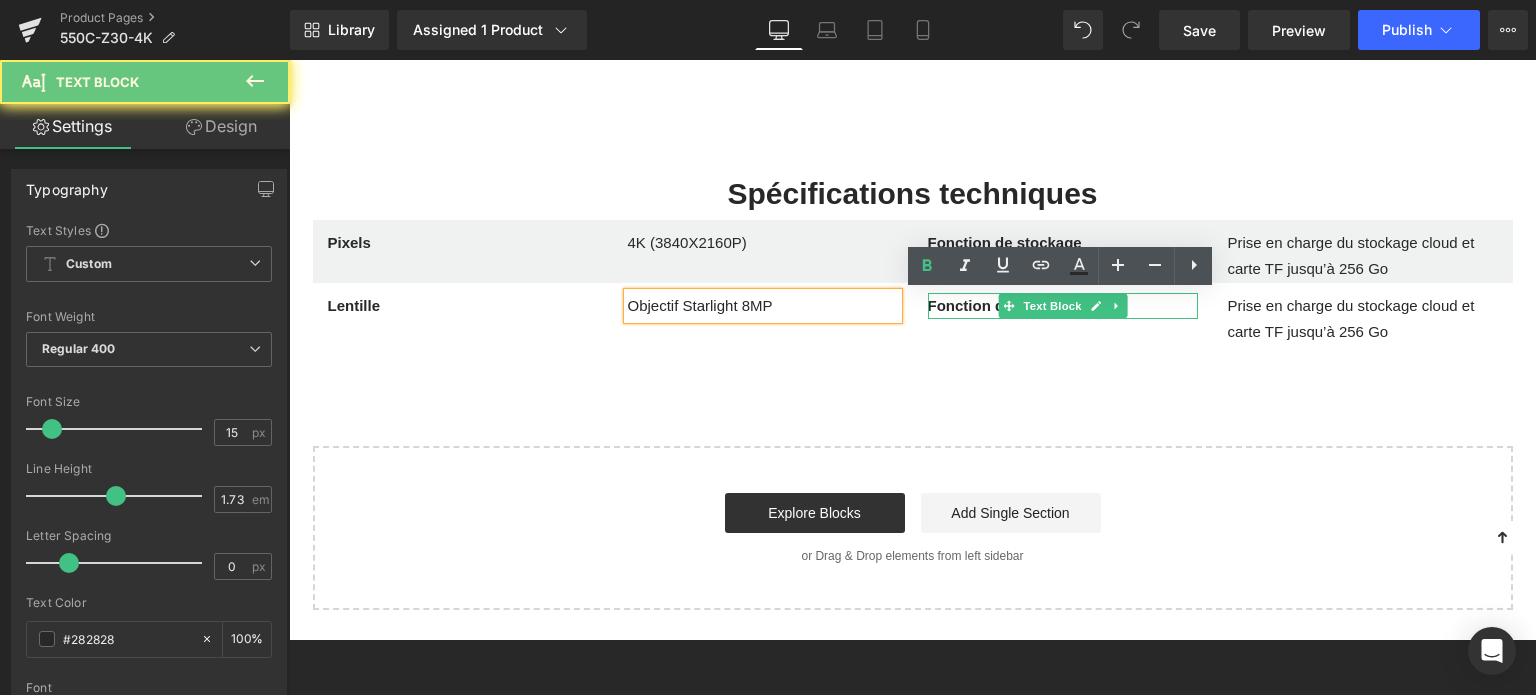 click on "Fonction de stockage" at bounding box center (1005, 305) 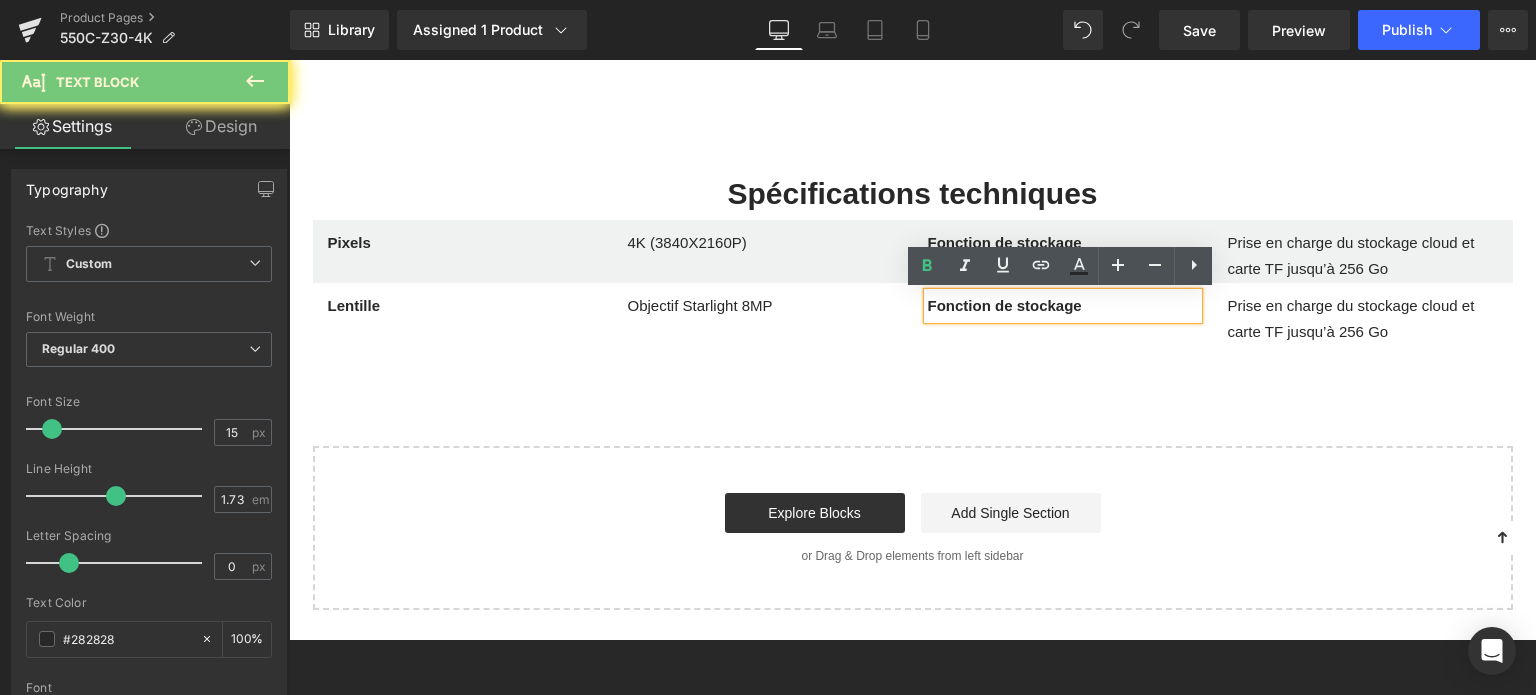 click on "Fonction de stockage" at bounding box center (1005, 305) 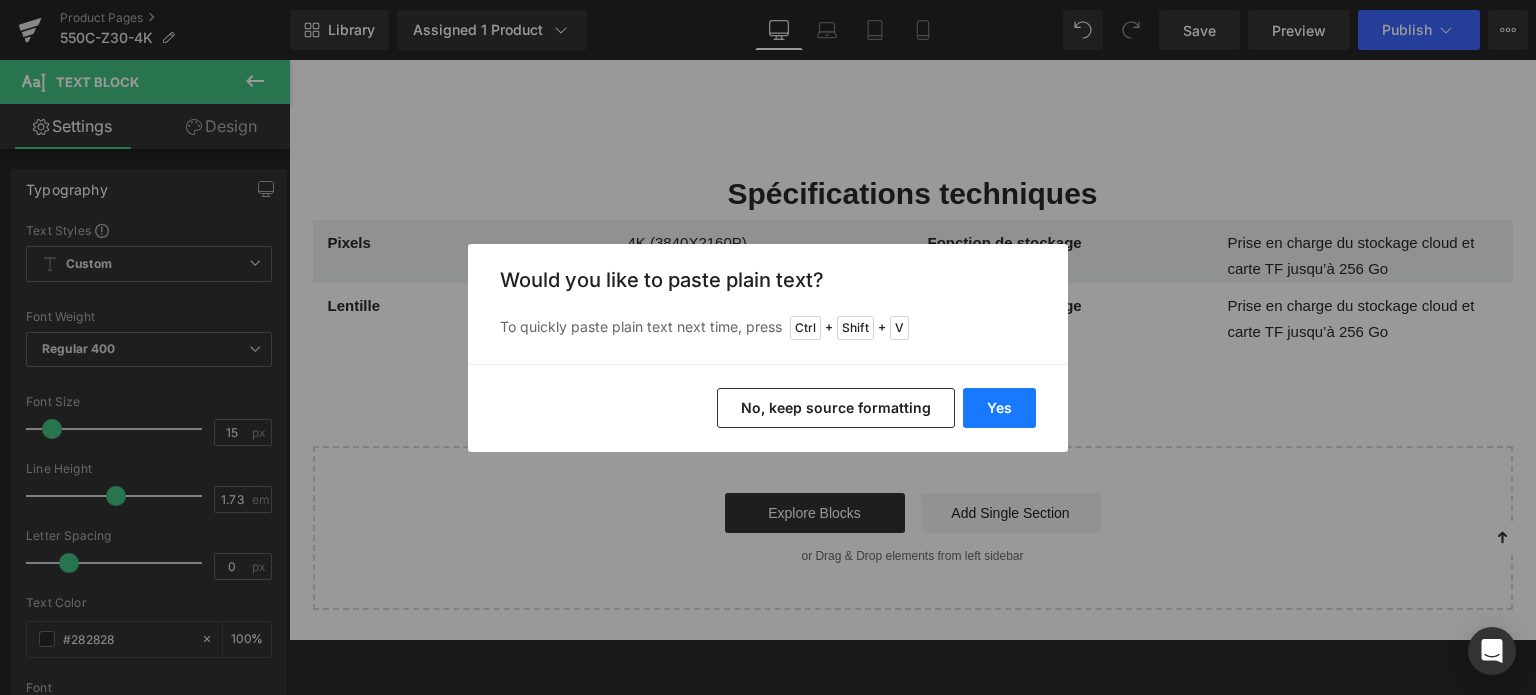 click on "Yes" at bounding box center (999, 408) 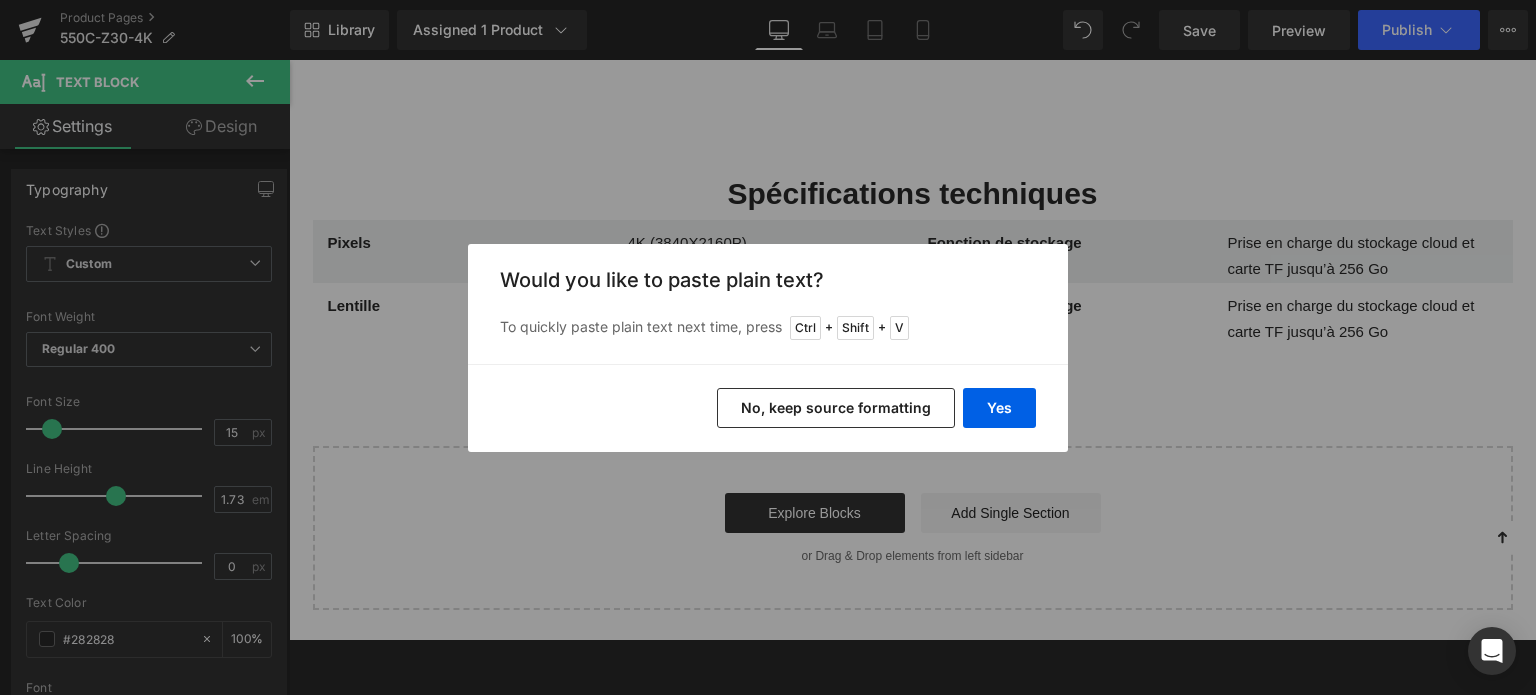 type 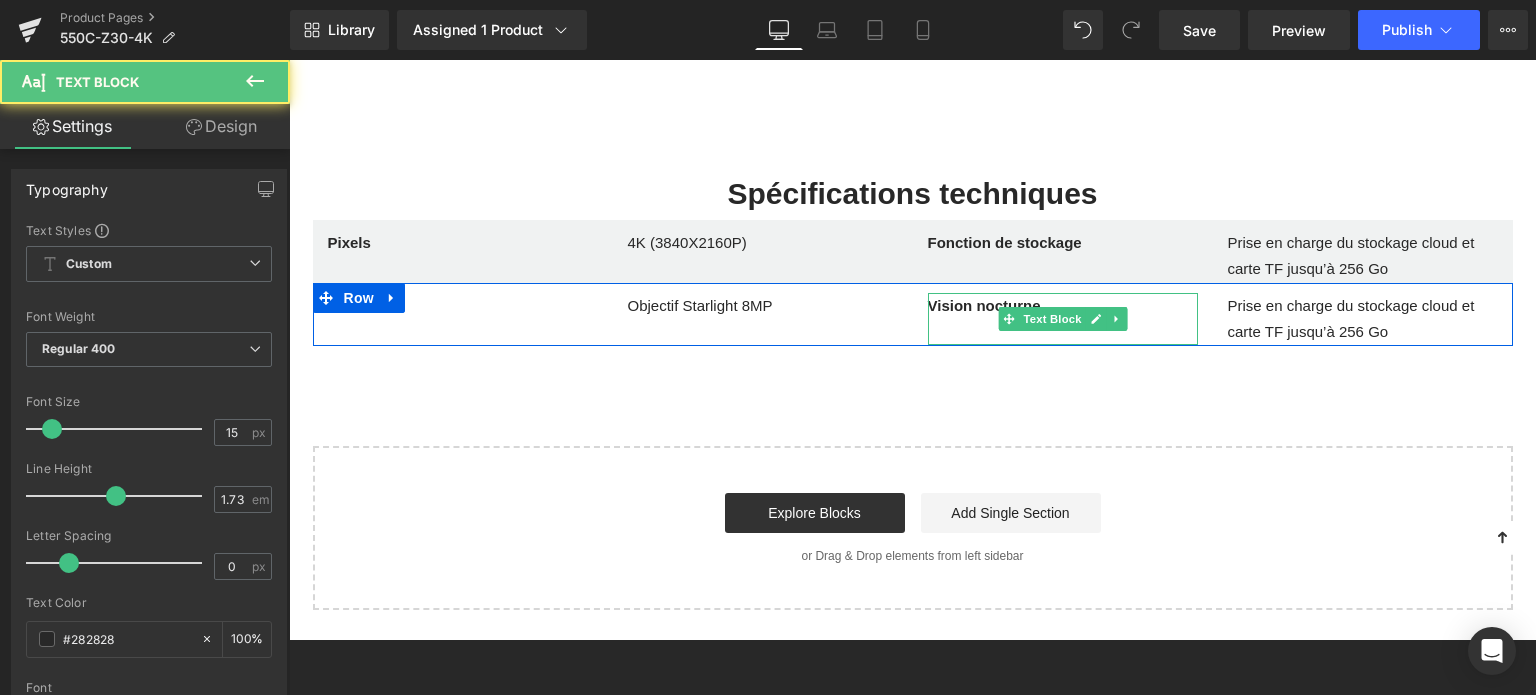 click at bounding box center [1063, 332] 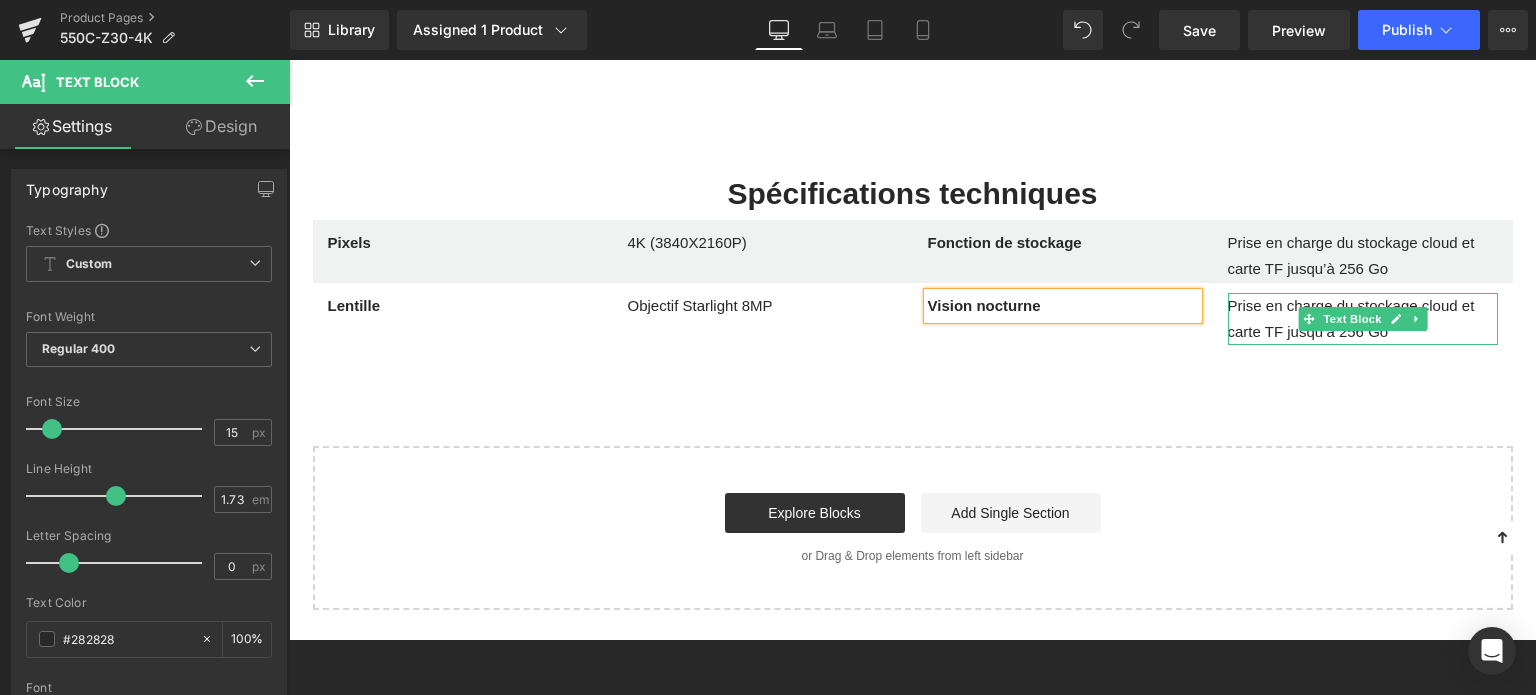 click on "Prise en charge du stockage cloud et carte TF jusqu’à 256 Go" at bounding box center (1363, 319) 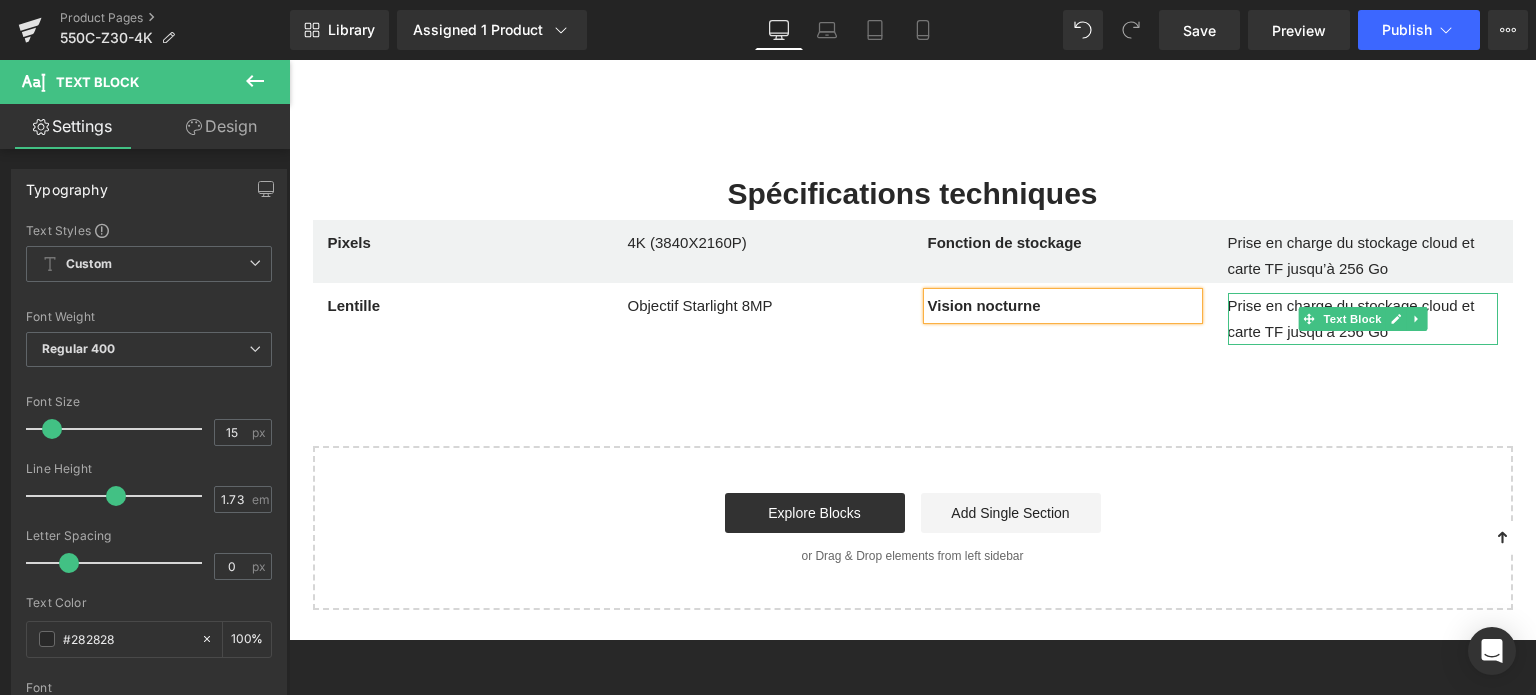 click on "Prise en charge du stockage cloud et carte TF jusqu’à 256 Go" at bounding box center [1363, 319] 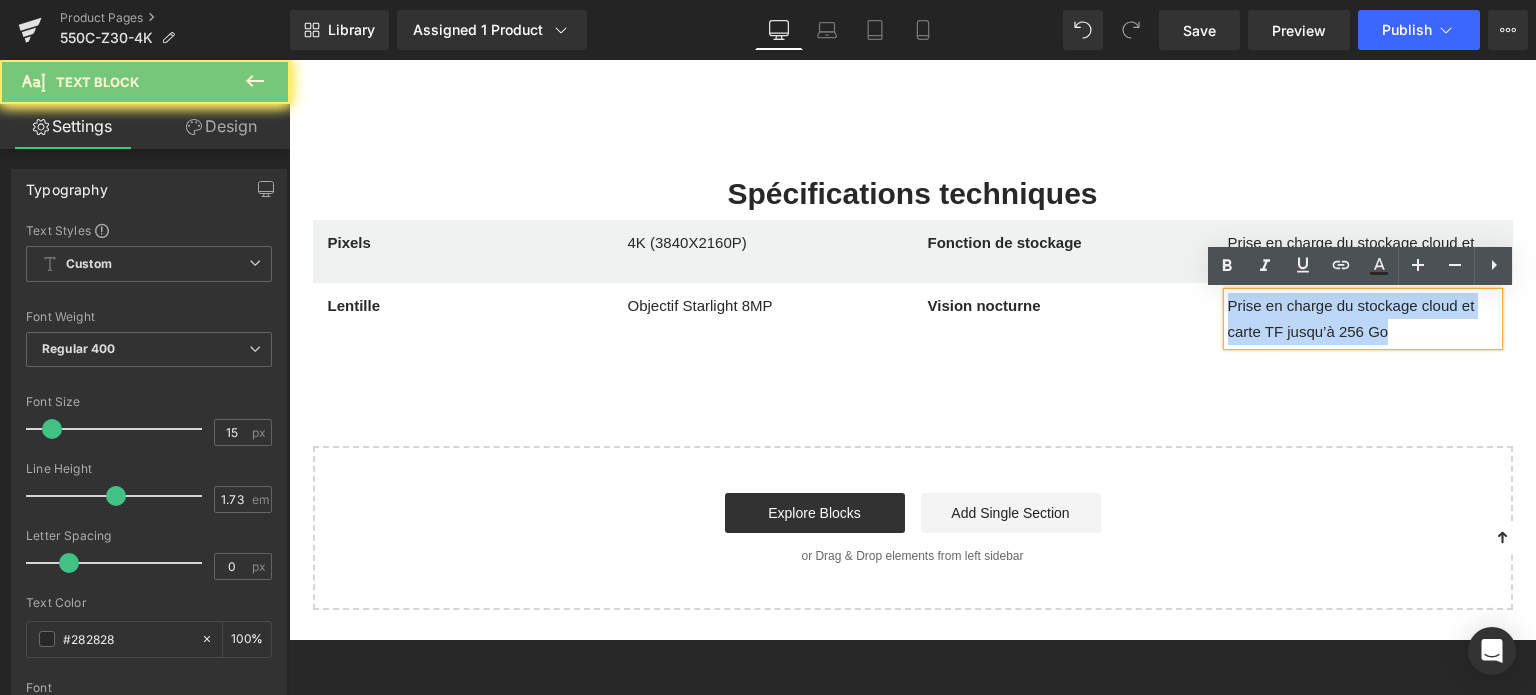 click on "Prise en charge du stockage cloud et carte TF jusqu’à 256 Go" at bounding box center [1363, 319] 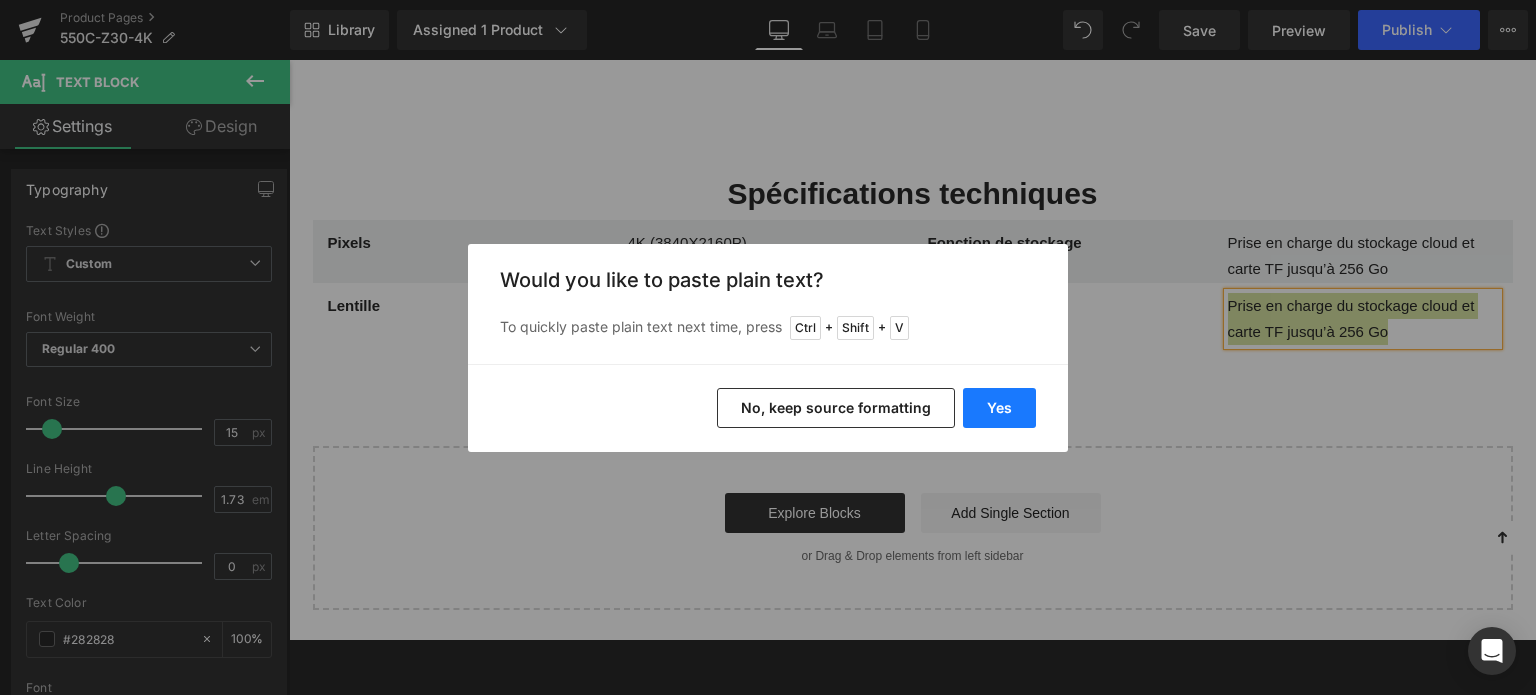 click on "Yes" at bounding box center (999, 408) 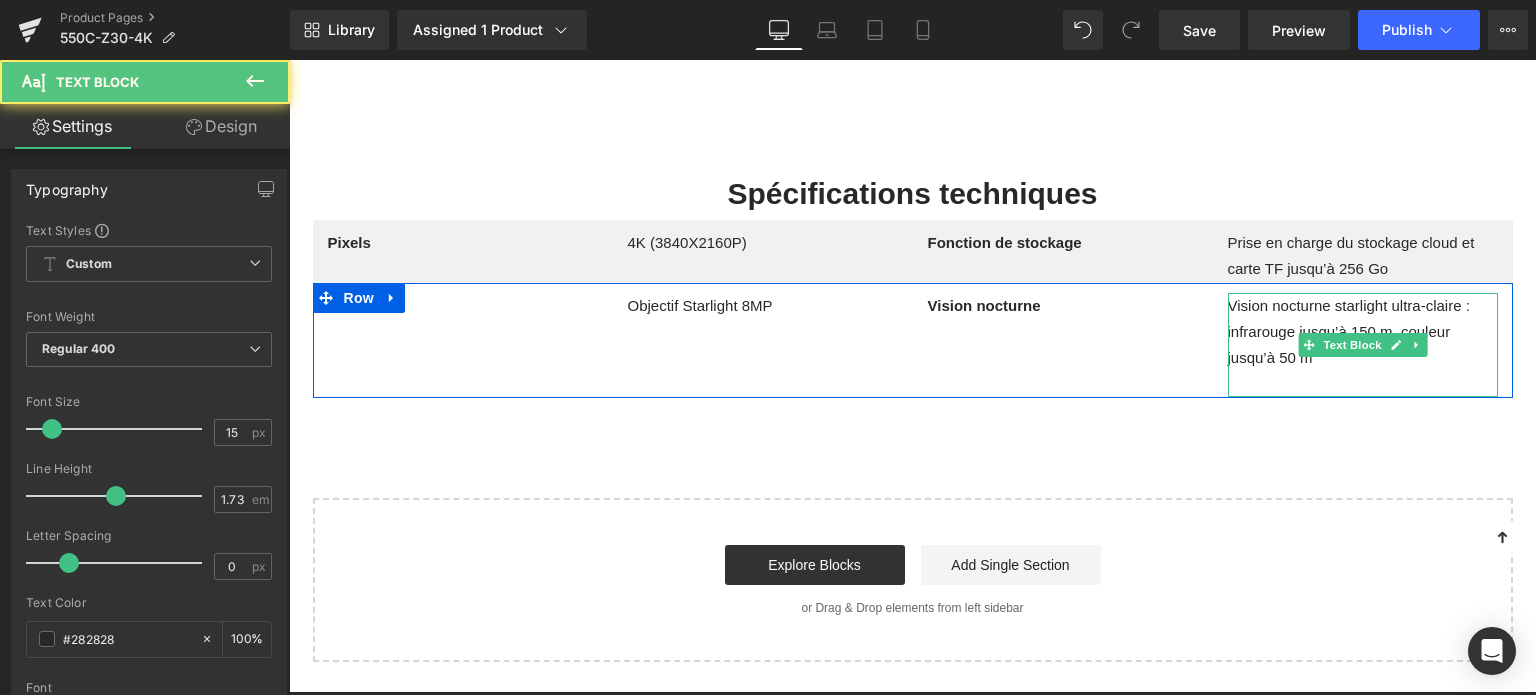 click at bounding box center [1363, 384] 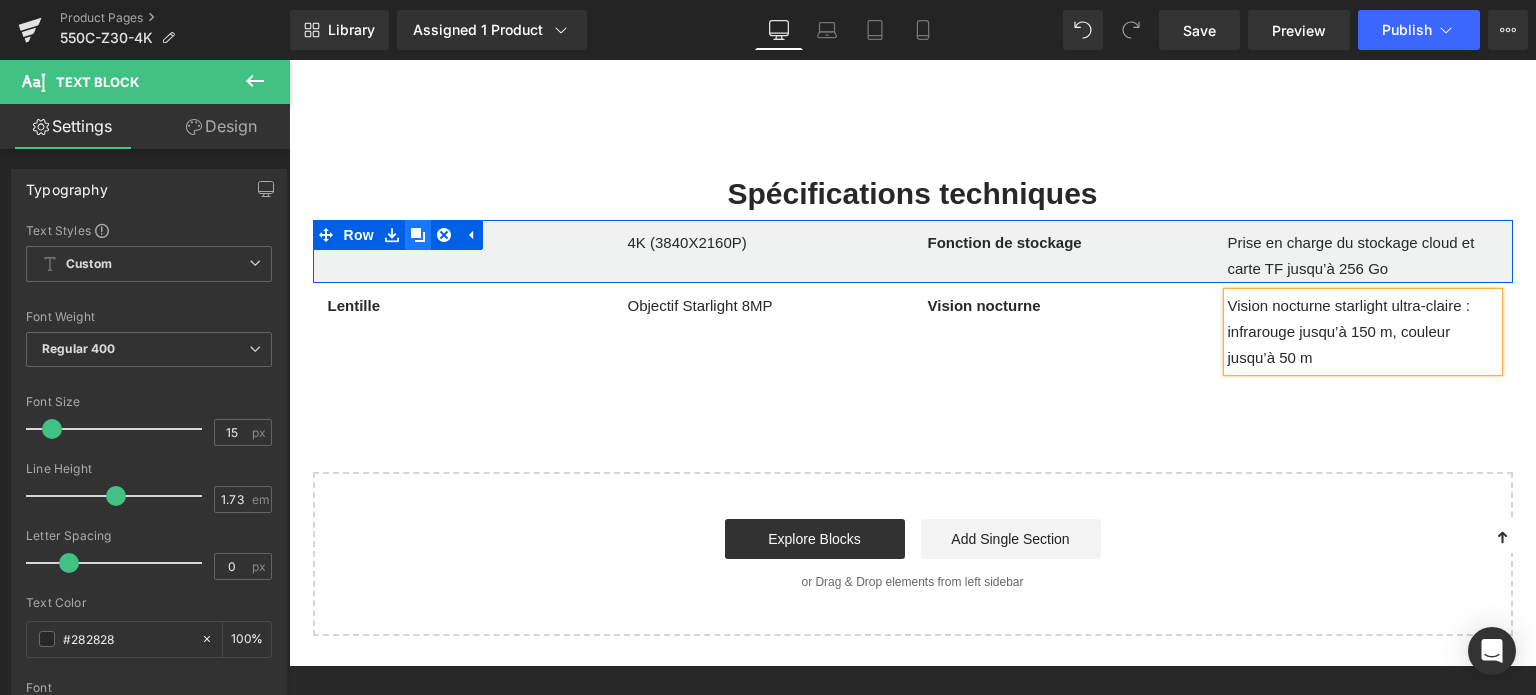 click 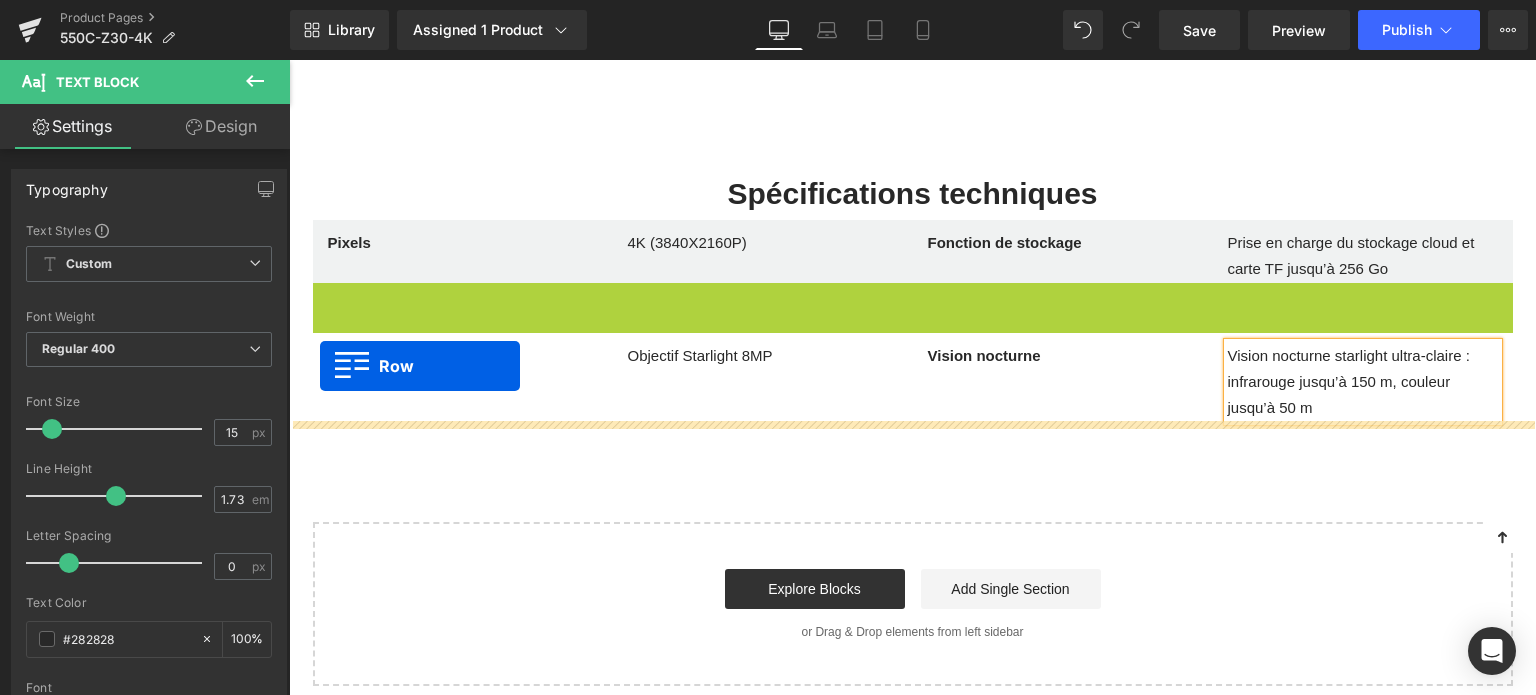 drag, startPoint x: 324, startPoint y: 299, endPoint x: 320, endPoint y: 366, distance: 67.11929 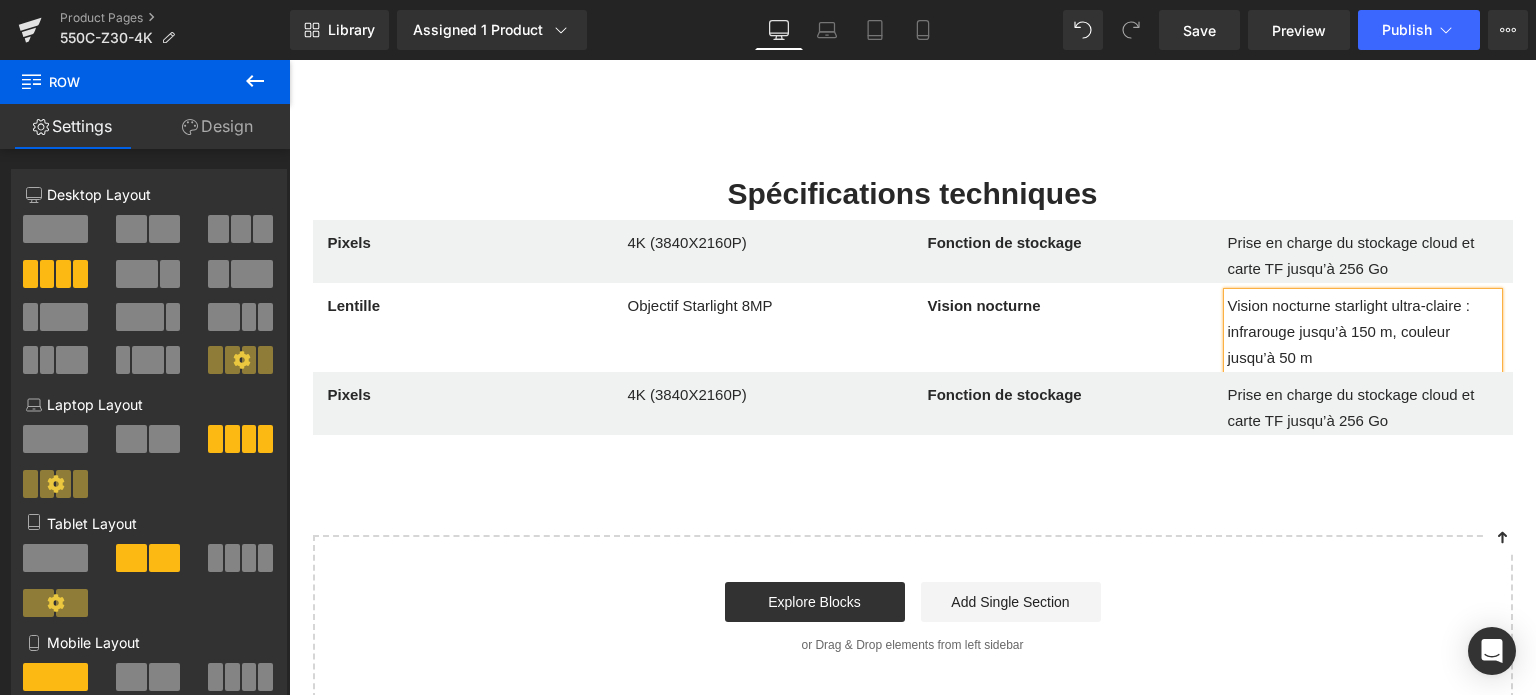 click on "Sale Off
(P) Image" at bounding box center [912, -4001] 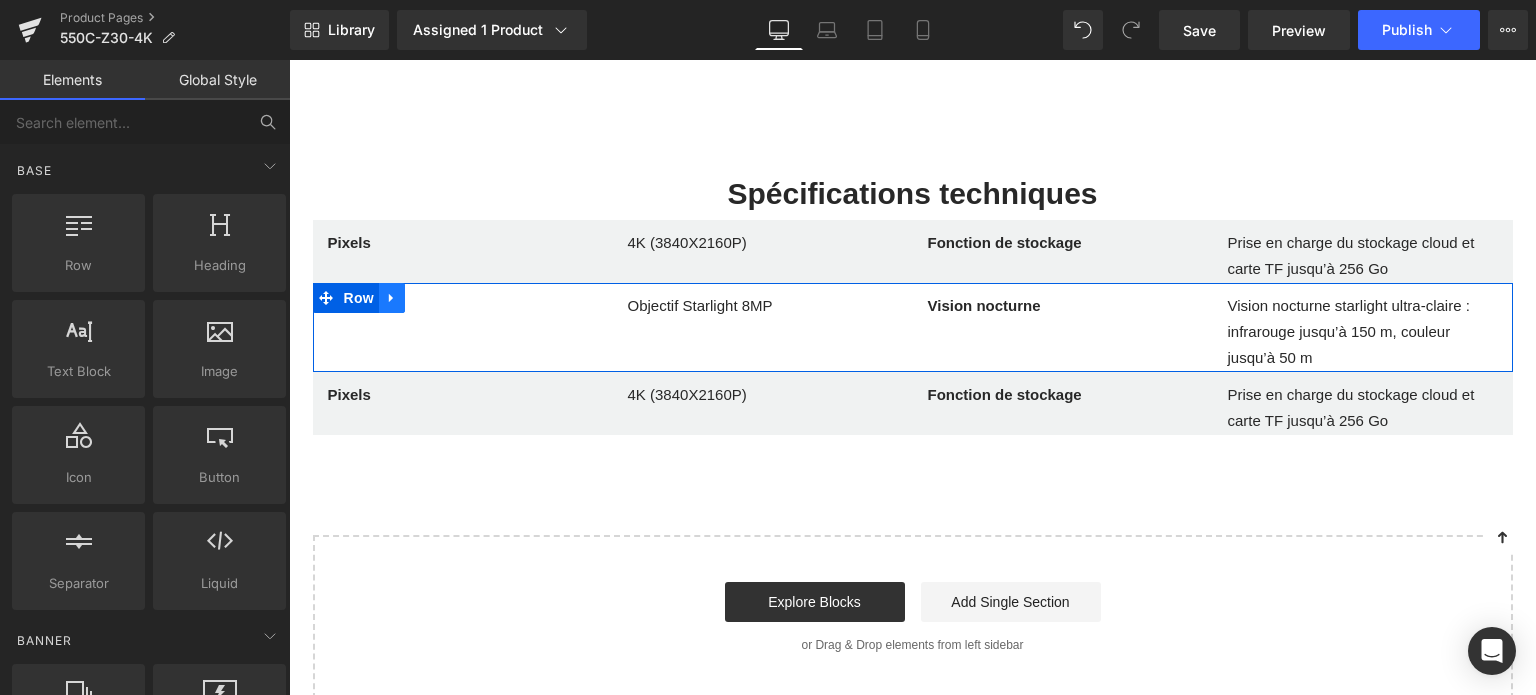 click 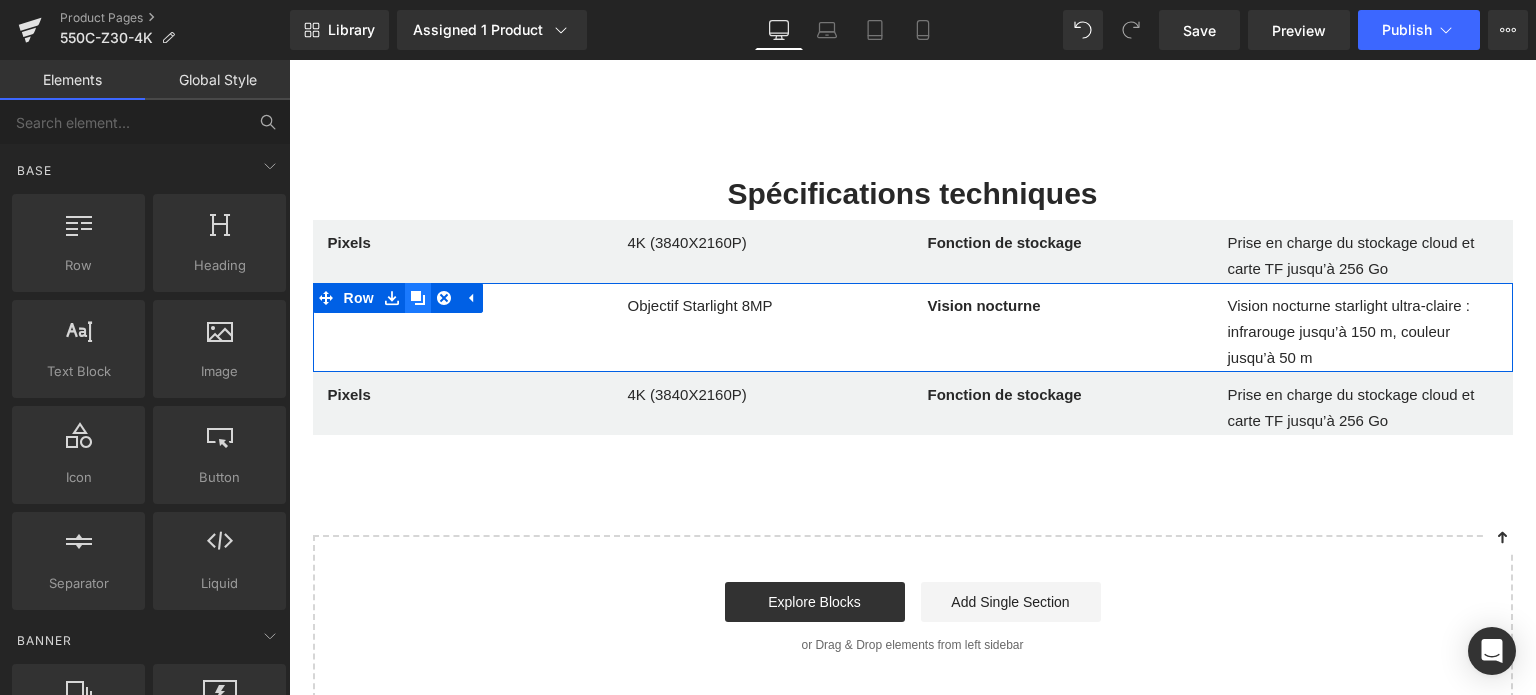 click at bounding box center (418, 298) 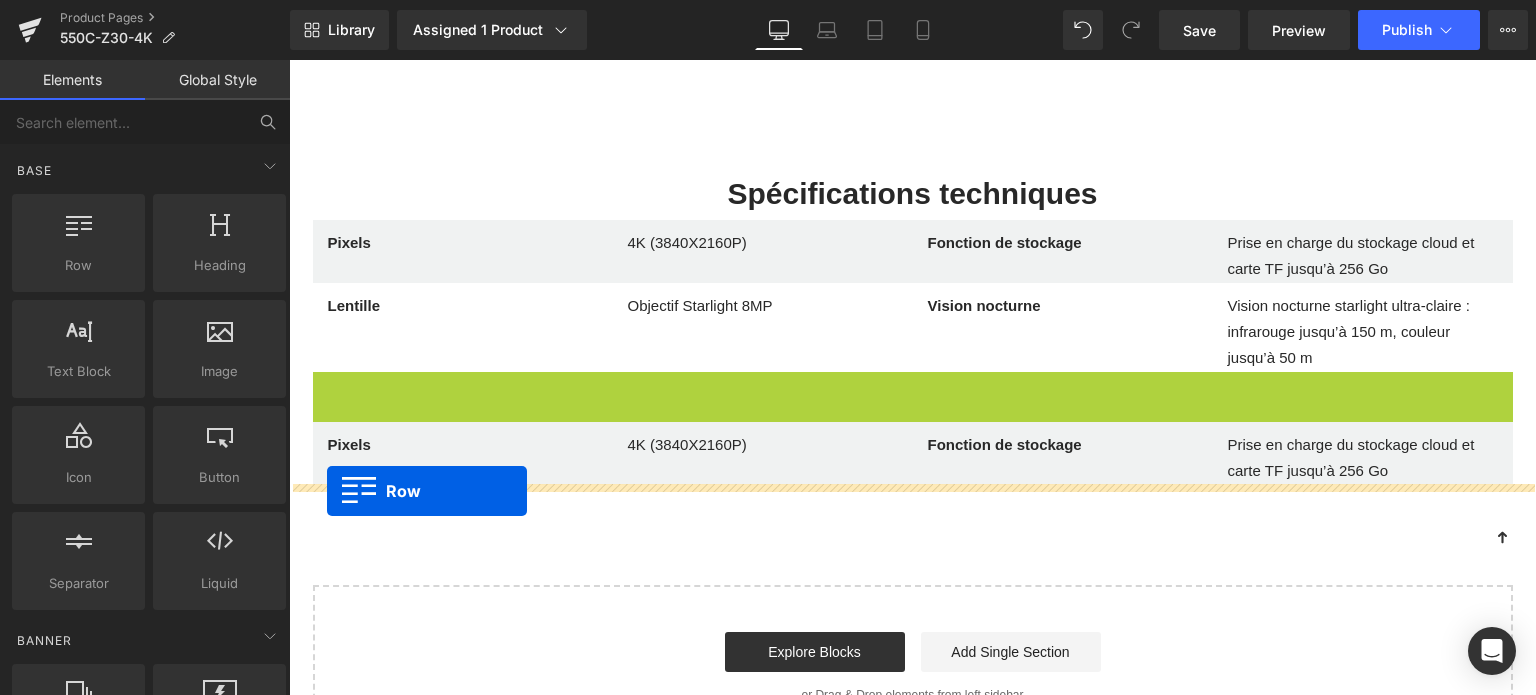 drag, startPoint x: 311, startPoint y: 384, endPoint x: 327, endPoint y: 491, distance: 108.18965 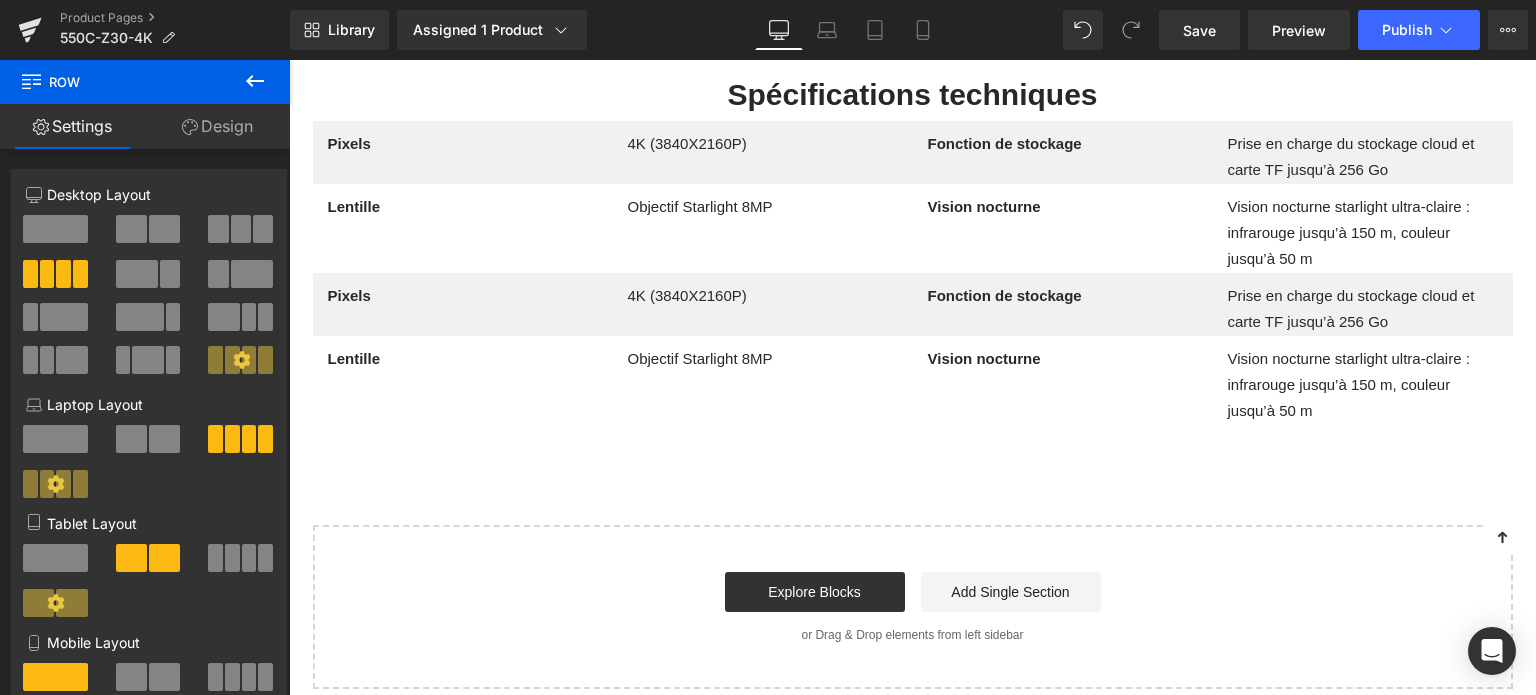 scroll, scrollTop: 9000, scrollLeft: 0, axis: vertical 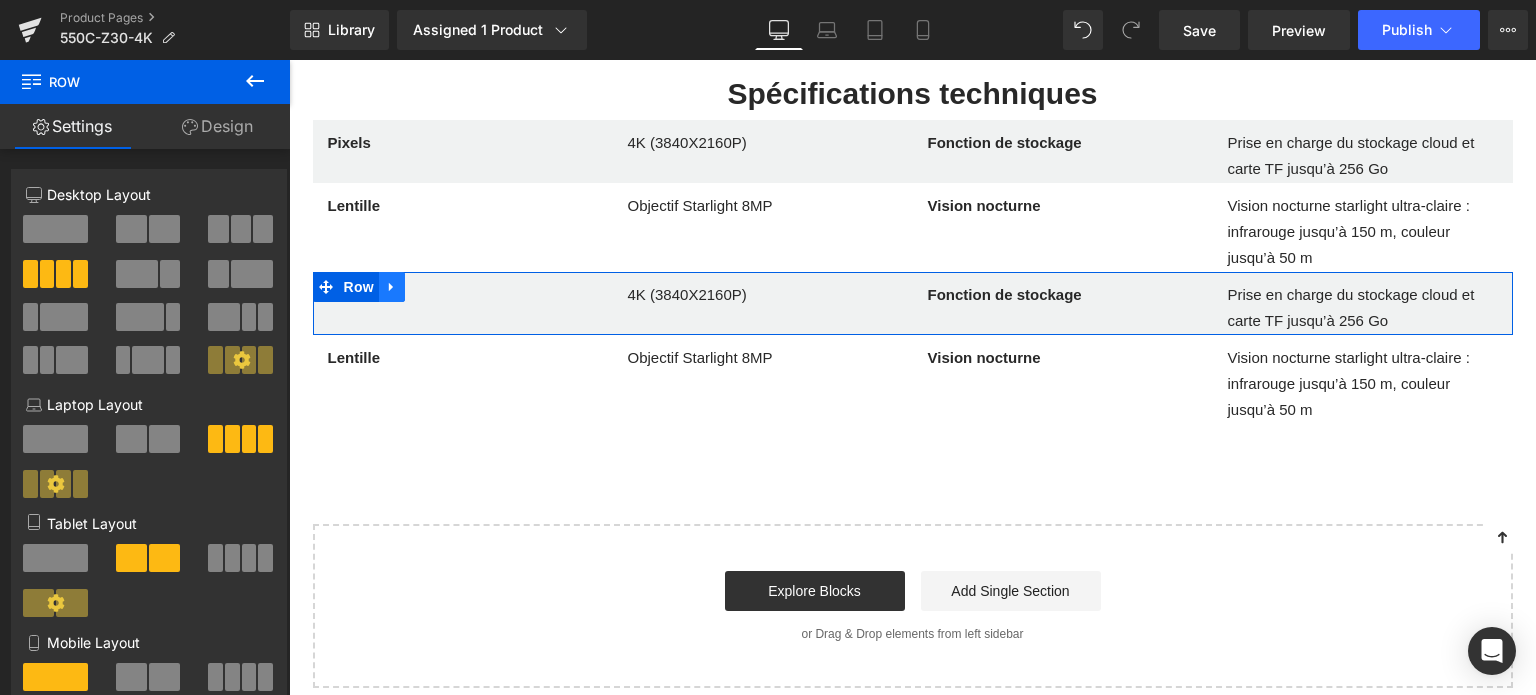 click 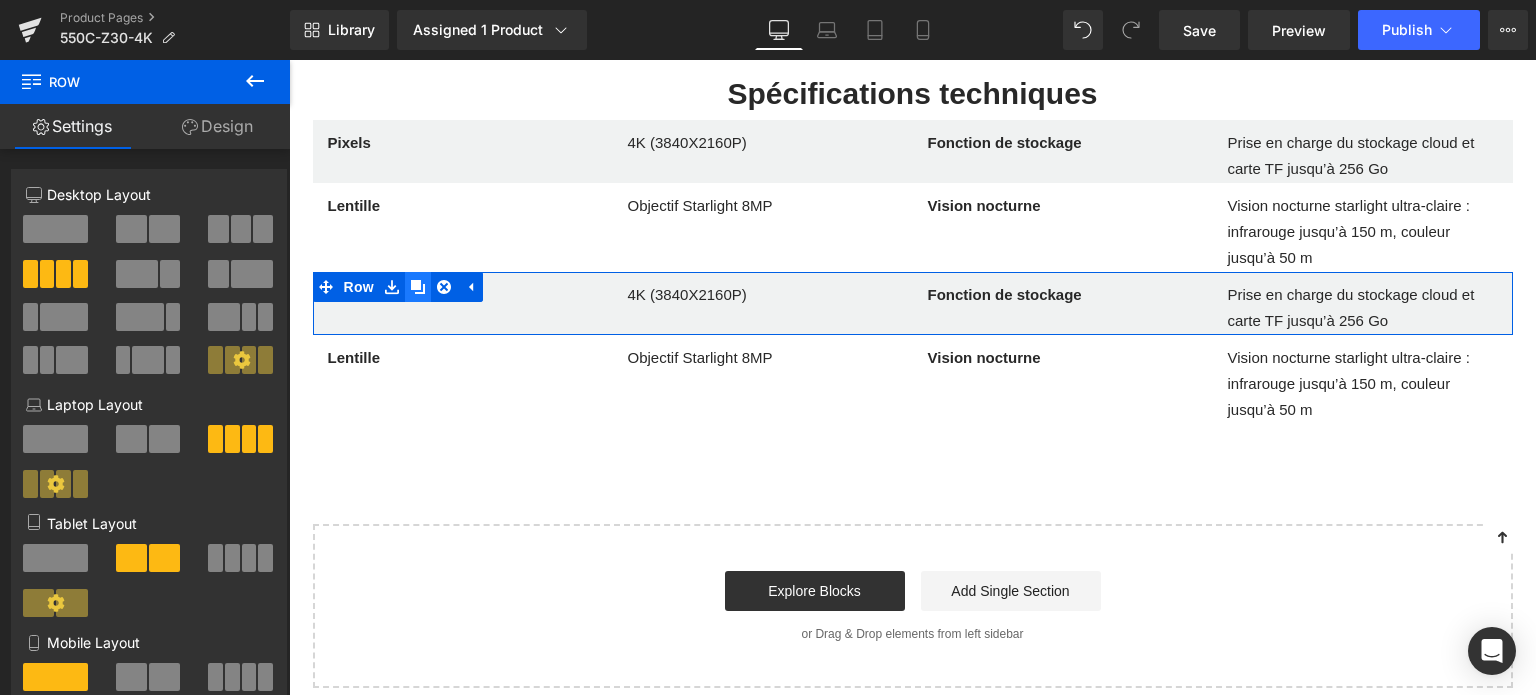 click at bounding box center [418, 287] 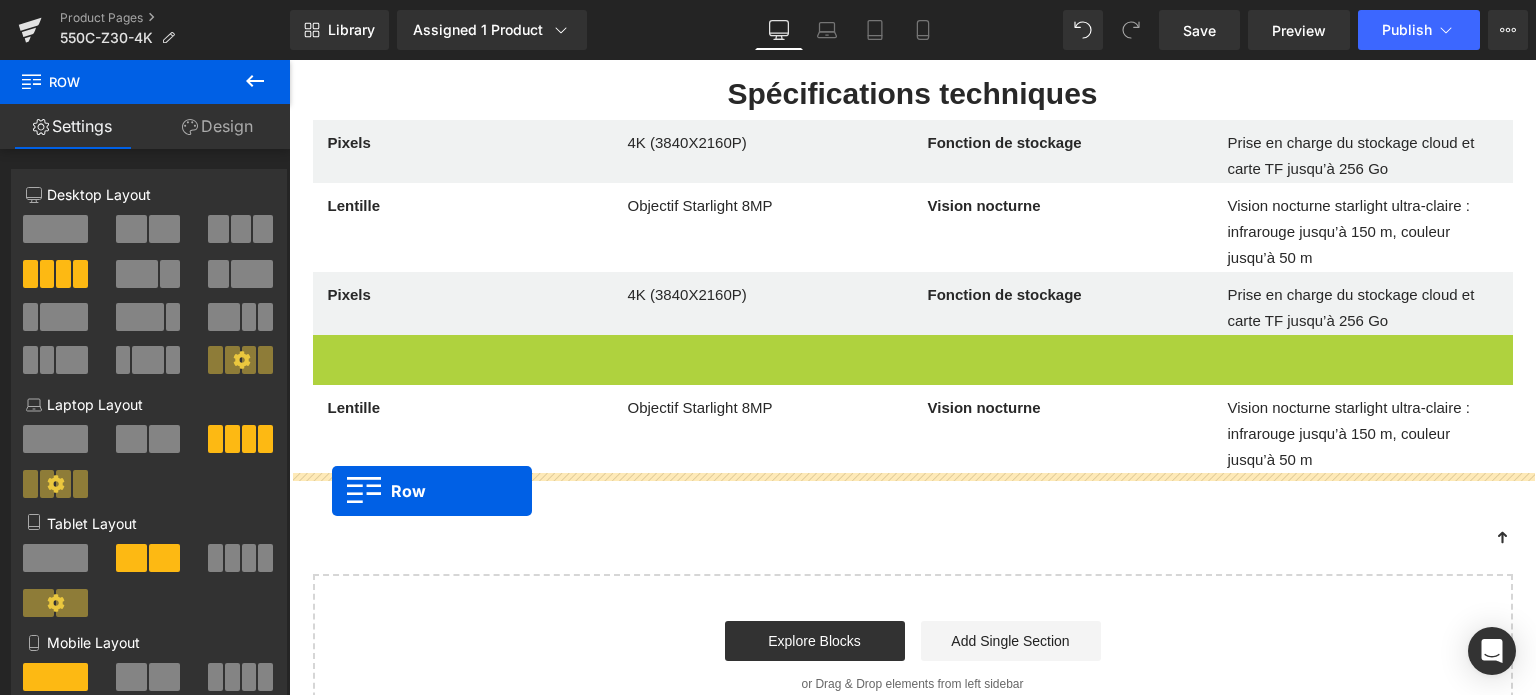 drag, startPoint x: 321, startPoint y: 353, endPoint x: 332, endPoint y: 491, distance: 138.43771 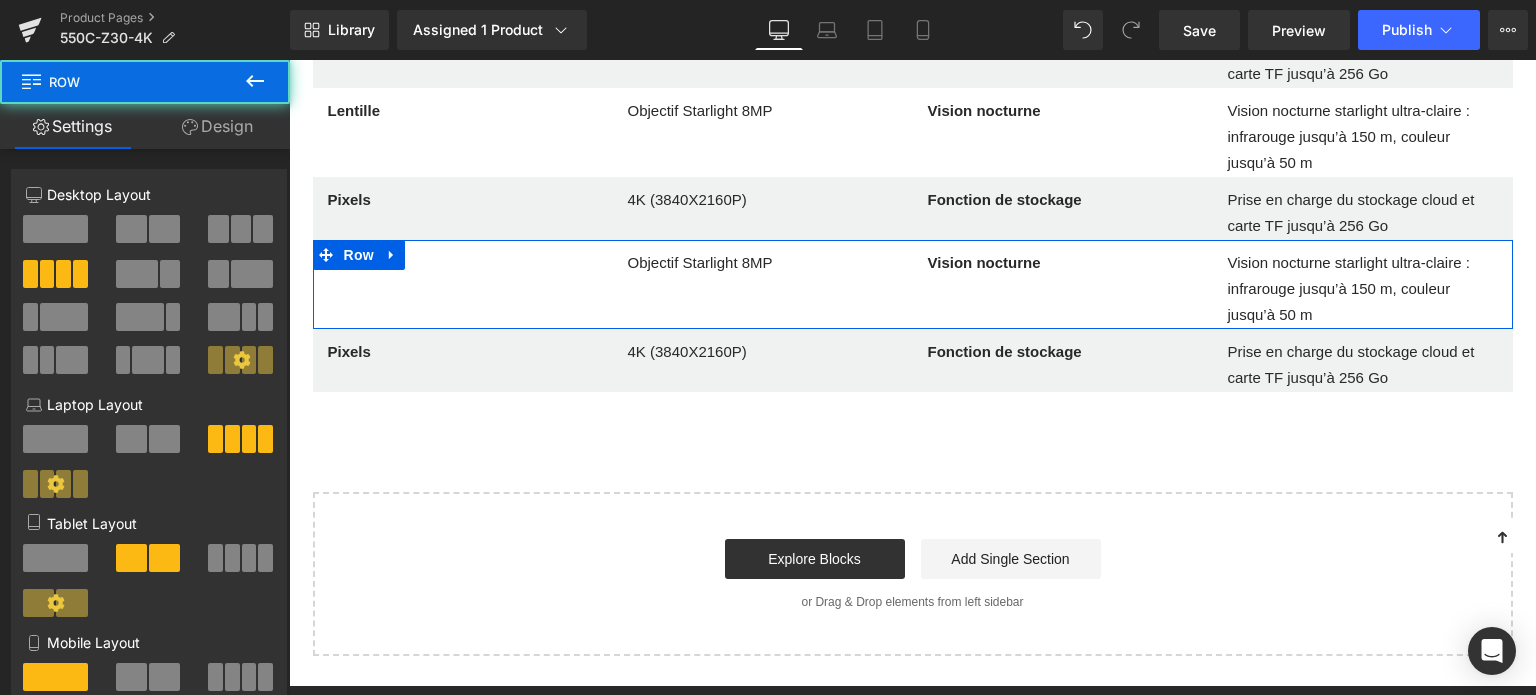 scroll, scrollTop: 9100, scrollLeft: 0, axis: vertical 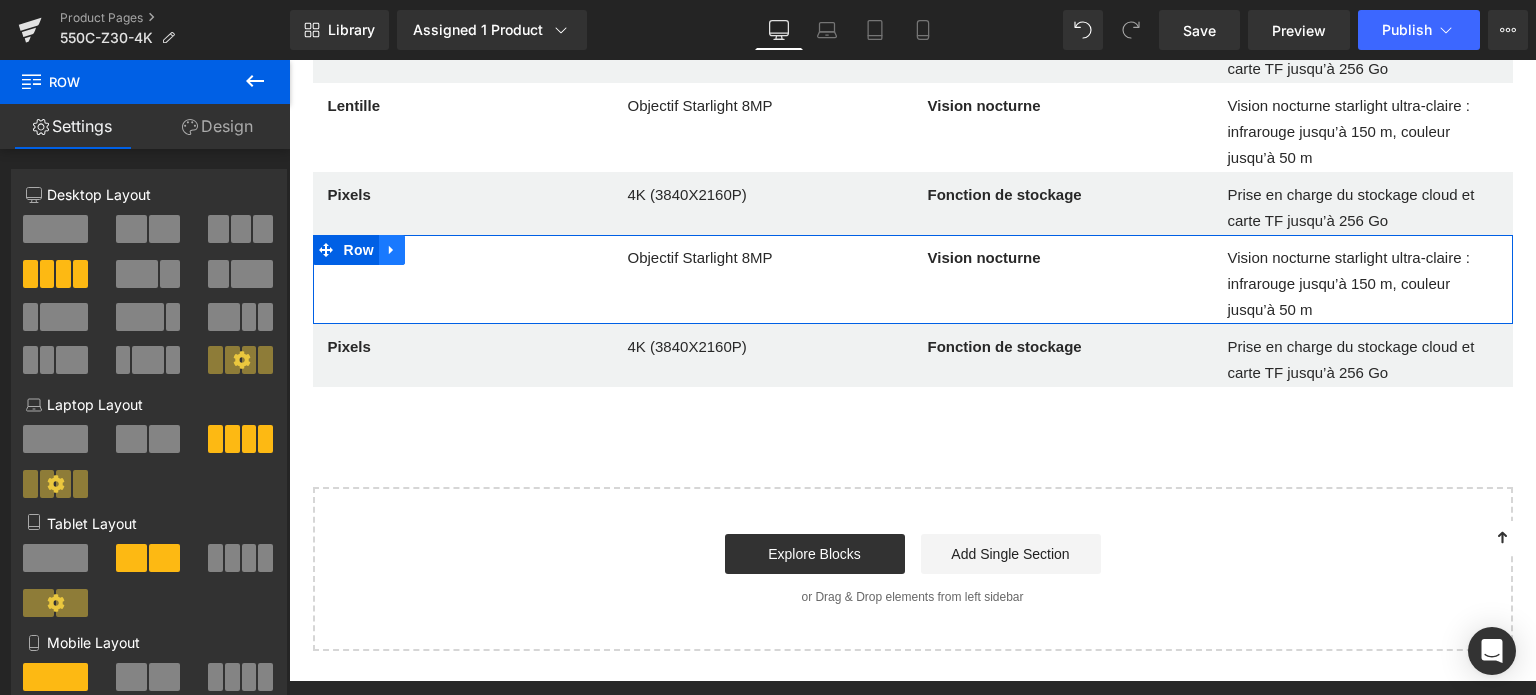 click 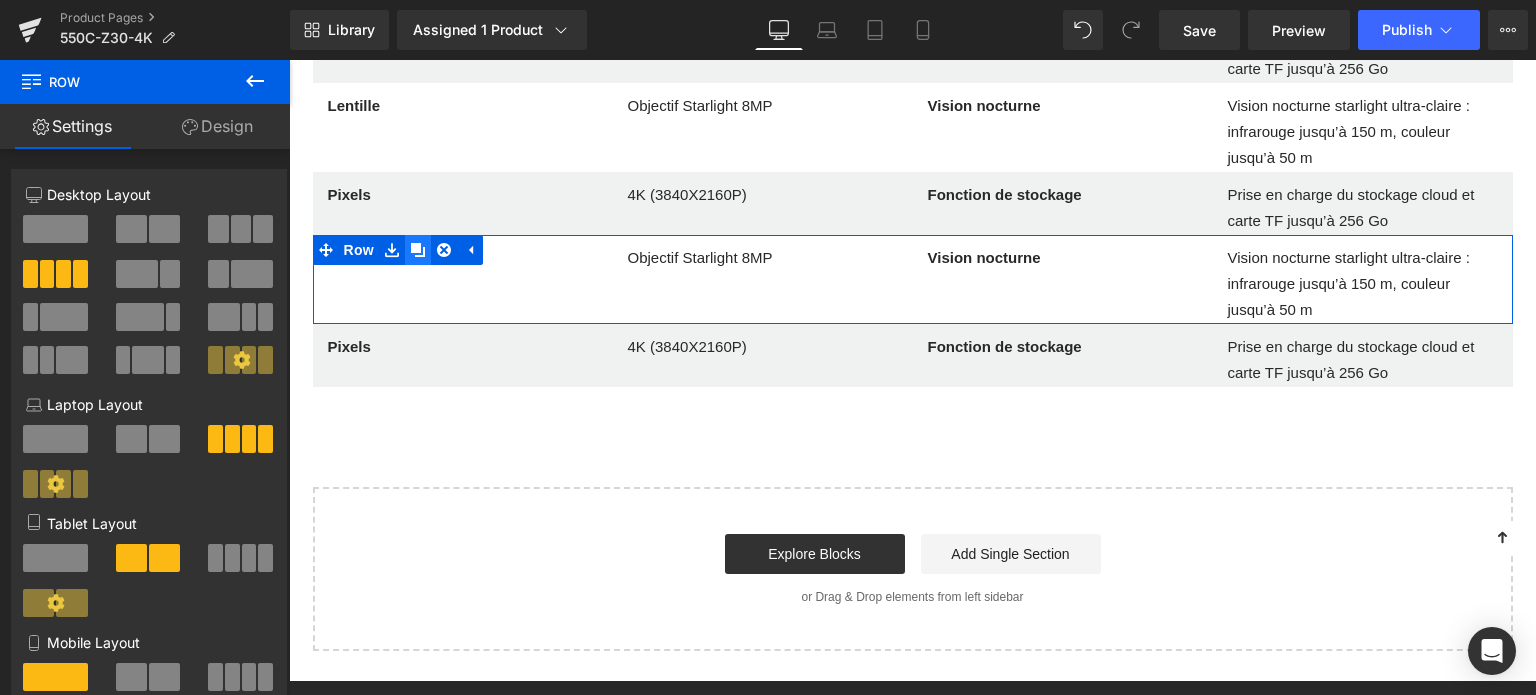click at bounding box center (418, 250) 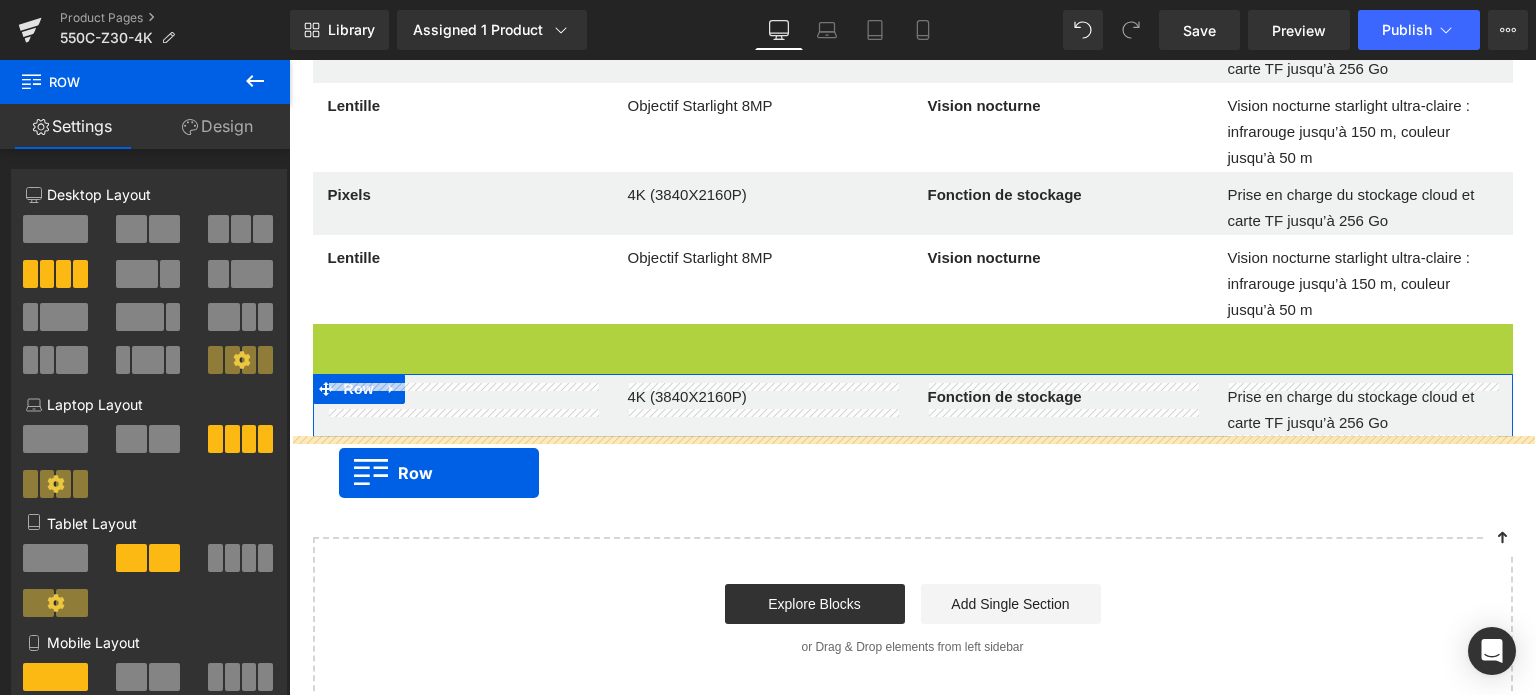 drag, startPoint x: 316, startPoint y: 337, endPoint x: 339, endPoint y: 473, distance: 137.93114 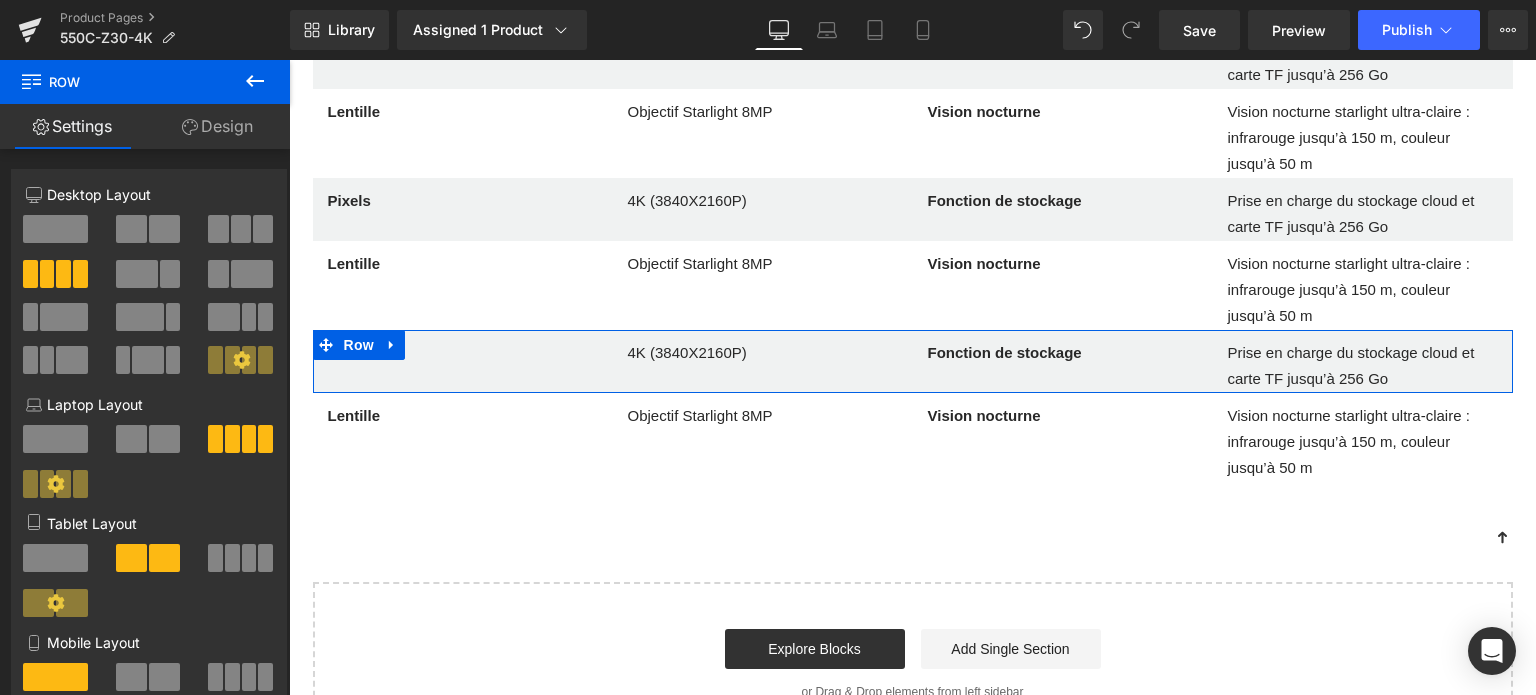 scroll, scrollTop: 9000, scrollLeft: 0, axis: vertical 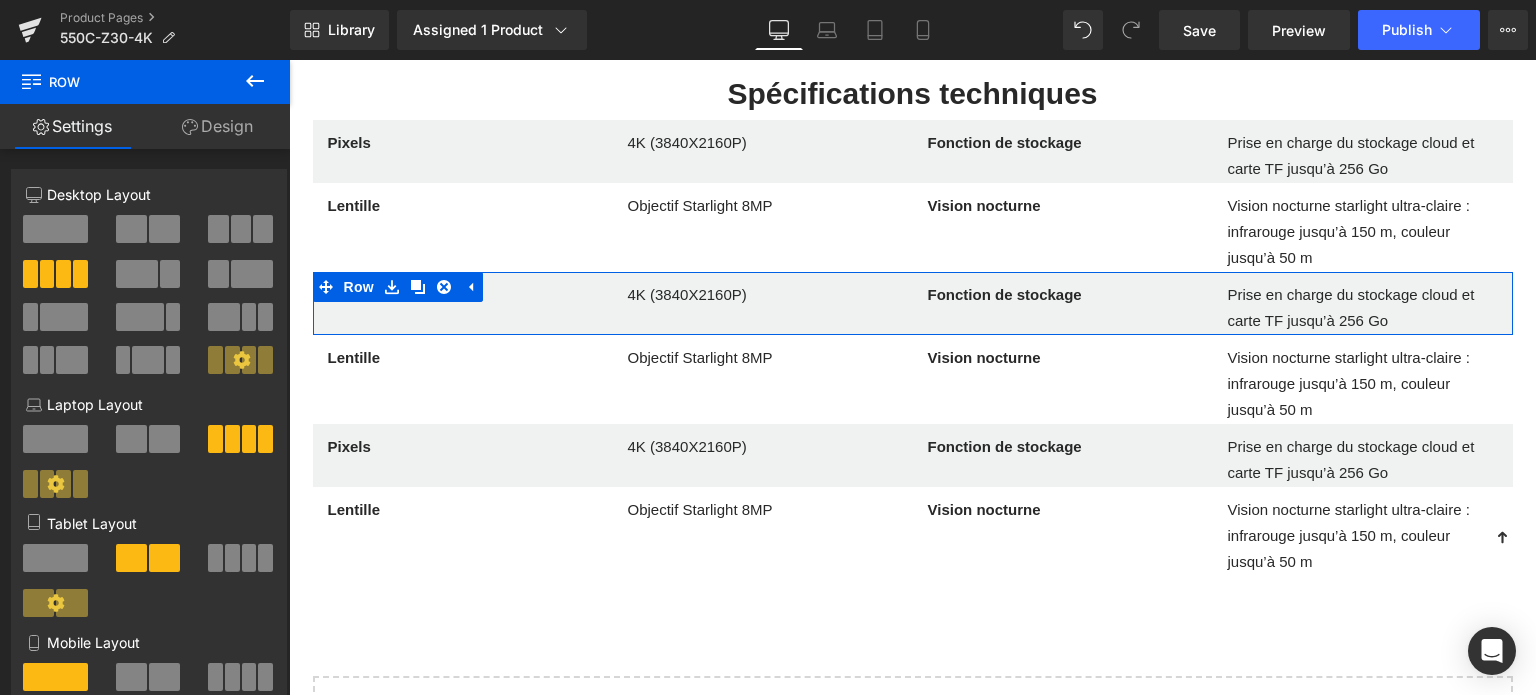 click on "Pixels Text Block         4K (3840X2160P) Text Block         Fonction de stockage  Text Block         Prise en charge du stockage cloud et carte TF jusqu’à 256 Go Text Block         Row" at bounding box center (913, 303) 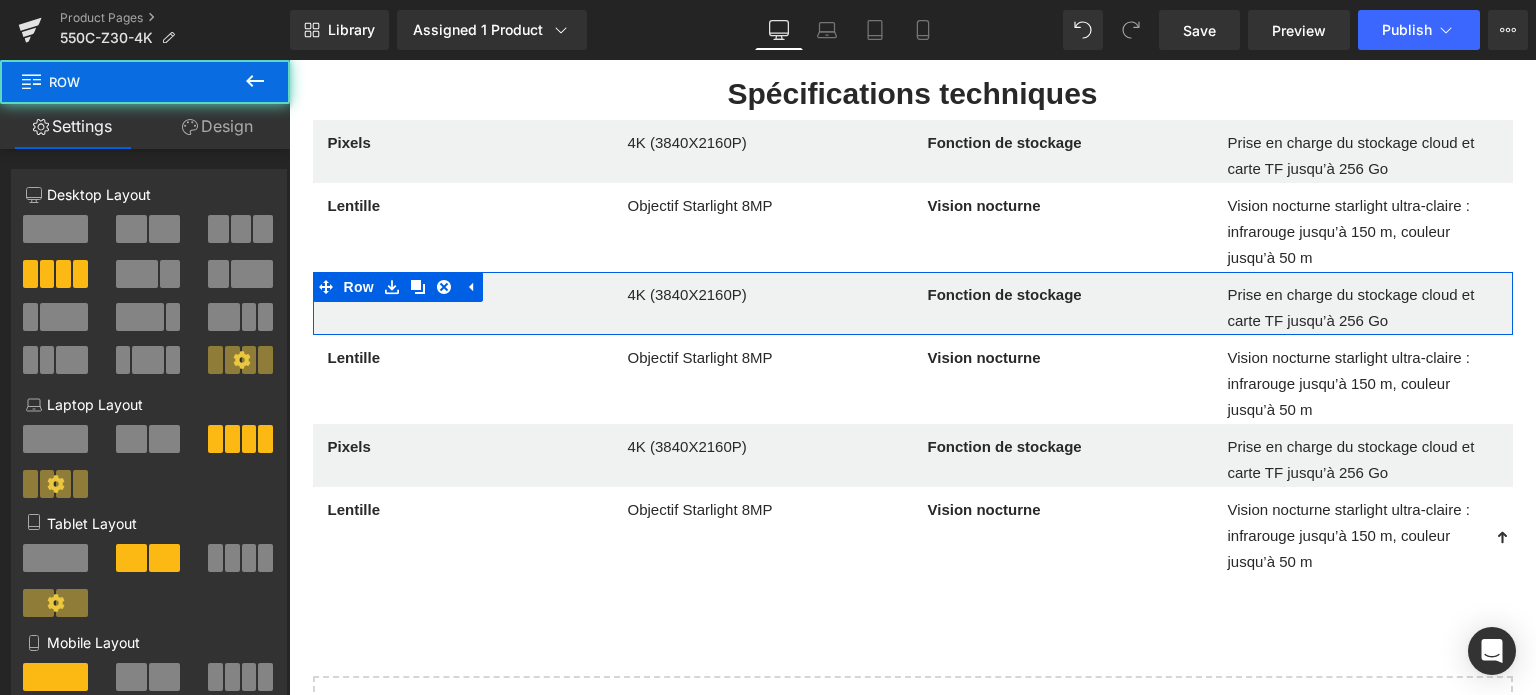 click on "Pixels Text Block         4K (3840X2160P) Text Block         Fonction de stockage  Text Block         Prise en charge du stockage cloud et carte TF jusqu’à 256 Go Text Block         Row" at bounding box center [913, 303] 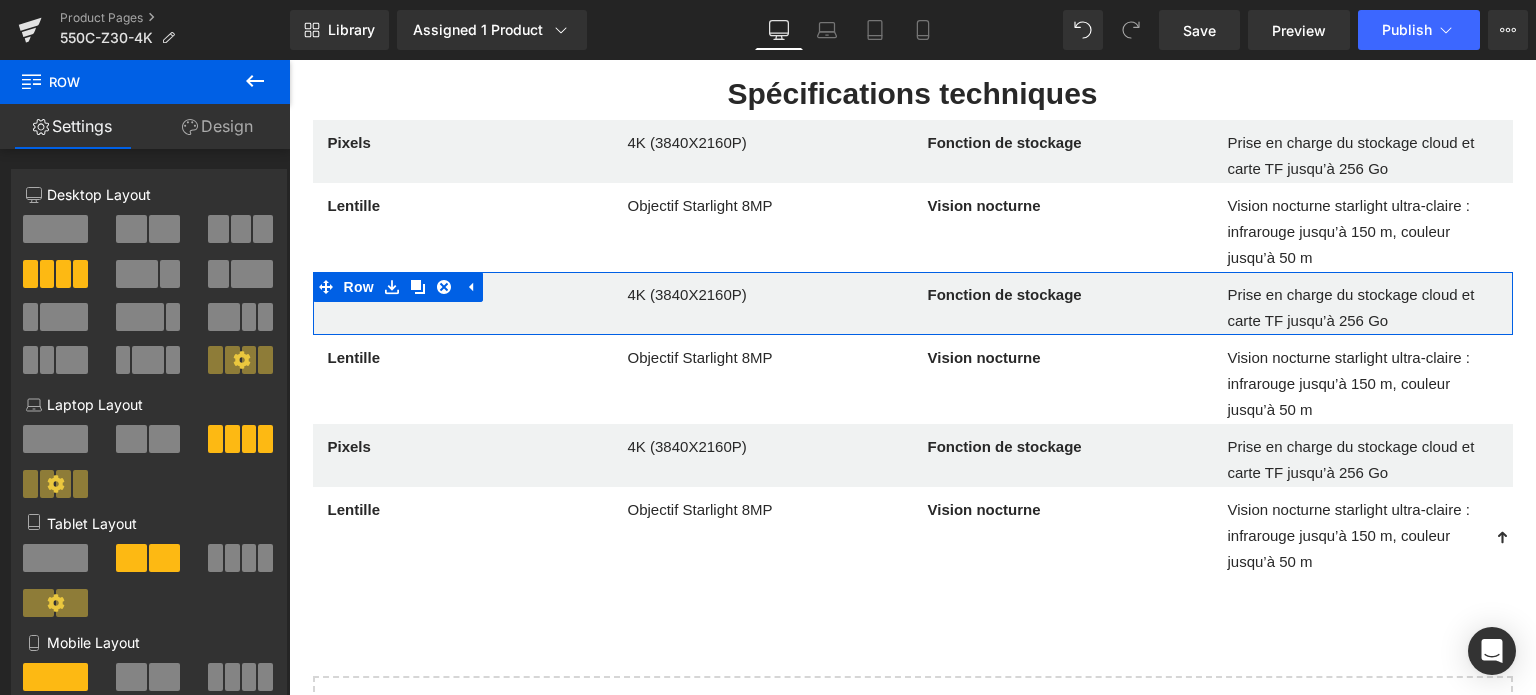 click on "Row" at bounding box center [359, 287] 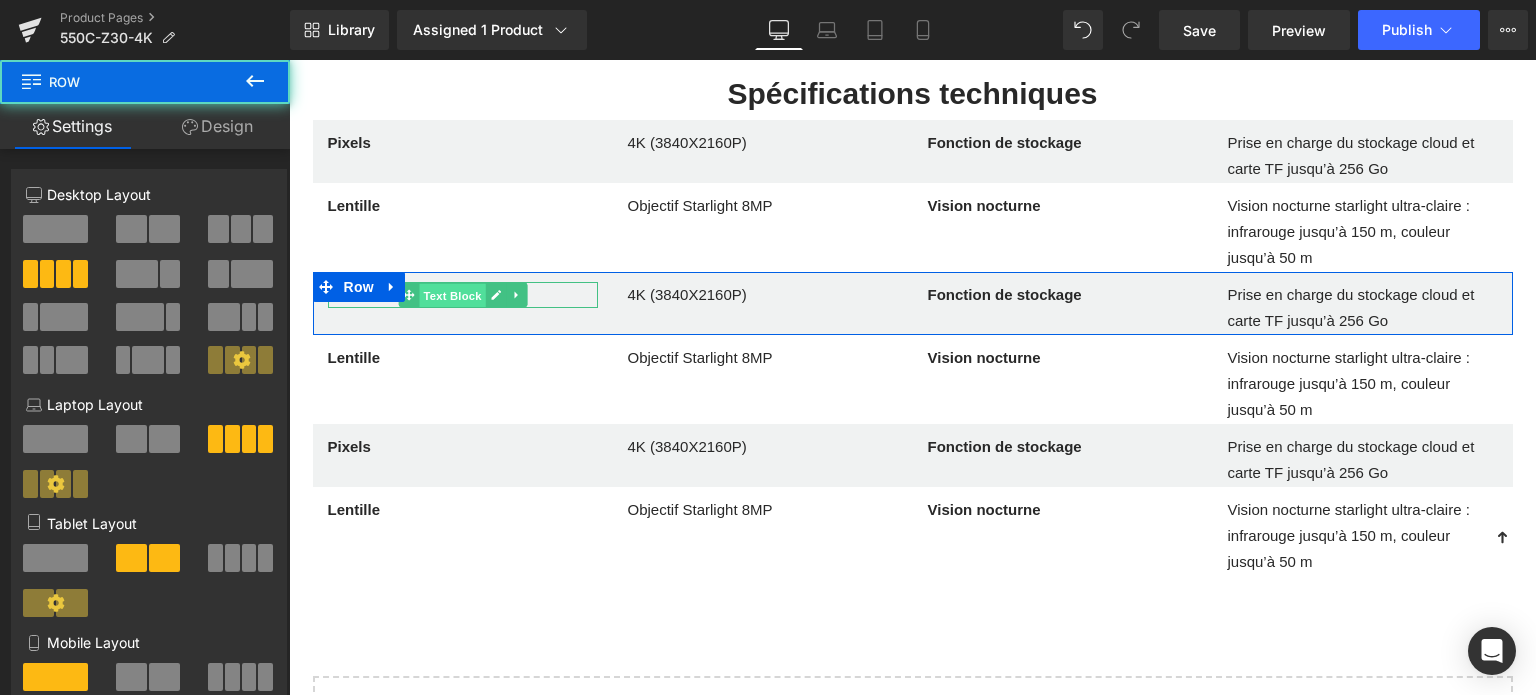 click on "Text Block" at bounding box center (452, 296) 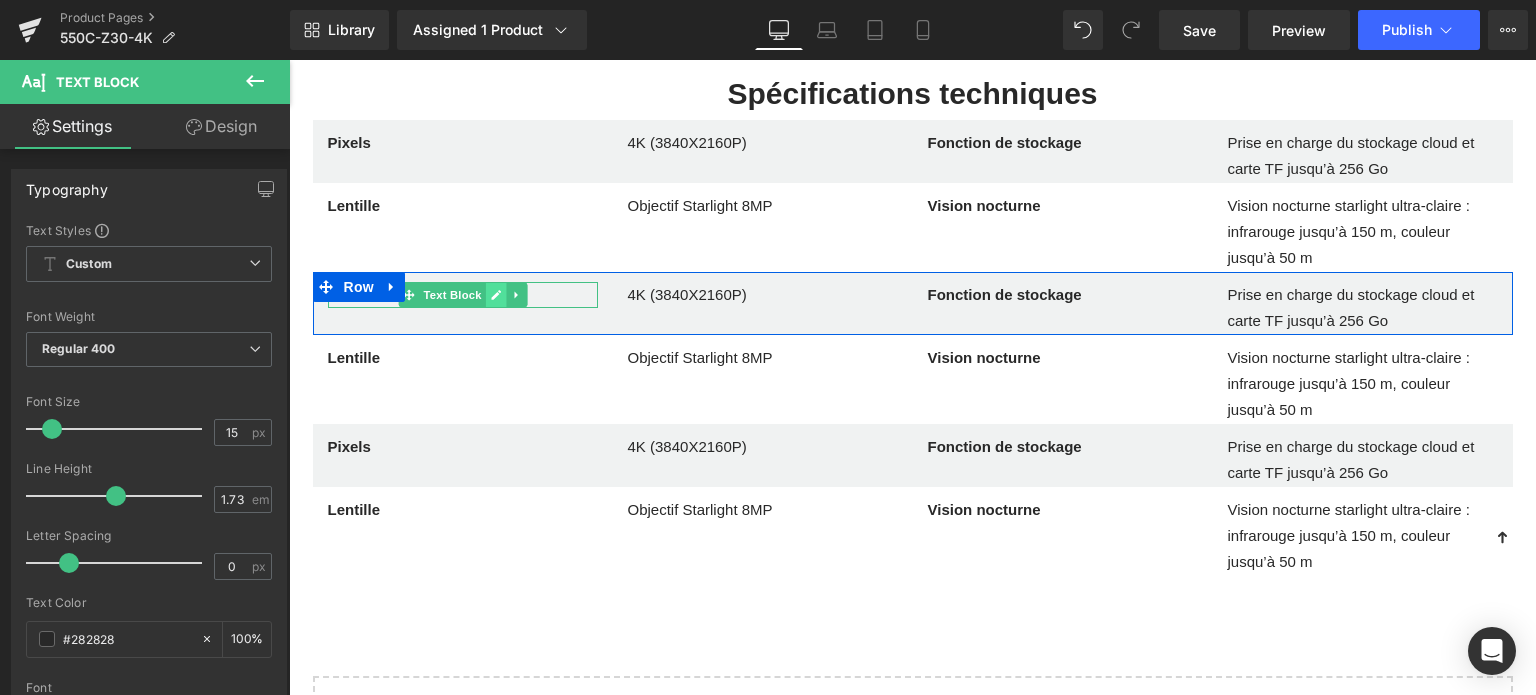 click 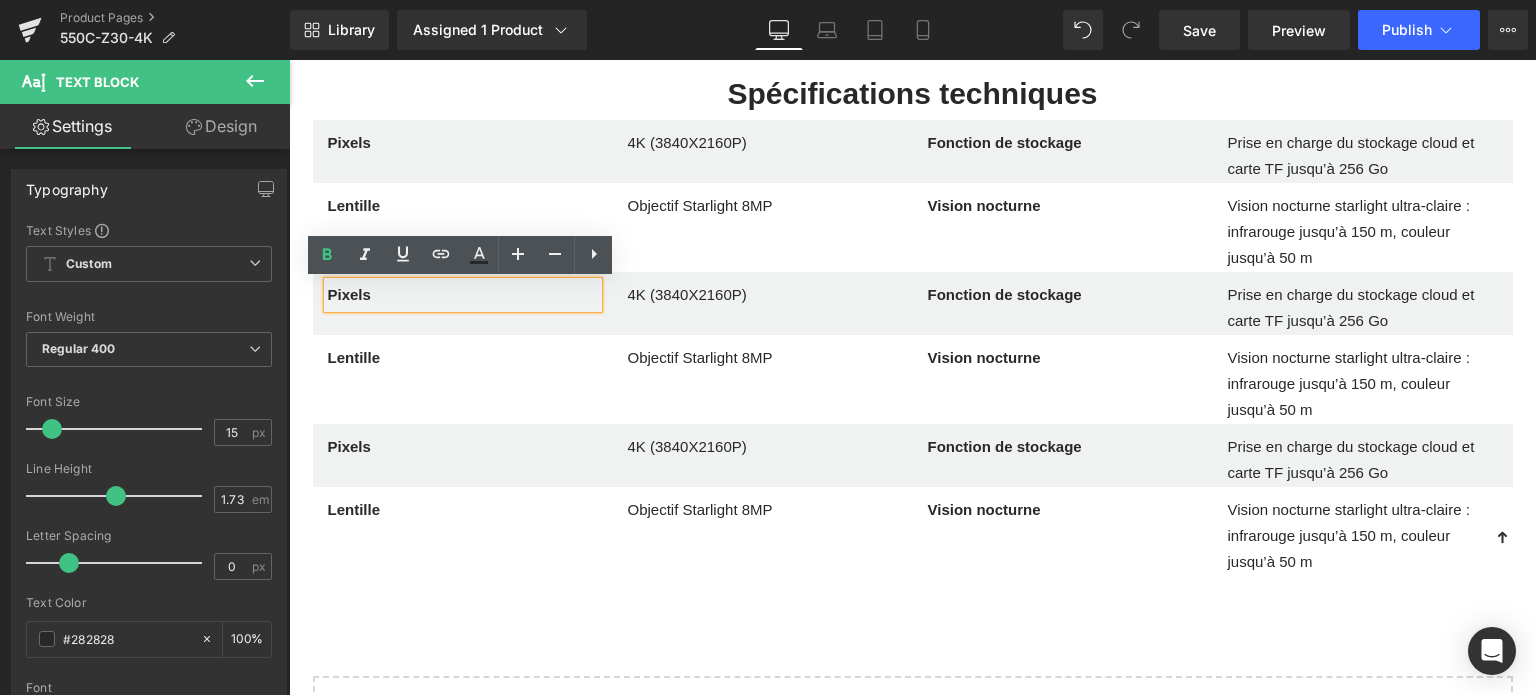 click on "Pixels" at bounding box center [463, 295] 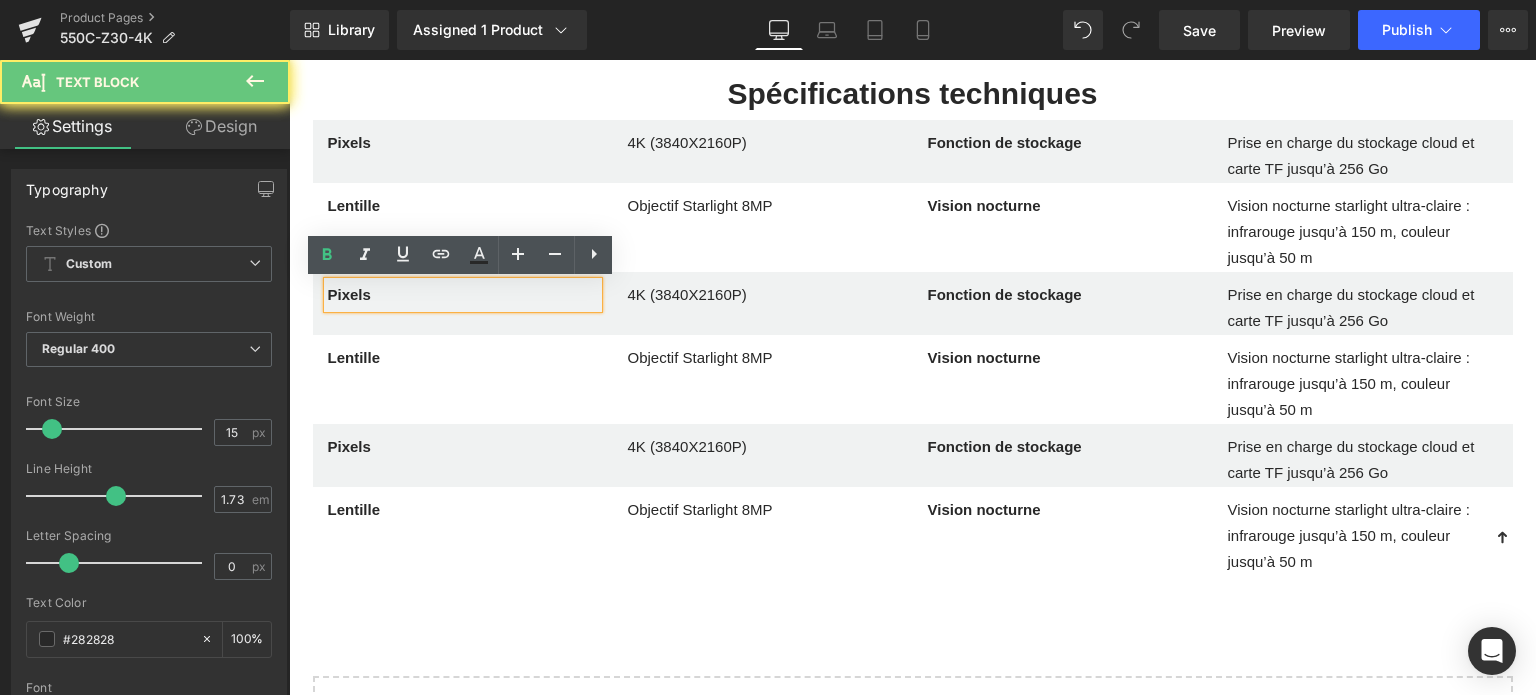 click on "Pixels" at bounding box center (463, 295) 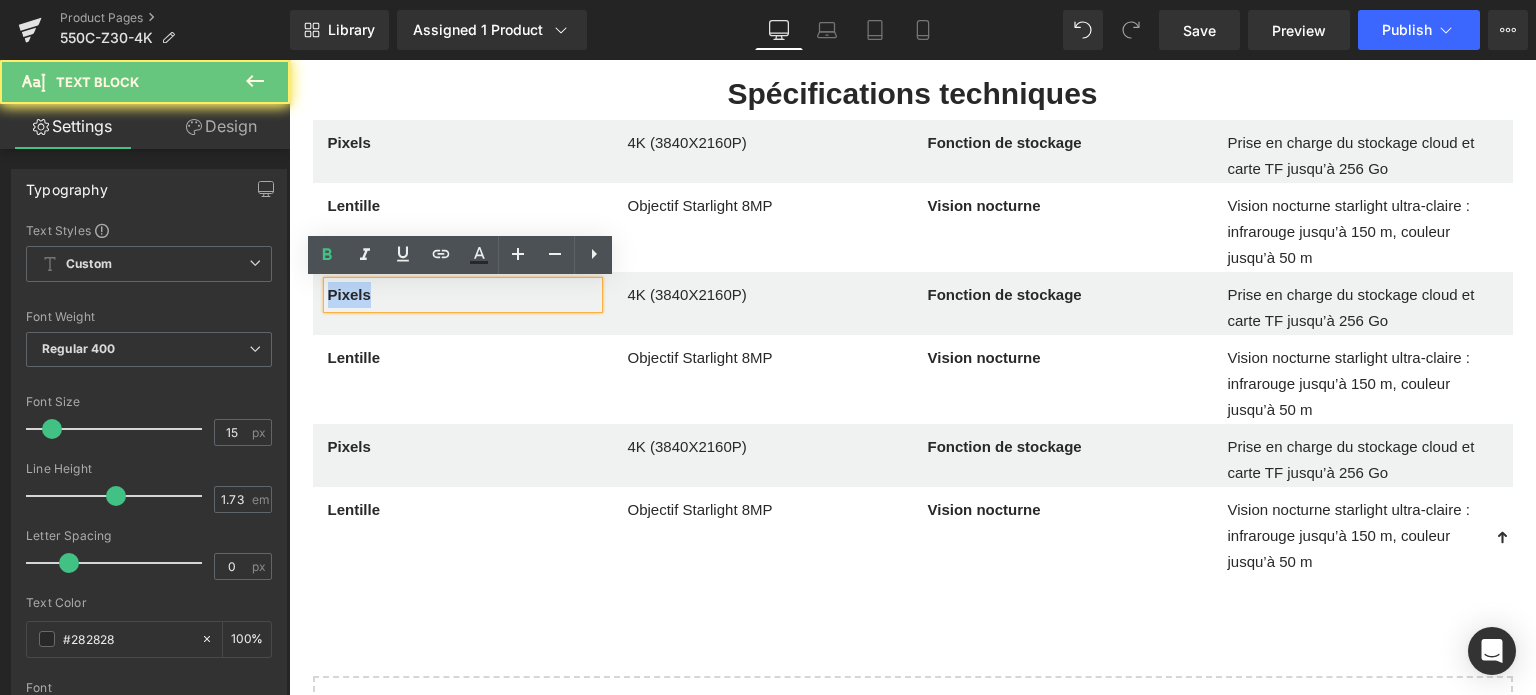 click on "Pixels" at bounding box center (463, 295) 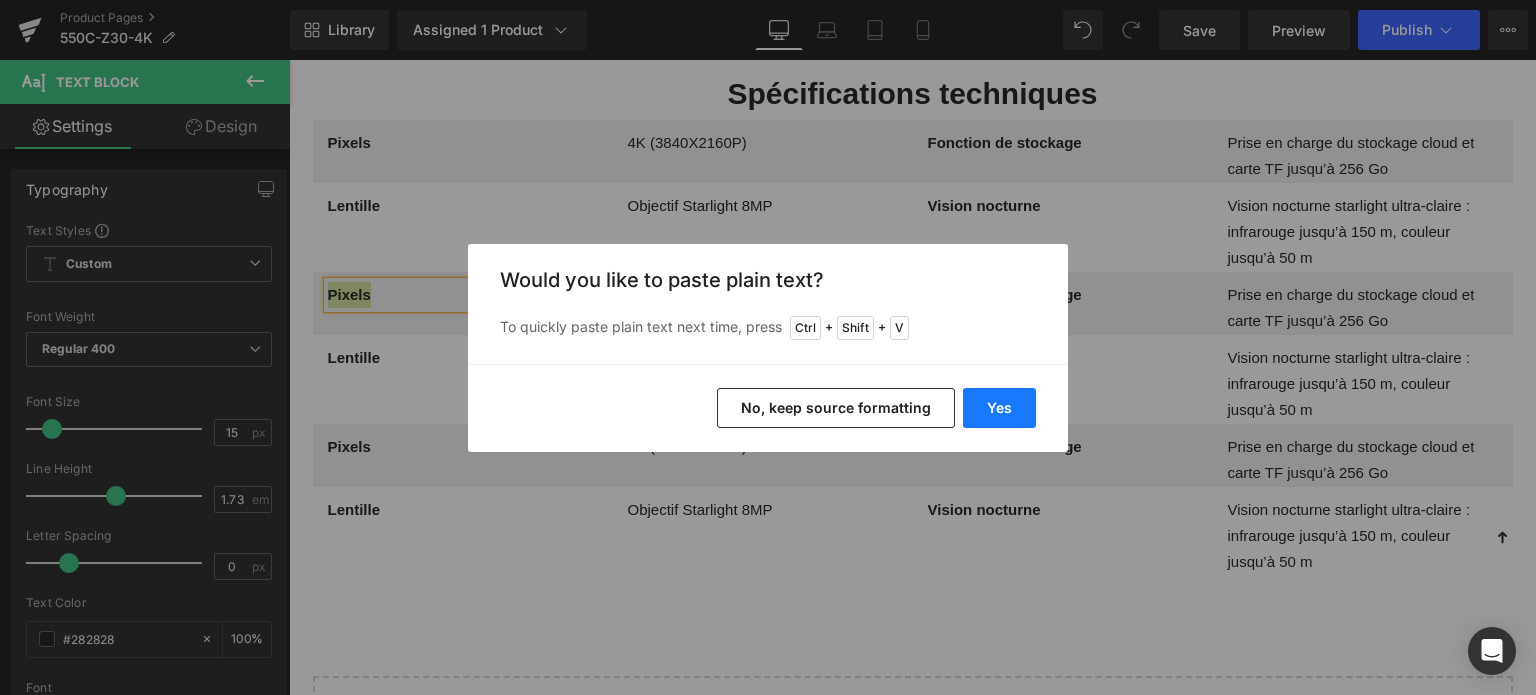click on "Yes" at bounding box center (999, 408) 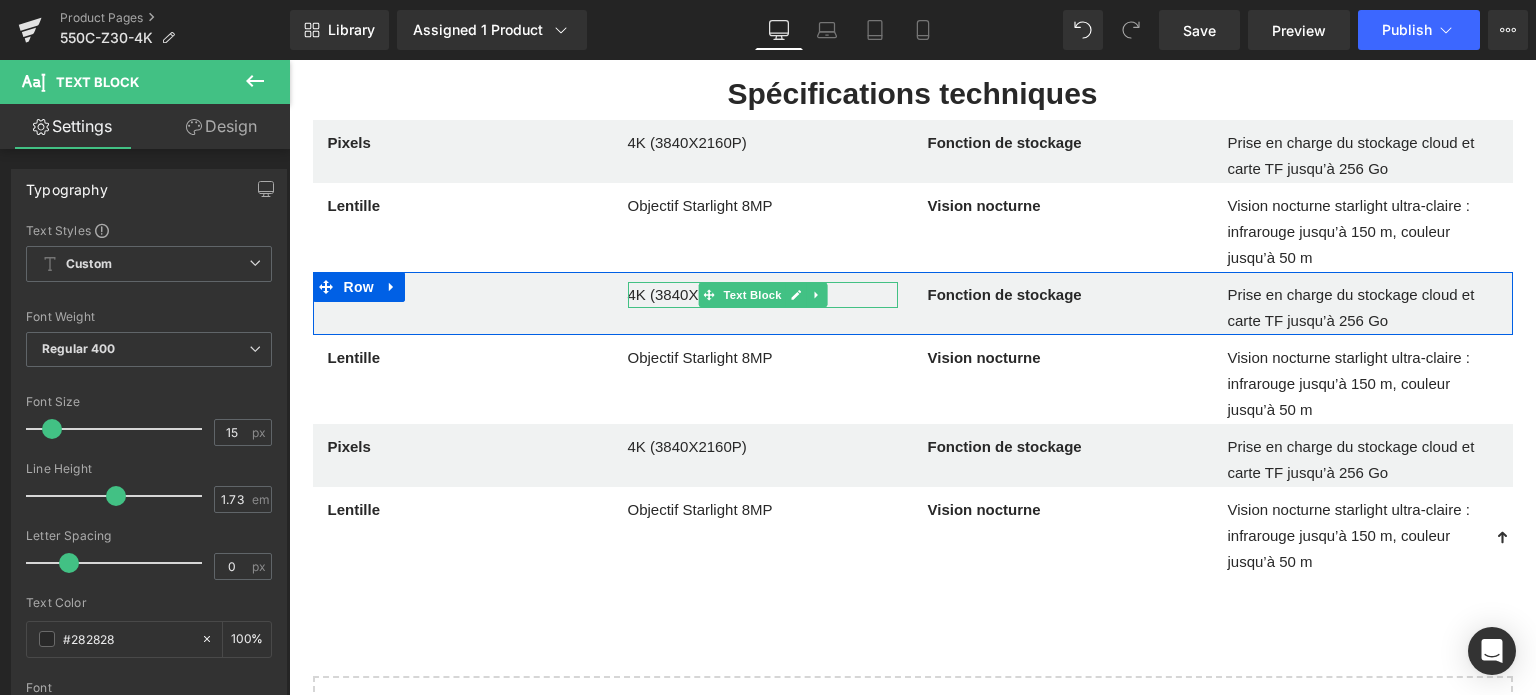 click on "4K (3840X2160P)" at bounding box center [763, 295] 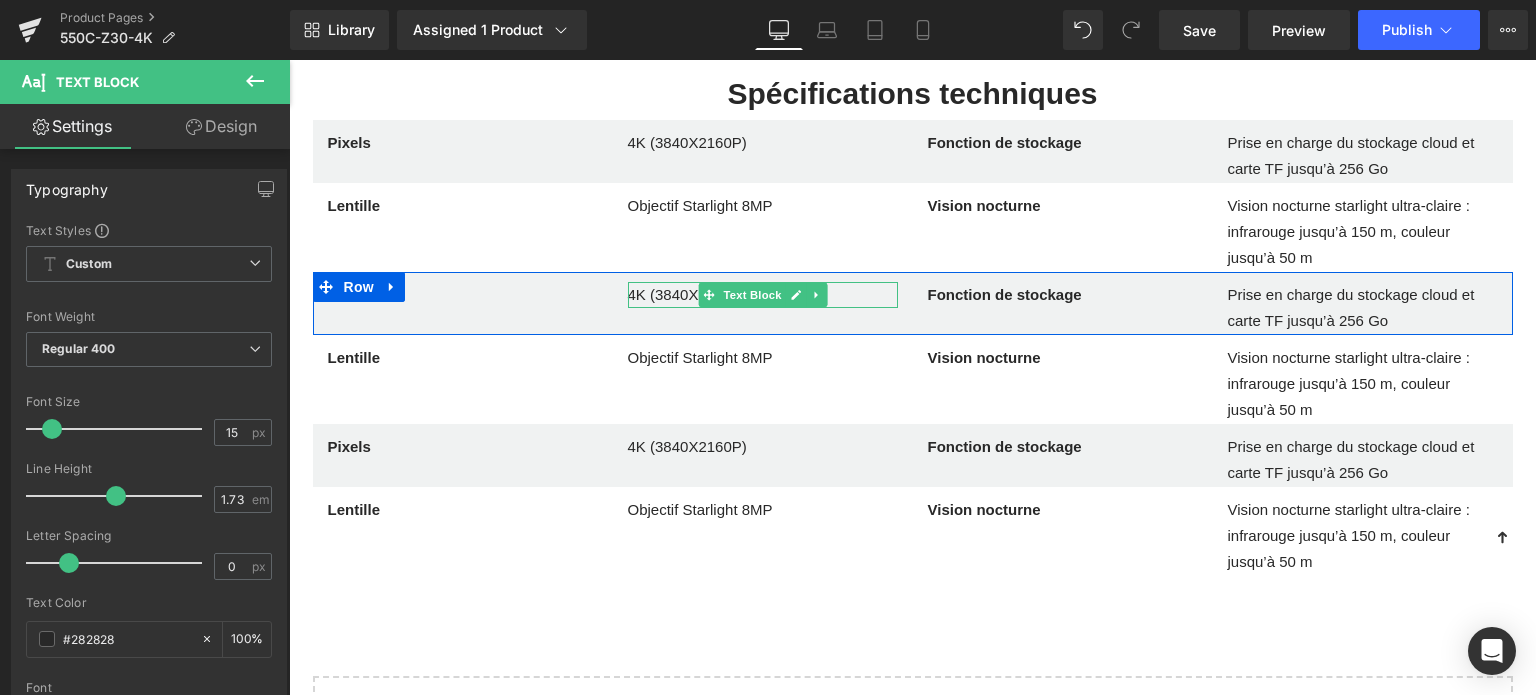 click on "4K (3840X2160P)" at bounding box center (763, 295) 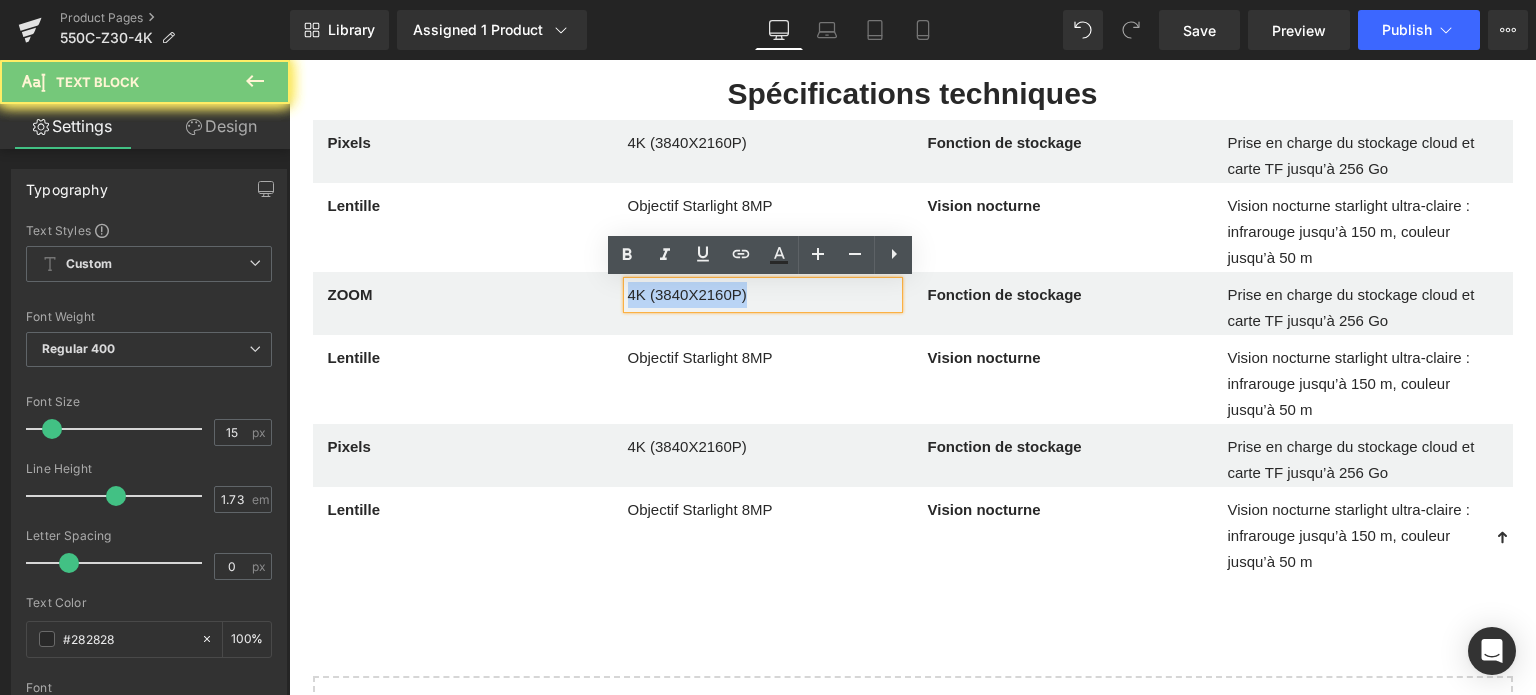 click on "4K (3840X2160P)" at bounding box center (763, 295) 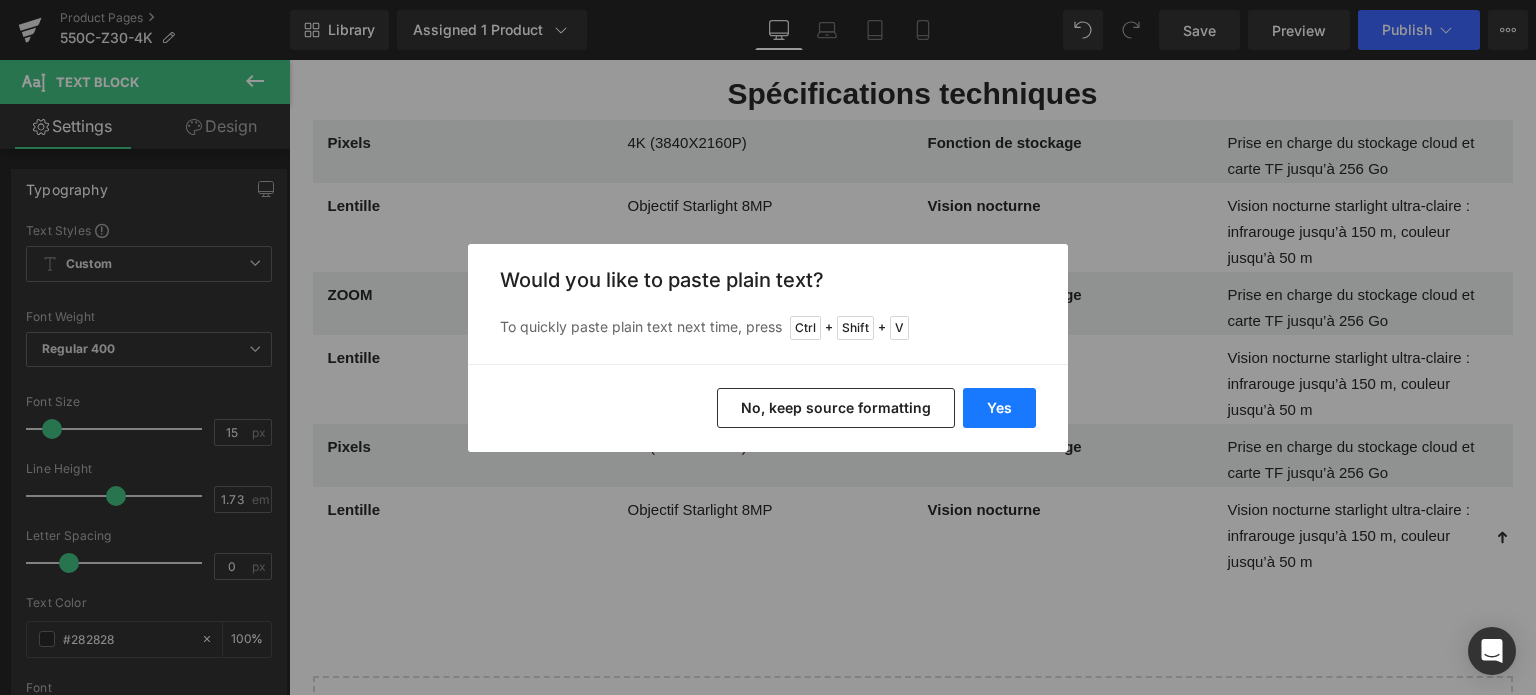 click on "Yes" at bounding box center (999, 408) 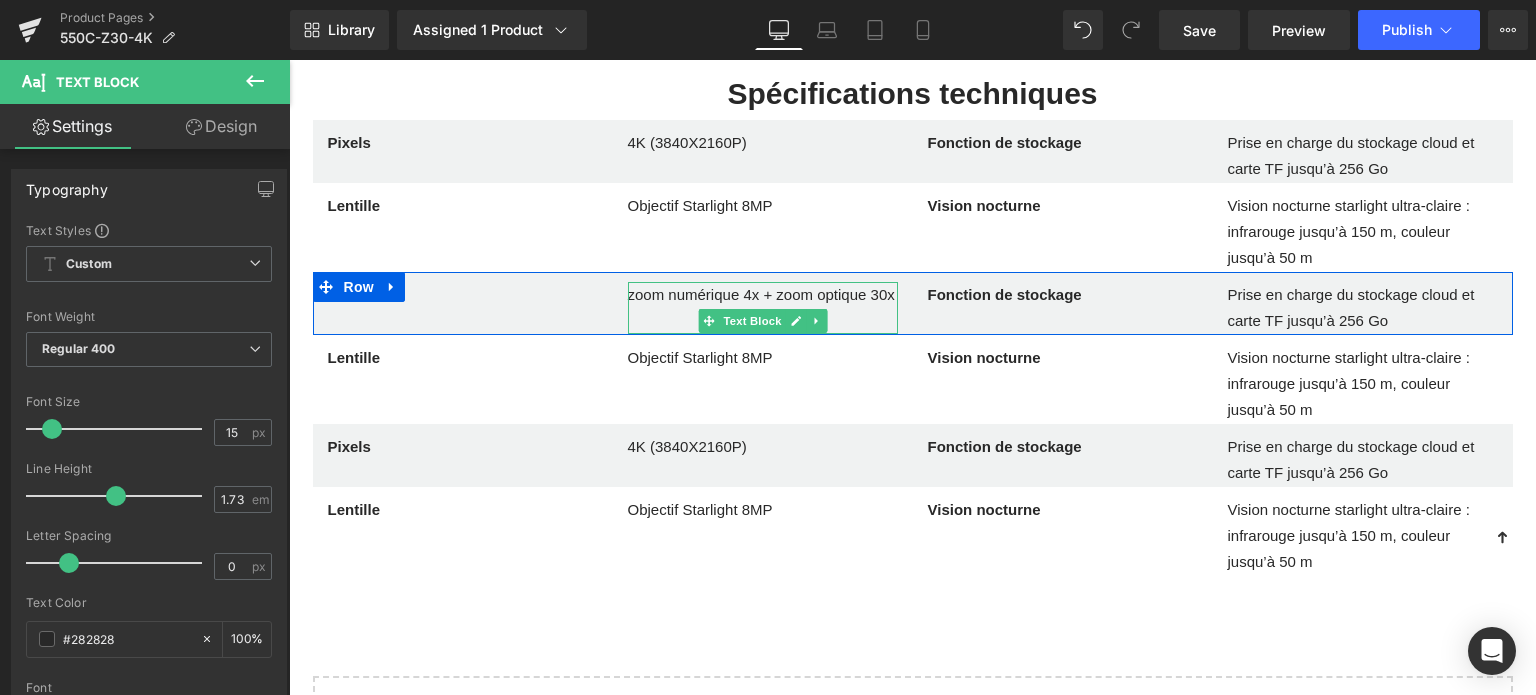 click at bounding box center [763, 321] 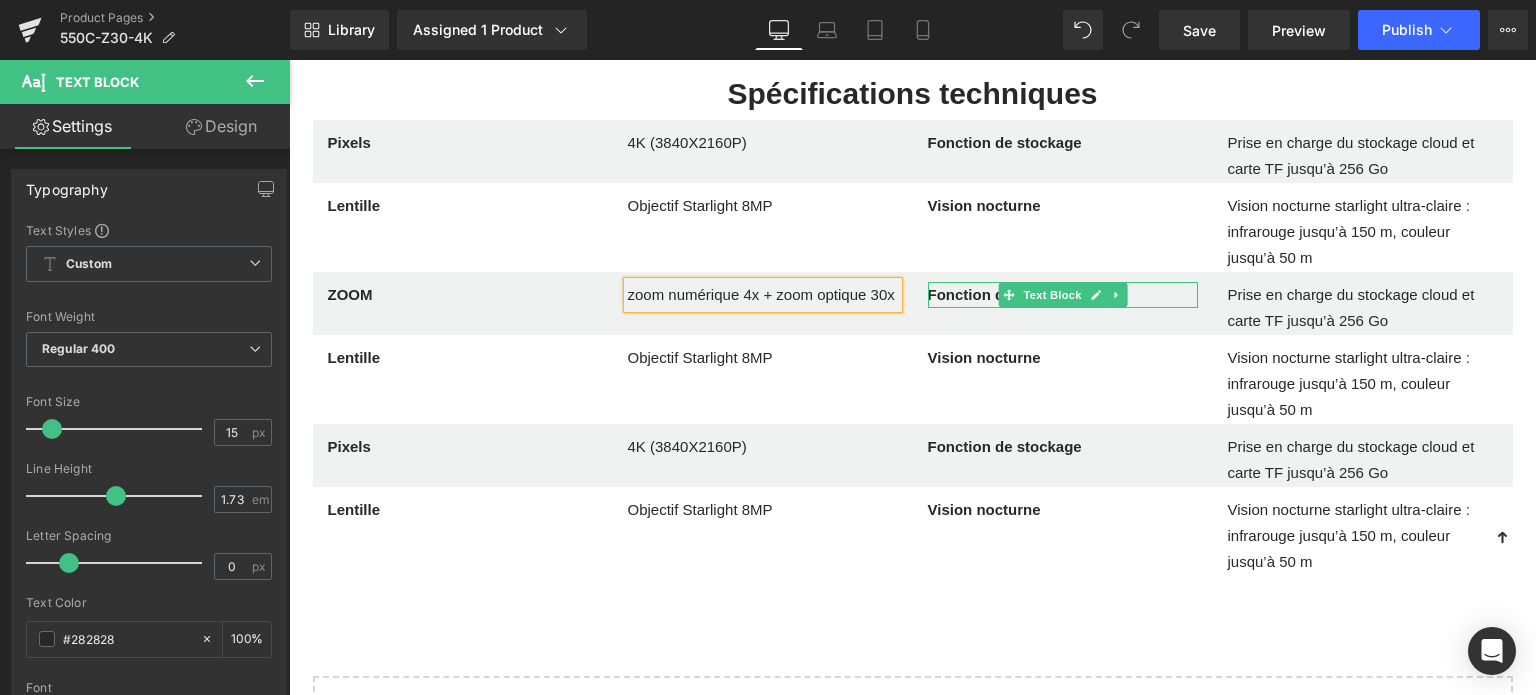 click on "Fonction de stockage" at bounding box center [1005, 294] 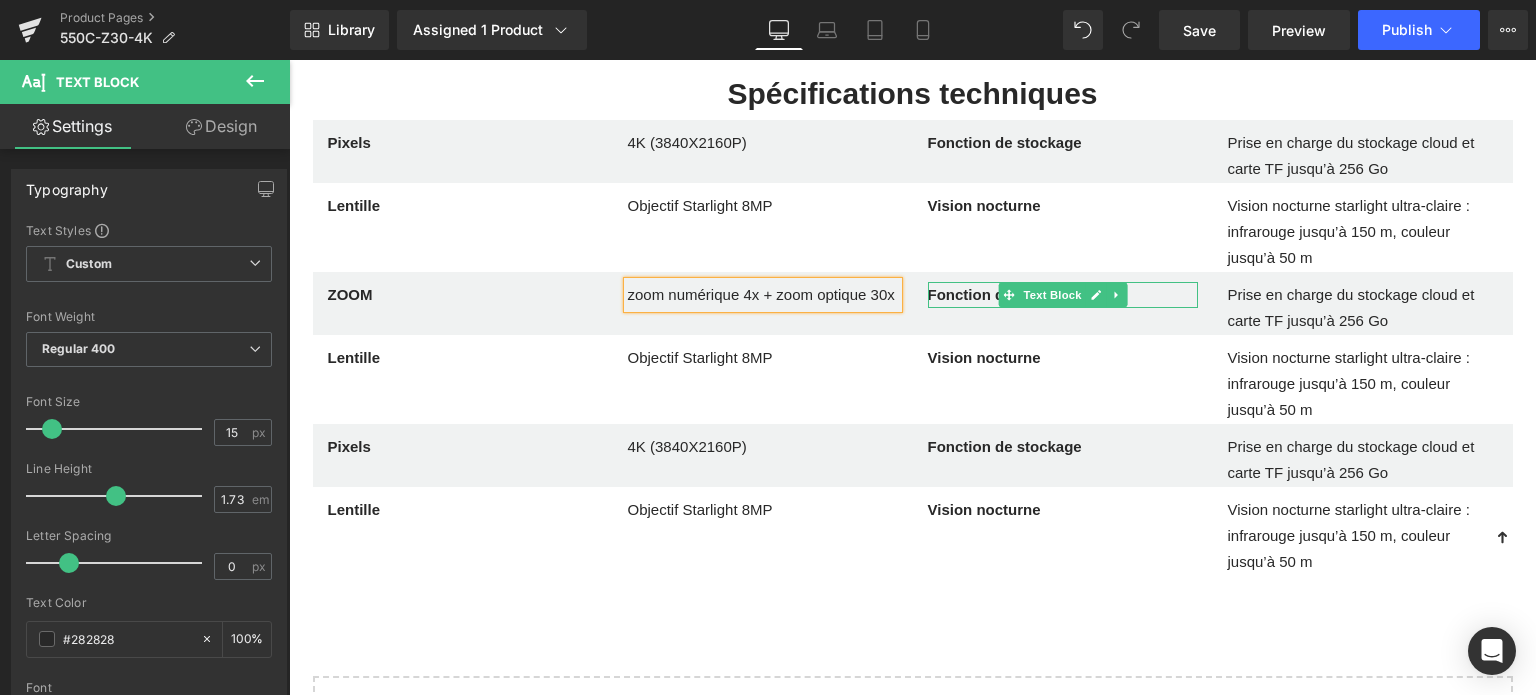 click on "Fonction de stockage" at bounding box center (1005, 294) 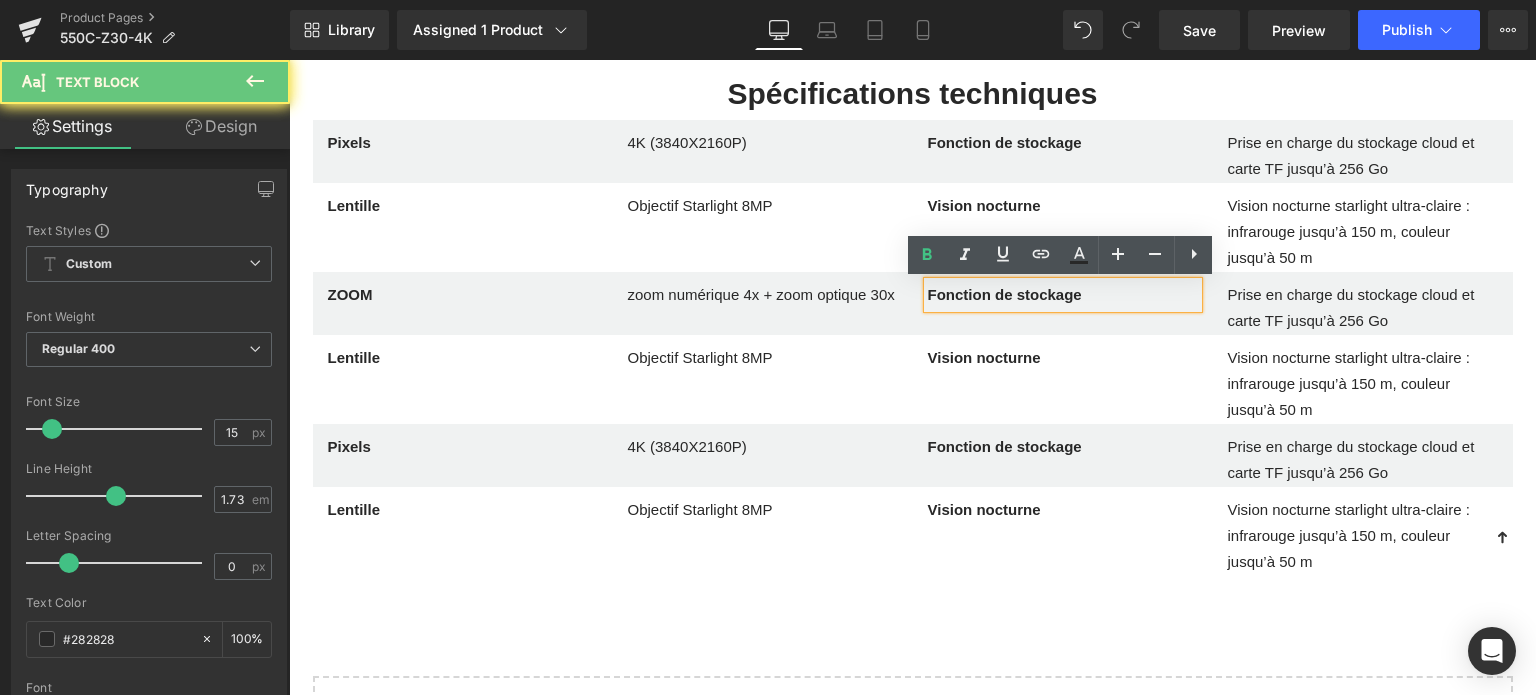 click on "Fonction de stockage" at bounding box center [1005, 294] 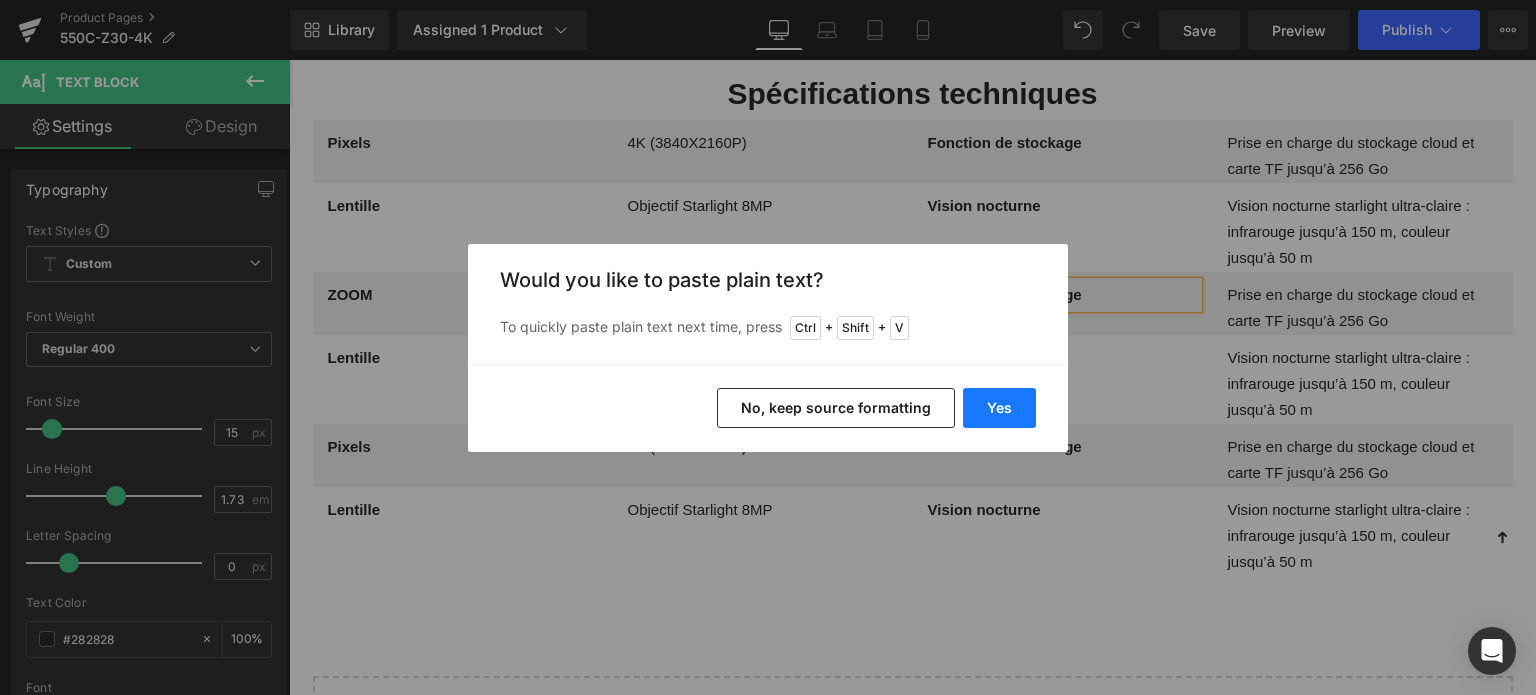 click on "Yes" at bounding box center (999, 408) 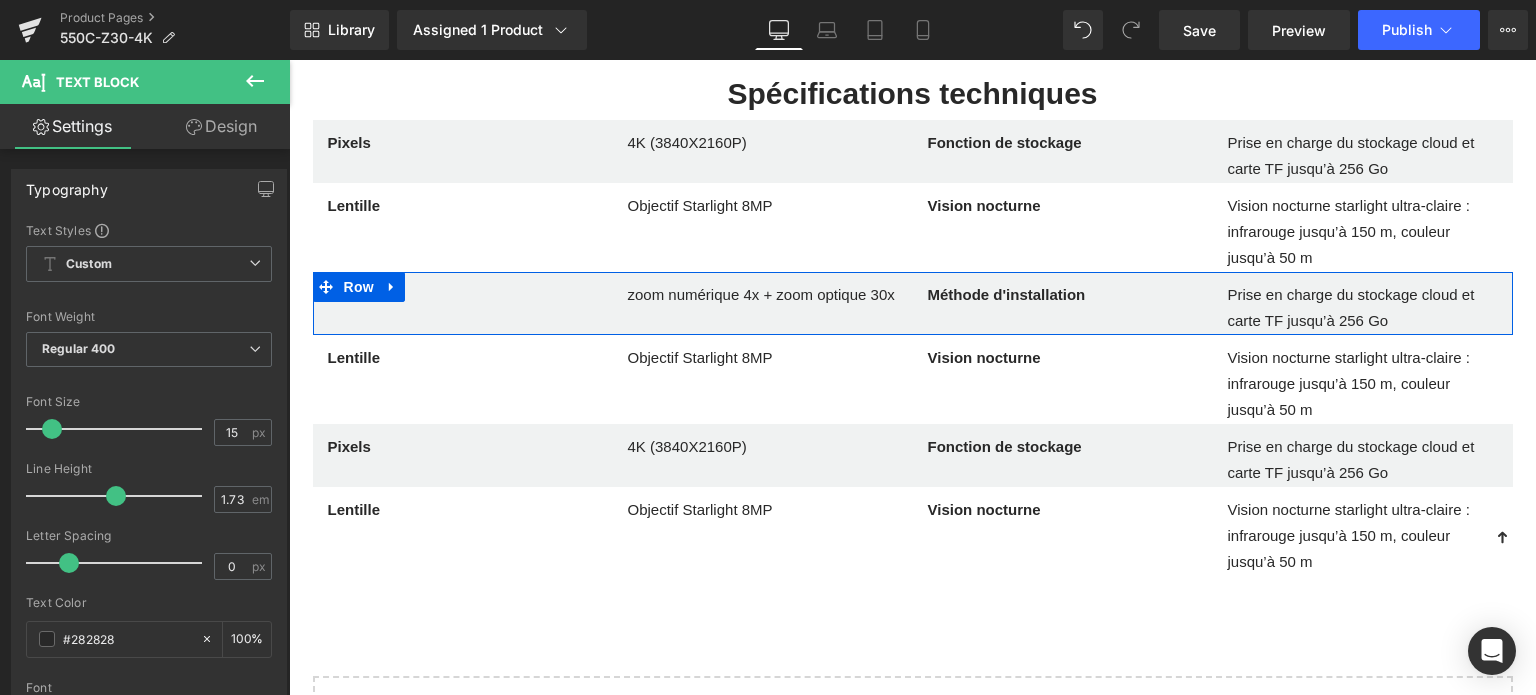 click on "Prise en charge du stockage cloud et carte TF jusqu’à 256 Go" at bounding box center [1363, 308] 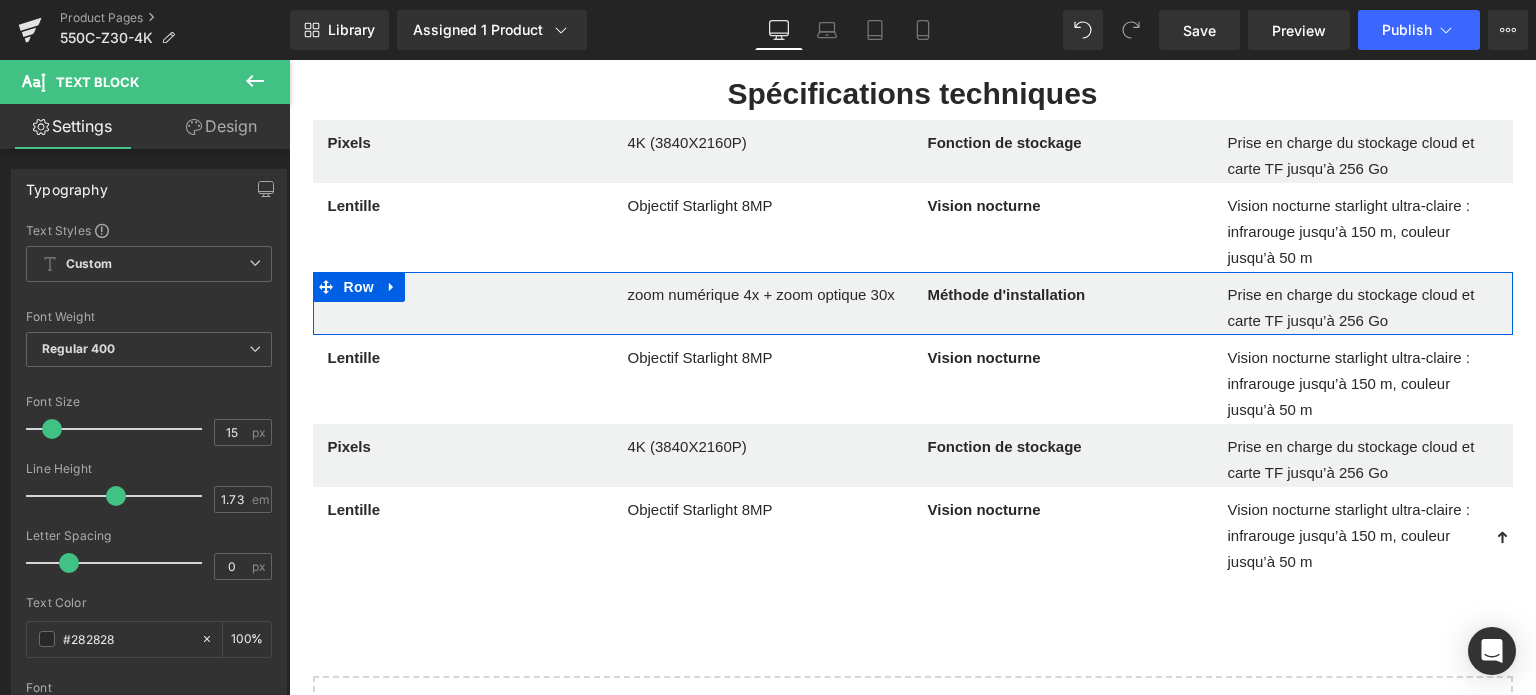 click on "Prise en charge du stockage cloud et carte TF jusqu’à 256 Go" at bounding box center (1363, 308) 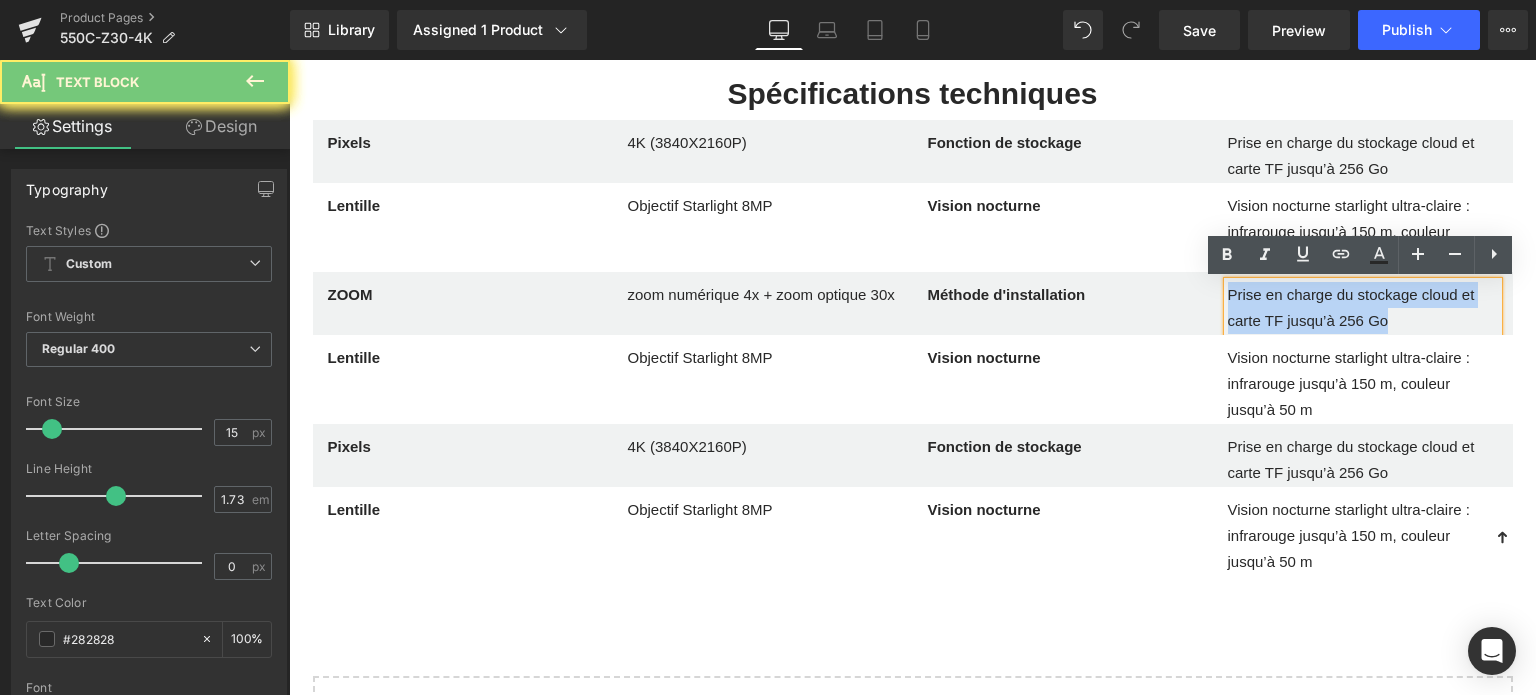 click on "Prise en charge du stockage cloud et carte TF jusqu’à 256 Go" at bounding box center (1363, 308) 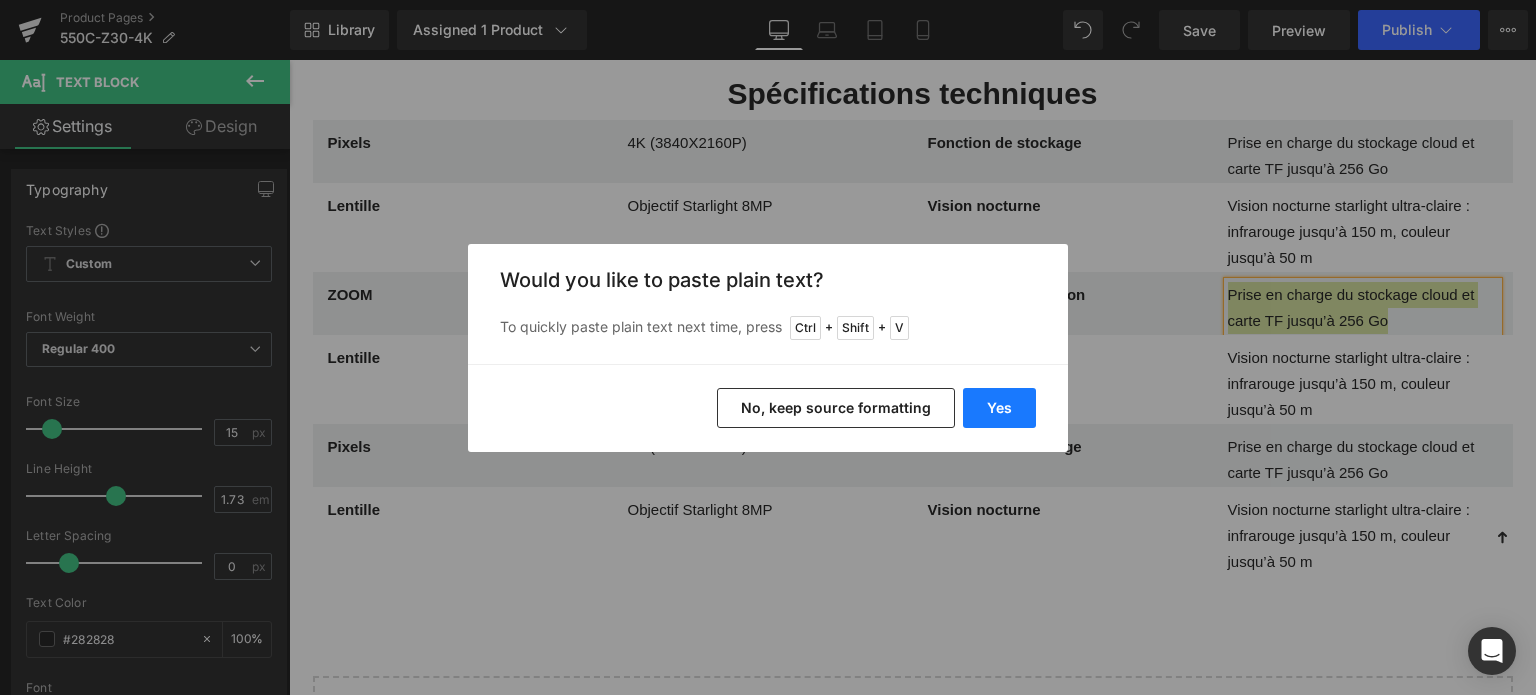 click on "Yes" at bounding box center [999, 408] 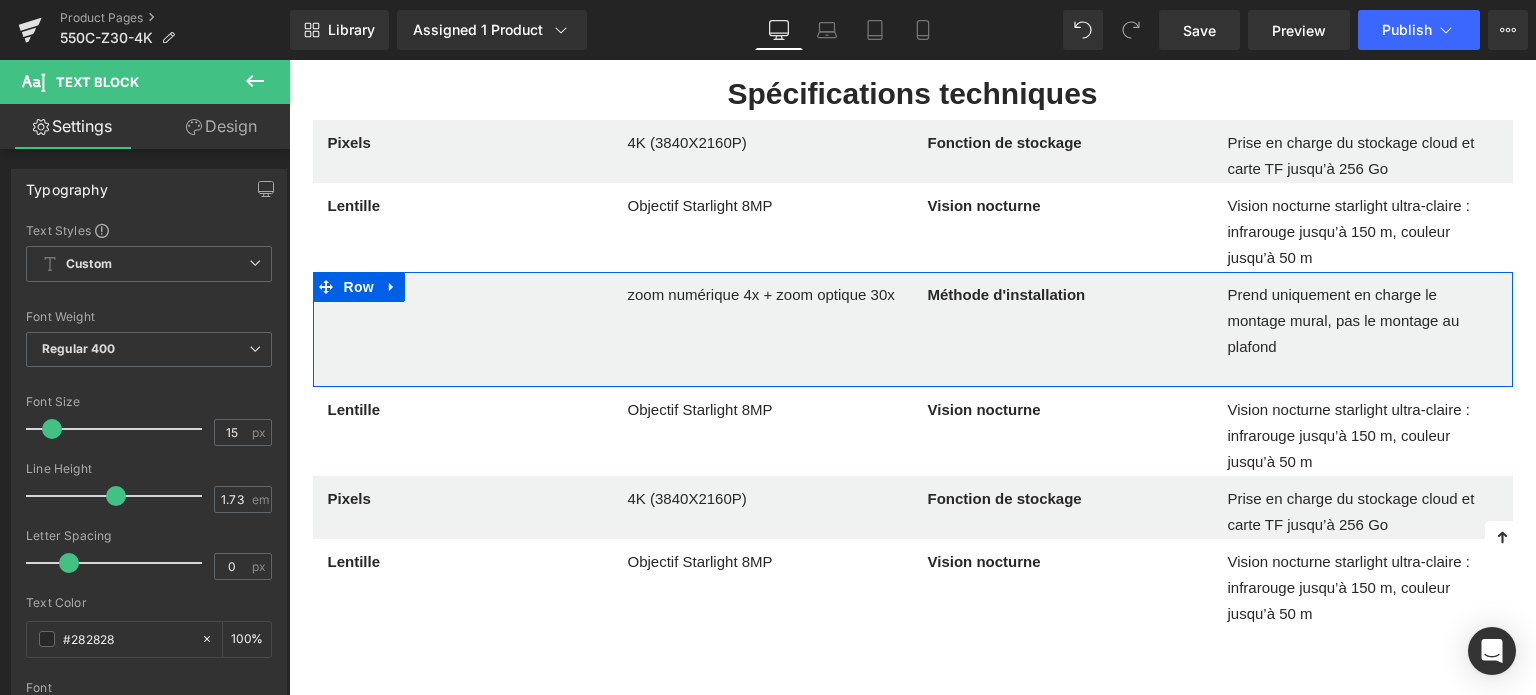 click at bounding box center (1063, 321) 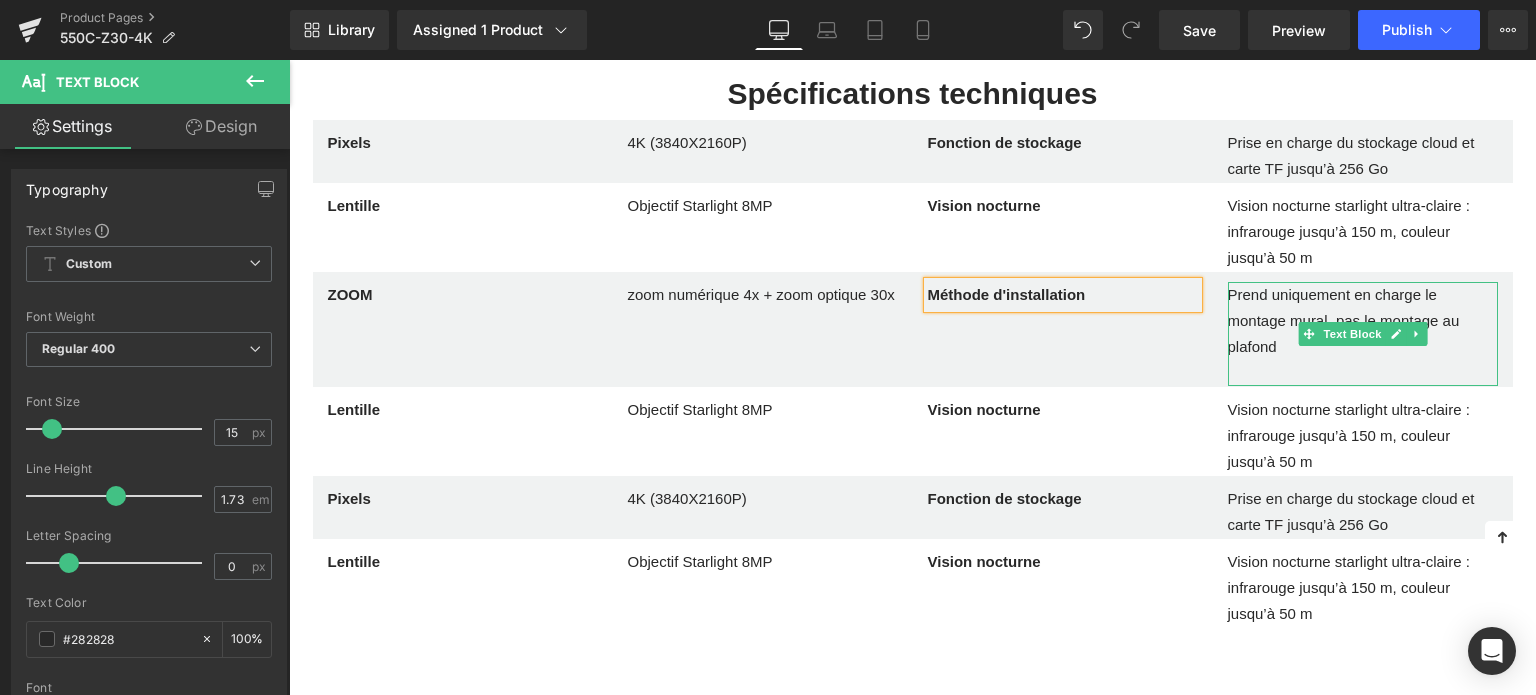 click at bounding box center (1363, 373) 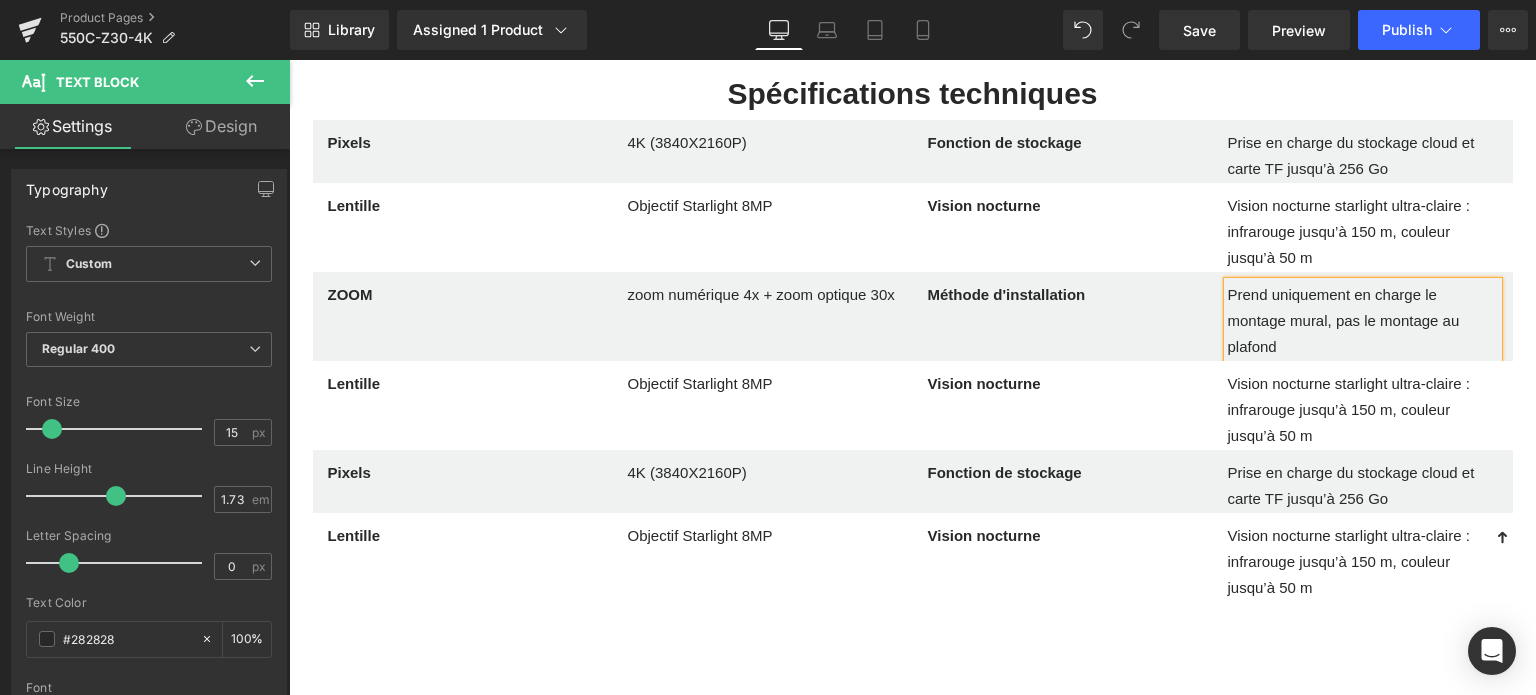 click on "ZOOM Text Block         zoom numérique 4x + zoom optique 30x Text Block         Méthode d'installation Text Block         Prend uniquement en charge le montage mural, pas le montage au plafond Text Block         Row" at bounding box center [913, 316] 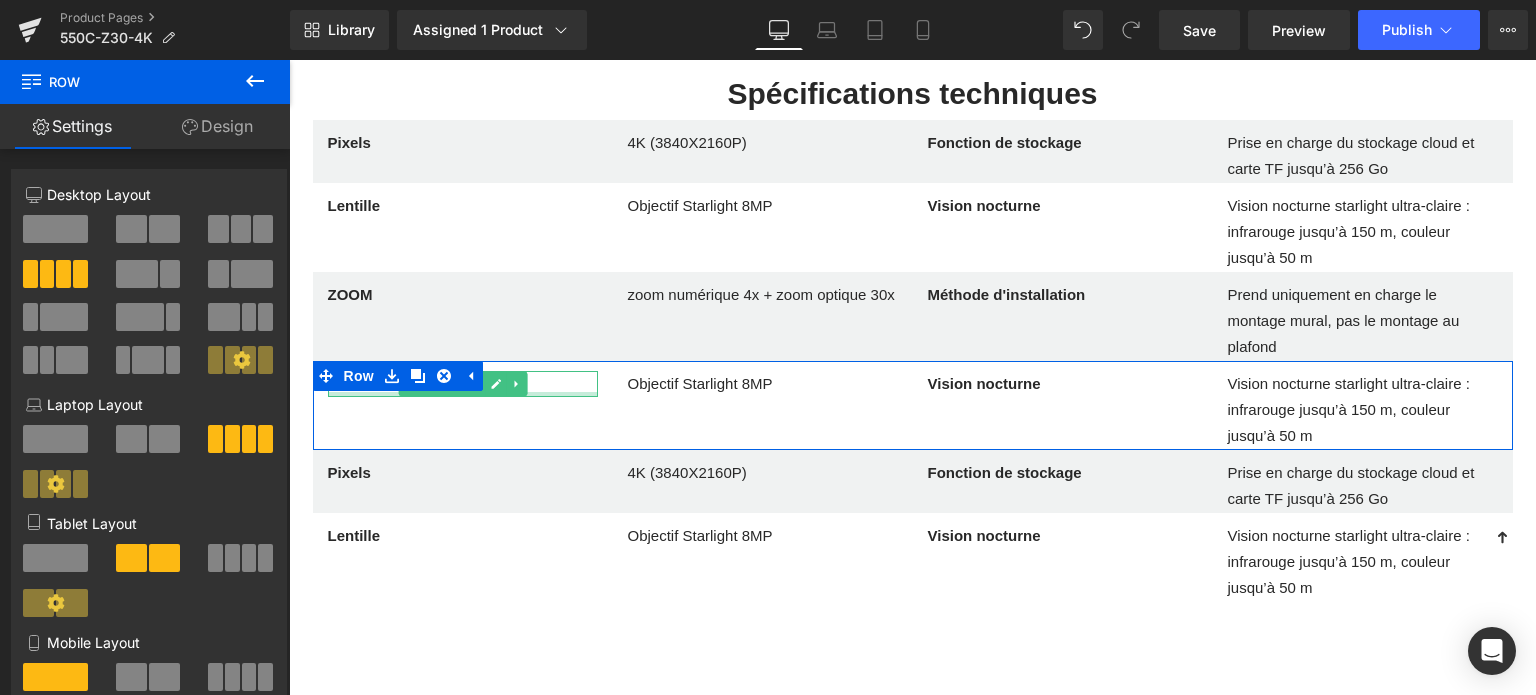 click at bounding box center (463, 394) 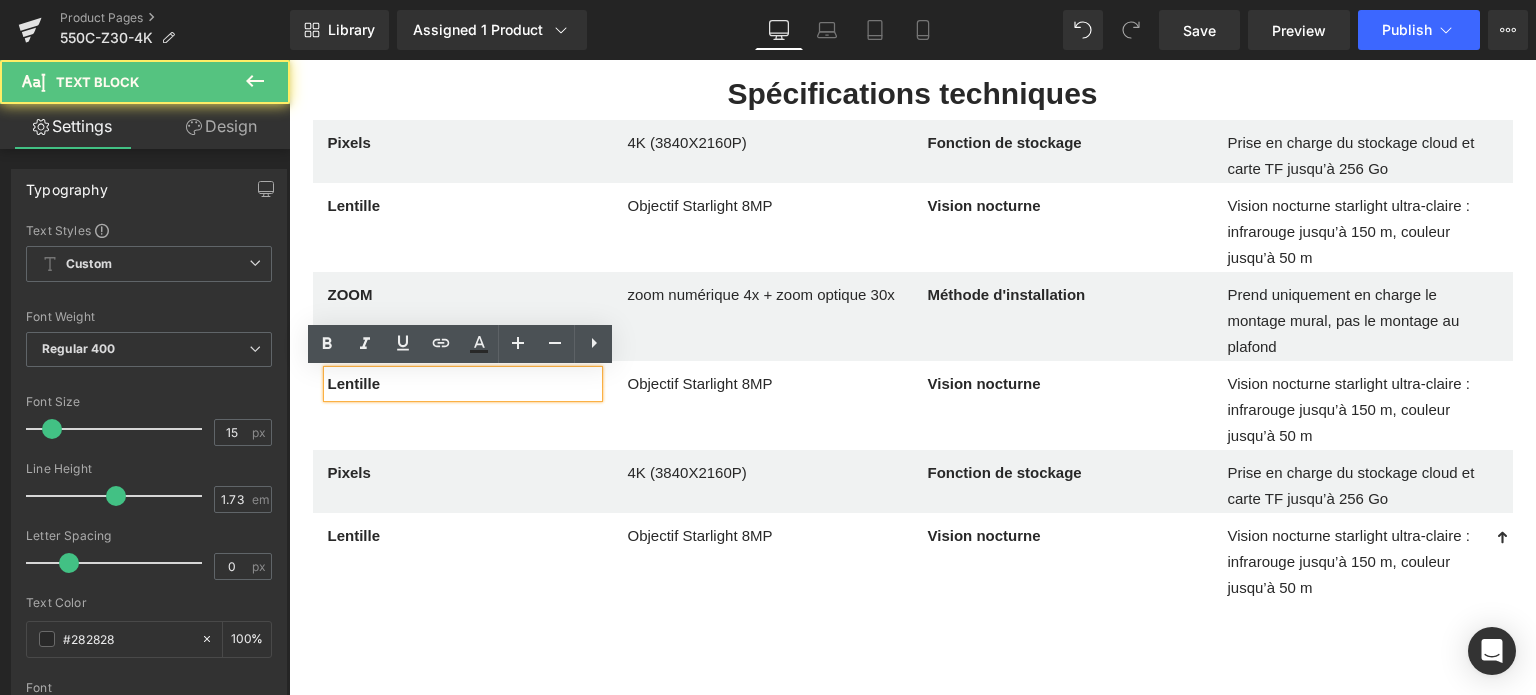 click on "Lentille" at bounding box center (354, 383) 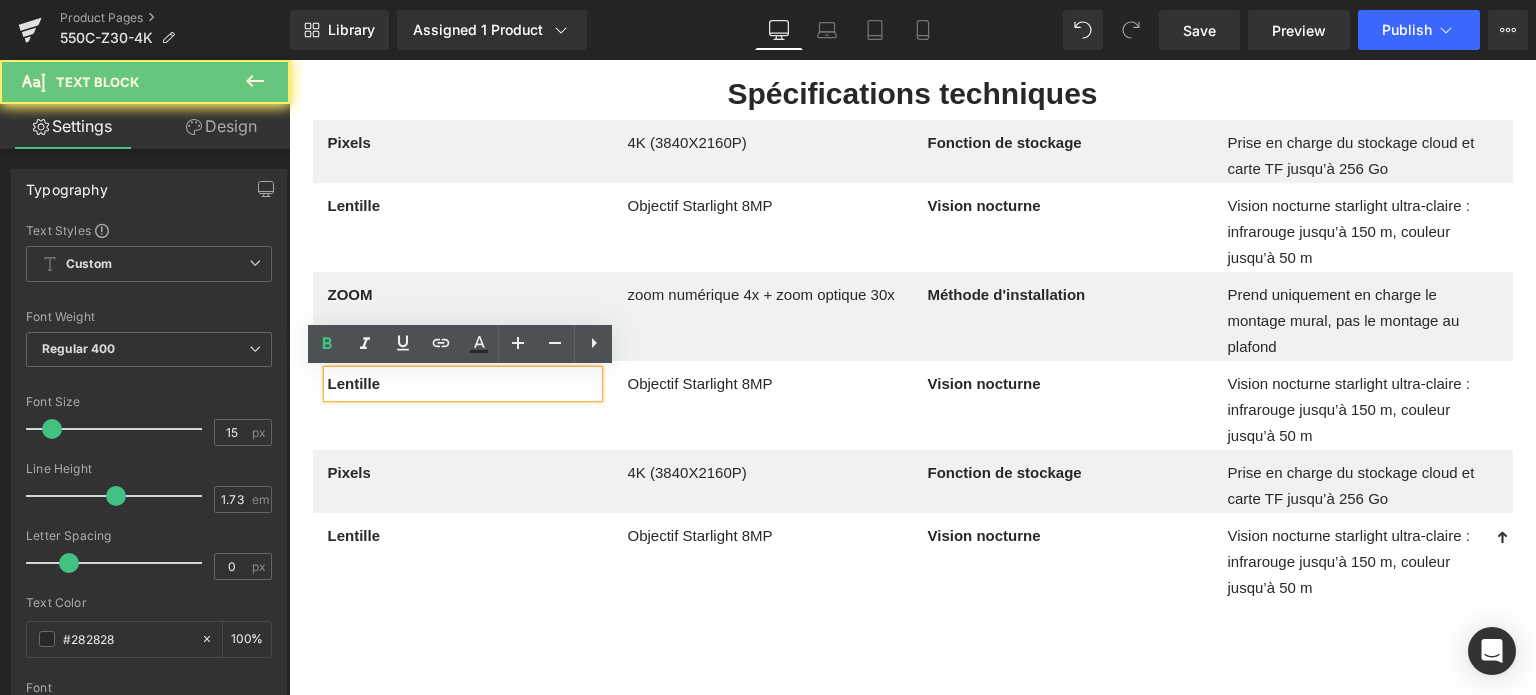 click on "Lentille" at bounding box center [354, 383] 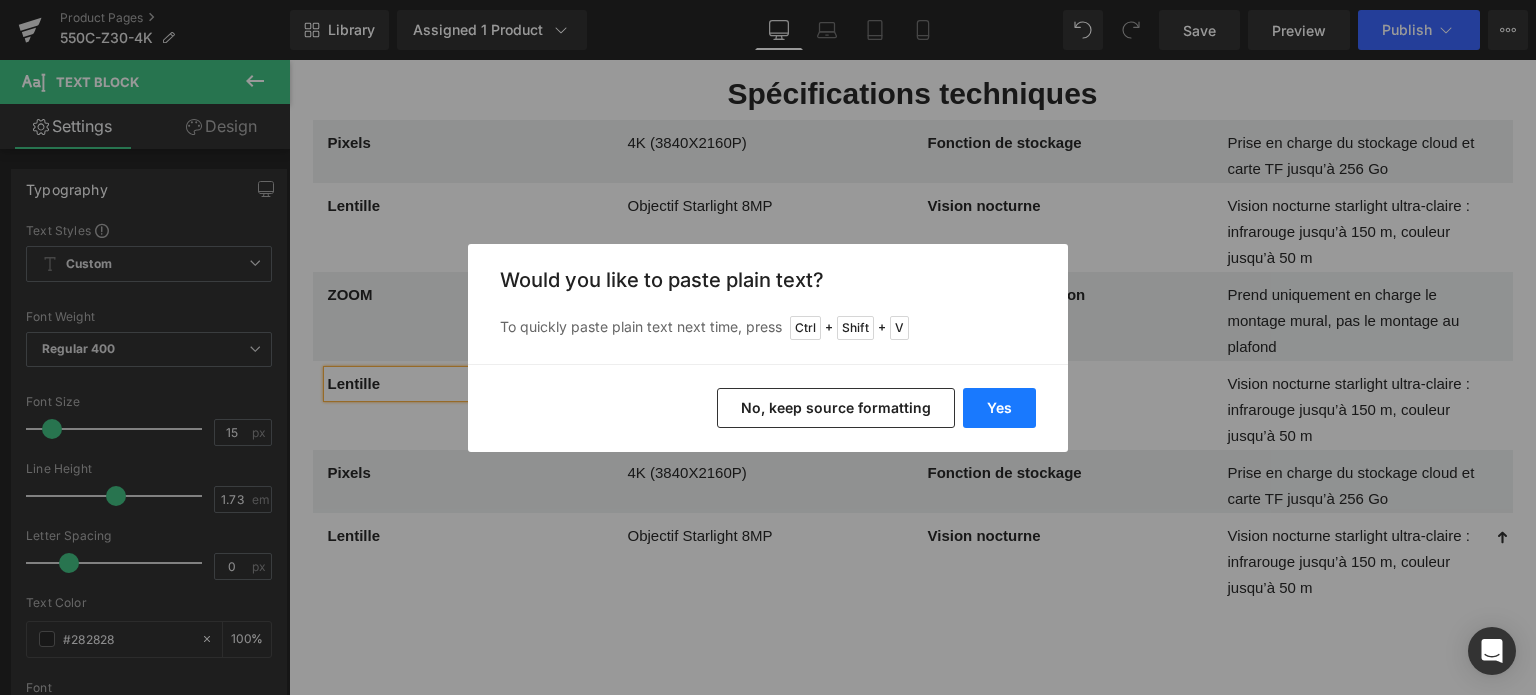 click on "Yes" at bounding box center [999, 408] 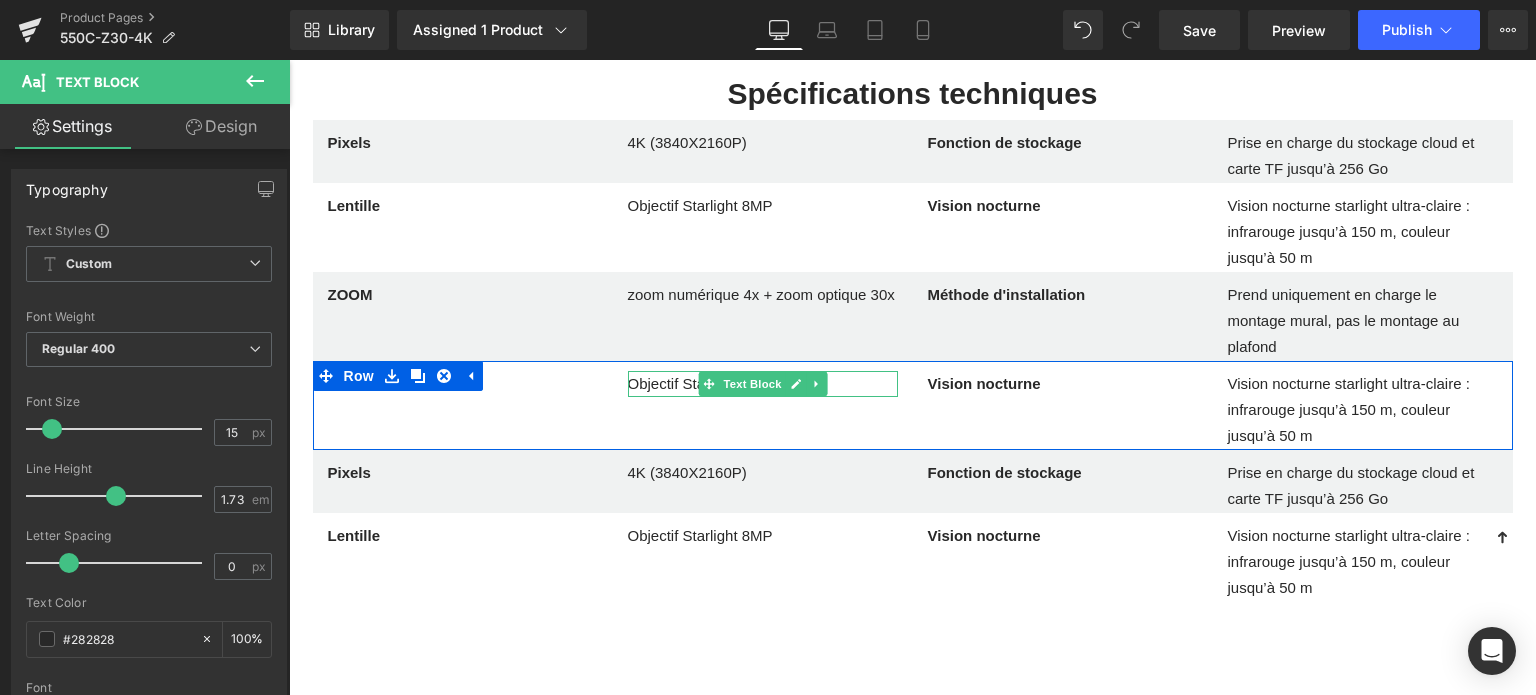 click on "Objectif Starlight 8MP" at bounding box center [763, 384] 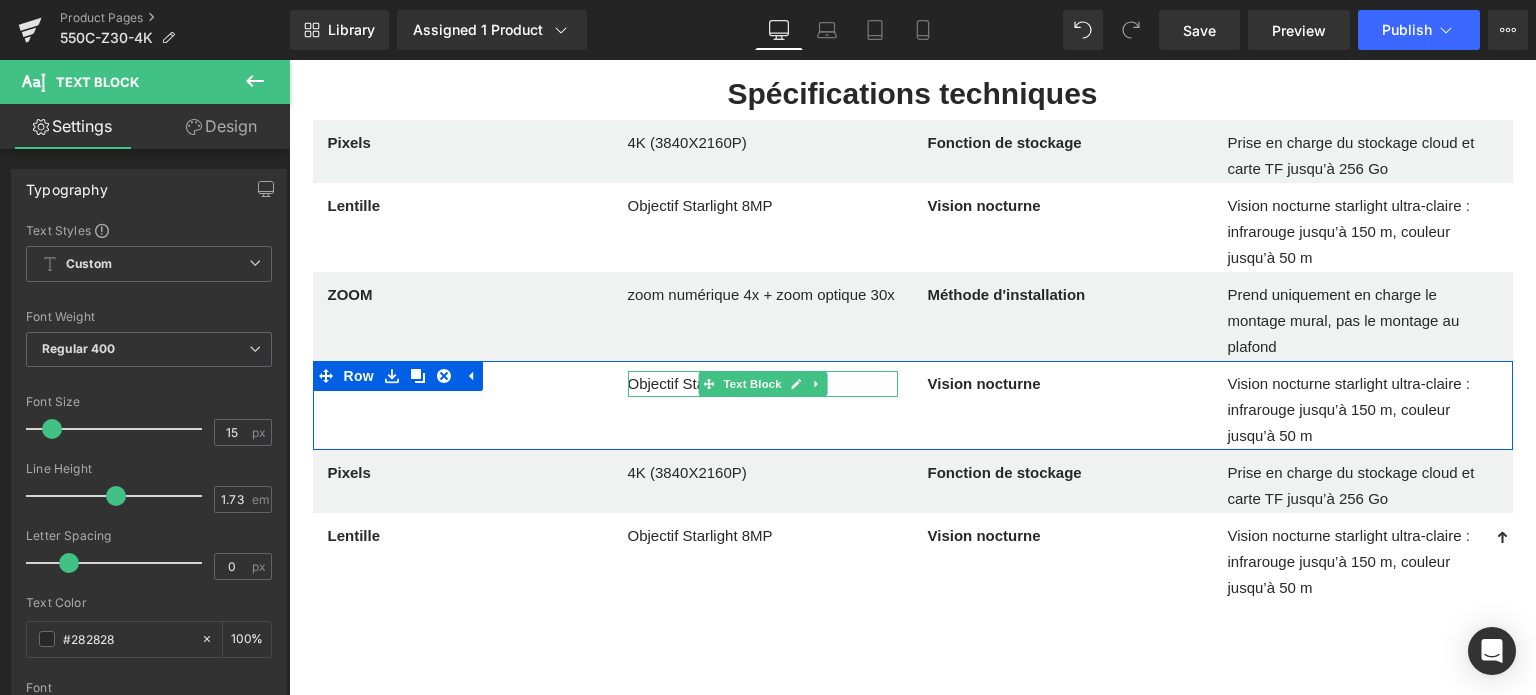 click on "Objectif Starlight 8MP" at bounding box center (763, 384) 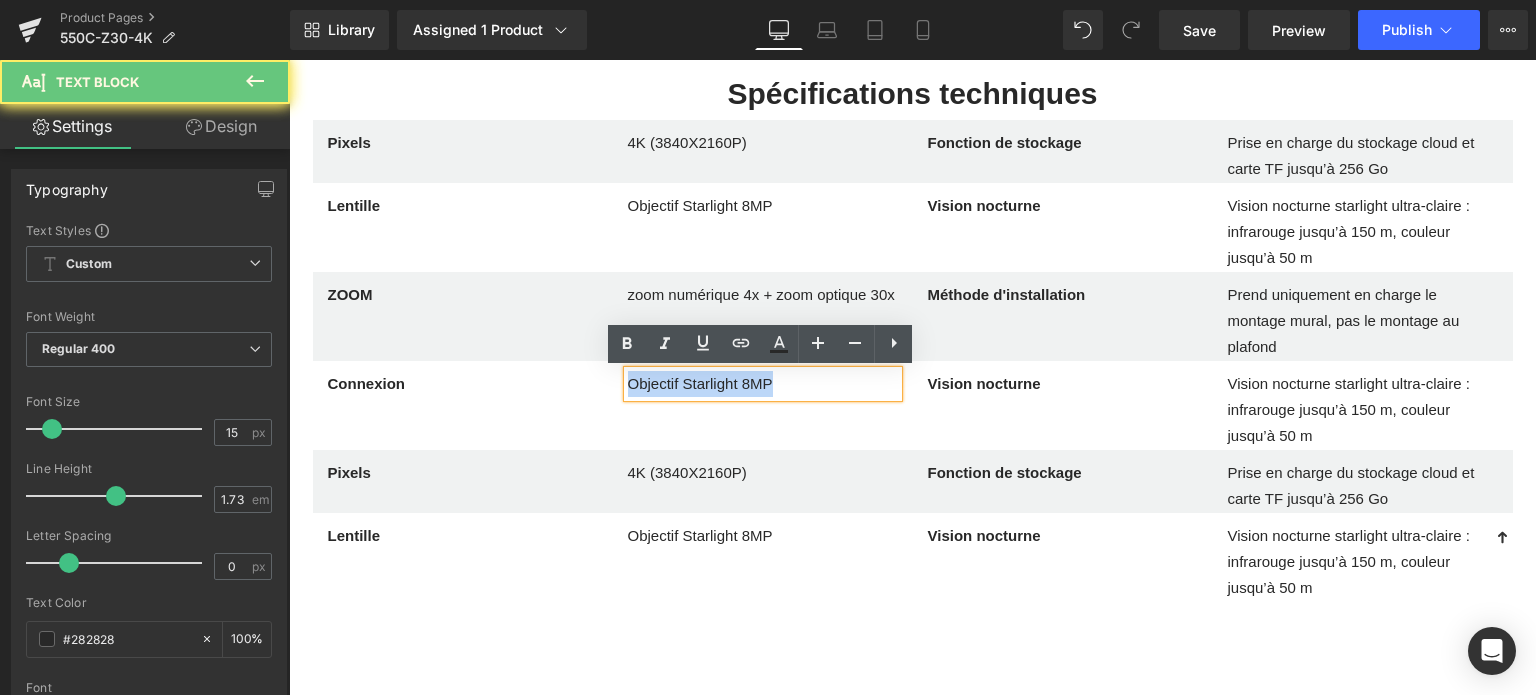 click on "Objectif Starlight 8MP" at bounding box center [763, 384] 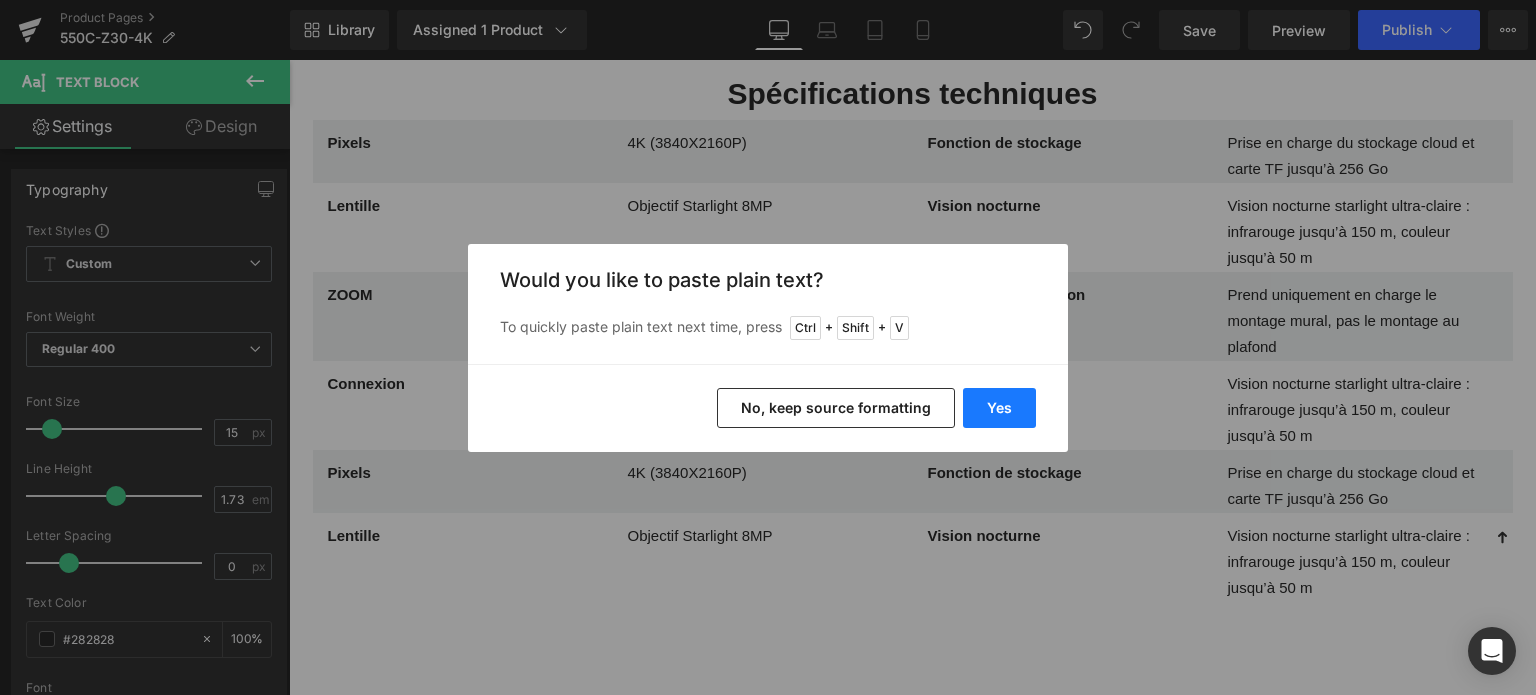 click on "Yes" at bounding box center (999, 408) 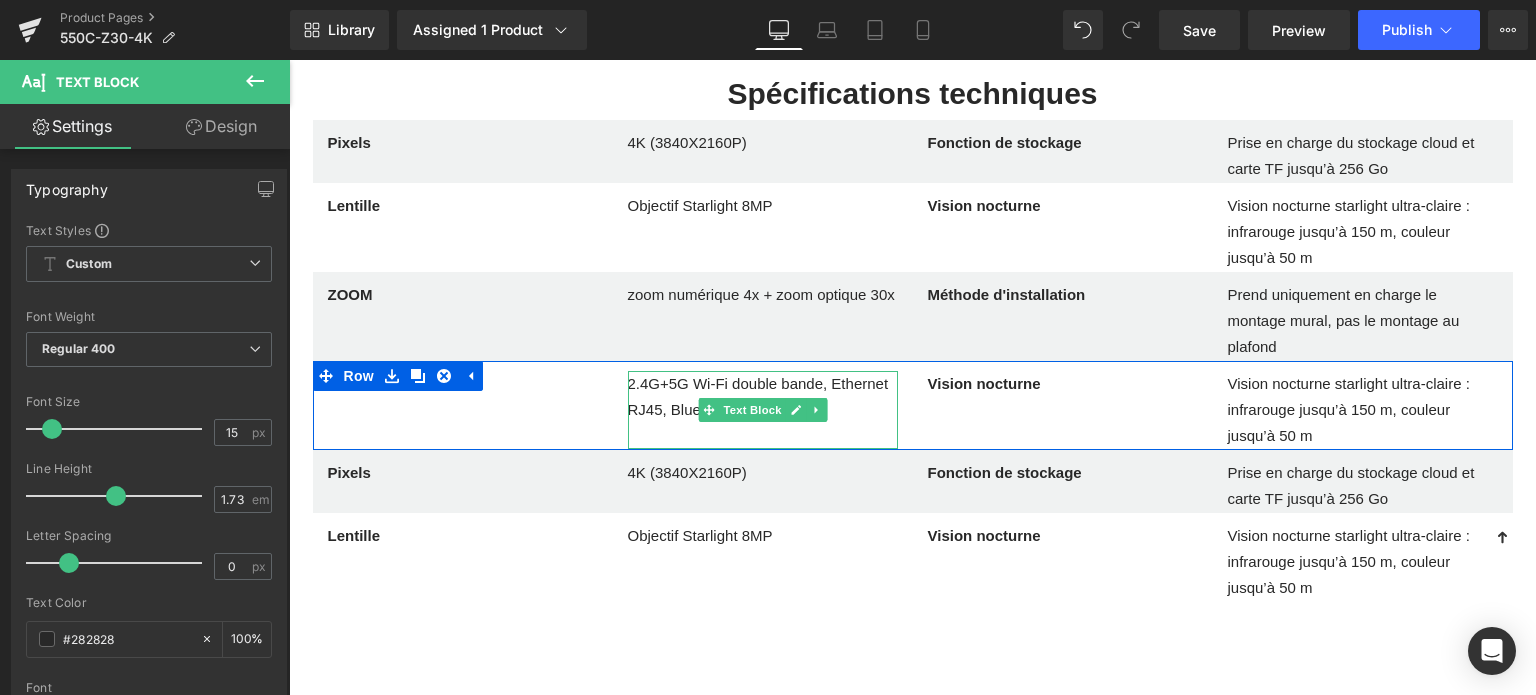 click at bounding box center [763, 436] 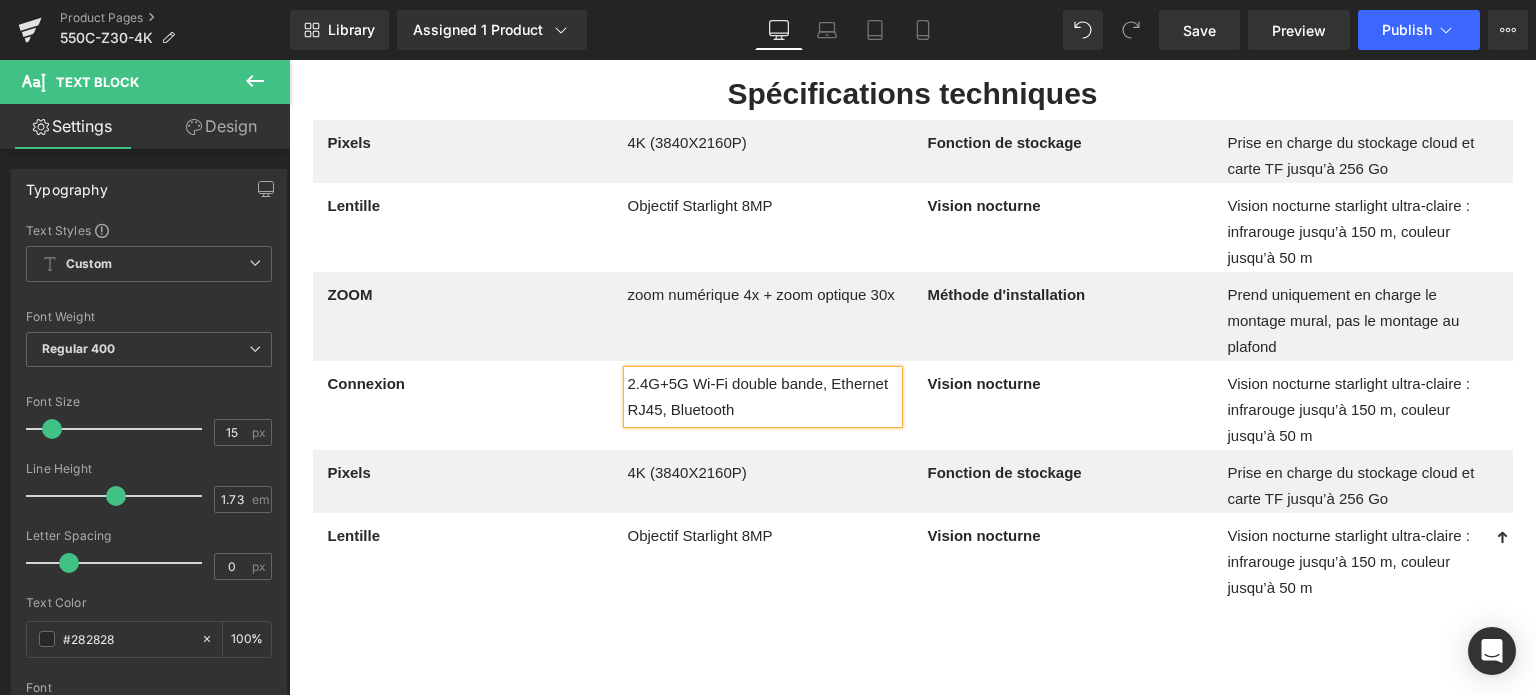click on "Vision nocturne" at bounding box center (984, 383) 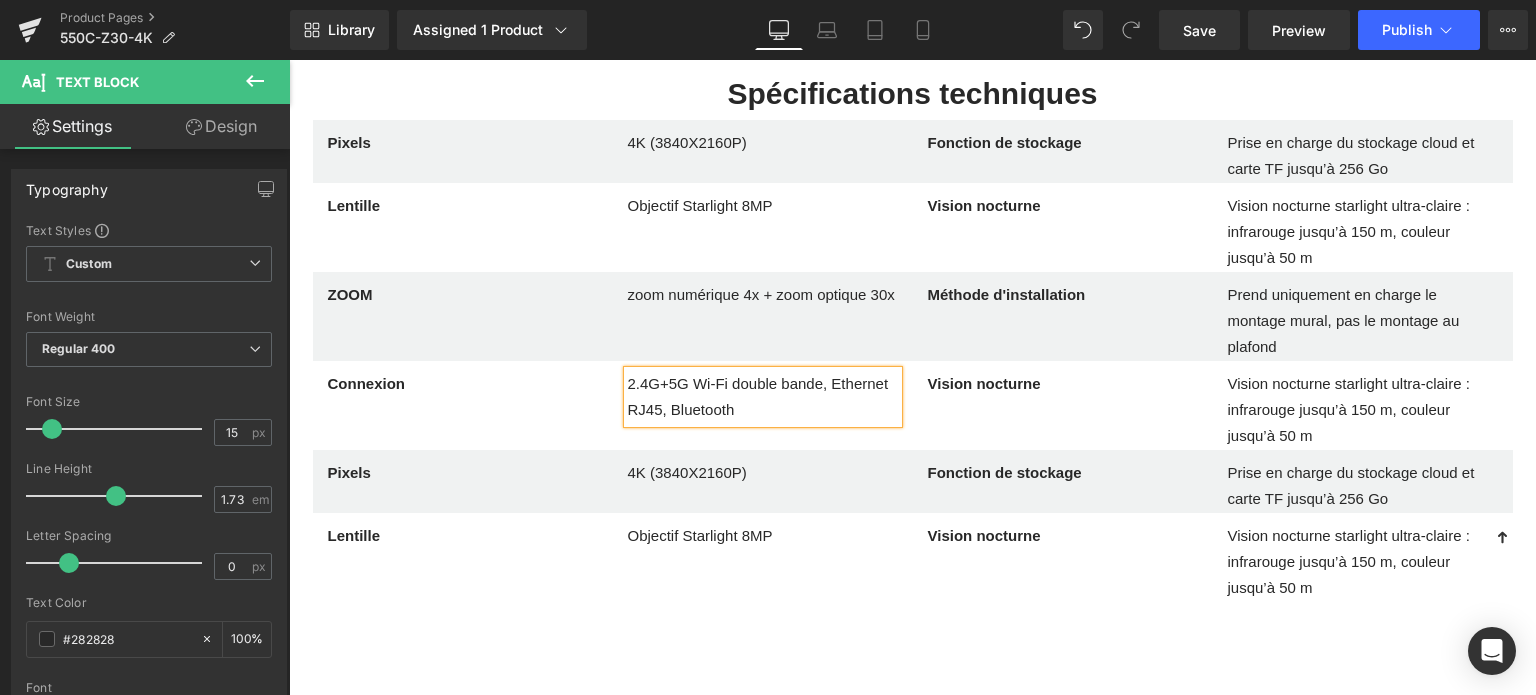 click on "Vision nocturne" at bounding box center (984, 383) 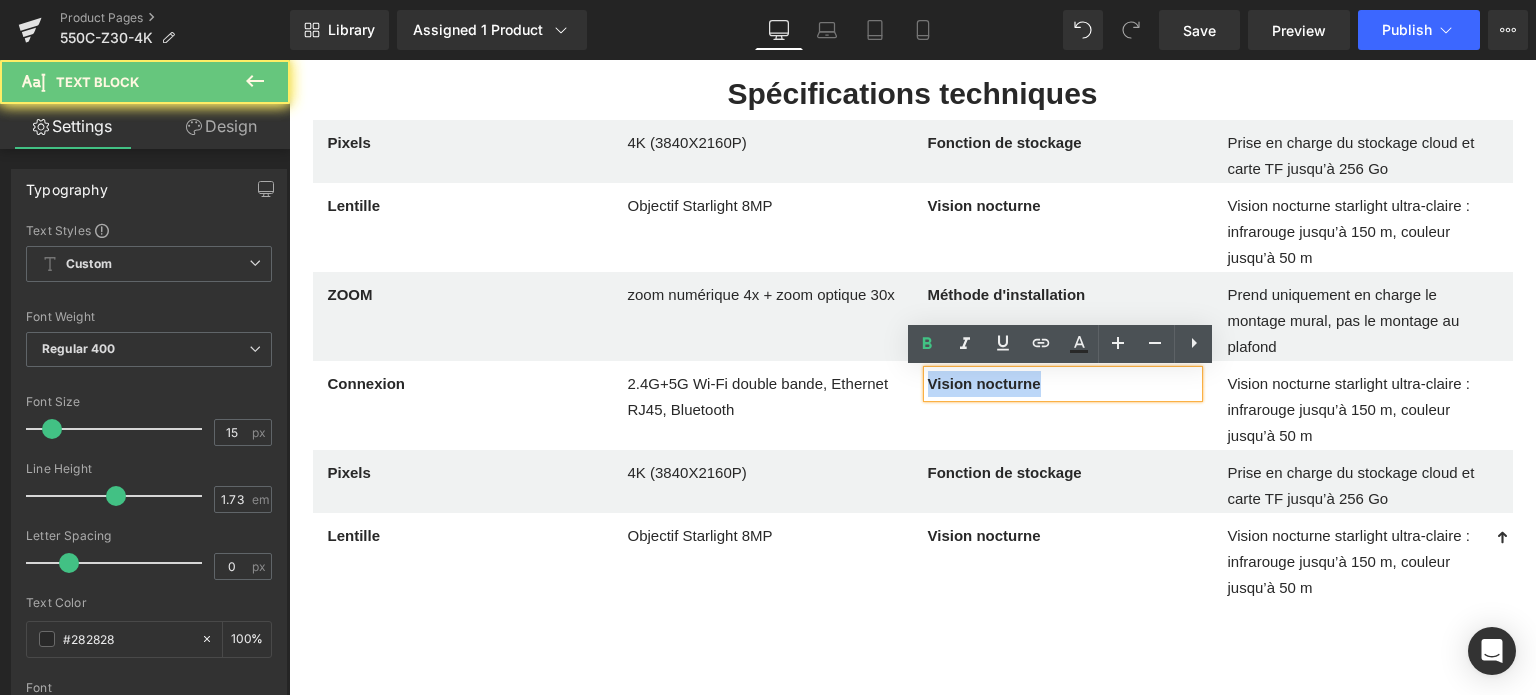 click on "Vision nocturne" at bounding box center [984, 383] 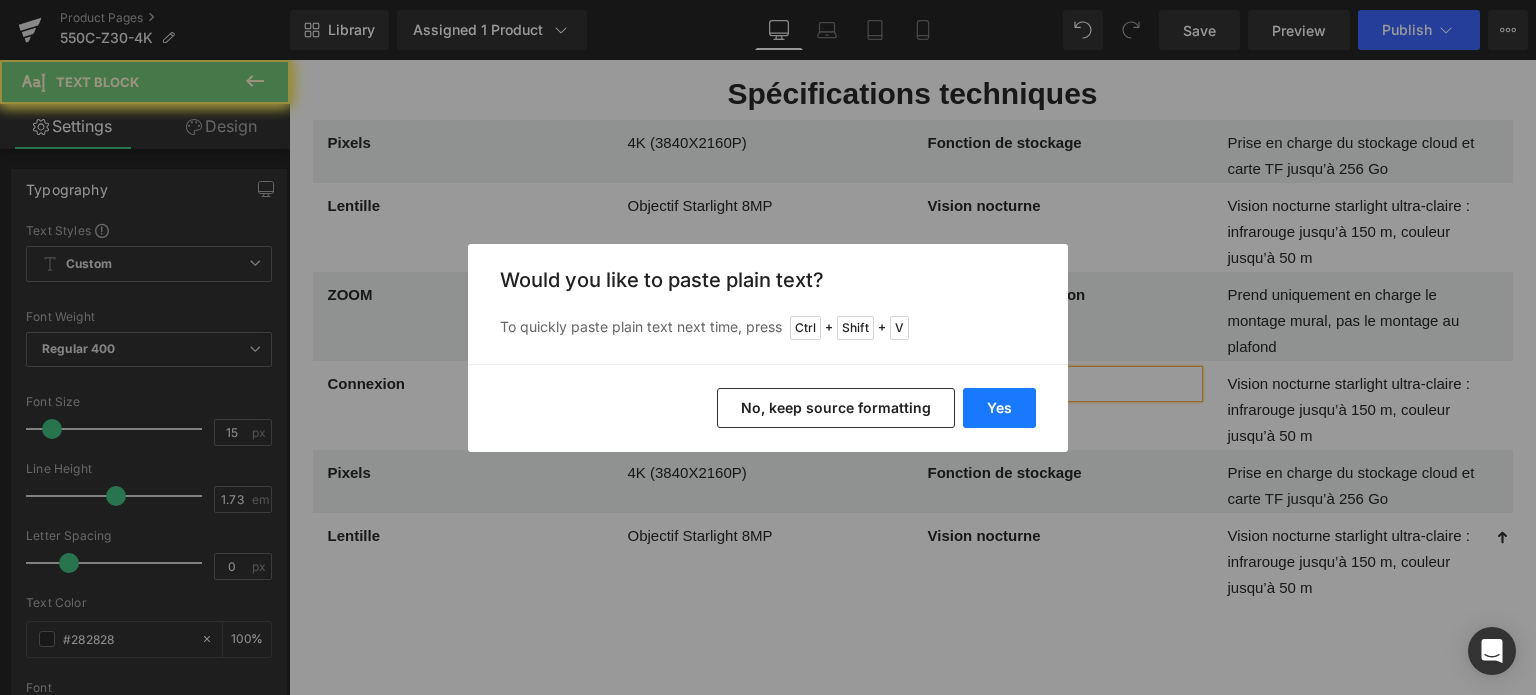 click on "Yes" at bounding box center (999, 408) 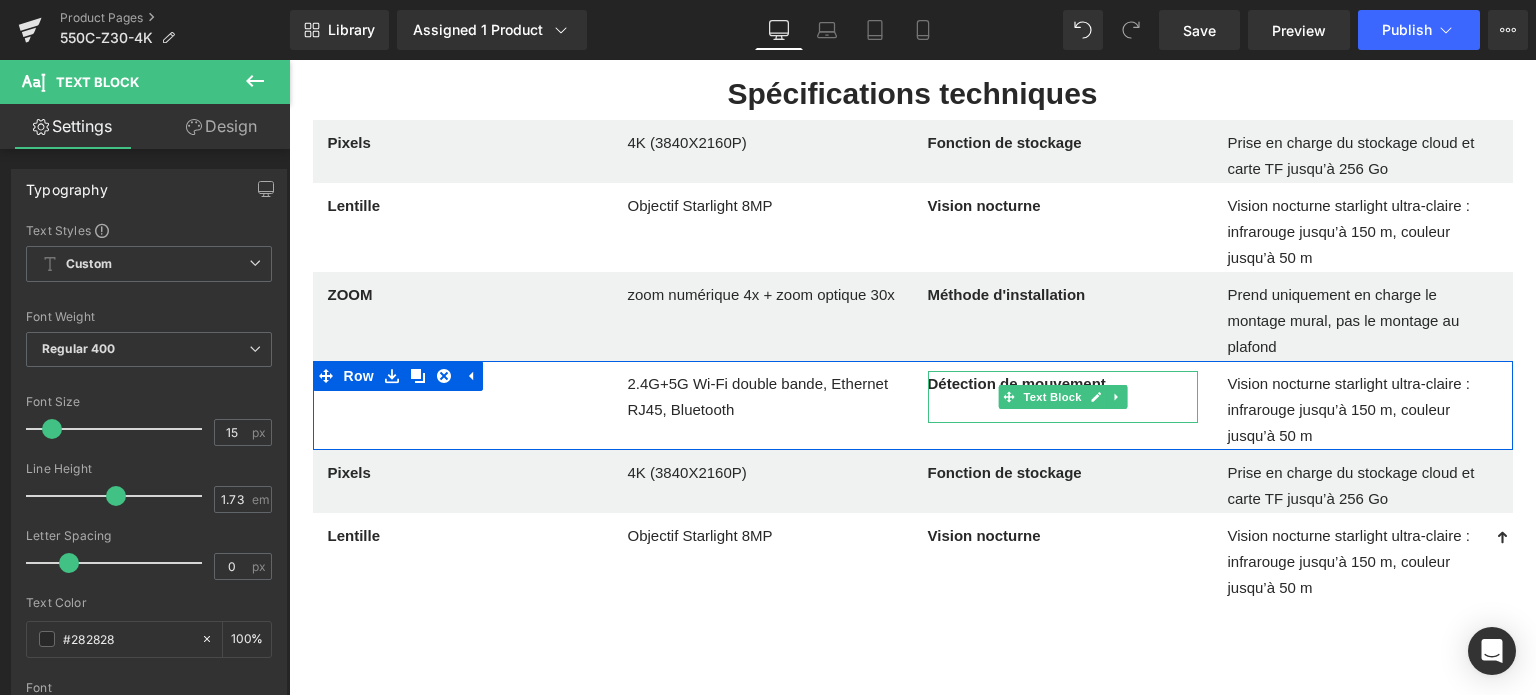 click at bounding box center (1063, 410) 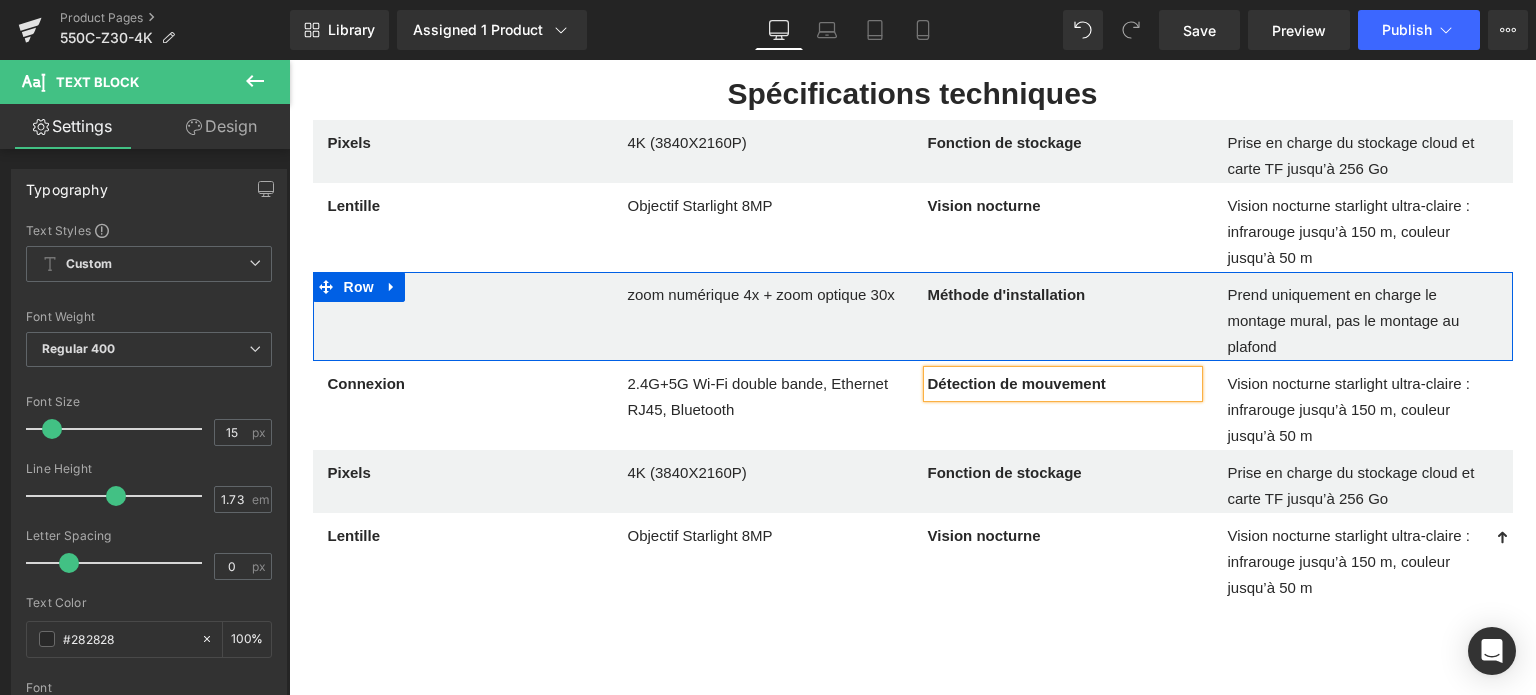 click on "Vision nocturne starlight ultra-claire : infrarouge jusqu’à 150 m, couleur jusqu’à 50 m" at bounding box center [1363, 410] 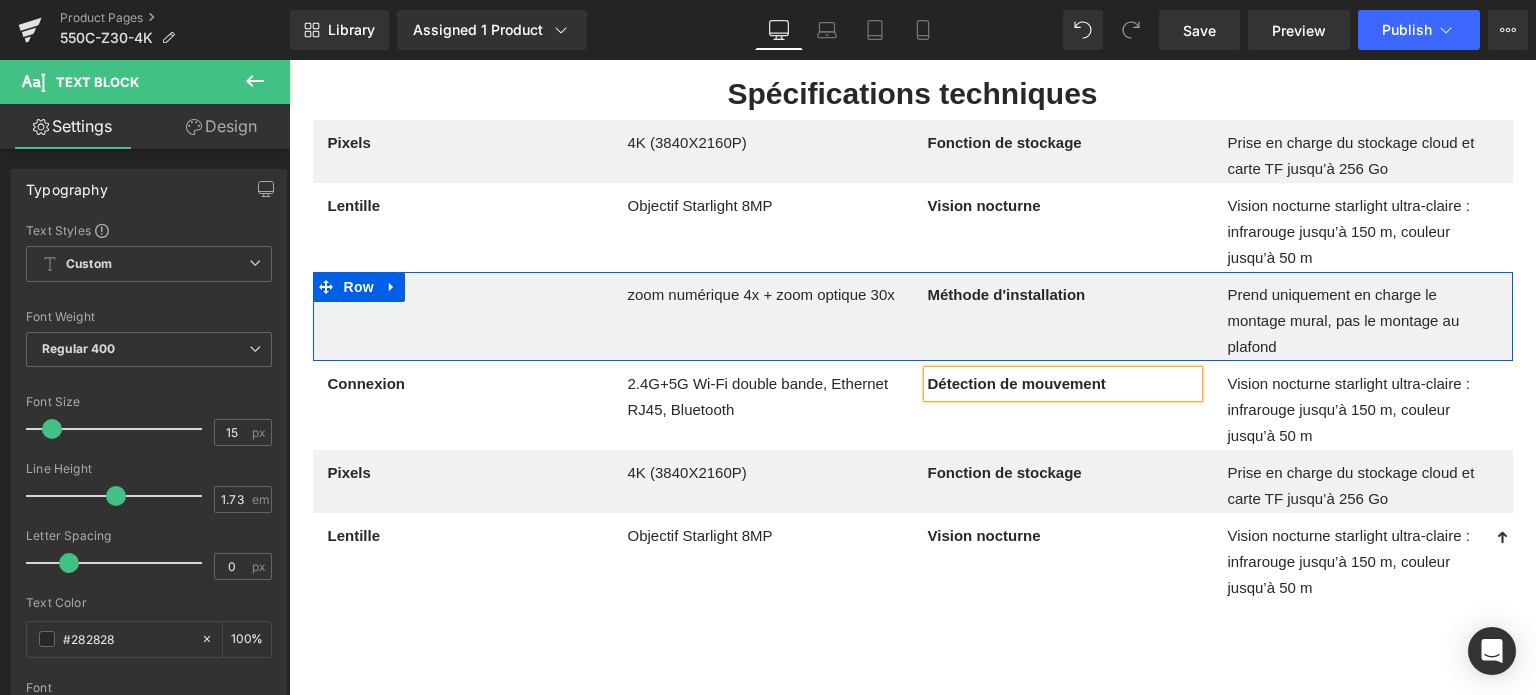 click on "Vision nocturne starlight ultra-claire : infrarouge jusqu’à 150 m, couleur jusqu’à 50 m" at bounding box center [1363, 410] 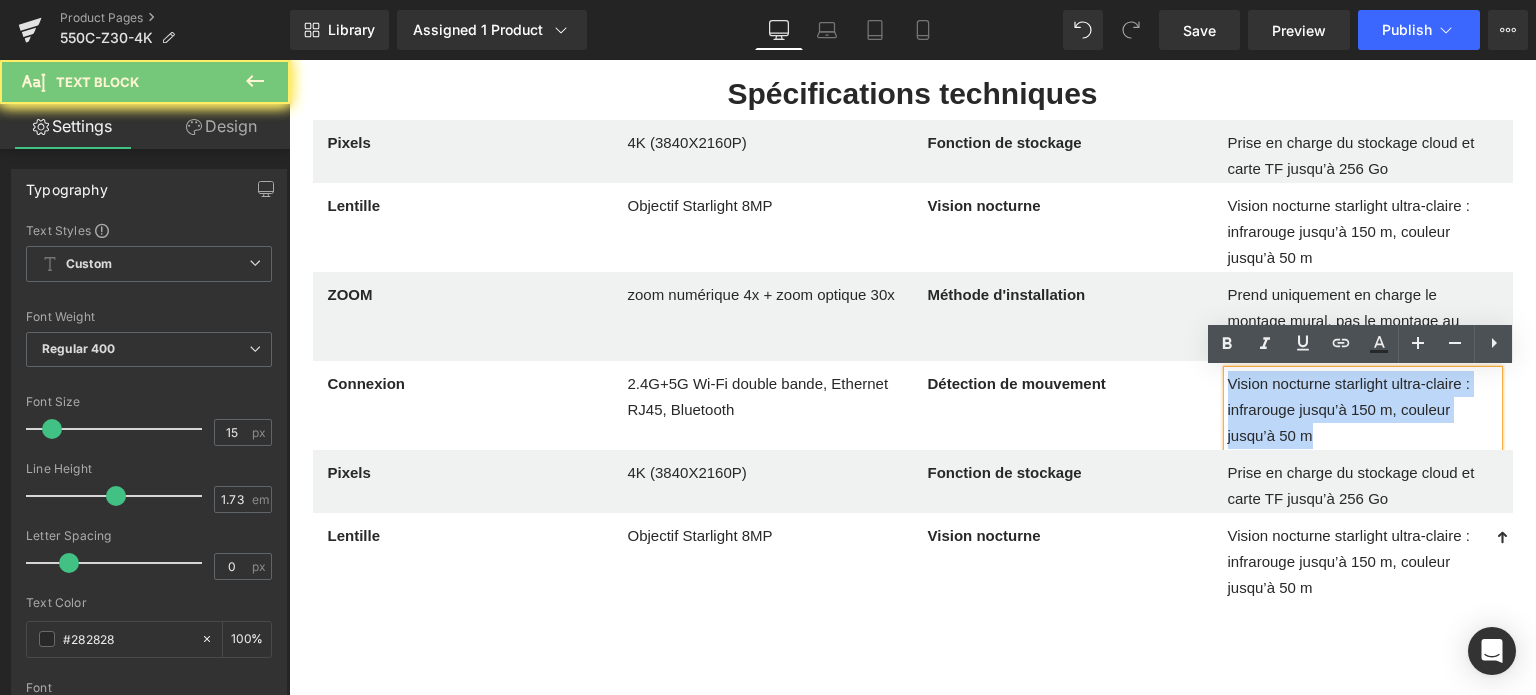 click on "Vision nocturne starlight ultra-claire : infrarouge jusqu’à 150 m, couleur jusqu’à 50 m" at bounding box center [1363, 410] 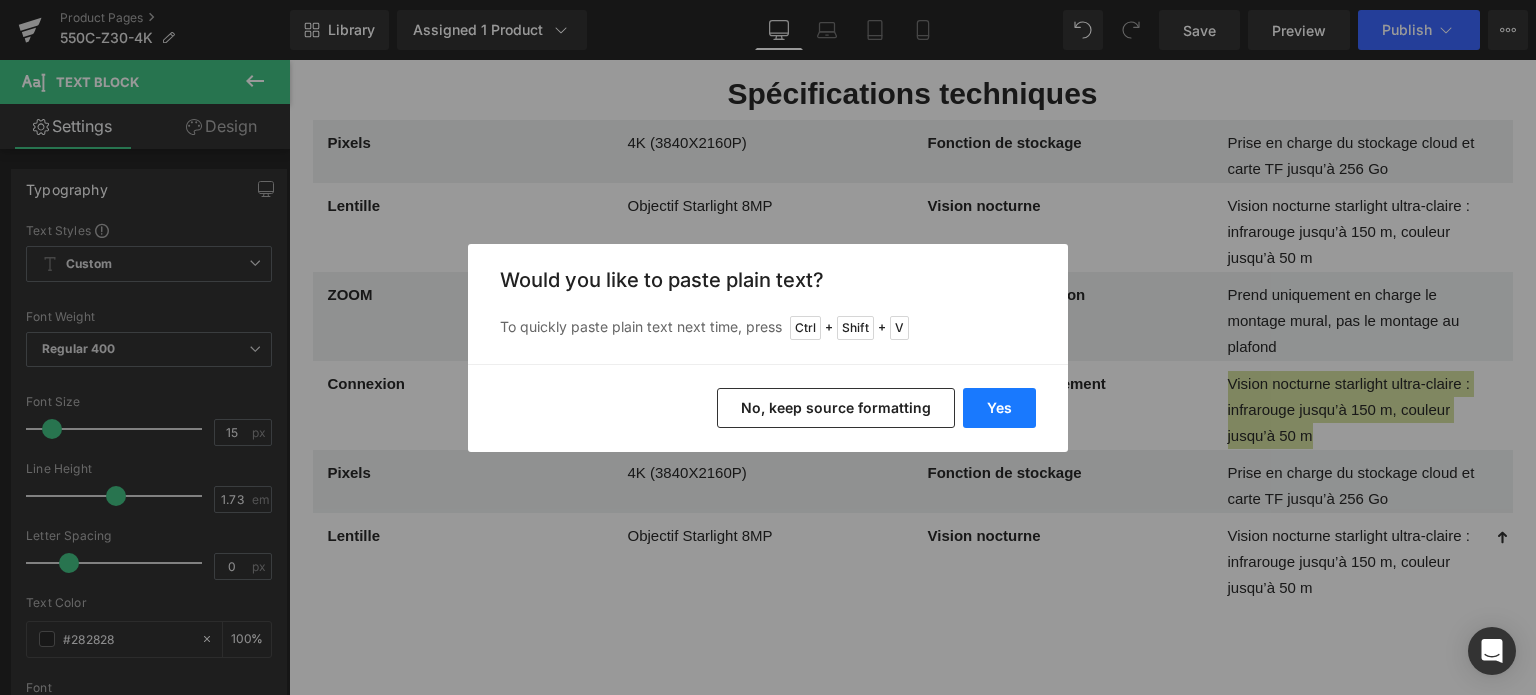 click on "Yes" at bounding box center (999, 408) 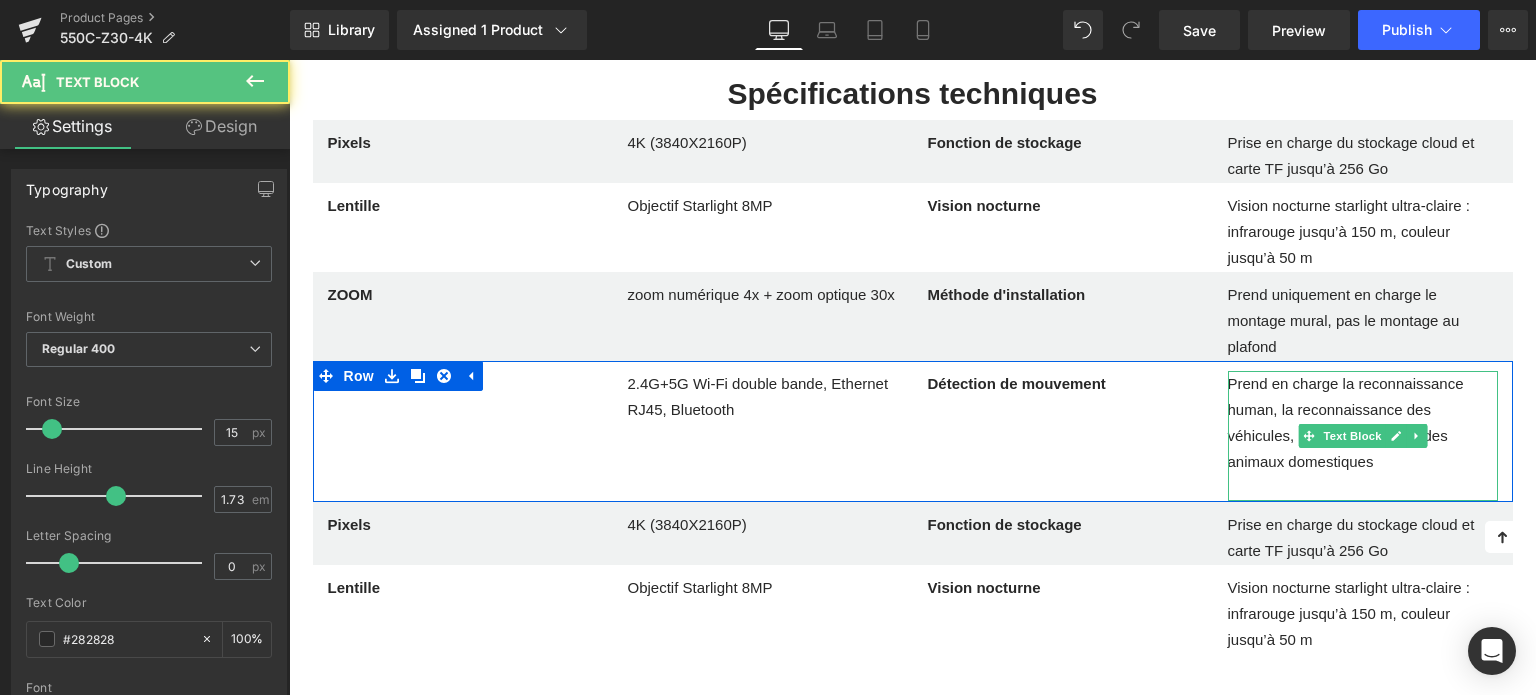 click at bounding box center (1363, 488) 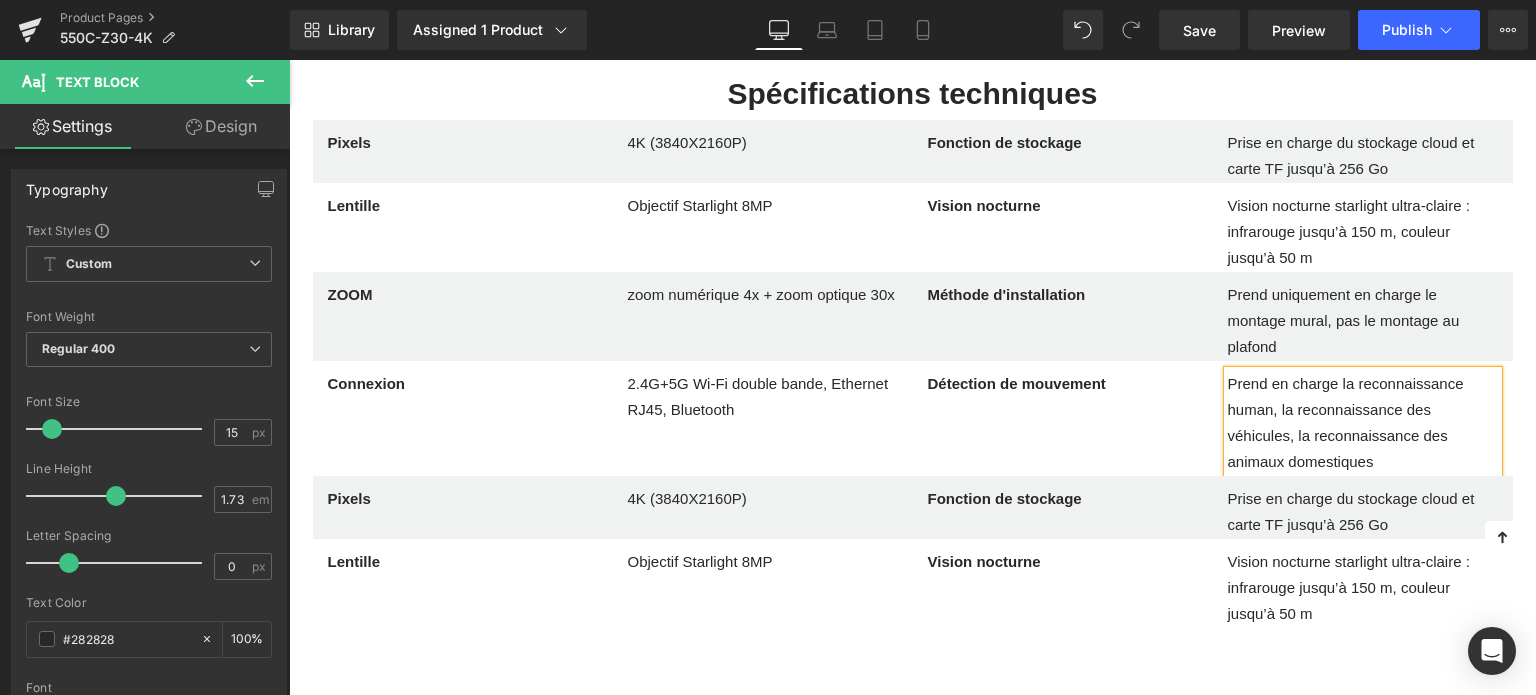 click on "Connexion    Text Block         2.4G+5G Wi-Fi double bande, Ethernet RJ45, Bluetooth Text Block         Détection de mouvement Text Block         Prend en charge la reconnaissance human, la reconnaissance des véhicules, la reconnaissance des animaux domestiques Text Block         Row" at bounding box center (913, 418) 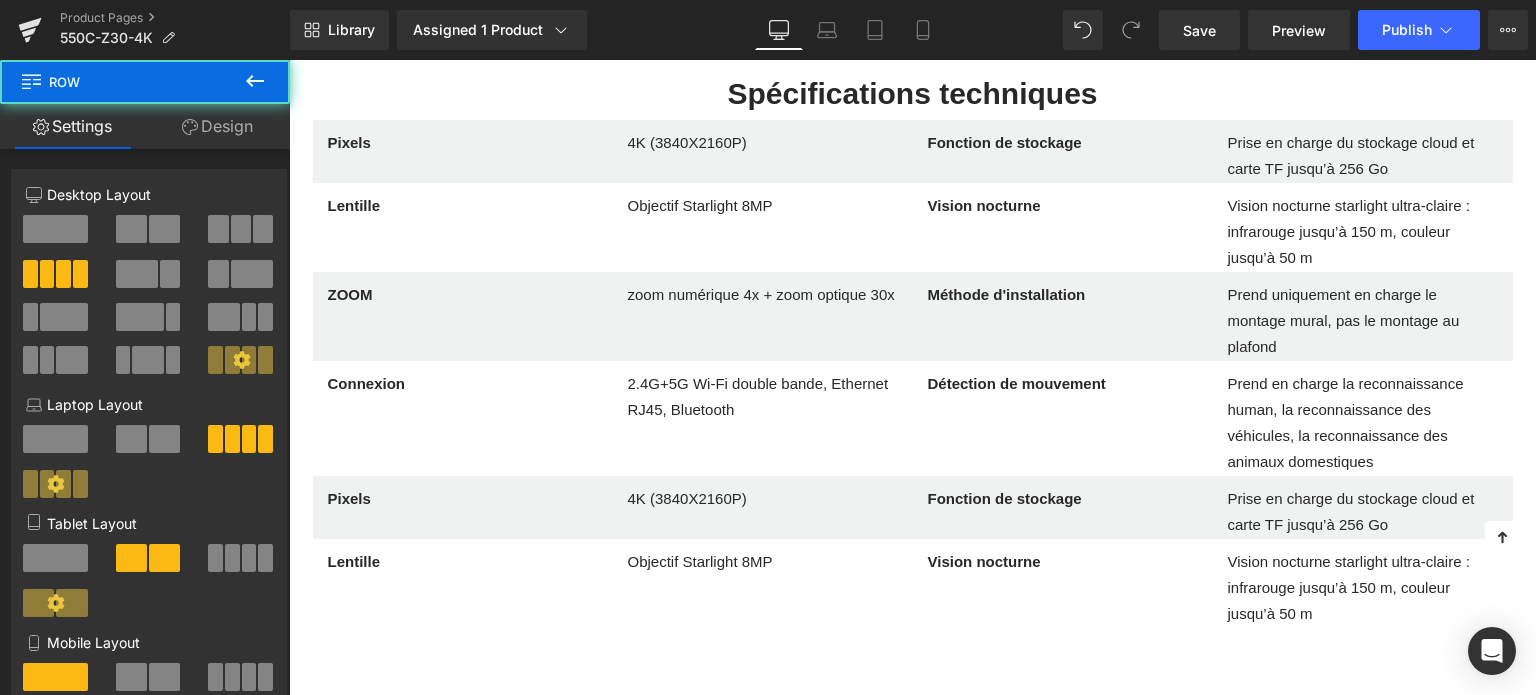 click at bounding box center [289, 60] 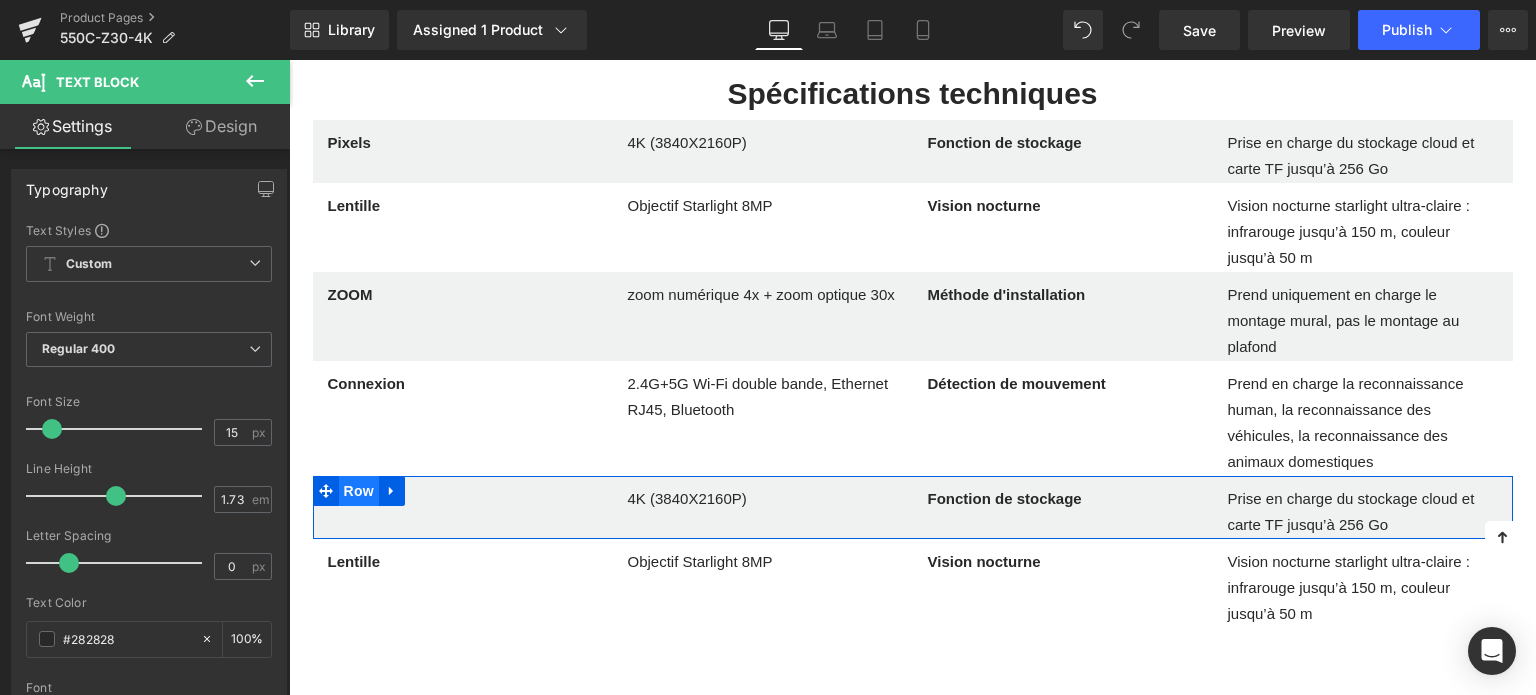 click on "Row" at bounding box center [359, 491] 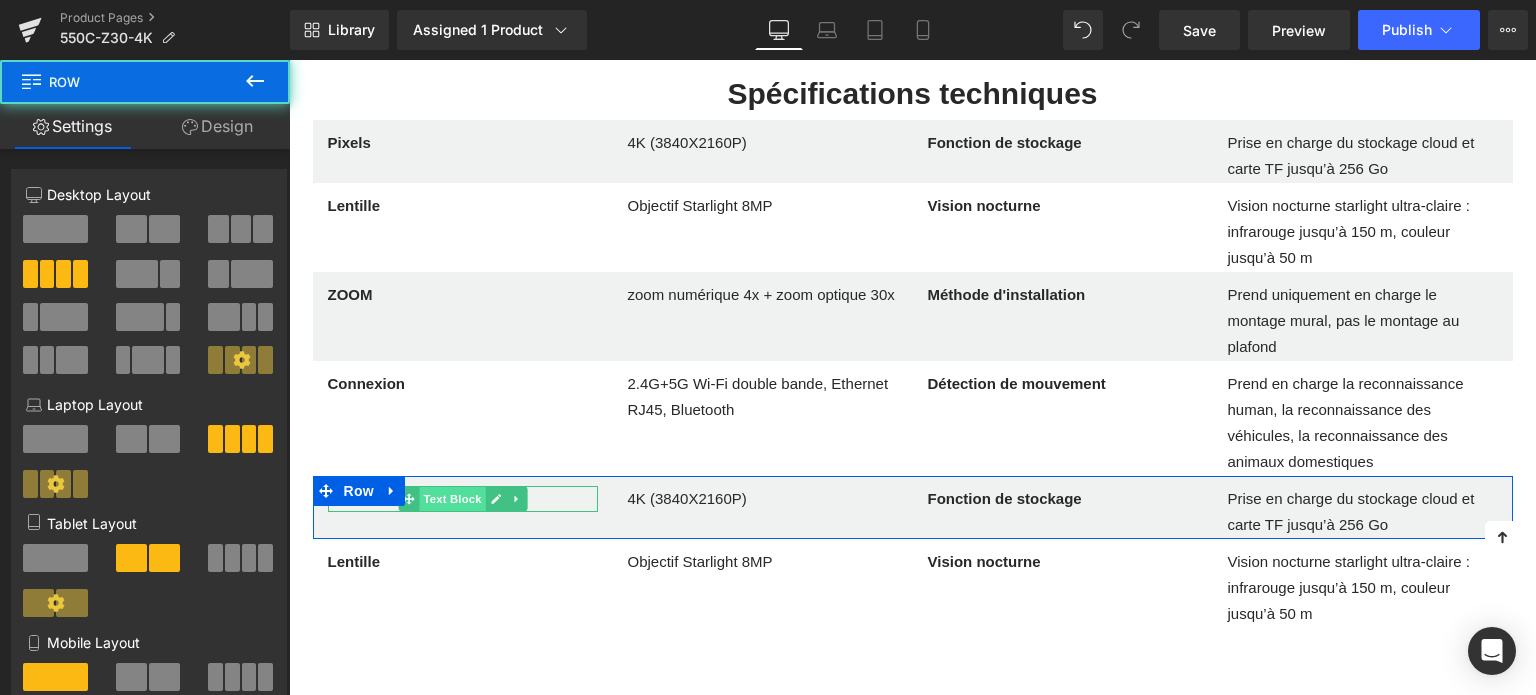 click on "Text Block" at bounding box center [452, 499] 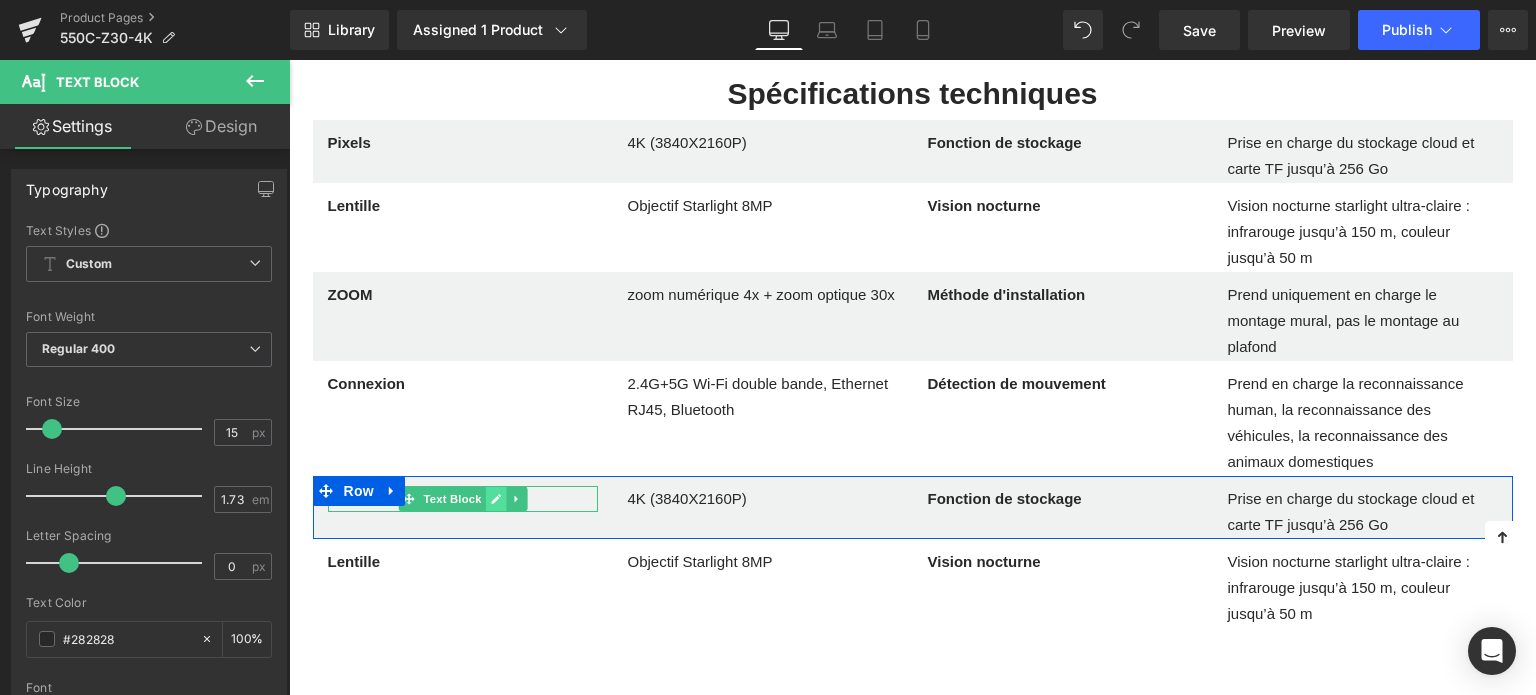 click 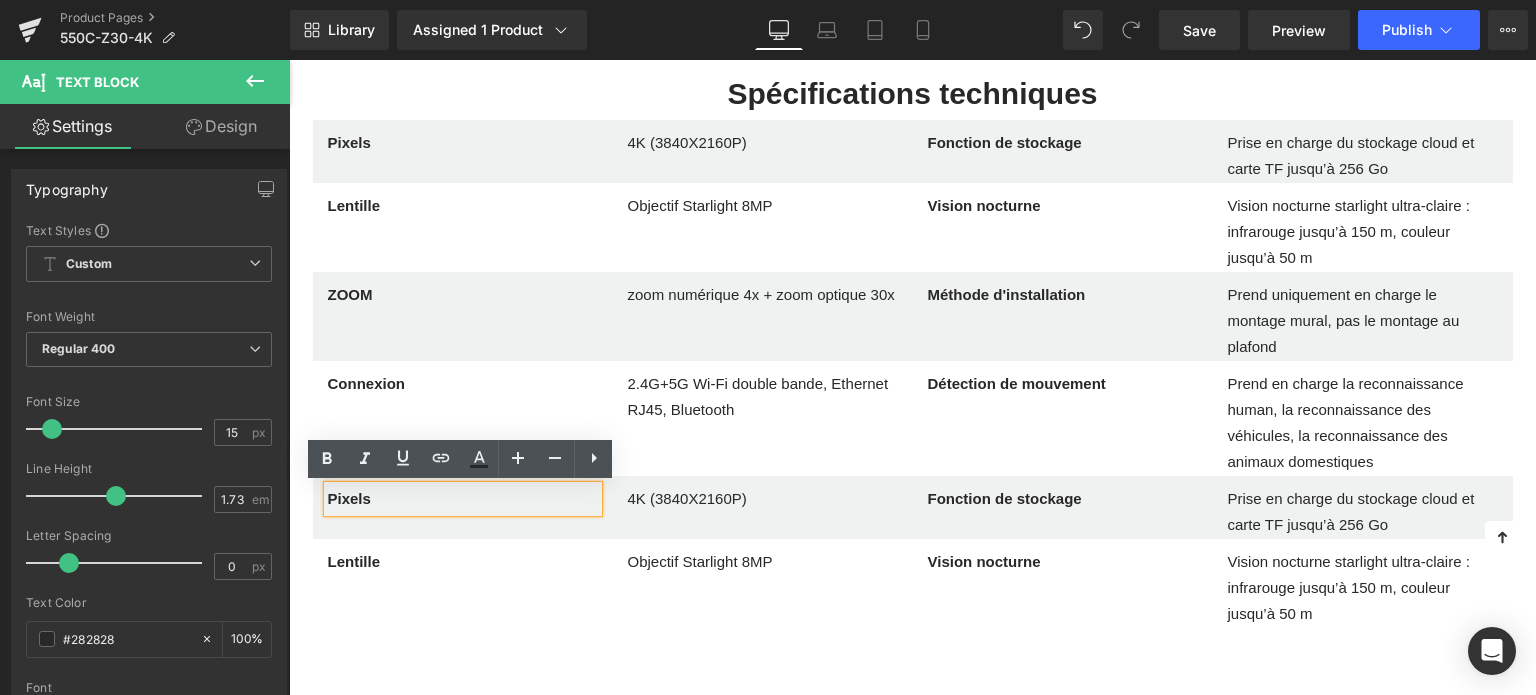 click on "Pixels" at bounding box center [463, 499] 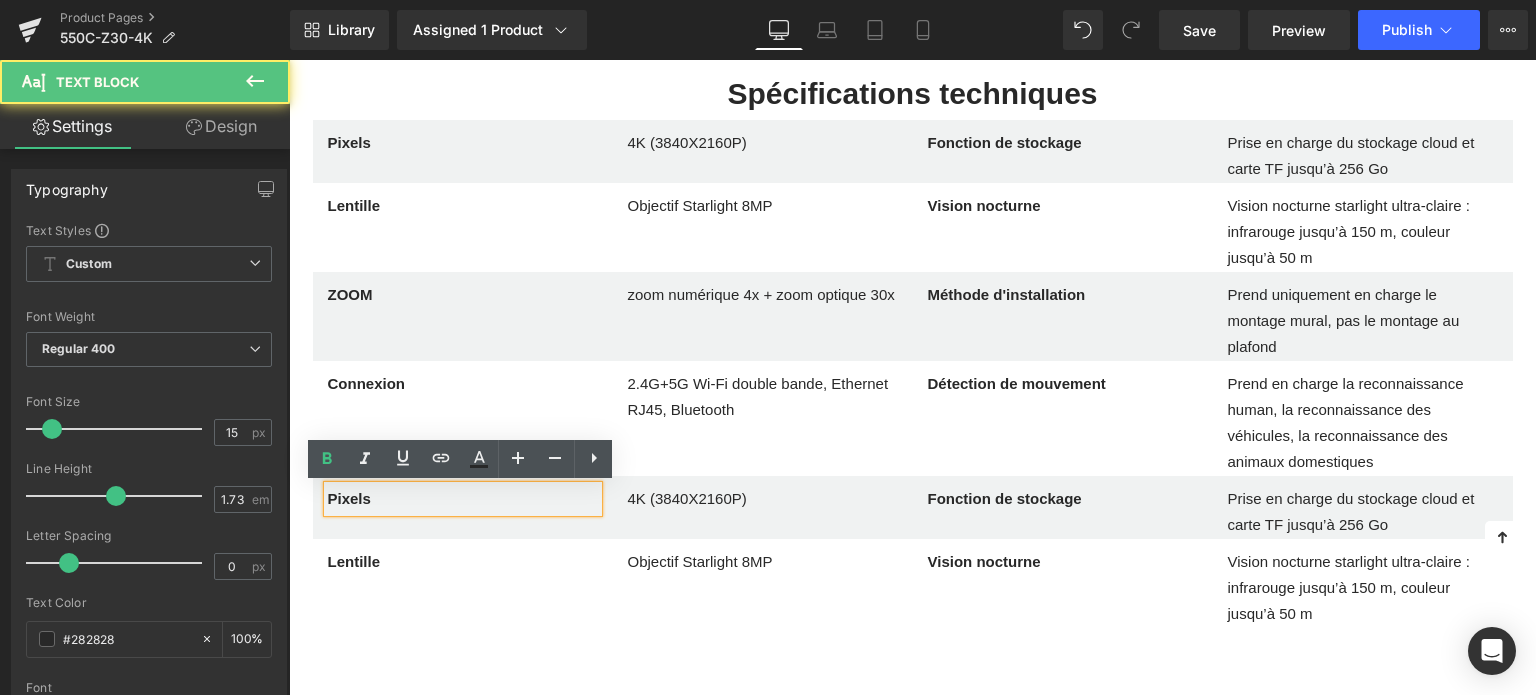 click on "Pixels" at bounding box center (463, 499) 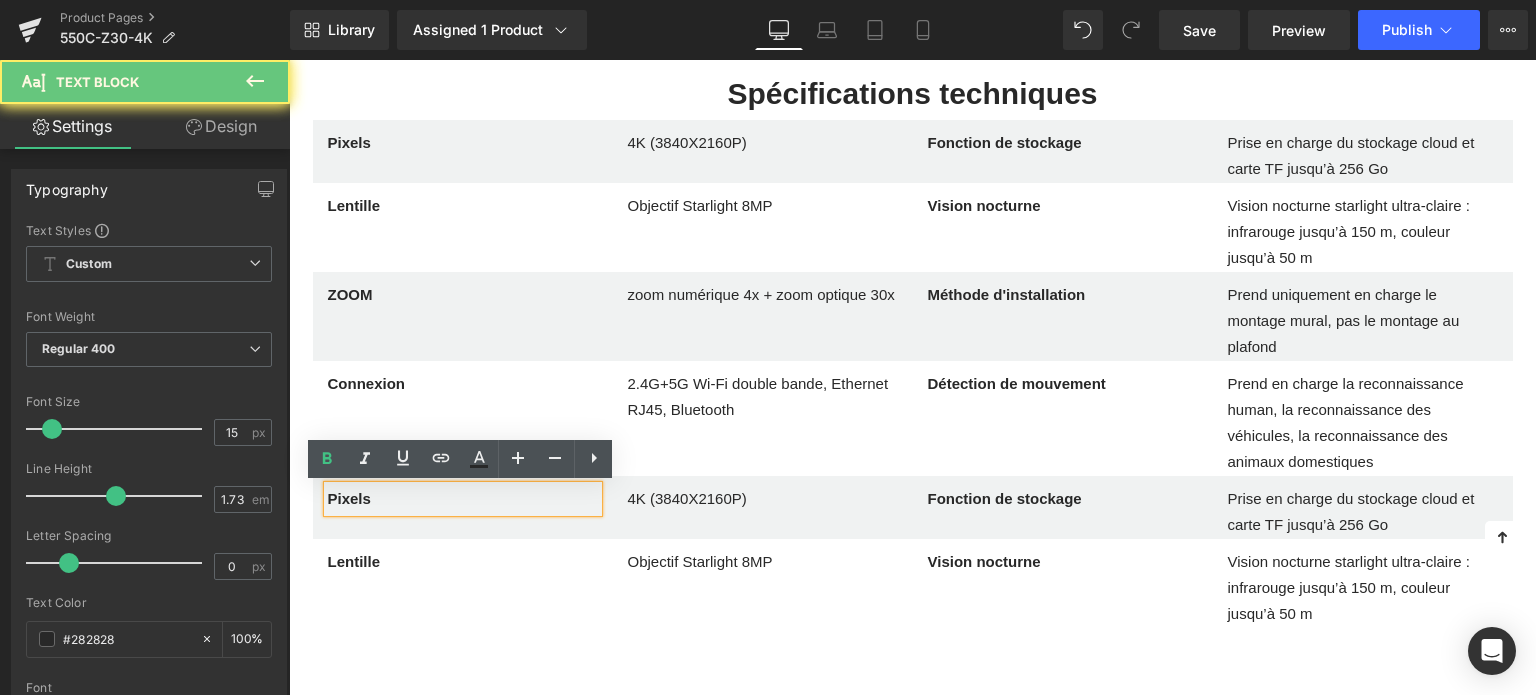 click on "Pixels" at bounding box center [349, 498] 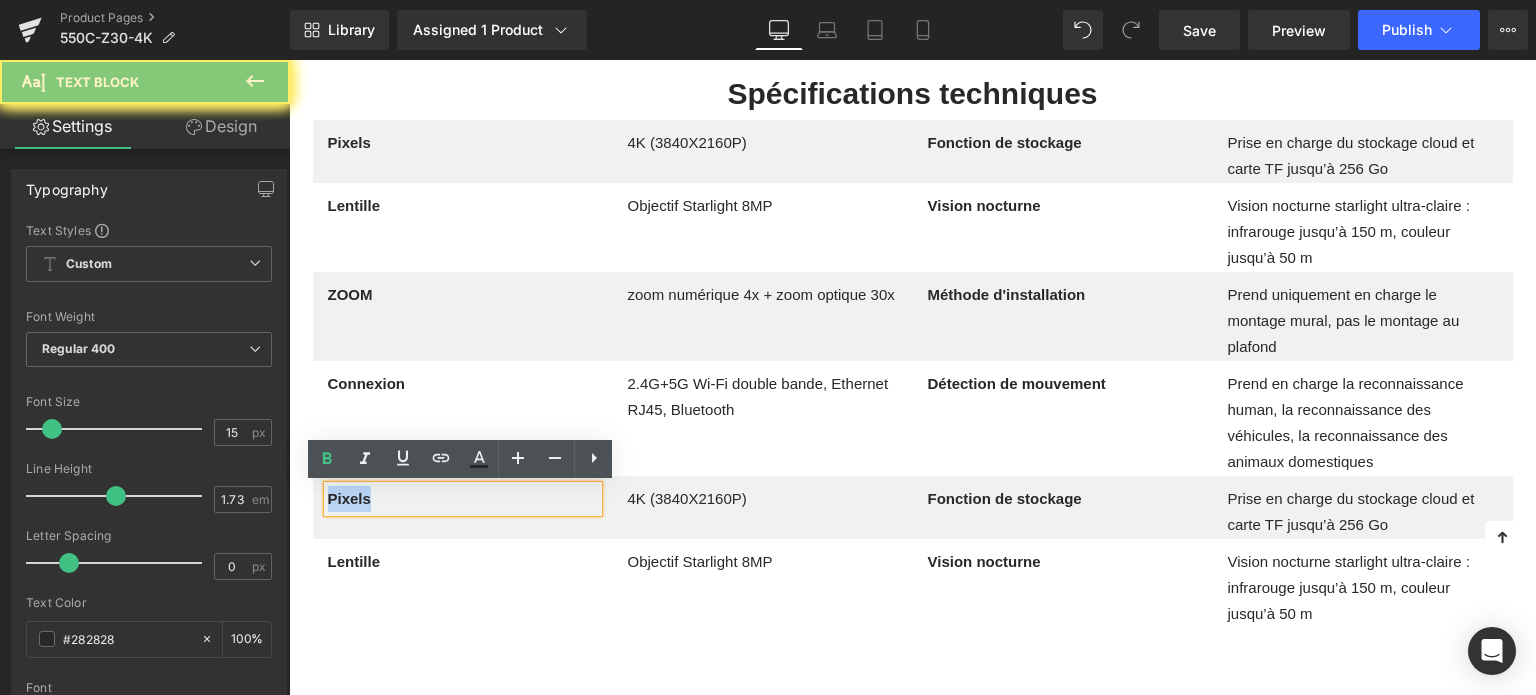 click on "Pixels" at bounding box center (349, 498) 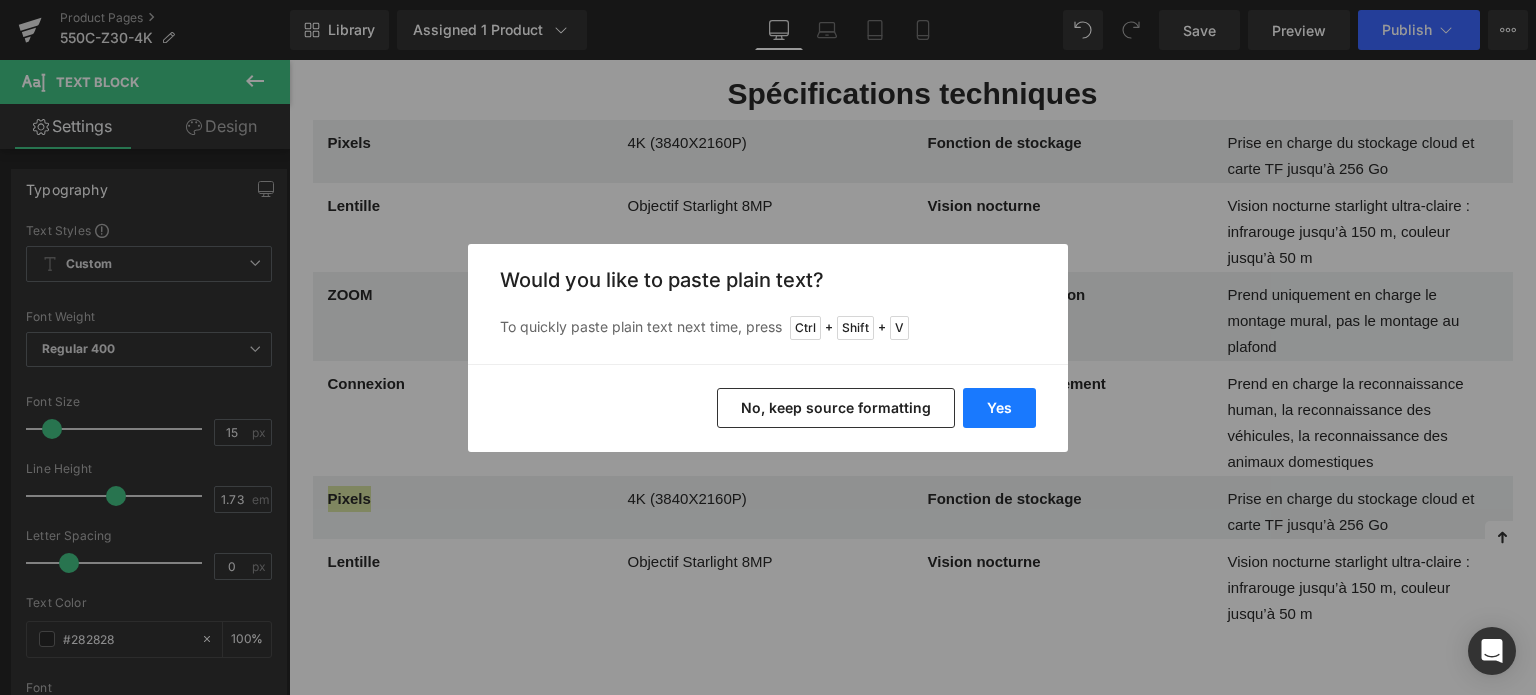 click on "Yes" at bounding box center [999, 408] 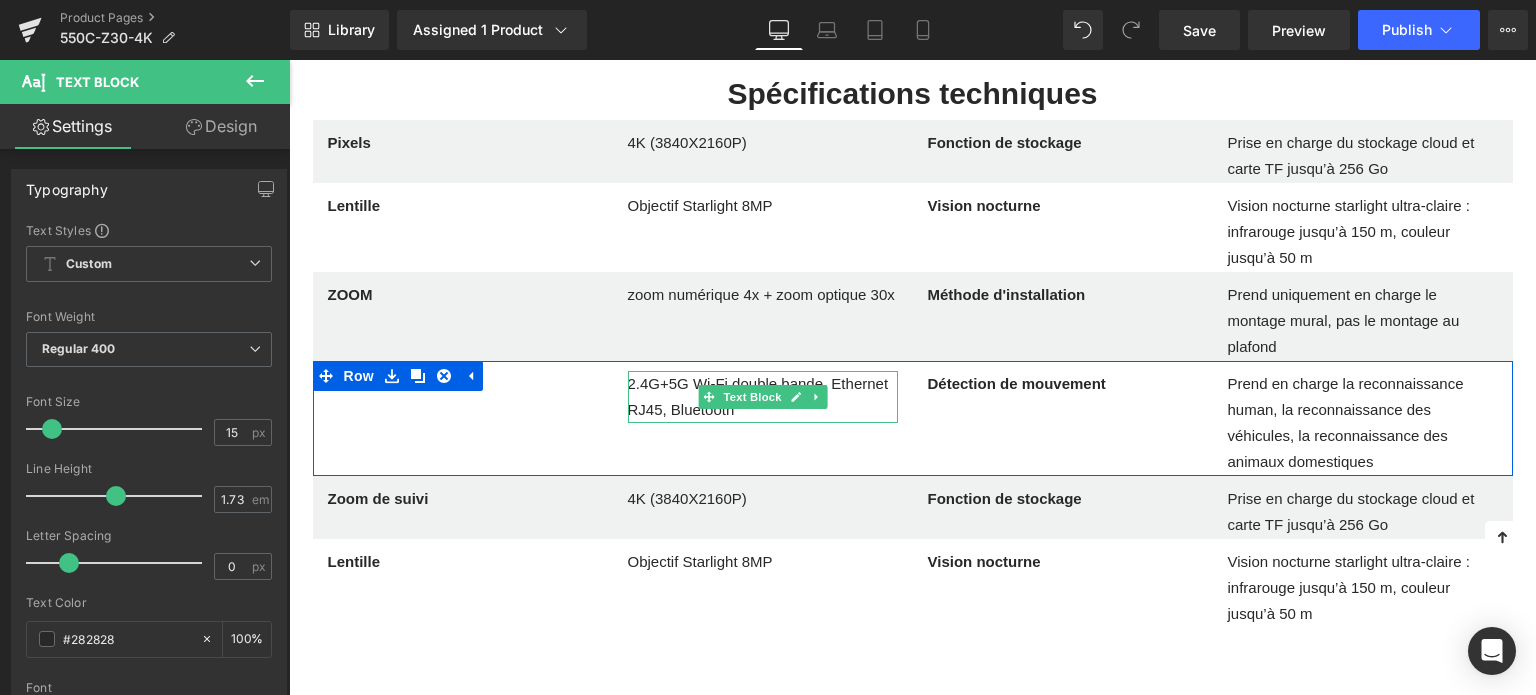 click at bounding box center [630, 397] 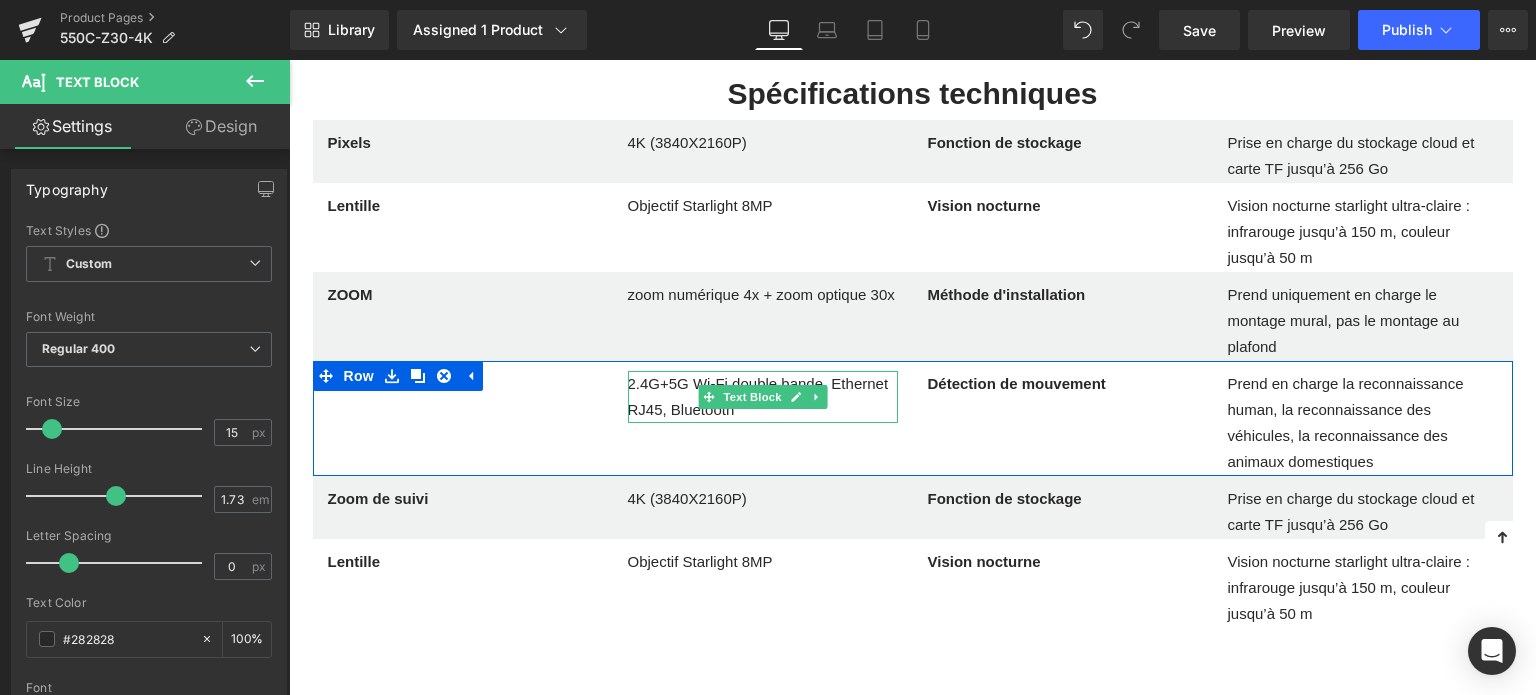 click on "2.4G+5G Wi-Fi double bande, Ethernet RJ45, Bluetooth" at bounding box center [763, 397] 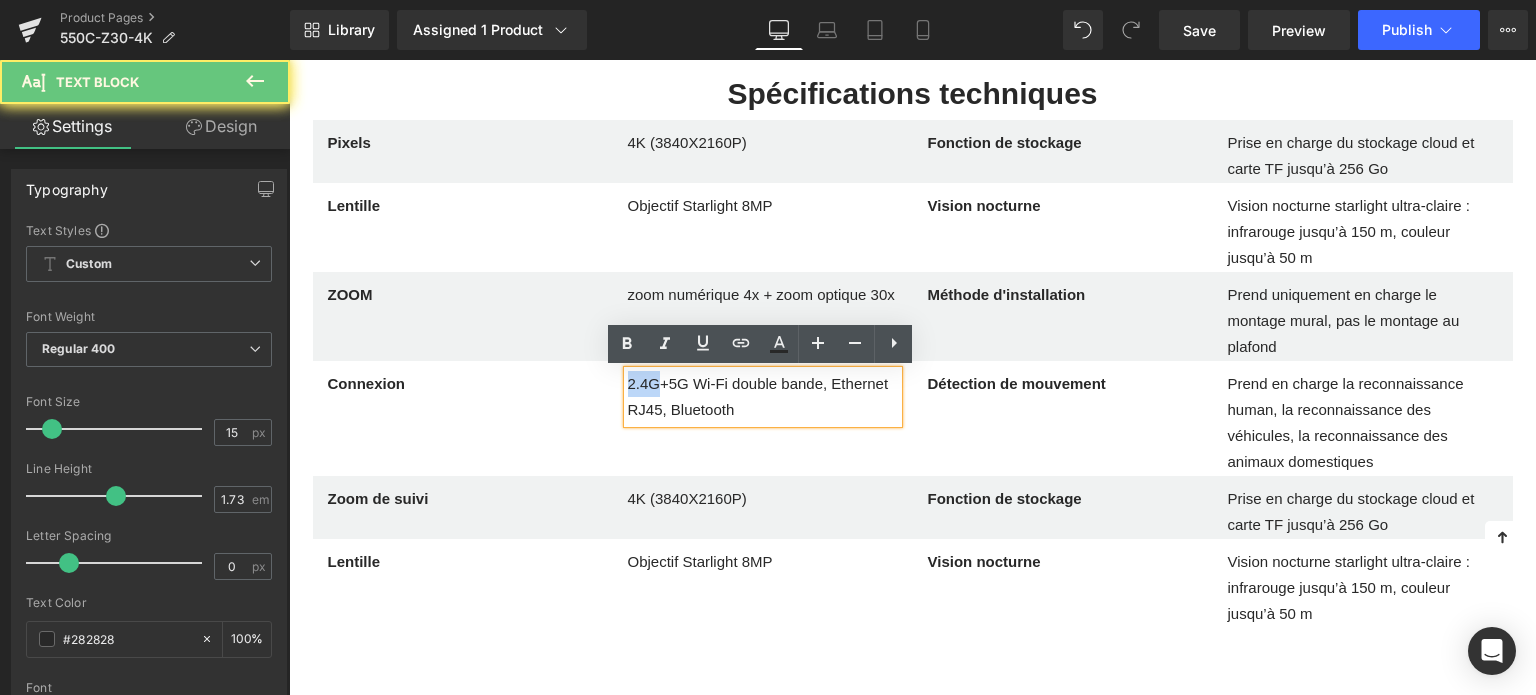 click on "2.4G+5G Wi-Fi double bande, Ethernet RJ45, Bluetooth" at bounding box center (763, 397) 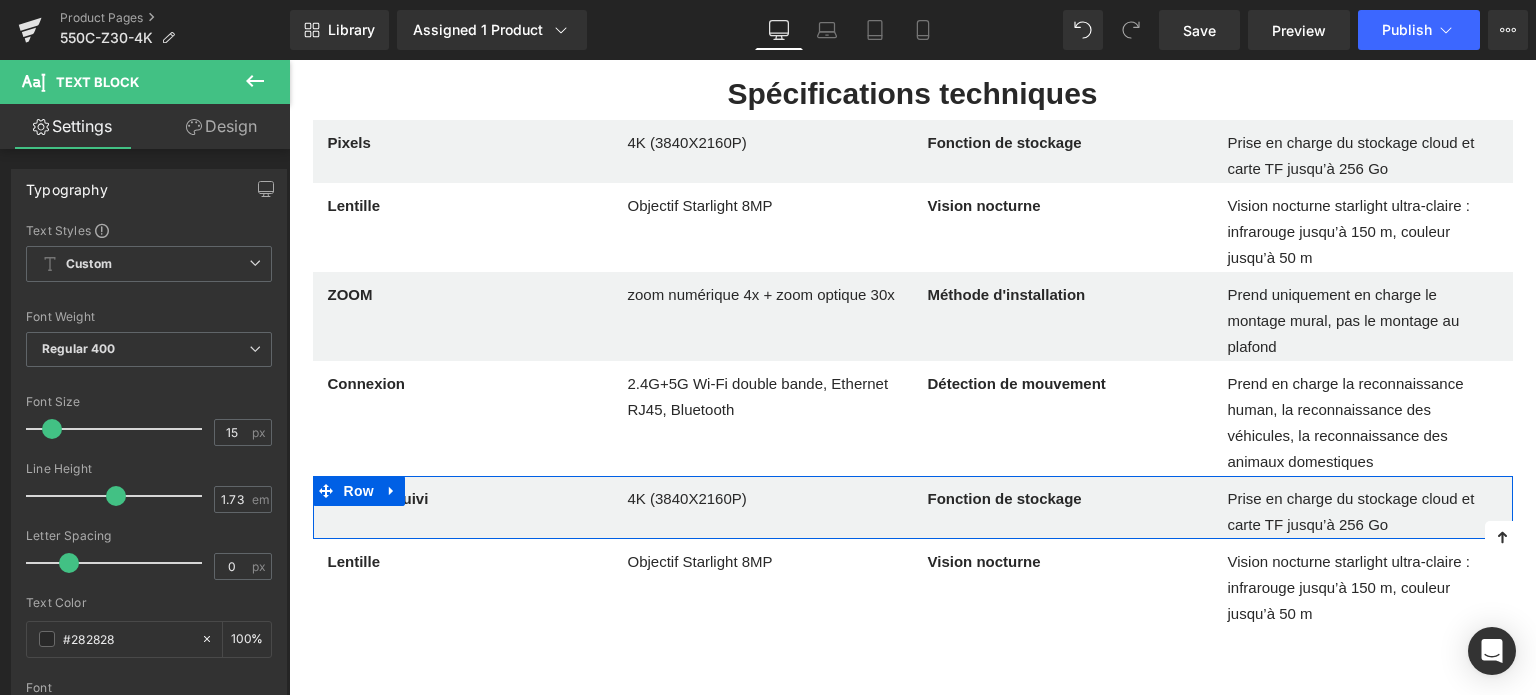 click at bounding box center (289, 60) 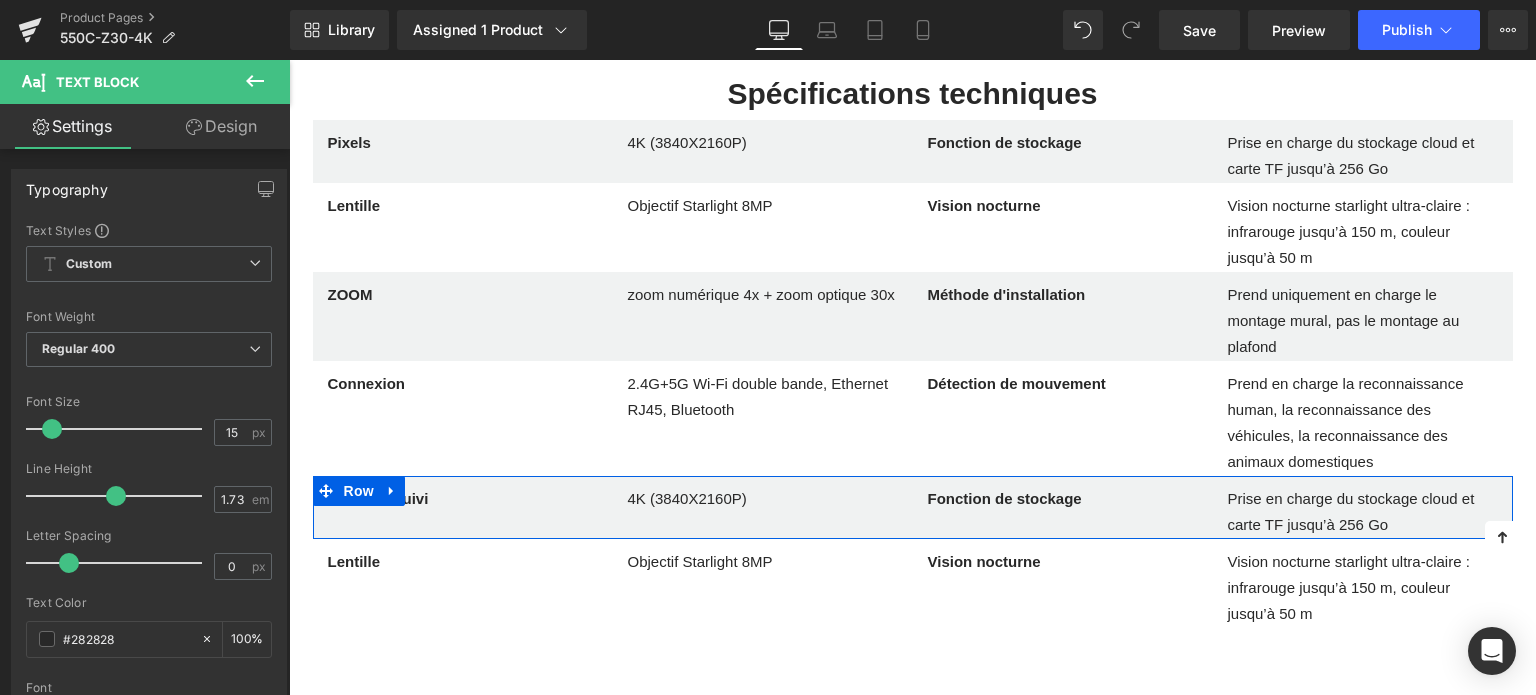 click on "4K (3840X2160P)" at bounding box center (763, 499) 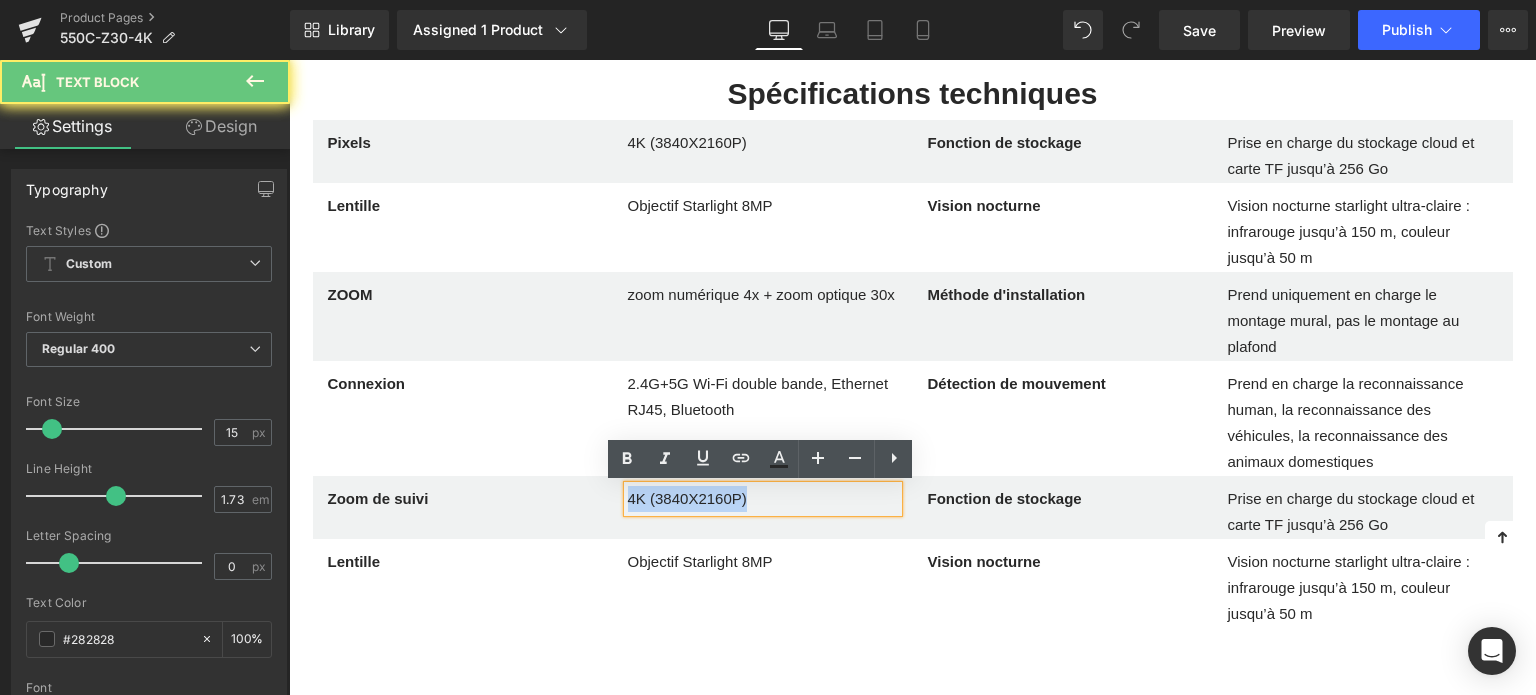 click on "4K (3840X2160P)" at bounding box center (763, 499) 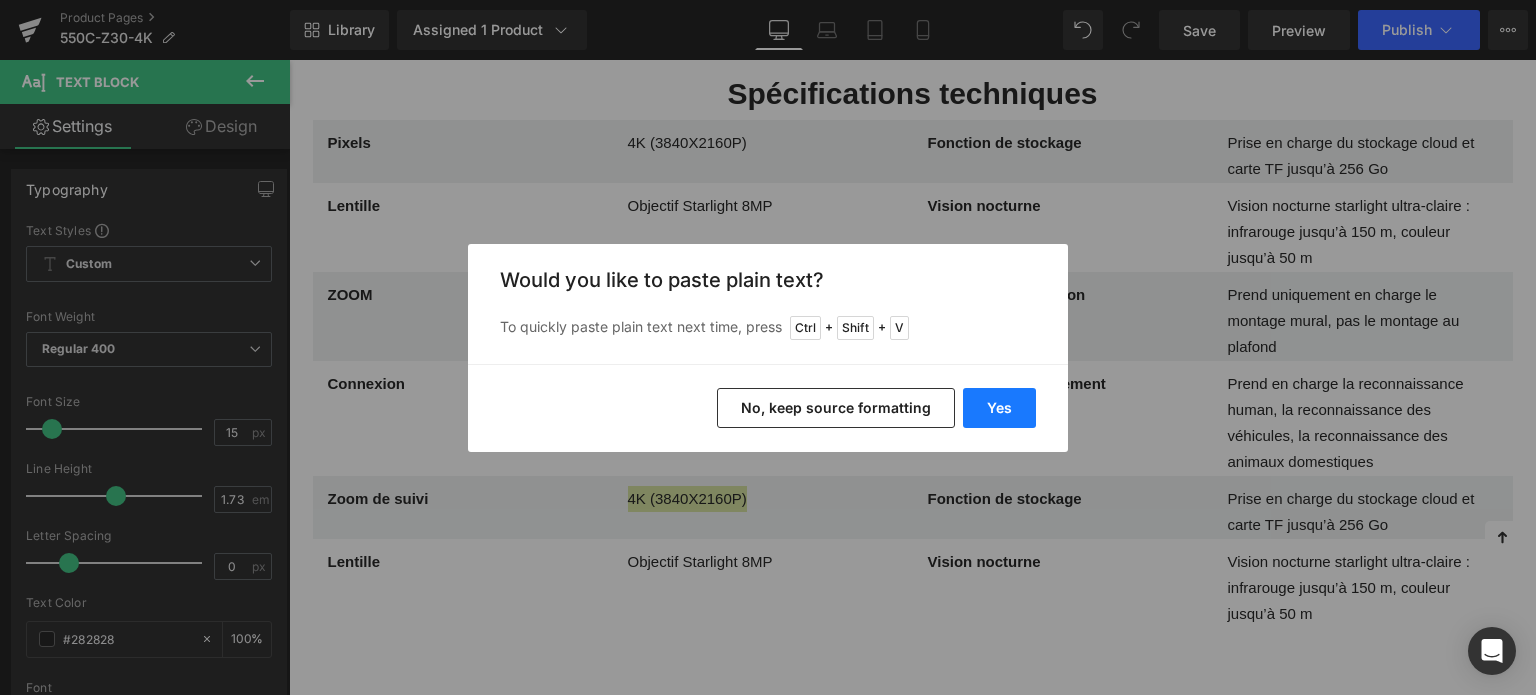 click on "Yes" at bounding box center [999, 408] 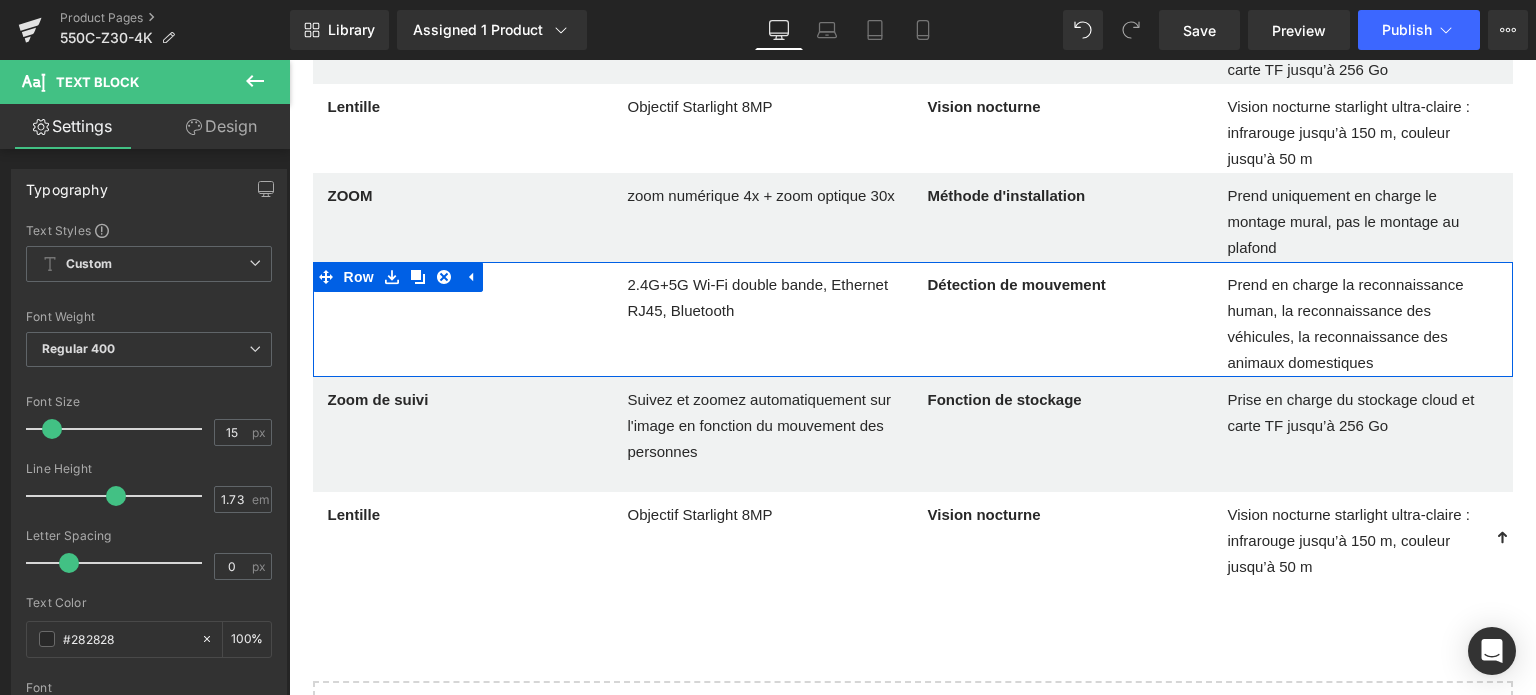 scroll, scrollTop: 9100, scrollLeft: 0, axis: vertical 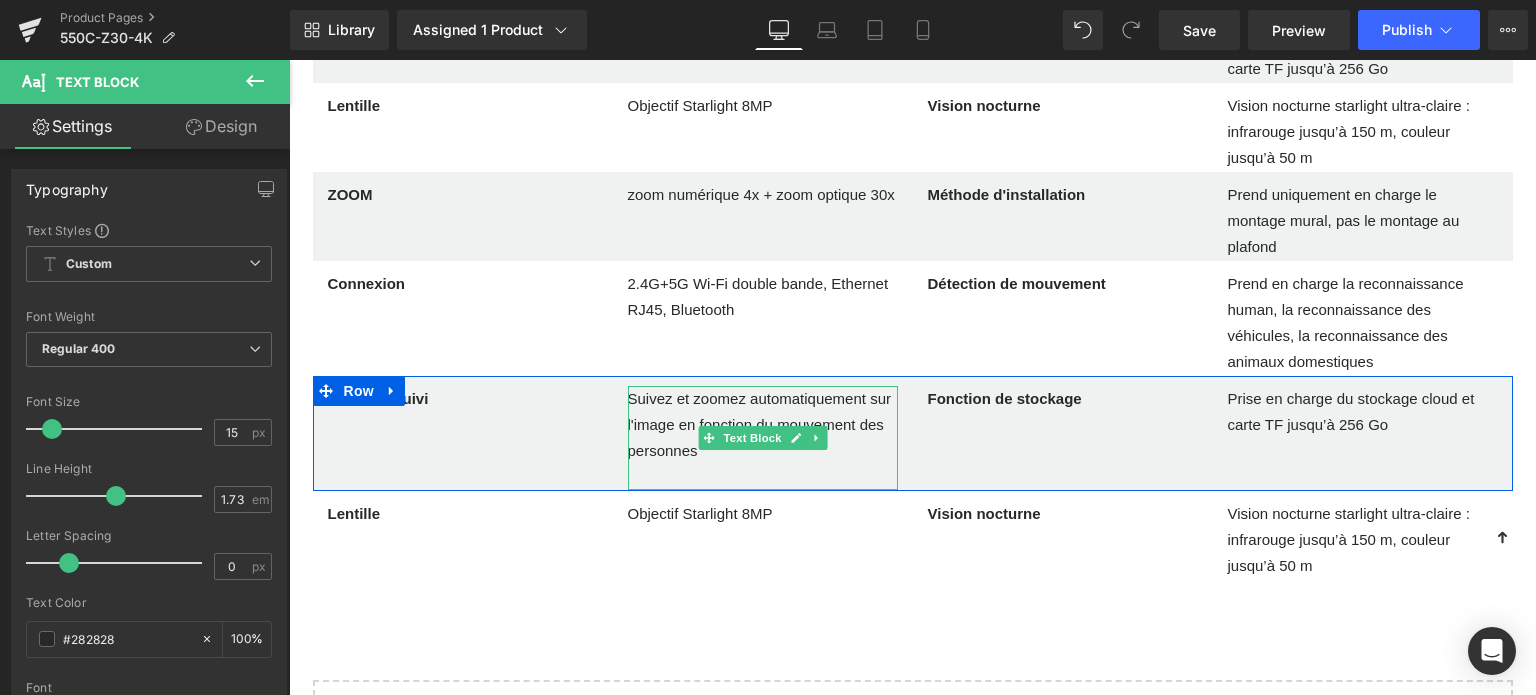 click at bounding box center [763, 477] 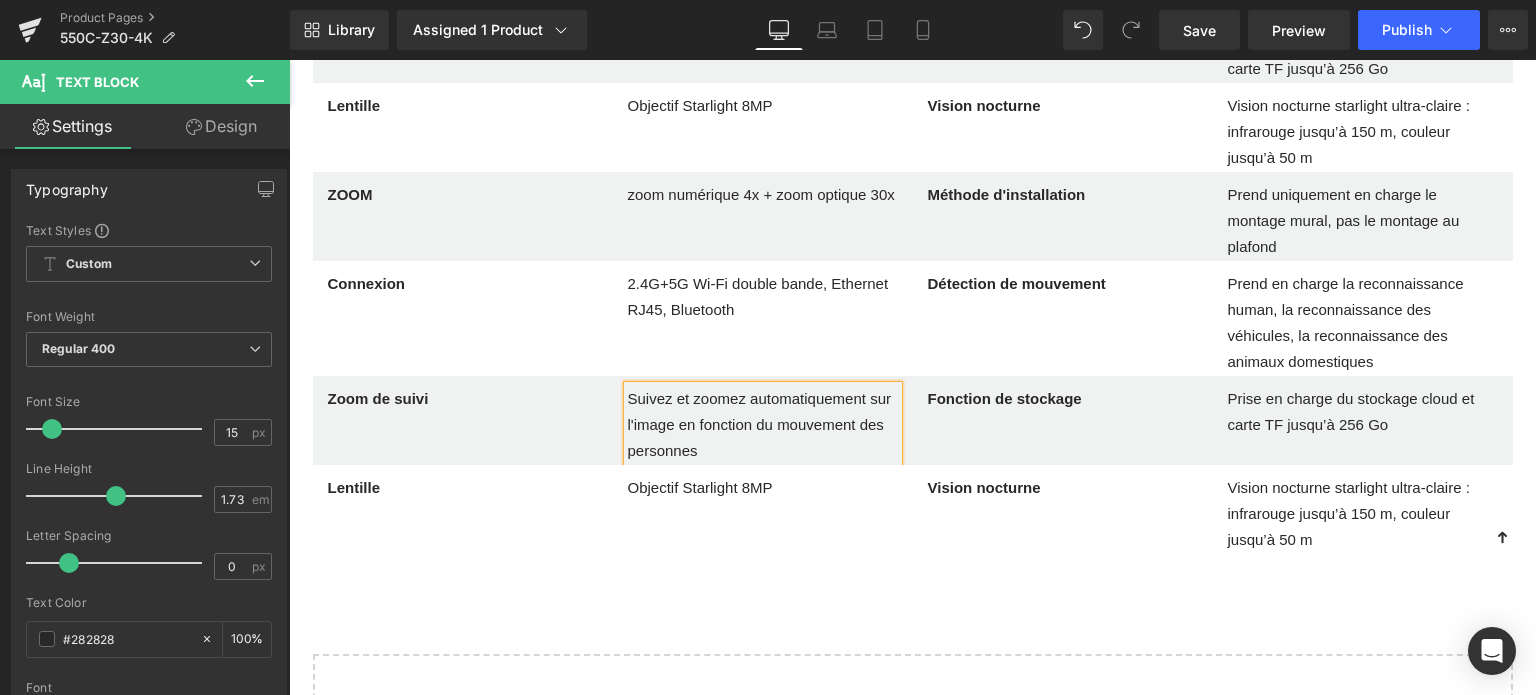 click at bounding box center [289, 60] 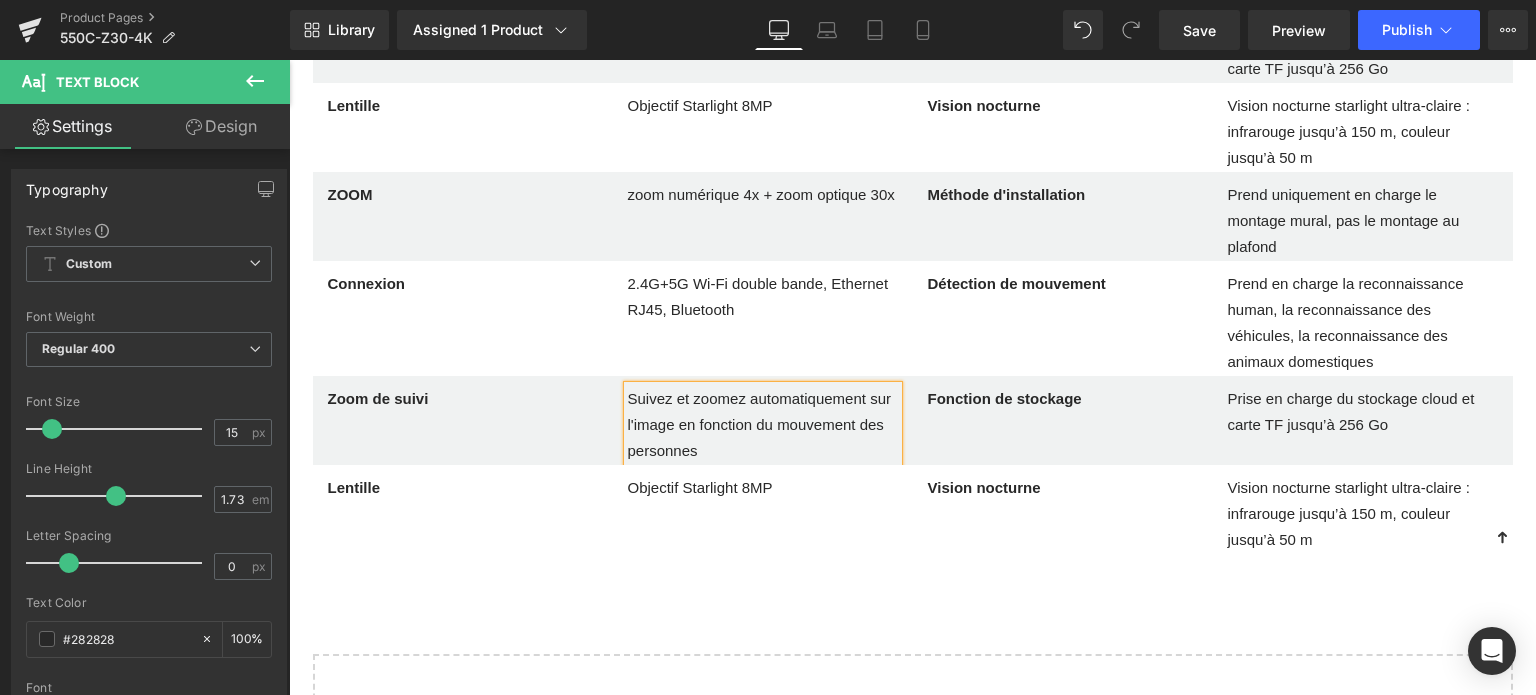 click on "Fonction de stockage" at bounding box center (1005, 398) 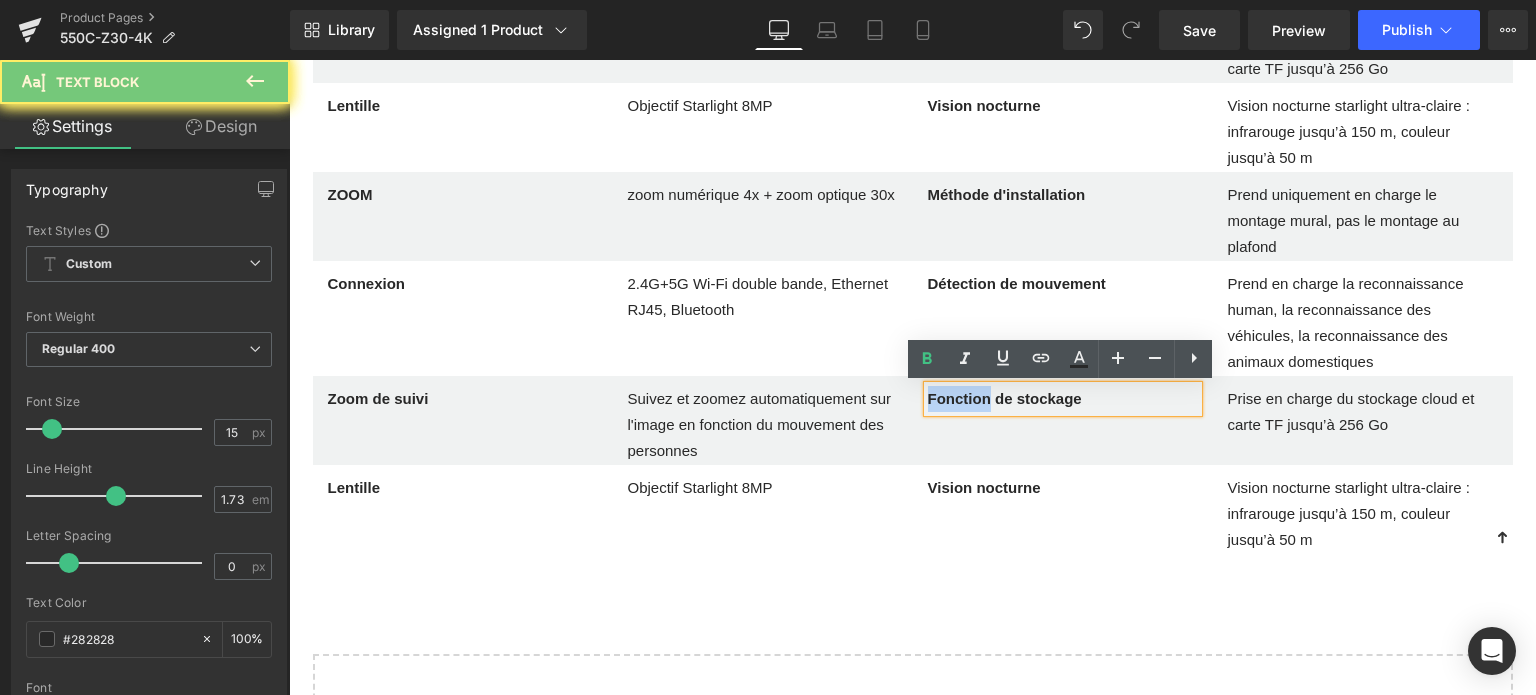 click on "Fonction de stockage" at bounding box center [1005, 398] 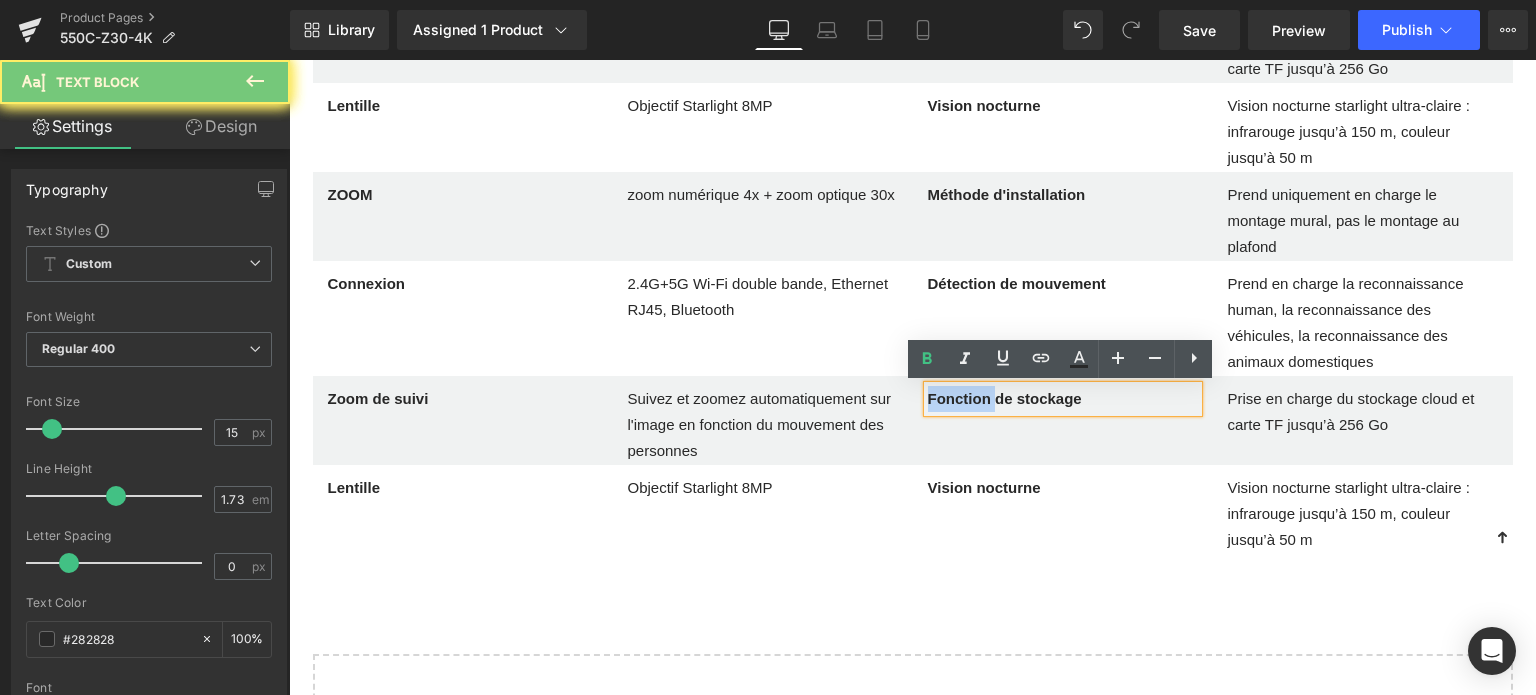 click on "Fonction de stockage" at bounding box center [1005, 398] 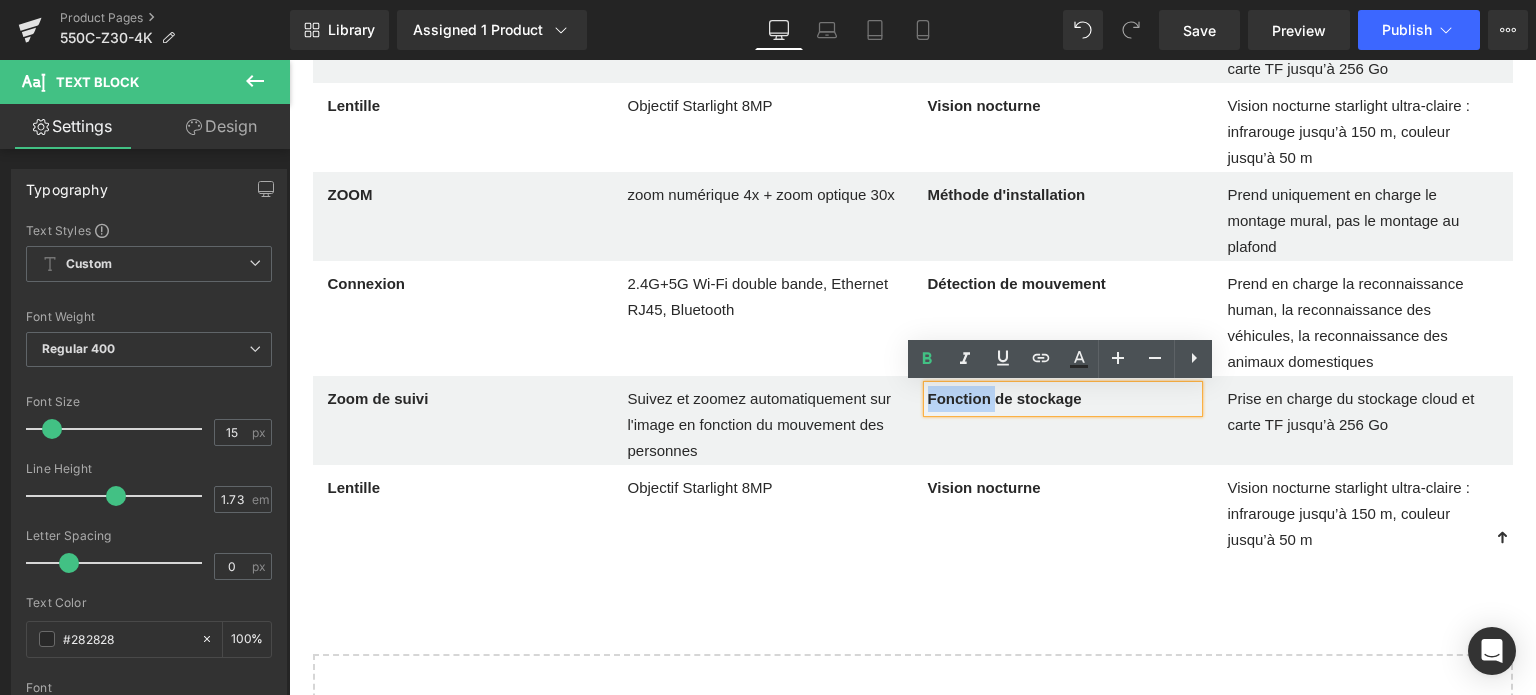 click on "Fonction de stockage" at bounding box center (1005, 398) 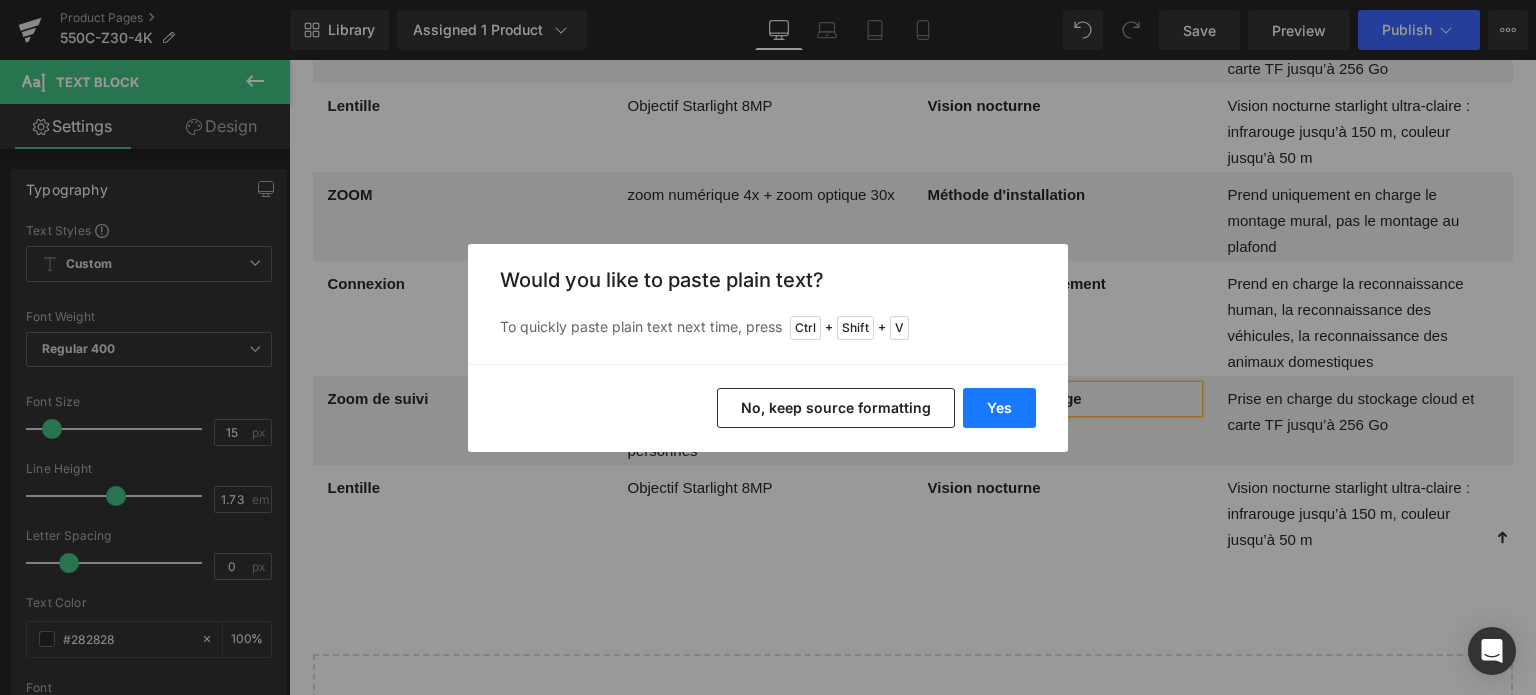 click on "Yes" at bounding box center (999, 408) 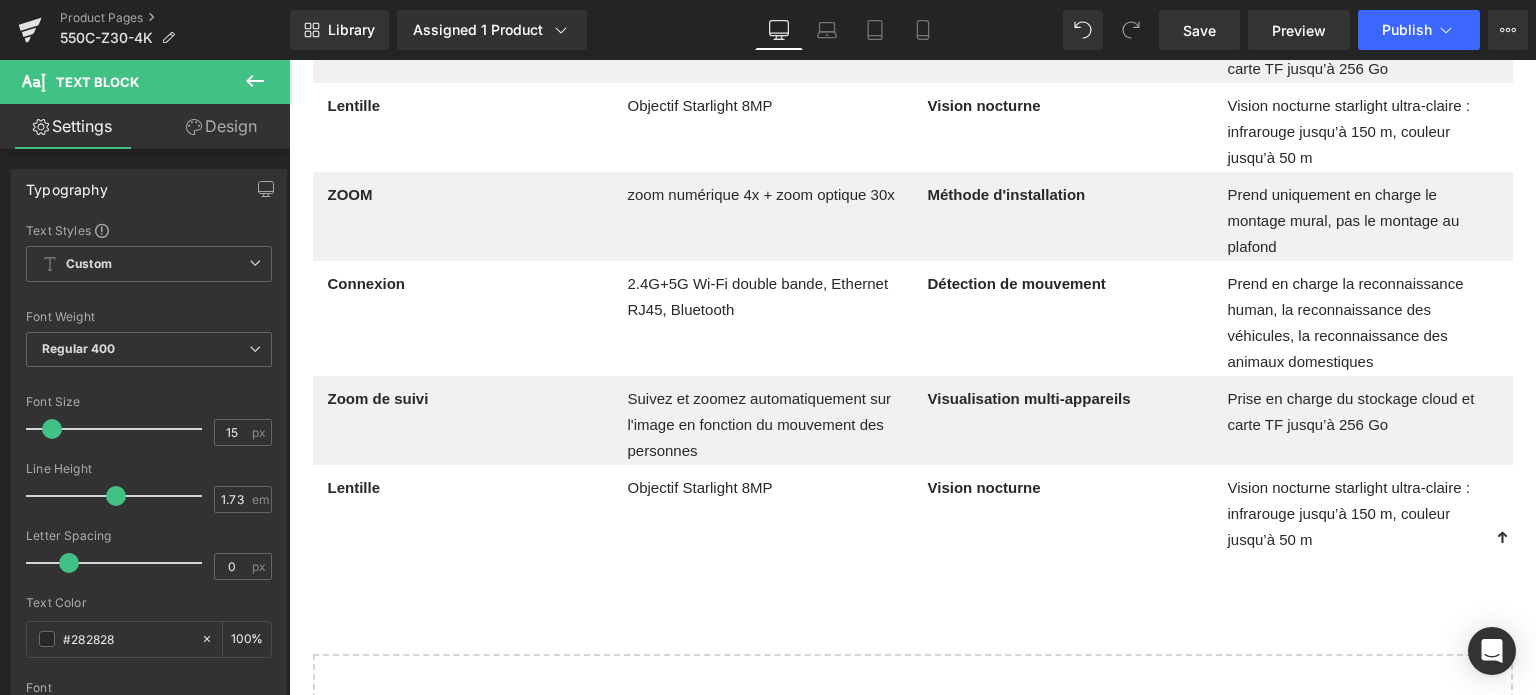 click on "Prise en charge du stockage cloud et carte TF jusqu’à 256 Go" at bounding box center [1363, 412] 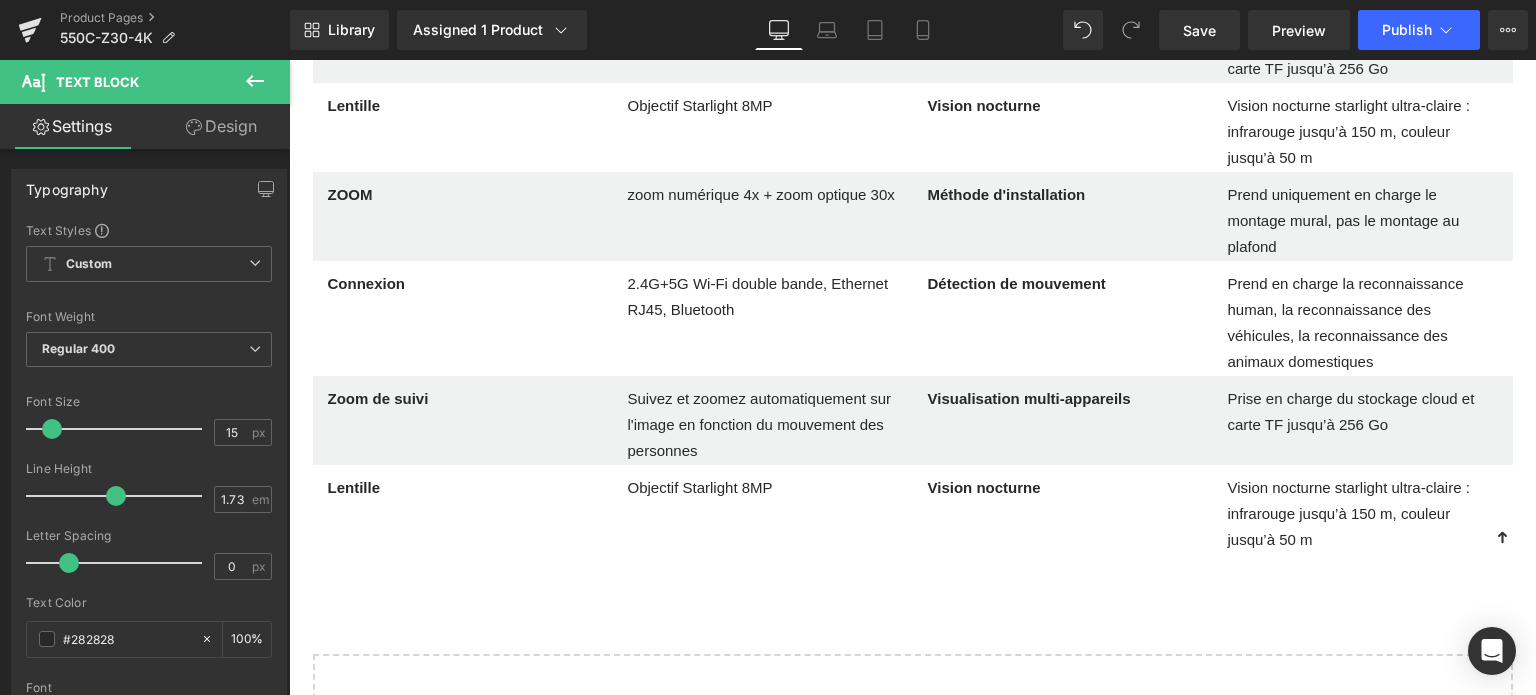 click on "Prise en charge du stockage cloud et carte TF jusqu’à 256 Go" at bounding box center [1363, 412] 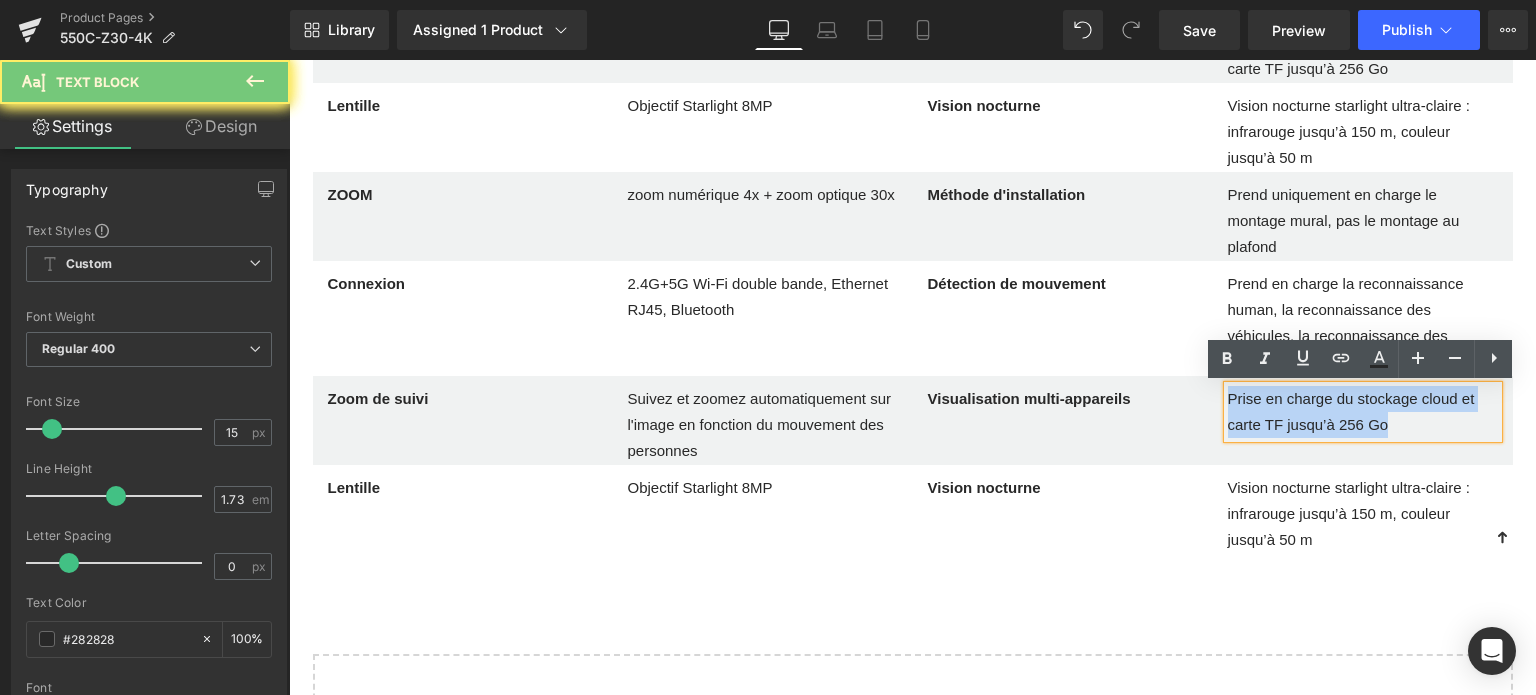 click on "Prise en charge du stockage cloud et carte TF jusqu’à 256 Go" at bounding box center (1363, 412) 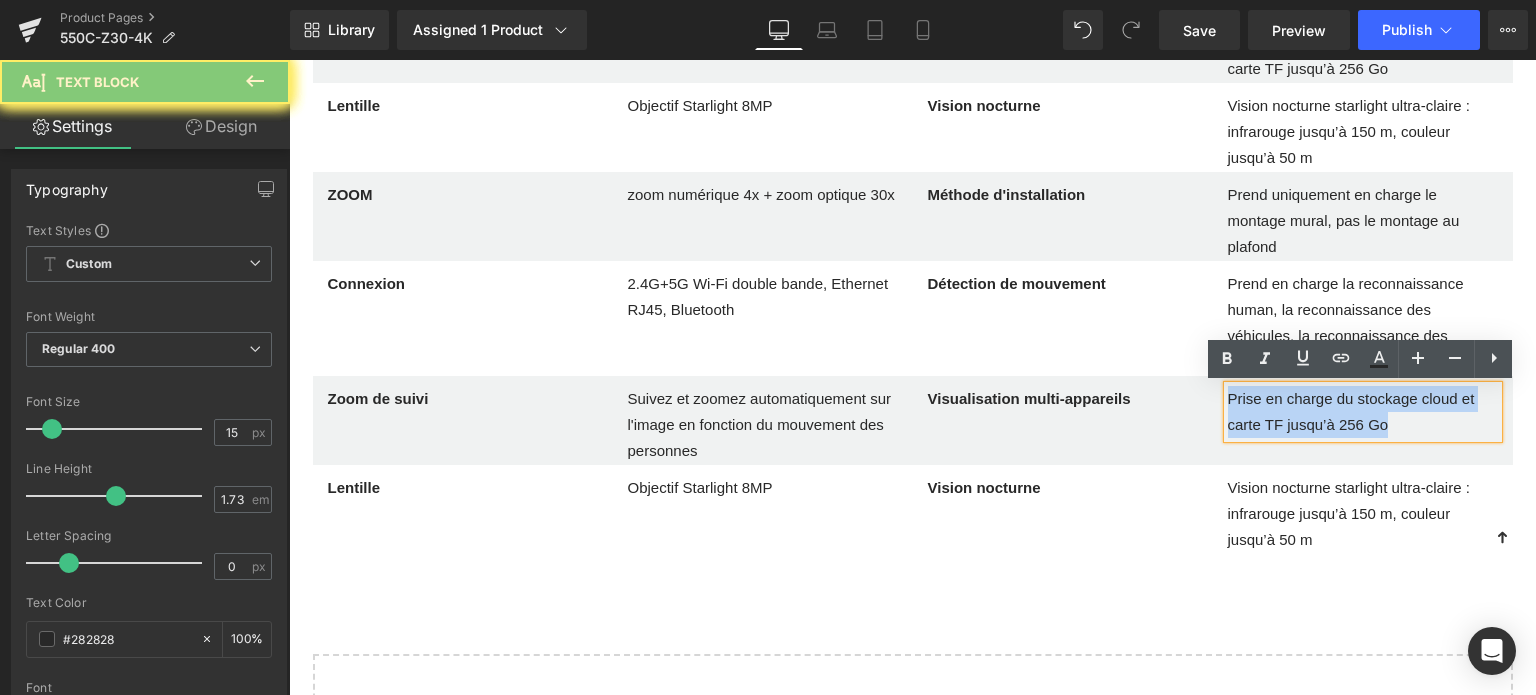 click on "Prise en charge du stockage cloud et carte TF jusqu’à 256 Go" at bounding box center (1363, 412) 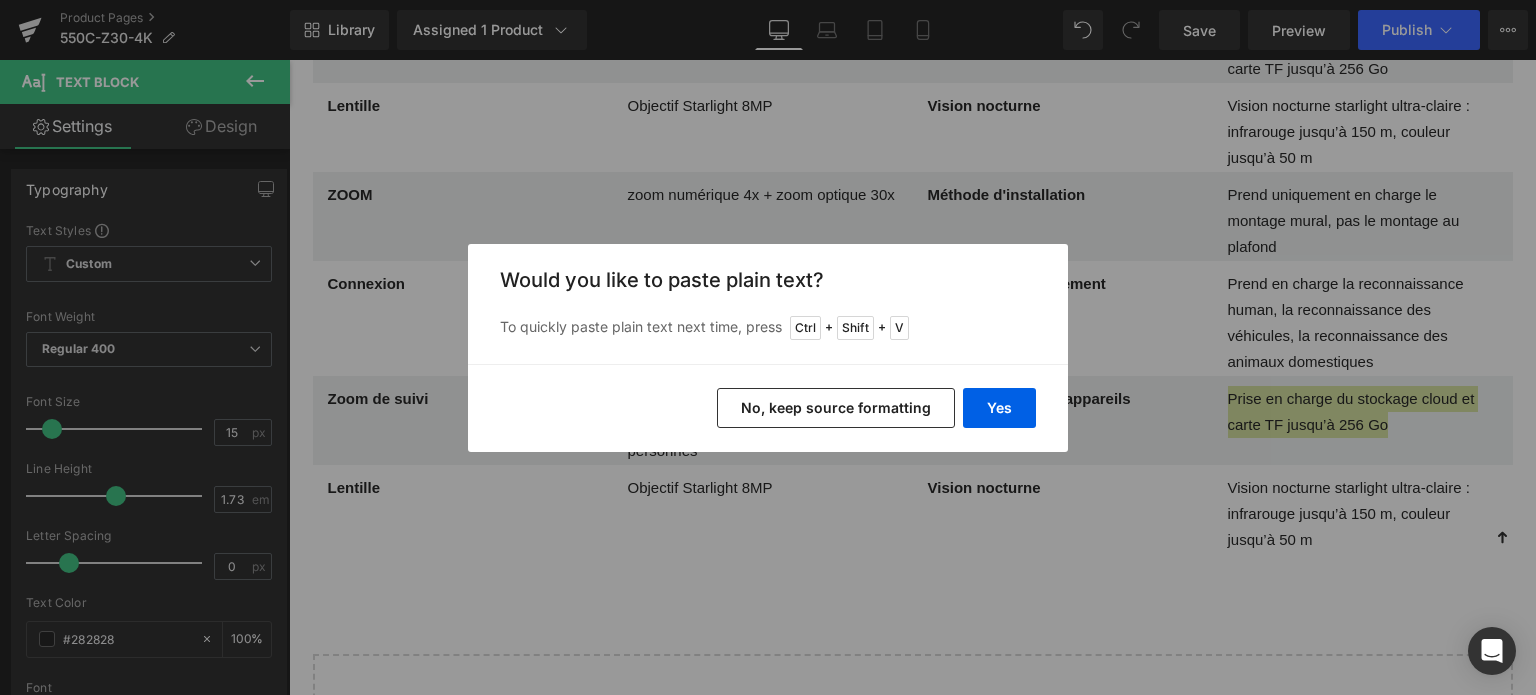 click on "Yes No, keep source formatting" at bounding box center [768, 408] 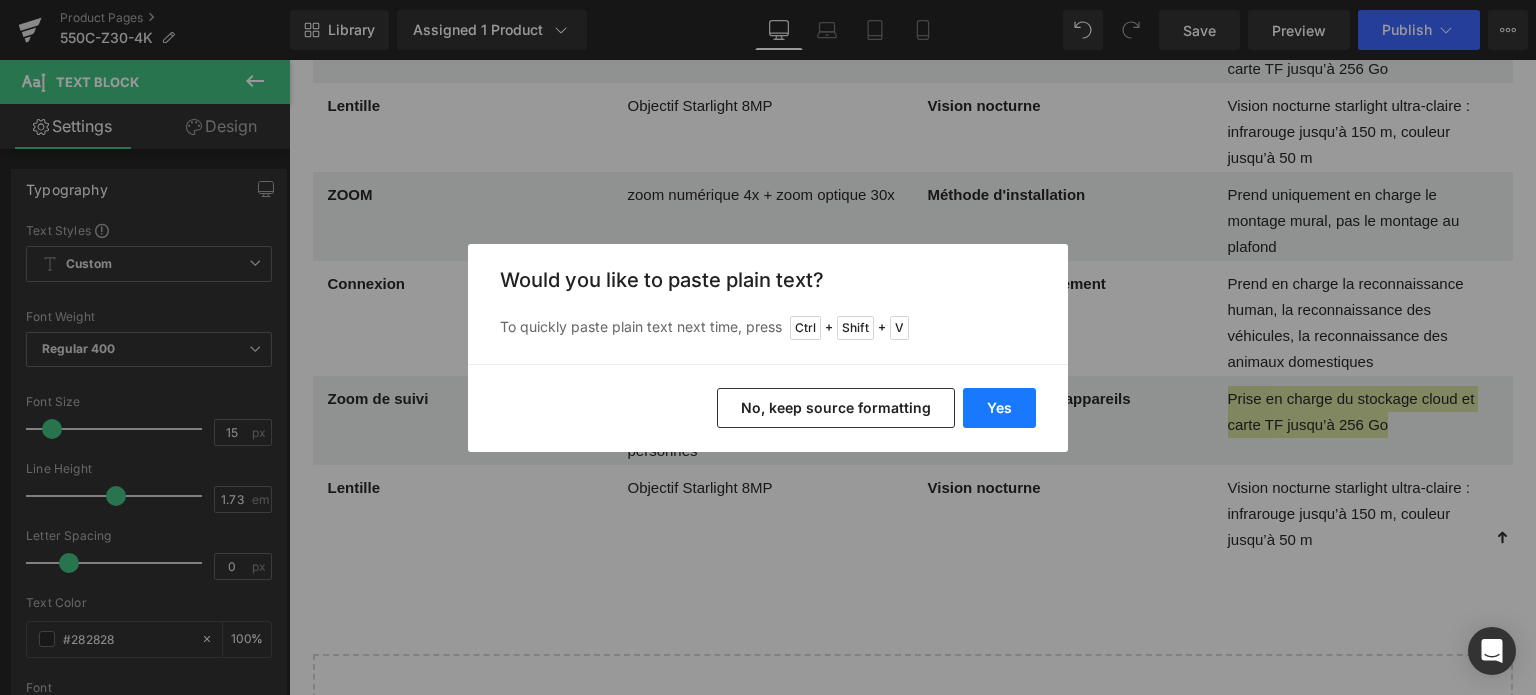 click on "Yes" at bounding box center [999, 408] 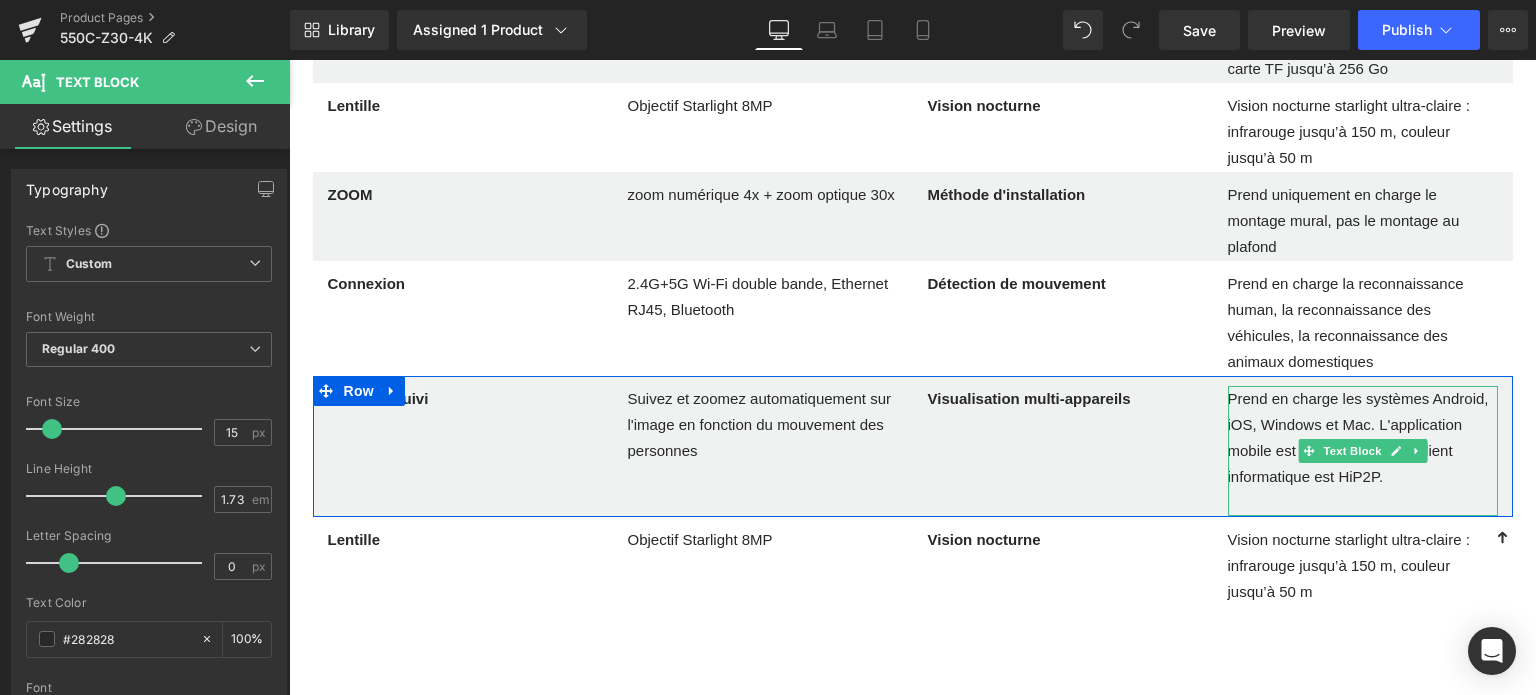 click at bounding box center [1363, 503] 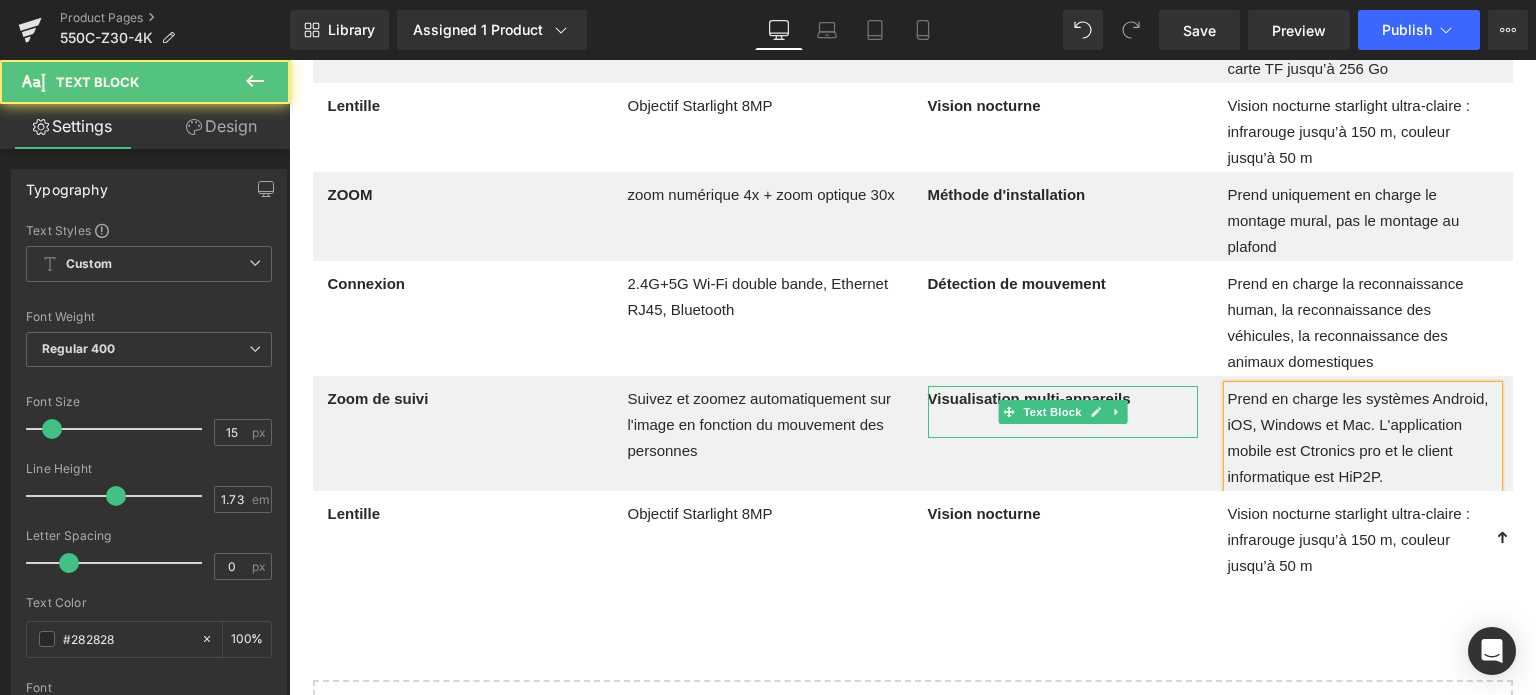 click at bounding box center [1063, 425] 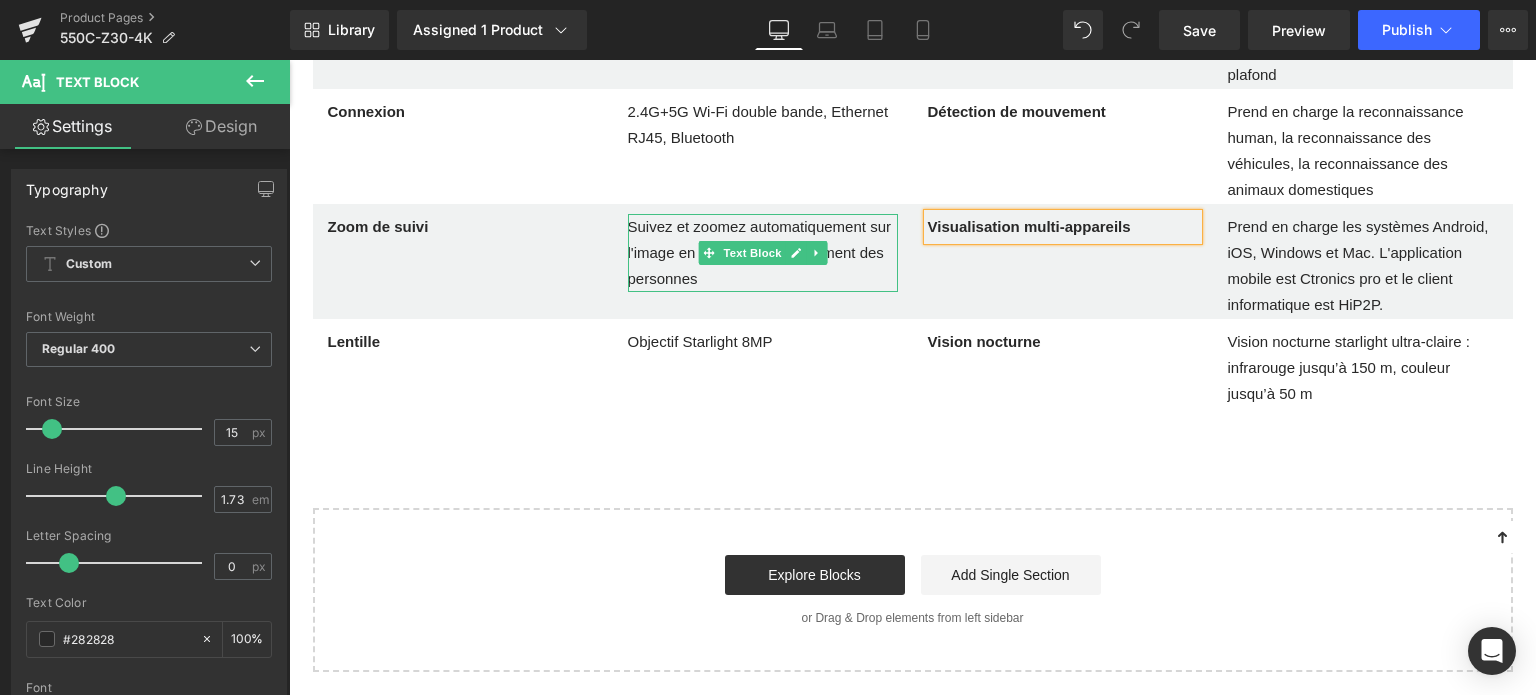 scroll, scrollTop: 9300, scrollLeft: 0, axis: vertical 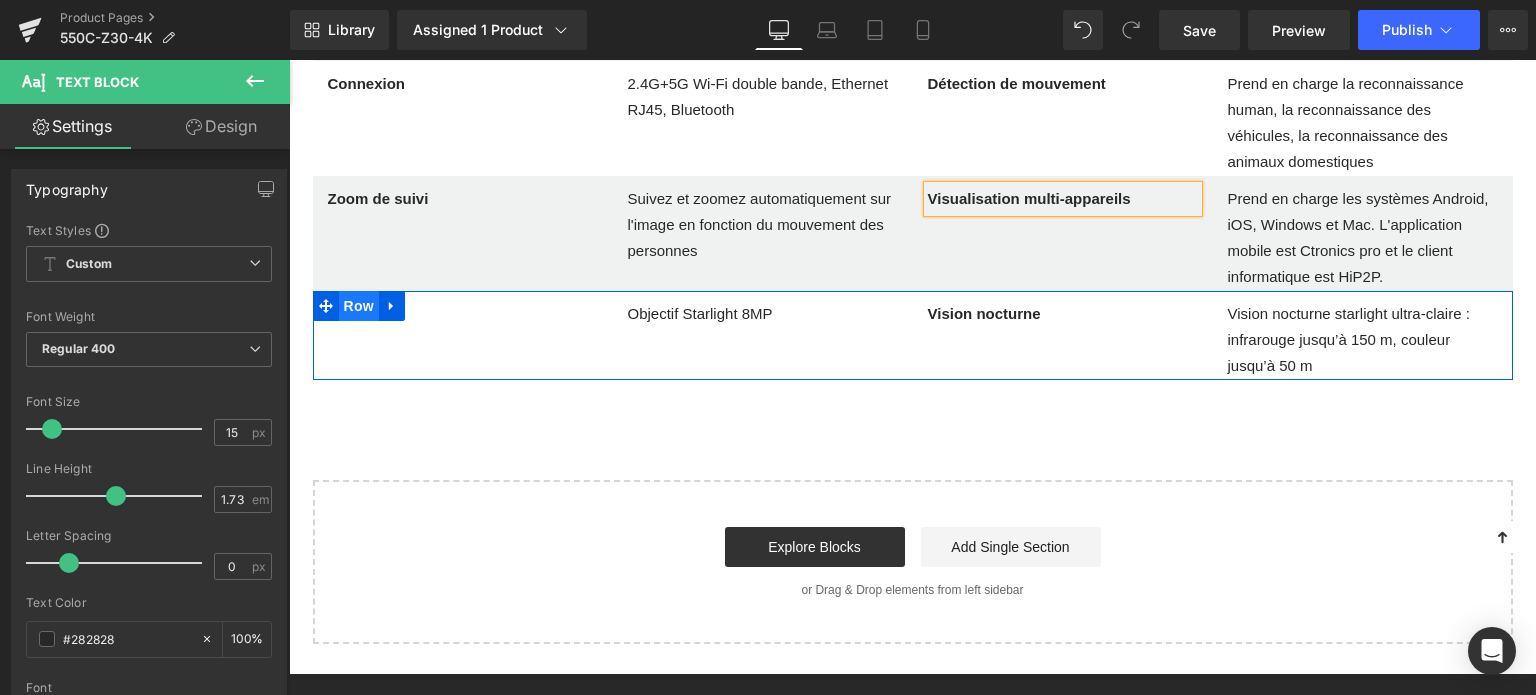 click on "Row" at bounding box center [359, 306] 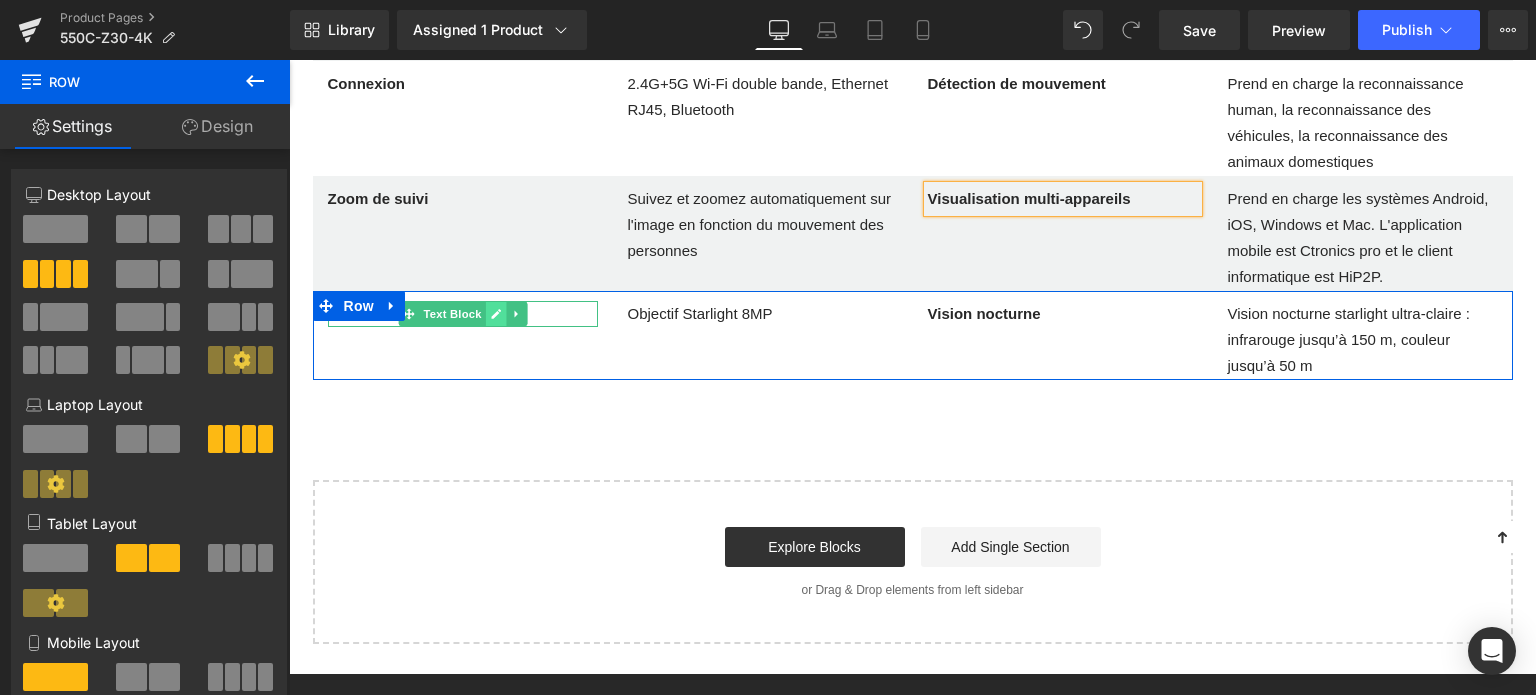 click at bounding box center [495, 314] 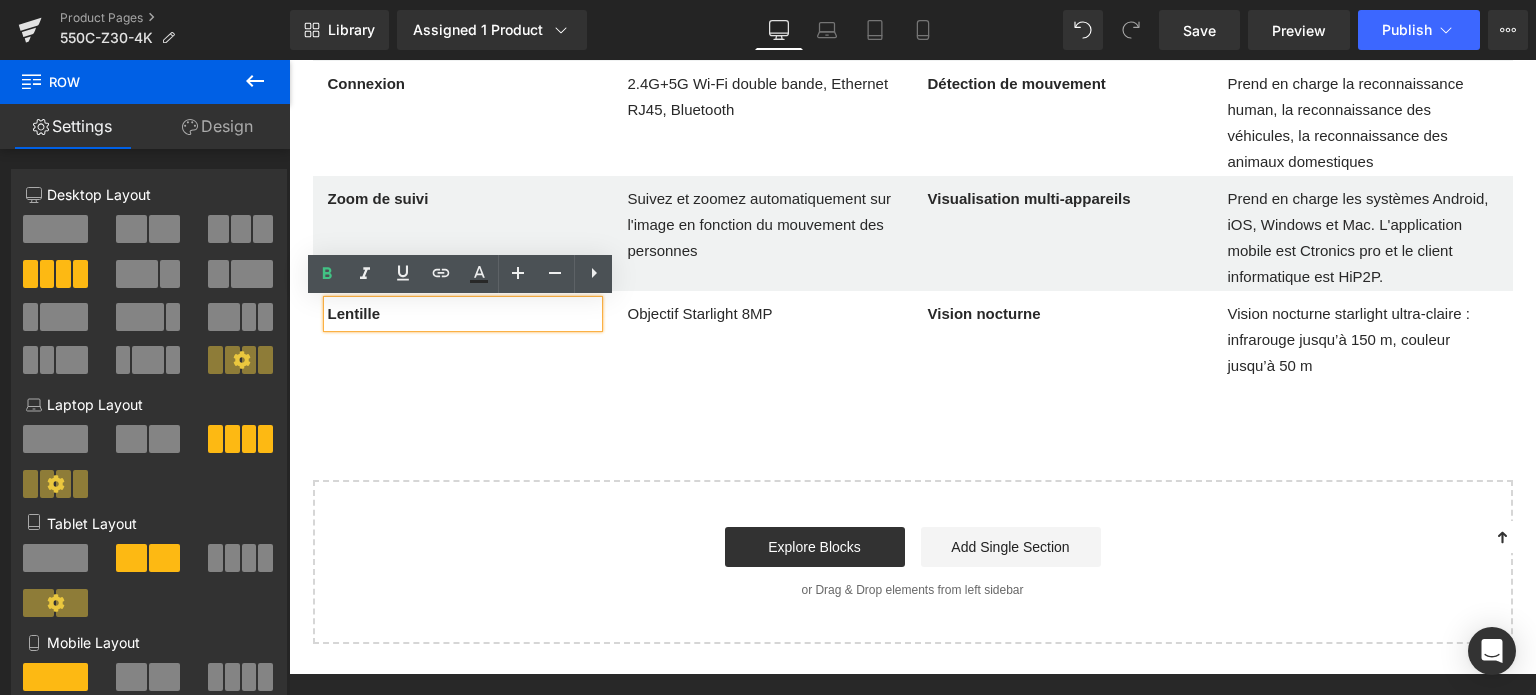 click on "Lentille" at bounding box center (354, 313) 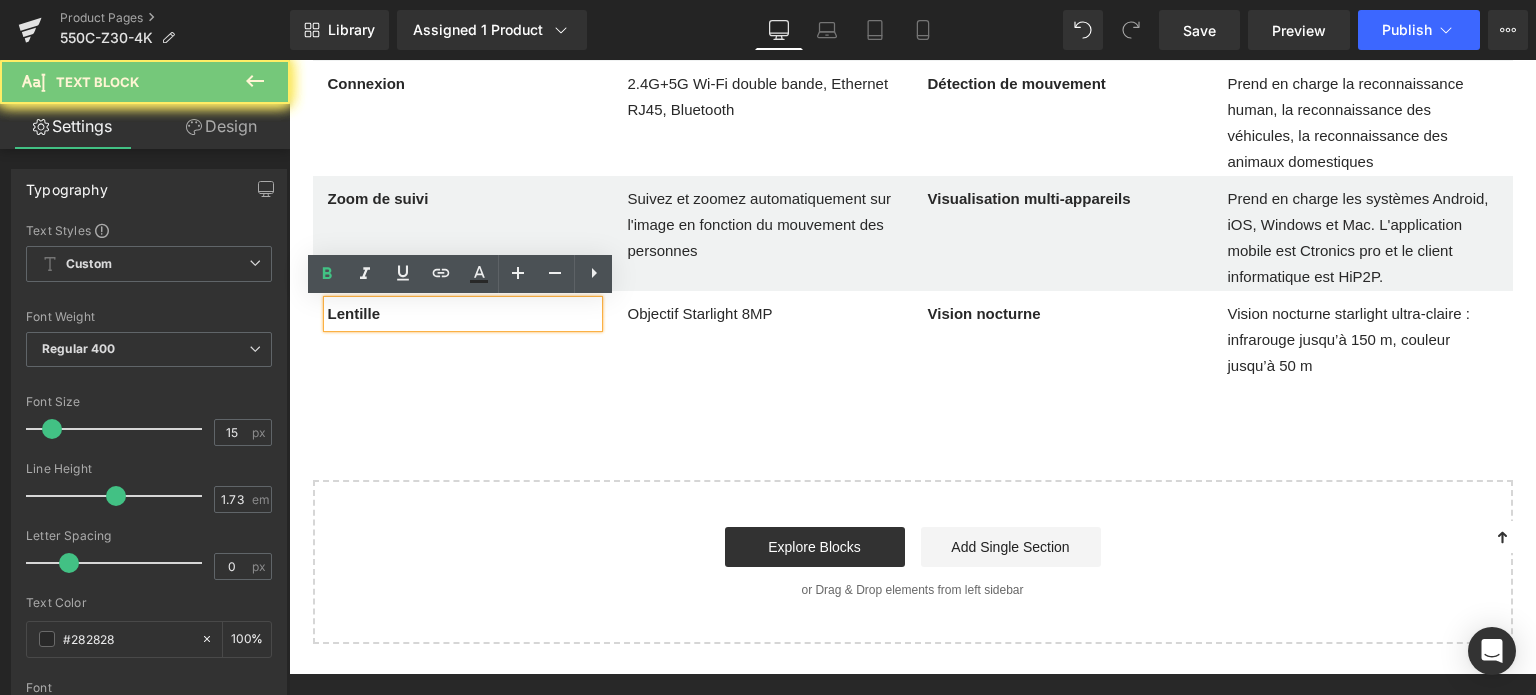 click on "Lentille" at bounding box center [354, 313] 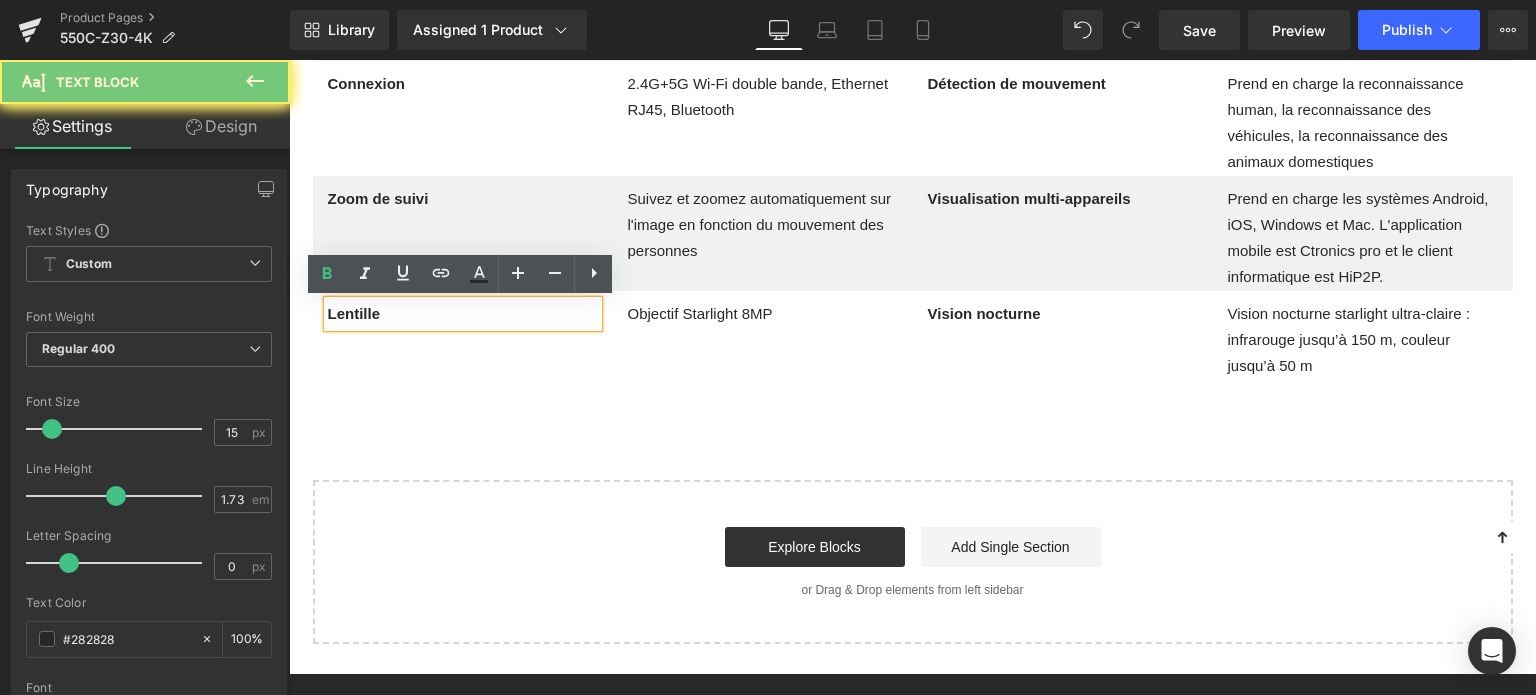click on "Lentille" at bounding box center [354, 313] 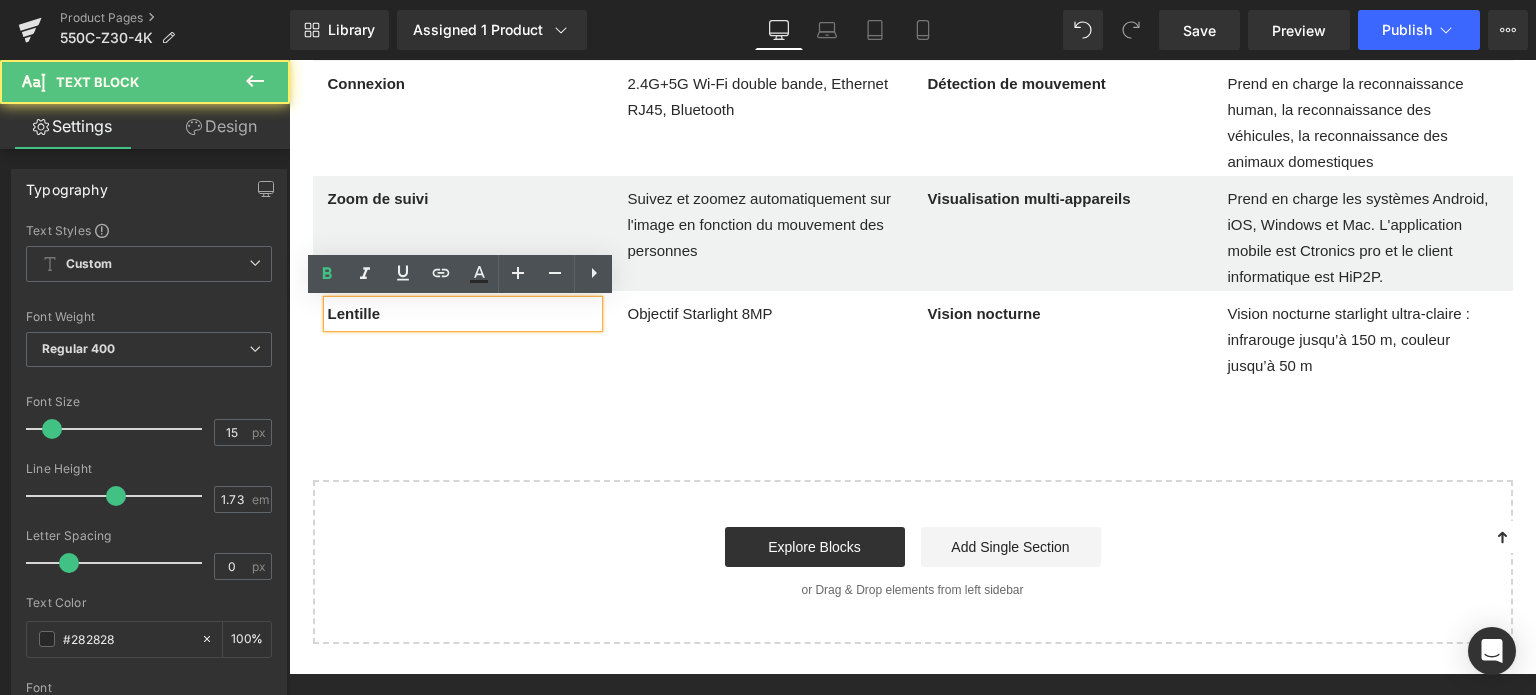 drag, startPoint x: 379, startPoint y: 315, endPoint x: 317, endPoint y: 314, distance: 62.008064 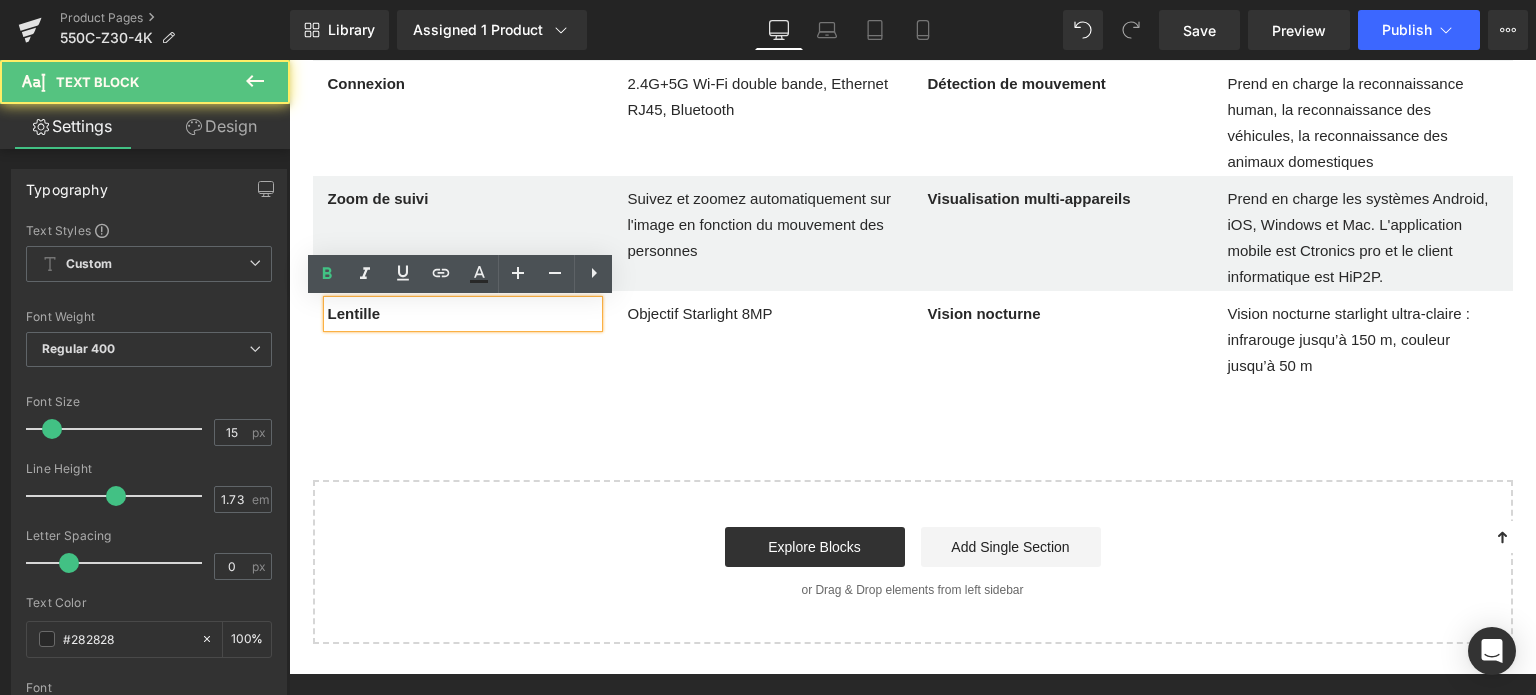 click on "Lentille    Text Block" at bounding box center [463, 314] 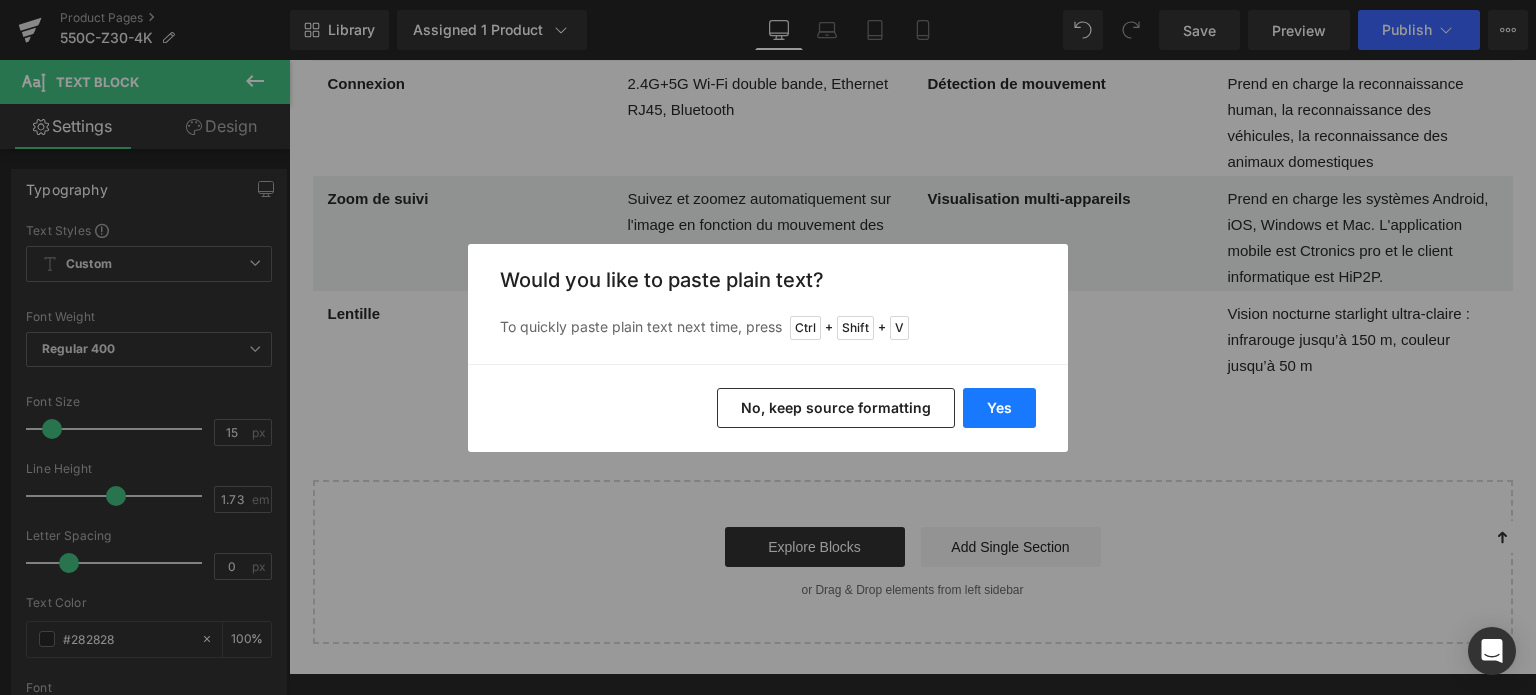 click on "Yes" at bounding box center [999, 408] 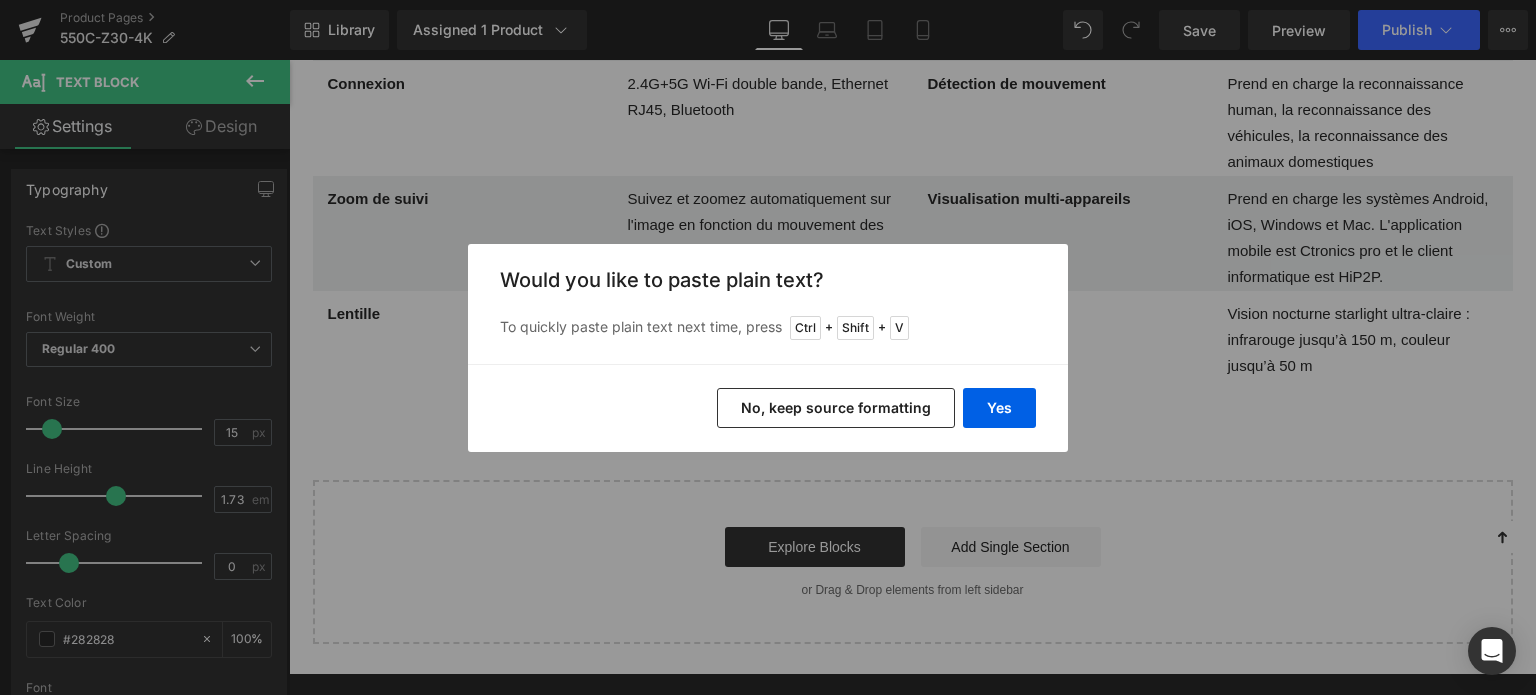 type 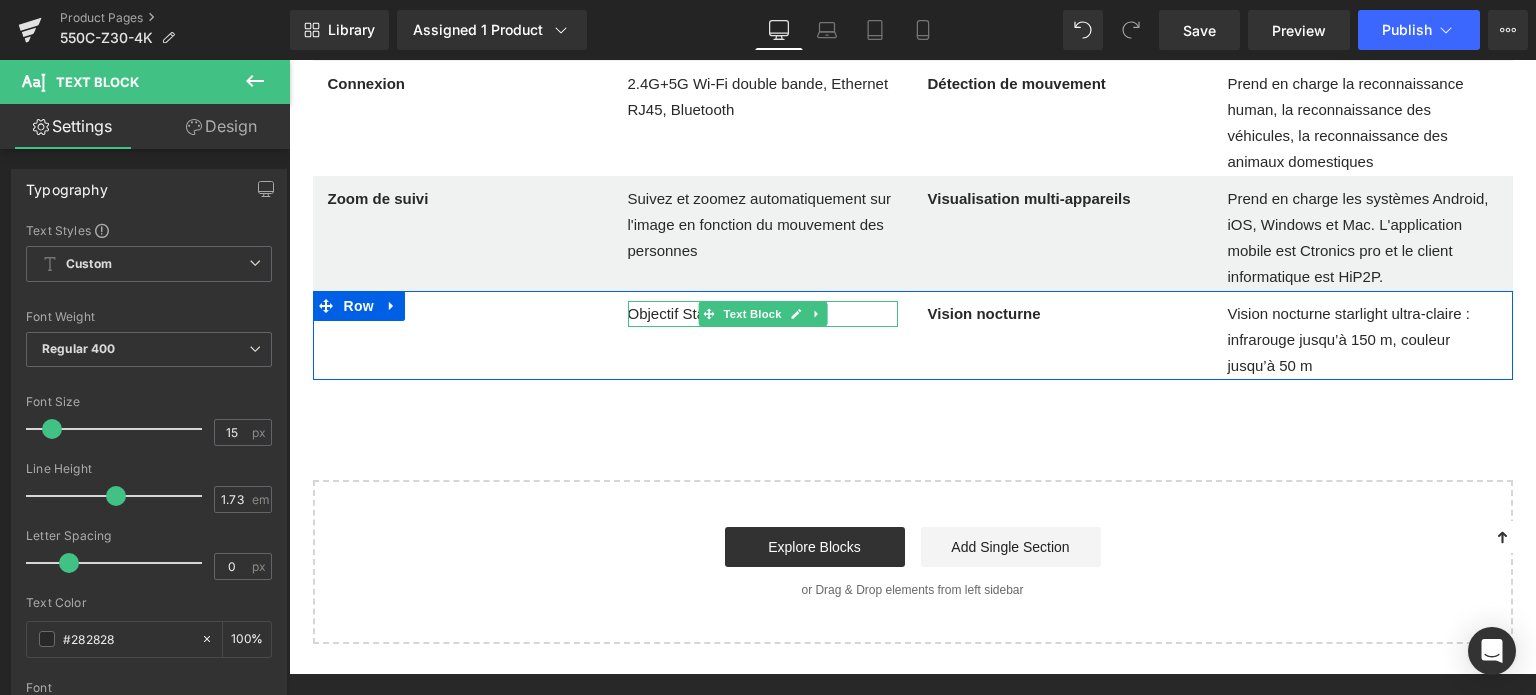 click on "Objectif Starlight 8MP" at bounding box center [763, 314] 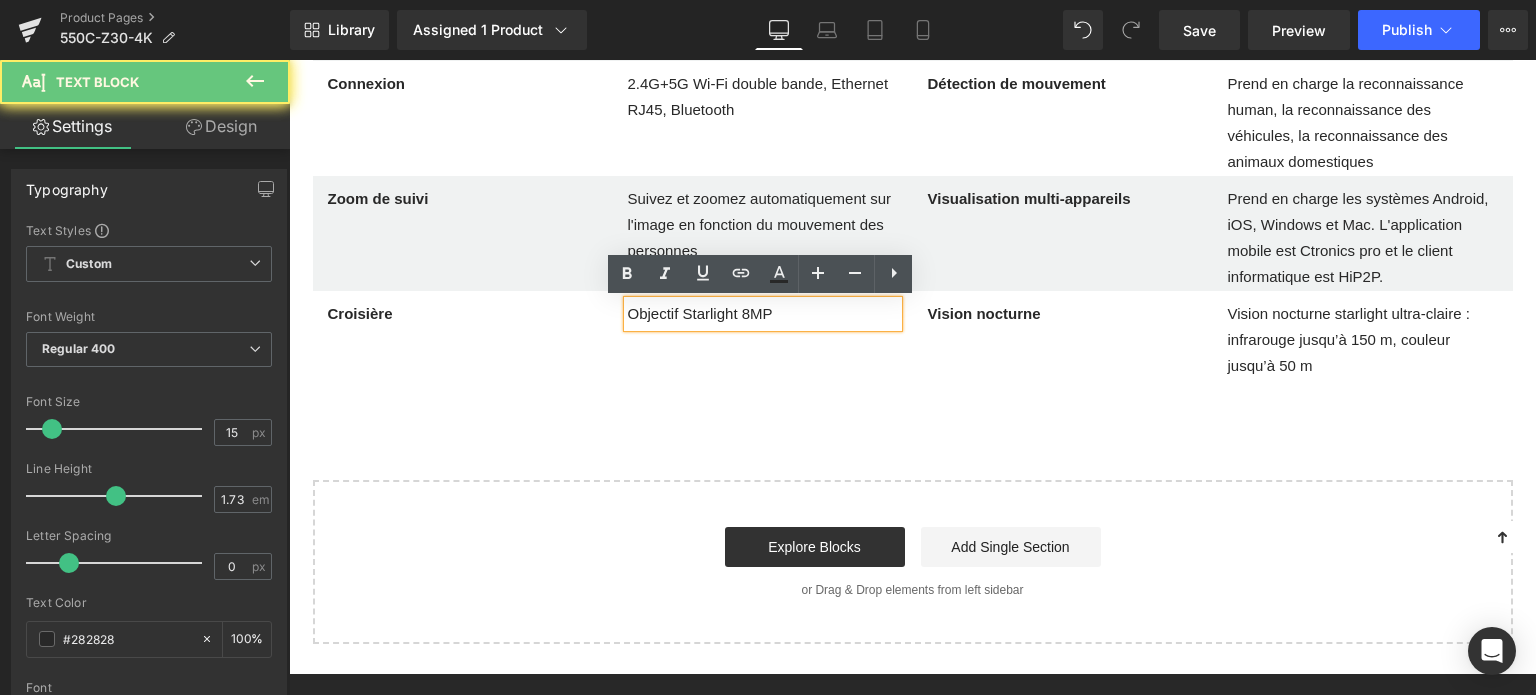 click on "Objectif Starlight 8MP" at bounding box center (763, 314) 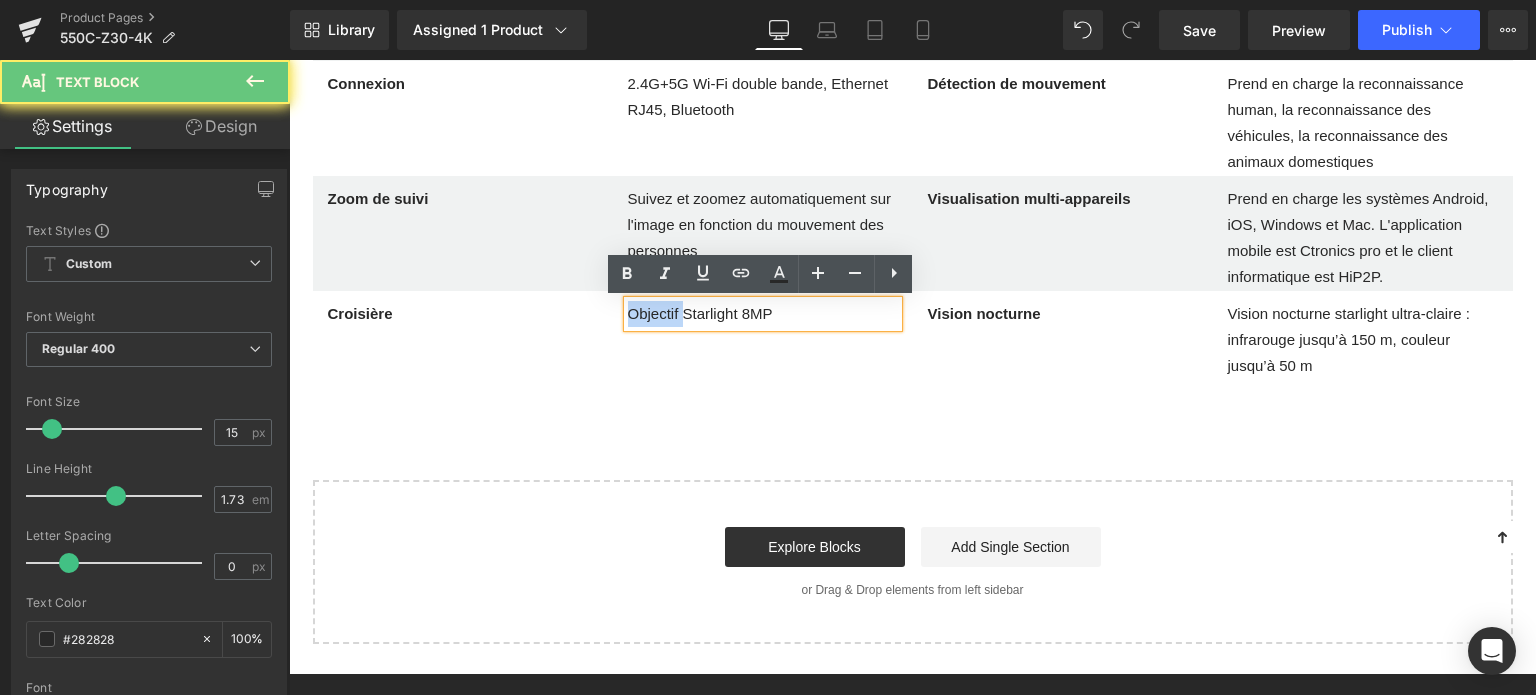 click on "Objectif Starlight 8MP" at bounding box center (763, 314) 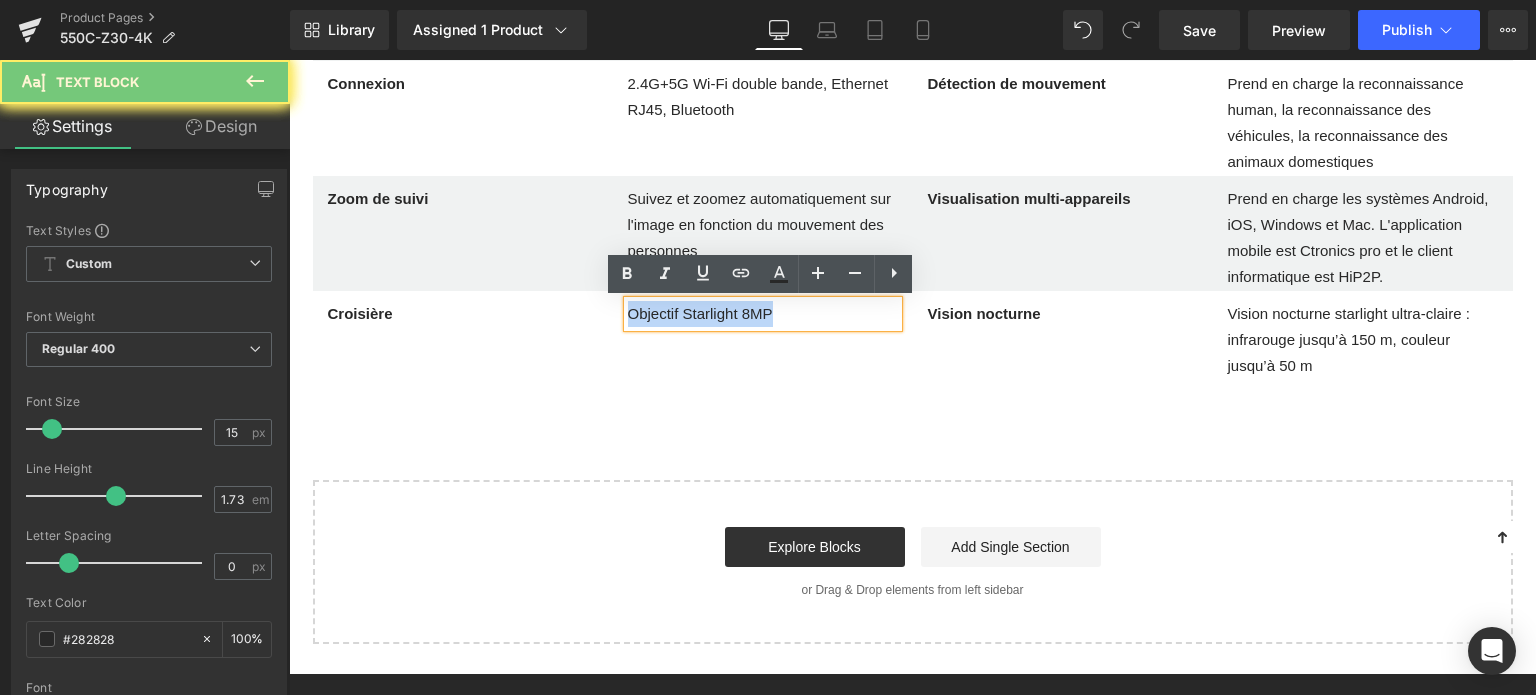 click on "Objectif Starlight 8MP" at bounding box center [763, 314] 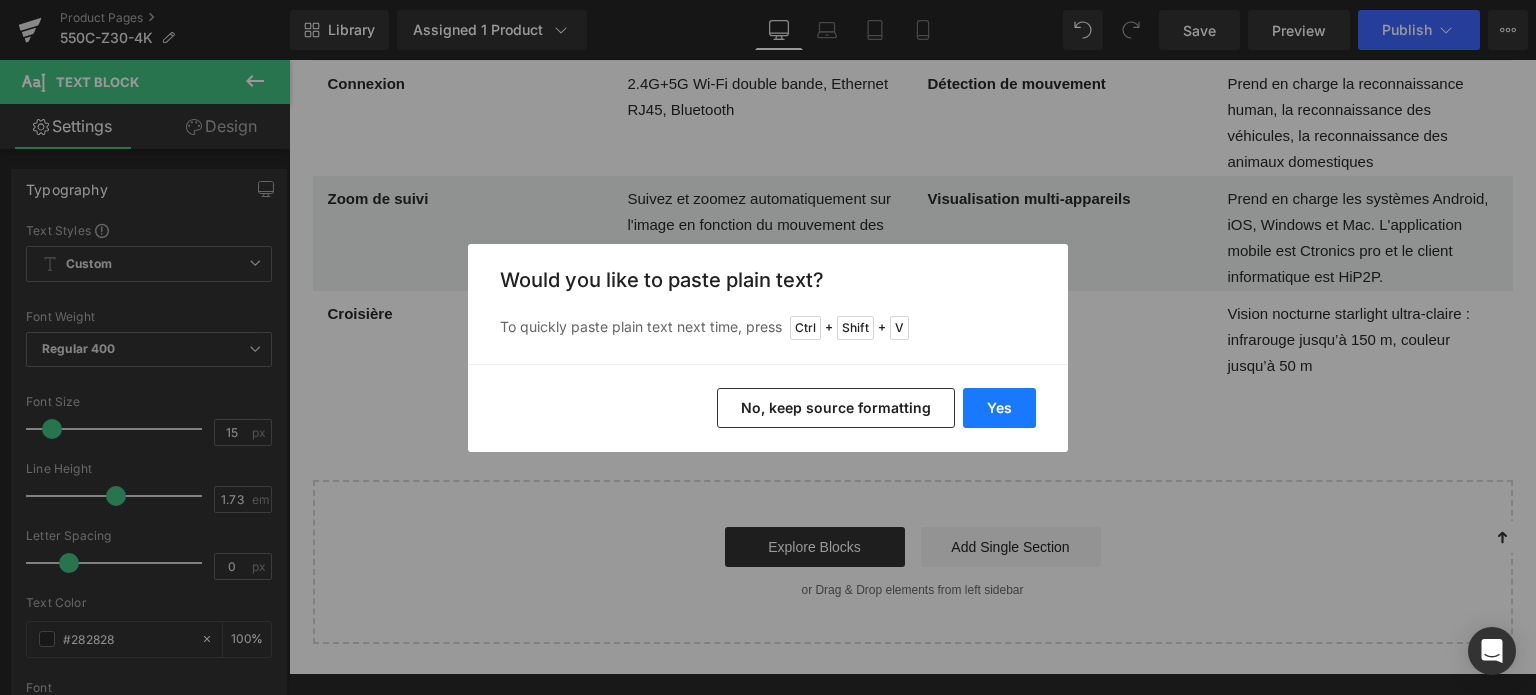 drag, startPoint x: 1000, startPoint y: 410, endPoint x: 711, endPoint y: 350, distance: 295.16266 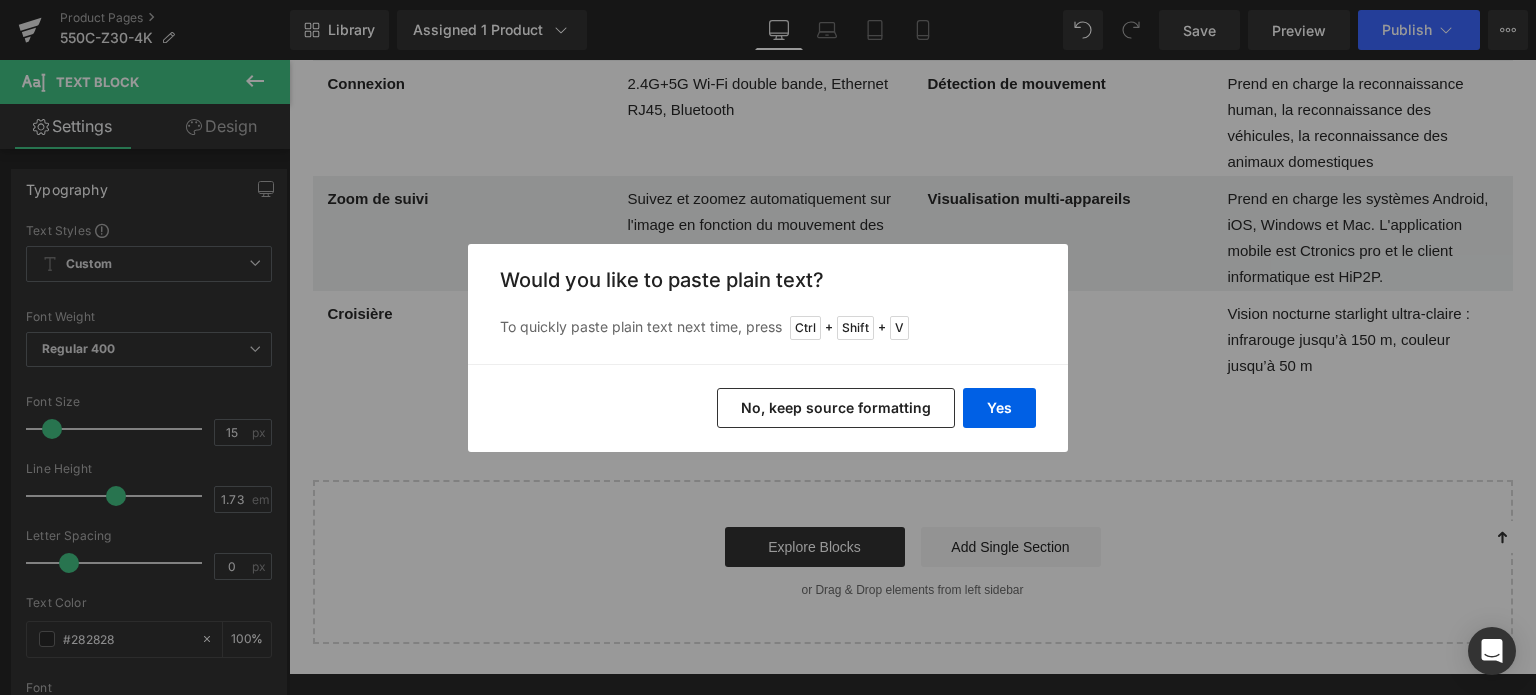 type 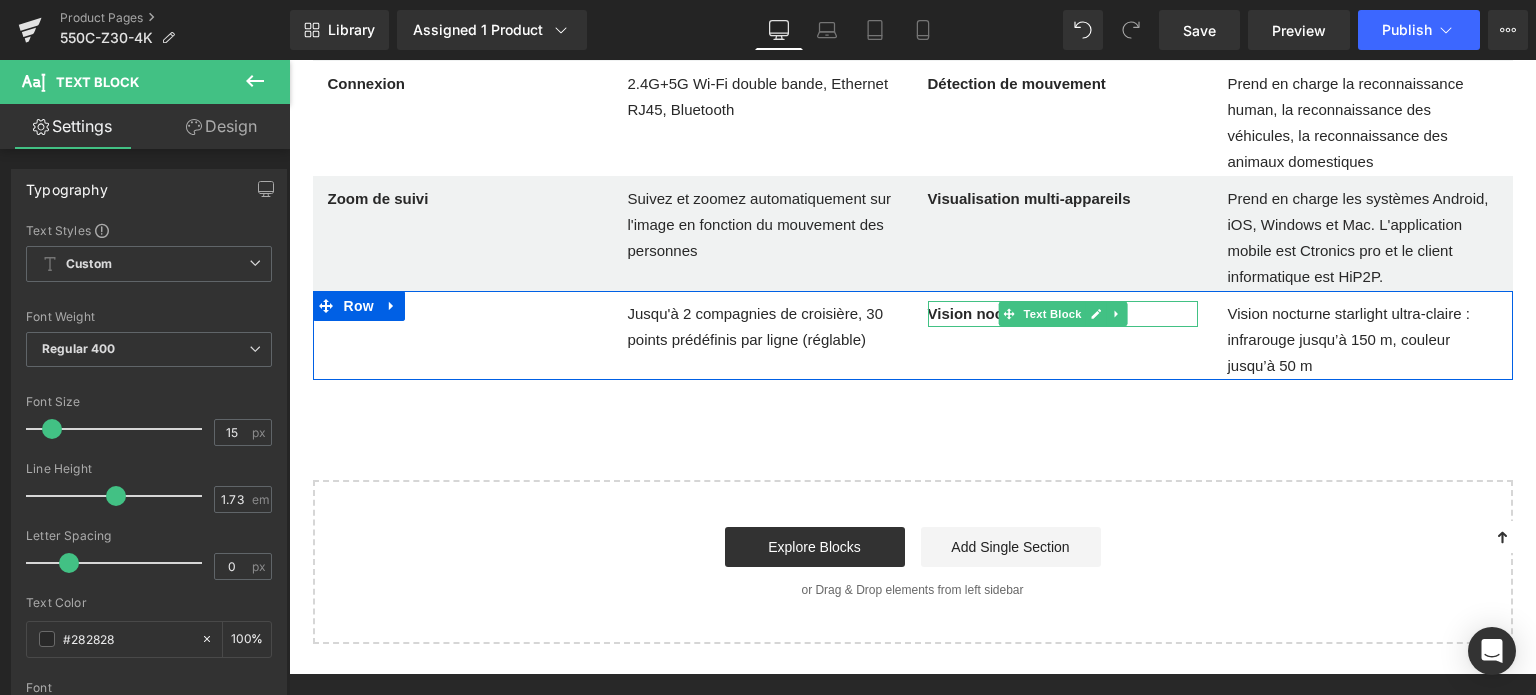 click on "Vision nocturne" at bounding box center (984, 313) 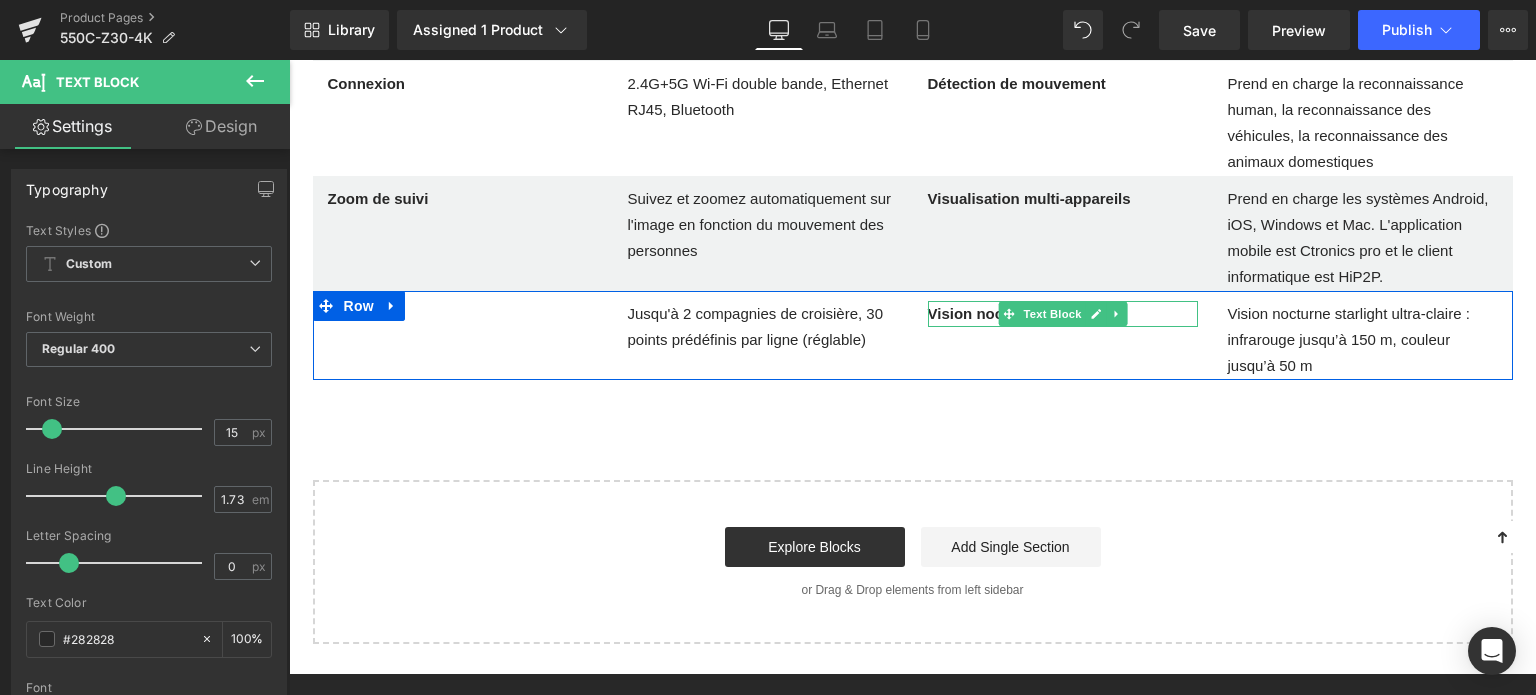 click on "Vision nocturne" at bounding box center [984, 313] 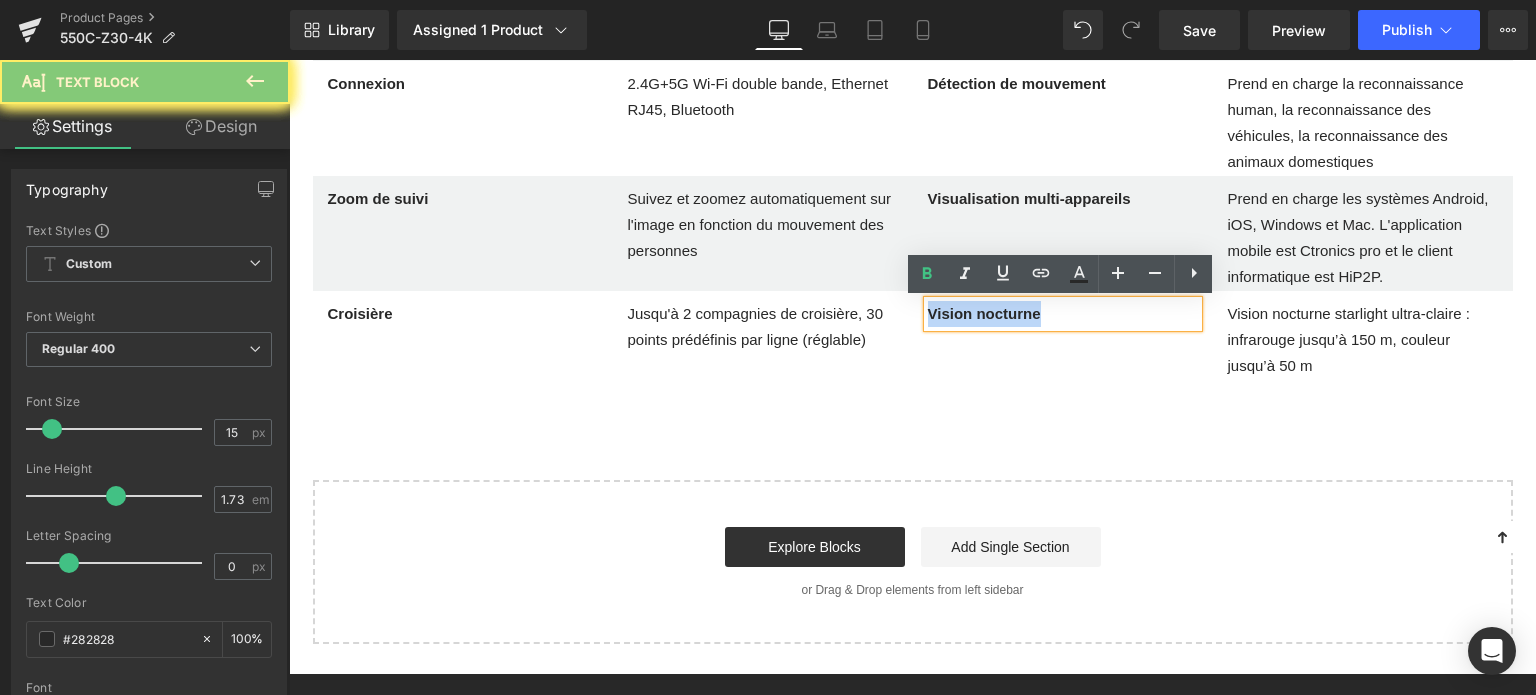 click on "Vision nocturne" at bounding box center [984, 313] 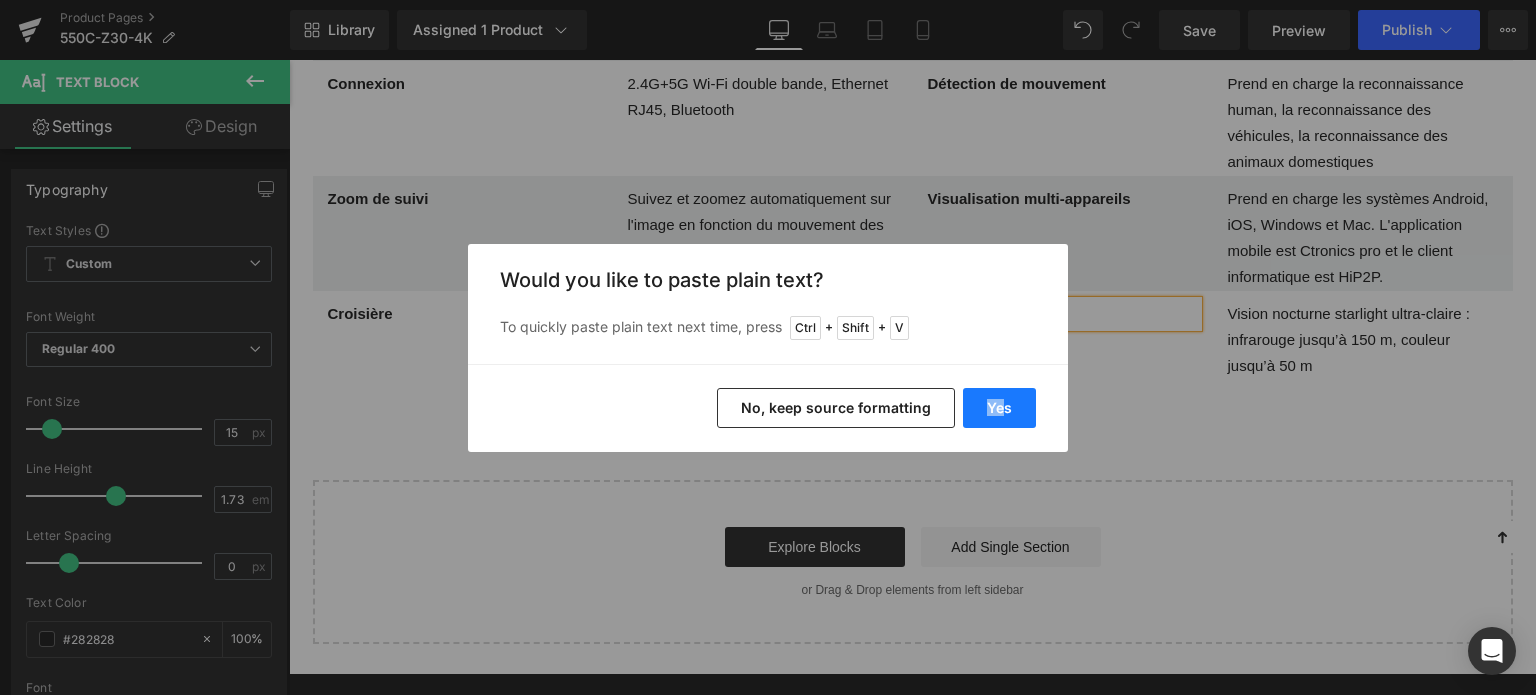 click on "Yes No, keep source formatting" at bounding box center (768, 408) 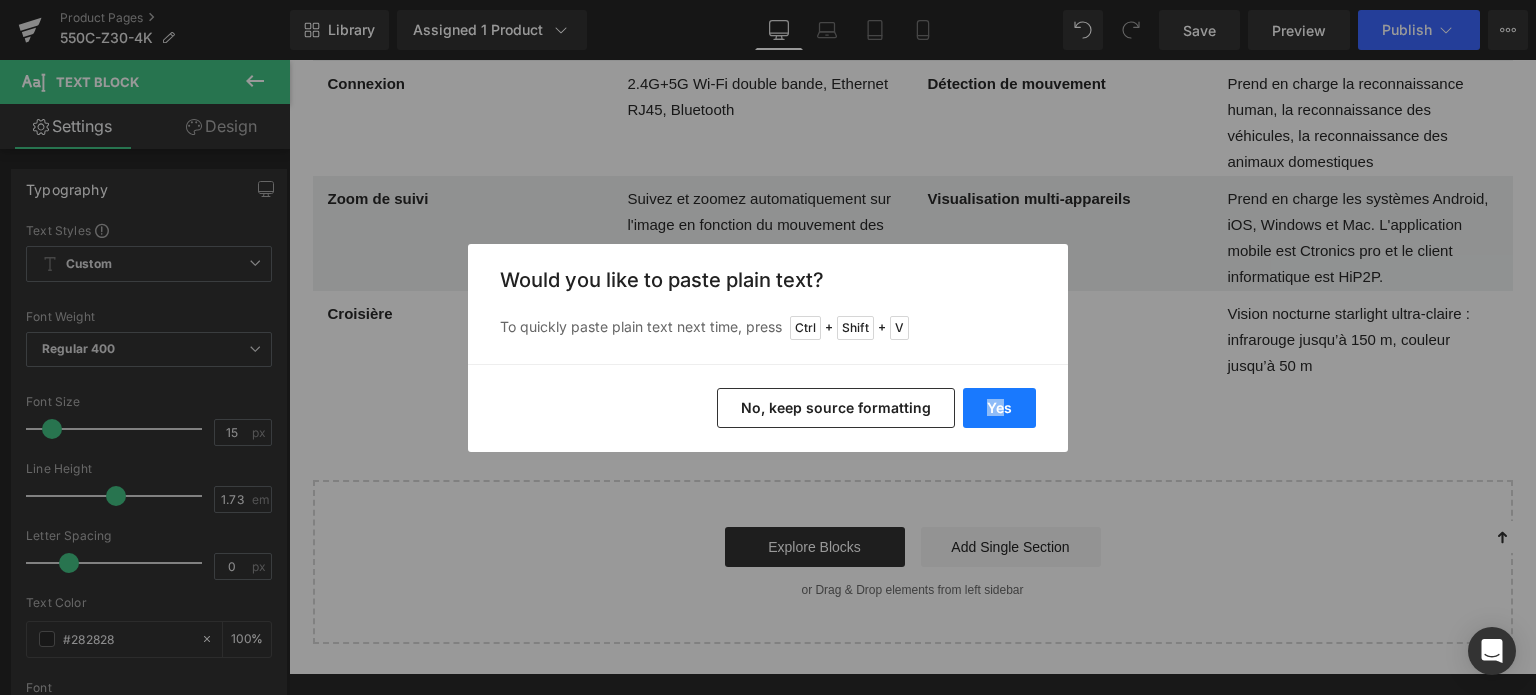 click on "Yes" at bounding box center [999, 408] 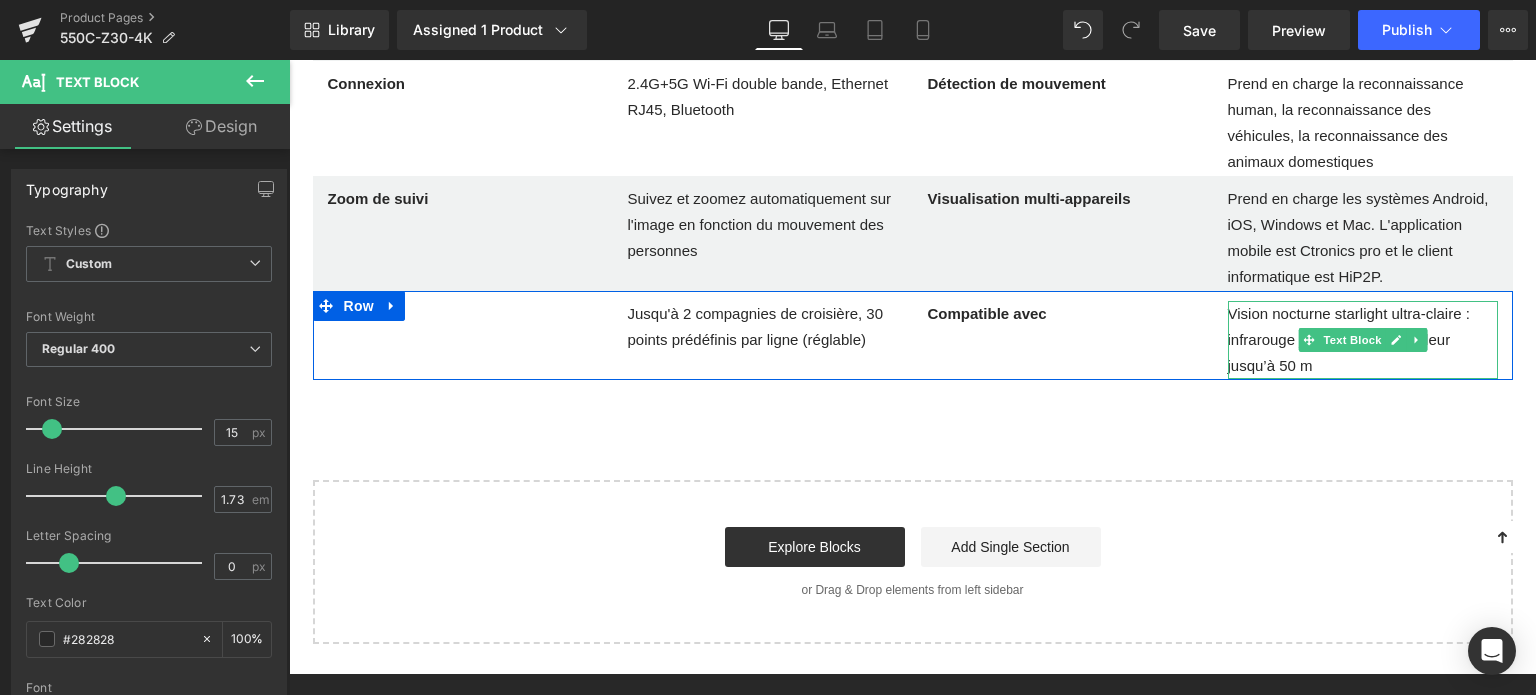 click on "Vision nocturne starlight ultra-claire : infrarouge jusqu’à 150 m, couleur jusqu’à 50 m" at bounding box center [1363, 340] 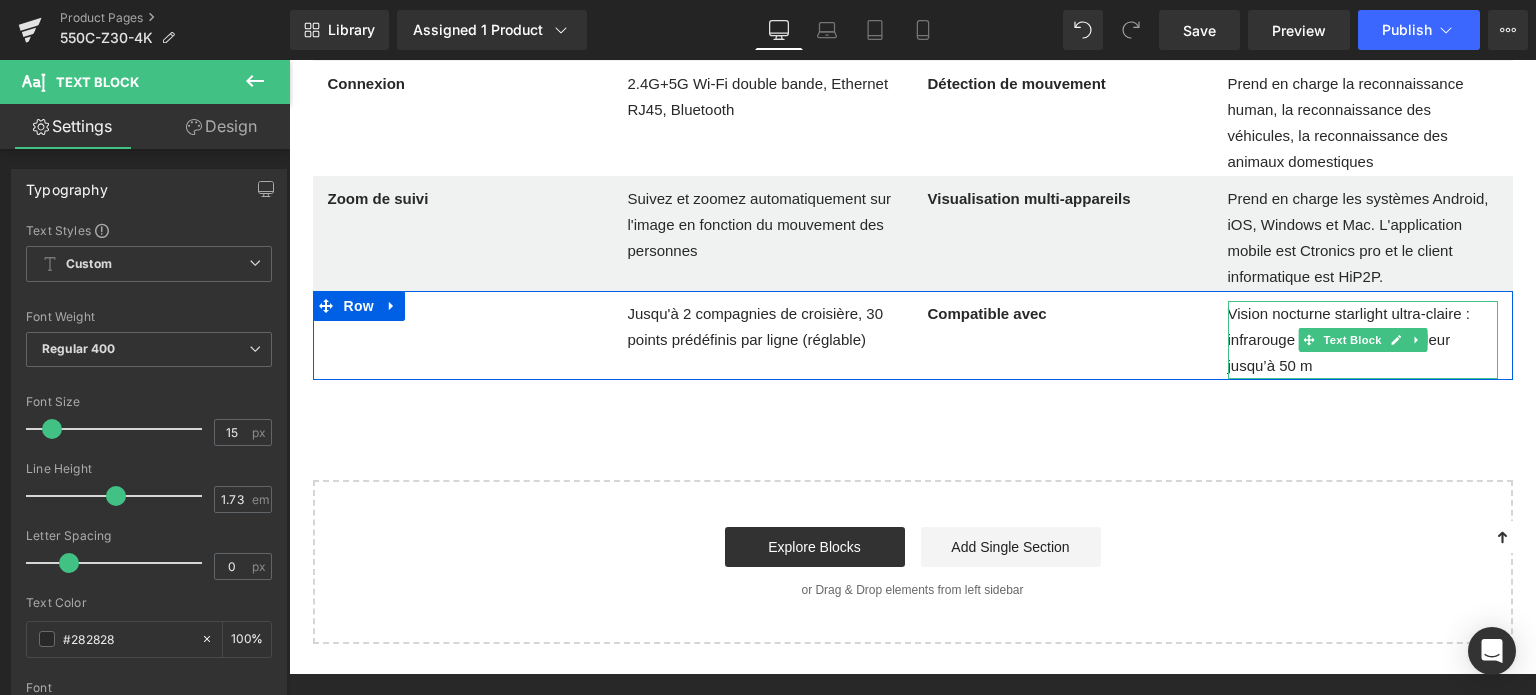 click on "Vision nocturne starlight ultra-claire : infrarouge jusqu’à 150 m, couleur jusqu’à 50 m" at bounding box center (1363, 340) 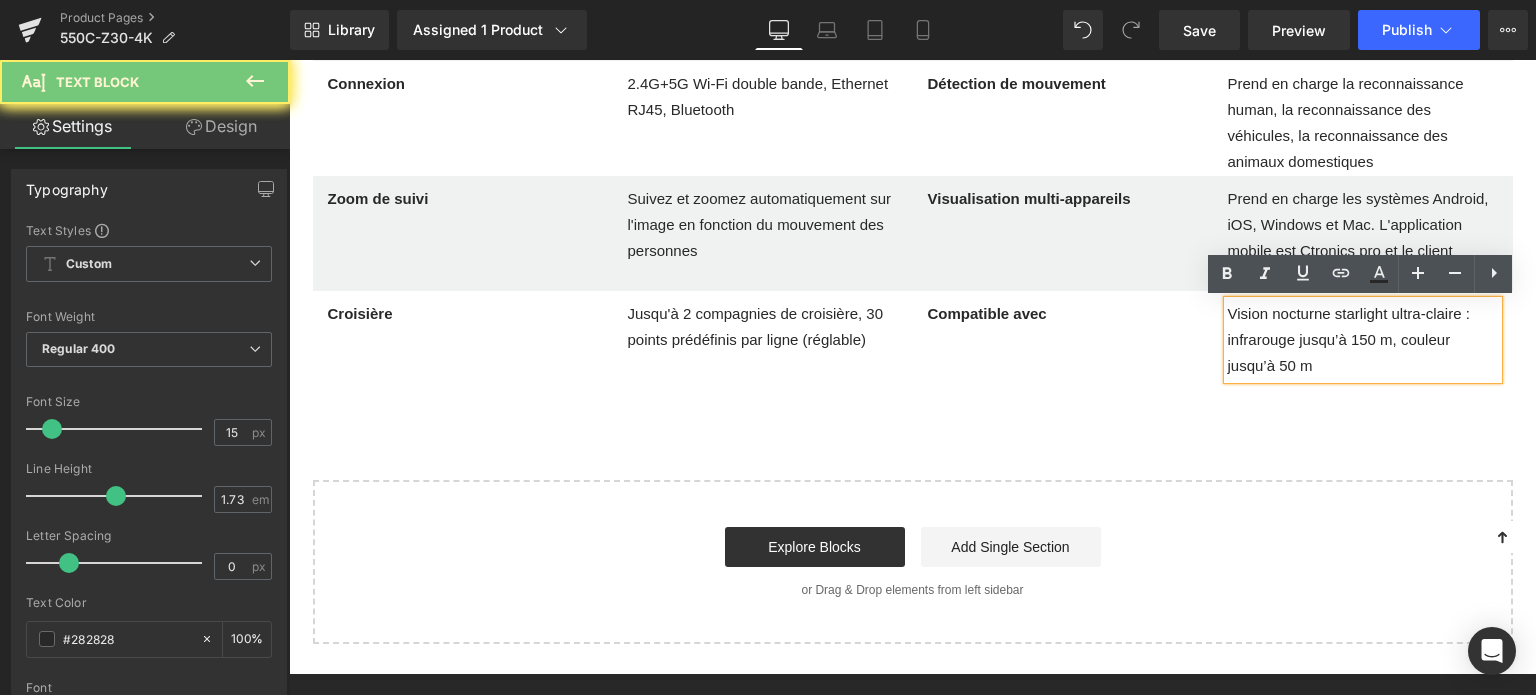 click on "Vision nocturne starlight ultra-claire : infrarouge jusqu’à 150 m, couleur jusqu’à 50 m" at bounding box center (1363, 340) 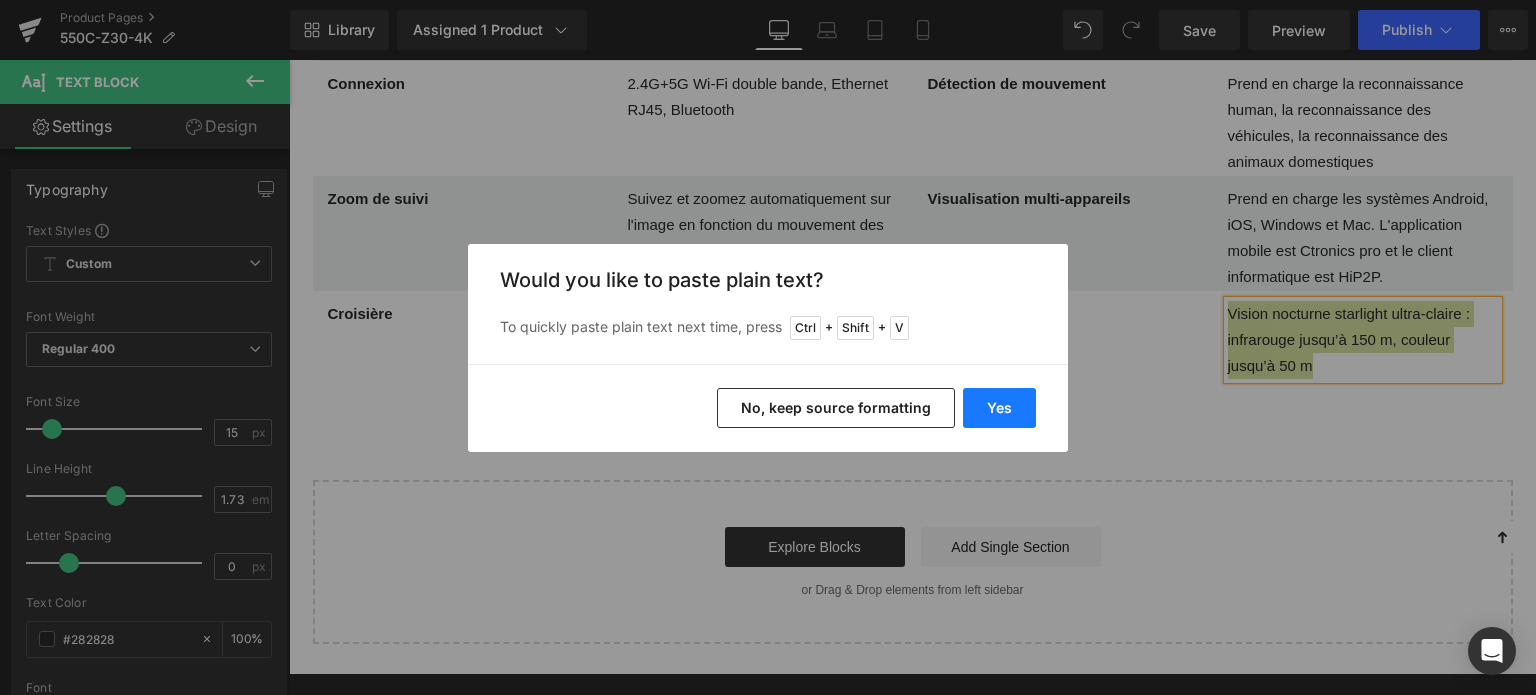 click on "Yes" at bounding box center [999, 408] 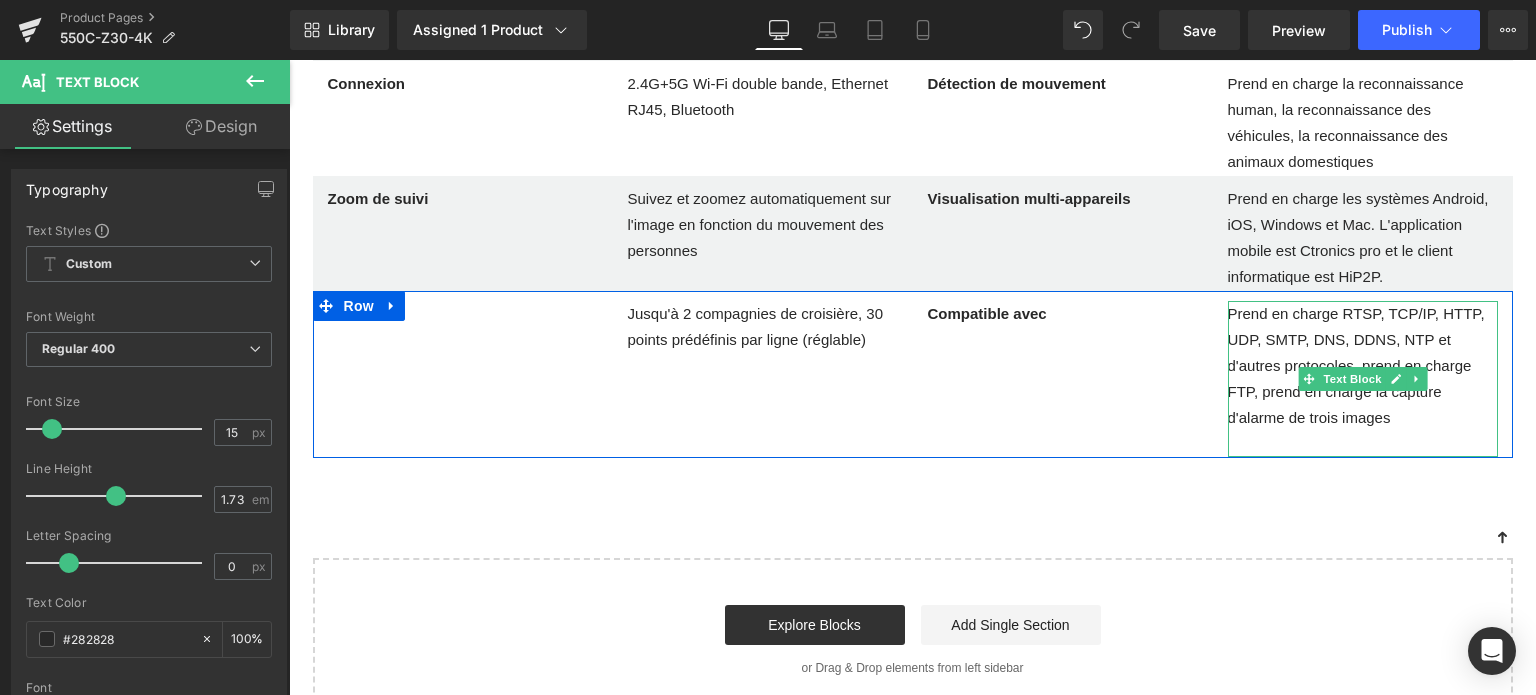 click at bounding box center [1363, 444] 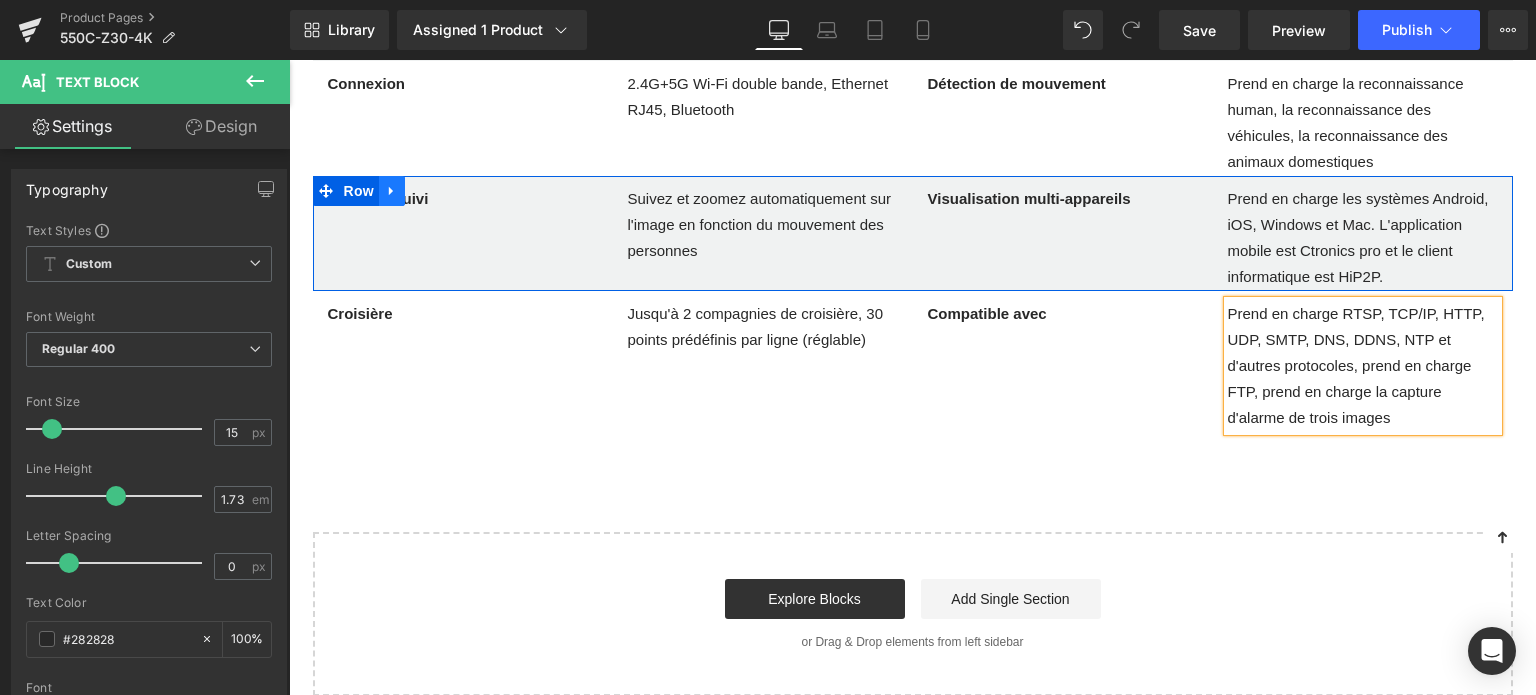 click 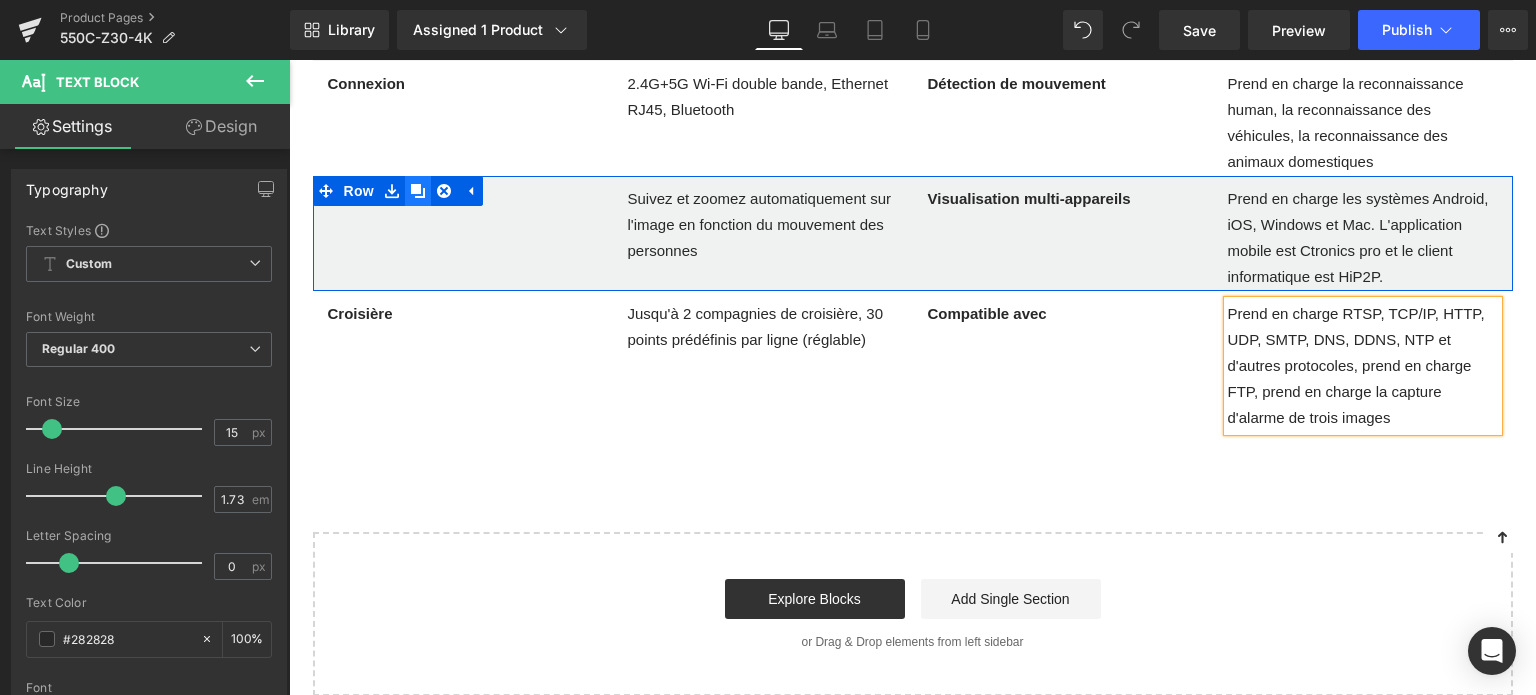 click 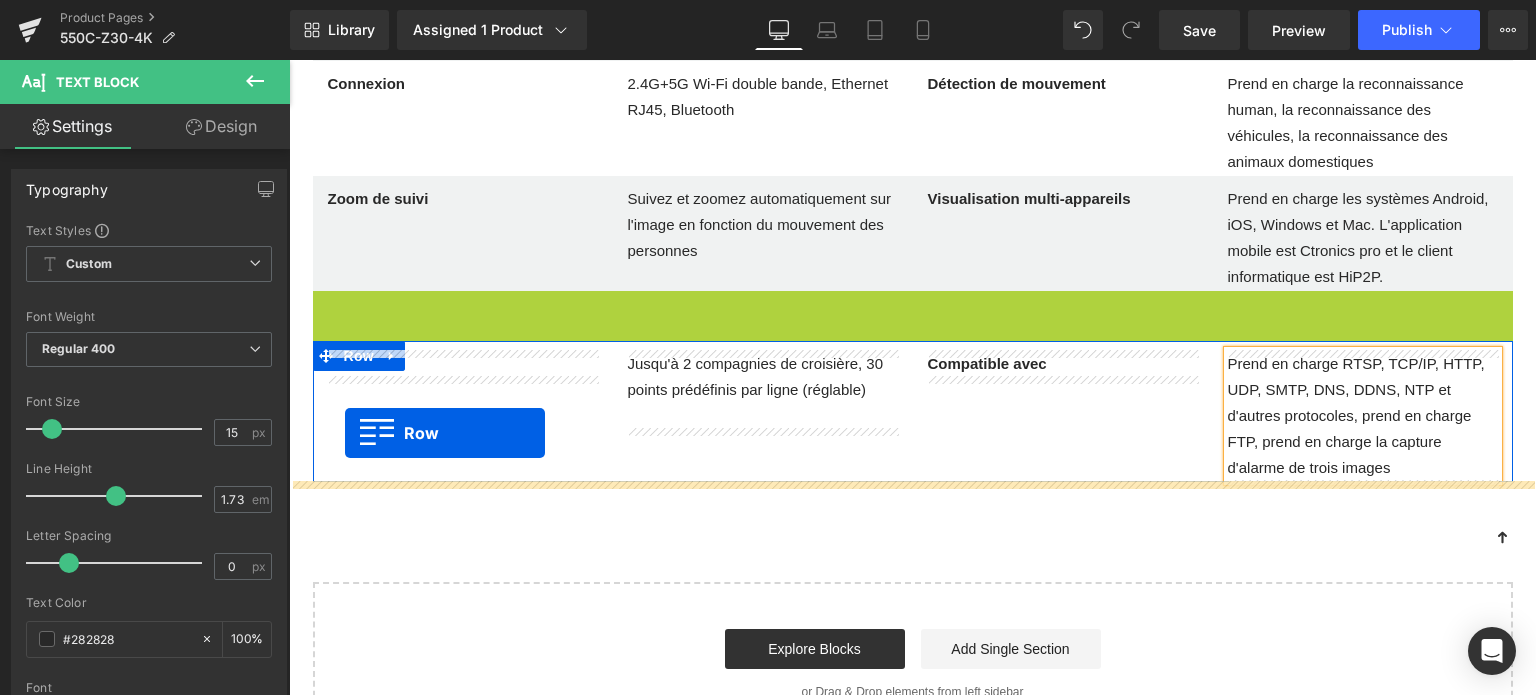 drag, startPoint x: 321, startPoint y: 311, endPoint x: 345, endPoint y: 433, distance: 124.33825 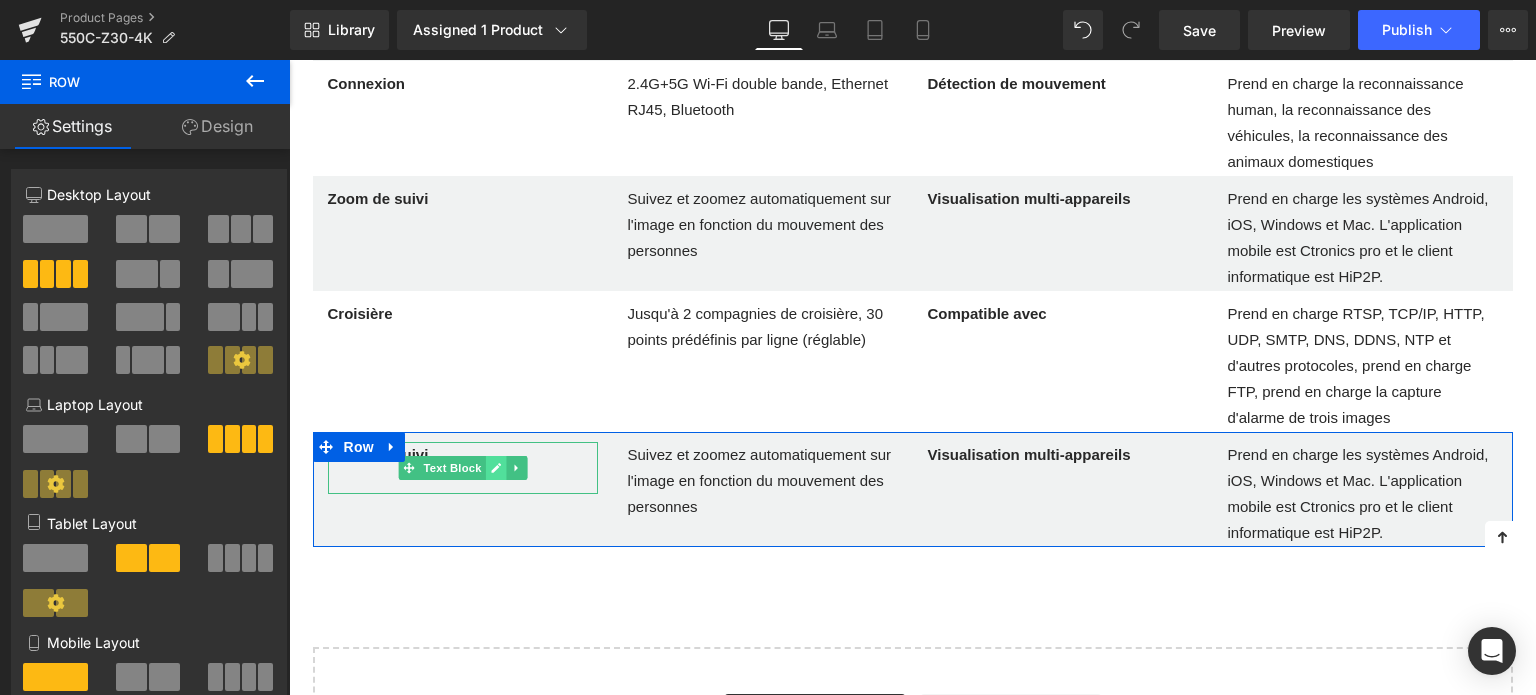 click 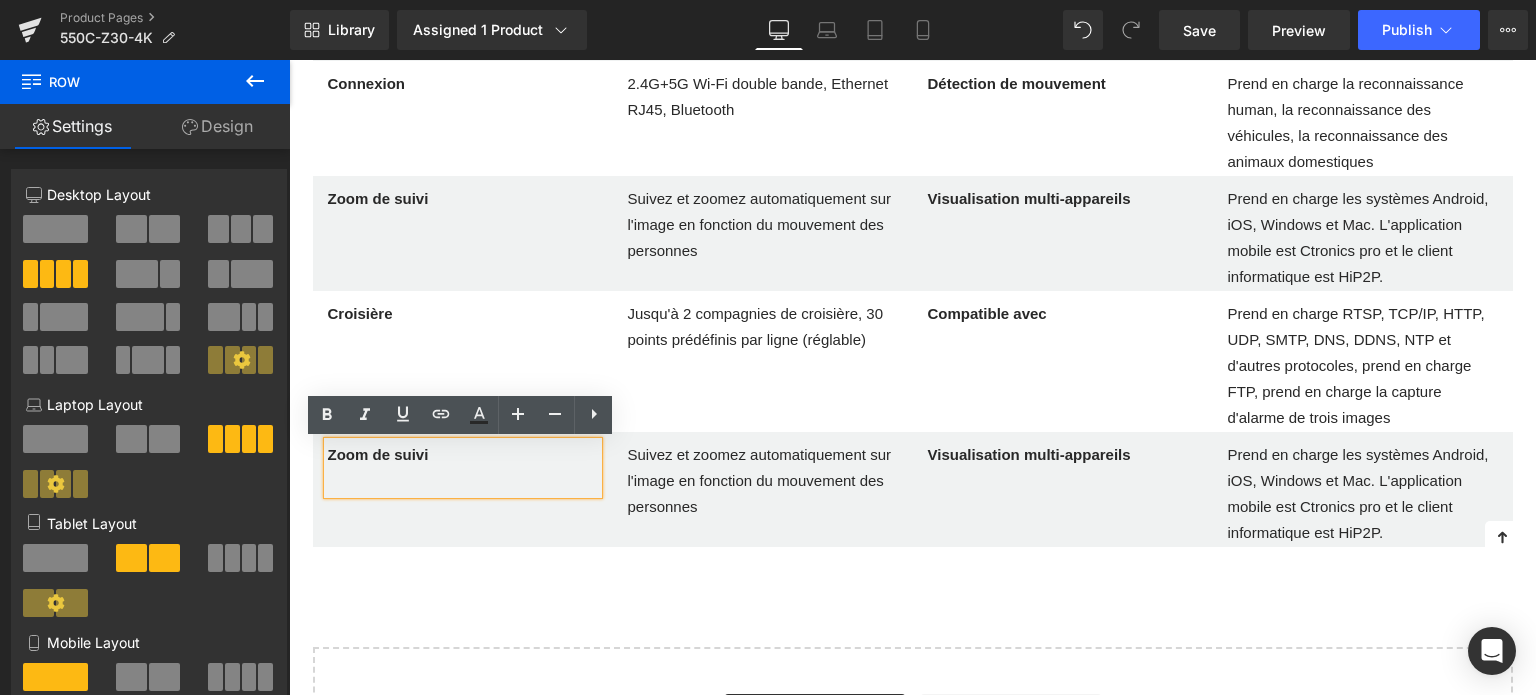 click on "Zoom de suivi" at bounding box center (378, 454) 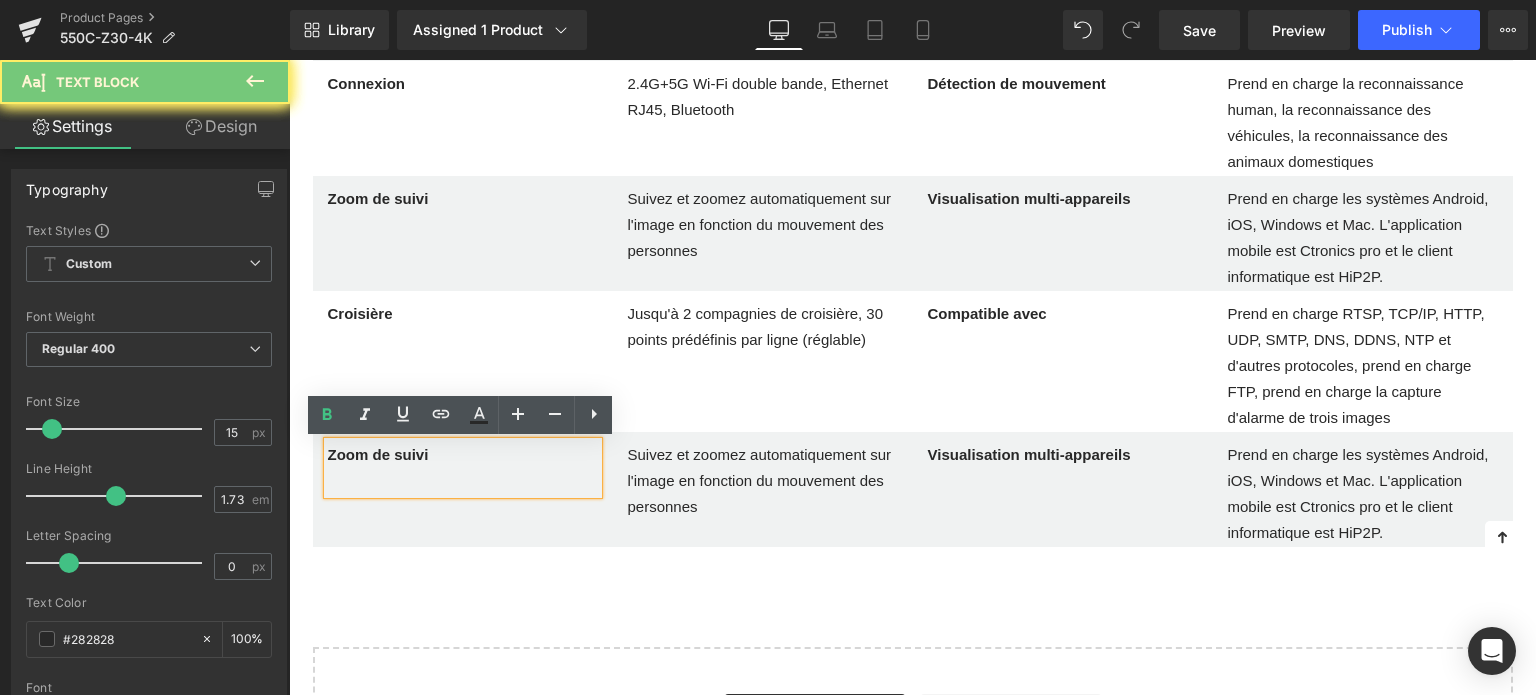 click on "Zoom de suivi" at bounding box center [378, 454] 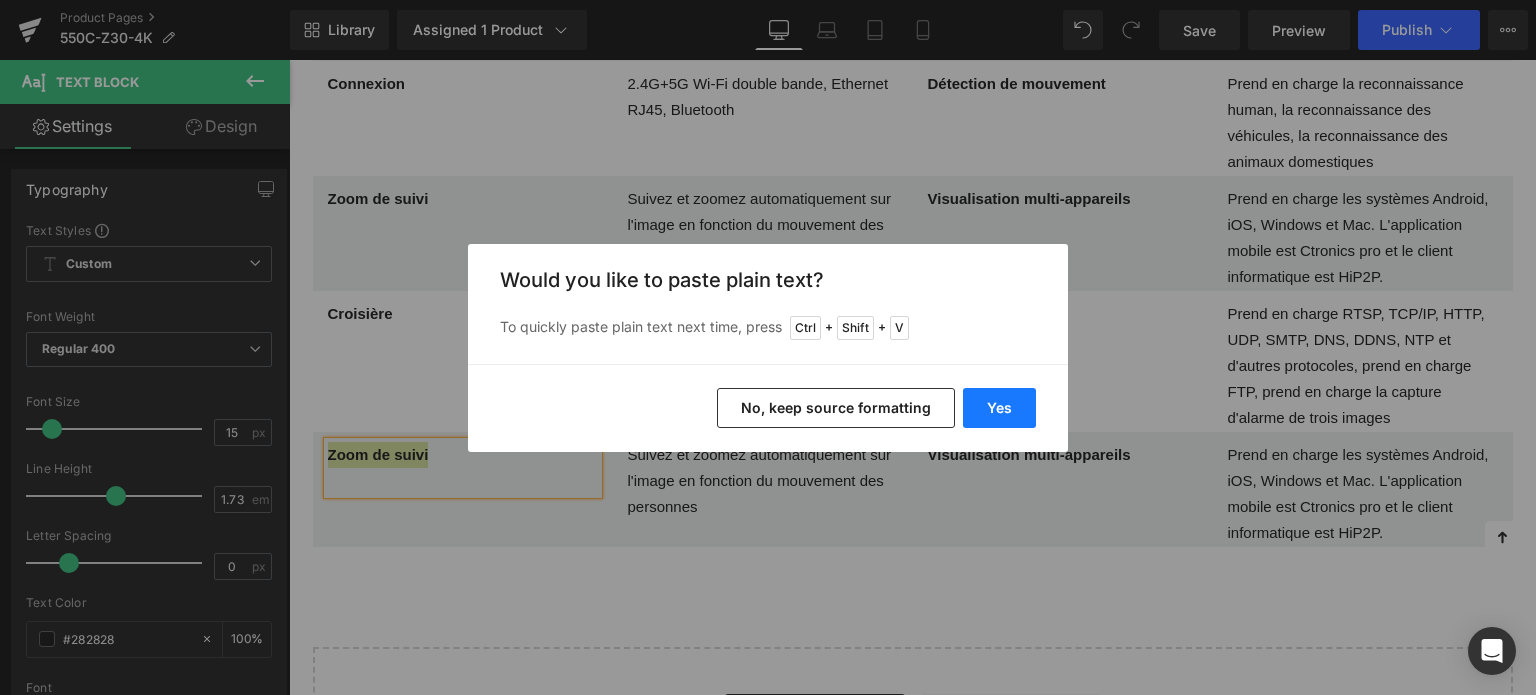 click on "Yes" at bounding box center (999, 408) 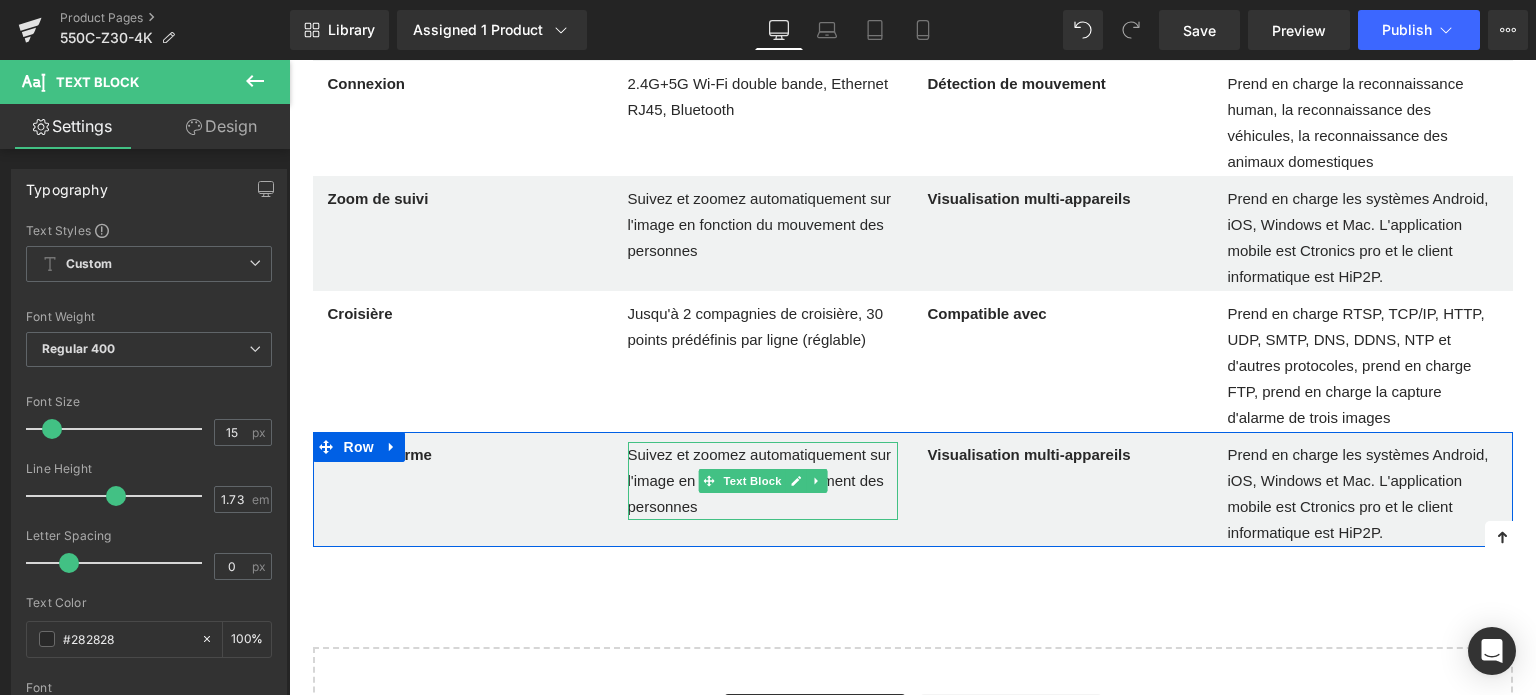 click on "Suivez et zoomez automatiquement sur l'image en fonction du mouvement des personnes" at bounding box center [763, 481] 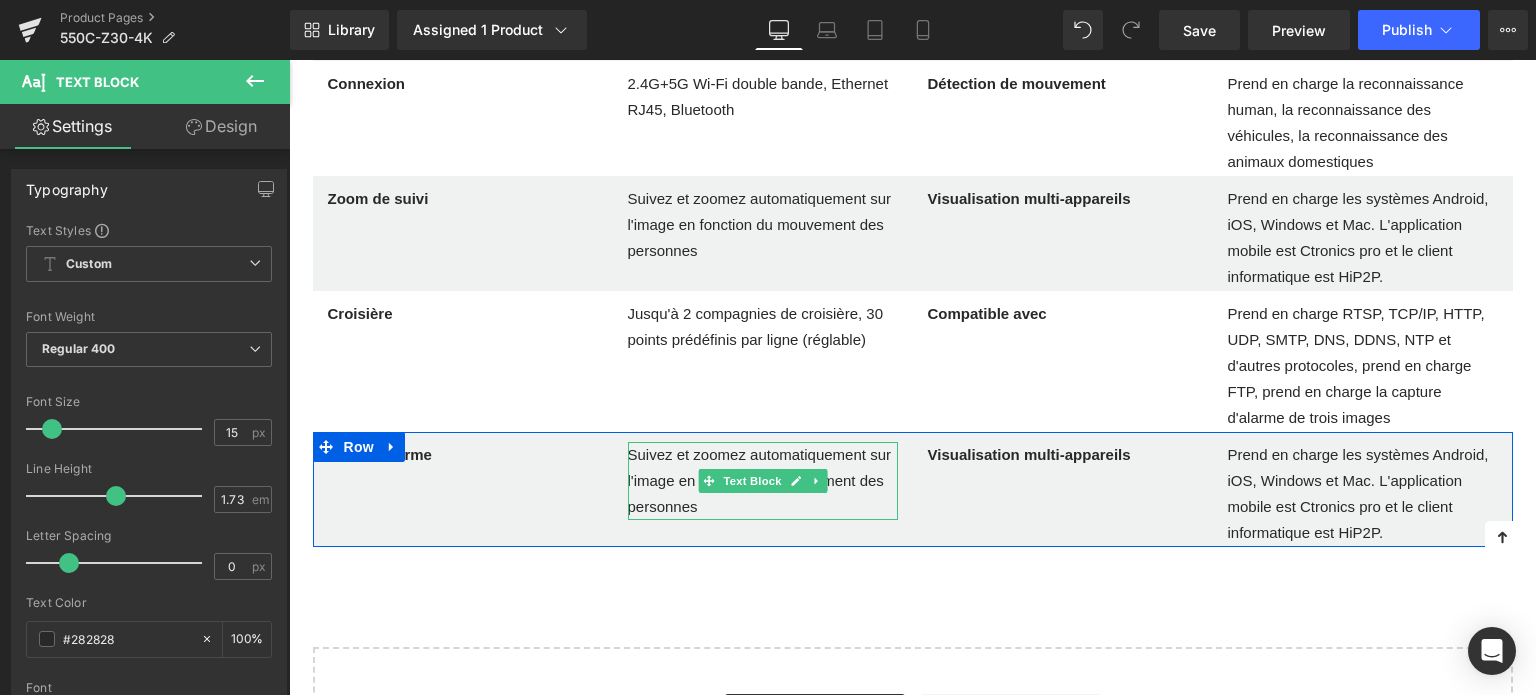 click on "Suivez et zoomez automatiquement sur l'image en fonction du mouvement des personnes" at bounding box center (763, 481) 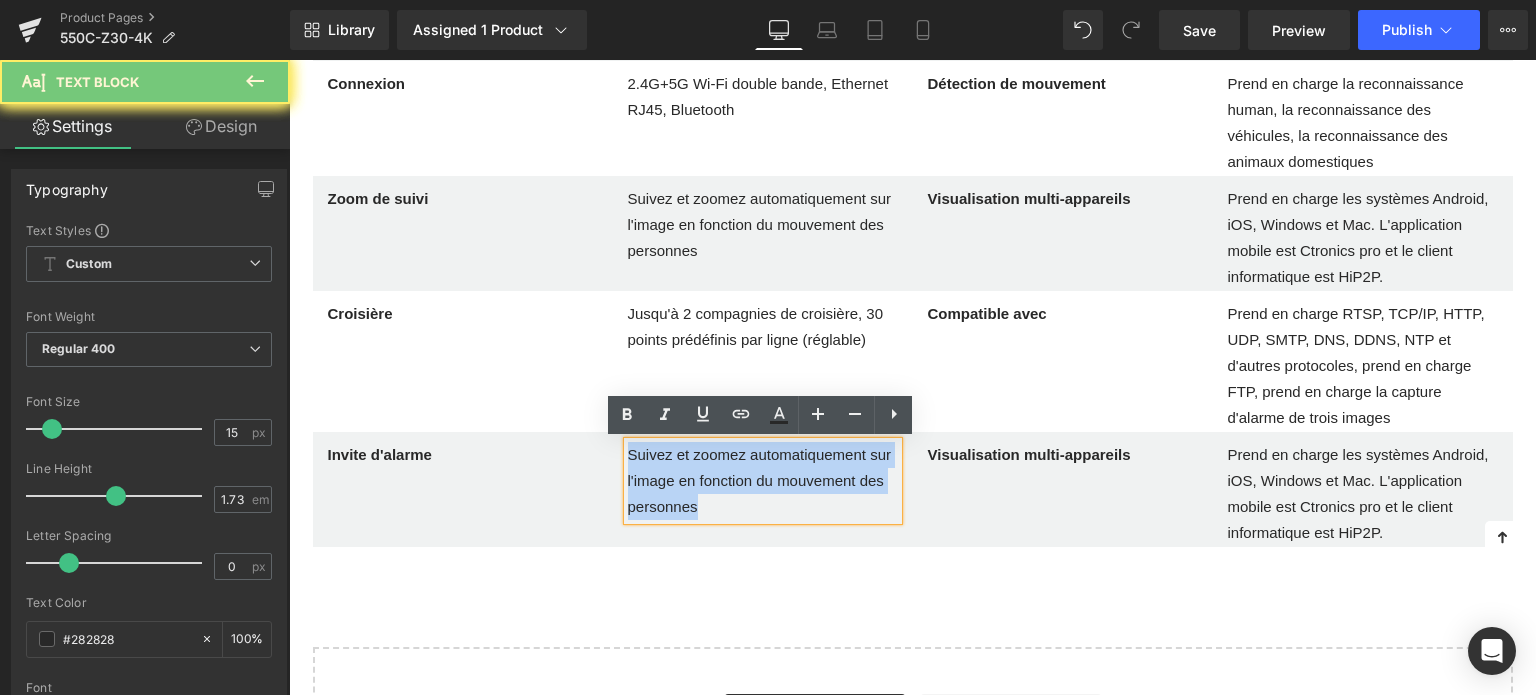 click on "Suivez et zoomez automatiquement sur l'image en fonction du mouvement des personnes" at bounding box center (763, 481) 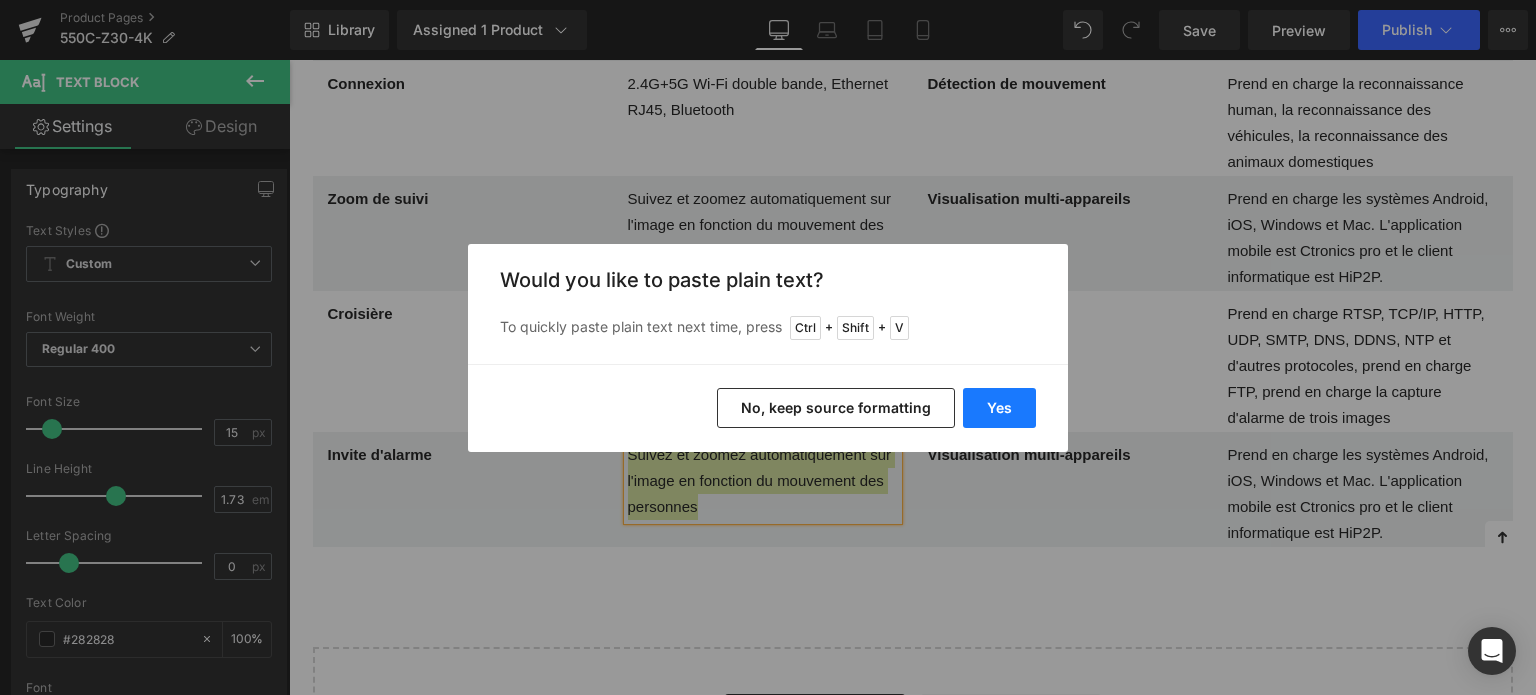 click on "Yes" at bounding box center (999, 408) 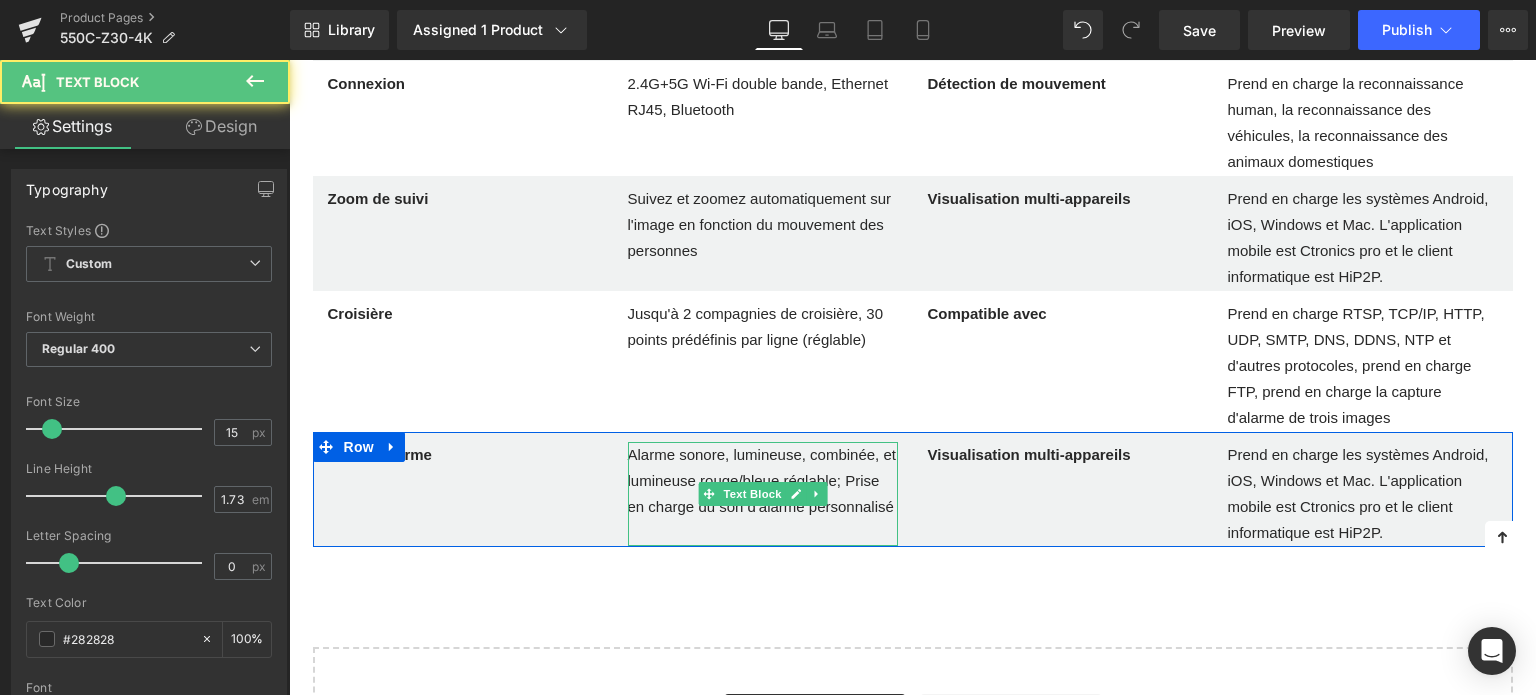 click at bounding box center (763, 533) 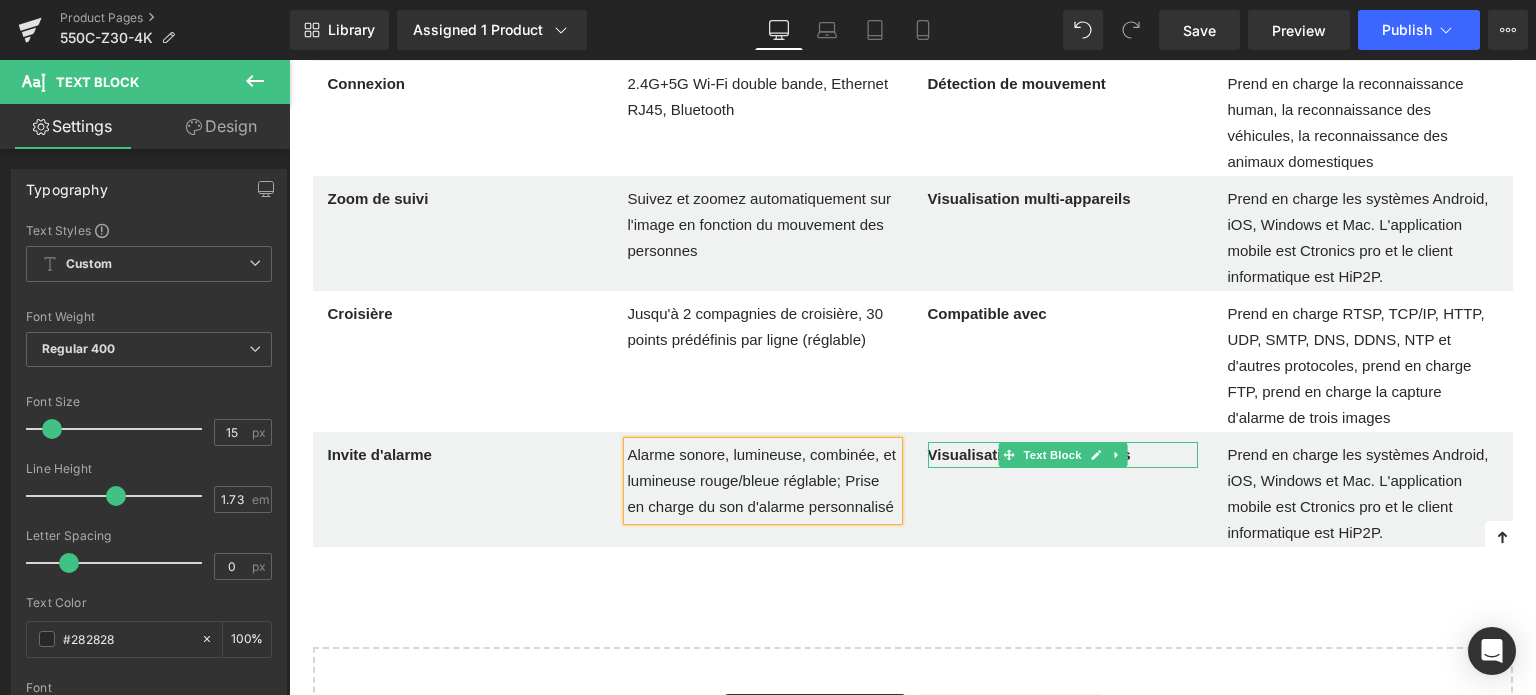 click on "Visualisation multi-appareils" at bounding box center (1029, 454) 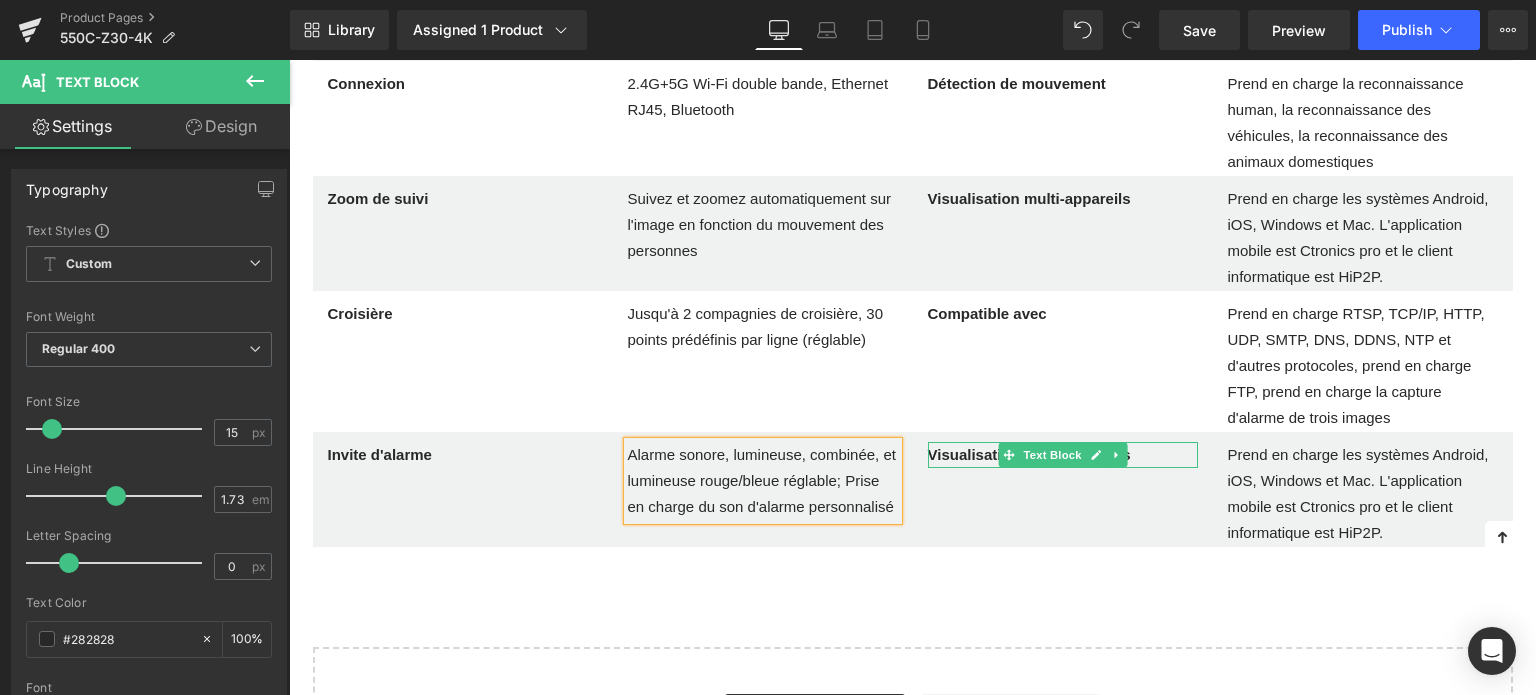 click on "Visualisation multi-appareils" at bounding box center (1029, 454) 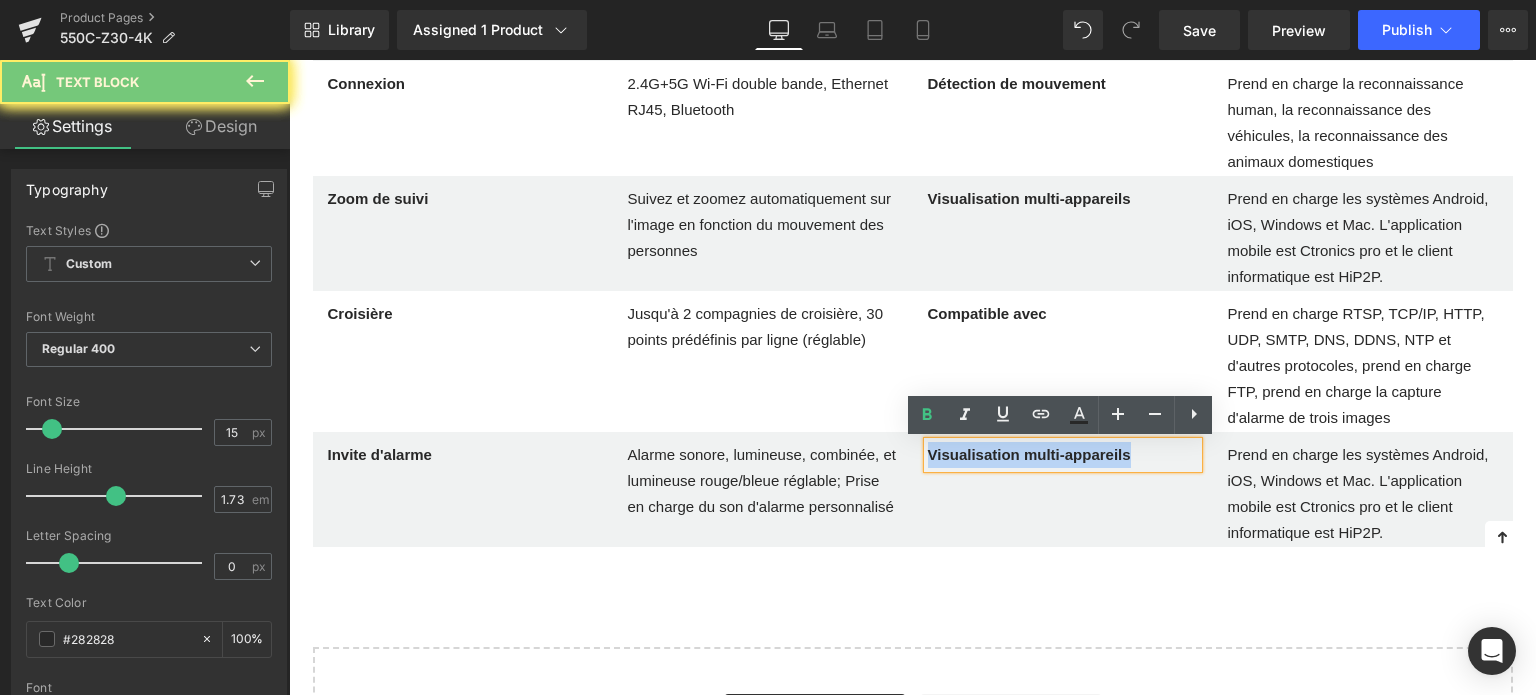 click on "Visualisation multi-appareils" at bounding box center (1029, 454) 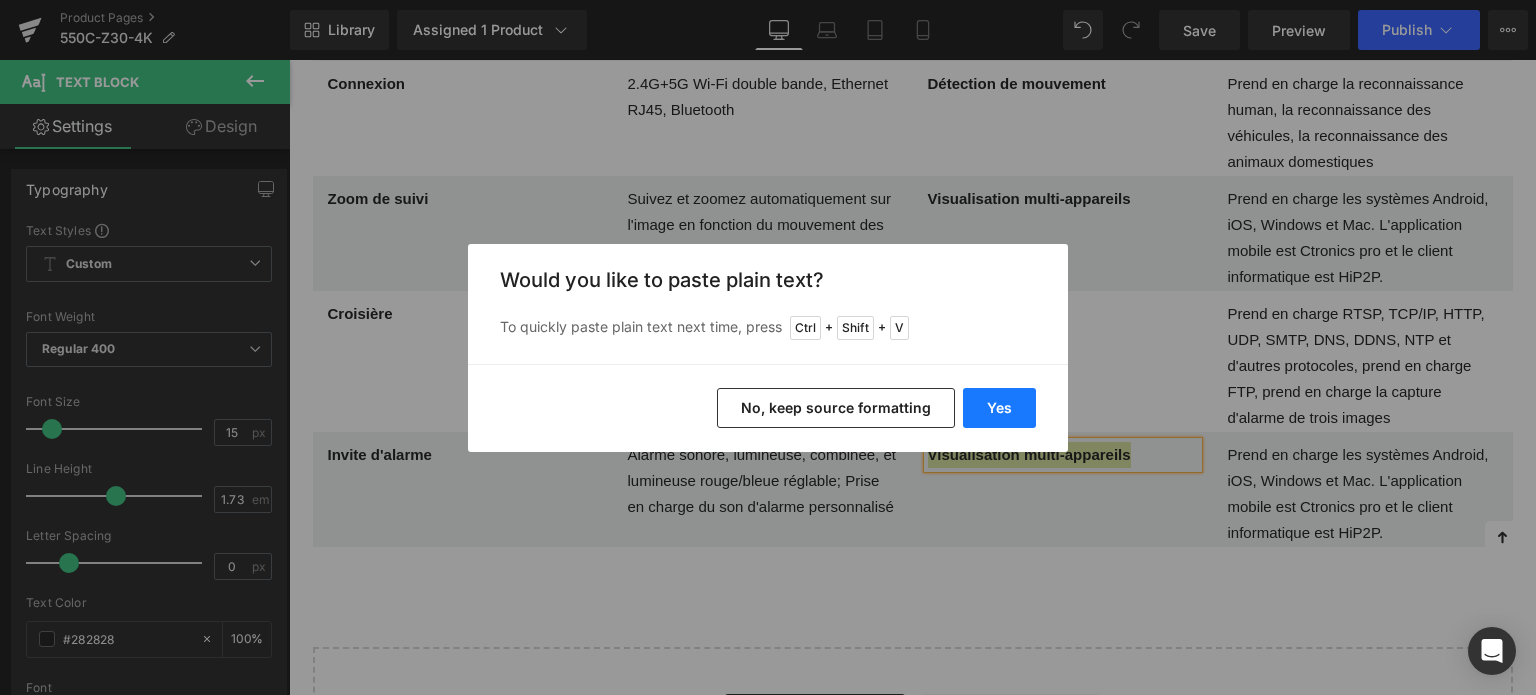 click on "Yes" at bounding box center (999, 408) 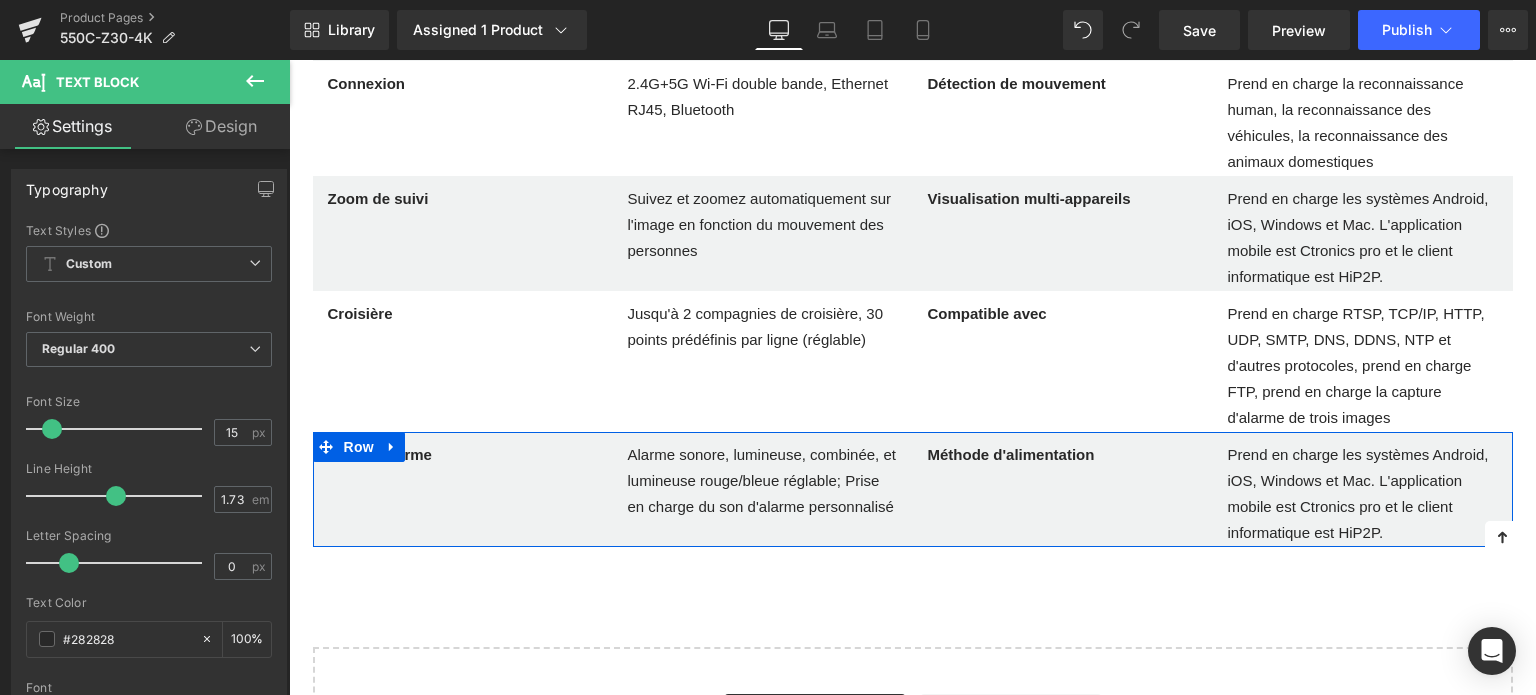 click on "Prend en charge les systèmes Android, iOS, Windows et Mac. L'application mobile est Ctronics pro et le client informatique est HiP2P." at bounding box center (1363, 494) 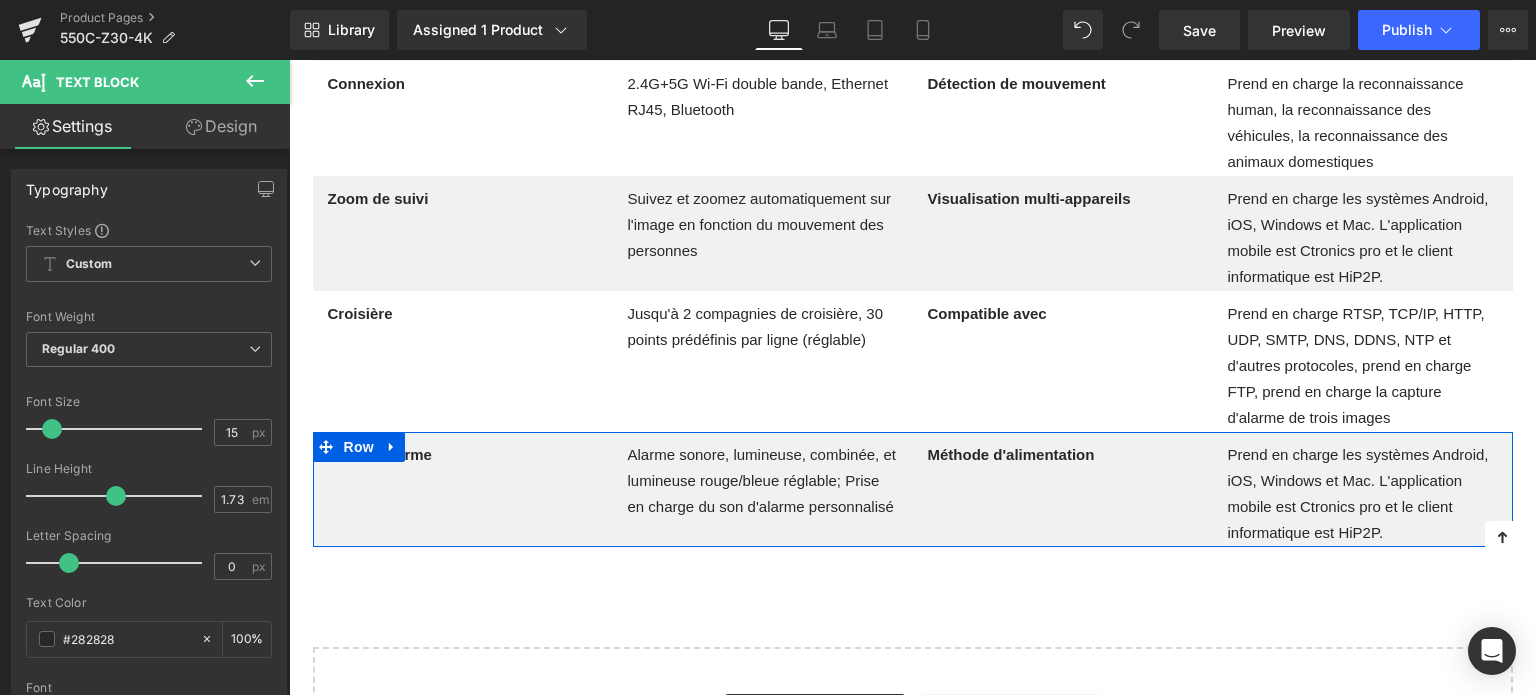 click on "Prend en charge les systèmes Android, iOS, Windows et Mac. L'application mobile est Ctronics pro et le client informatique est HiP2P." at bounding box center [1363, 494] 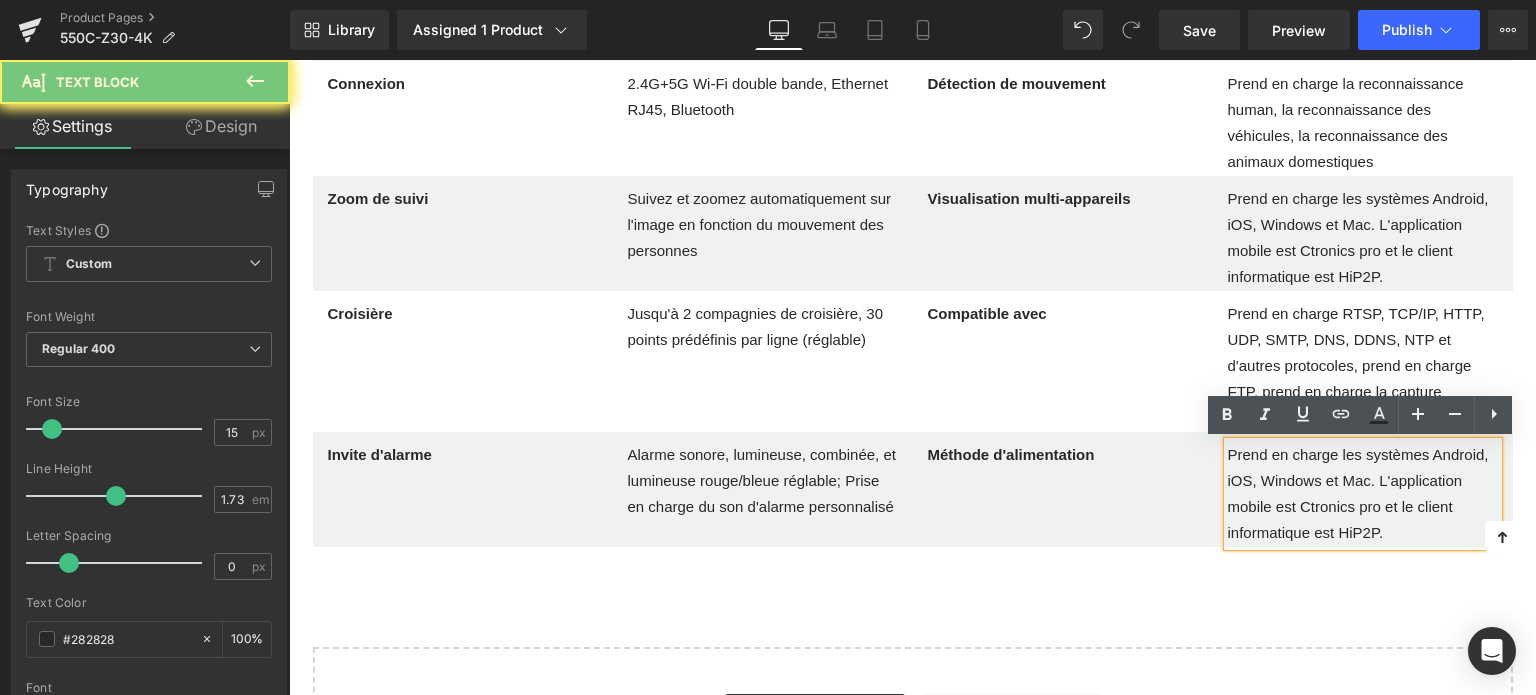 click on "Prend en charge les systèmes Android, iOS, Windows et Mac. L'application mobile est Ctronics pro et le client informatique est HiP2P." at bounding box center (1363, 494) 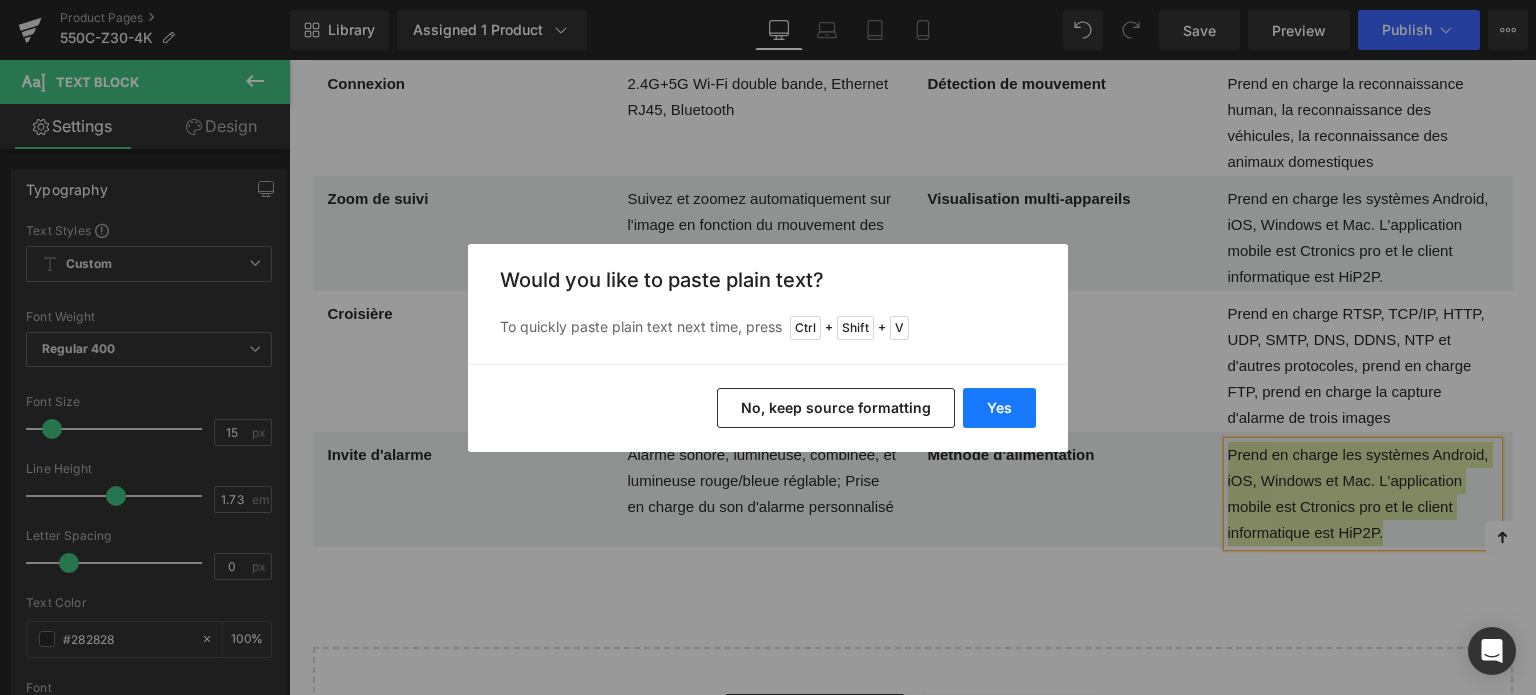 click on "Yes" at bounding box center (999, 408) 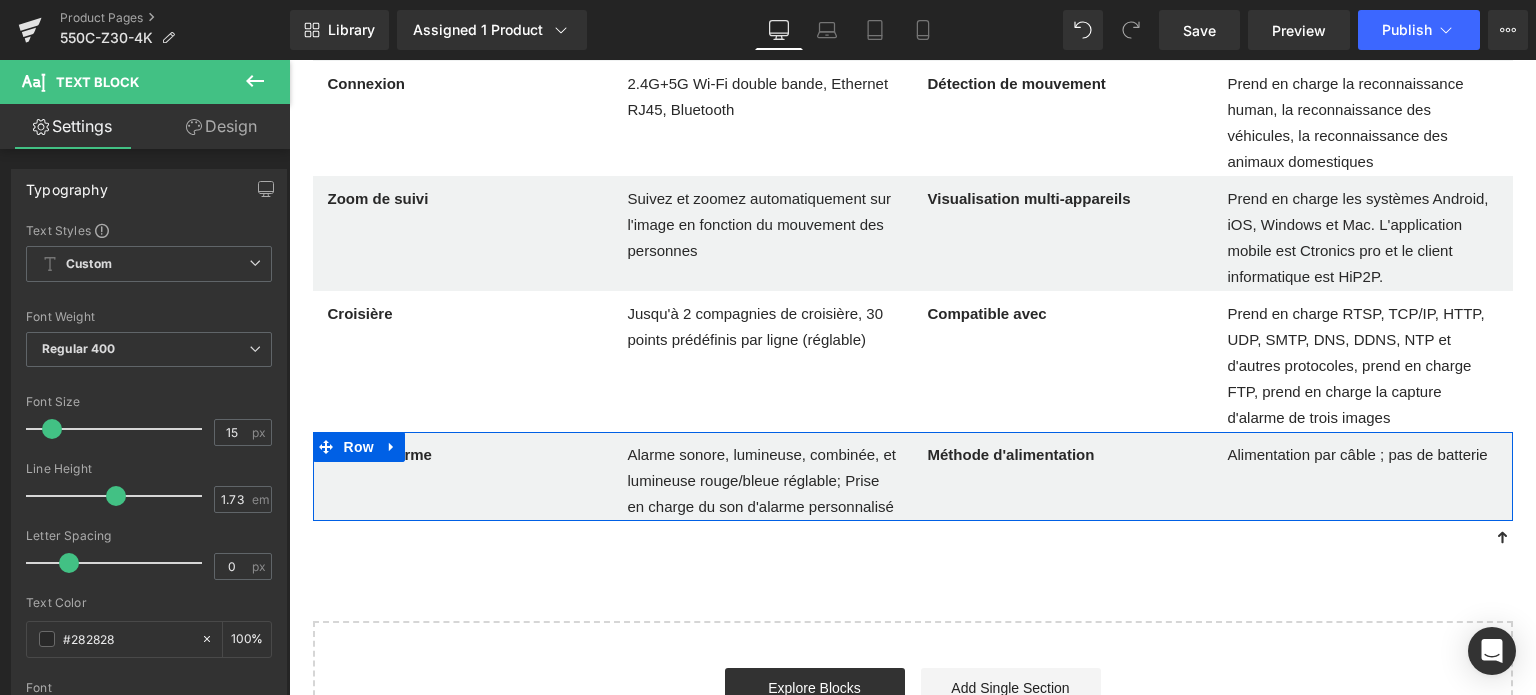 click on "Invite d'alarme Text Block         Alarme sonore, lumineuse, combinée, et lumineuse rouge/bleue réglable; Prise en charge du son d'alarme personnalisé Text Block         Méthode d'alimentation Text Block         Alimentation par câble ; pas de batterie Text Block         Row" at bounding box center (913, 476) 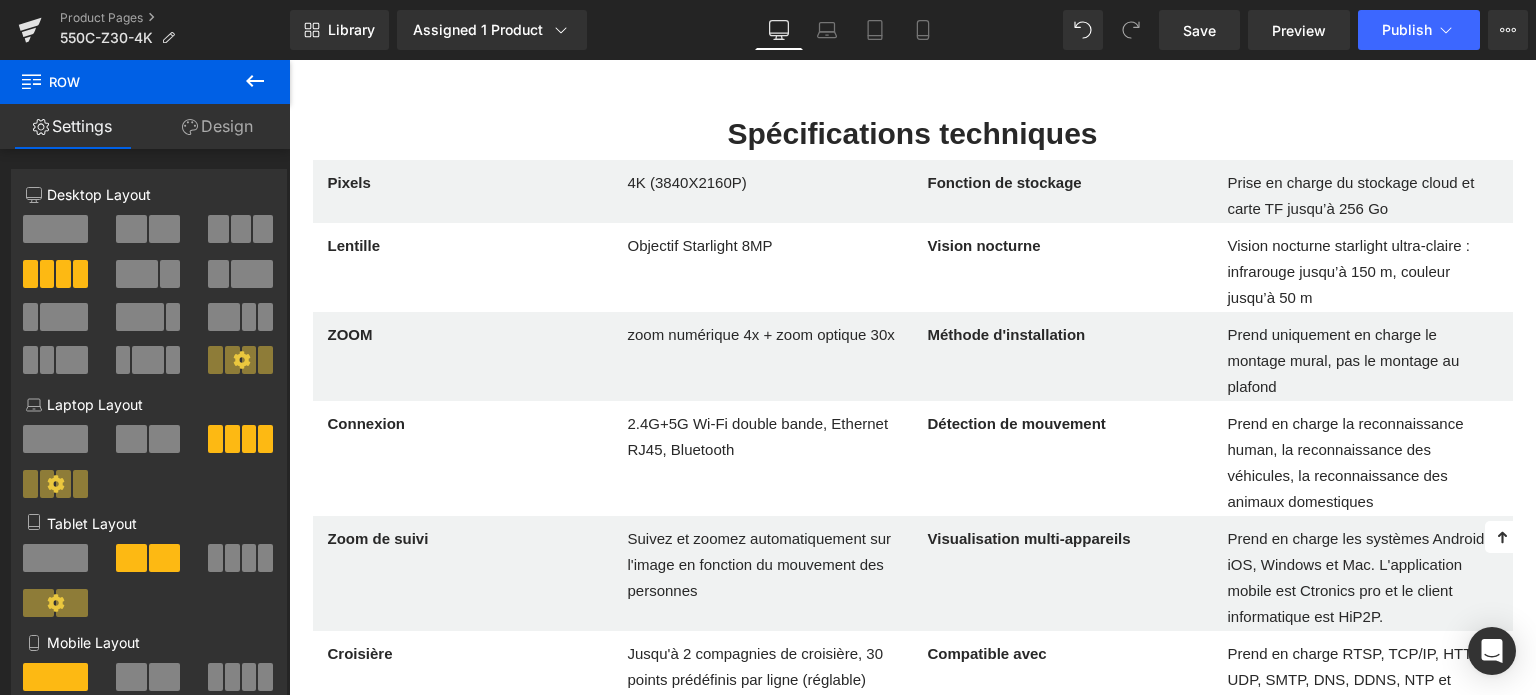 scroll, scrollTop: 8900, scrollLeft: 0, axis: vertical 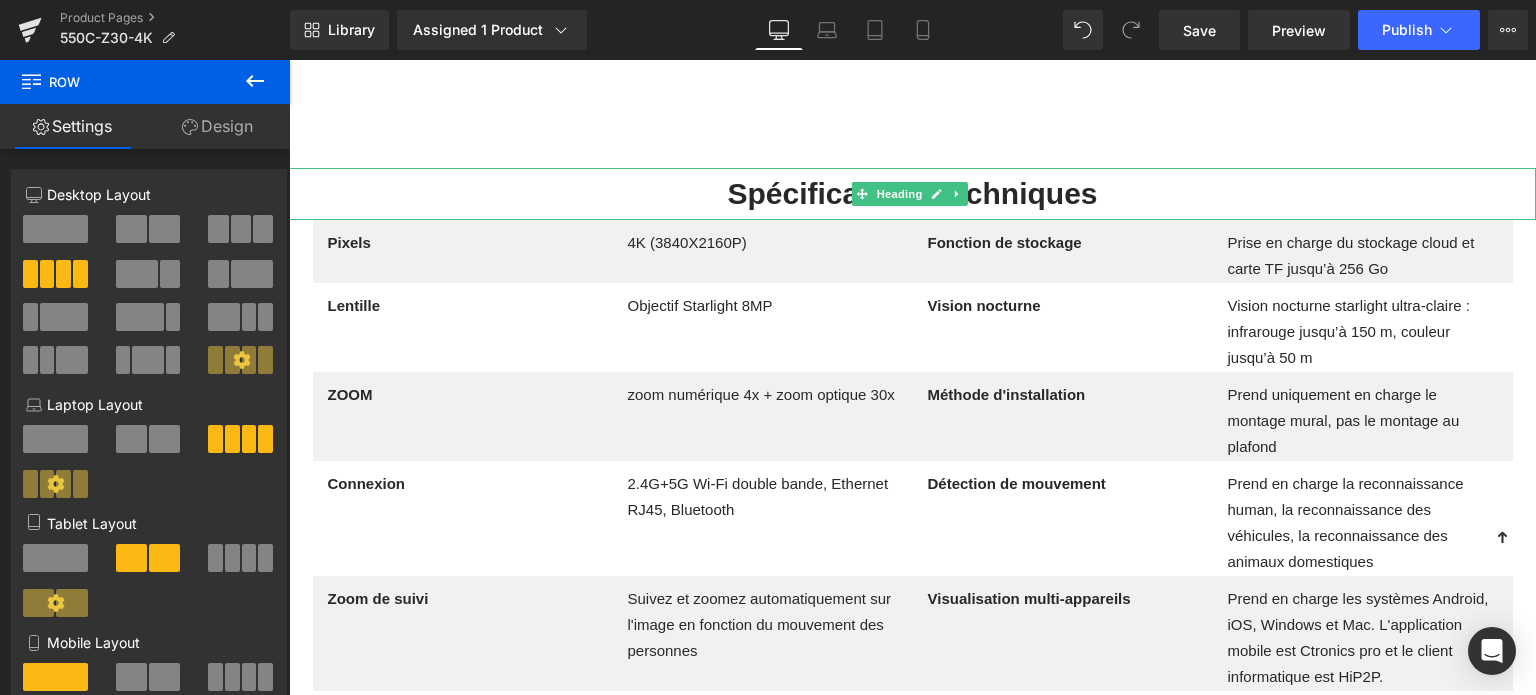 click on "Spécifications techniques" at bounding box center (912, 194) 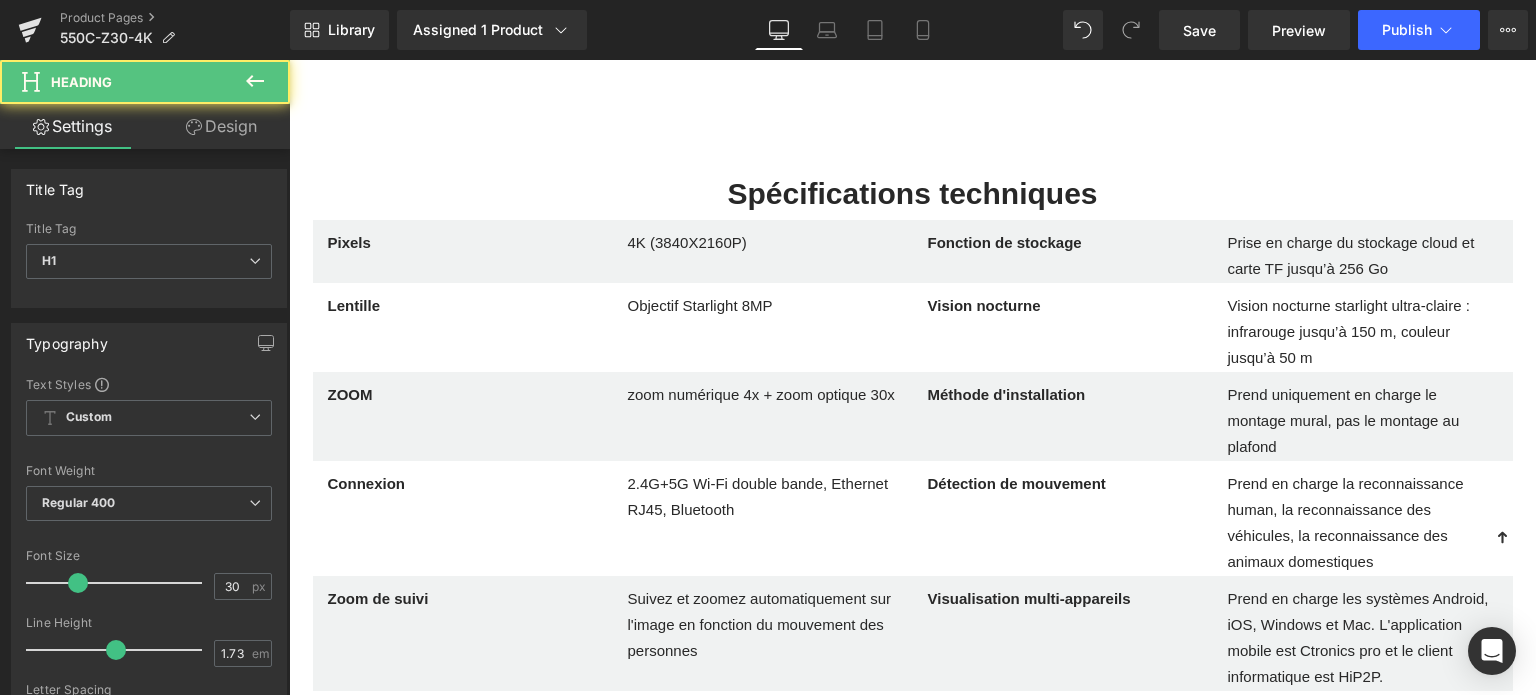 click on "Design" at bounding box center [221, 126] 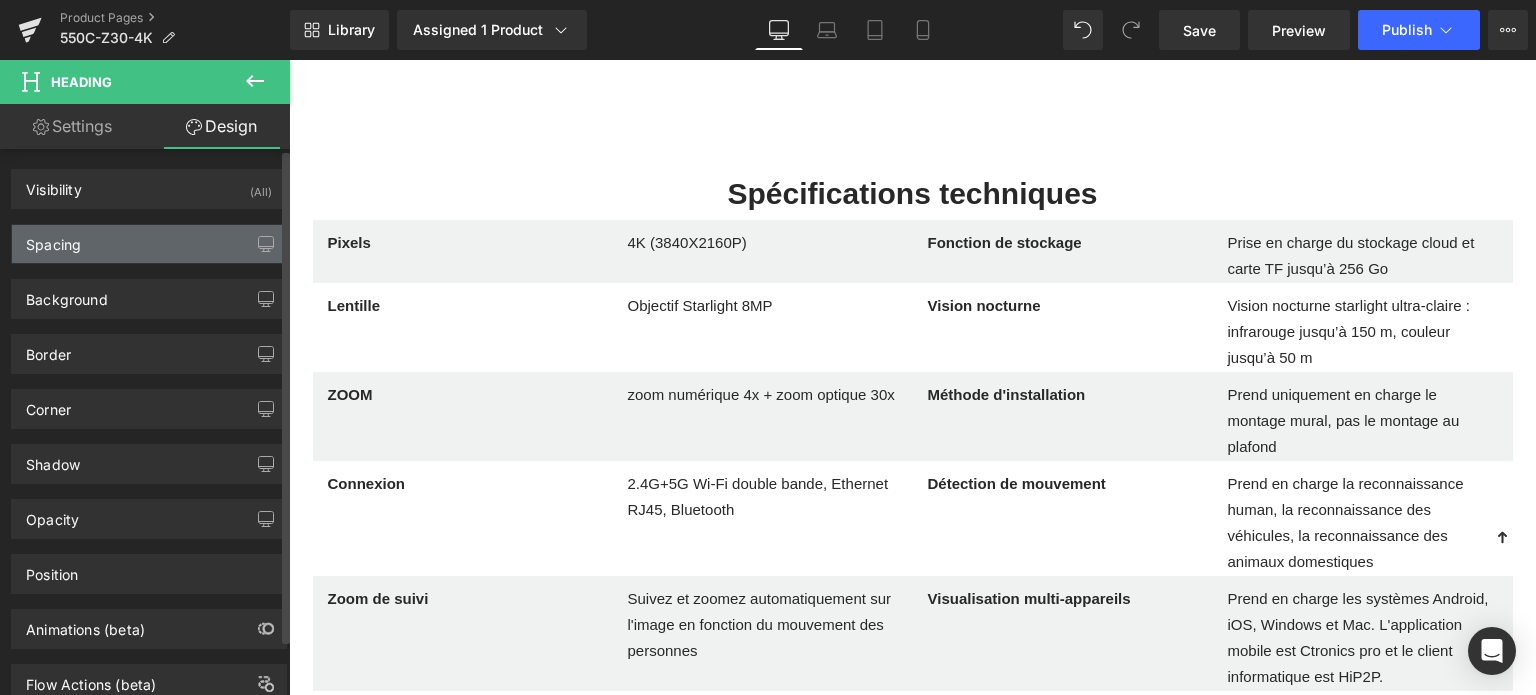click on "Spacing" at bounding box center [149, 244] 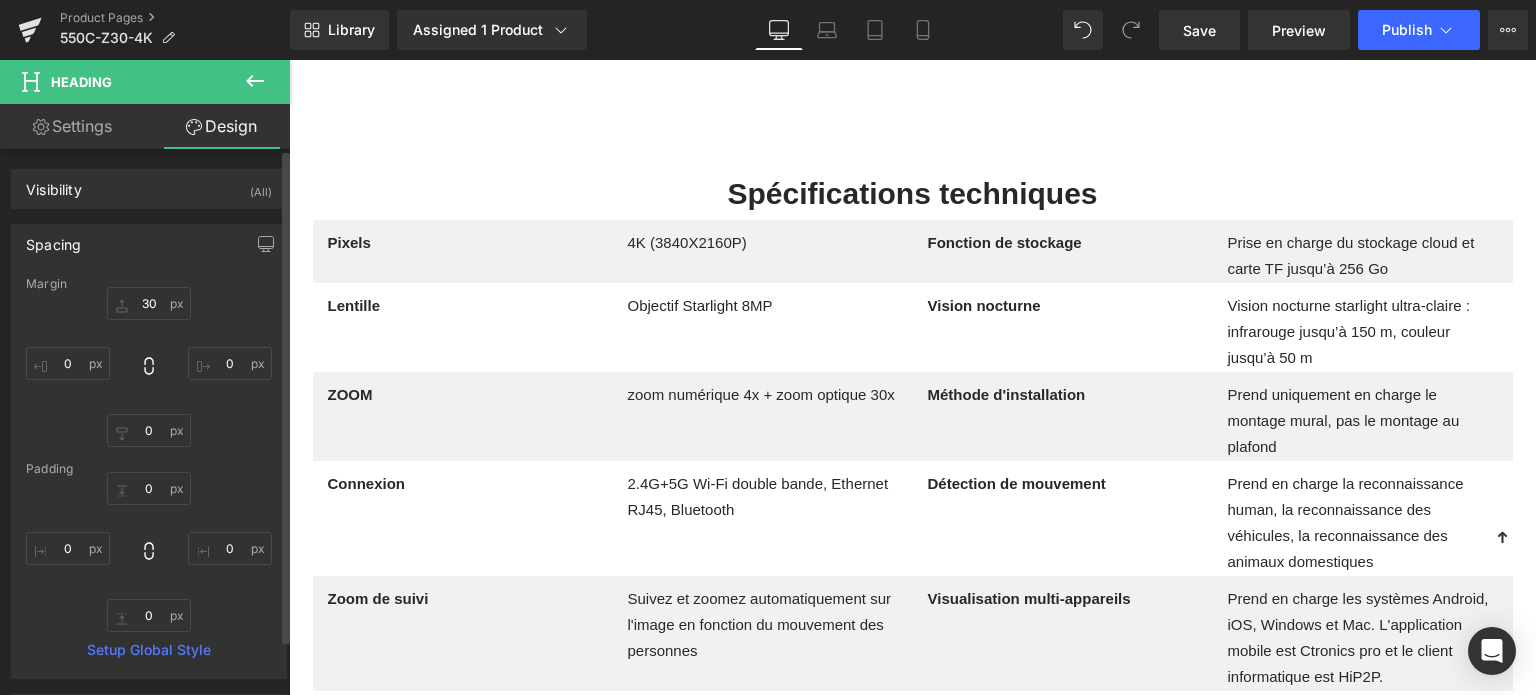 type on "30" 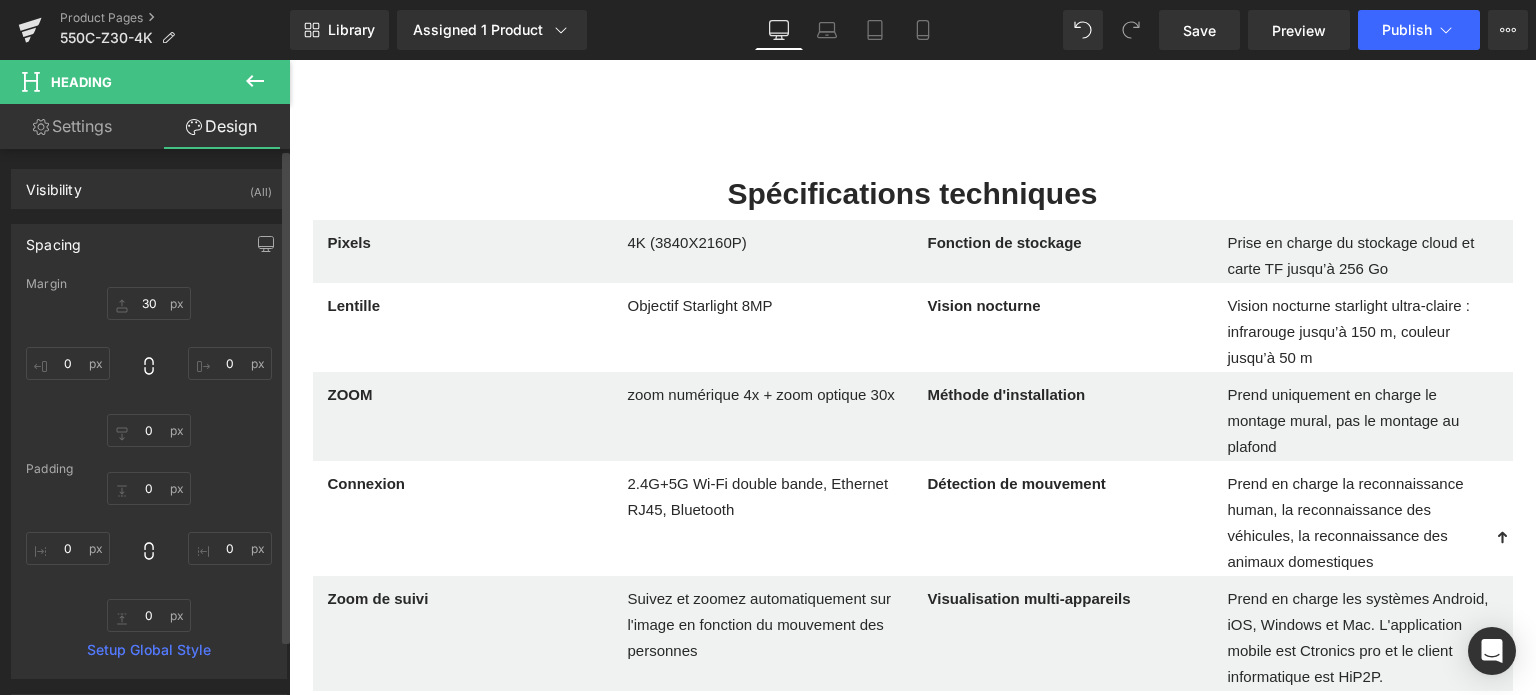 type on "0" 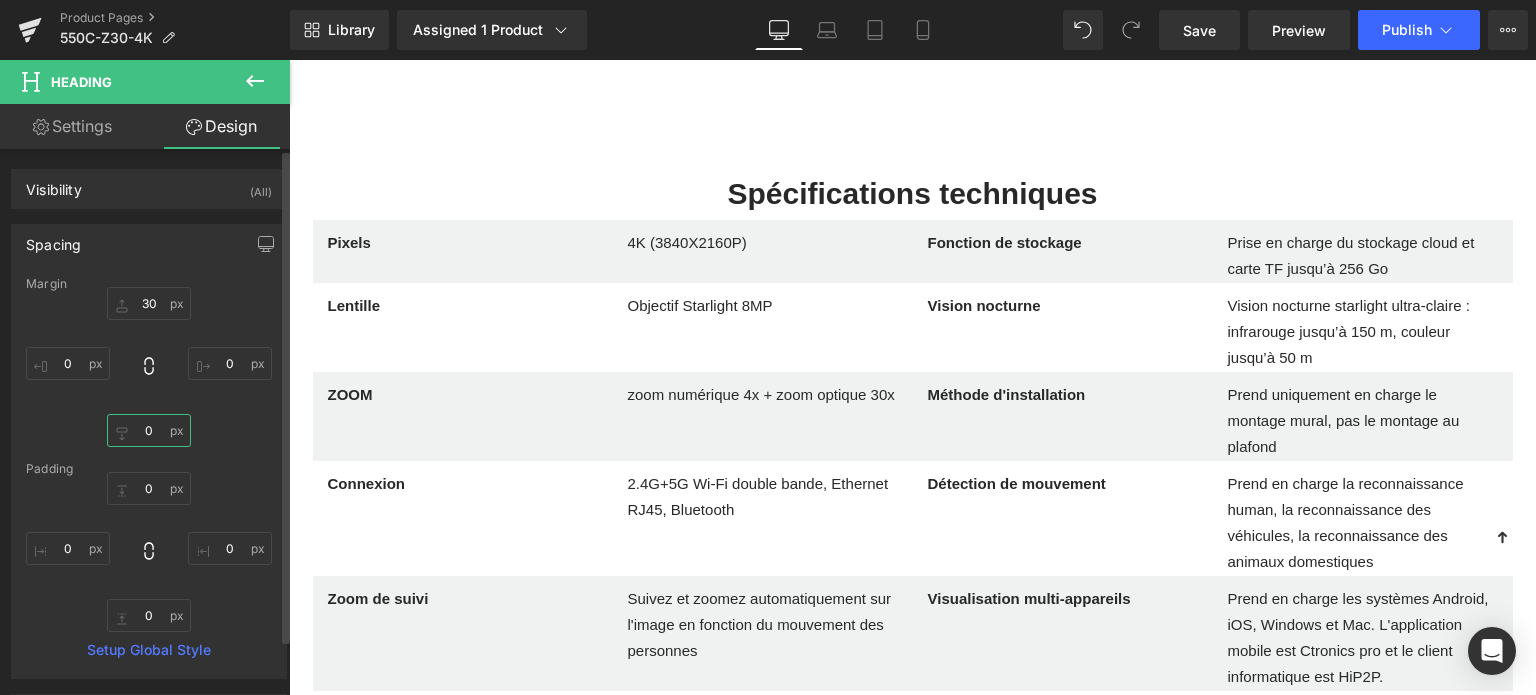 click on "0" at bounding box center (149, 430) 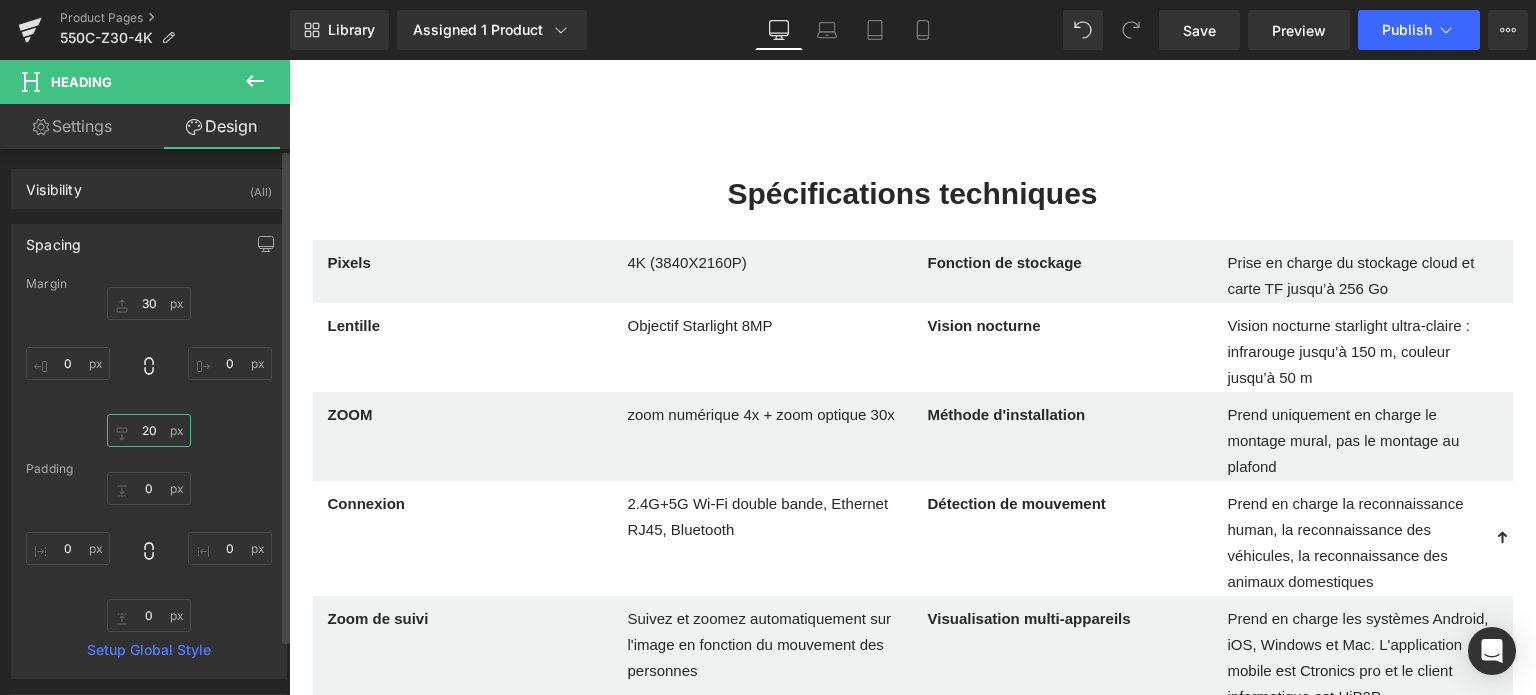 type on "2" 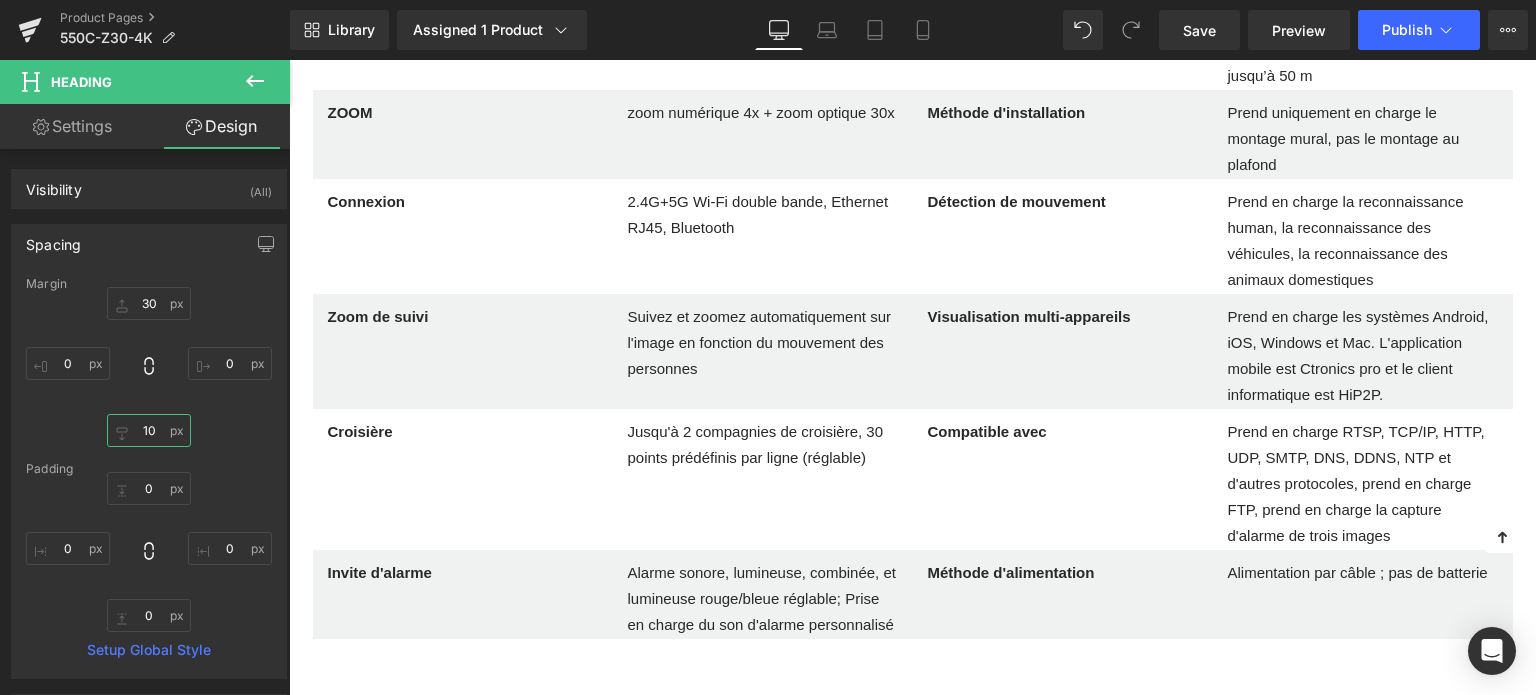 scroll, scrollTop: 9200, scrollLeft: 0, axis: vertical 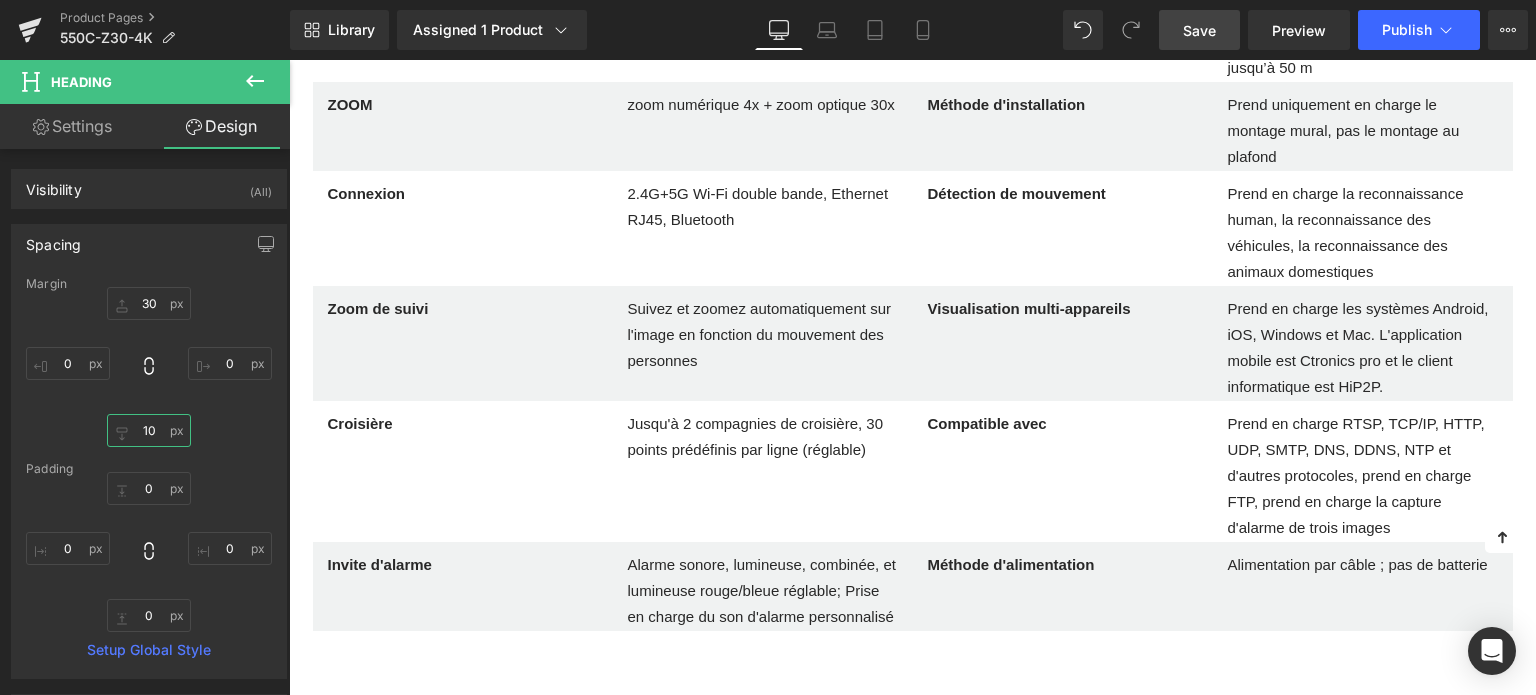 type on "10" 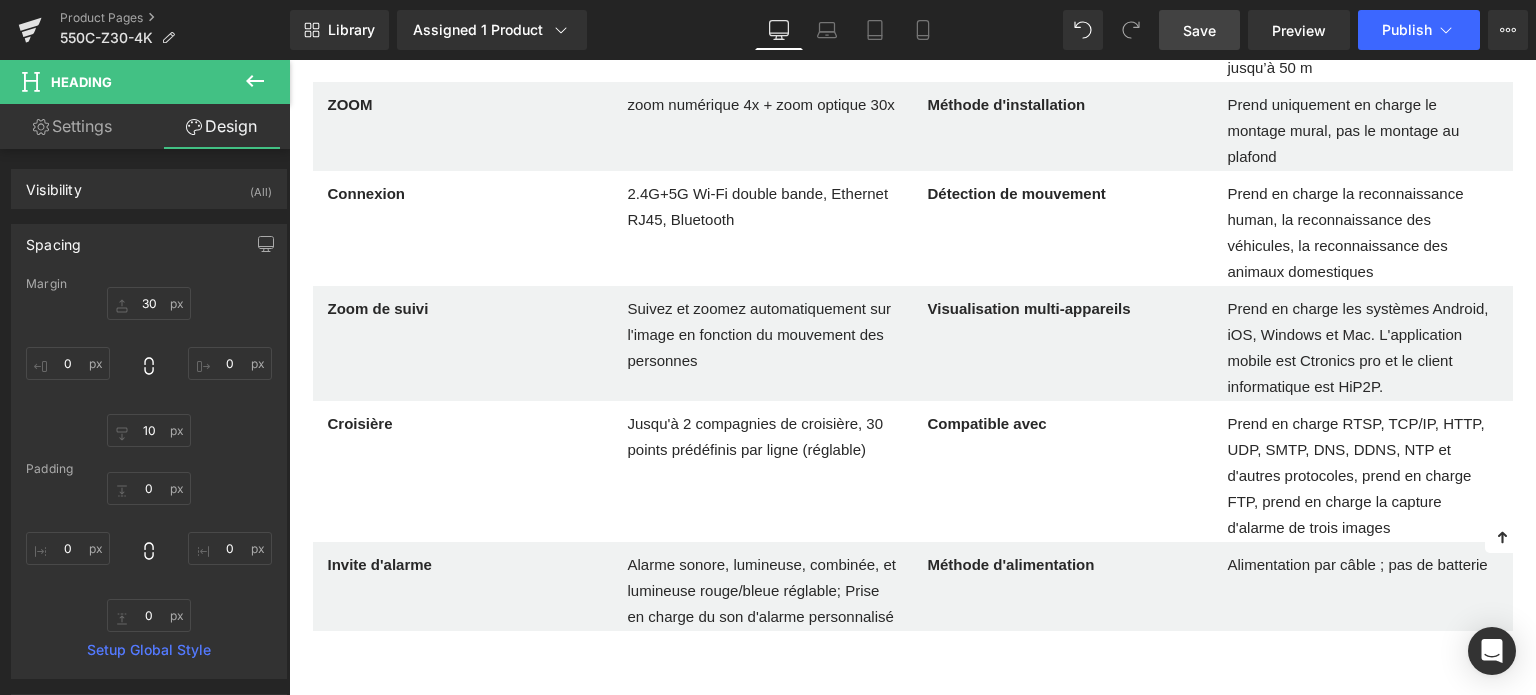 click on "Save" at bounding box center [1199, 30] 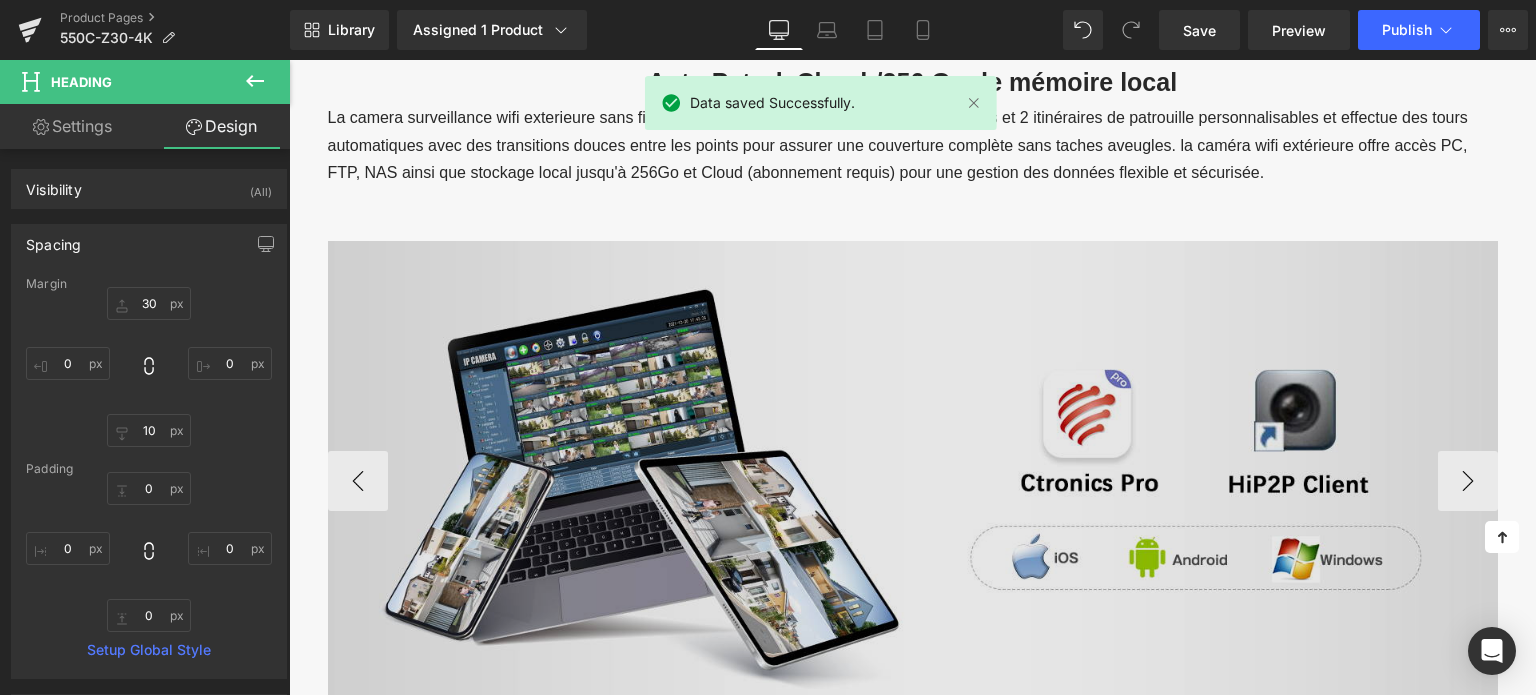 scroll, scrollTop: 7500, scrollLeft: 0, axis: vertical 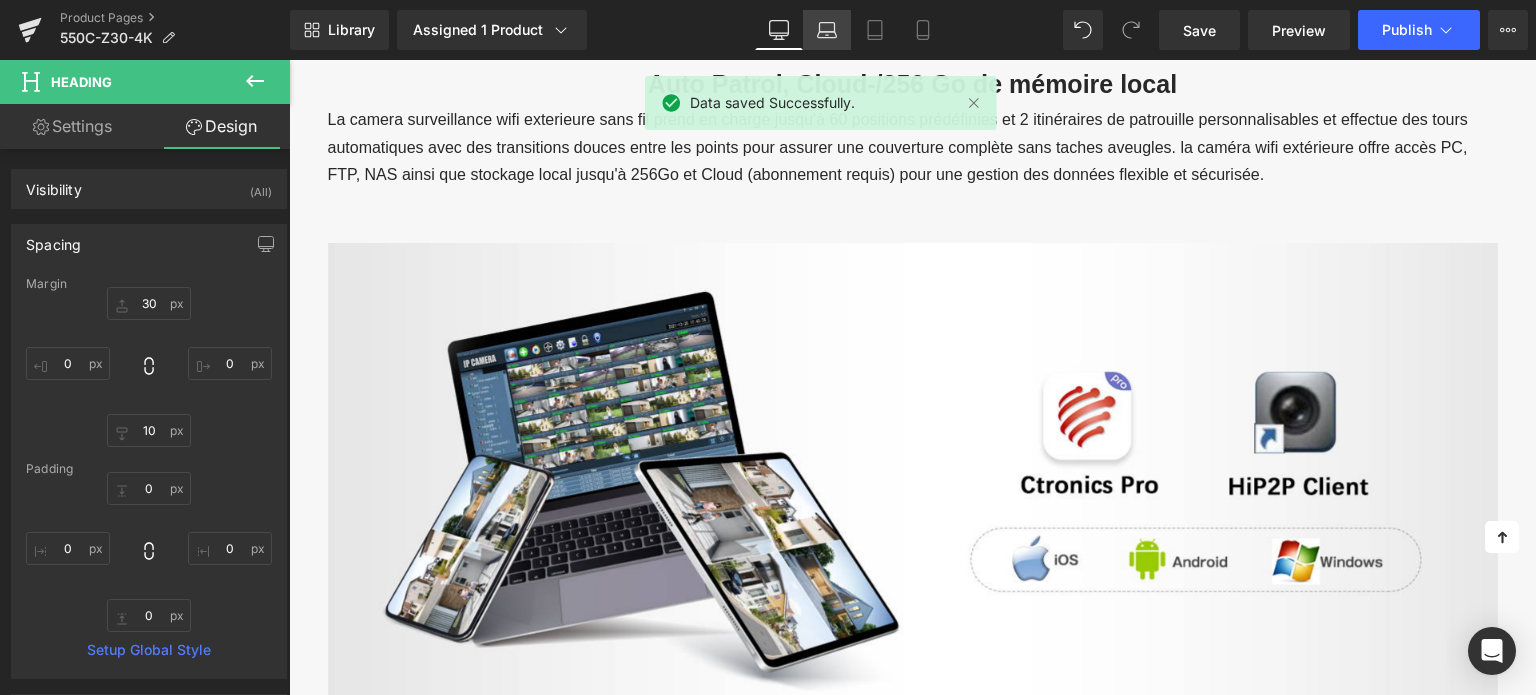 click 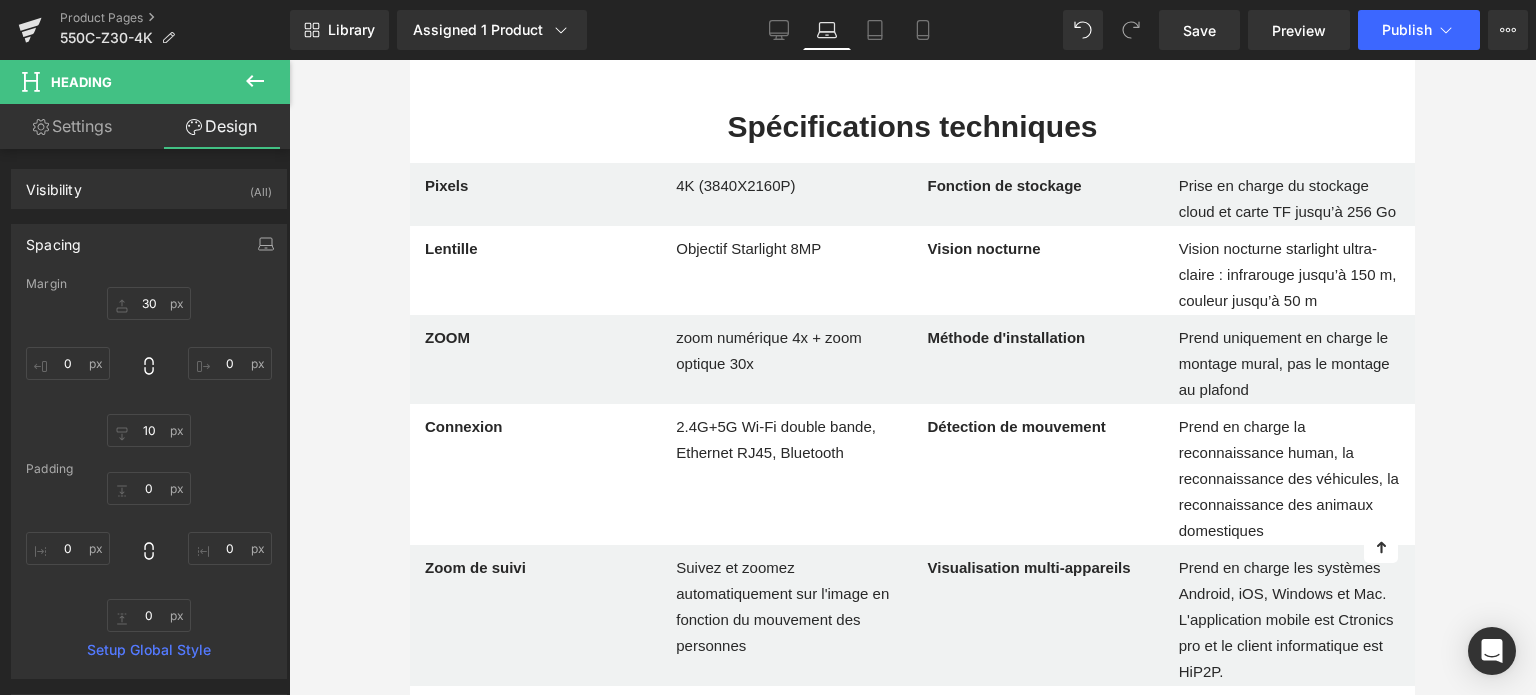 type on "30" 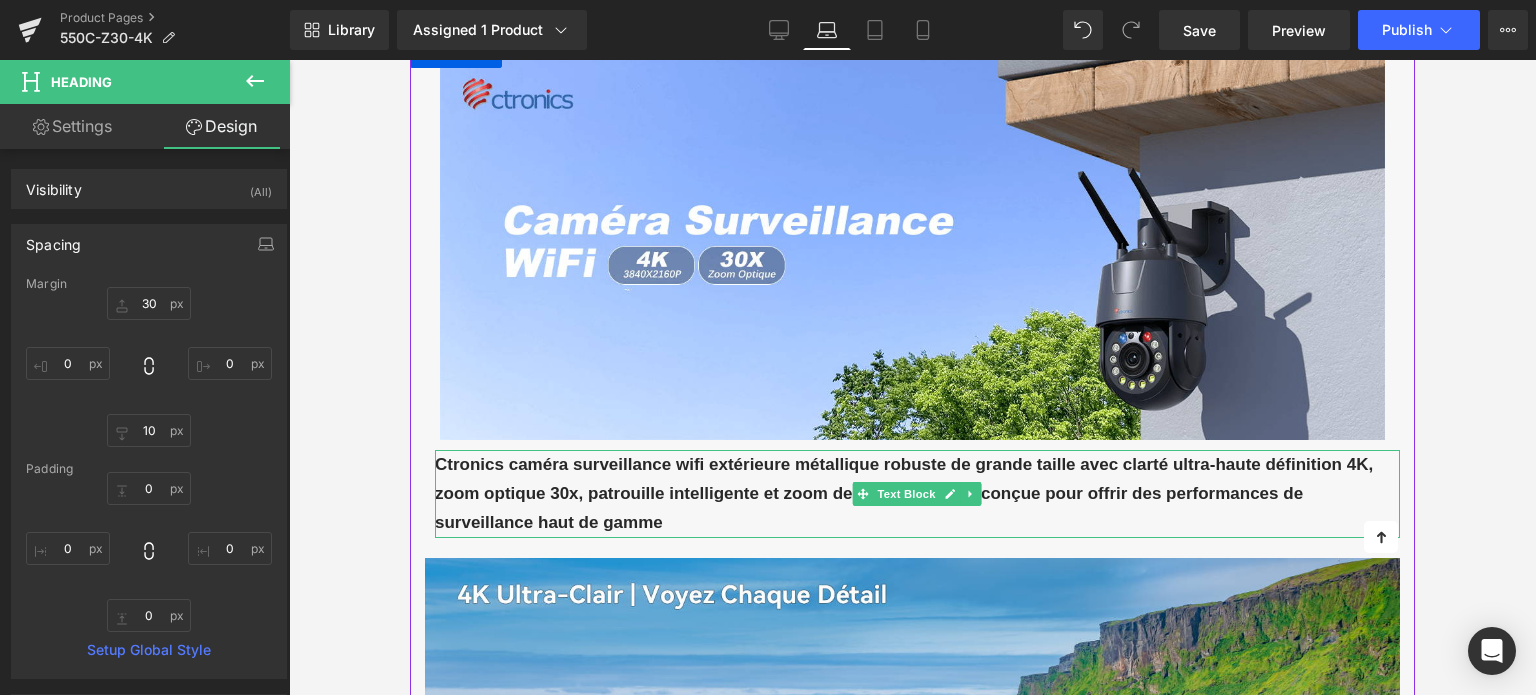 scroll, scrollTop: 800, scrollLeft: 0, axis: vertical 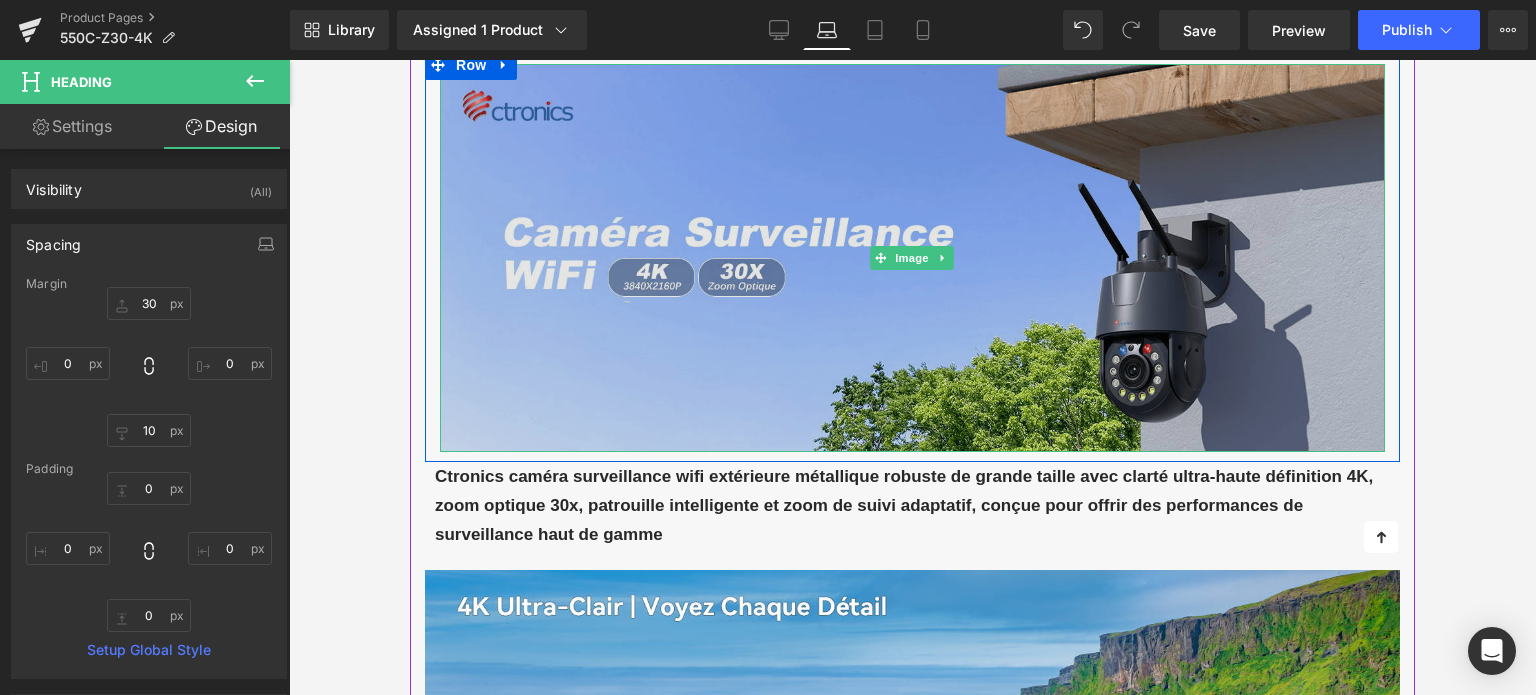 click at bounding box center (912, 257) 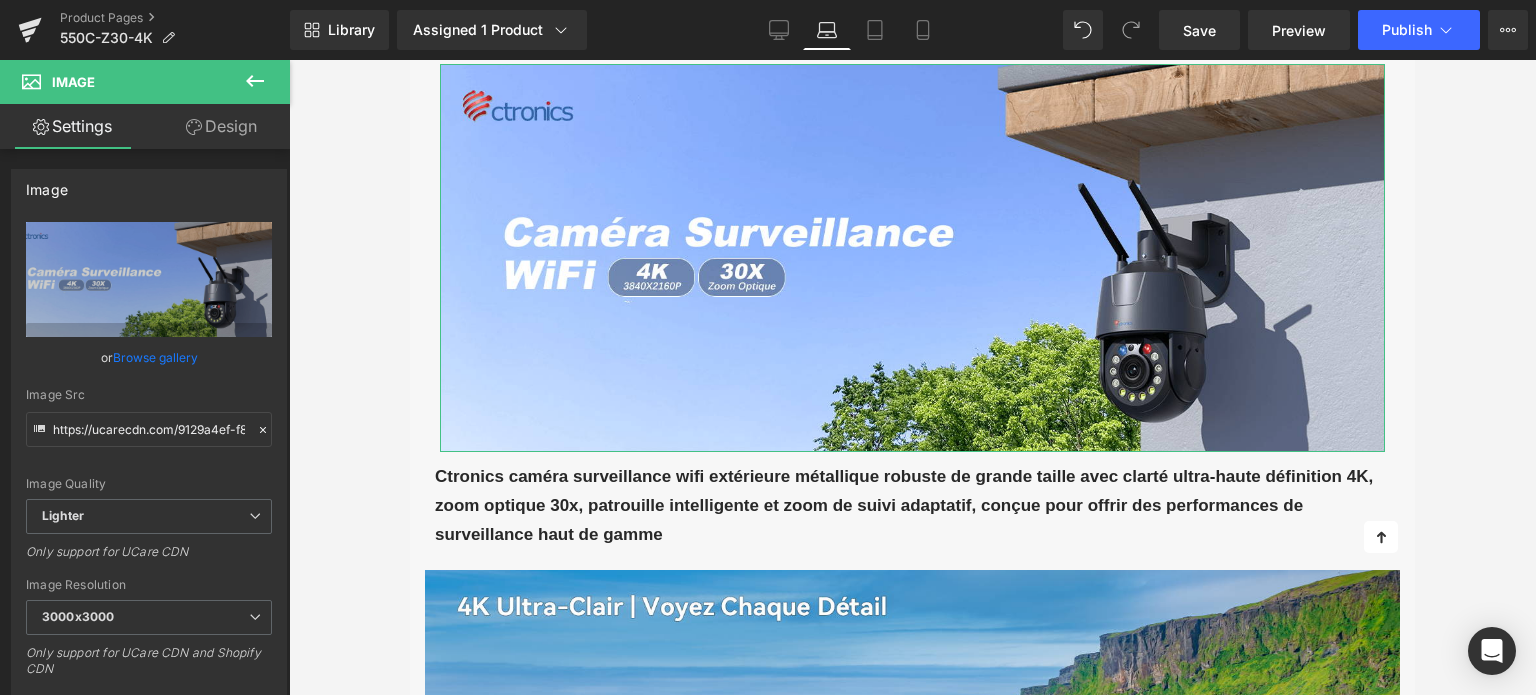 click on "Design" at bounding box center (221, 126) 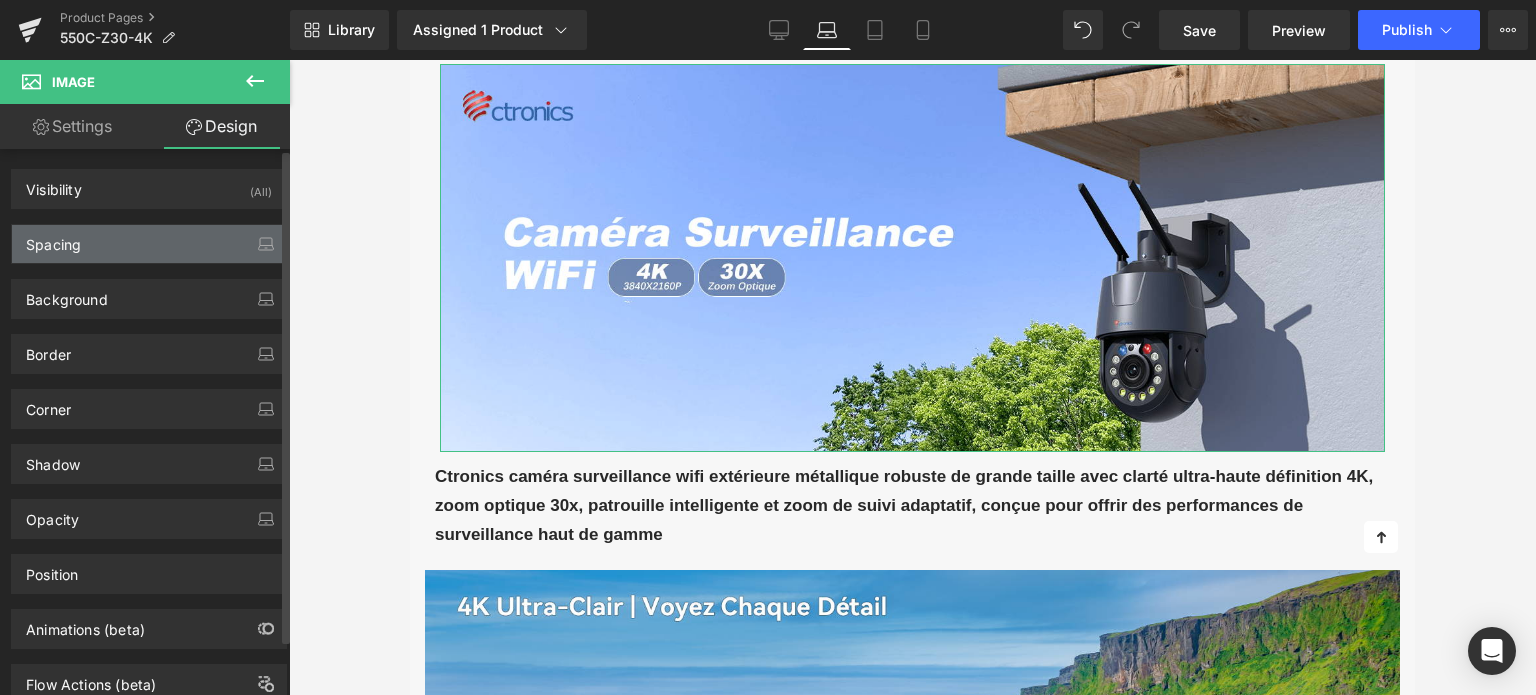 click on "Spacing" at bounding box center (149, 244) 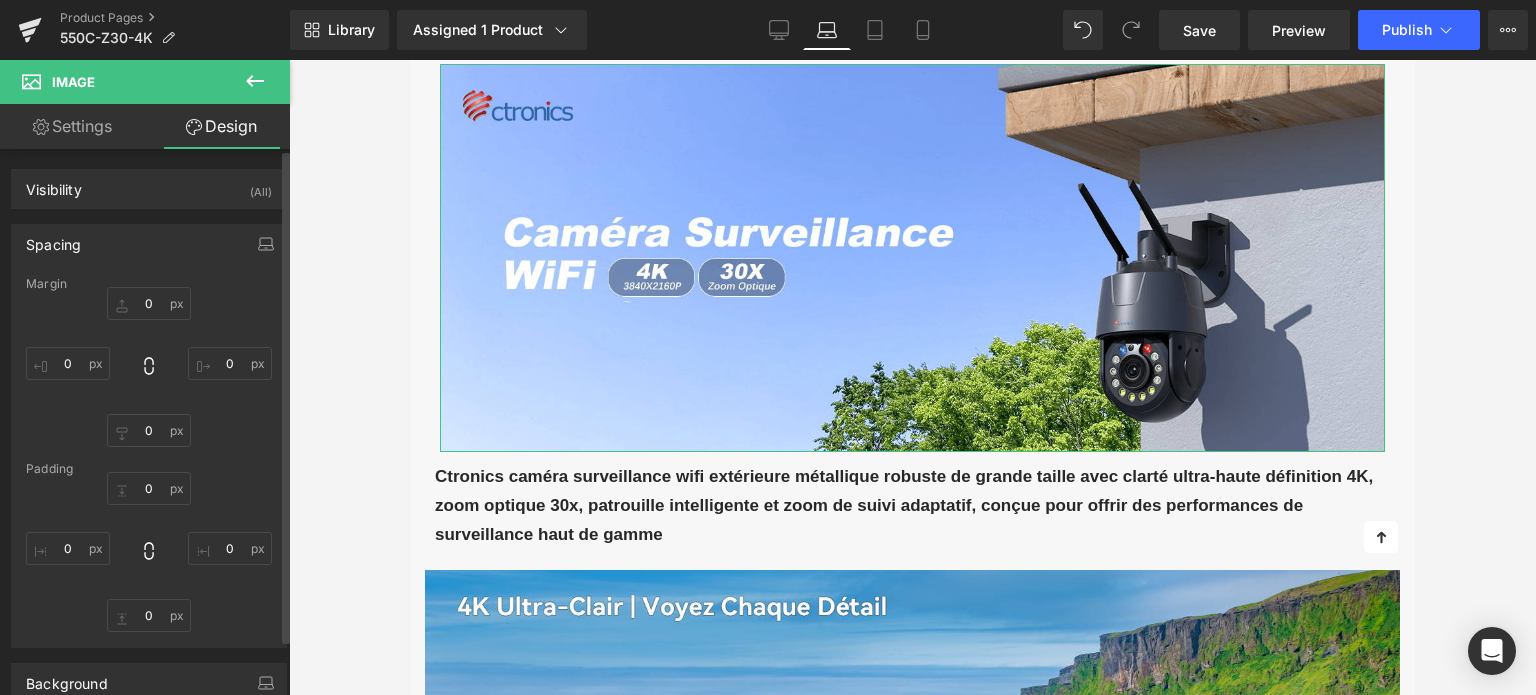 type on "0" 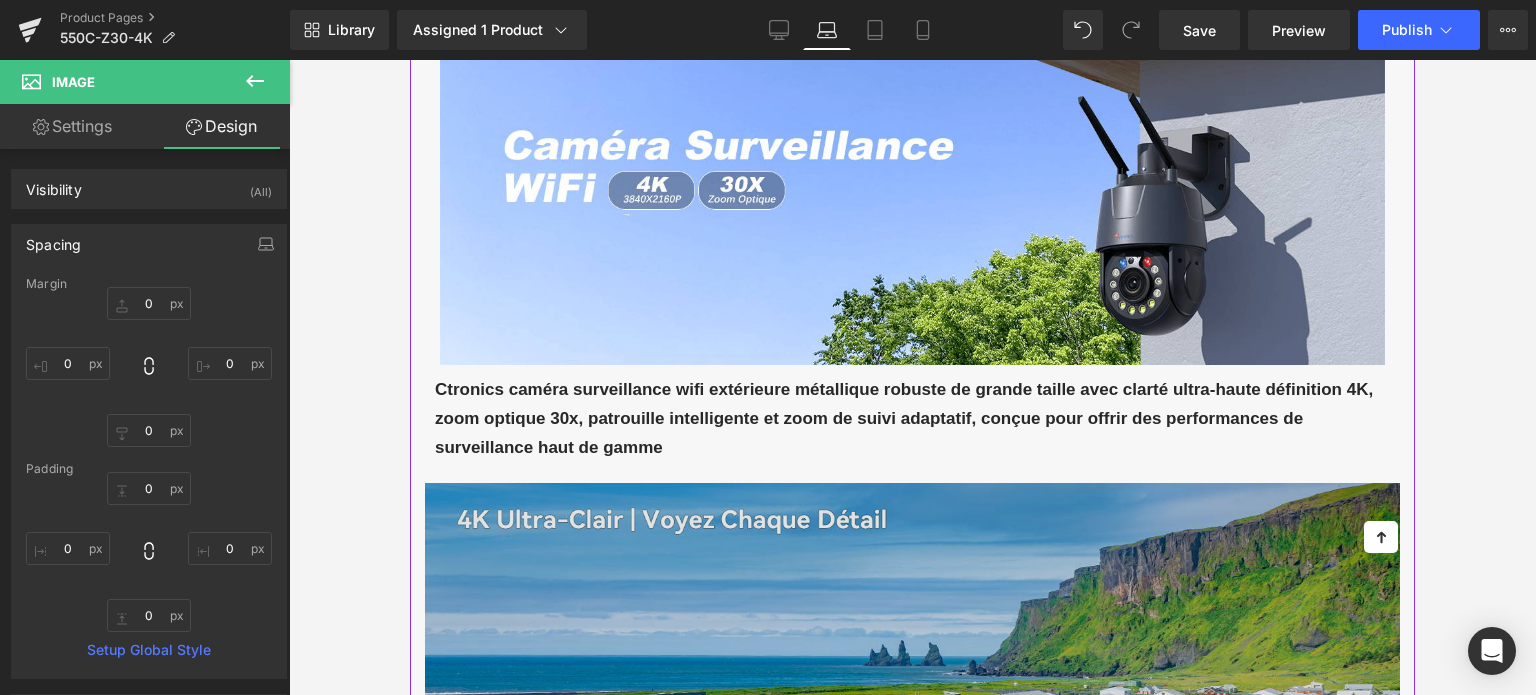 scroll, scrollTop: 900, scrollLeft: 0, axis: vertical 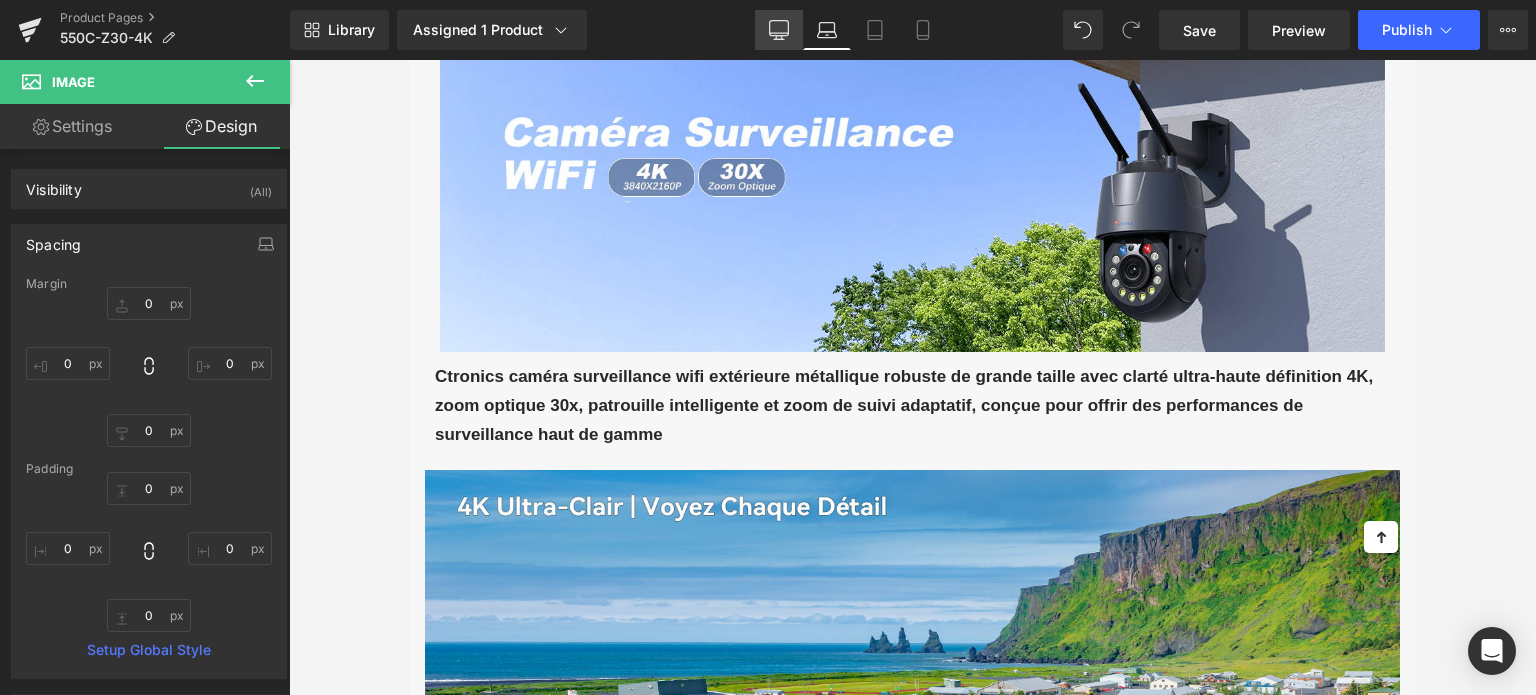 click 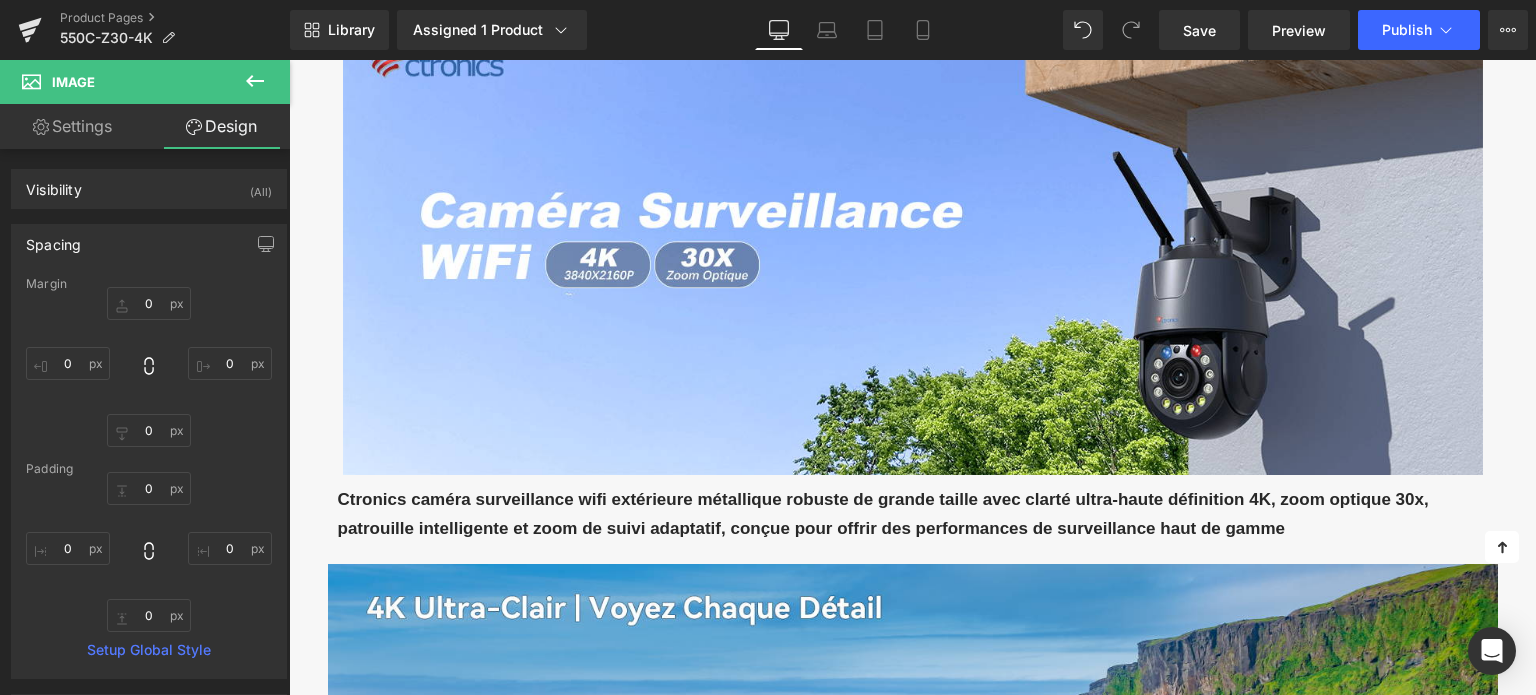 type on "0" 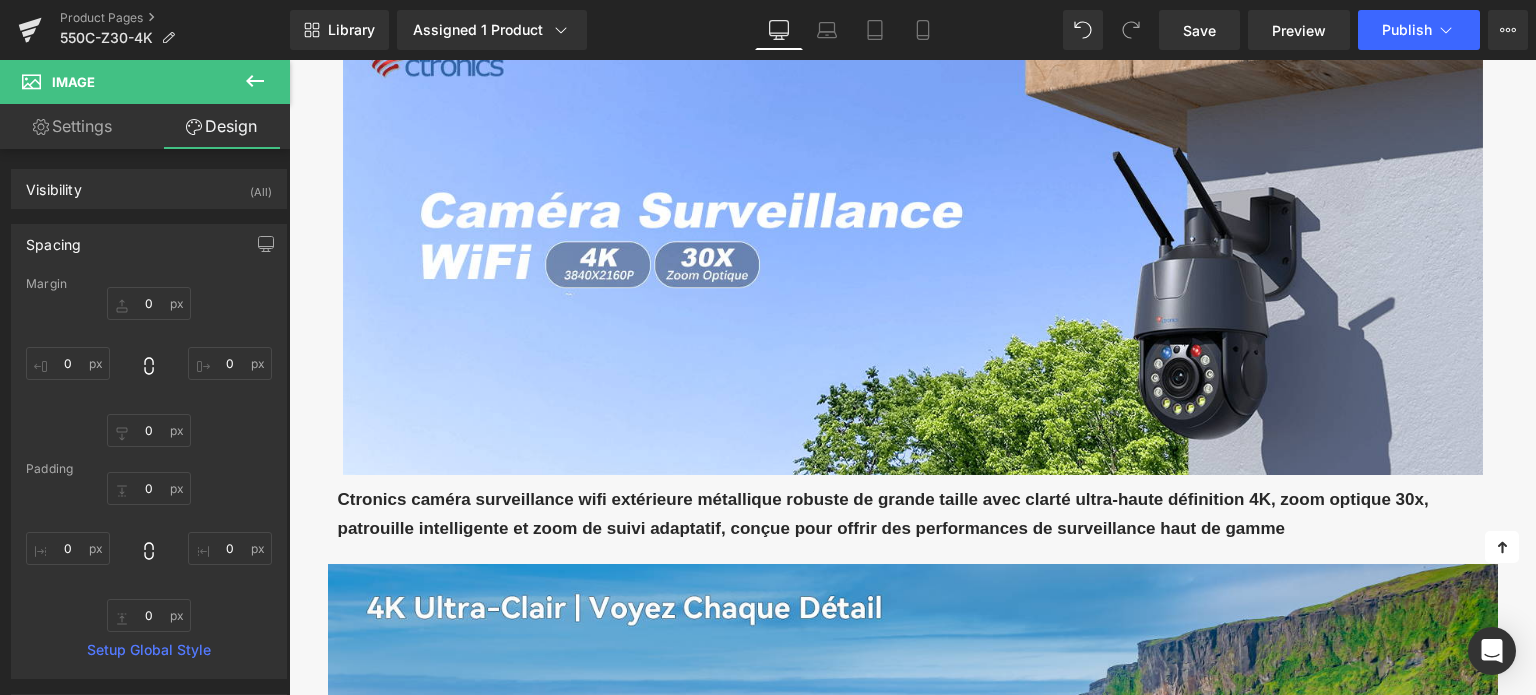 type on "0" 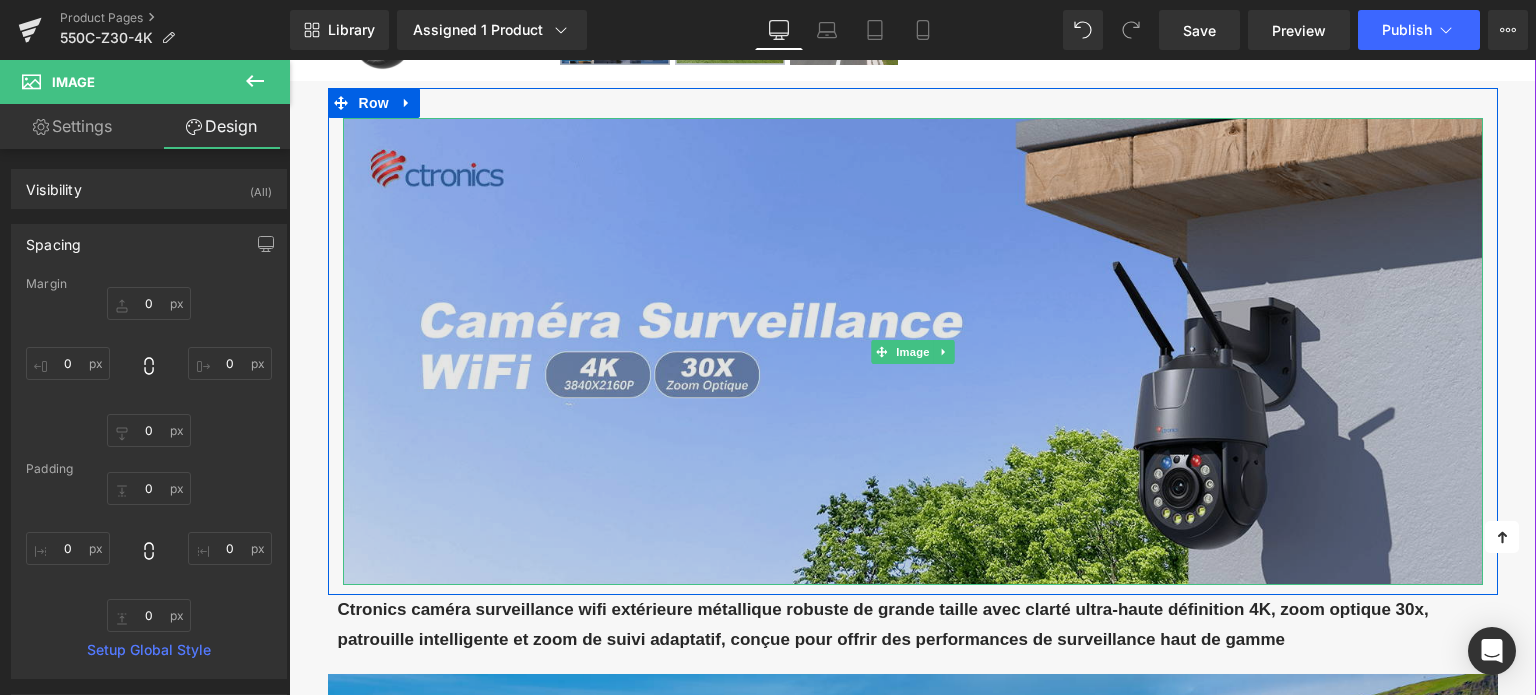 scroll, scrollTop: 632, scrollLeft: 0, axis: vertical 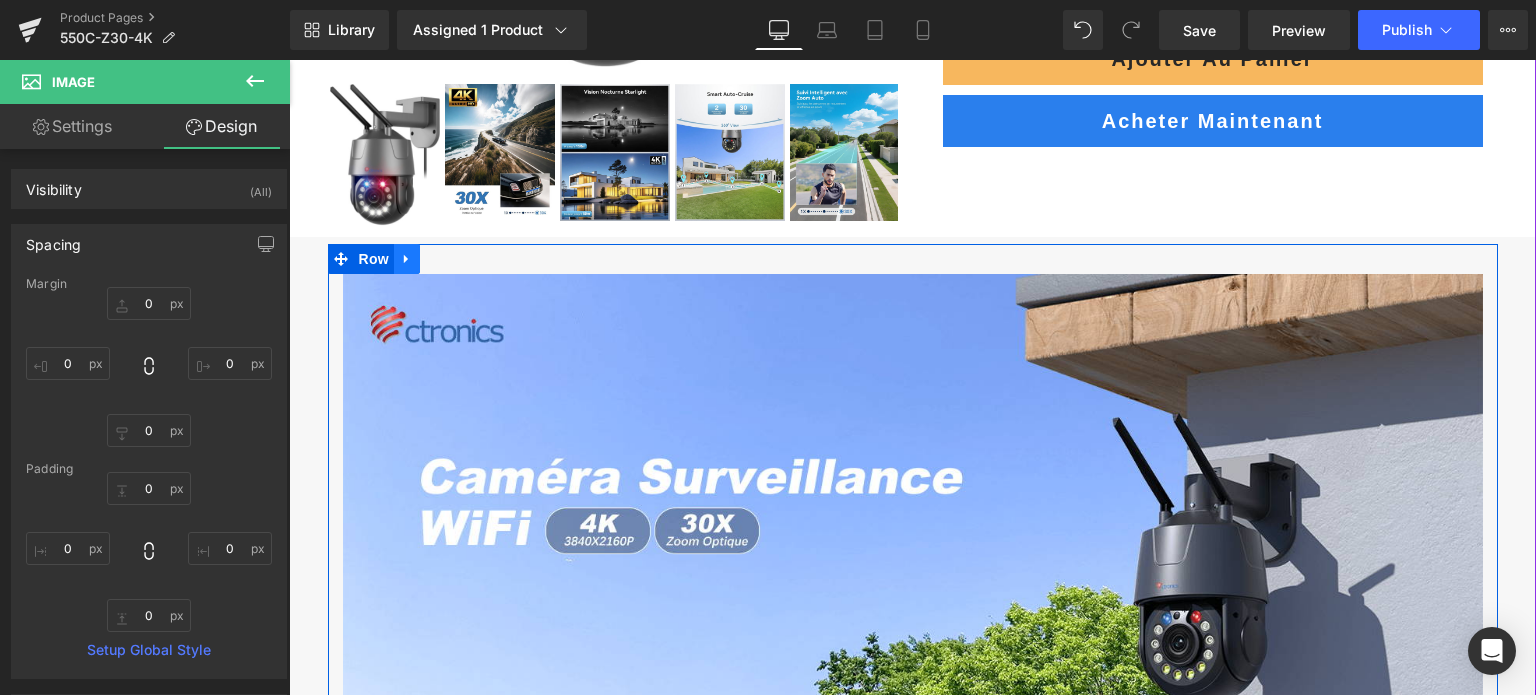 click 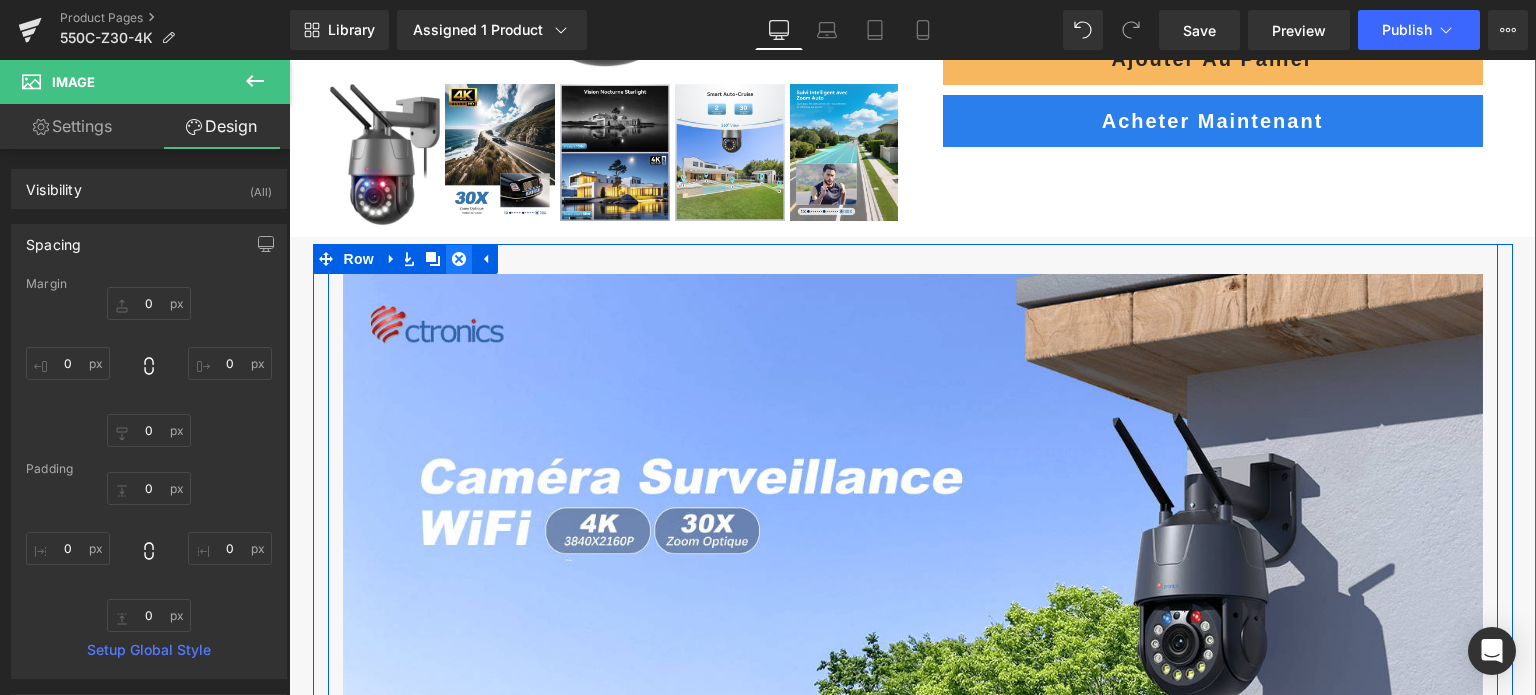 click 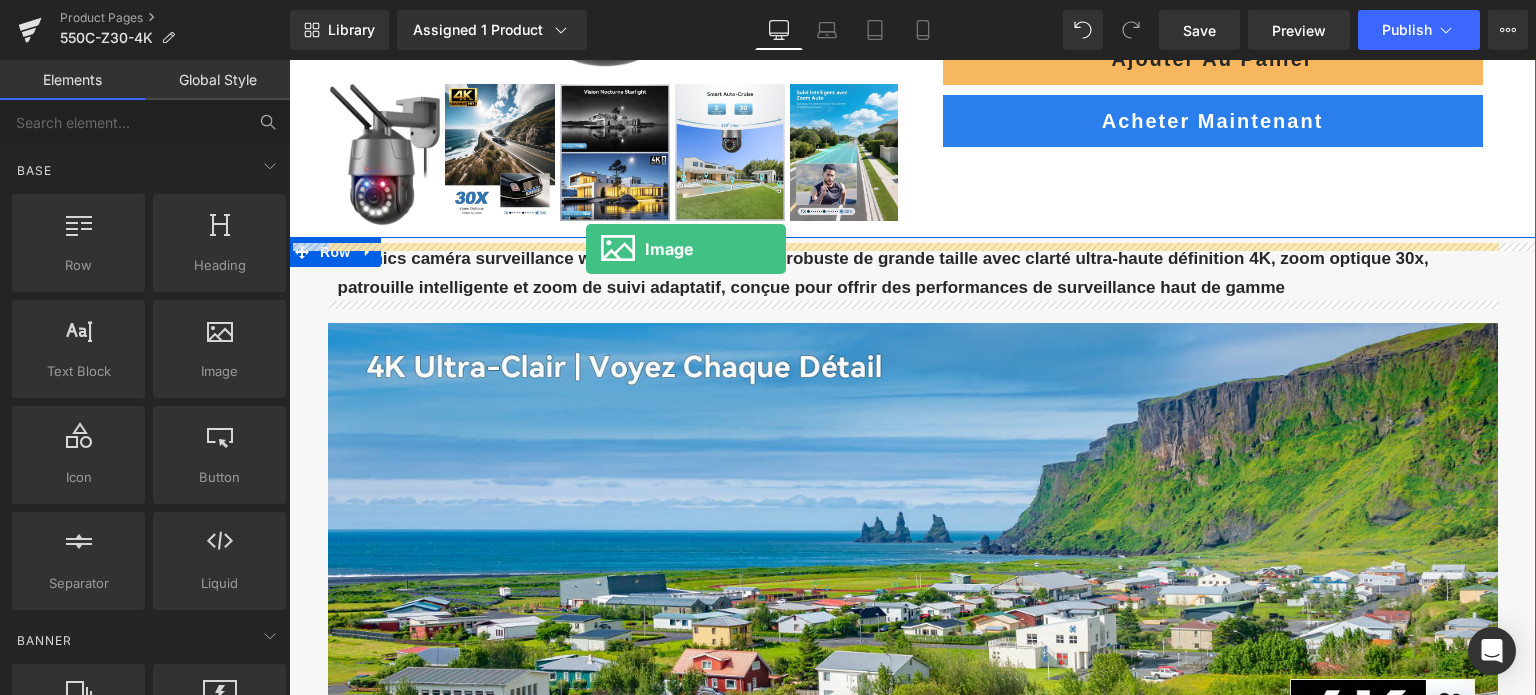 drag, startPoint x: 493, startPoint y: 407, endPoint x: 586, endPoint y: 249, distance: 183.33849 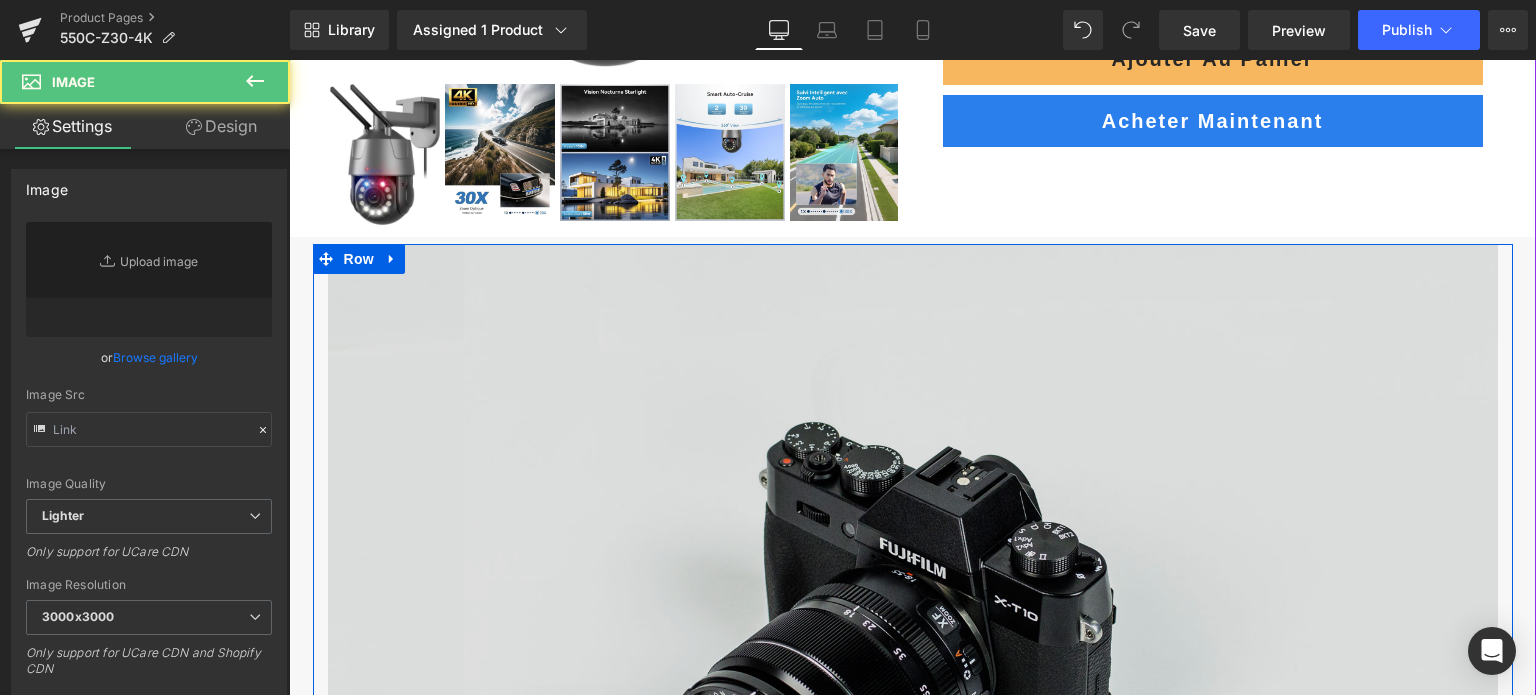 type on "//d1um8515vdn9kb.cloudfront.net/images/parallax.jpg" 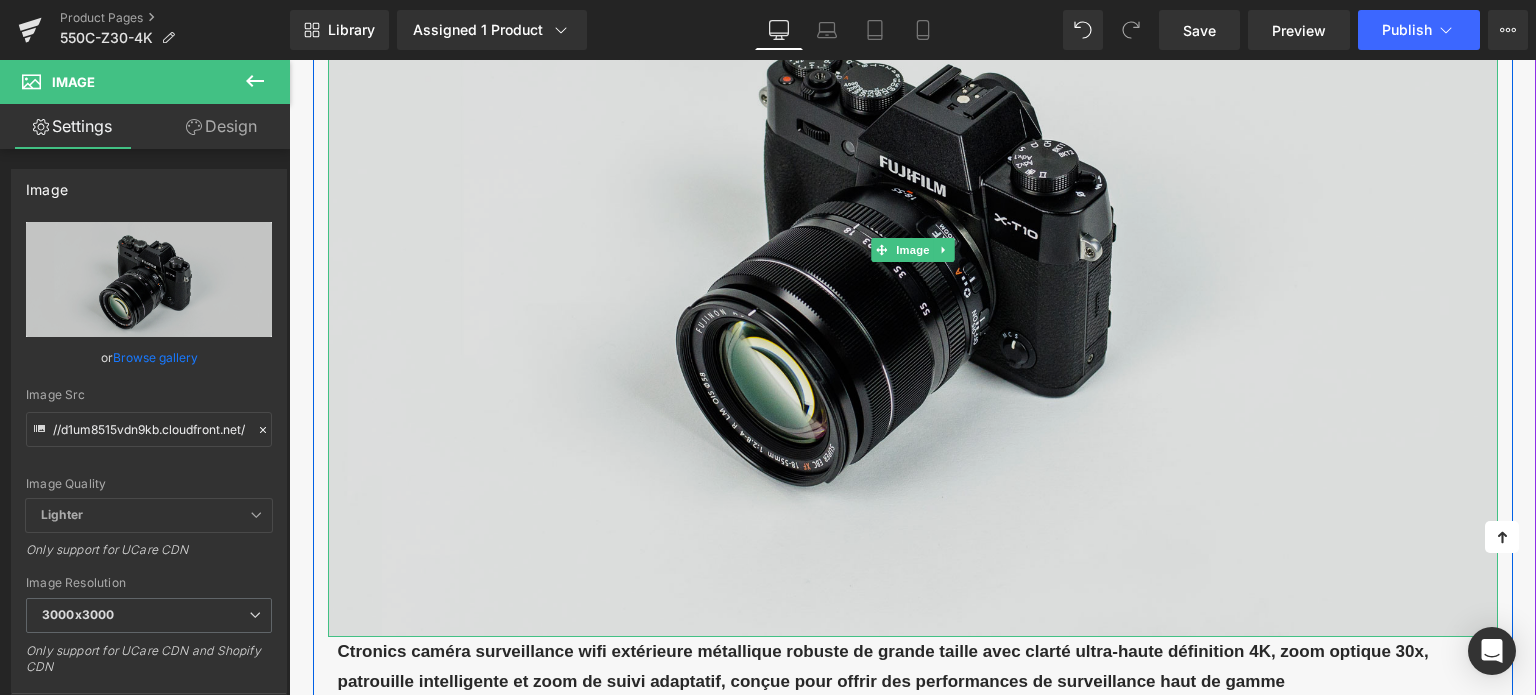 scroll, scrollTop: 1132, scrollLeft: 0, axis: vertical 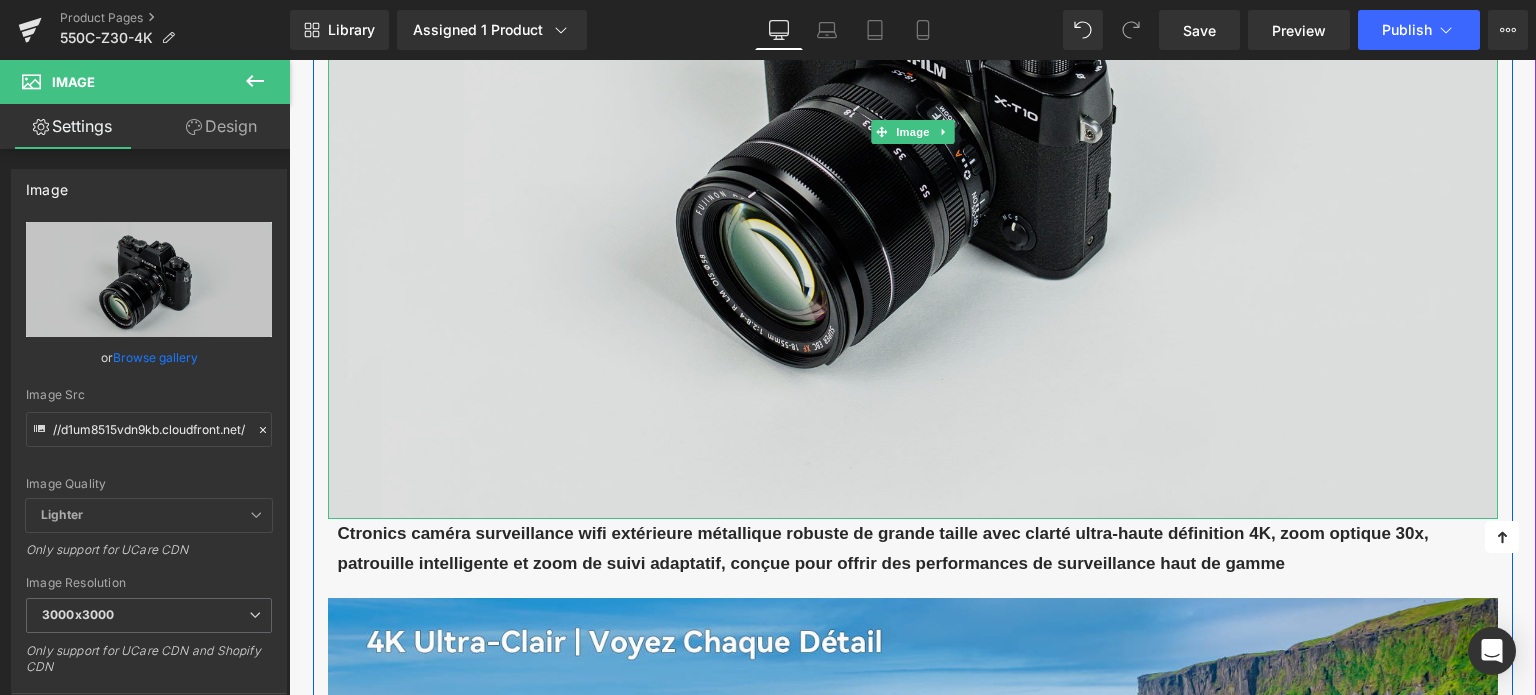 click at bounding box center (913, 131) 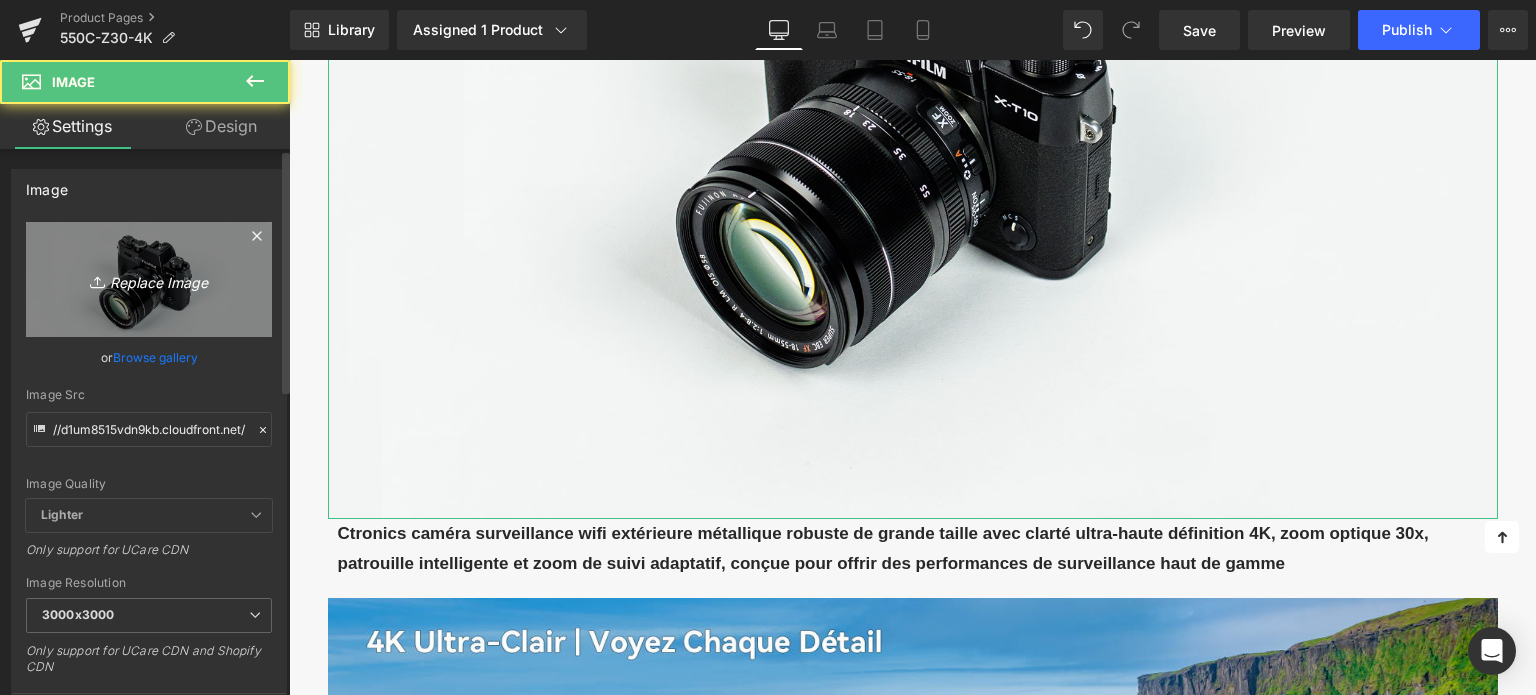 click on "Replace Image" at bounding box center [149, 279] 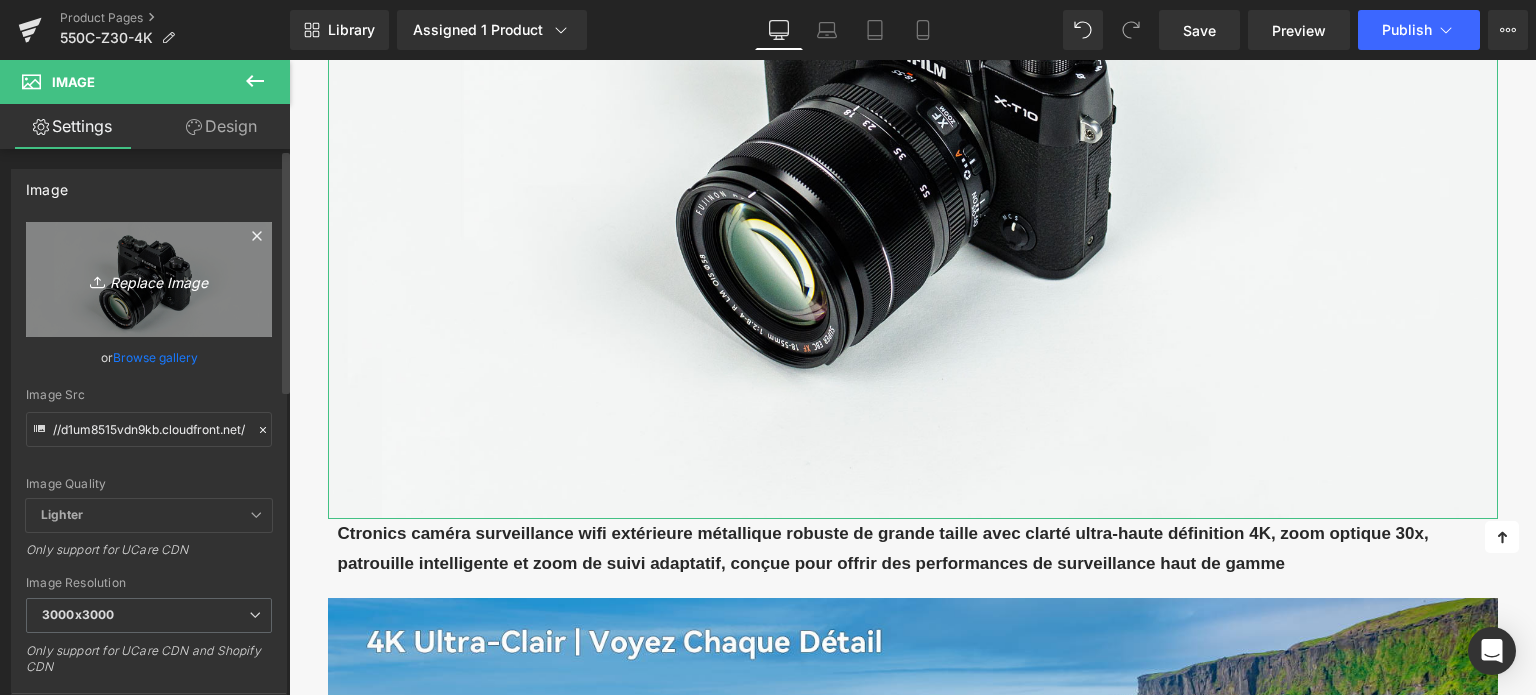 type on "C:\fakepath\画板 9-1.png" 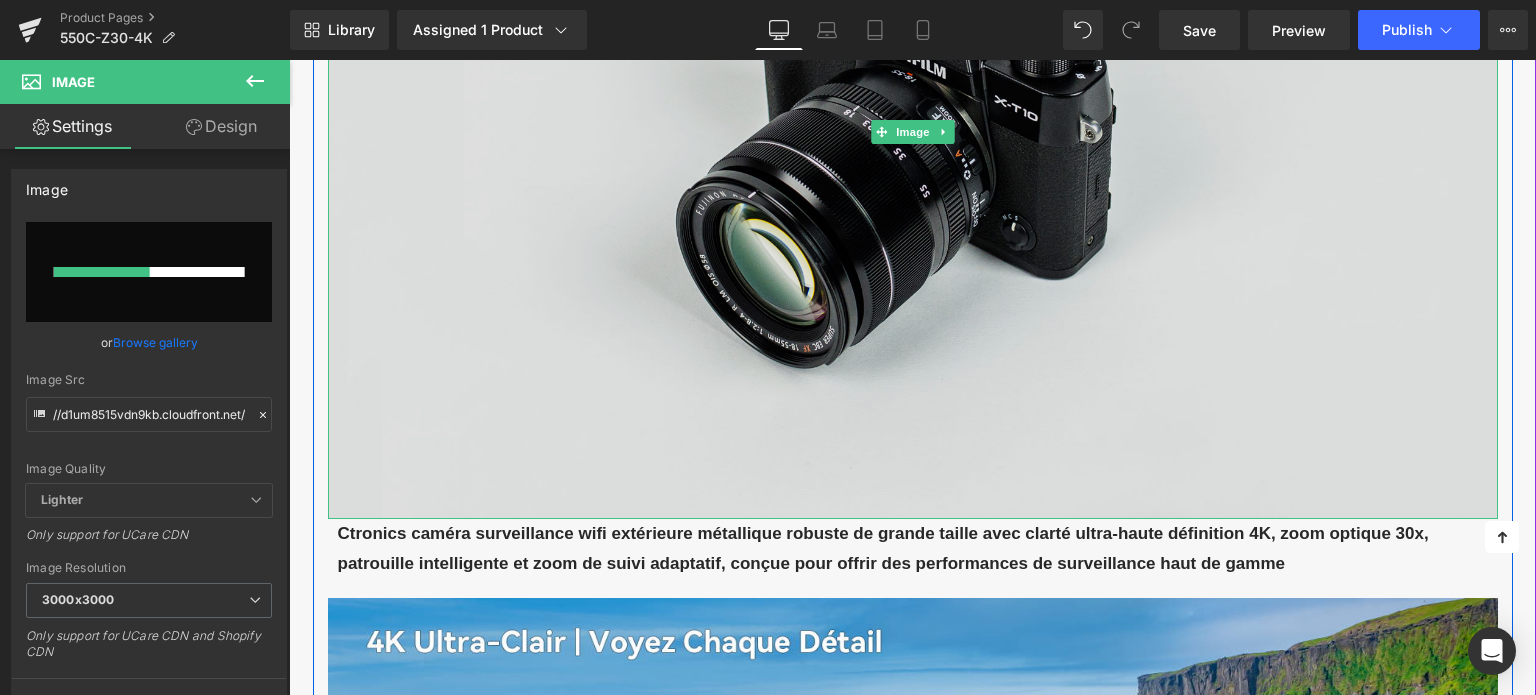type 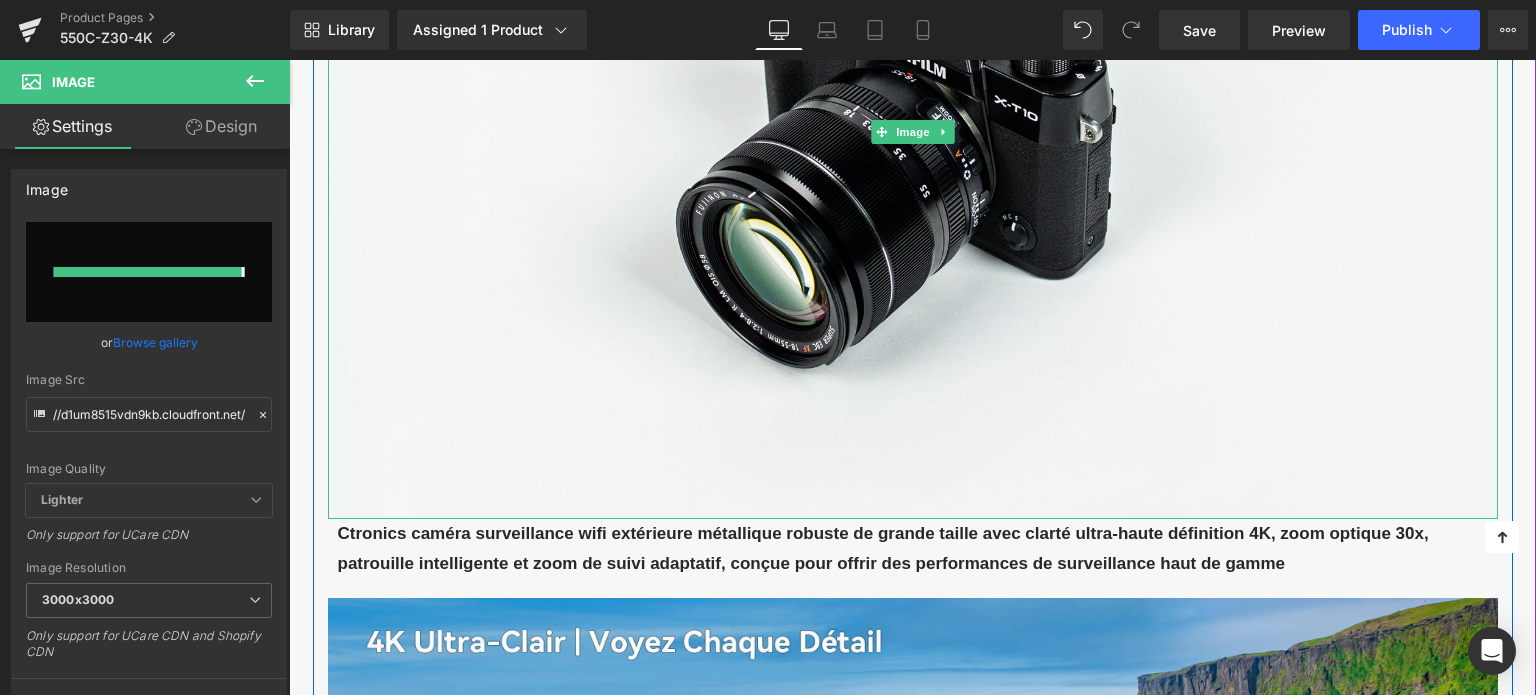 type on "https://ucarecdn.com/9c29ce4a-3859-4617-98c5-955570eb6f51/-/format/auto/-/preview/3000x3000/-/quality/lighter/%E7%94%BB%E6%9D%BF%209-1.png" 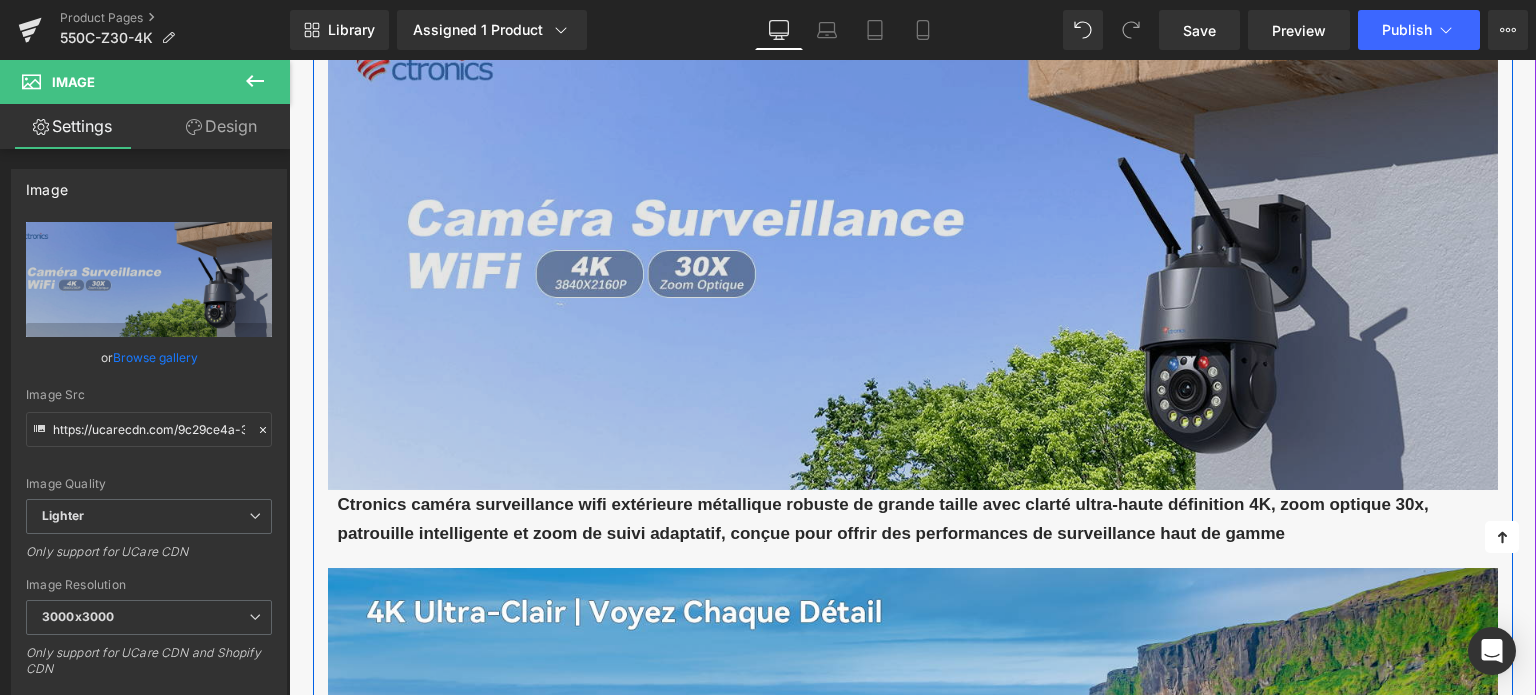 scroll, scrollTop: 1032, scrollLeft: 0, axis: vertical 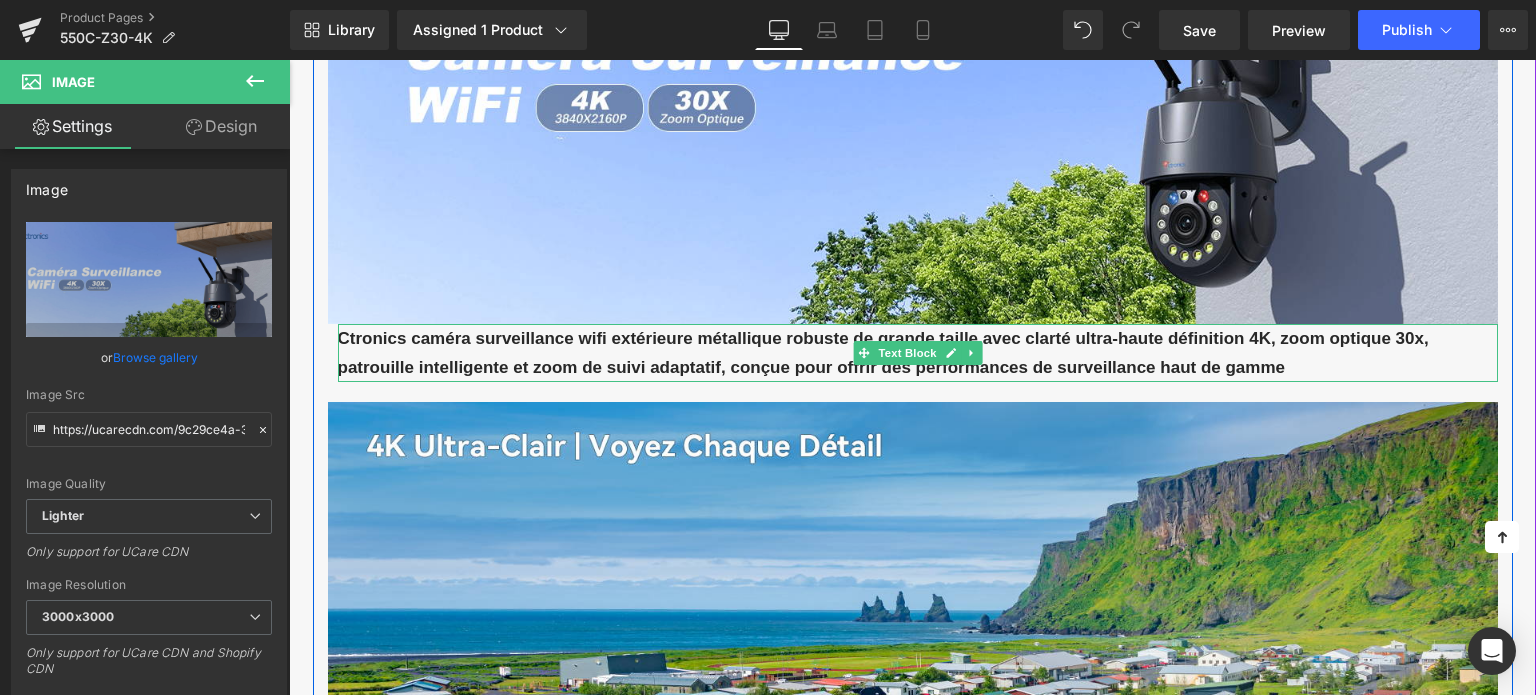click on "Ctronics caméra surveillance wifi extérieure métallique robuste de grande taille avec clarté ultra-haute définition 4K, zoom optique 30x, patrouille intelligente et zoom de suivi adaptatif, conçue pour offrir des performances de surveillance haut de gamme" at bounding box center [918, 353] 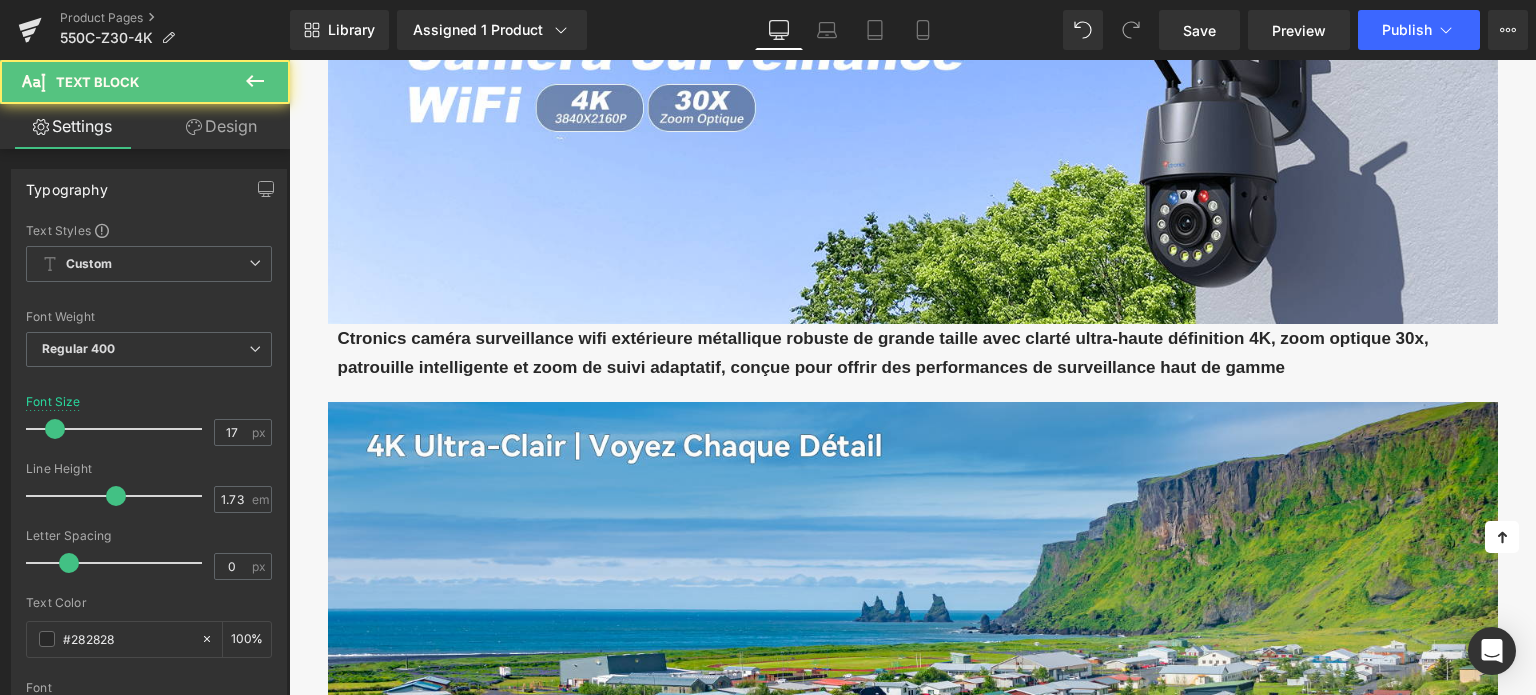 click on "Design" at bounding box center [221, 126] 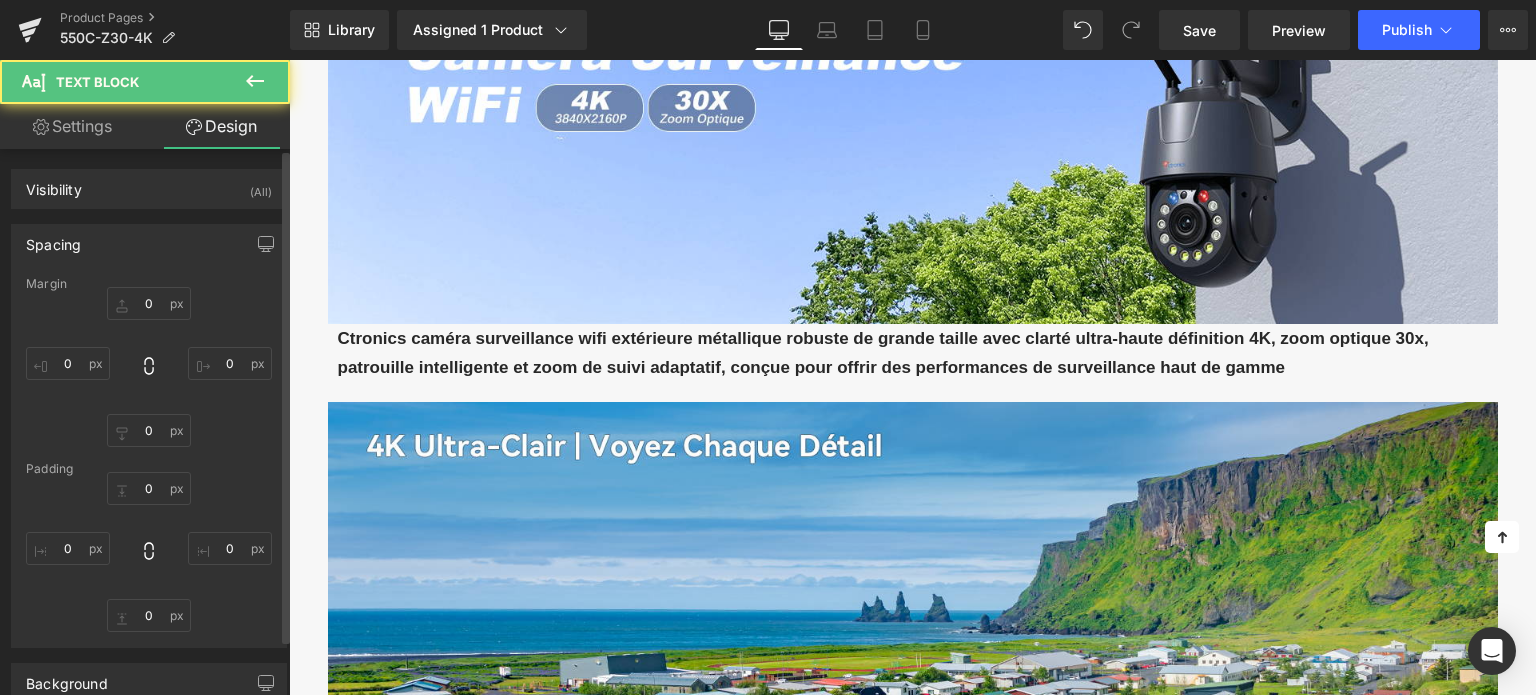 type on "0" 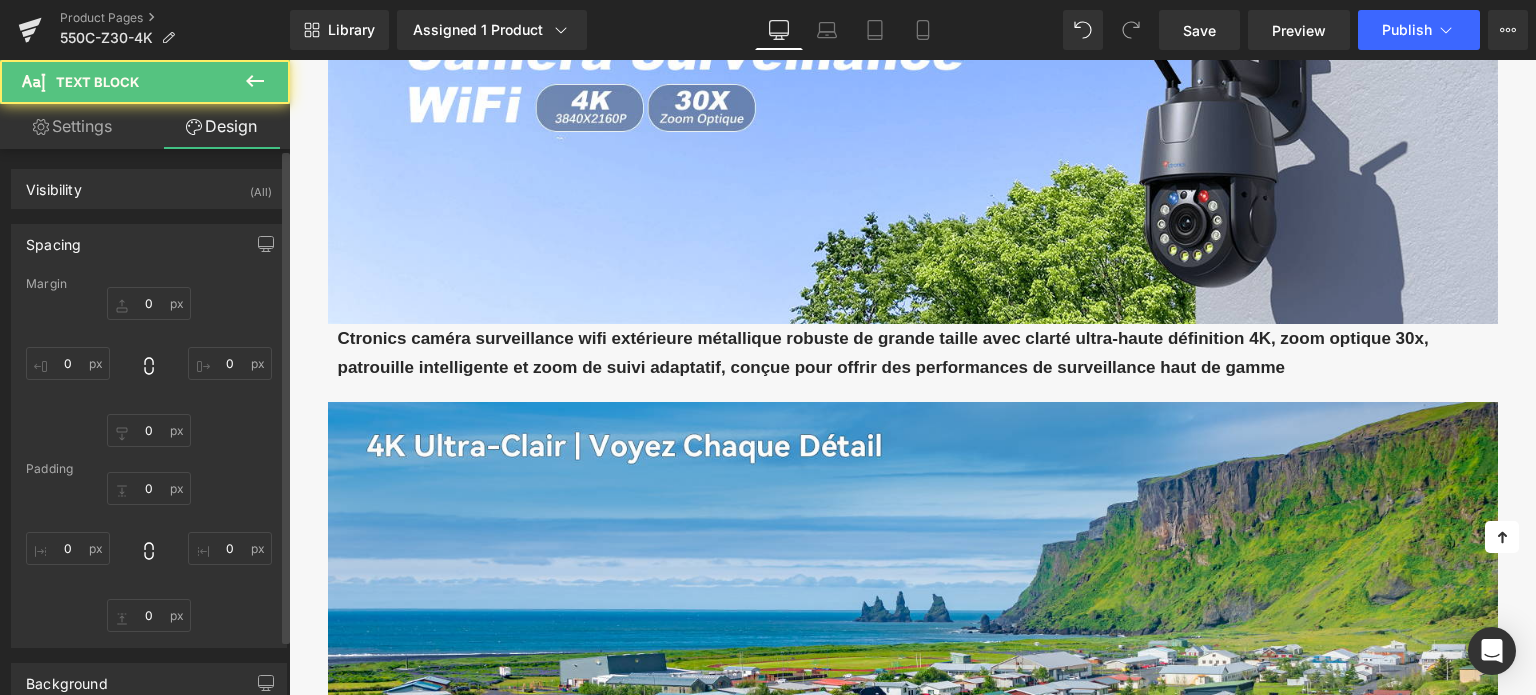 type on "0" 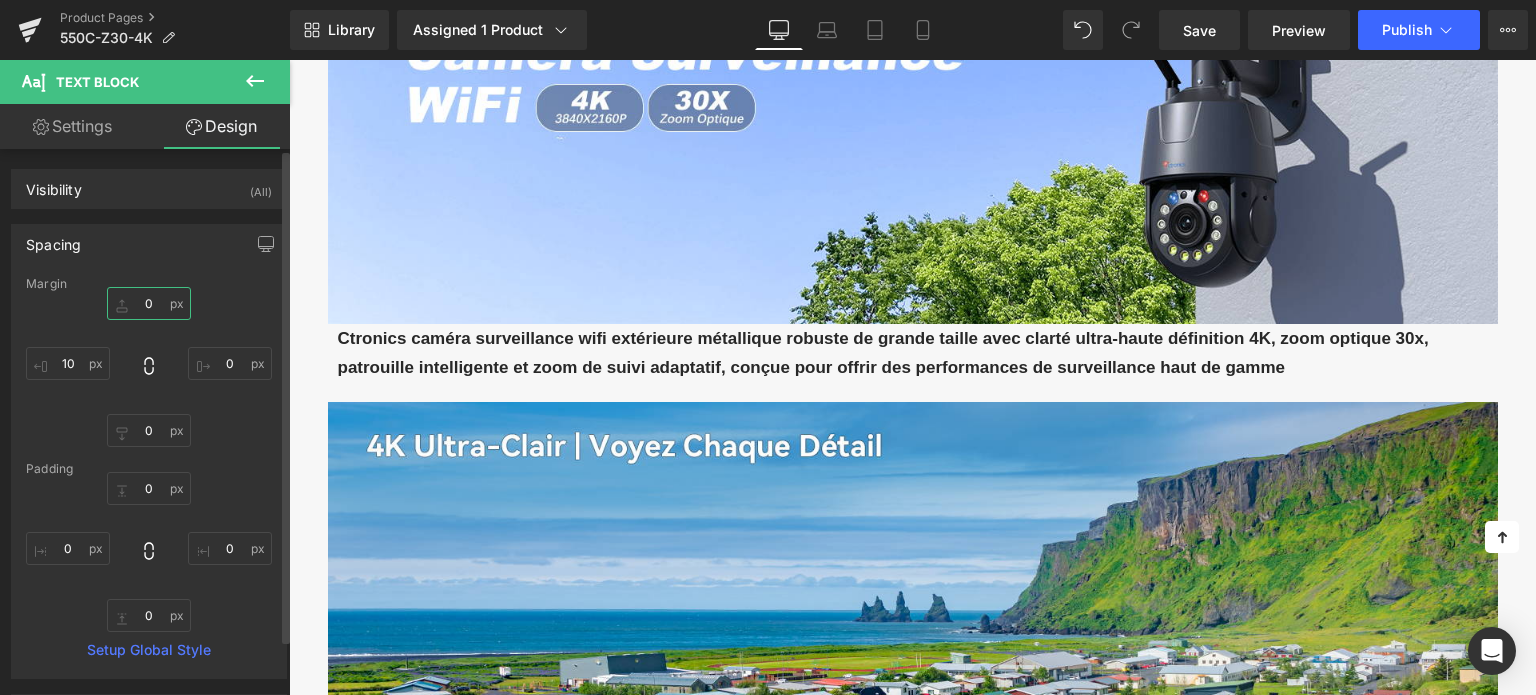 click on "0" at bounding box center [149, 303] 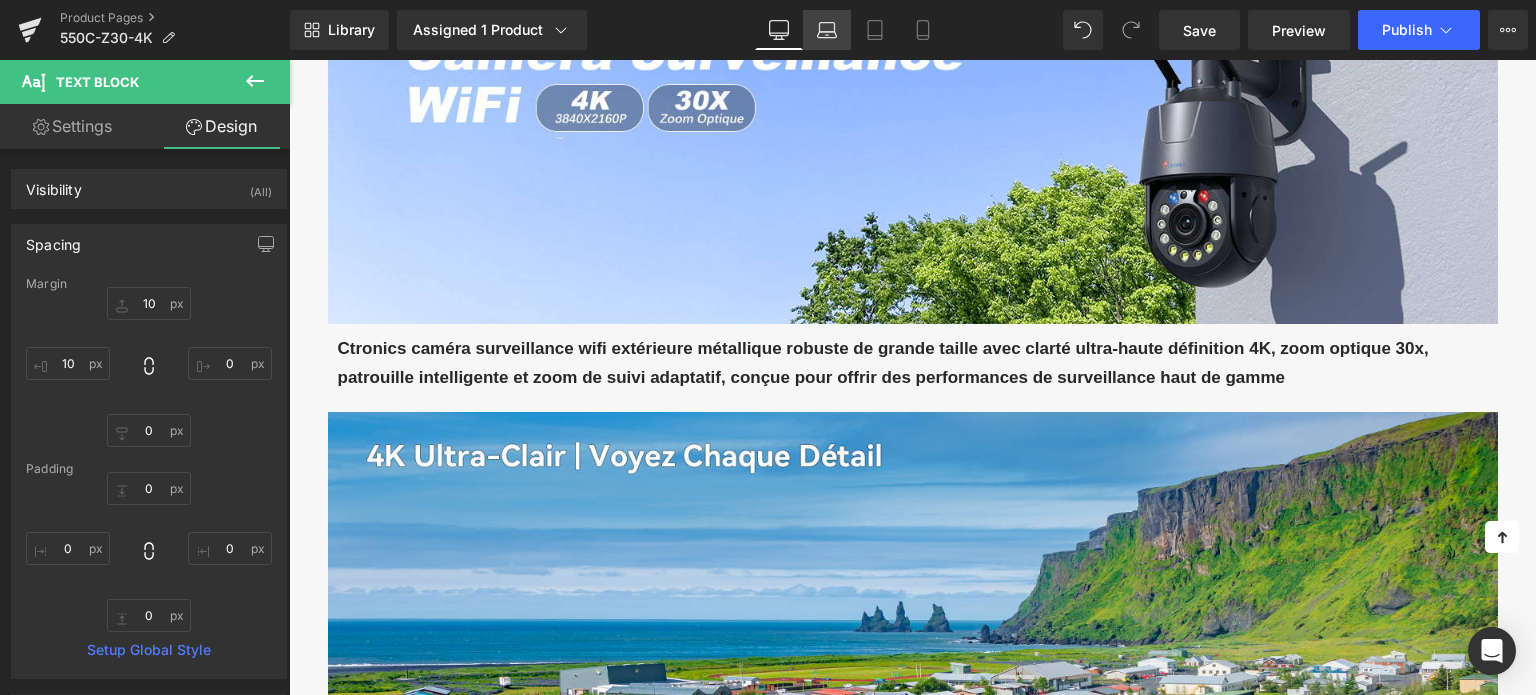 click 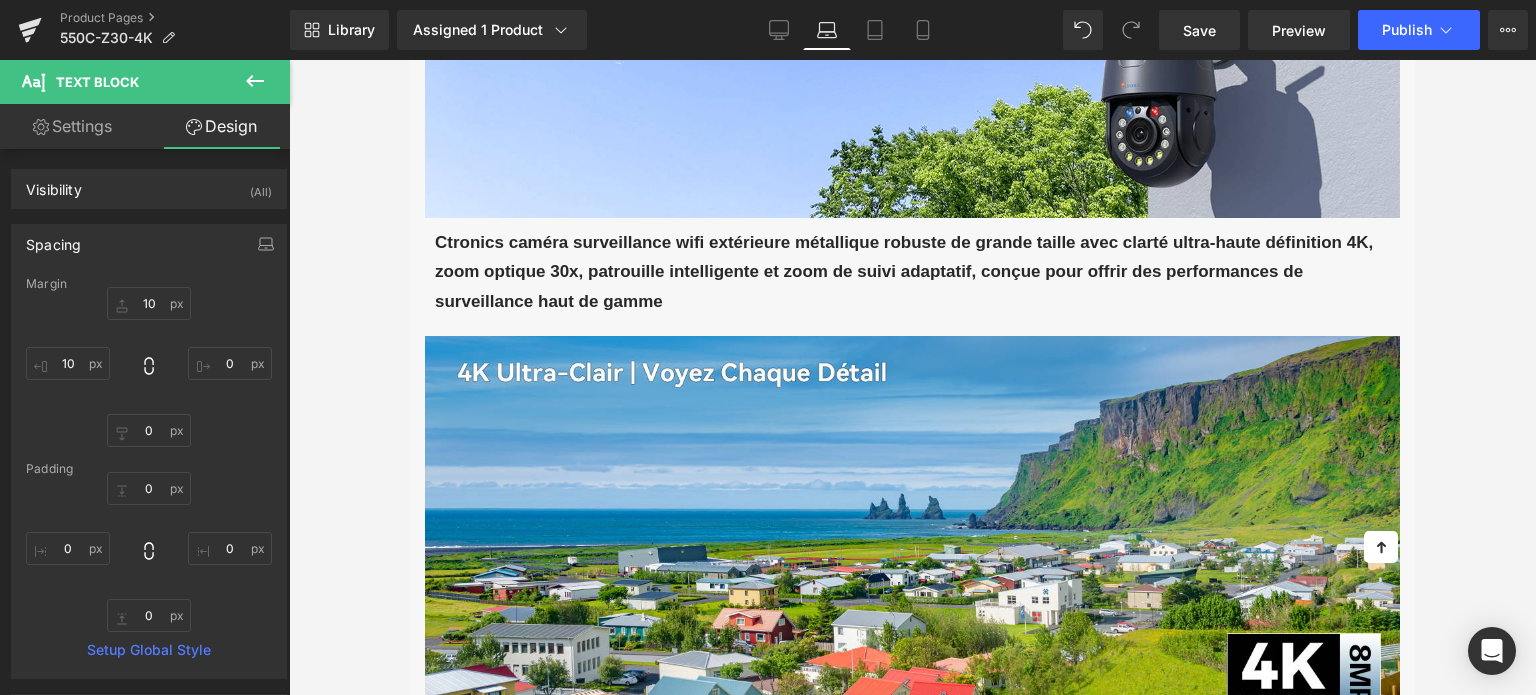 type on "10" 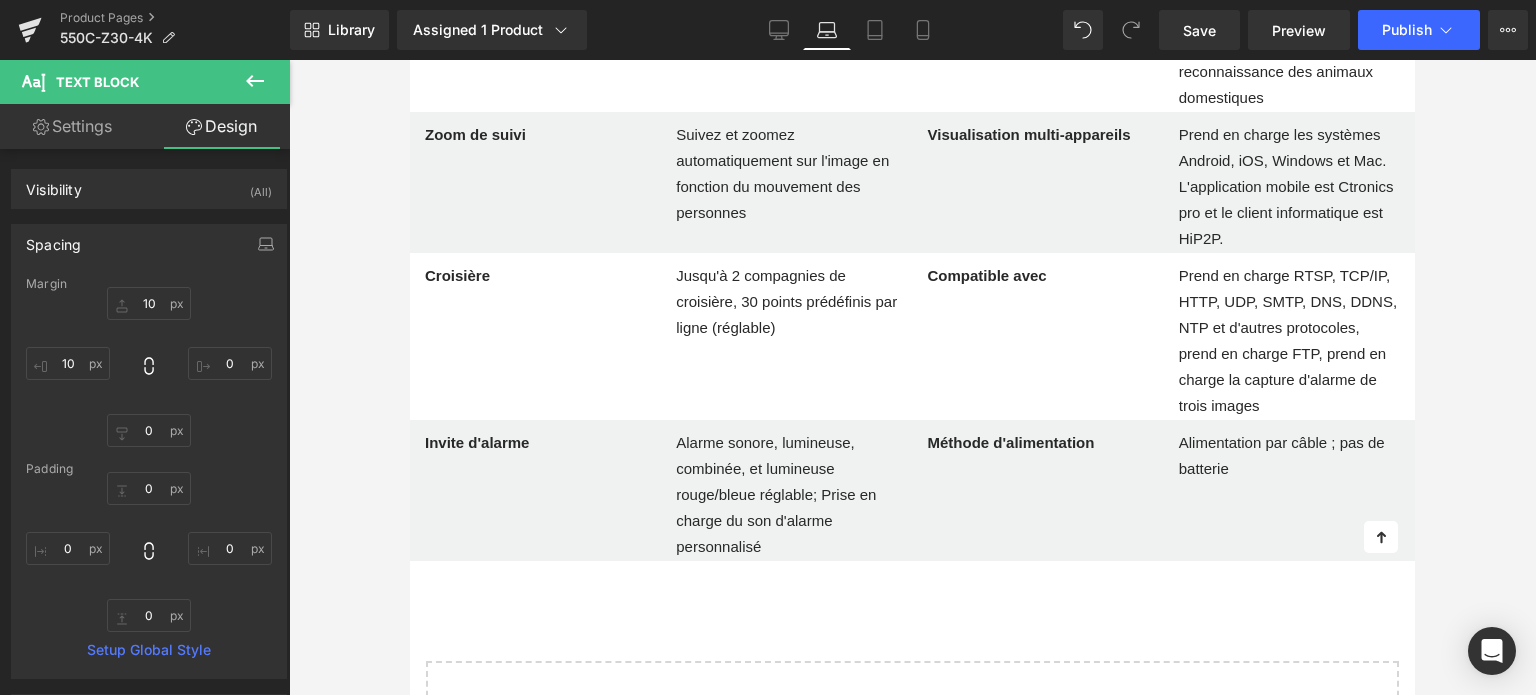 scroll, scrollTop: 8105, scrollLeft: 0, axis: vertical 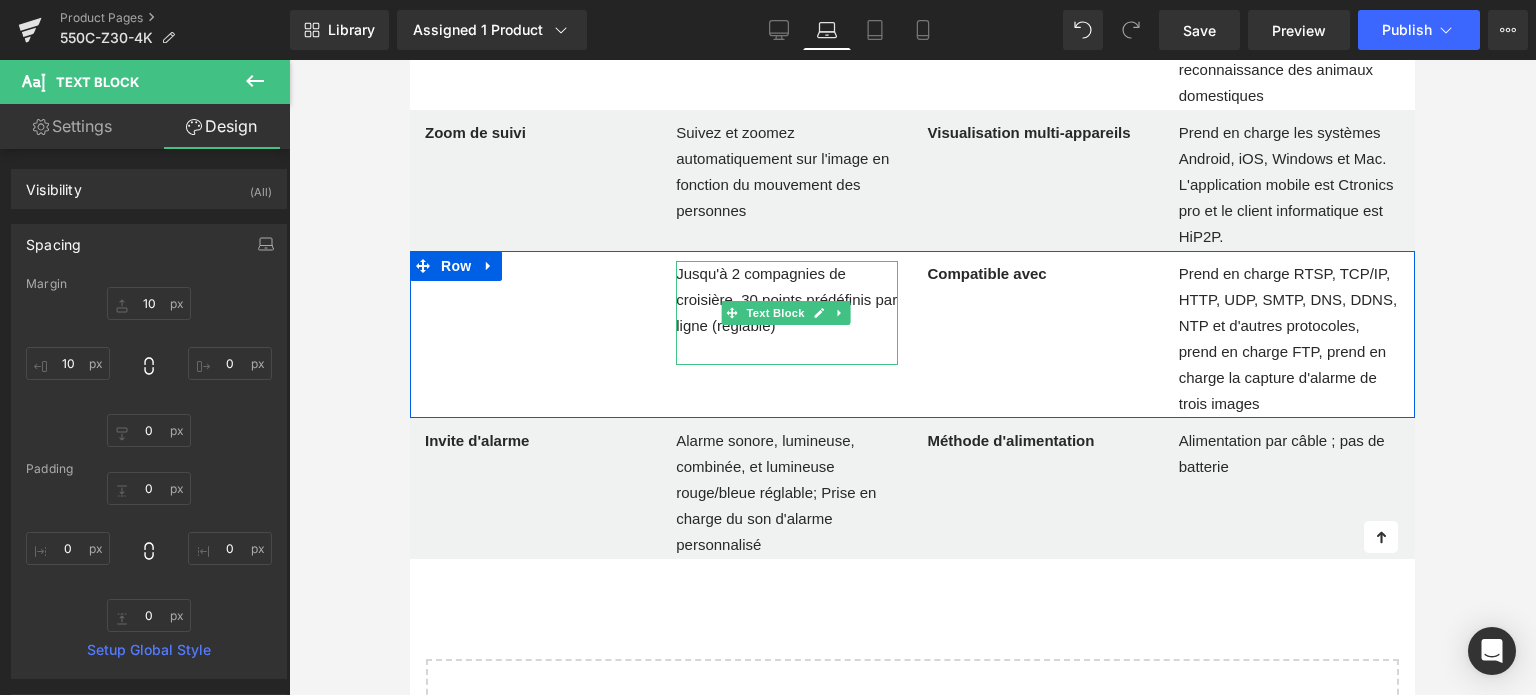 click at bounding box center [786, 352] 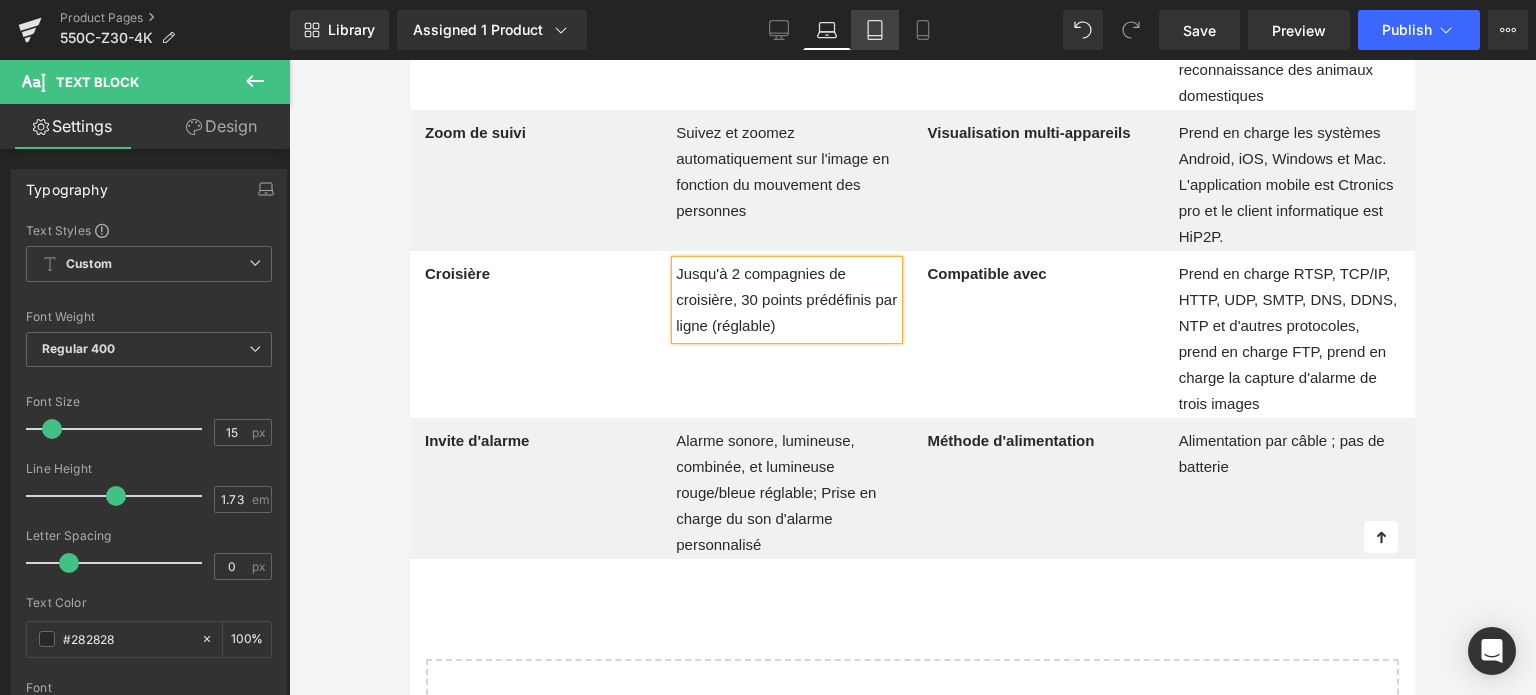 click on "Tablet" at bounding box center (875, 30) 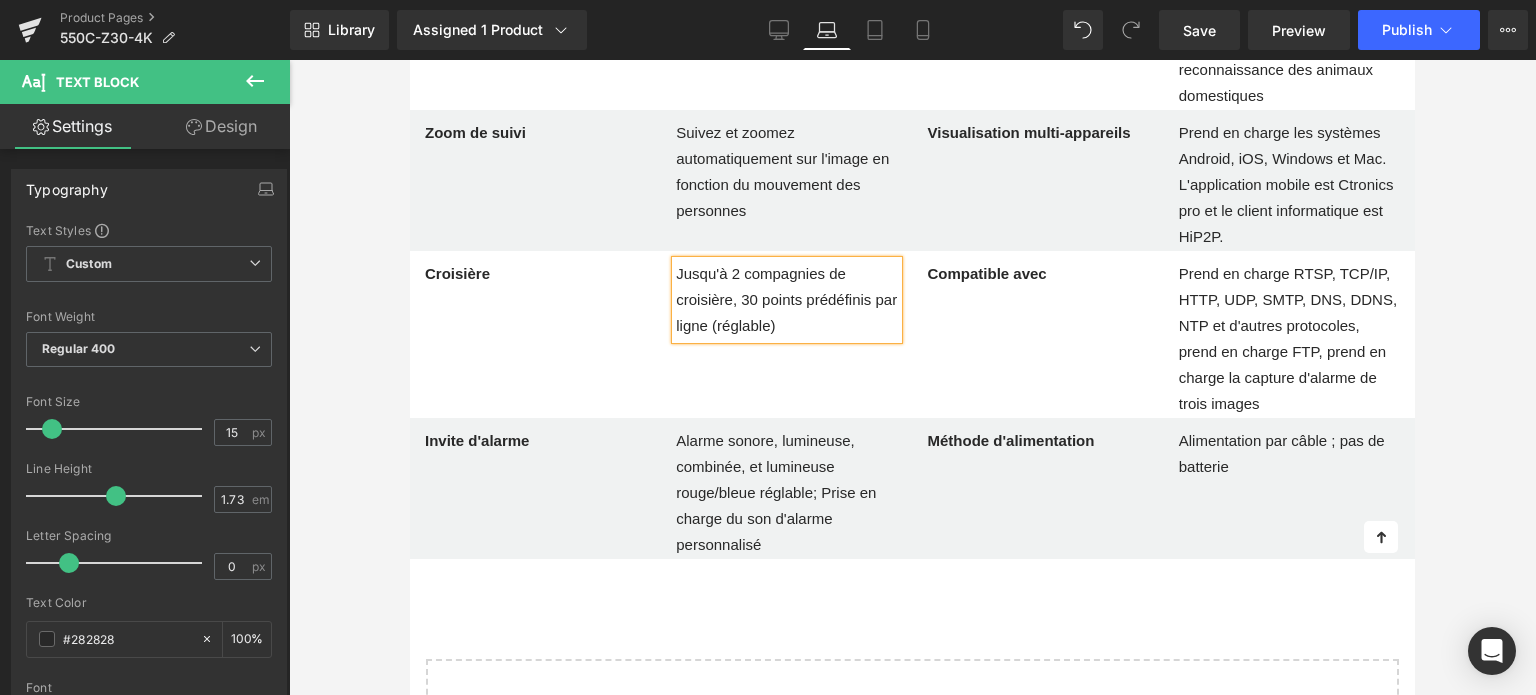 type on "100" 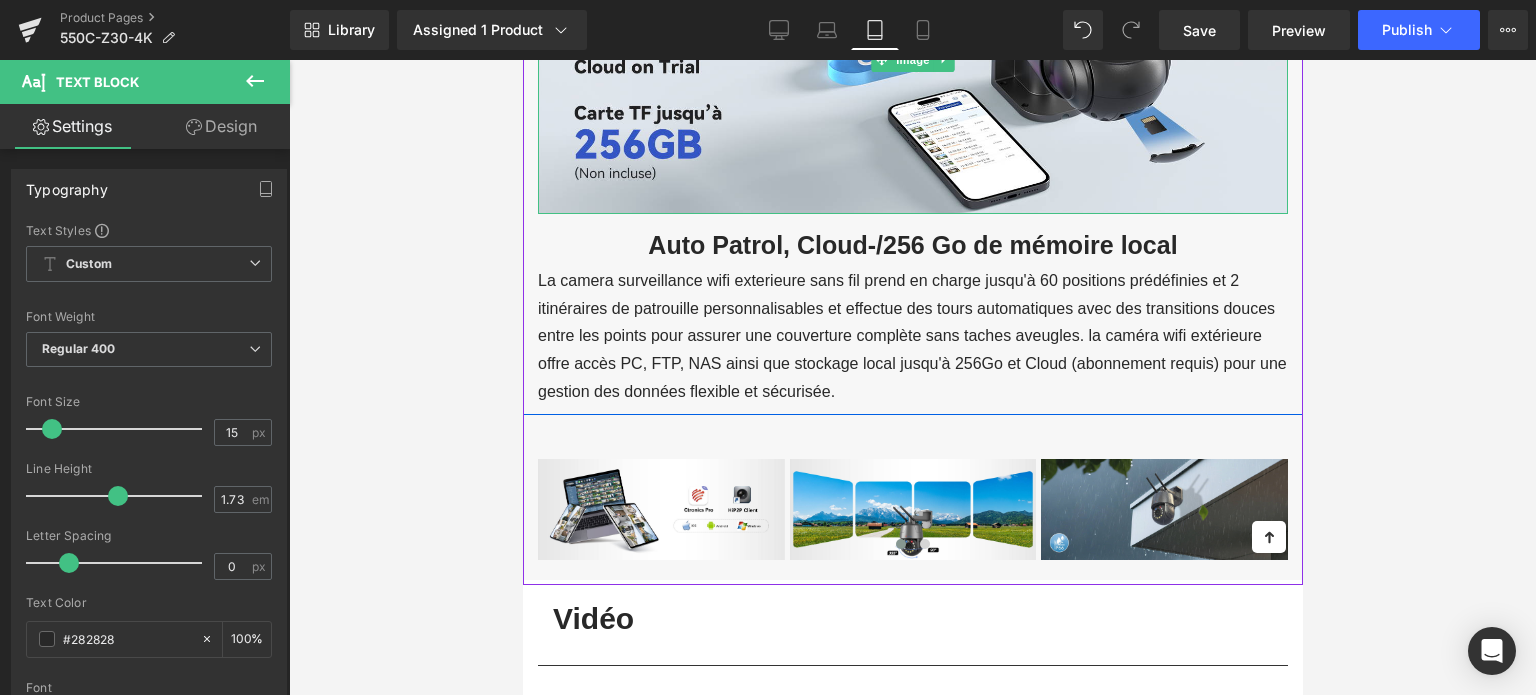 scroll, scrollTop: 5563, scrollLeft: 0, axis: vertical 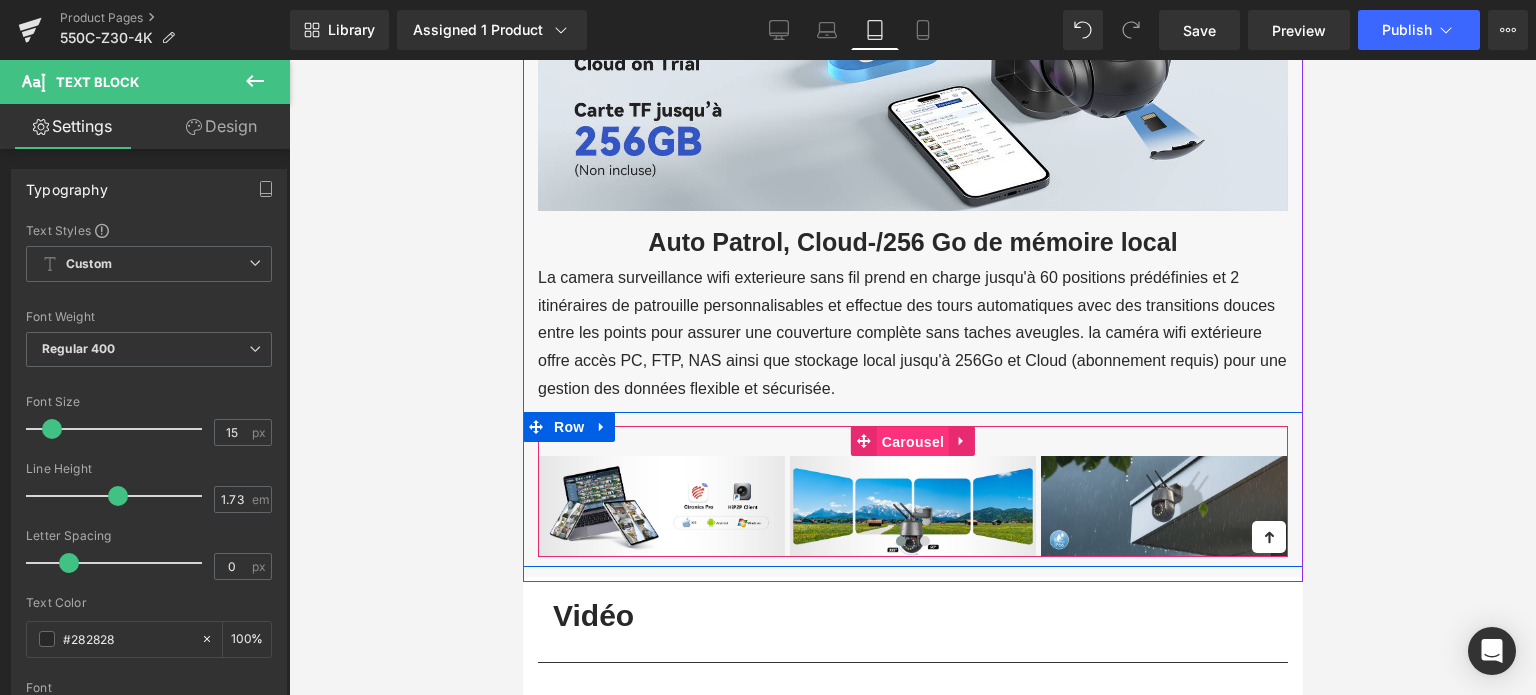 click on "Carousel" at bounding box center (912, 442) 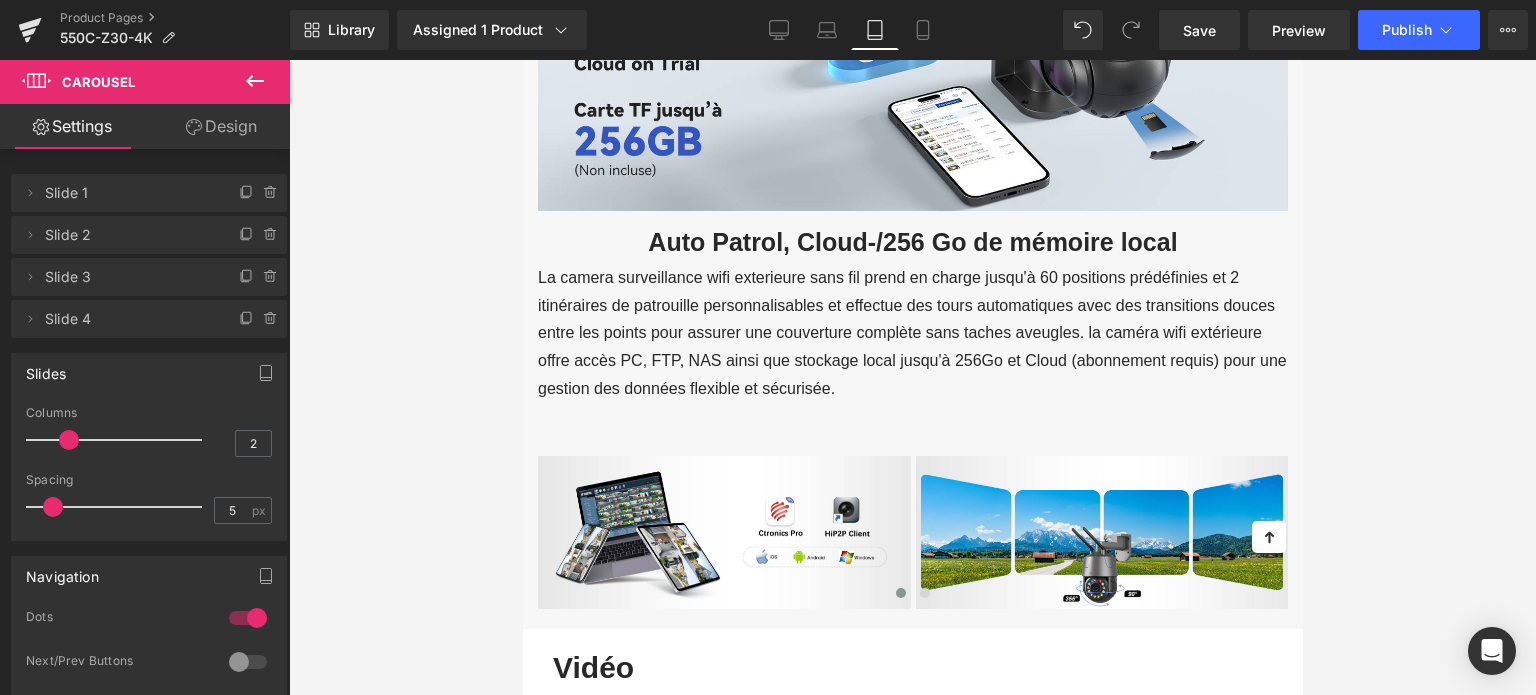 type on "1" 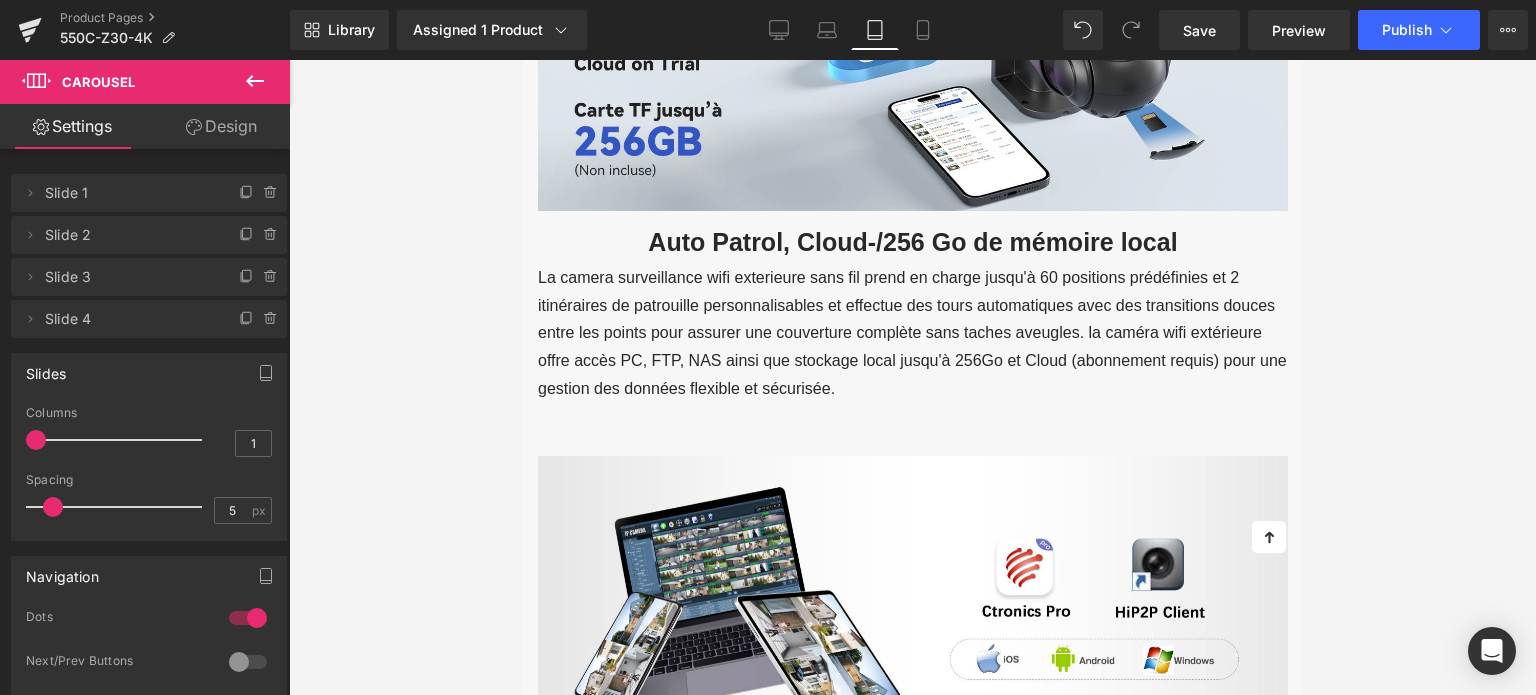 drag, startPoint x: 94, startPoint y: 440, endPoint x: 30, endPoint y: 433, distance: 64.381676 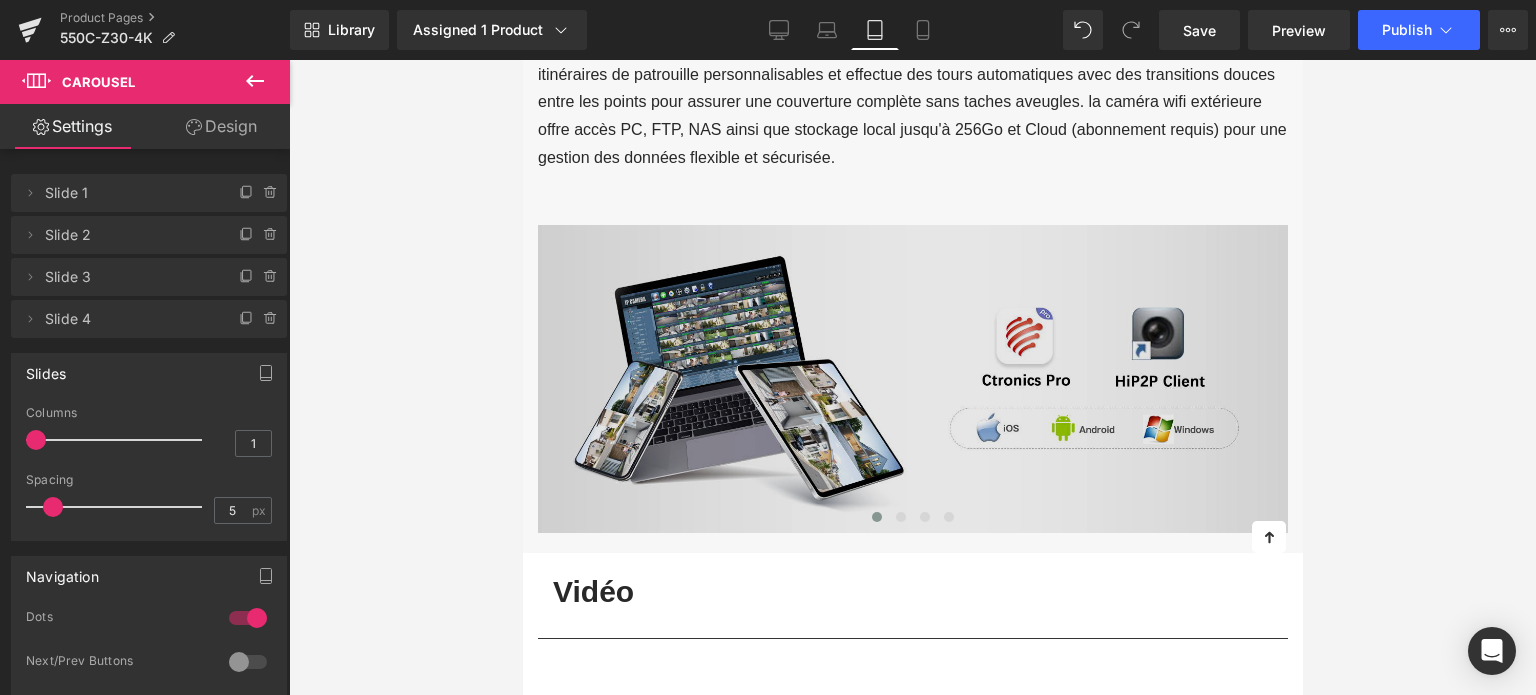 scroll, scrollTop: 5863, scrollLeft: 0, axis: vertical 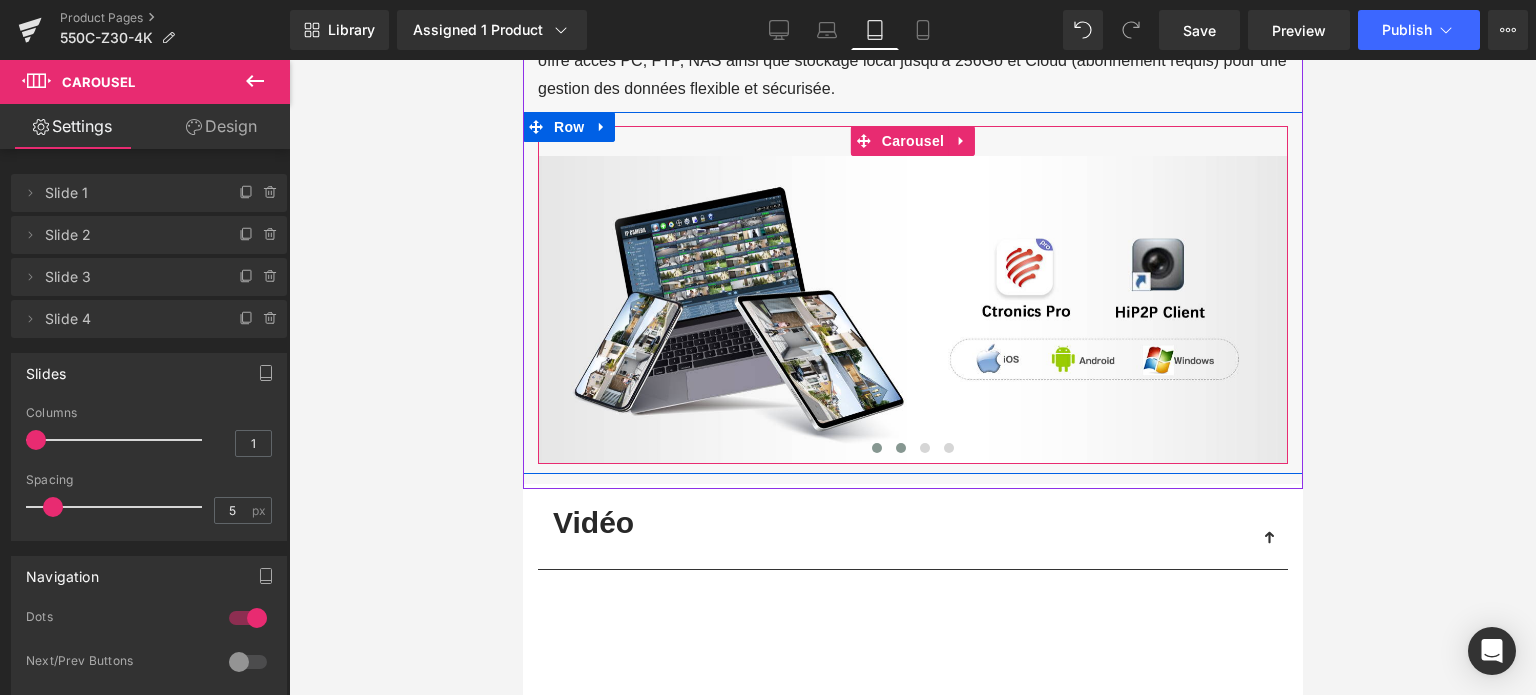 click at bounding box center [900, 448] 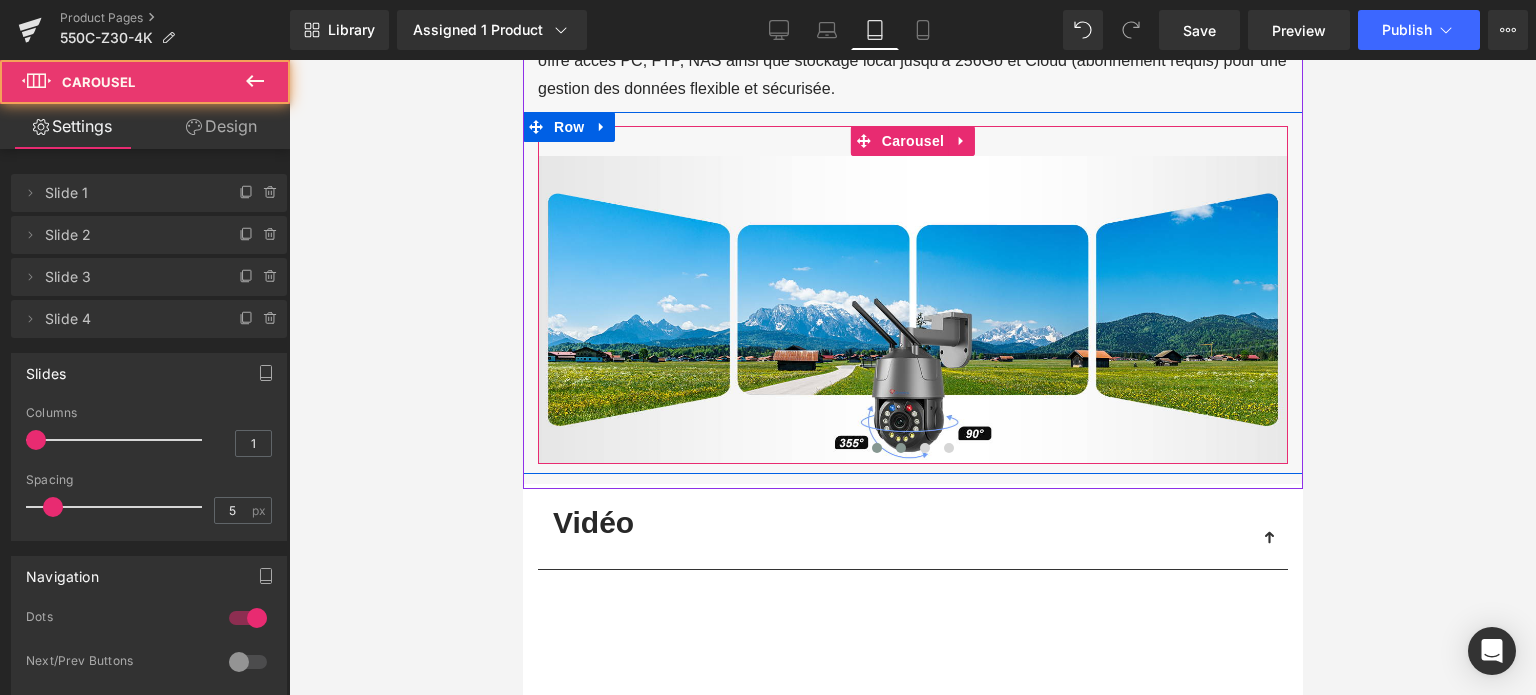 click at bounding box center [876, 448] 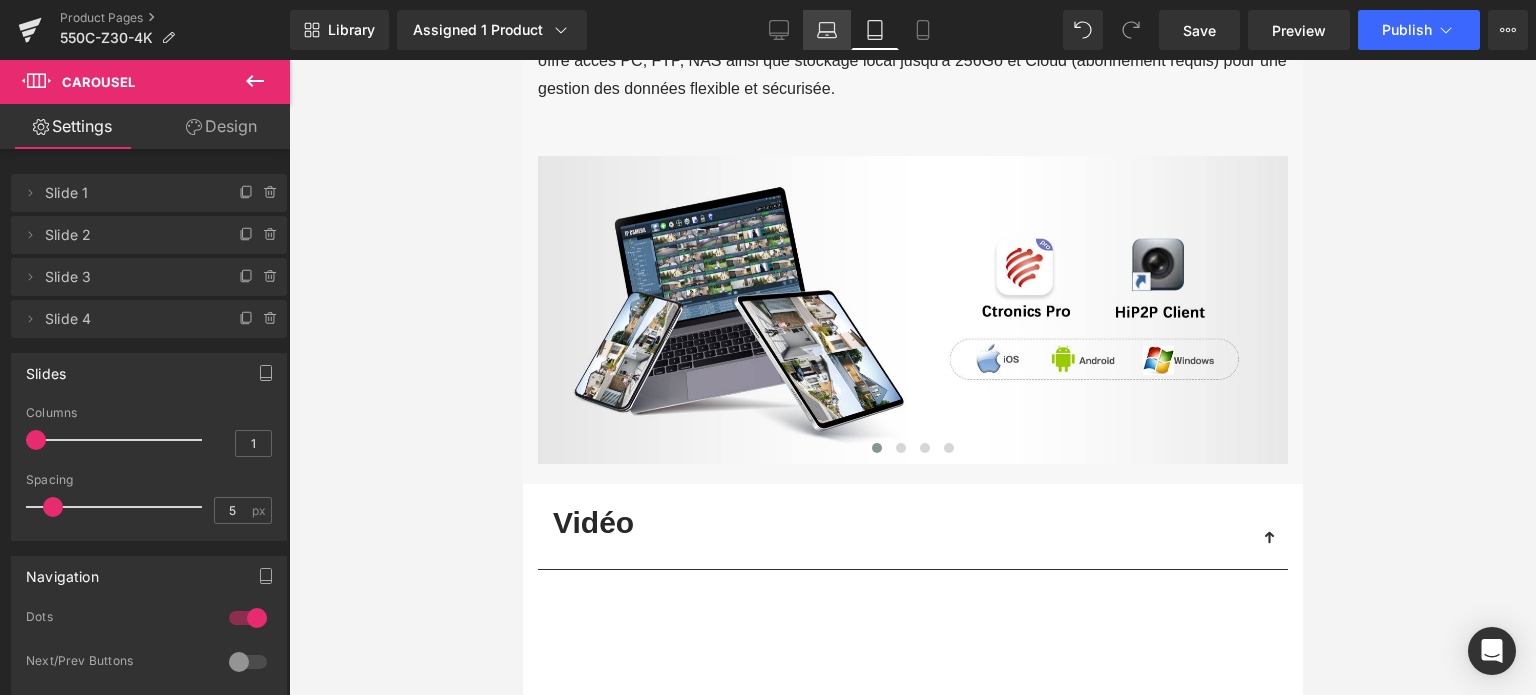 click 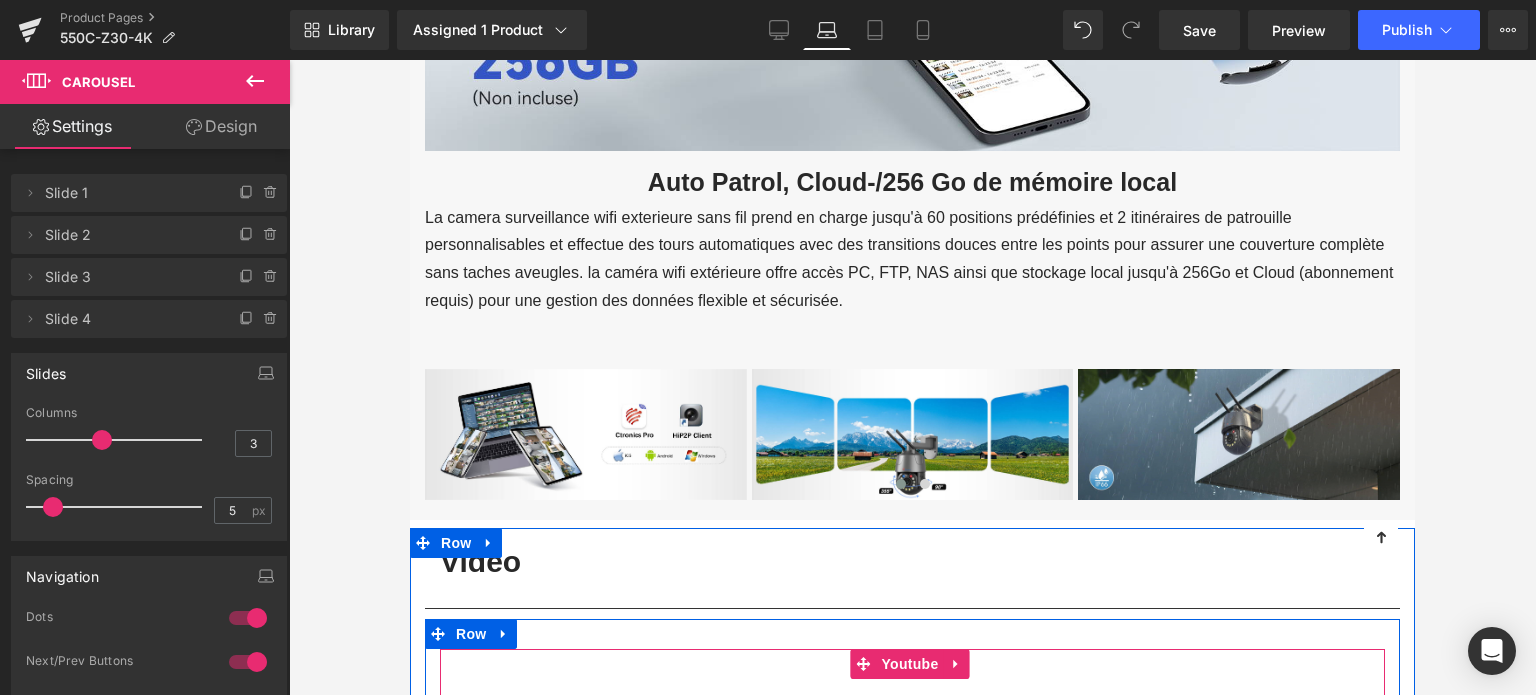 scroll, scrollTop: 6431, scrollLeft: 0, axis: vertical 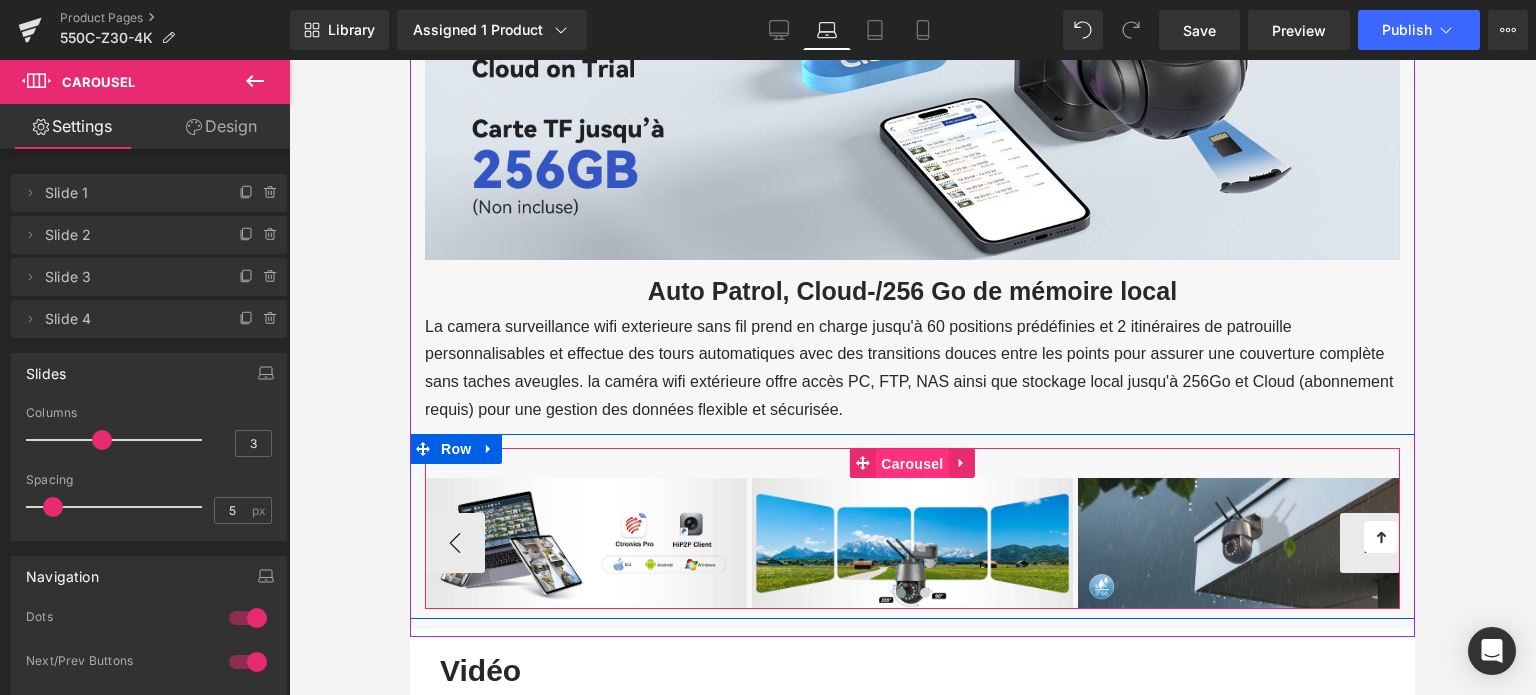 click on "Carousel" at bounding box center [912, 464] 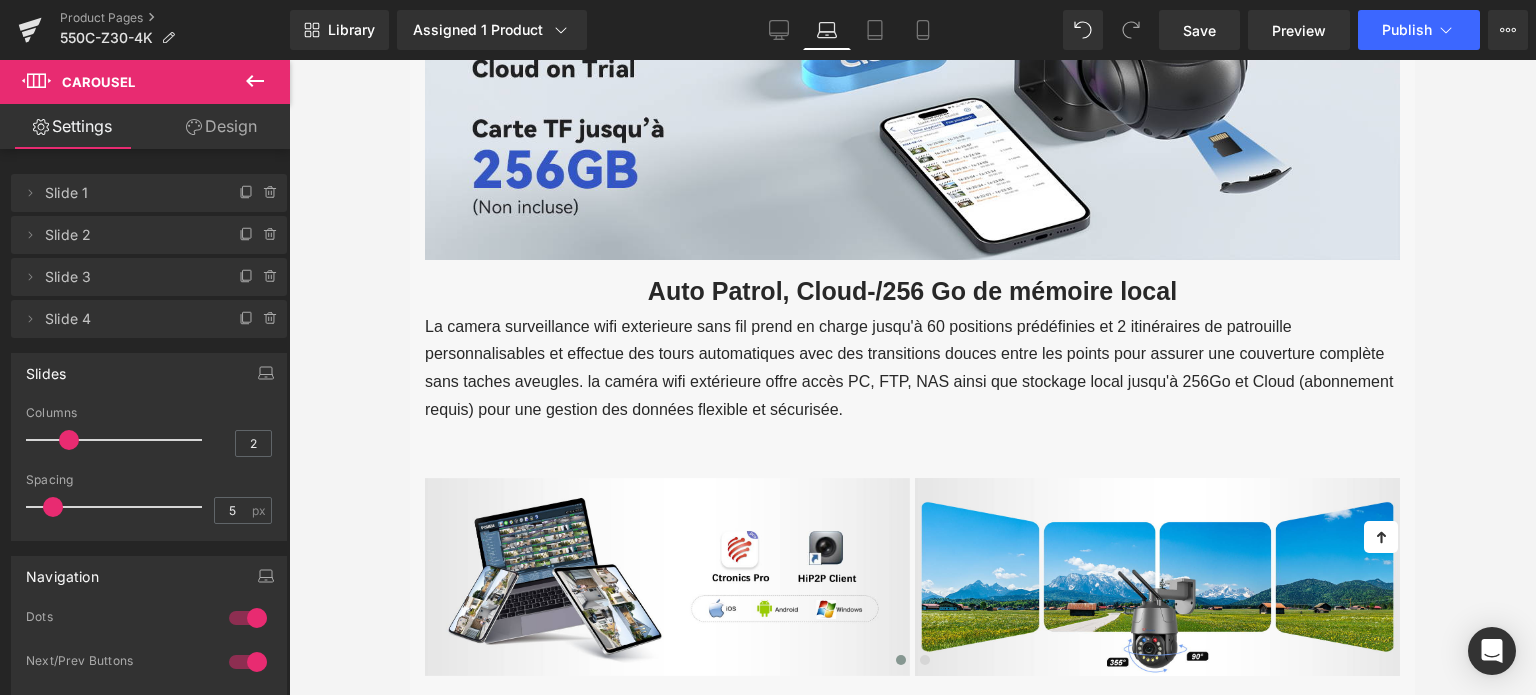 type on "1" 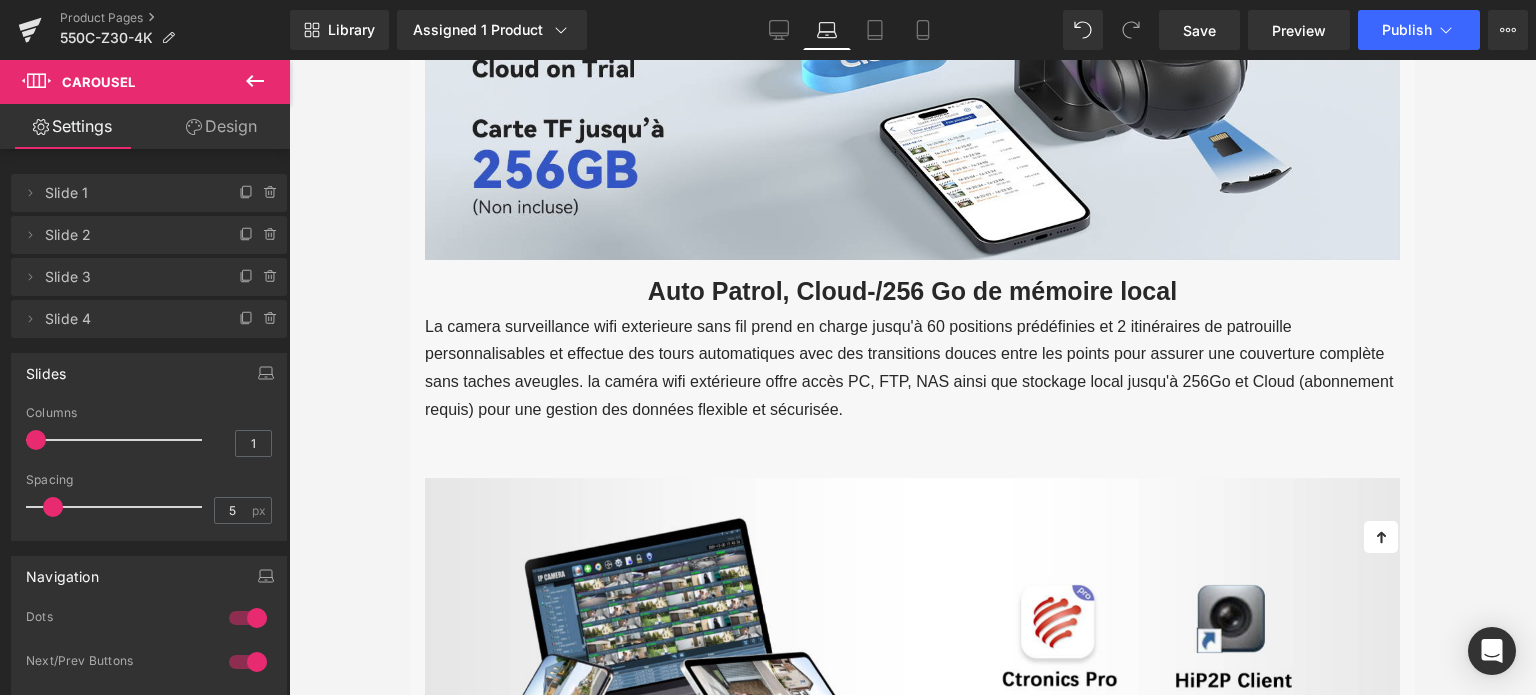 drag, startPoint x: 92, startPoint y: 442, endPoint x: 175, endPoint y: 383, distance: 101.8332 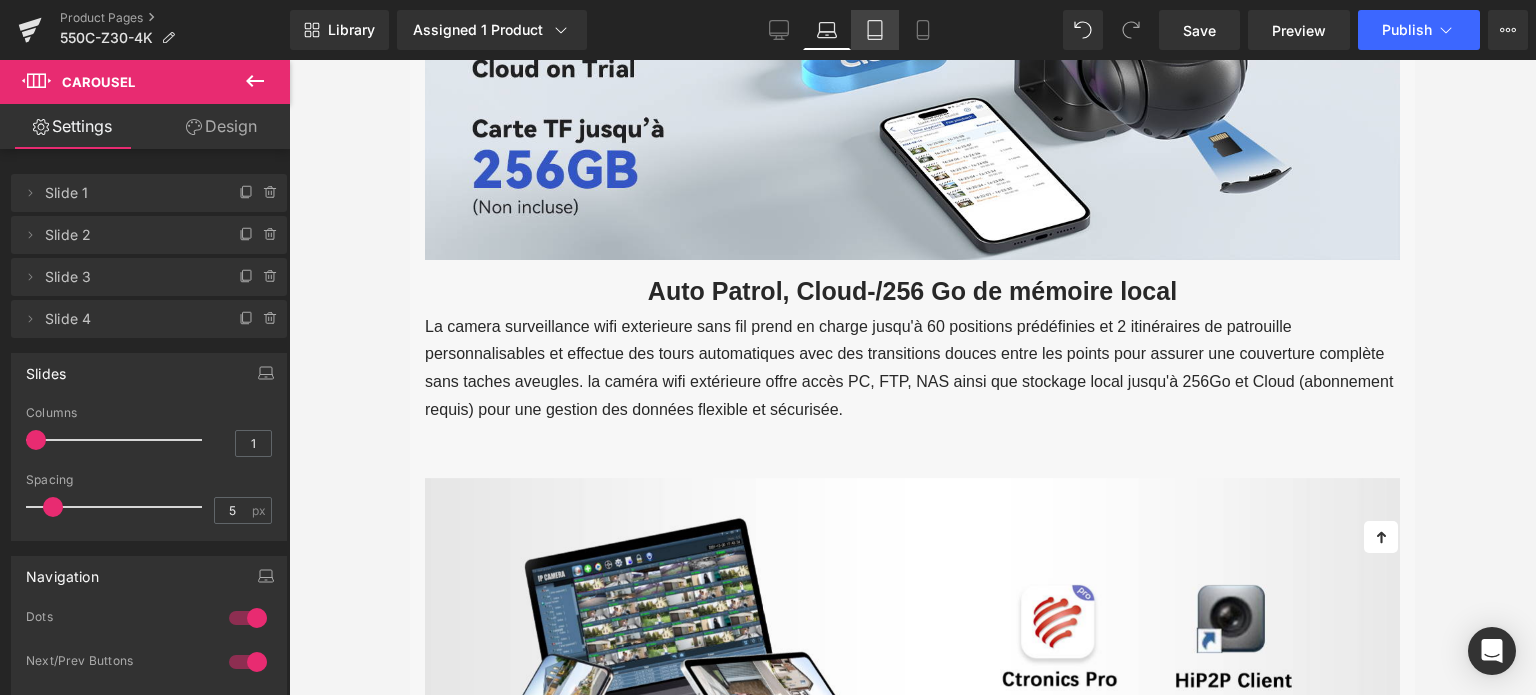 click 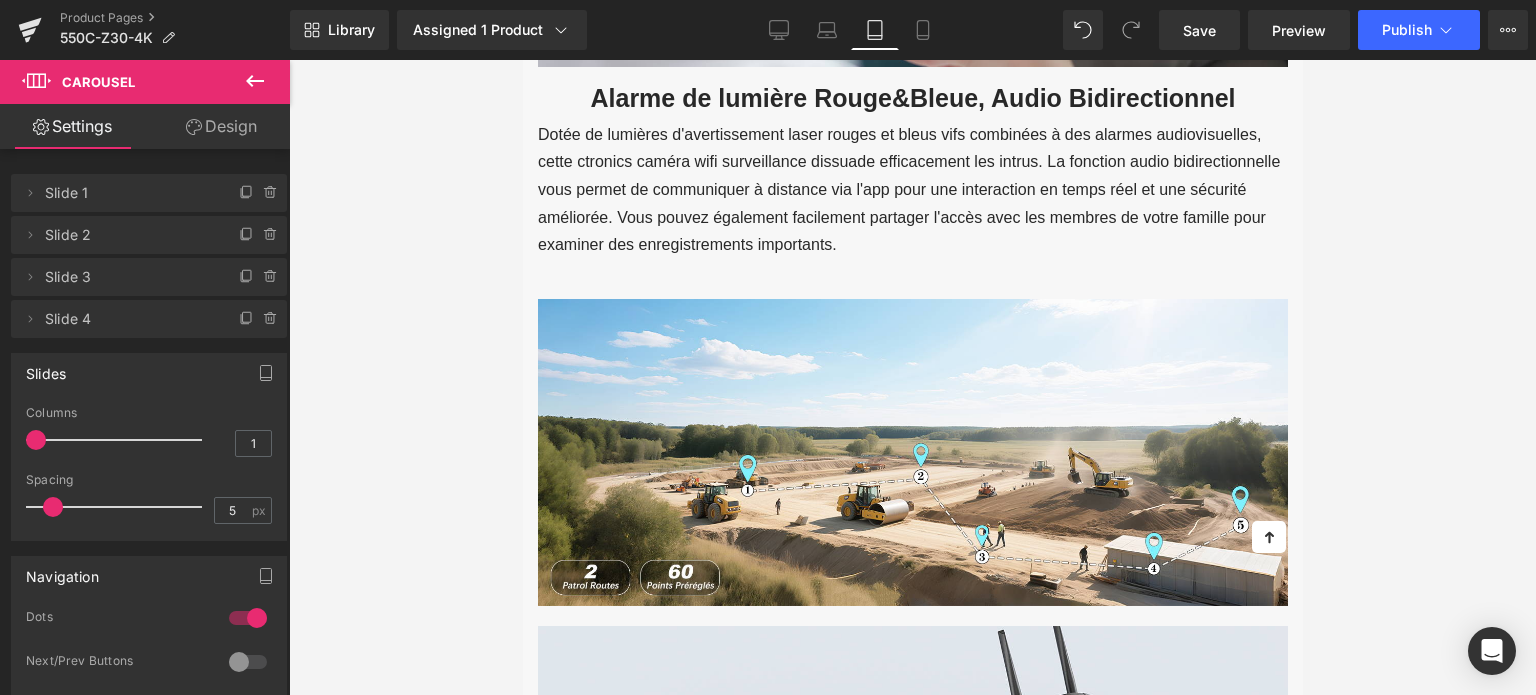 scroll, scrollTop: 4823, scrollLeft: 0, axis: vertical 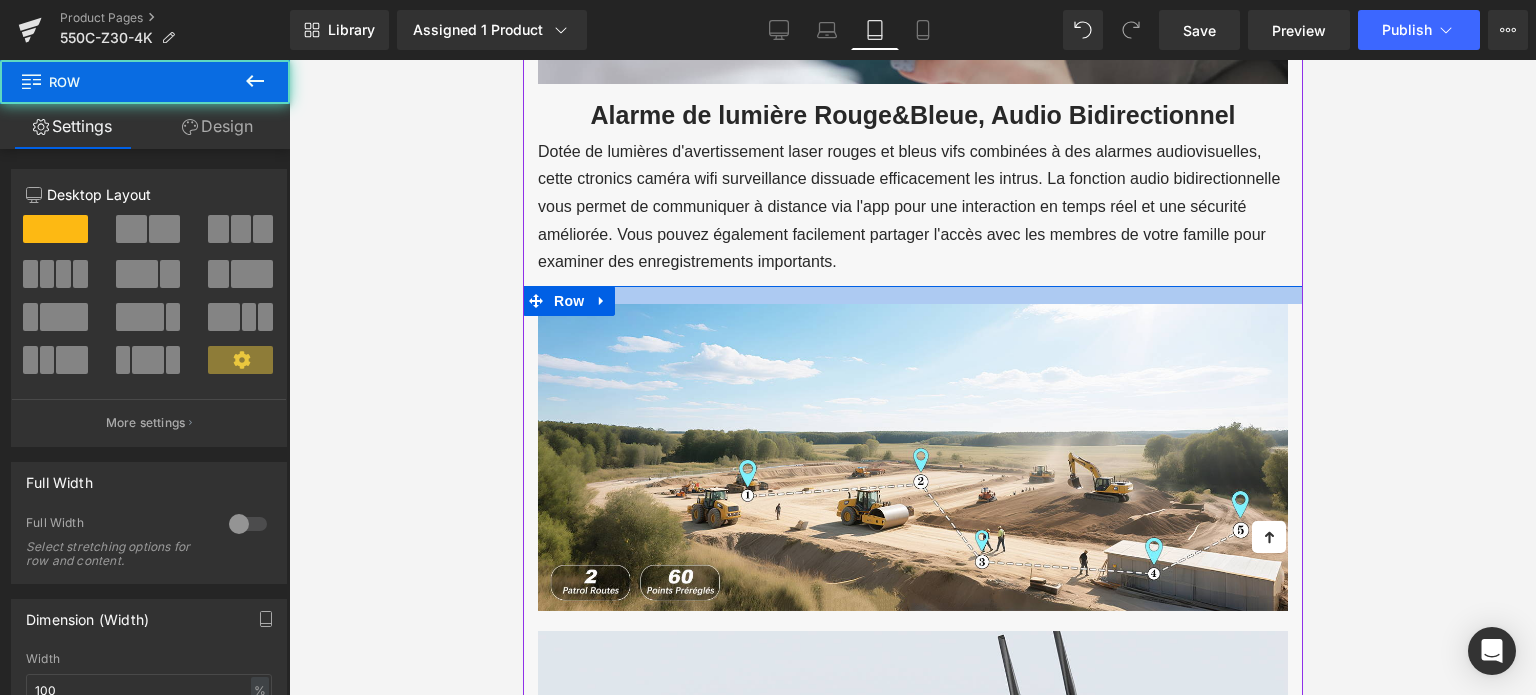 drag, startPoint x: 852, startPoint y: 287, endPoint x: 856, endPoint y: 275, distance: 12.649111 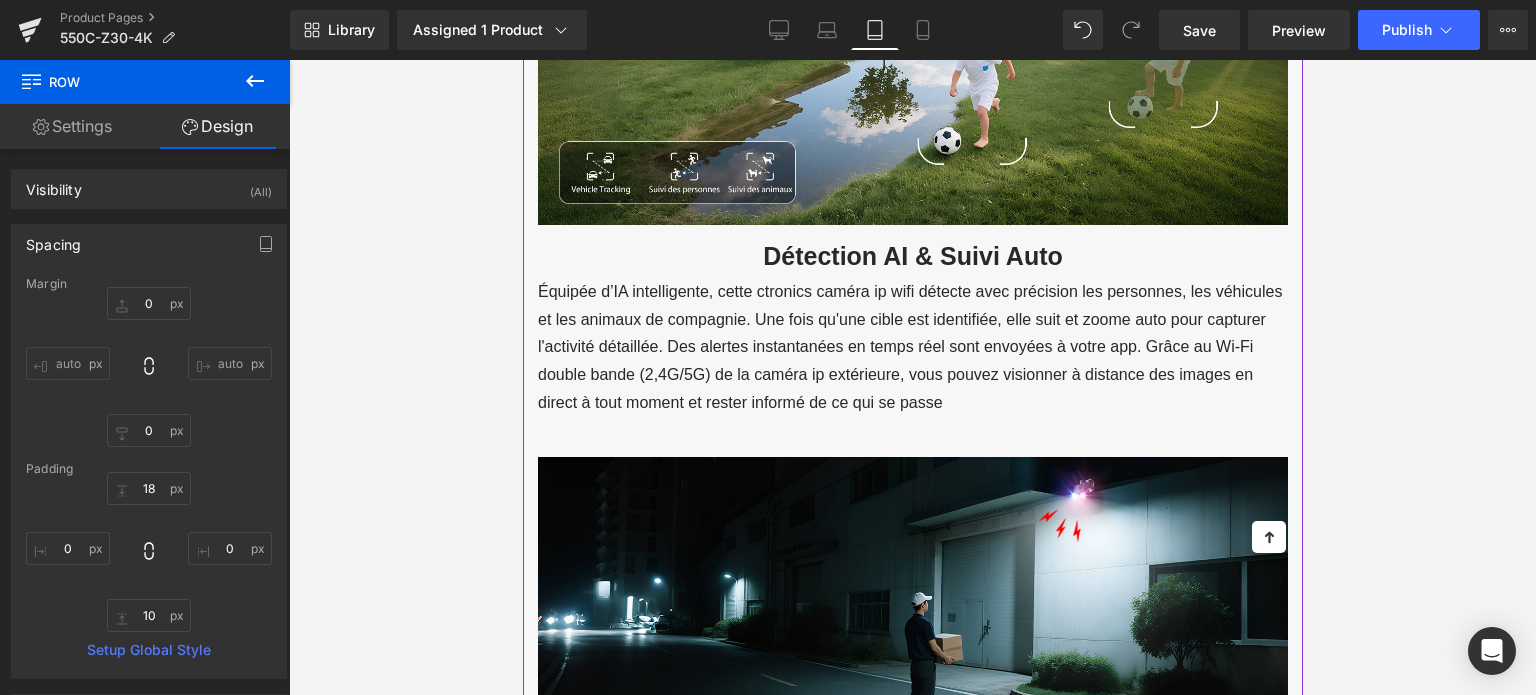 scroll, scrollTop: 3823, scrollLeft: 0, axis: vertical 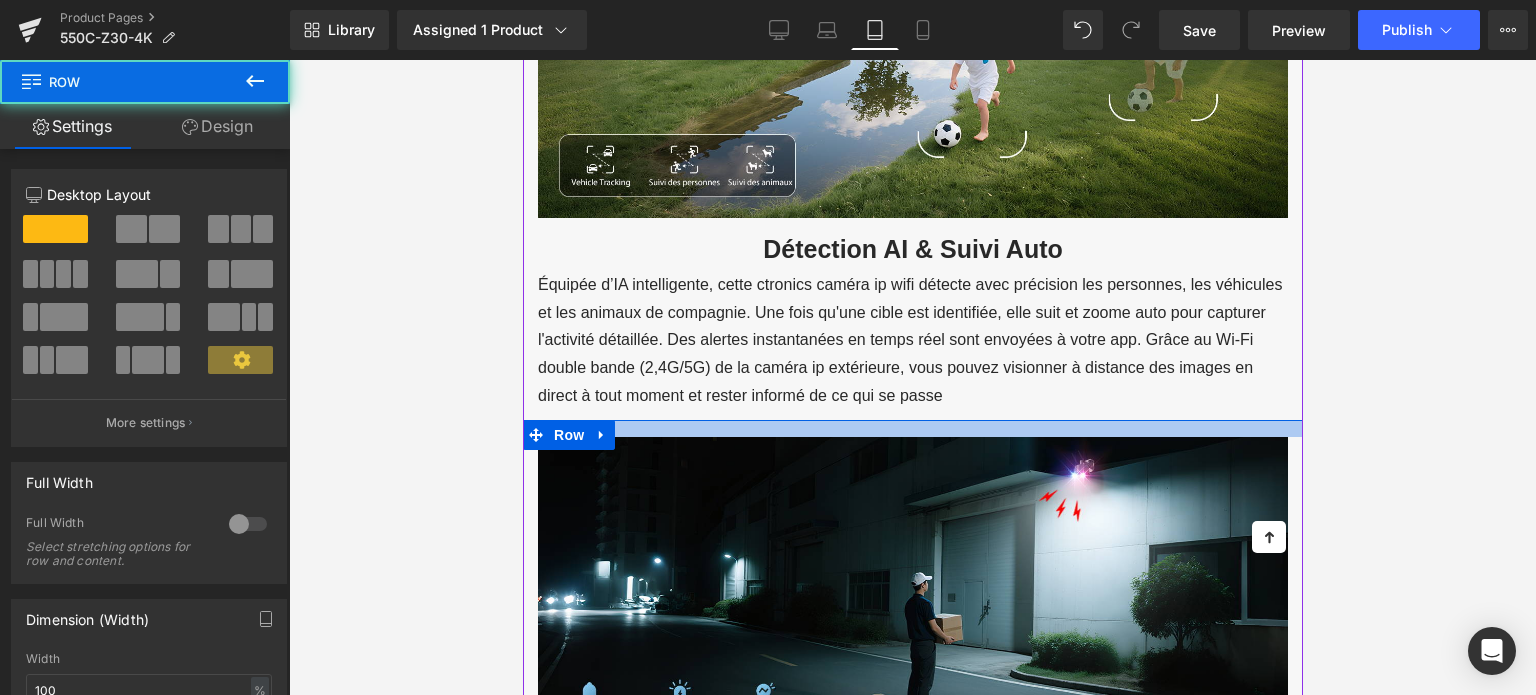 drag, startPoint x: 785, startPoint y: 419, endPoint x: 793, endPoint y: 406, distance: 15.264338 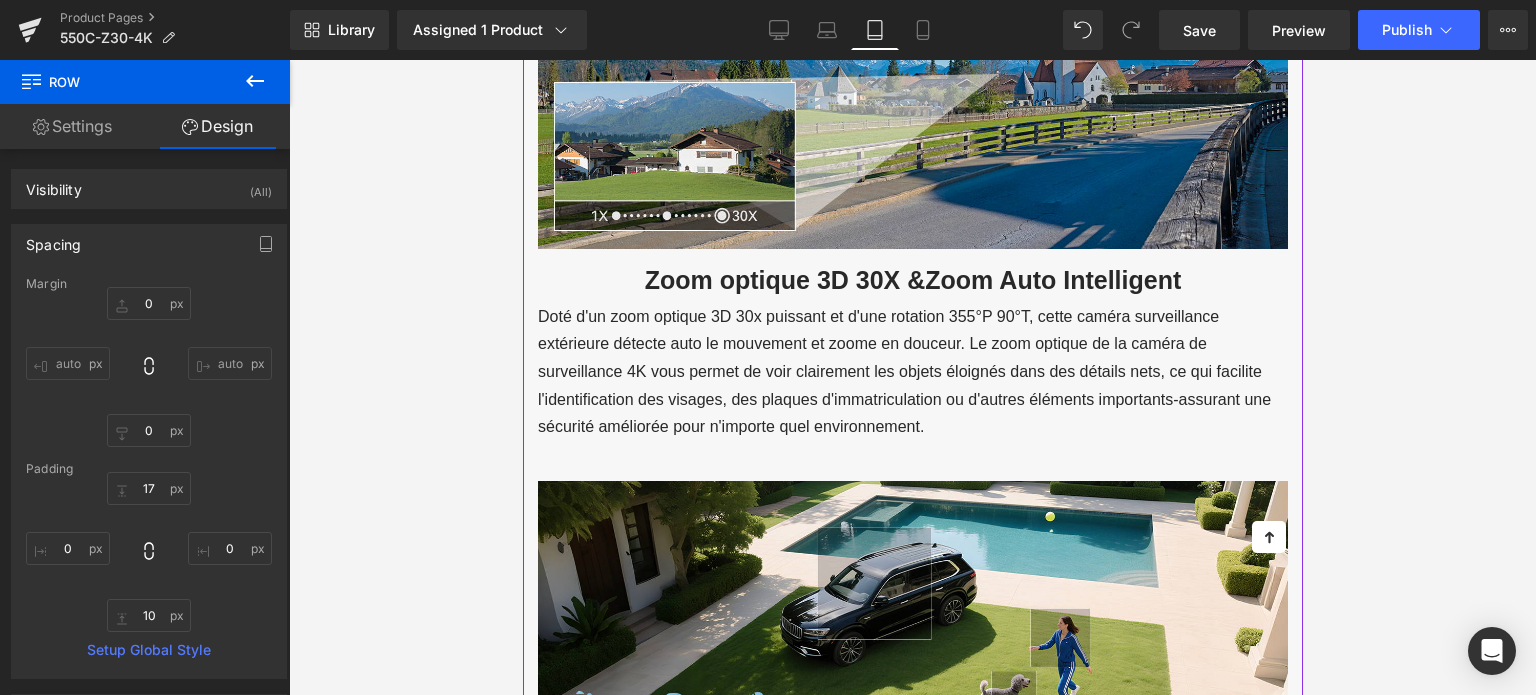 scroll, scrollTop: 2923, scrollLeft: 0, axis: vertical 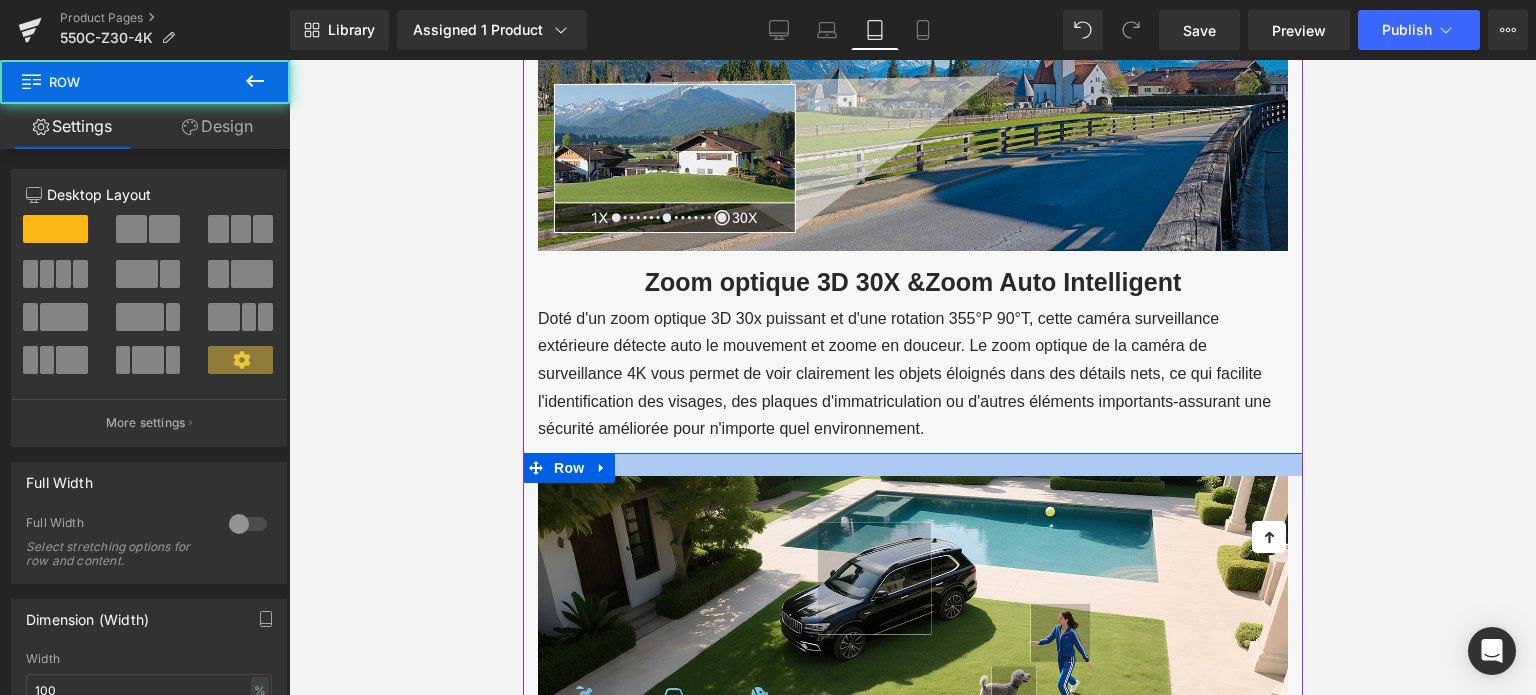 click on "Image
Ctronics caméra surveillance wifi extérieure métallique robuste de grande taille avec clarté ultra-haute définition 4K, zoom optique 30x, patrouille intelligente et zoom de suivi adaptatif, conçue pour offrir des performances de surveillance haut de gamme
Text Block         Image         Image
Image
4K 8MP UHD & Vision Nocturne Puissante
Heading
Lorem ipsum dolor sit amet, consectetur adipiscing elit, sed do eiusmod tempor incididunt ut labore et dolore magna aliqua. Ut enim ad minim veniam, quis nostrud exercitation ullamco laboris nisi ut aliquip ex ea commodo consequat. Duis aute irure dolor in reprehenderit in voluptate velit esse cillum dolore eu fugiat nulla pariatur. Excepteur sint occaecat cupidatat non proident, sunt in culpa qui officia deserunt mollit anim id est laborum.
Text Block         Row         Image         Image         Zoom optique 3D 30X &Zoom Auto Intelligent" at bounding box center (912, 696) 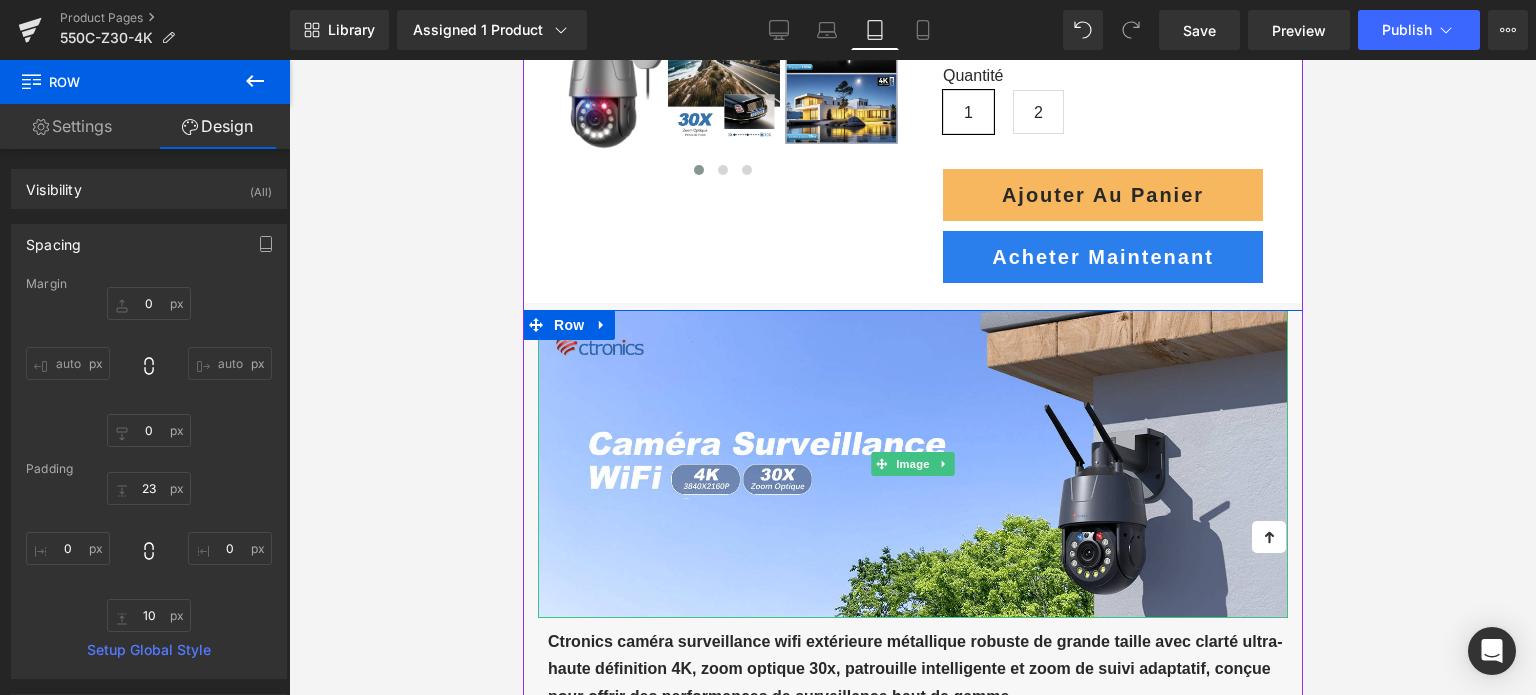 scroll, scrollTop: 623, scrollLeft: 0, axis: vertical 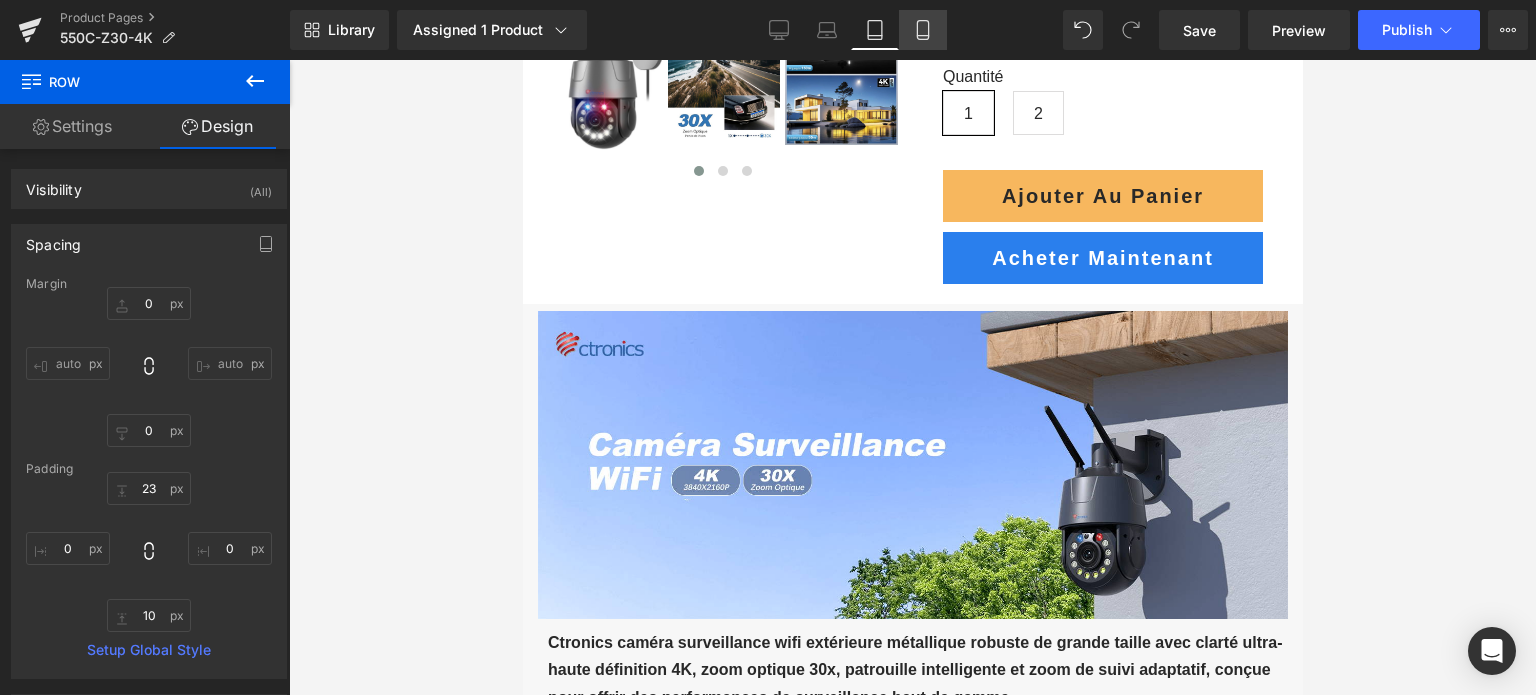 click 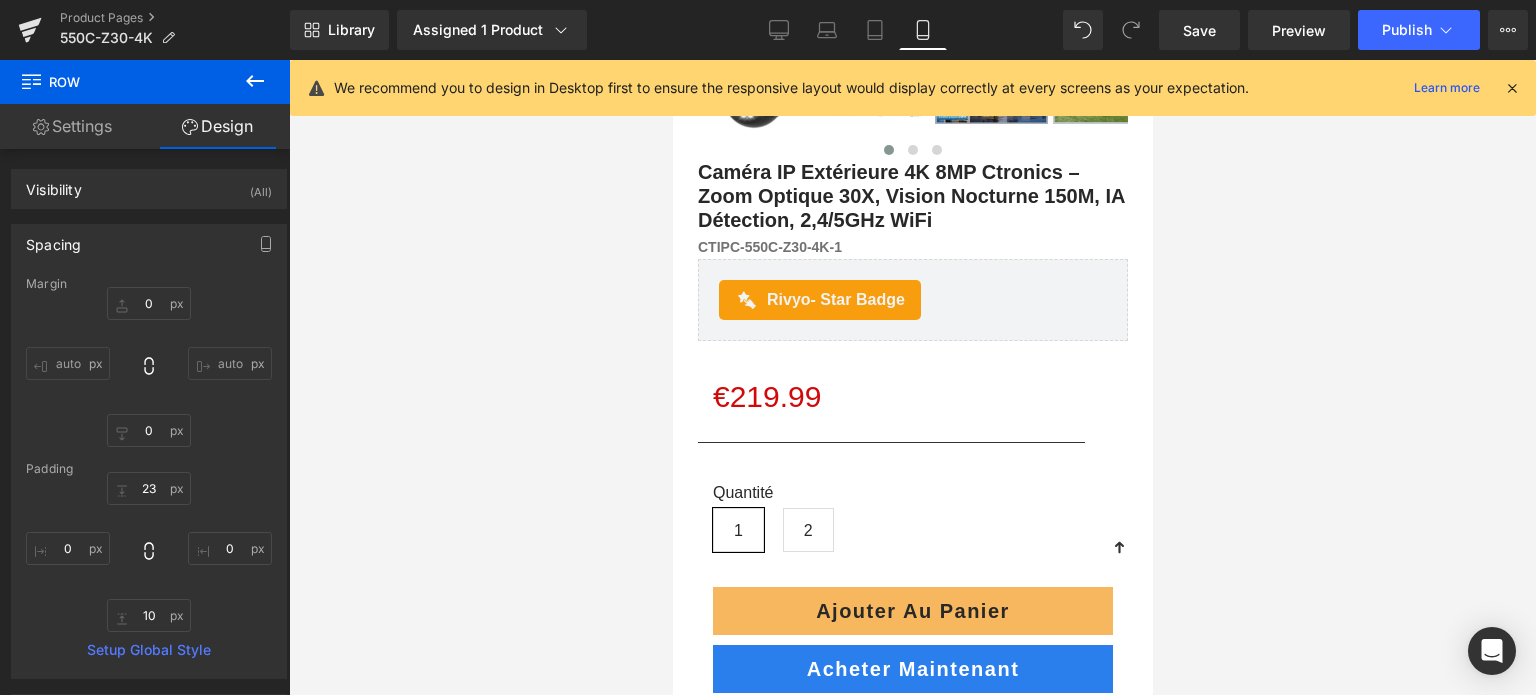 type on "0" 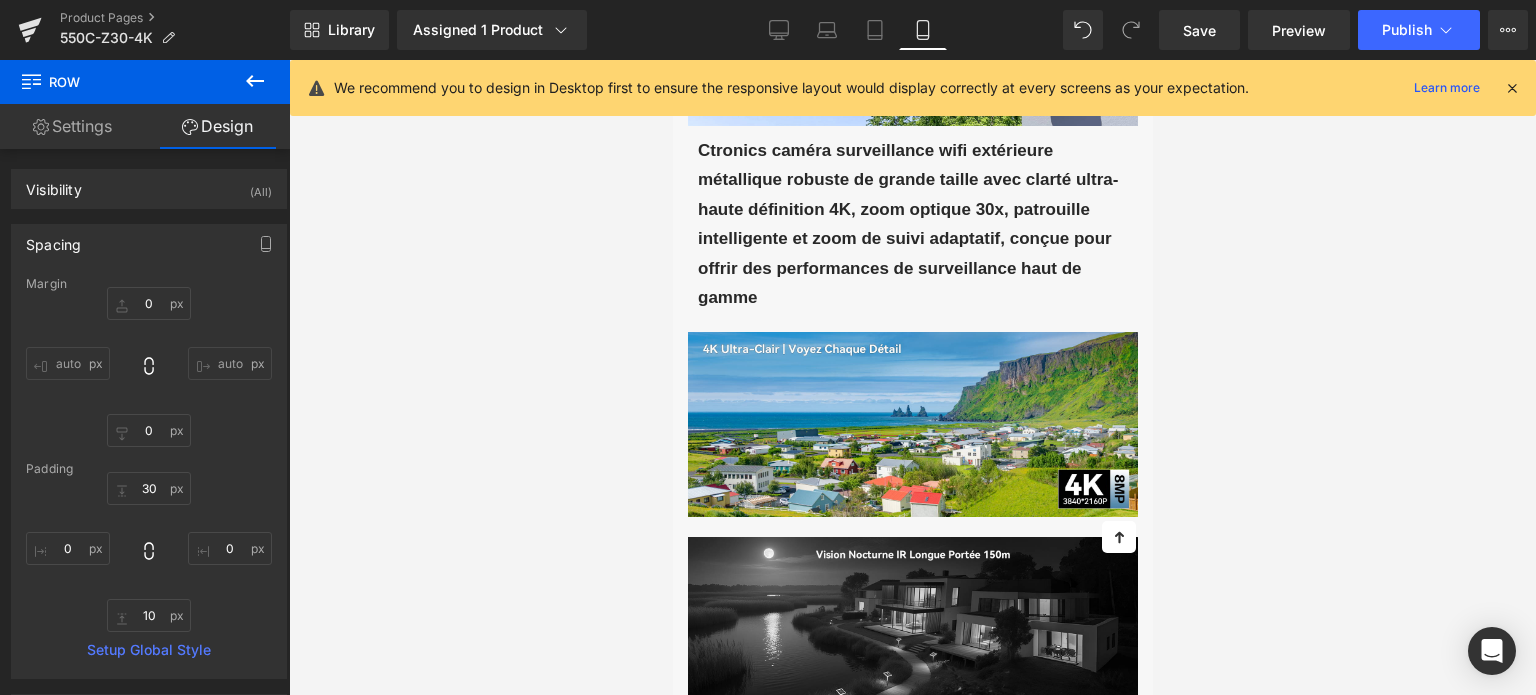 scroll, scrollTop: 1436, scrollLeft: 0, axis: vertical 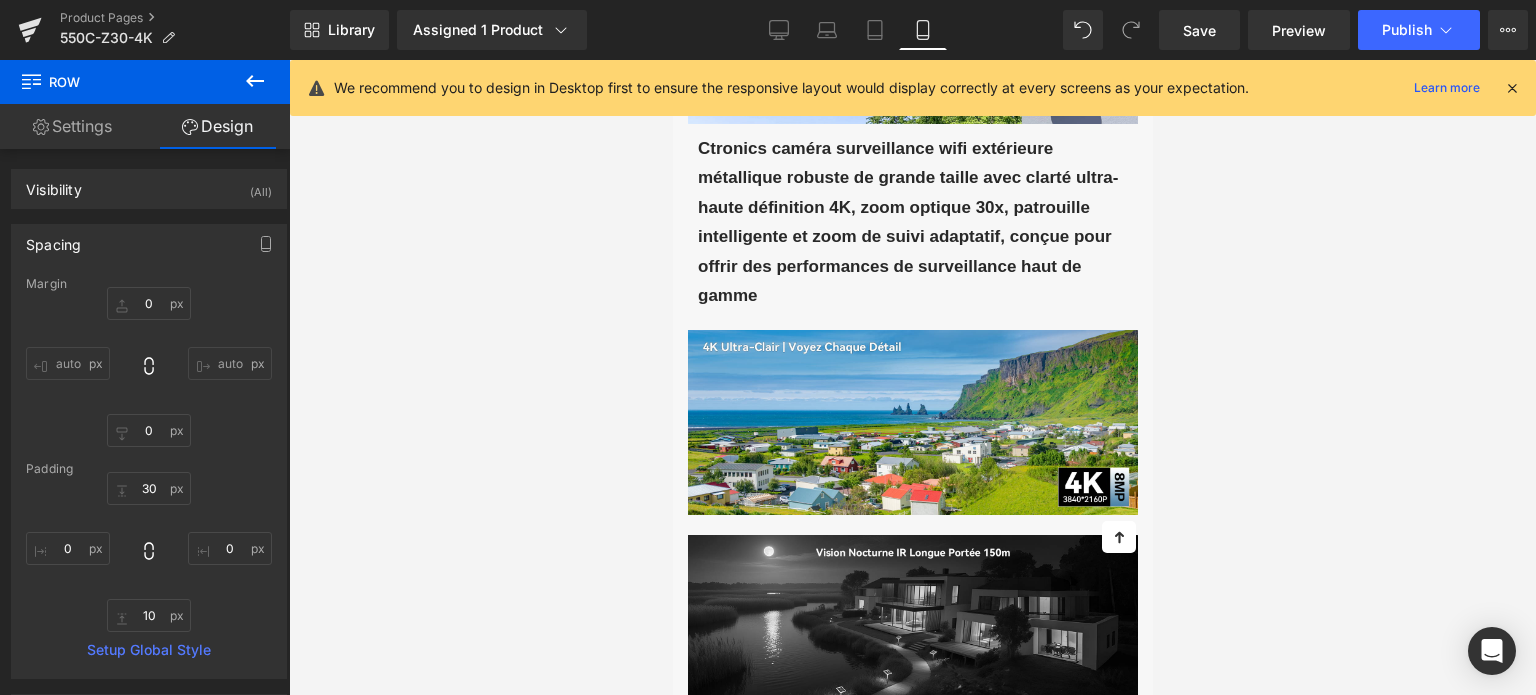 click at bounding box center (1512, 88) 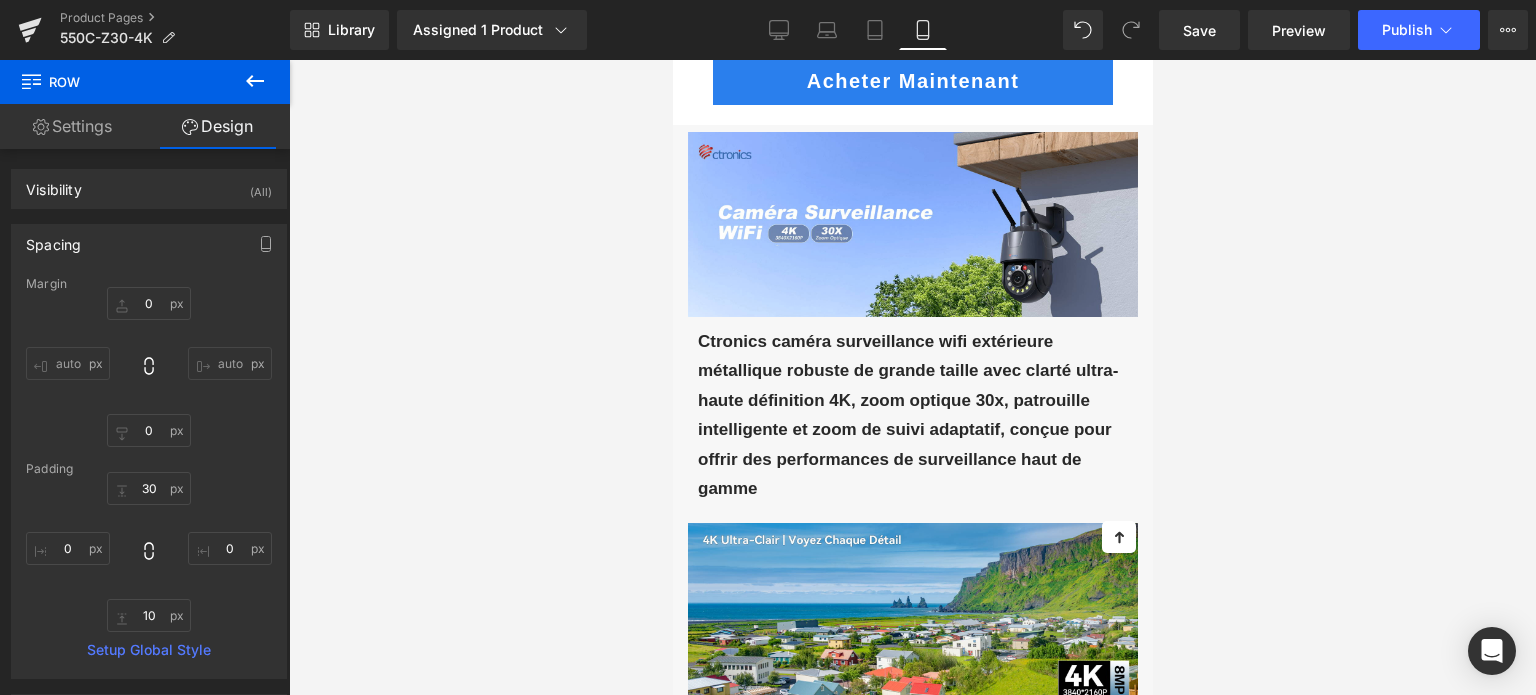 scroll, scrollTop: 1236, scrollLeft: 0, axis: vertical 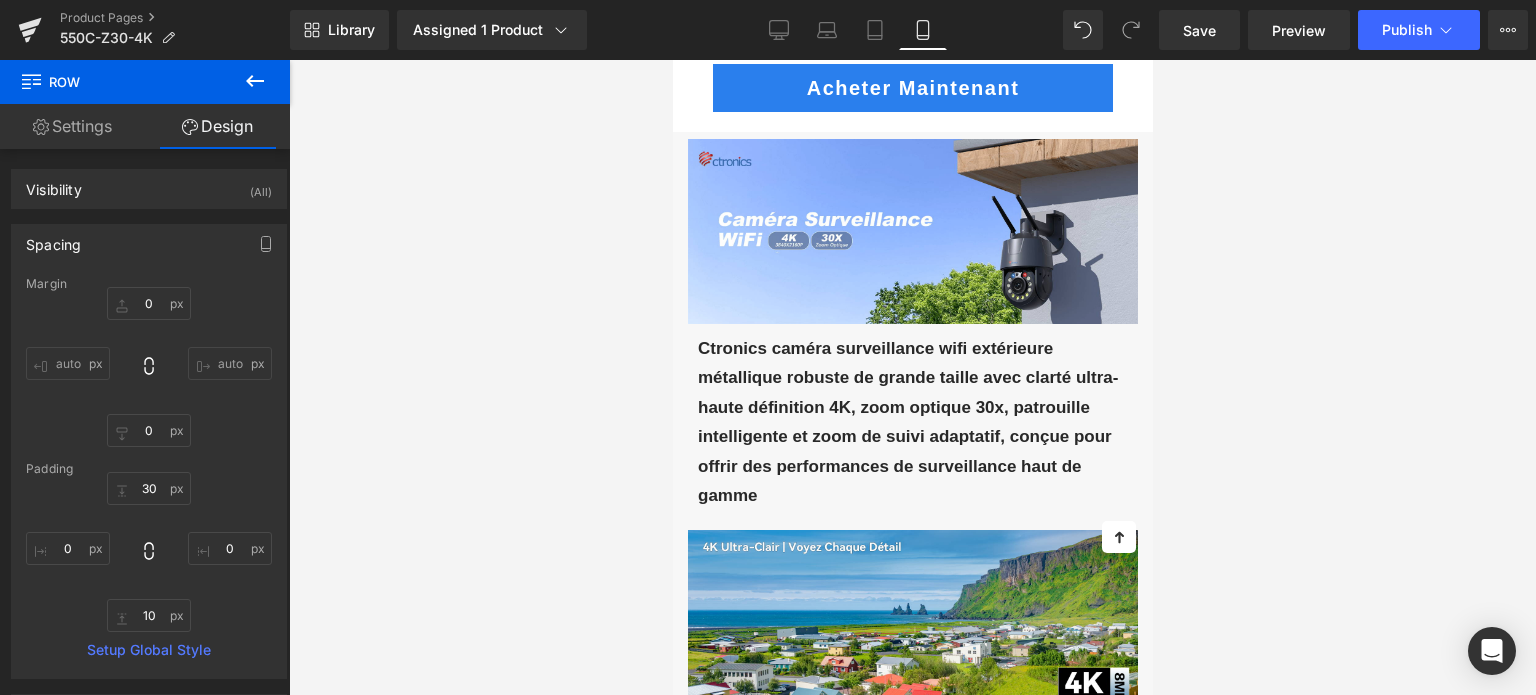 click on "Ctronics caméra surveillance wifi extérieure métallique robuste de grande taille avec clarté ultra-haute définition 4K, zoom optique 30x, patrouille intelligente et zoom de suivi adaptatif, conçue pour offrir des performances de surveillance haut de gamme" at bounding box center (917, 422) 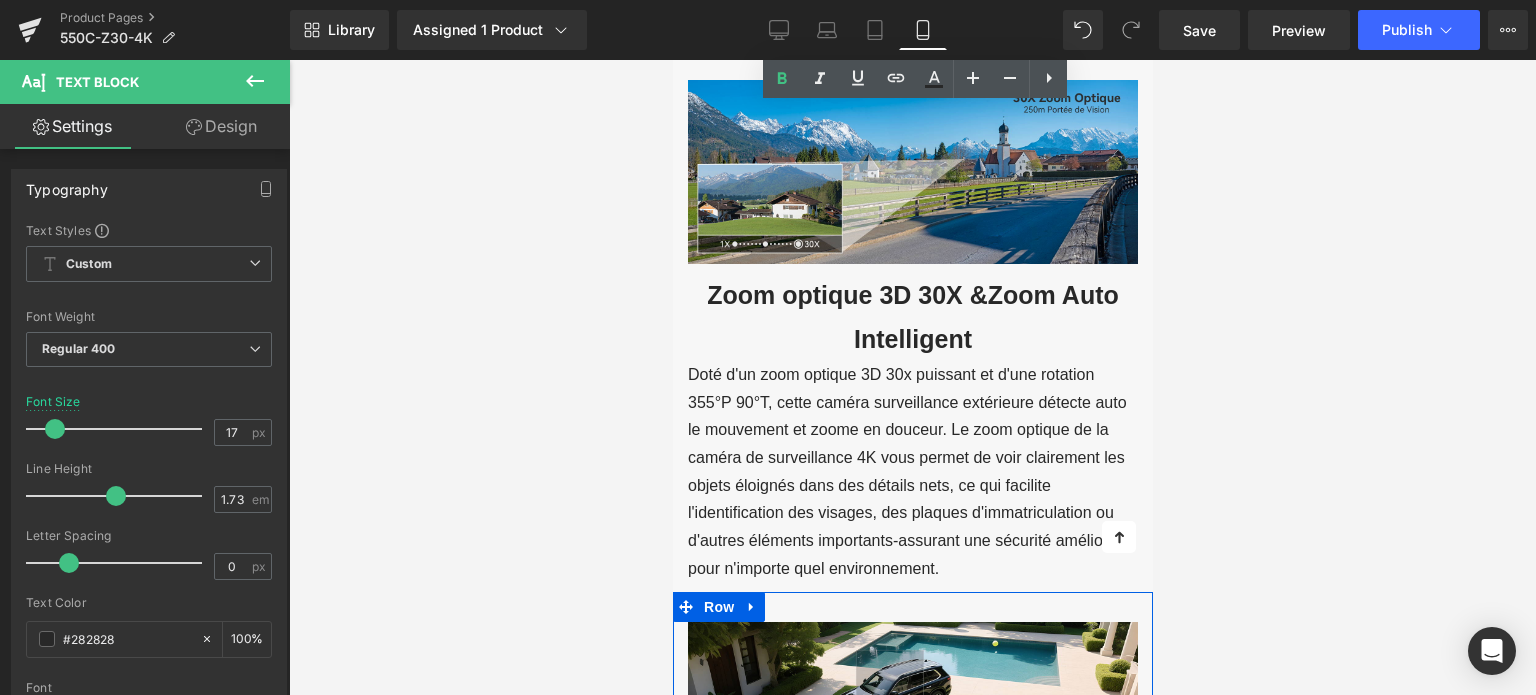 scroll, scrollTop: 2836, scrollLeft: 0, axis: vertical 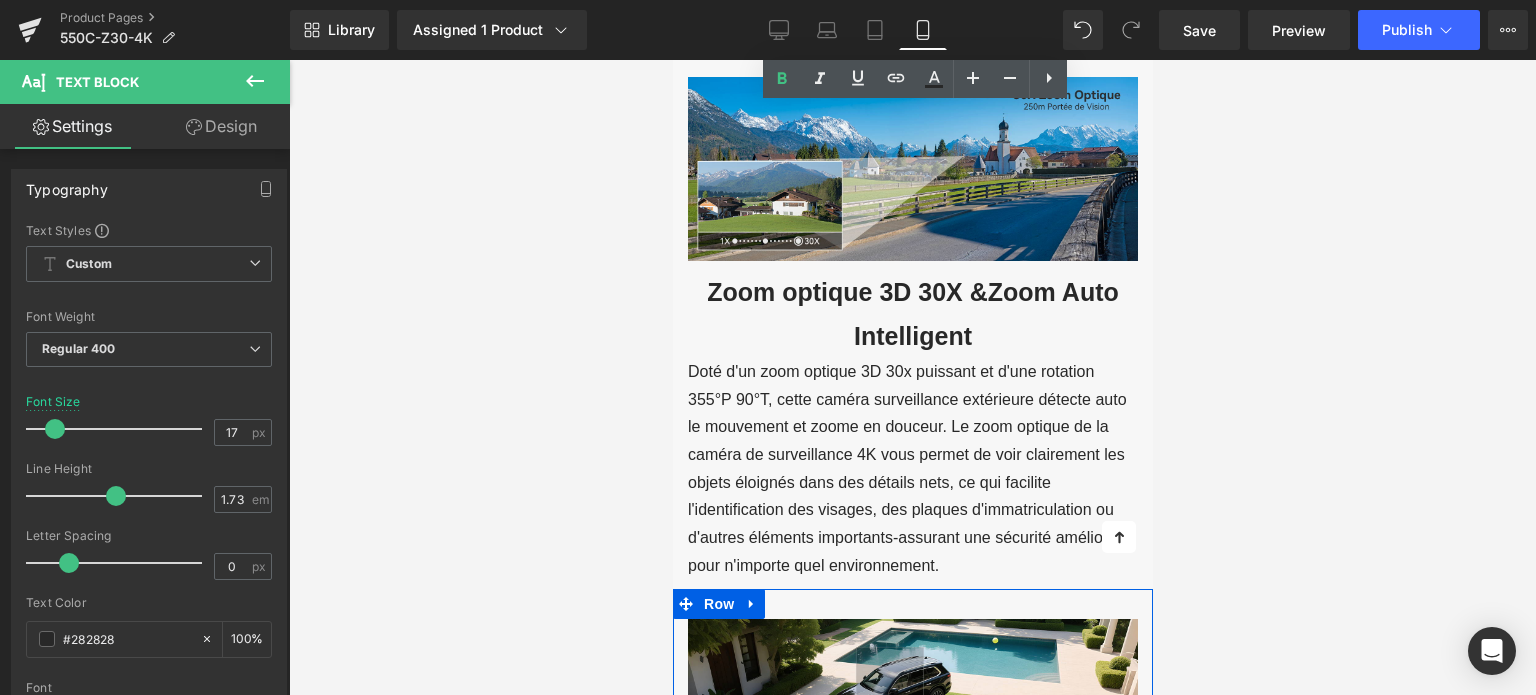 click on "Zoom optique 3D 30X &Zoom Auto Intelligent Heading" at bounding box center [912, 314] 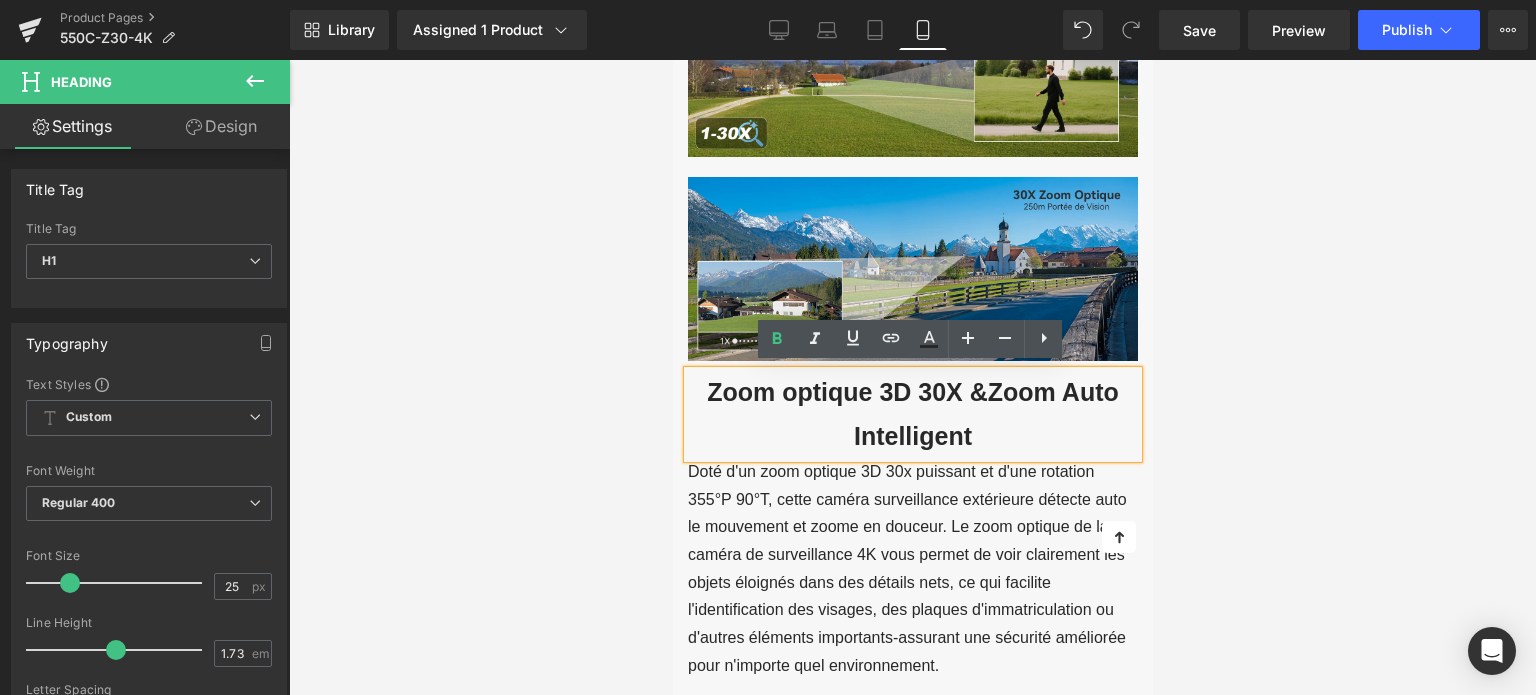 scroll, scrollTop: 3136, scrollLeft: 0, axis: vertical 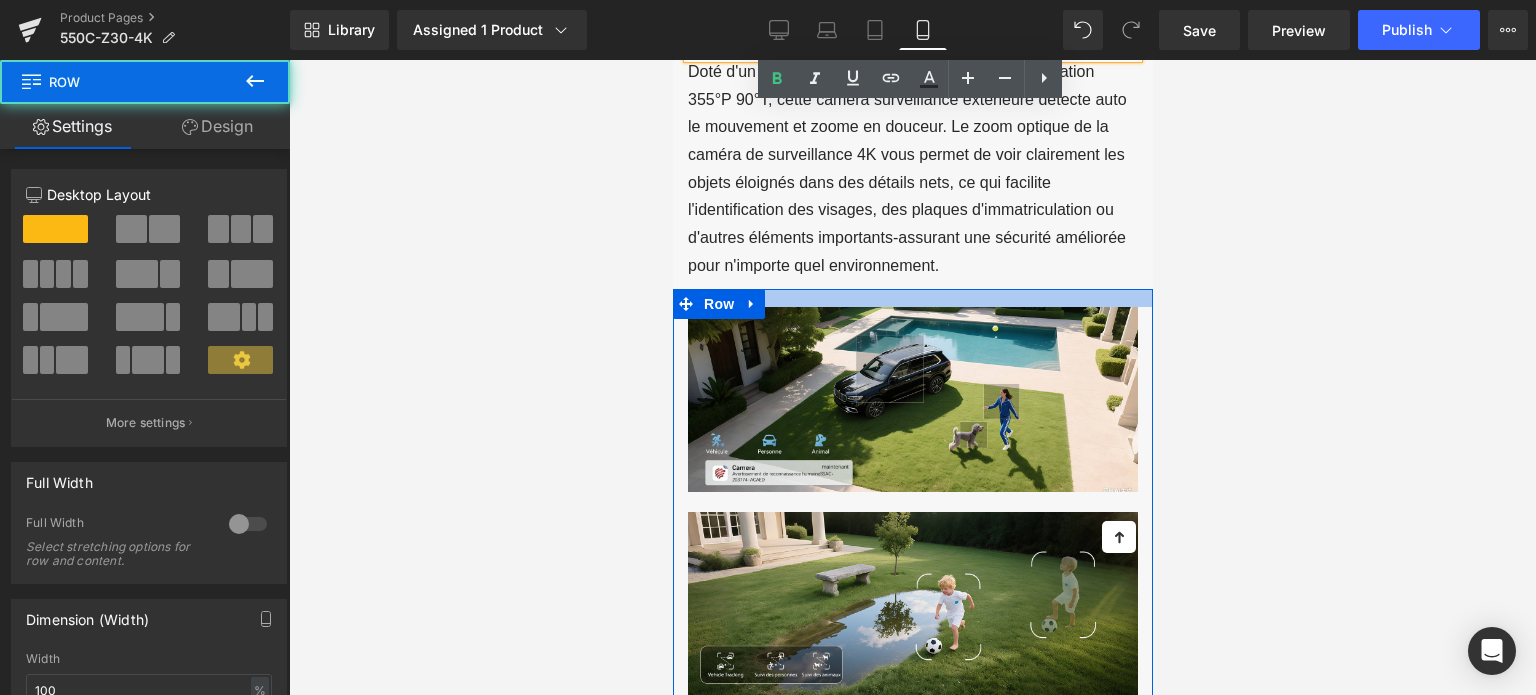 drag, startPoint x: 911, startPoint y: 293, endPoint x: 920, endPoint y: 281, distance: 15 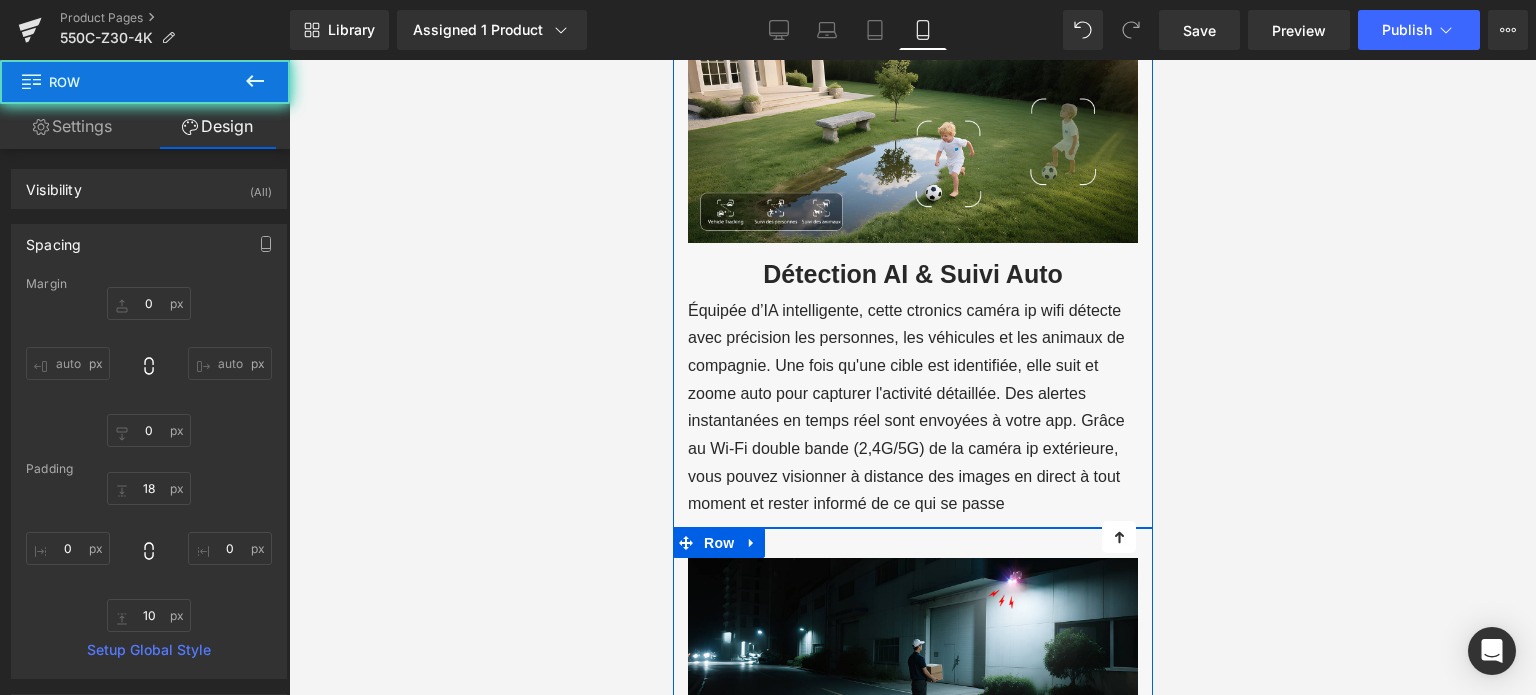 type on "0" 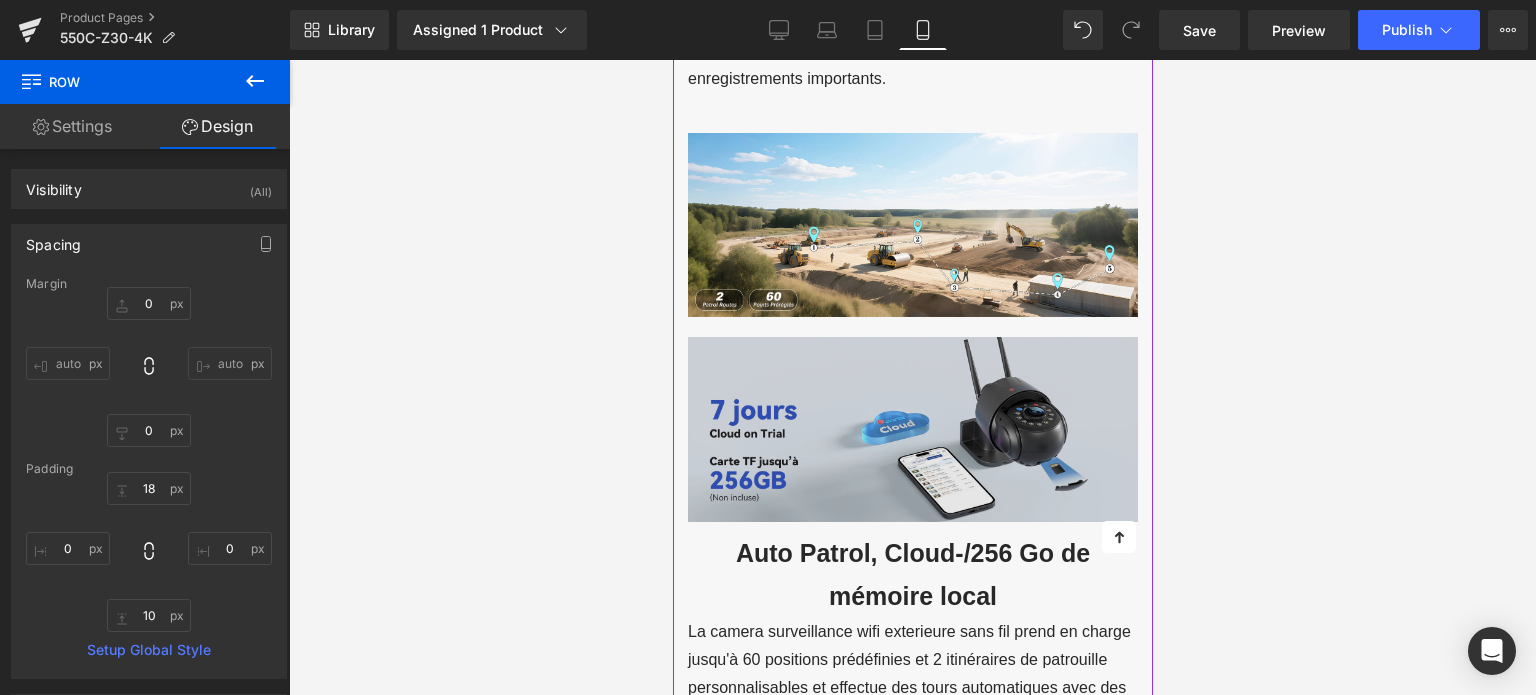 scroll, scrollTop: 4536, scrollLeft: 0, axis: vertical 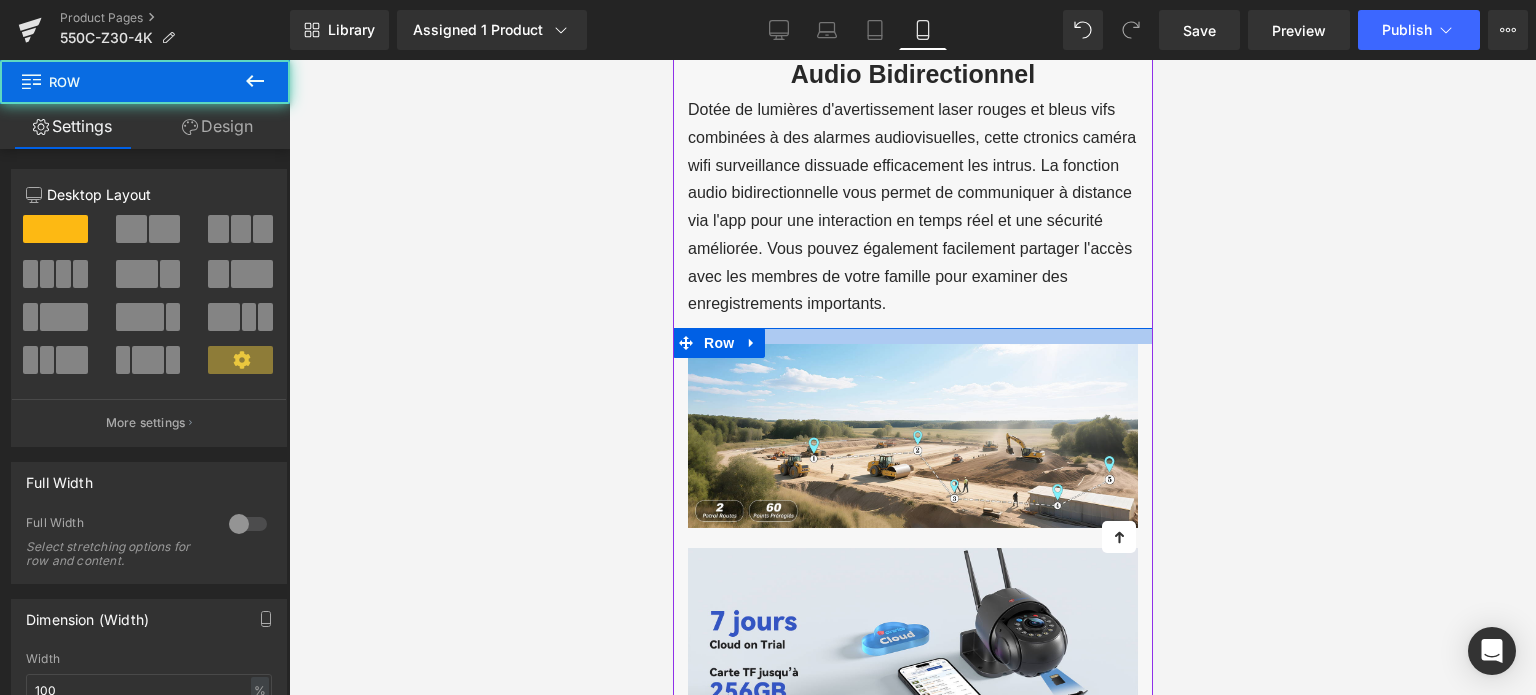click on "Image
Ctronics caméra surveillance wifi extérieure métallique robuste de grande taille avec clarté ultra-haute définition 4K, zoom optique 30x, patrouille intelligente et zoom de suivi adaptatif, conçue pour offrir des performances de surveillance haut de gamme
Text Block         Image         Image
Image
4K 8MP UHD & Vision Nocturne Puissante
Heading
Lorem ipsum dolor sit amet, consectetur adipiscing elit, sed do eiusmod tempor incididunt ut labore et dolore magna aliqua. Ut enim ad minim veniam, quis nostrud exercitation ullamco laboris nisi ut aliquip ex ea commodo consequat. Duis aute irure dolor in reprehenderit in voluptate velit esse cillum dolore eu fugiat nulla pariatur. Excepteur sint occaecat cupidatat non proident, sunt in culpa qui officia deserunt mollit anim id est laborum.
Text Block         Row         Image         Image         Zoom optique 3D 30X &Zoom Auto Intelligent" at bounding box center (912, -931) 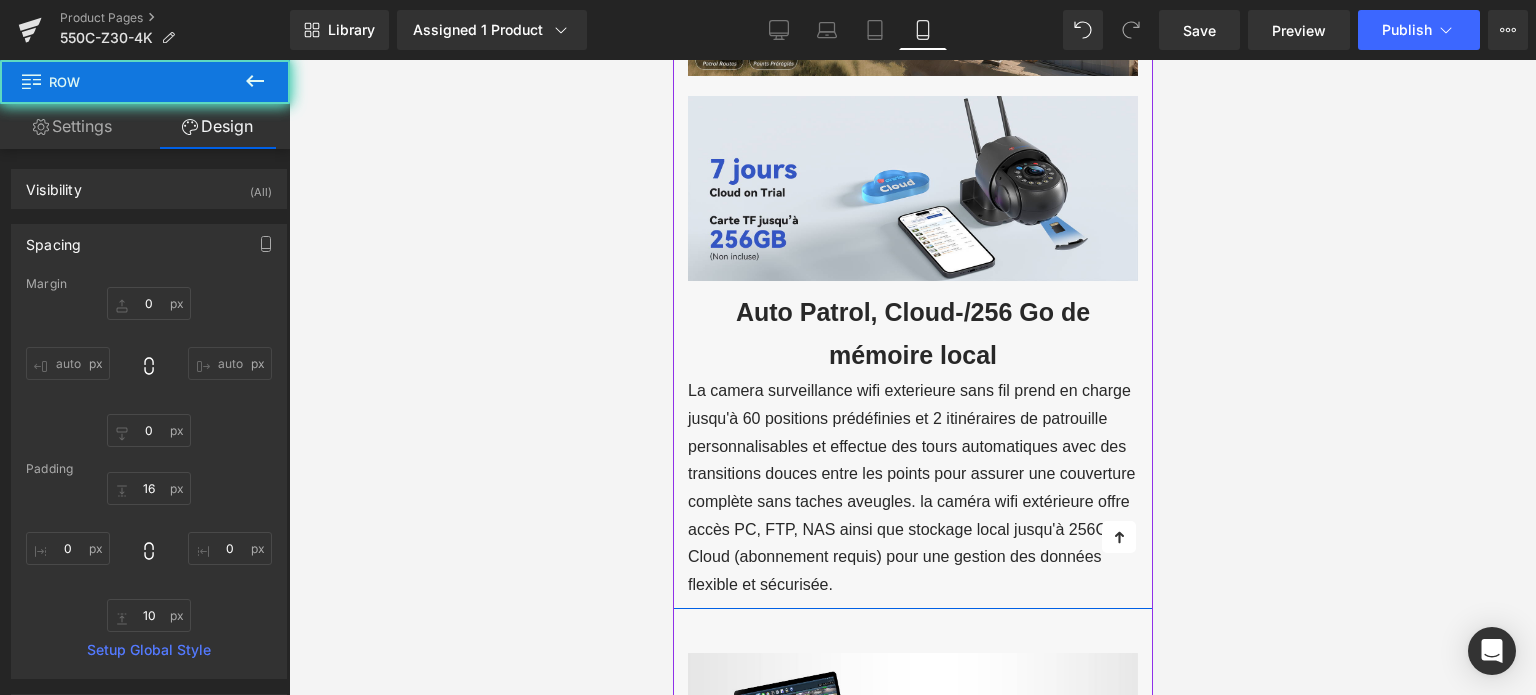 scroll, scrollTop: 5036, scrollLeft: 0, axis: vertical 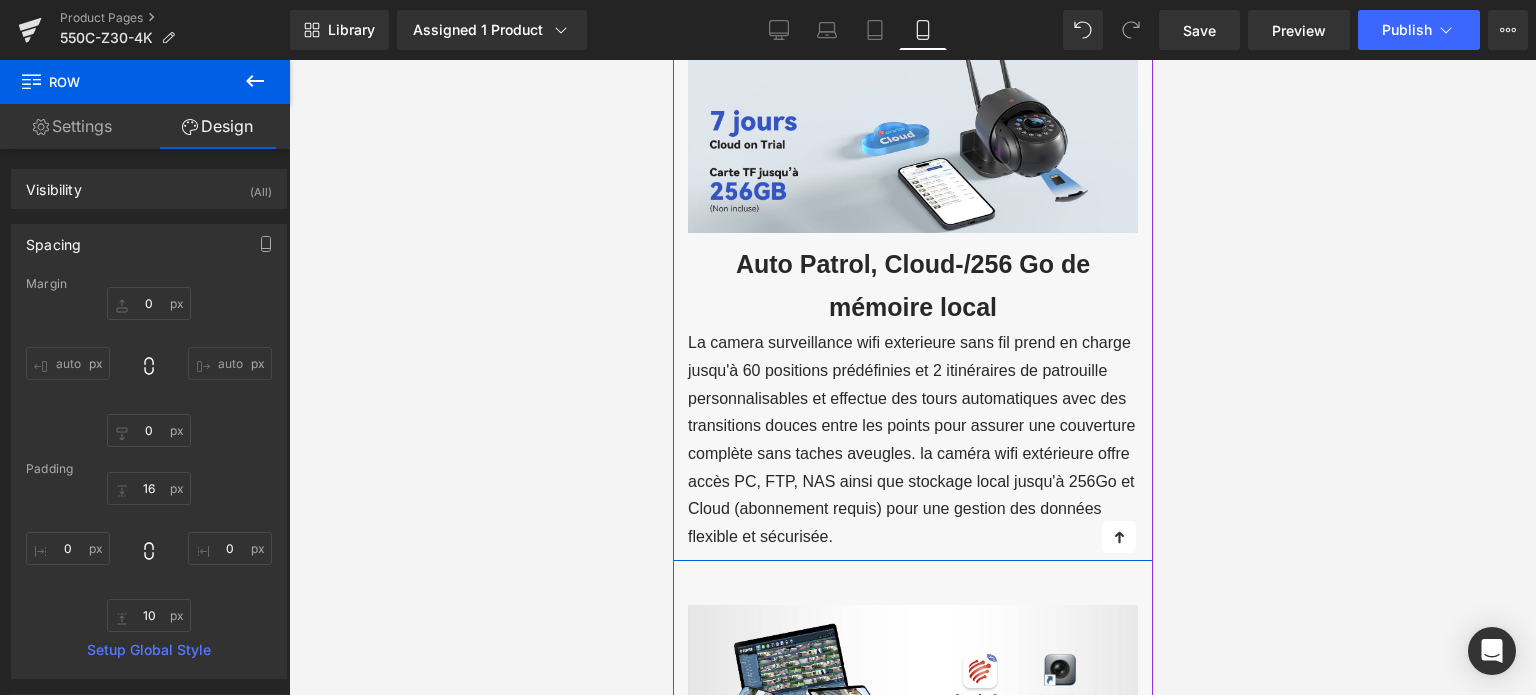 click on "Auto Patrol, Cloud-/256 Go de mémoire local Heading" at bounding box center [912, 286] 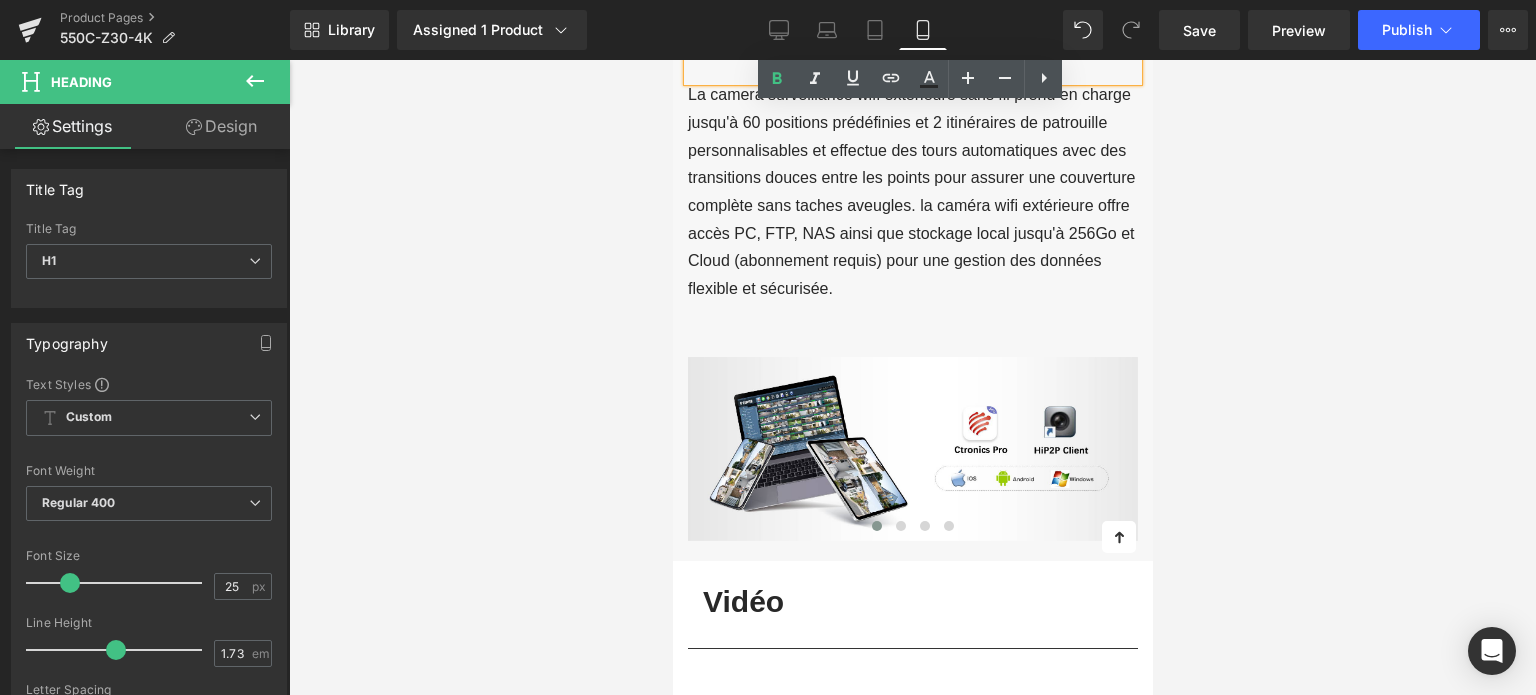 scroll, scrollTop: 5336, scrollLeft: 0, axis: vertical 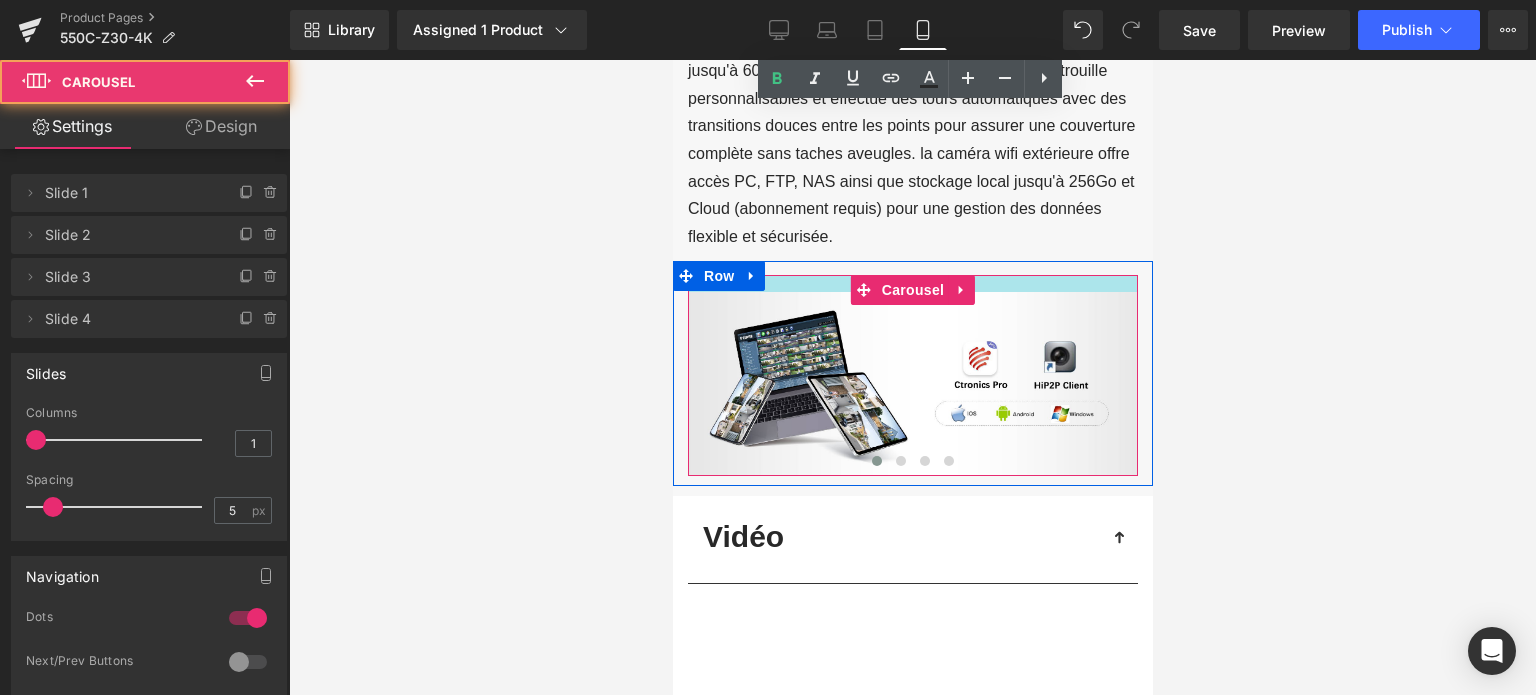 drag, startPoint x: 808, startPoint y: 279, endPoint x: 817, endPoint y: 265, distance: 16.643316 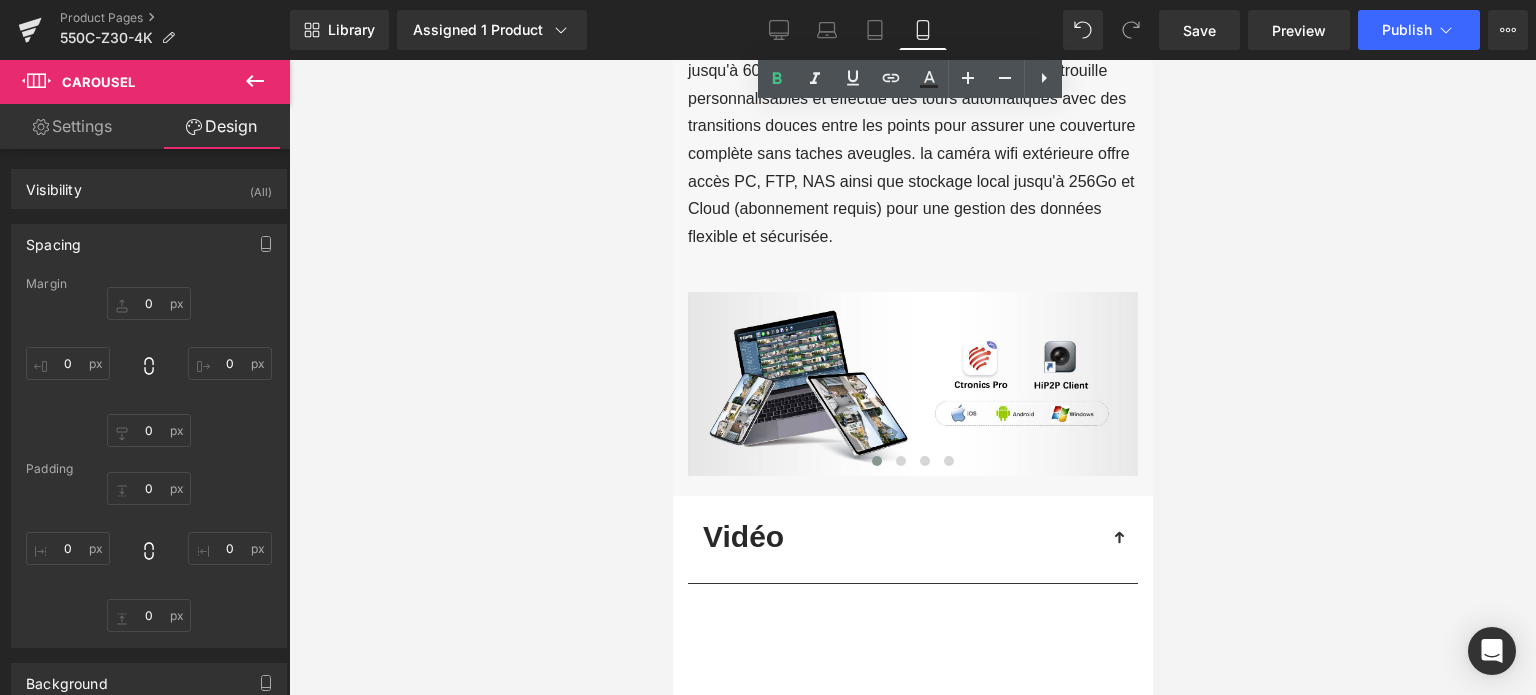 type on "0" 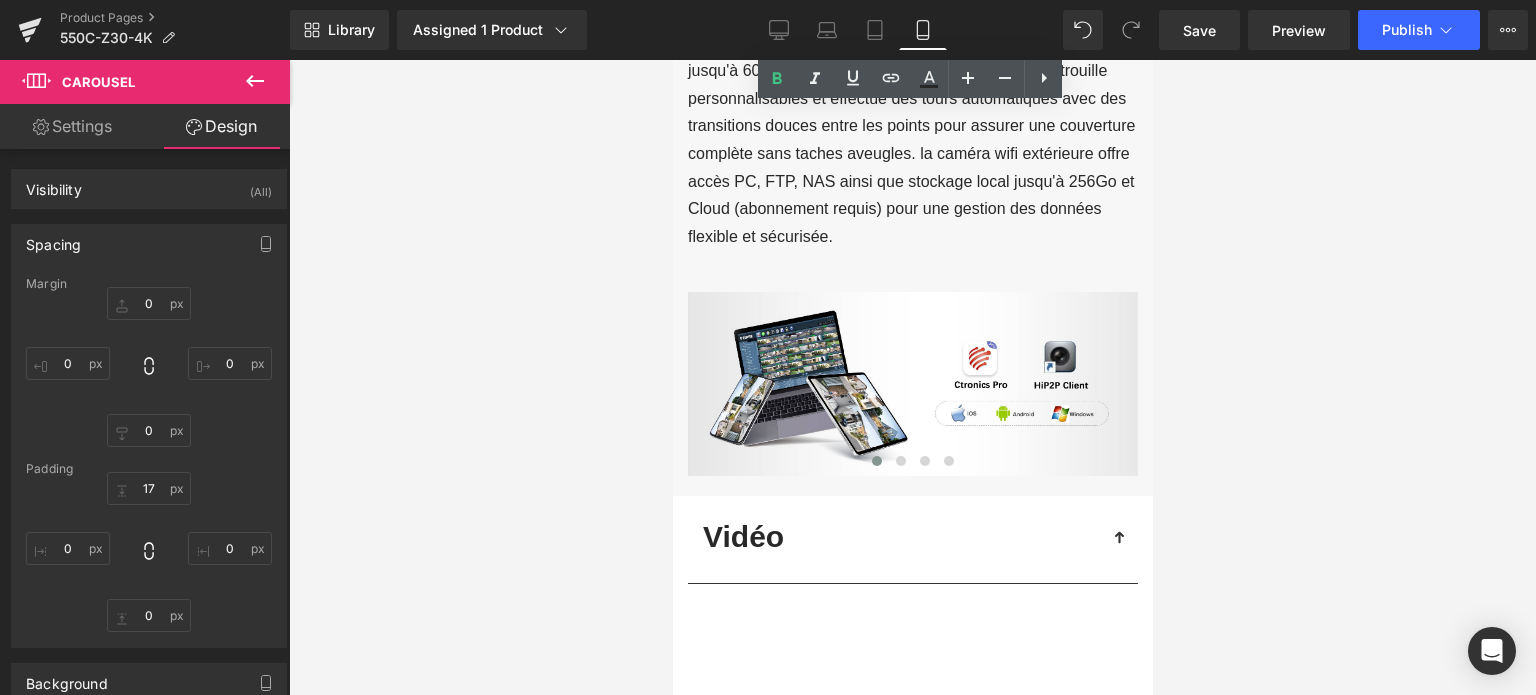 type on "0" 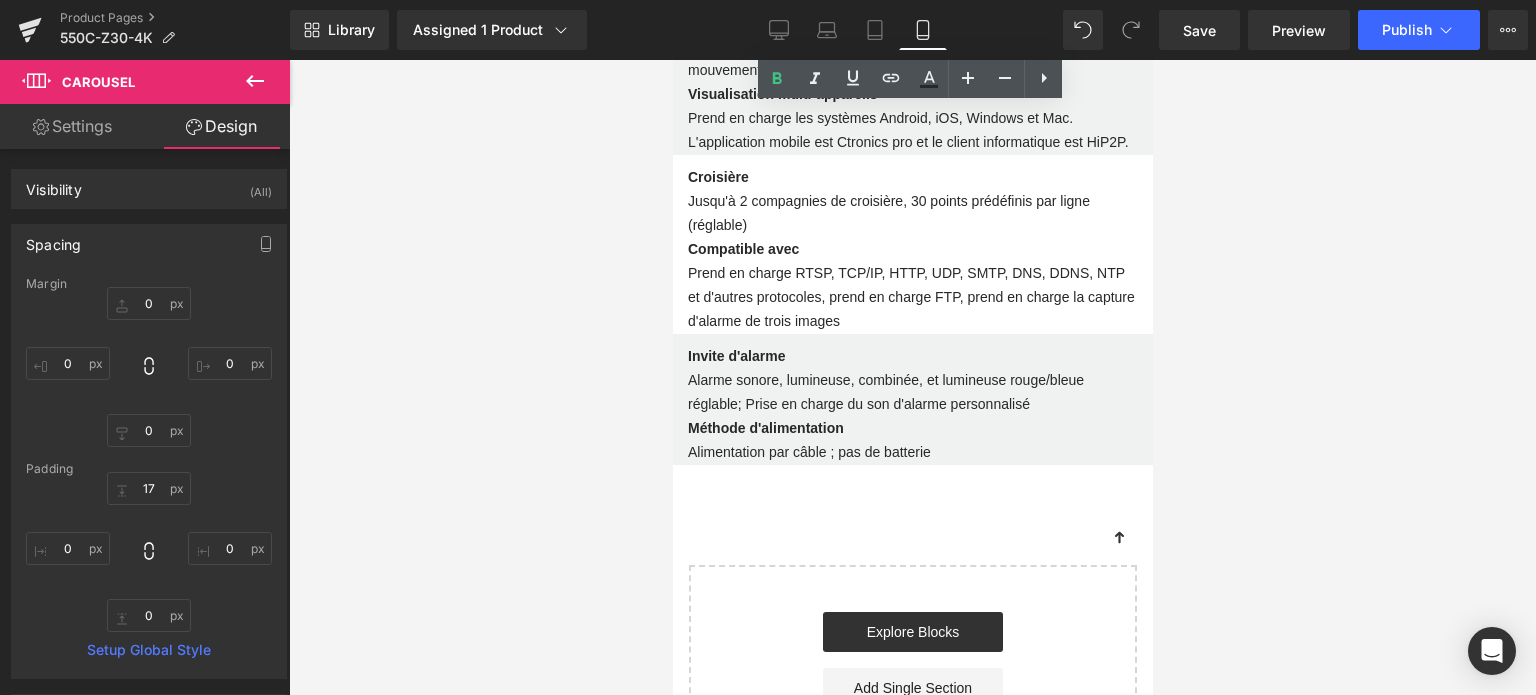 scroll, scrollTop: 6836, scrollLeft: 0, axis: vertical 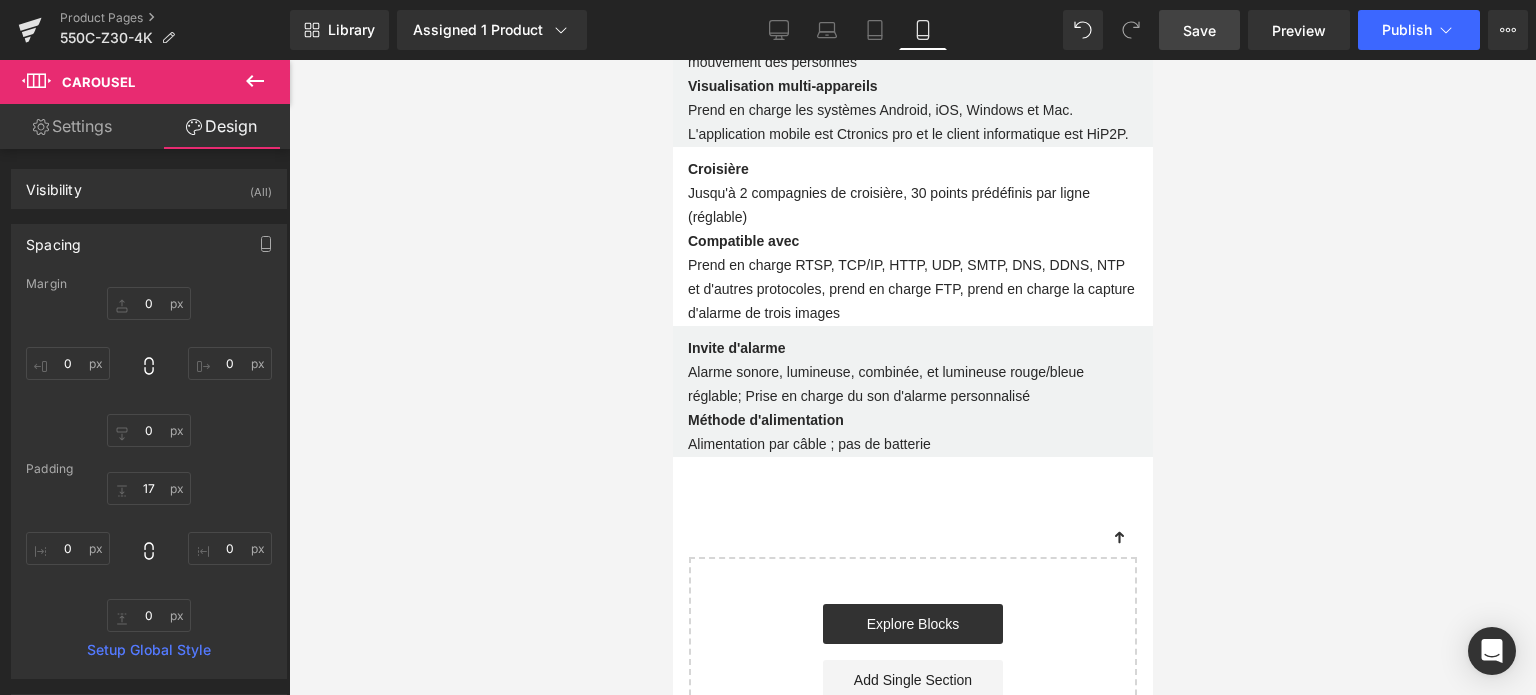 click on "Save" at bounding box center [1199, 30] 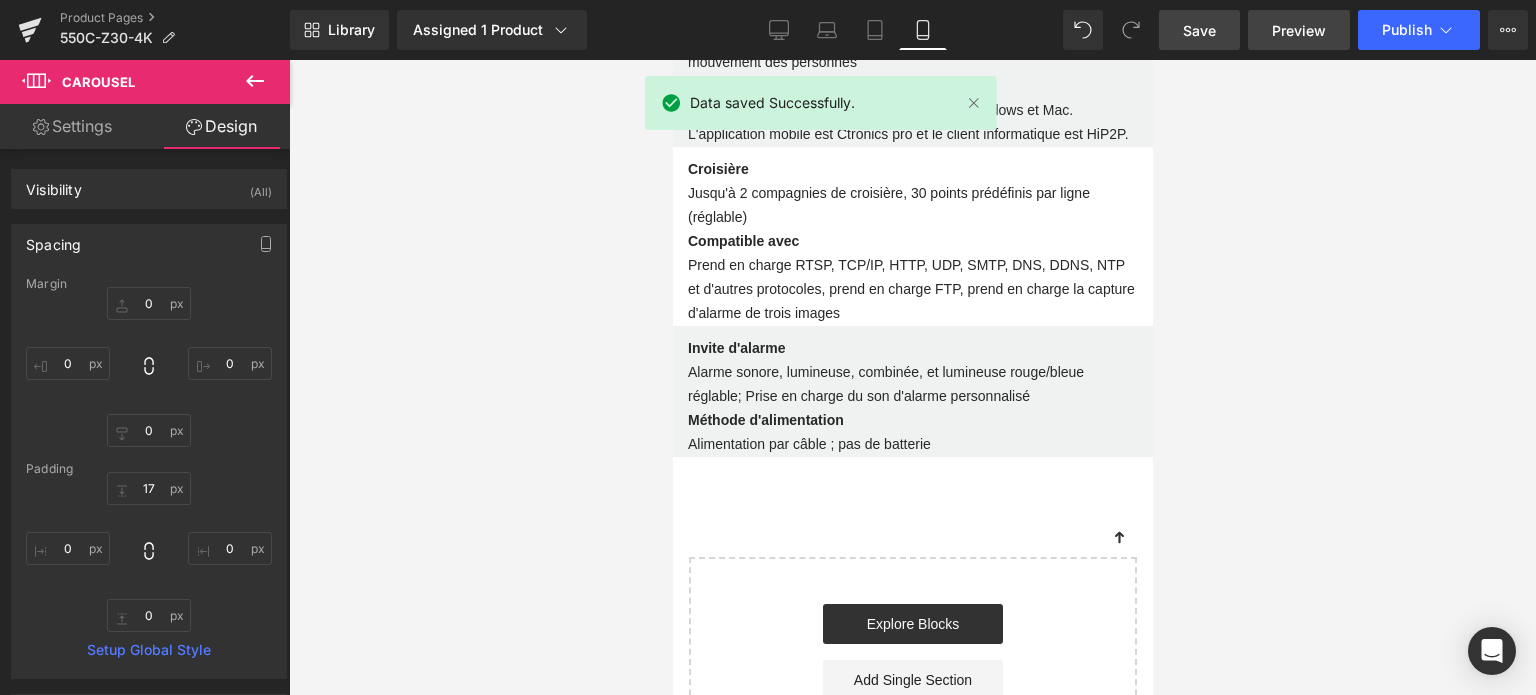 click on "Preview" at bounding box center [1299, 30] 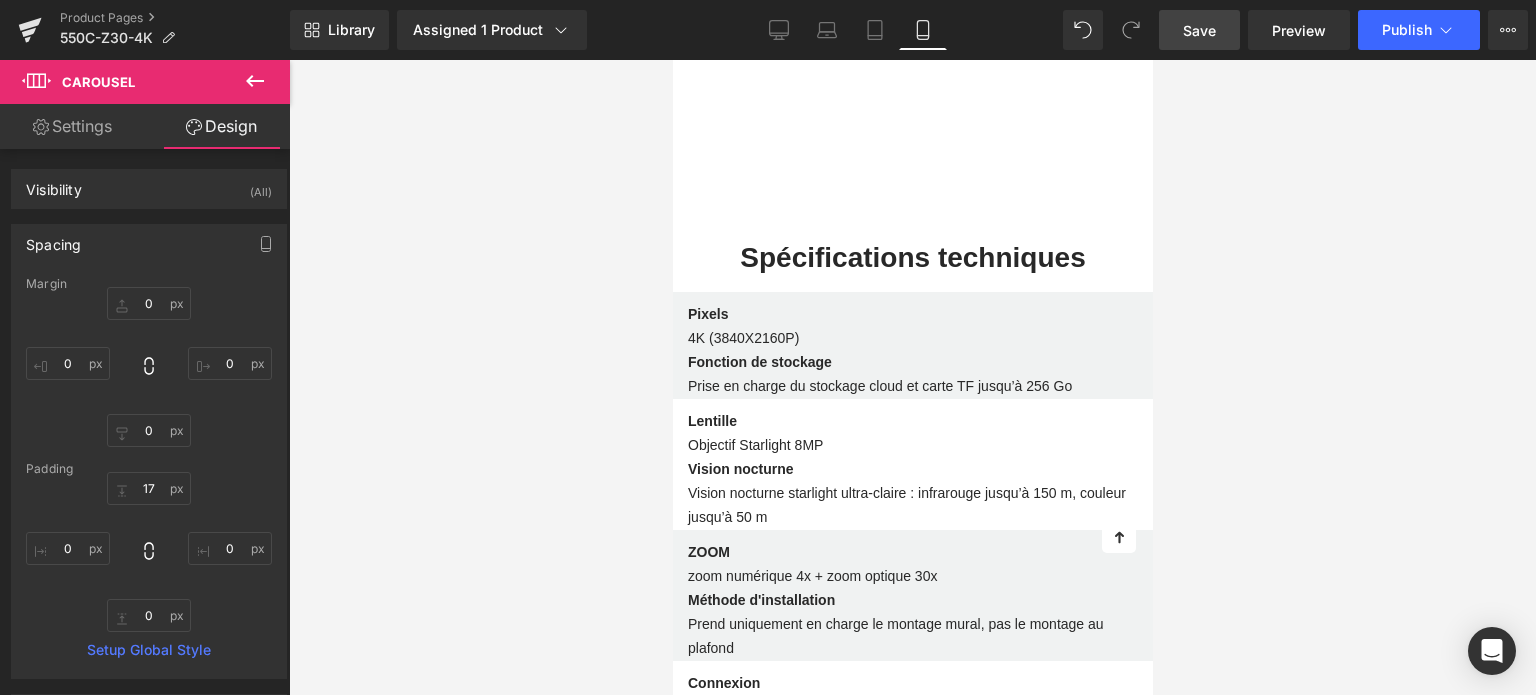 scroll, scrollTop: 5936, scrollLeft: 0, axis: vertical 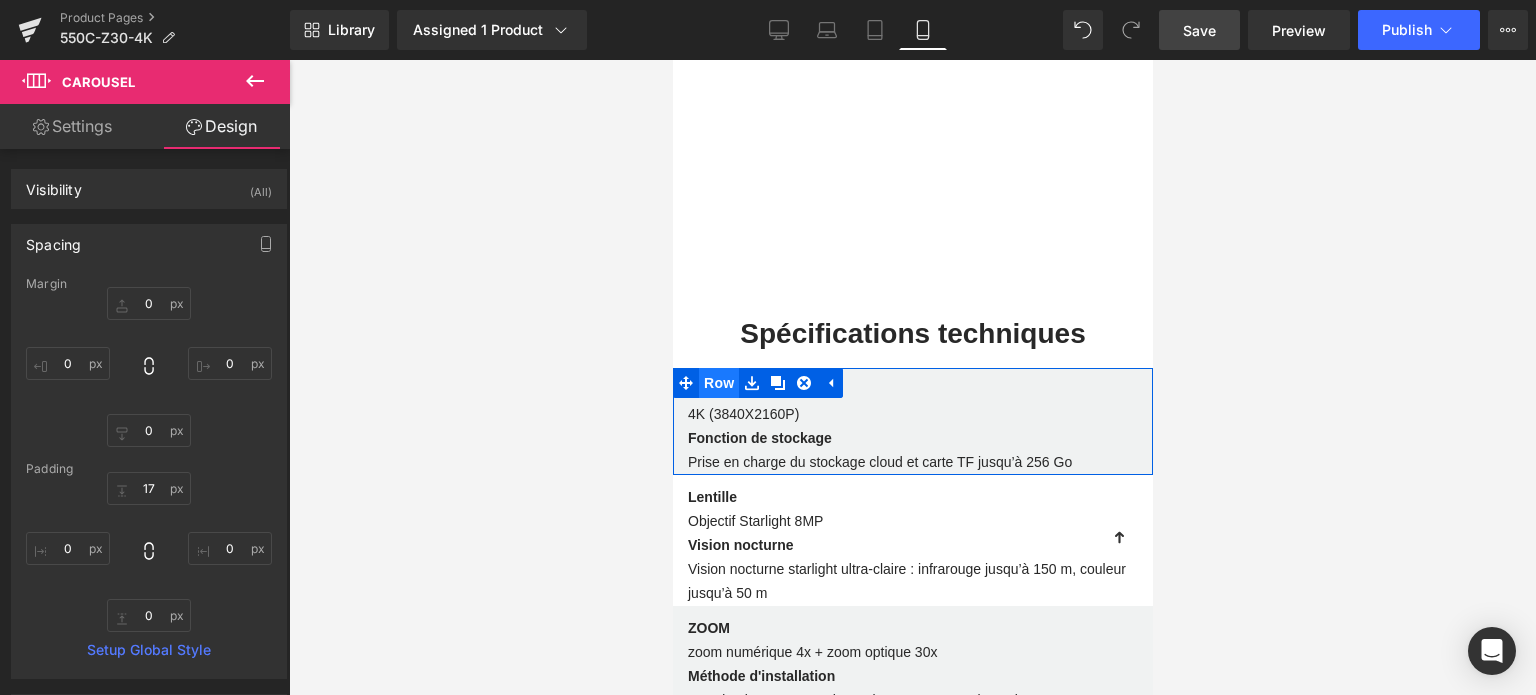 click on "Row" at bounding box center [718, 383] 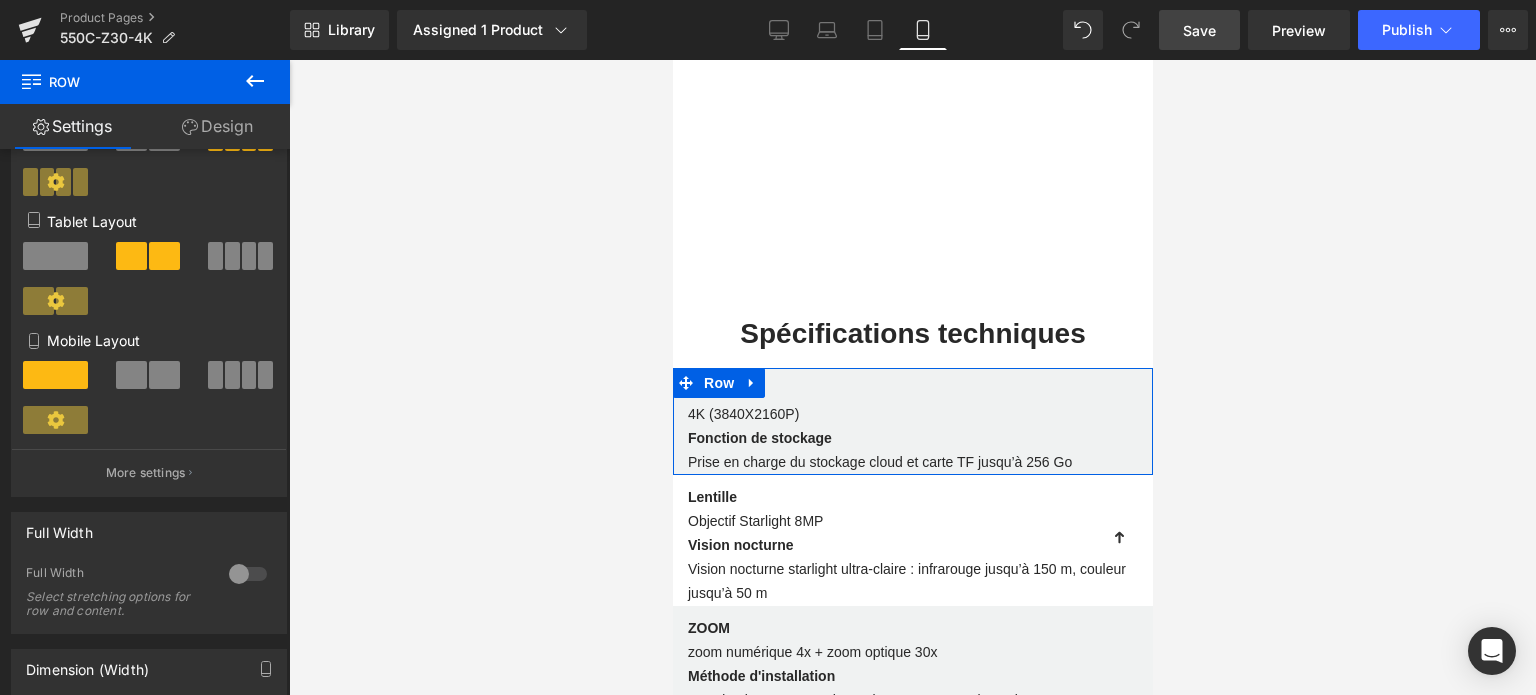 scroll, scrollTop: 300, scrollLeft: 0, axis: vertical 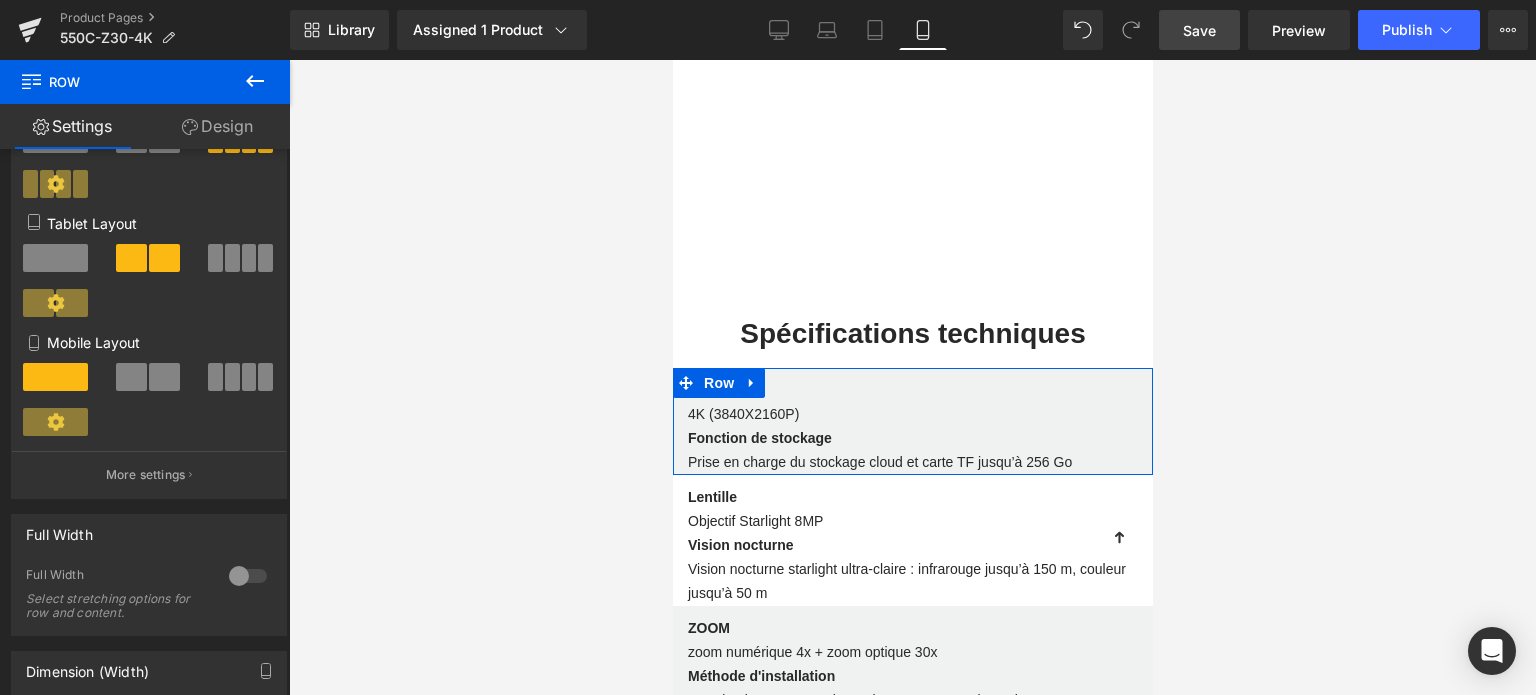 click at bounding box center (164, 377) 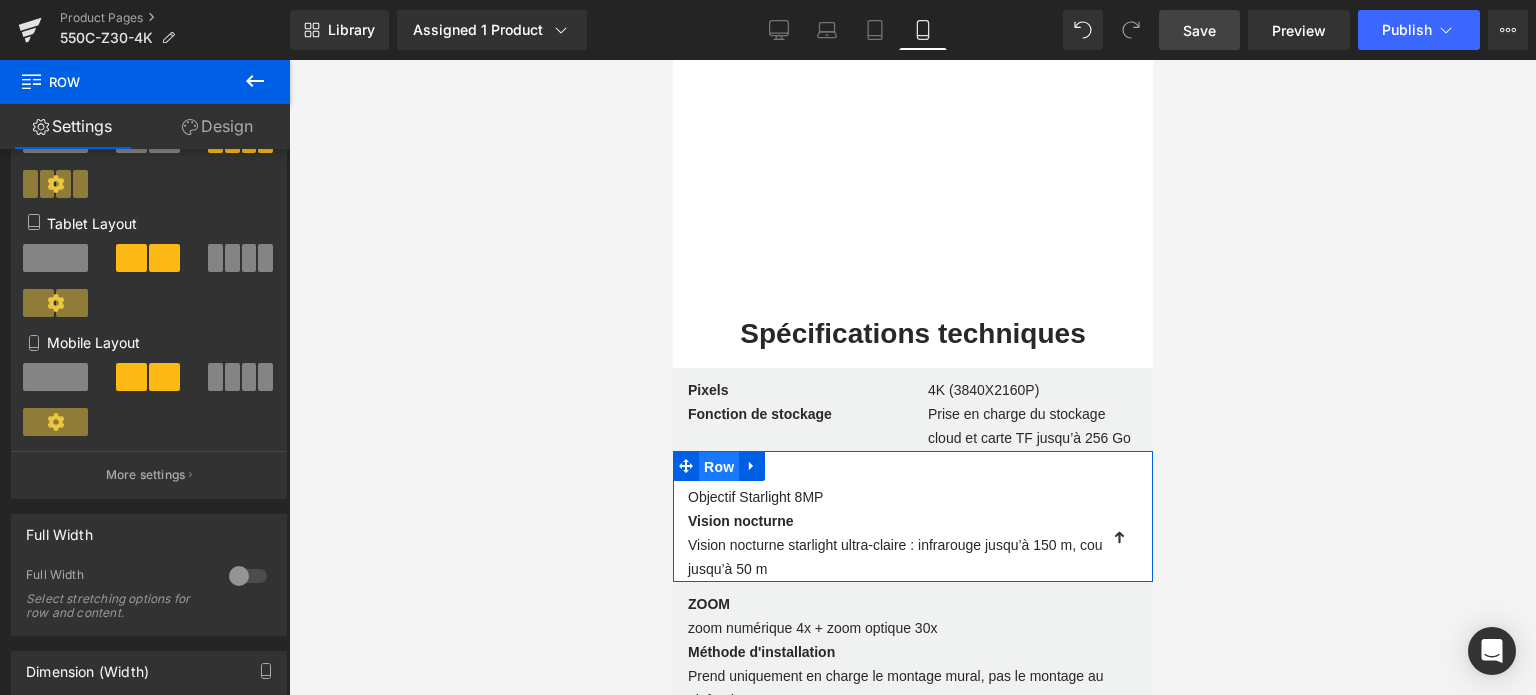 click on "Row" at bounding box center [718, 467] 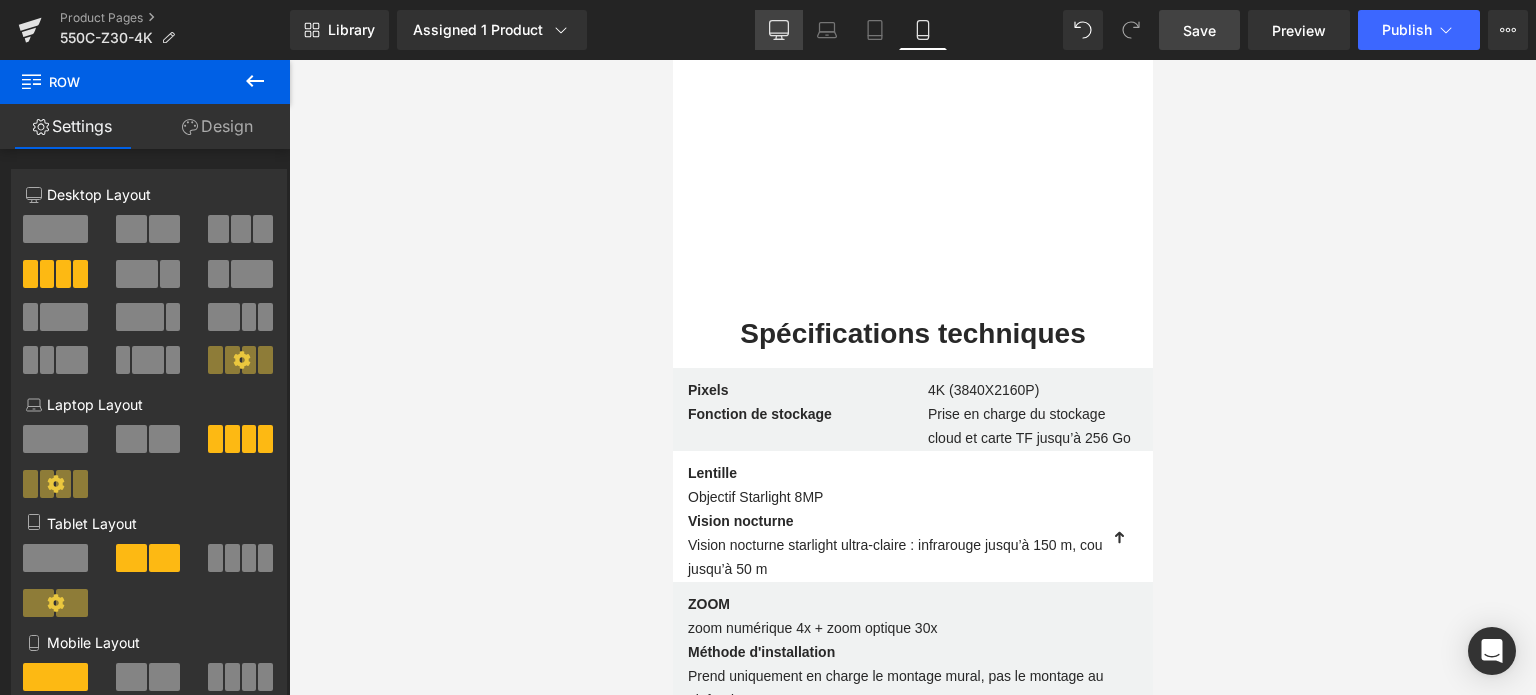 click 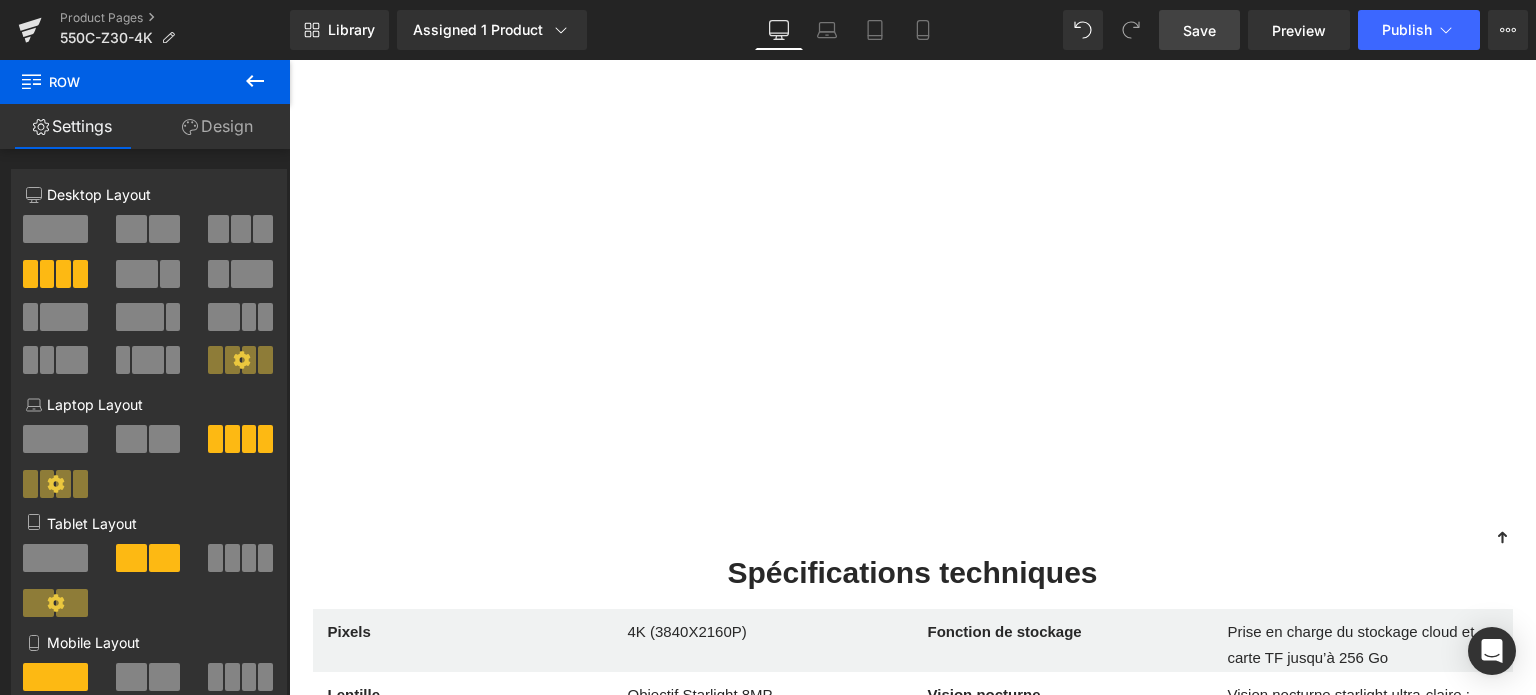 scroll, scrollTop: 8732, scrollLeft: 0, axis: vertical 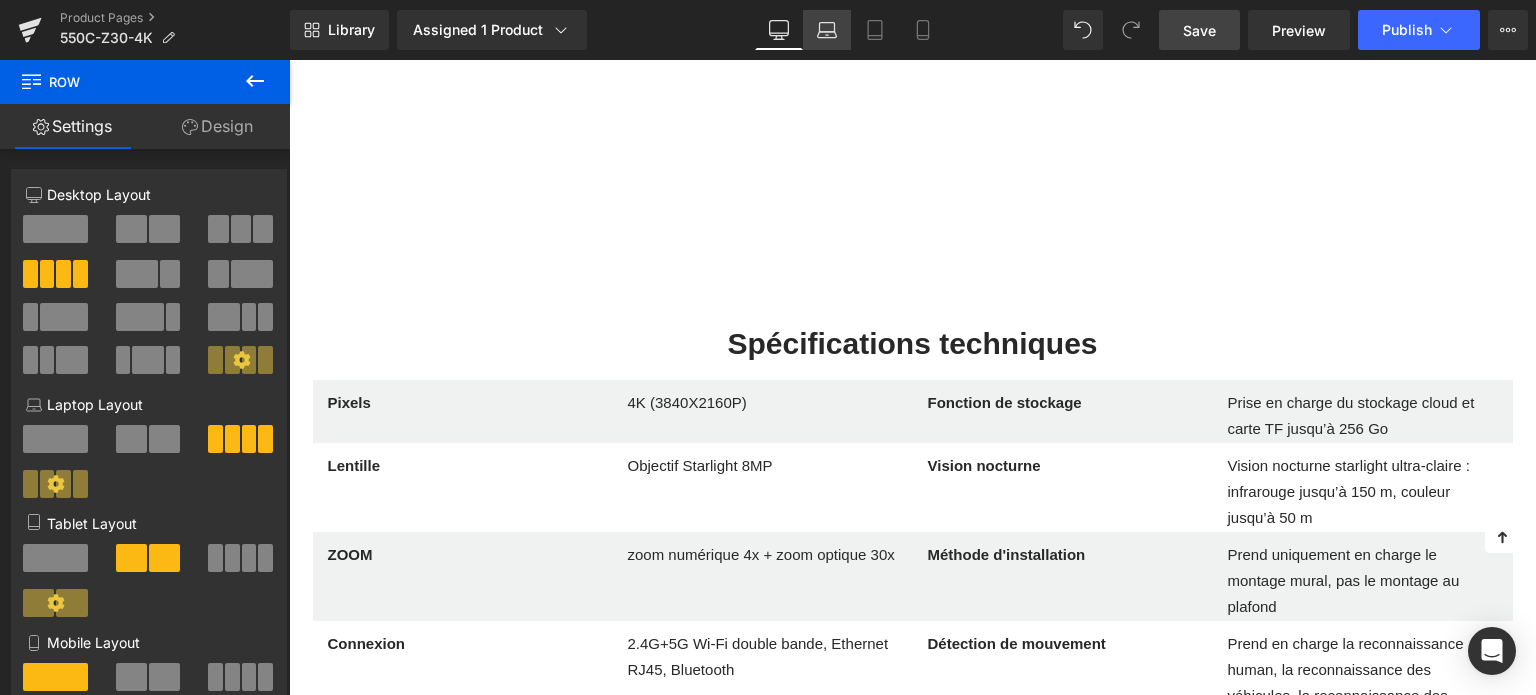 click 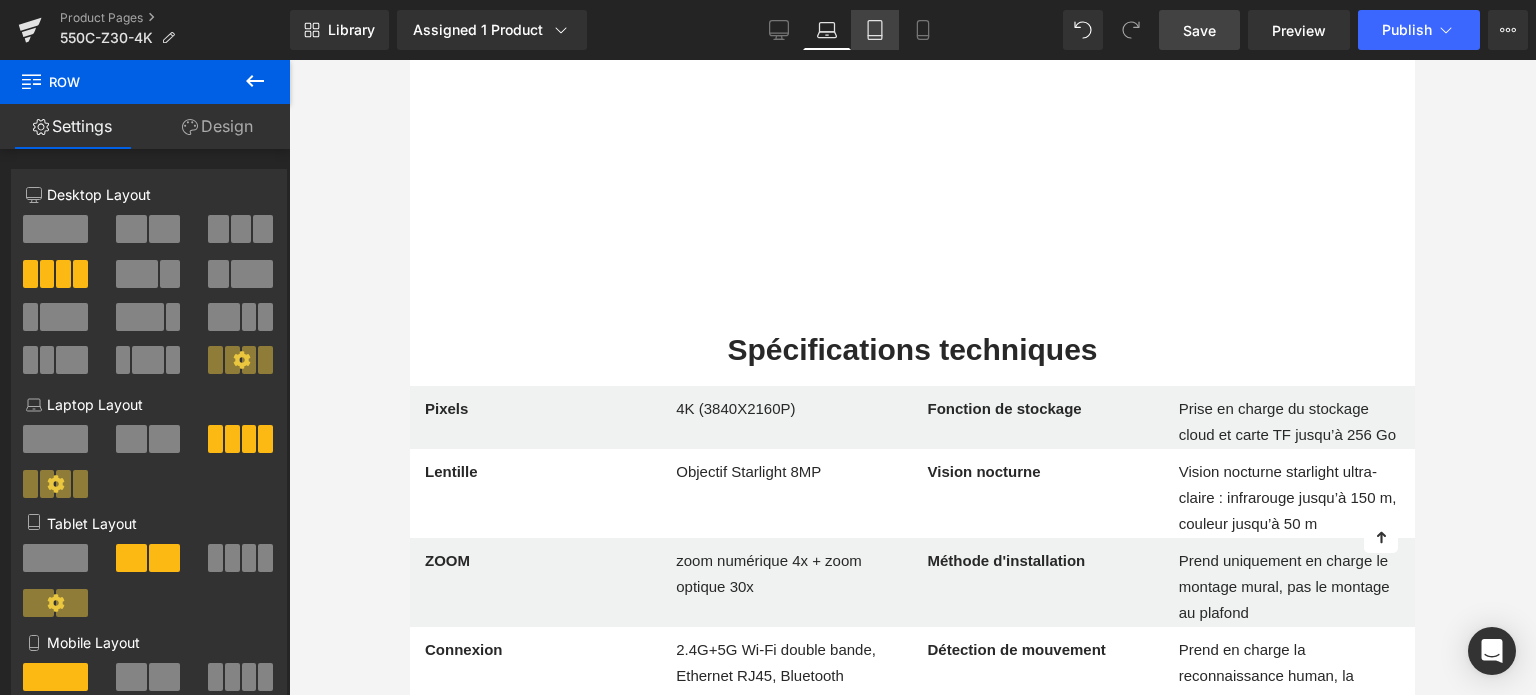click 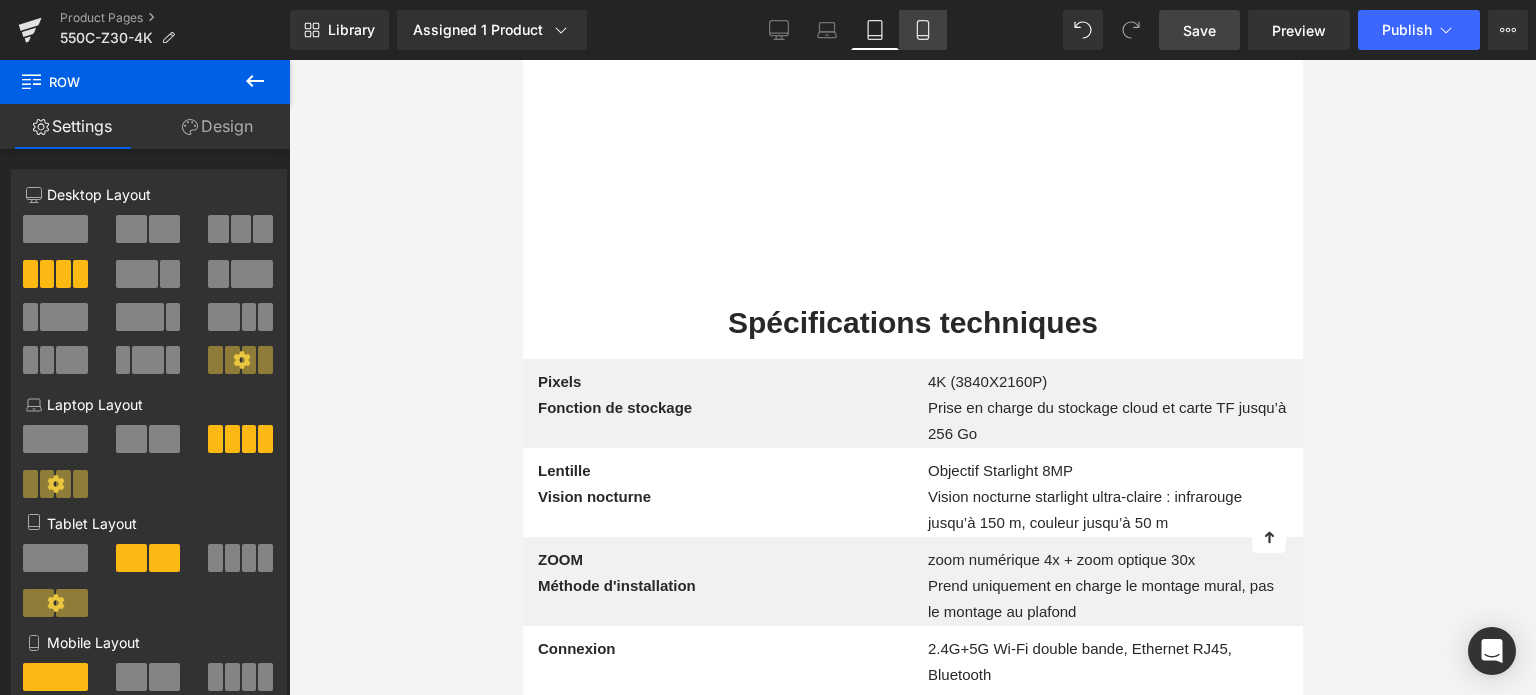 click 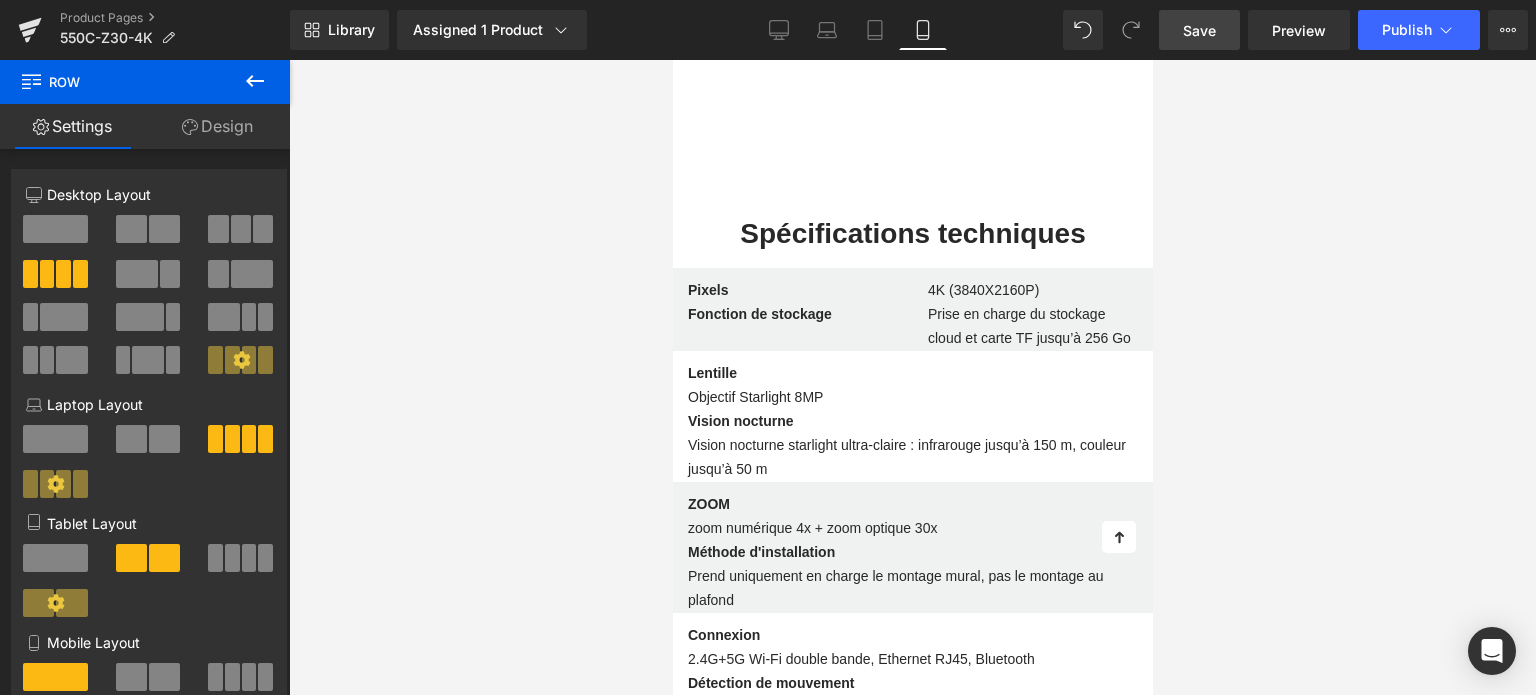 scroll, scrollTop: 6036, scrollLeft: 0, axis: vertical 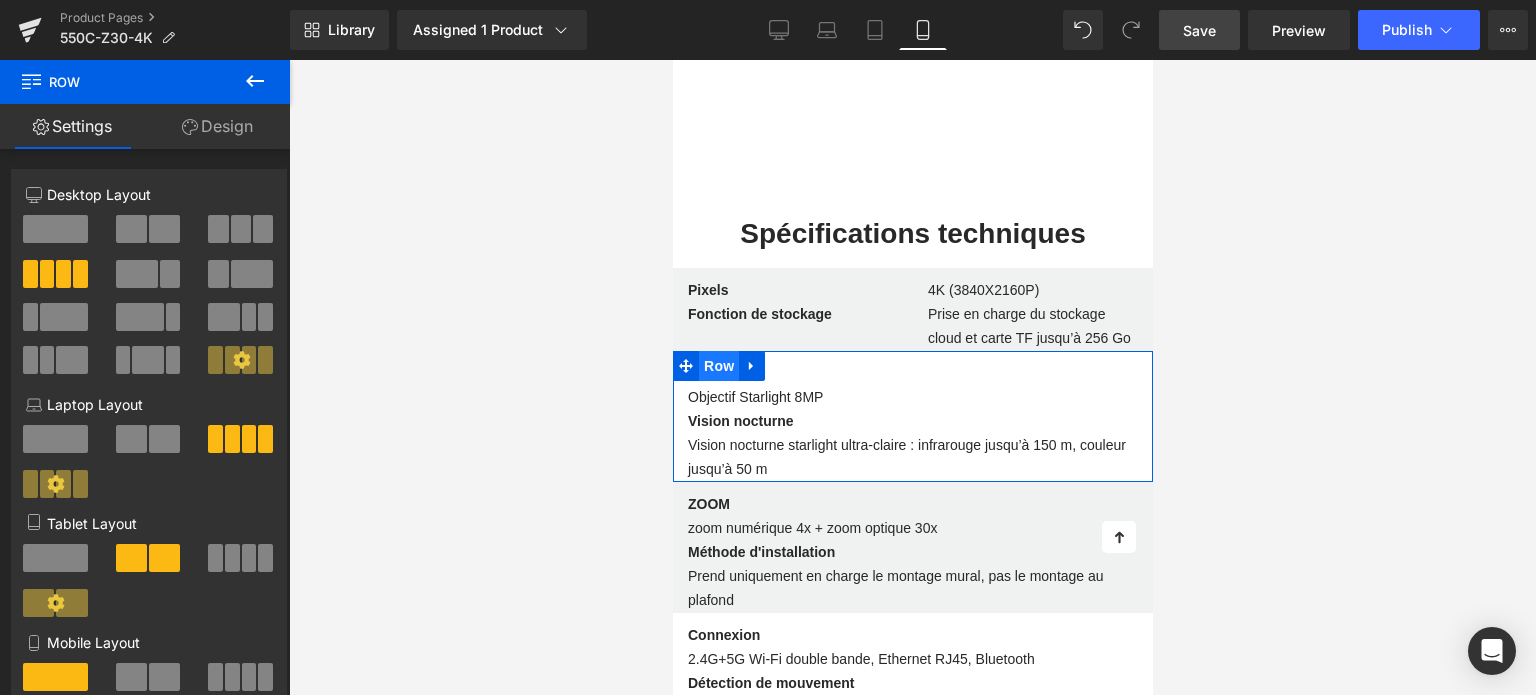 click on "Row" at bounding box center [718, 366] 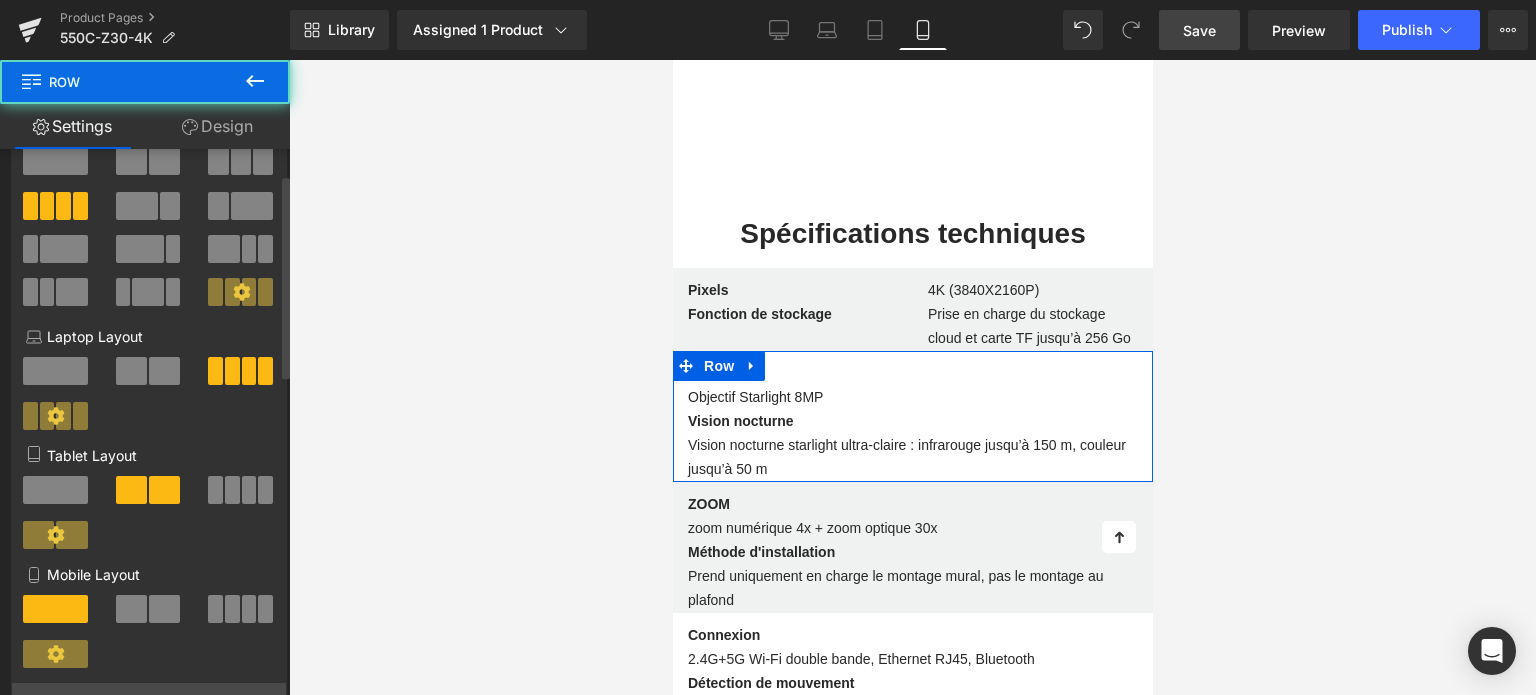 scroll, scrollTop: 300, scrollLeft: 0, axis: vertical 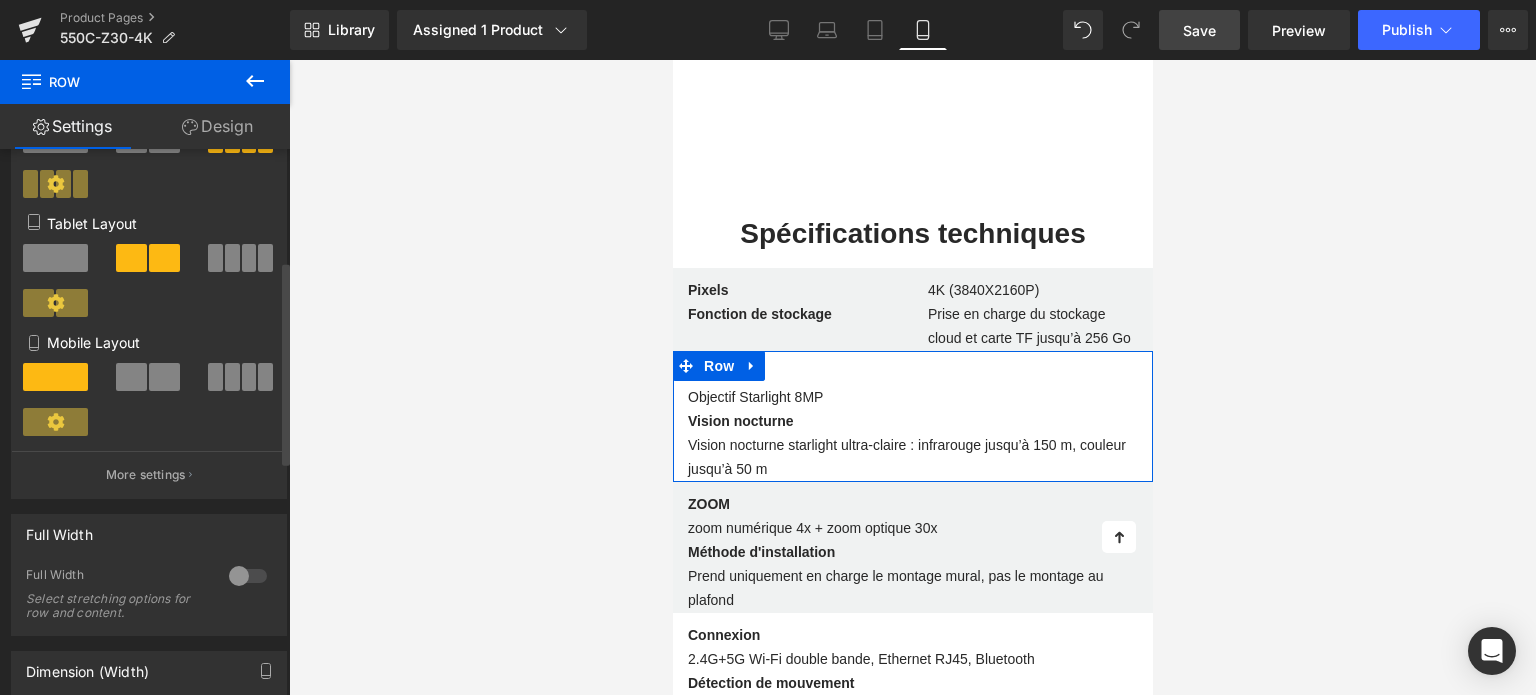click at bounding box center [164, 377] 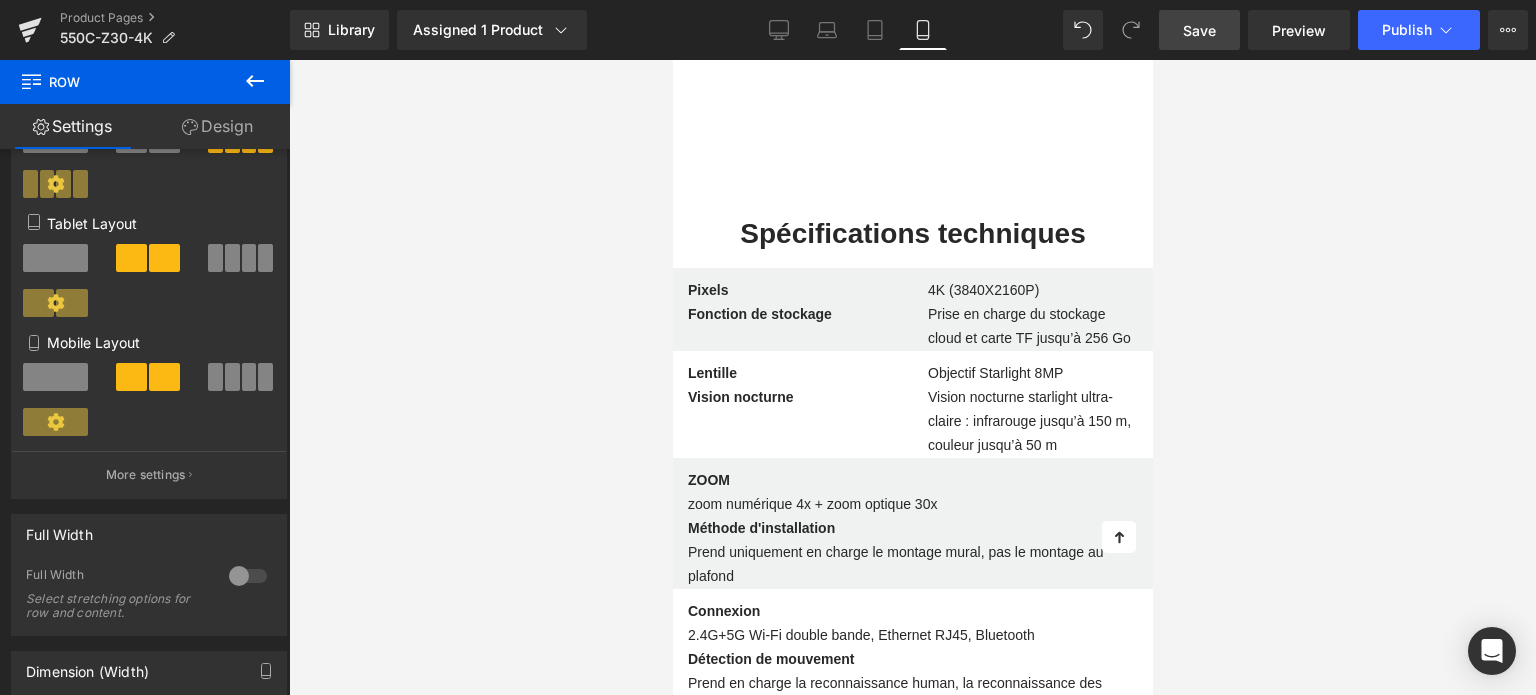 scroll, scrollTop: 6136, scrollLeft: 0, axis: vertical 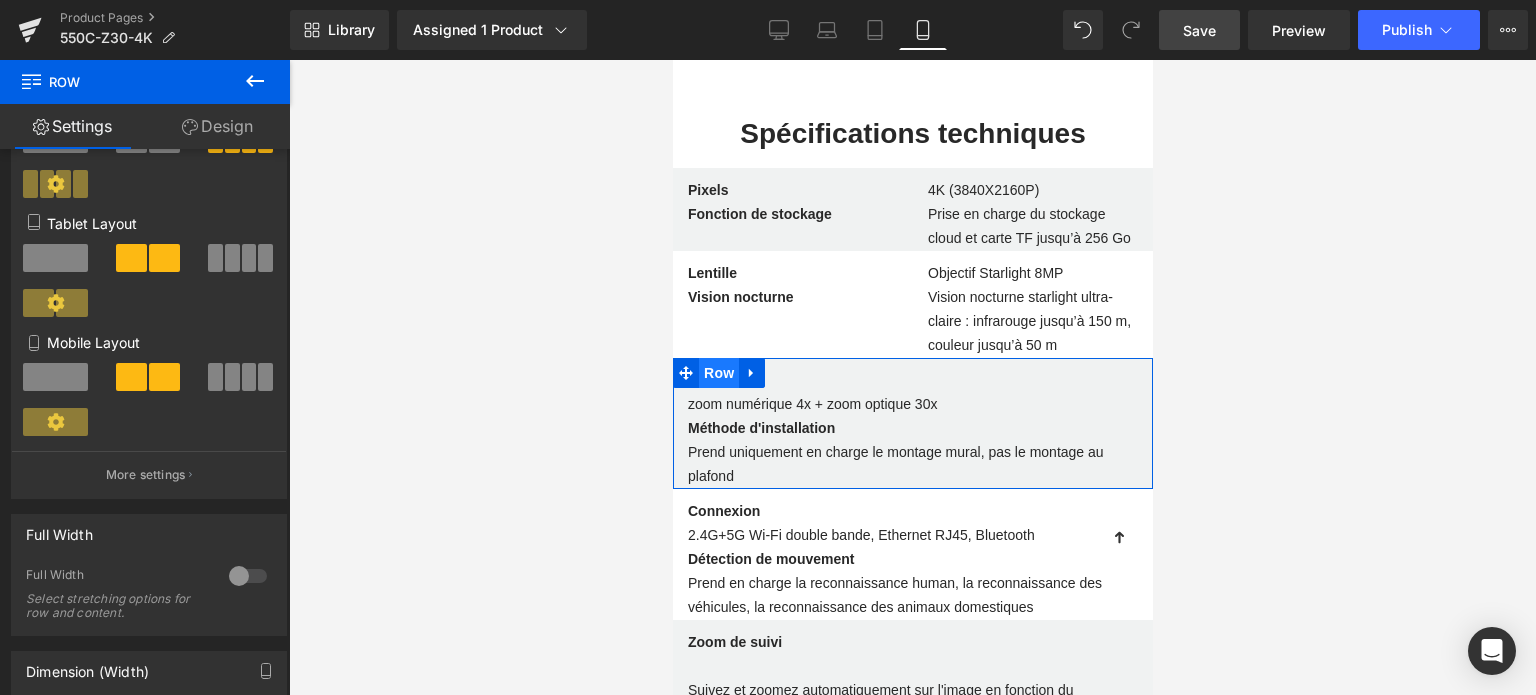 click on "Row" at bounding box center [718, 373] 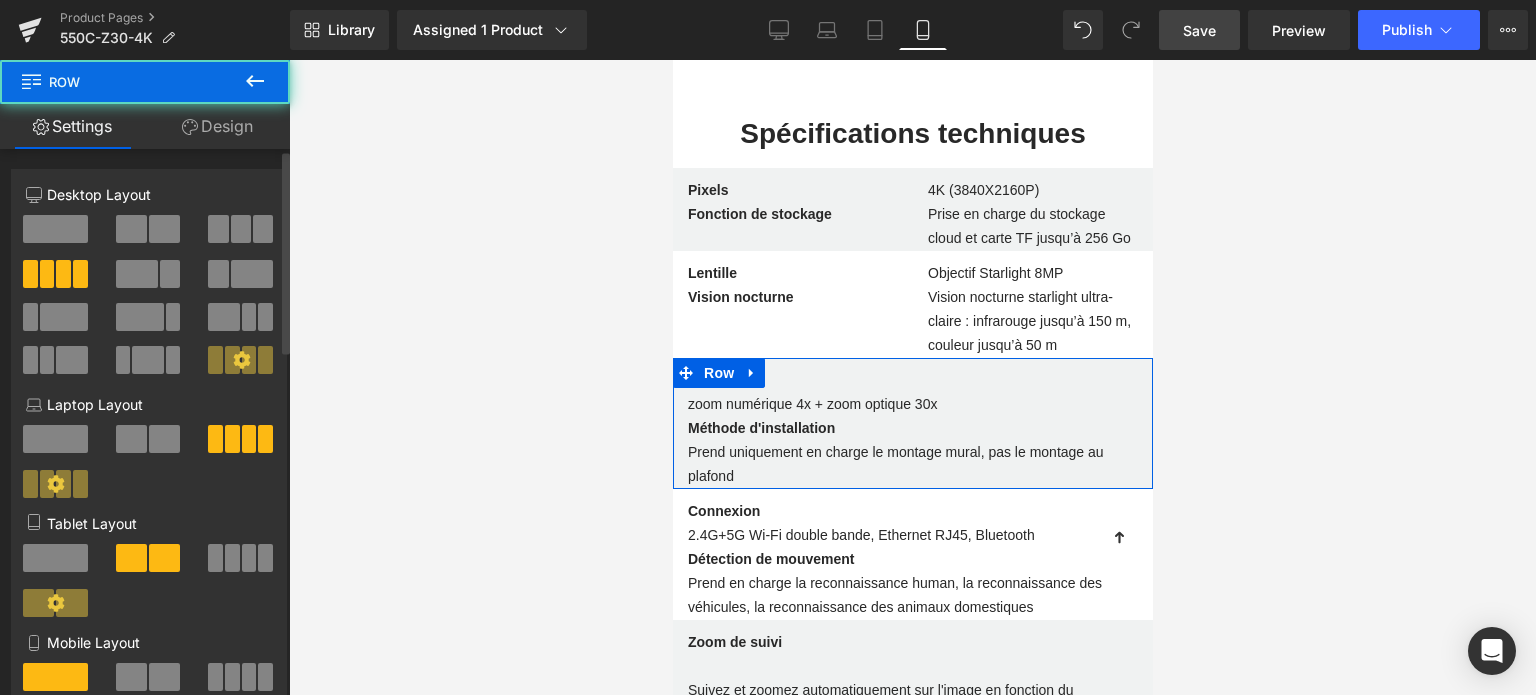 scroll, scrollTop: 500, scrollLeft: 0, axis: vertical 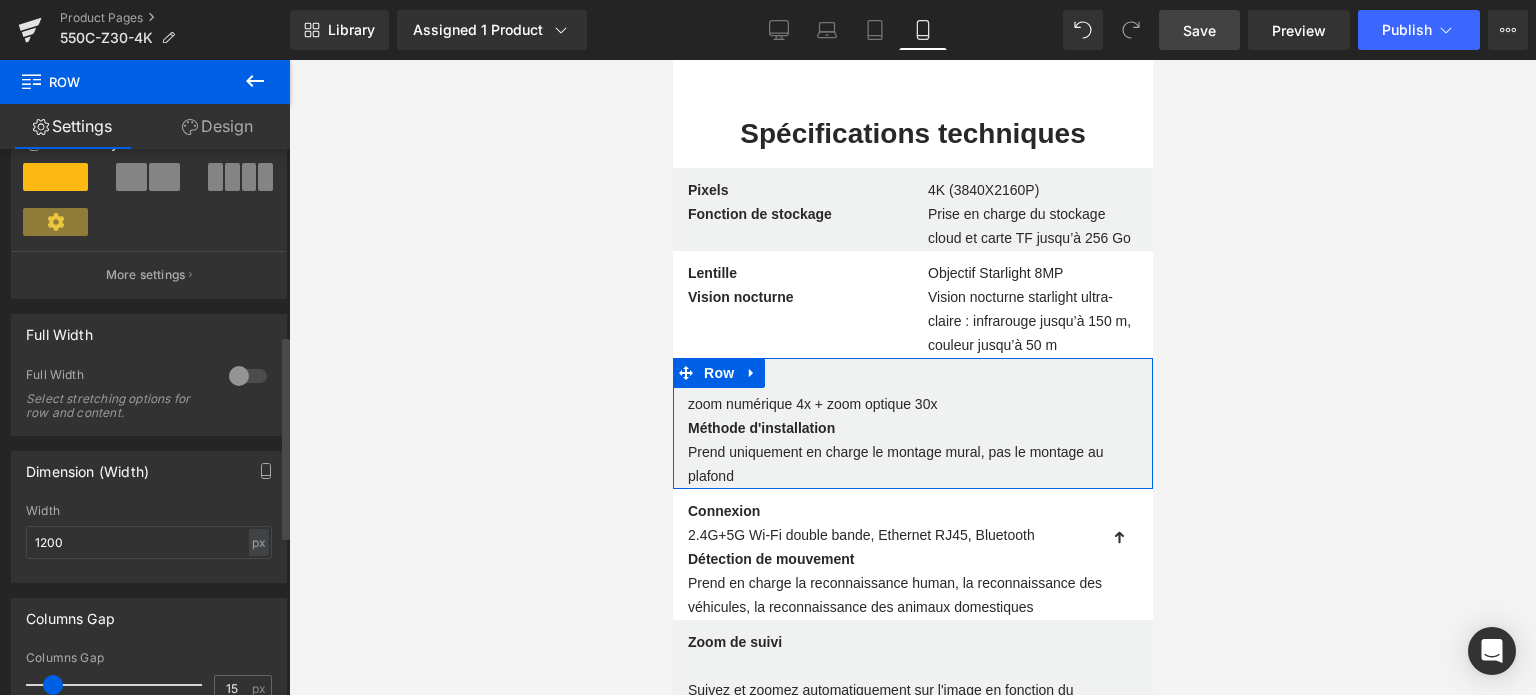 click on "Mobile Layout" at bounding box center (149, 142) 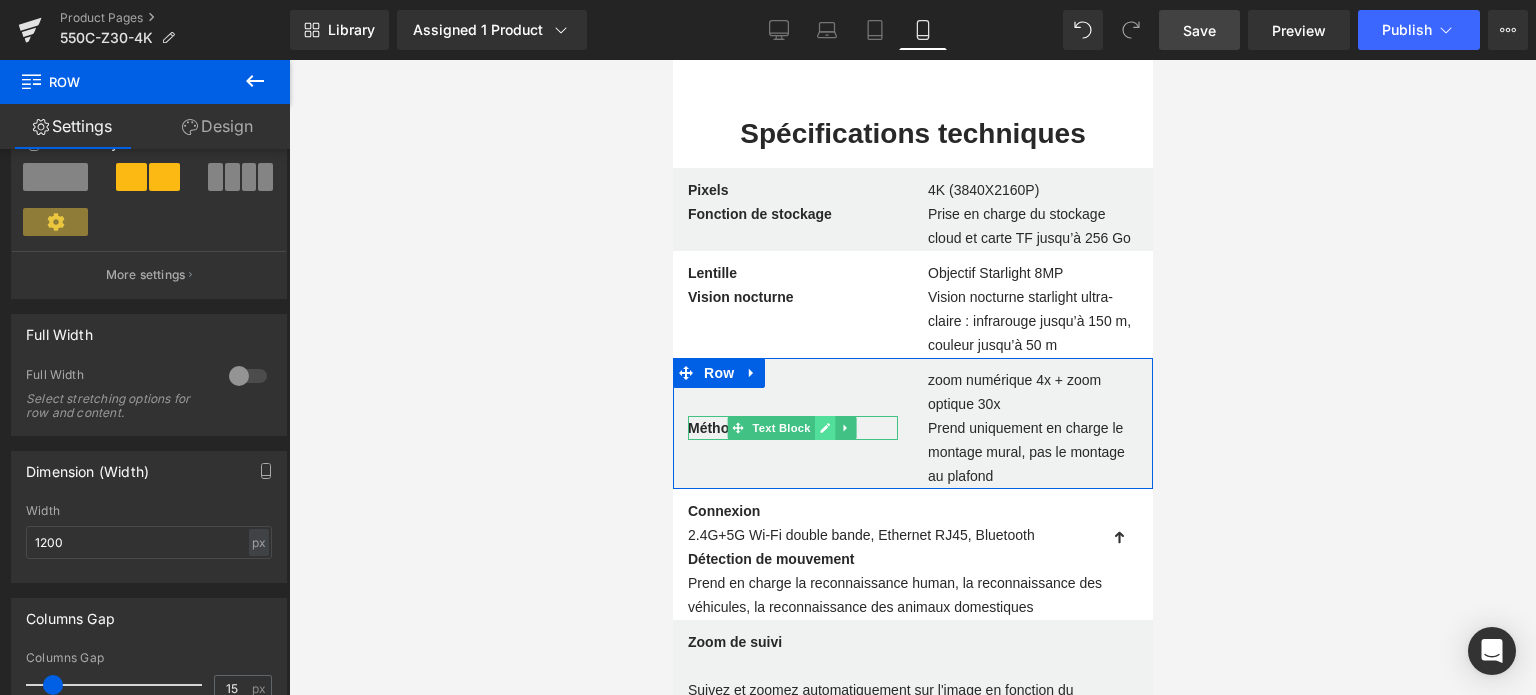 scroll, scrollTop: 6236, scrollLeft: 0, axis: vertical 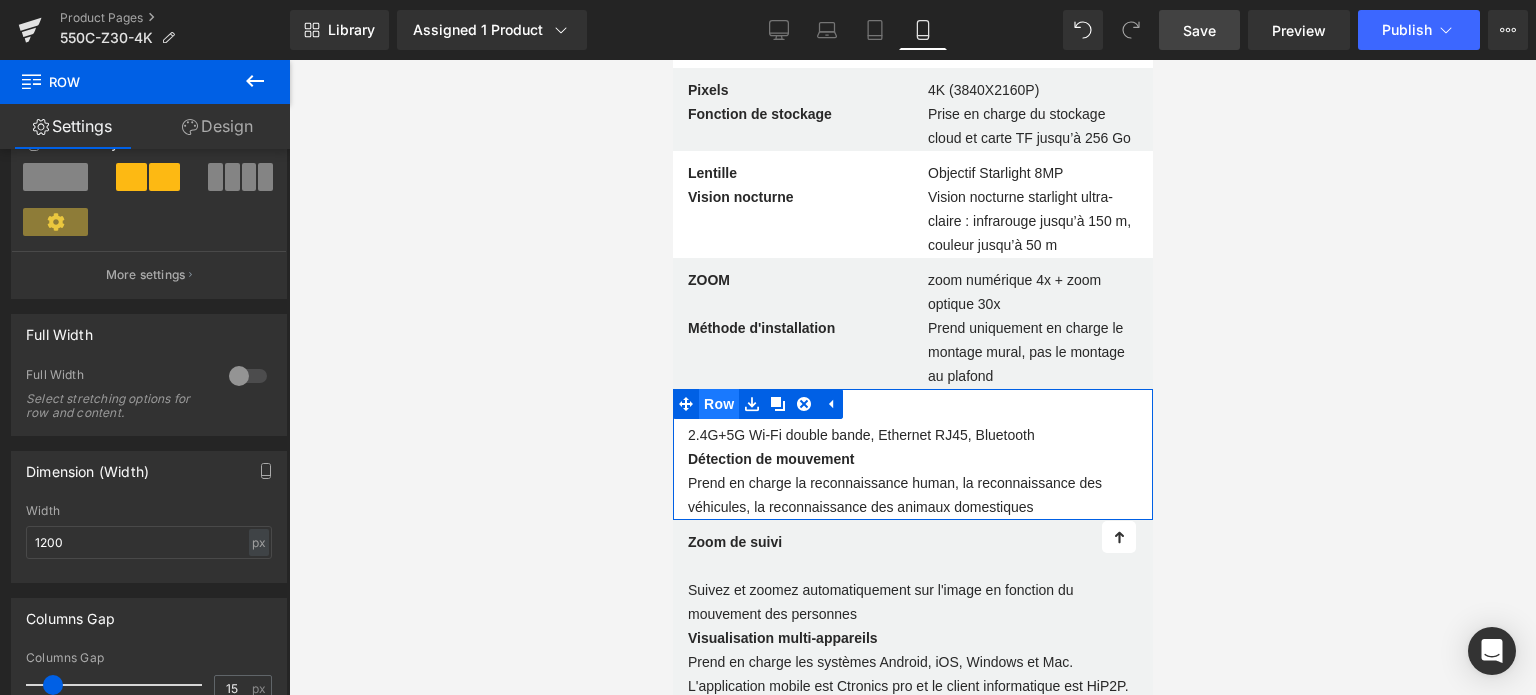 click on "Row" at bounding box center [718, 404] 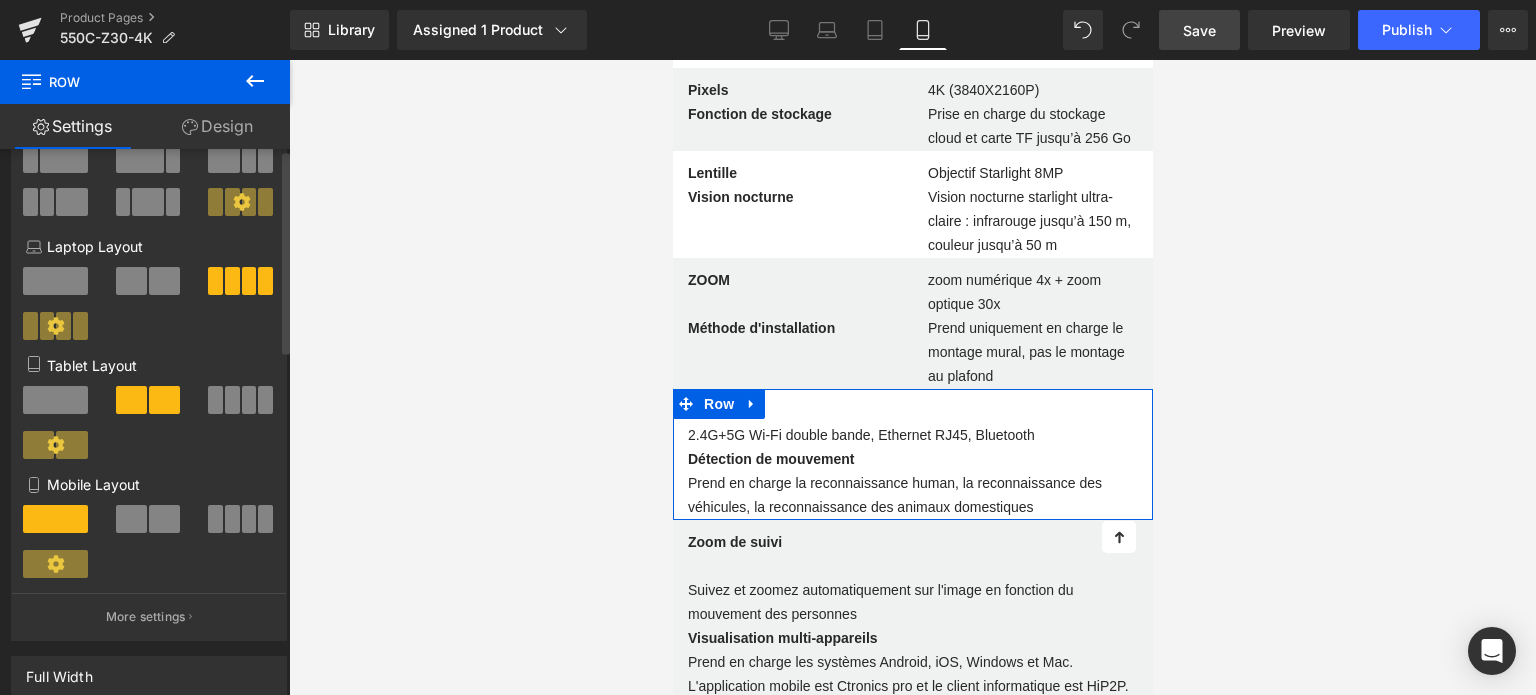 scroll, scrollTop: 200, scrollLeft: 0, axis: vertical 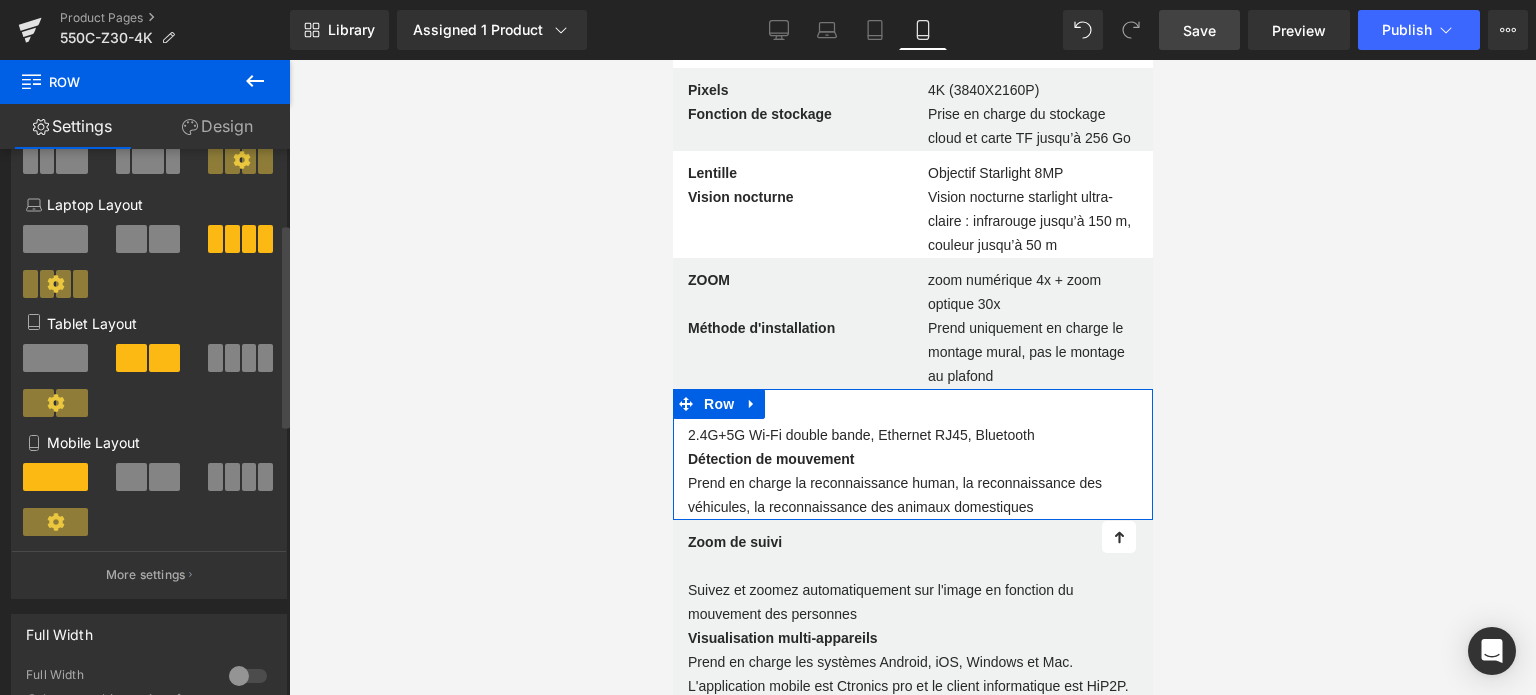 click at bounding box center [164, 477] 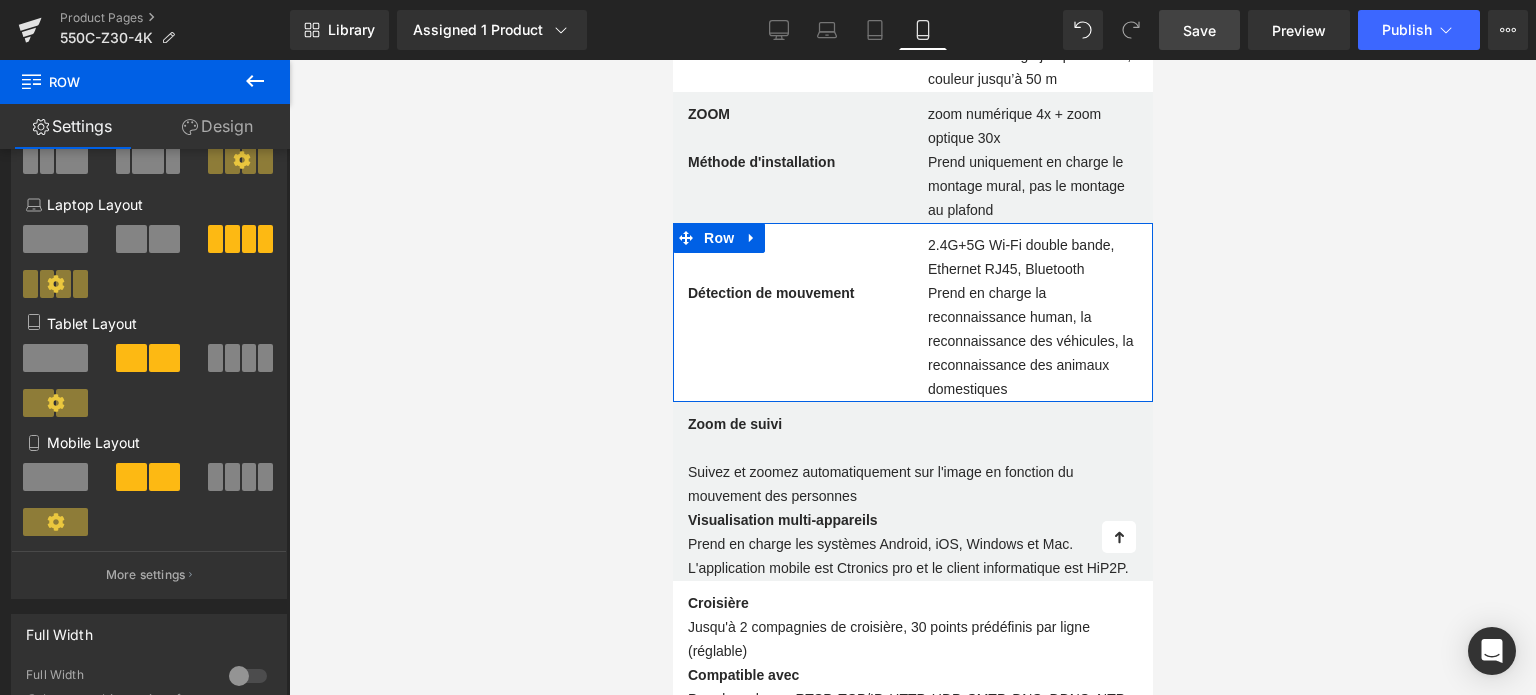 scroll, scrollTop: 6436, scrollLeft: 0, axis: vertical 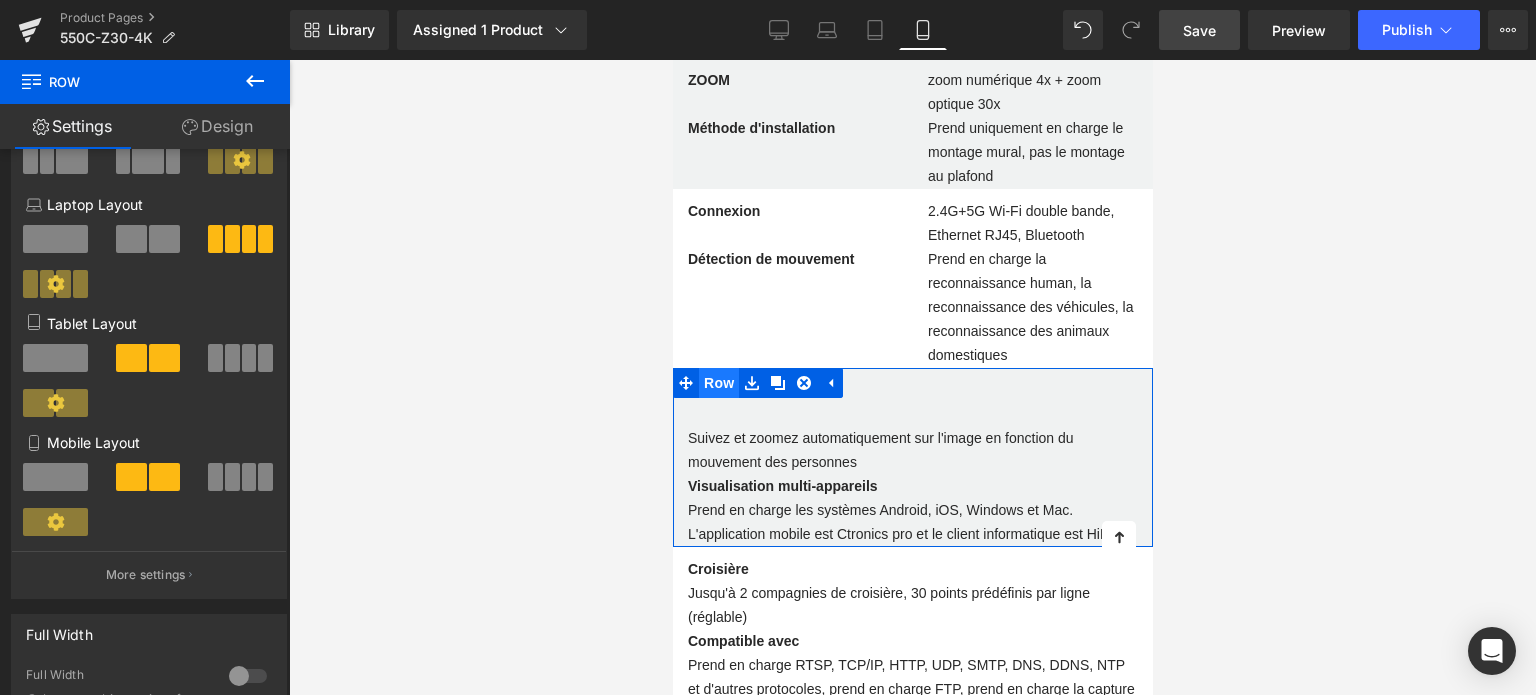 click on "Row" at bounding box center (718, 383) 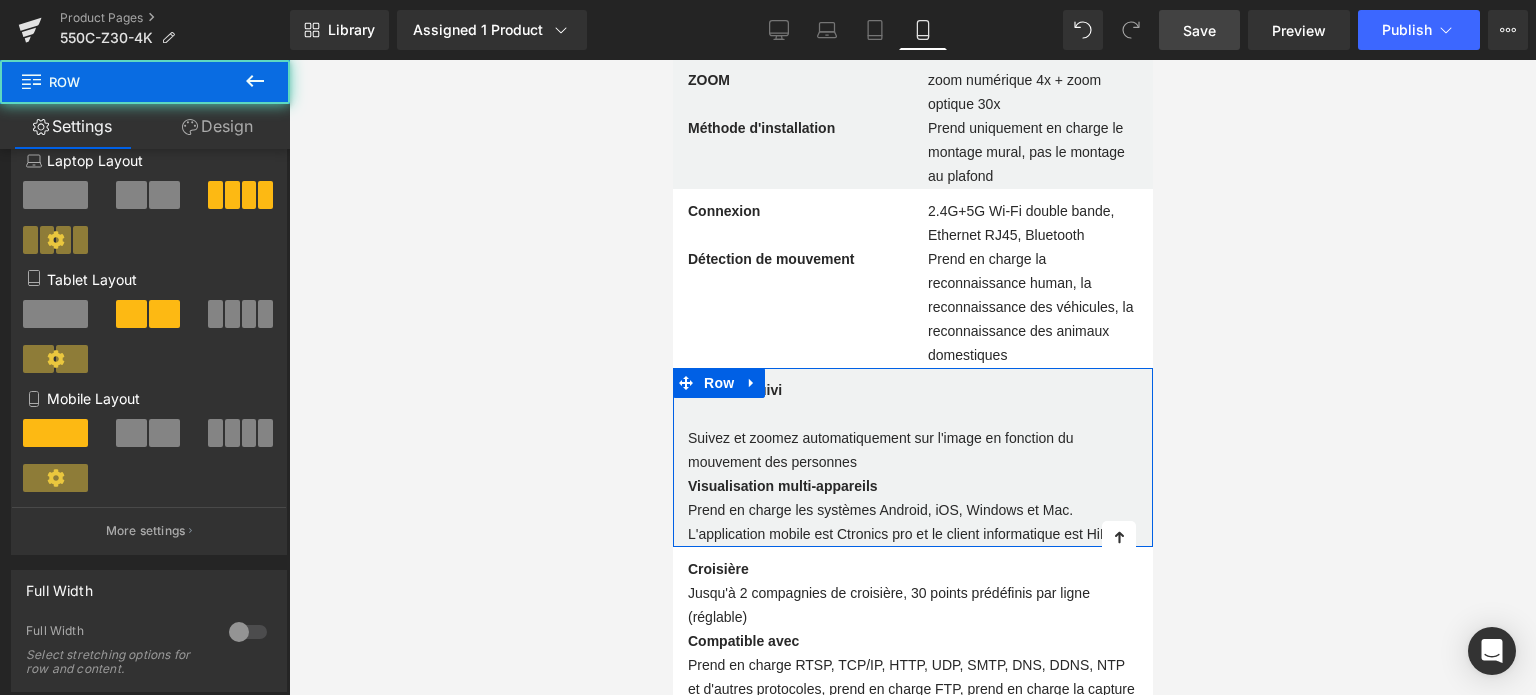 scroll, scrollTop: 300, scrollLeft: 0, axis: vertical 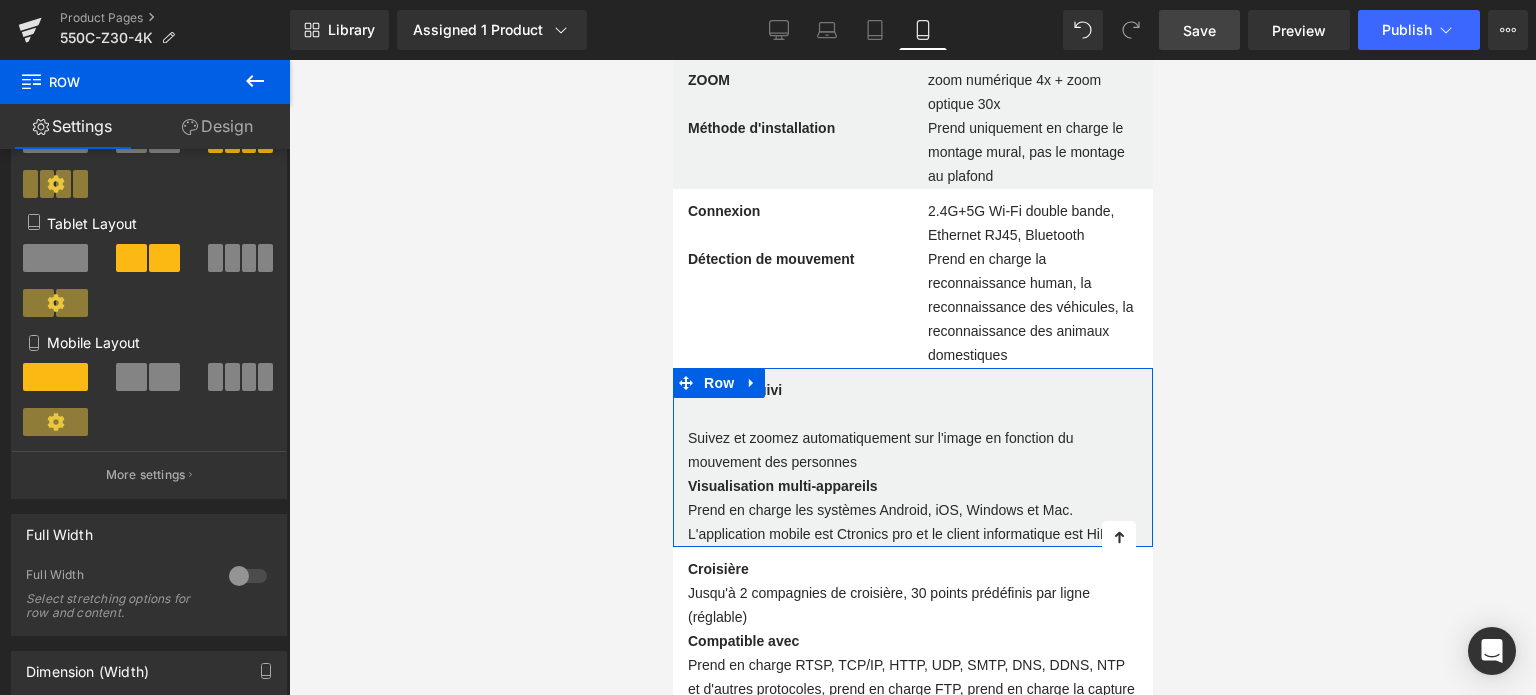 click at bounding box center (164, 377) 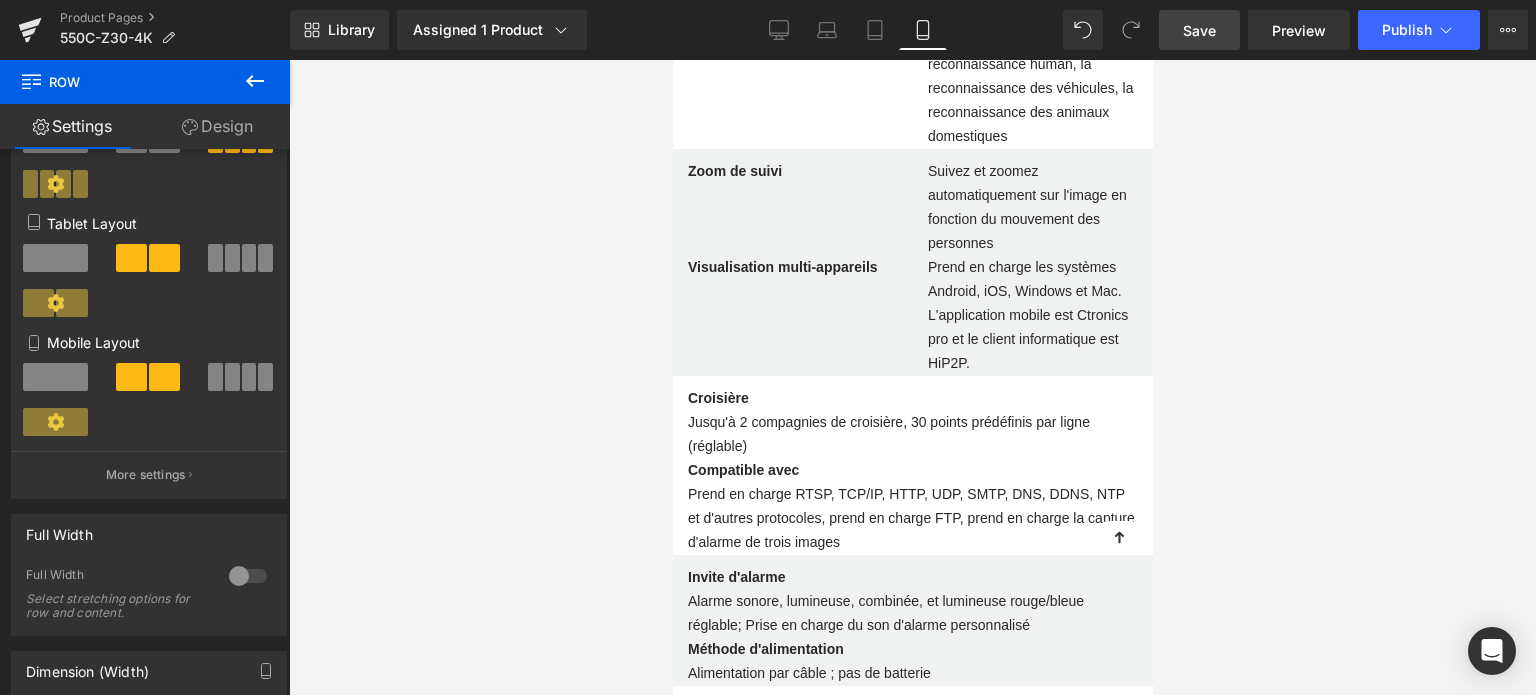 scroll, scrollTop: 6736, scrollLeft: 0, axis: vertical 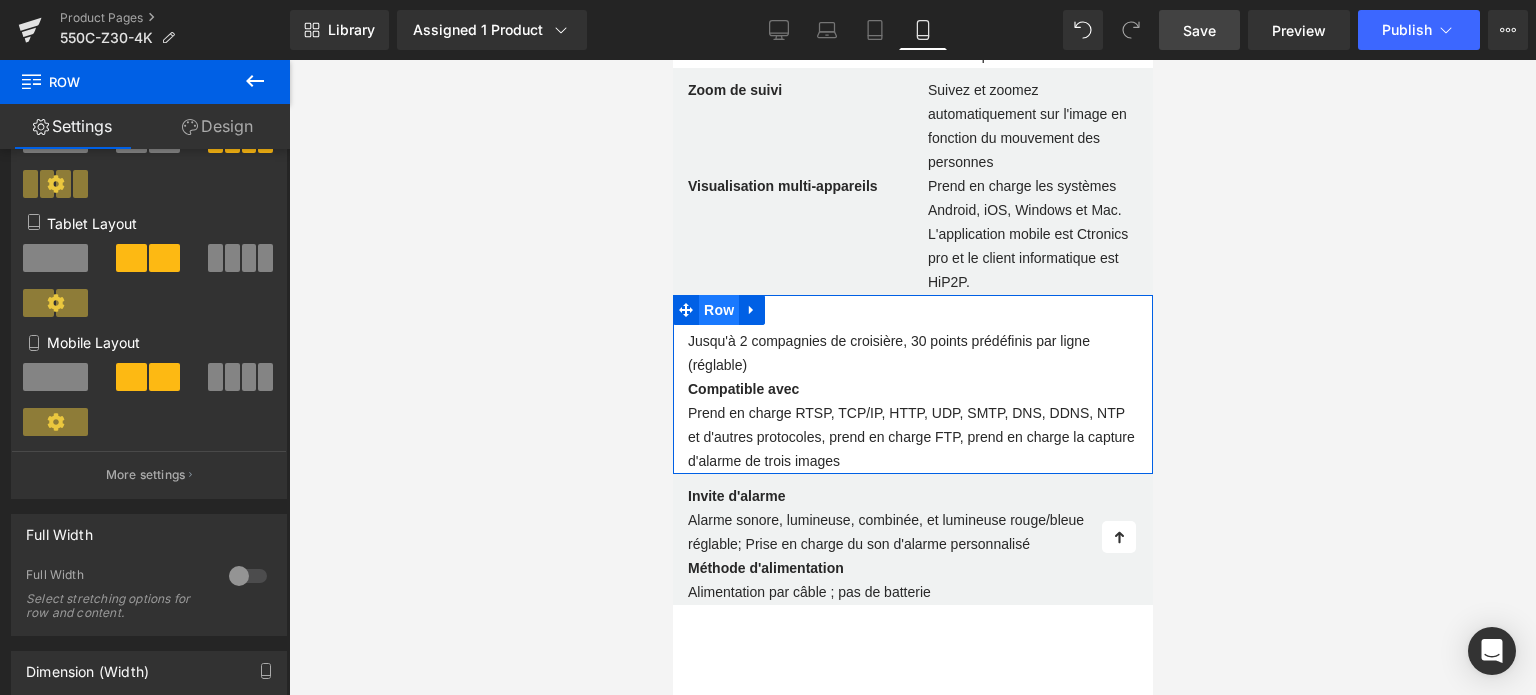 click on "Row" at bounding box center [718, 310] 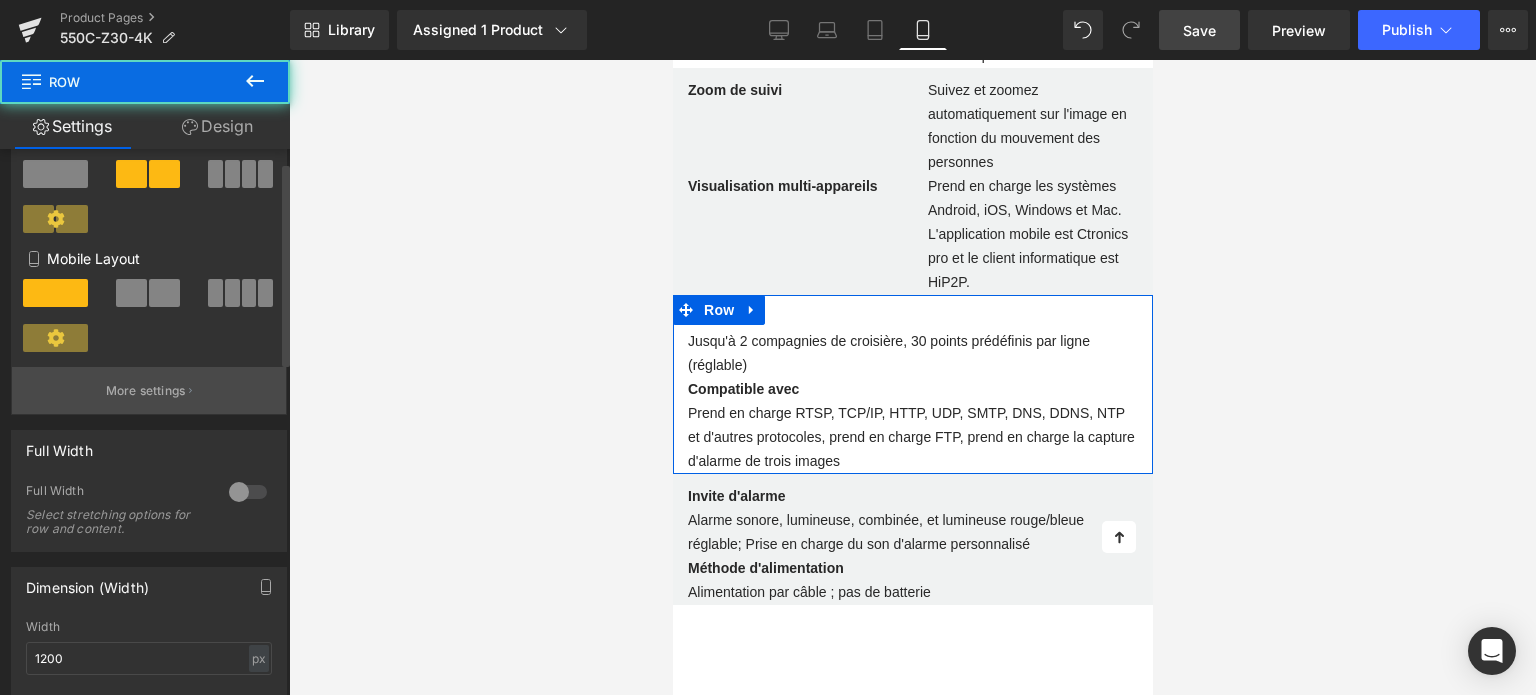 scroll, scrollTop: 400, scrollLeft: 0, axis: vertical 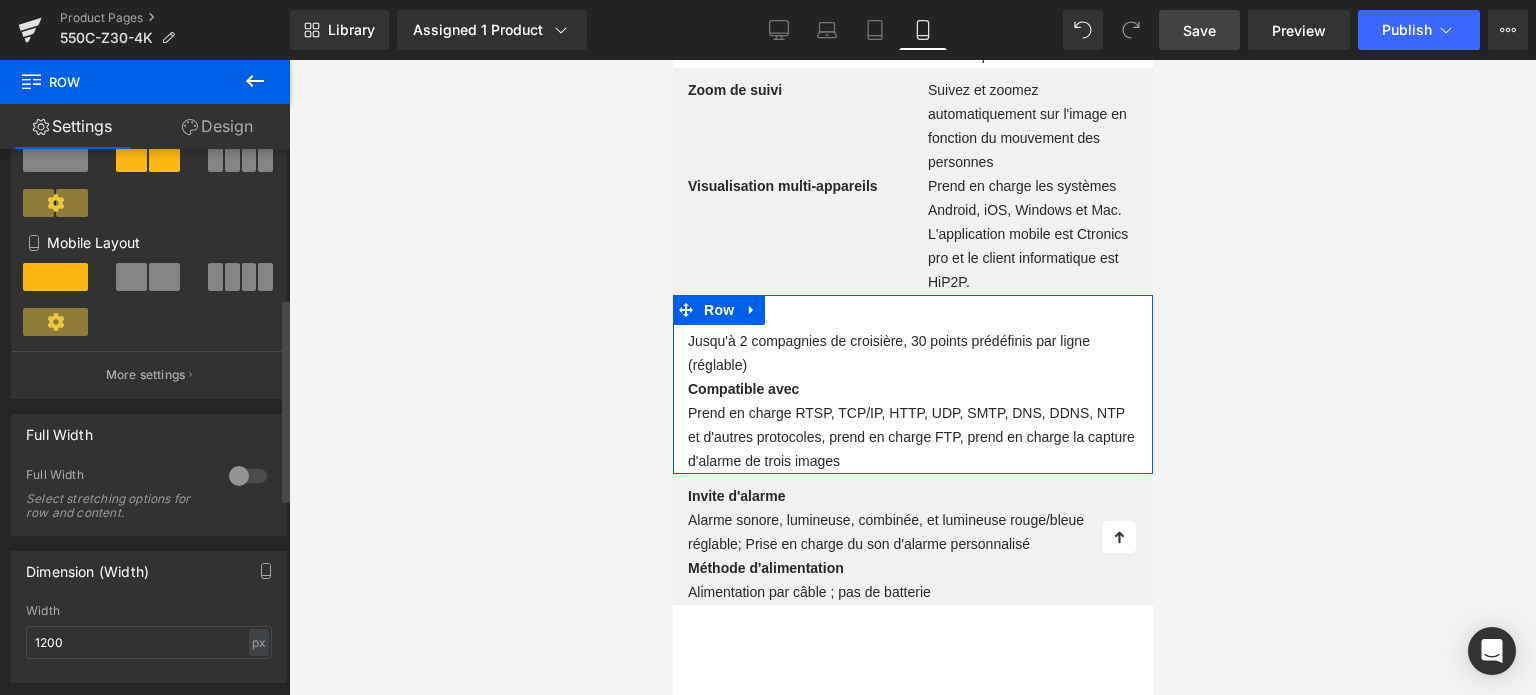 click at bounding box center [164, 277] 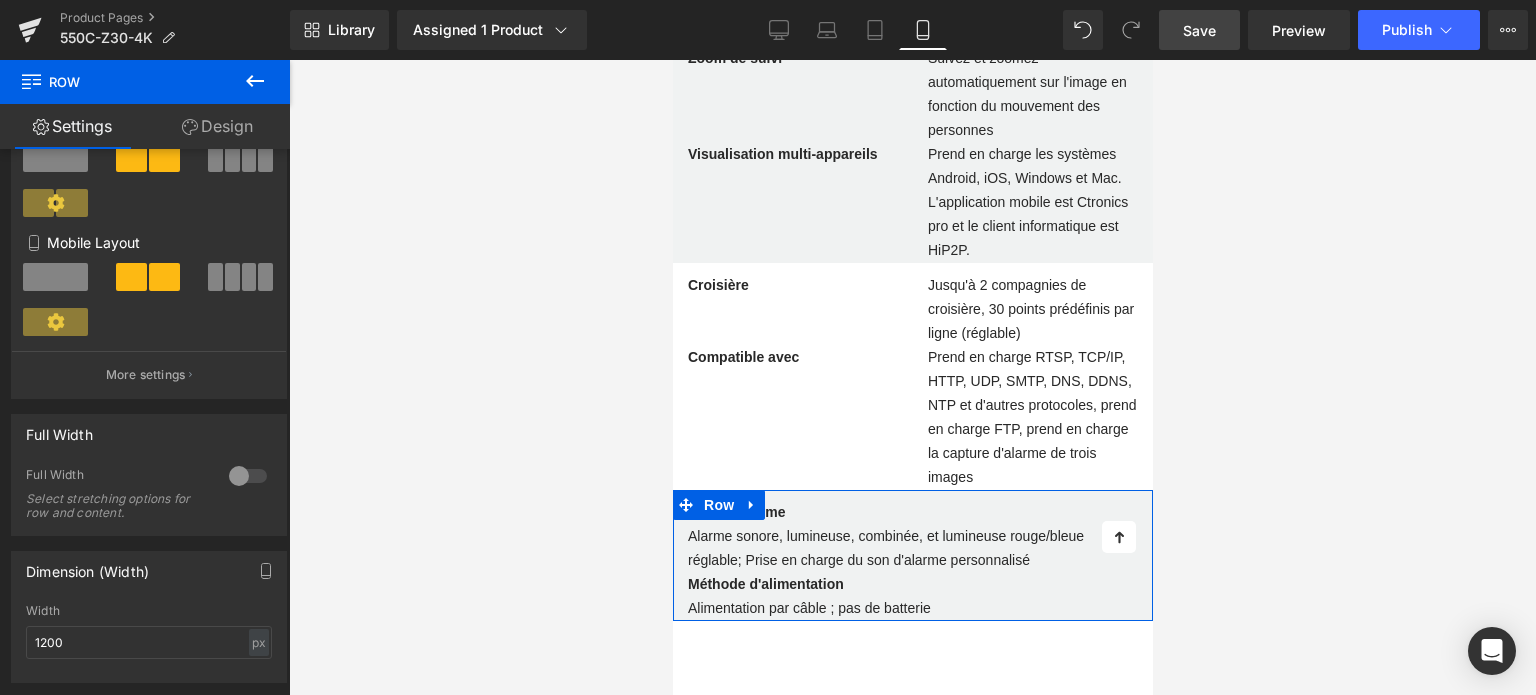 scroll, scrollTop: 6836, scrollLeft: 0, axis: vertical 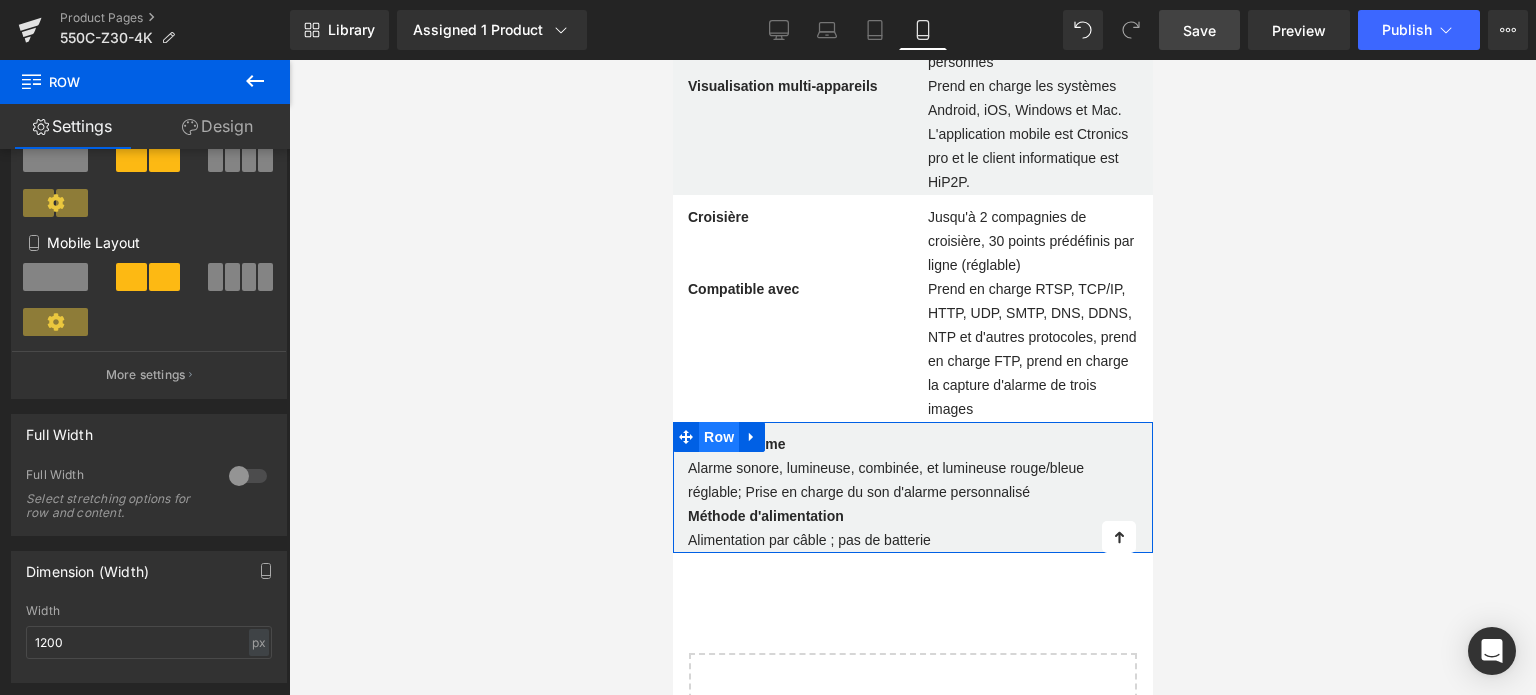 click on "Row" at bounding box center [718, 437] 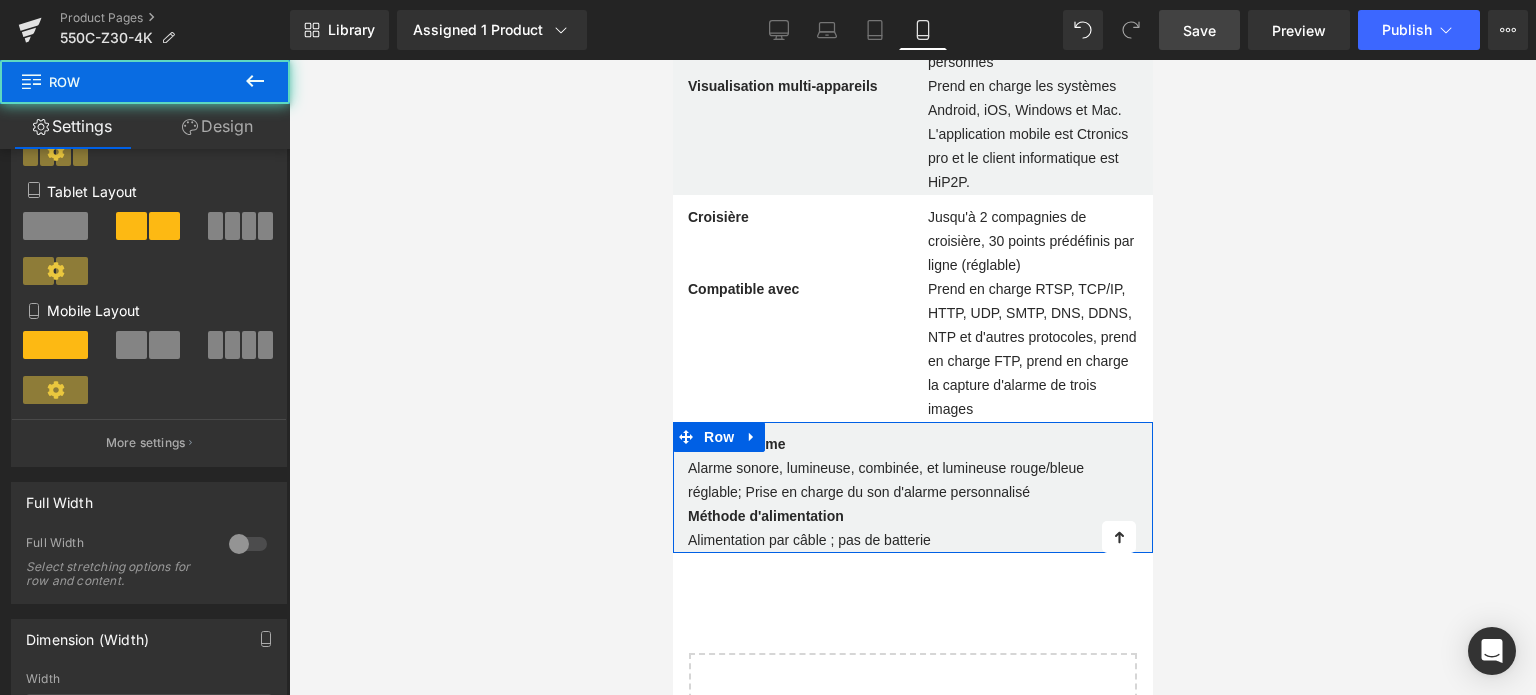 scroll, scrollTop: 400, scrollLeft: 0, axis: vertical 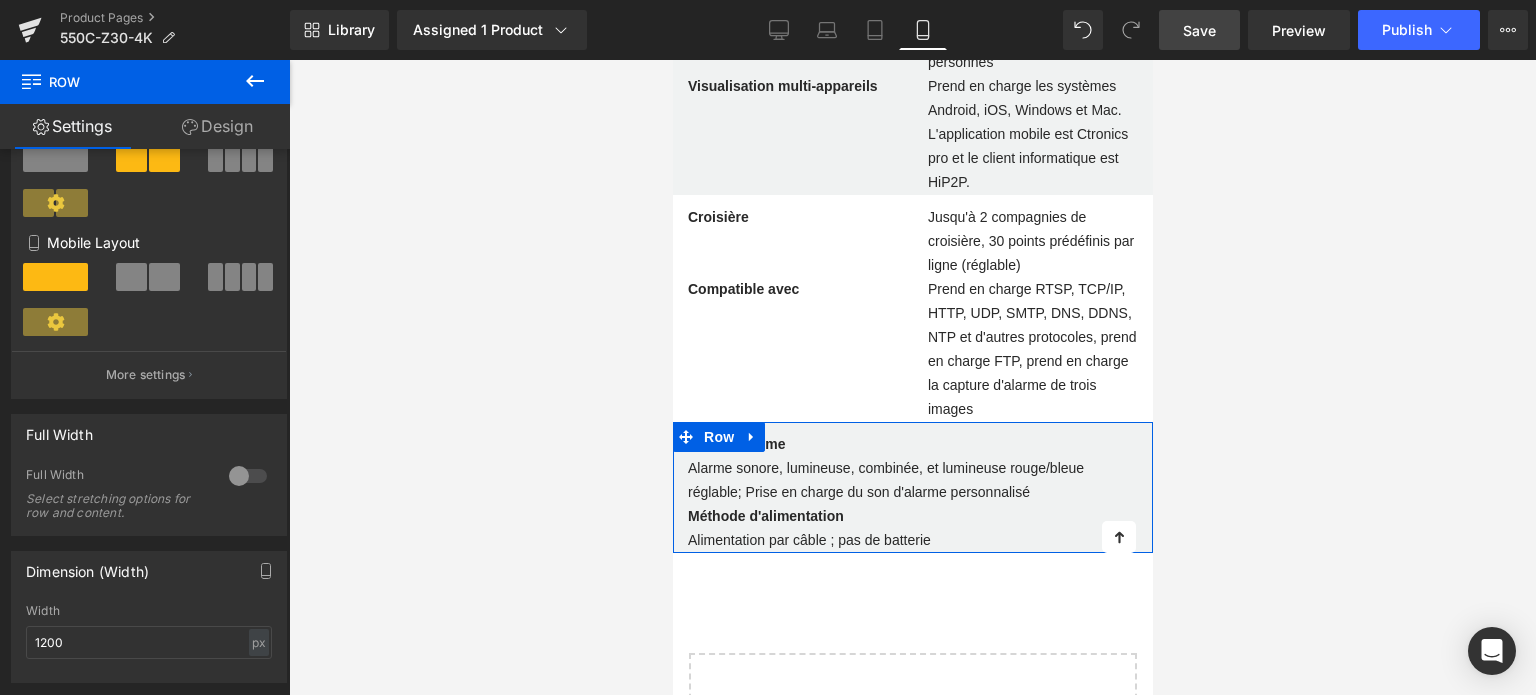 click at bounding box center (131, 277) 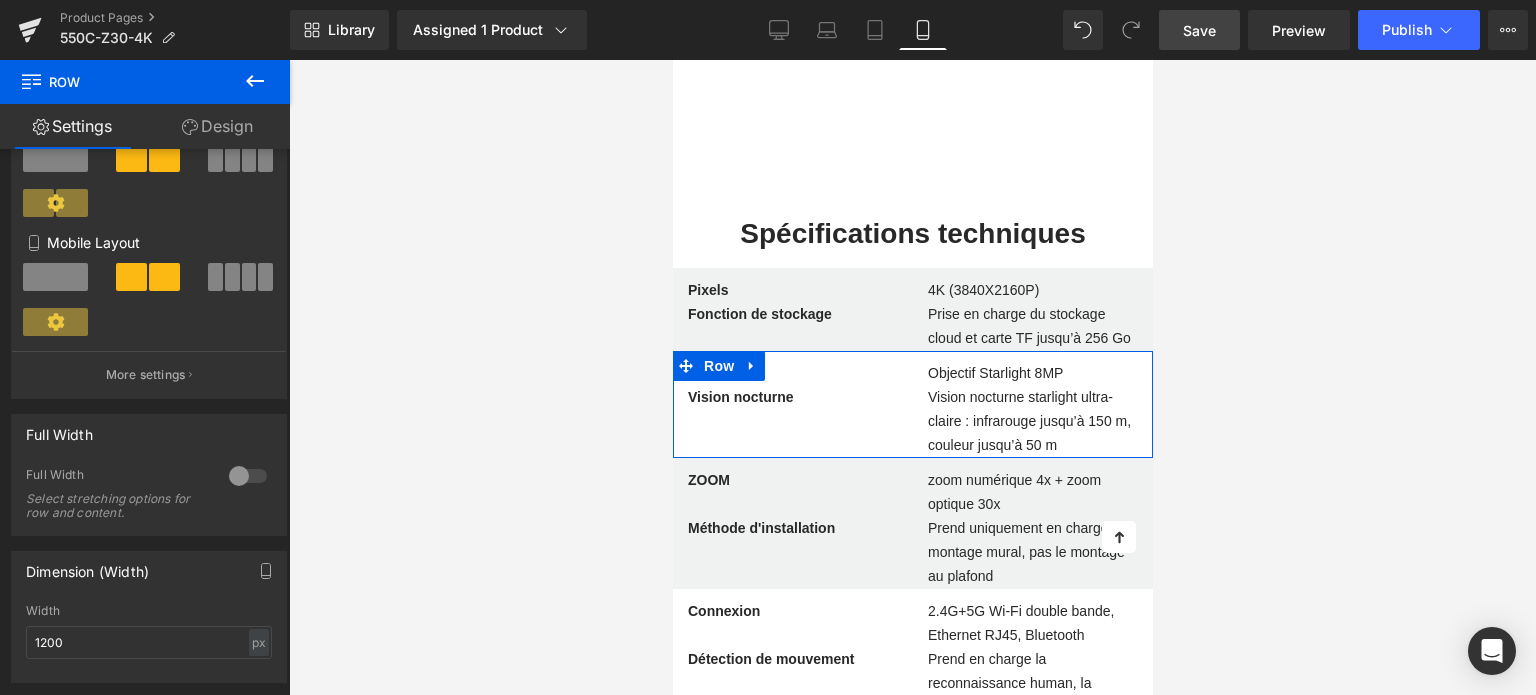 scroll, scrollTop: 6036, scrollLeft: 0, axis: vertical 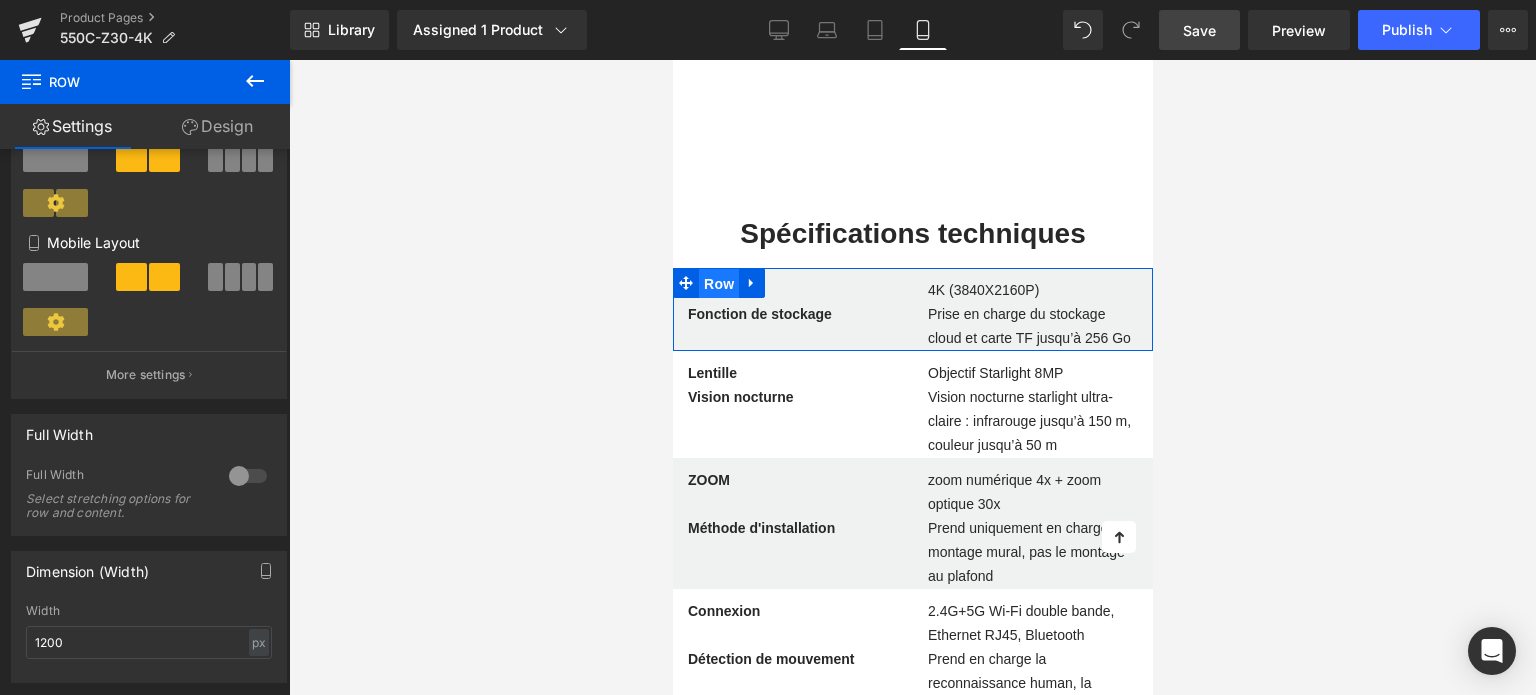 click on "Row" at bounding box center (718, 284) 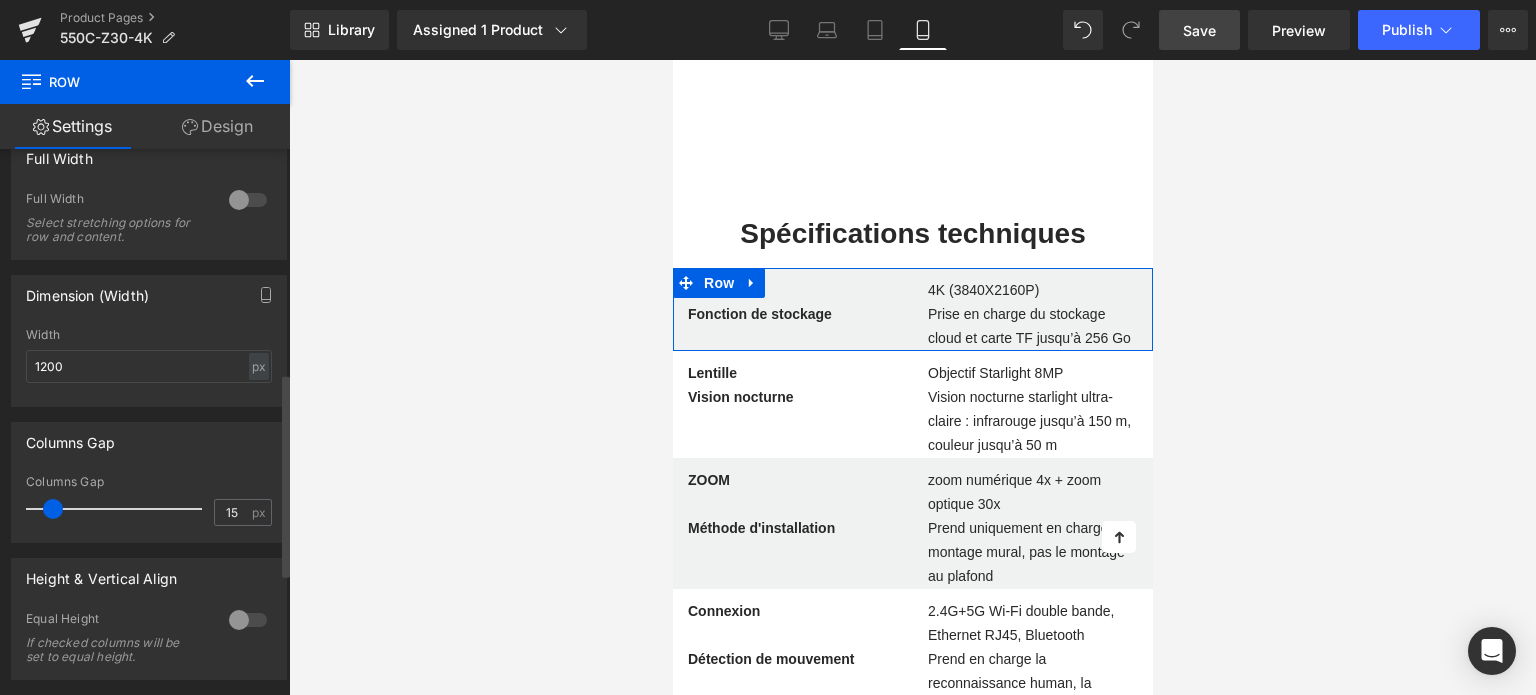 scroll, scrollTop: 900, scrollLeft: 0, axis: vertical 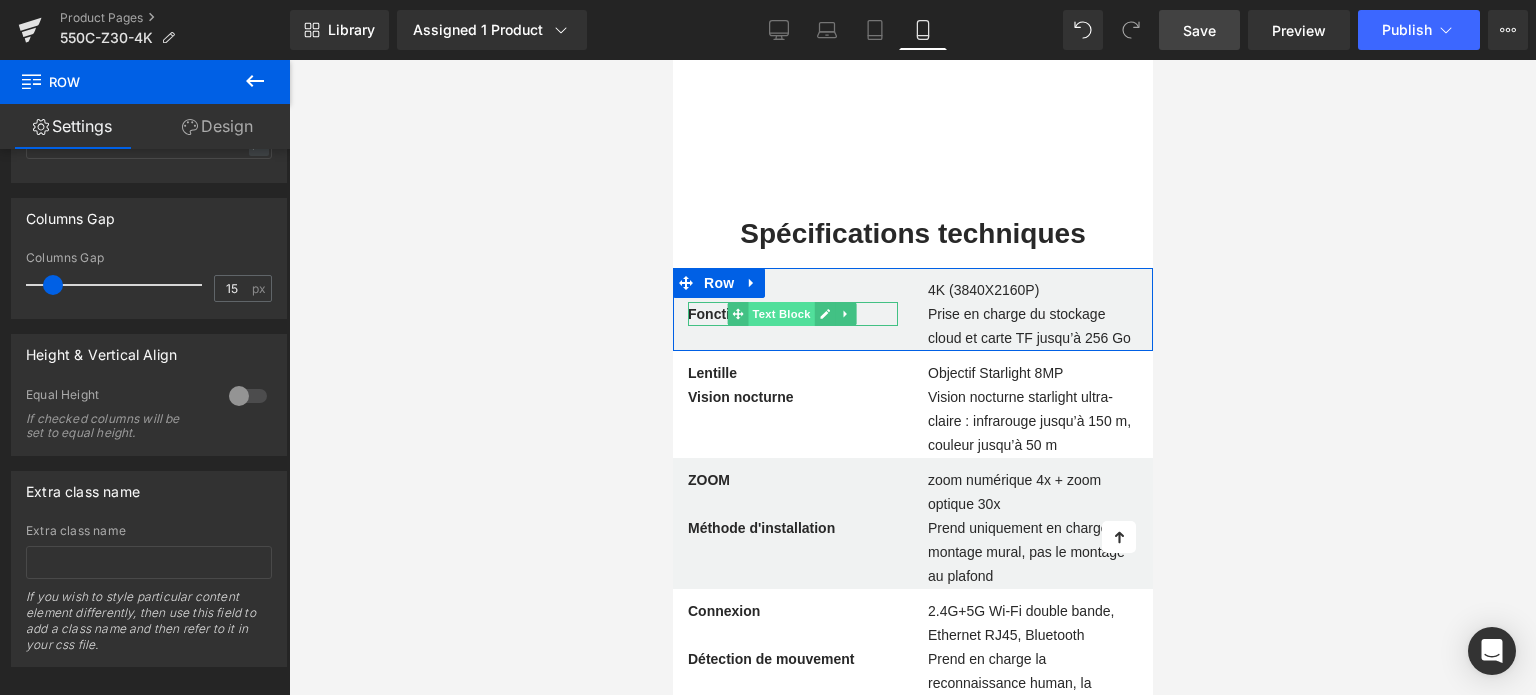 click on "Text Block" at bounding box center [780, 314] 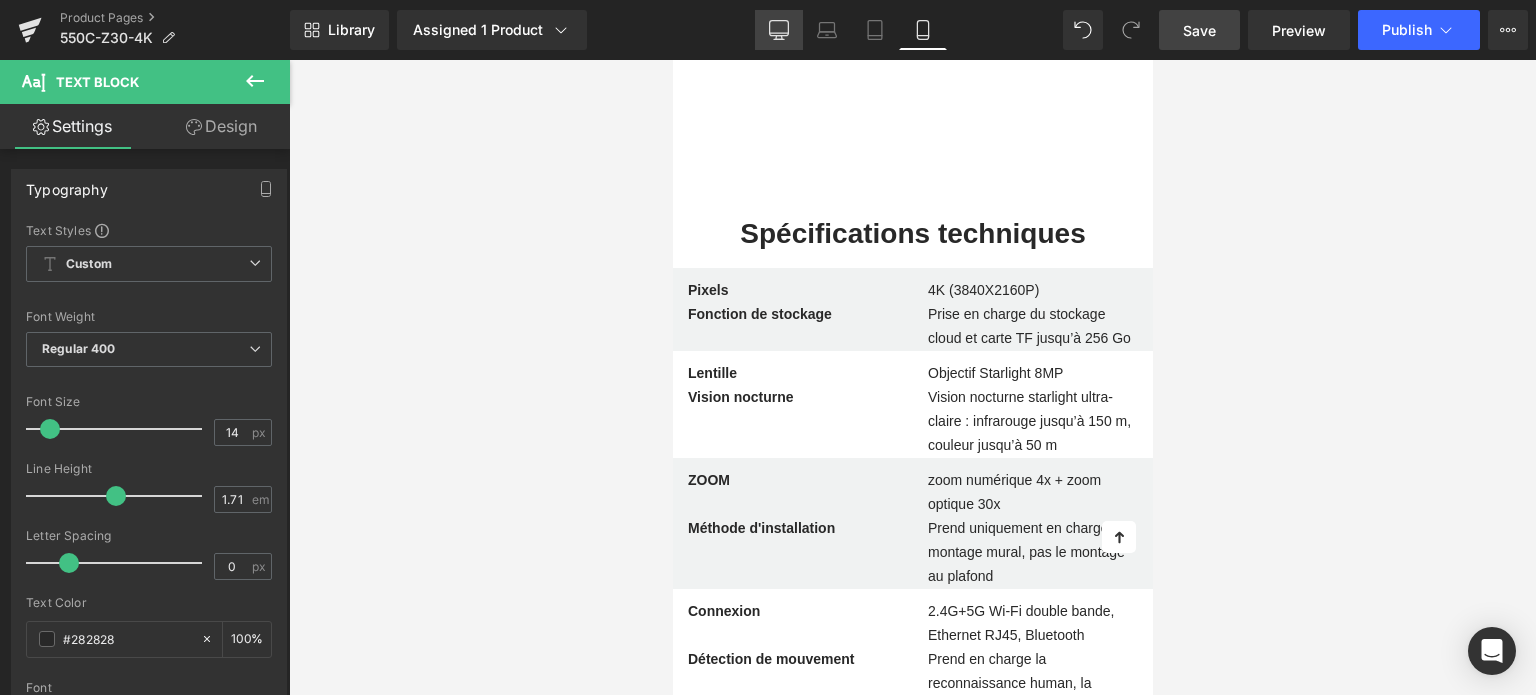 click 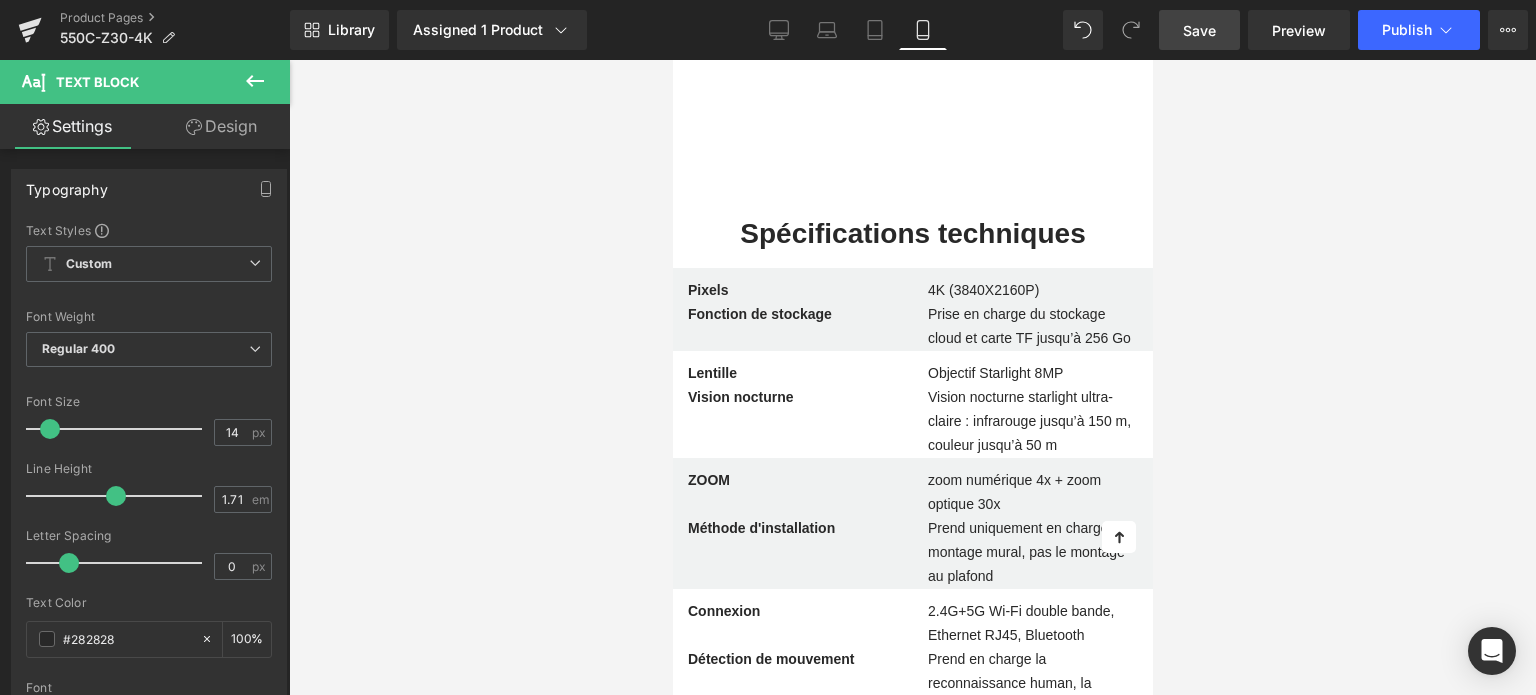 type on "15" 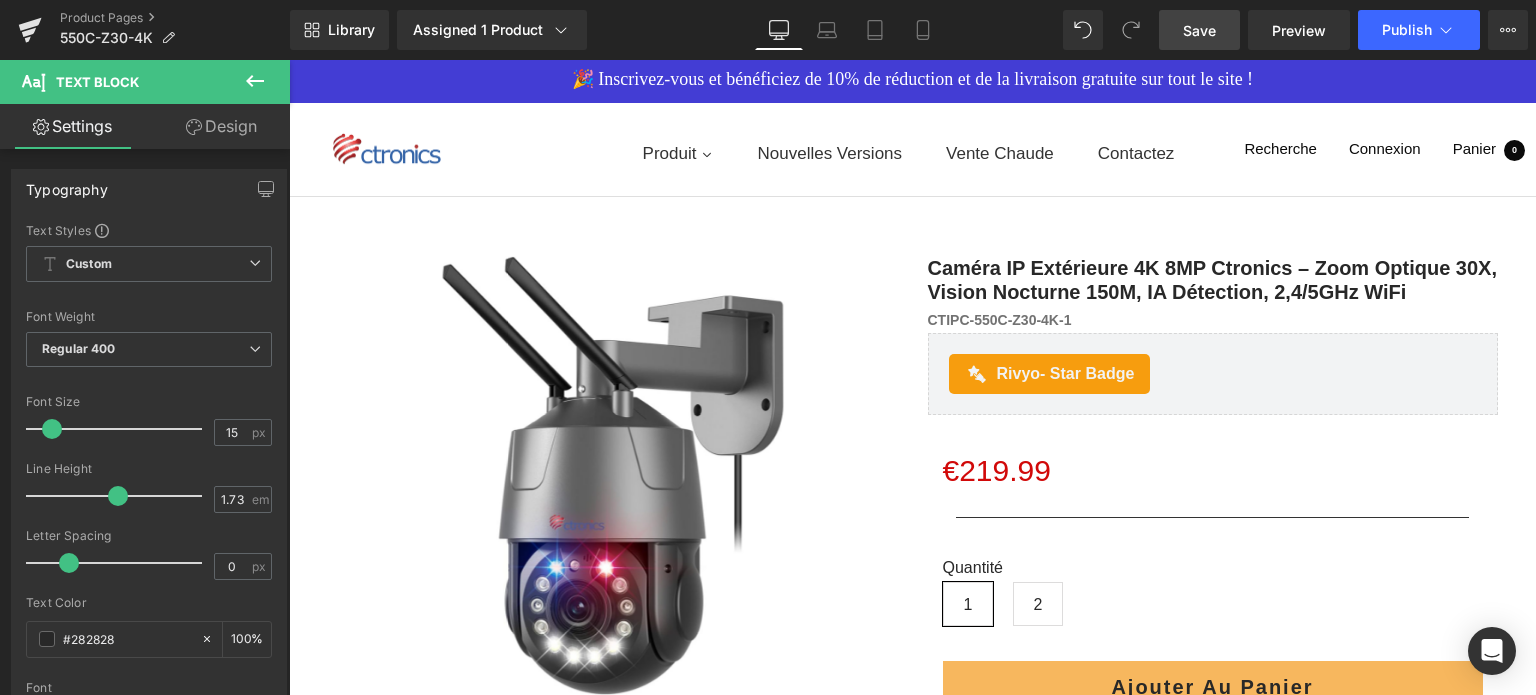 scroll, scrollTop: 0, scrollLeft: 0, axis: both 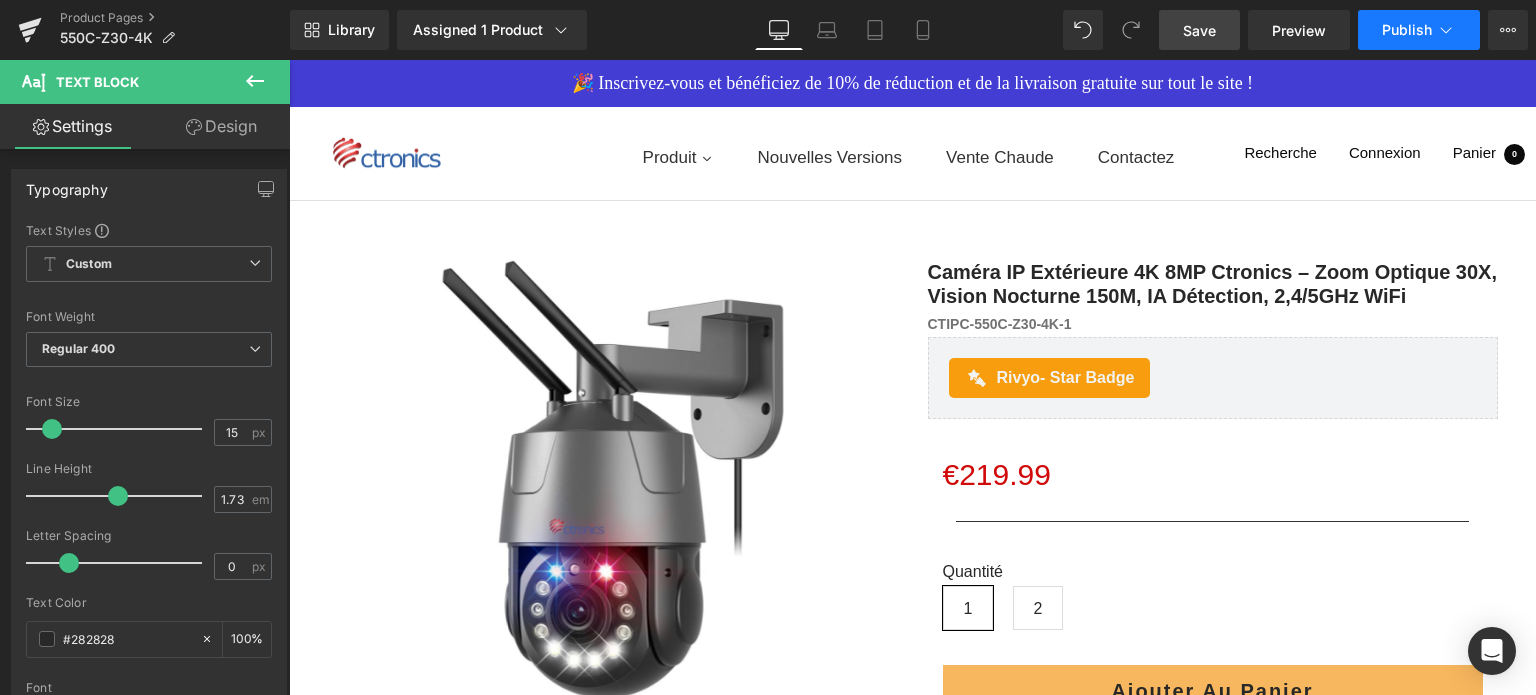 click on "Publish" at bounding box center [1407, 30] 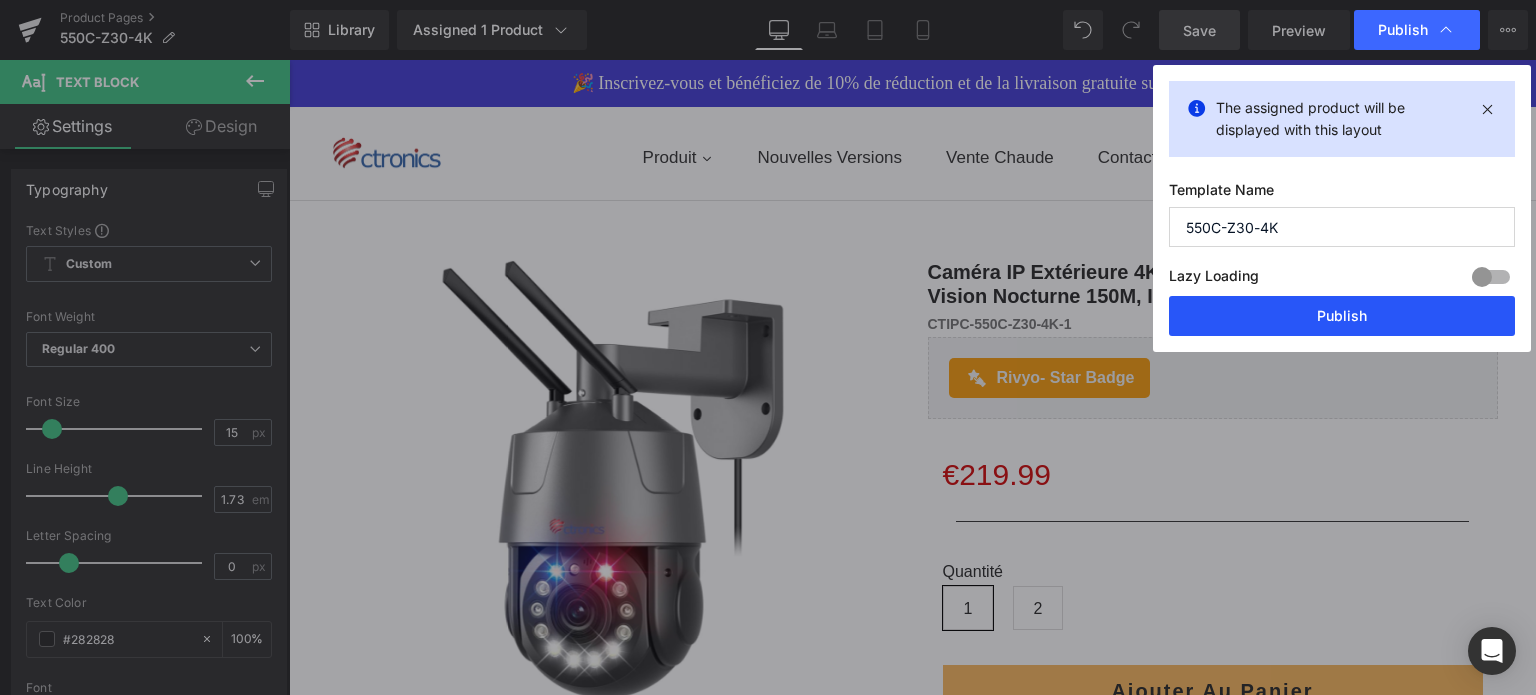 drag, startPoint x: 1335, startPoint y: 311, endPoint x: 772, endPoint y: 199, distance: 574.0322 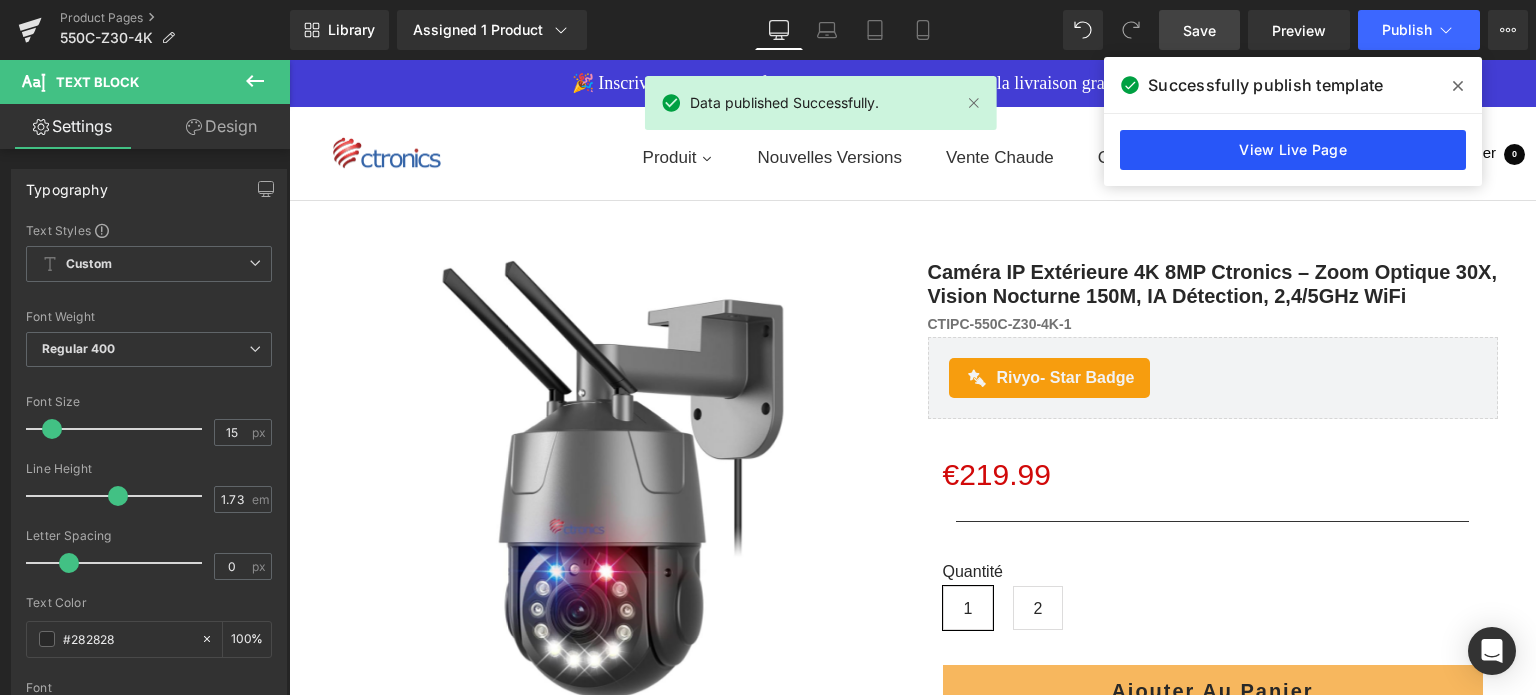 click on "View Live Page" at bounding box center (1293, 150) 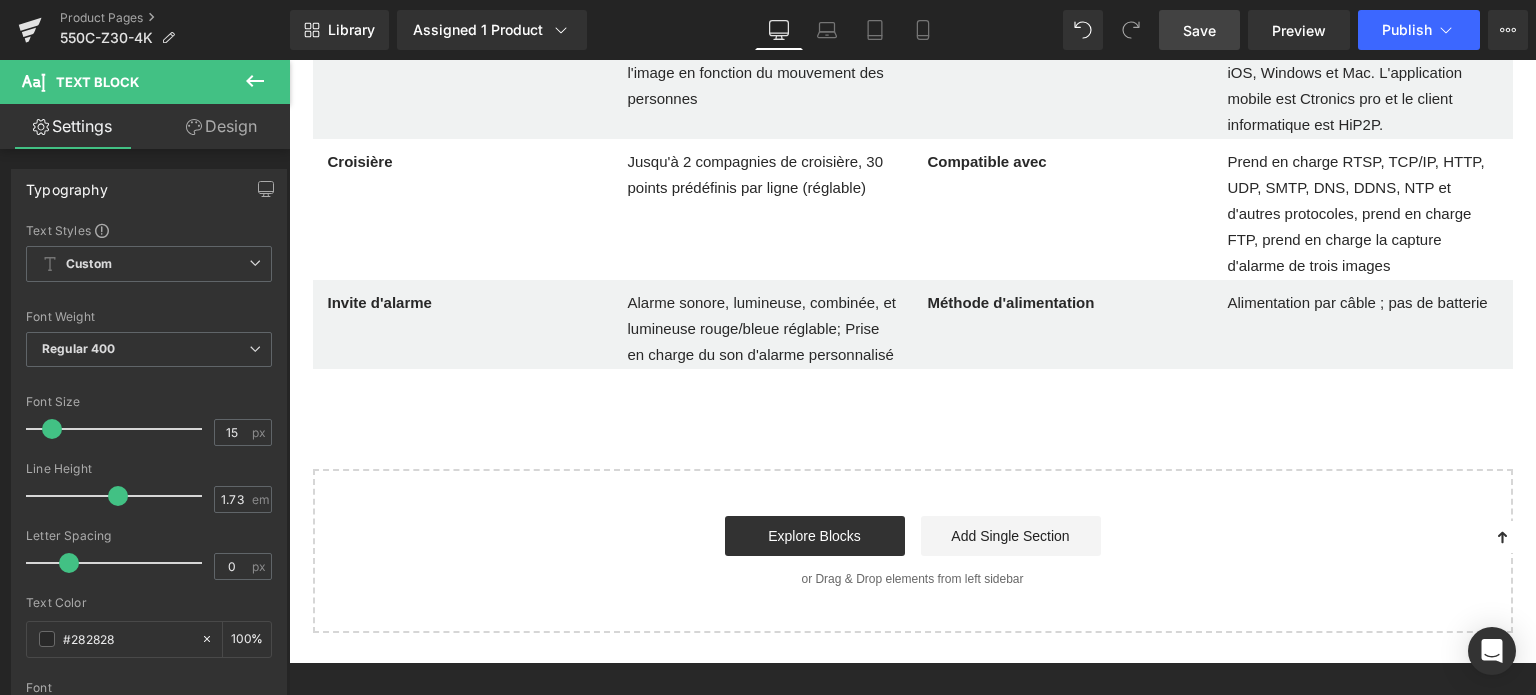 scroll, scrollTop: 9440, scrollLeft: 0, axis: vertical 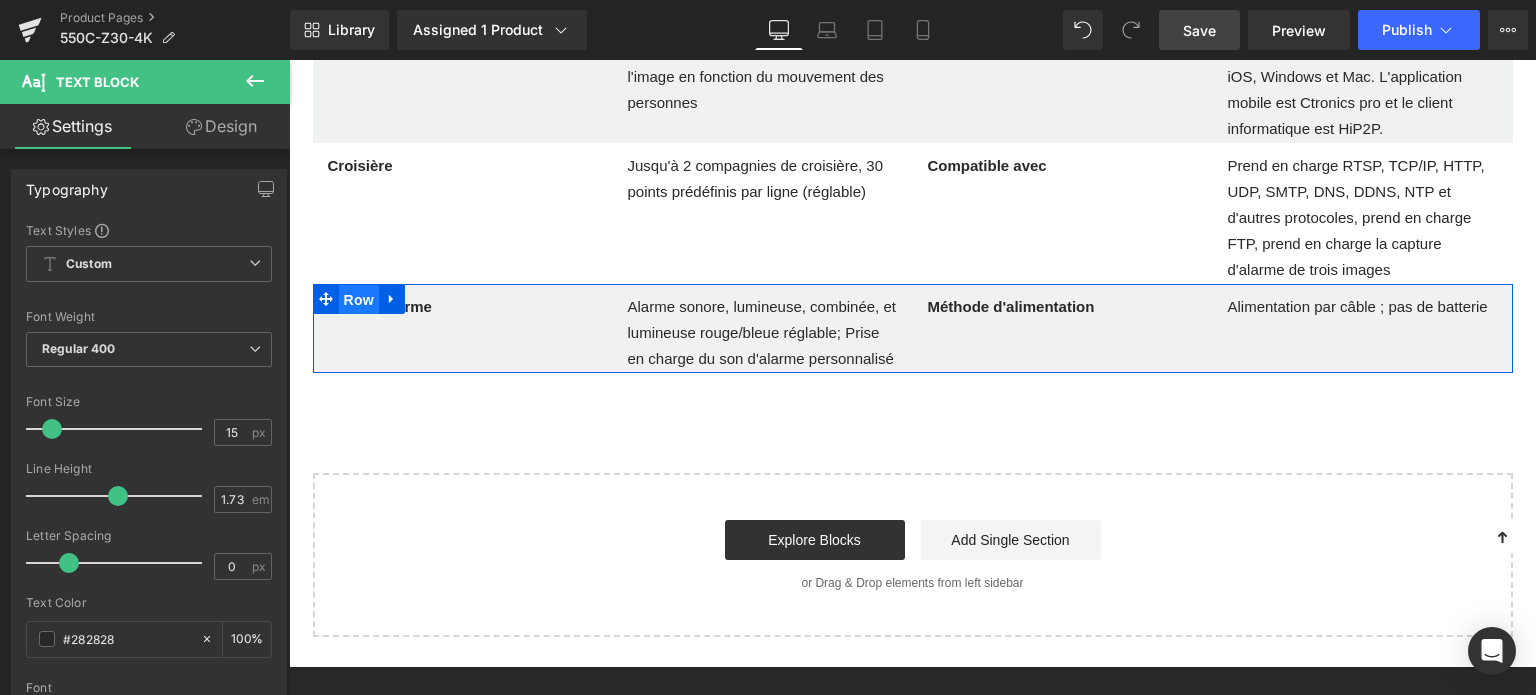 click on "Row" at bounding box center [359, 300] 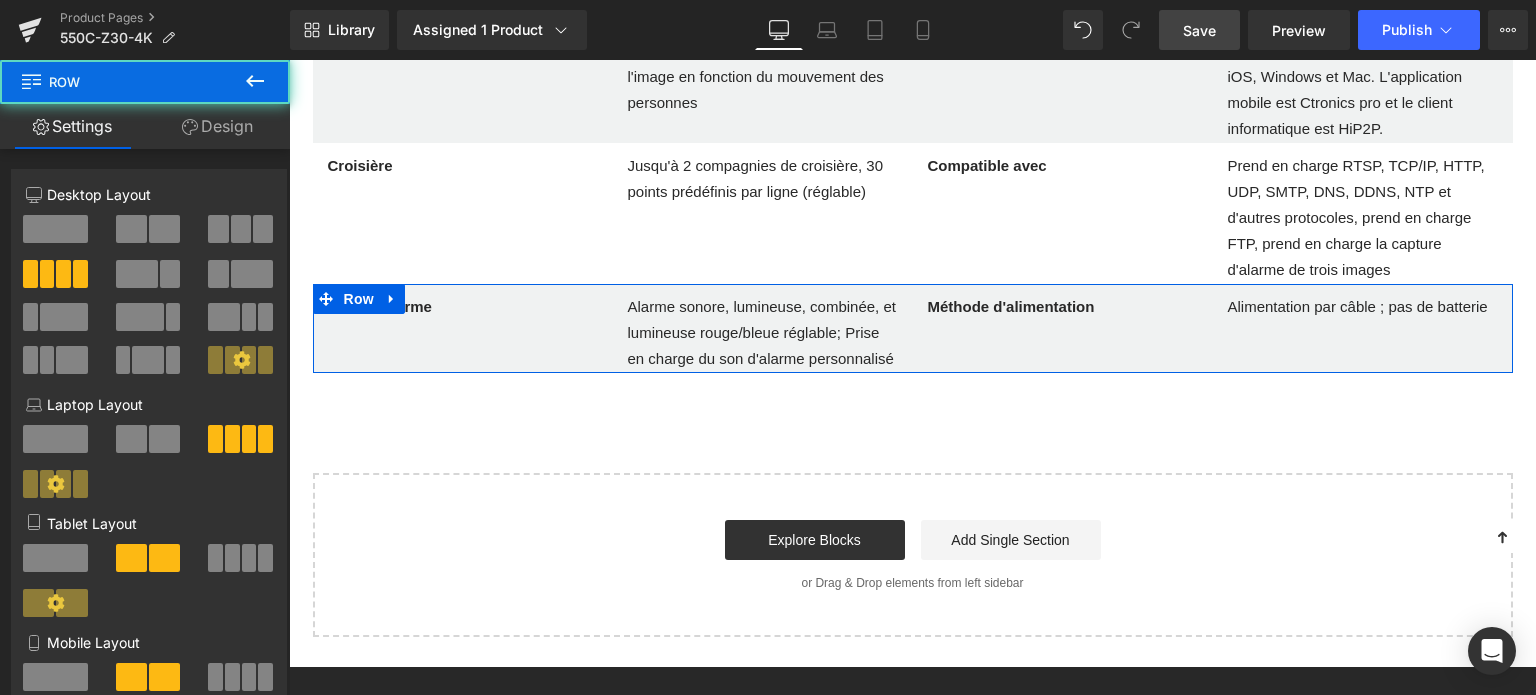 click on "Design" at bounding box center [217, 126] 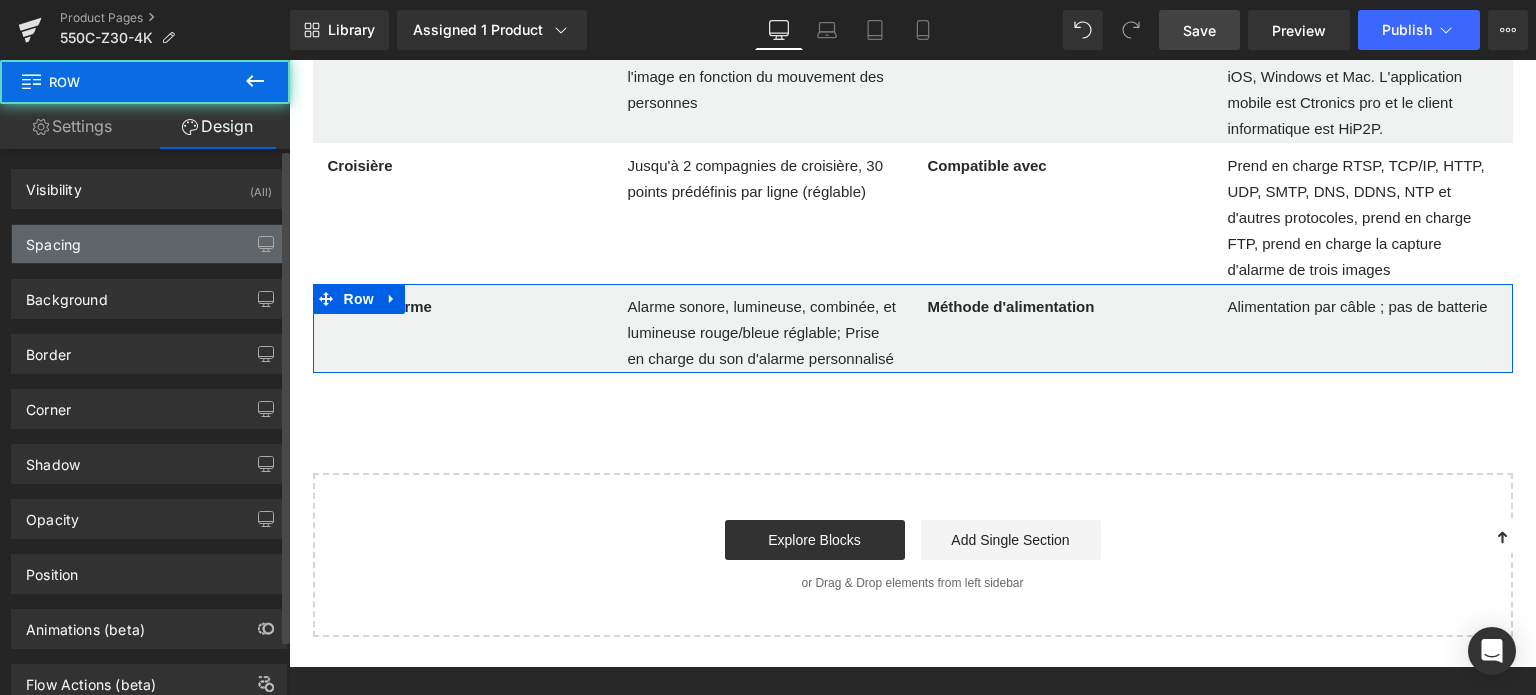 click on "Spacing" at bounding box center (149, 244) 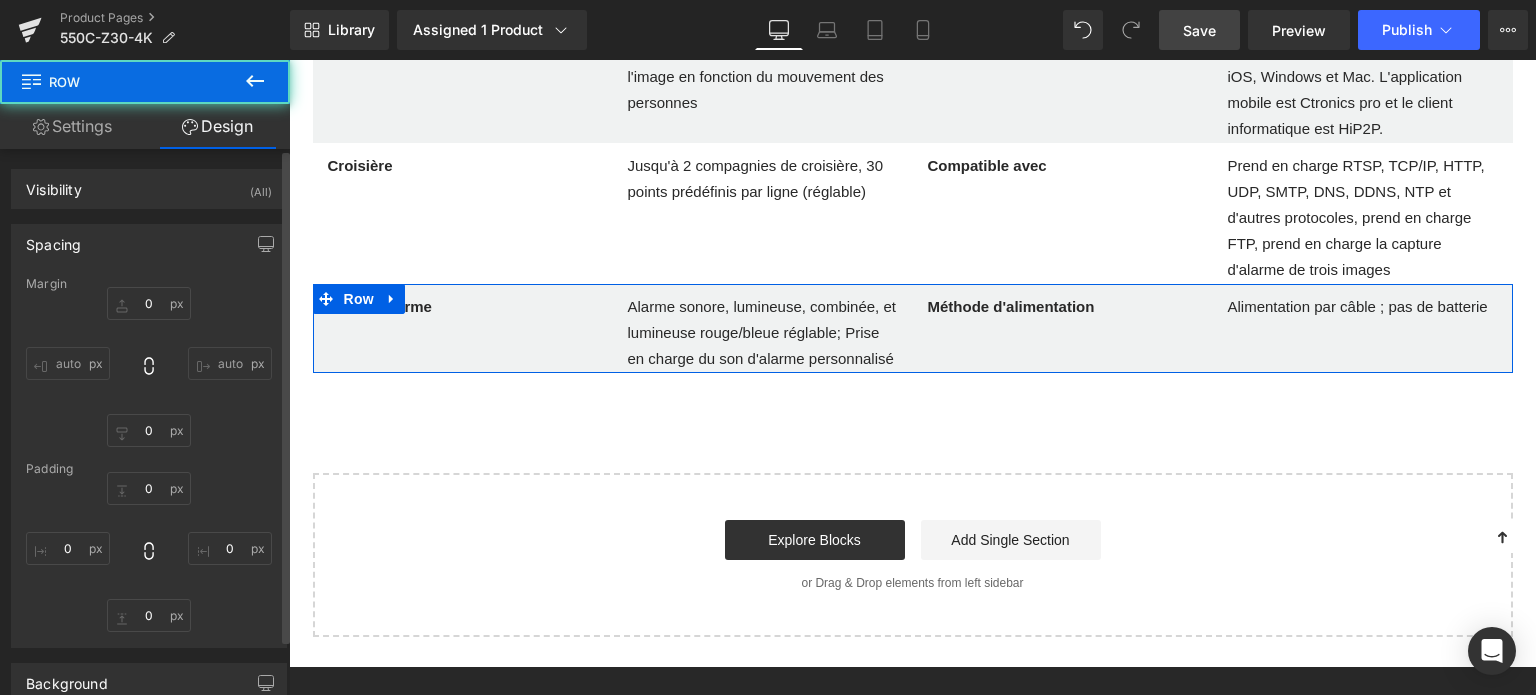 type on "0" 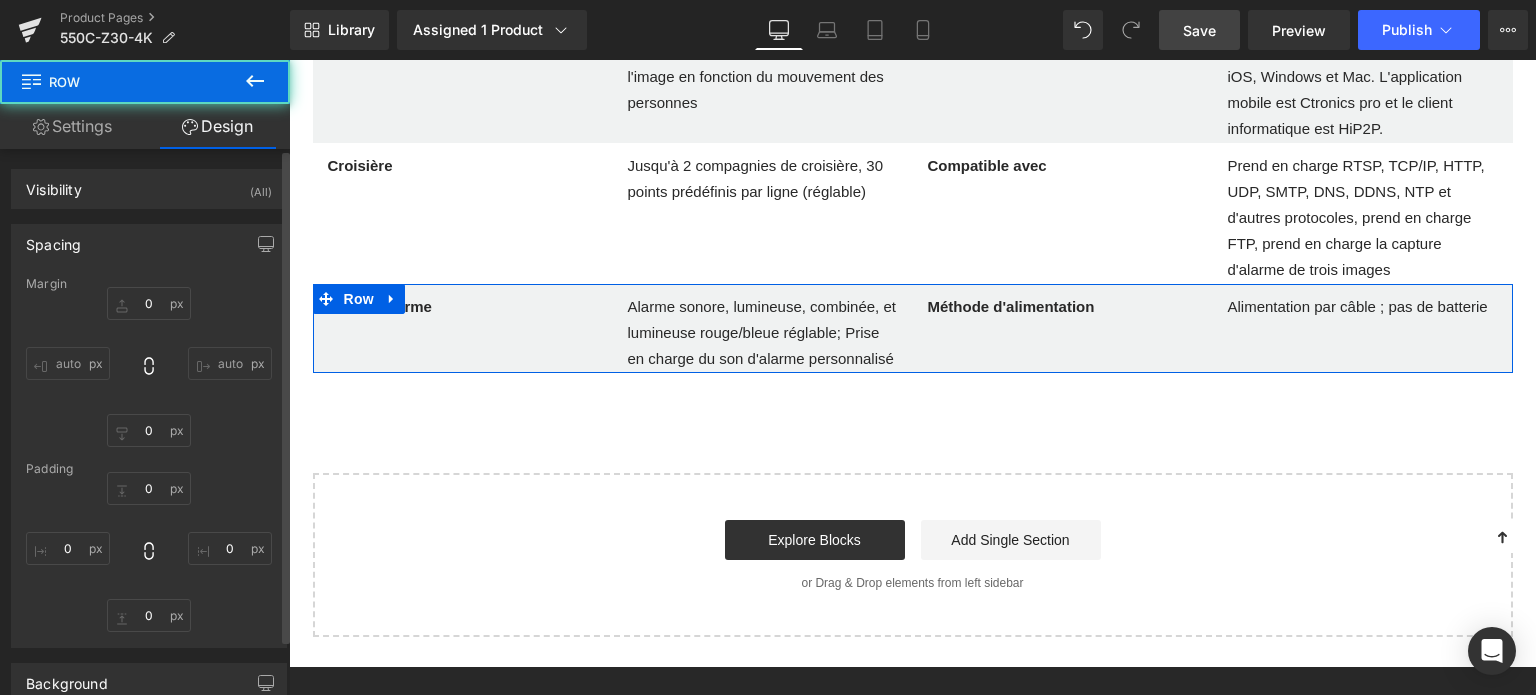 type on "0" 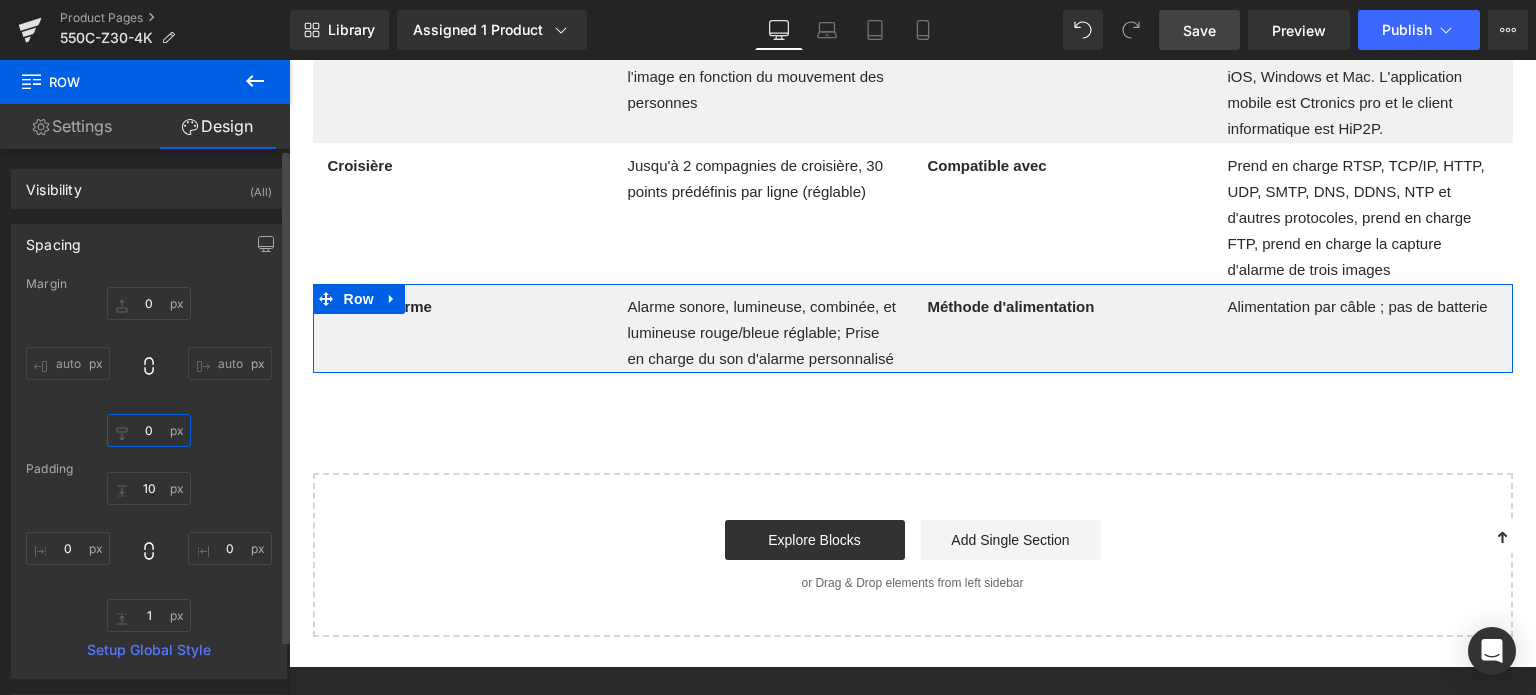 click on "0" at bounding box center (149, 430) 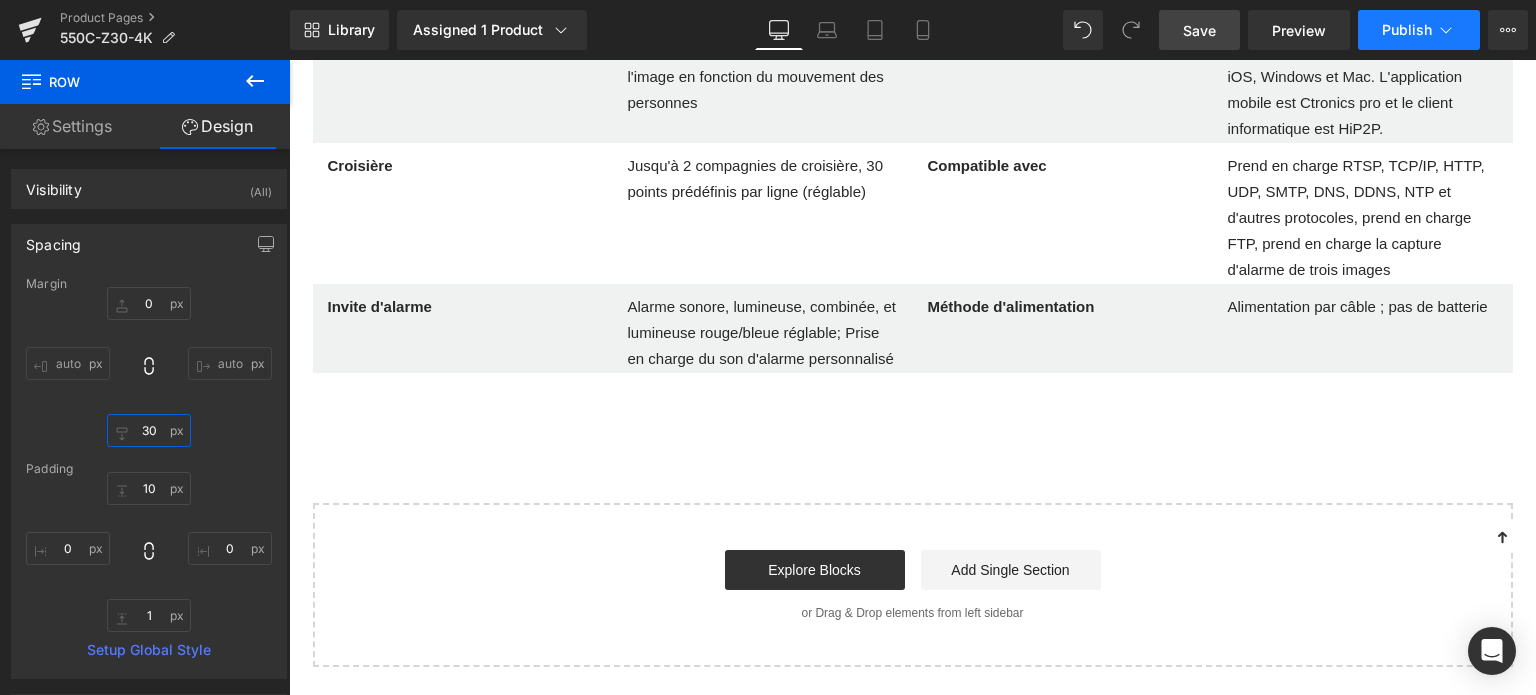type on "30" 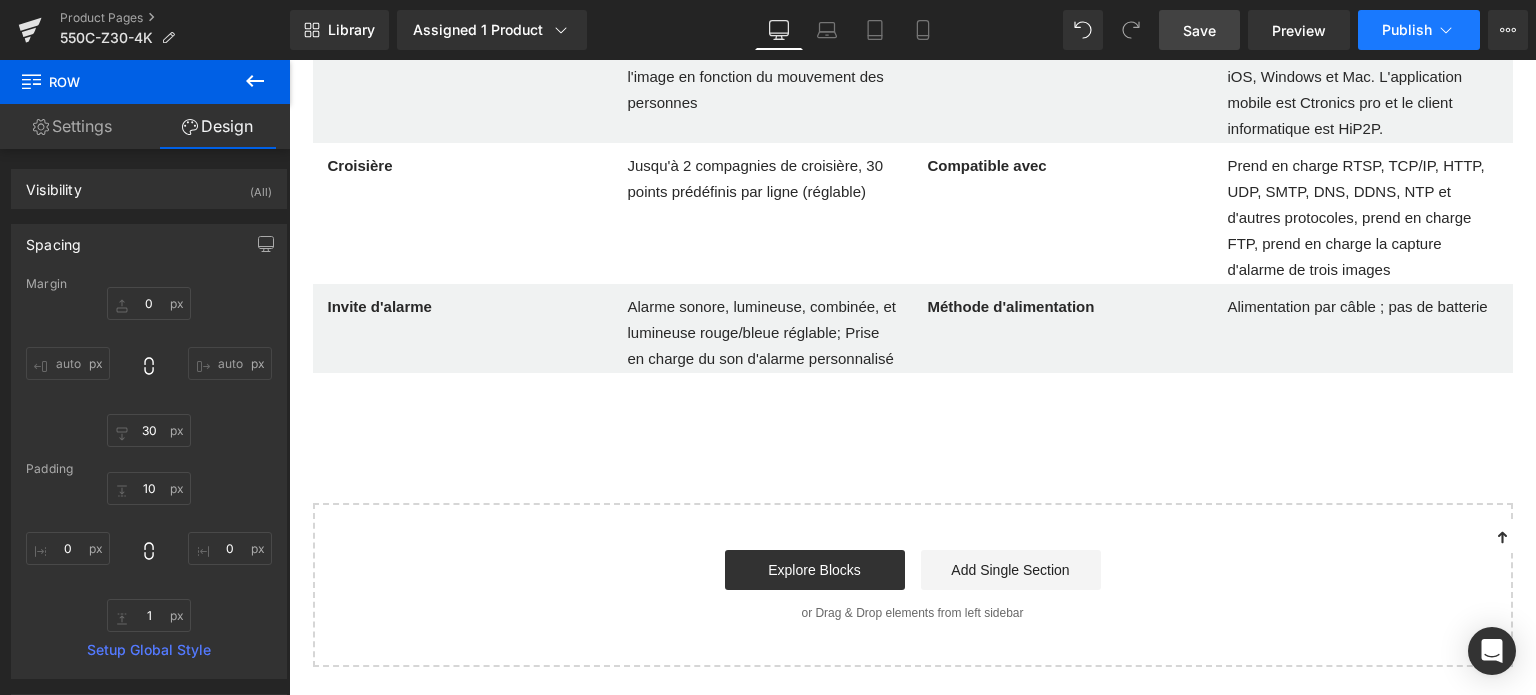 click on "Publish" at bounding box center (1407, 30) 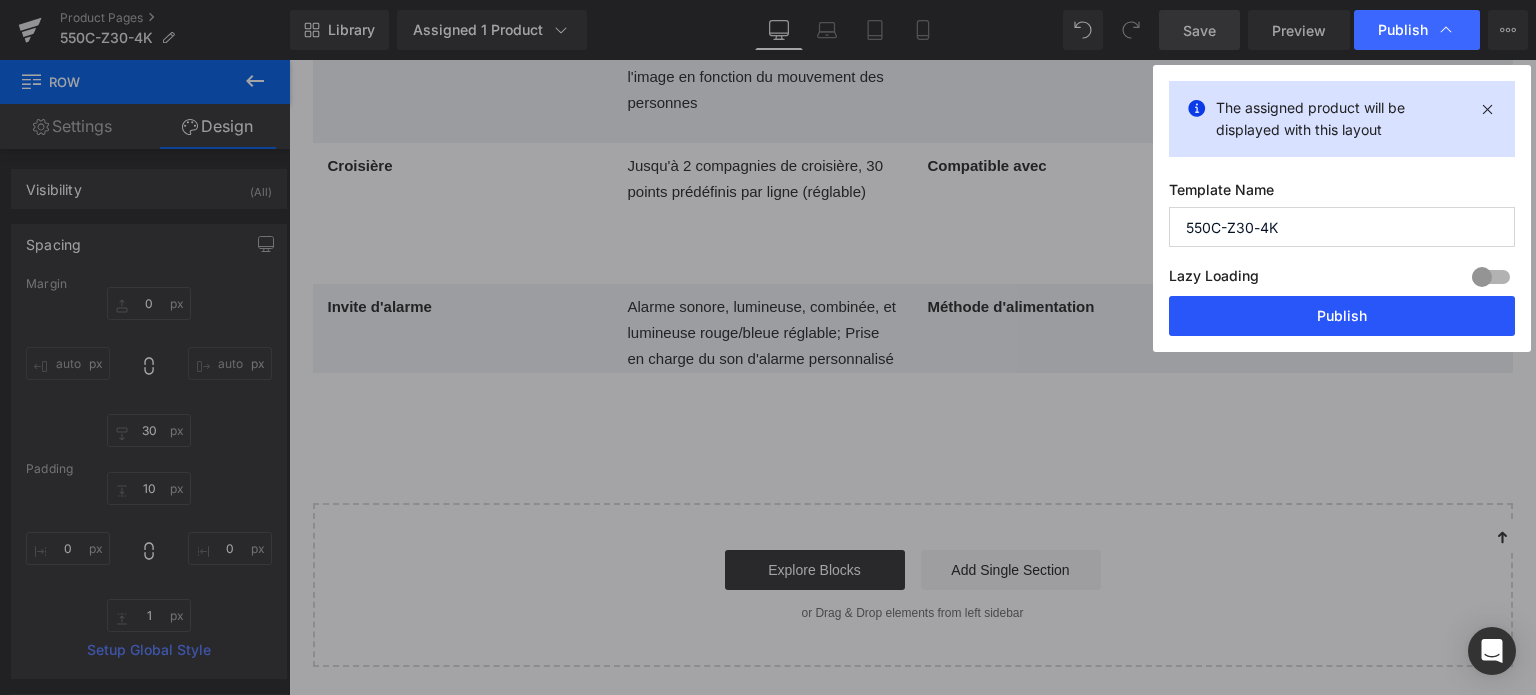 click on "Publish" at bounding box center (1342, 316) 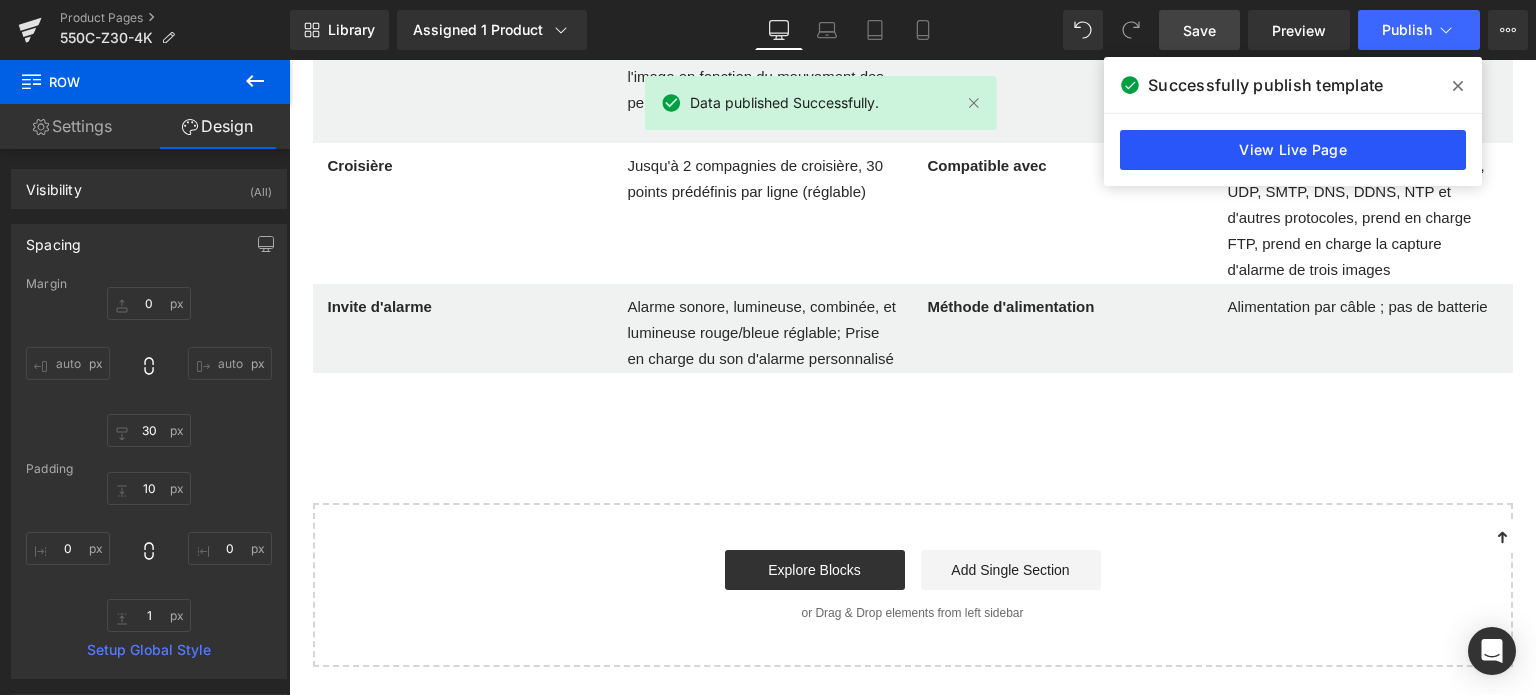 click on "View Live Page" at bounding box center [1293, 150] 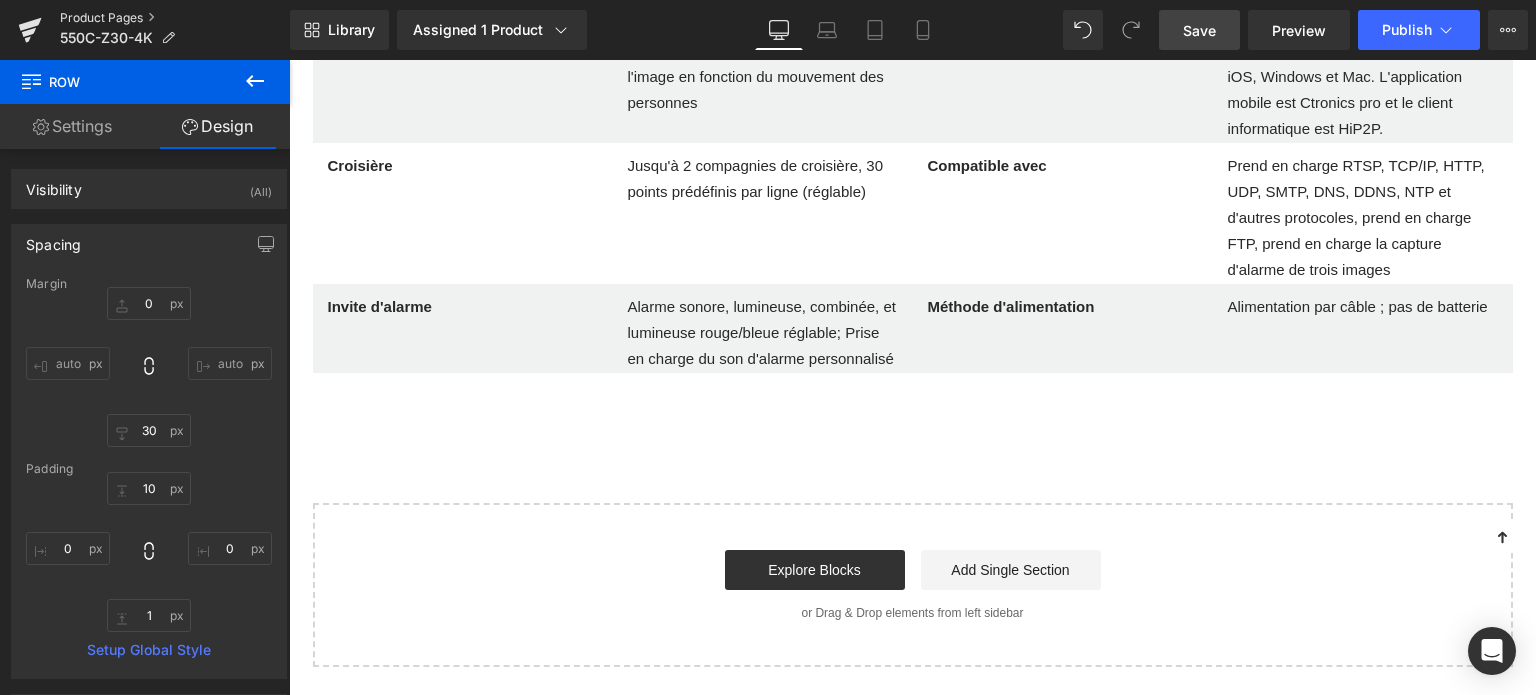 click on "Product Pages" at bounding box center (175, 18) 